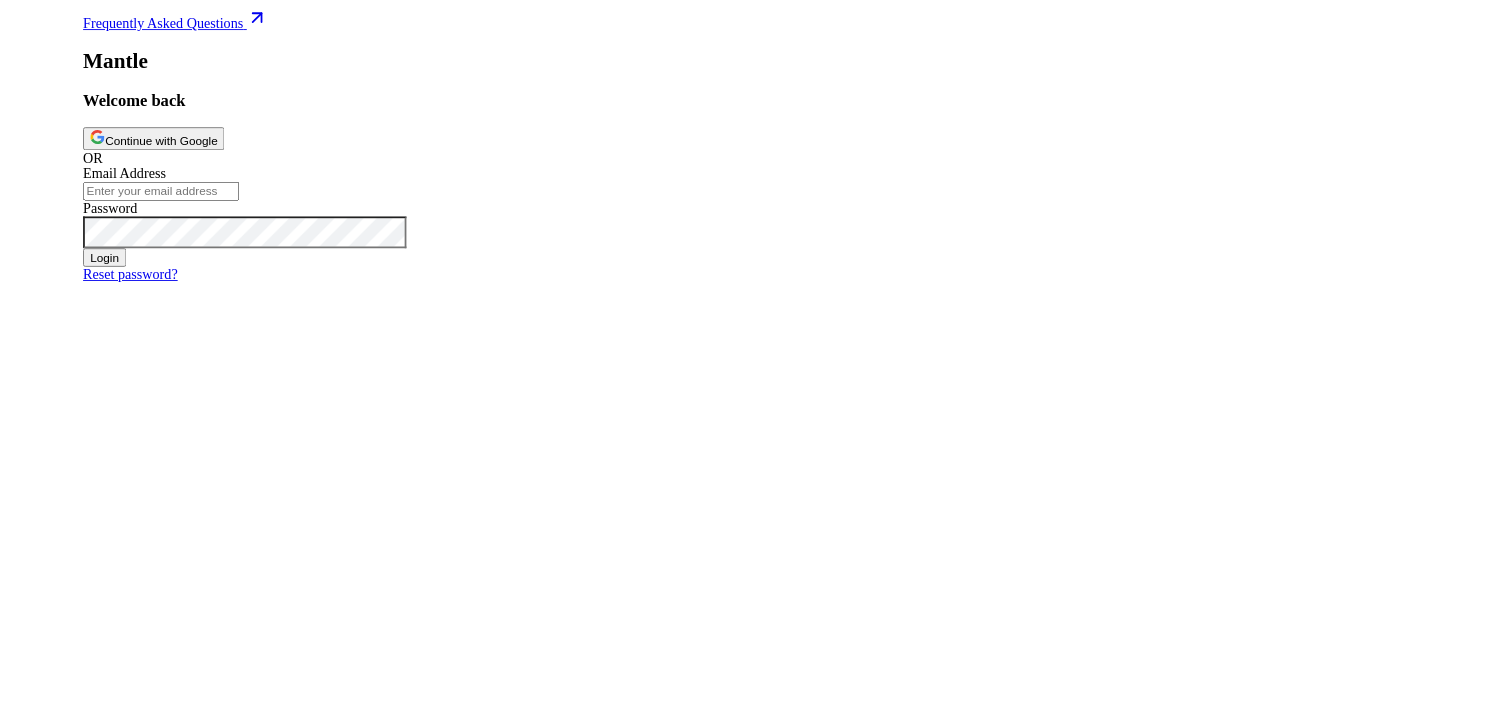 scroll, scrollTop: 0, scrollLeft: 0, axis: both 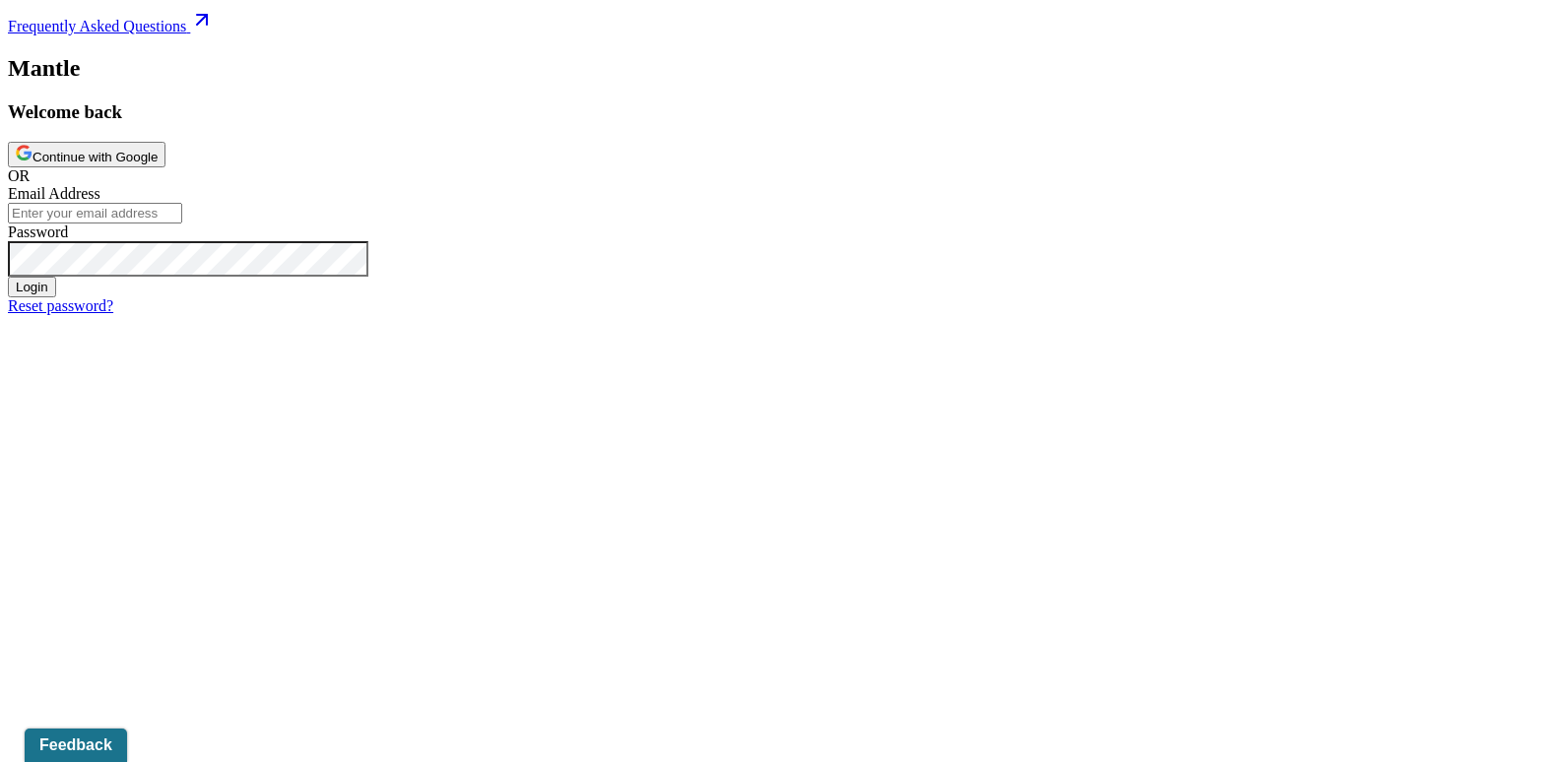 type on "[EMAIL]" 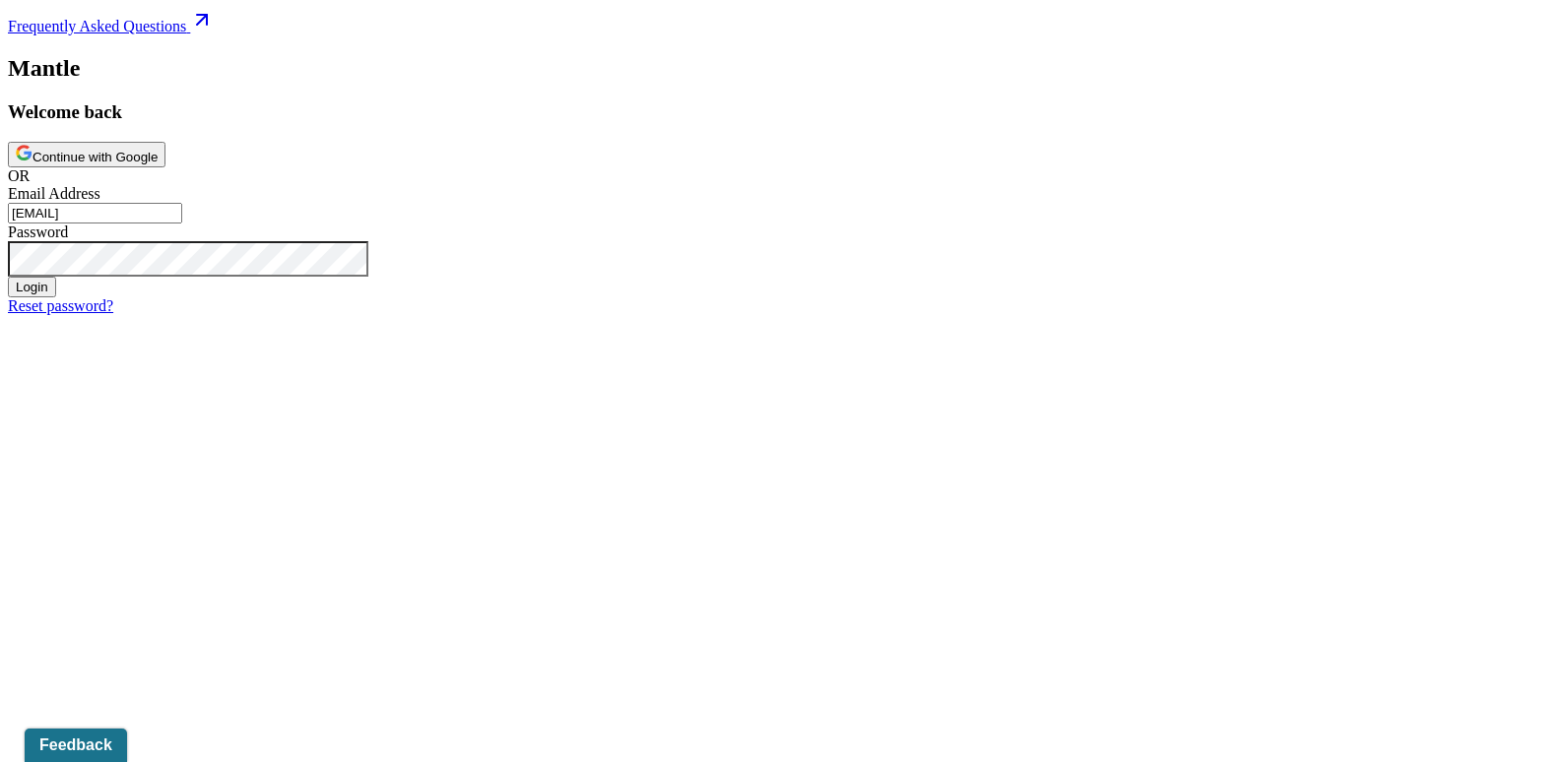 click on "Login" at bounding box center [32, 286] 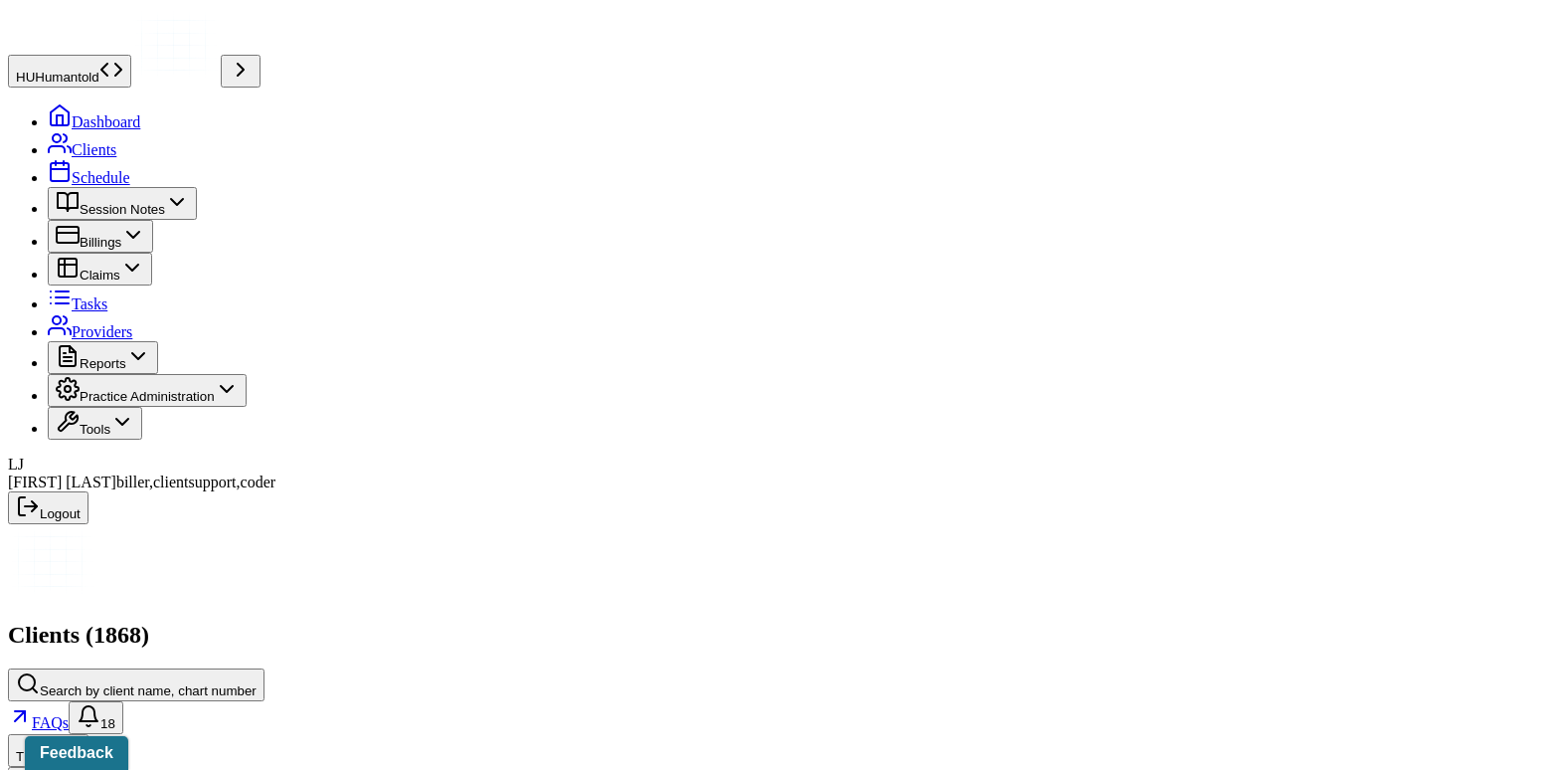 click on "Search by client name, chart number" at bounding box center [148, 690] 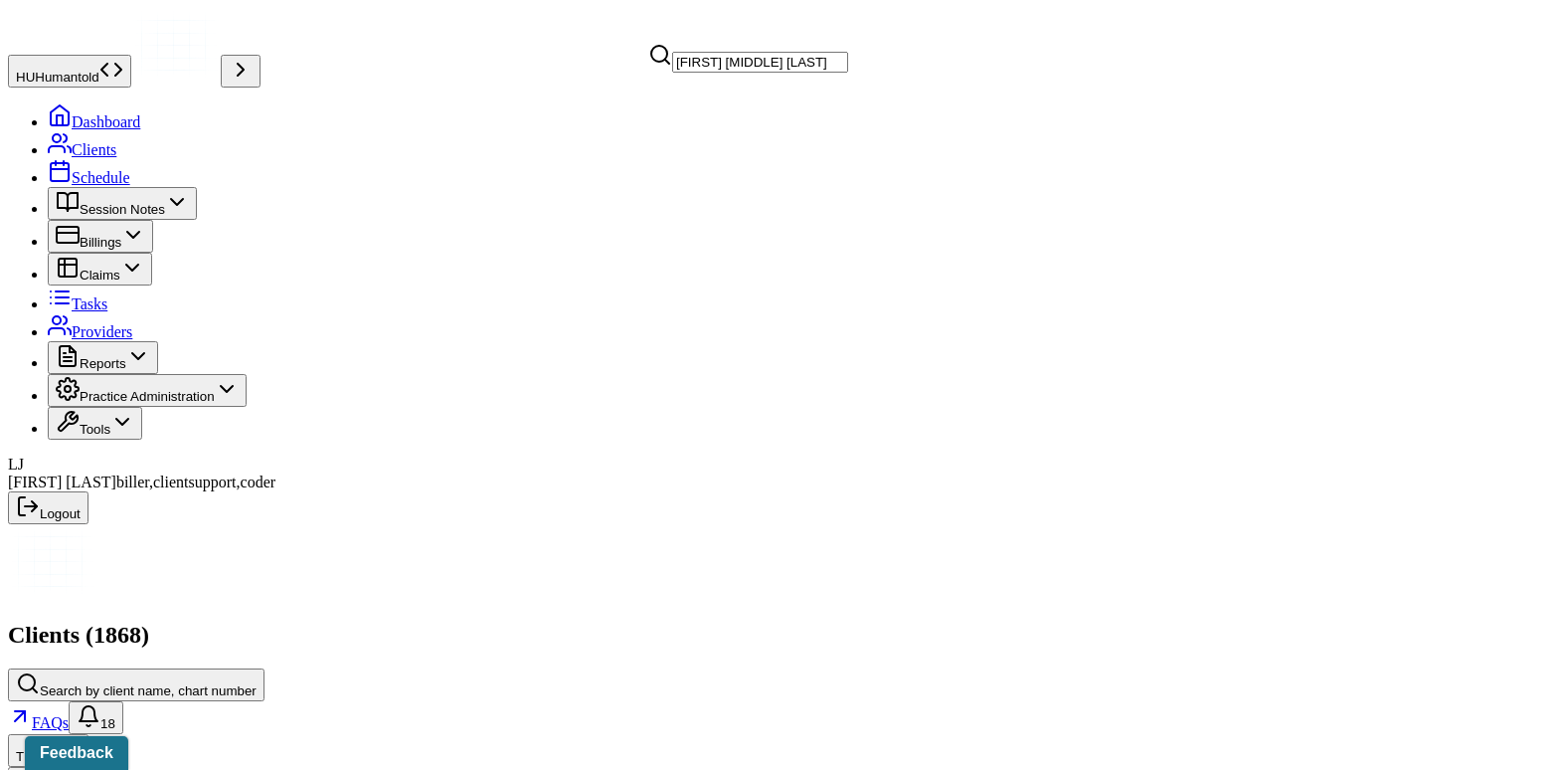type on "[FIRST] [MIDDLE] [LAST]" 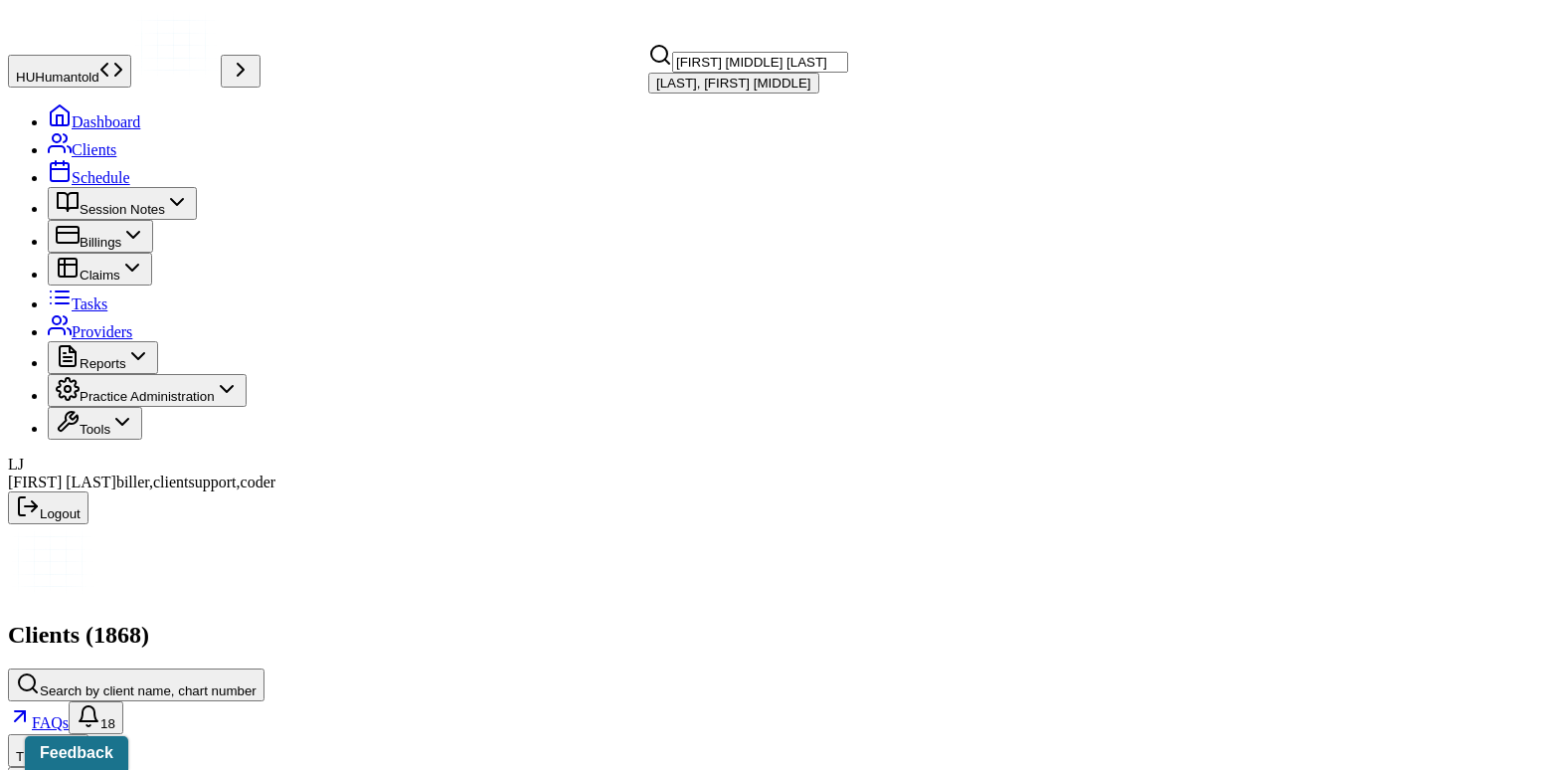 click on "[LAST], [FIRST] [MIDDLE]" at bounding box center (734, 83) 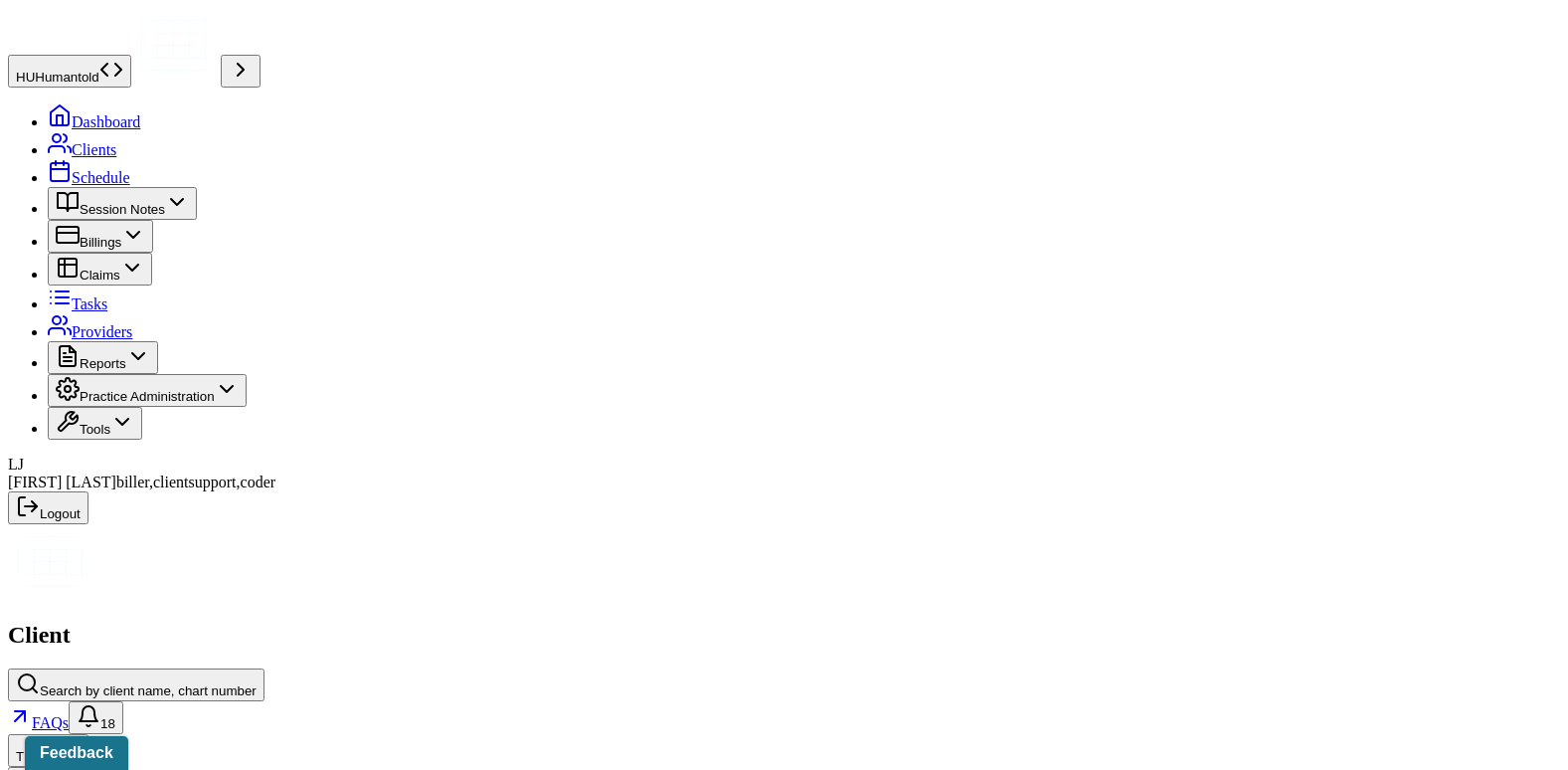 click 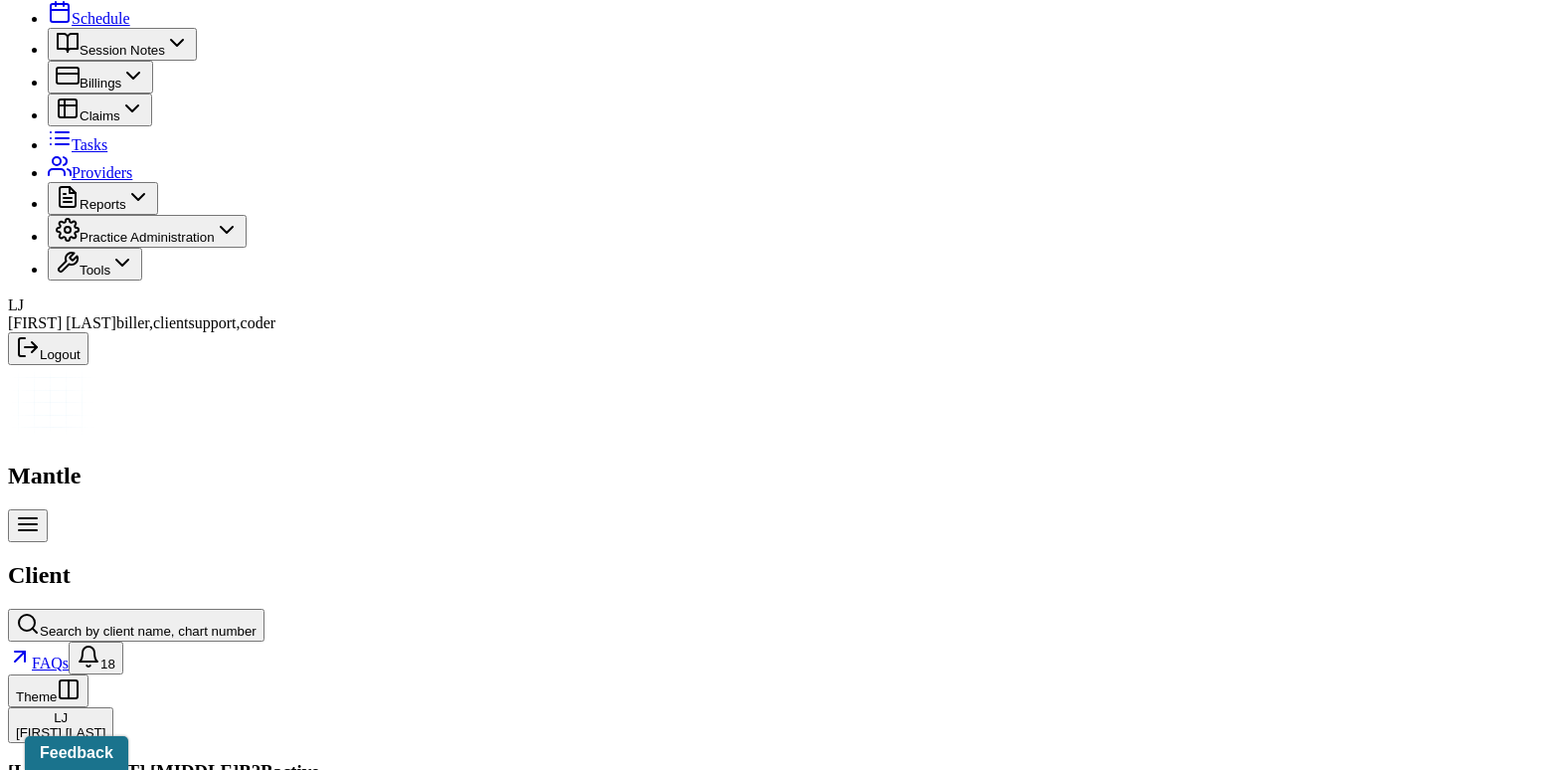scroll, scrollTop: 162, scrollLeft: 0, axis: vertical 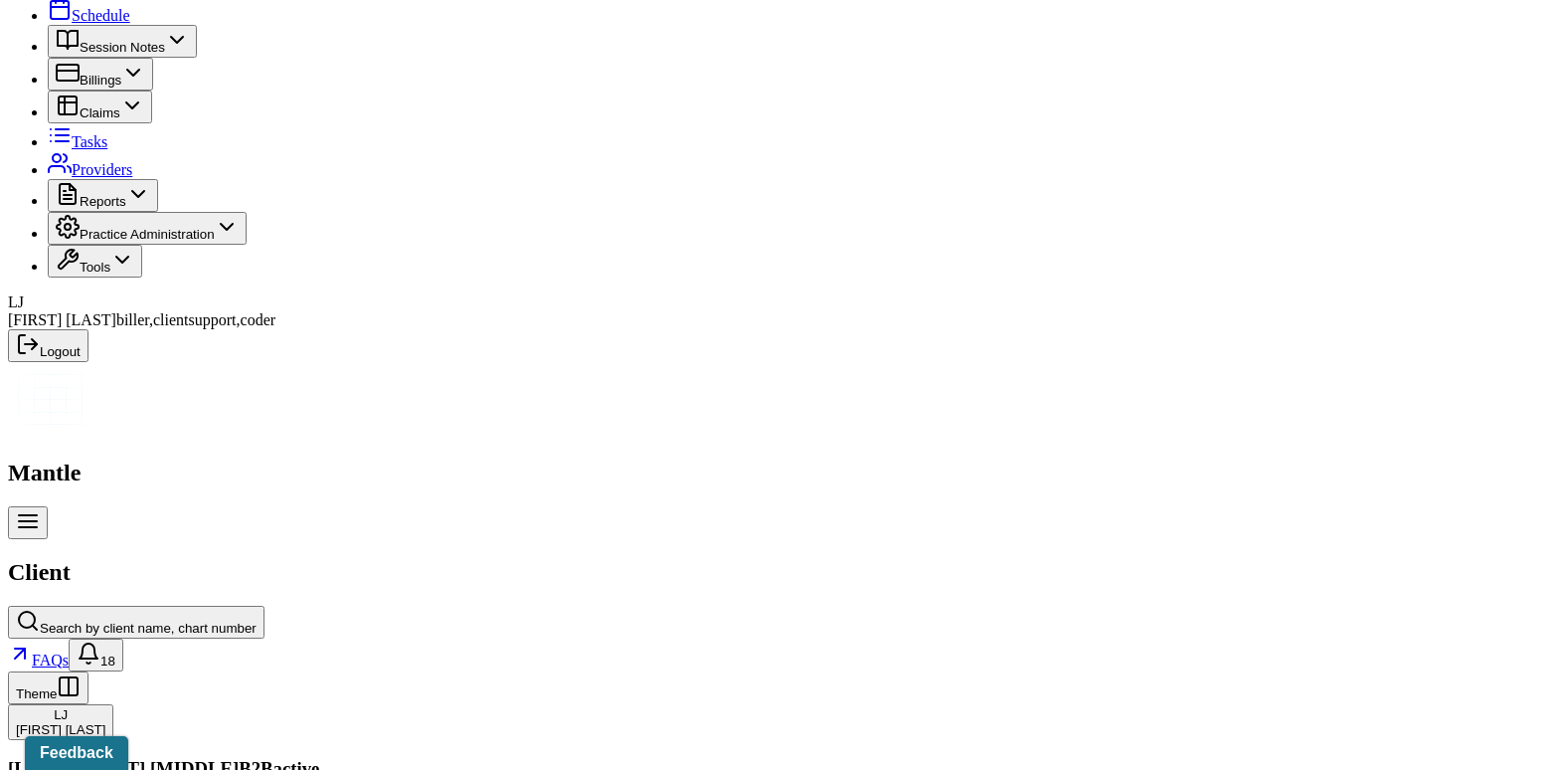 click on "Insurance/Fees" at bounding box center (323, 2363) 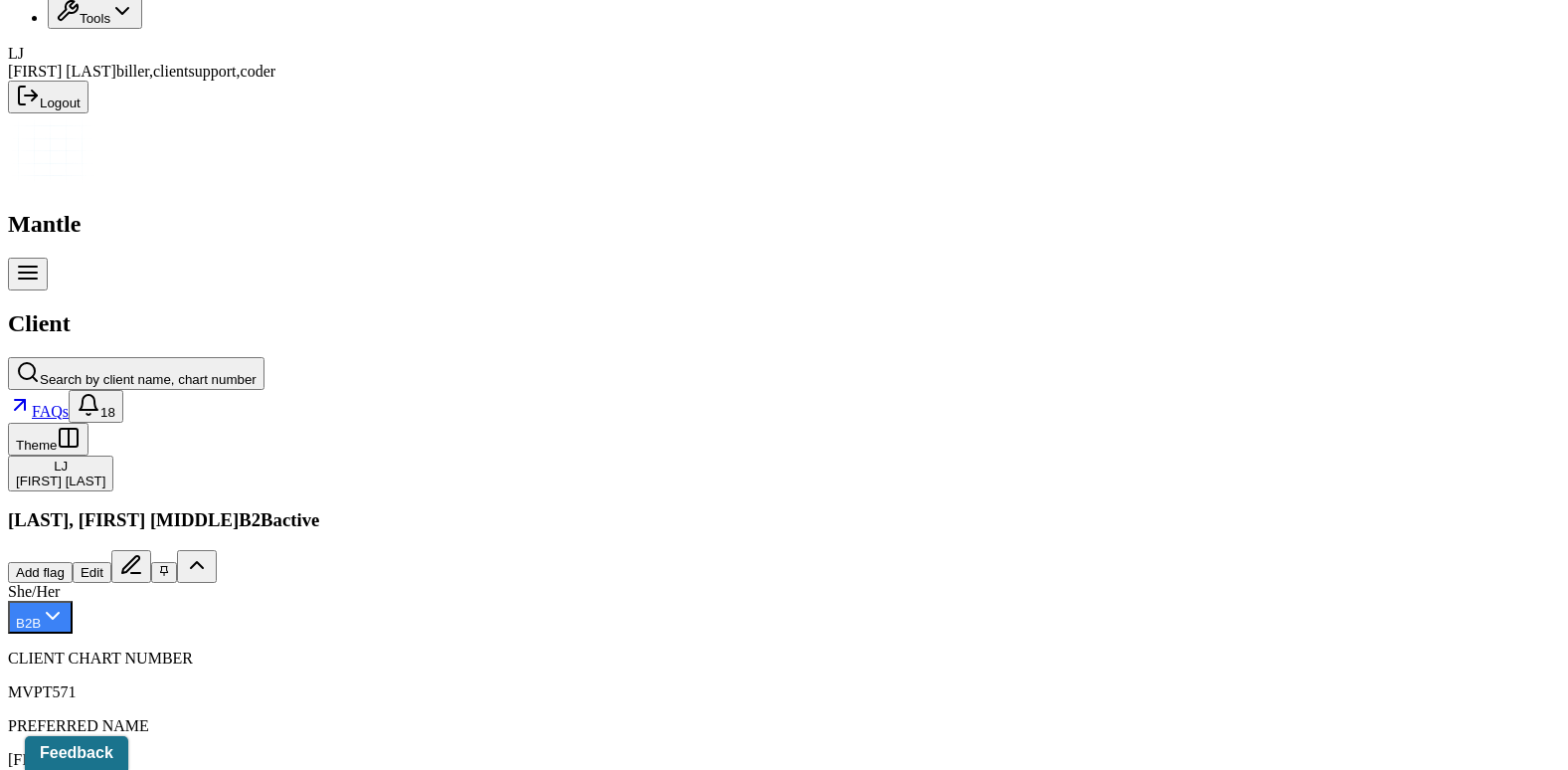scroll, scrollTop: 361, scrollLeft: 0, axis: vertical 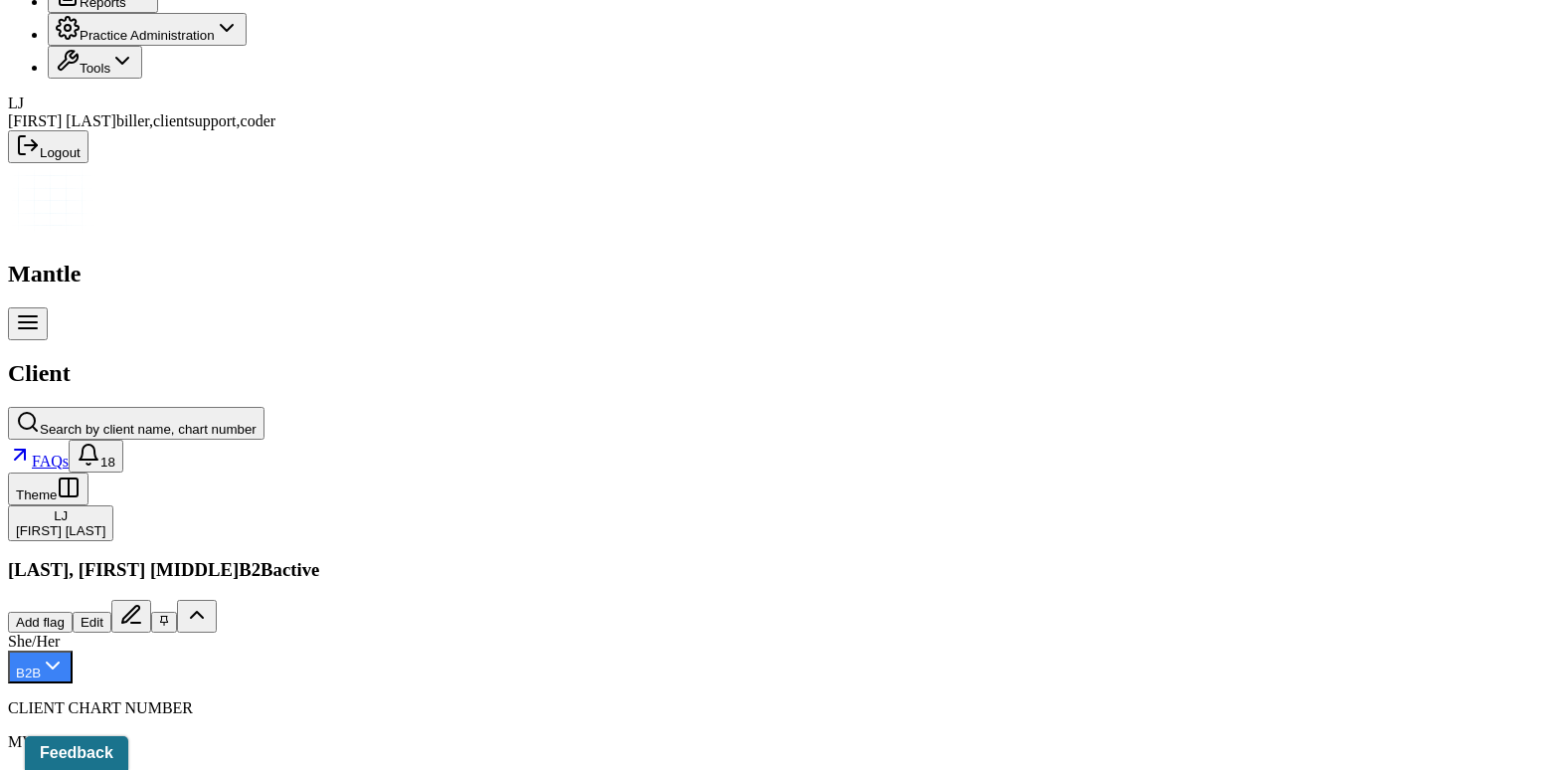 click on "Claims" at bounding box center (405, 2164) 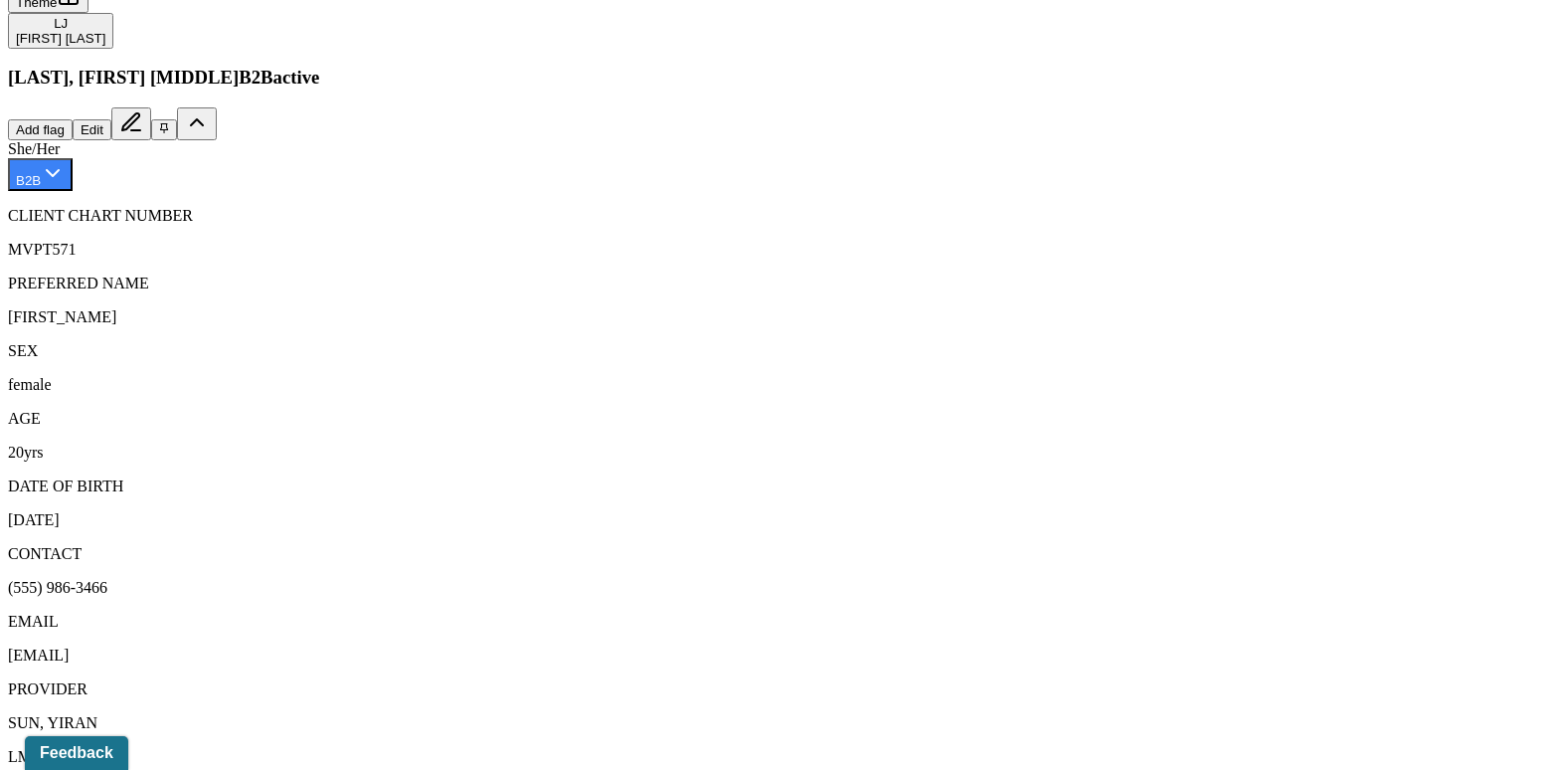 scroll, scrollTop: 819, scrollLeft: 0, axis: vertical 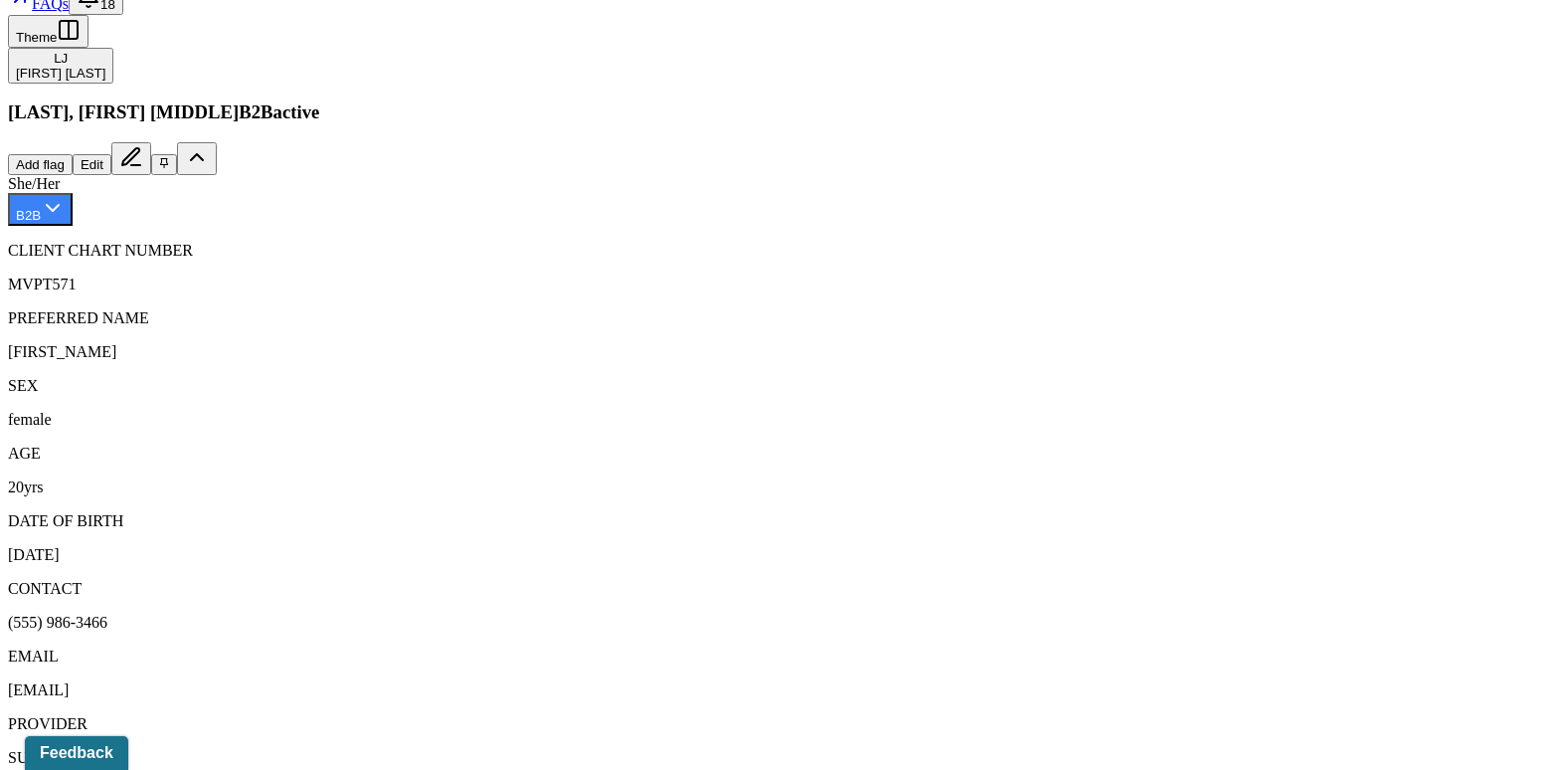 click at bounding box center [21, 2069] 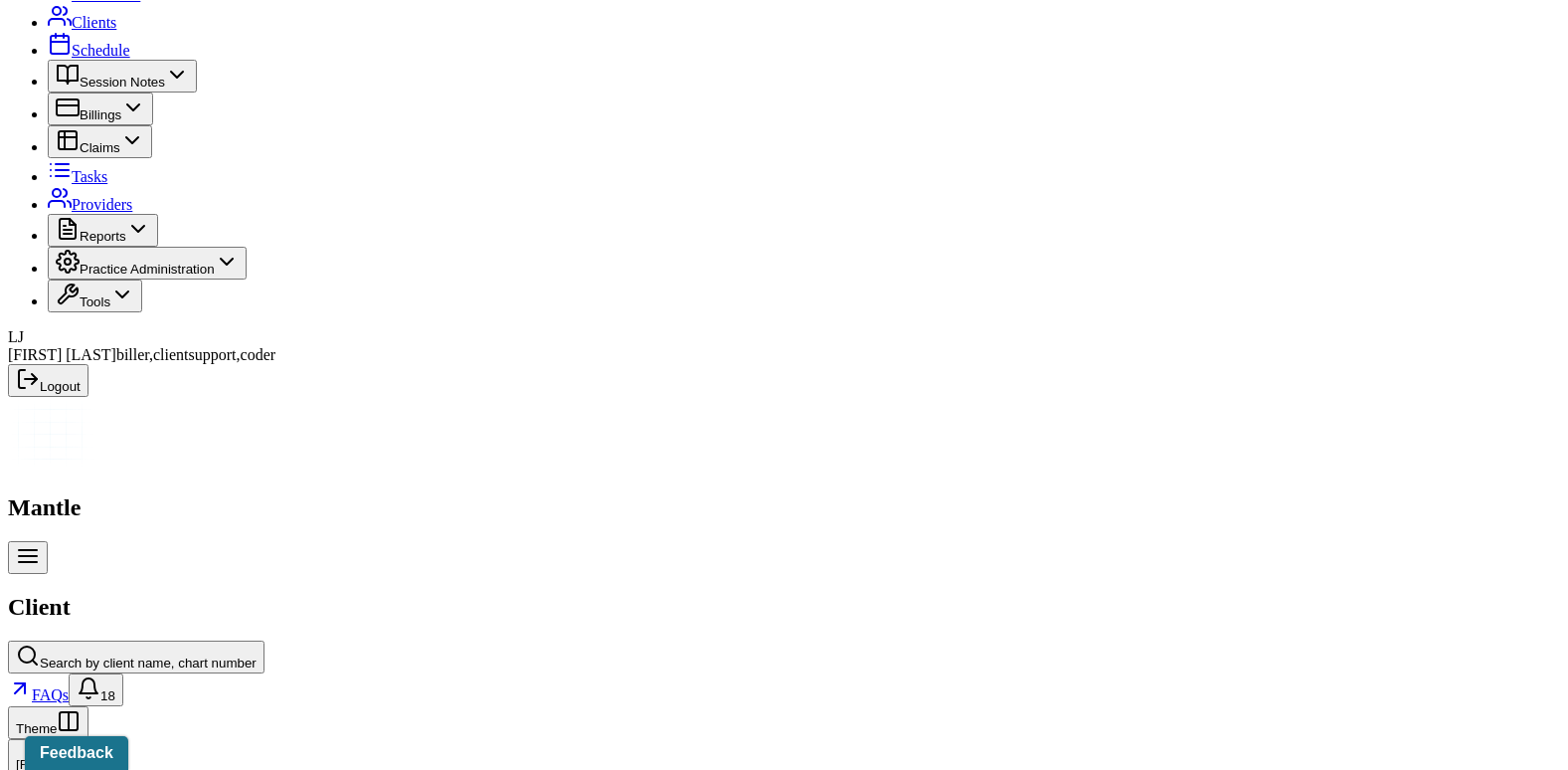 scroll, scrollTop: 0, scrollLeft: 0, axis: both 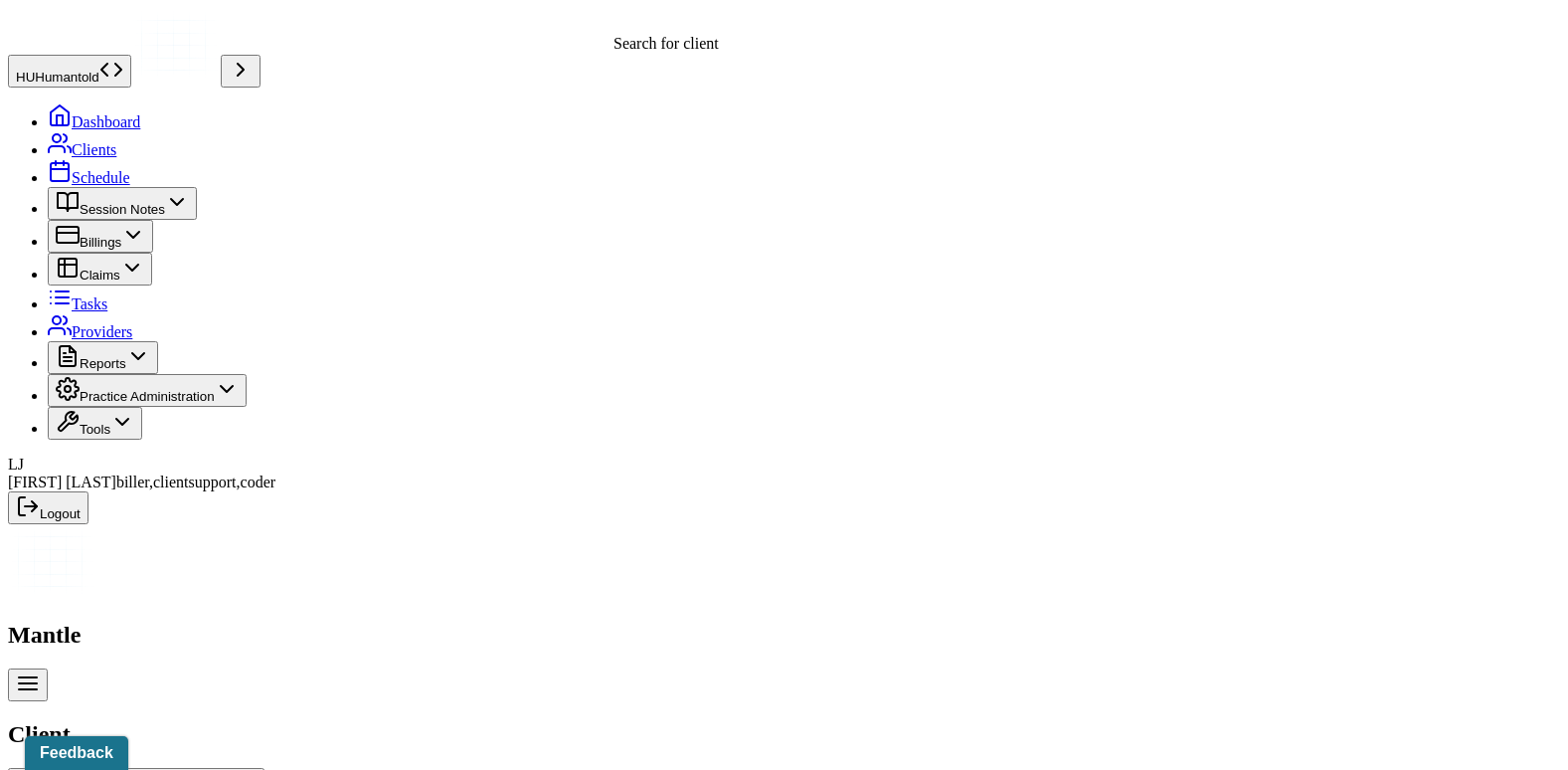 click on "Search by client name, chart number" at bounding box center (148, 790) 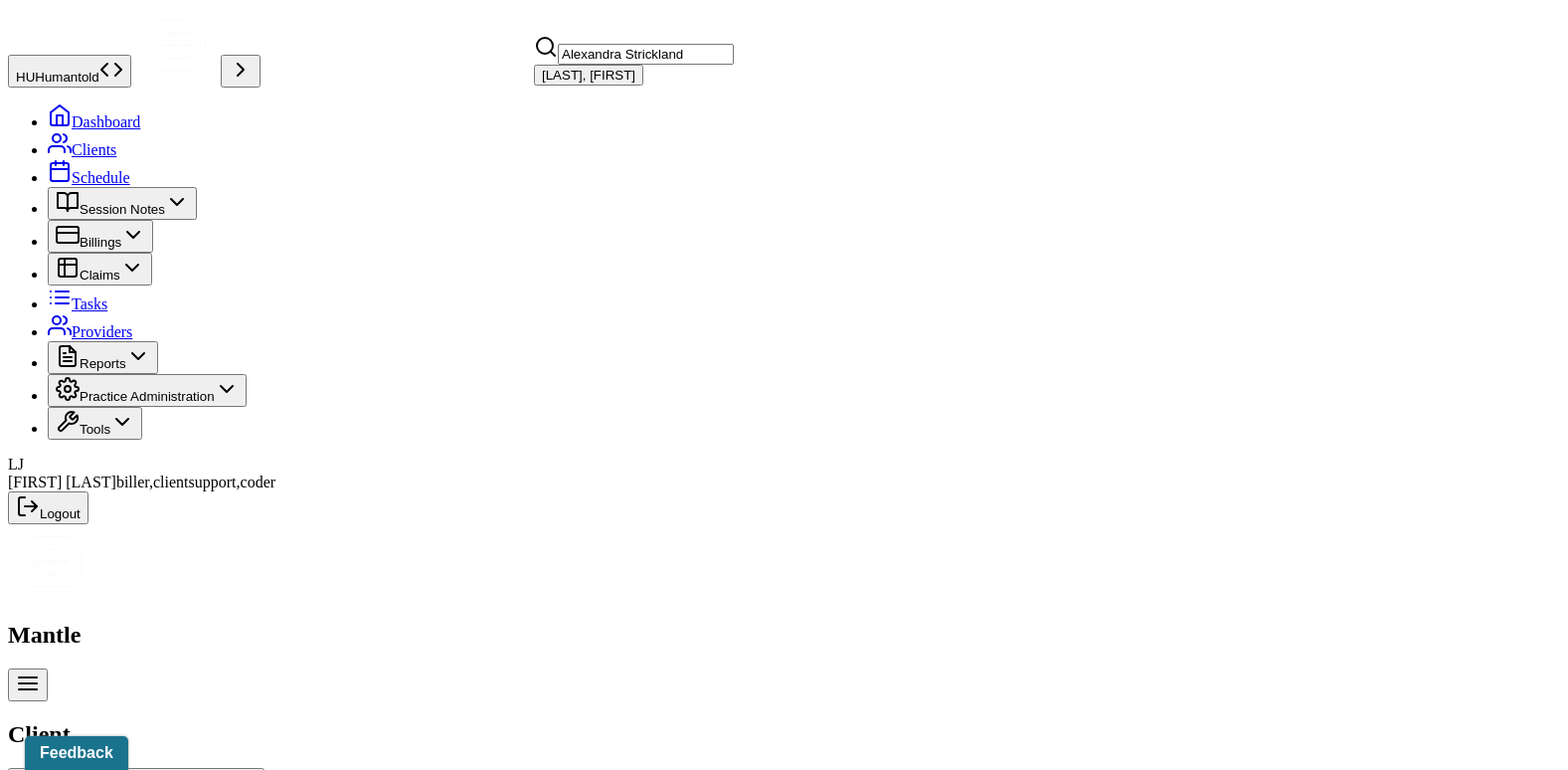 type on "Alexandra Strickland" 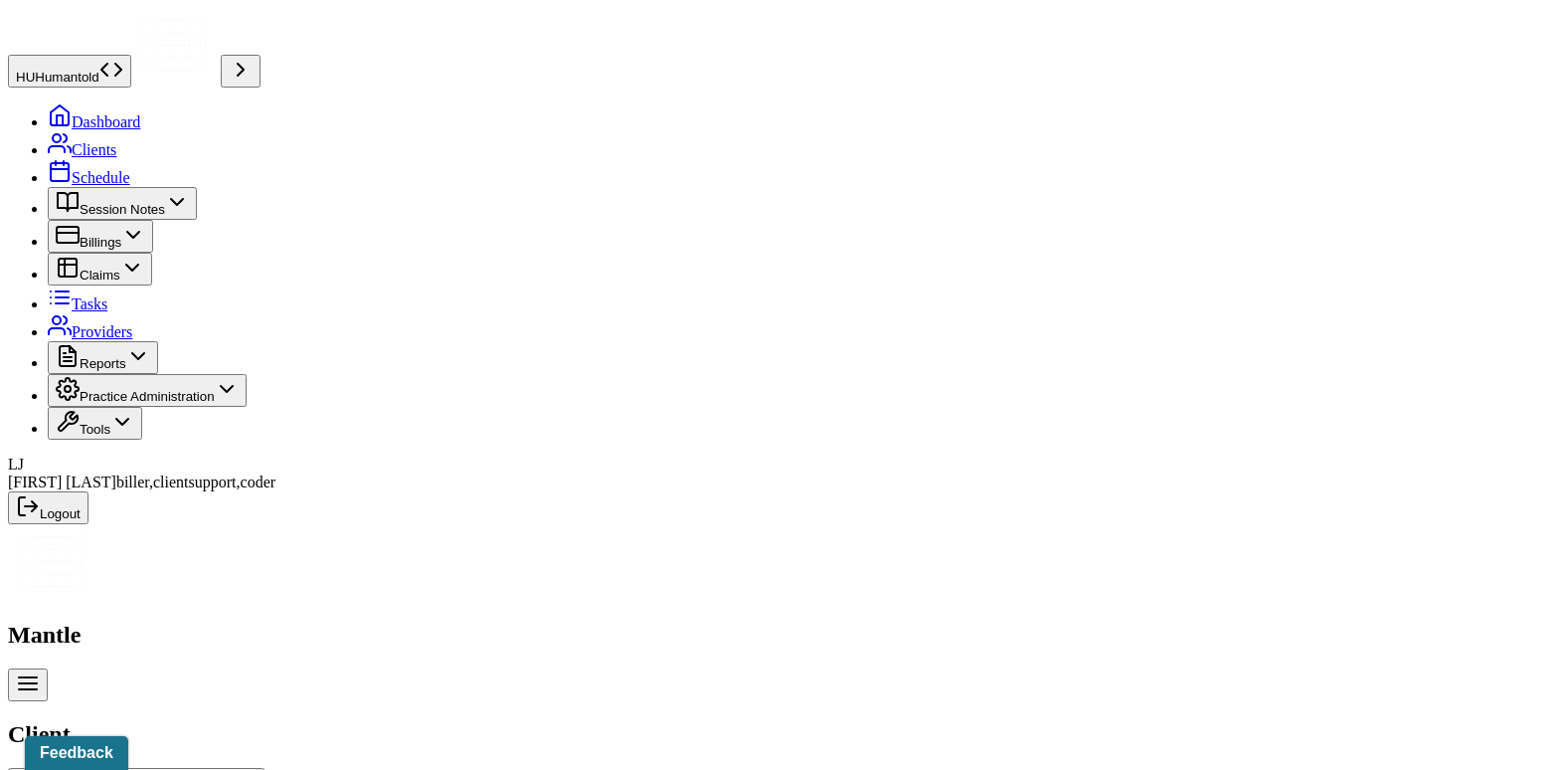 click on "Memo" at bounding box center (34, 2492) 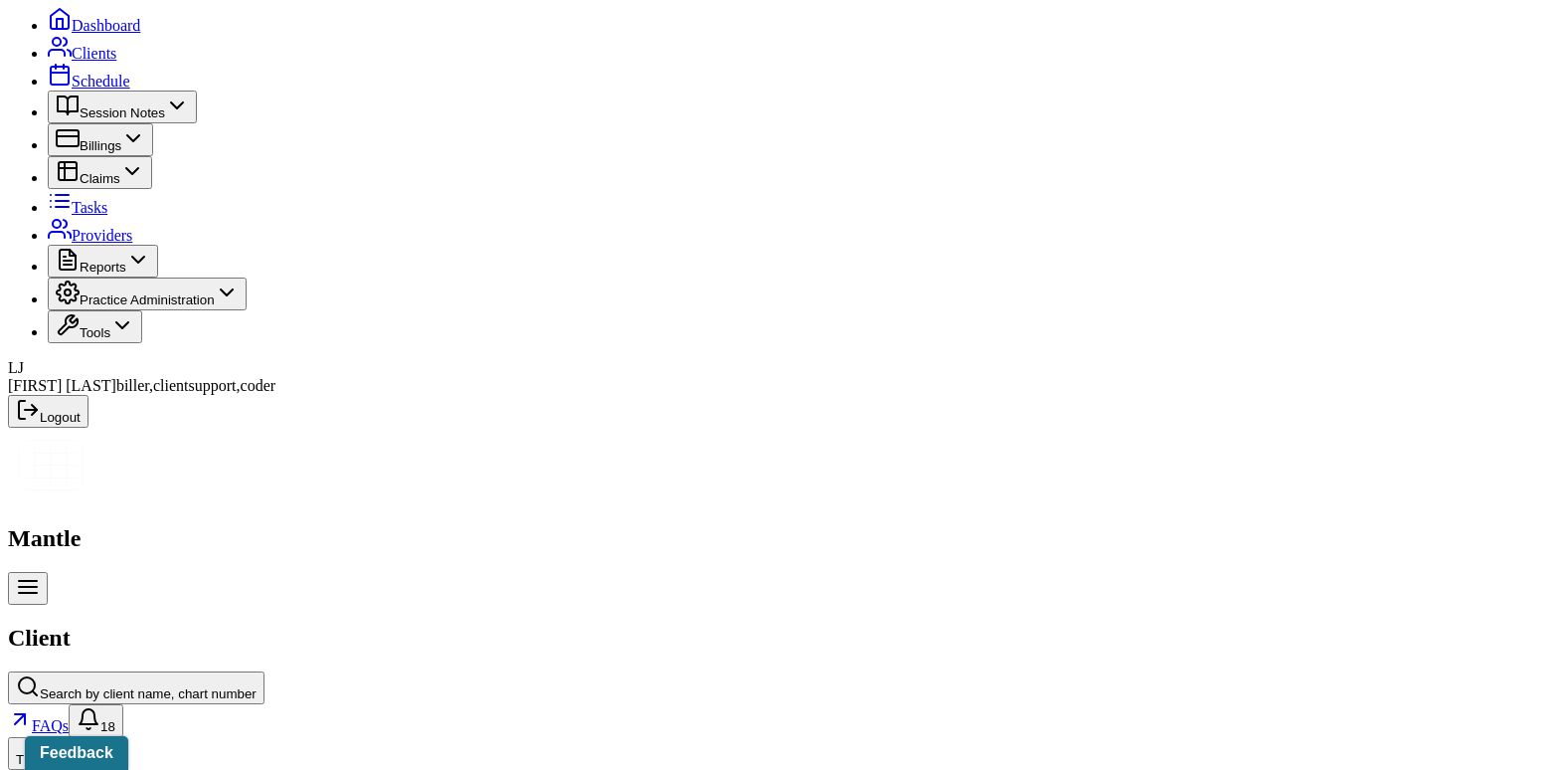 scroll, scrollTop: 97, scrollLeft: 0, axis: vertical 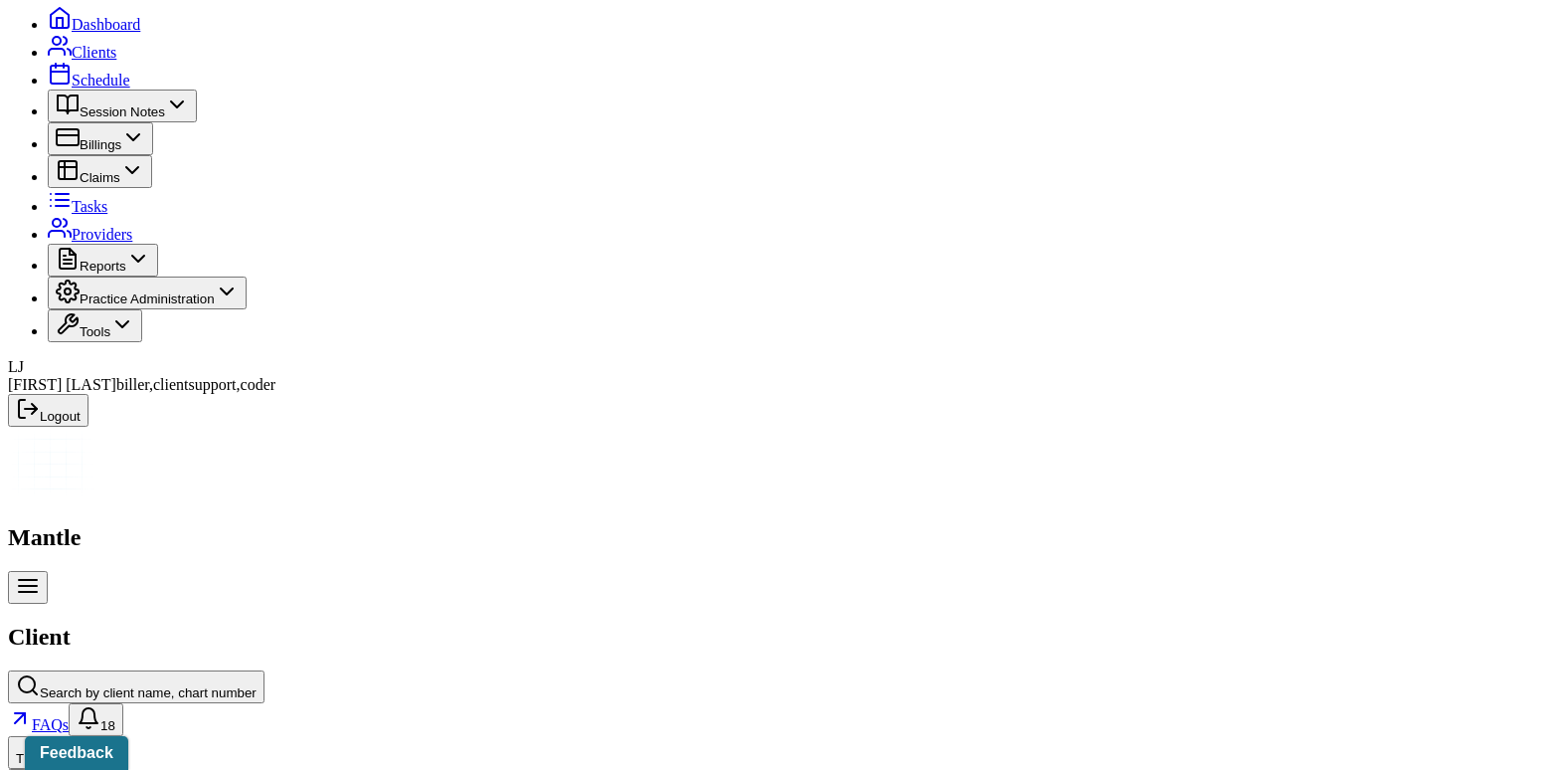 click on "Insurance/Fees" at bounding box center [323, 2395] 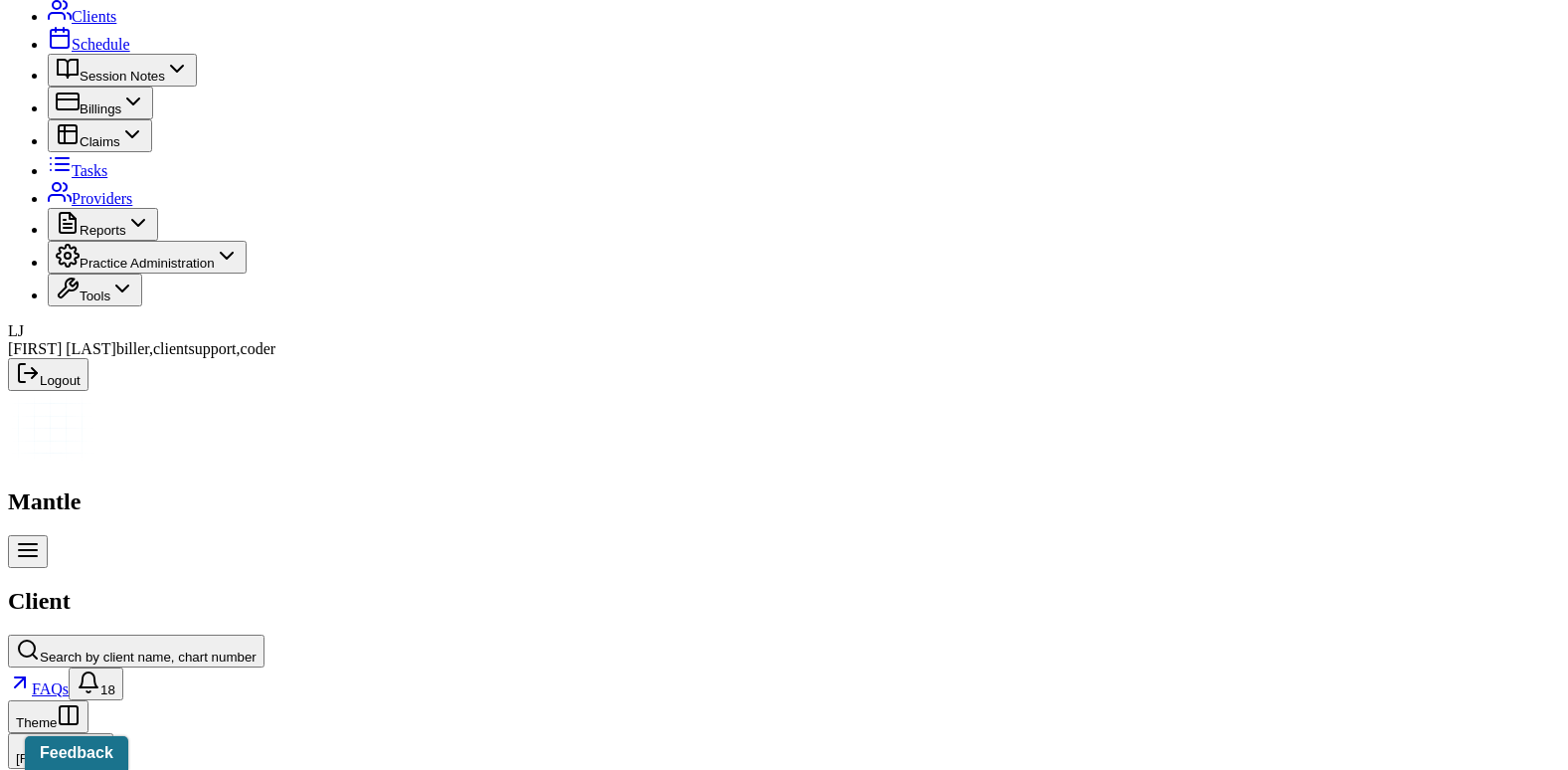 scroll, scrollTop: 93, scrollLeft: 0, axis: vertical 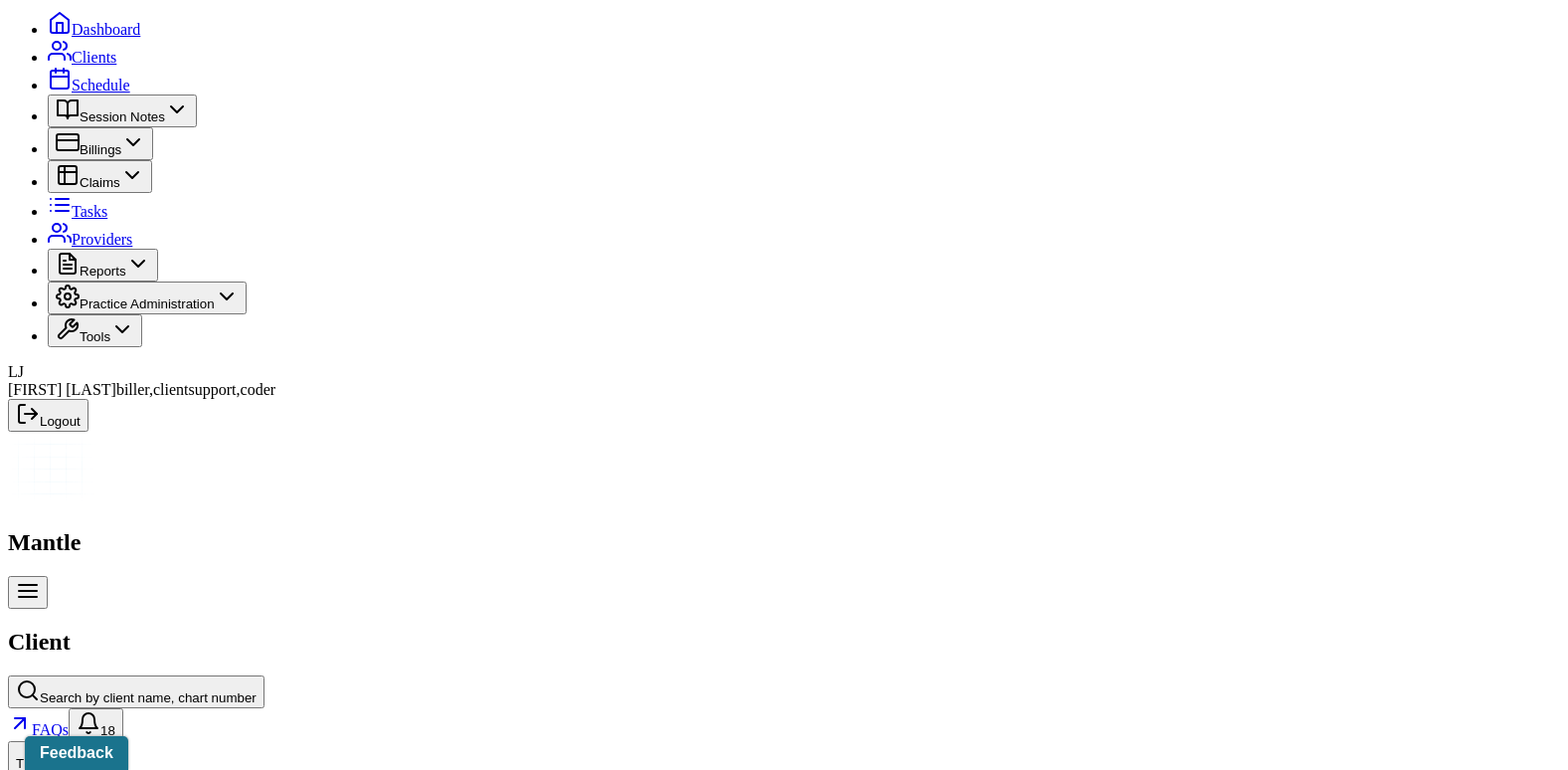 click on "Claims" at bounding box center [405, 2400] 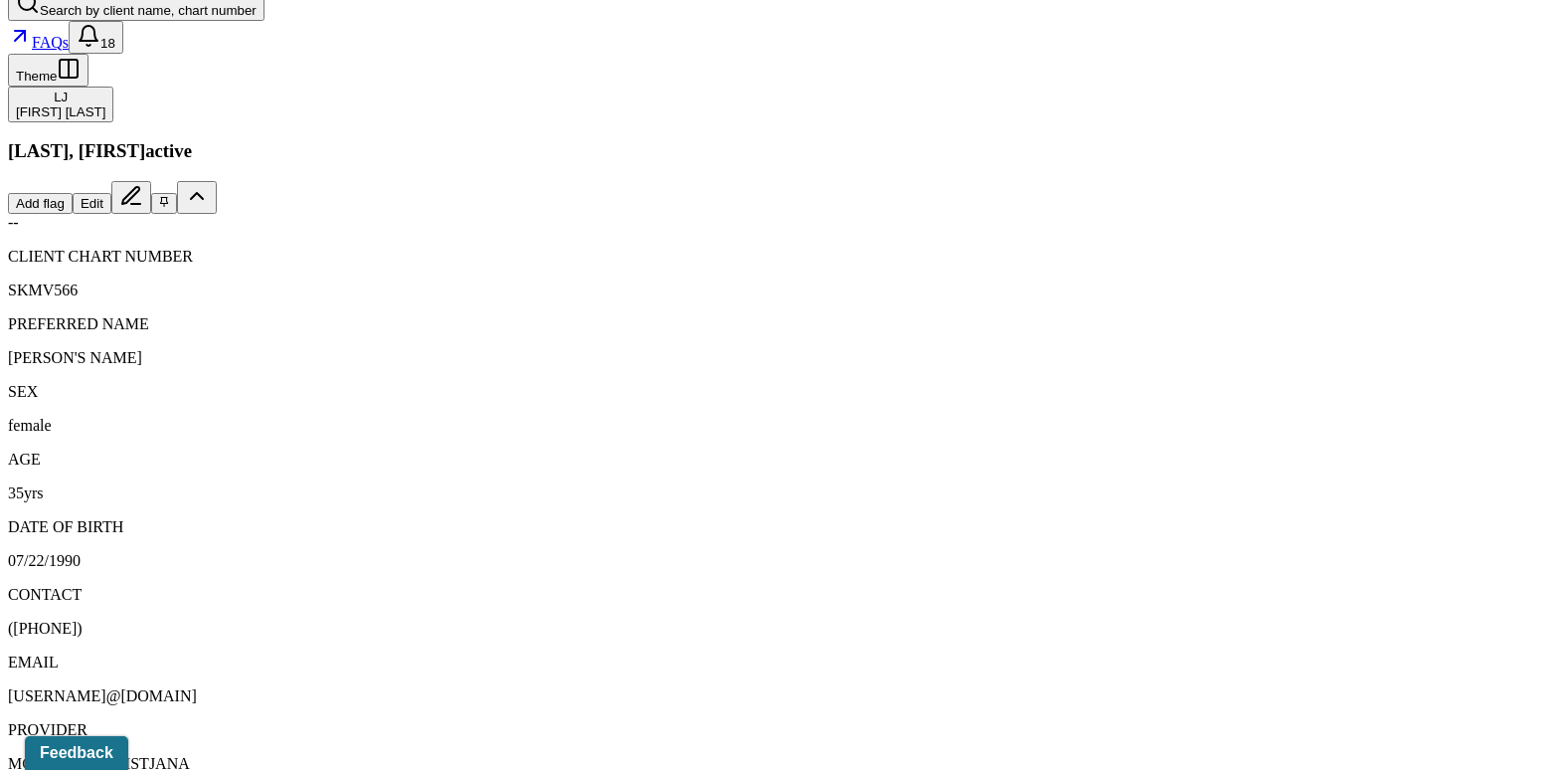 scroll, scrollTop: 789, scrollLeft: 0, axis: vertical 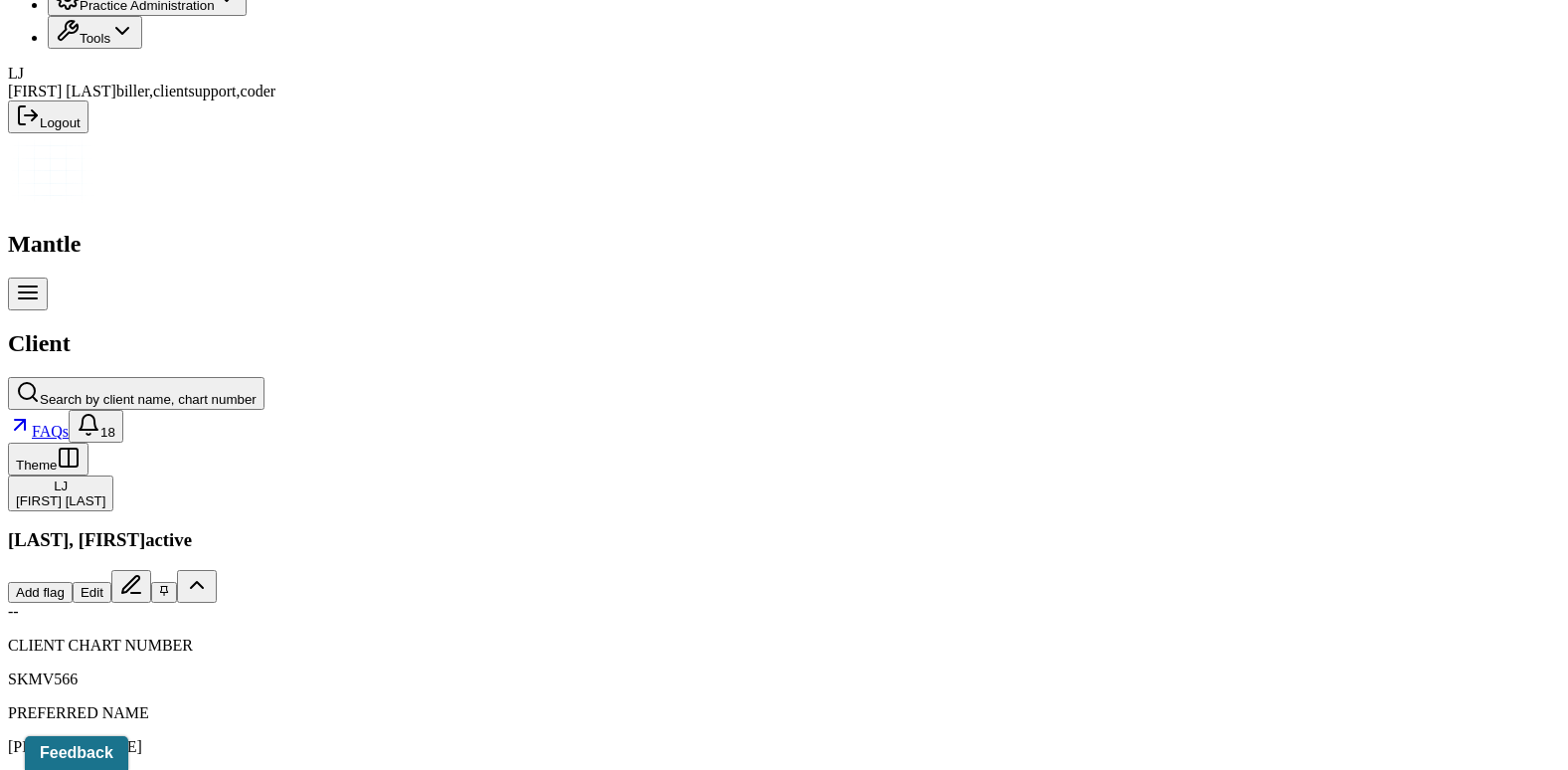click on "Memo" at bounding box center (34, 2101) 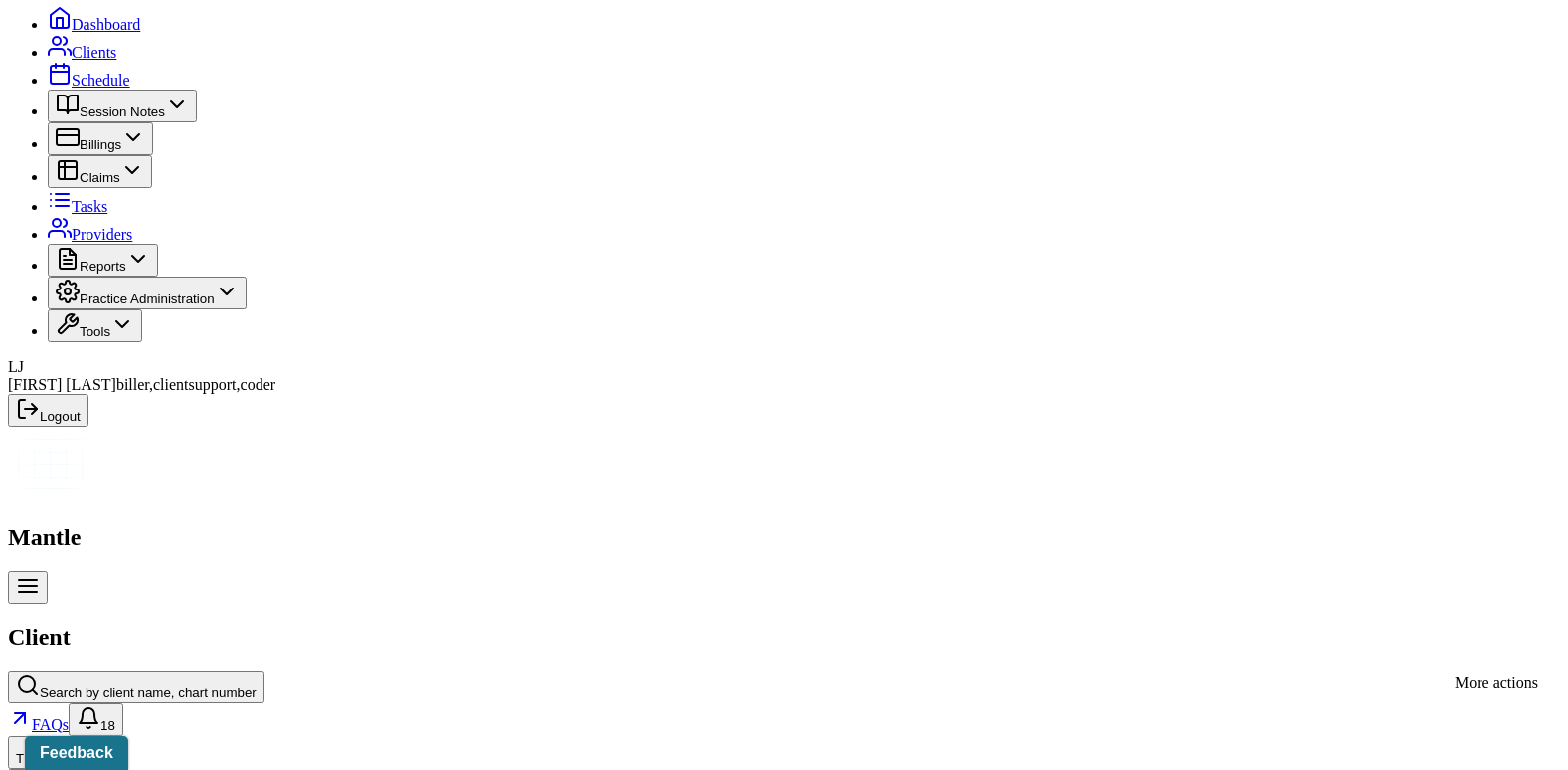 click 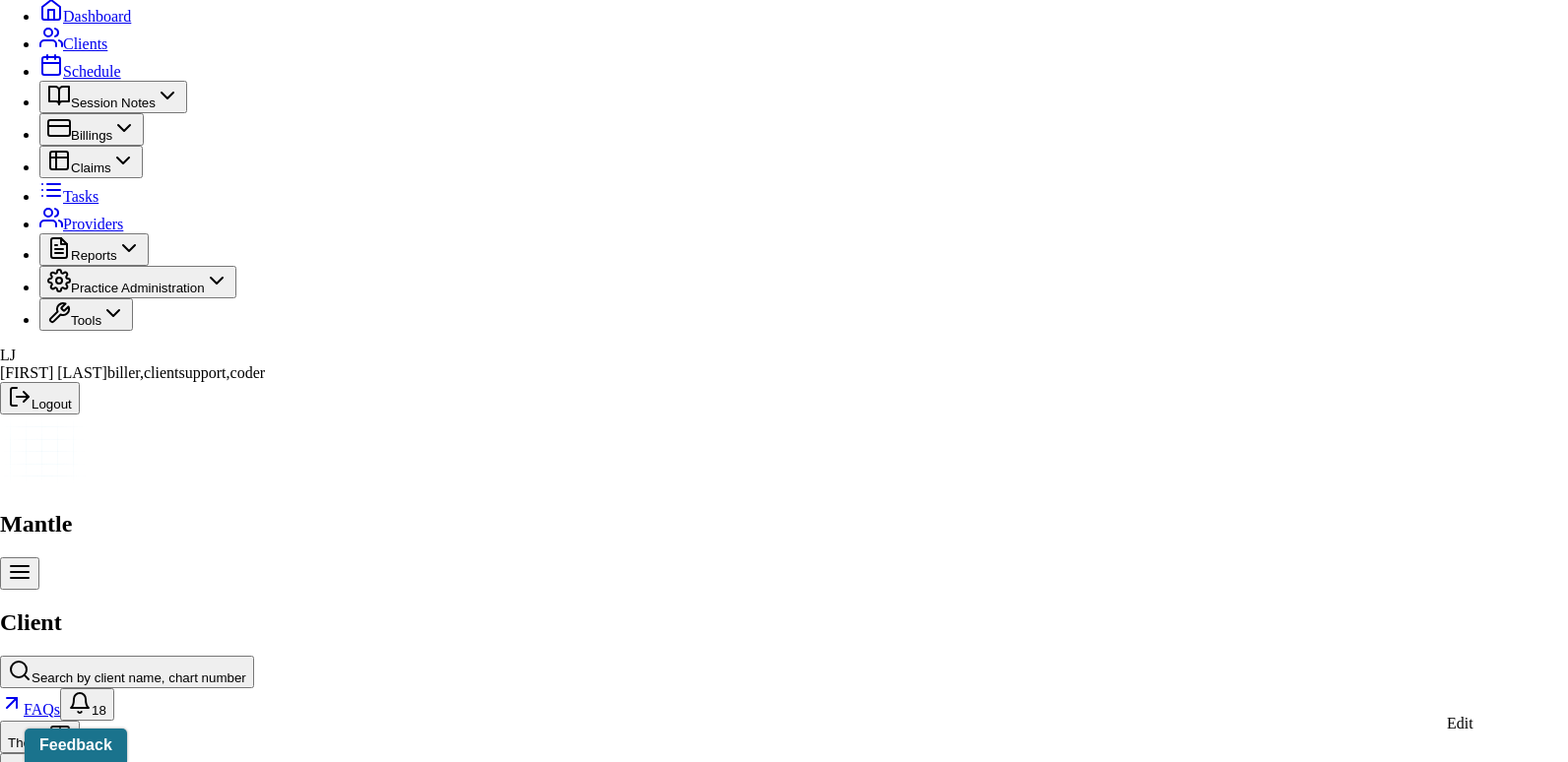 click on "Edit" at bounding box center [1460, 723] 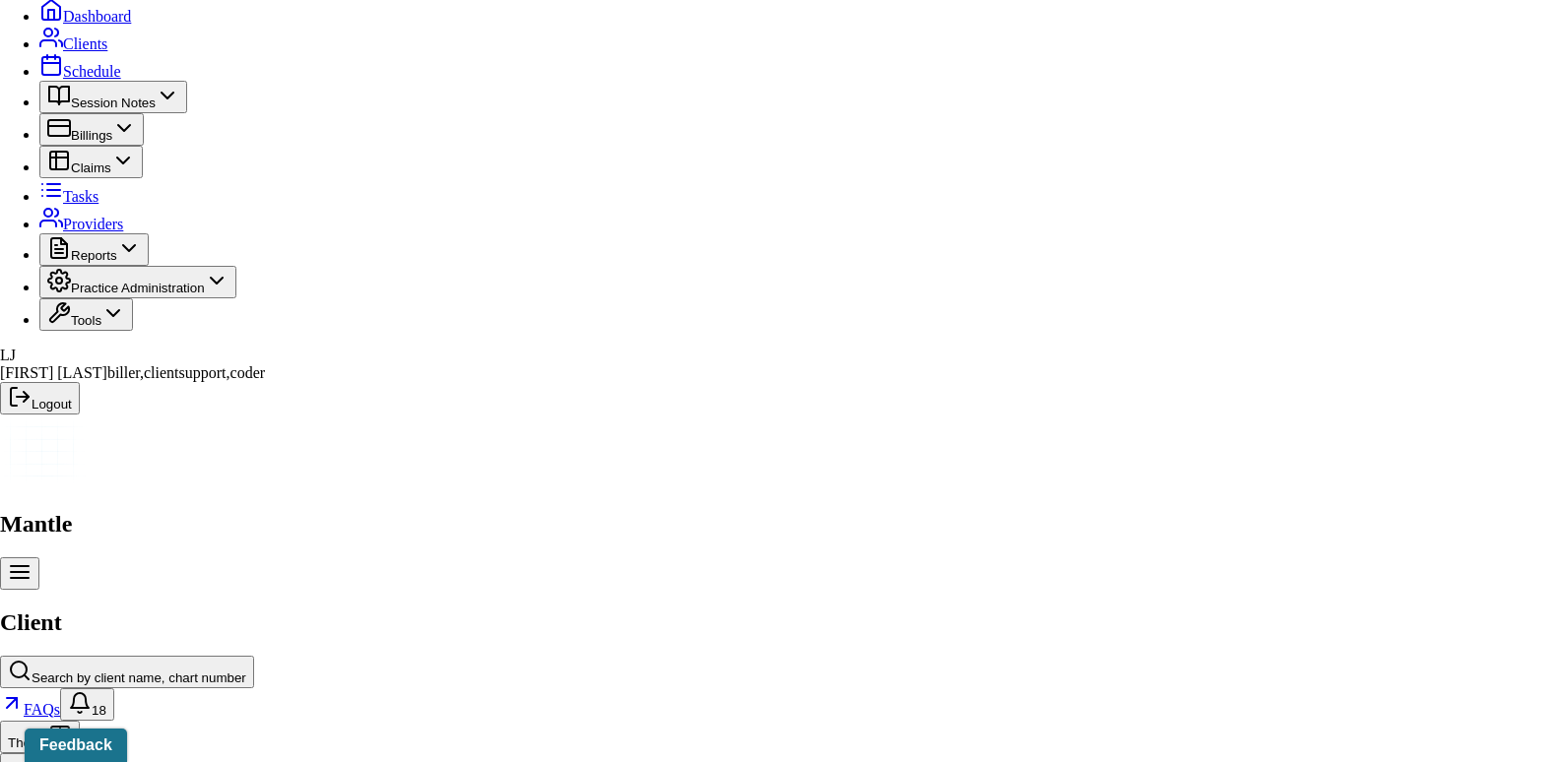 click on "DOS [DATE] makes 10 of 12 @ $[PRICE]. LJ 2025 BCBS: $[PRICE]x12; $[PRICE], EFF: [DATE]" at bounding box center [776, 3494] 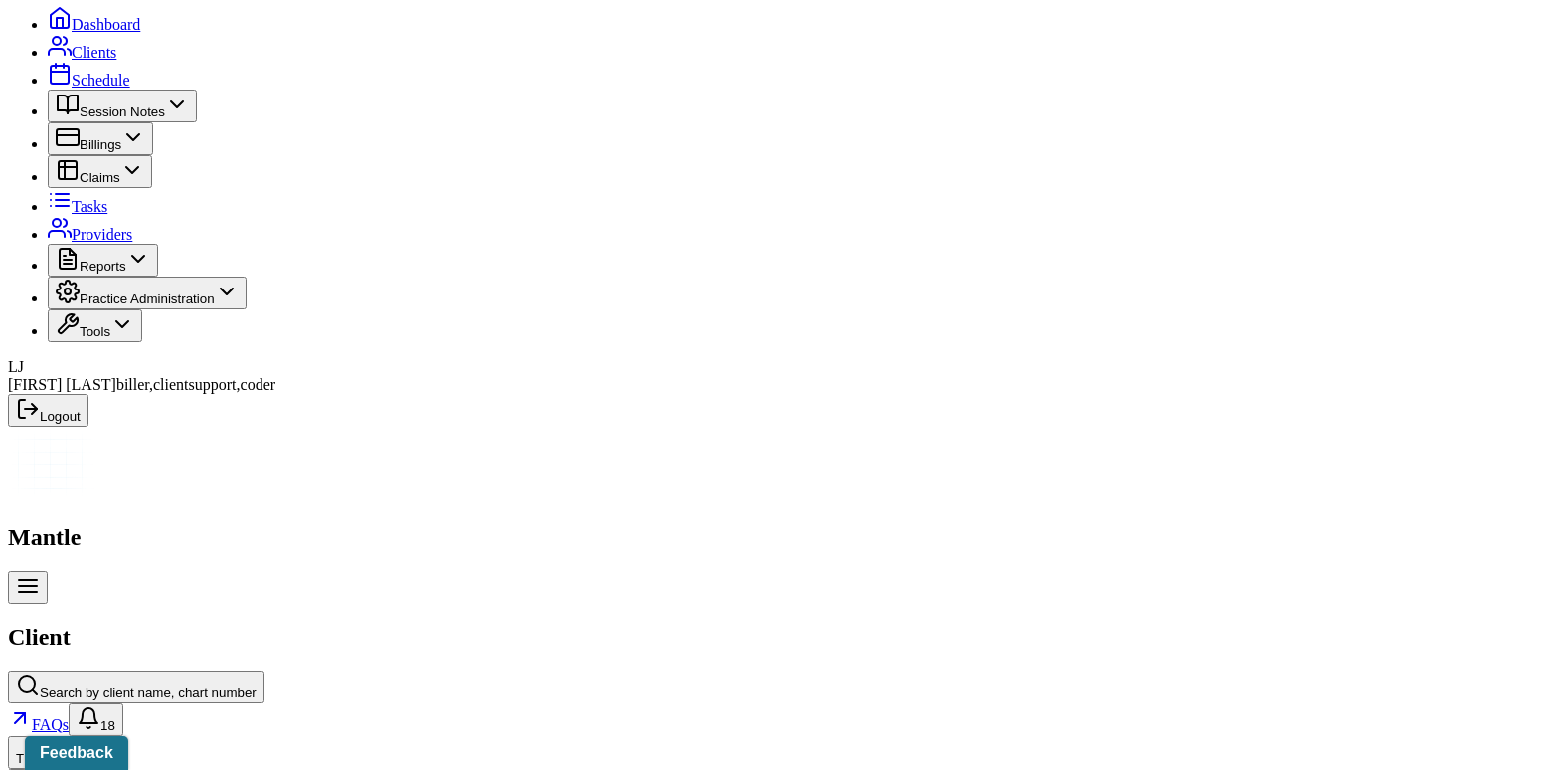 click on "Insurance/Fees" at bounding box center (323, 2395) 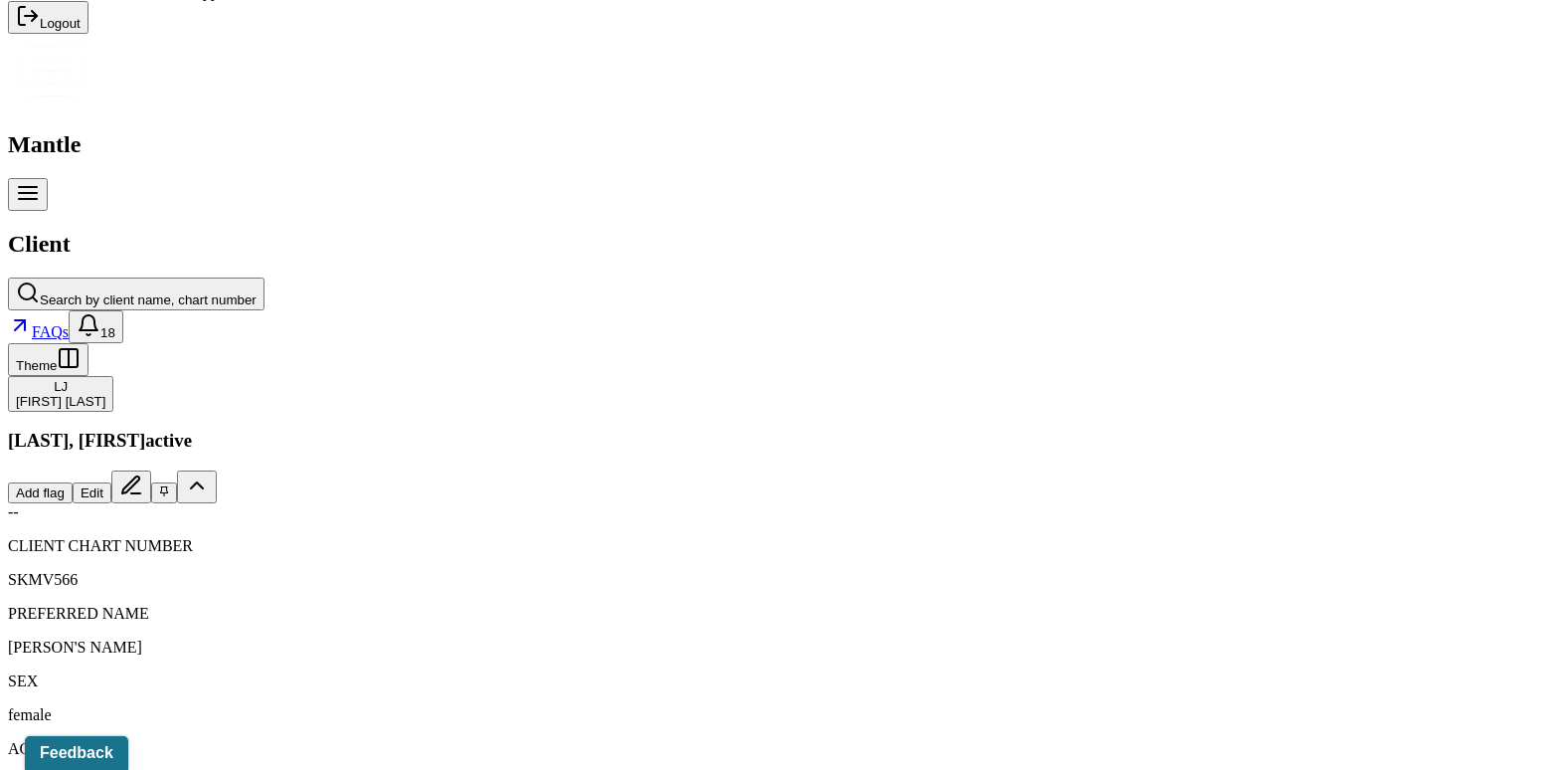 scroll, scrollTop: 291, scrollLeft: 0, axis: vertical 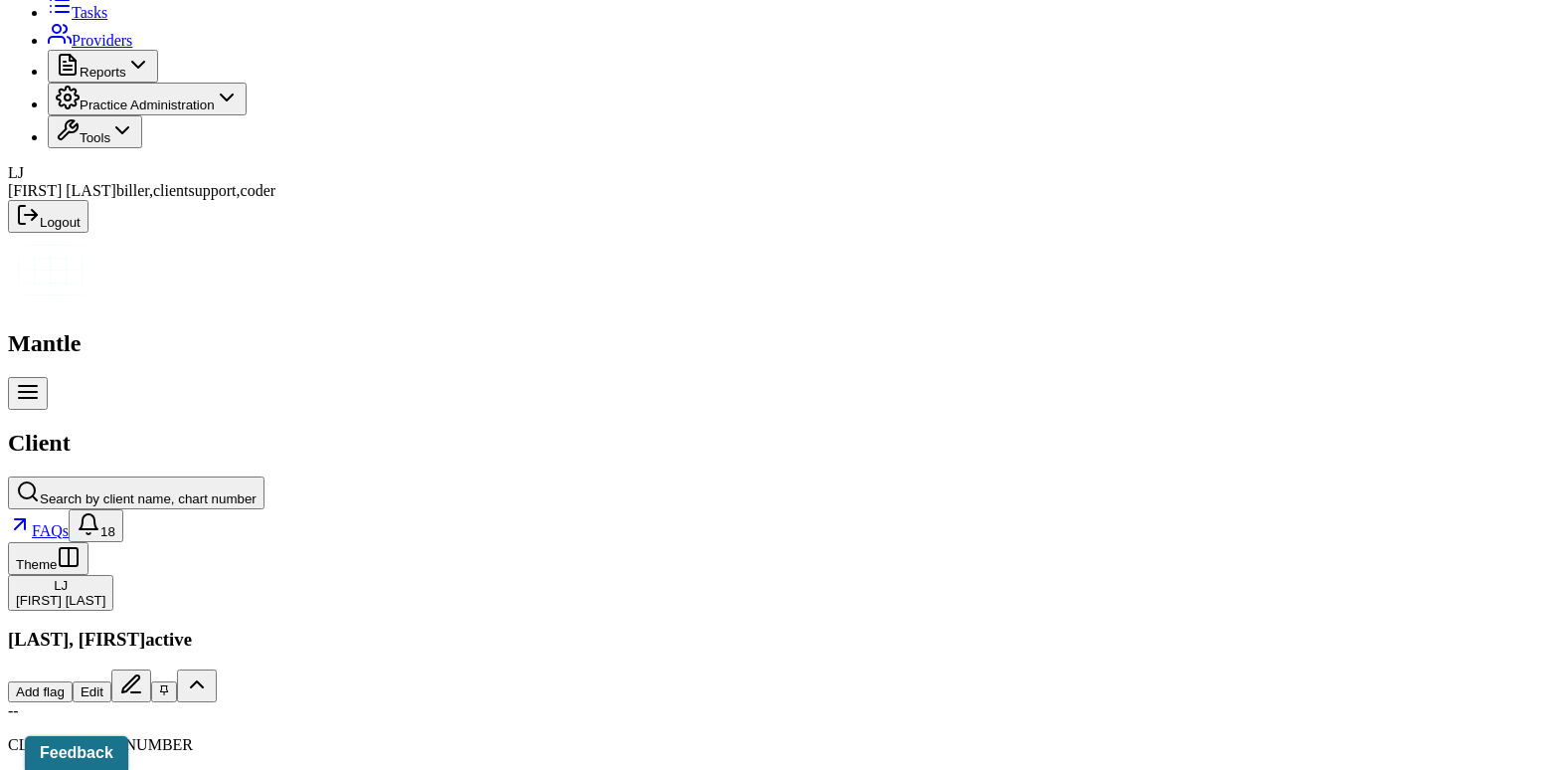 click on "Claims" at bounding box center (405, 2201) 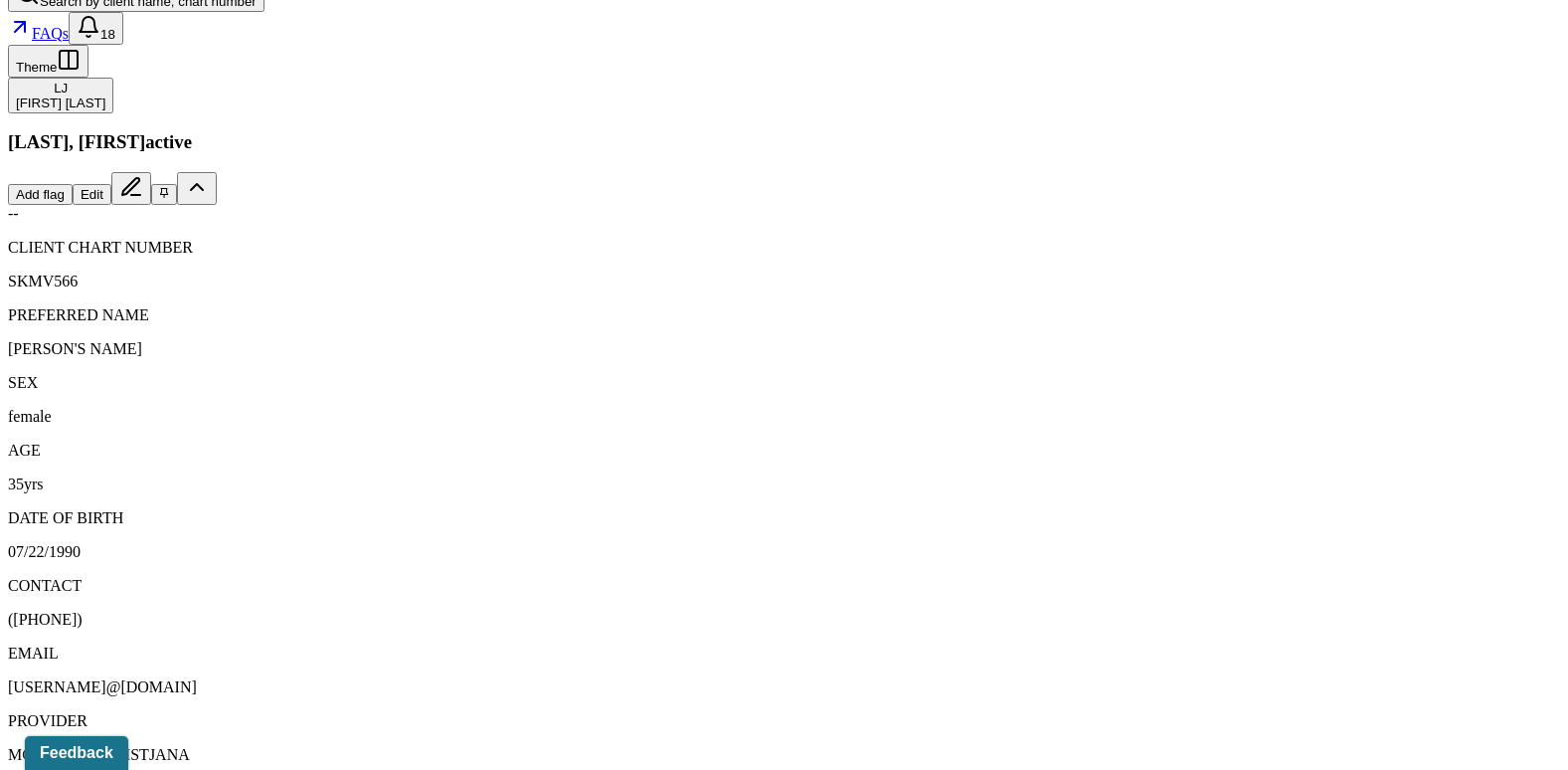 scroll, scrollTop: 888, scrollLeft: 0, axis: vertical 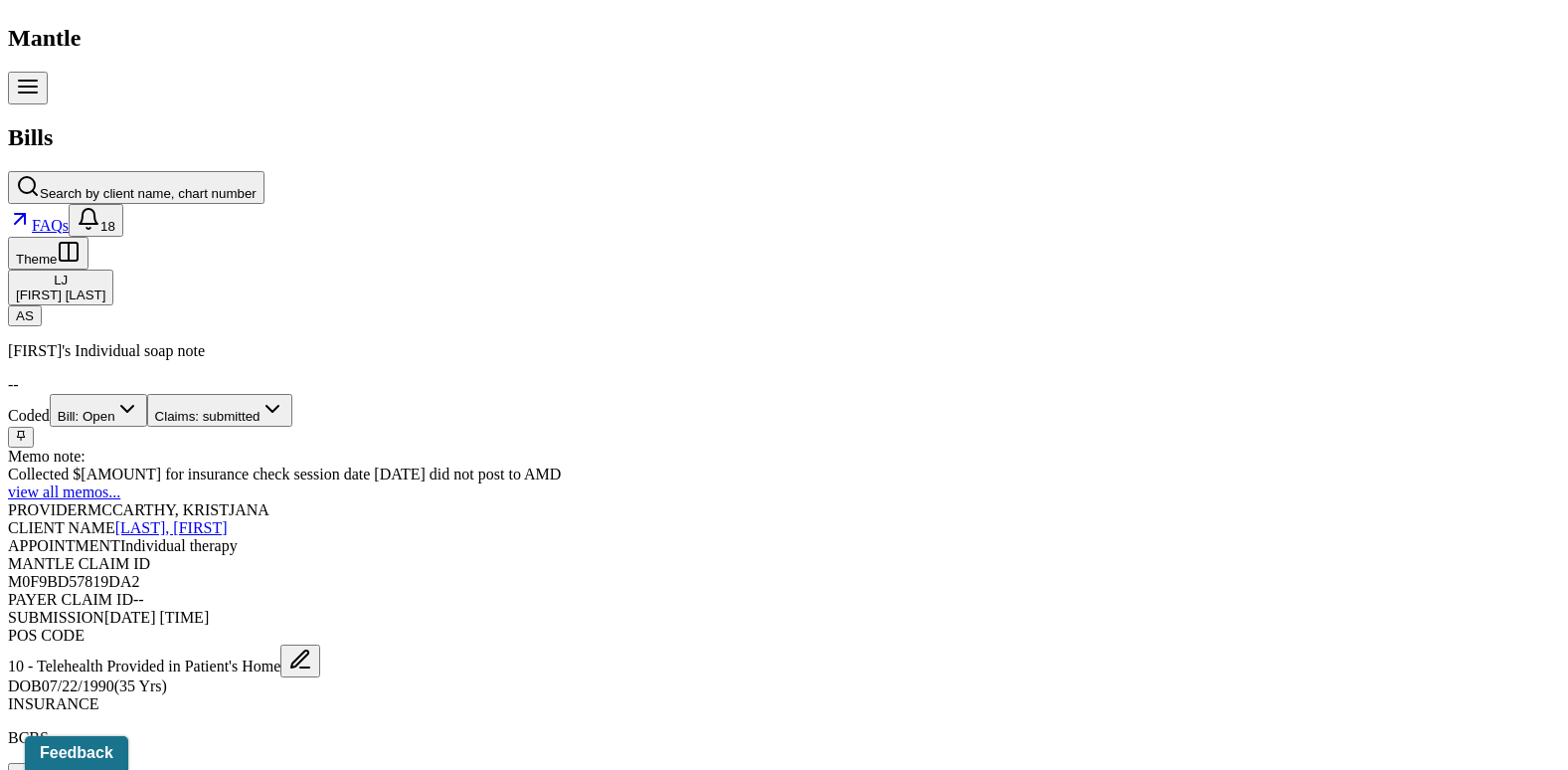 click on "Check unmatched payments" at bounding box center [282, 1584] 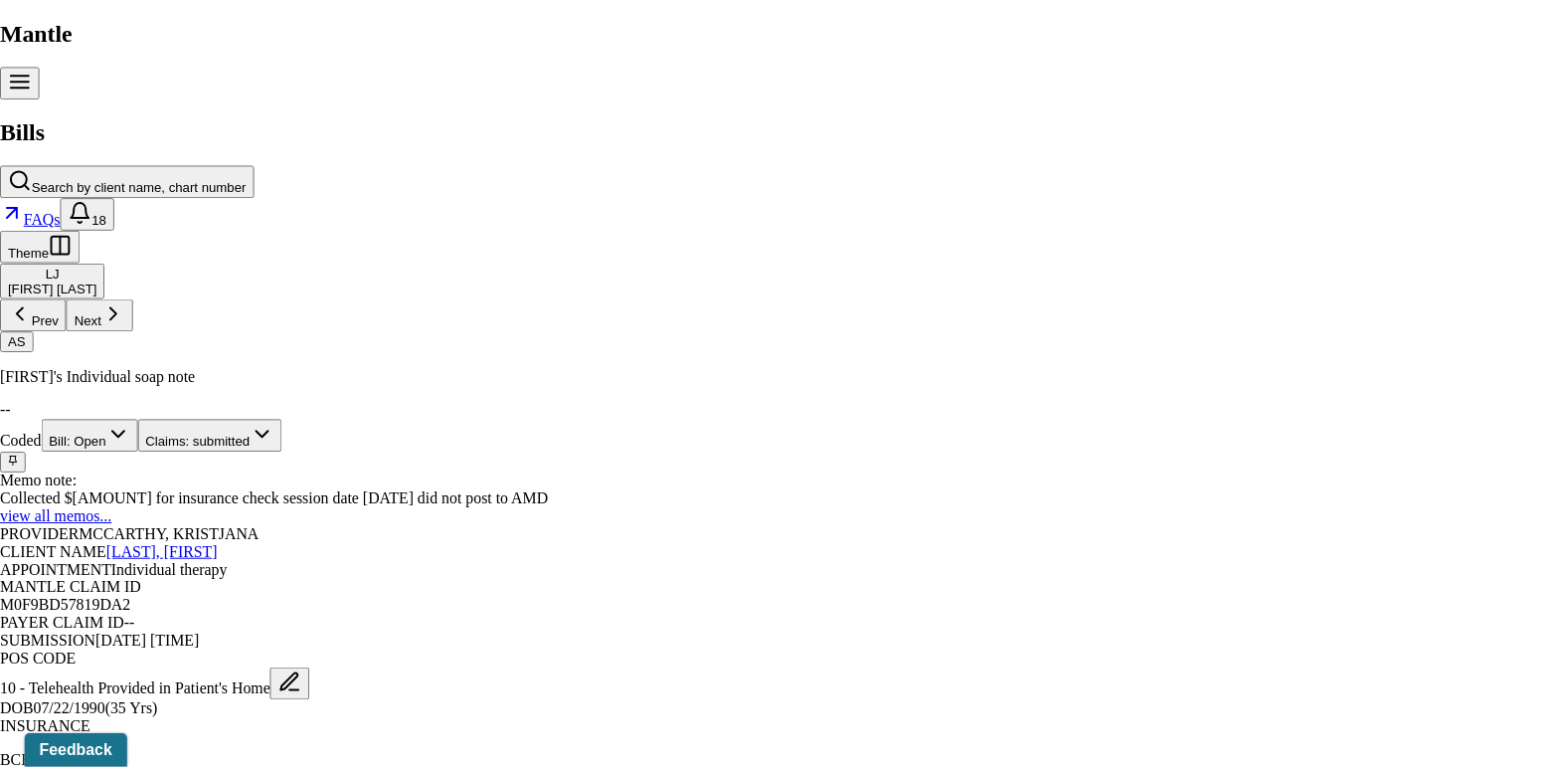 scroll, scrollTop: 613, scrollLeft: 0, axis: vertical 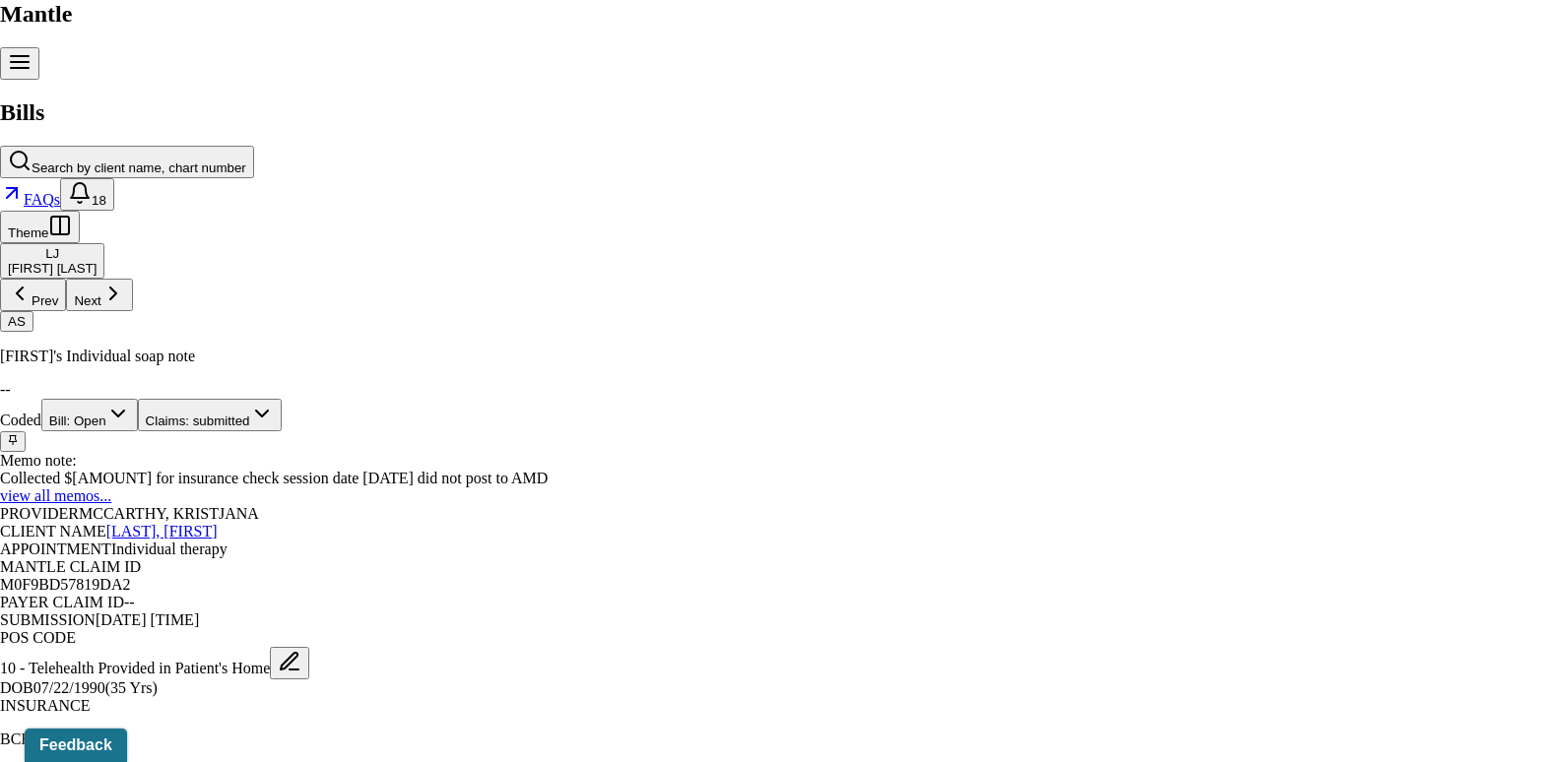 click at bounding box center [13, 2691] 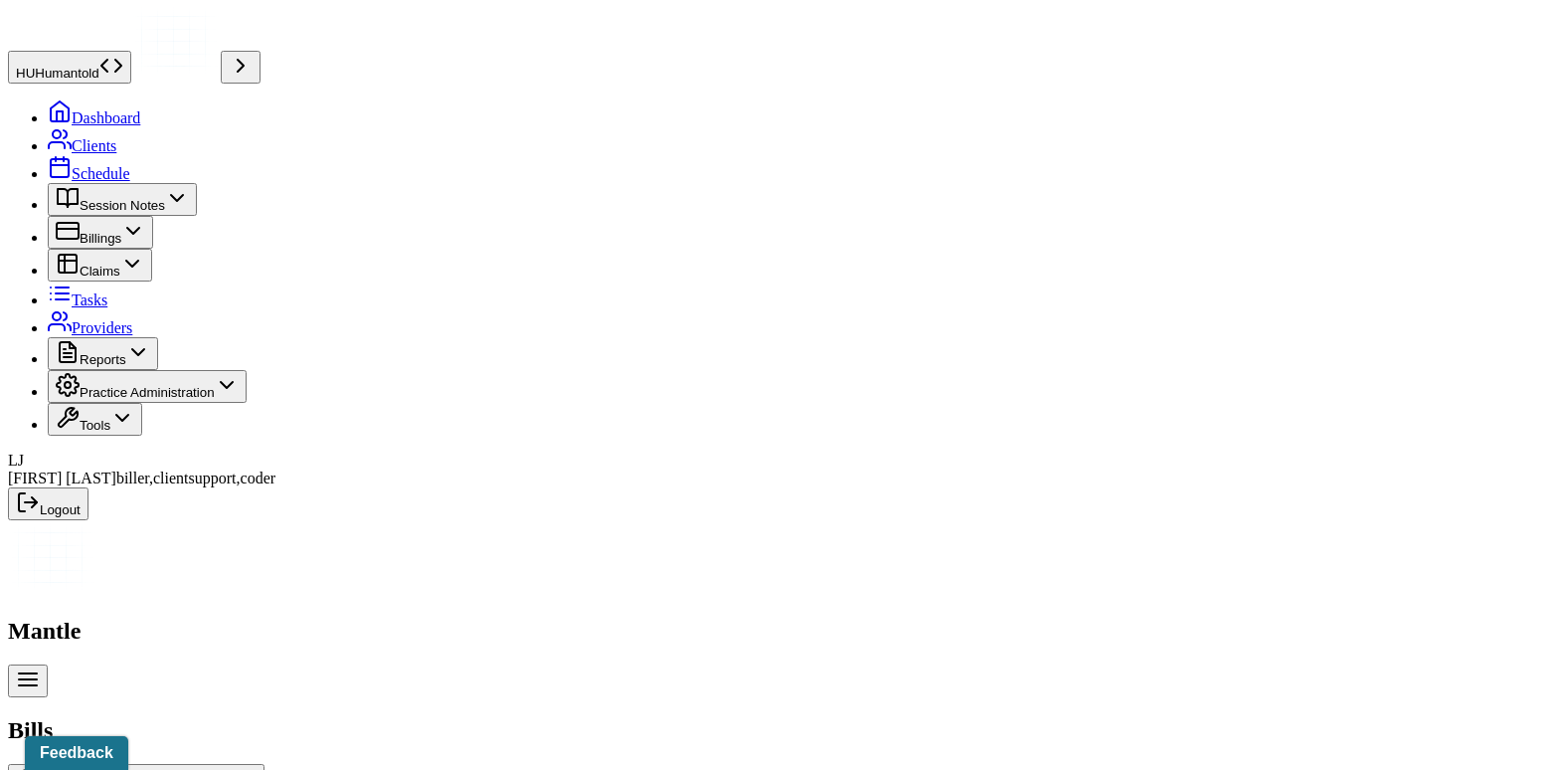 scroll, scrollTop: 0, scrollLeft: 0, axis: both 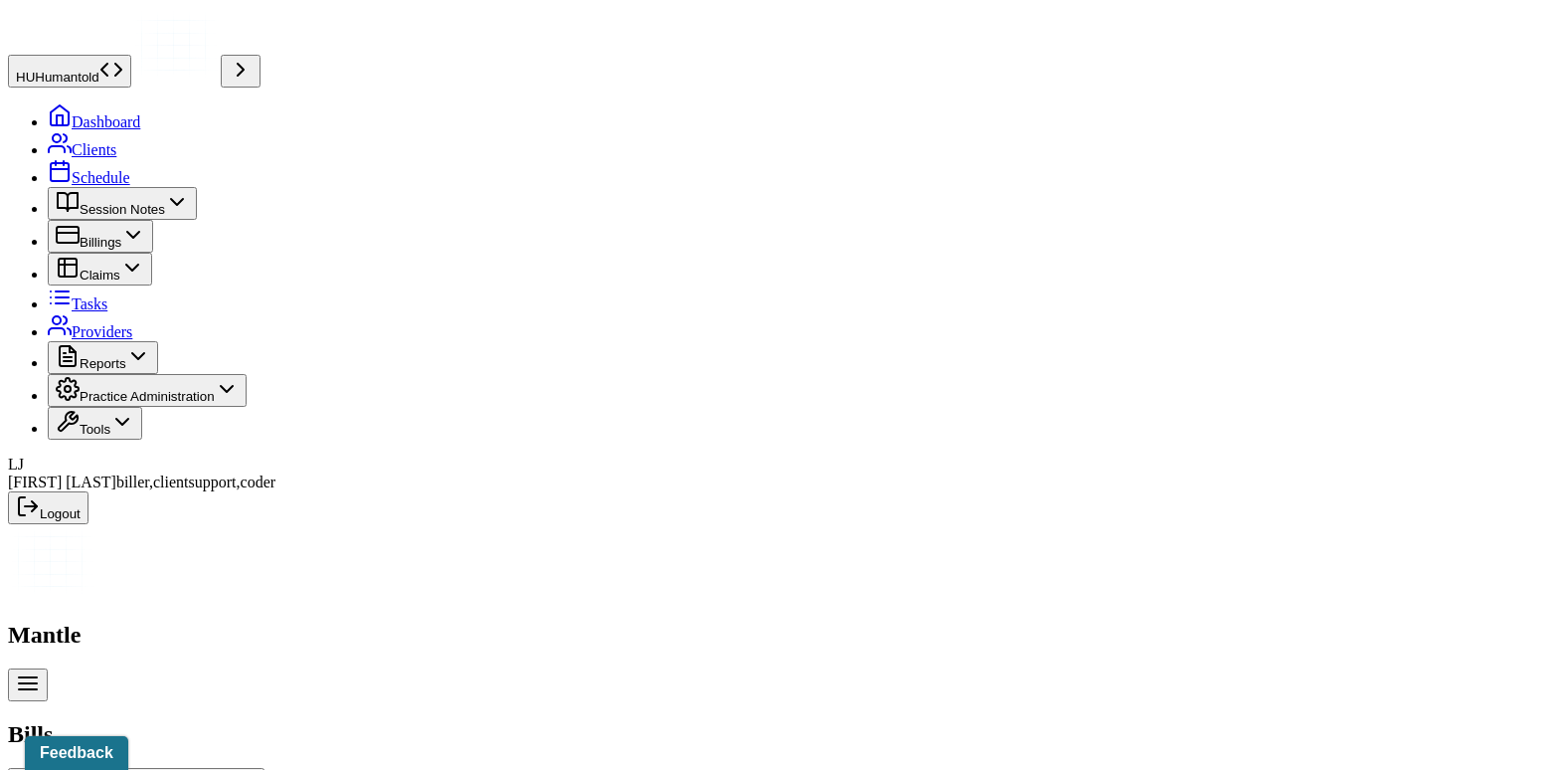 click on "Bill: Open" at bounding box center [98, 1040] 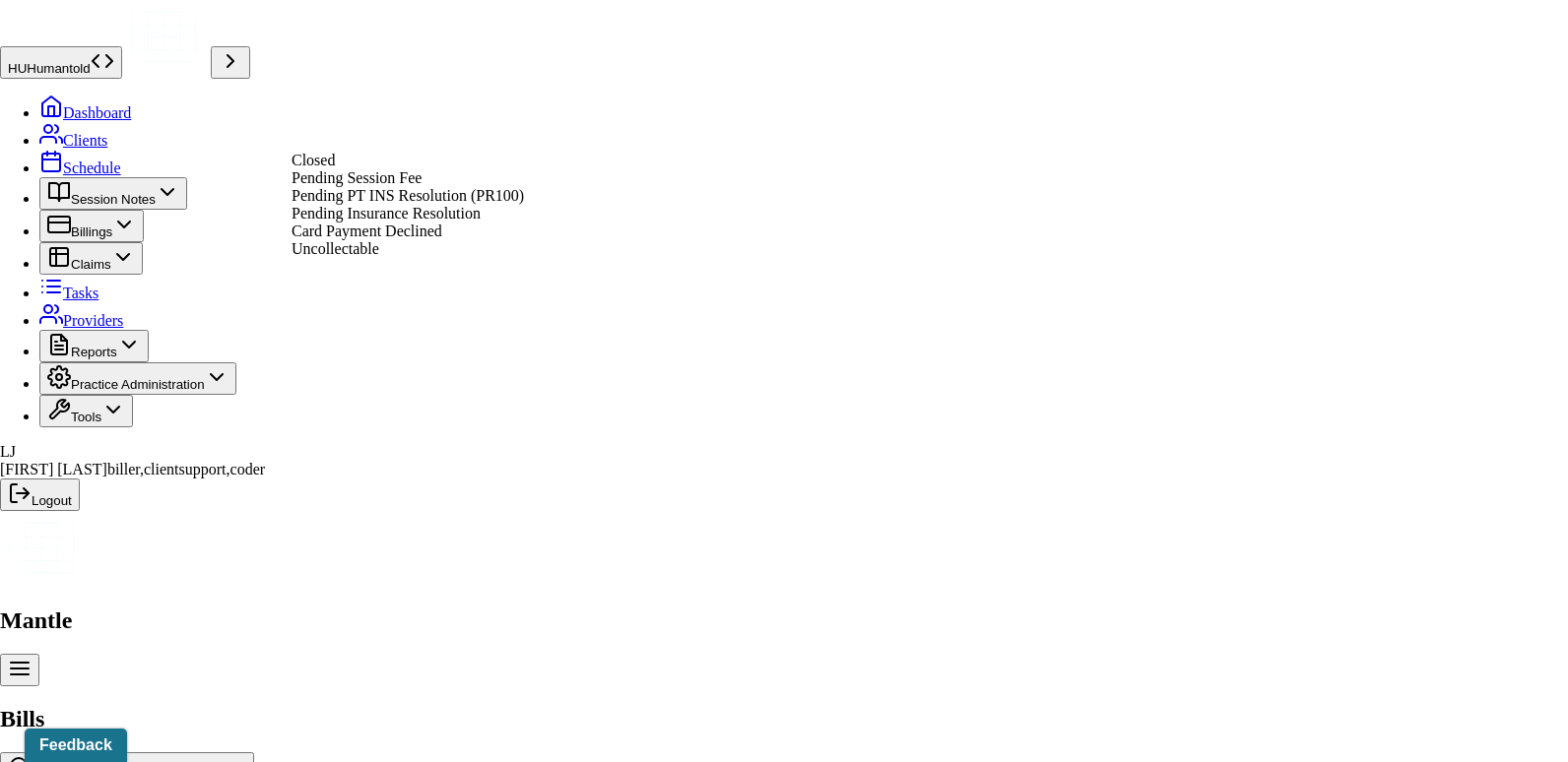 click on "Pending Insurance Resolution" at bounding box center (386, 213) 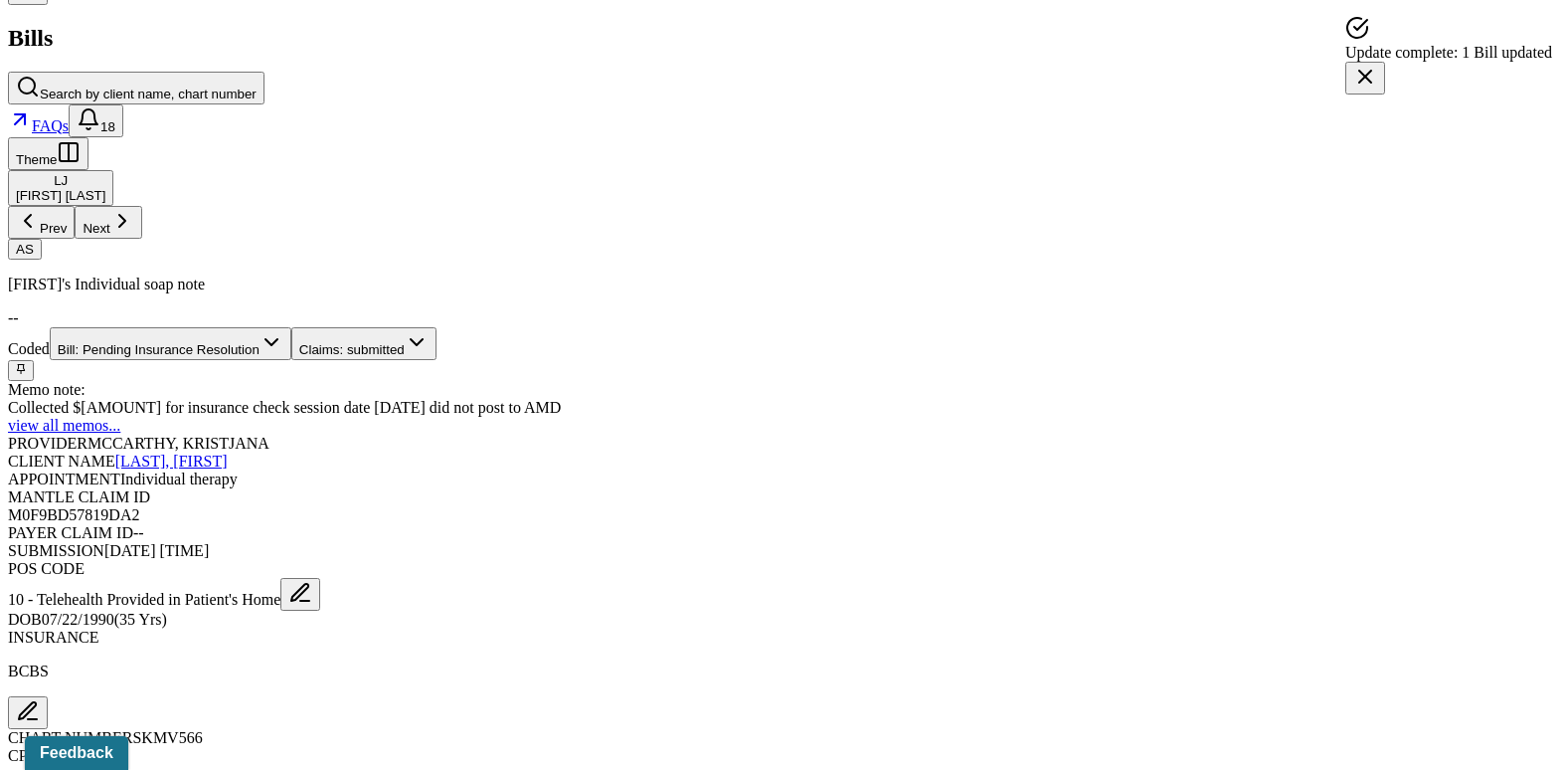 scroll, scrollTop: 796, scrollLeft: 0, axis: vertical 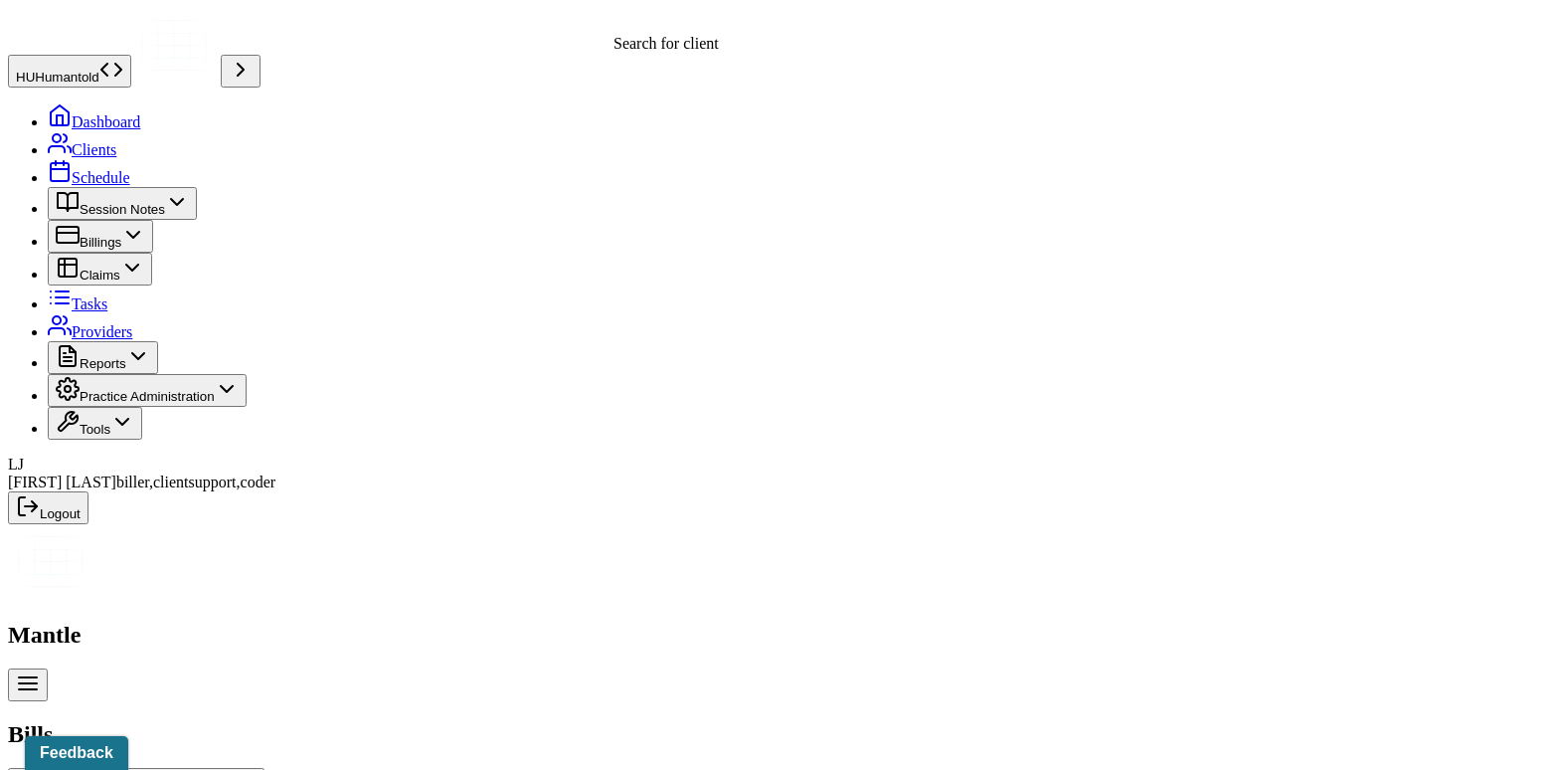 click on "Search by client name, chart number" at bounding box center (148, 790) 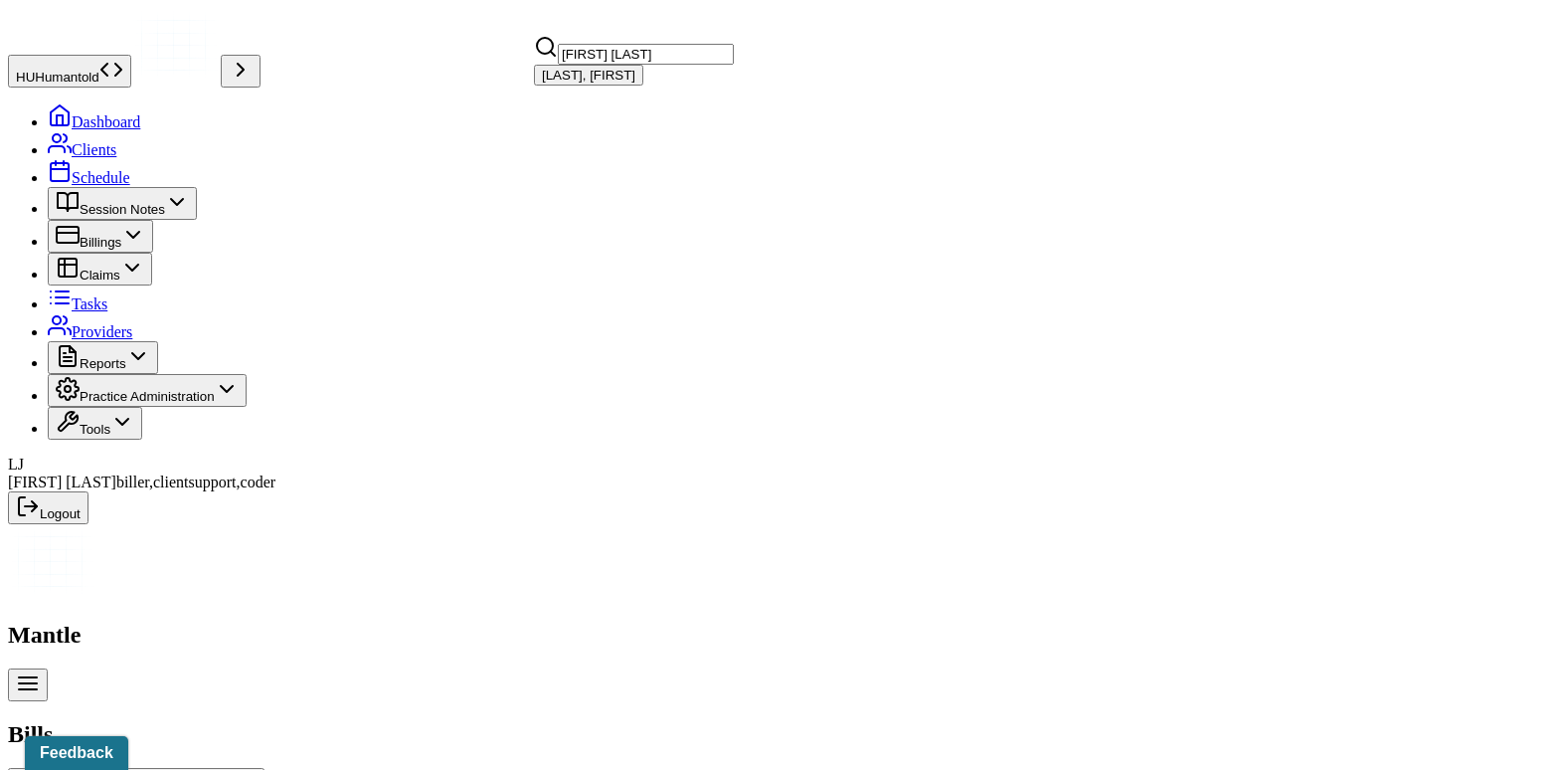 type on "[FIRST] [LAST]" 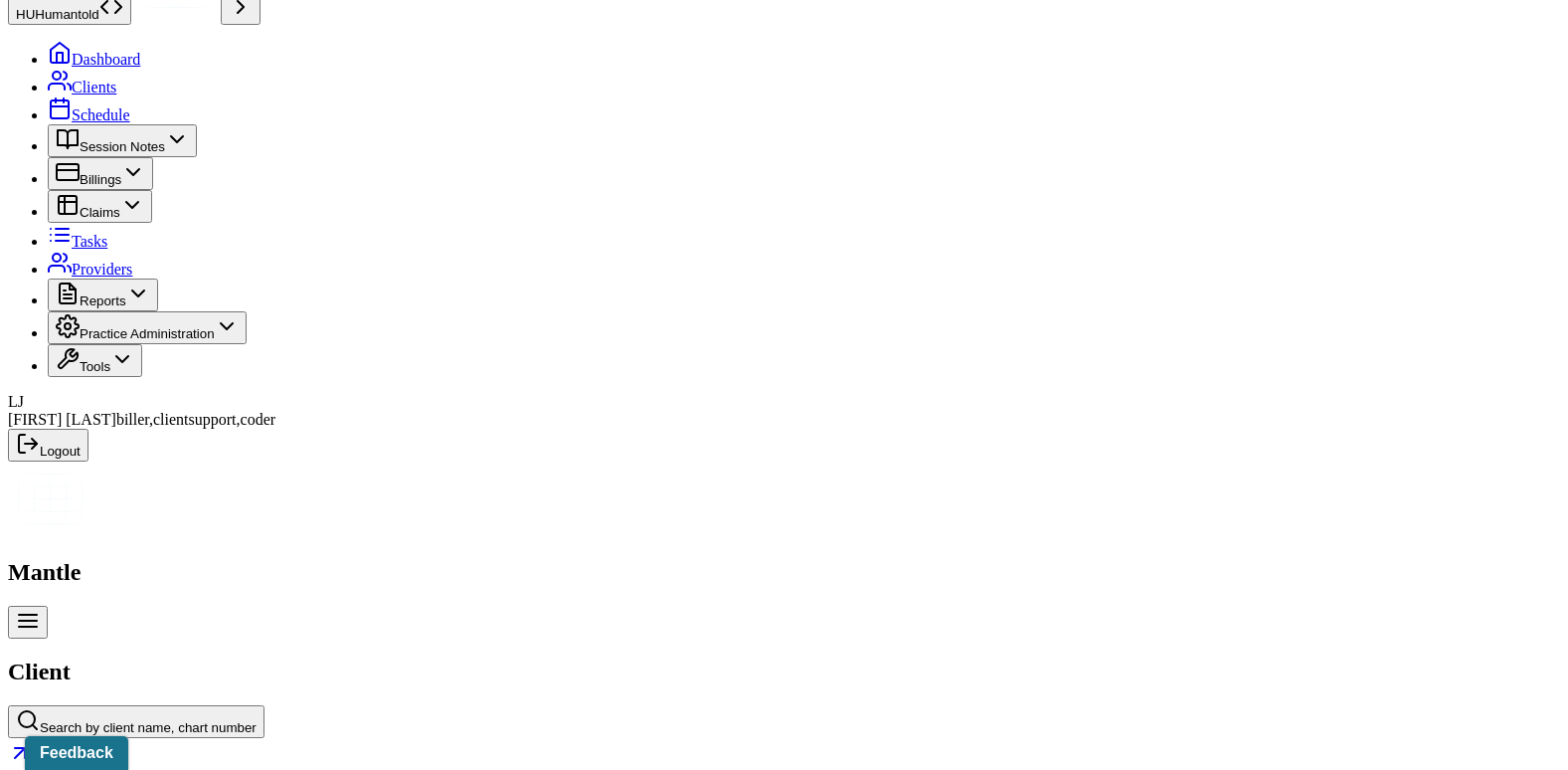 scroll, scrollTop: 97, scrollLeft: 0, axis: vertical 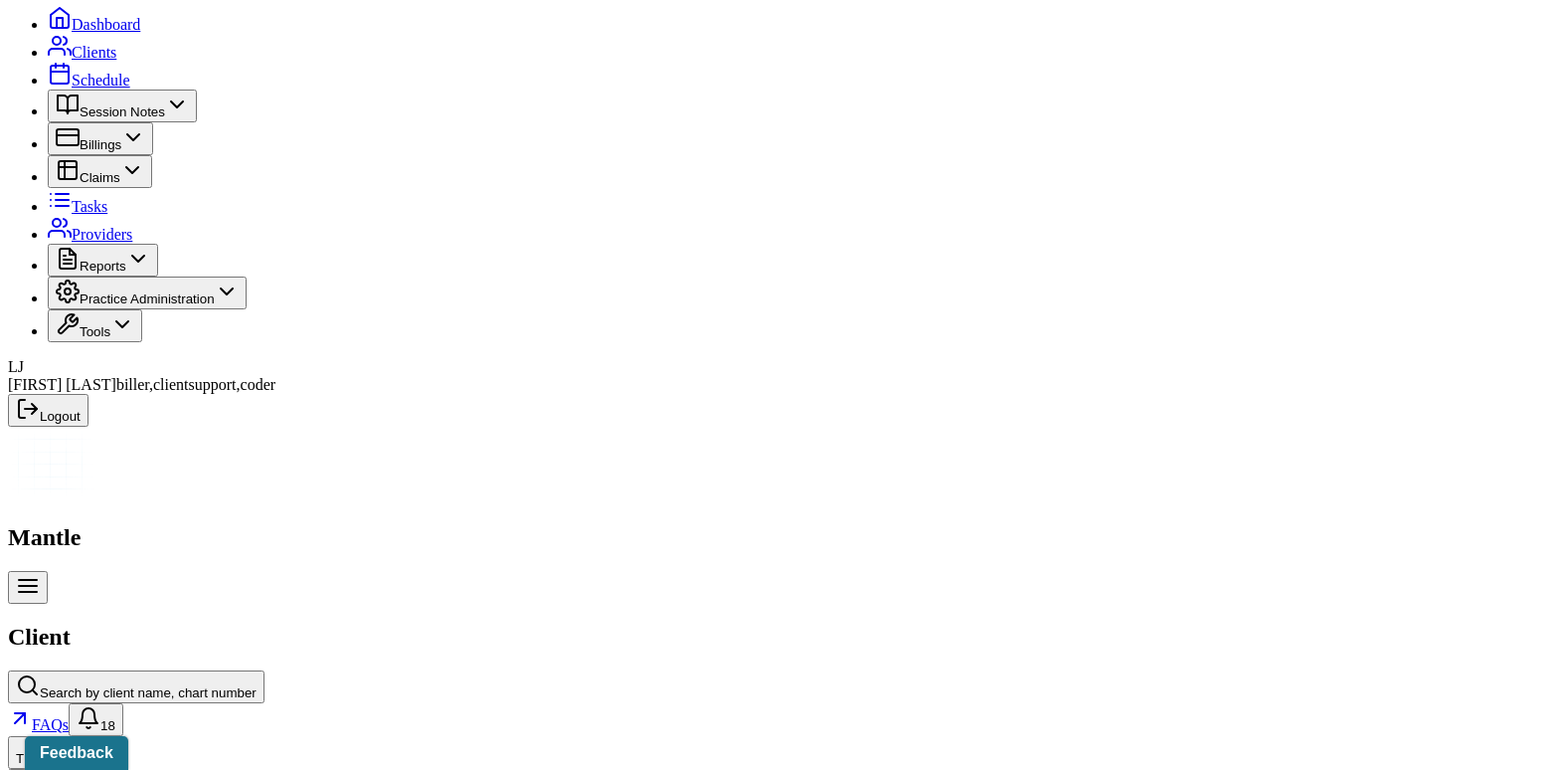 click on "Insurance/Fees" at bounding box center [323, 2395] 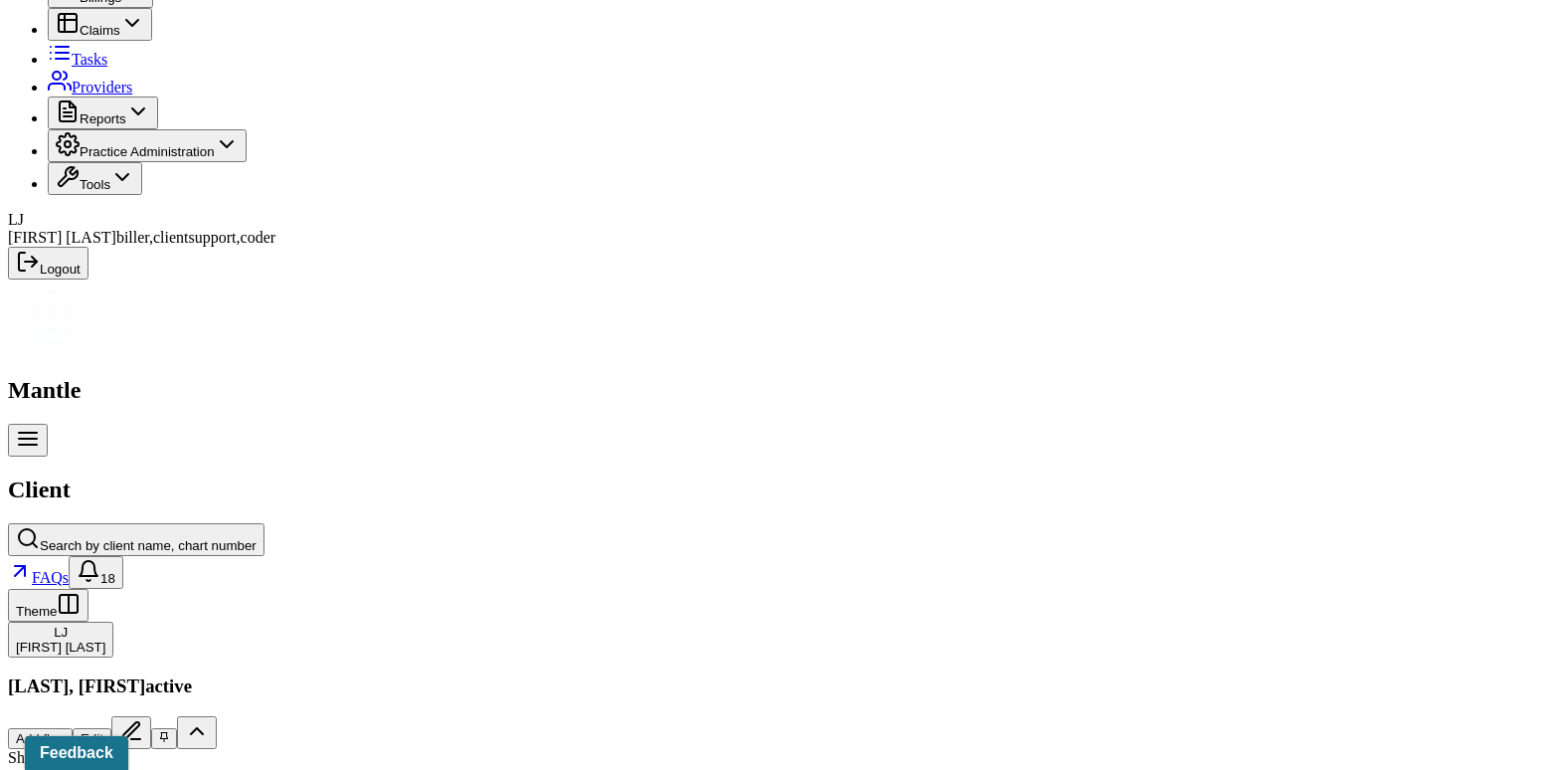scroll, scrollTop: 197, scrollLeft: 0, axis: vertical 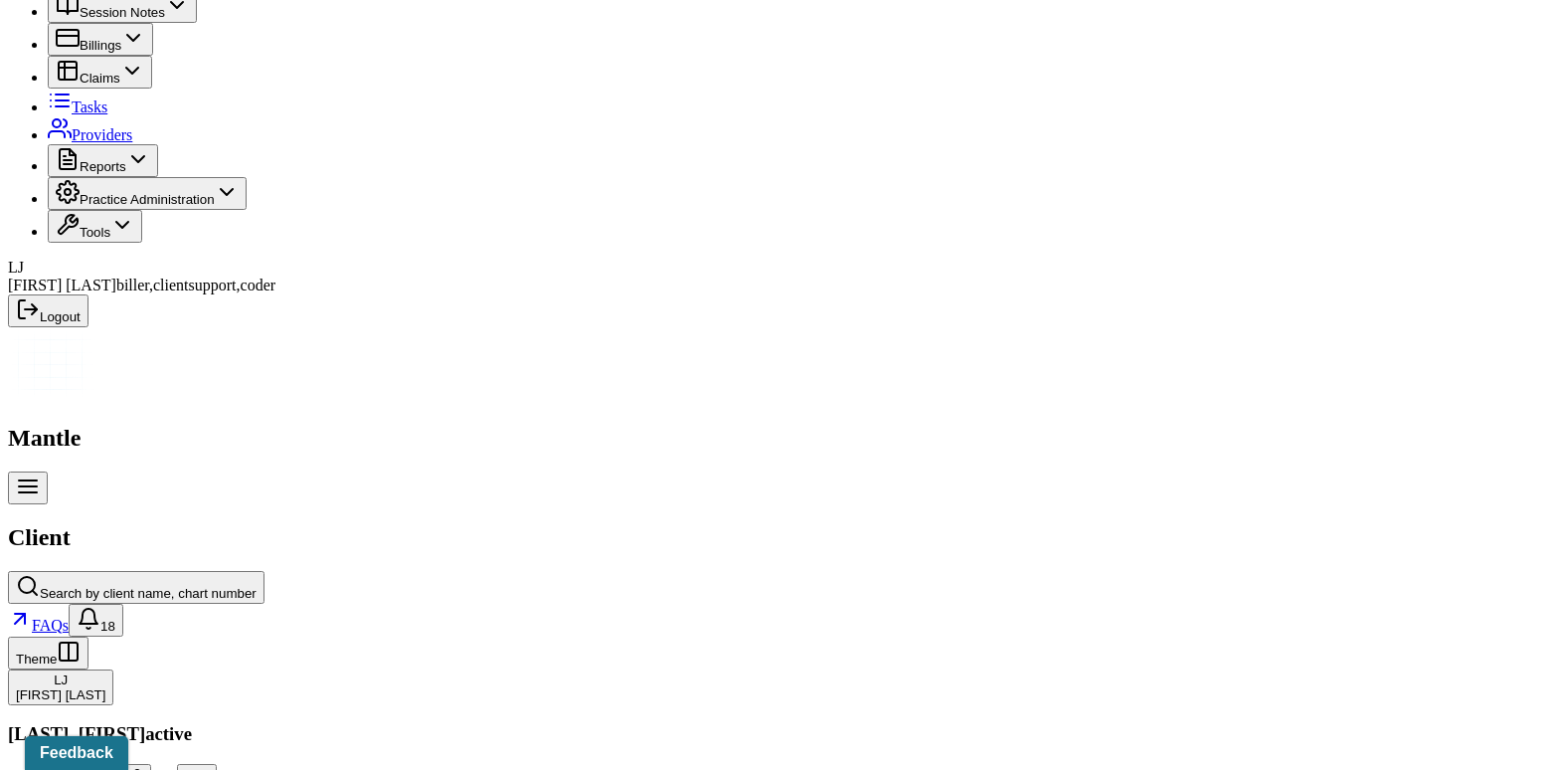 click on "Claims" at bounding box center [405, 2295] 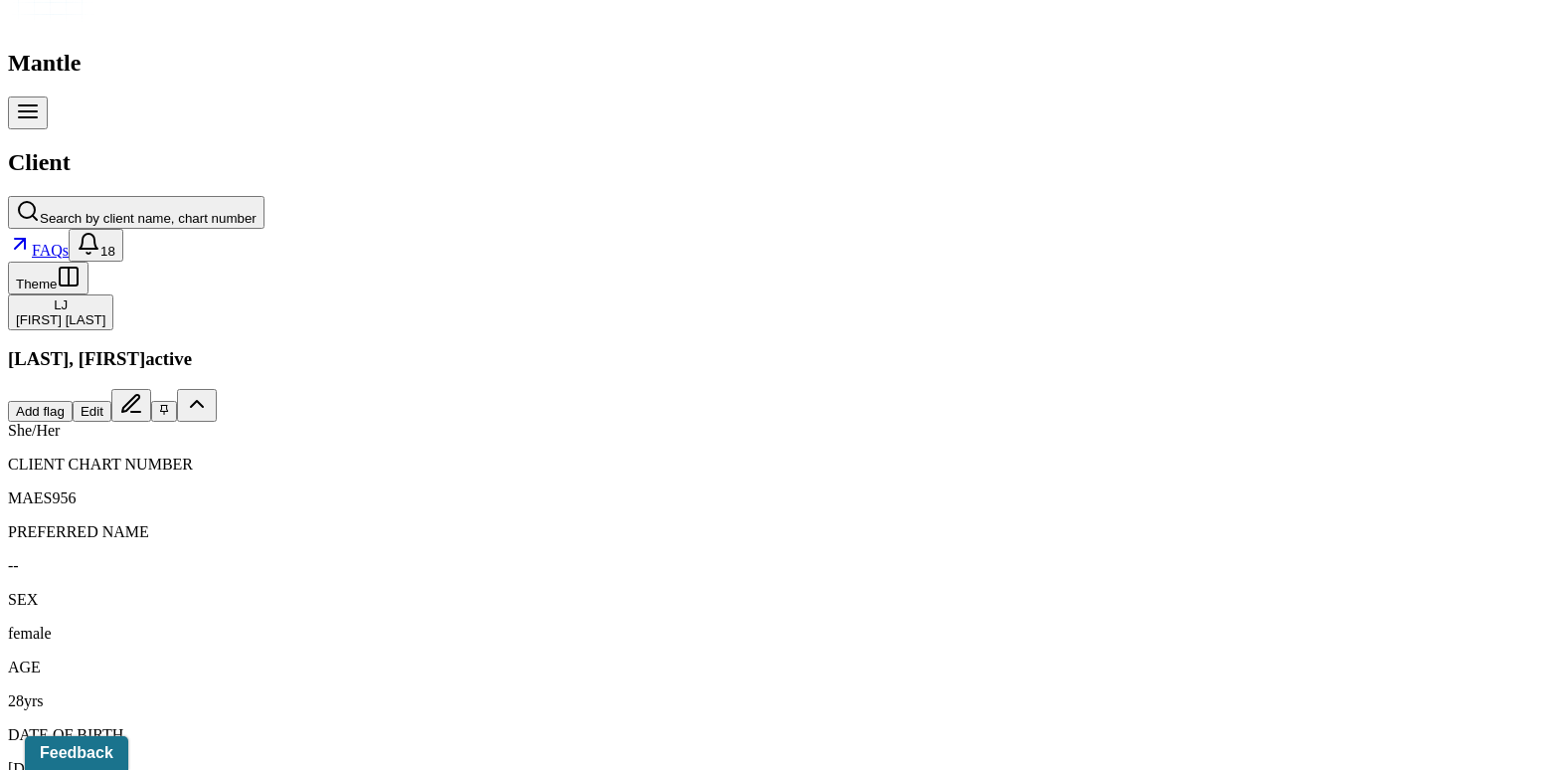 scroll, scrollTop: 595, scrollLeft: 0, axis: vertical 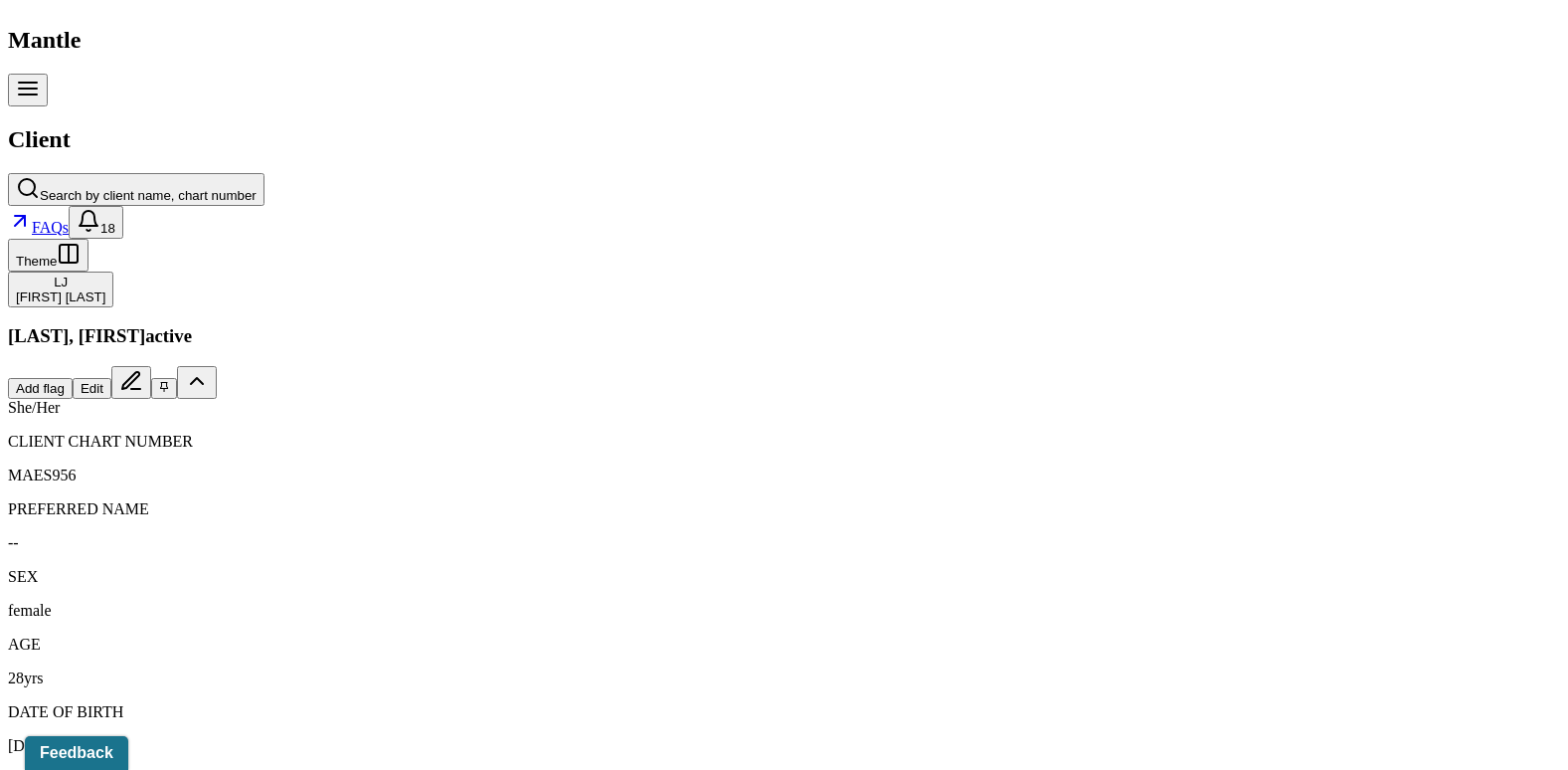 click on "08/04/2025" at bounding box center [134, 2253] 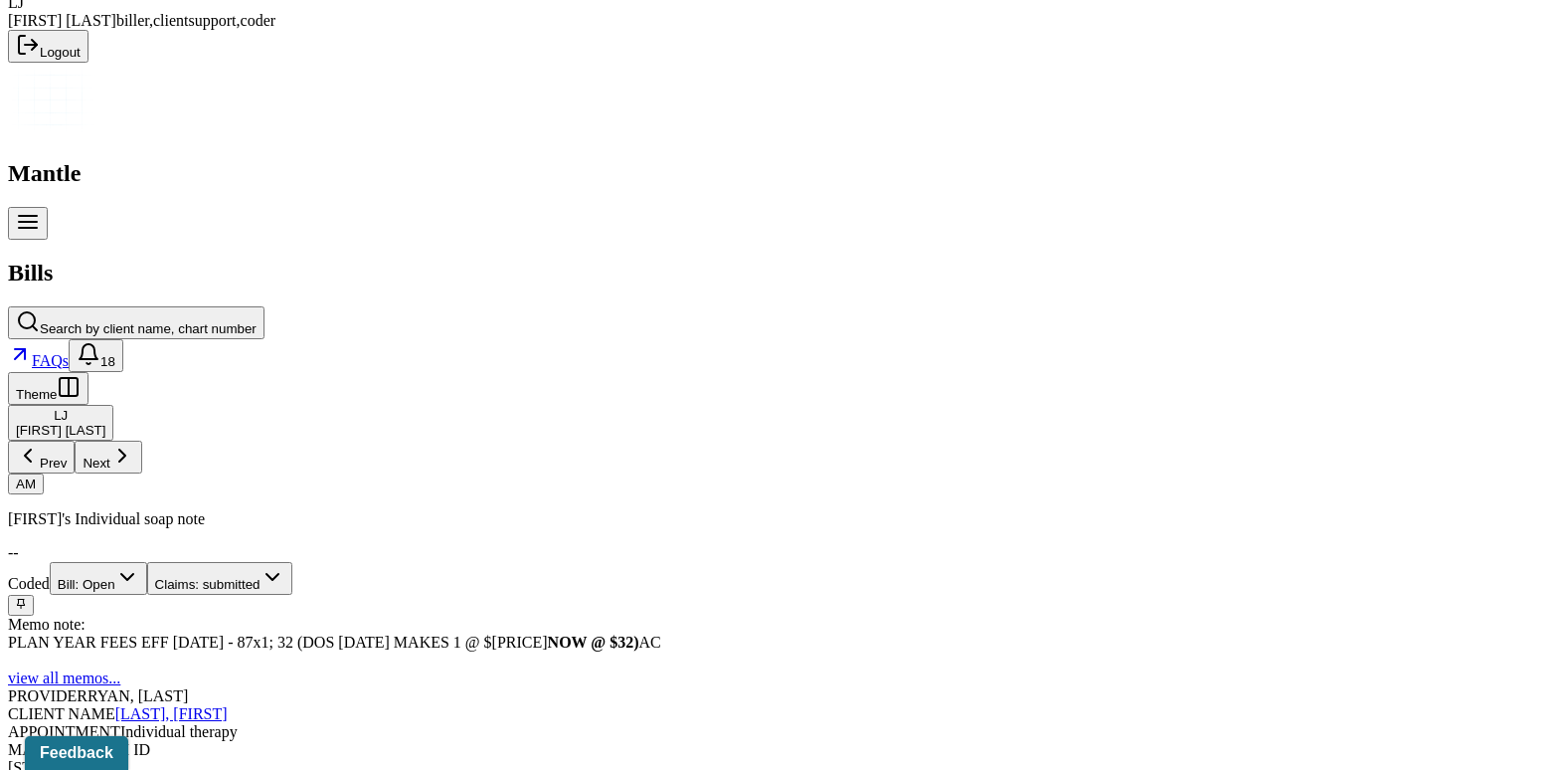 scroll, scrollTop: 497, scrollLeft: 0, axis: vertical 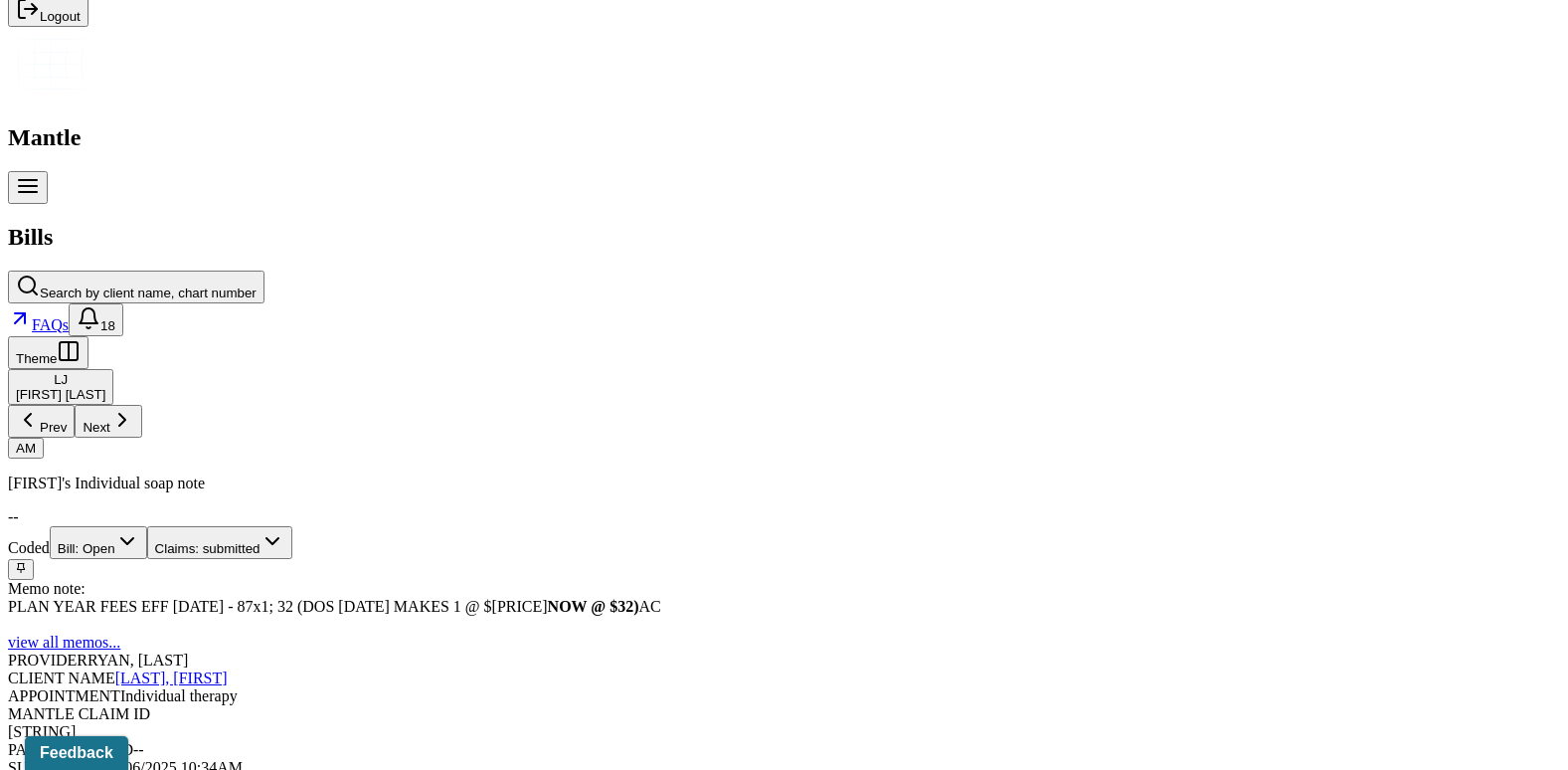 click on "Check unmatched payments" at bounding box center [282, 1734] 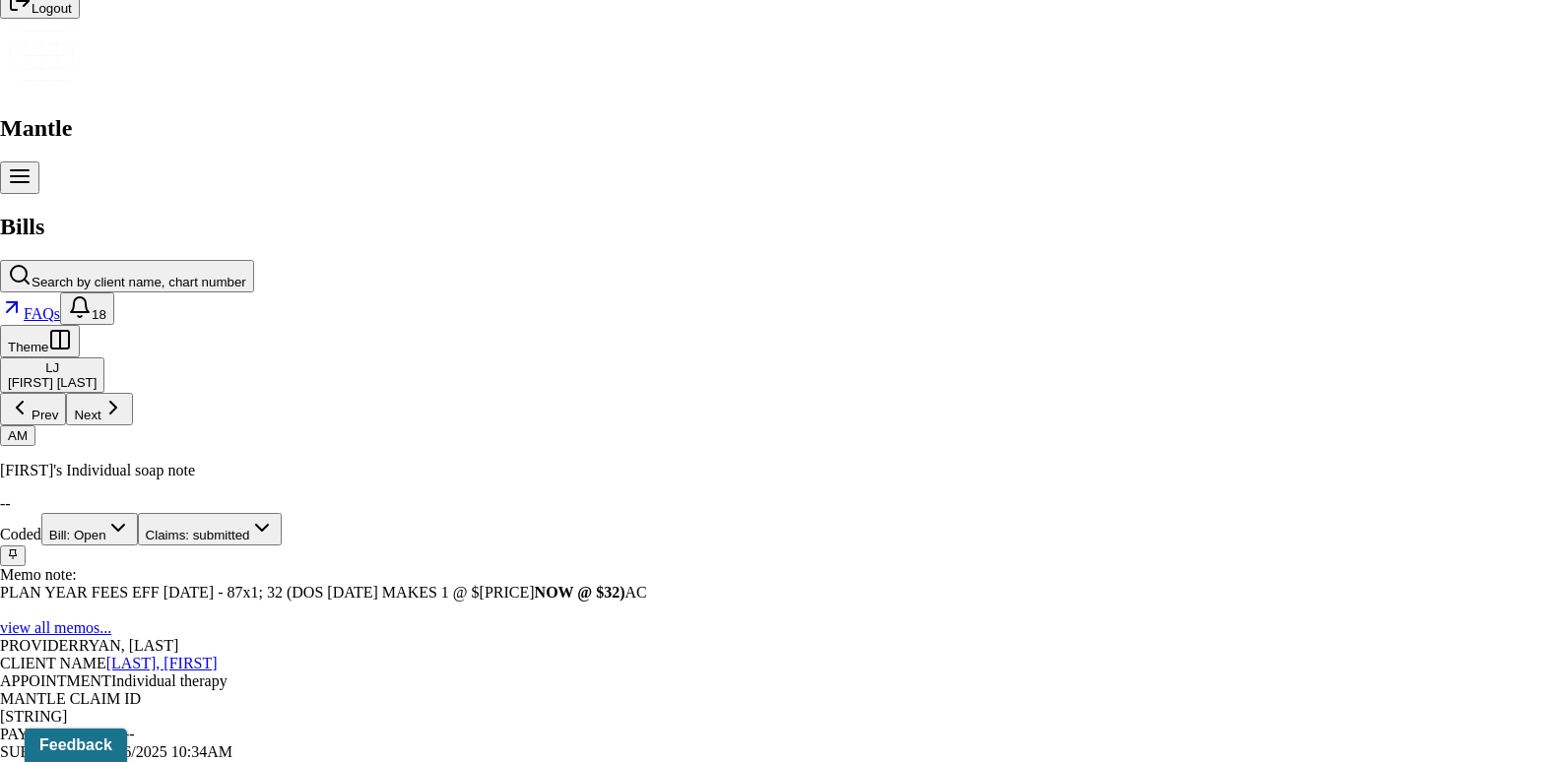 click at bounding box center (13, 4685) 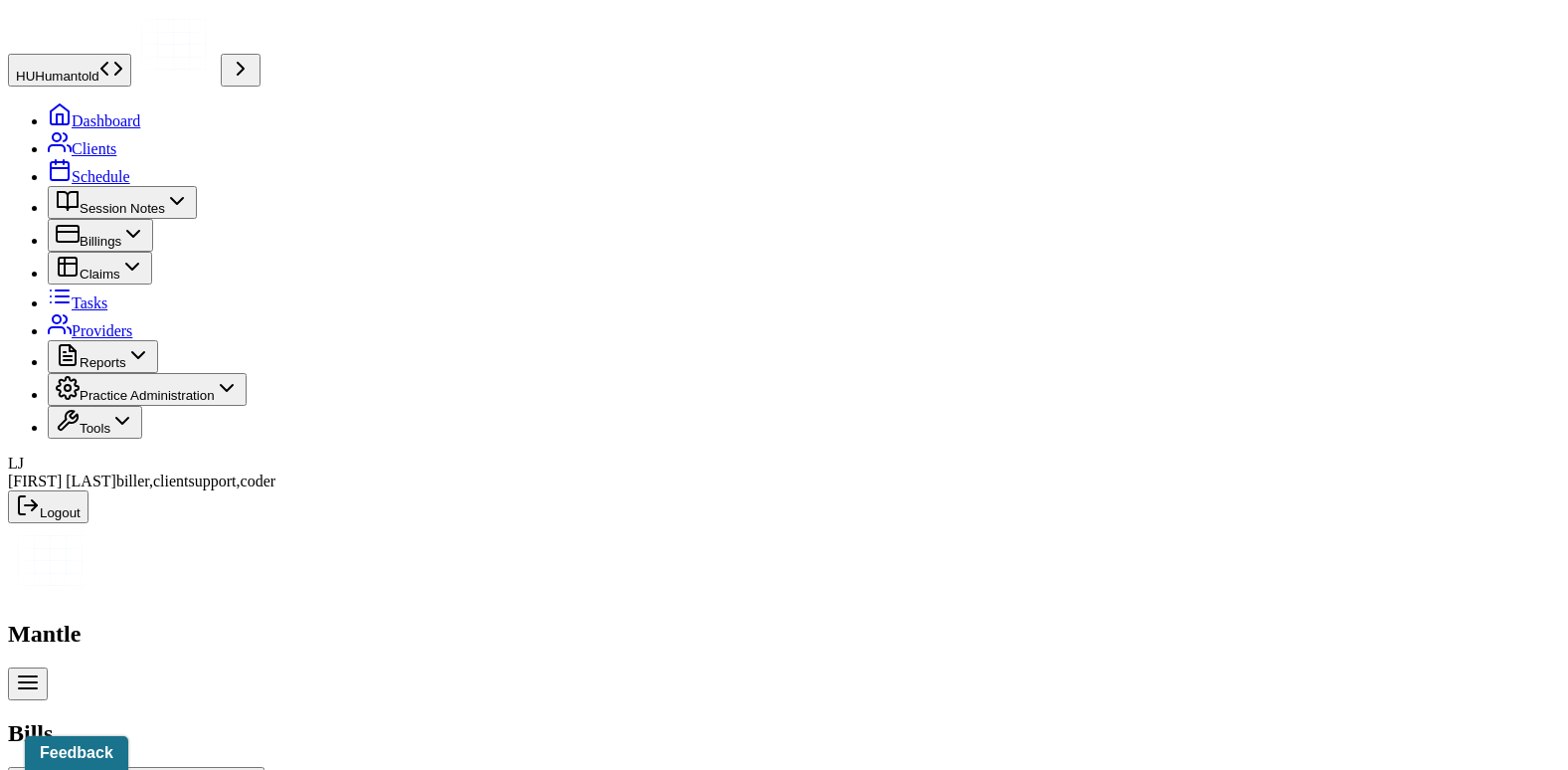 scroll, scrollTop: 0, scrollLeft: 0, axis: both 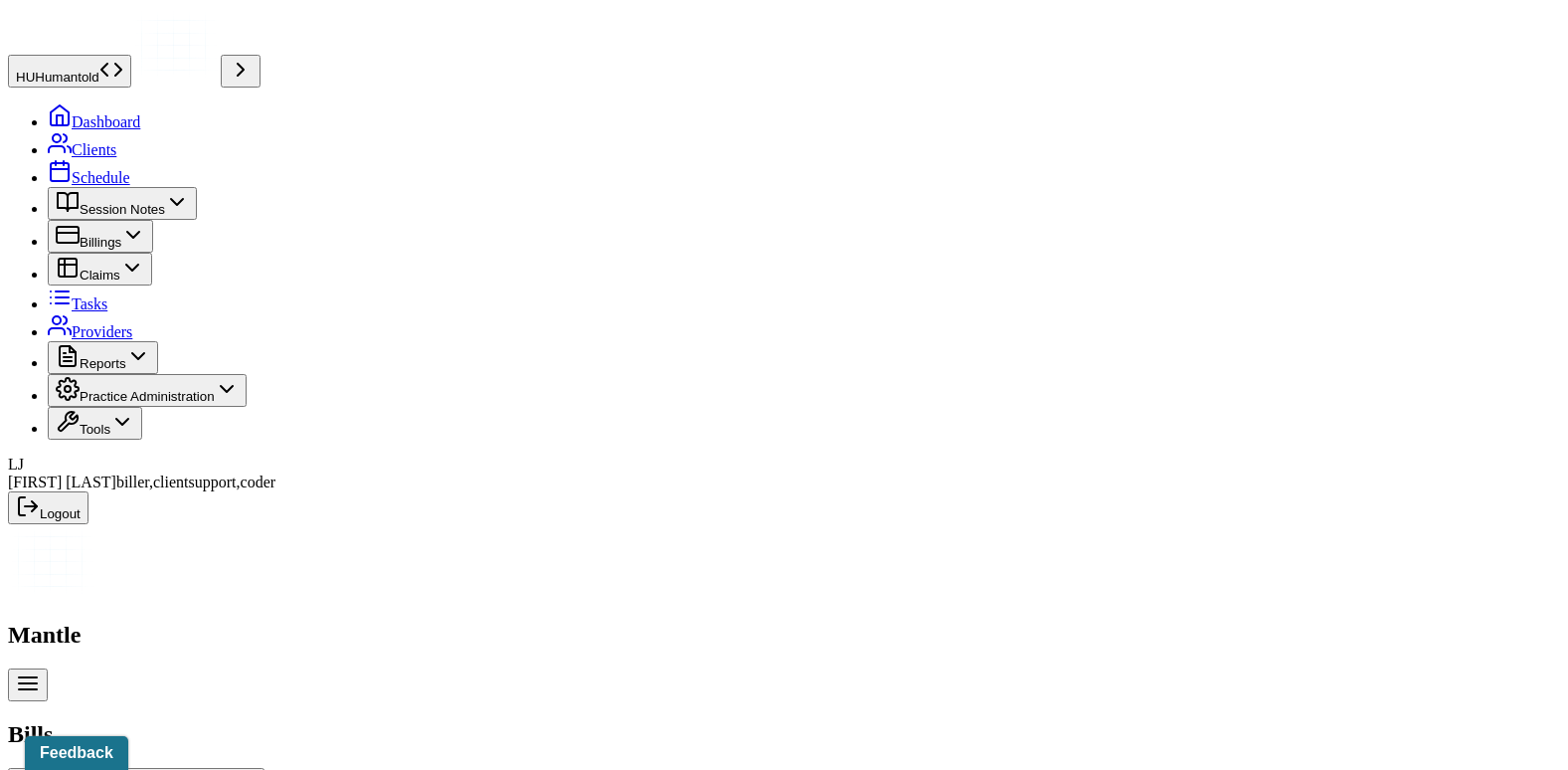 click on "Bill: Open" at bounding box center (98, 1040) 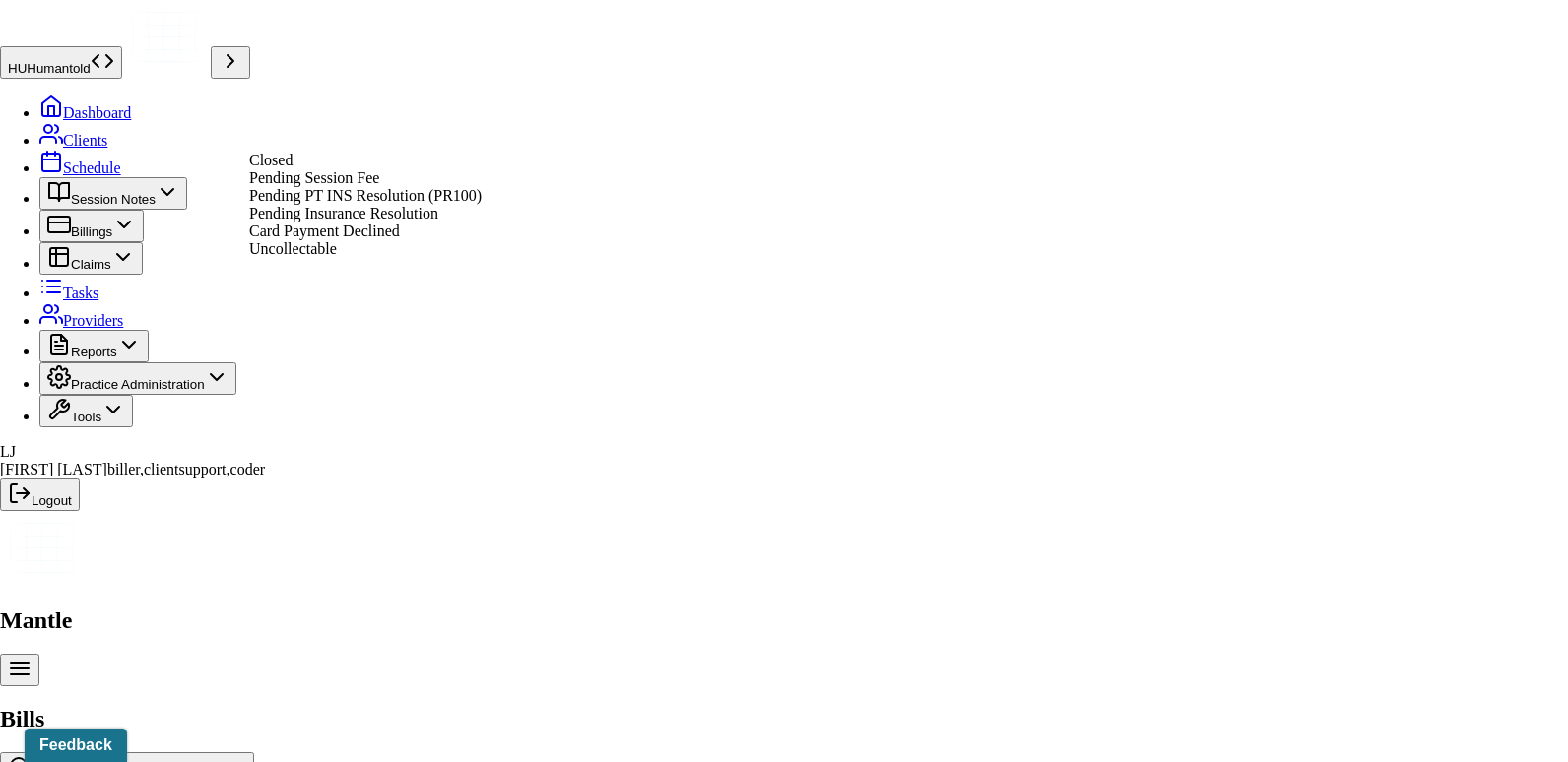 click on "Pending Insurance Resolution" at bounding box center [344, 213] 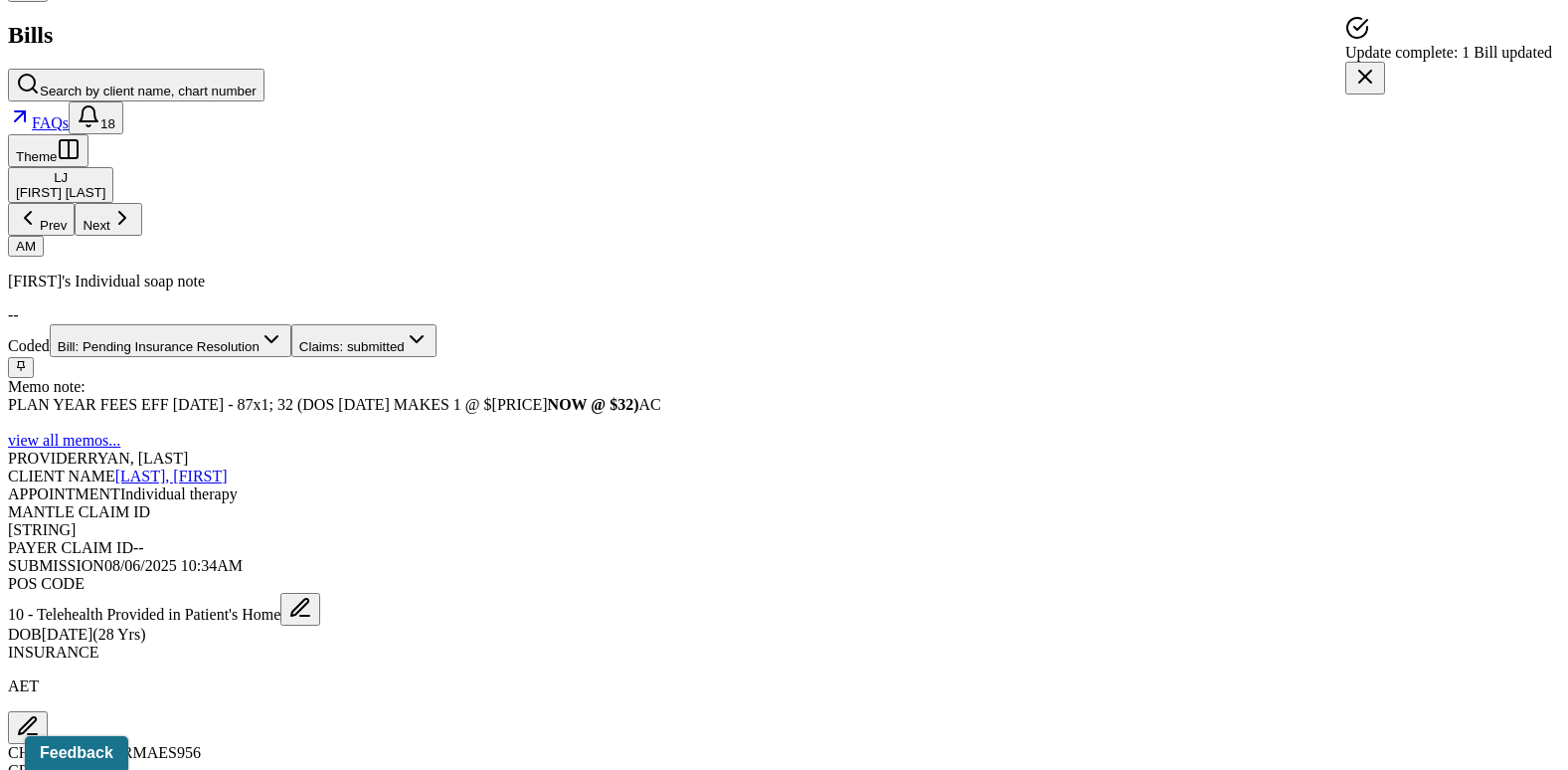 scroll, scrollTop: 796, scrollLeft: 0, axis: vertical 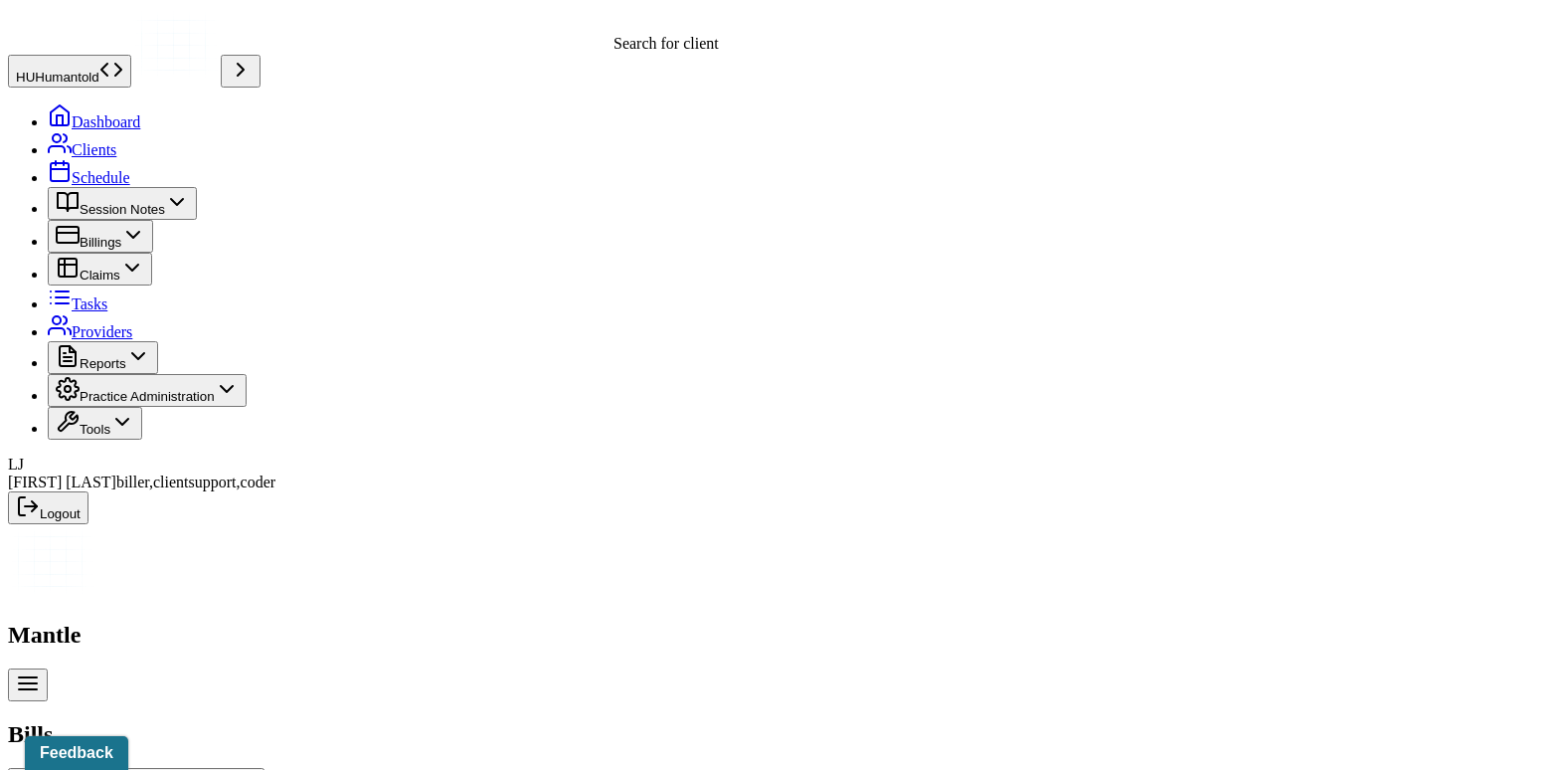 click on "Search by client name, chart number" at bounding box center (148, 790) 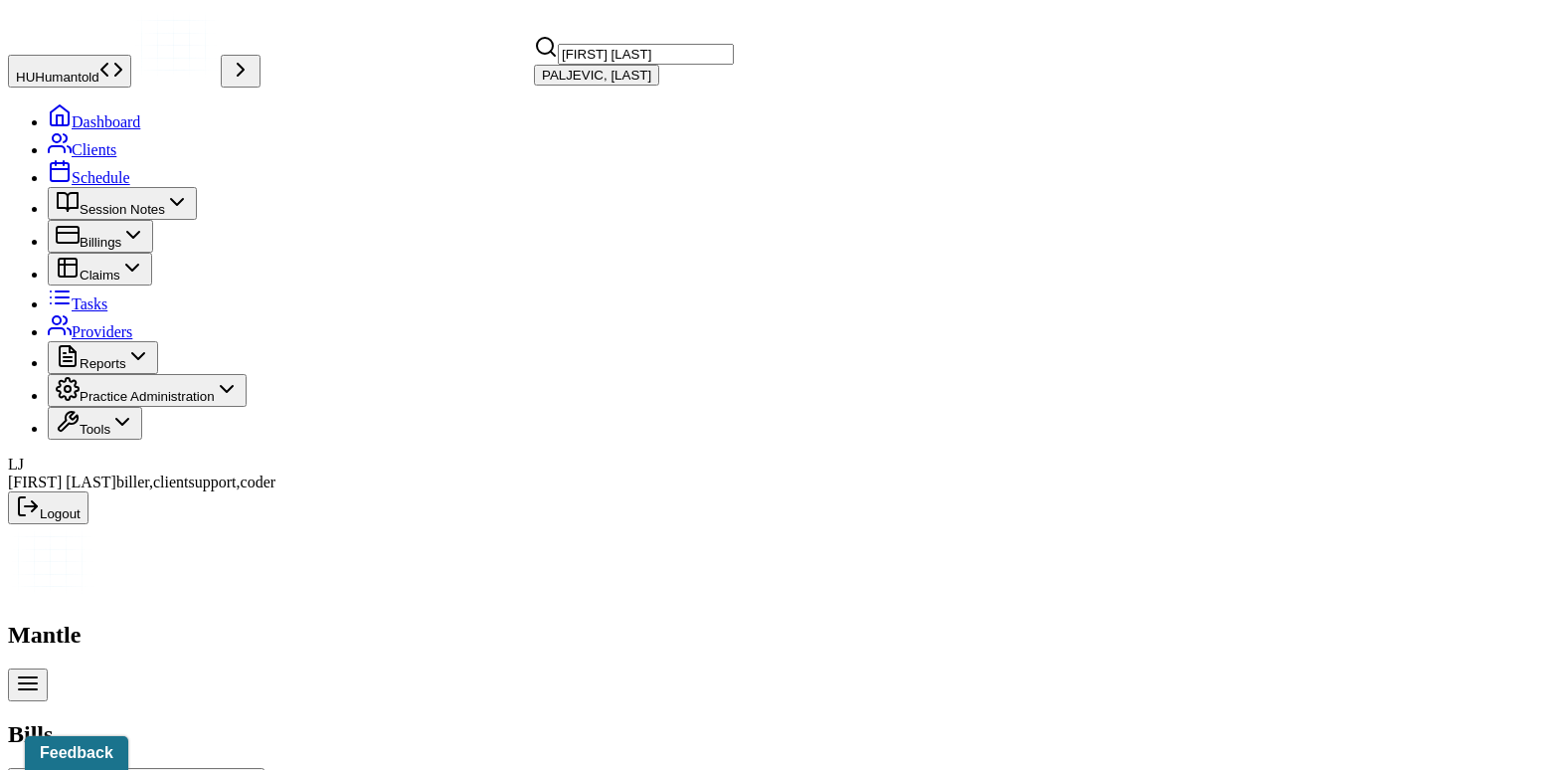 type on "[FIRST] [LAST]" 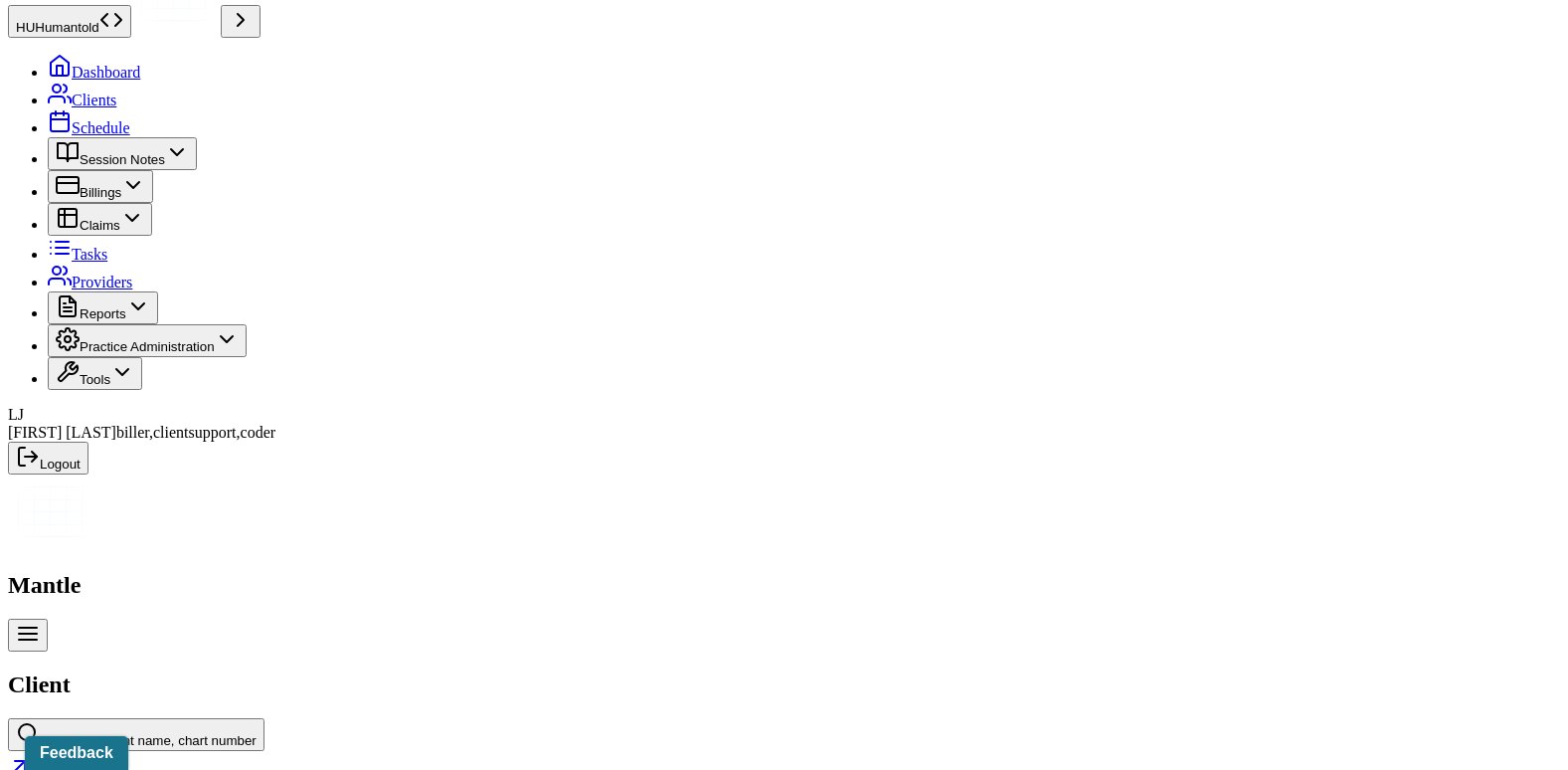 scroll, scrollTop: 91, scrollLeft: 0, axis: vertical 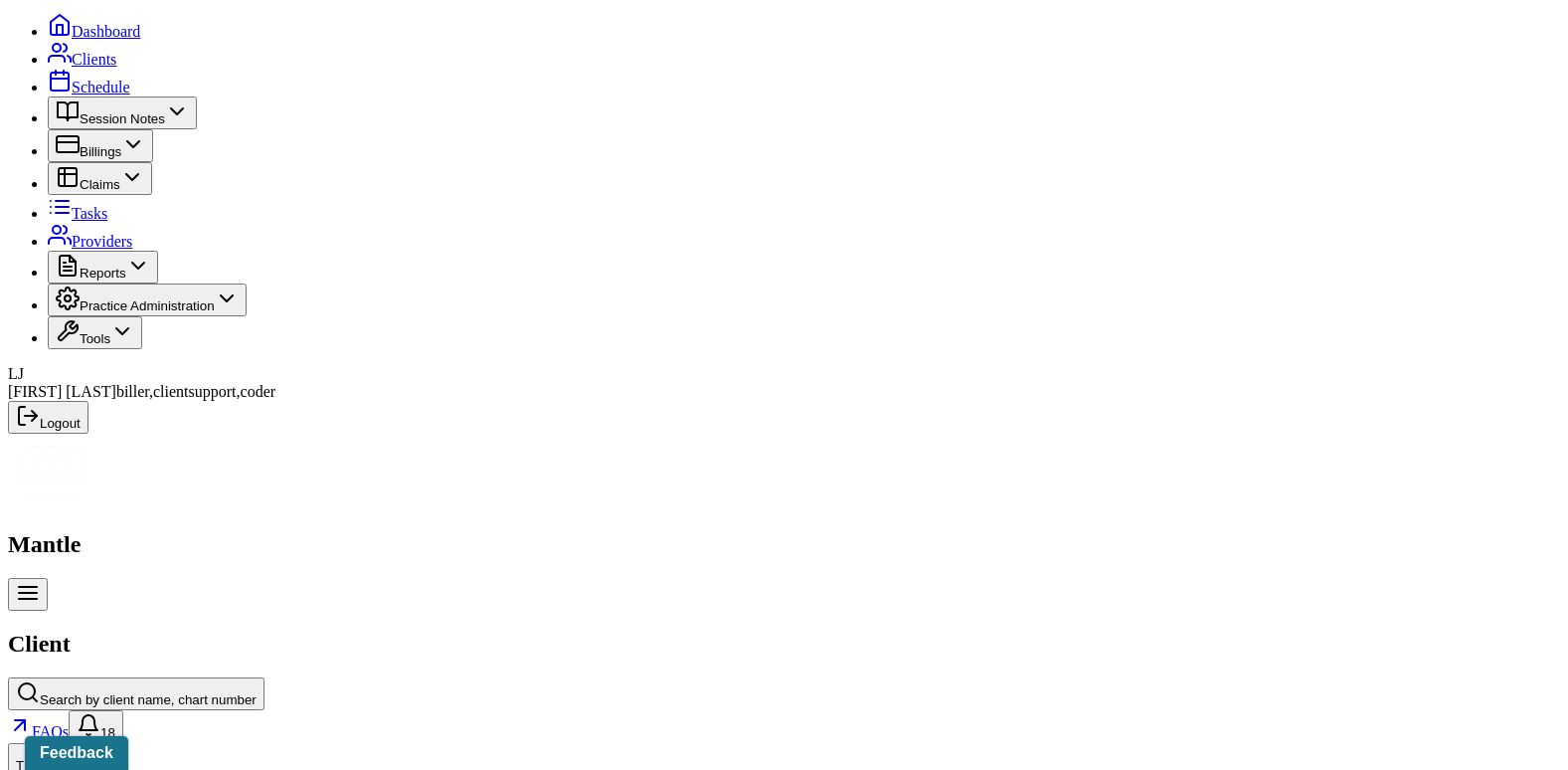 click on "Insurance/Fees" at bounding box center (323, 2402) 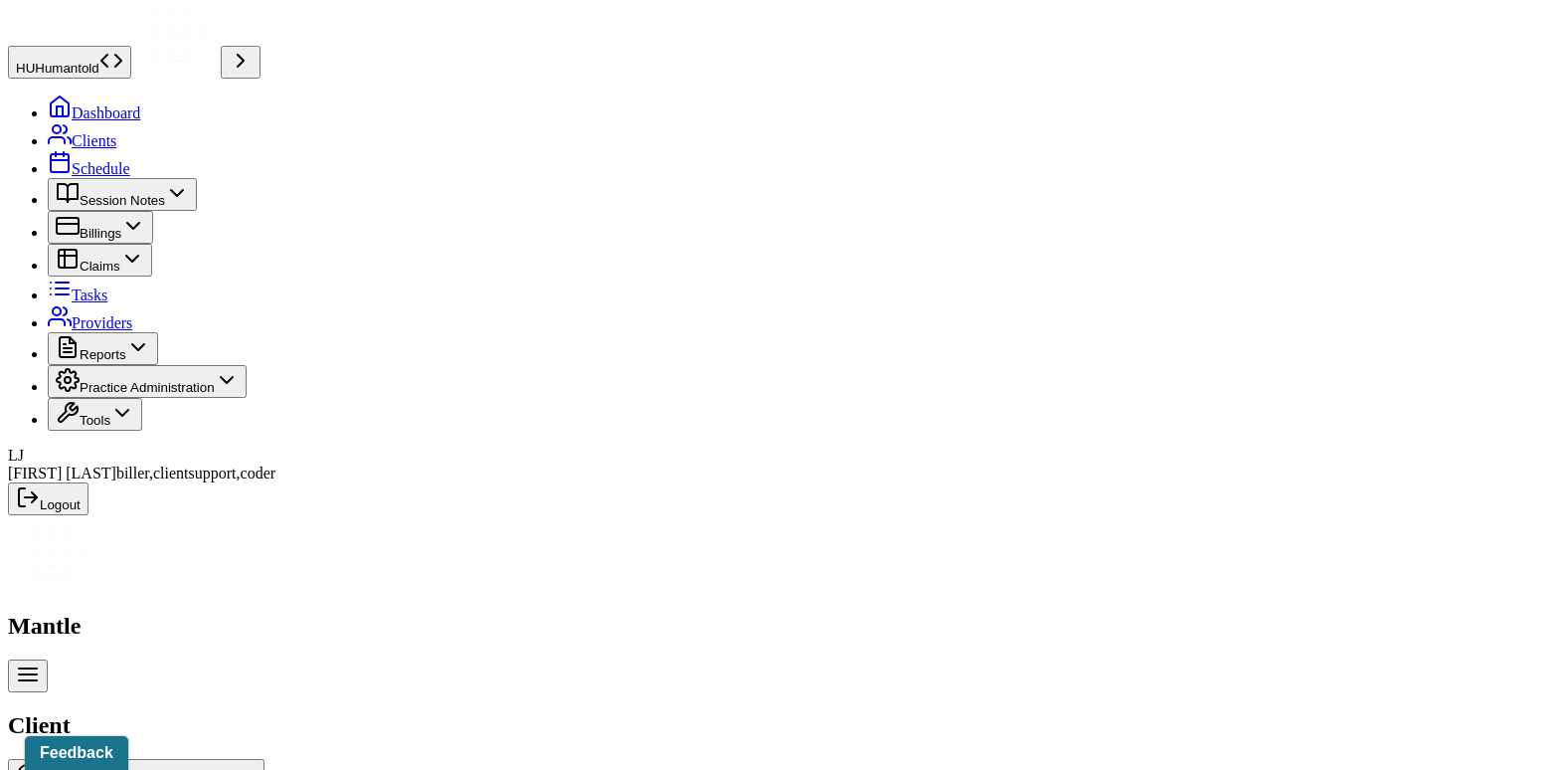 scroll, scrollTop: 0, scrollLeft: 0, axis: both 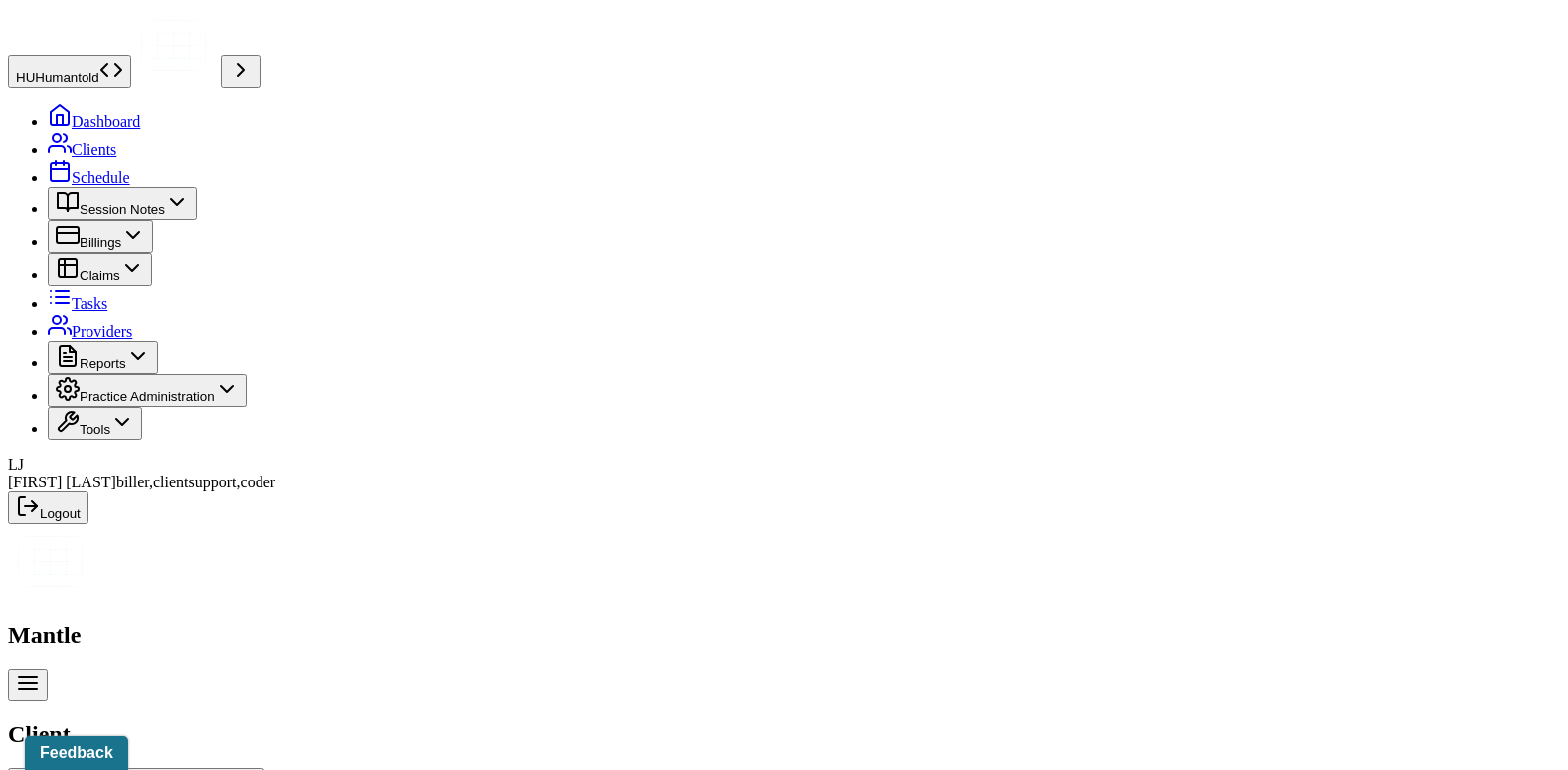 click on "Claims" at bounding box center (405, 2492) 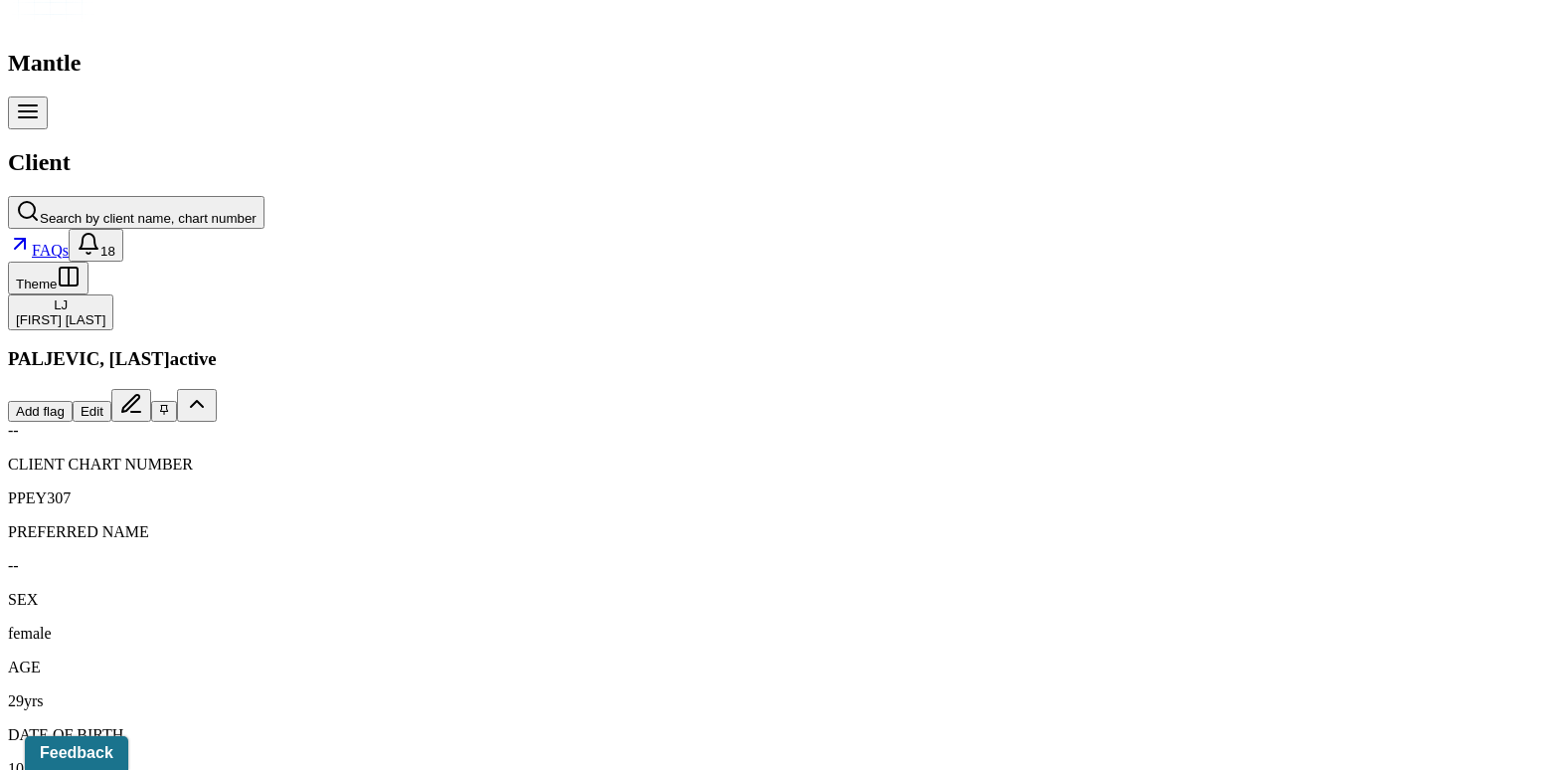 scroll, scrollTop: 696, scrollLeft: 0, axis: vertical 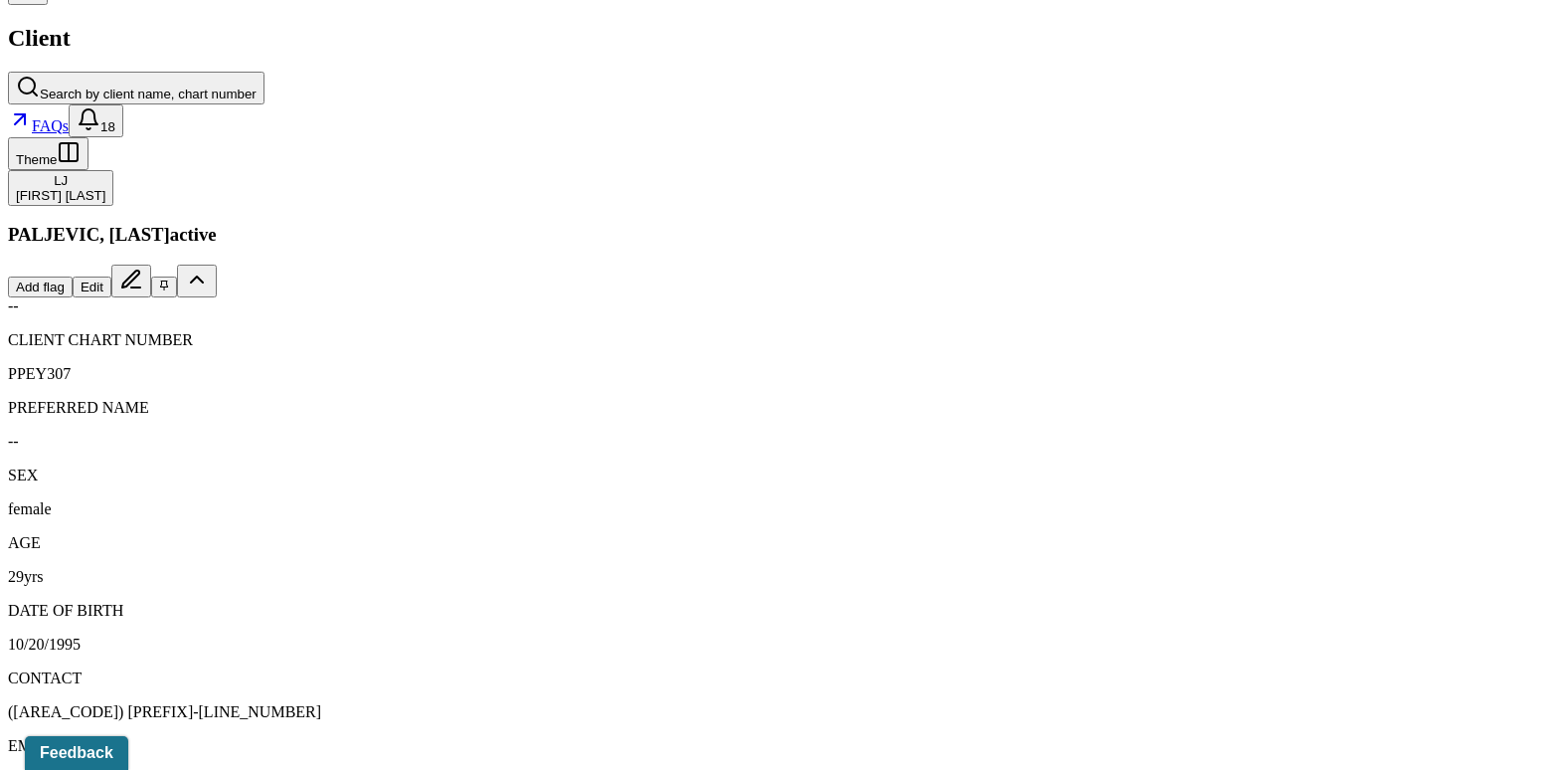 click on "08/04/2025" at bounding box center [134, 2152] 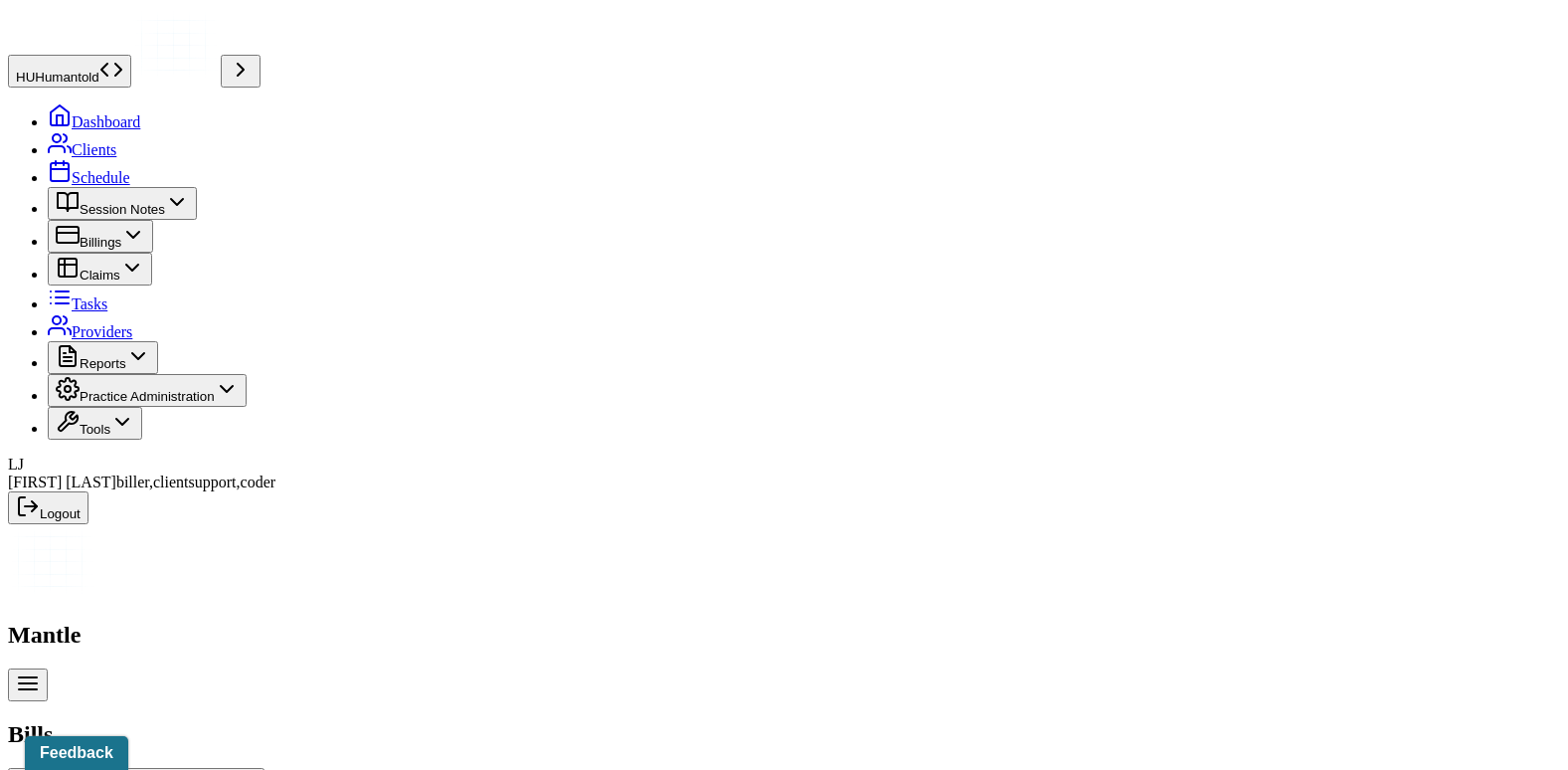 scroll, scrollTop: 761, scrollLeft: 0, axis: vertical 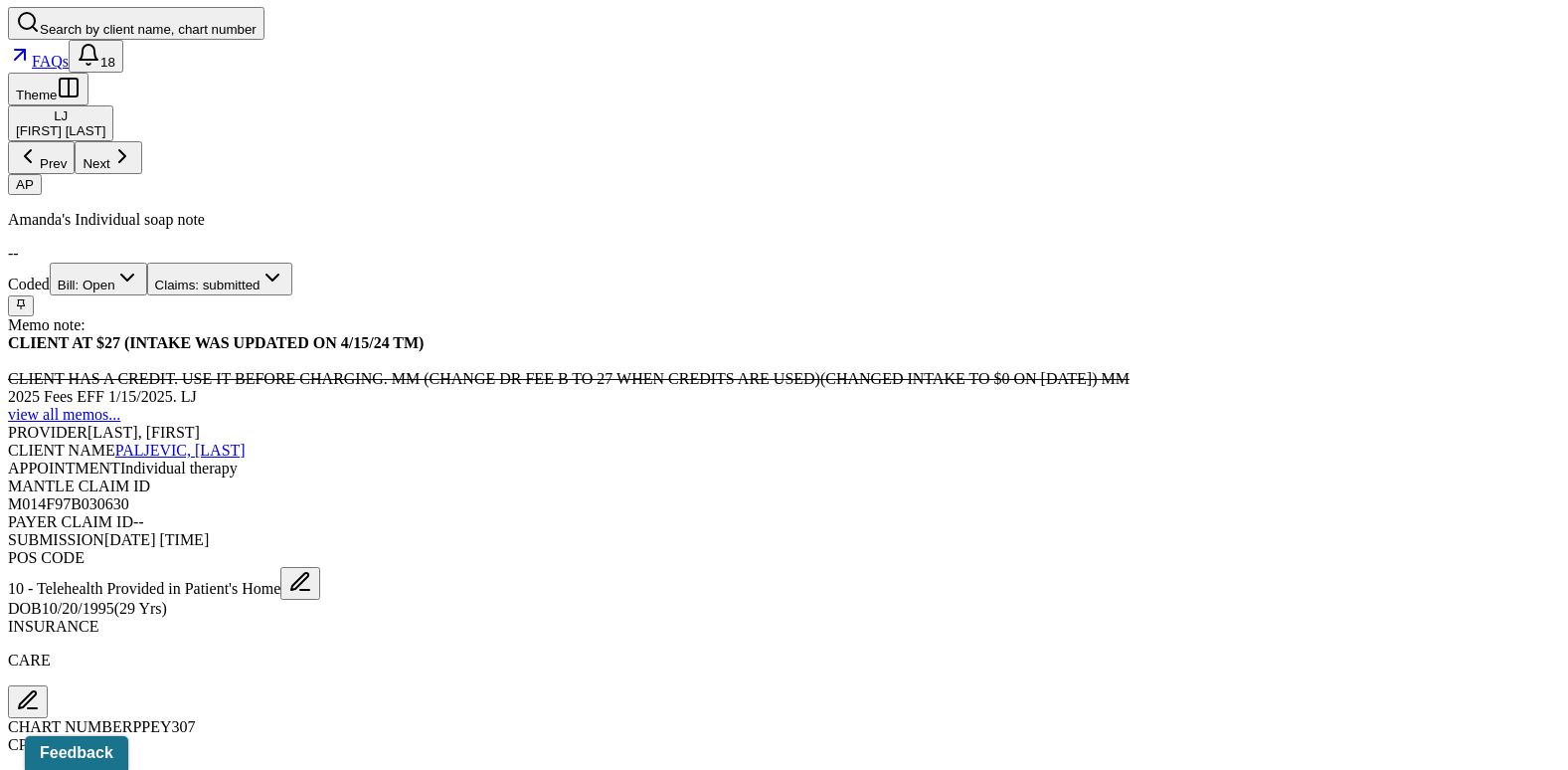 click on "Check unmatched payments" at bounding box center (282, 1506) 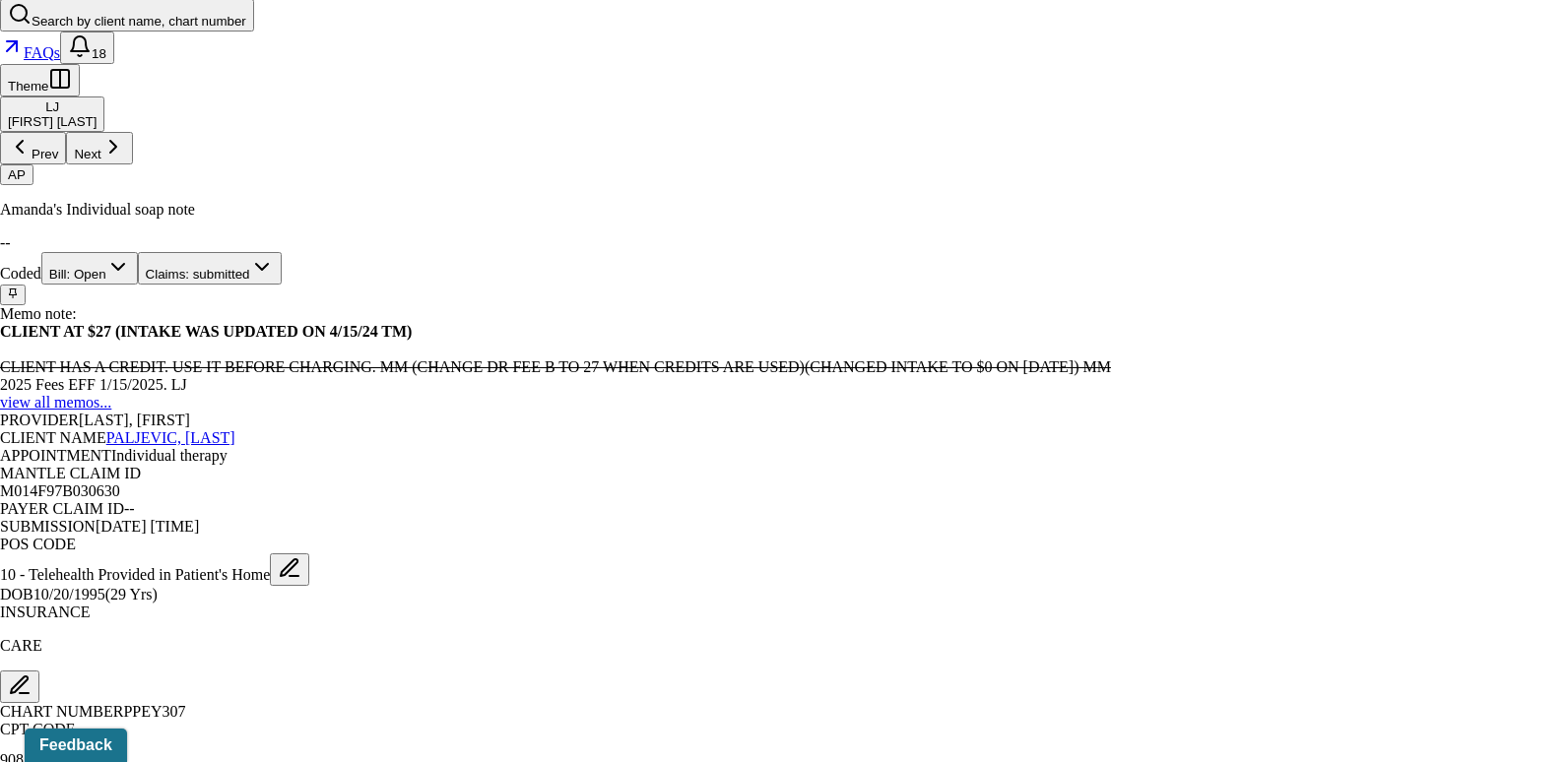 click at bounding box center [13, 3626] 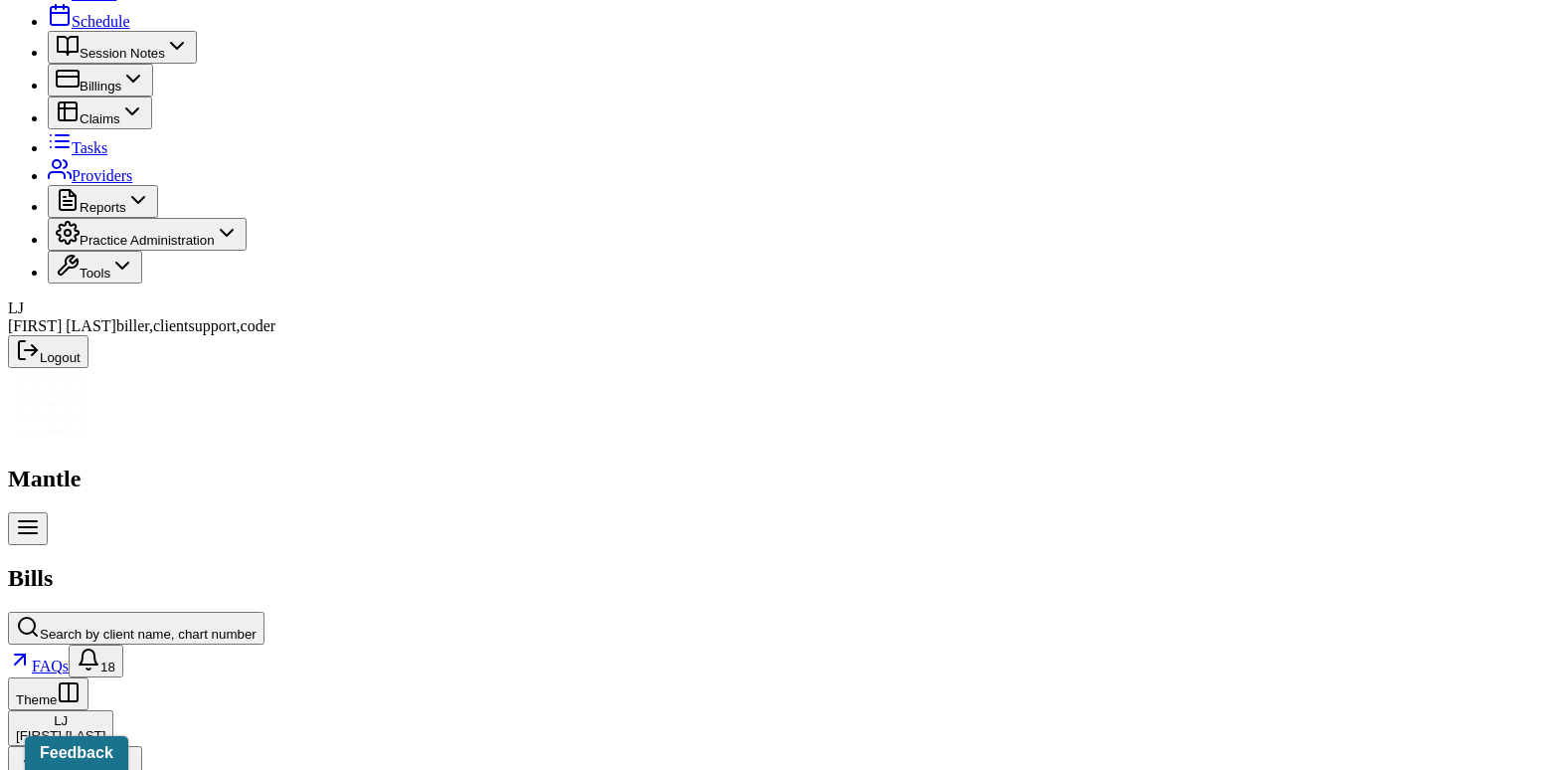 scroll, scrollTop: 0, scrollLeft: 0, axis: both 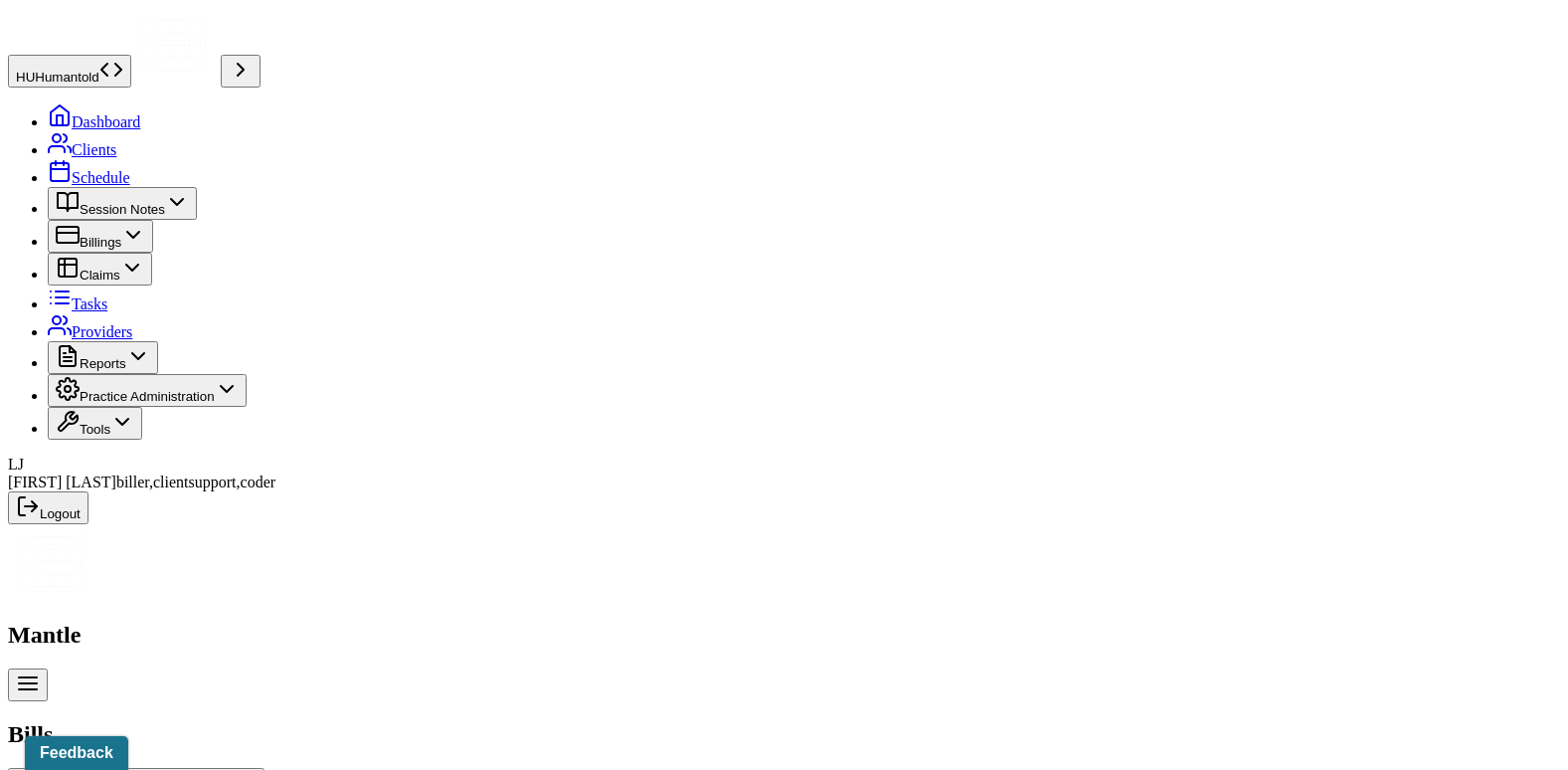click on "Bill: Open" at bounding box center (98, 1040) 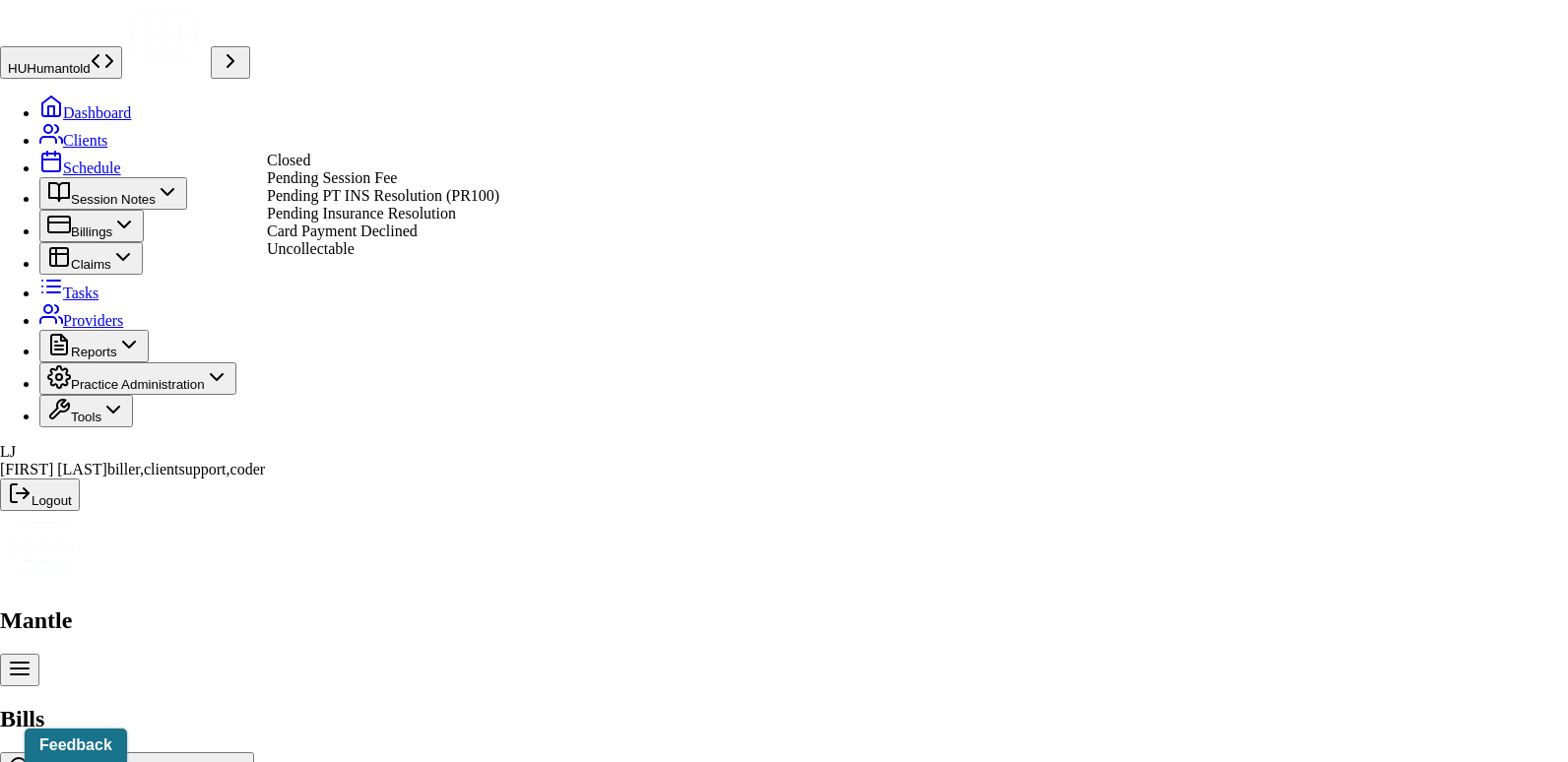 click on "Pending Insurance Resolution" at bounding box center (361, 213) 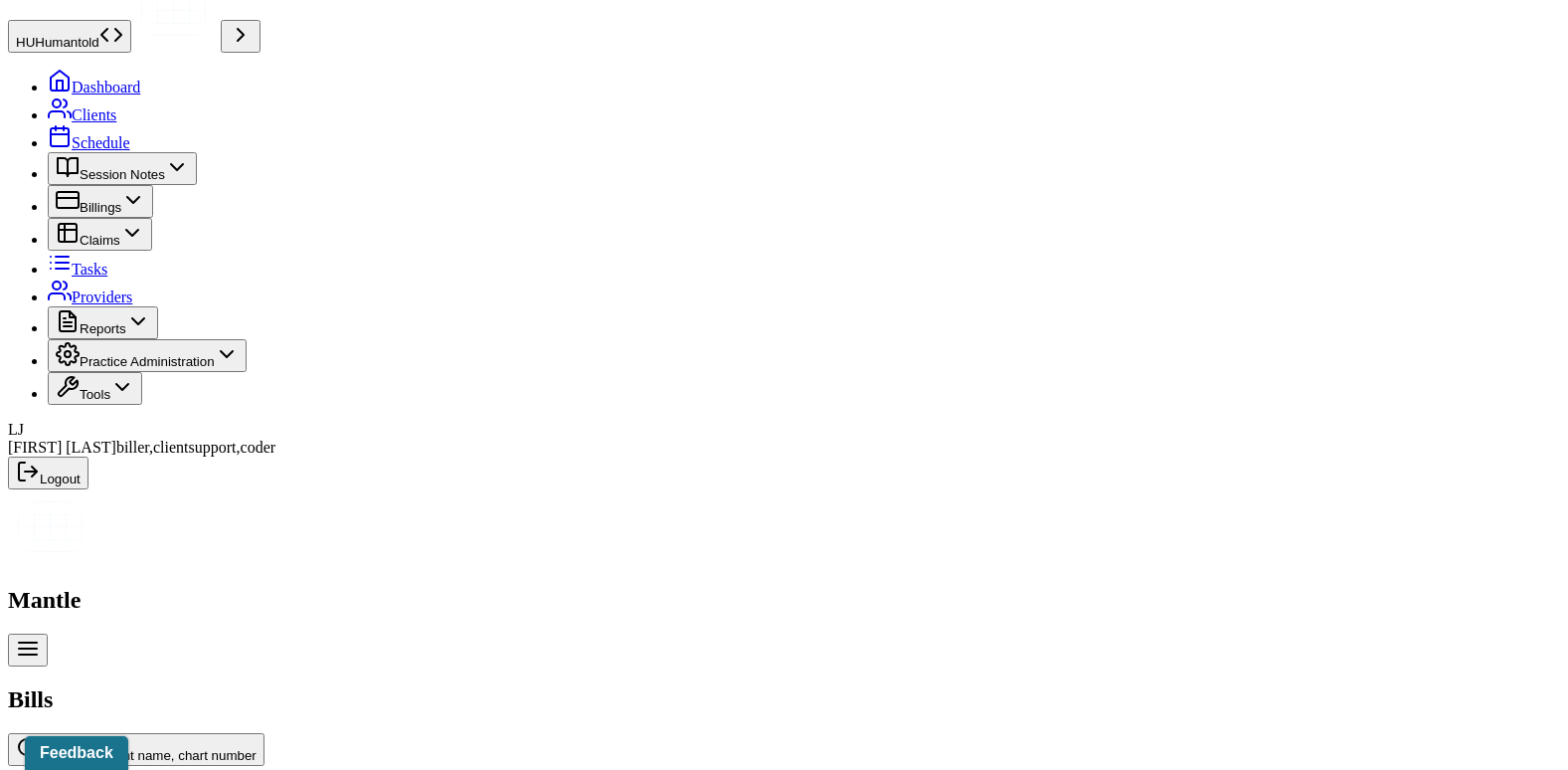 scroll, scrollTop: 0, scrollLeft: 0, axis: both 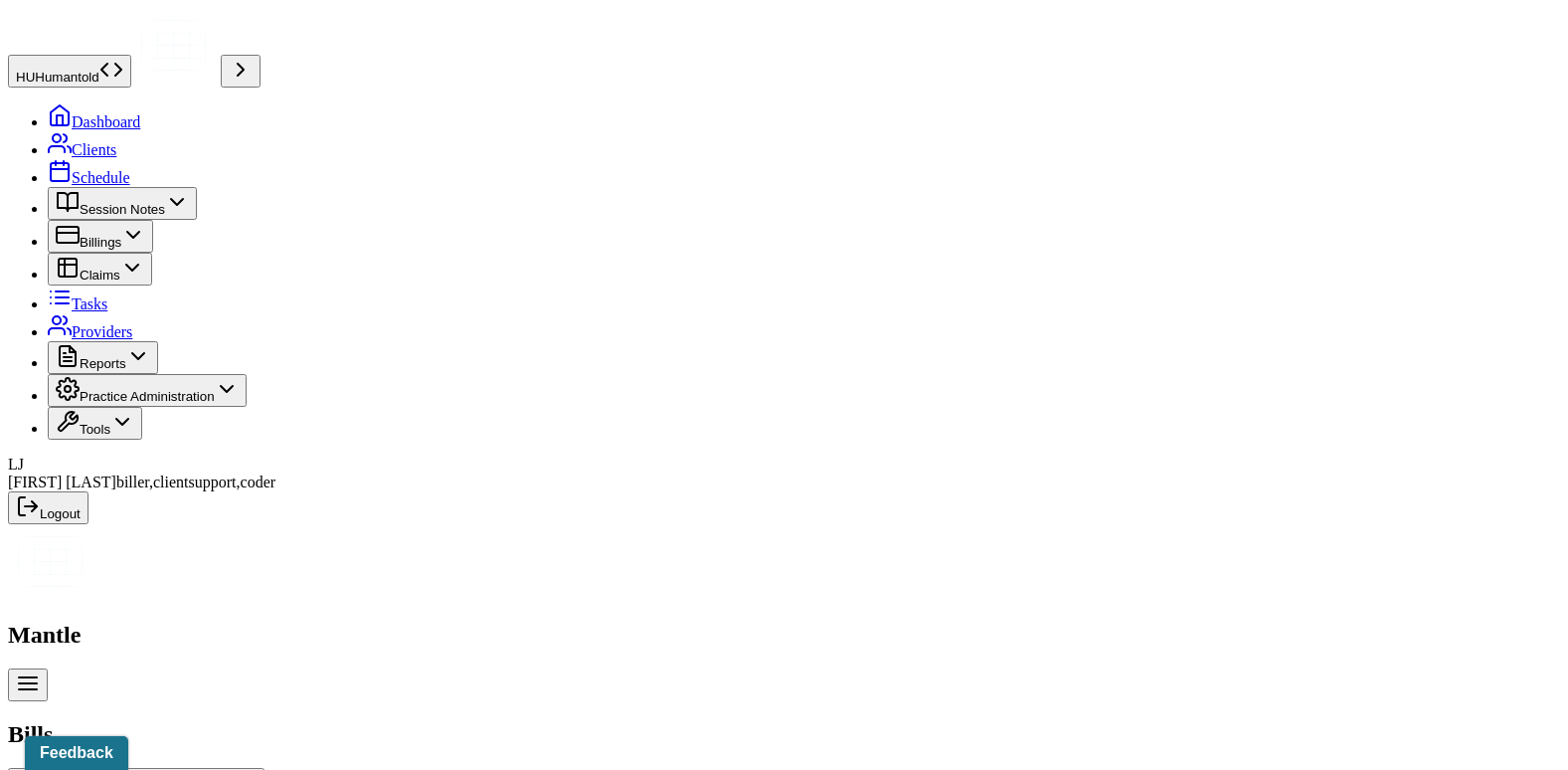 click on "Search by client name, chart number" at bounding box center (148, 790) 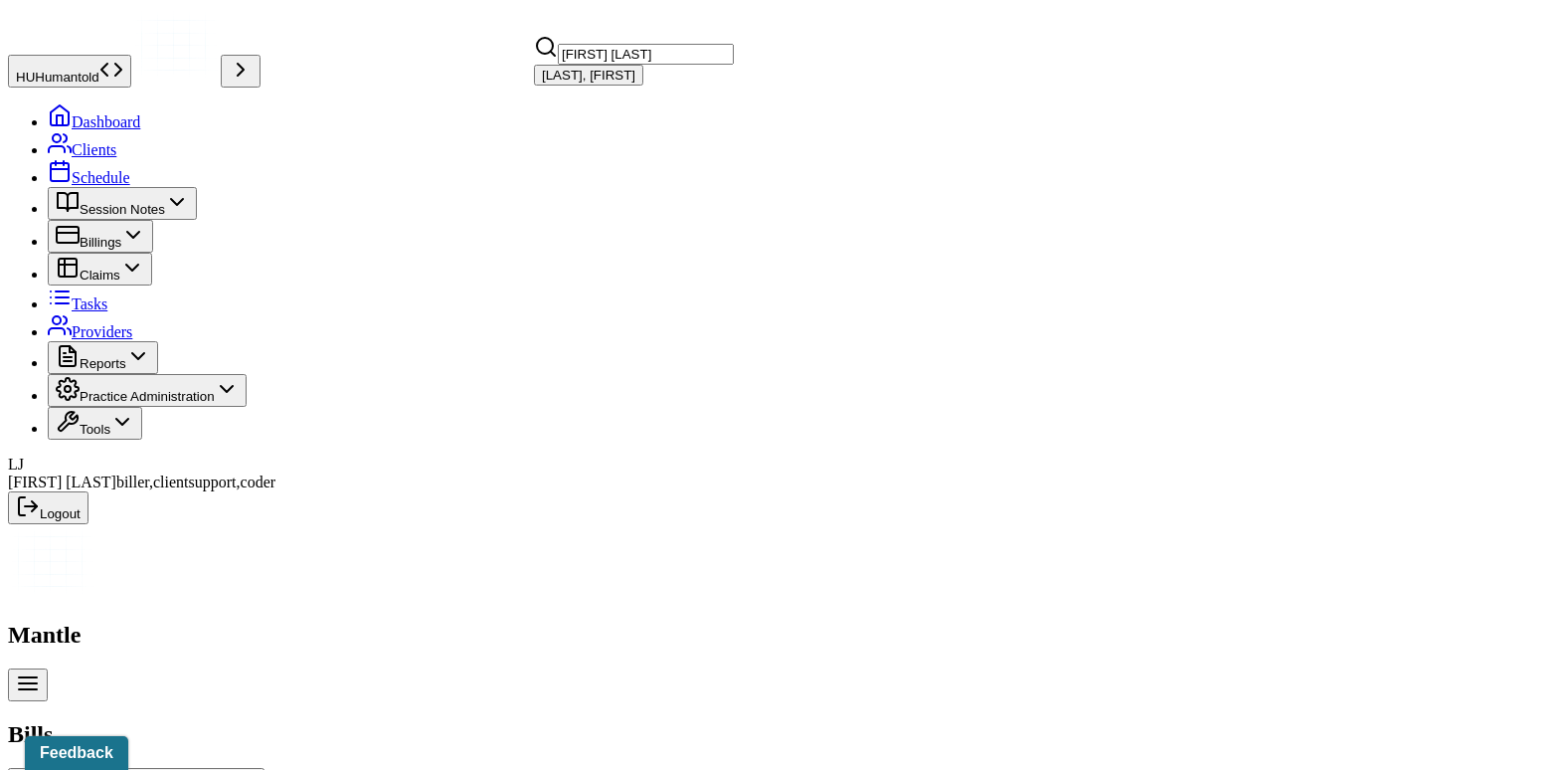 type on "[FIRST] [LAST]" 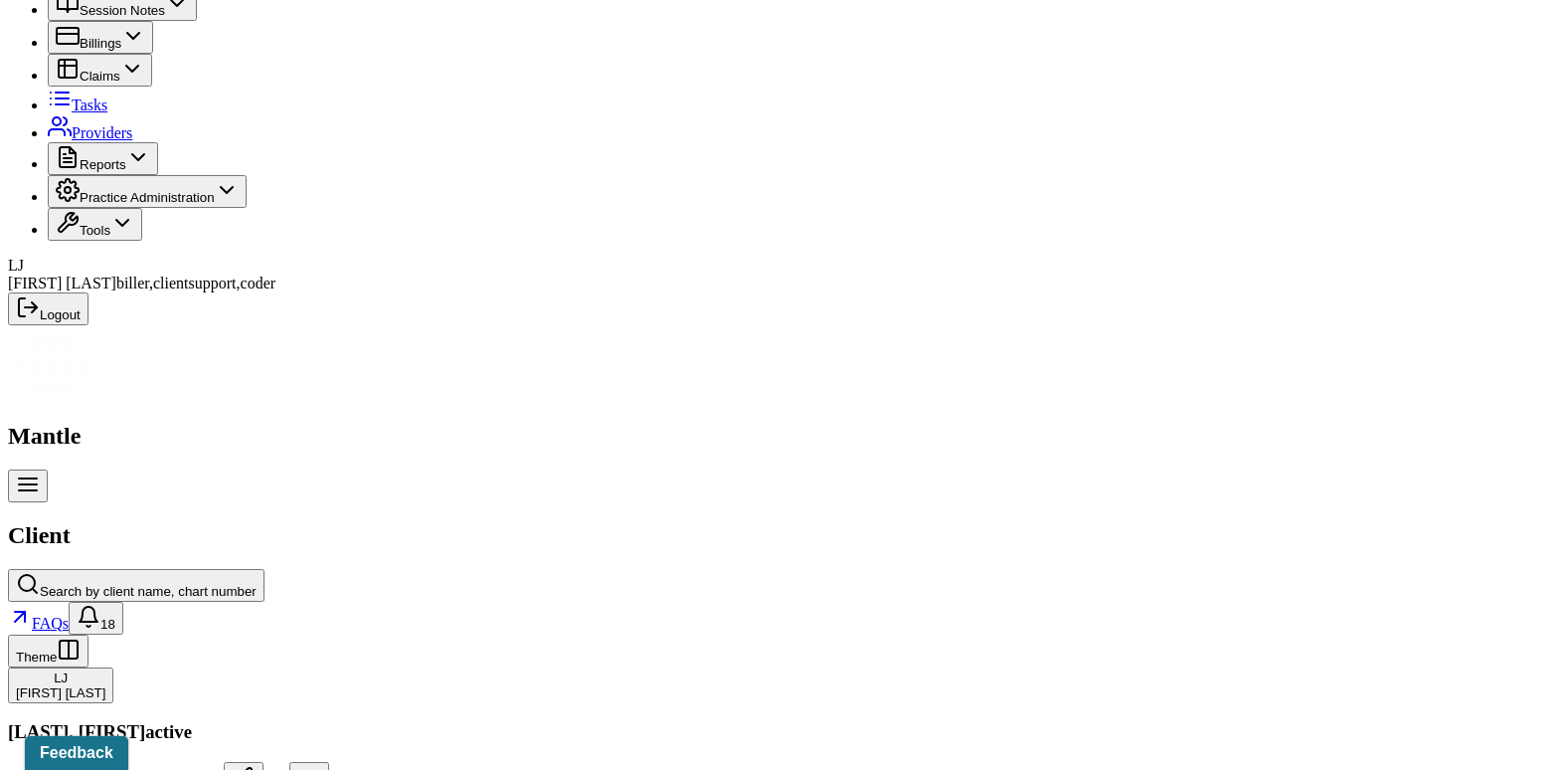 scroll, scrollTop: 239, scrollLeft: 0, axis: vertical 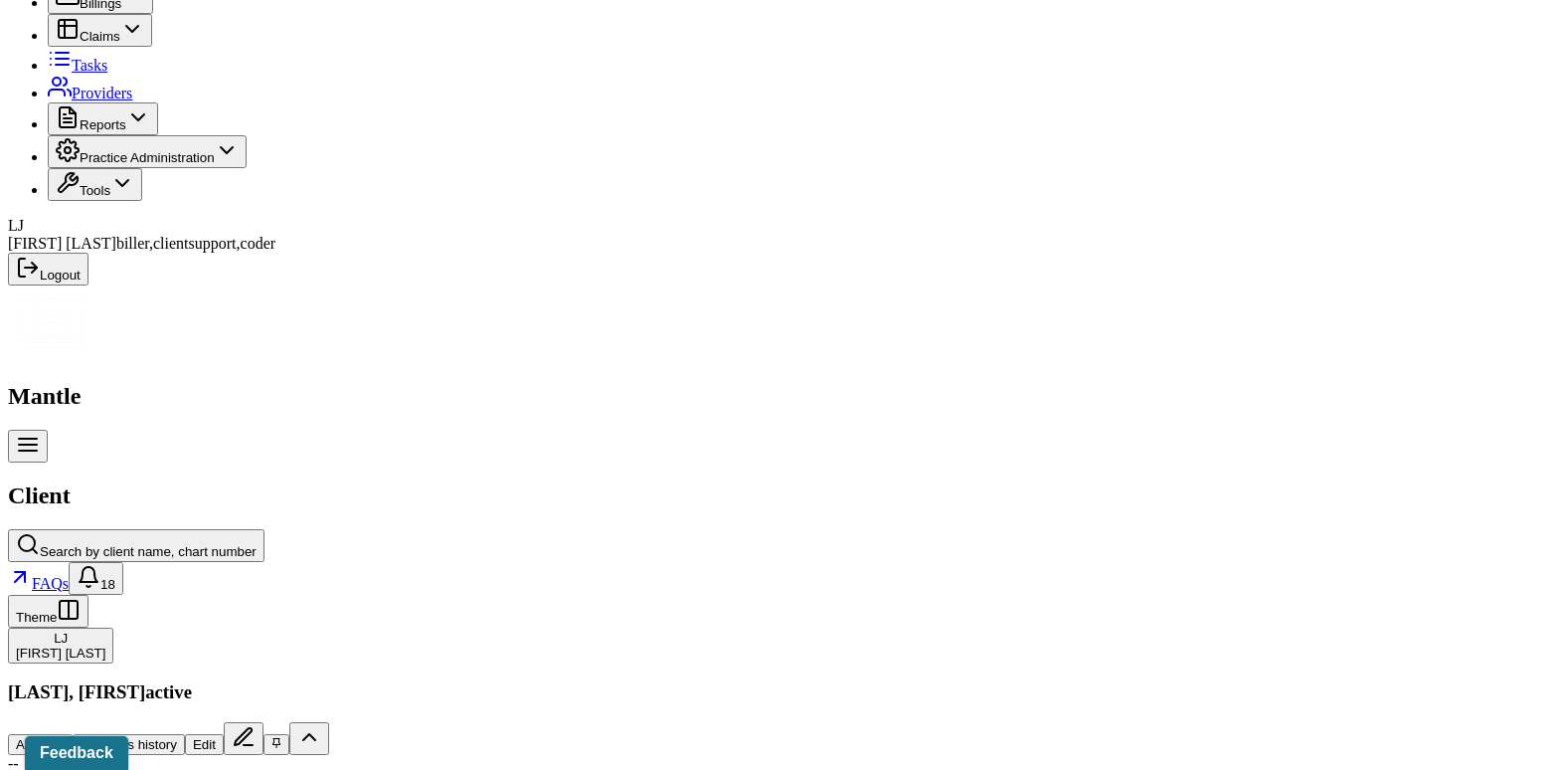 click on "Insurance/Fees" at bounding box center [323, 2286] 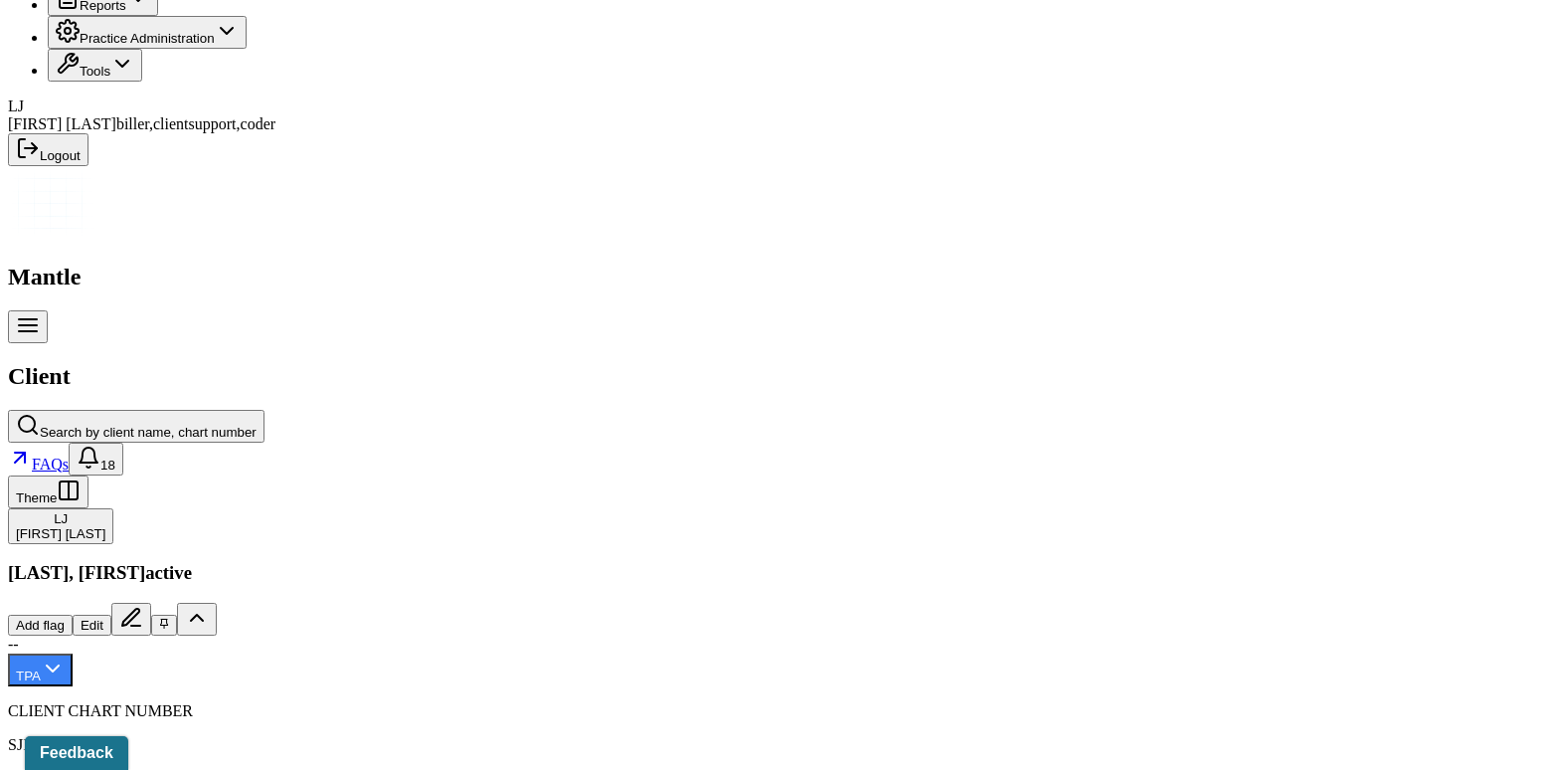 scroll, scrollTop: 338, scrollLeft: 0, axis: vertical 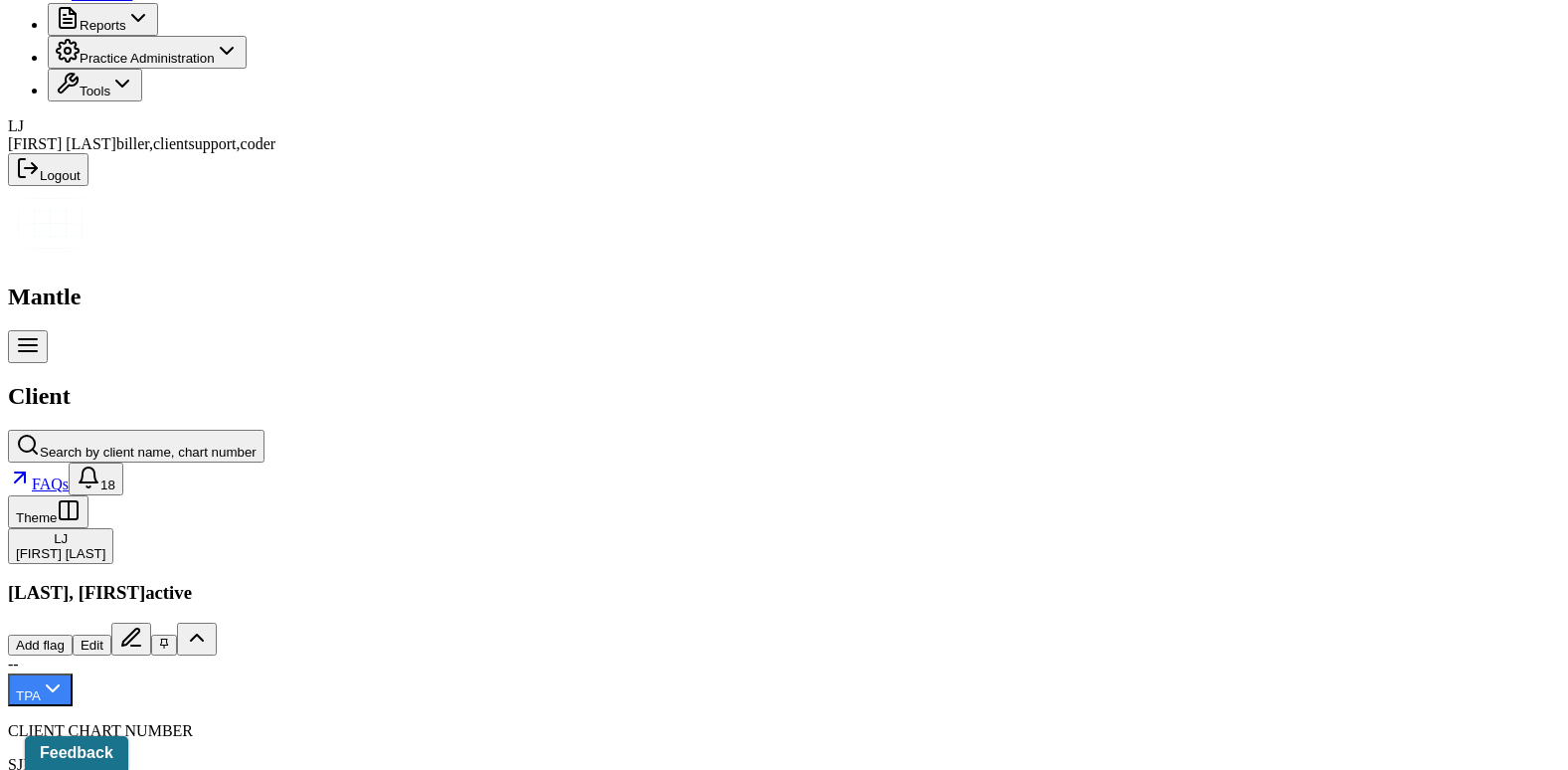 click on "Claims" at bounding box center [405, 2187] 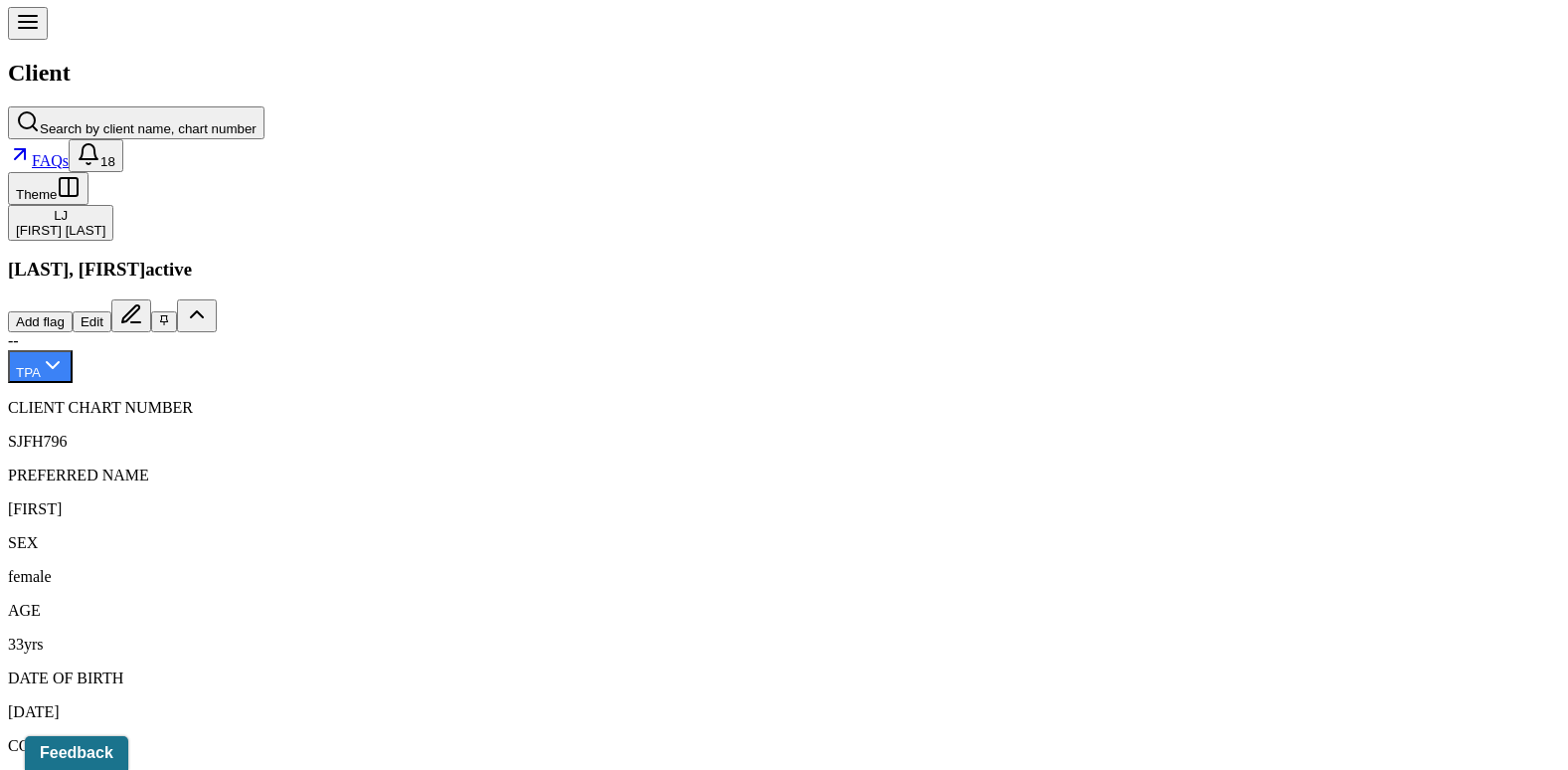scroll, scrollTop: 736, scrollLeft: 0, axis: vertical 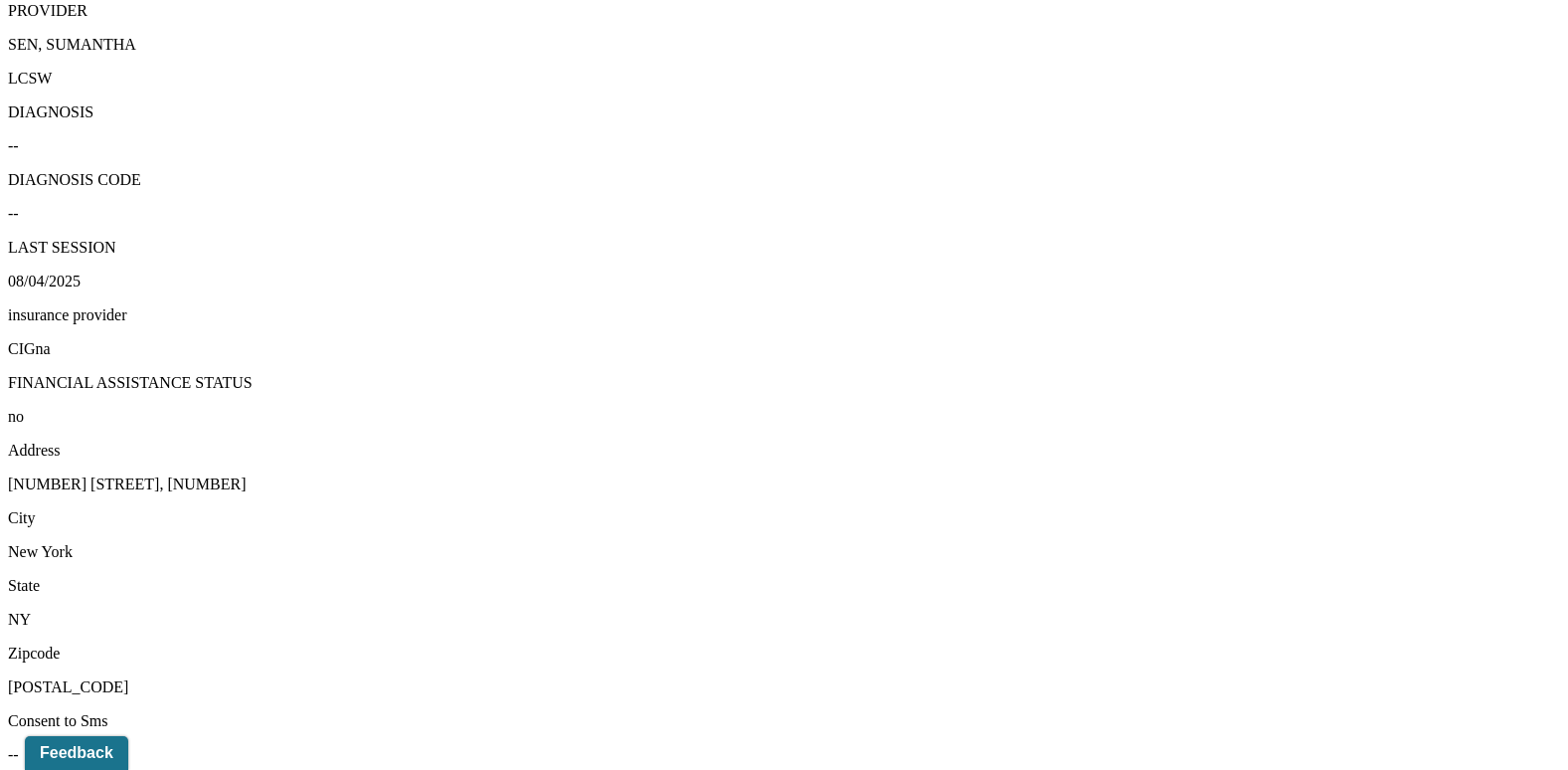 click on "View transaction history" at bounding box center [86, 4494] 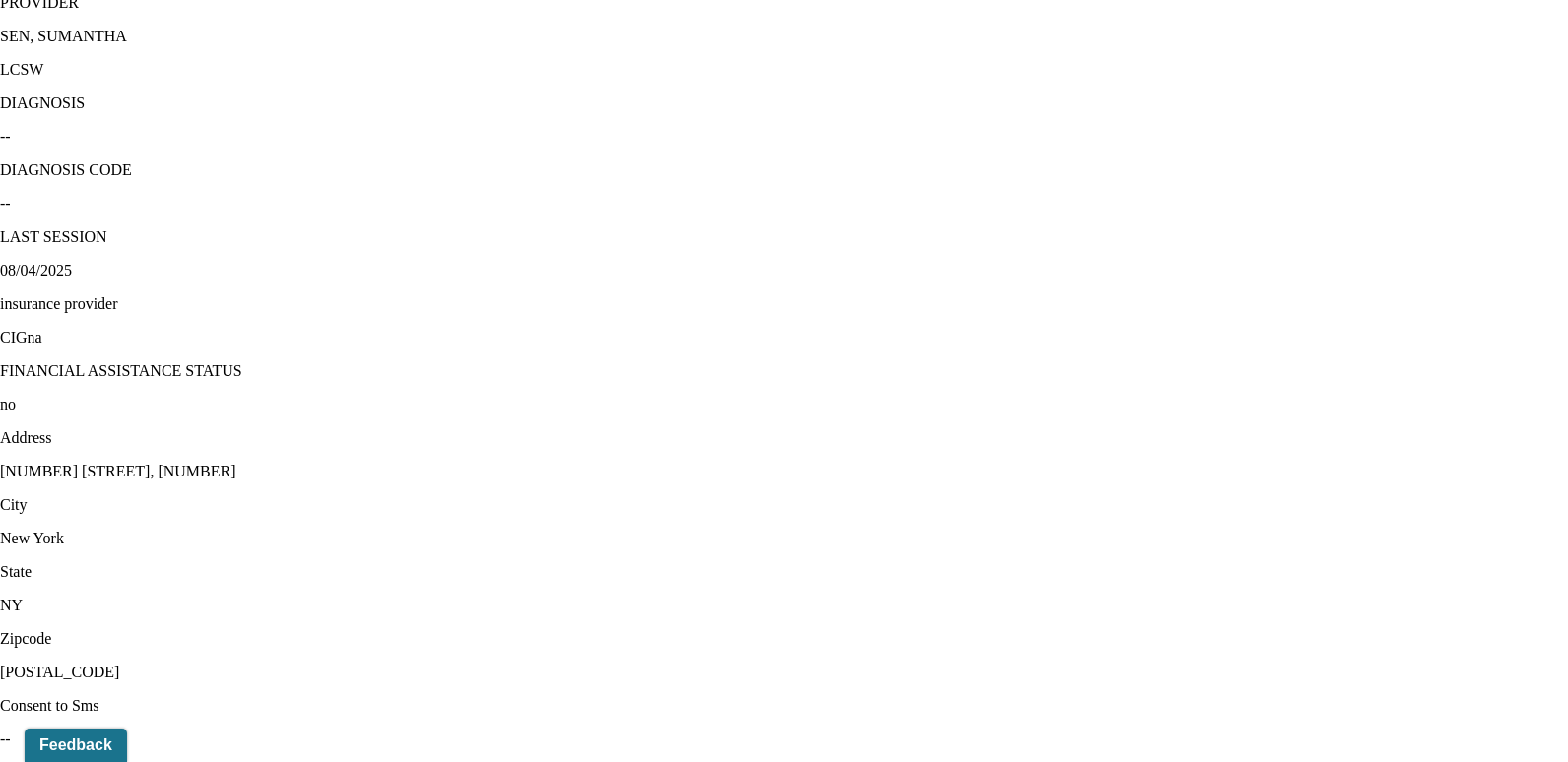 click 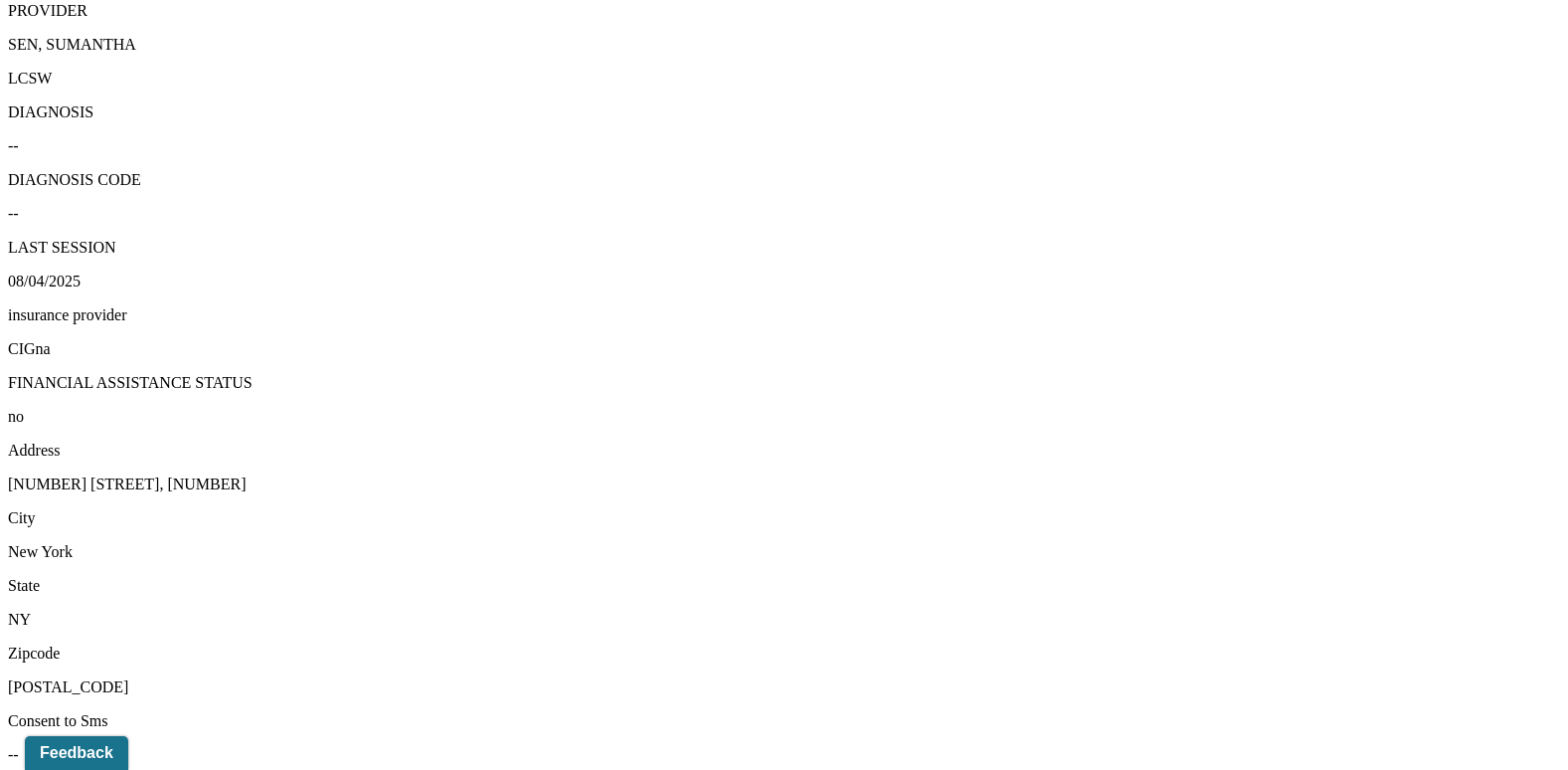 click on "View transaction history" at bounding box center [86, 3196] 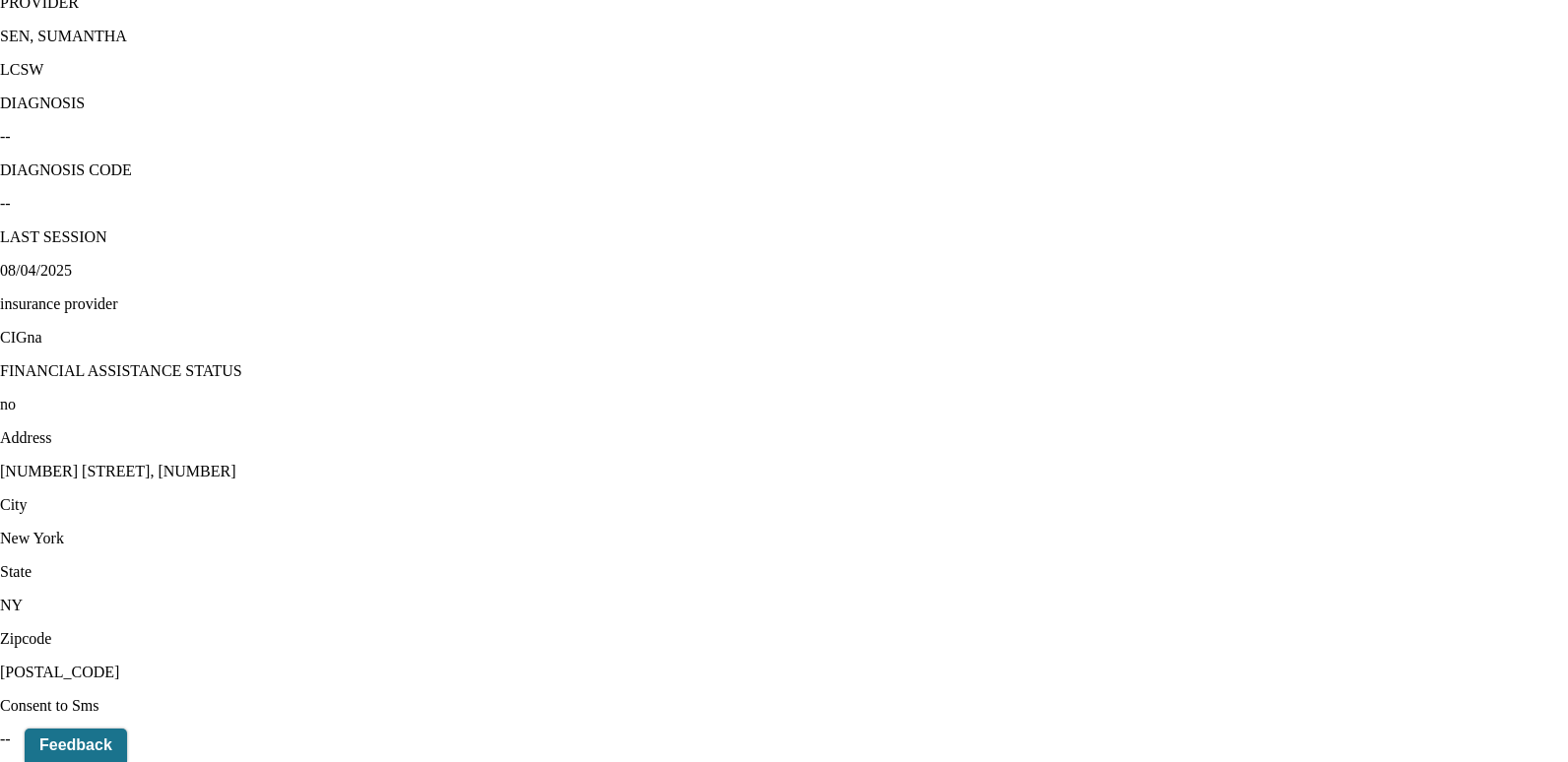 click 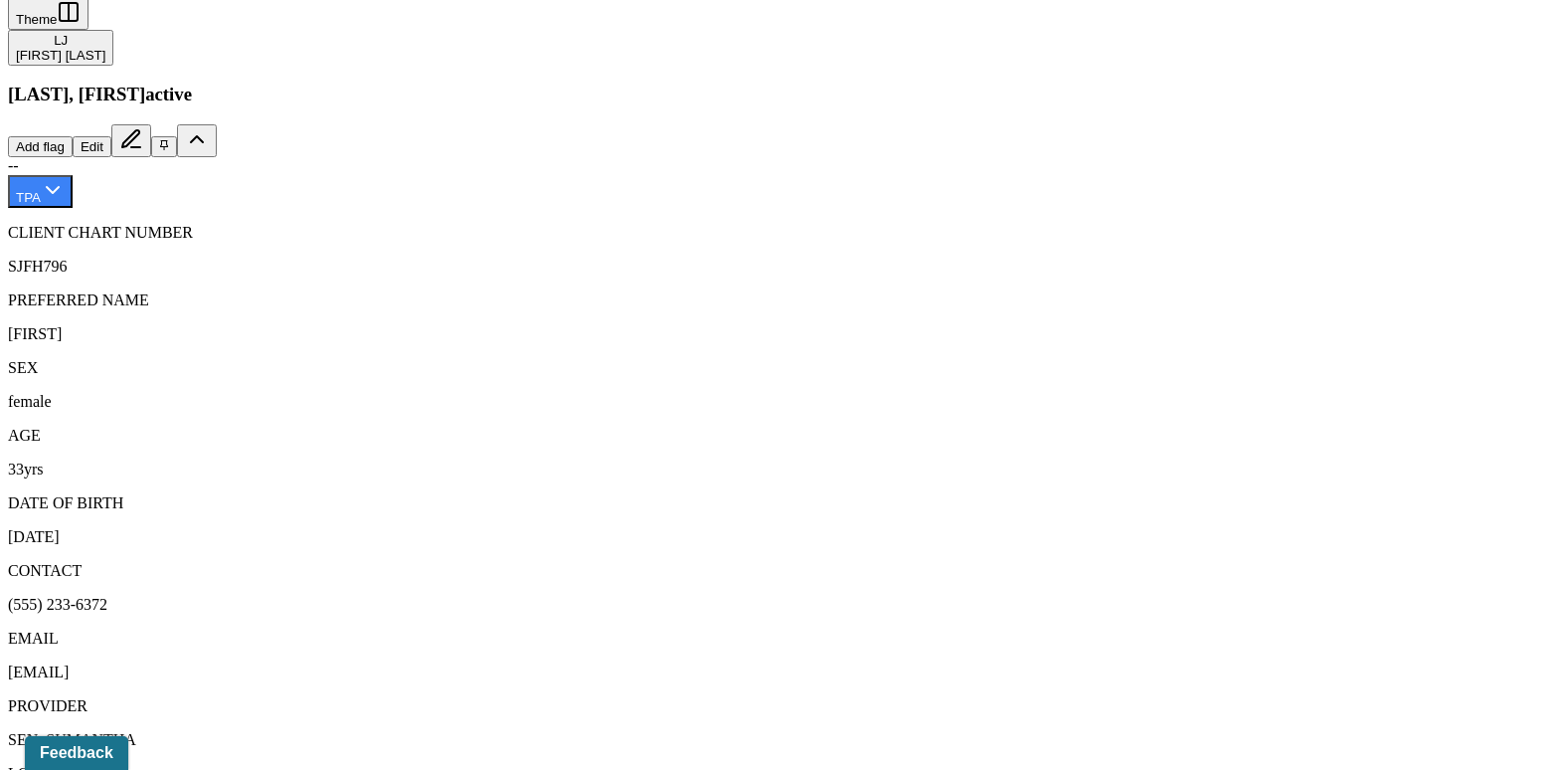 scroll, scrollTop: 836, scrollLeft: 0, axis: vertical 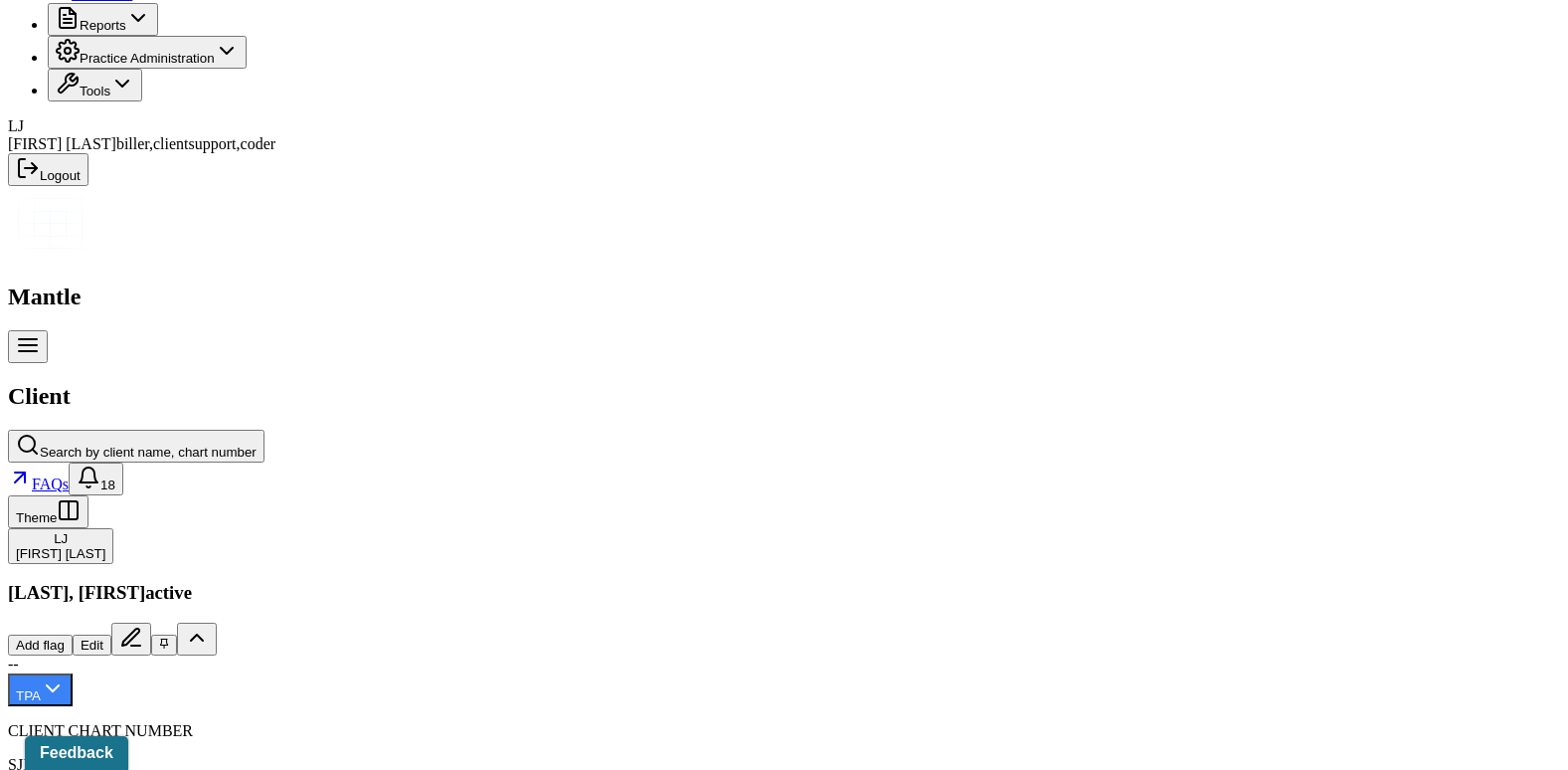 click on "Memo" at bounding box center (34, 2187) 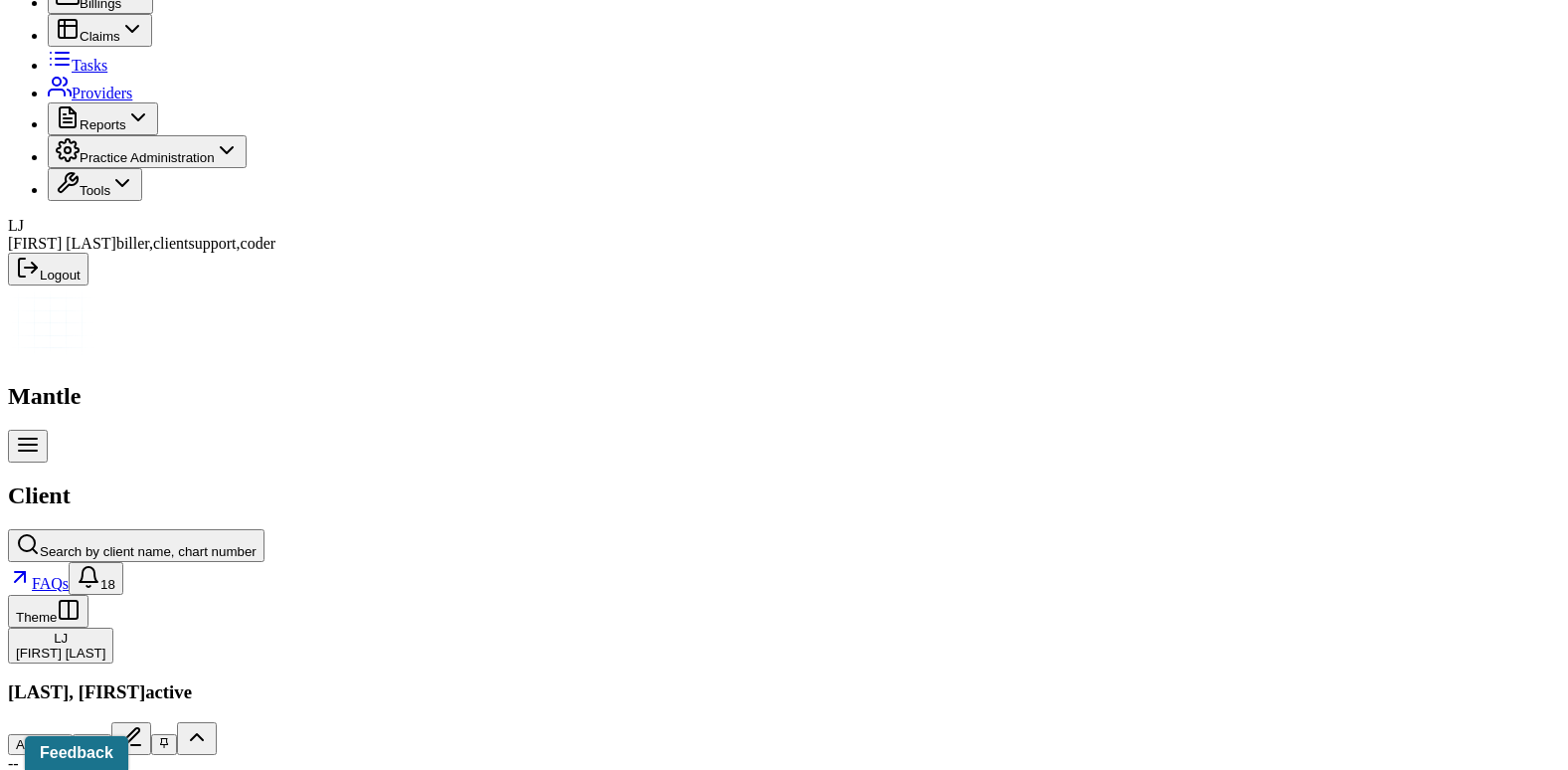 click on "Claims" at bounding box center [405, 2286] 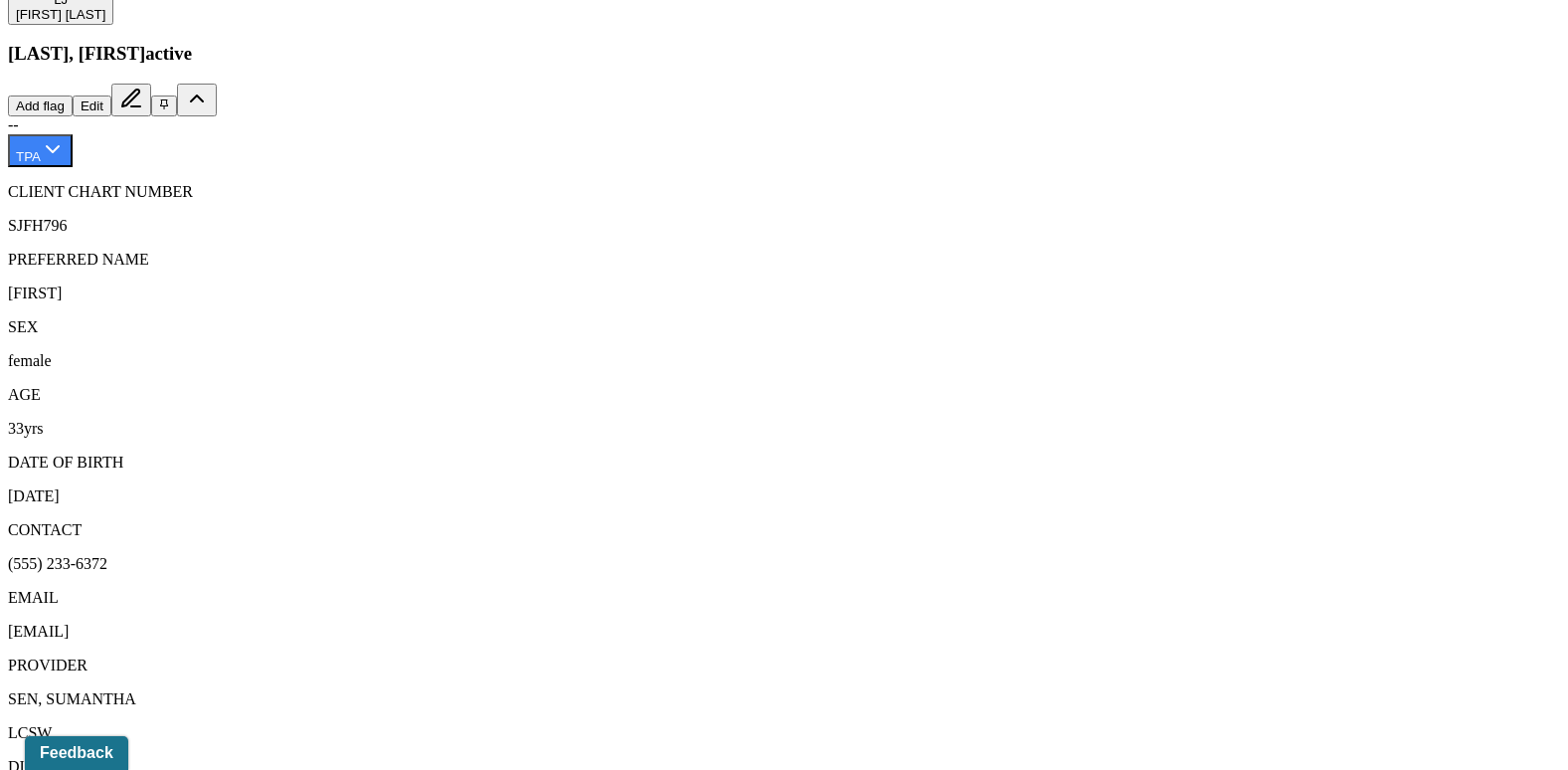 scroll, scrollTop: 870, scrollLeft: 0, axis: vertical 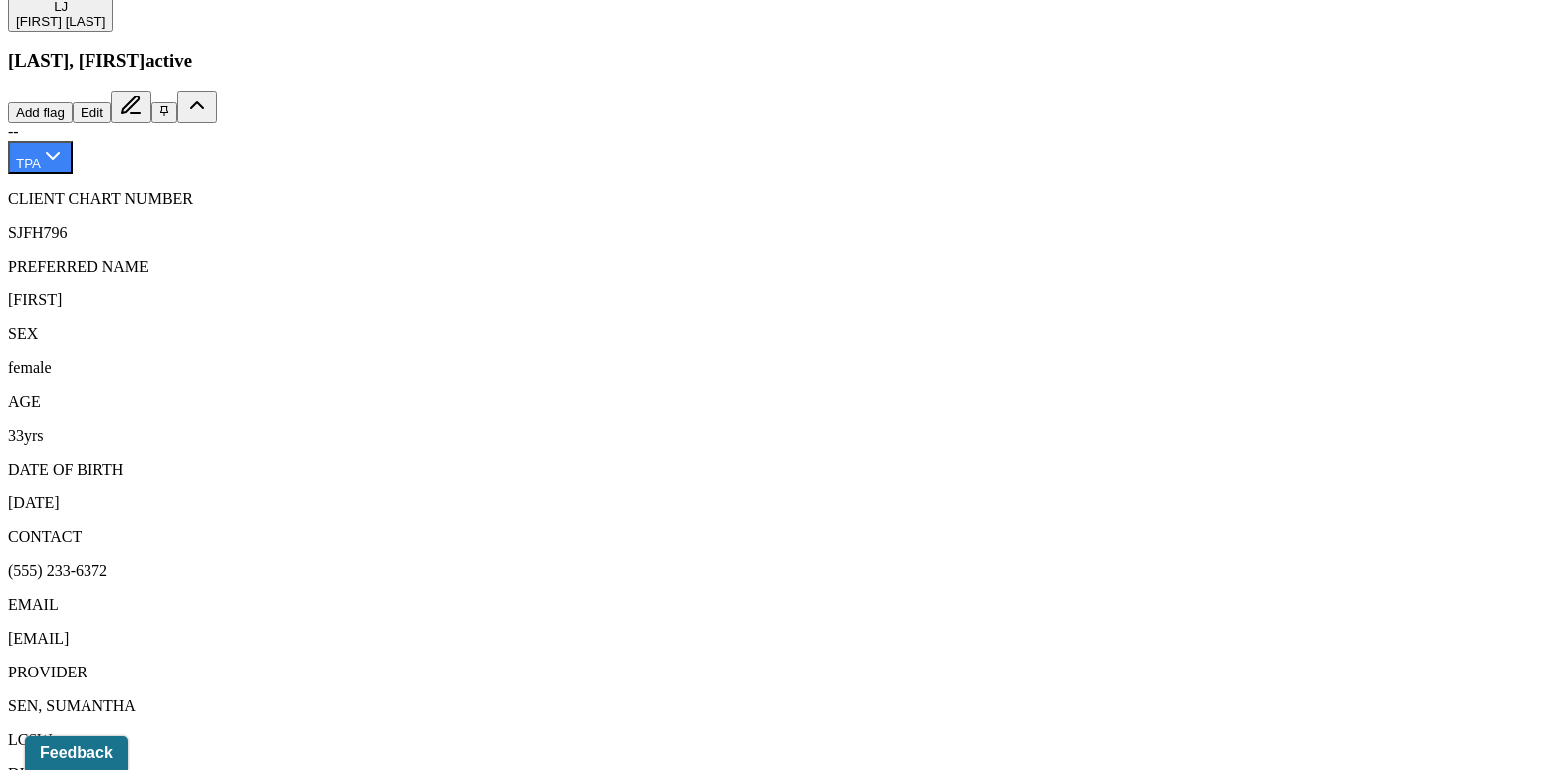 click on "08/04/2025" at bounding box center [134, 2011] 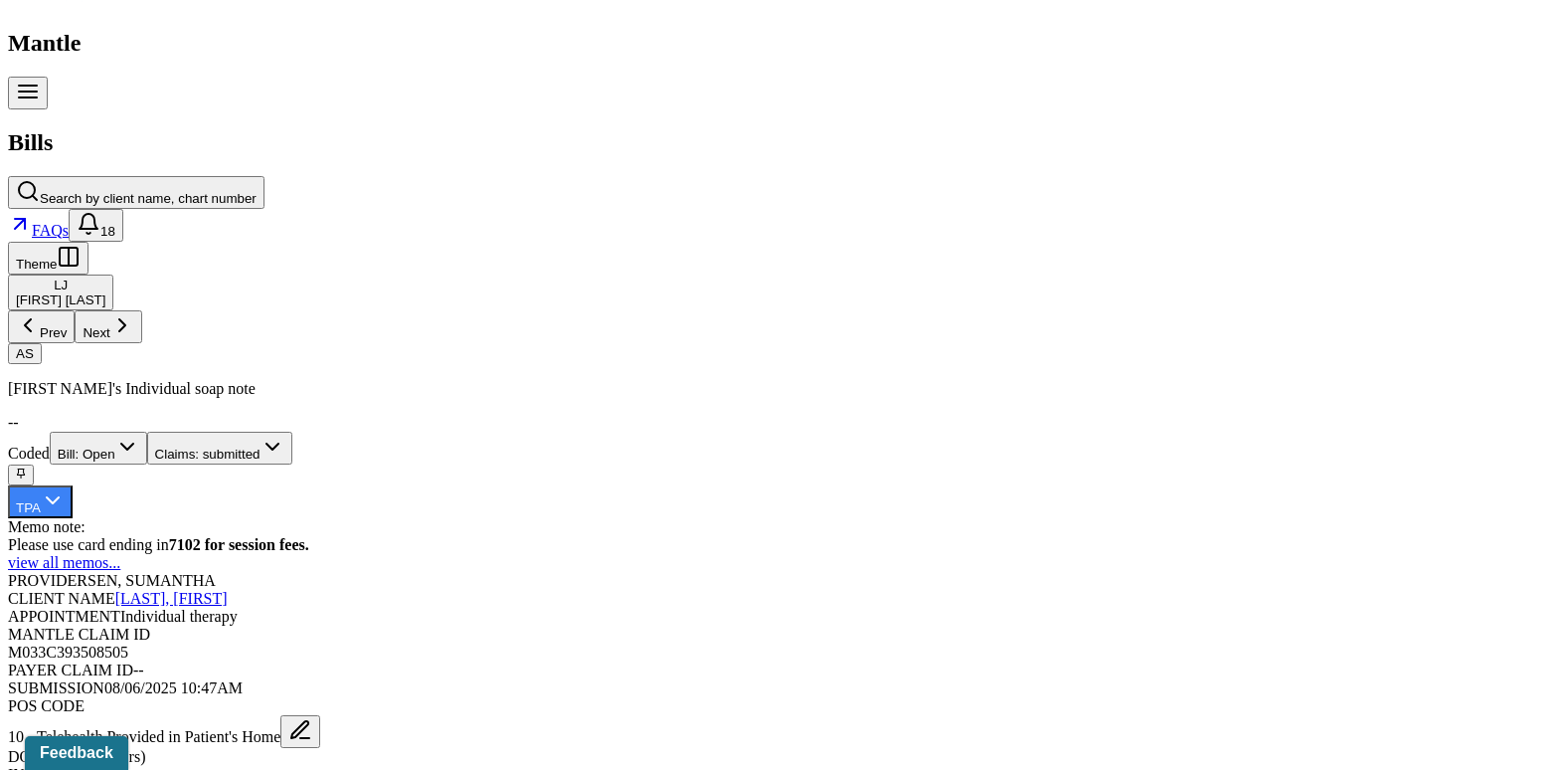 scroll, scrollTop: 597, scrollLeft: 0, axis: vertical 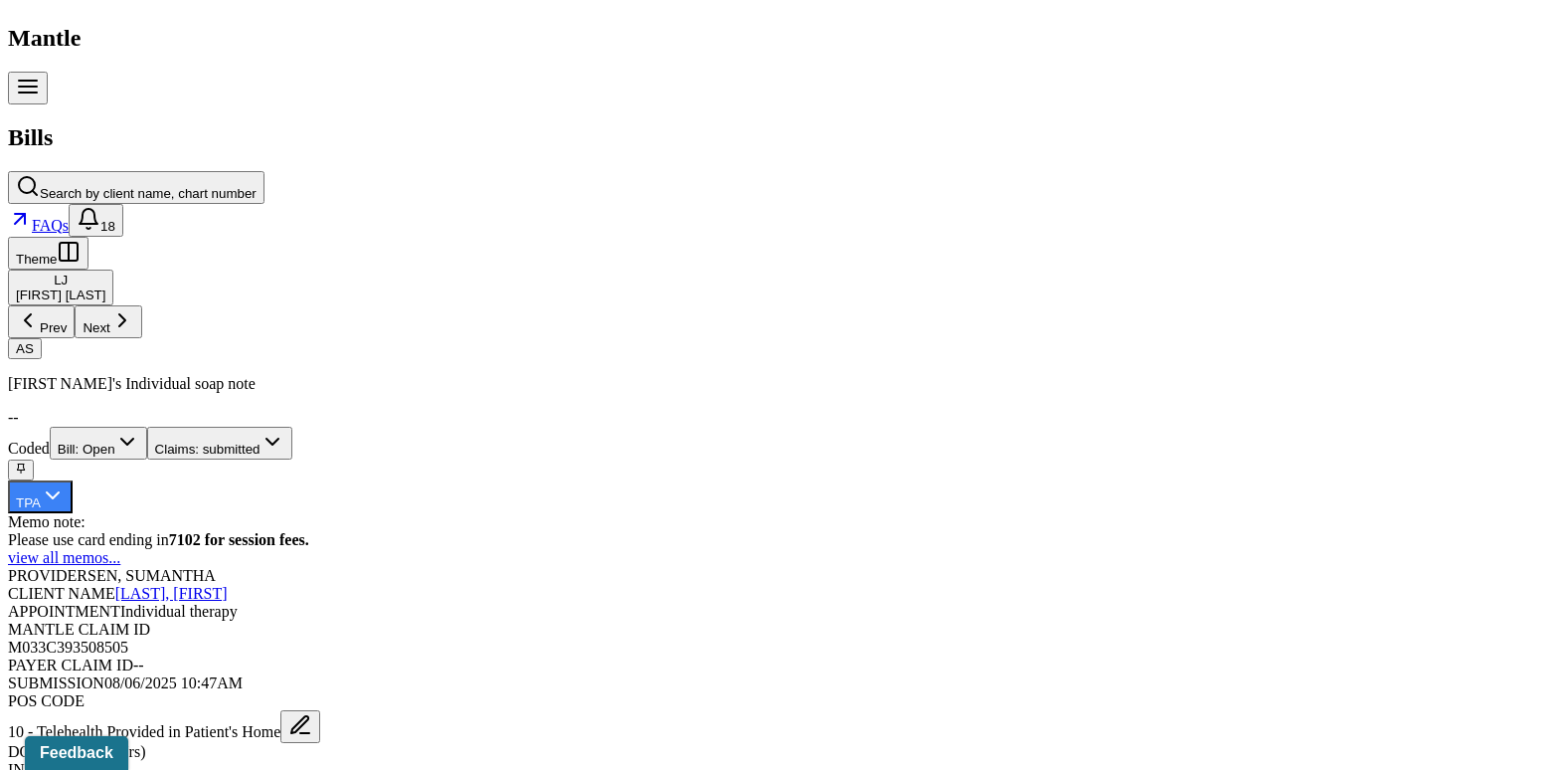 click on "Check unmatched payments" at bounding box center (282, 1649) 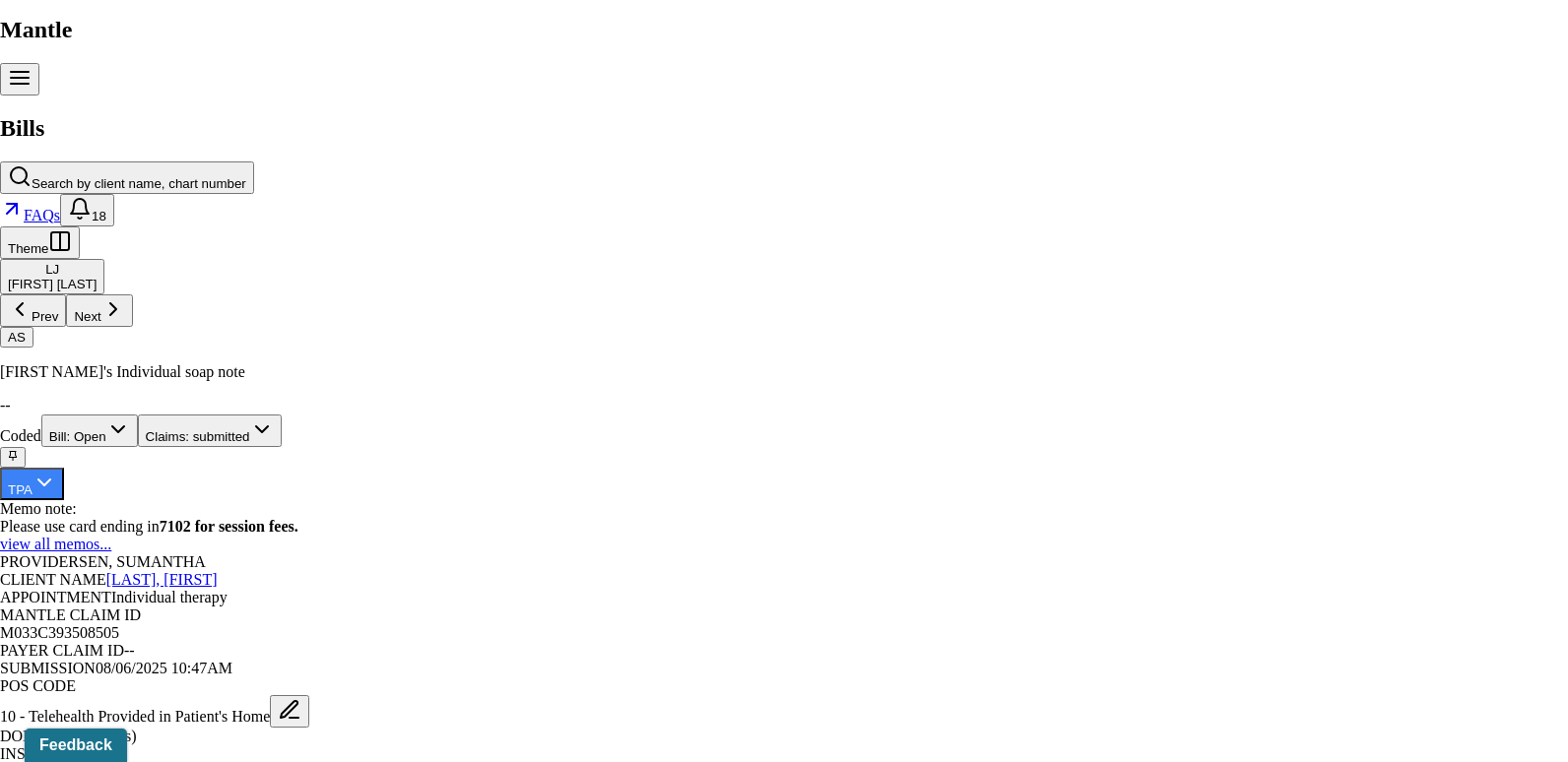 click 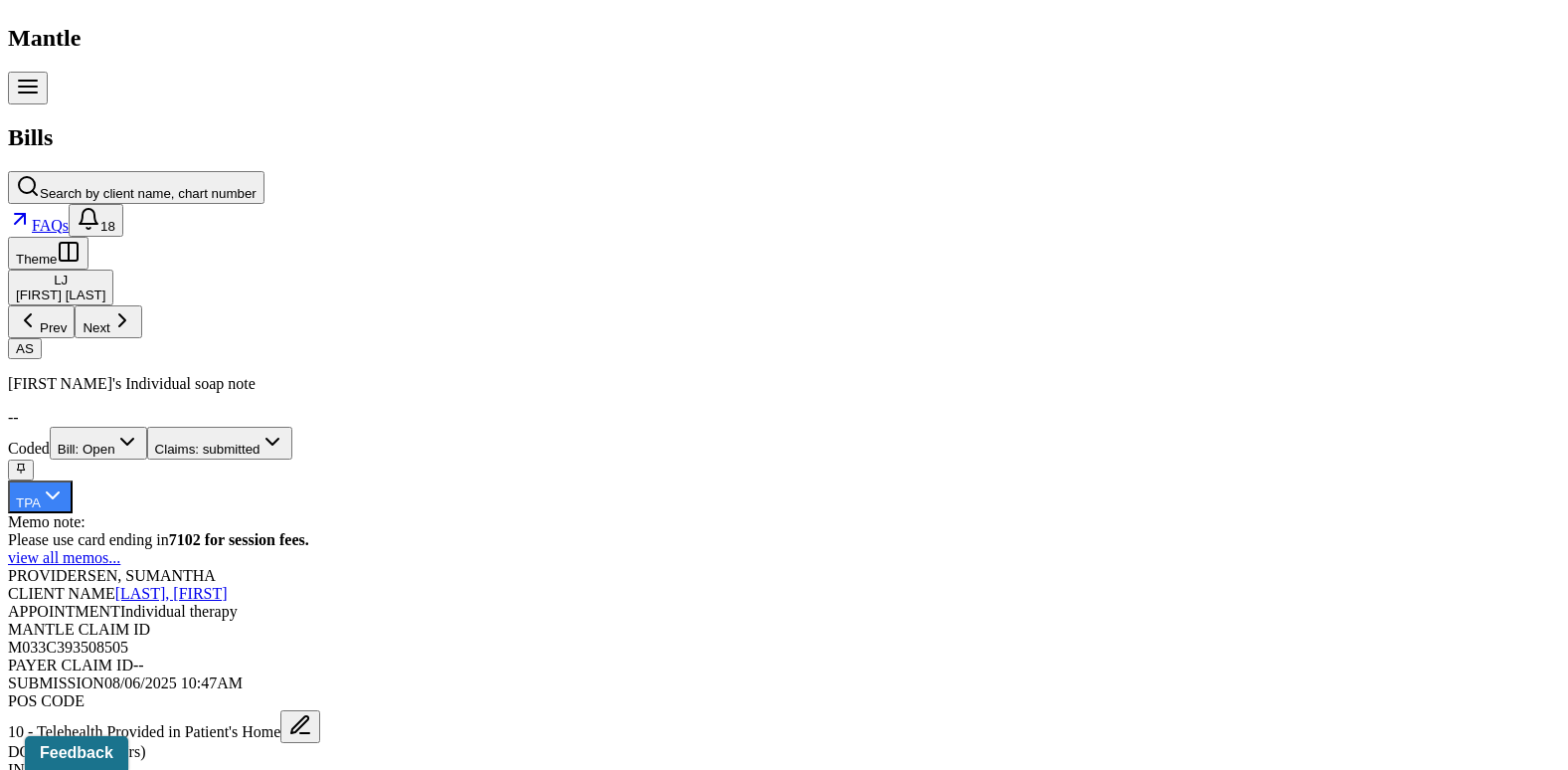 scroll, scrollTop: 696, scrollLeft: 0, axis: vertical 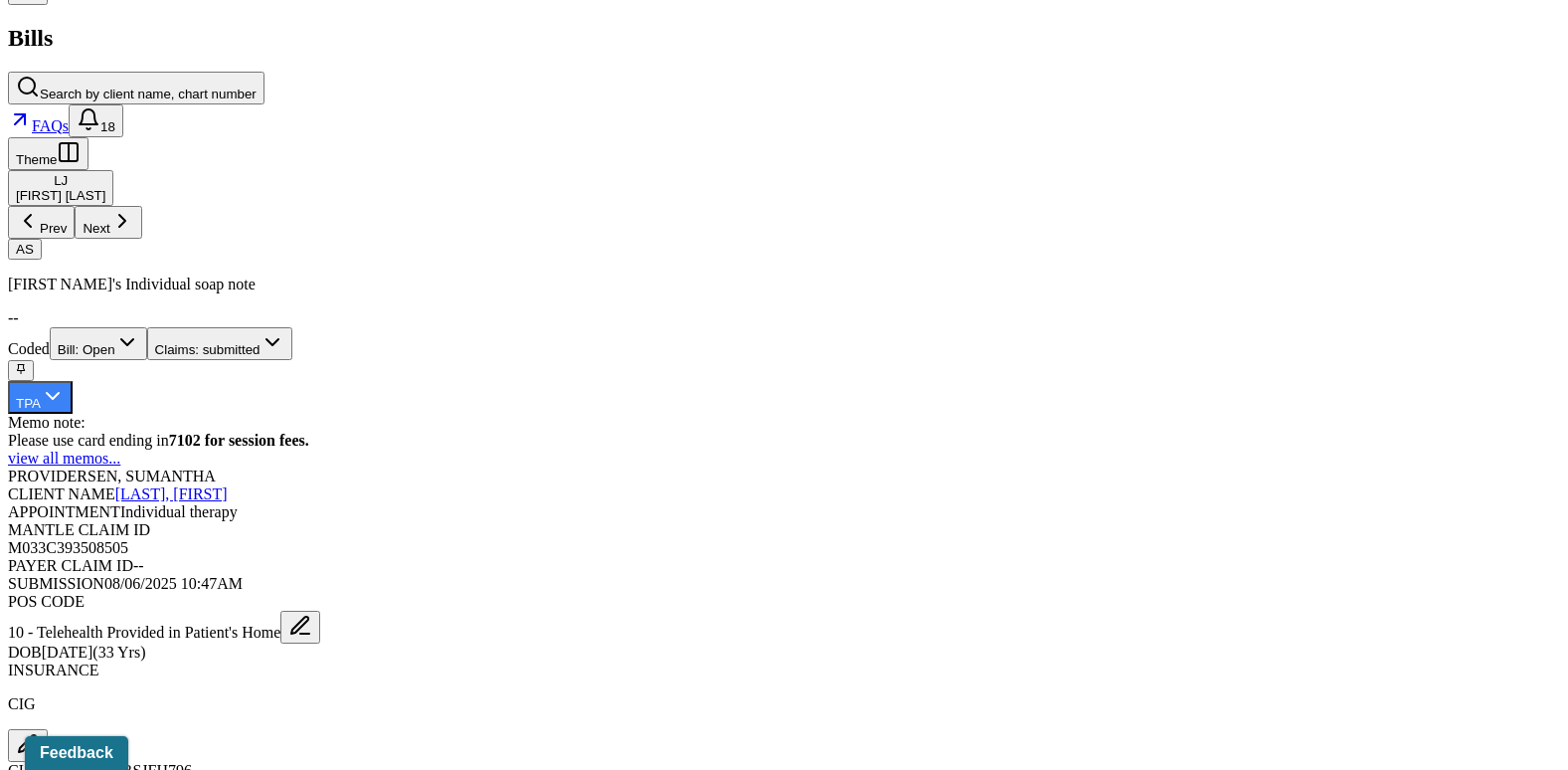 click on "Charge Client" at bounding box center [424, 1550] 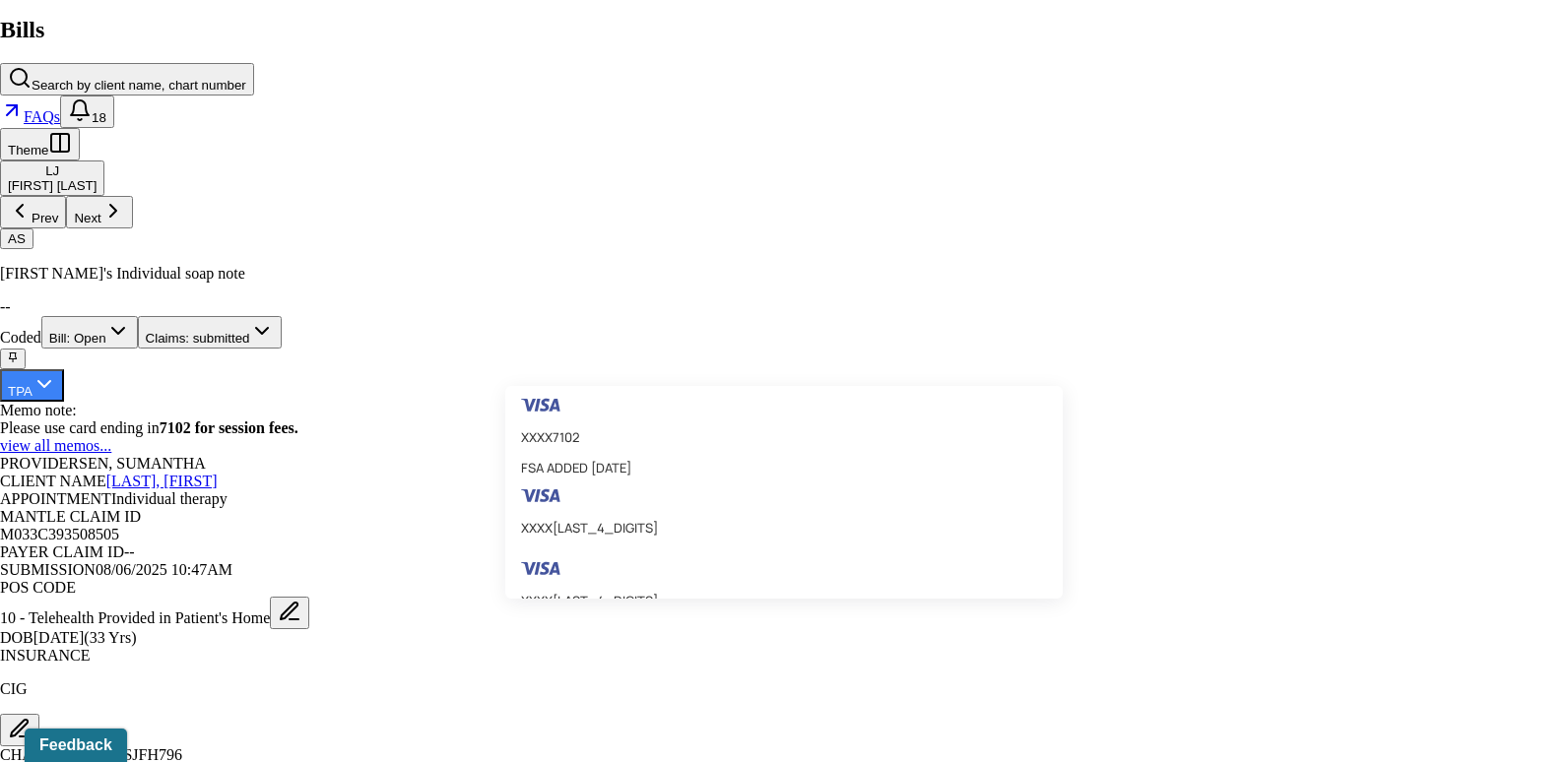 click on "XXXX[LAST_4_DIGITS]" at bounding box center [776, 3184] 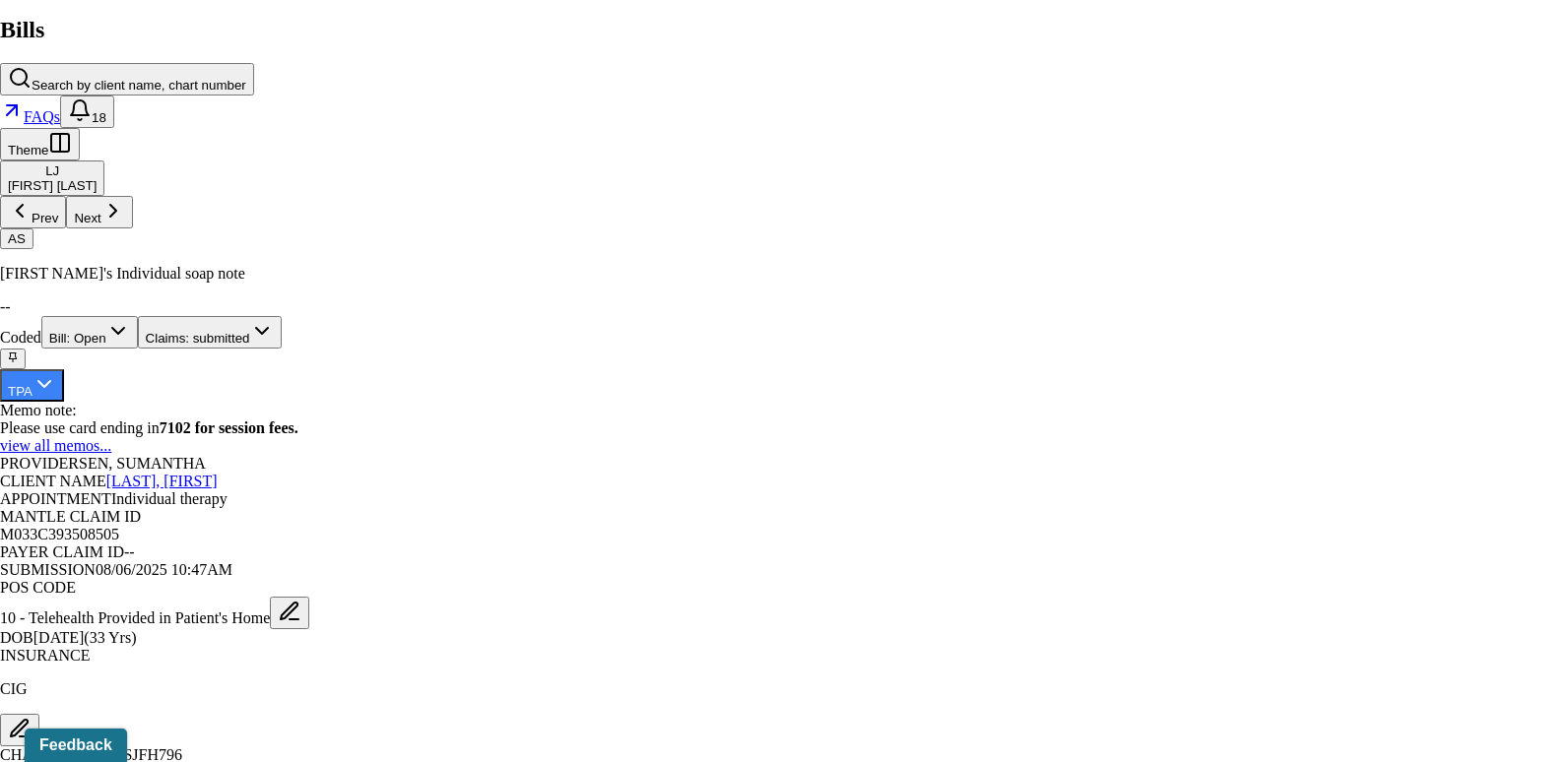 click on "Charge client" at bounding box center [103, 3293] 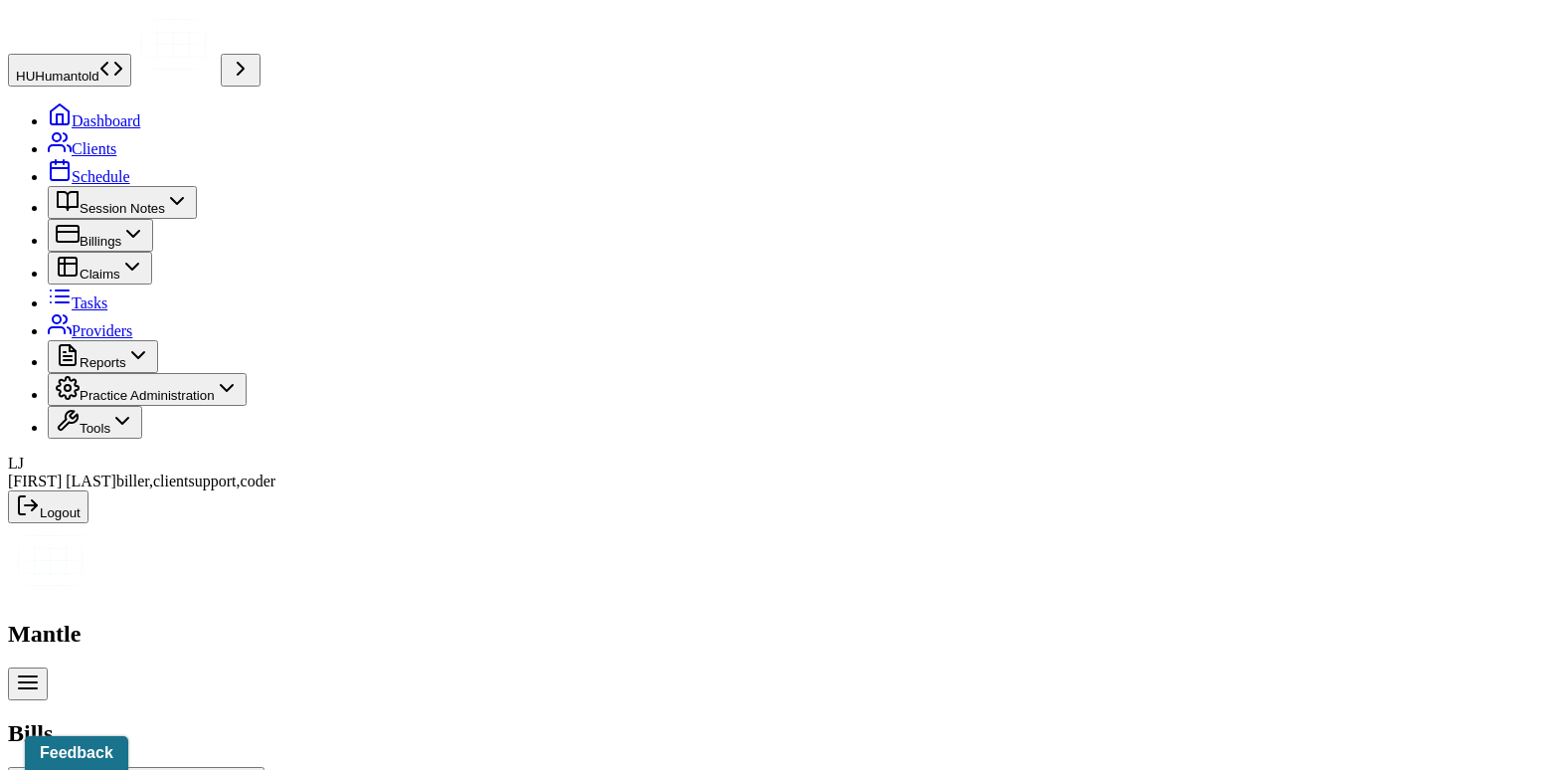 scroll, scrollTop: 0, scrollLeft: 0, axis: both 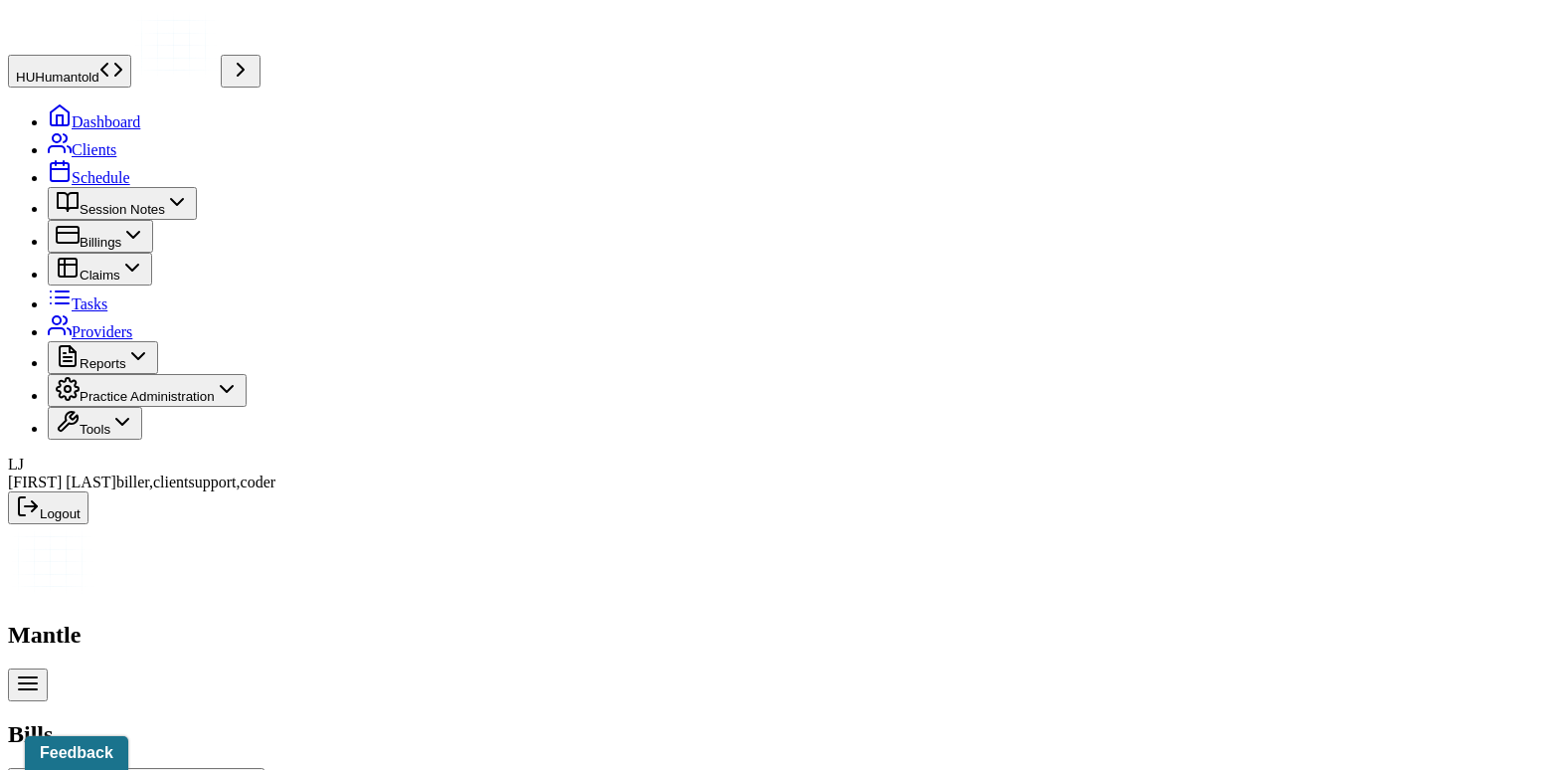 click 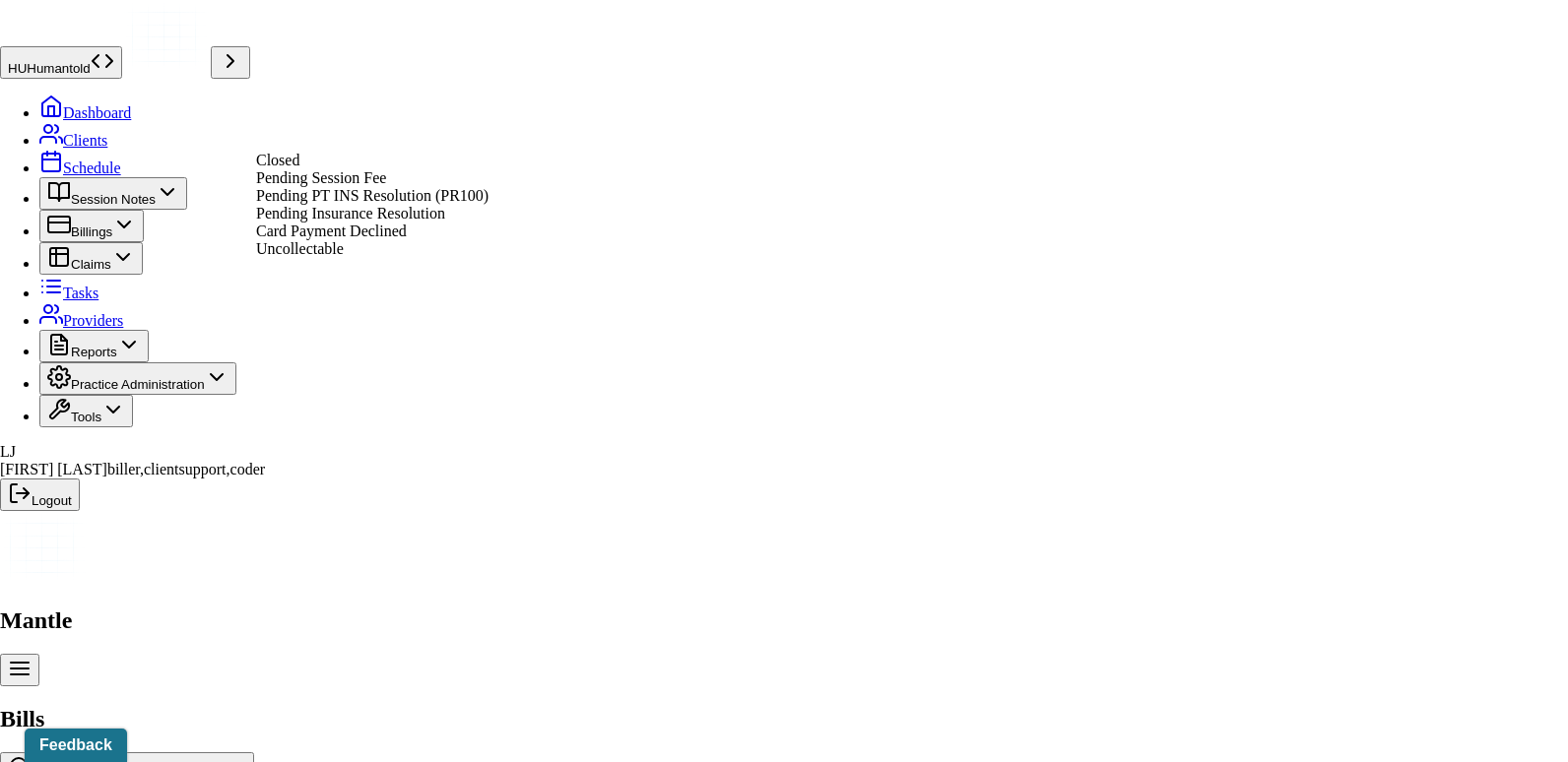 click on "Pending Insurance Resolution" at bounding box center [351, 213] 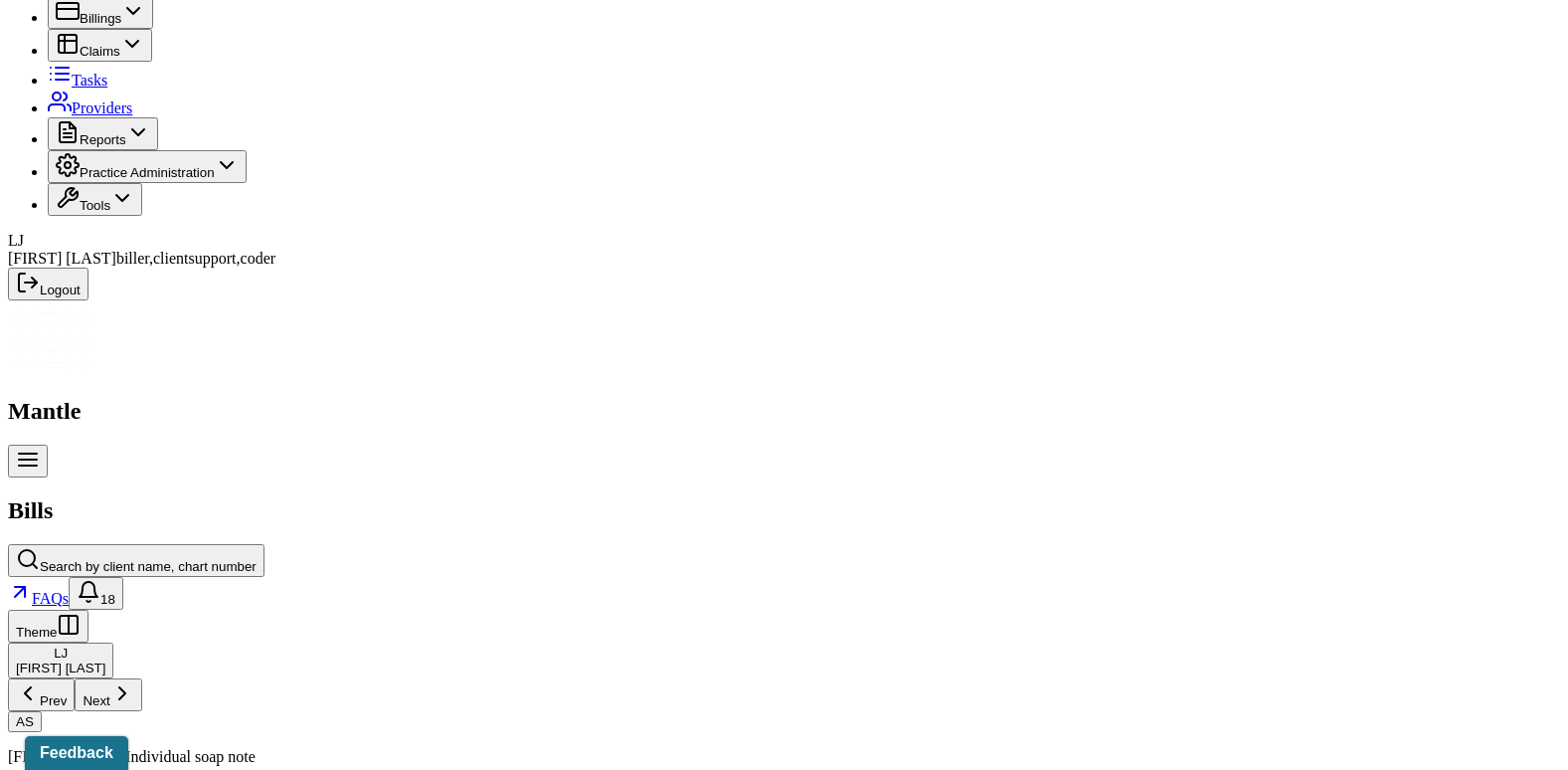 scroll, scrollTop: 0, scrollLeft: 0, axis: both 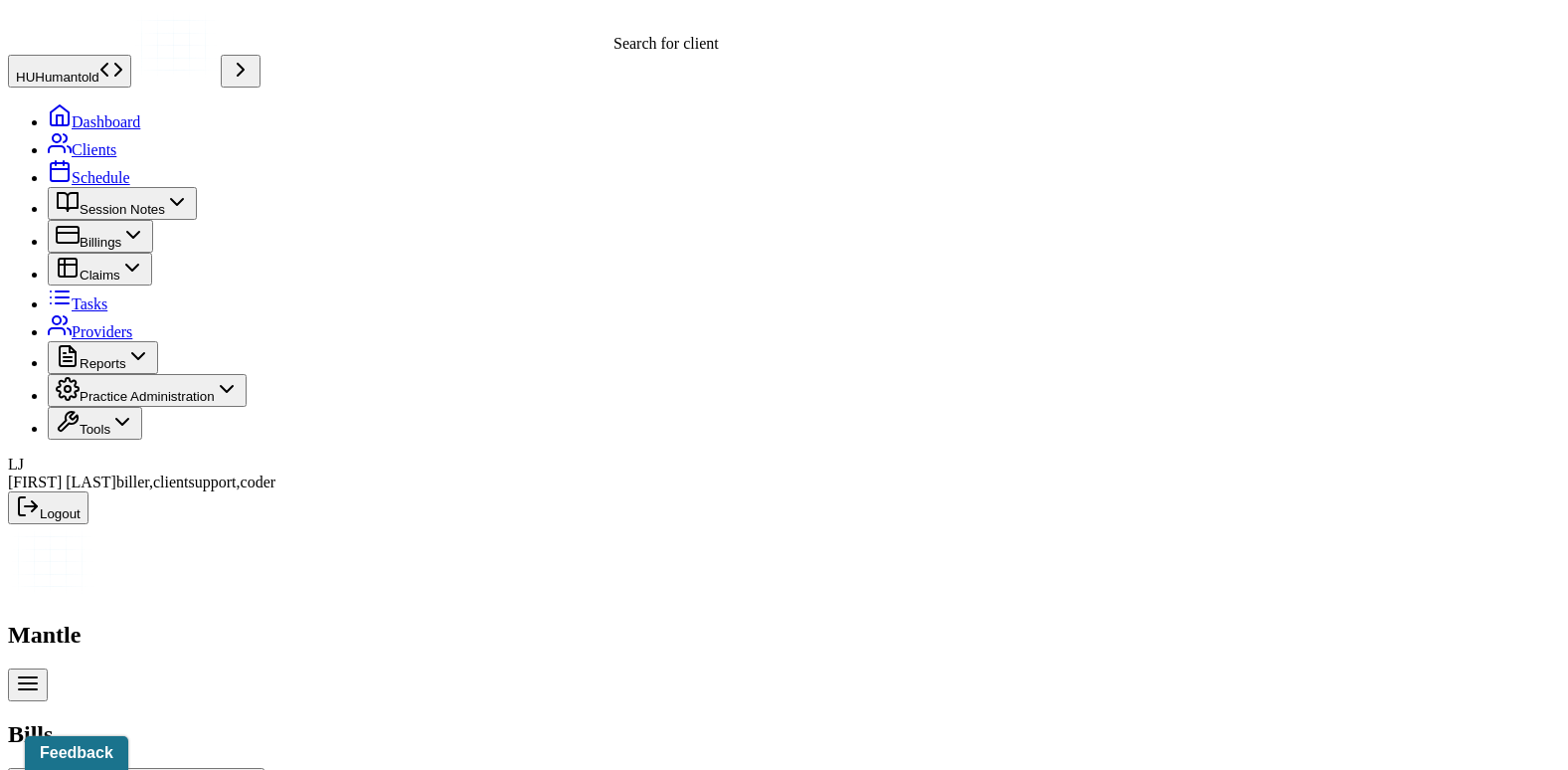 click on "Search by client name, chart number" at bounding box center [148, 790] 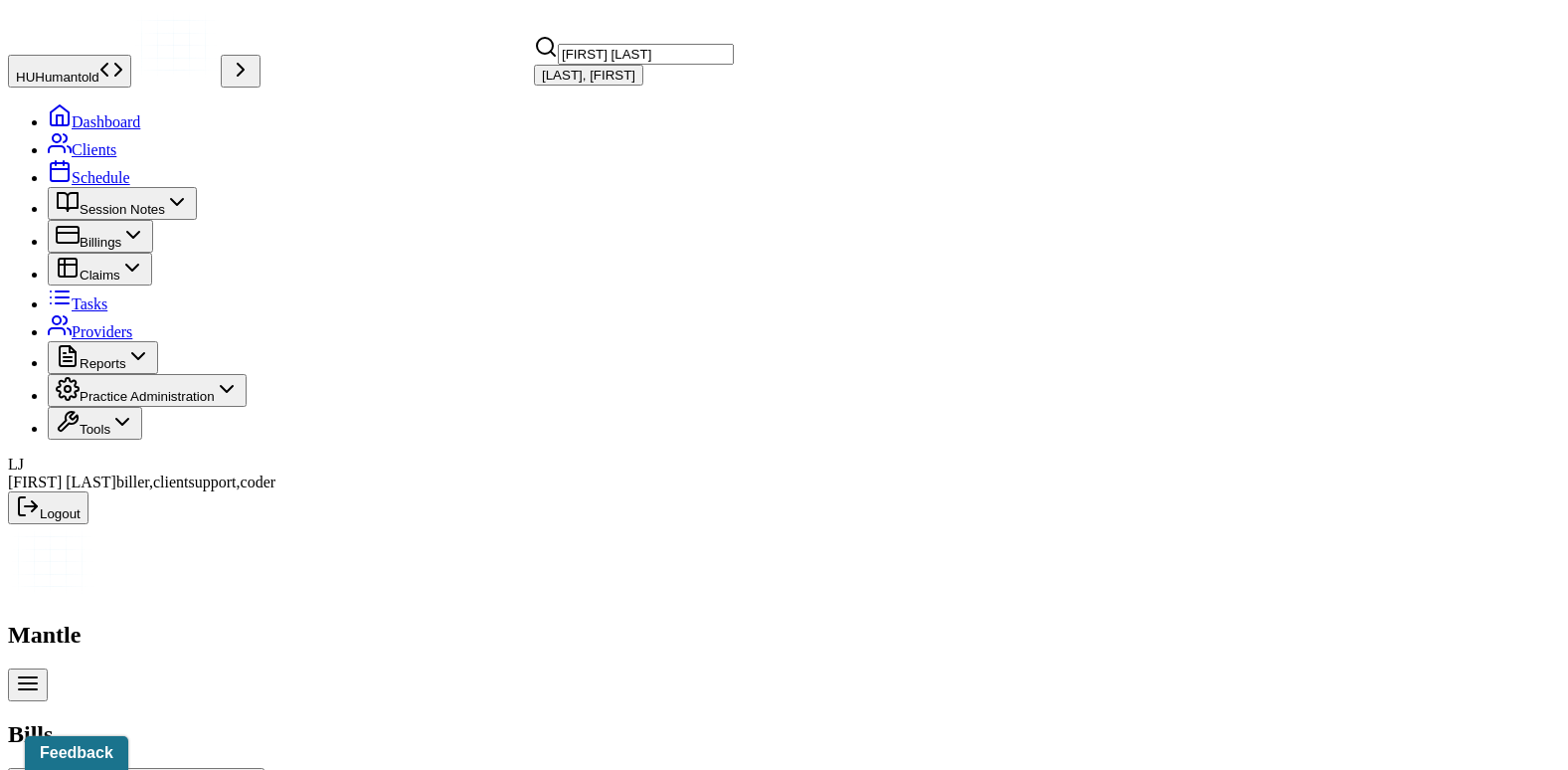 type on "[FIRST] [LAST]" 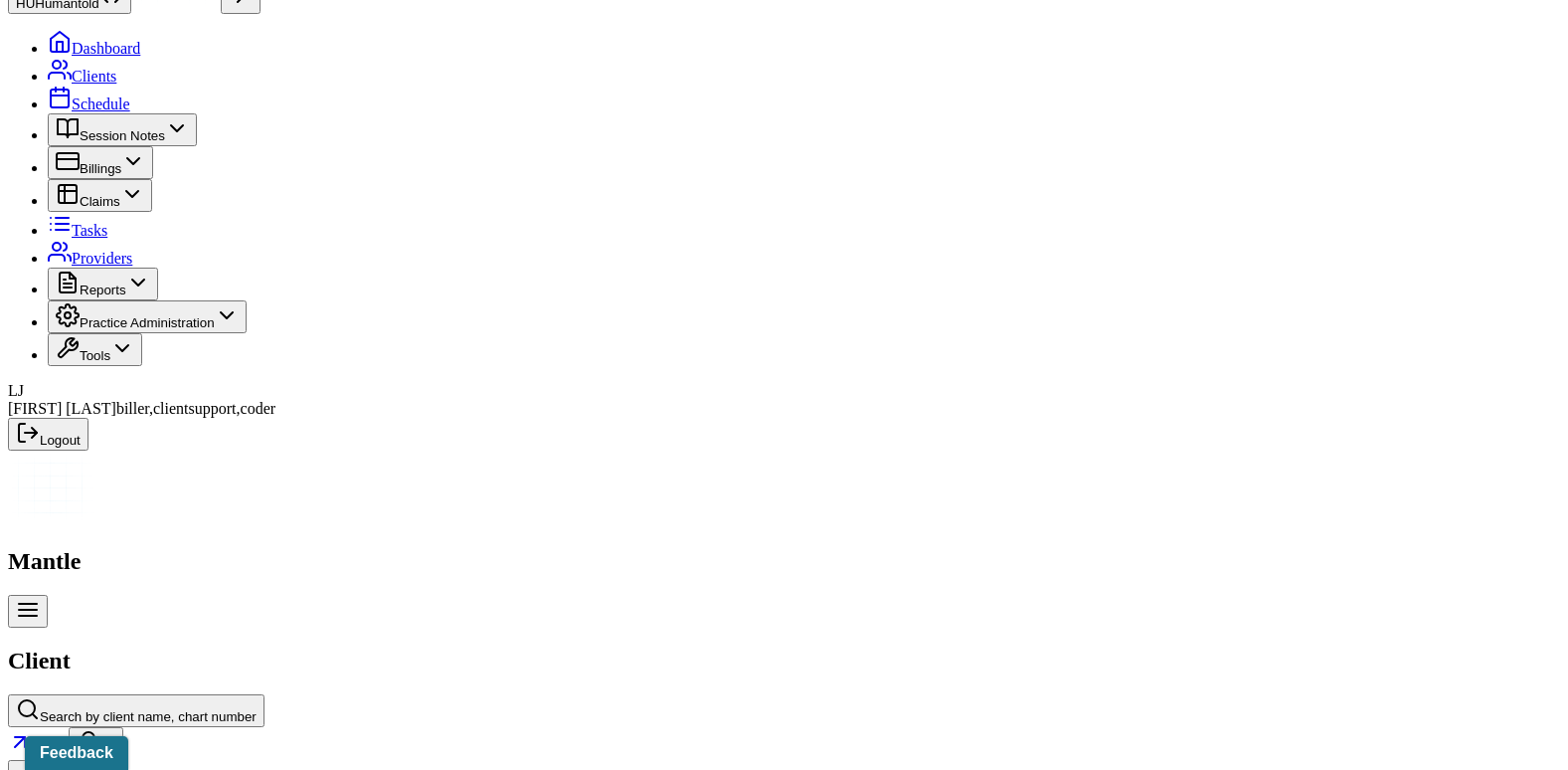 scroll, scrollTop: 109, scrollLeft: 0, axis: vertical 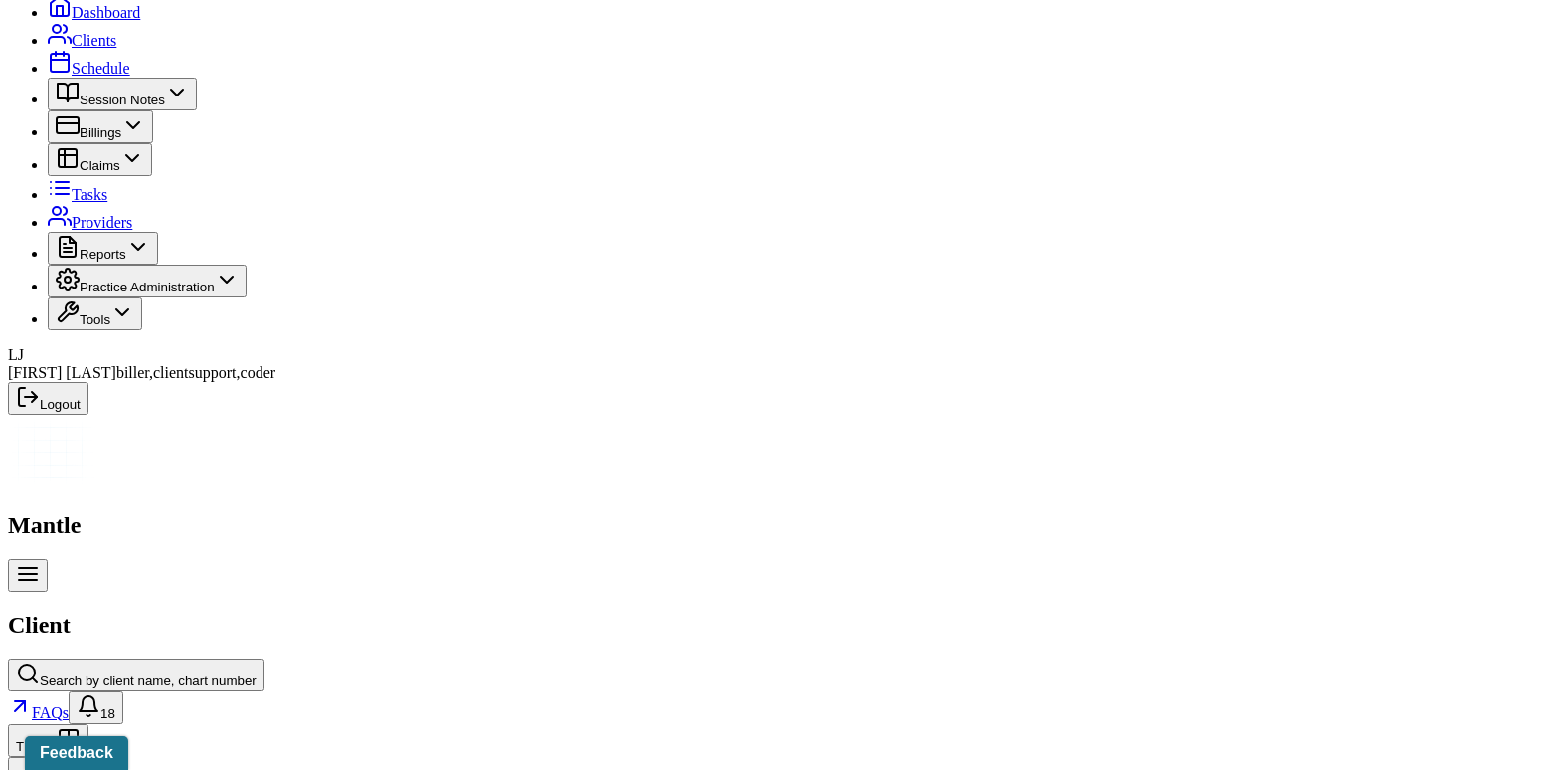 click on "Insurance/Fees" at bounding box center [323, 2383] 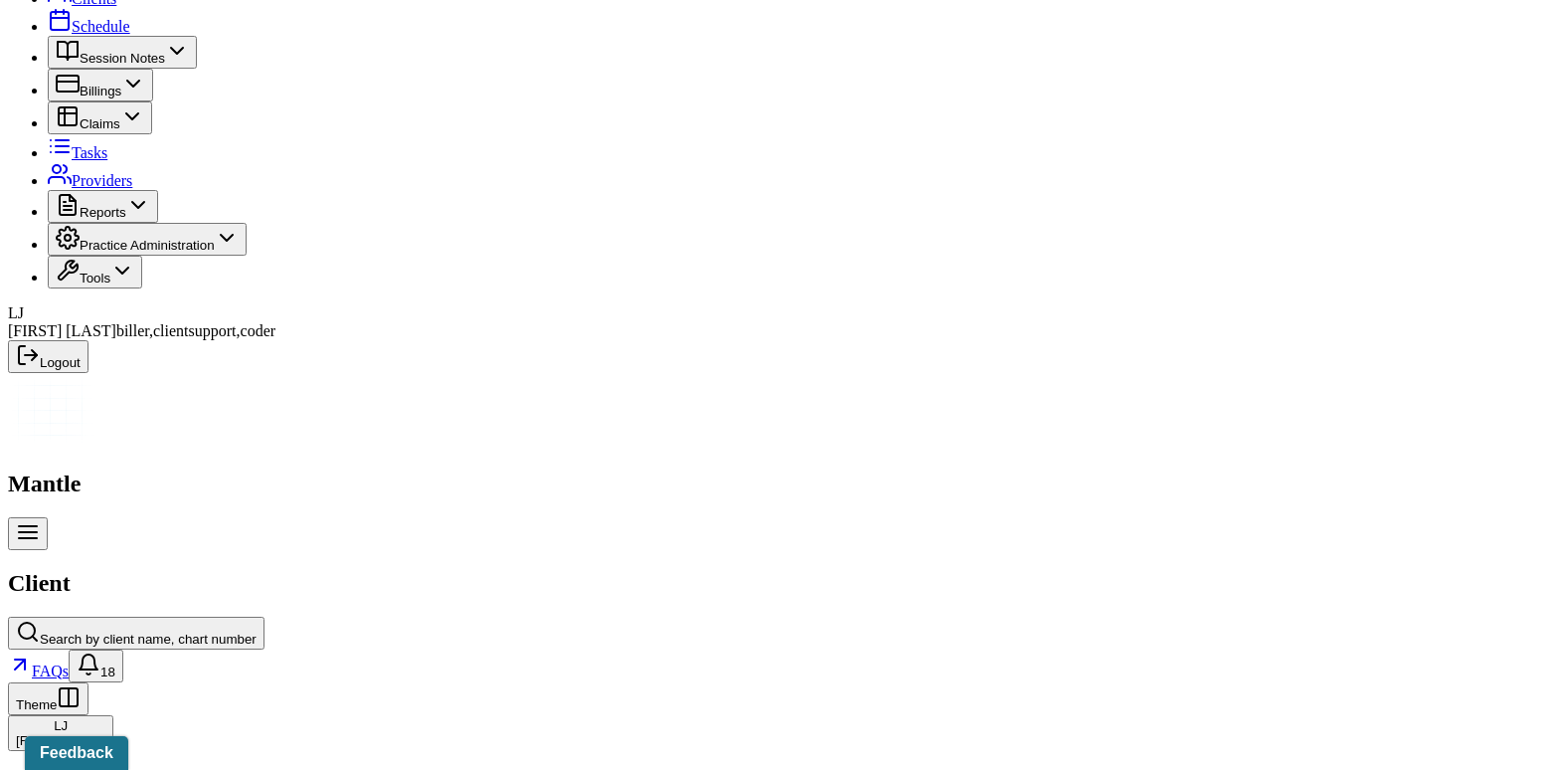 scroll, scrollTop: 106, scrollLeft: 0, axis: vertical 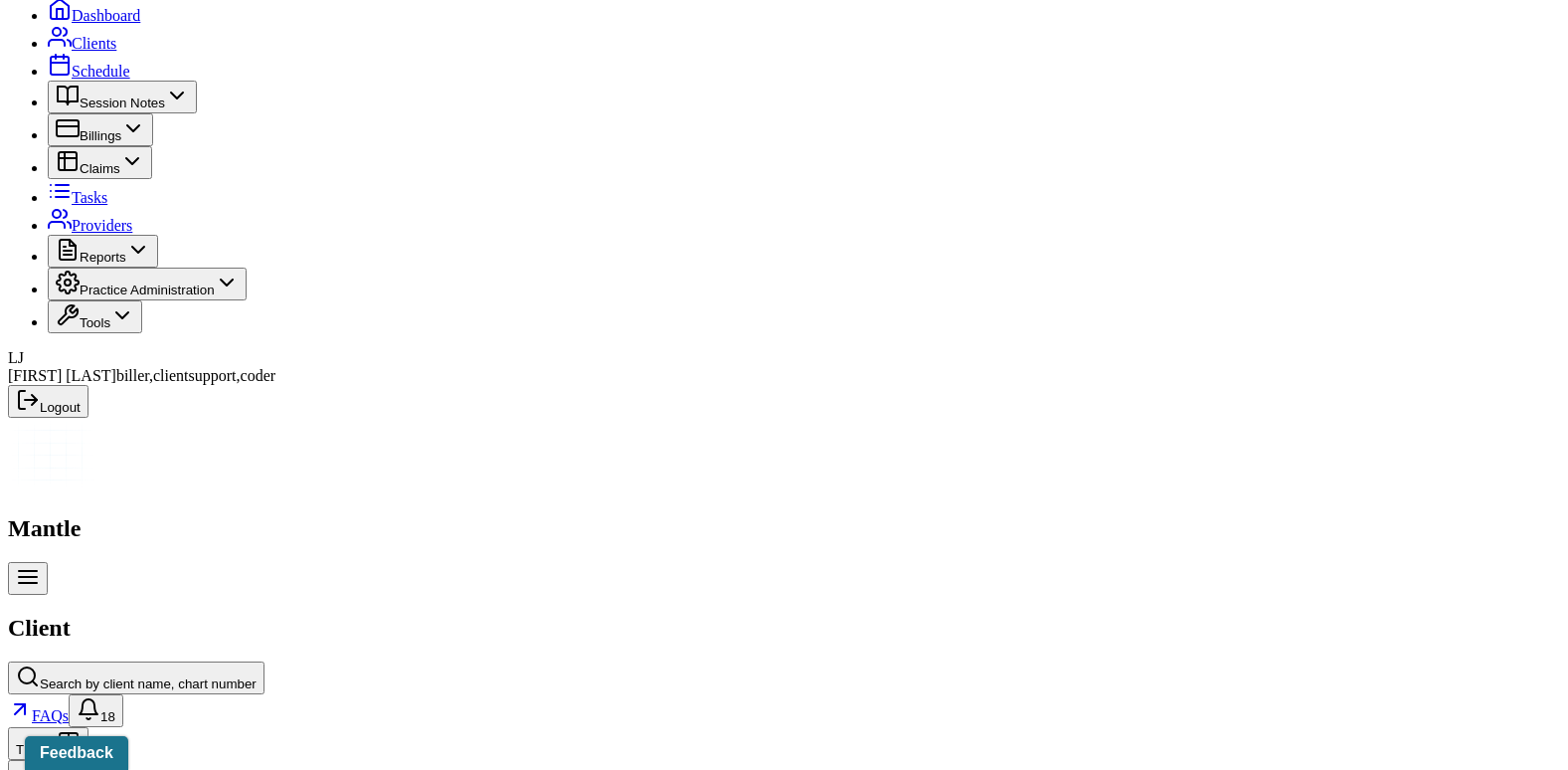 click on "Claims" at bounding box center [405, 2386] 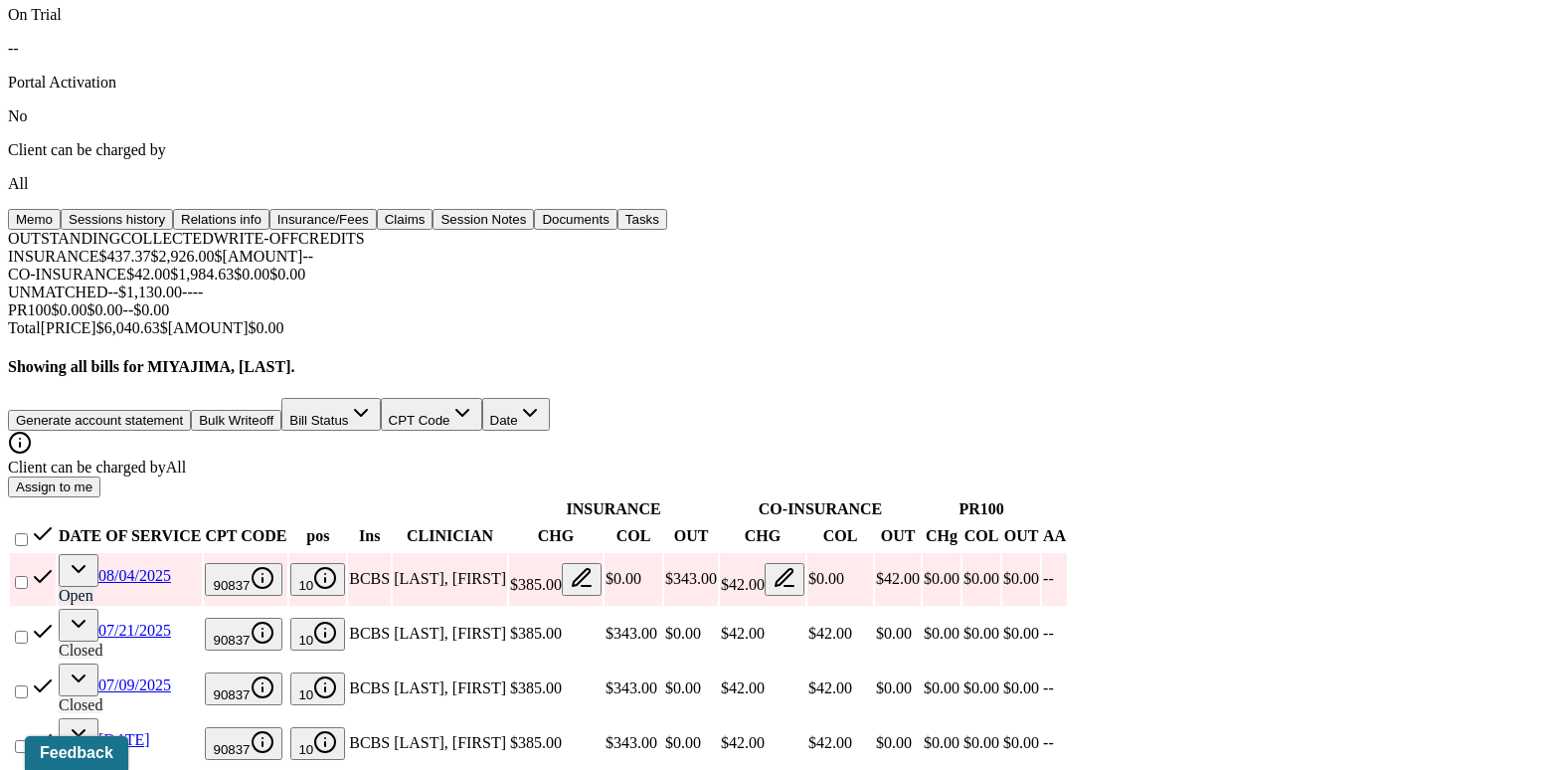 scroll, scrollTop: 2041, scrollLeft: 0, axis: vertical 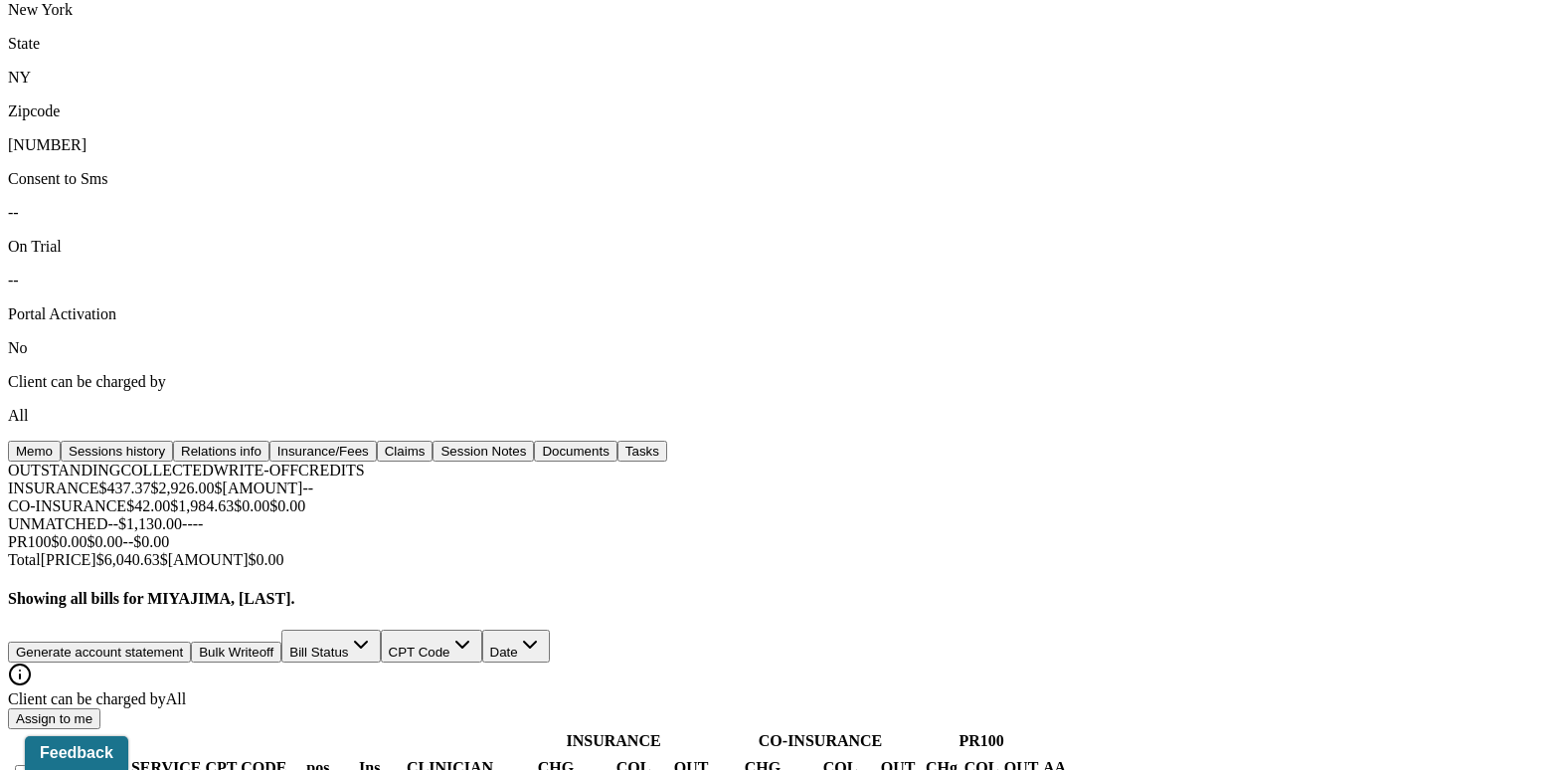 click on "View transaction history" at bounding box center (86, 4843) 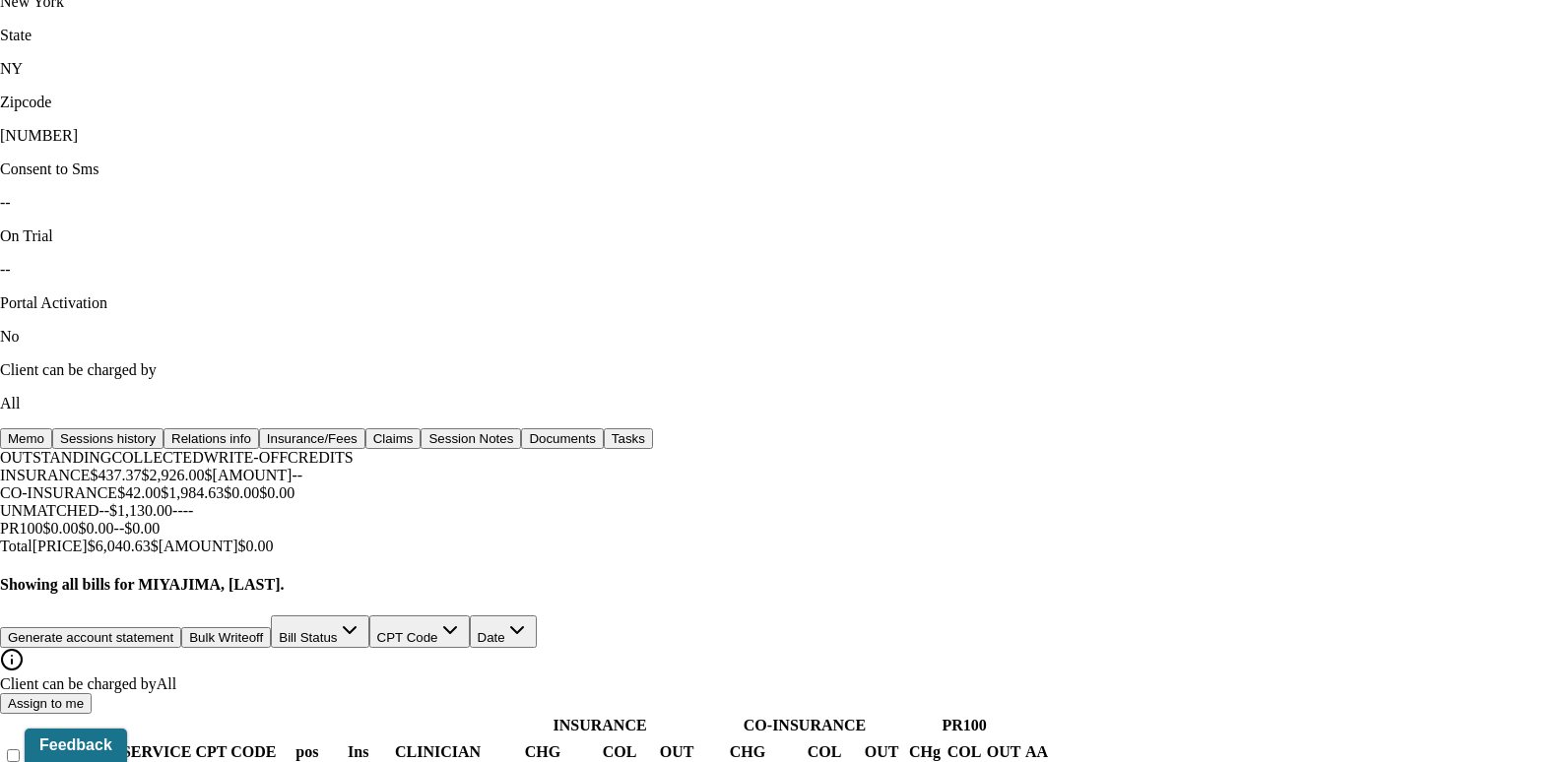click 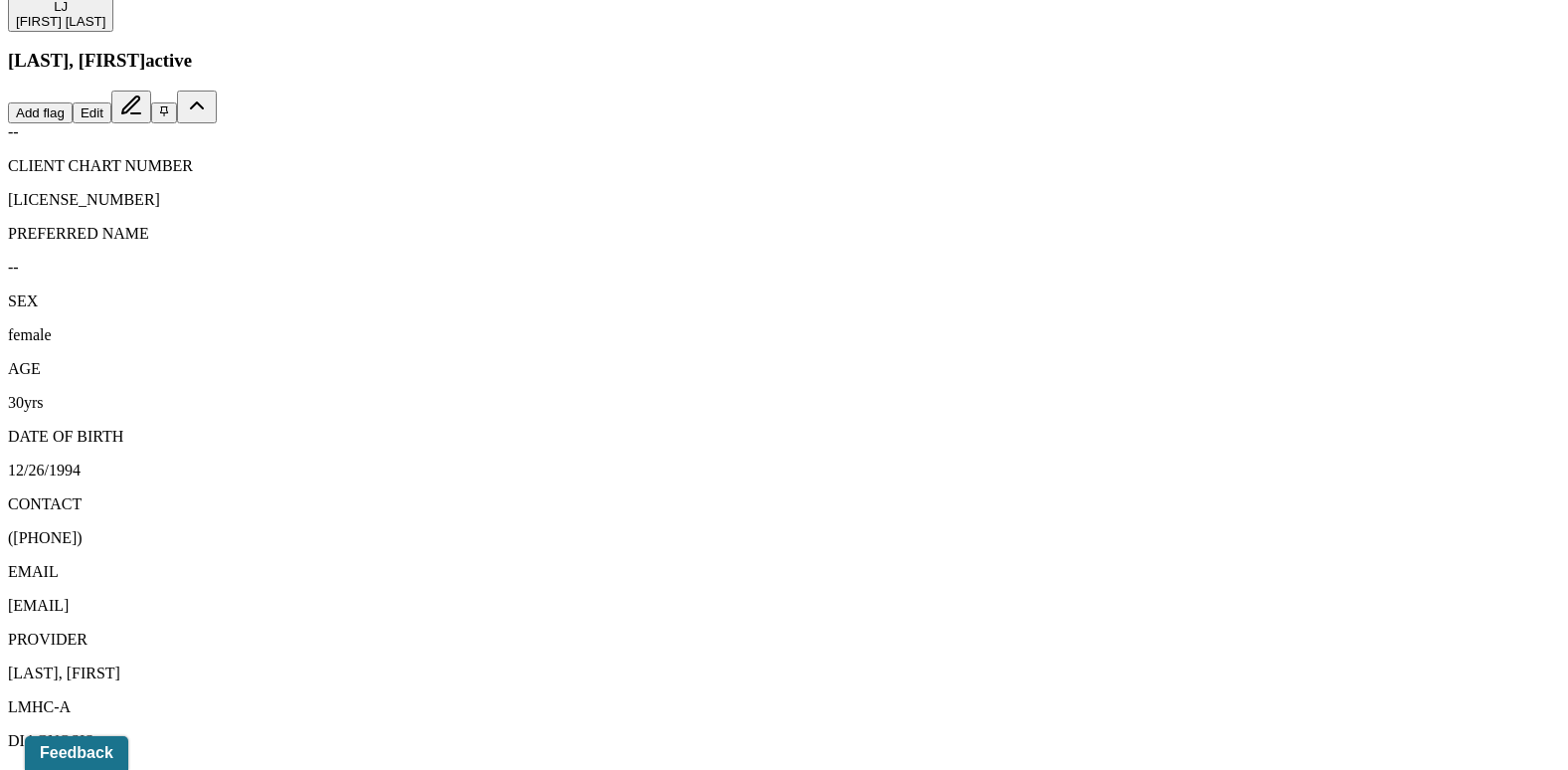 scroll, scrollTop: 848, scrollLeft: 0, axis: vertical 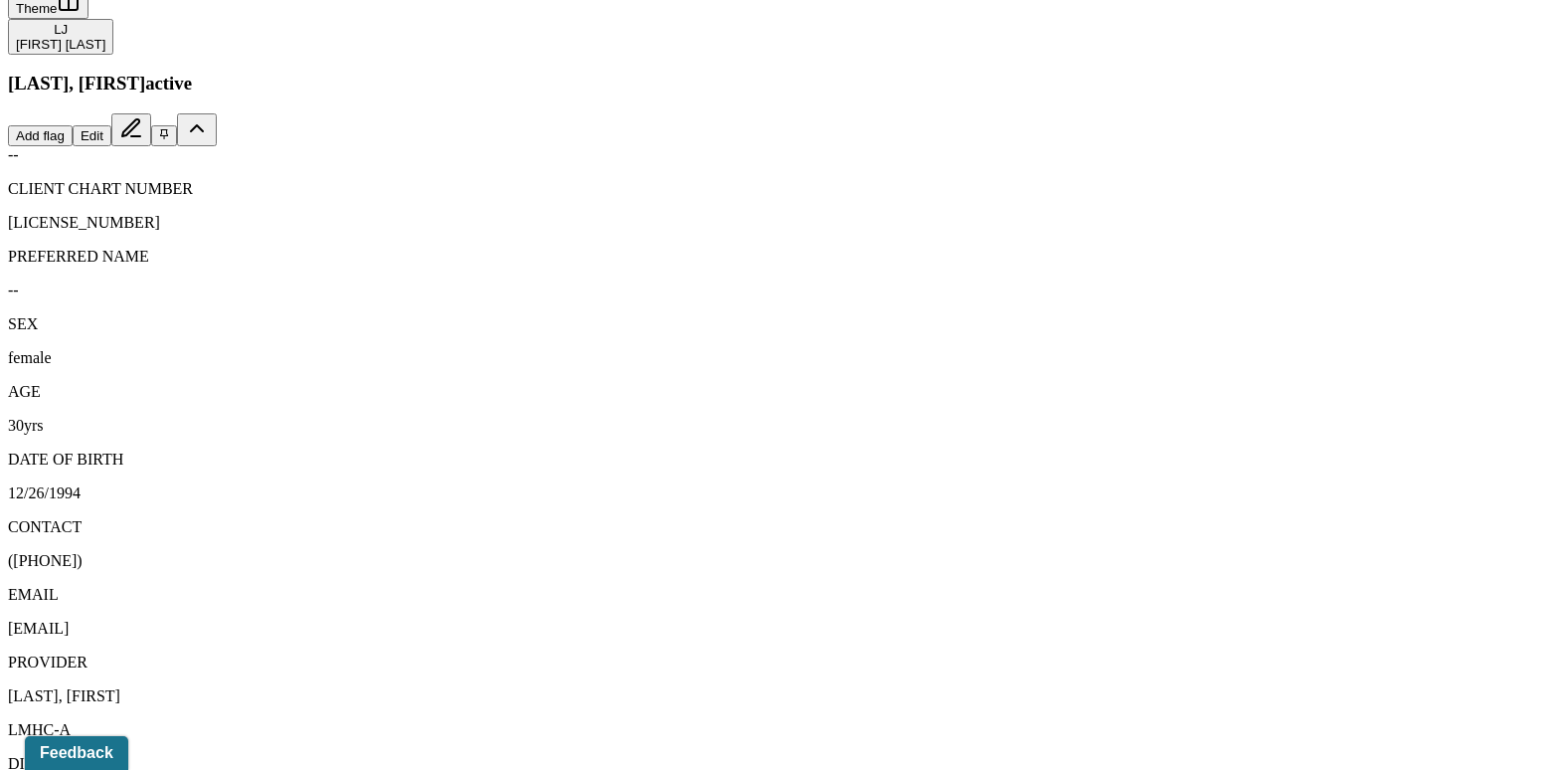 click on "08/04/2025" at bounding box center (134, 2001) 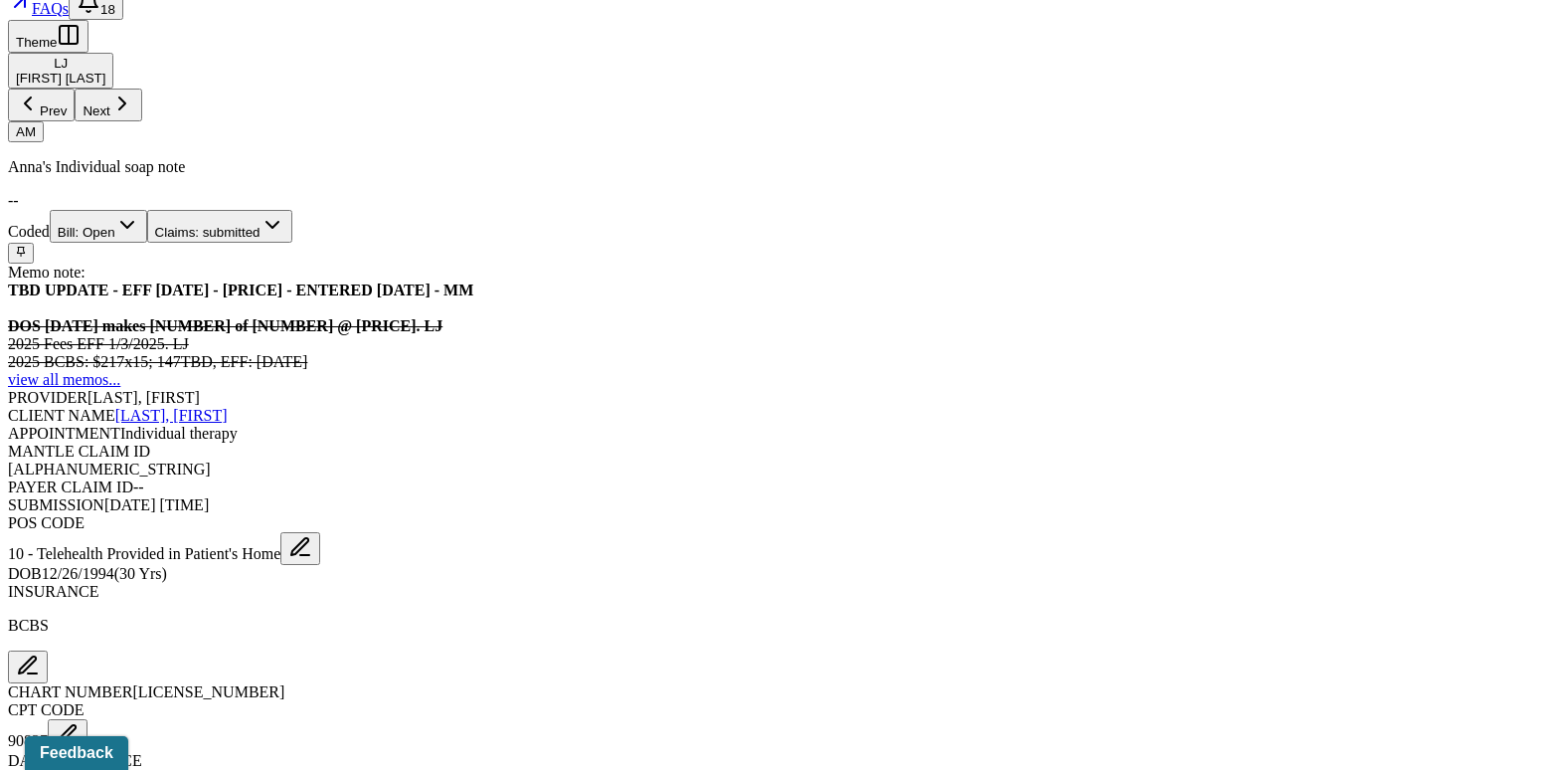 scroll, scrollTop: 861, scrollLeft: 0, axis: vertical 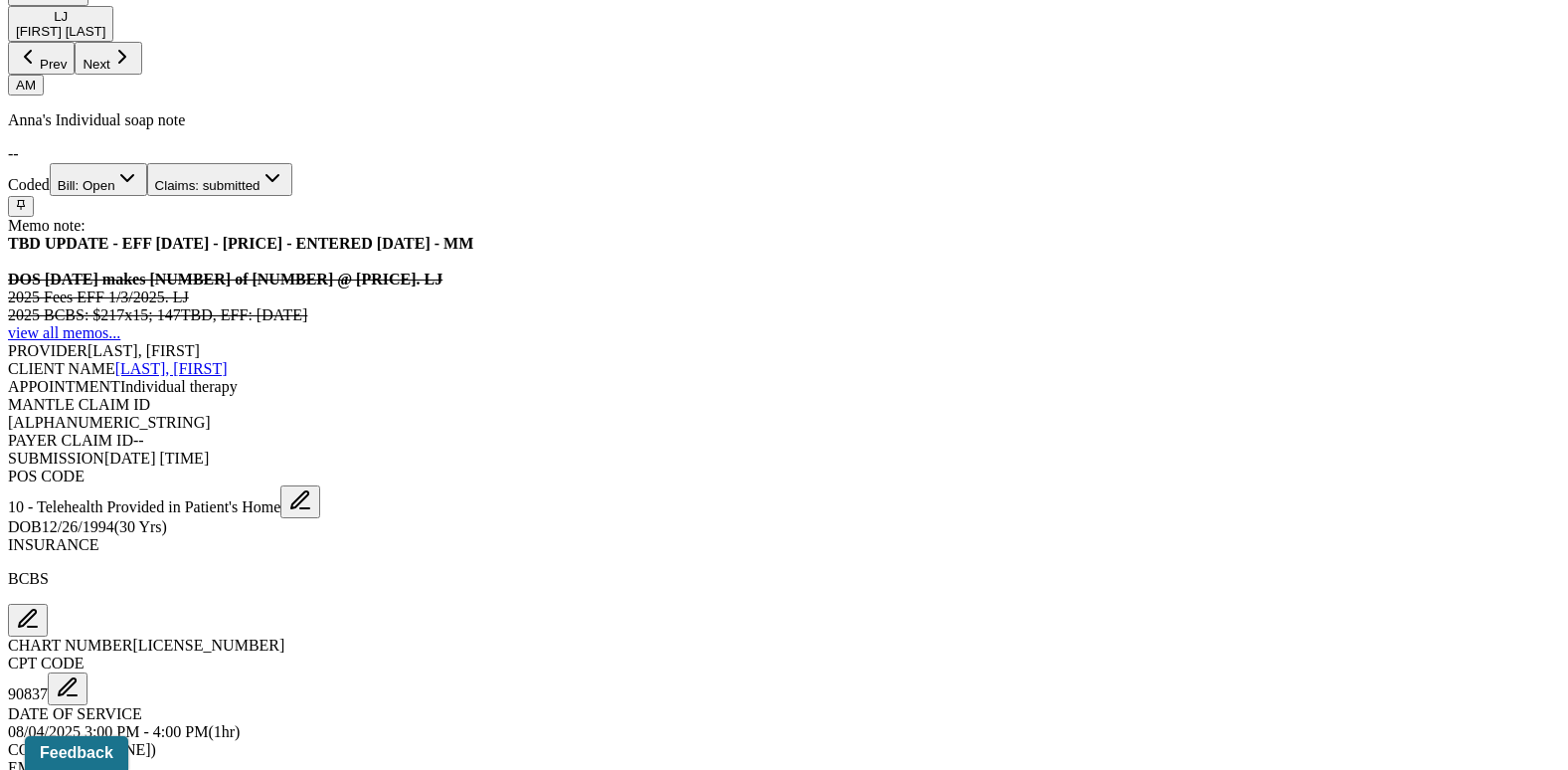 click on "Check unmatched payments" at bounding box center [282, 1425] 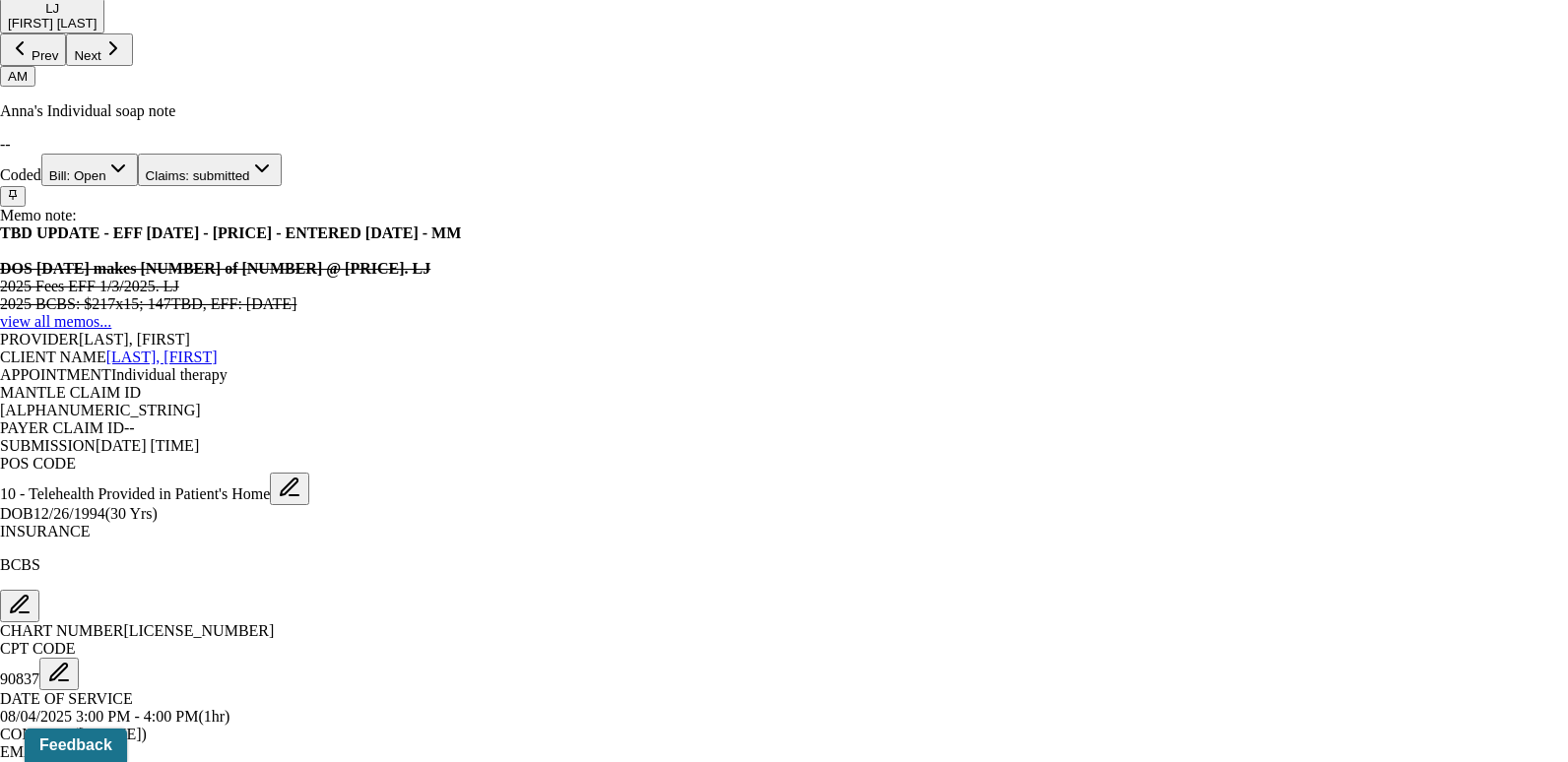 click at bounding box center (20, 2395) 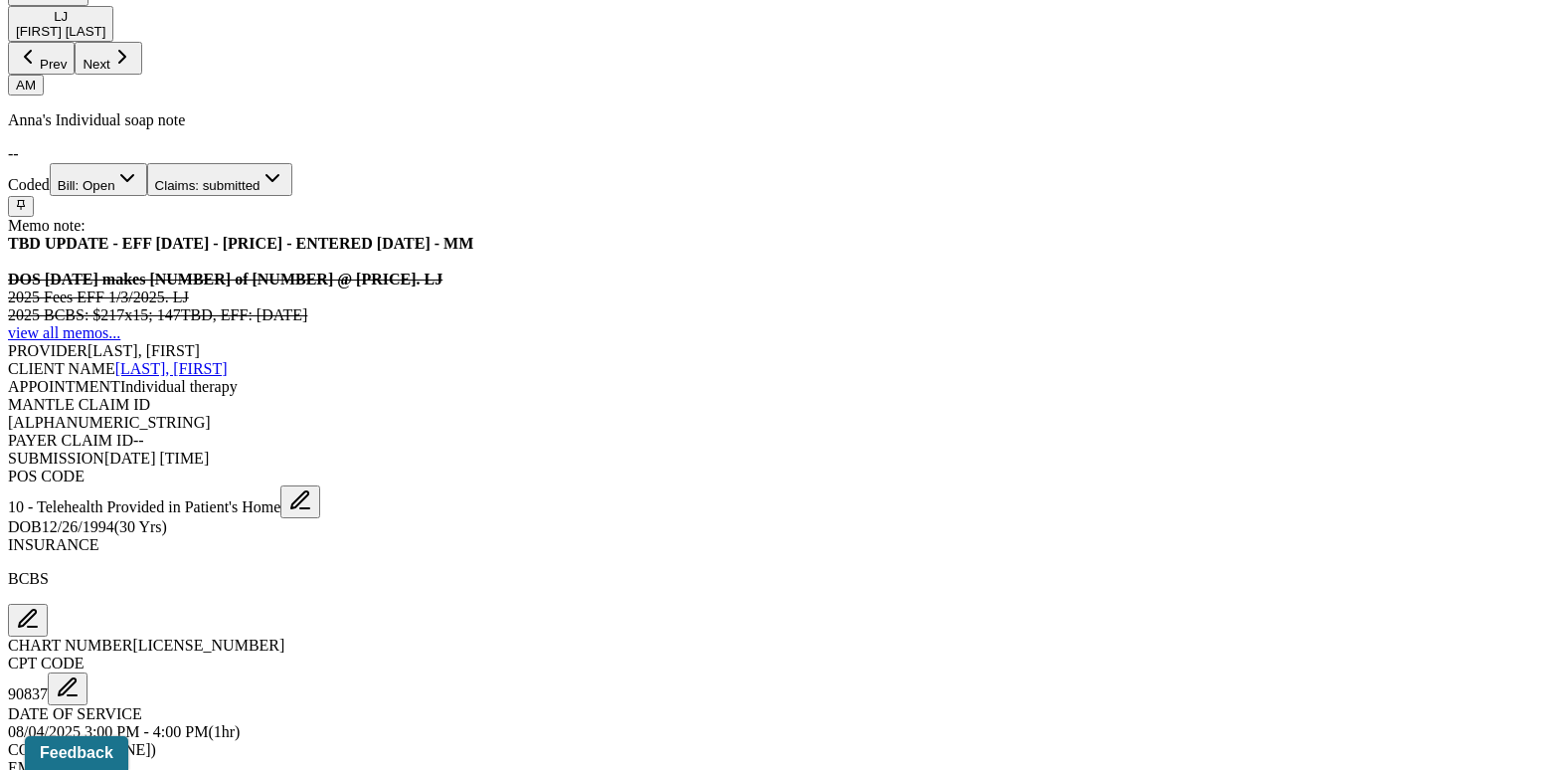 click on "Charge Client" at bounding box center (424, 1425) 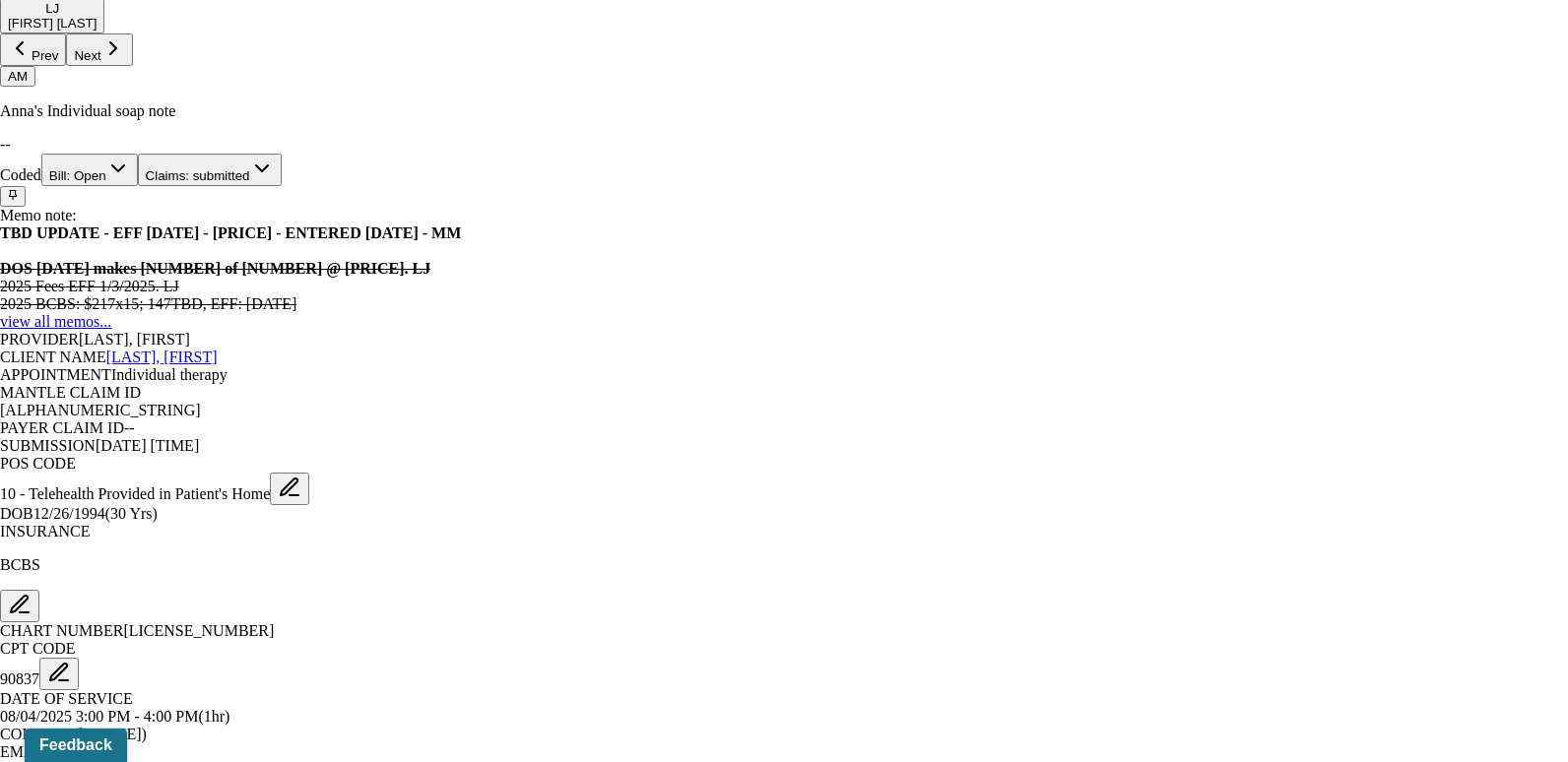 click on "Charge client" at bounding box center (103, 2736) 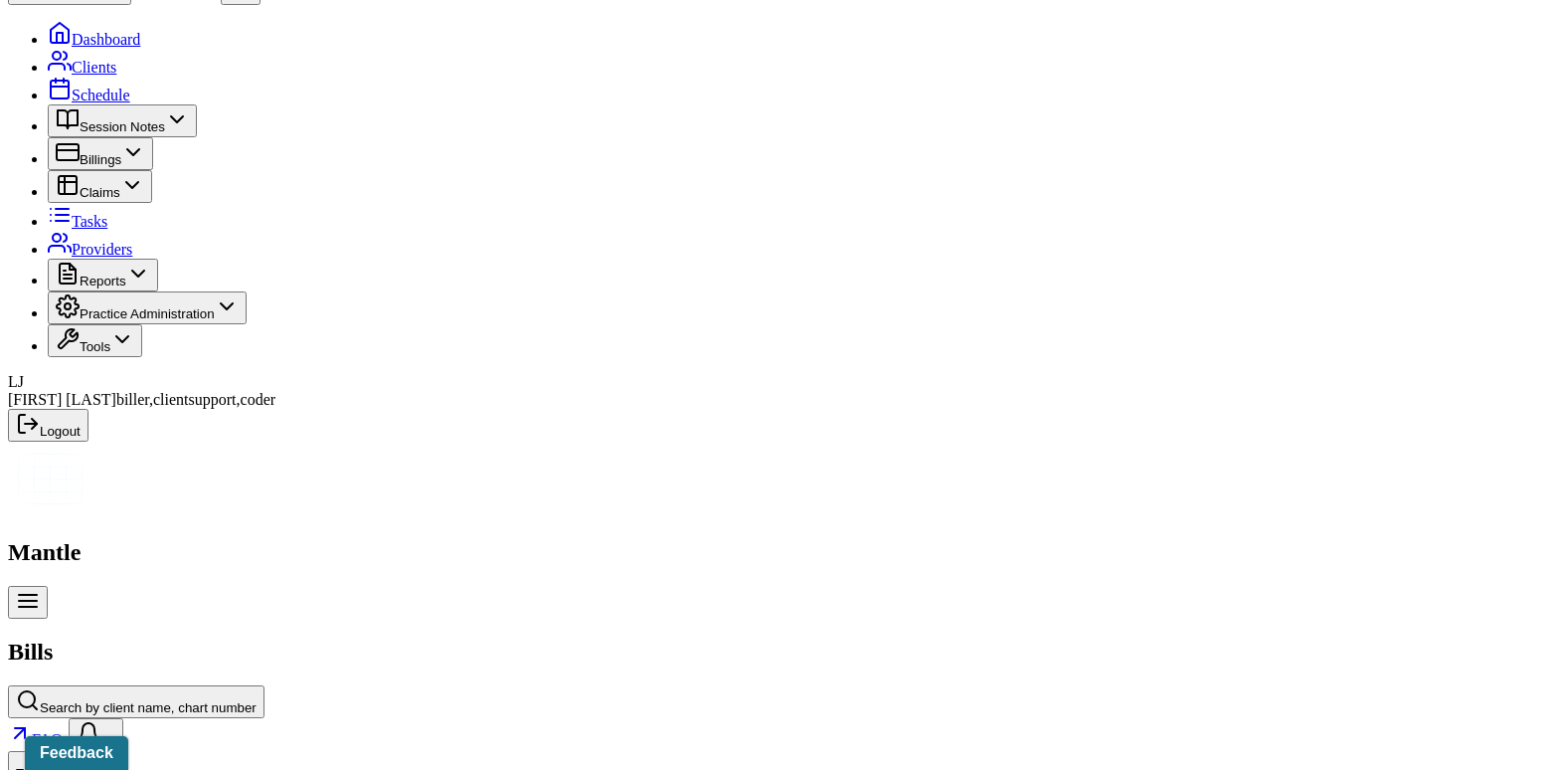 scroll, scrollTop: 65, scrollLeft: 0, axis: vertical 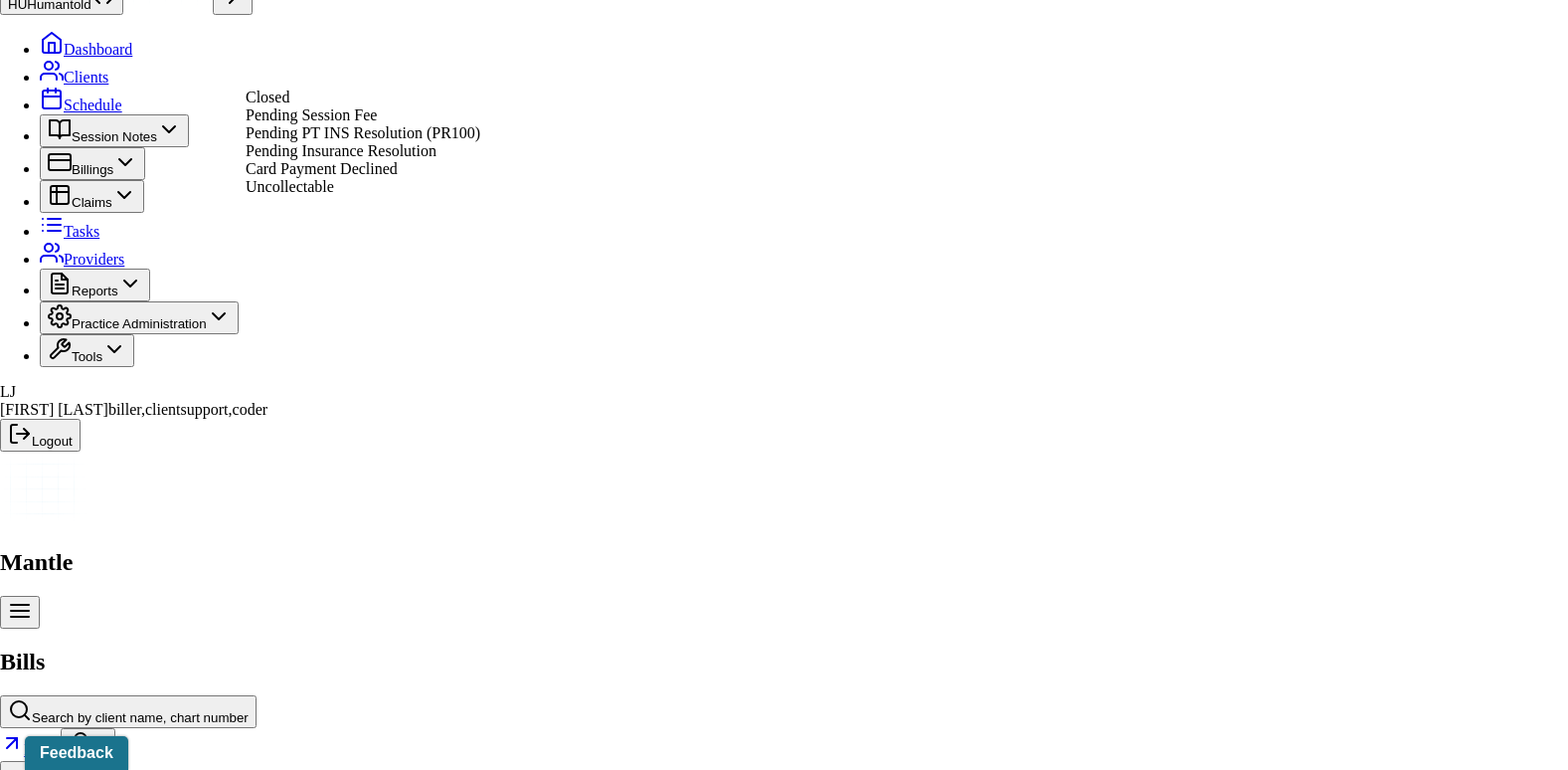 click on "Bill: Open" at bounding box center [90, 967] 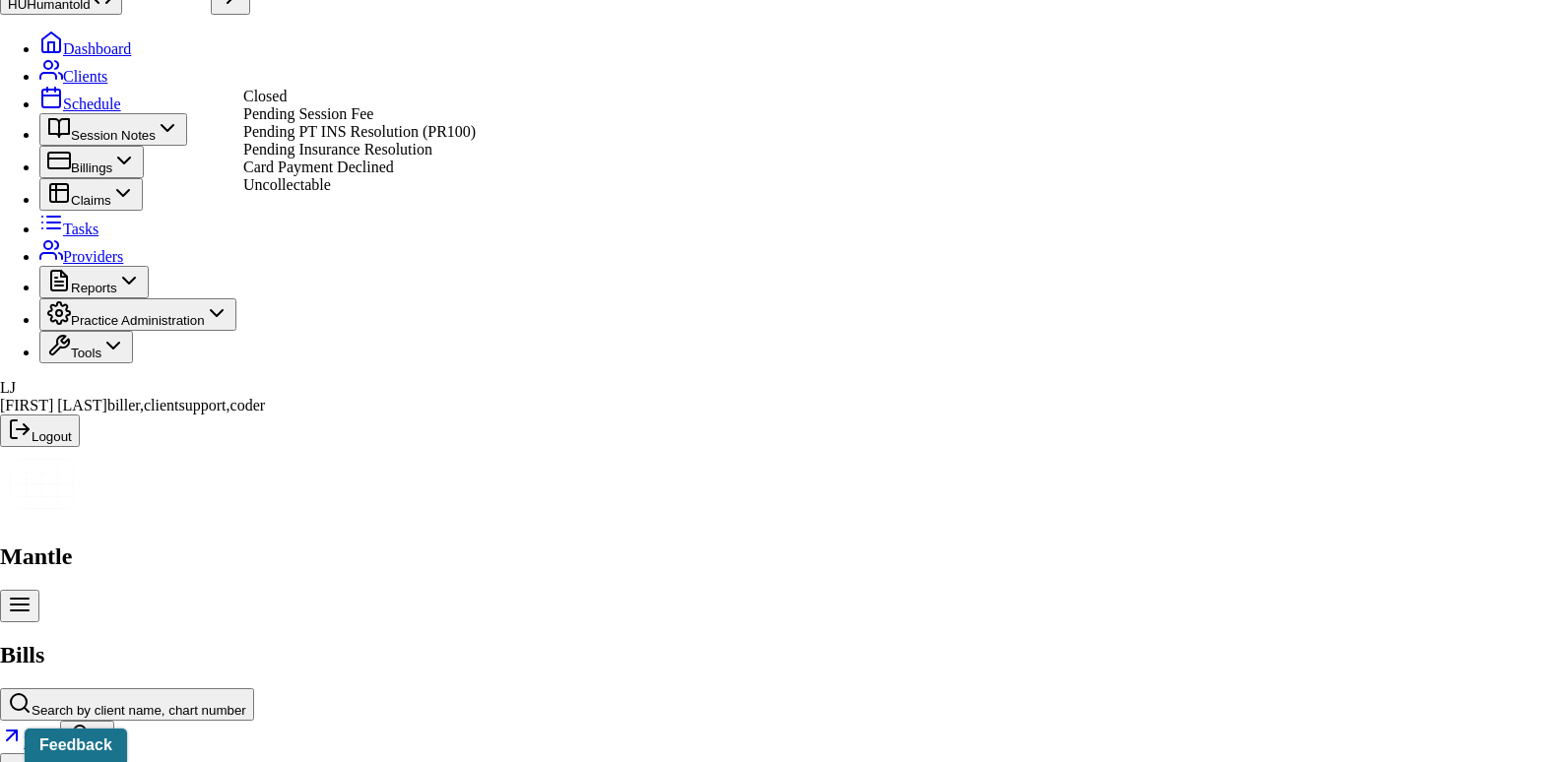 click on "Pending Insurance Resolution" at bounding box center (338, 149) 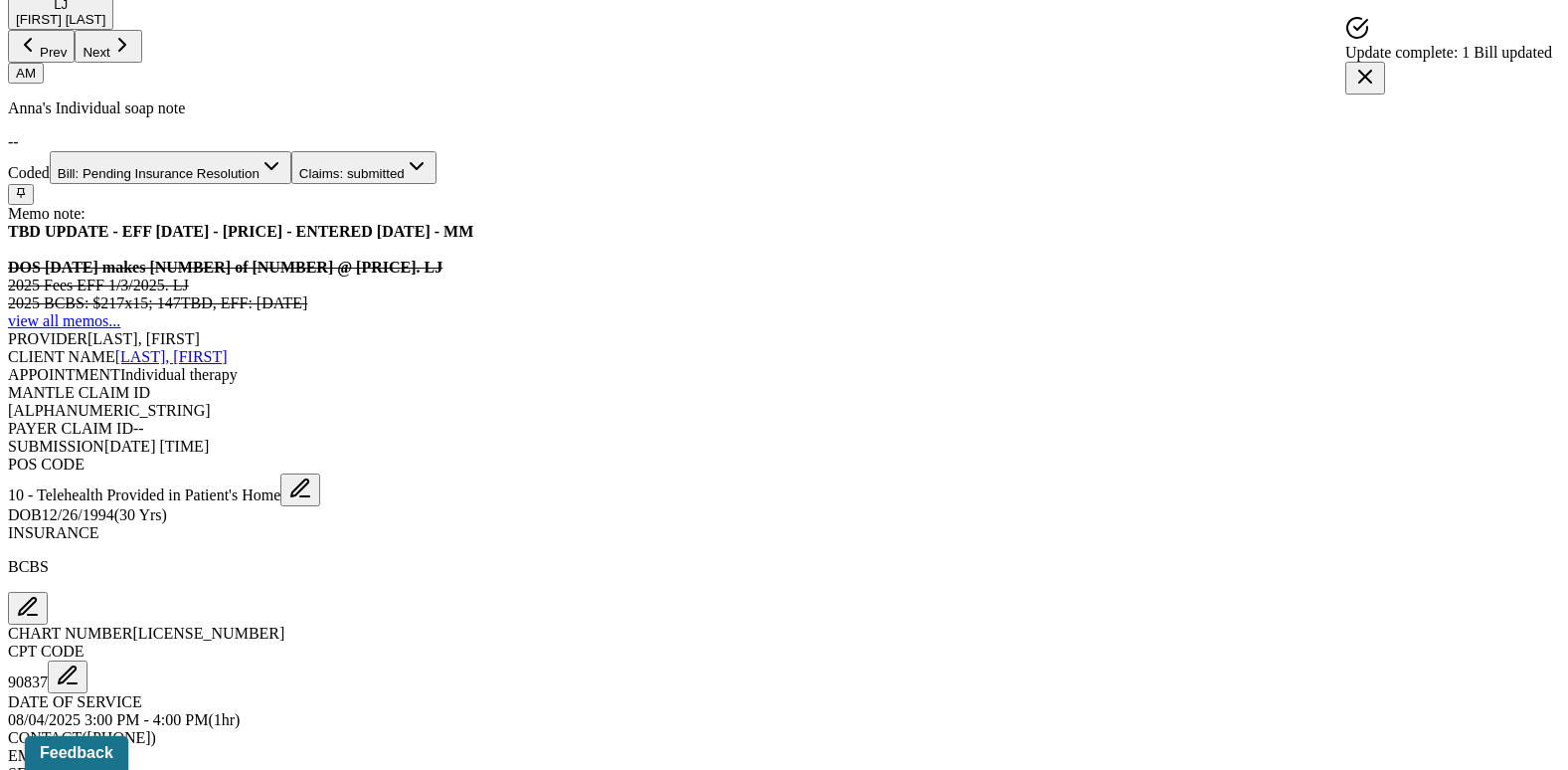 scroll, scrollTop: 960, scrollLeft: 0, axis: vertical 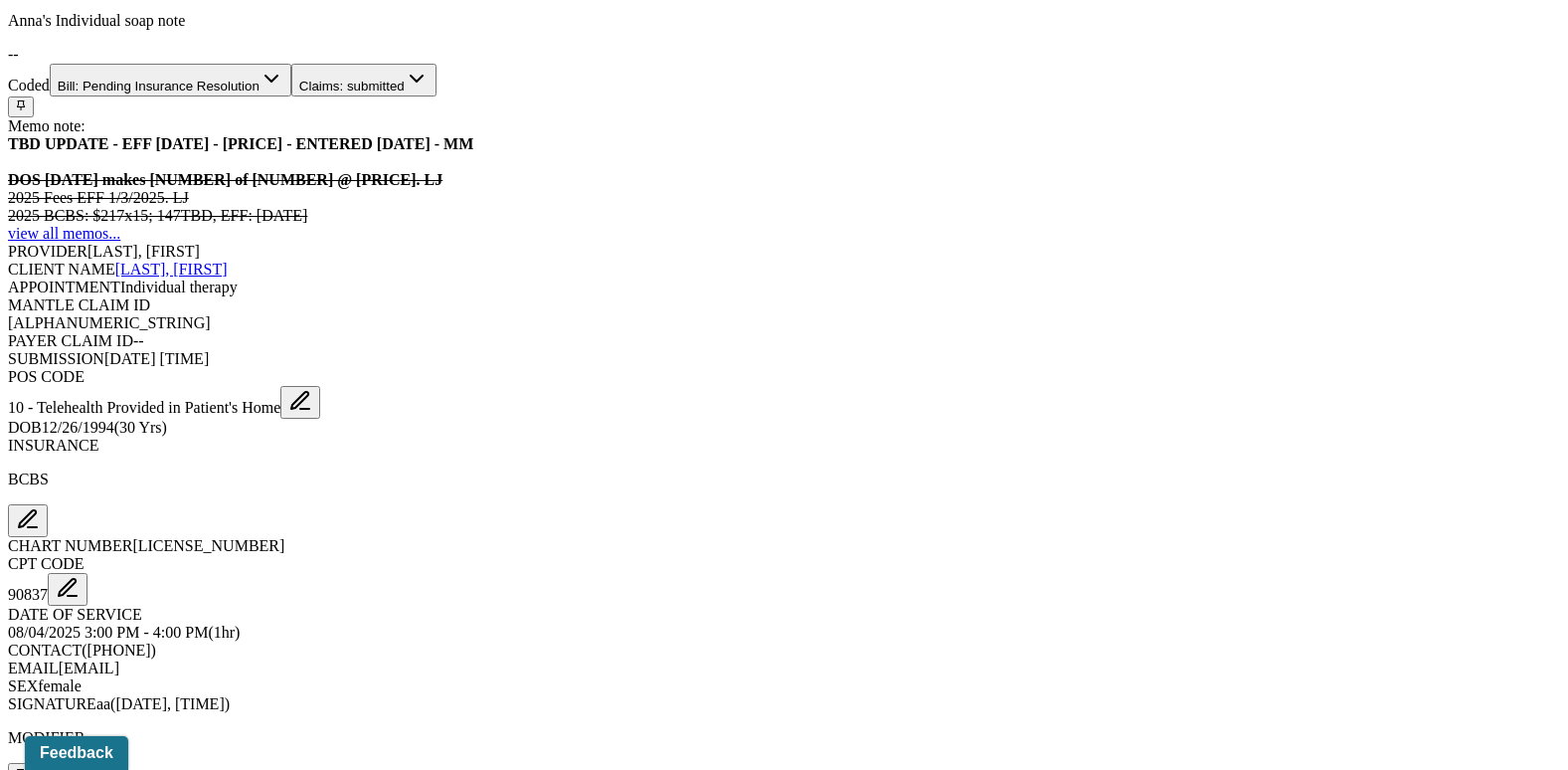 click 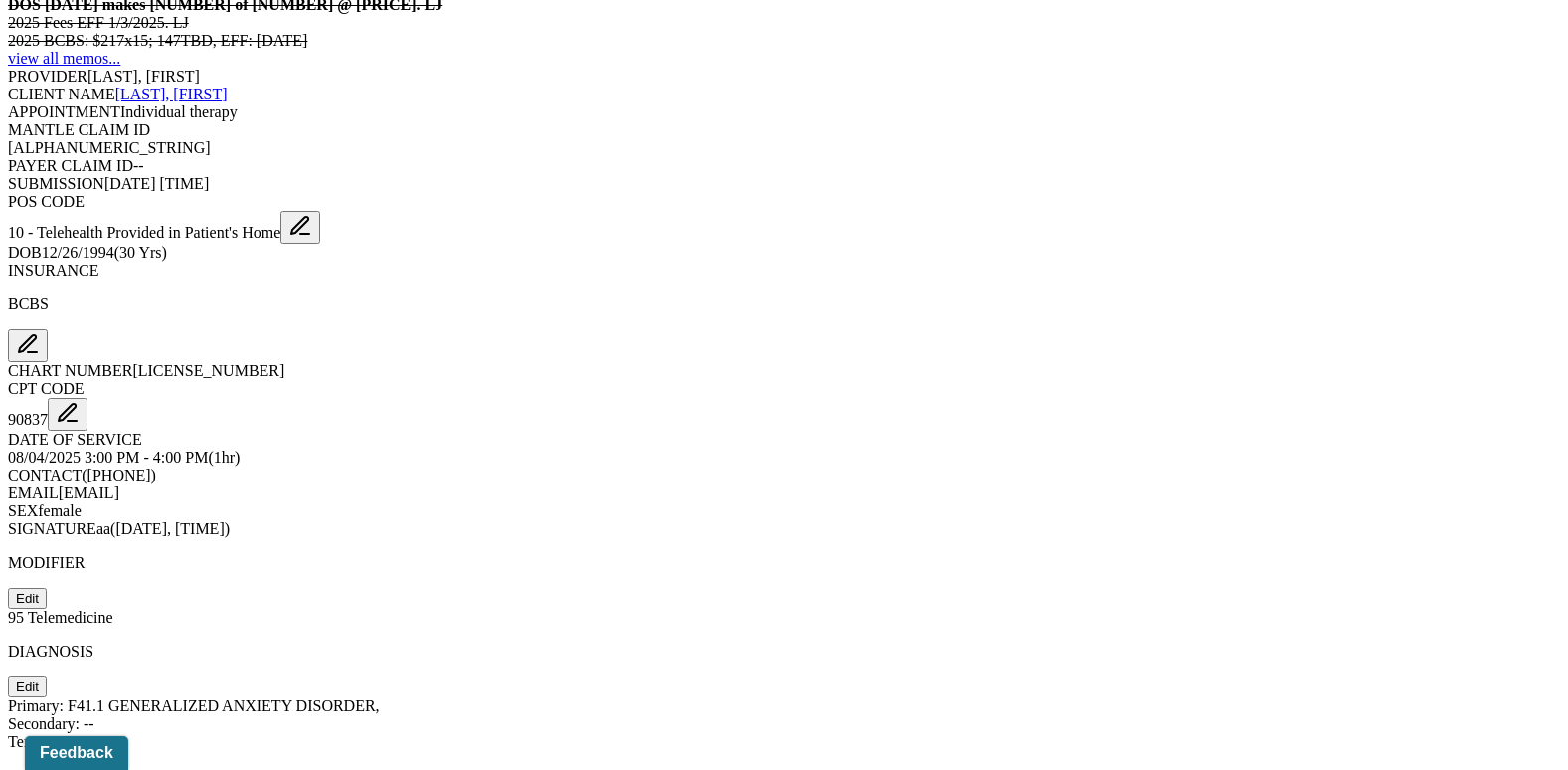 scroll, scrollTop: 1144, scrollLeft: 0, axis: vertical 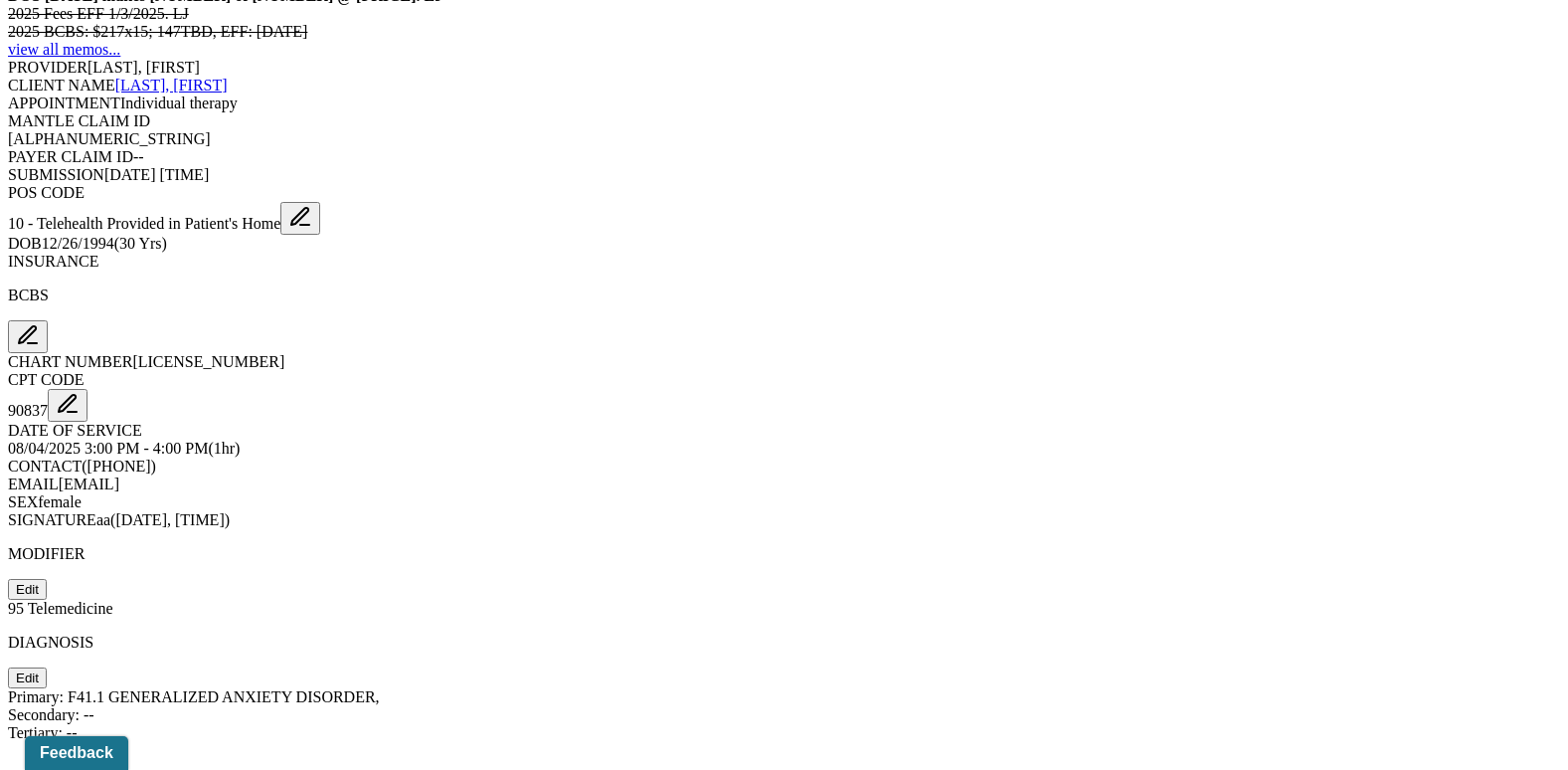 click 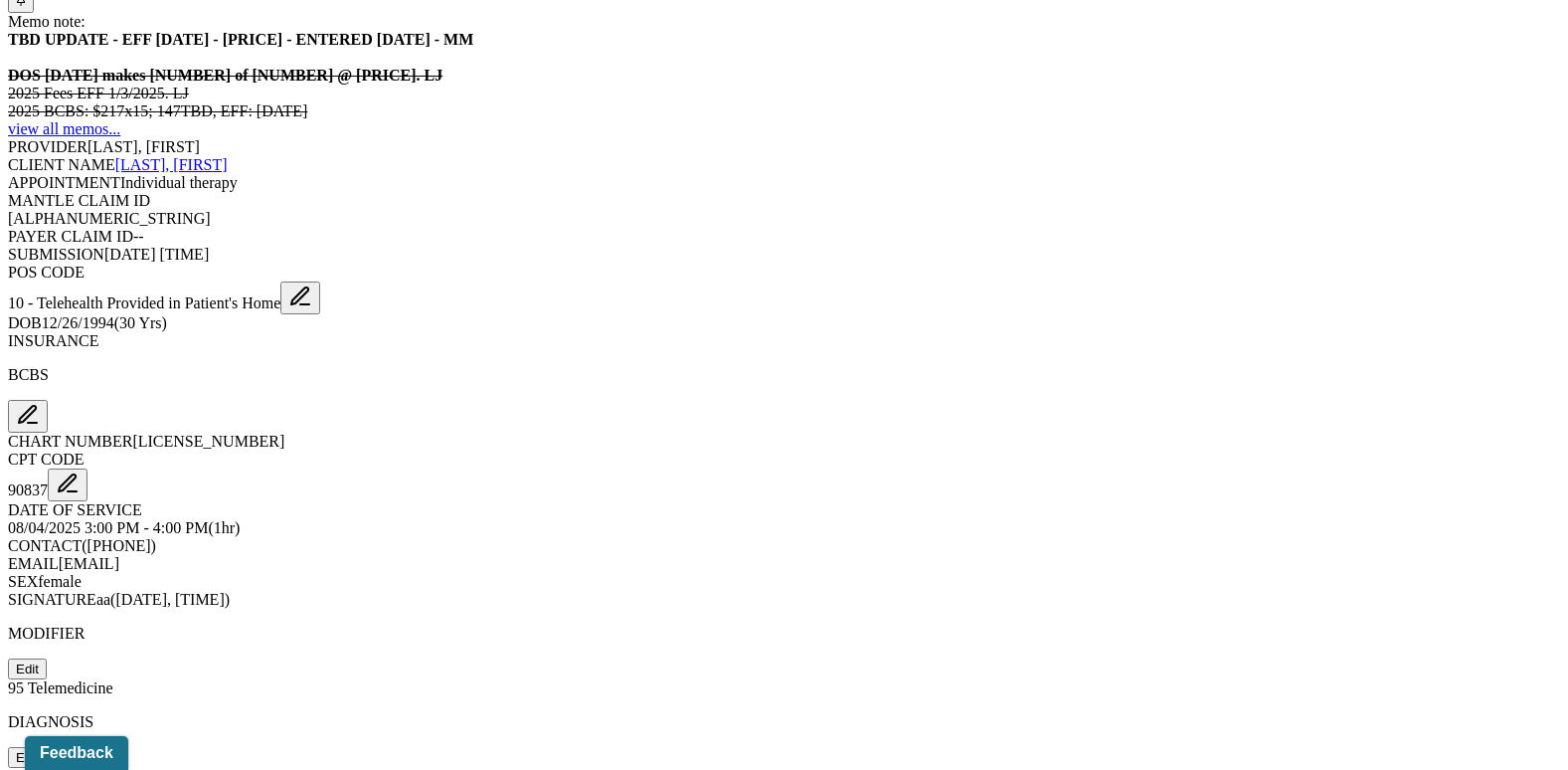 scroll, scrollTop: 0, scrollLeft: 0, axis: both 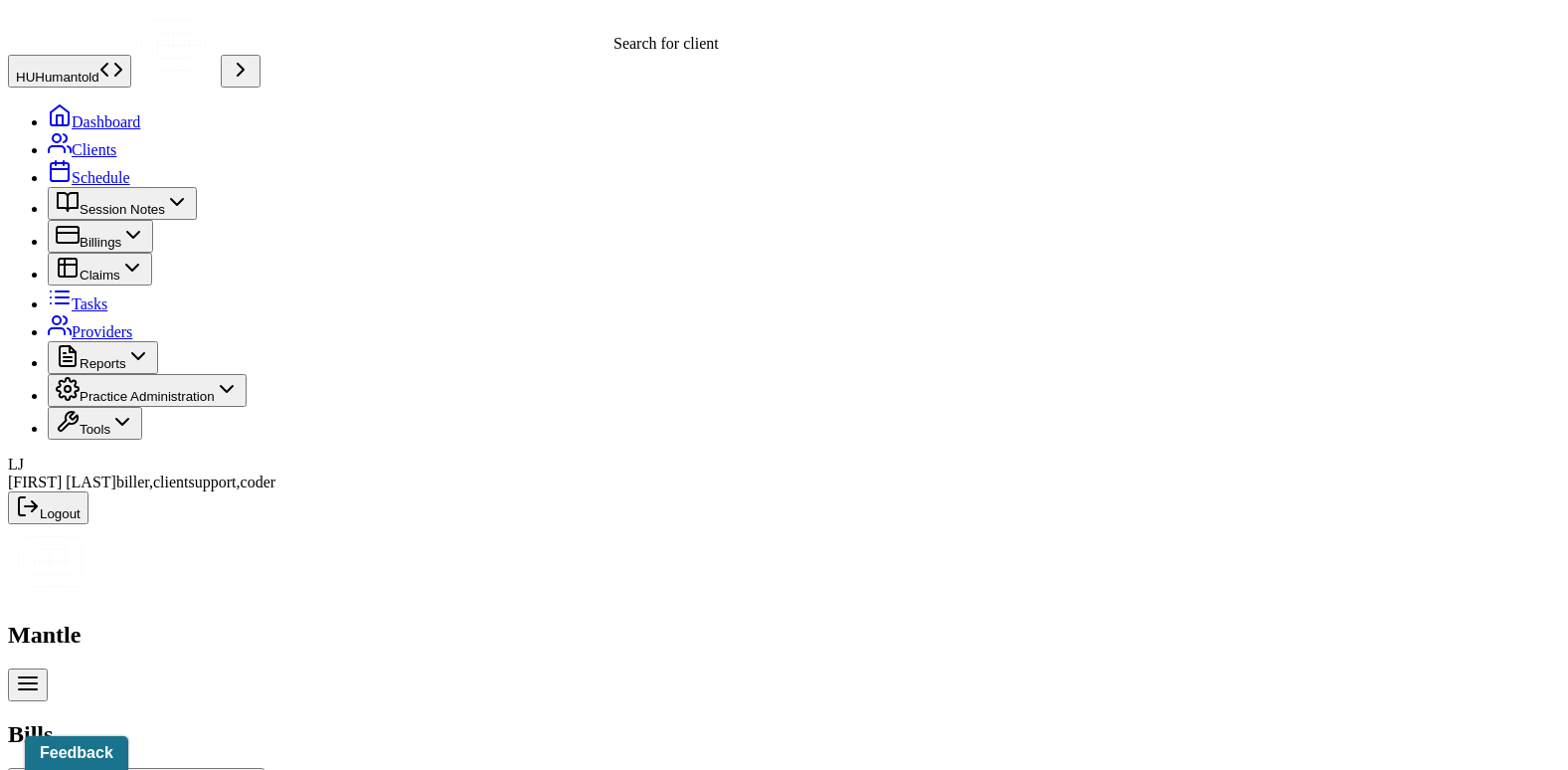 click on "Search by client name, chart number" at bounding box center (148, 790) 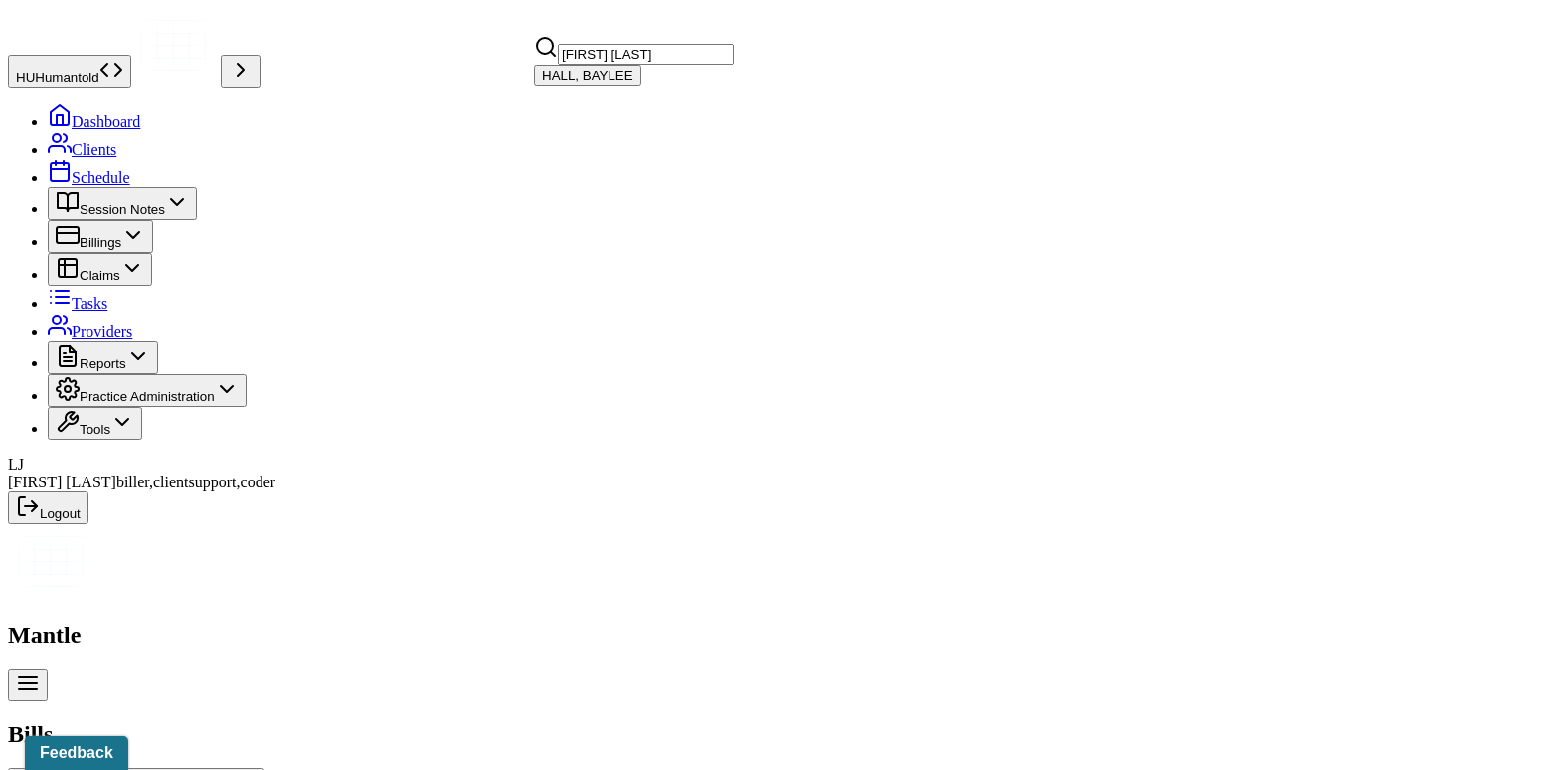 type on "[FIRST] [LAST]" 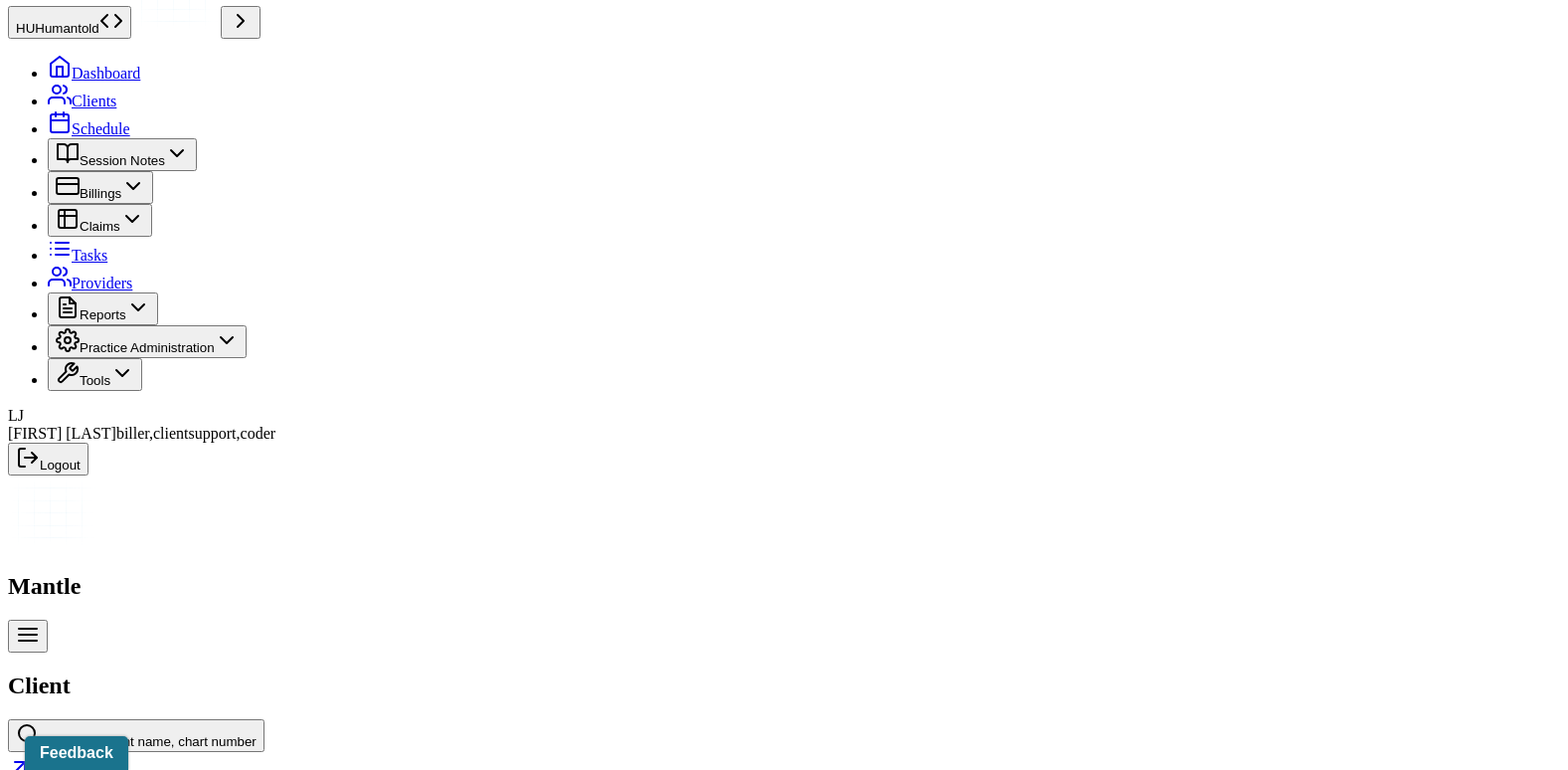 scroll, scrollTop: 137, scrollLeft: 0, axis: vertical 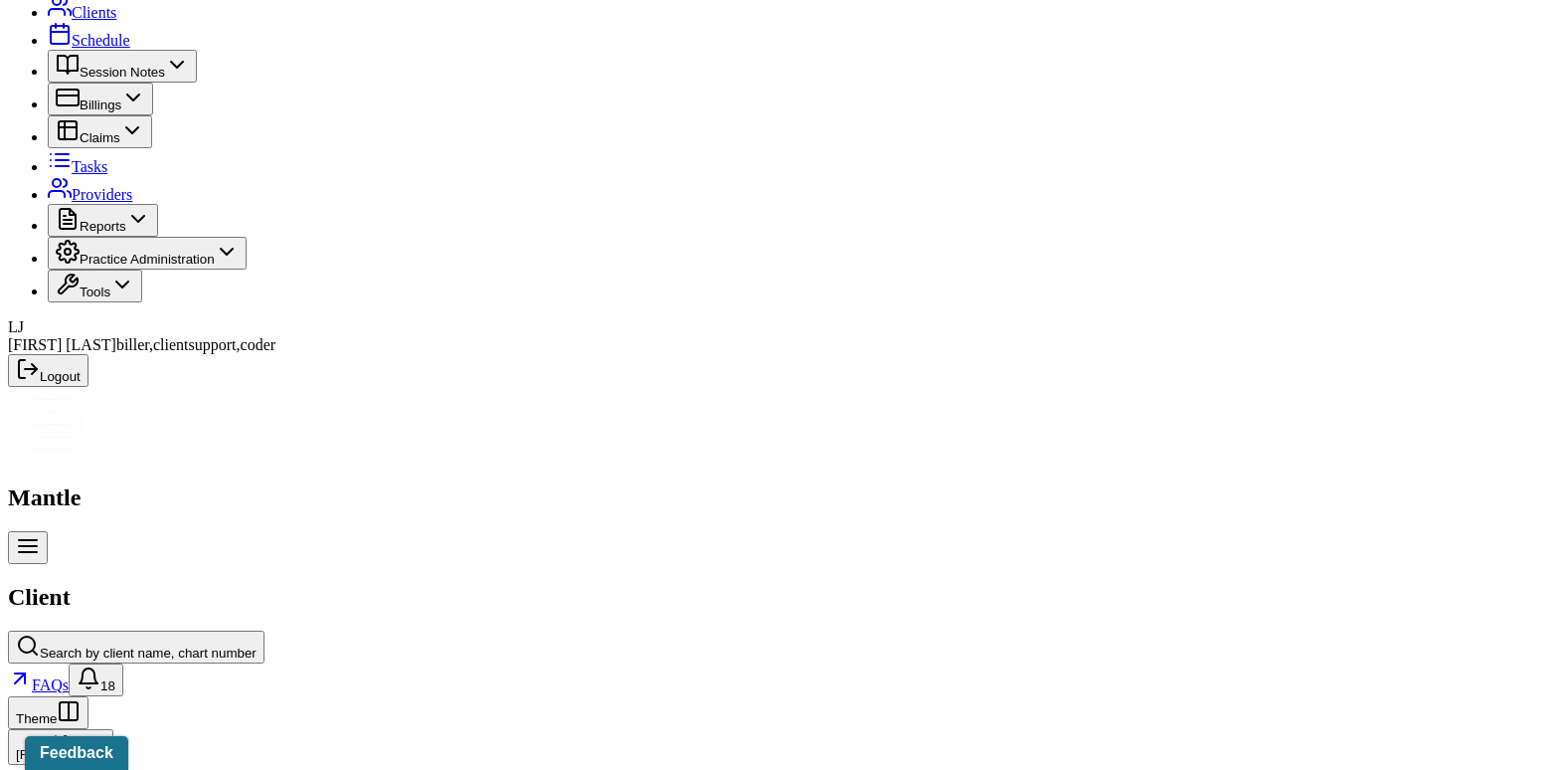 click on "Insurance/Fees" at bounding box center [323, 2355] 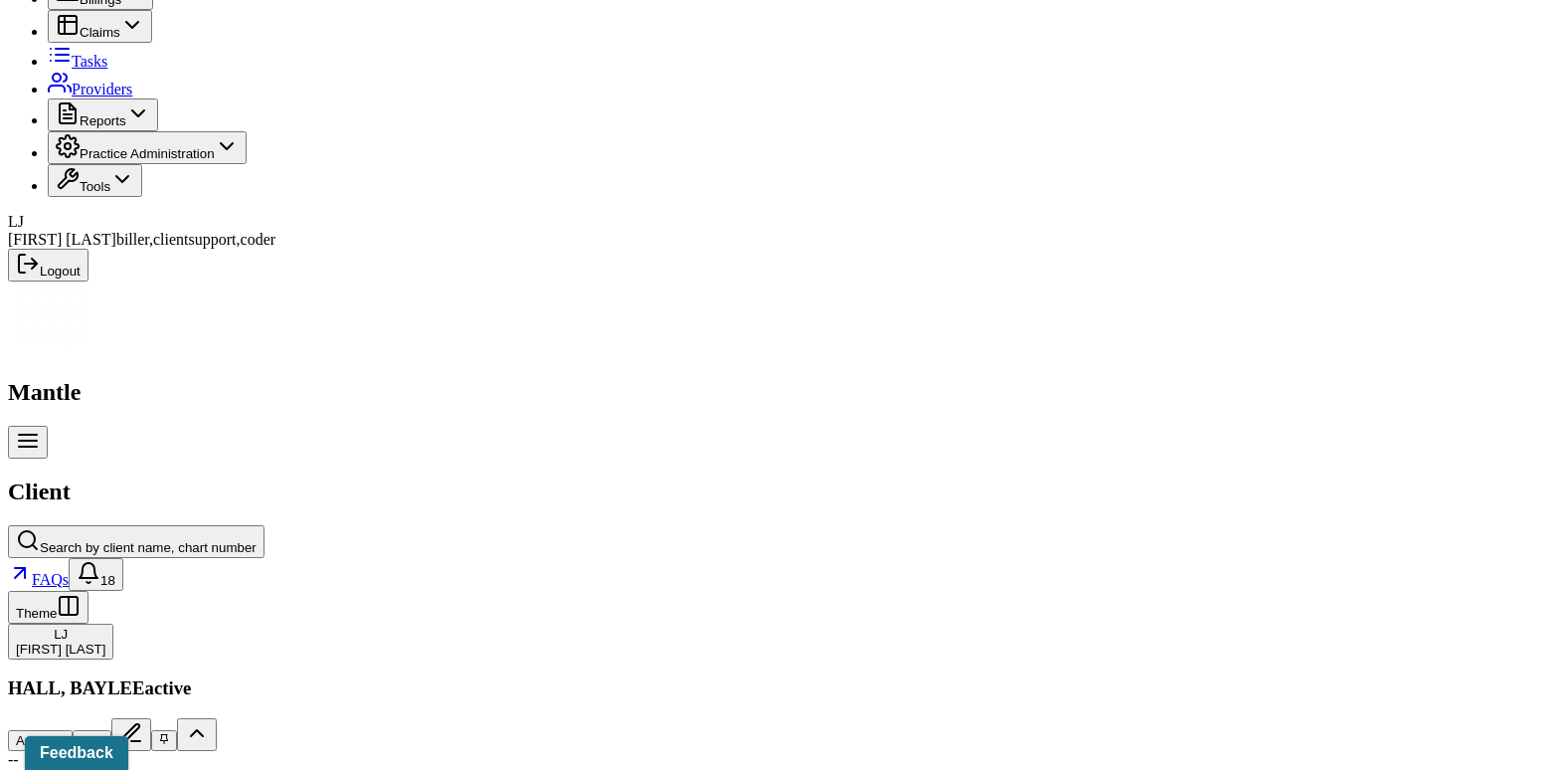scroll, scrollTop: 237, scrollLeft: 0, axis: vertical 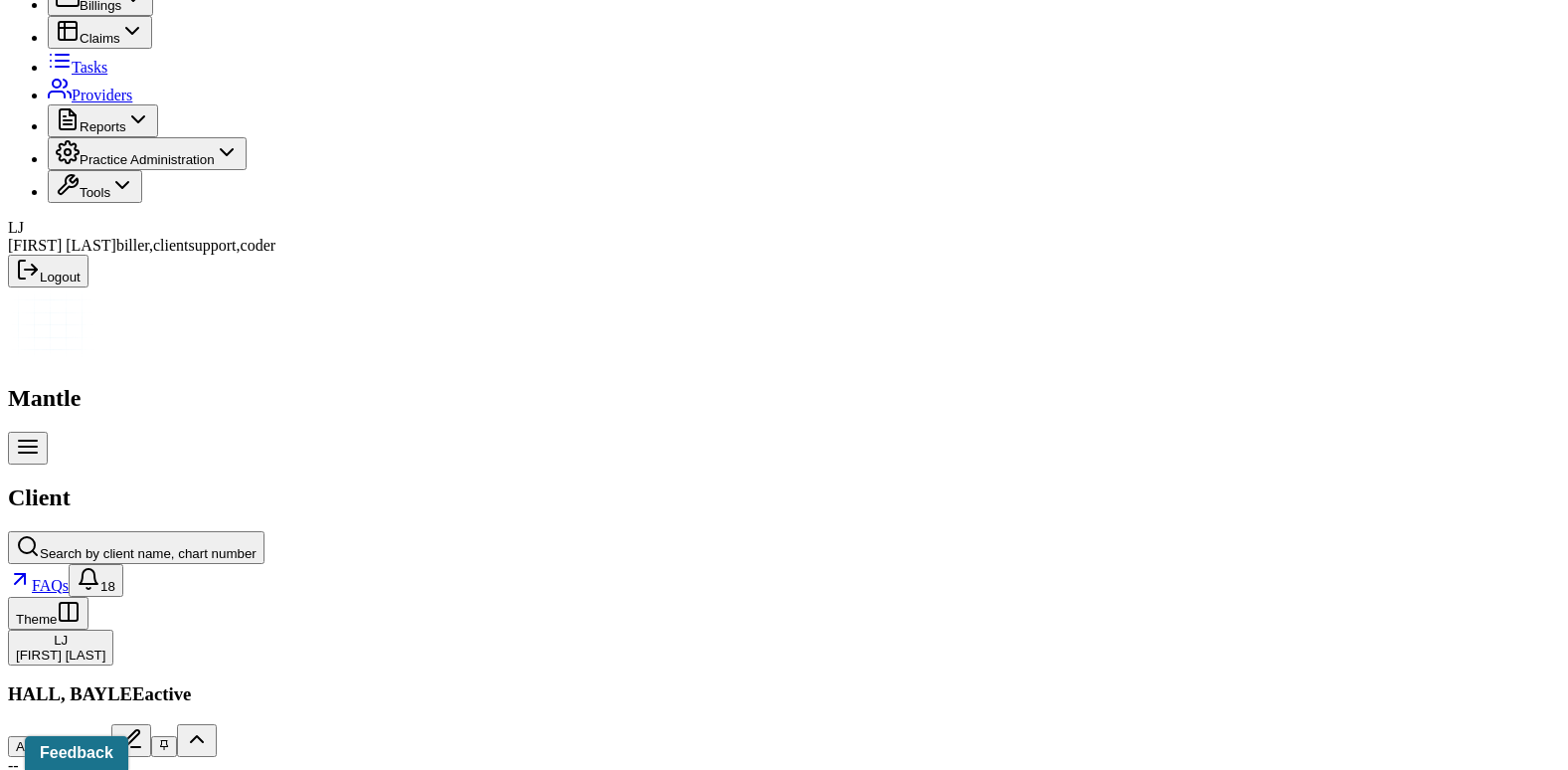 click on "Claims" at bounding box center [405, 2255] 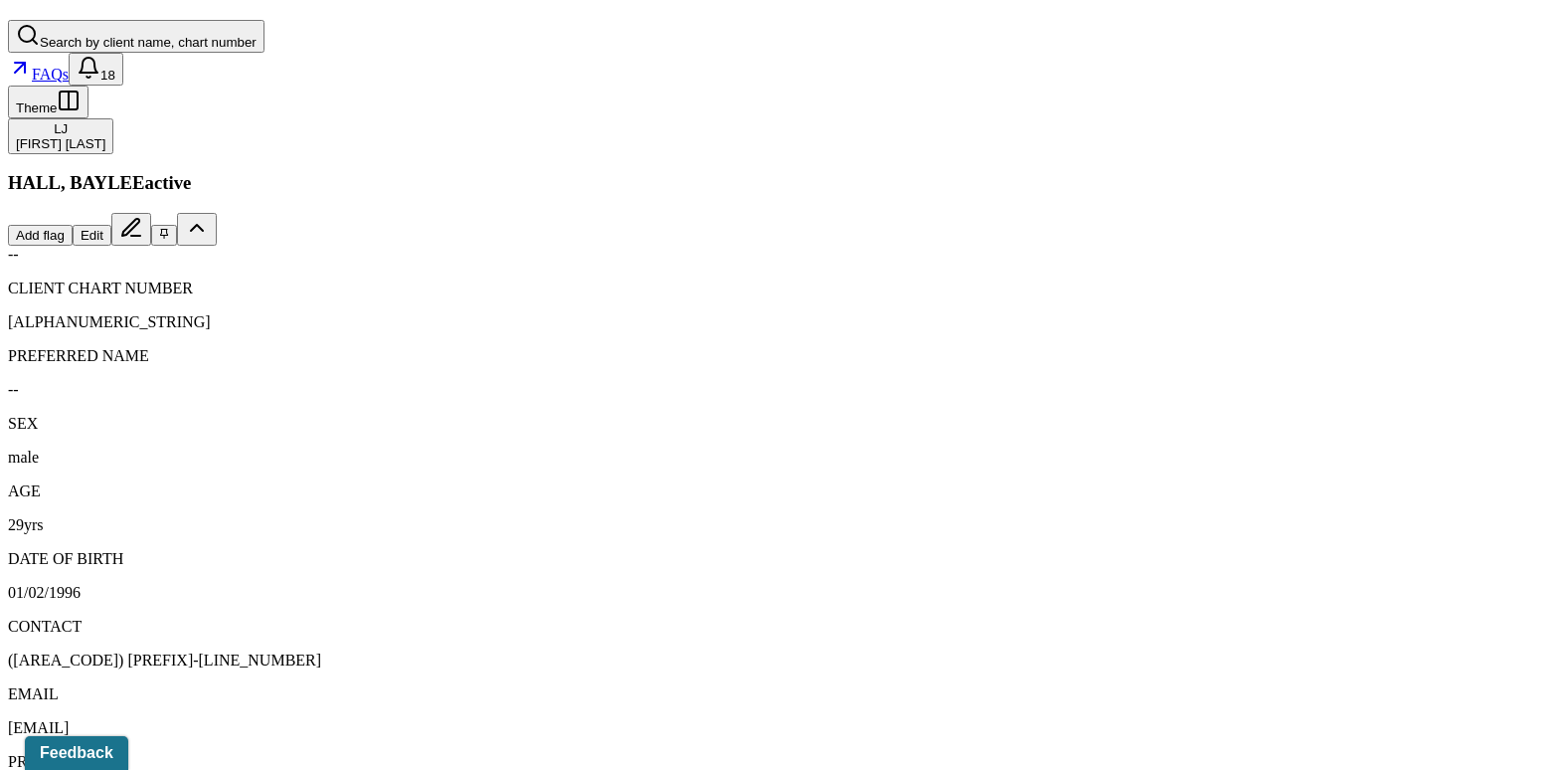 scroll, scrollTop: 834, scrollLeft: 0, axis: vertical 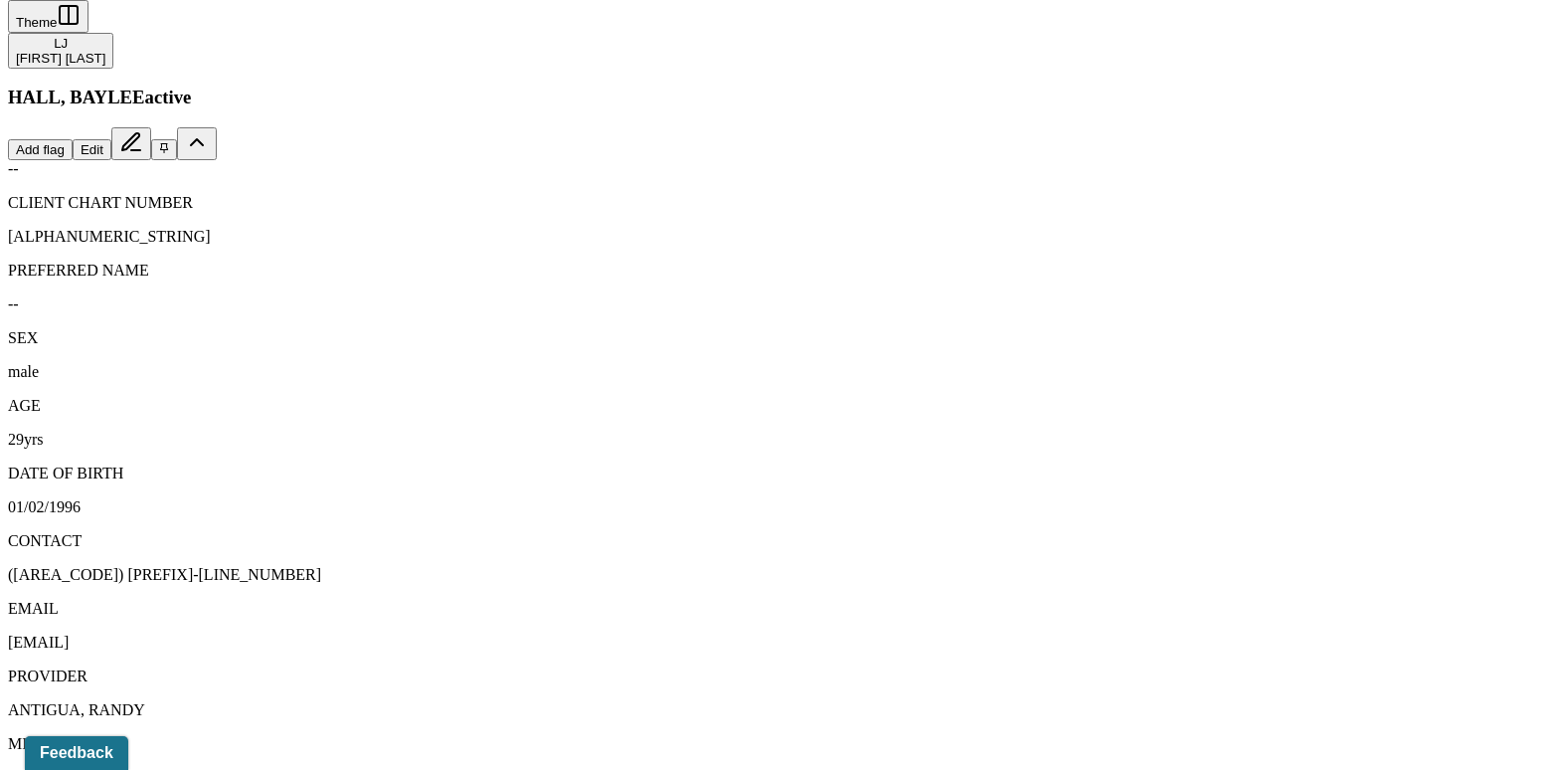 click on "08/04/2025" at bounding box center (134, 2015) 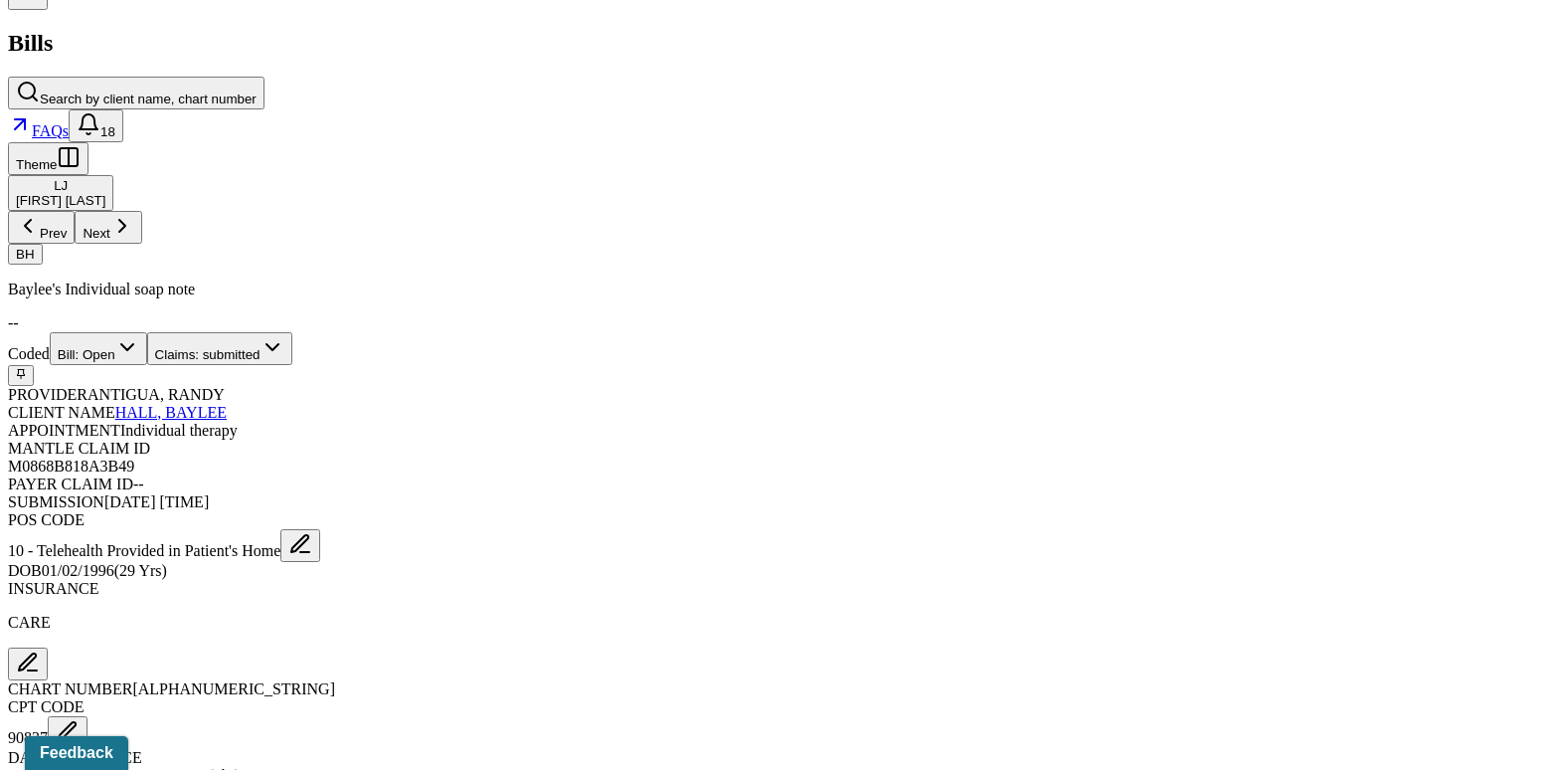 scroll, scrollTop: 696, scrollLeft: 0, axis: vertical 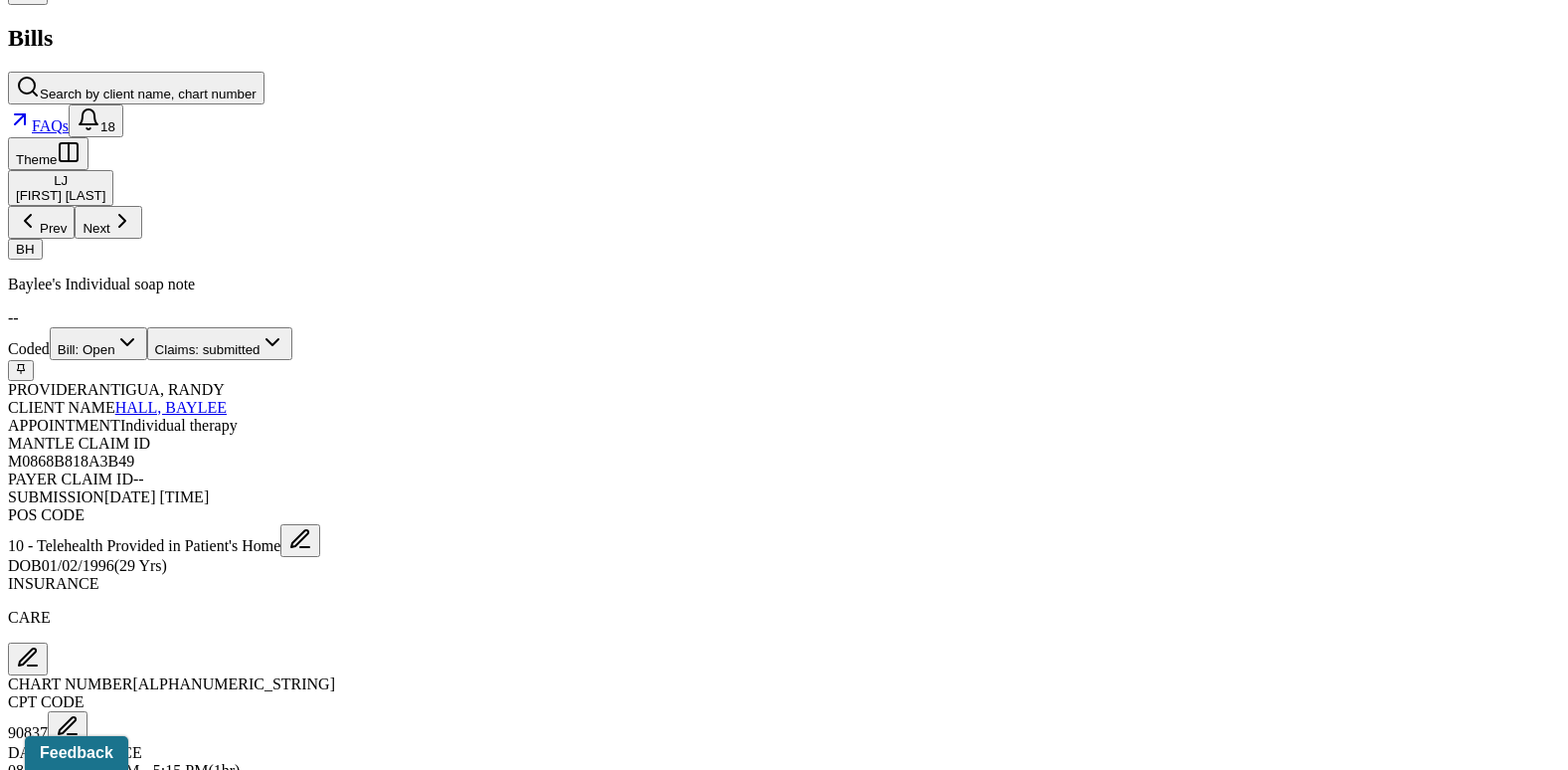 click on "Check unmatched payments" at bounding box center (282, 1463) 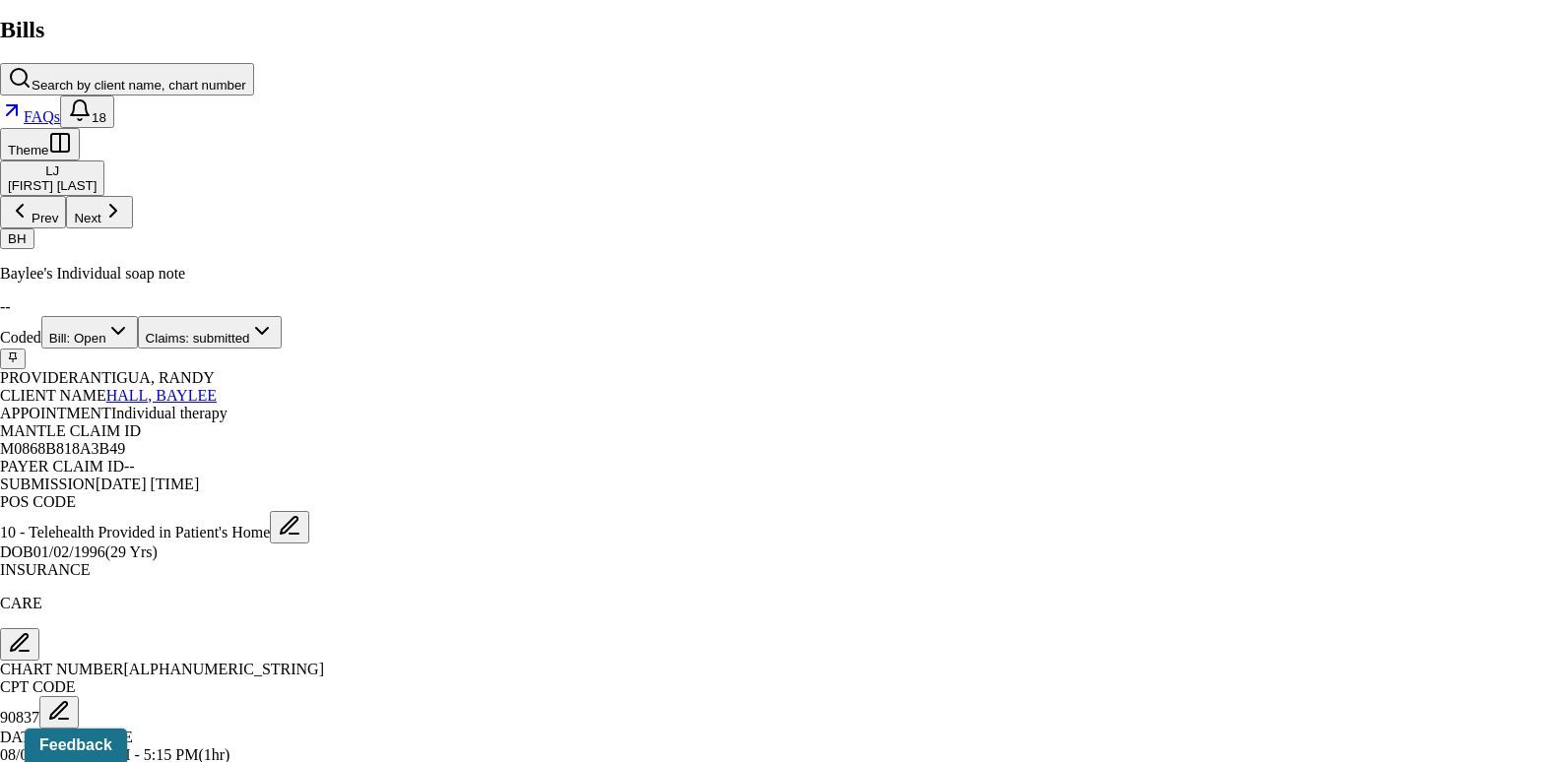 click at bounding box center [13, 2122] 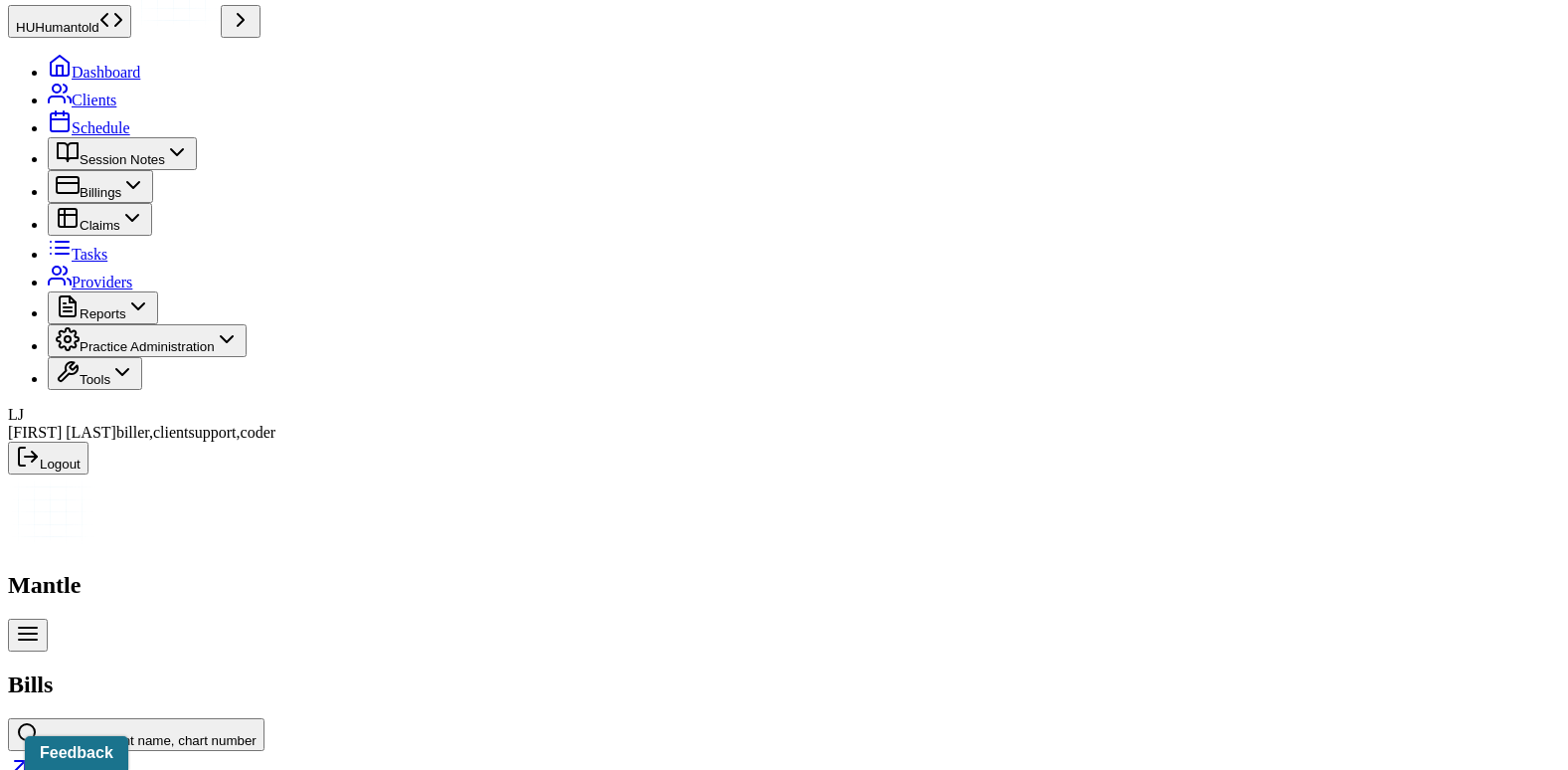 scroll, scrollTop: 0, scrollLeft: 0, axis: both 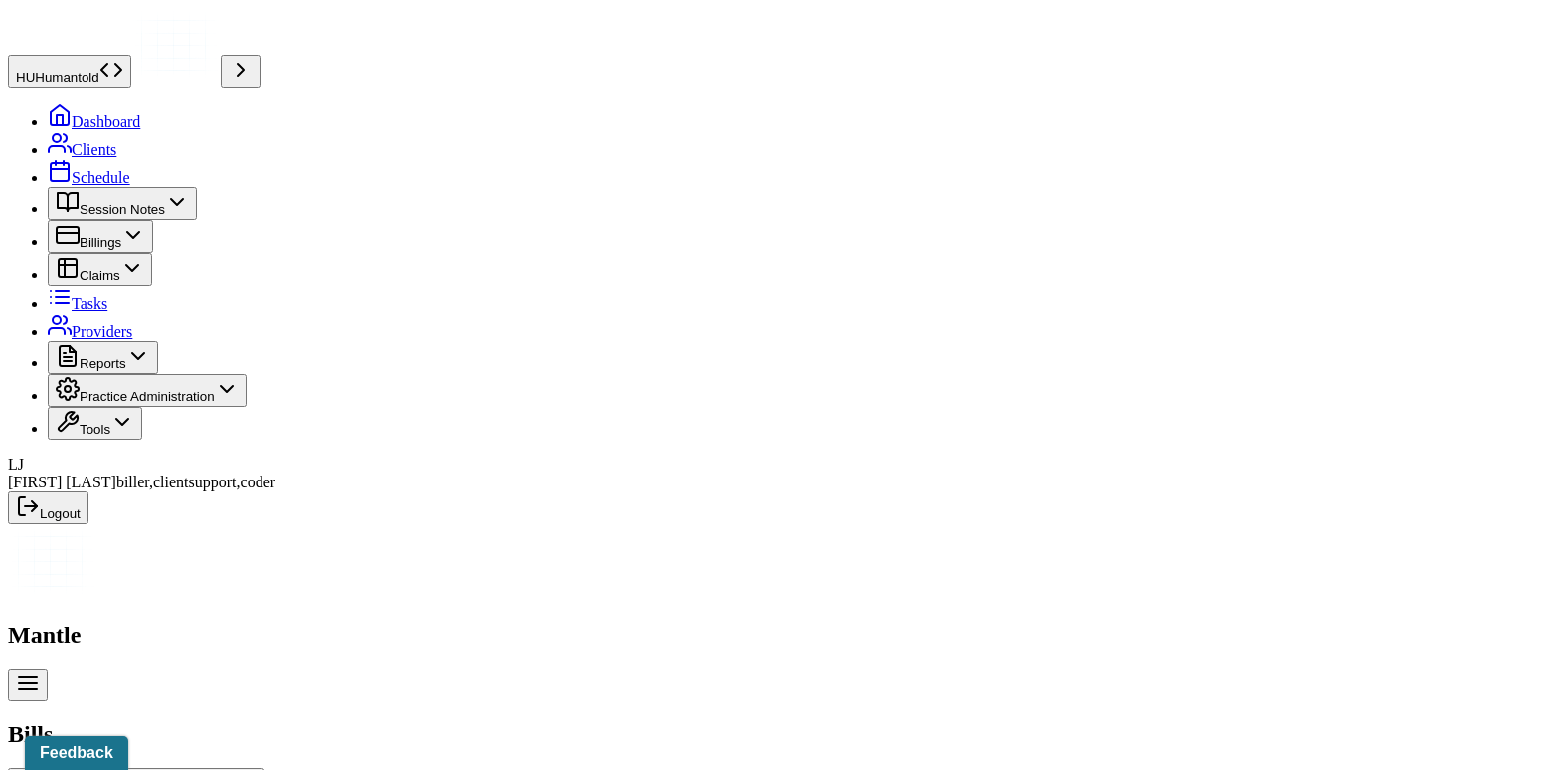 click on "Bill: Open" at bounding box center (98, 1040) 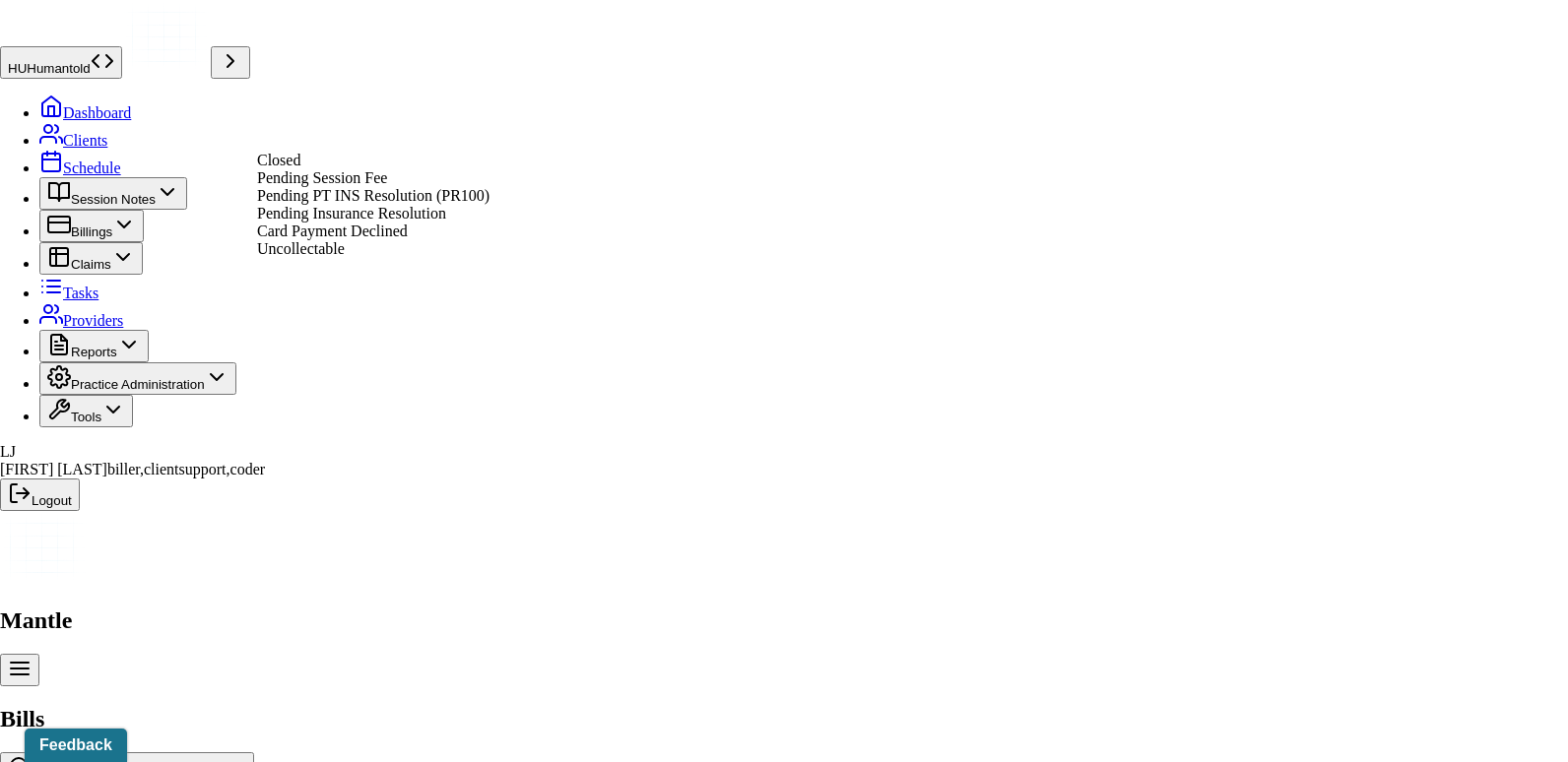 click on "Pending Insurance Resolution" at bounding box center (352, 213) 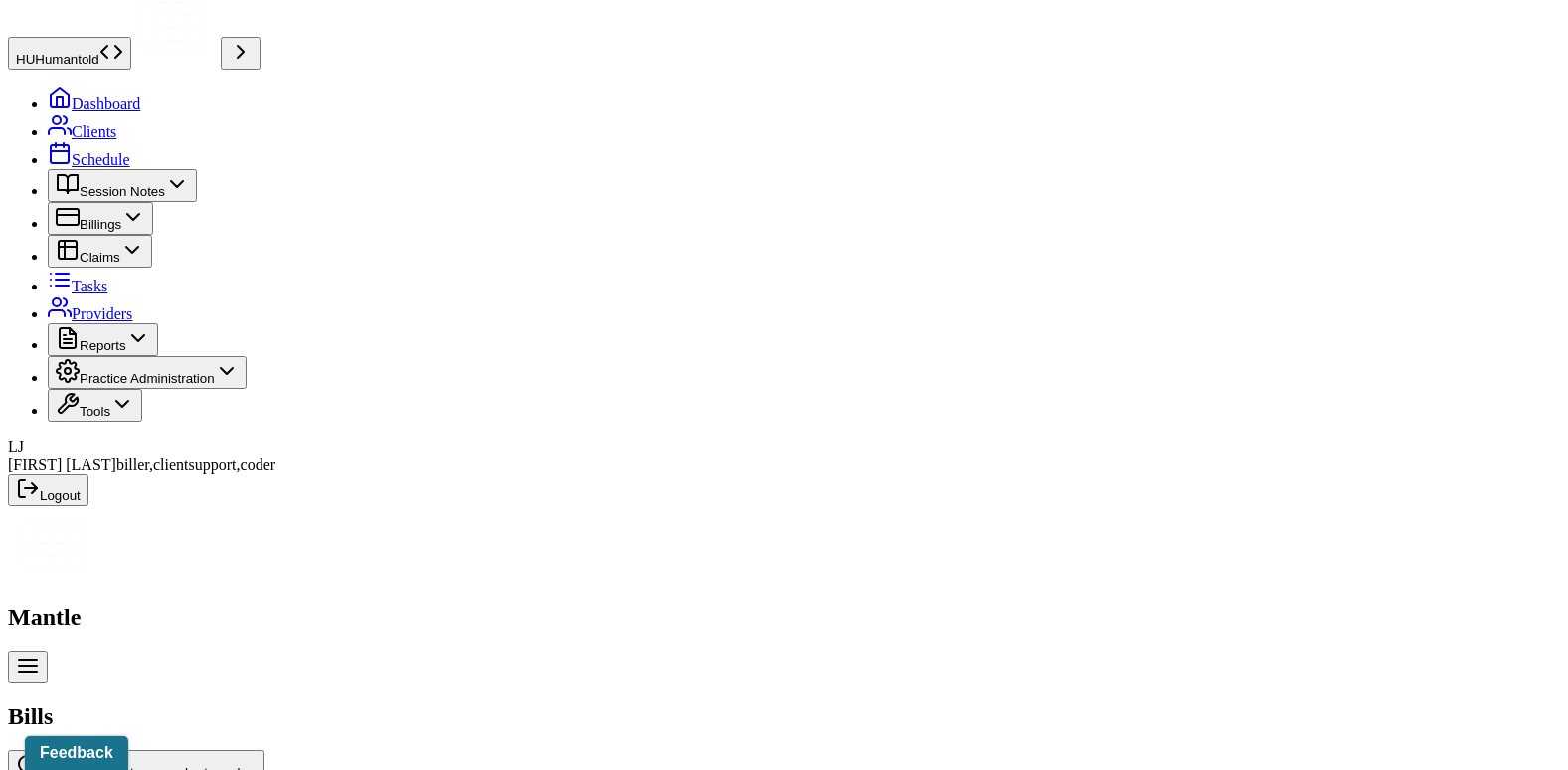 scroll, scrollTop: 0, scrollLeft: 0, axis: both 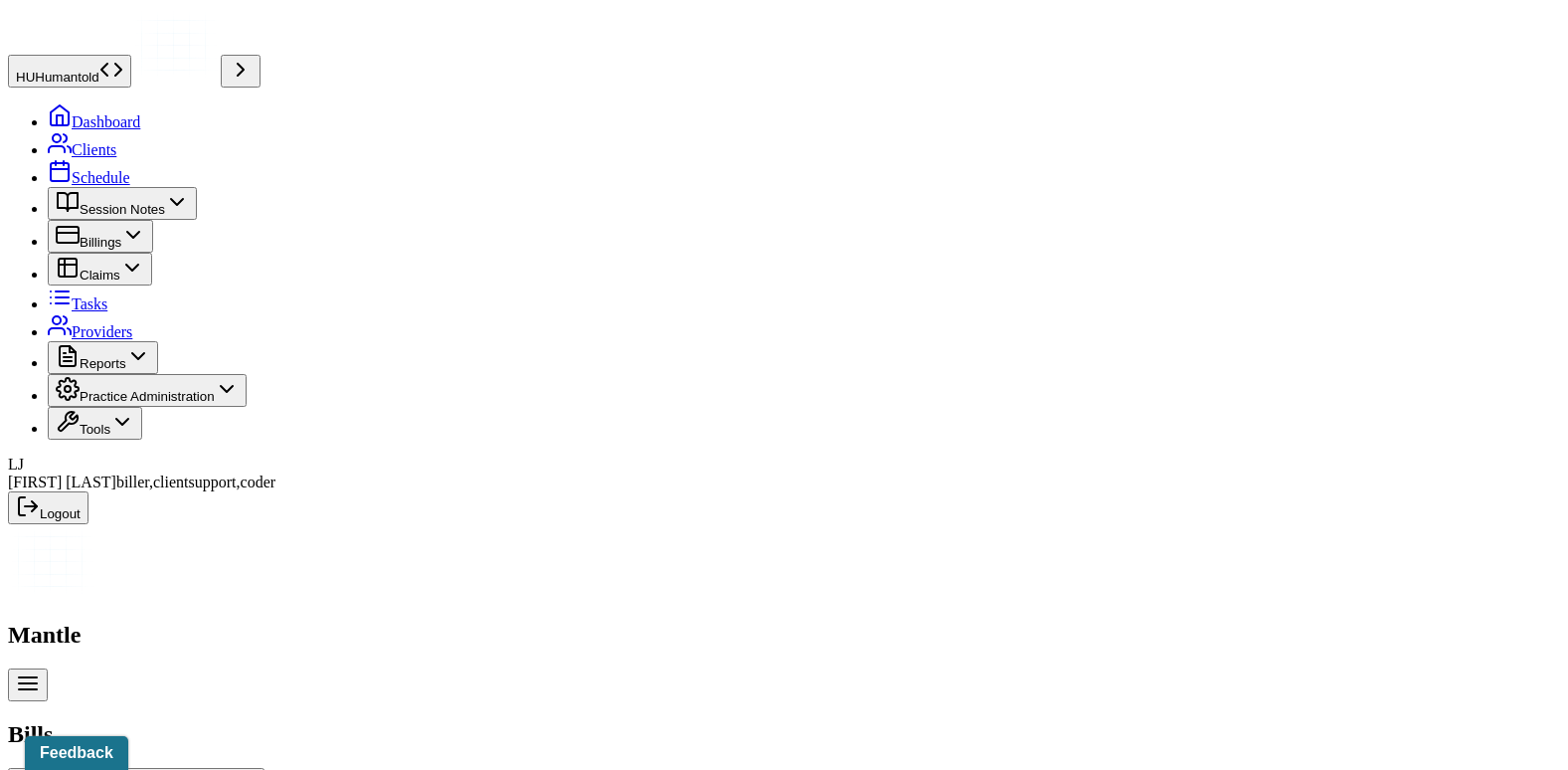 click on "Search by client name, chart number" at bounding box center [148, 790] 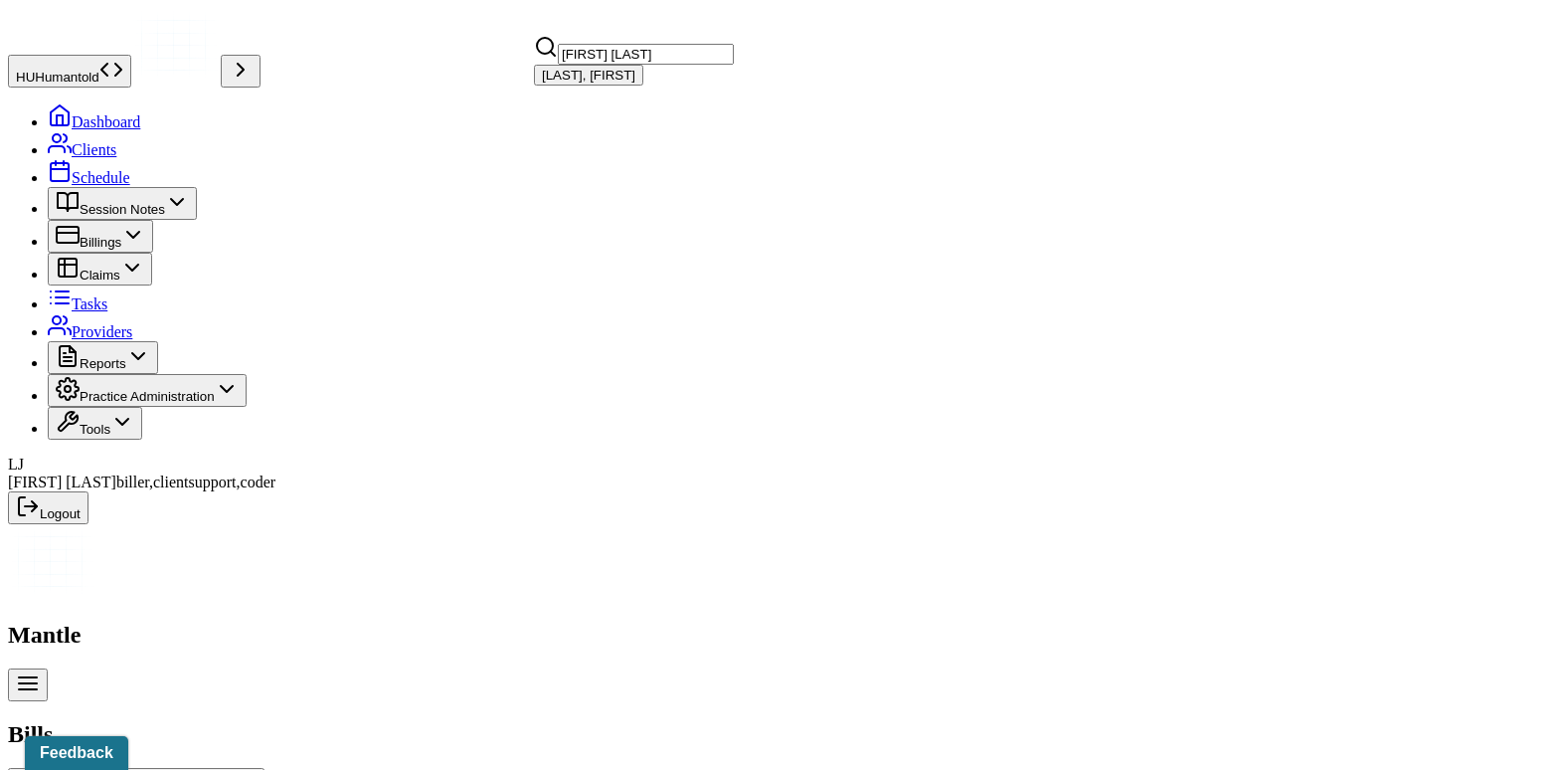 type on "[FIRST] [LAST]" 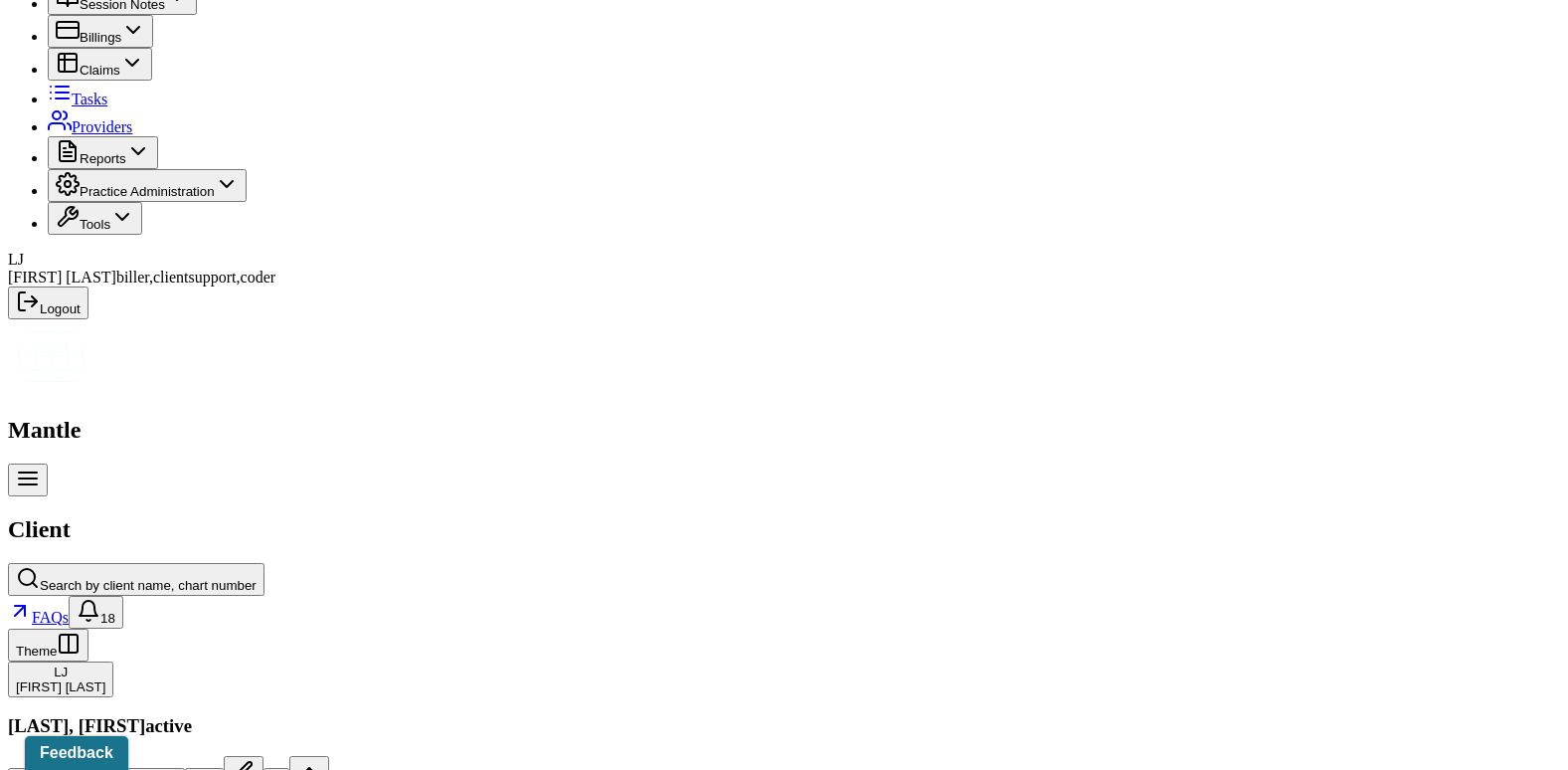 scroll, scrollTop: 206, scrollLeft: 0, axis: vertical 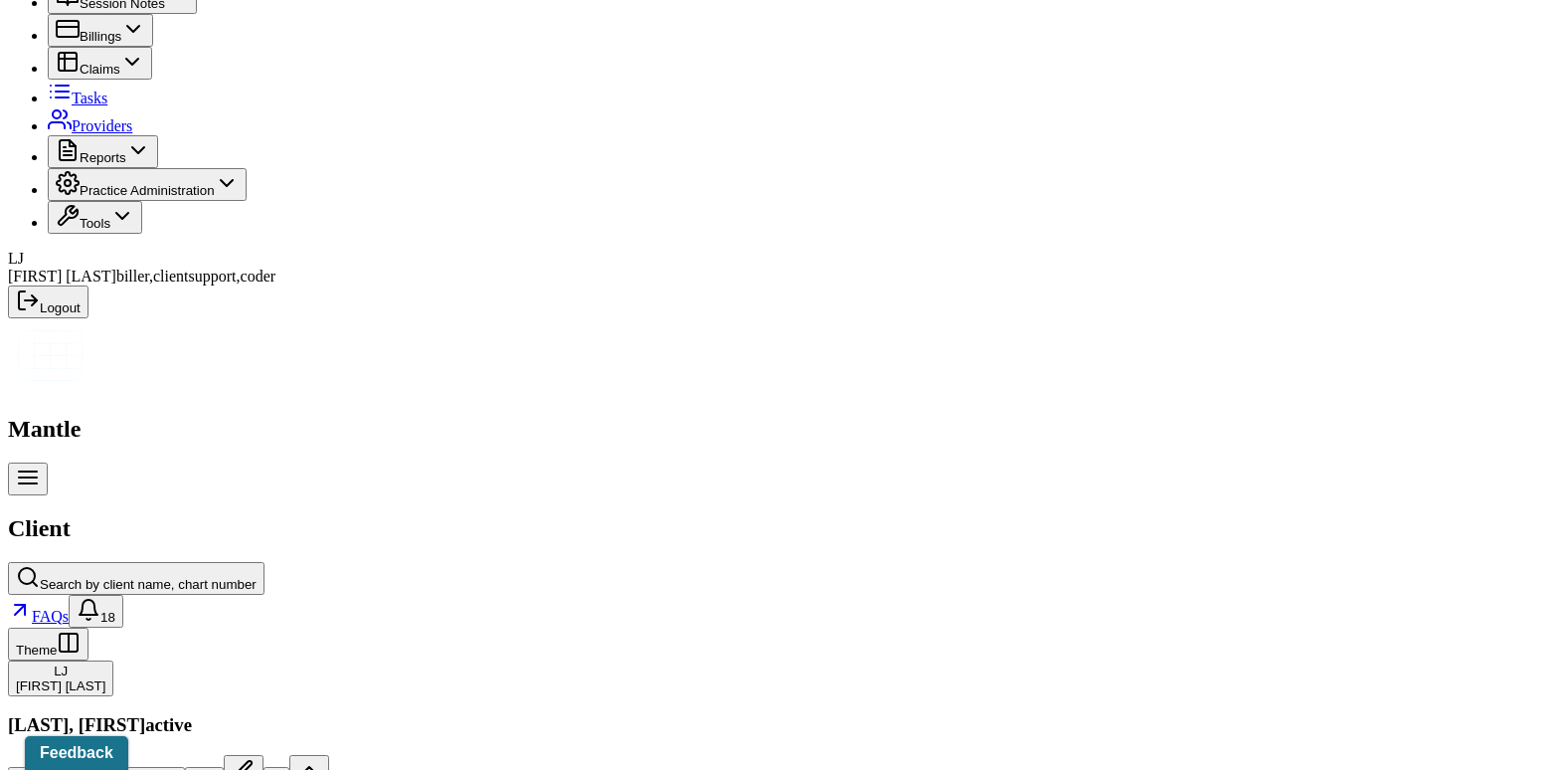 click on "Insurance/Fees" at bounding box center [323, 2286] 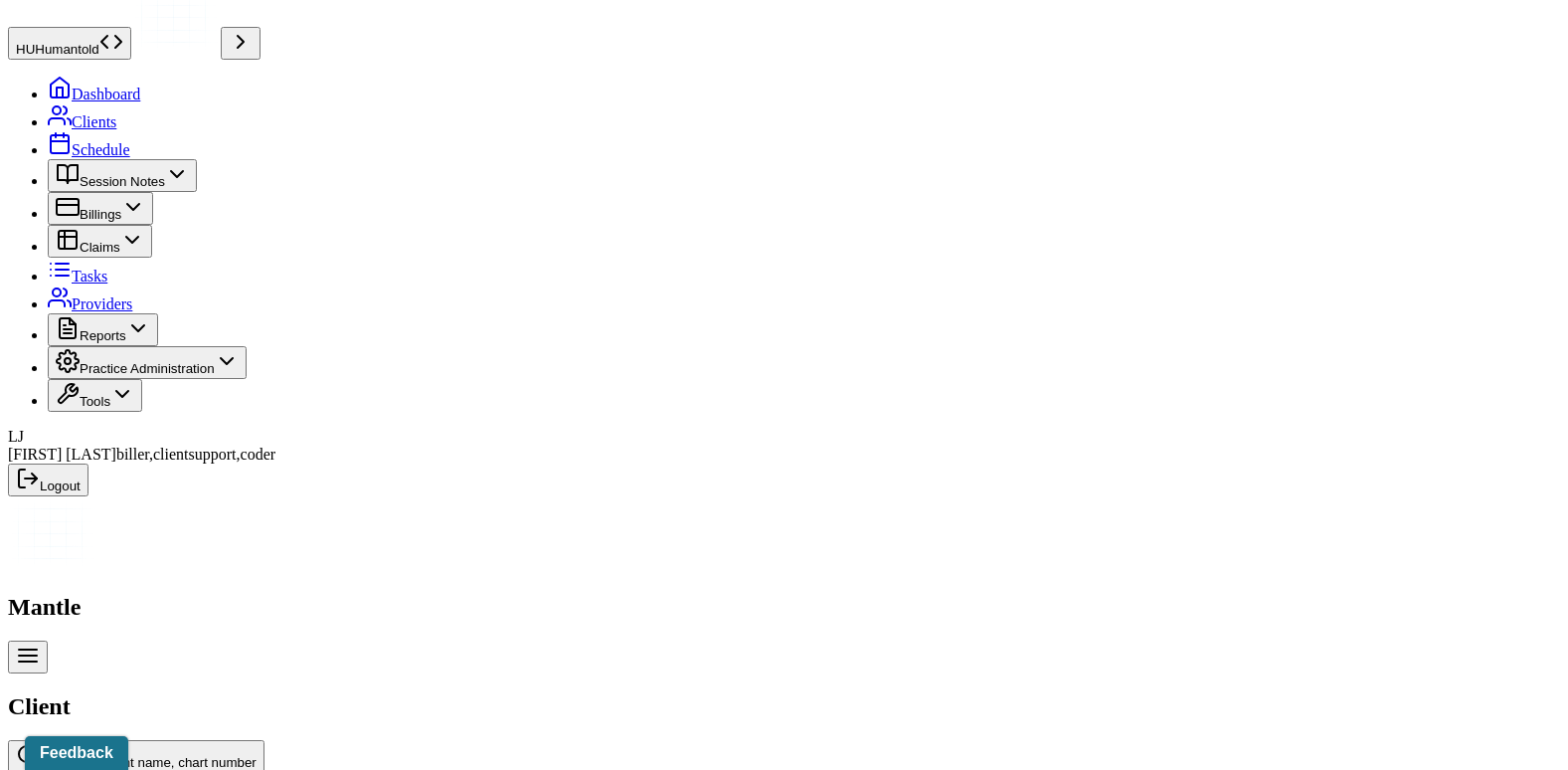 scroll, scrollTop: 7, scrollLeft: 0, axis: vertical 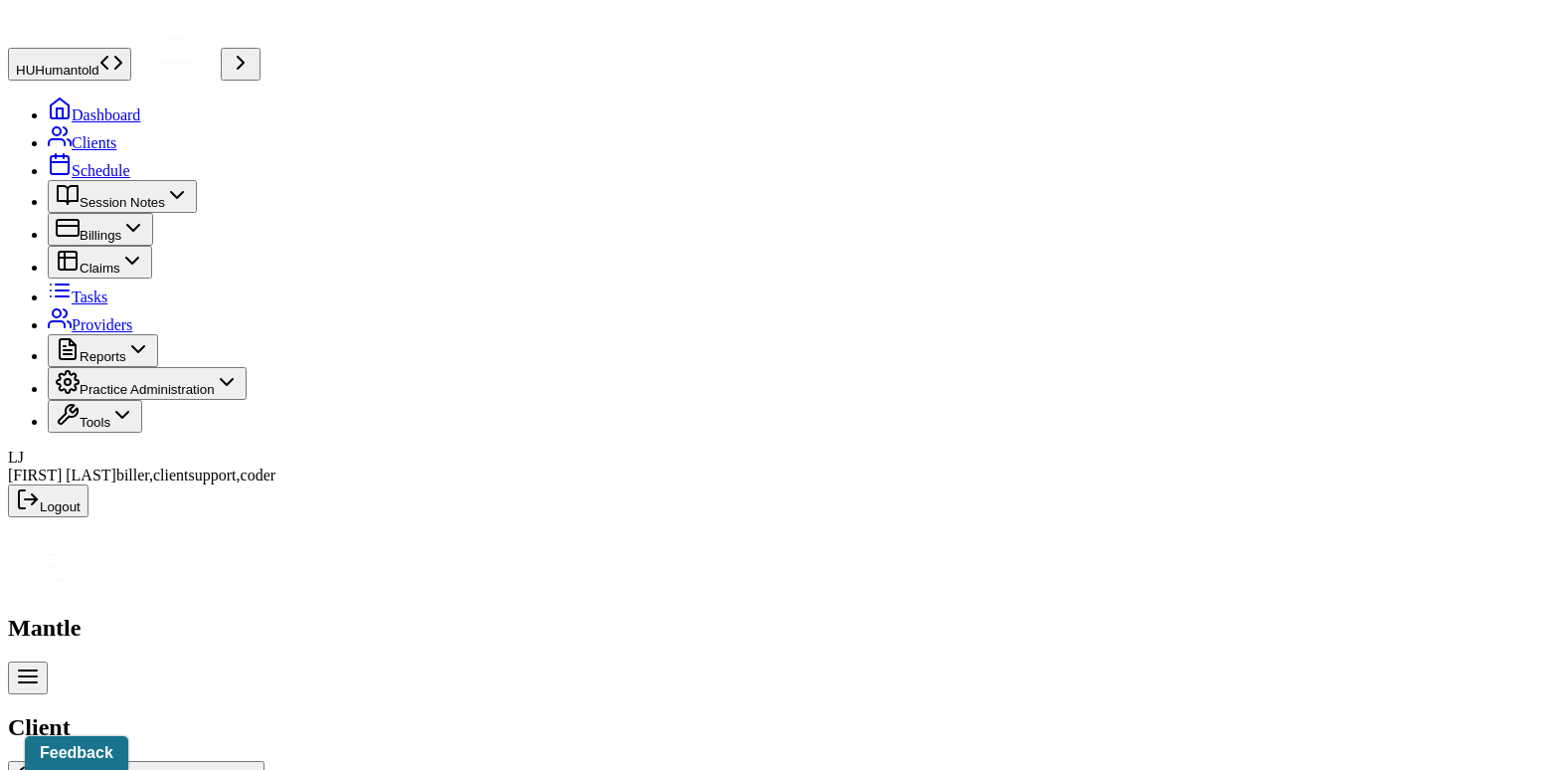 click on "Claims" at bounding box center (405, 2485) 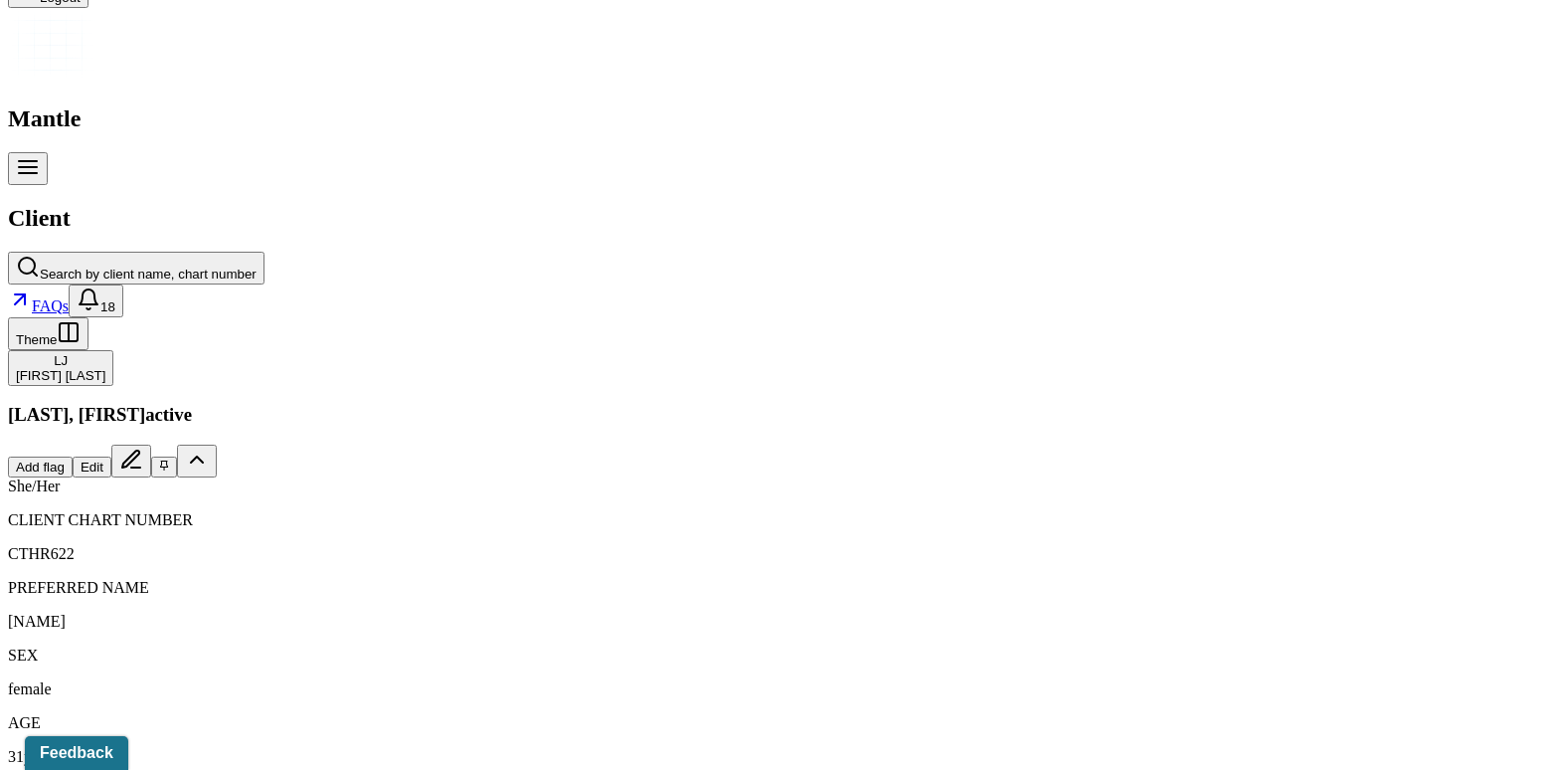 scroll, scrollTop: 604, scrollLeft: 0, axis: vertical 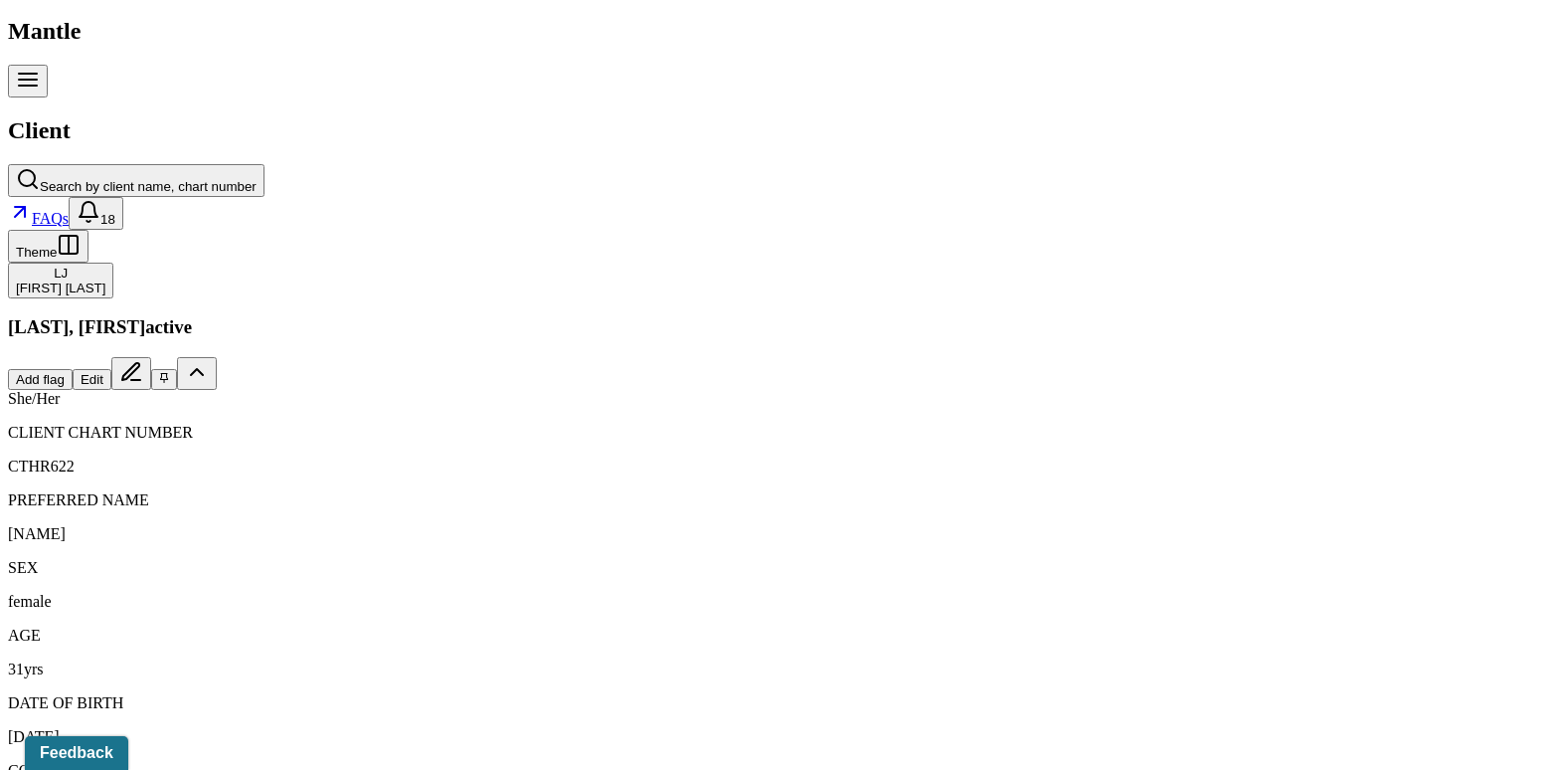 click on "08/04/2025" at bounding box center [134, 2244] 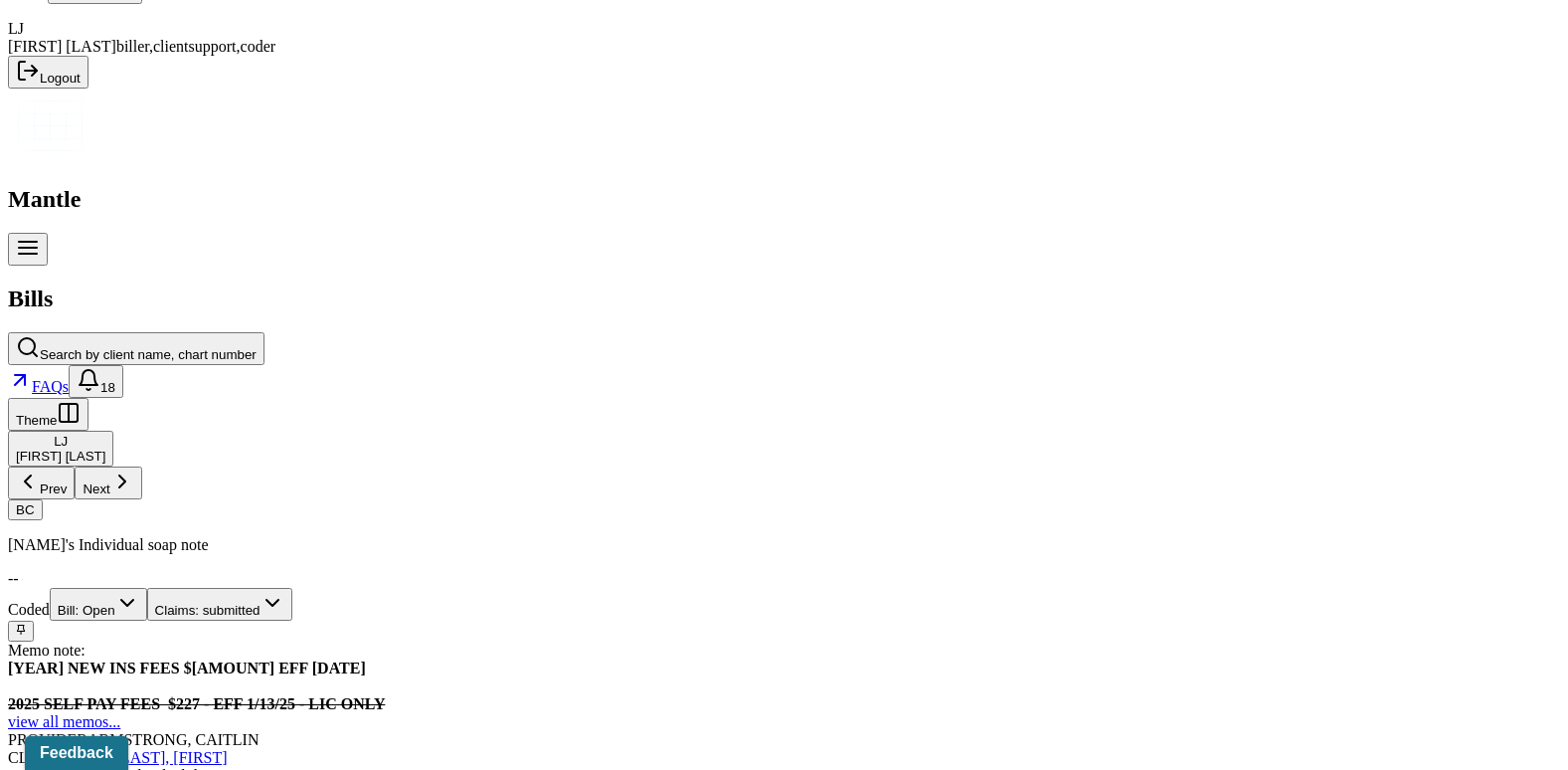 scroll, scrollTop: 497, scrollLeft: 0, axis: vertical 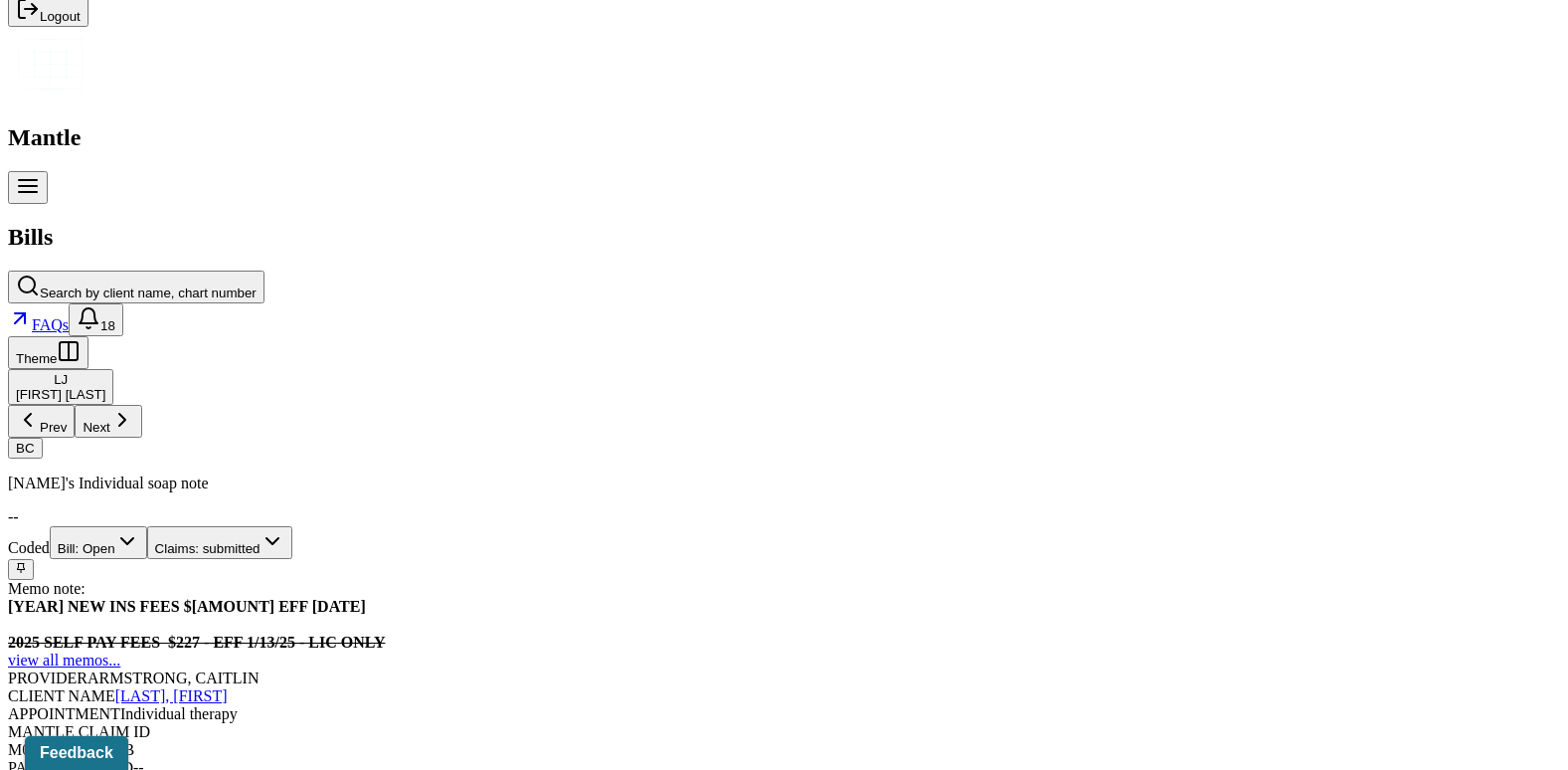 click on "Check unmatched payments" at bounding box center [282, 1752] 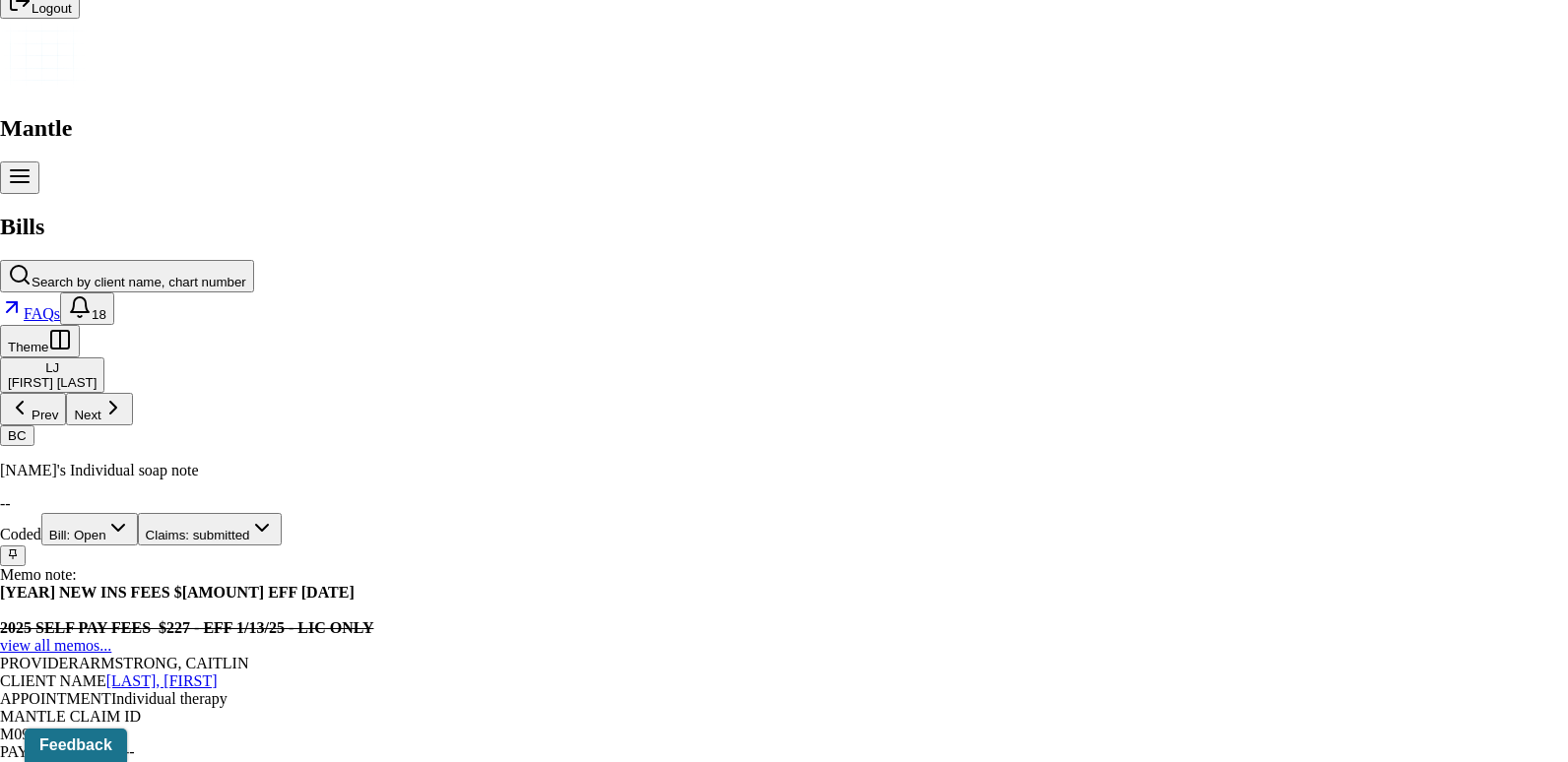 click at bounding box center [13, 5028] 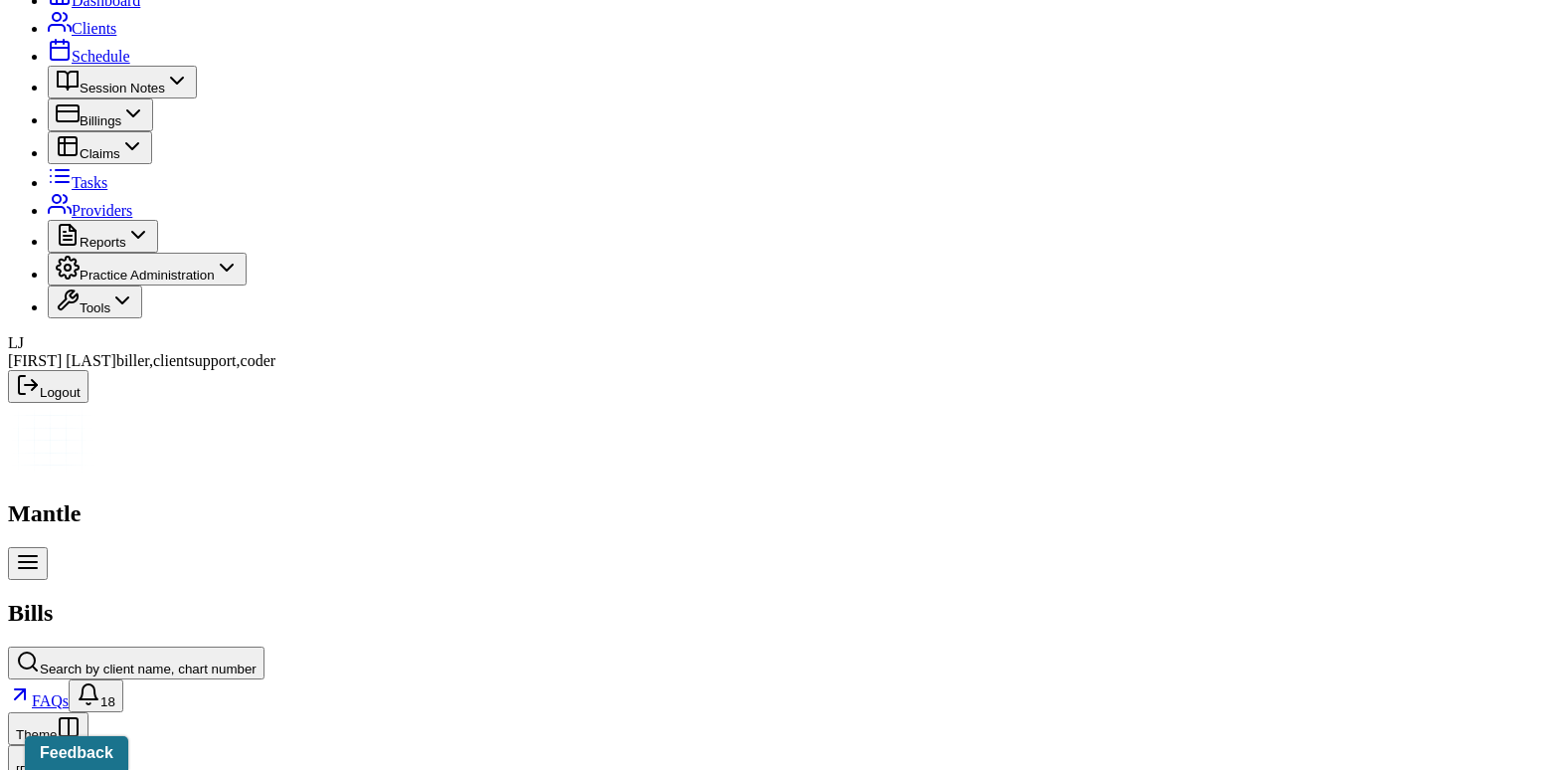 scroll, scrollTop: 99, scrollLeft: 0, axis: vertical 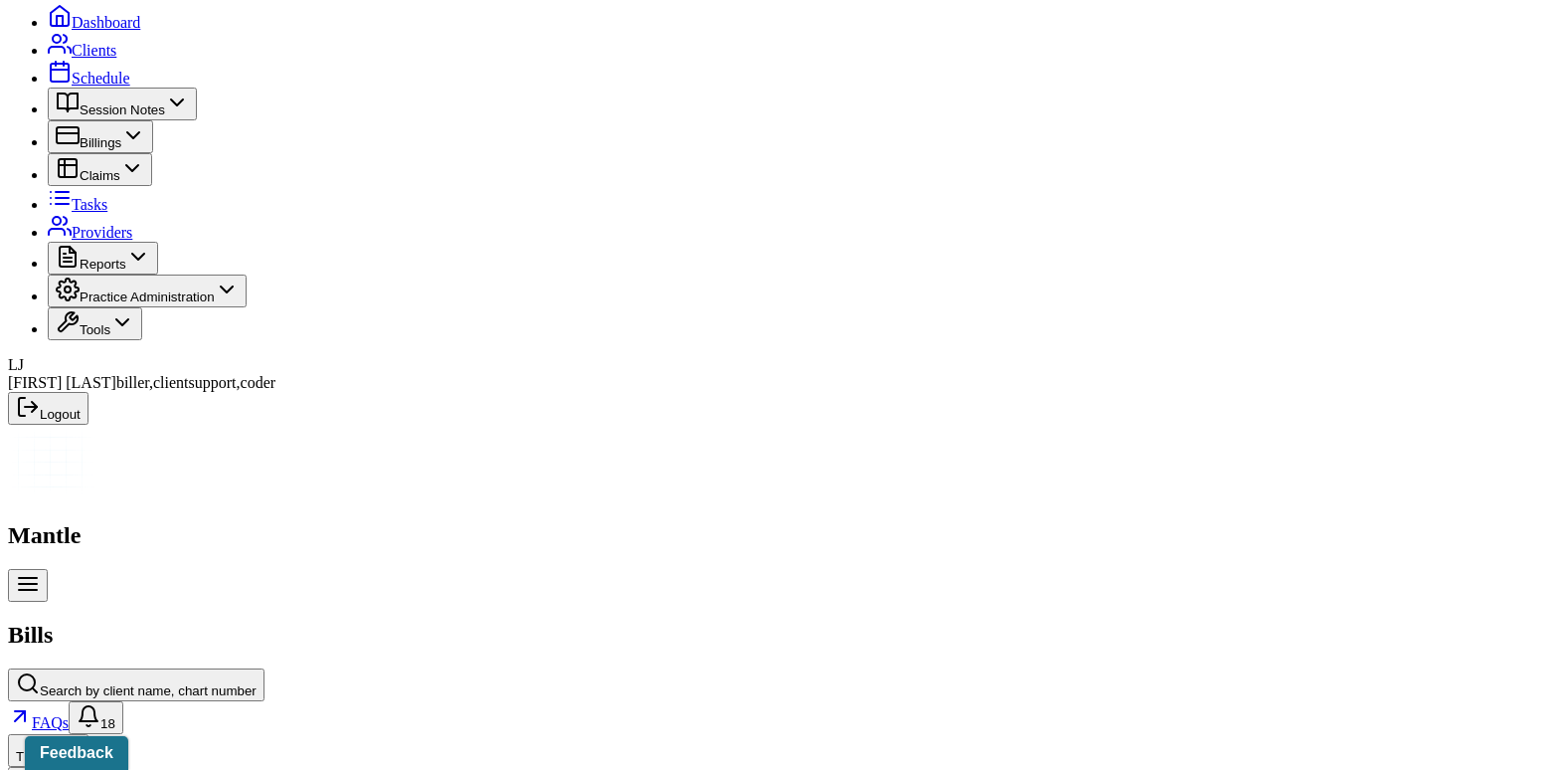 click on "Bill: Open" at bounding box center (98, 940) 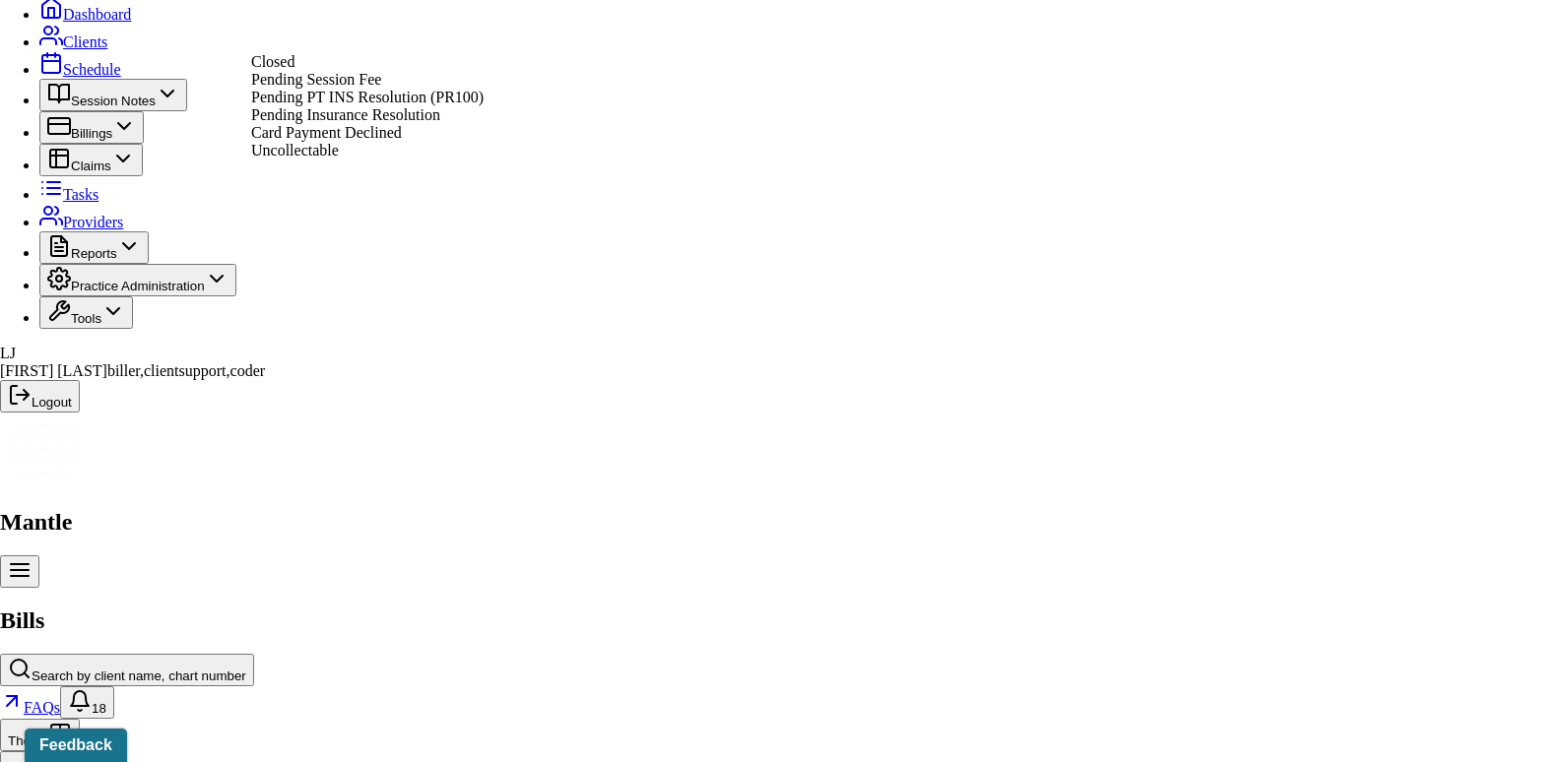 click on "Pending Insurance Resolution" at bounding box center [346, 114] 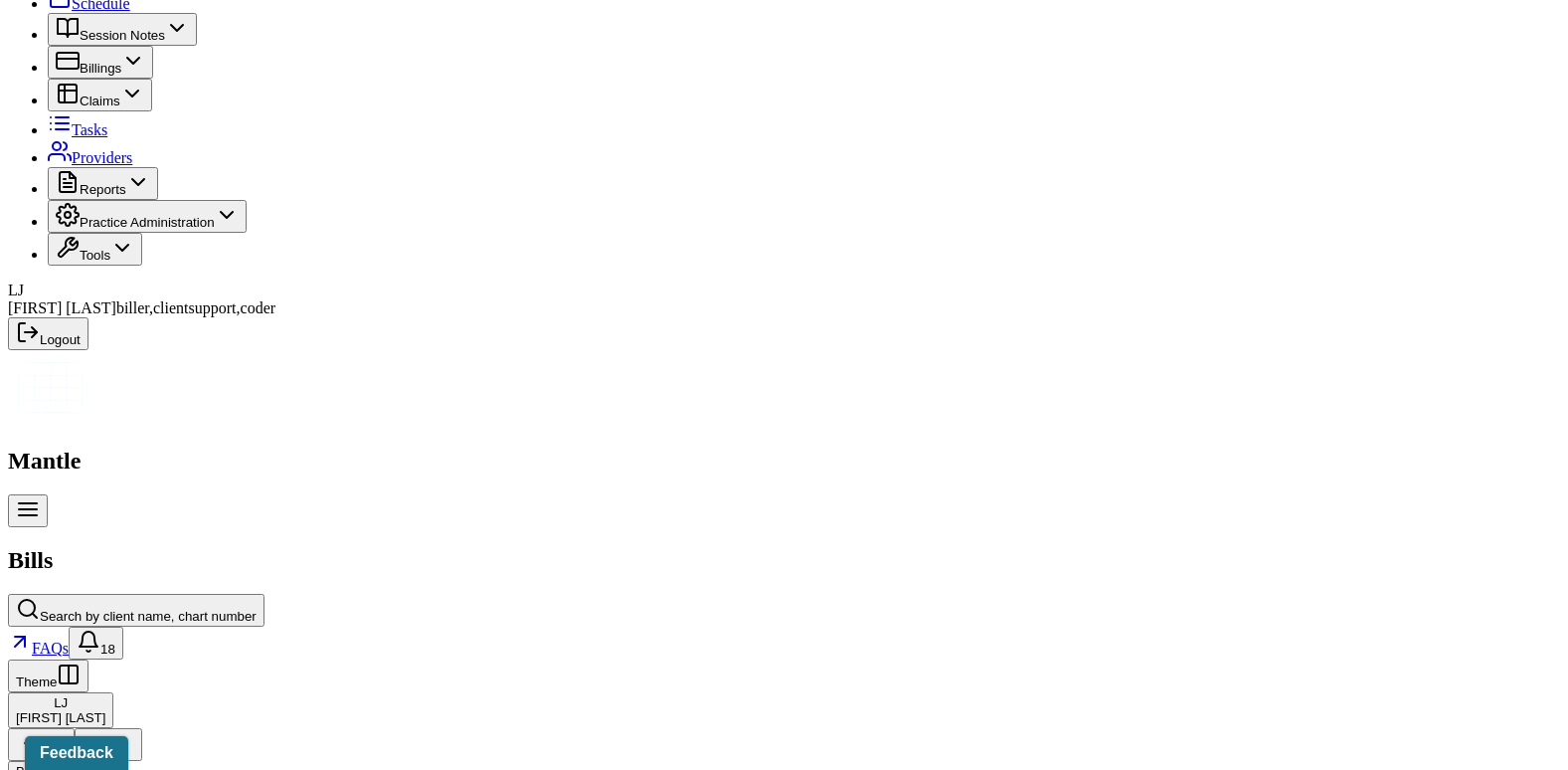 scroll, scrollTop: 0, scrollLeft: 0, axis: both 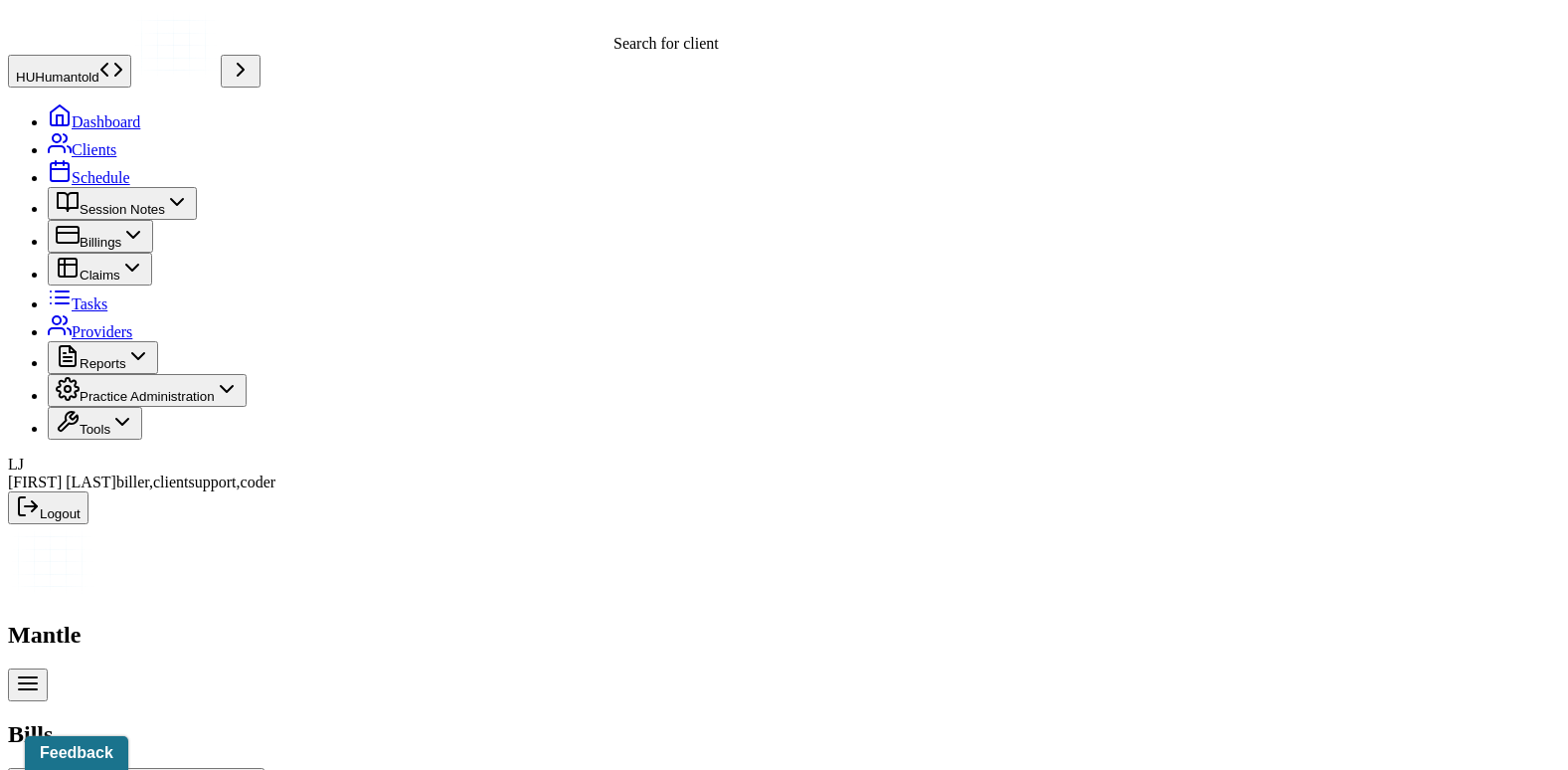 click on "Search by client name, chart number" at bounding box center [148, 790] 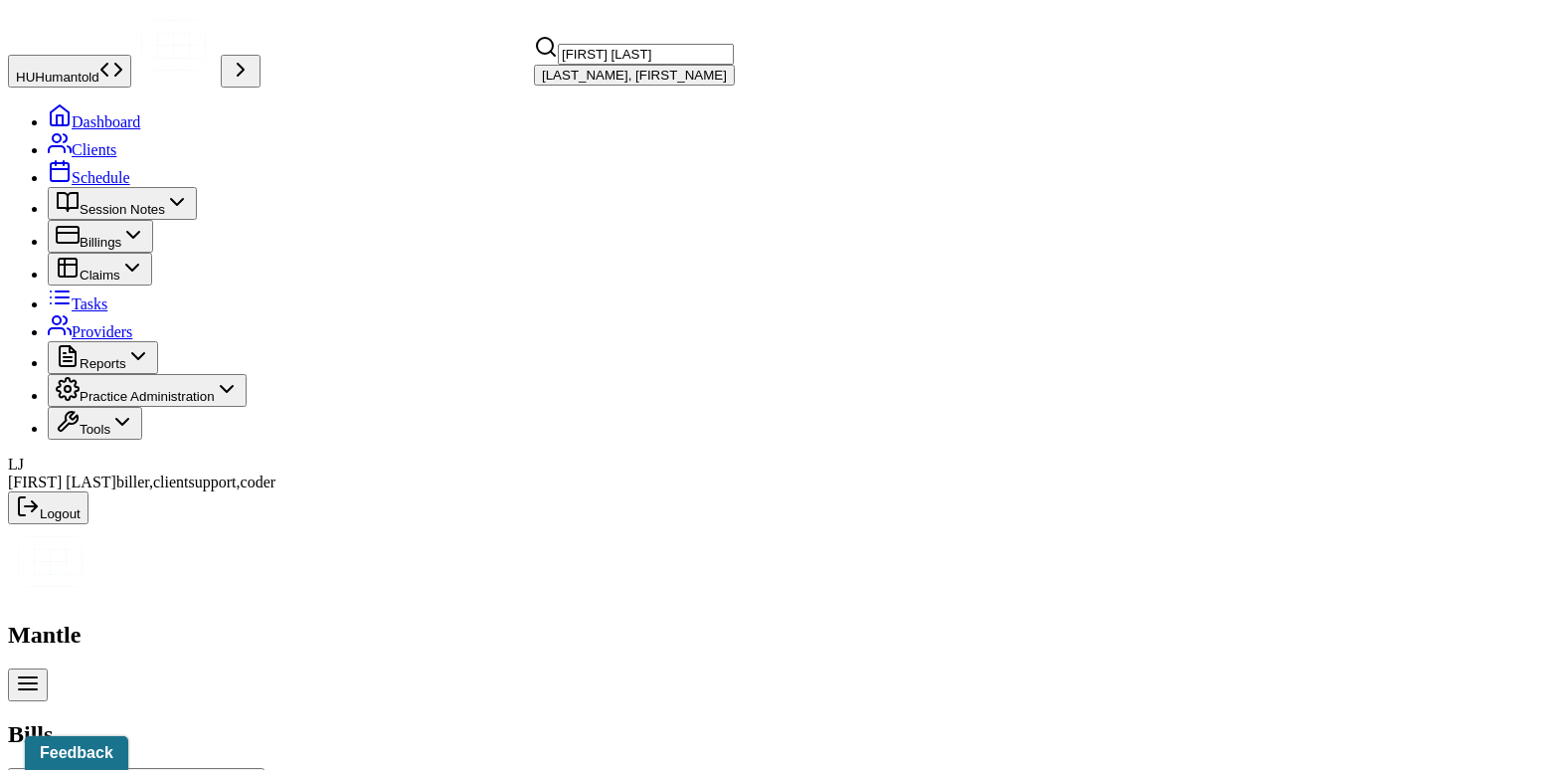 type on "[FIRST] [LAST]" 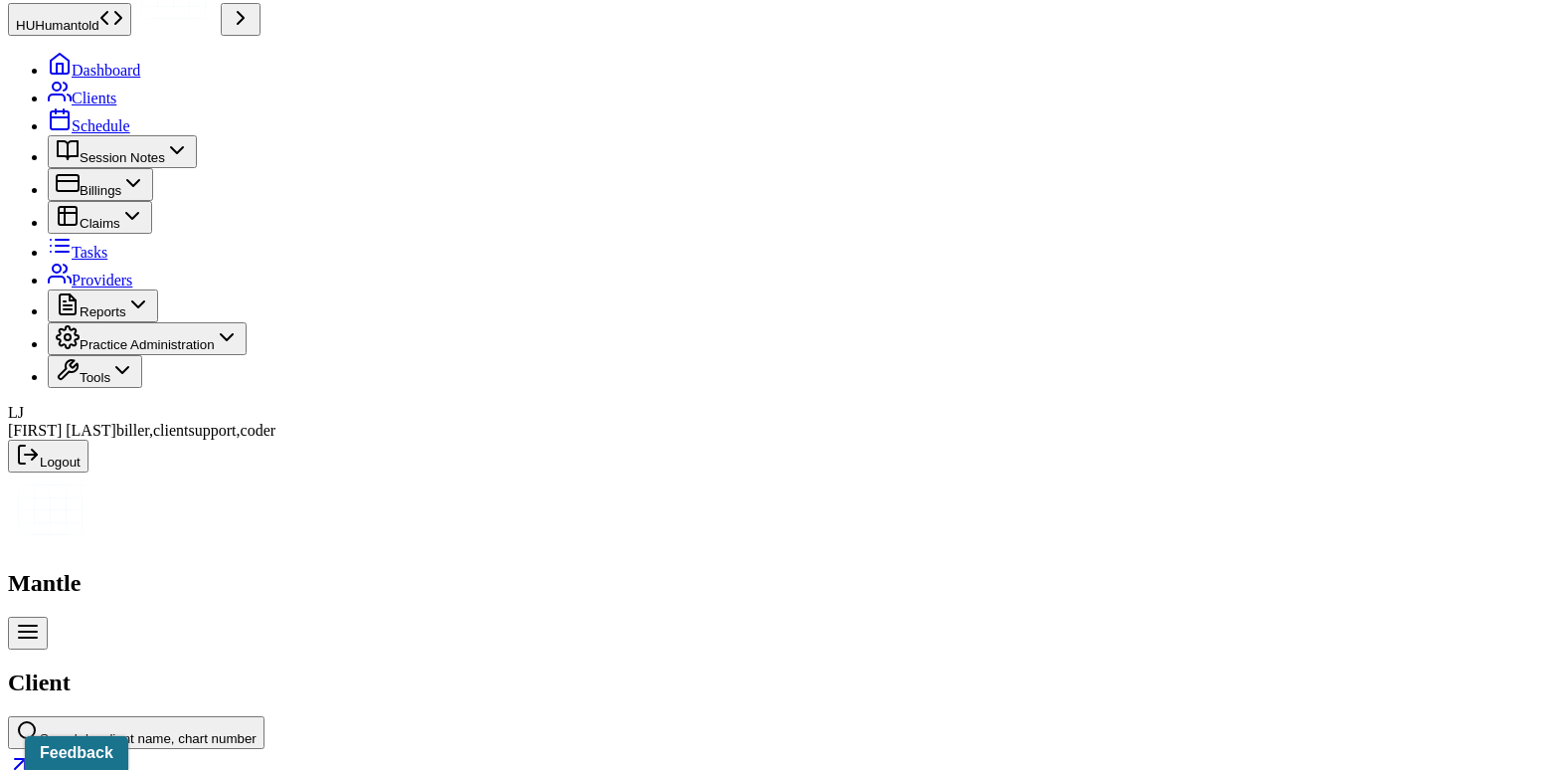 scroll, scrollTop: 137, scrollLeft: 0, axis: vertical 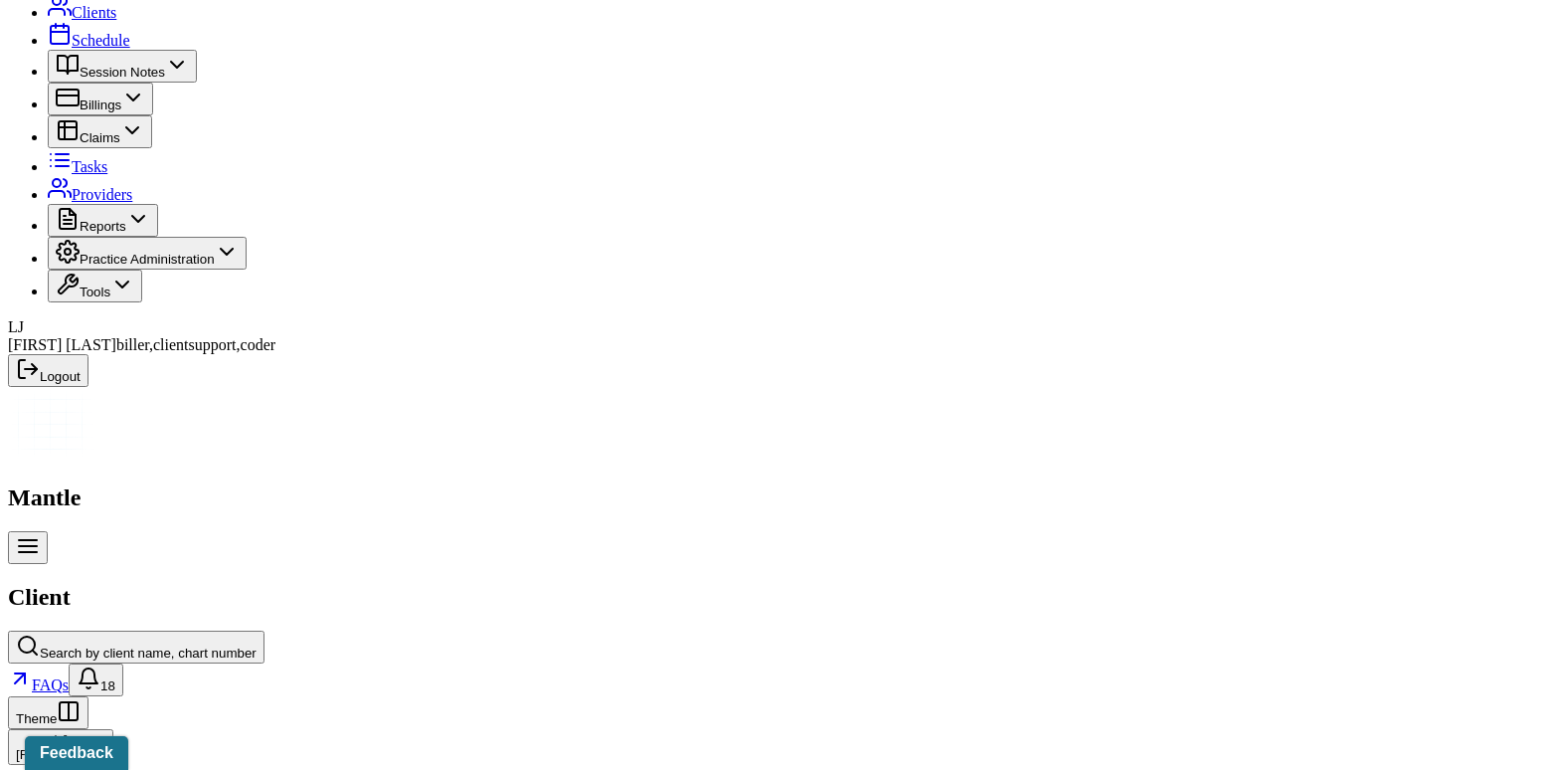 click on "Insurance/Fees" at bounding box center (323, 2355) 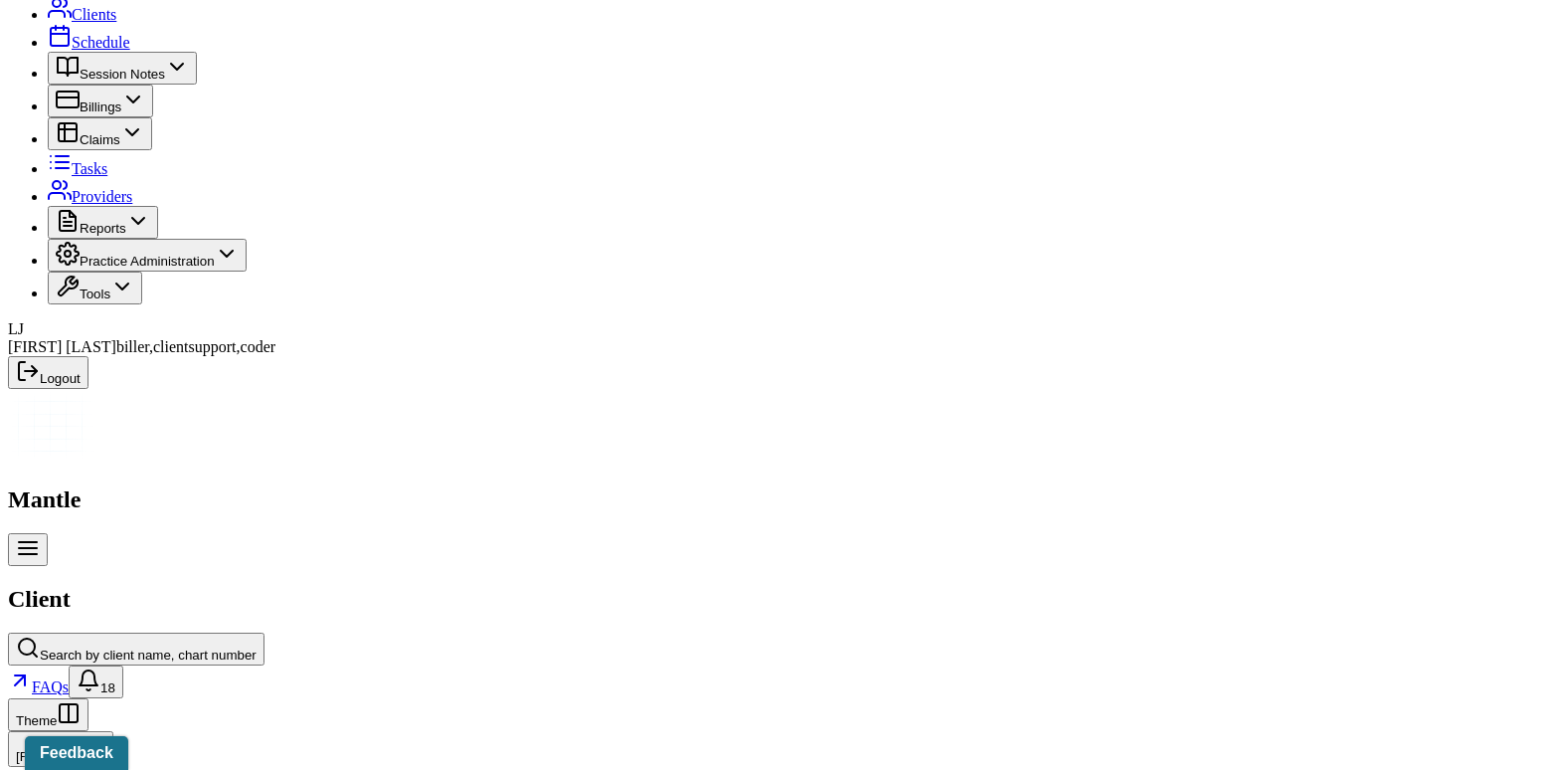 scroll, scrollTop: 120, scrollLeft: 0, axis: vertical 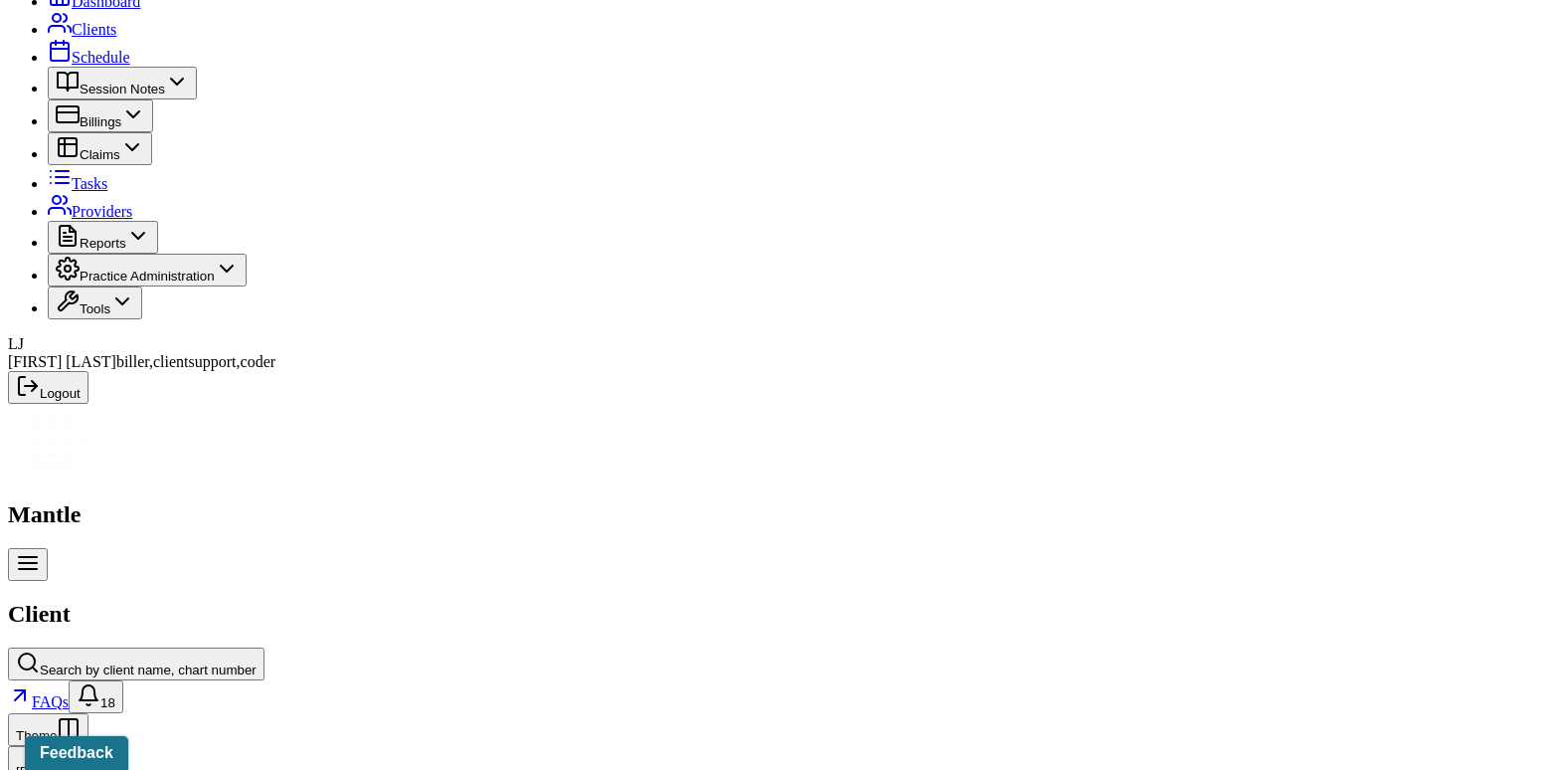 click on "Claims" at bounding box center (405, 2372) 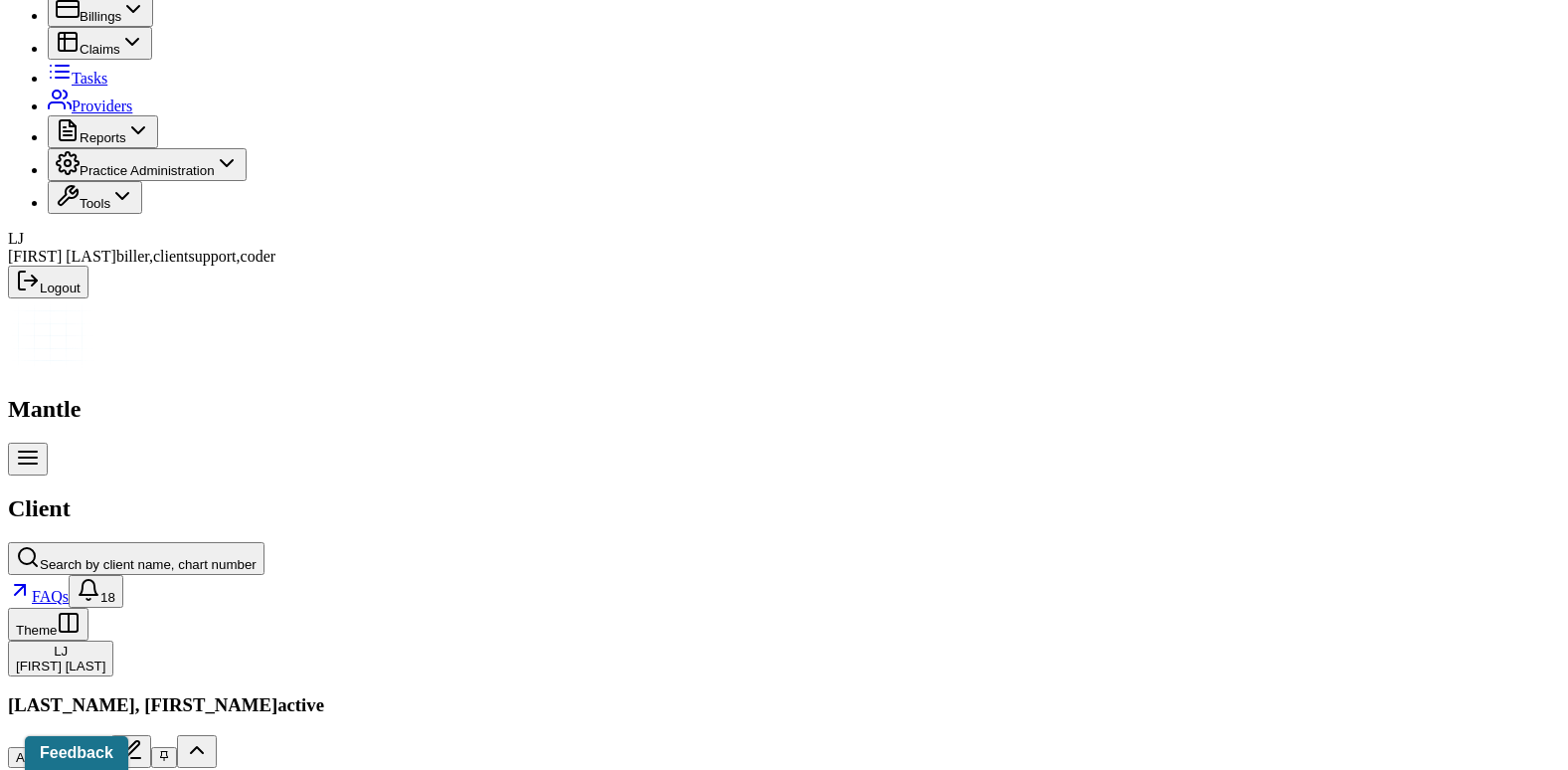 scroll, scrollTop: 27, scrollLeft: 0, axis: vertical 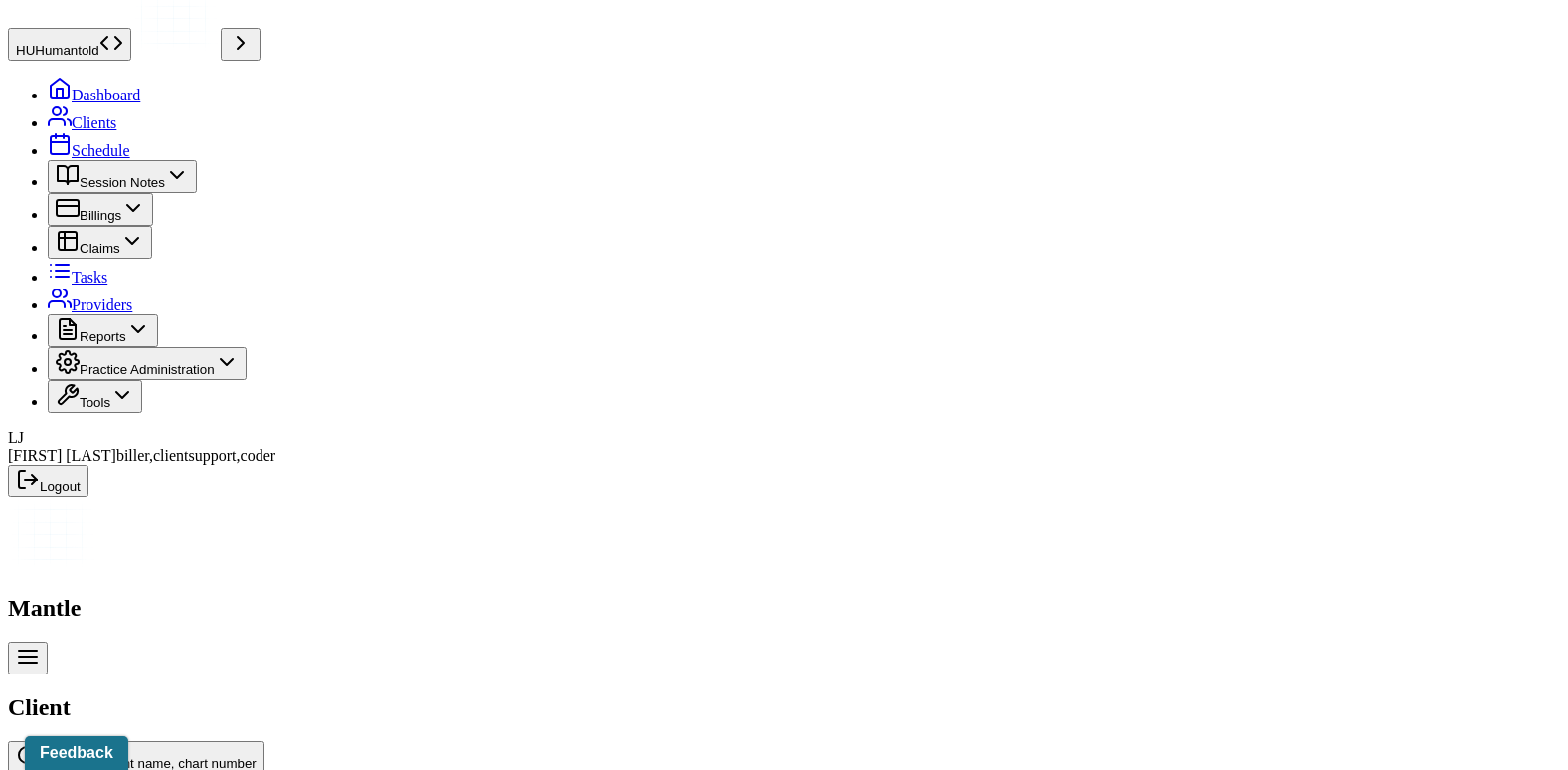 click on "Memo" at bounding box center [34, 2465] 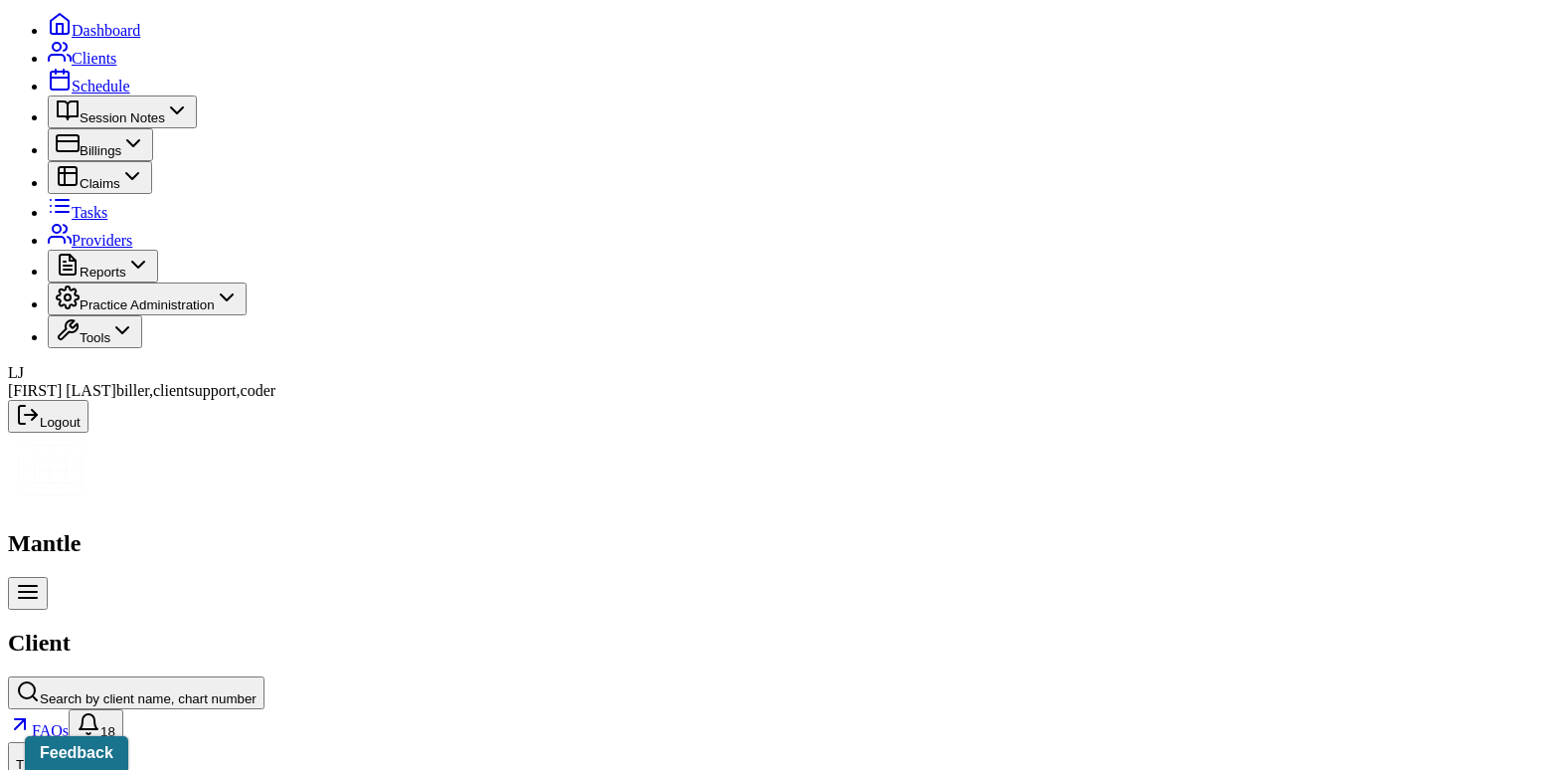 scroll, scrollTop: 126, scrollLeft: 0, axis: vertical 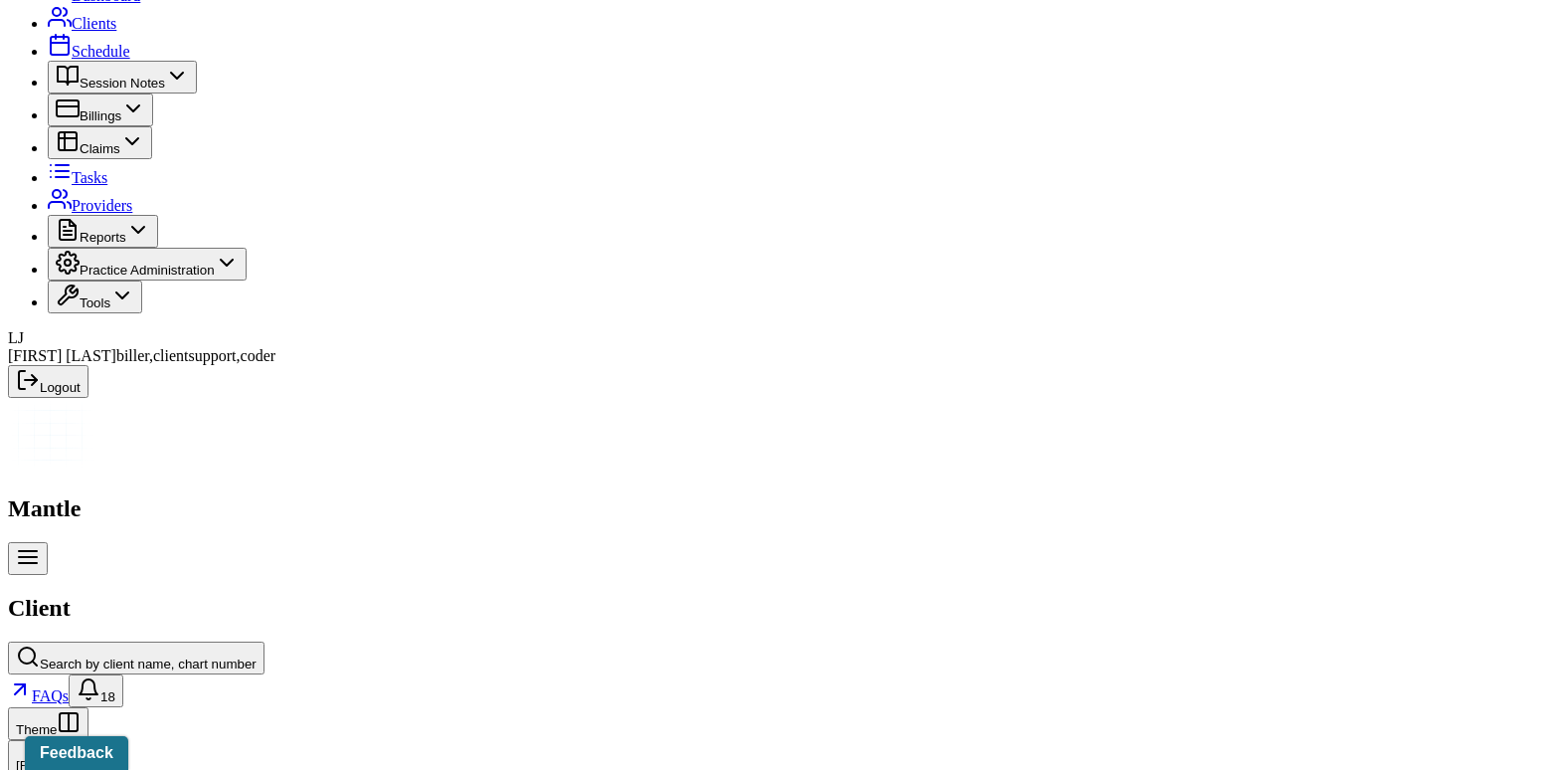click on "Insurance/Fees" at bounding box center [323, 2366] 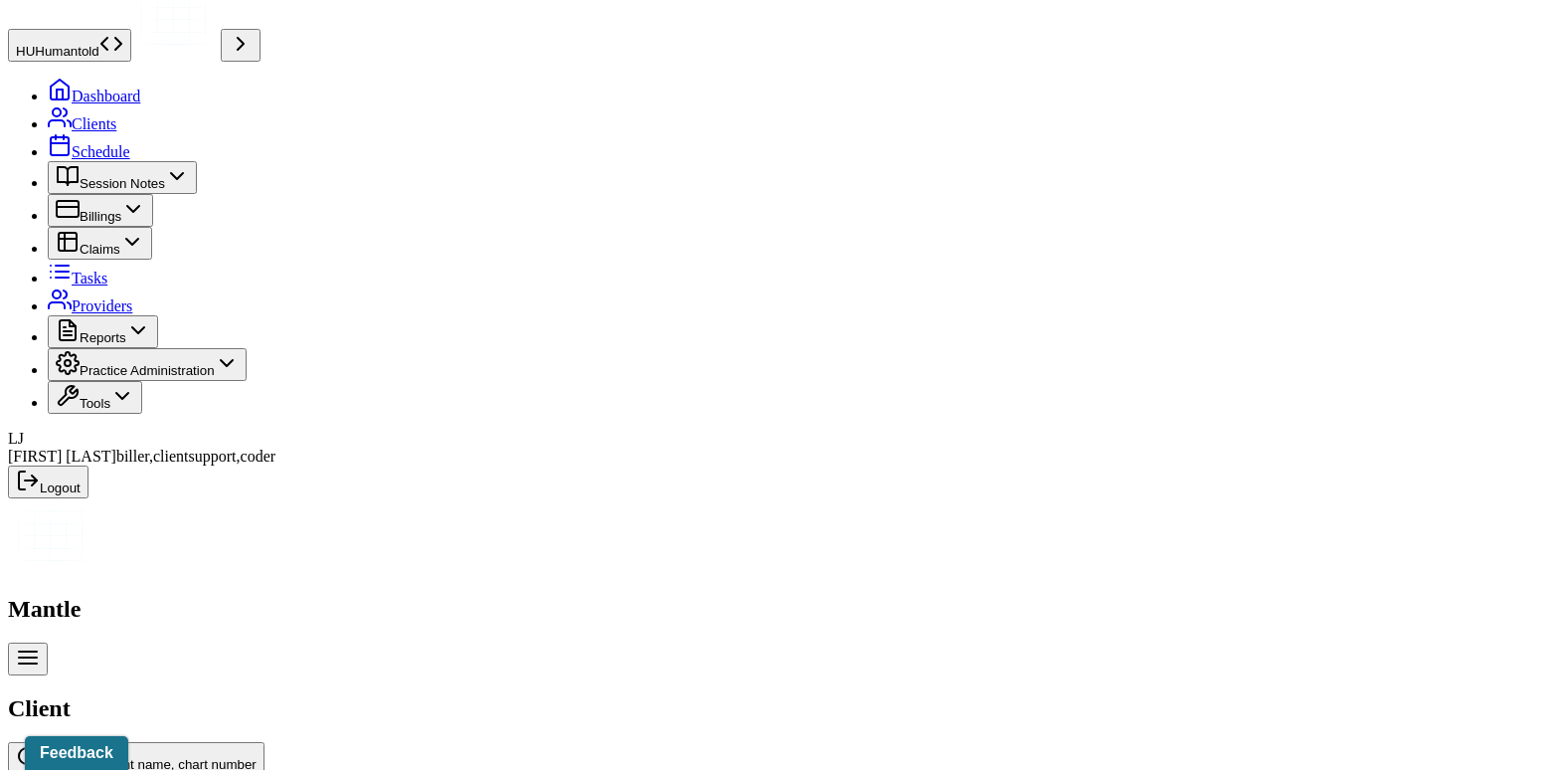 scroll, scrollTop: 21, scrollLeft: 0, axis: vertical 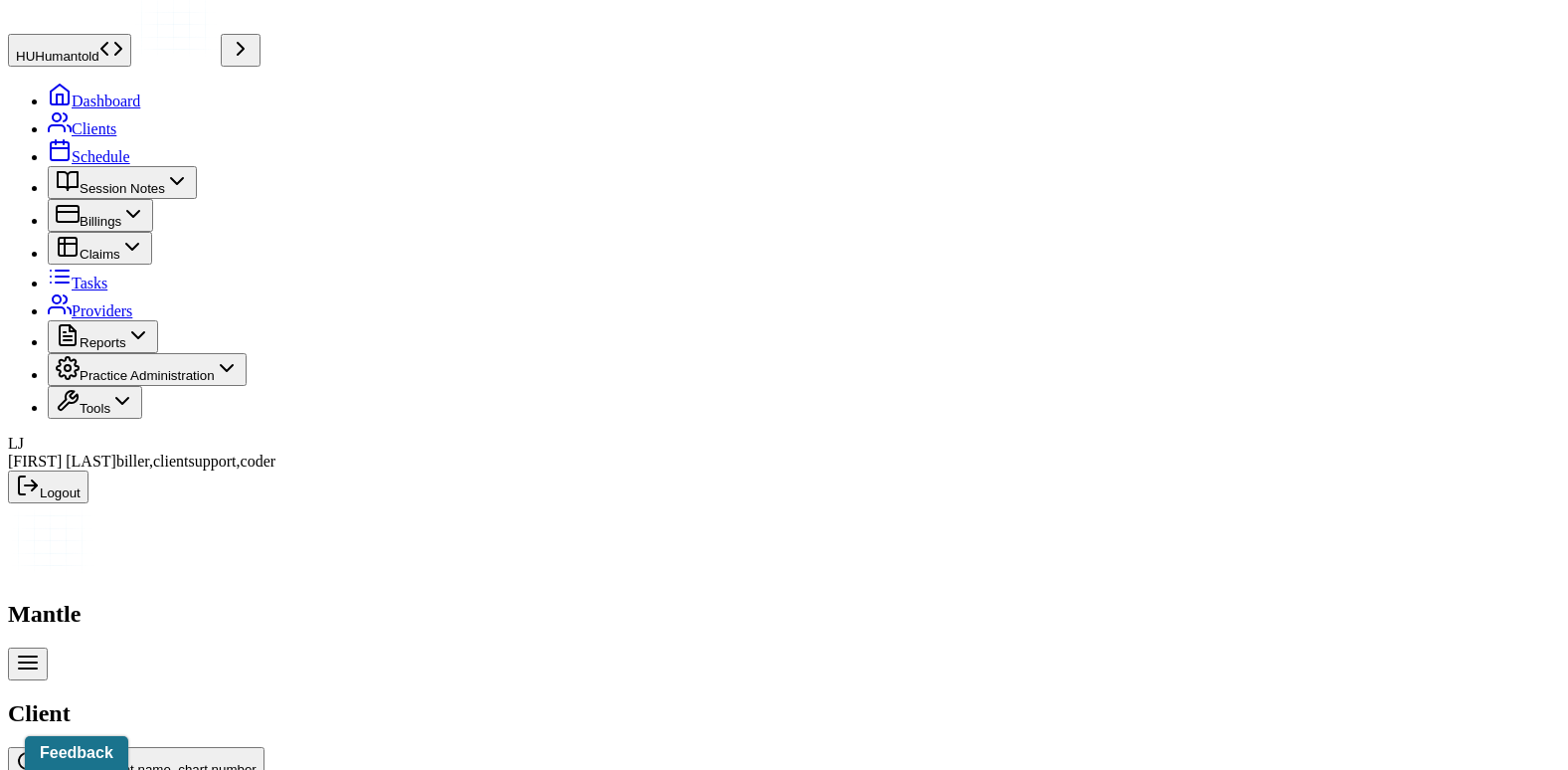click on "Claims" at bounding box center (405, 2471) 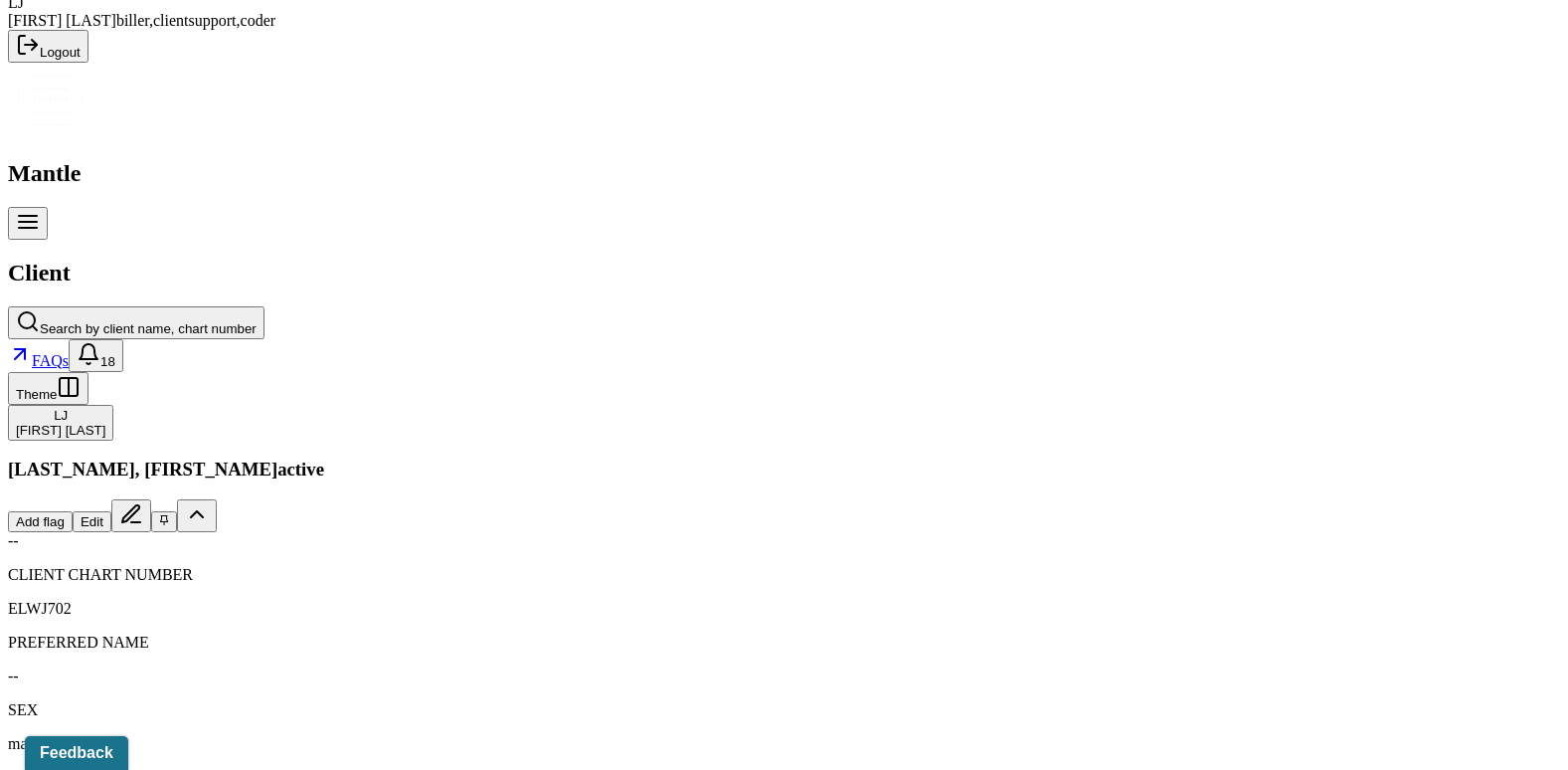 scroll, scrollTop: 497, scrollLeft: 0, axis: vertical 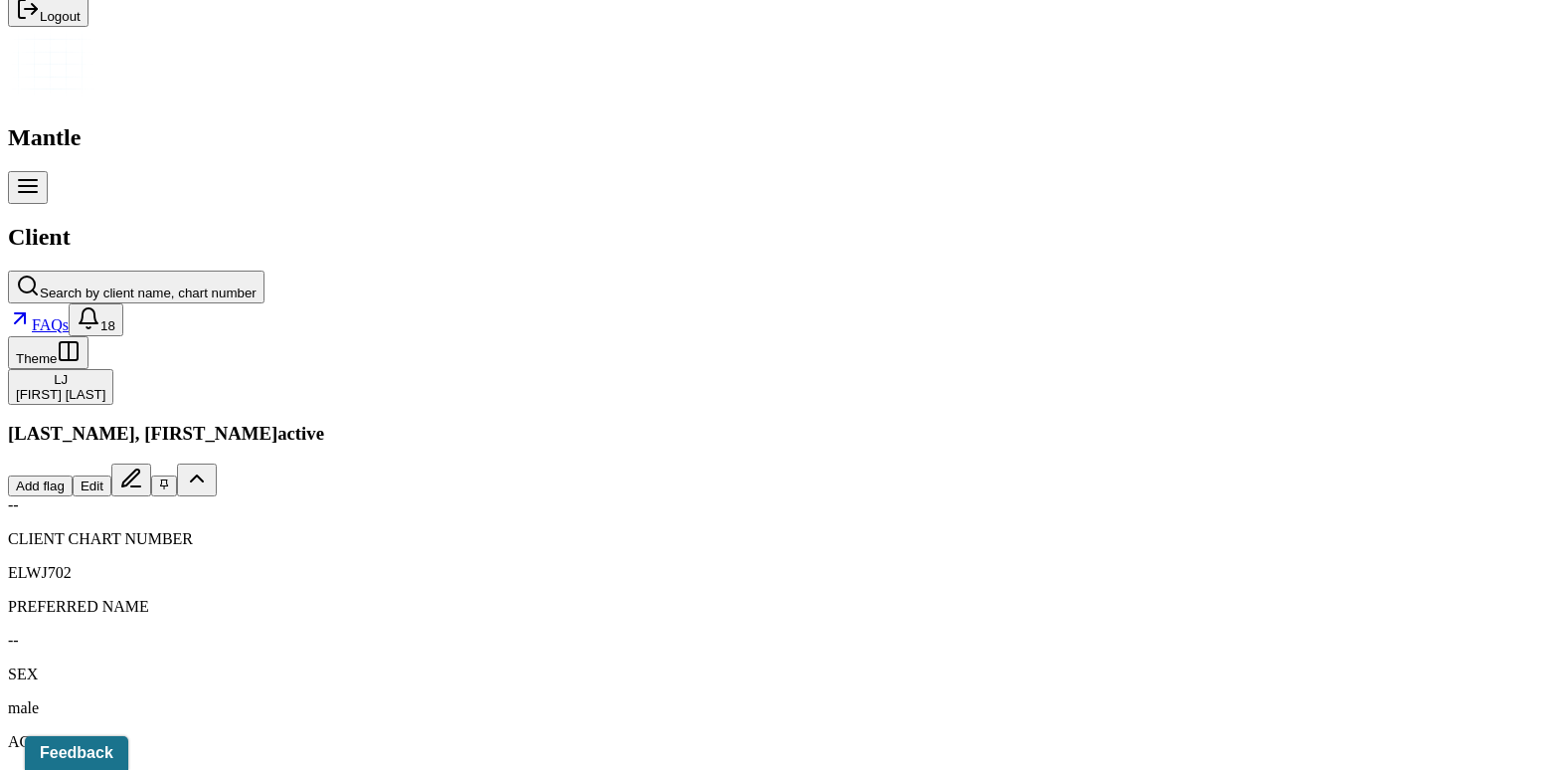 click on "08/04/2025" at bounding box center [134, 2351] 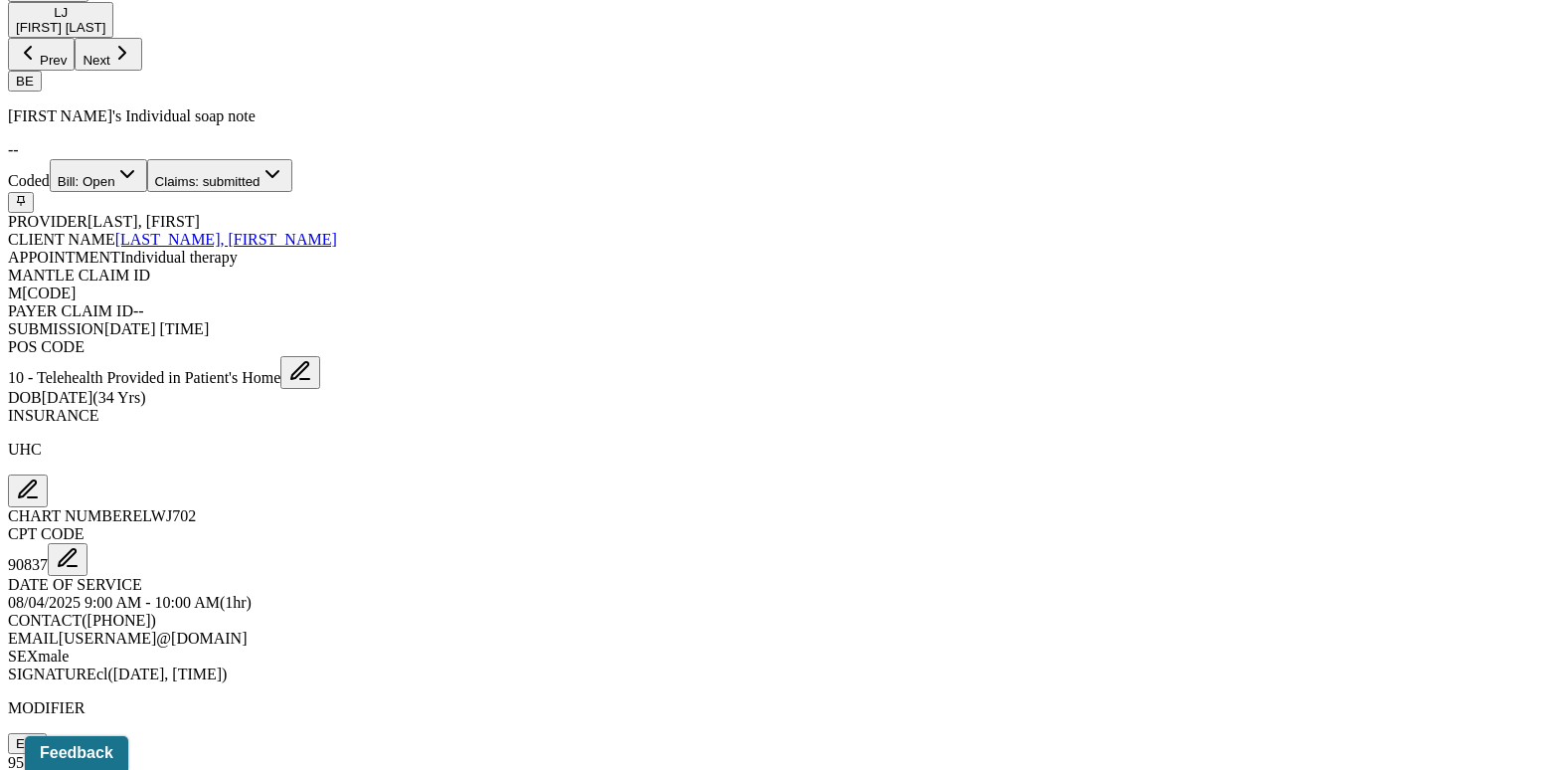 scroll, scrollTop: 866, scrollLeft: 0, axis: vertical 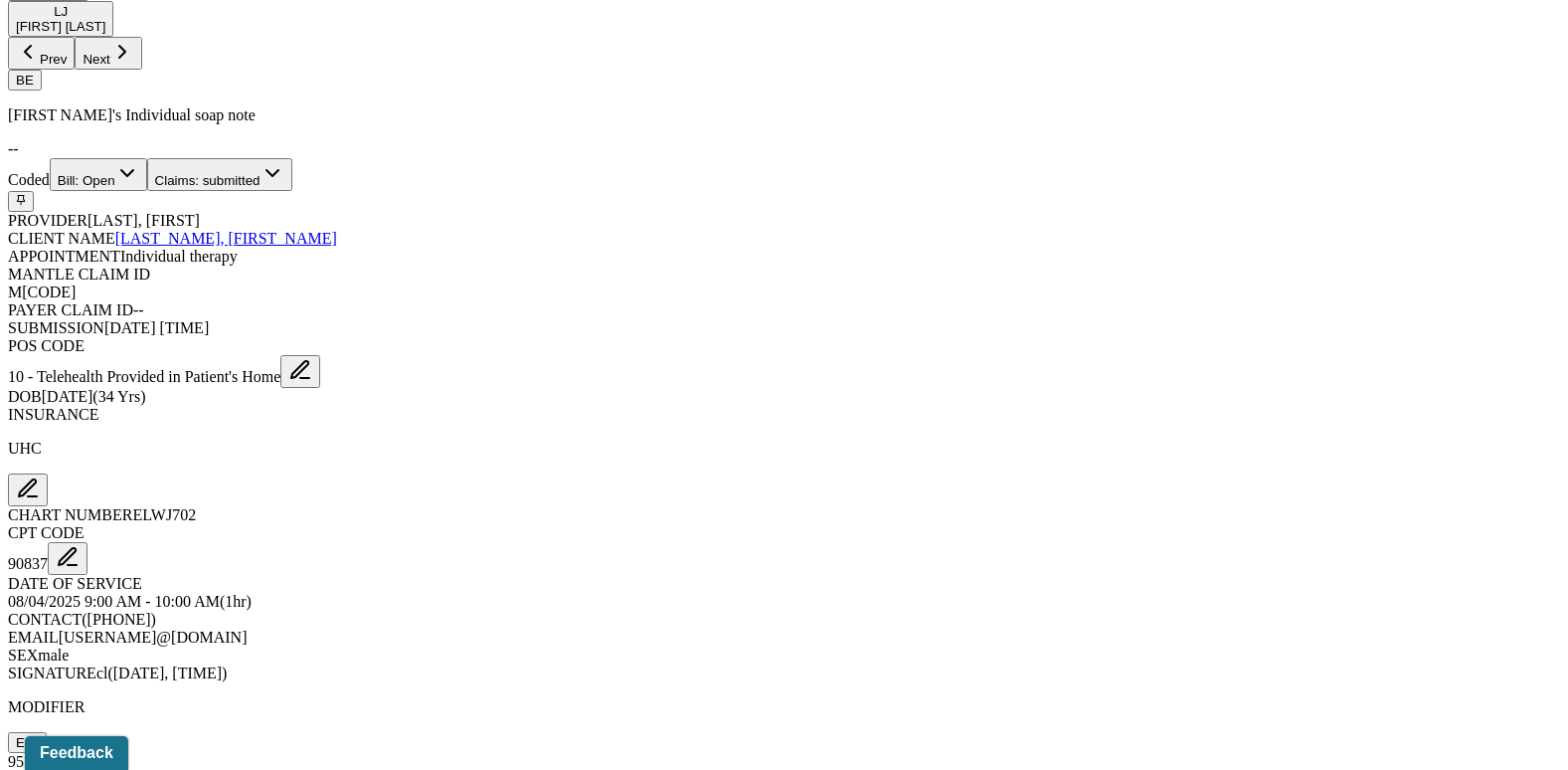 click on "Check unmatched payments" at bounding box center [282, 1294] 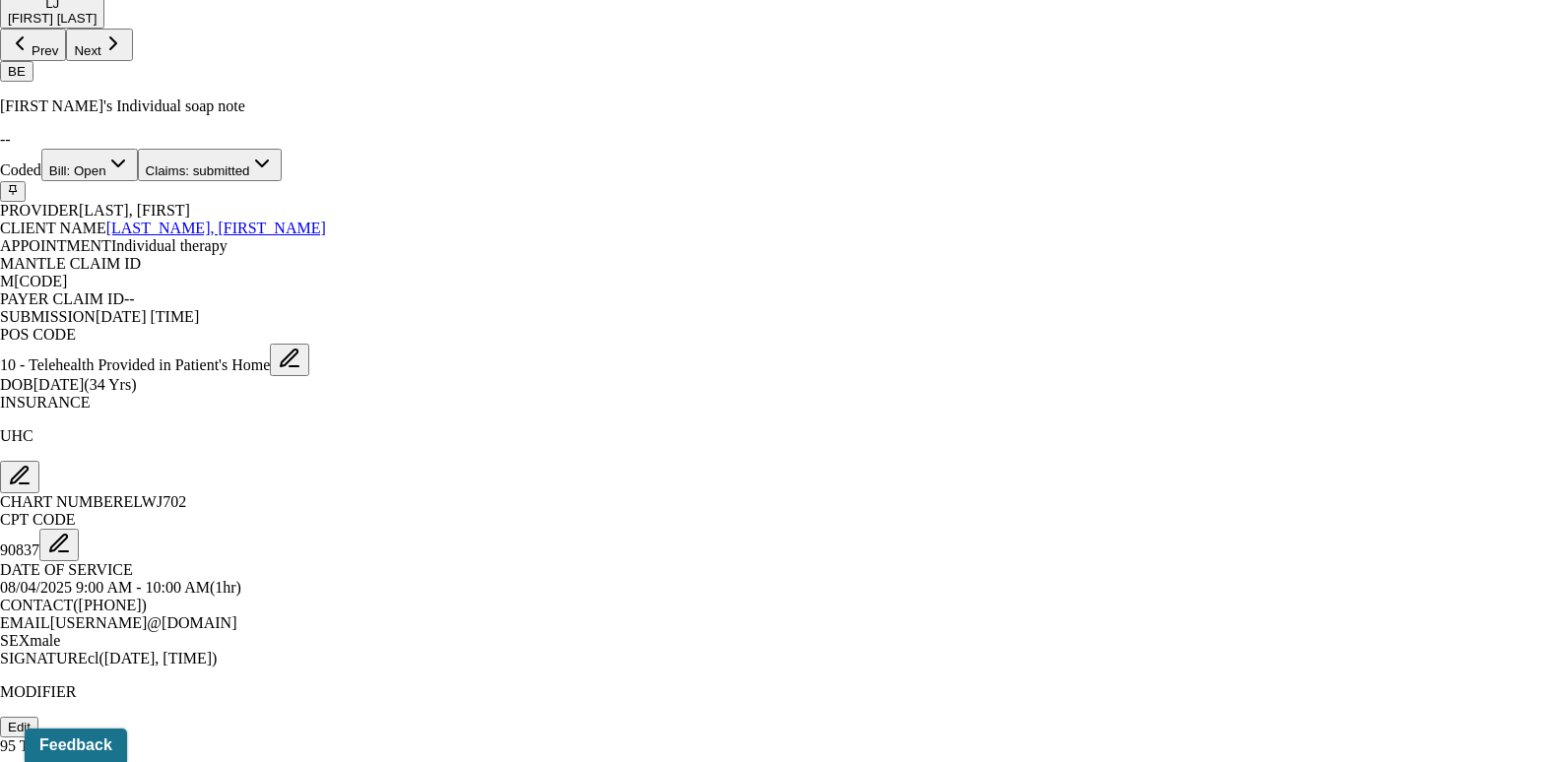 click at bounding box center [13, 2550] 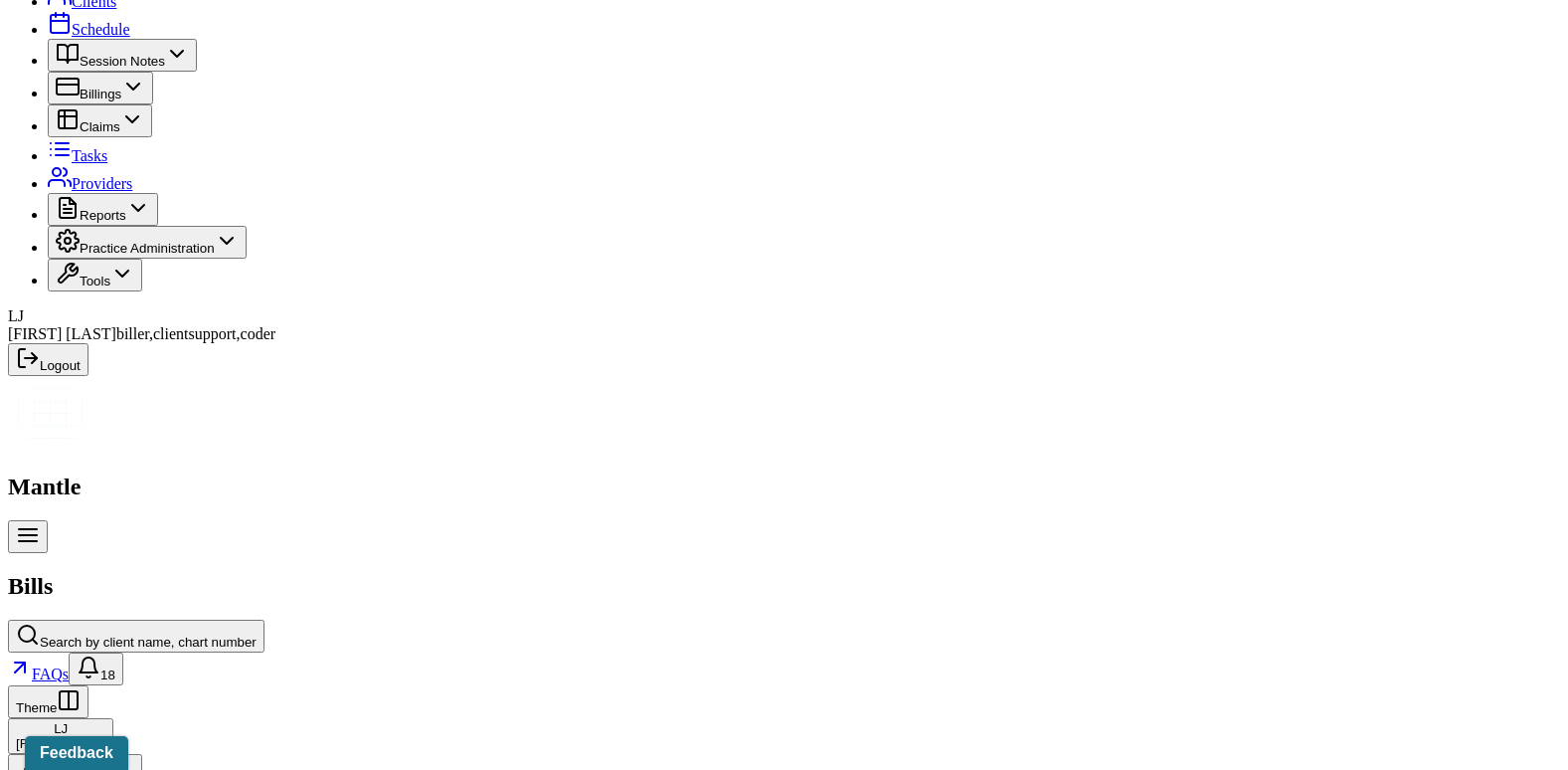 scroll, scrollTop: 0, scrollLeft: 0, axis: both 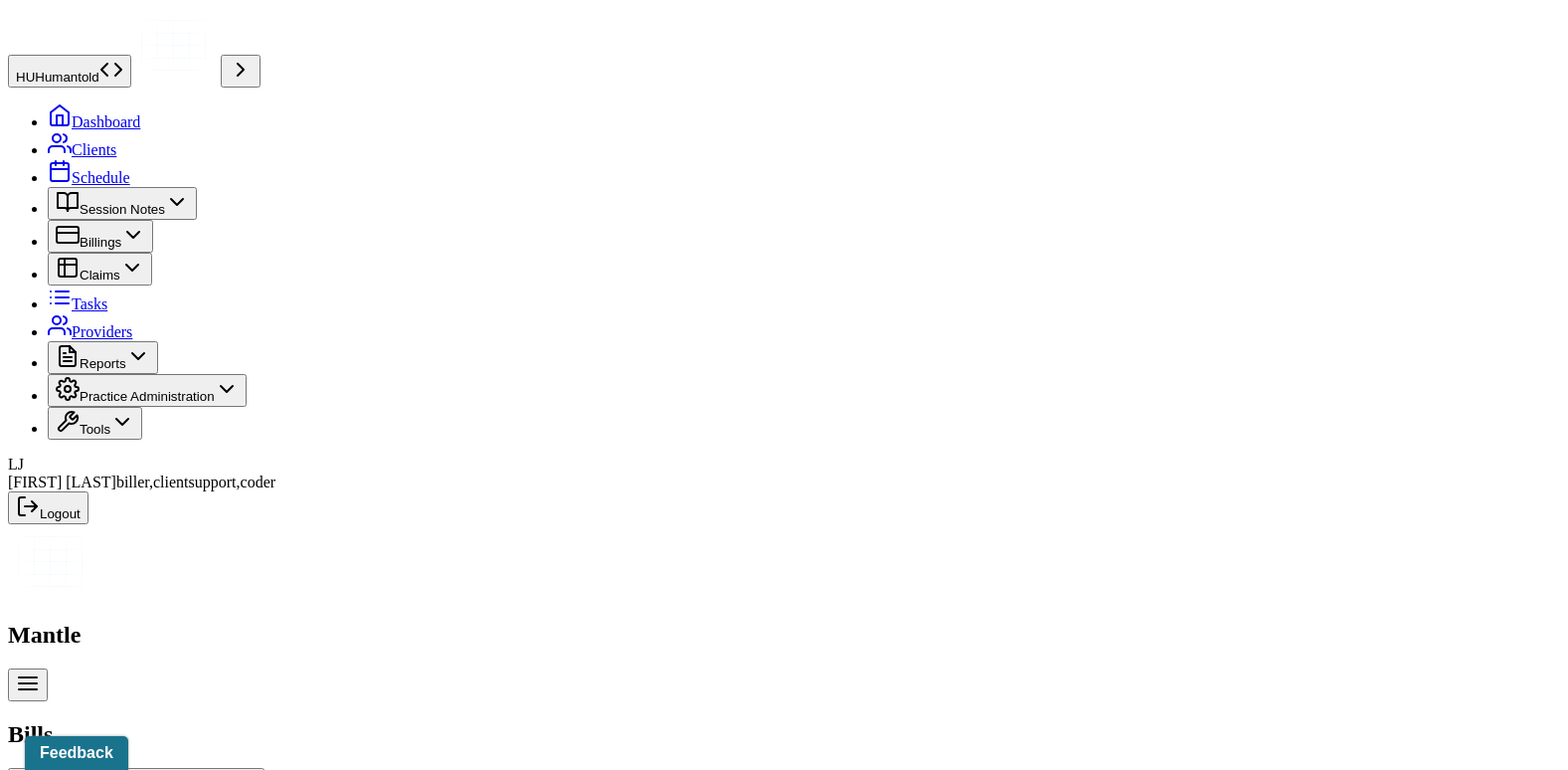 click on "Bill: Open" at bounding box center (98, 1040) 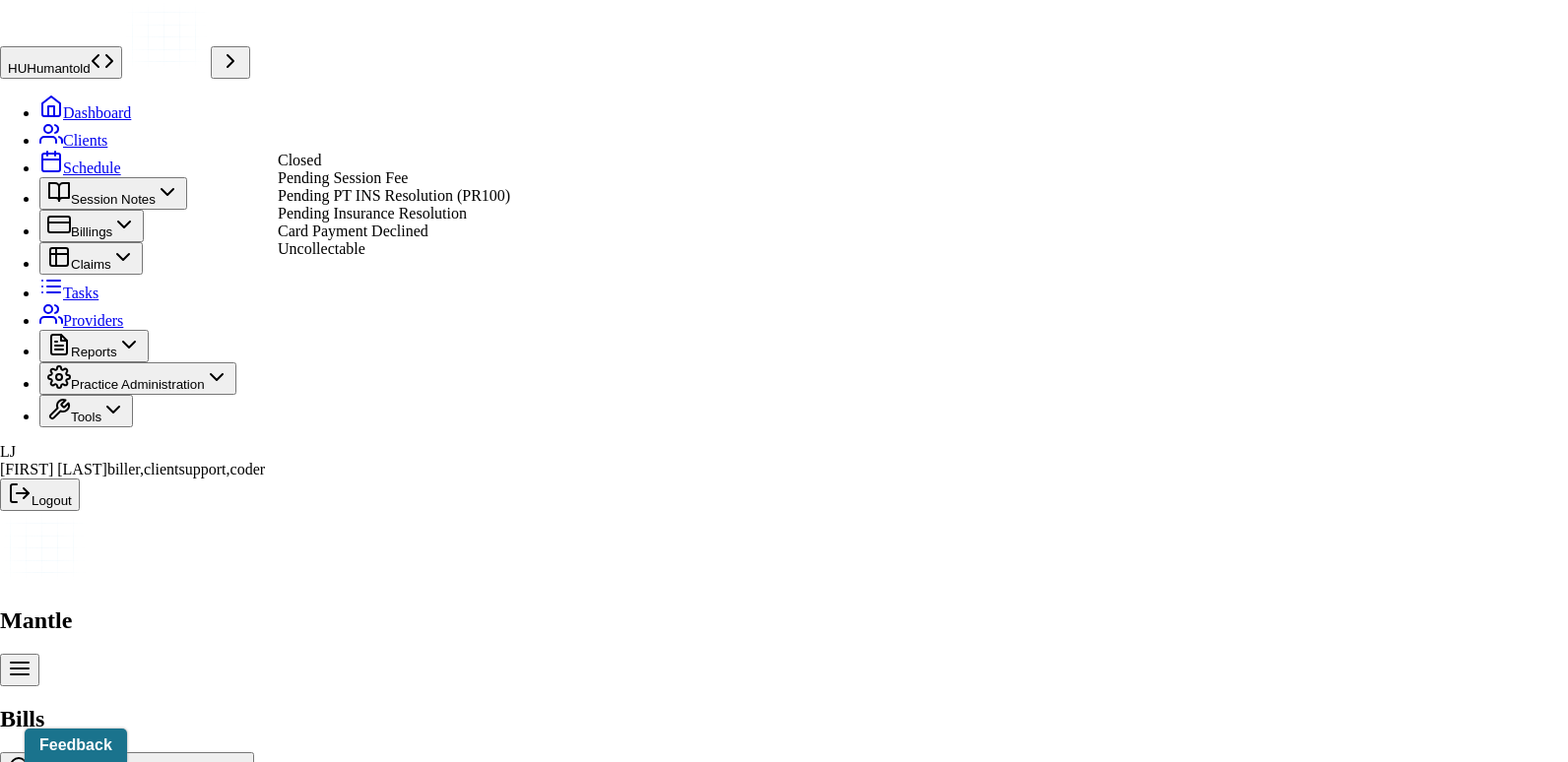 click on "Pending Insurance Resolution" at bounding box center [372, 213] 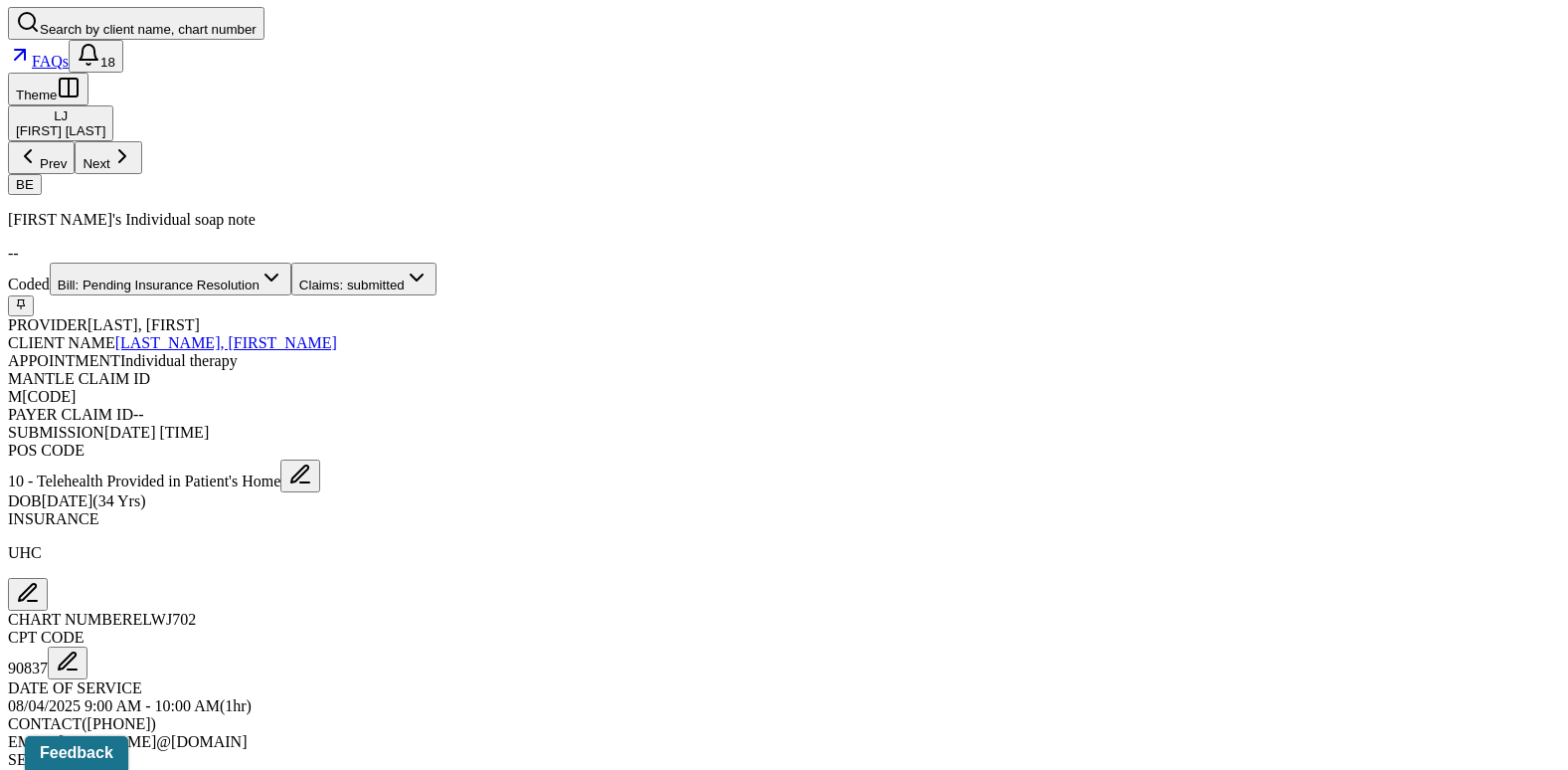 scroll, scrollTop: 796, scrollLeft: 0, axis: vertical 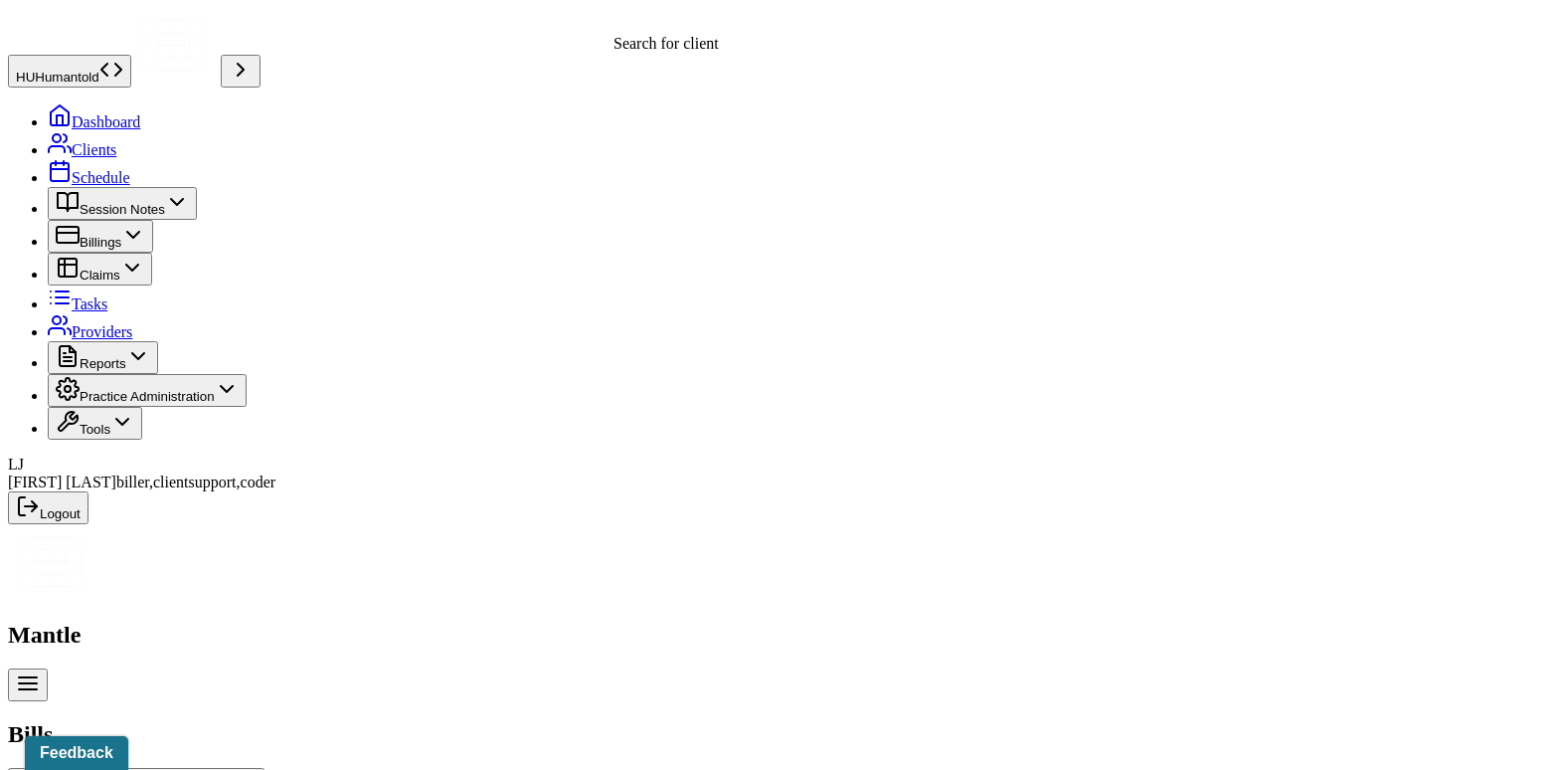 click on "Search by client name, chart number" at bounding box center [148, 790] 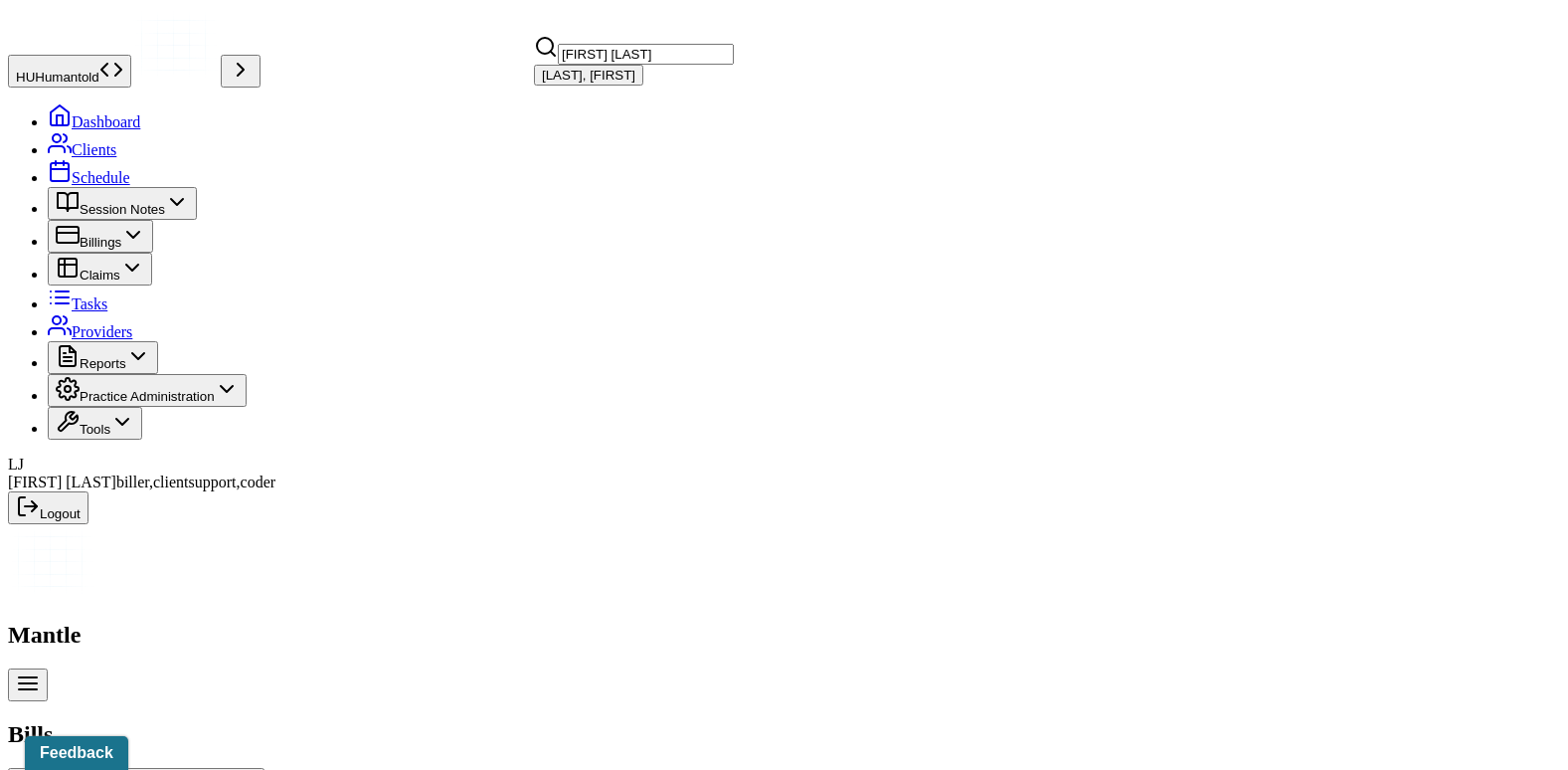 type on "[FIRST] [LAST]" 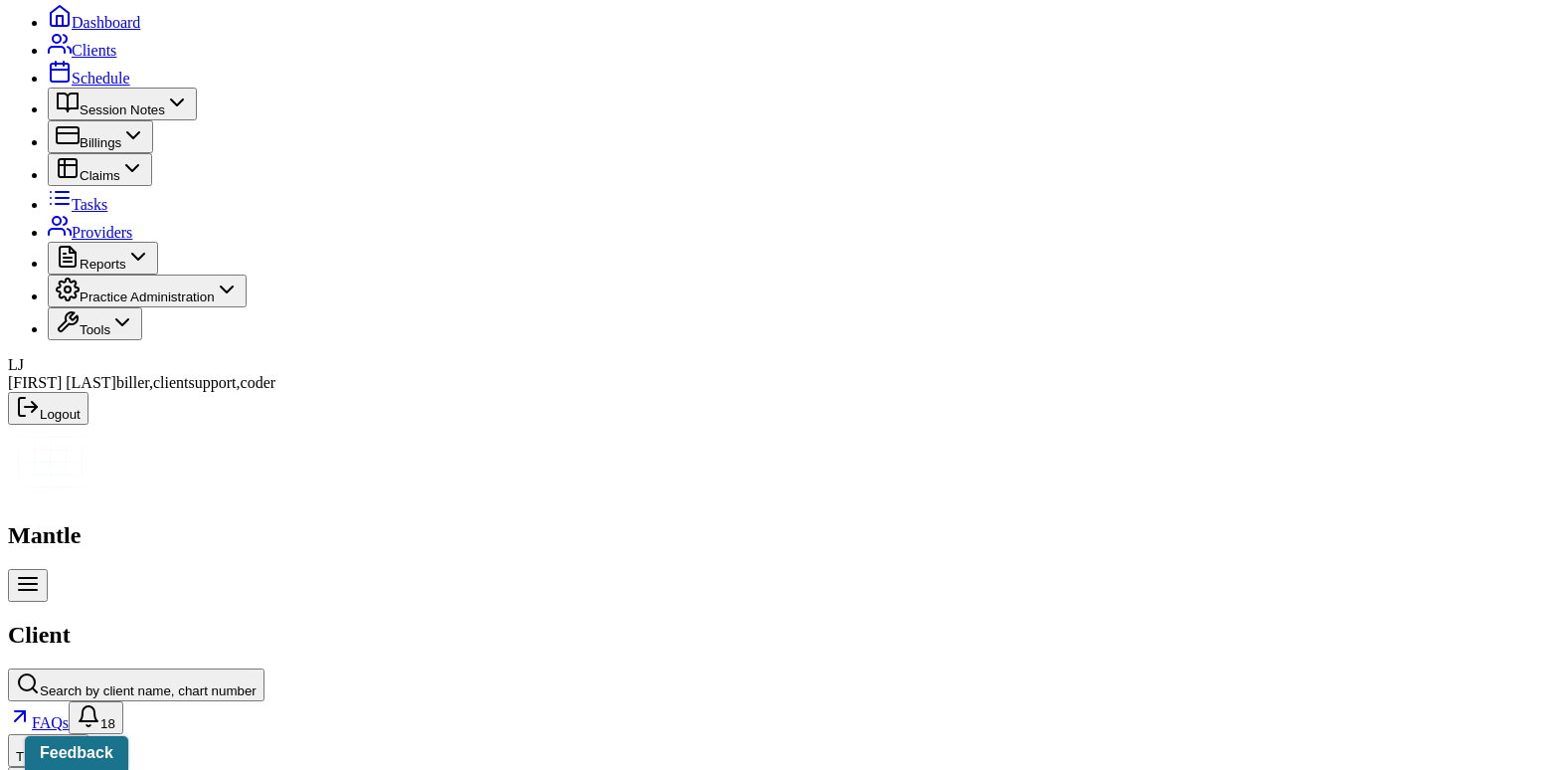 scroll, scrollTop: 137, scrollLeft: 0, axis: vertical 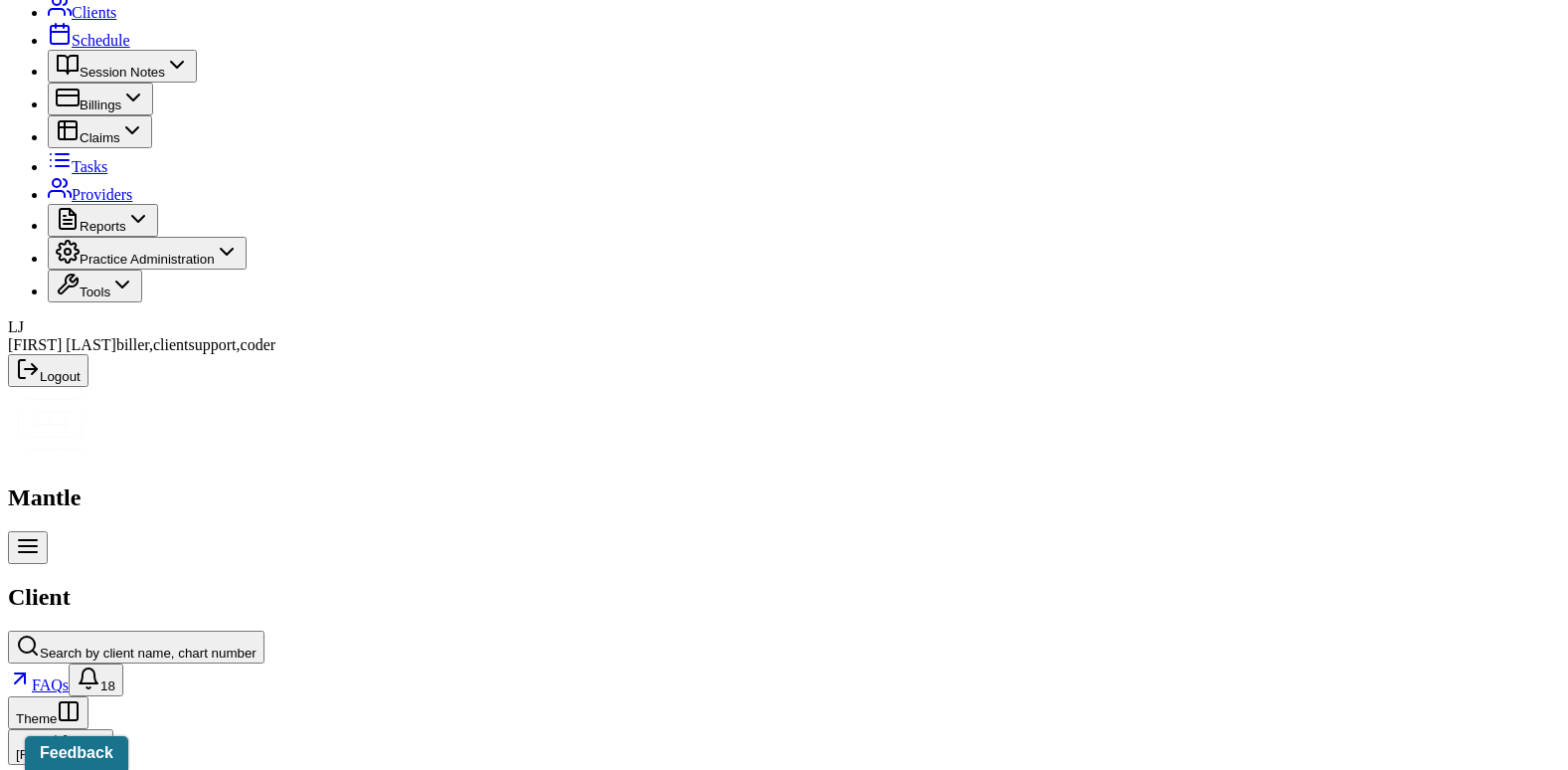 click on "Insurance/Fees" at bounding box center [323, 2355] 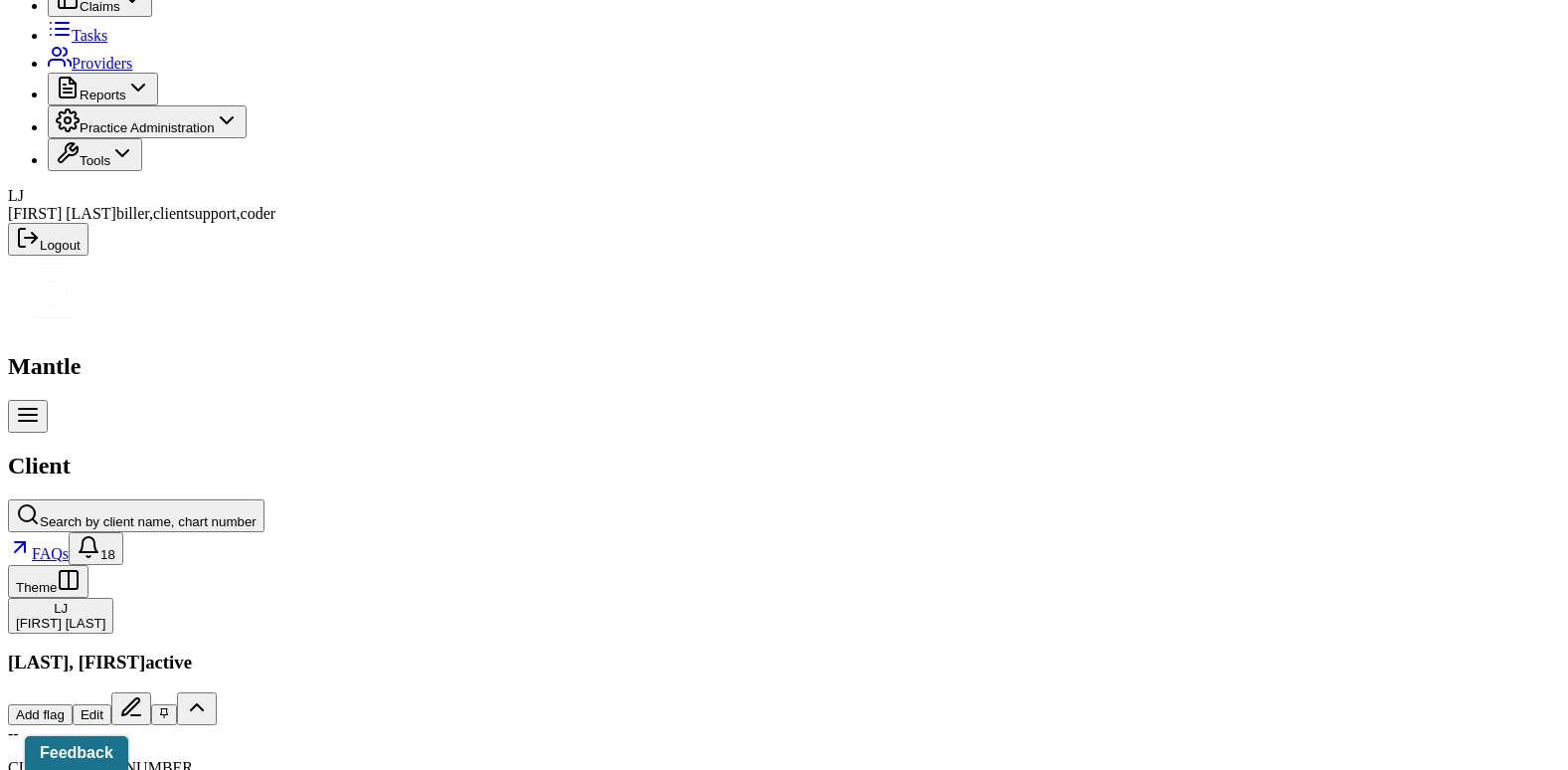scroll, scrollTop: 243, scrollLeft: 0, axis: vertical 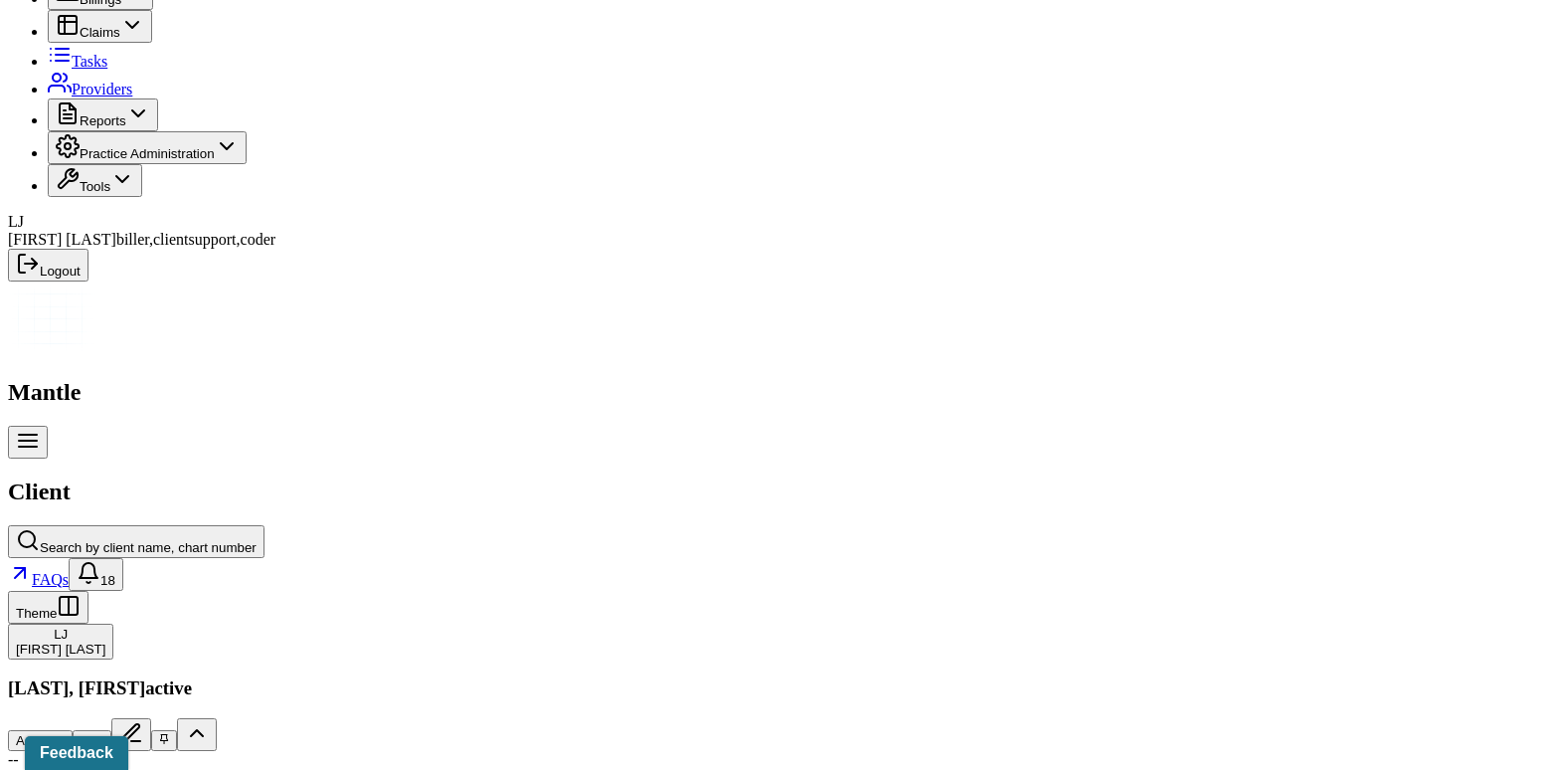 click on "Claims" at bounding box center [405, 2249] 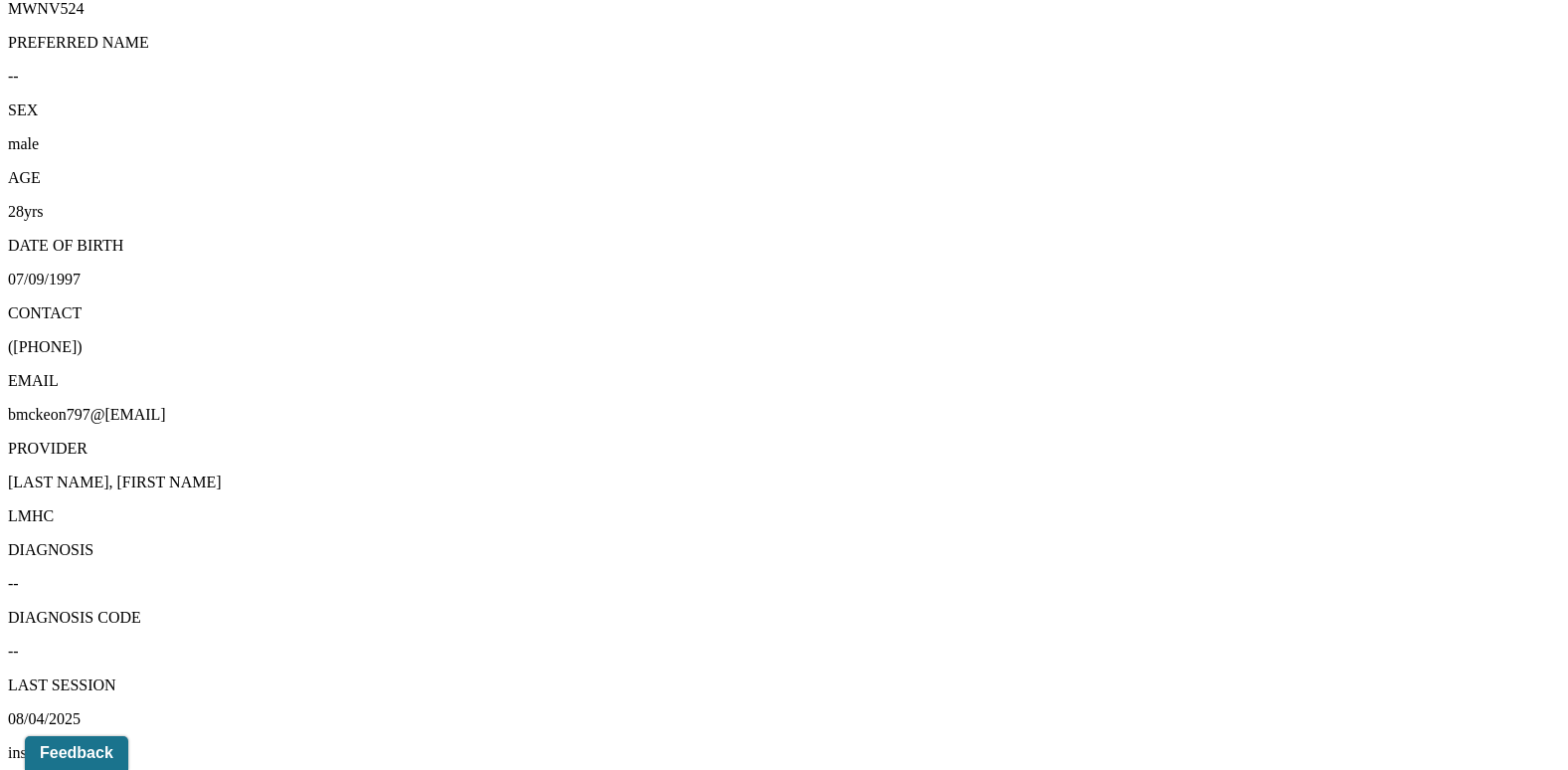 scroll, scrollTop: 1122, scrollLeft: 0, axis: vertical 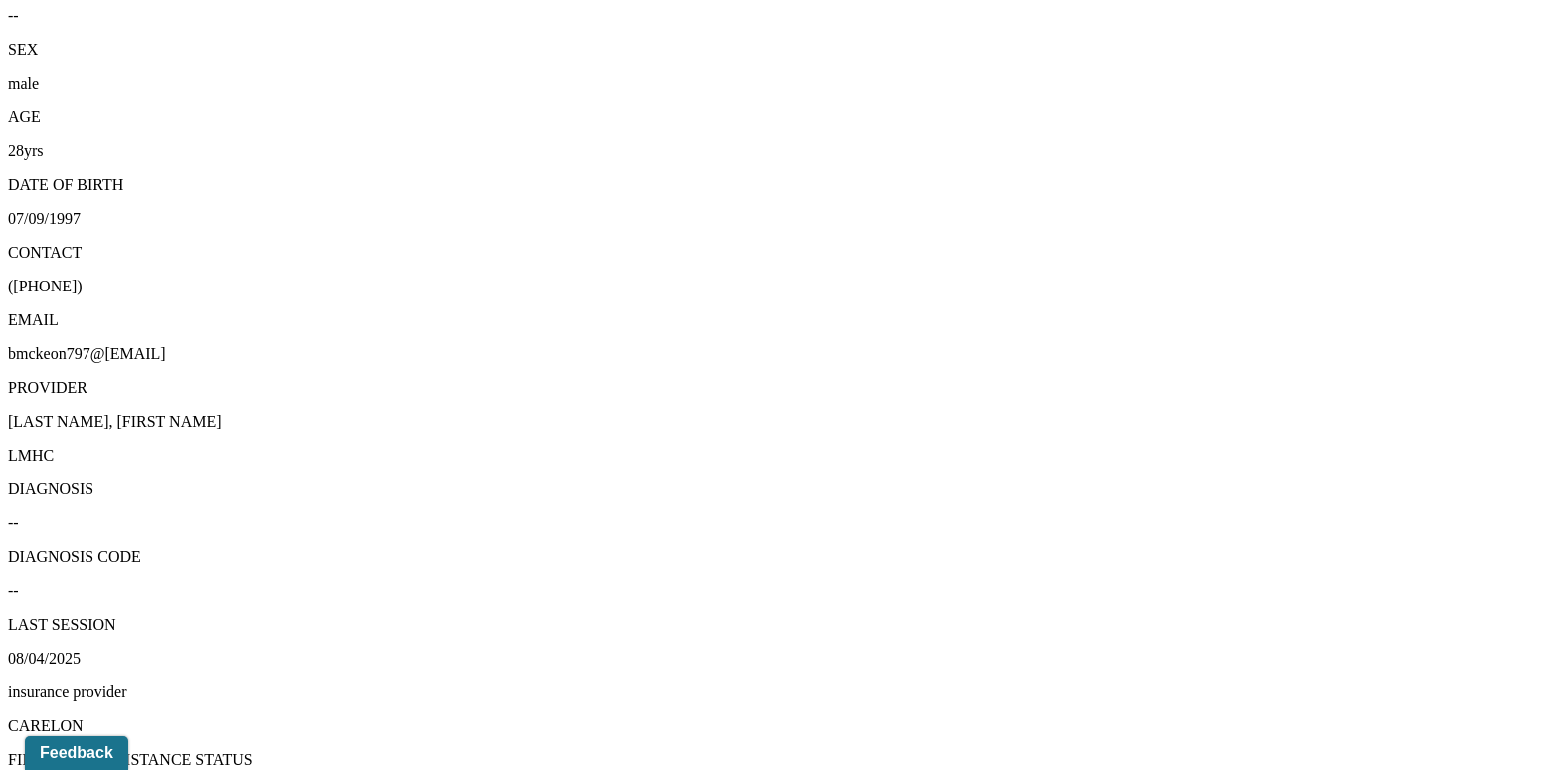 click on "View transaction history" at bounding box center (86, 2972) 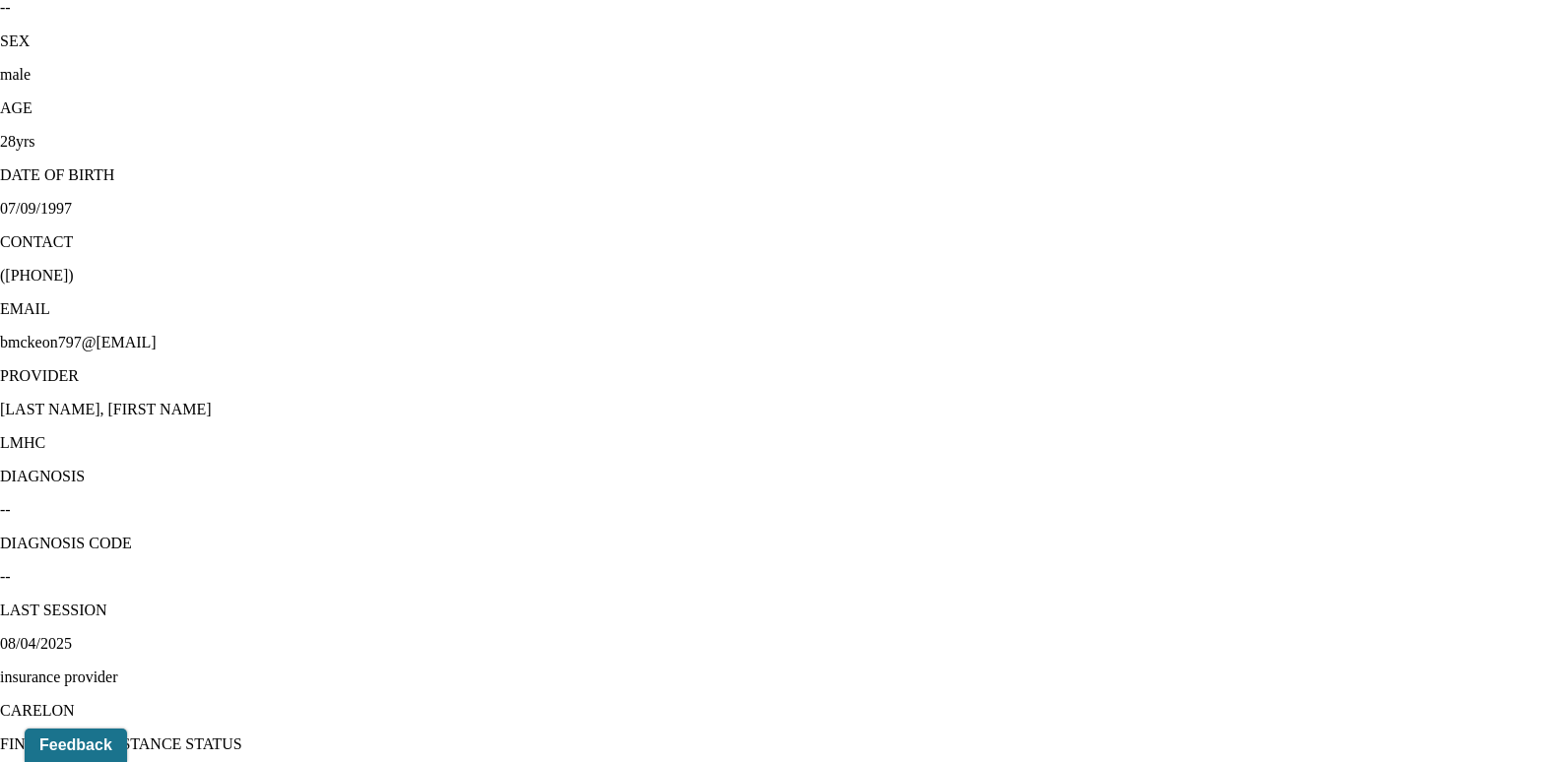 click 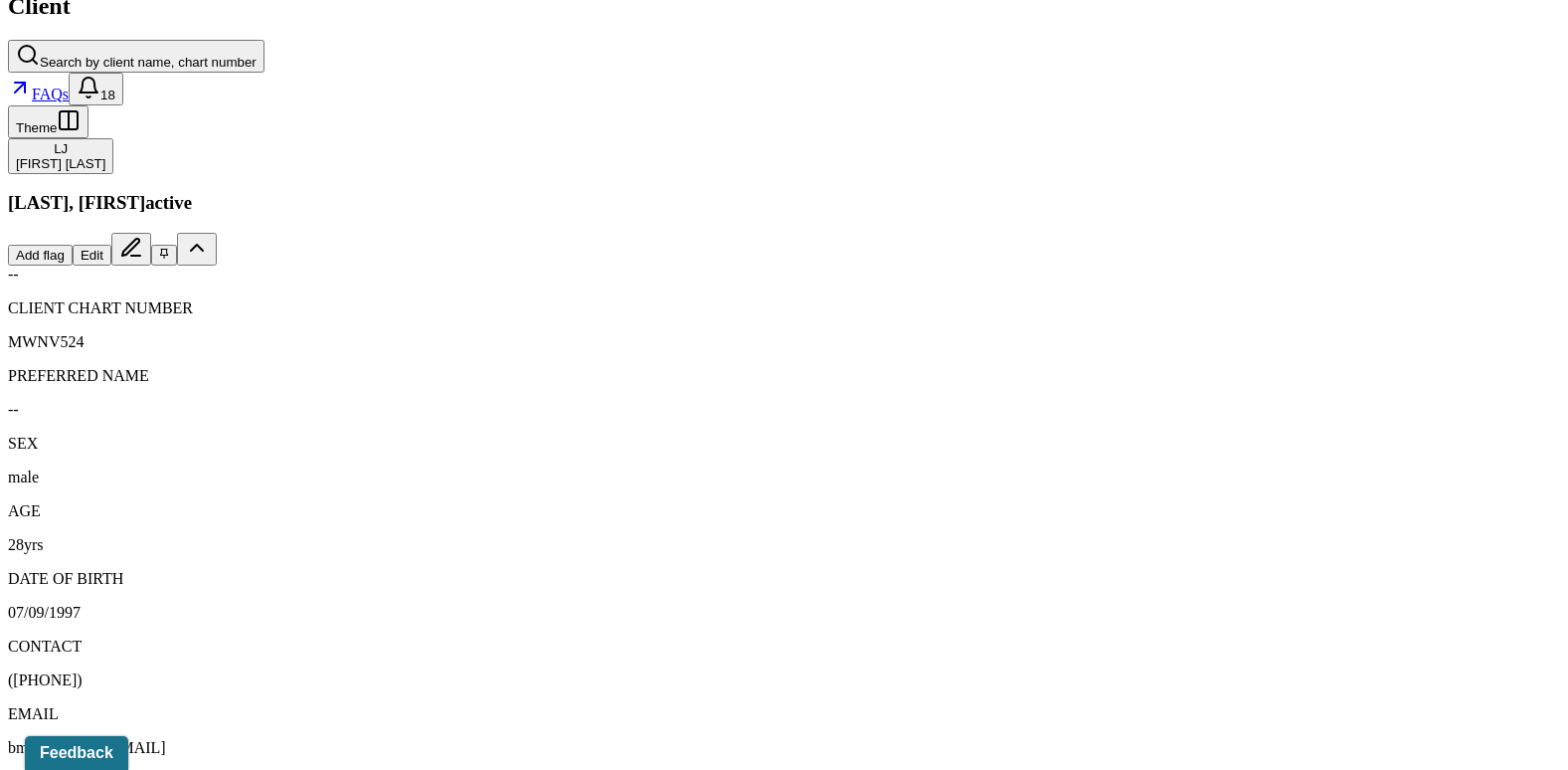 scroll, scrollTop: 724, scrollLeft: 0, axis: vertical 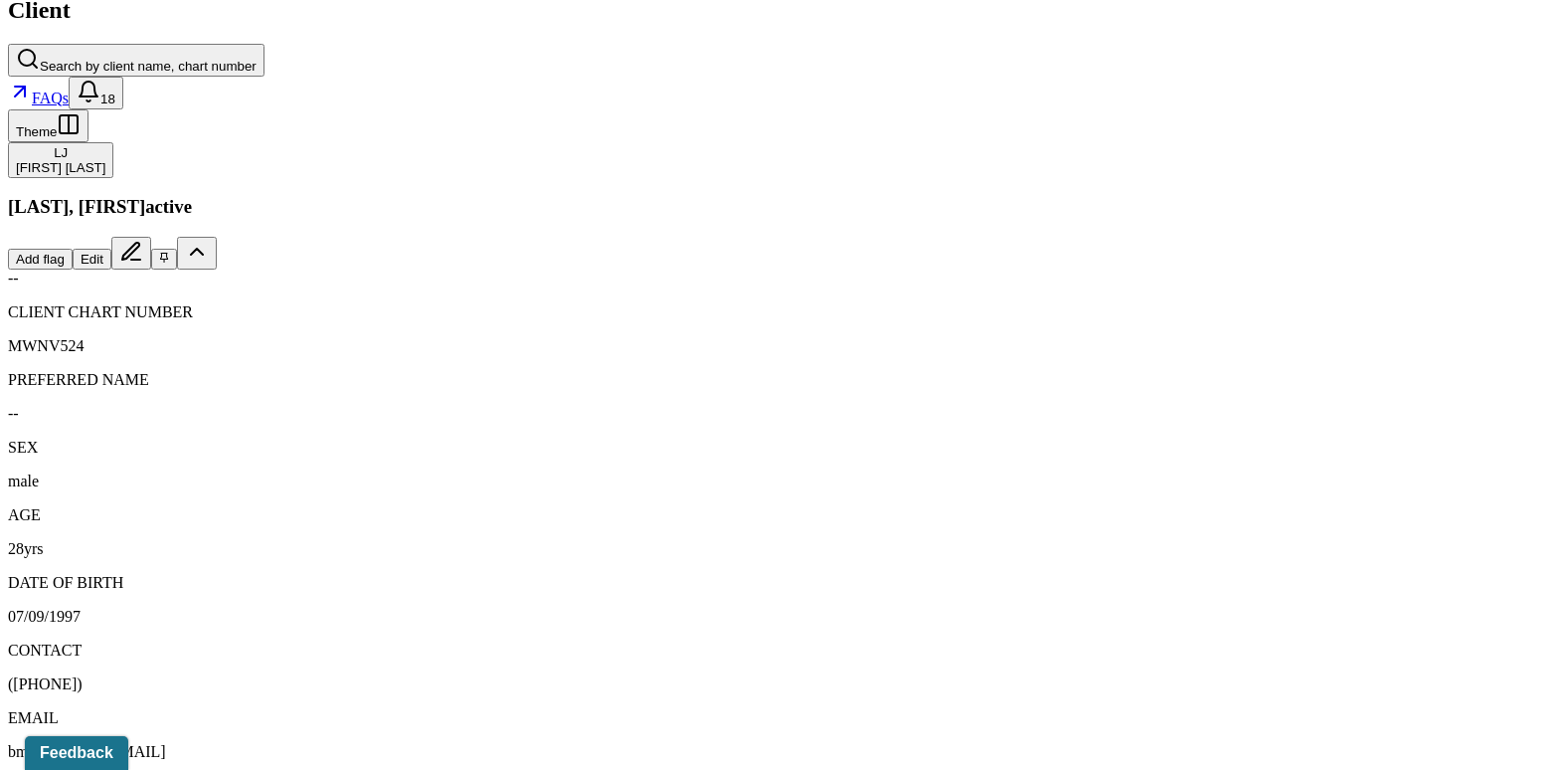 click on "08/04/2025" at bounding box center (134, 2124) 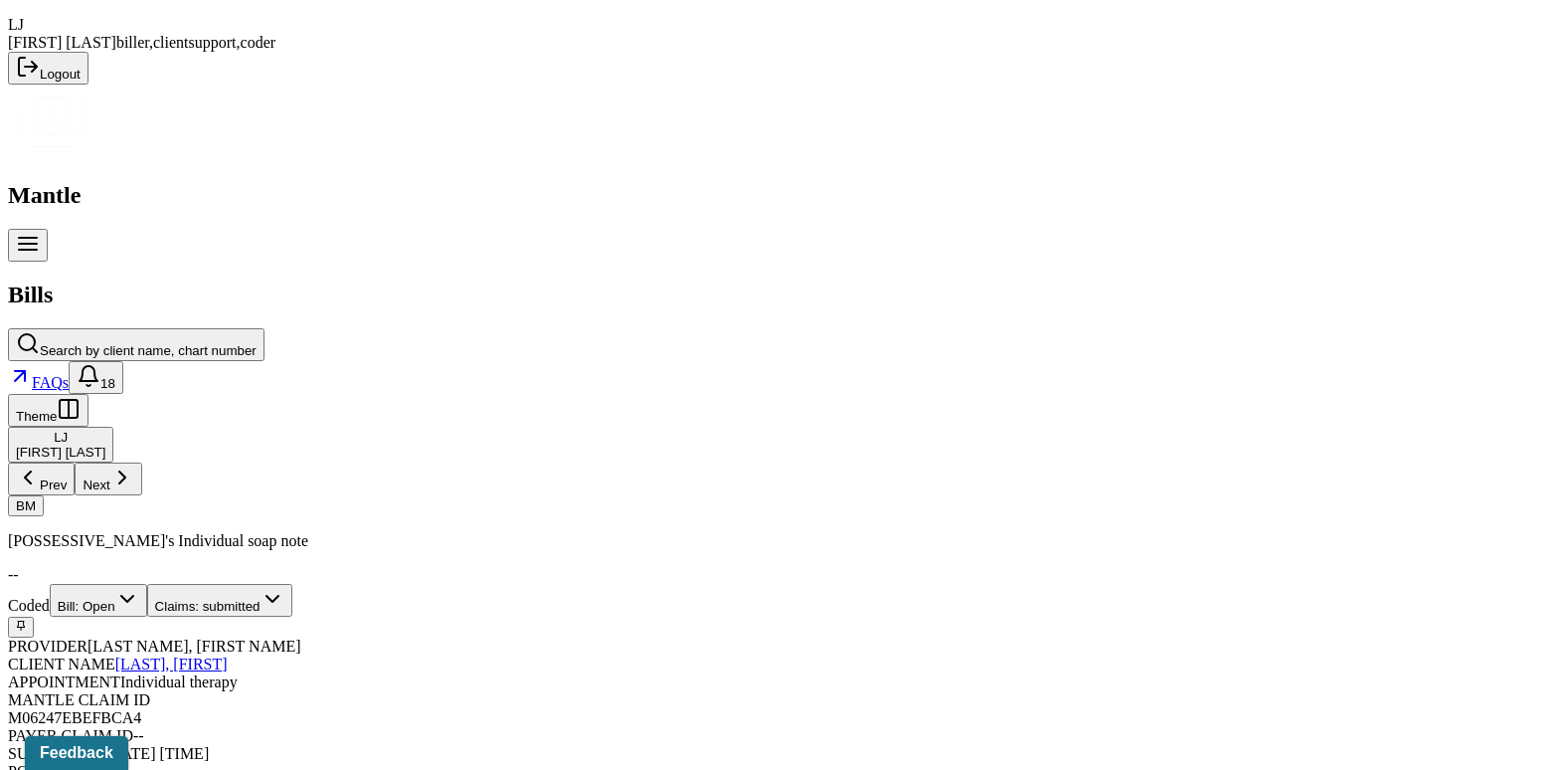 scroll, scrollTop: 468, scrollLeft: 0, axis: vertical 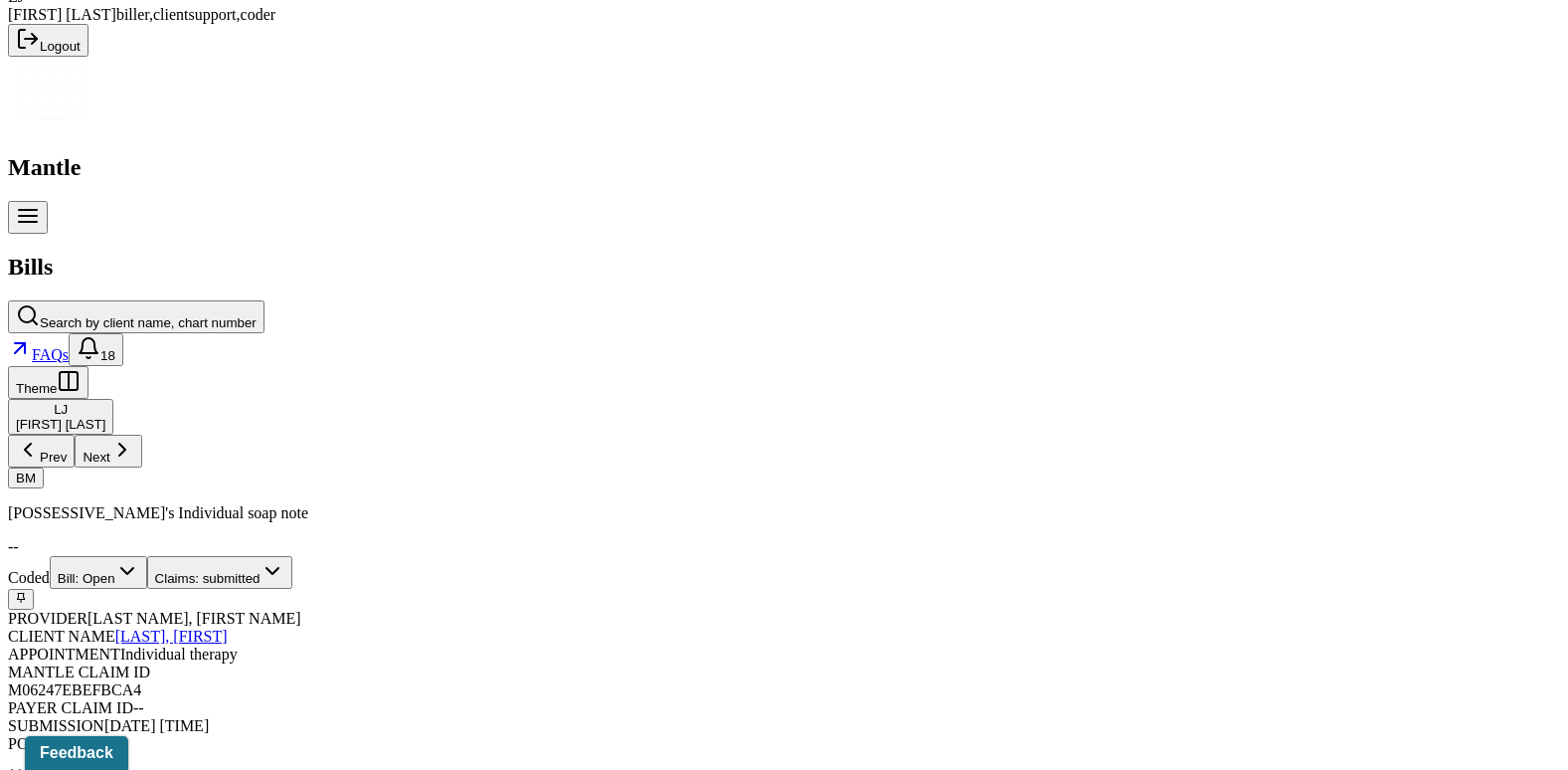 click on "Check unmatched payments" at bounding box center (282, 1692) 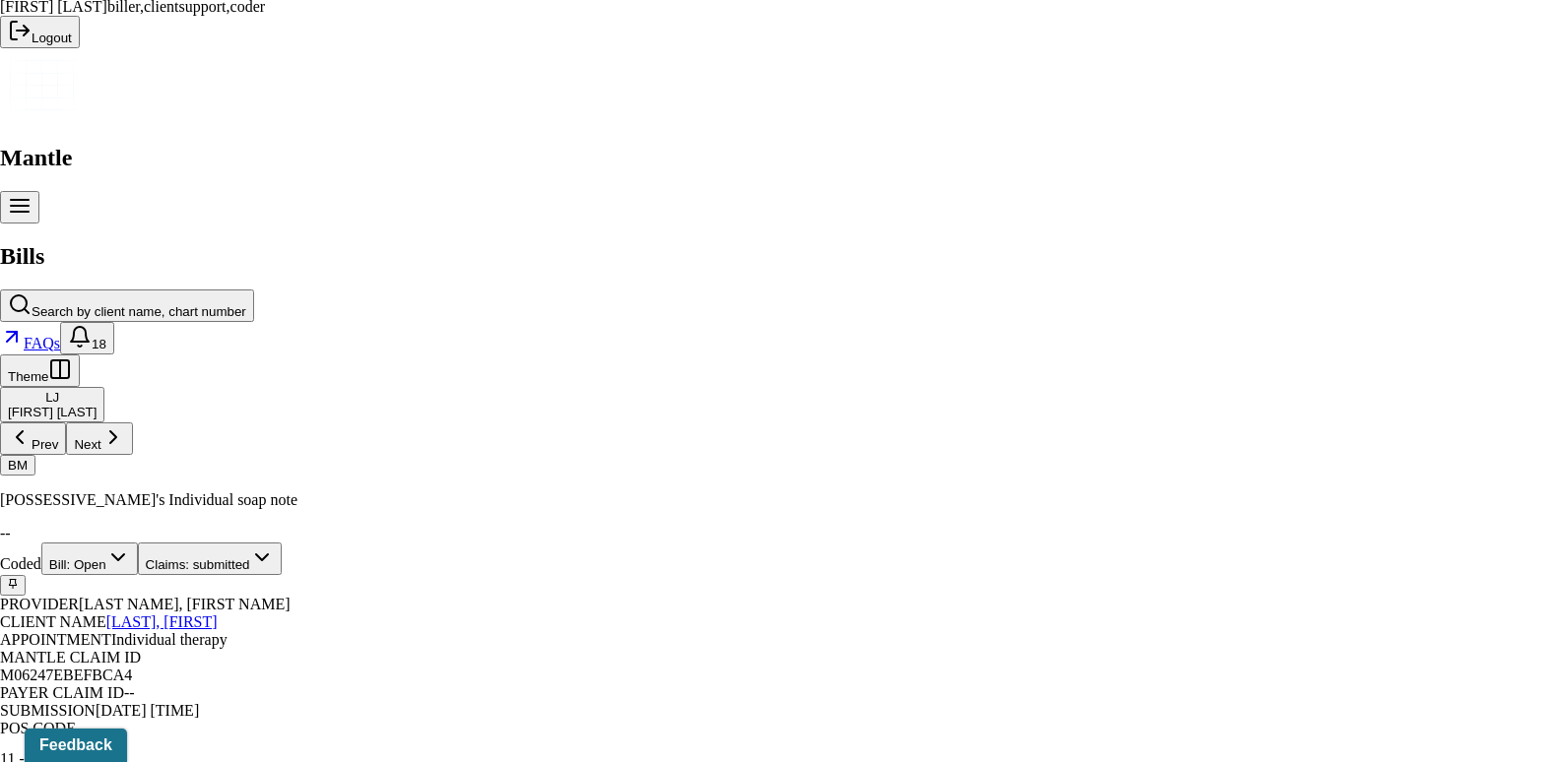 click 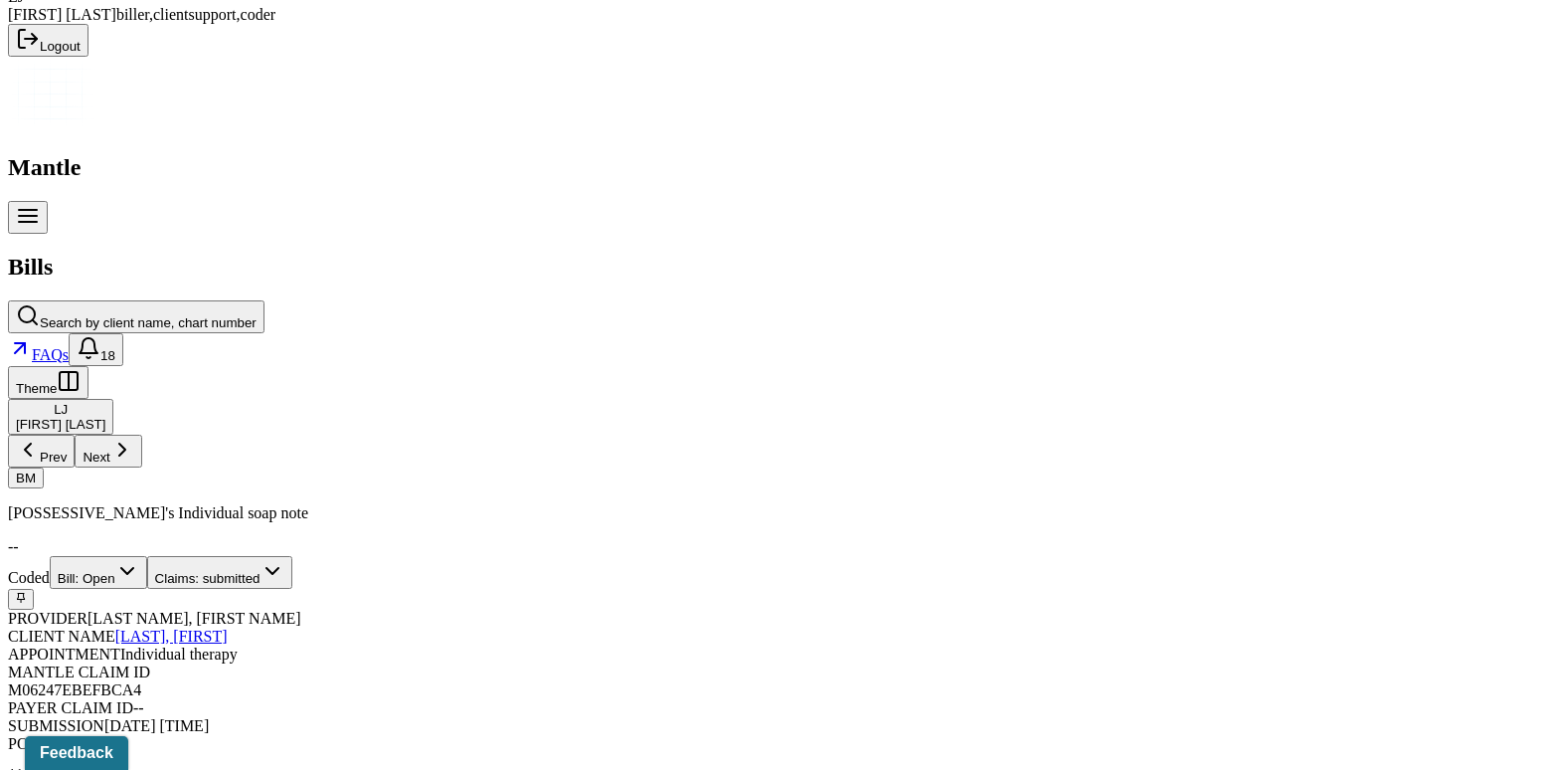 click on "Charge Client" at bounding box center (424, 1692) 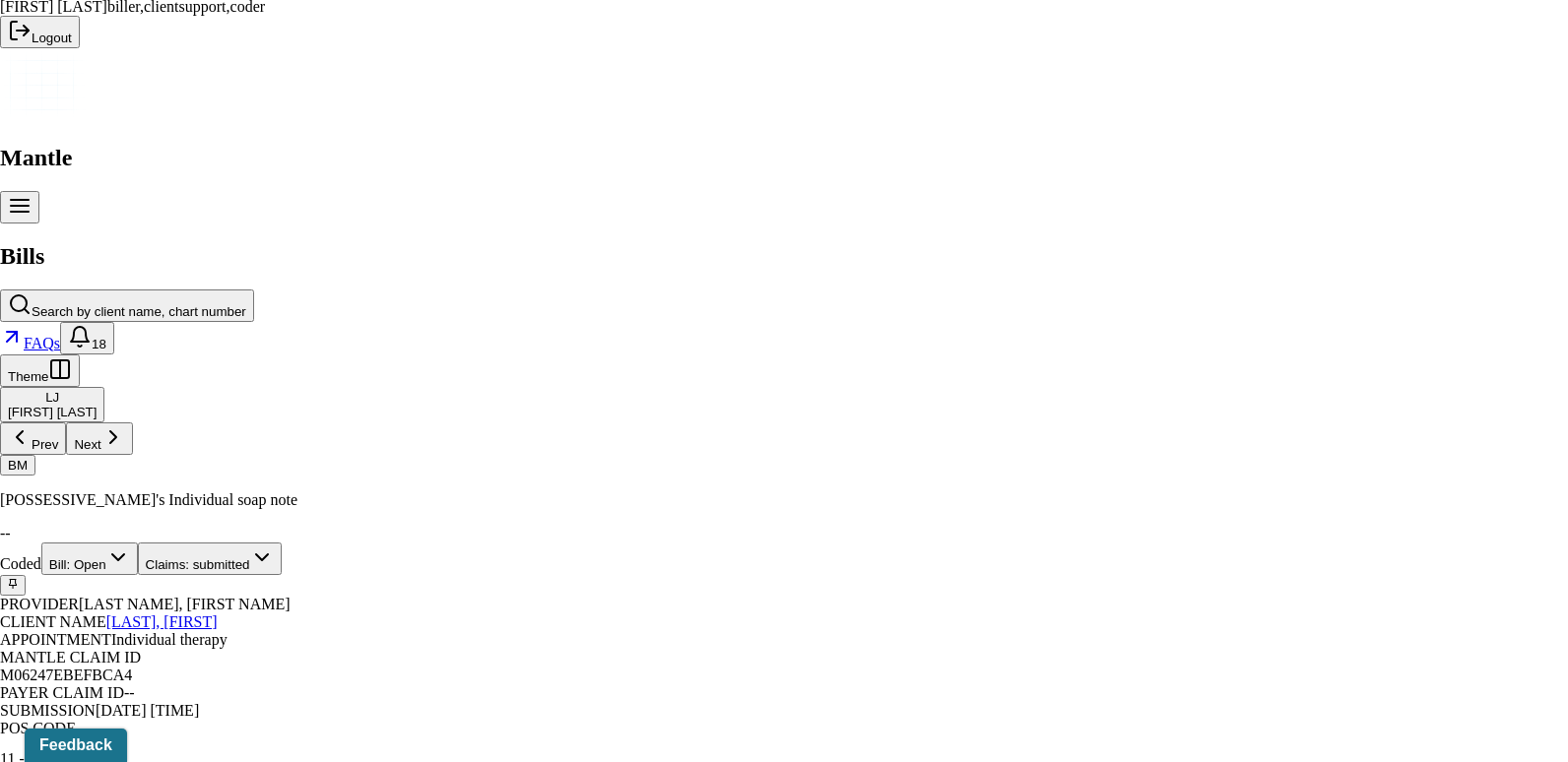 click on "XXXX[LAST_FOUR_DIGITS]" at bounding box center [776, 2697] 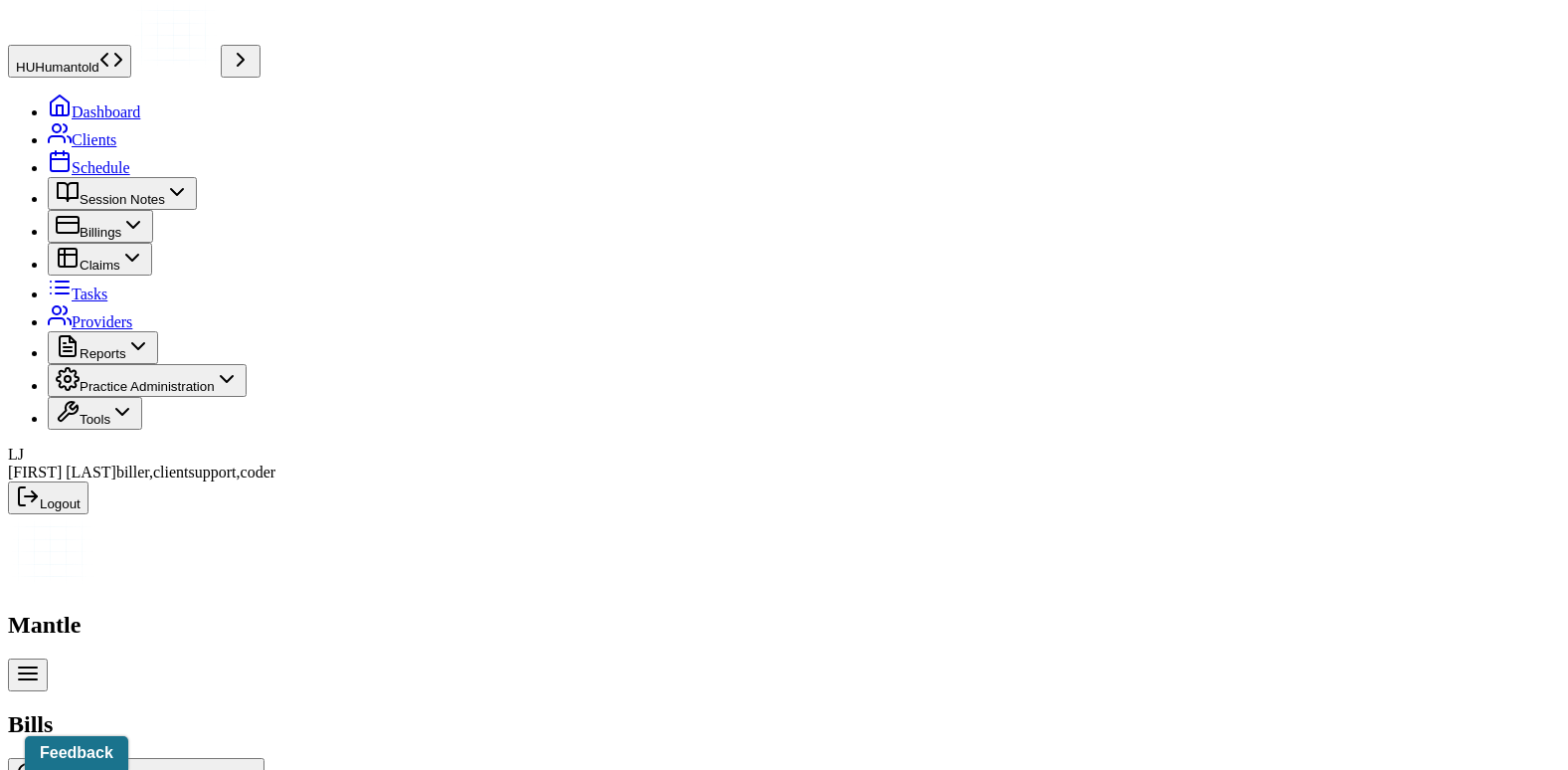 scroll, scrollTop: 0, scrollLeft: 0, axis: both 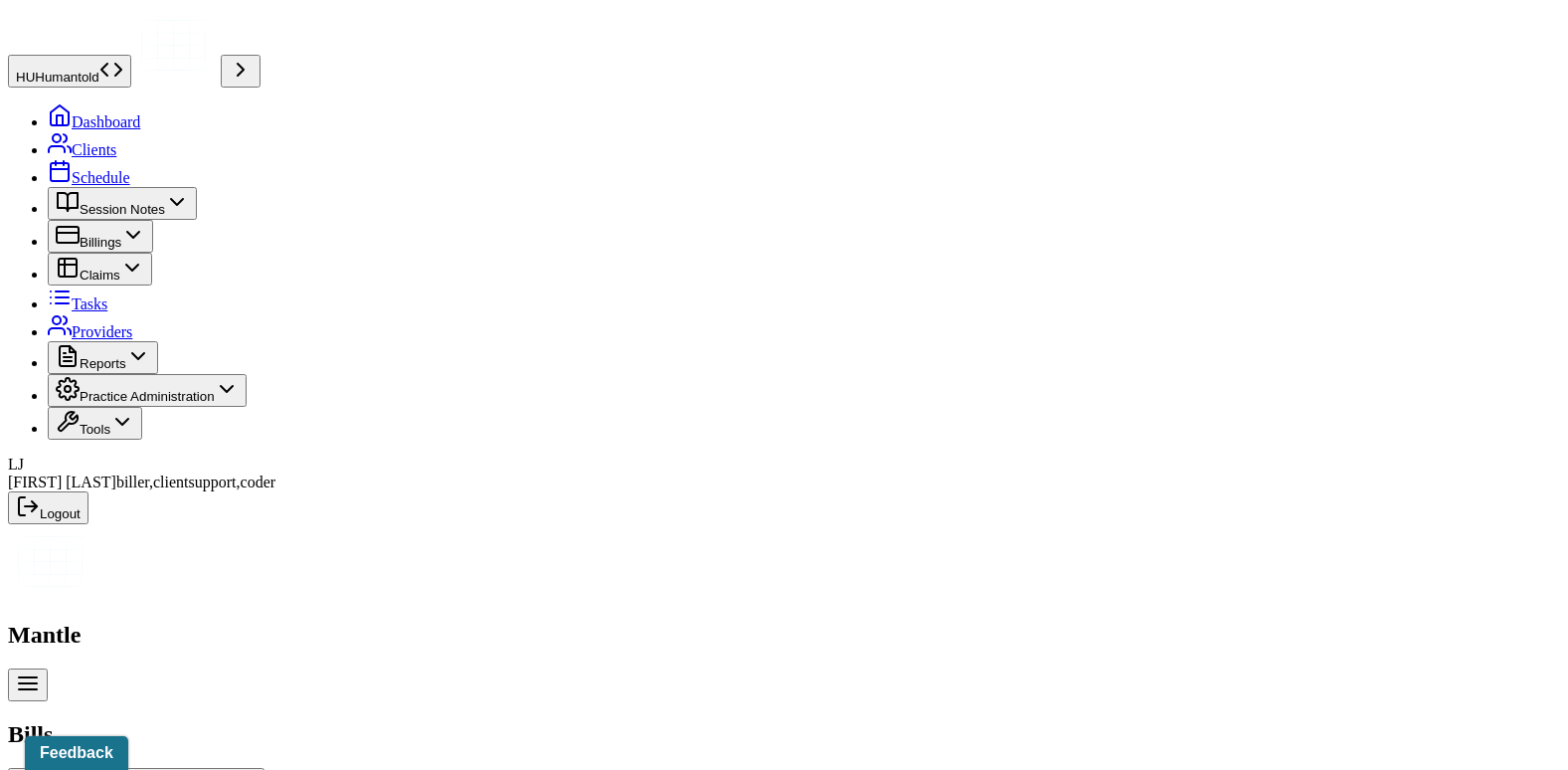 click on "Bill: Open" at bounding box center [98, 1040] 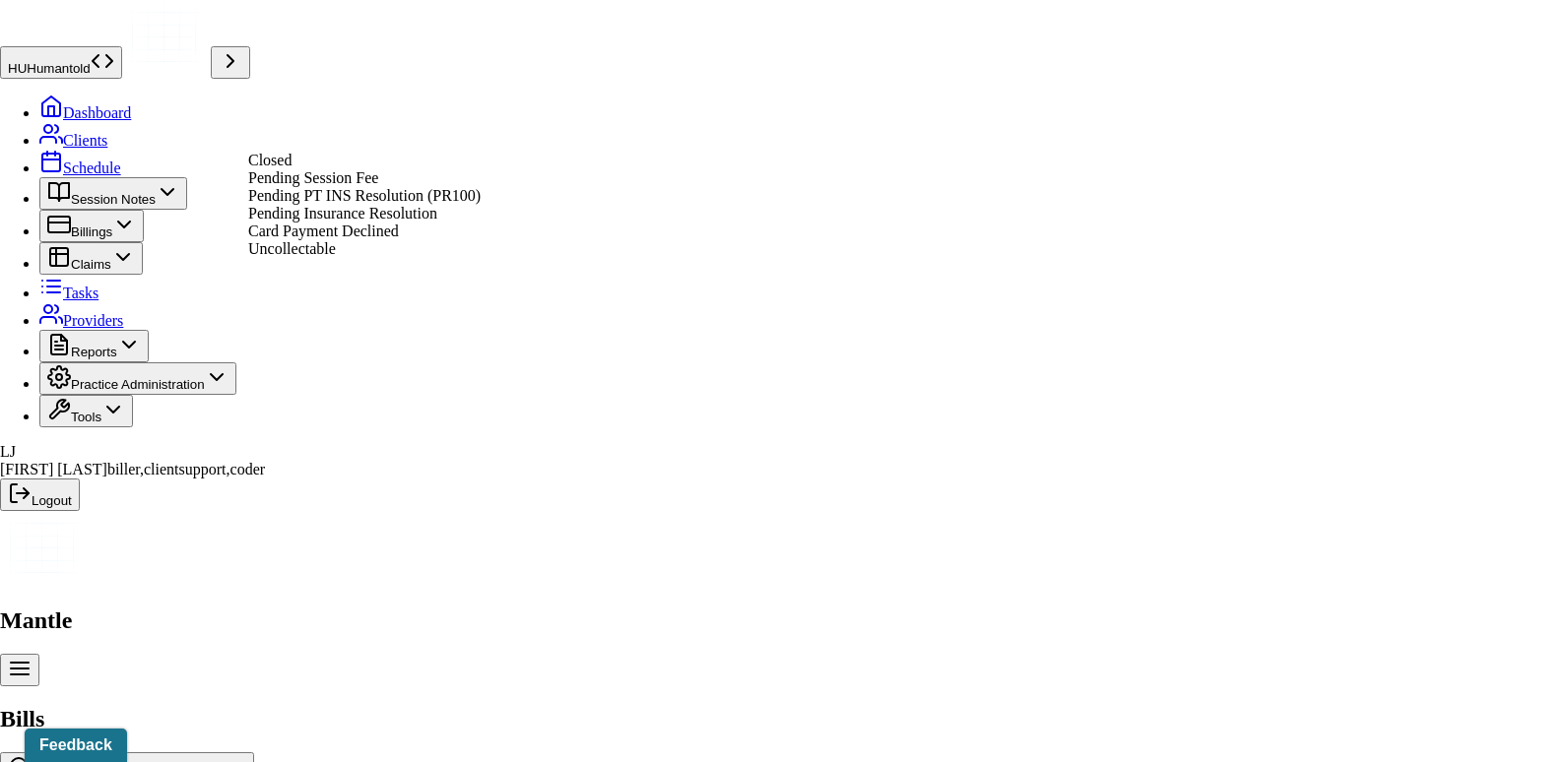 click on "Pending Insurance Resolution" at bounding box center [343, 213] 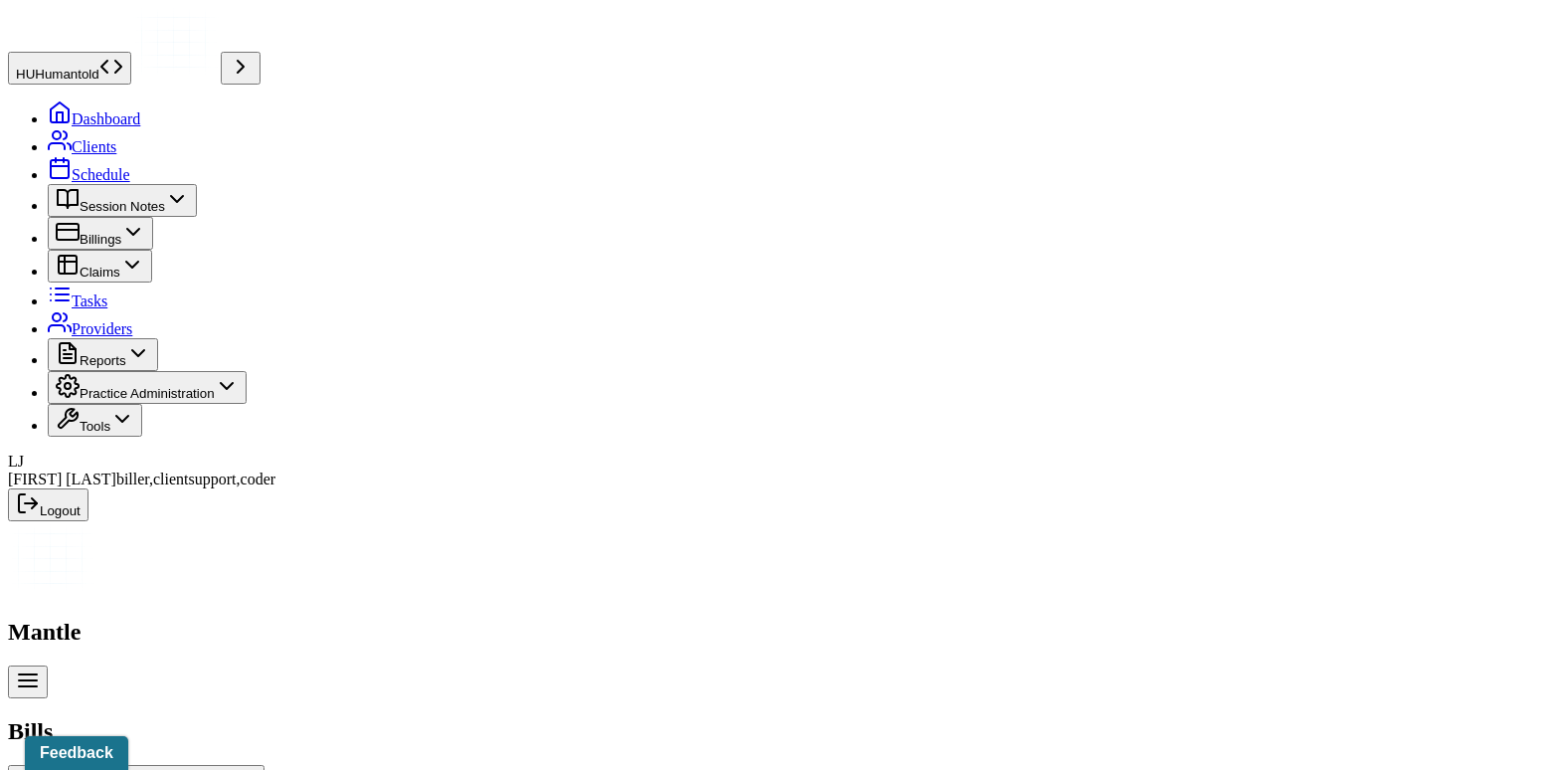 scroll, scrollTop: 0, scrollLeft: 0, axis: both 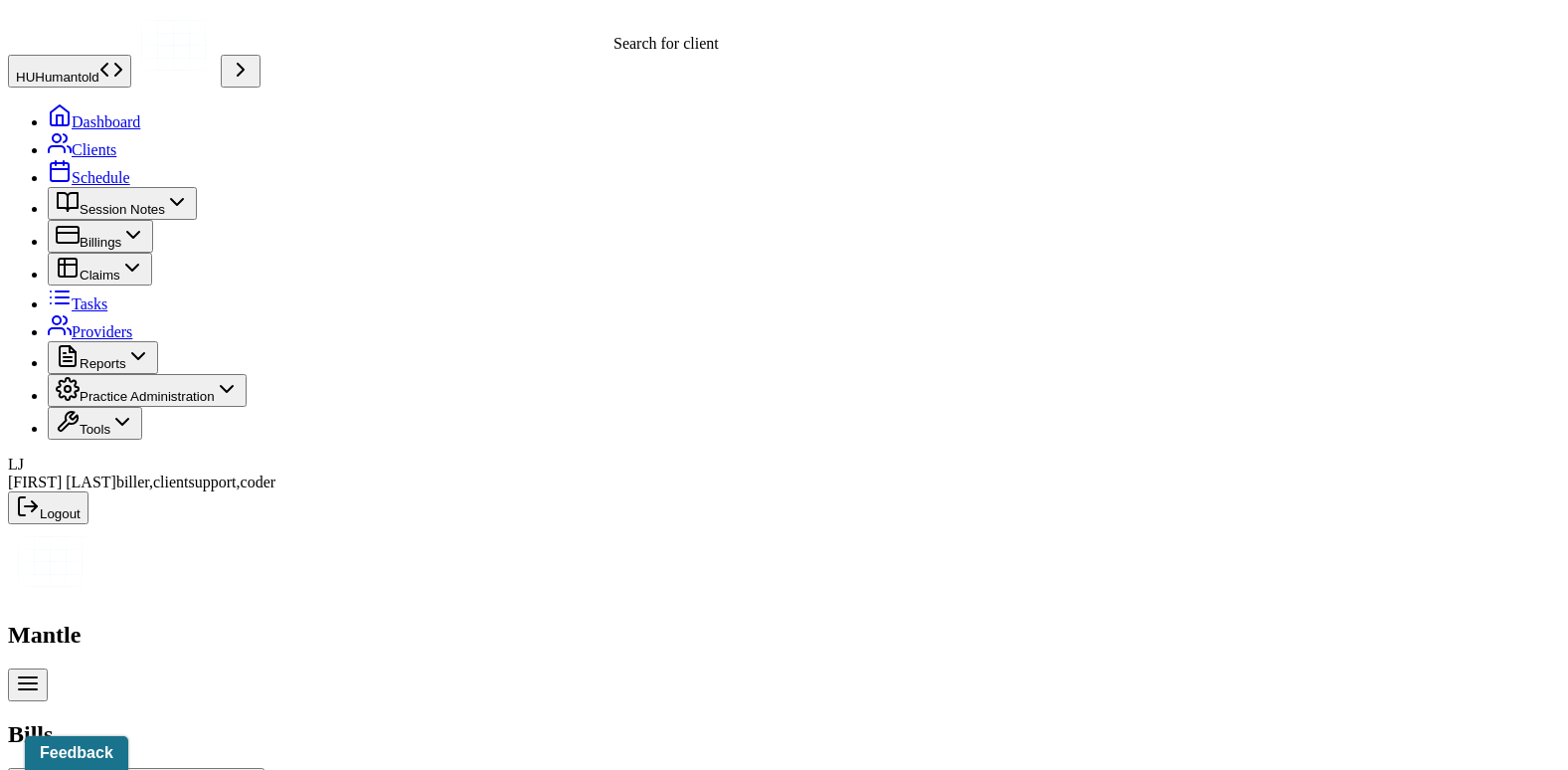 click on "Search by client name, chart number" at bounding box center [148, 790] 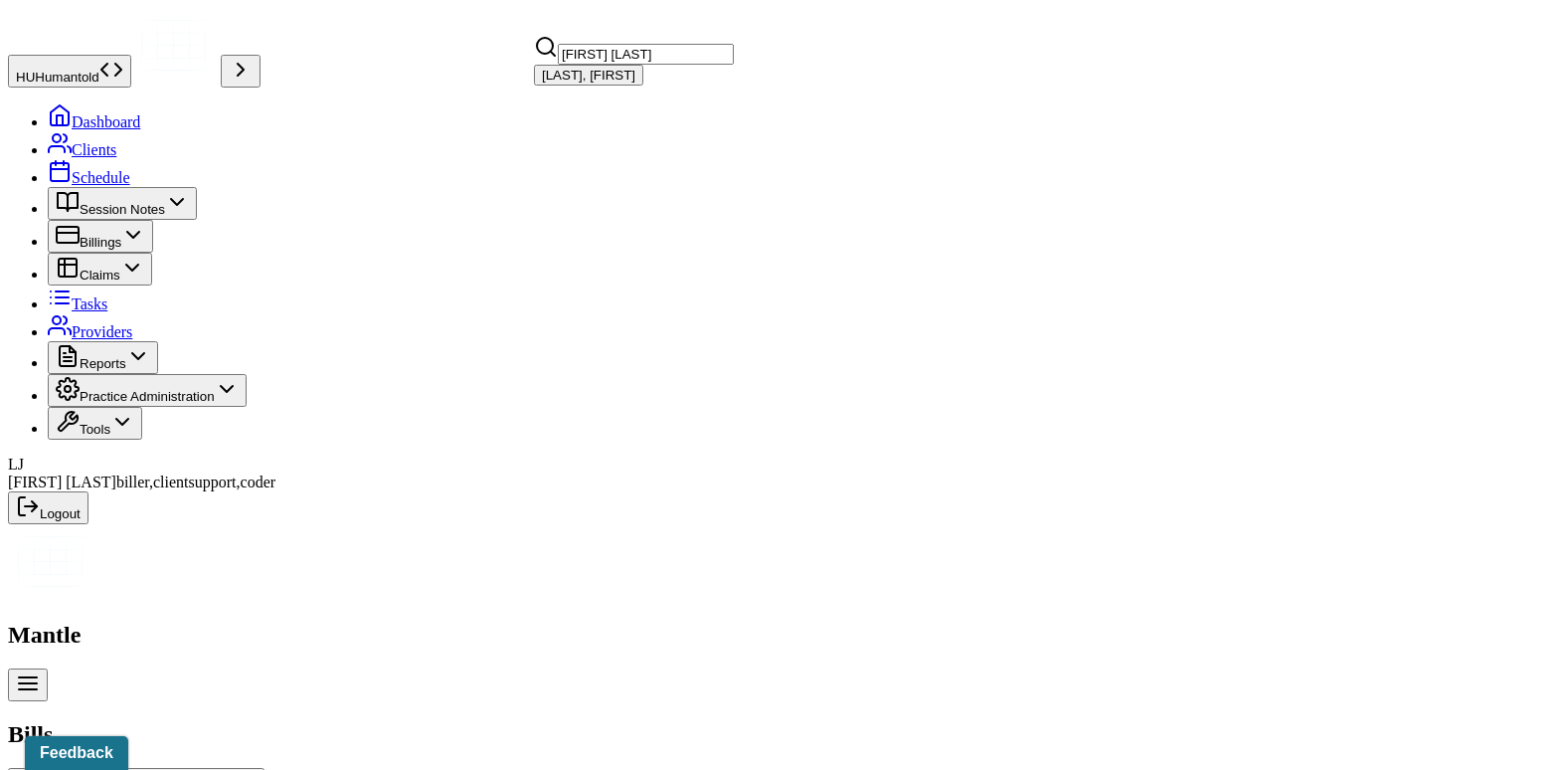 type on "[FIRST] [LAST]" 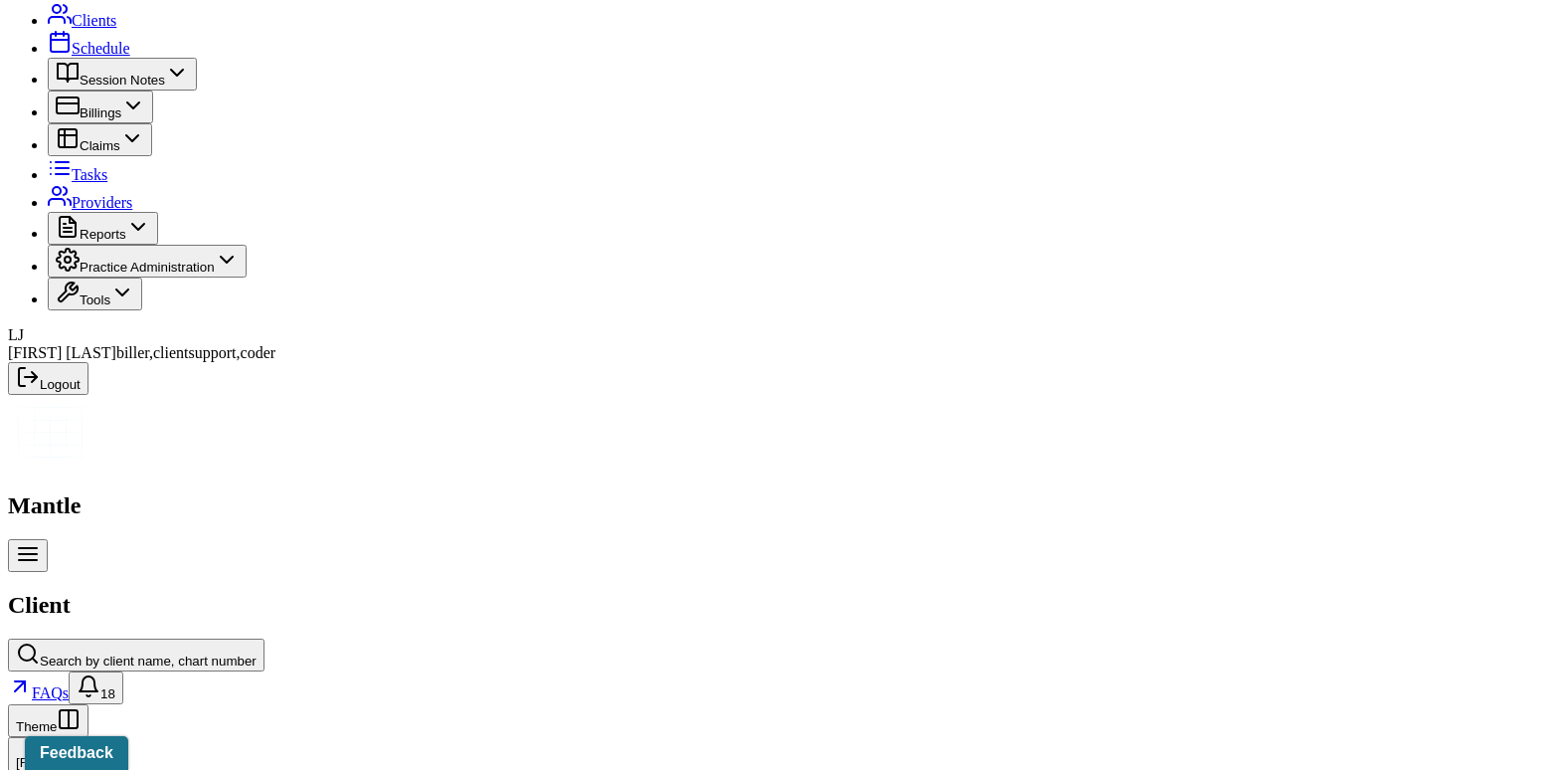 scroll, scrollTop: 137, scrollLeft: 0, axis: vertical 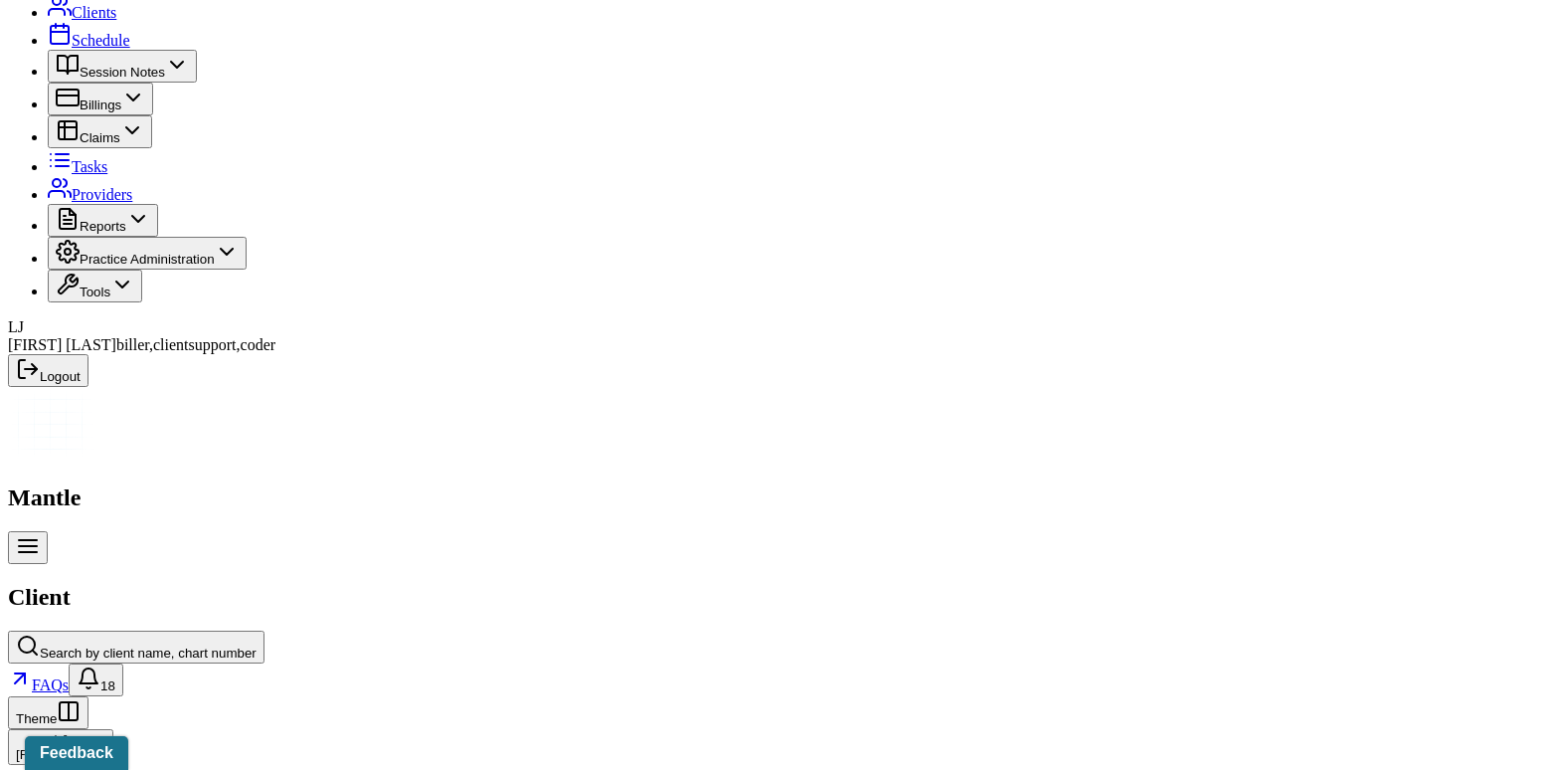 click on "Insurance/Fees" at bounding box center (323, 2355) 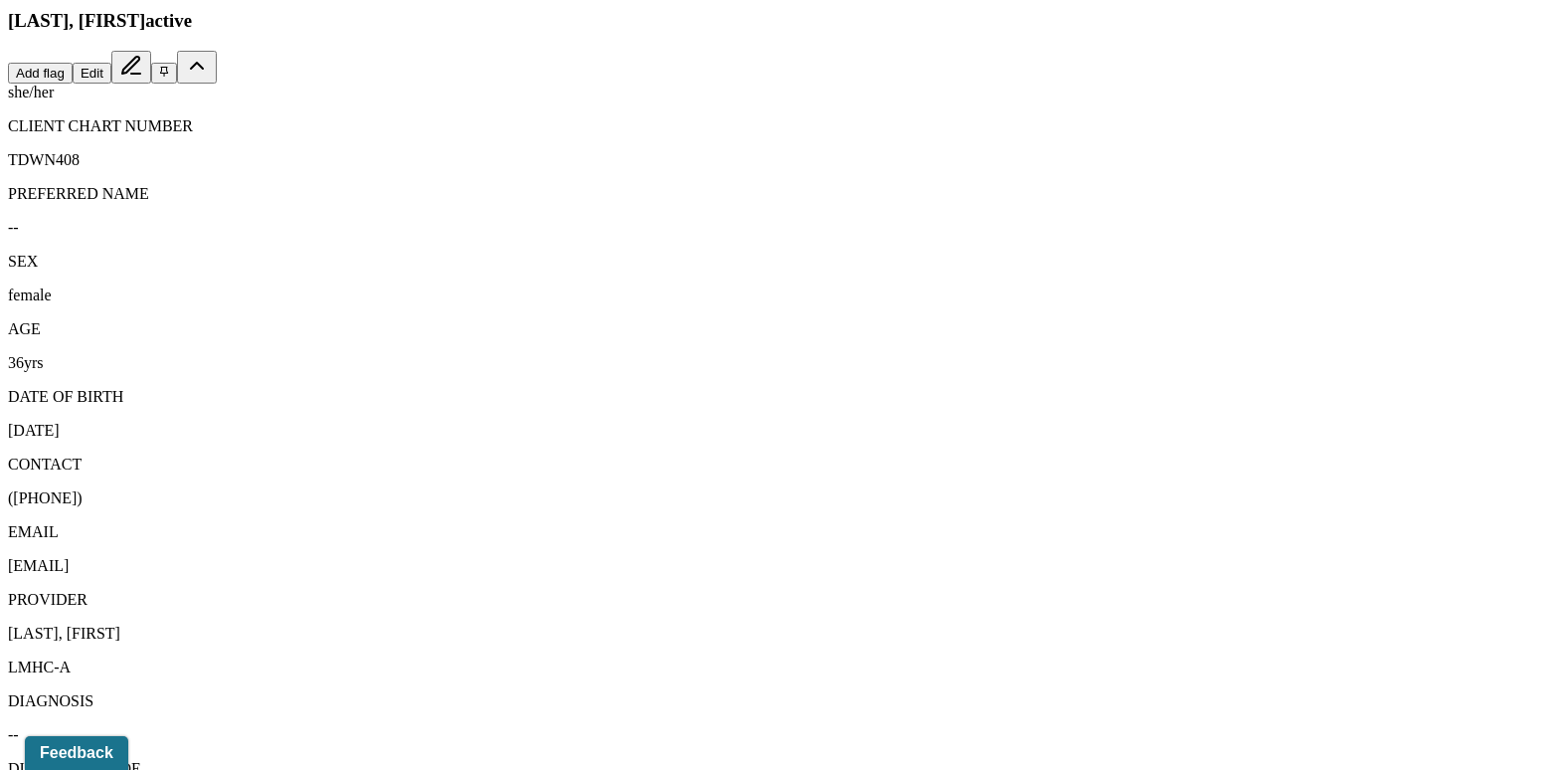 scroll, scrollTop: 938, scrollLeft: 0, axis: vertical 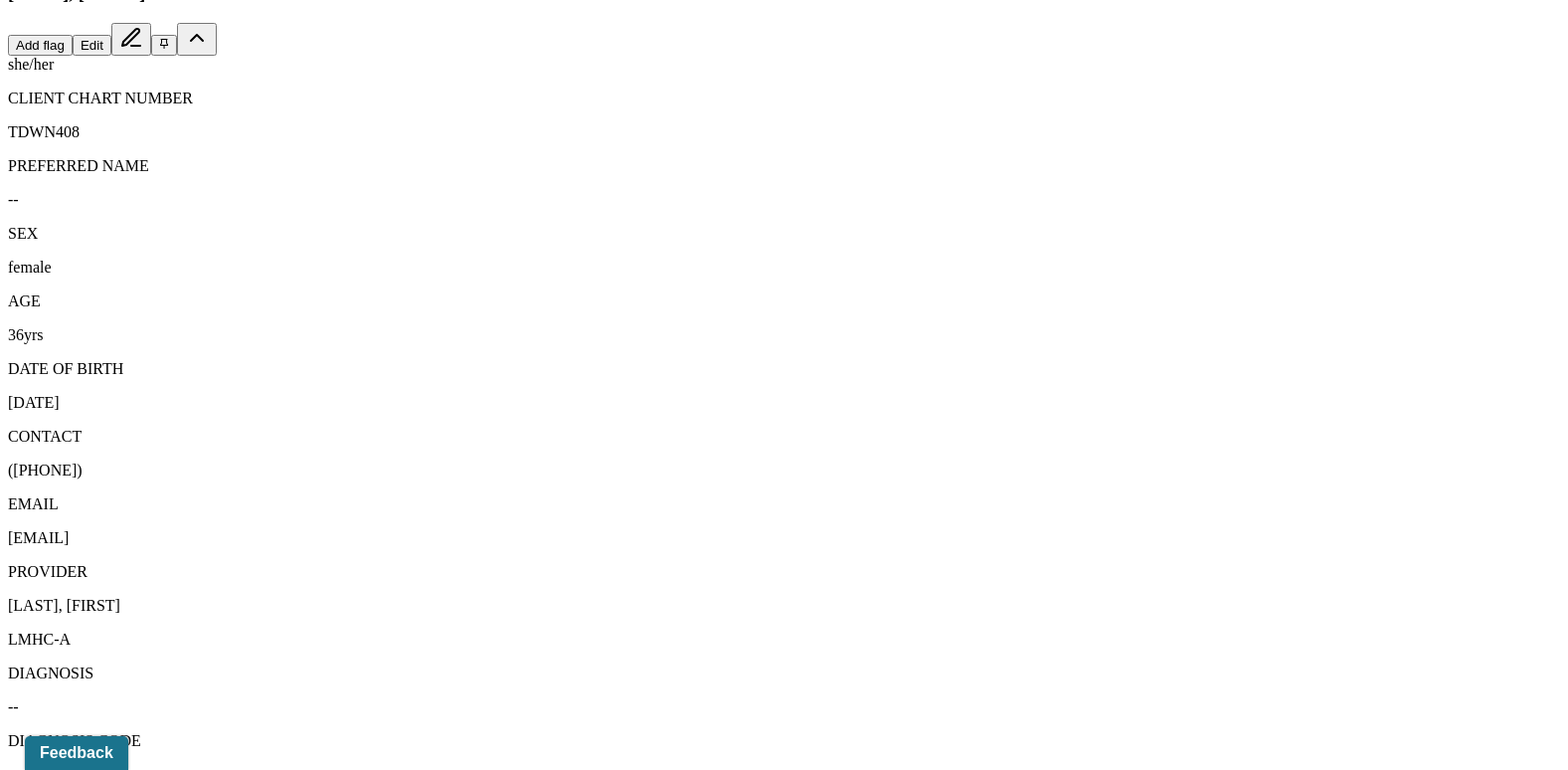 click 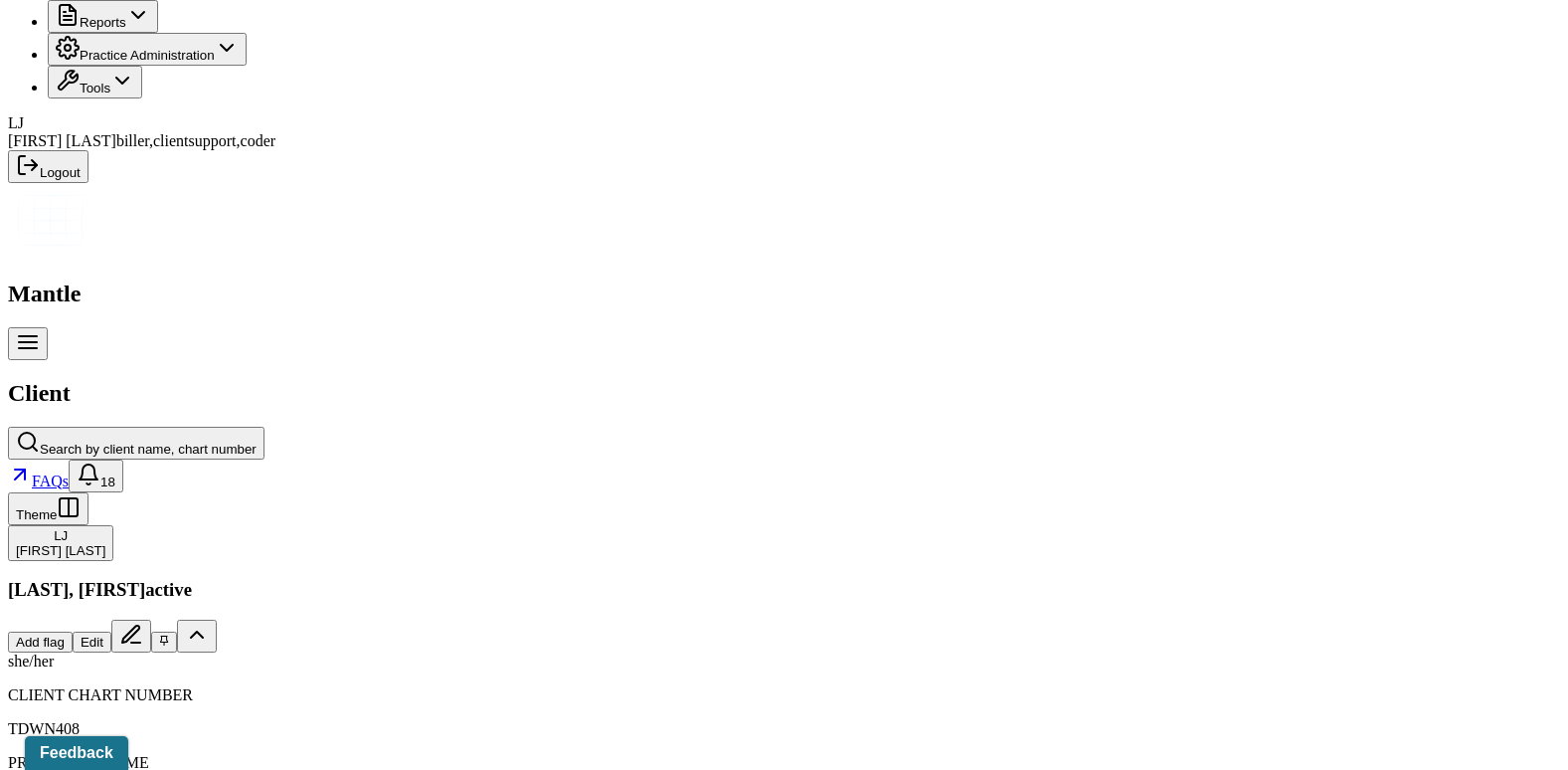 scroll, scrollTop: 242, scrollLeft: 0, axis: vertical 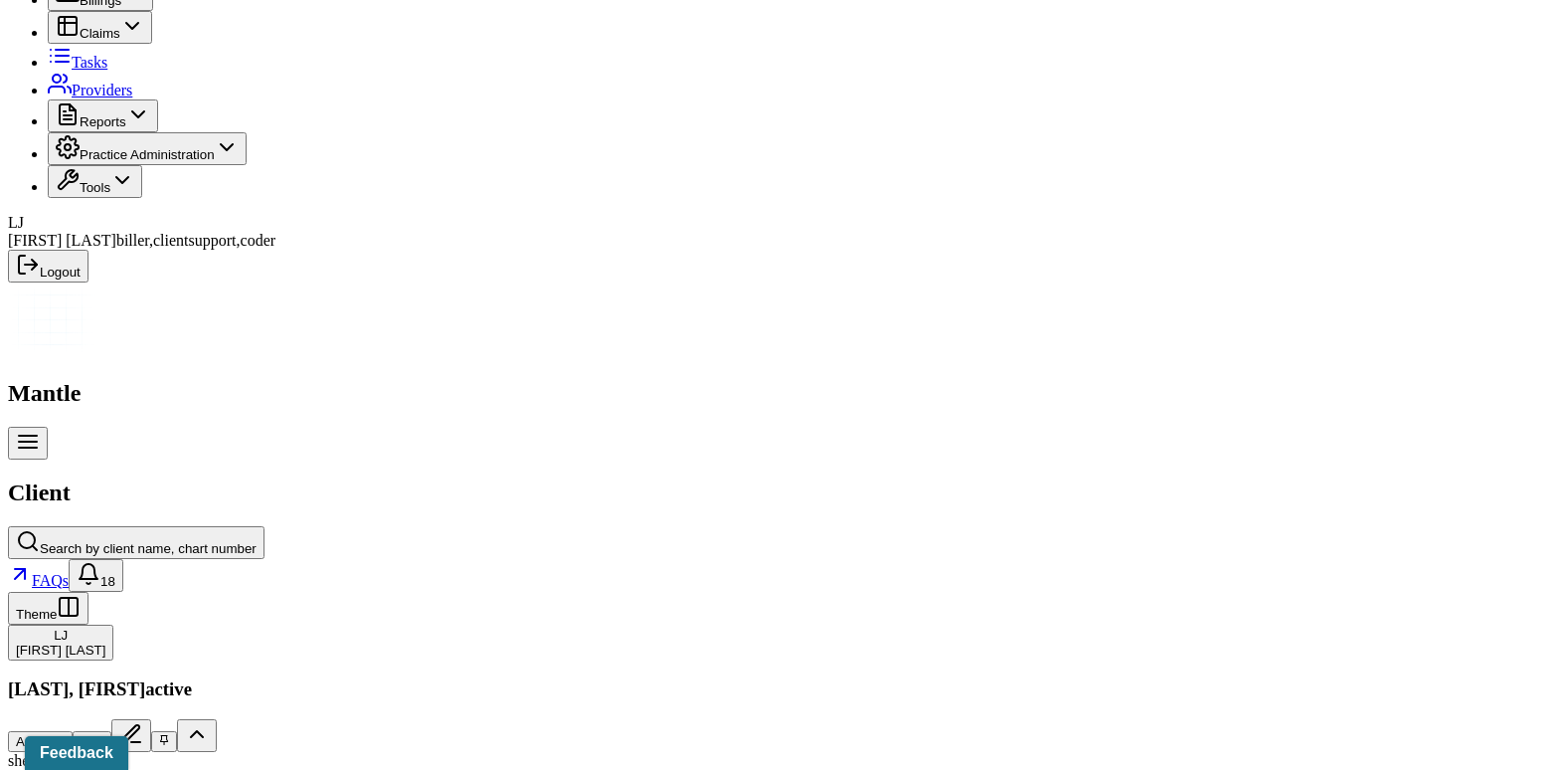 click on "Claims" at bounding box center (405, 2250) 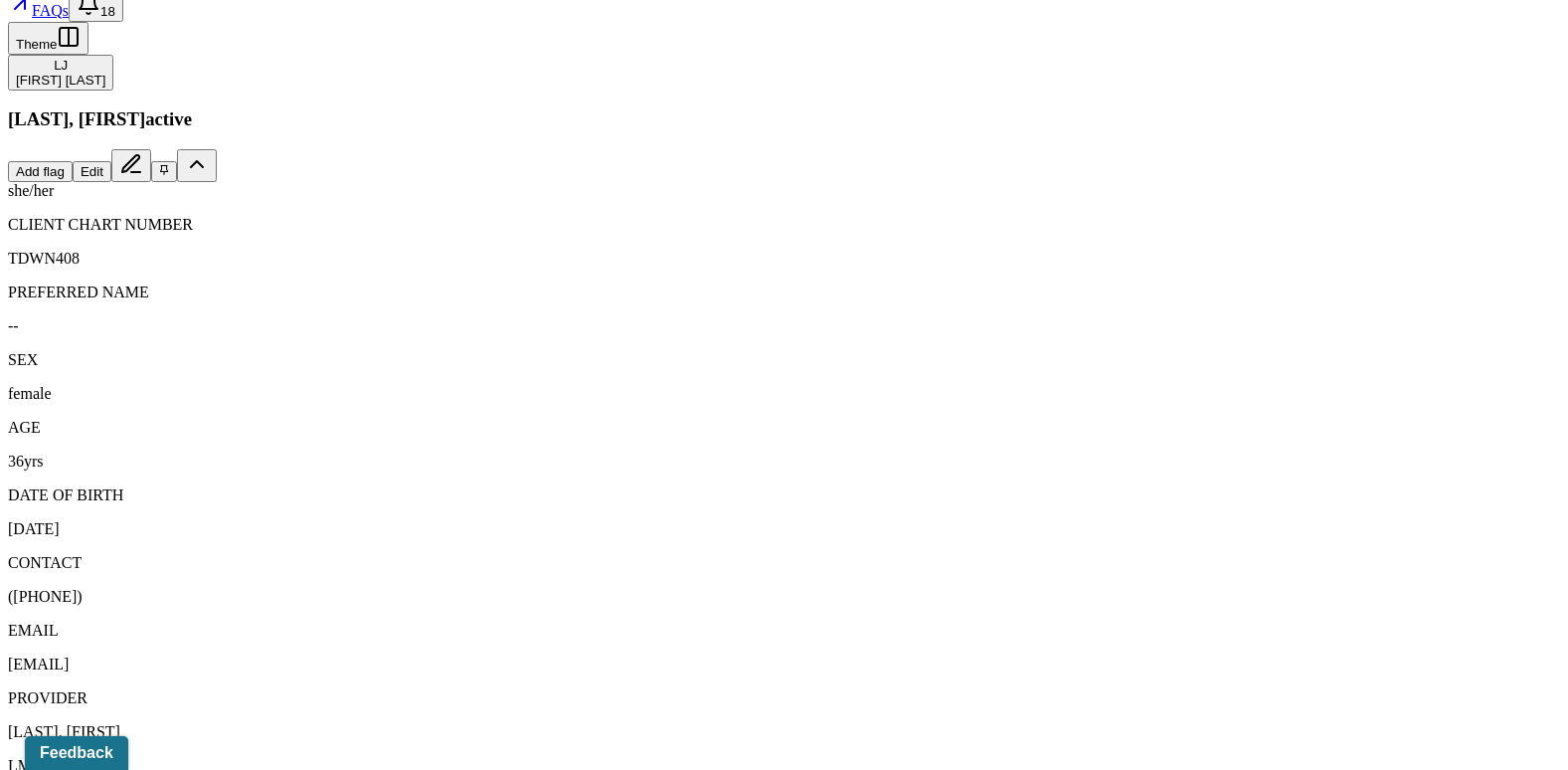 scroll, scrollTop: 839, scrollLeft: 0, axis: vertical 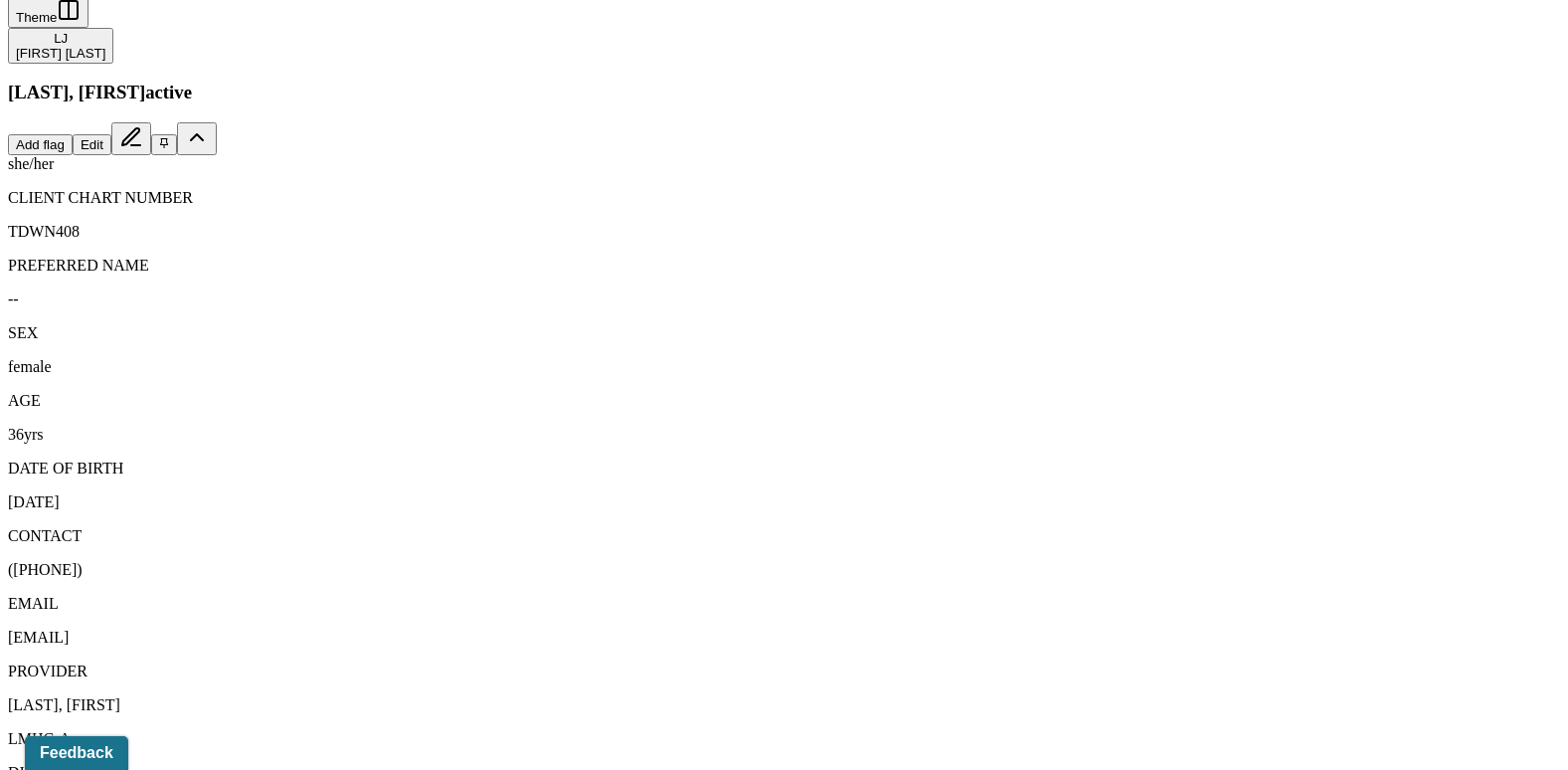 click on "08/04/2025" at bounding box center [134, 2010] 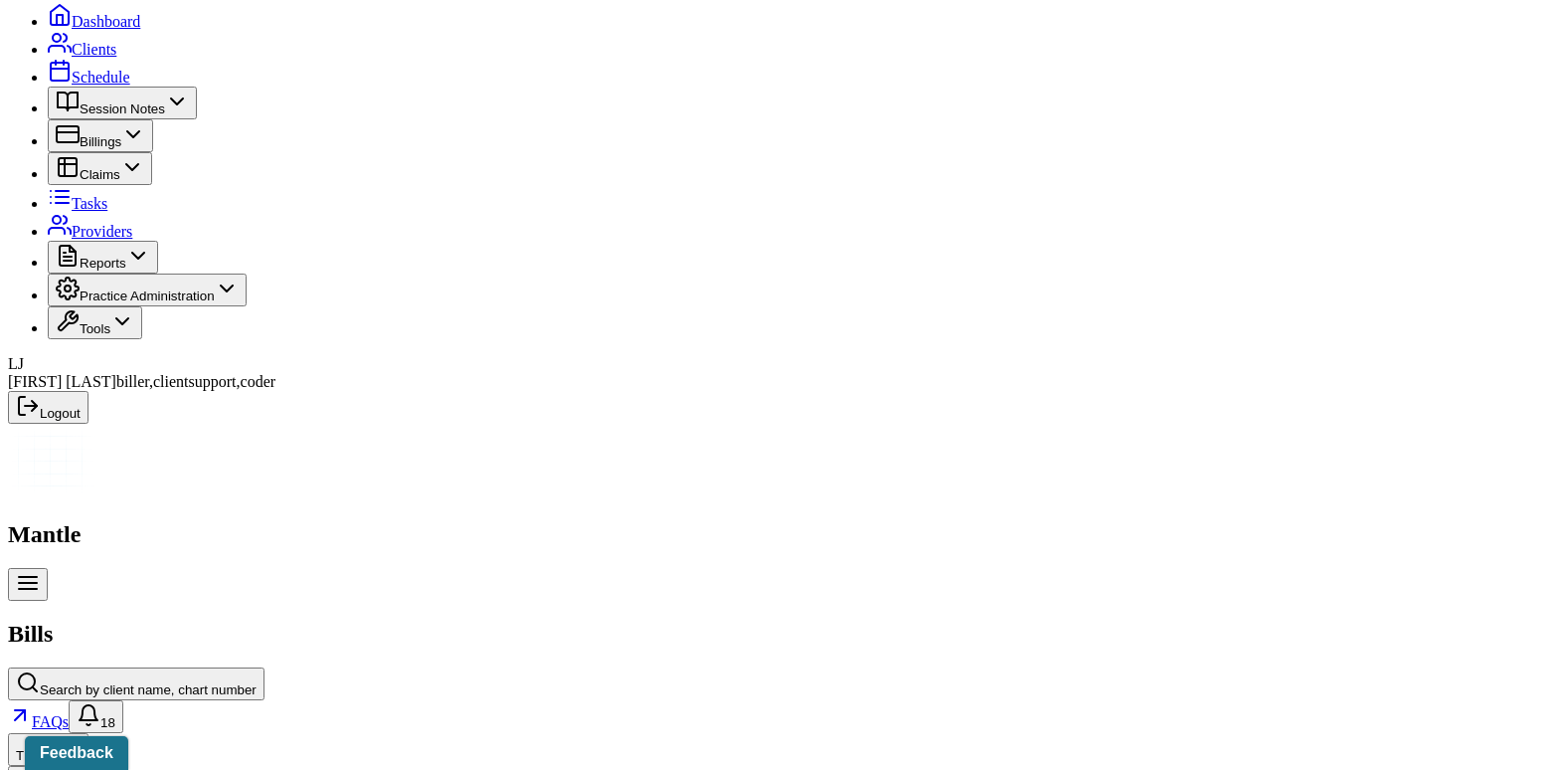 scroll, scrollTop: 298, scrollLeft: 0, axis: vertical 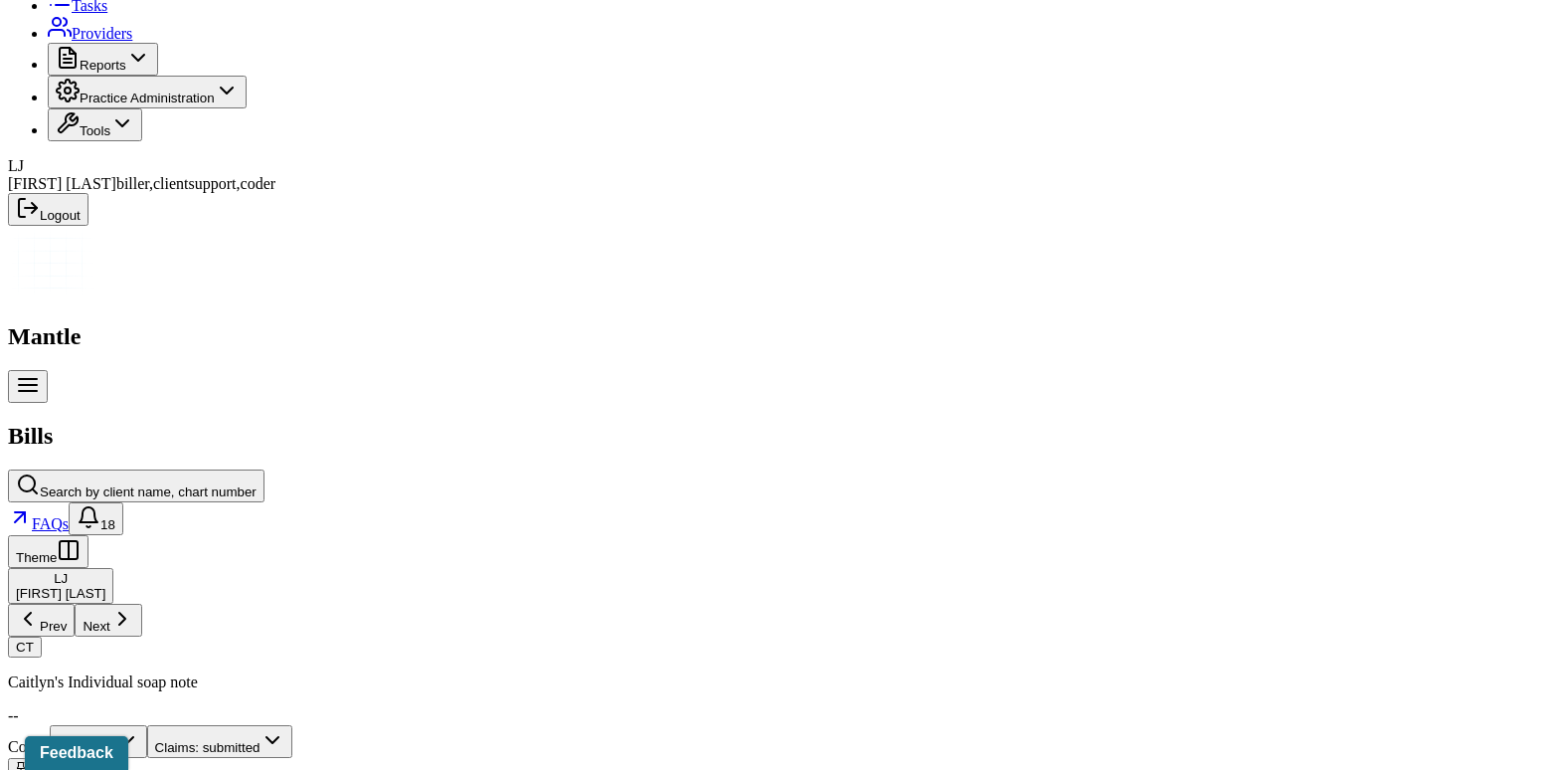 click on "Check unmatched payments" at bounding box center [282, 1861] 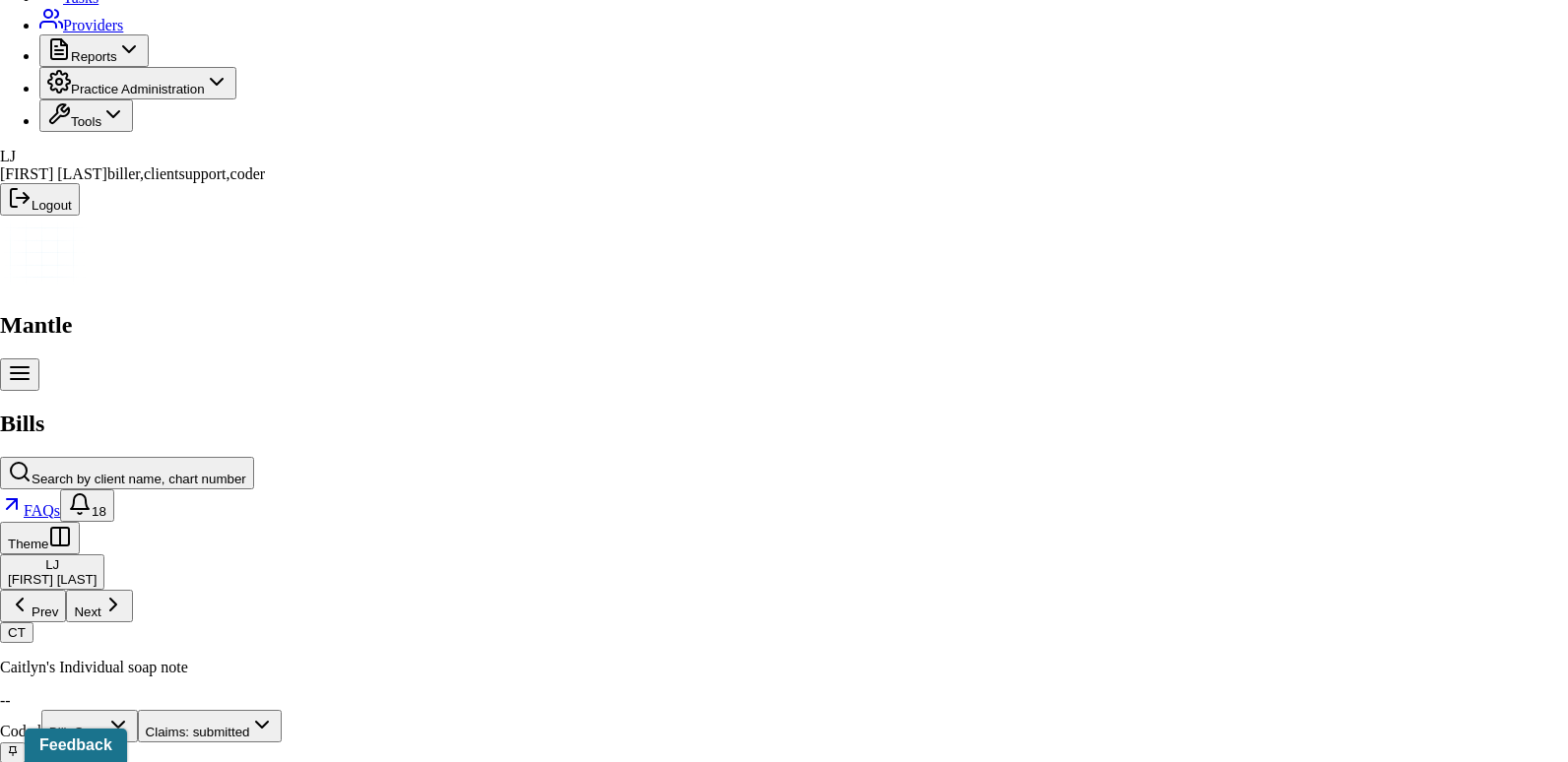 click at bounding box center [13, 3674] 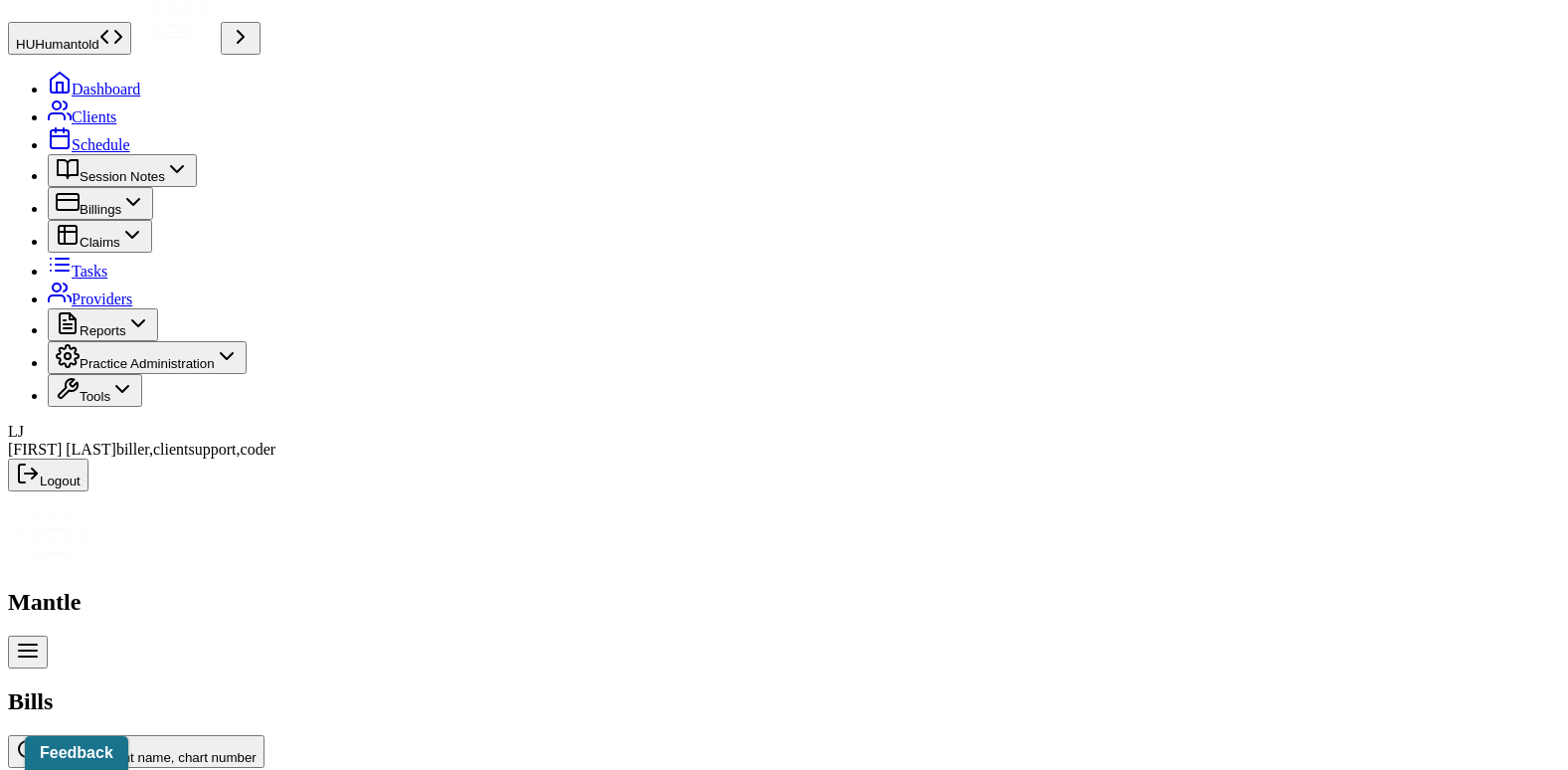 scroll, scrollTop: 0, scrollLeft: 0, axis: both 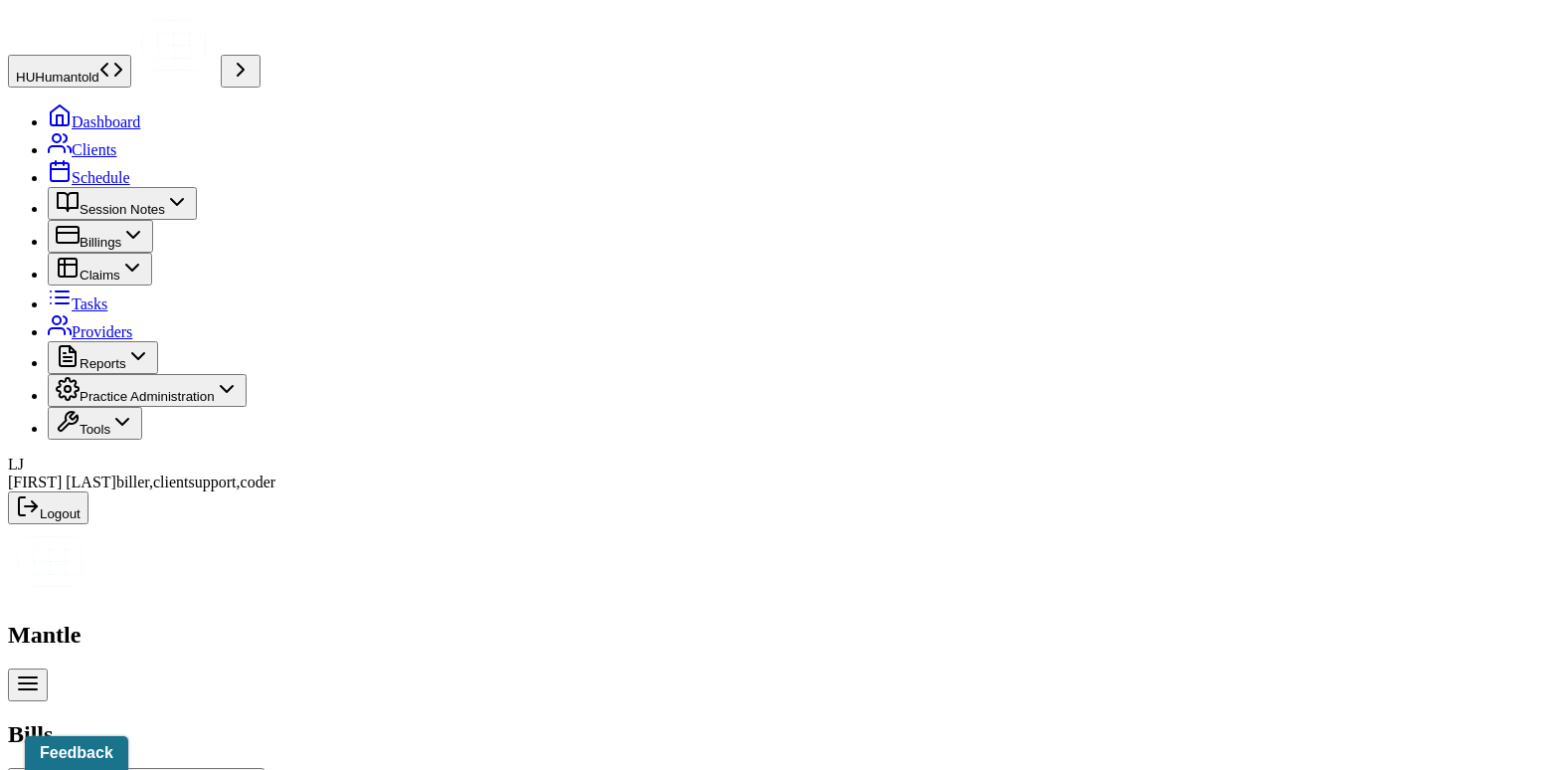 click on "Bill: Open" at bounding box center [98, 1040] 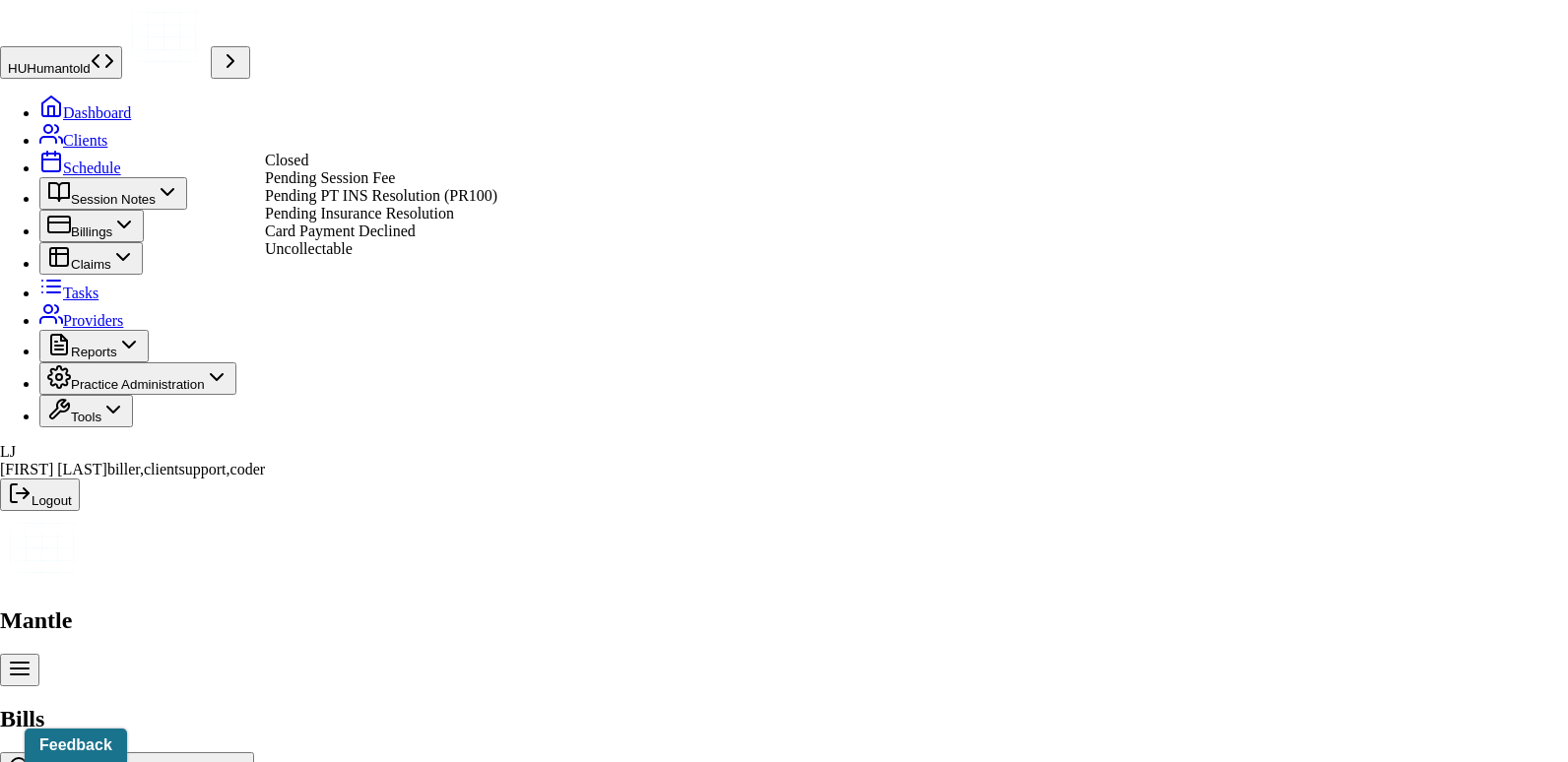 click on "Pending Insurance Resolution" at bounding box center (359, 213) 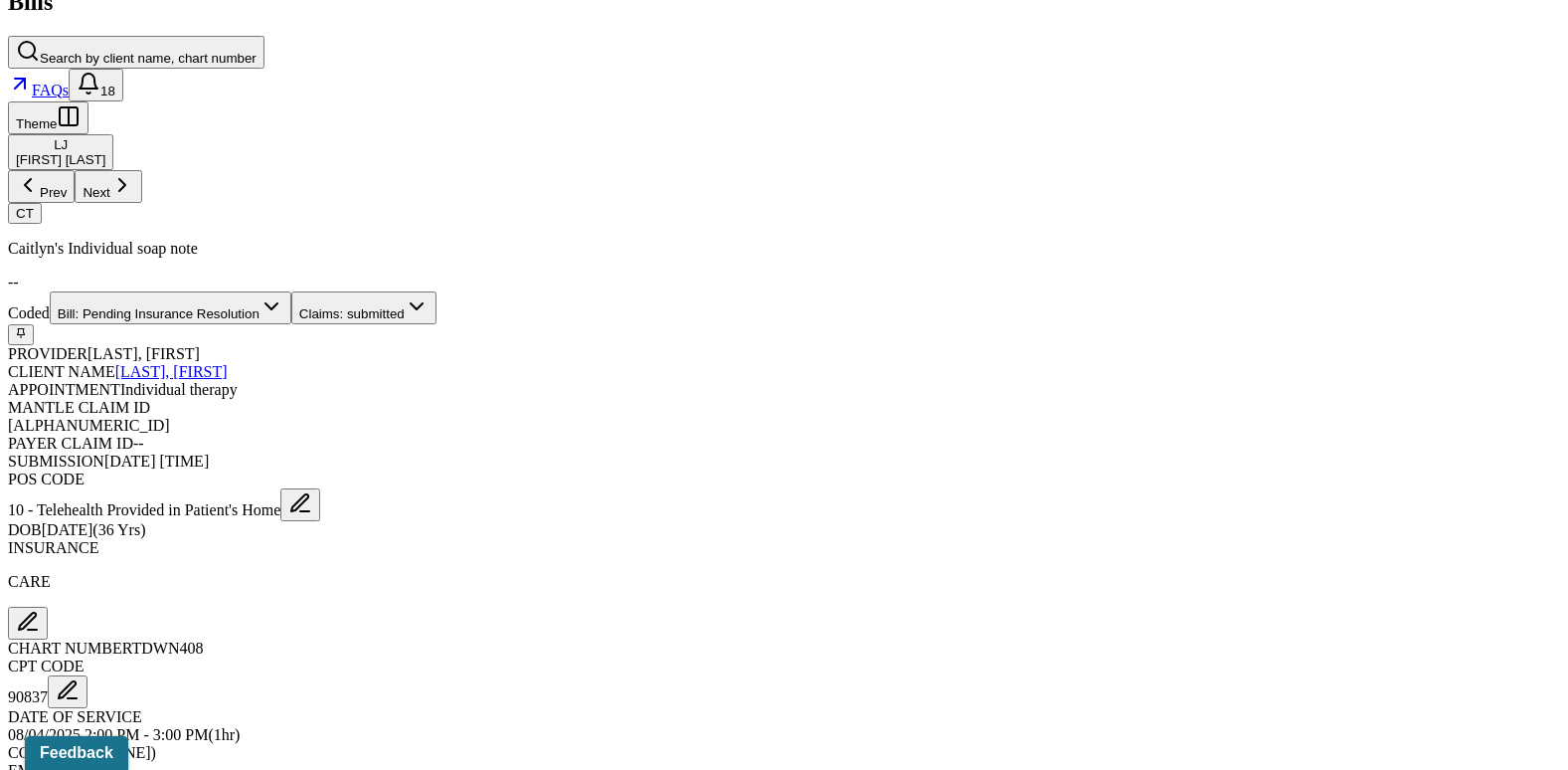 scroll, scrollTop: 796, scrollLeft: 0, axis: vertical 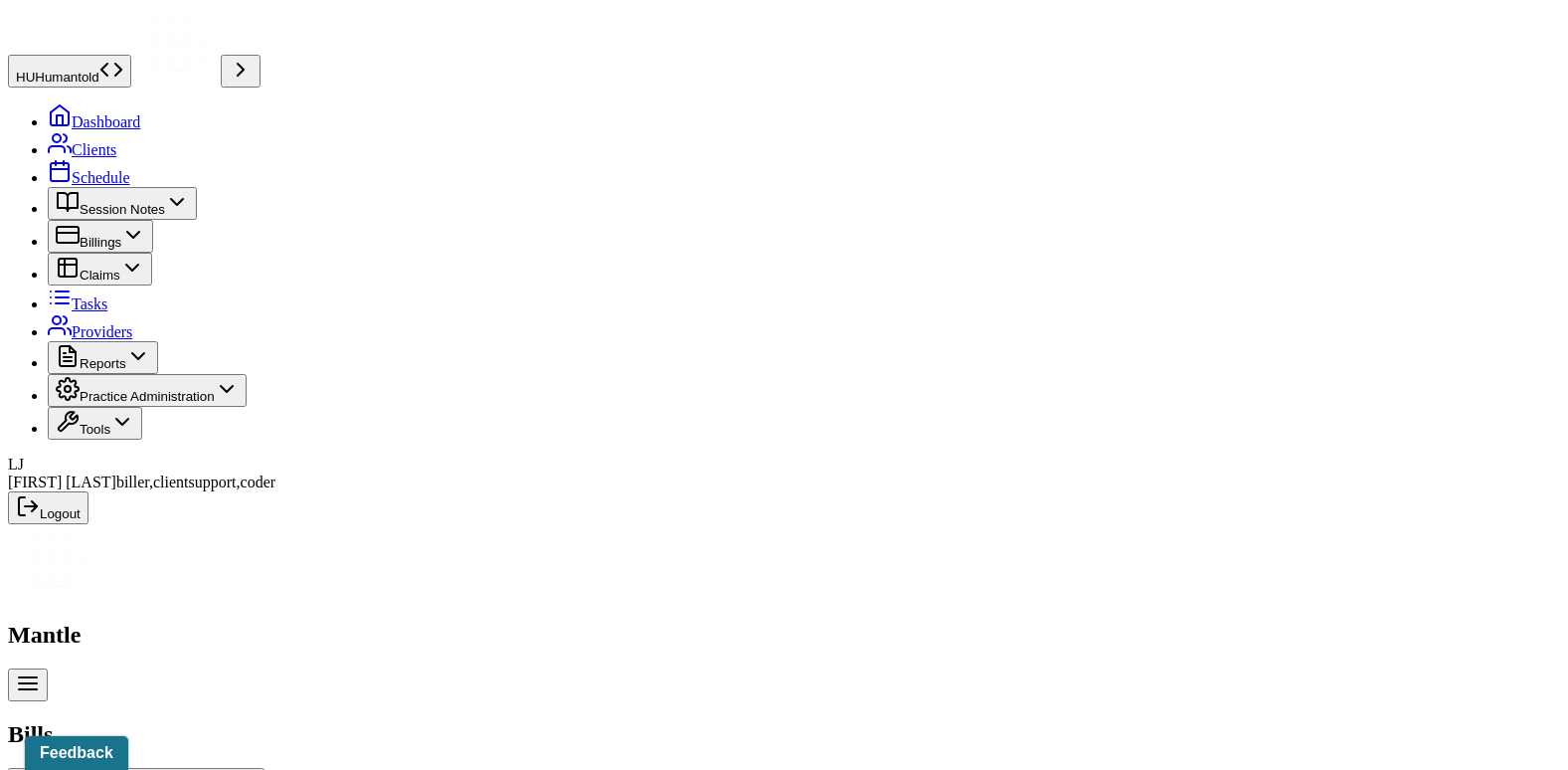 click on "Search by client name, chart number" at bounding box center (148, 790) 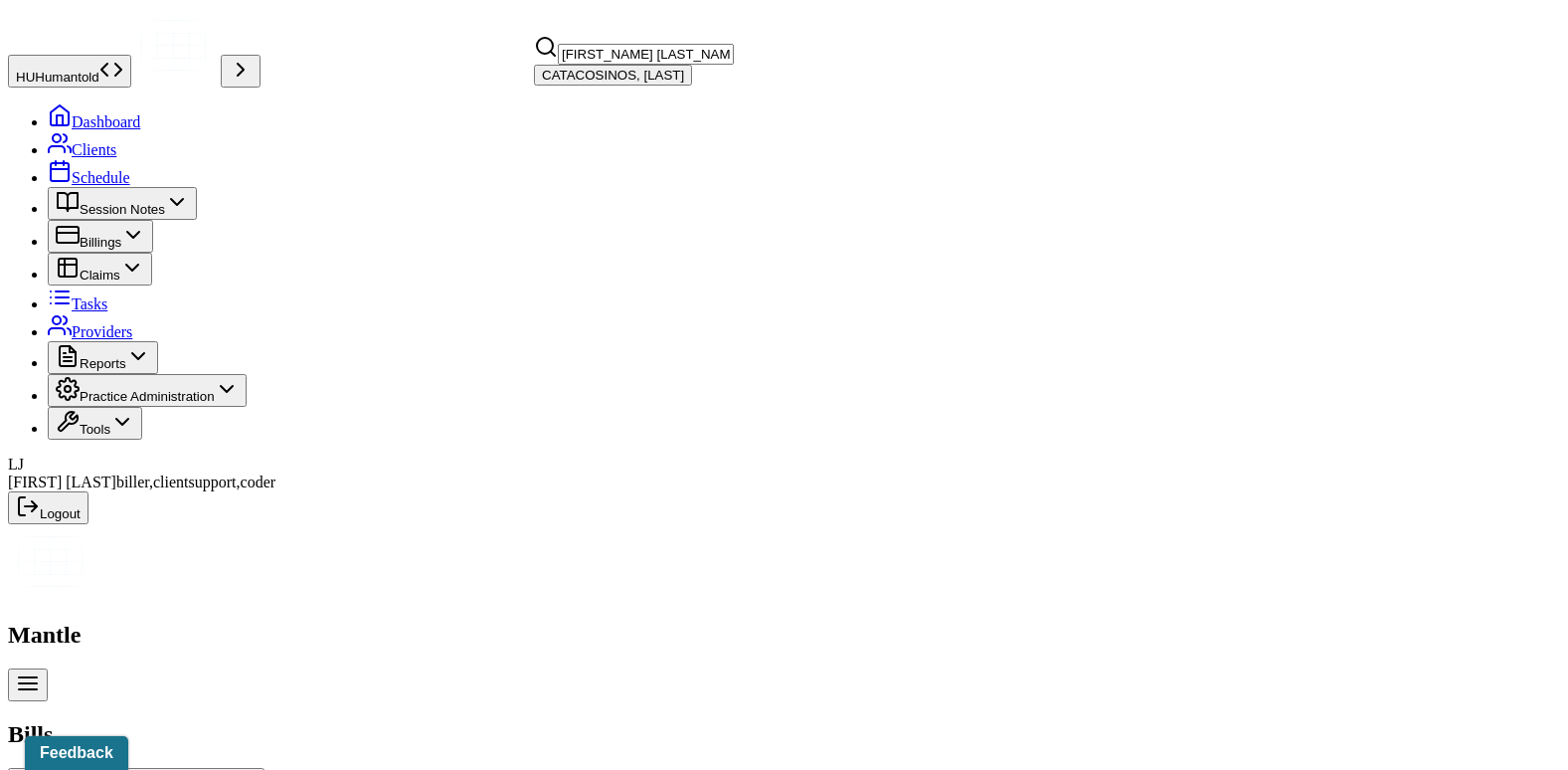 type on "[FIRST_NAME] [LAST_NAME]" 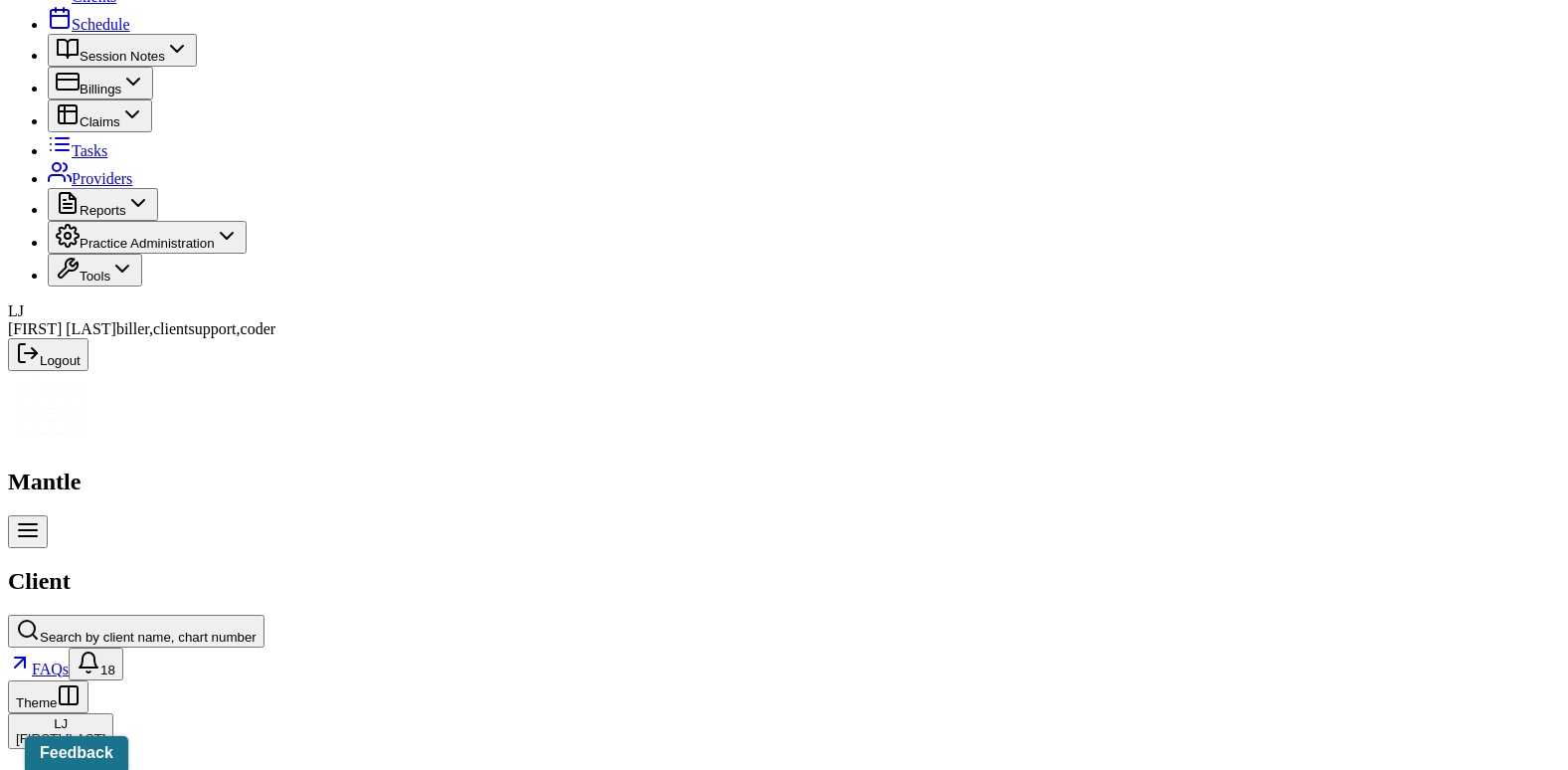 scroll, scrollTop: 199, scrollLeft: 0, axis: vertical 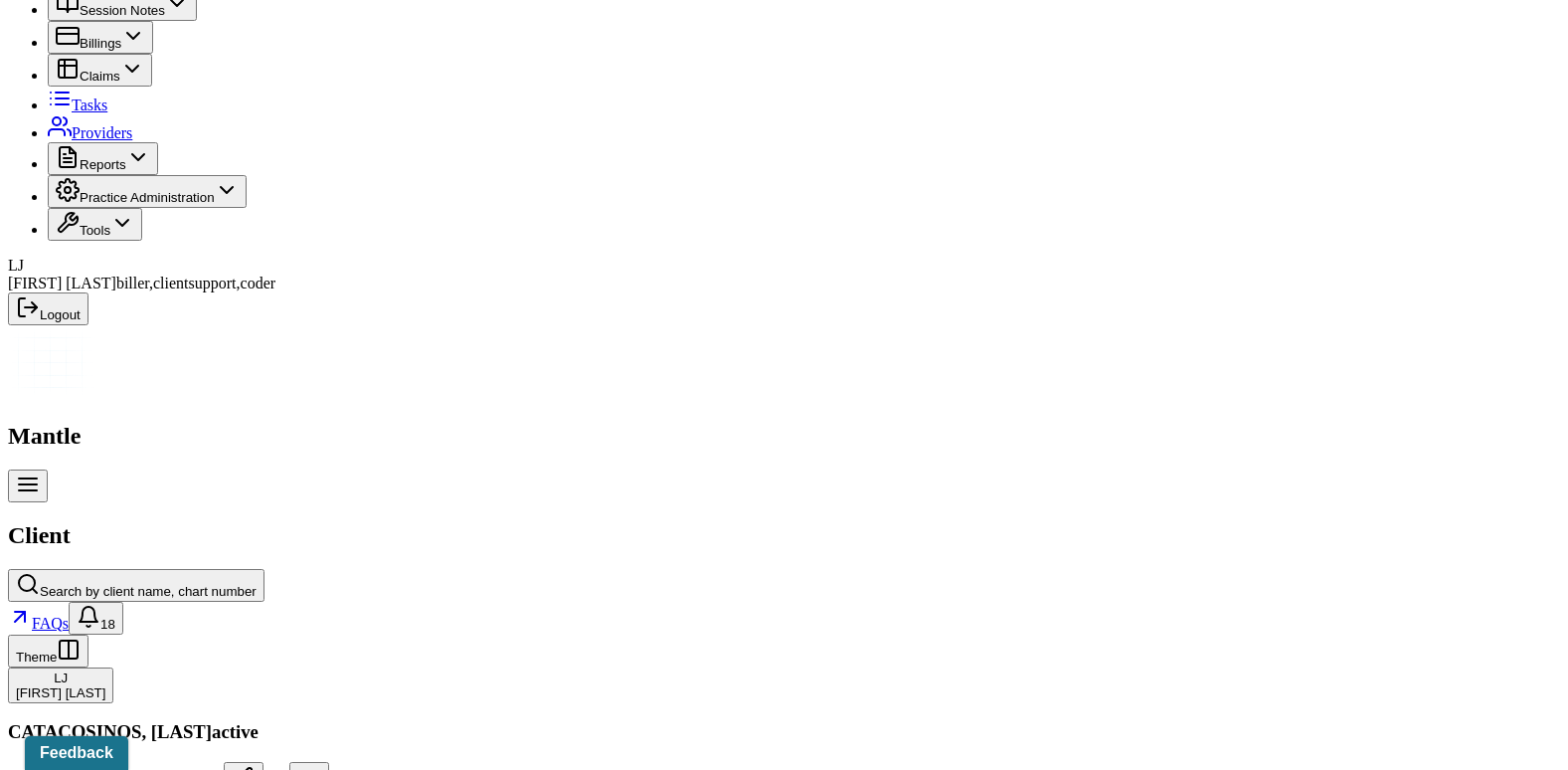 click on "Insurance/Fees" at bounding box center (323, 2293) 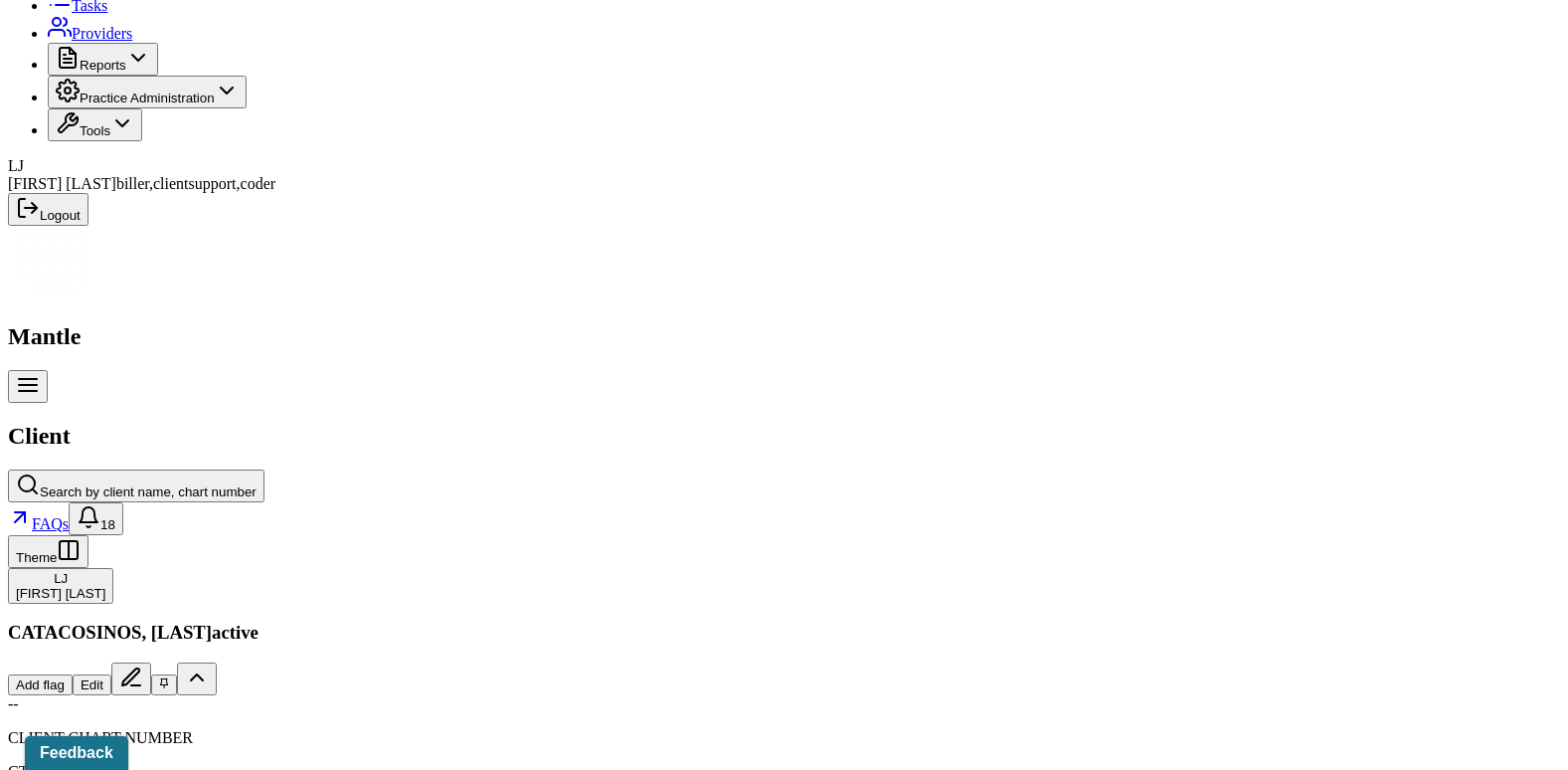 scroll, scrollTop: 0, scrollLeft: 0, axis: both 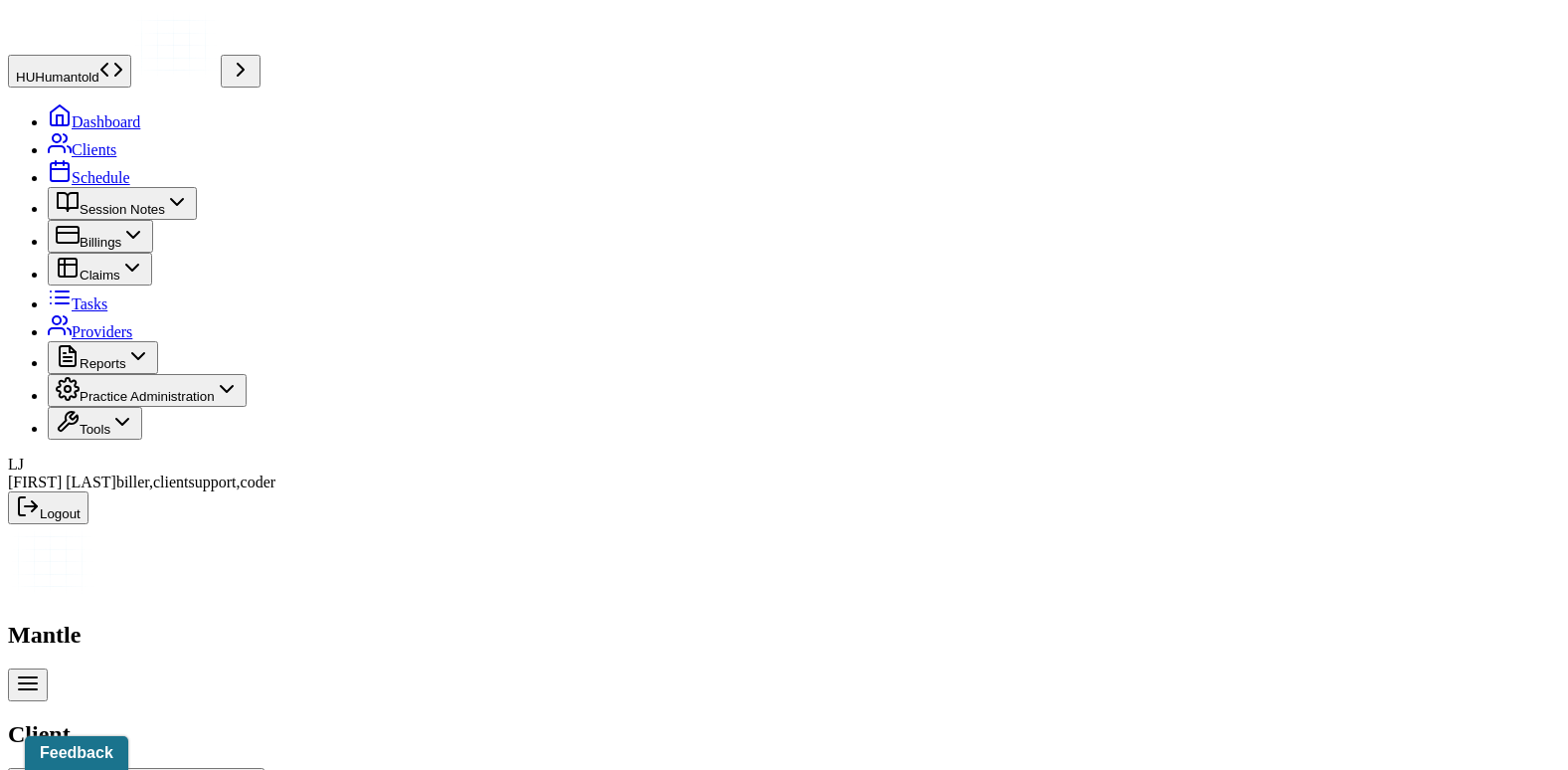 click on "Memo" at bounding box center (34, 2492) 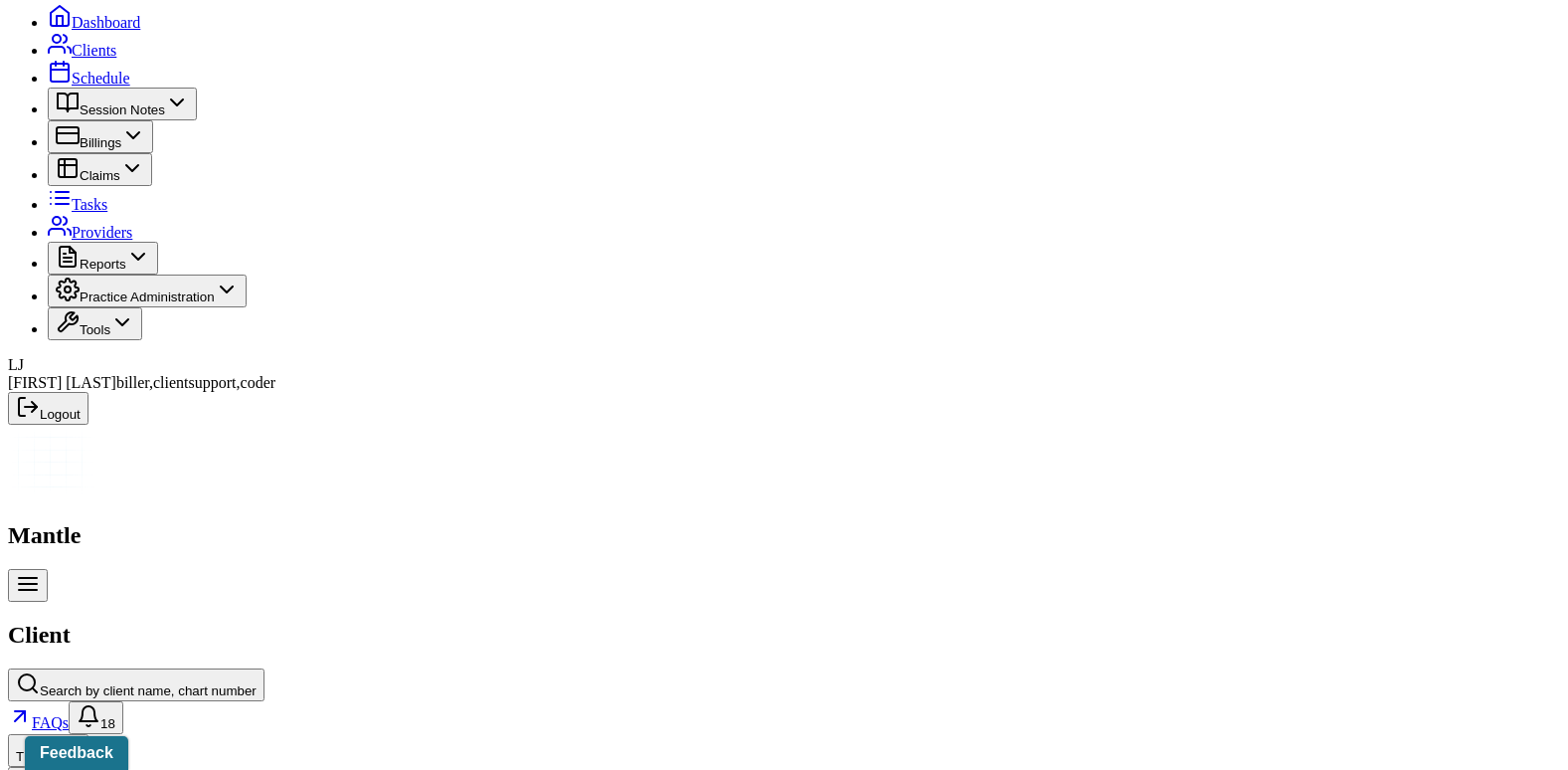 scroll, scrollTop: 199, scrollLeft: 0, axis: vertical 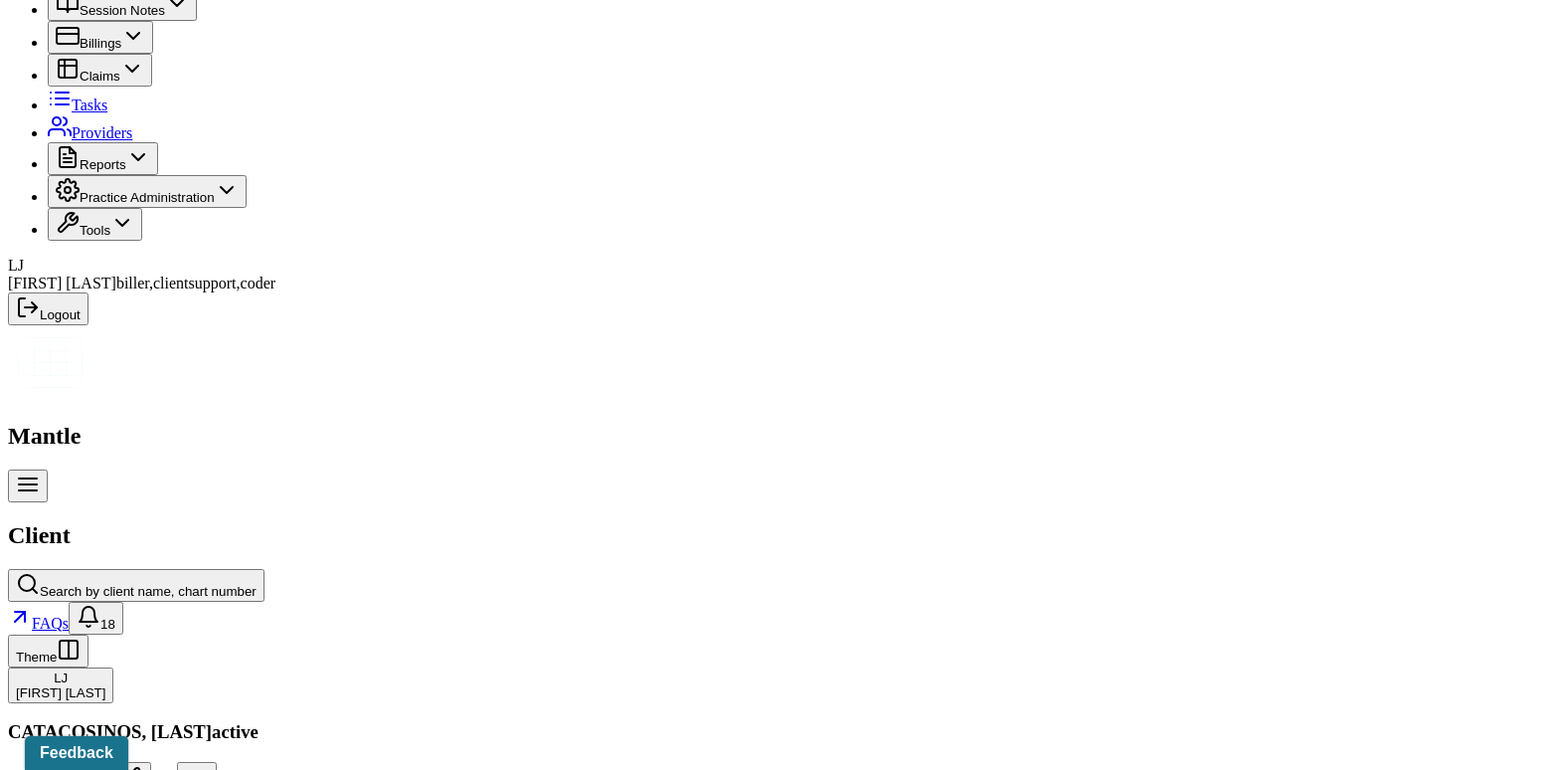 click on "Insurance/Fees" at bounding box center [323, 2293] 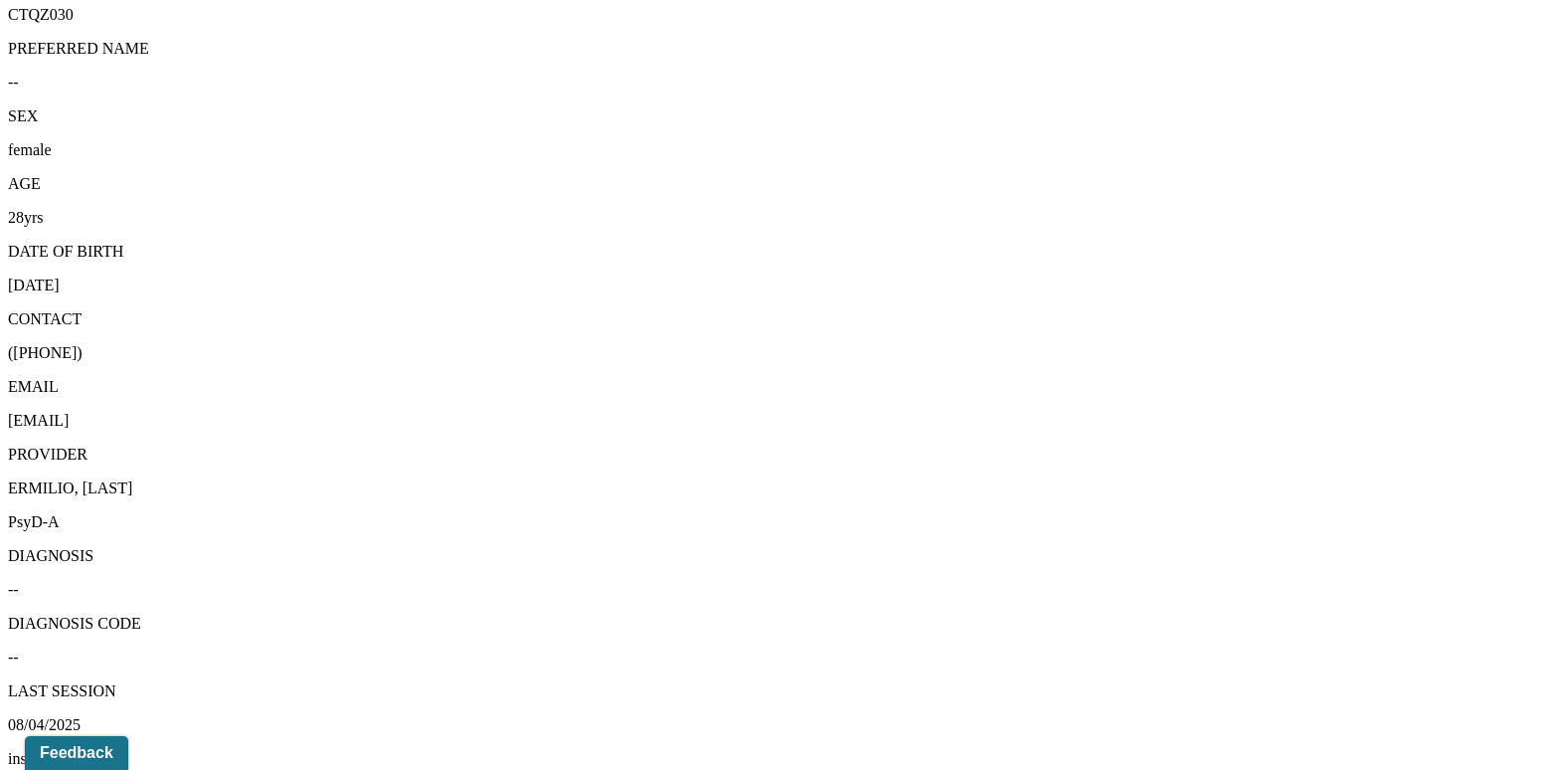 scroll, scrollTop: 1058, scrollLeft: 0, axis: vertical 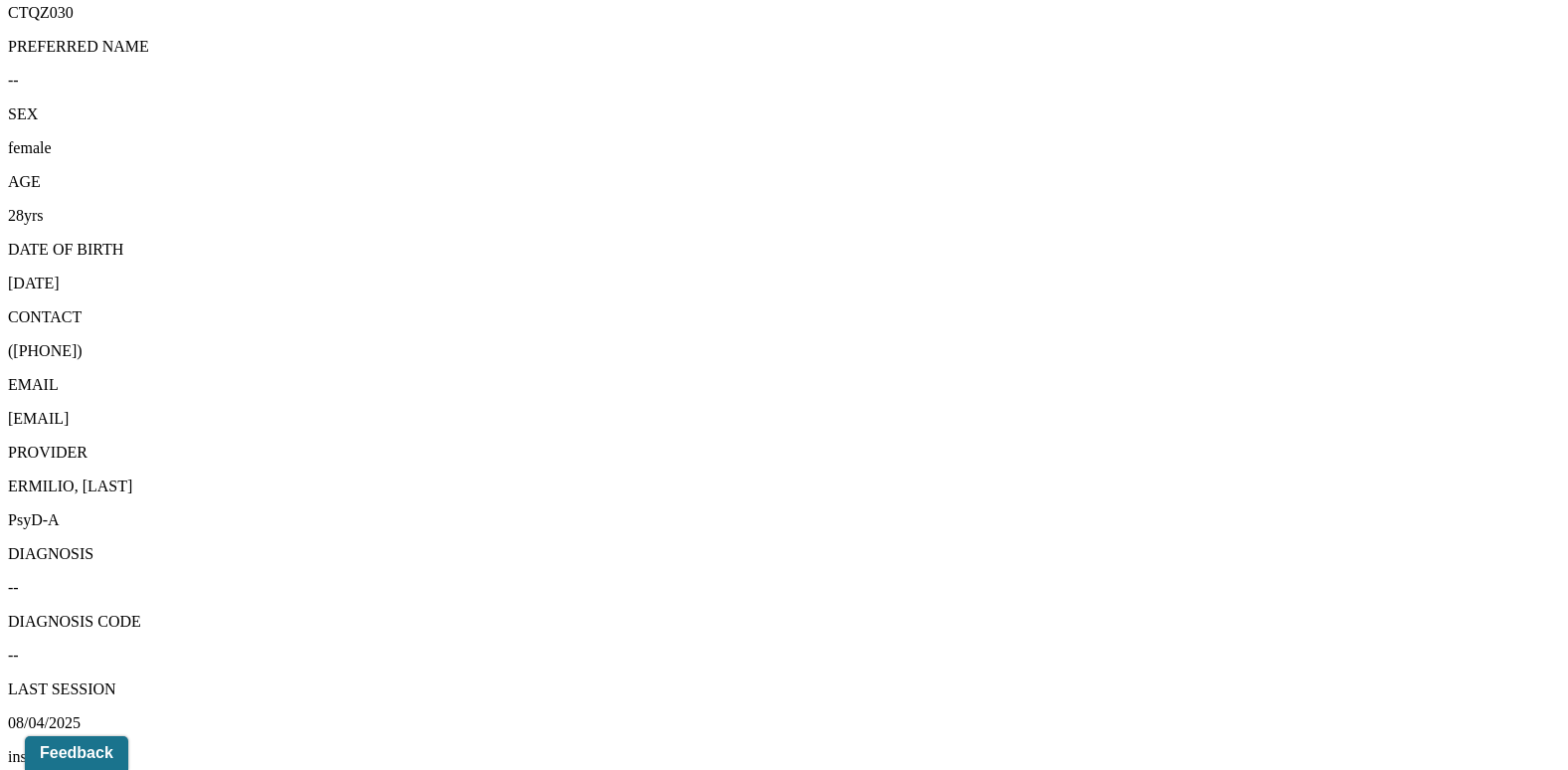 click 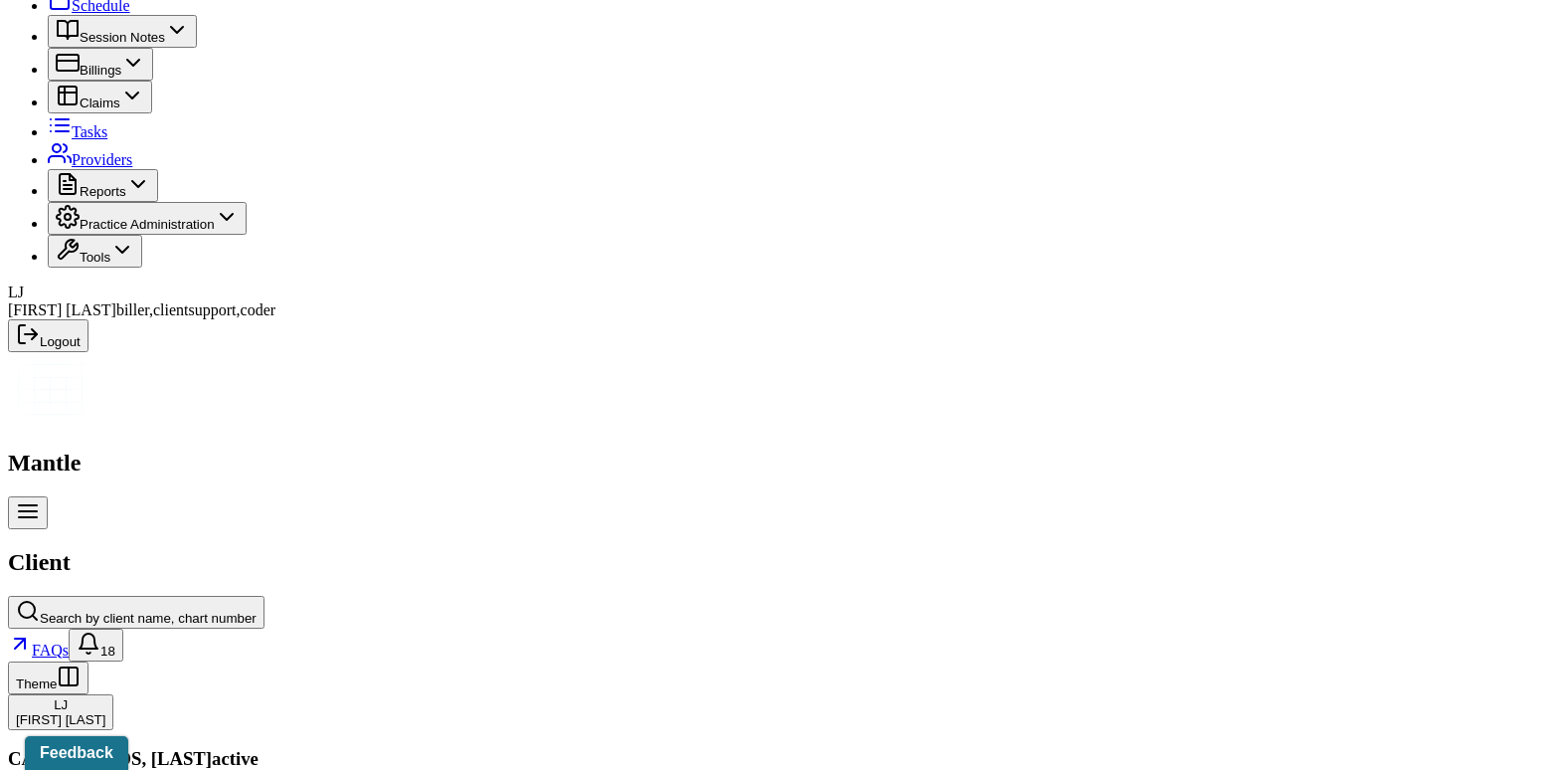 scroll, scrollTop: 162, scrollLeft: 0, axis: vertical 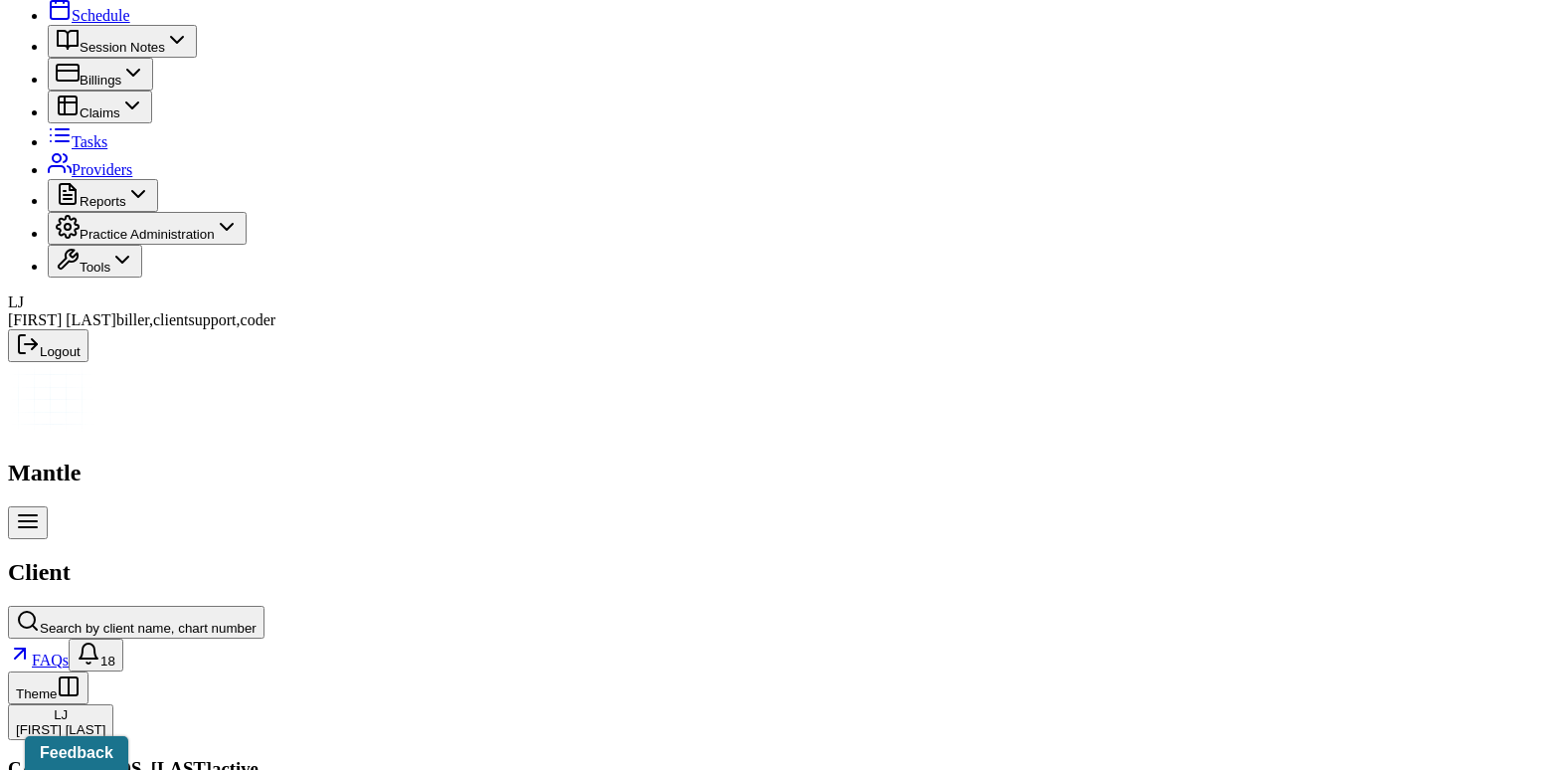 click on "Memo" at bounding box center (34, 2330) 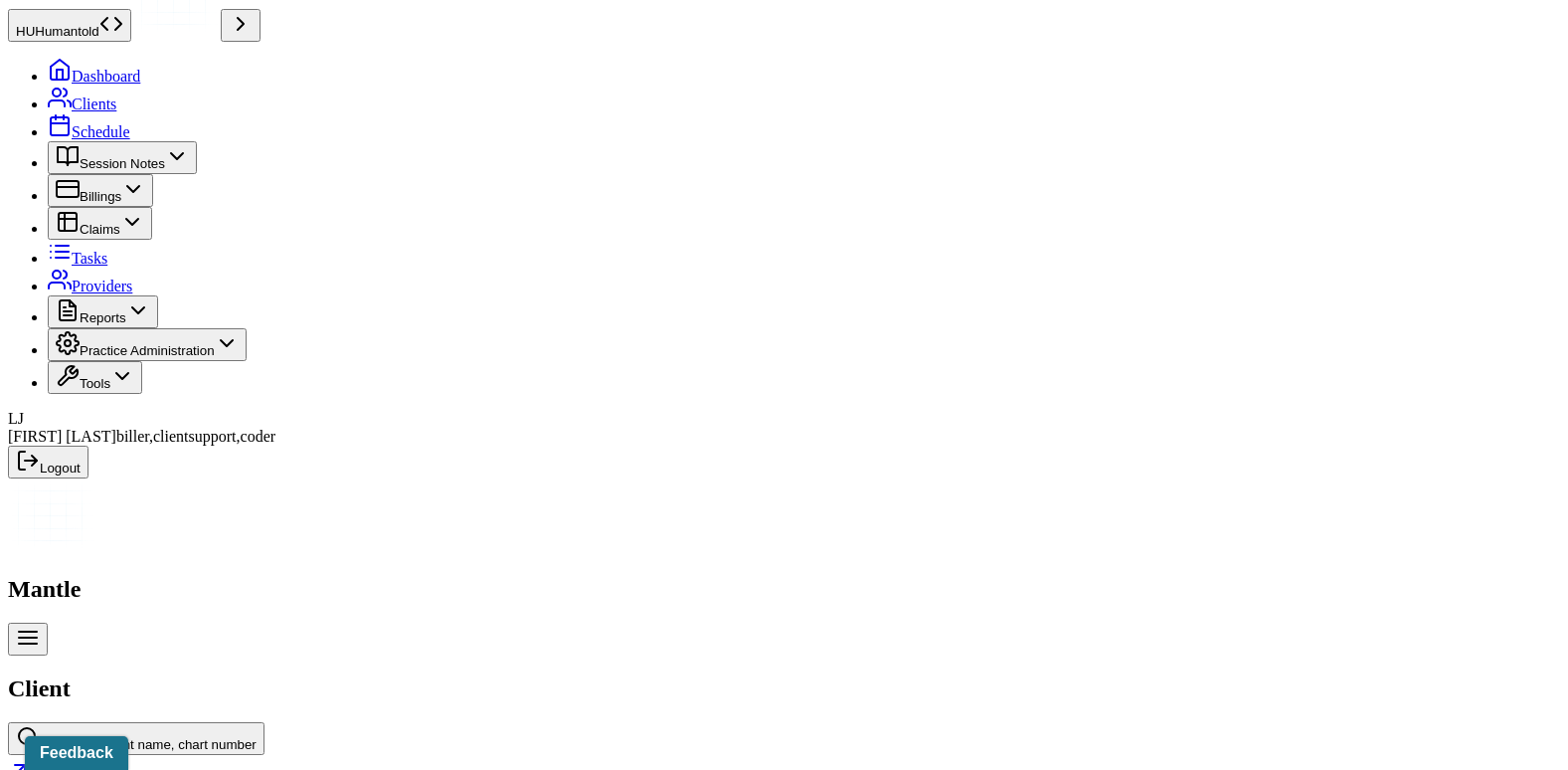 scroll, scrollTop: 0, scrollLeft: 0, axis: both 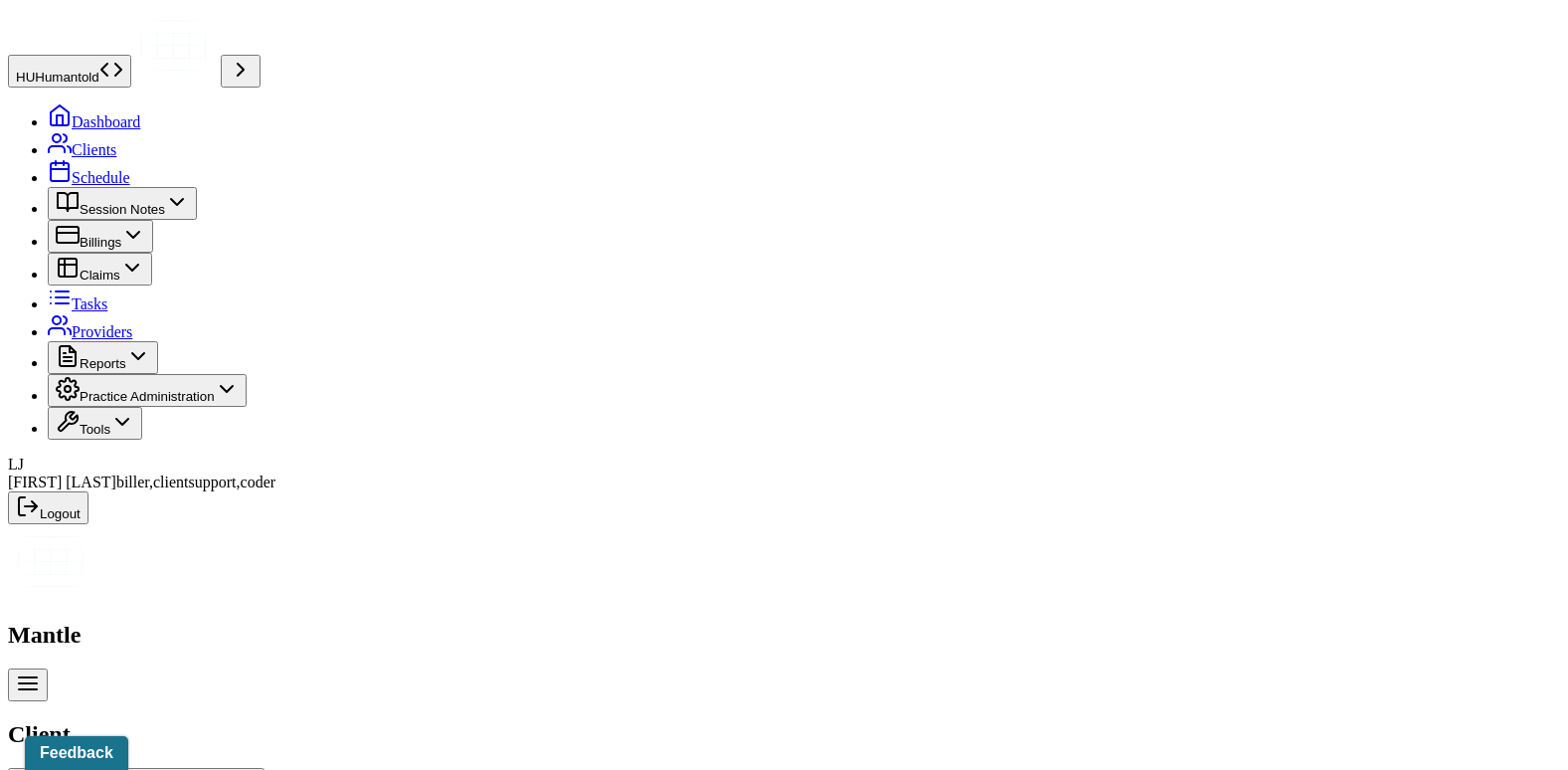 click on "Insurance/Fees" at bounding box center [323, 2492] 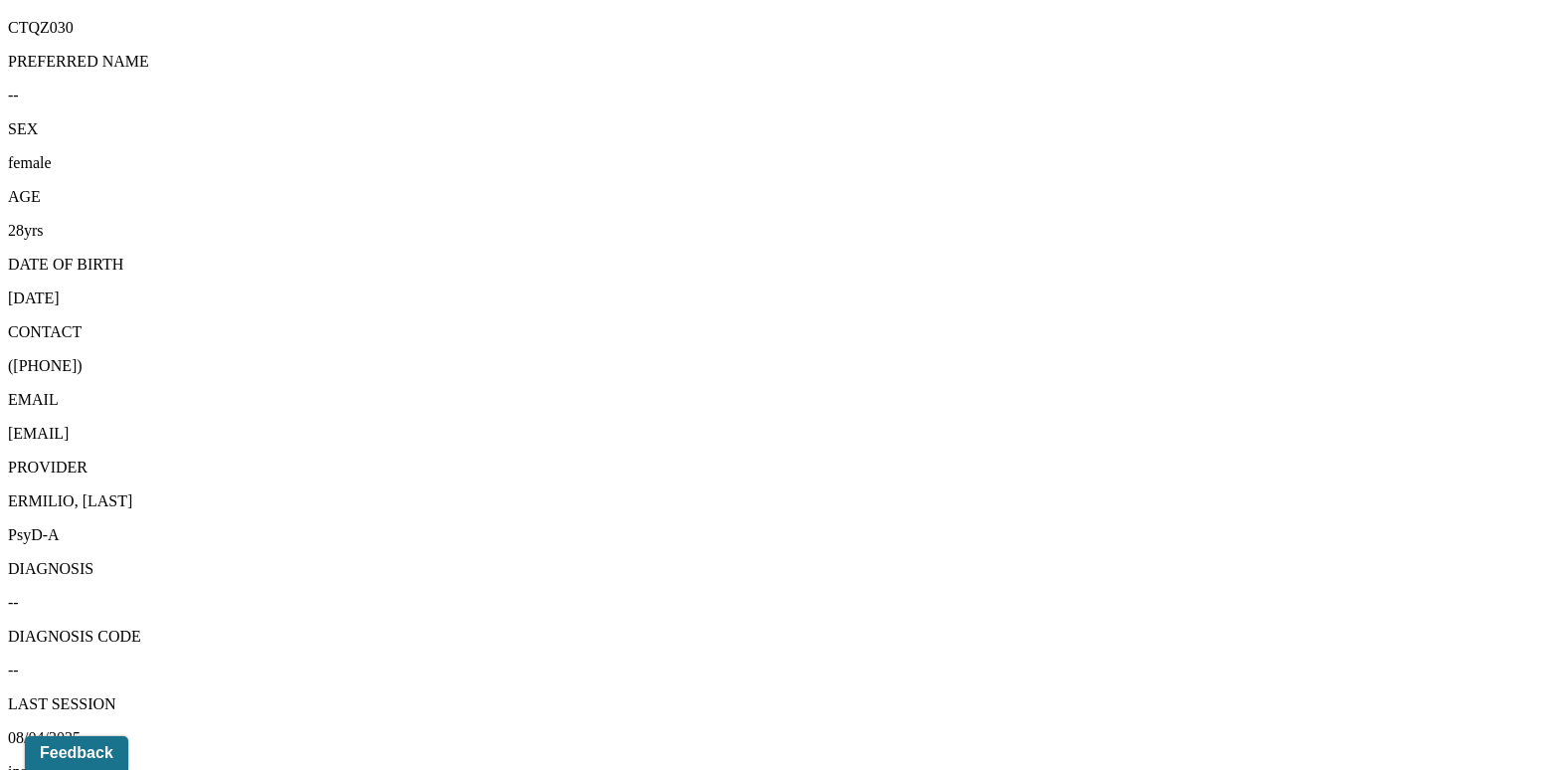 scroll, scrollTop: 1058, scrollLeft: 0, axis: vertical 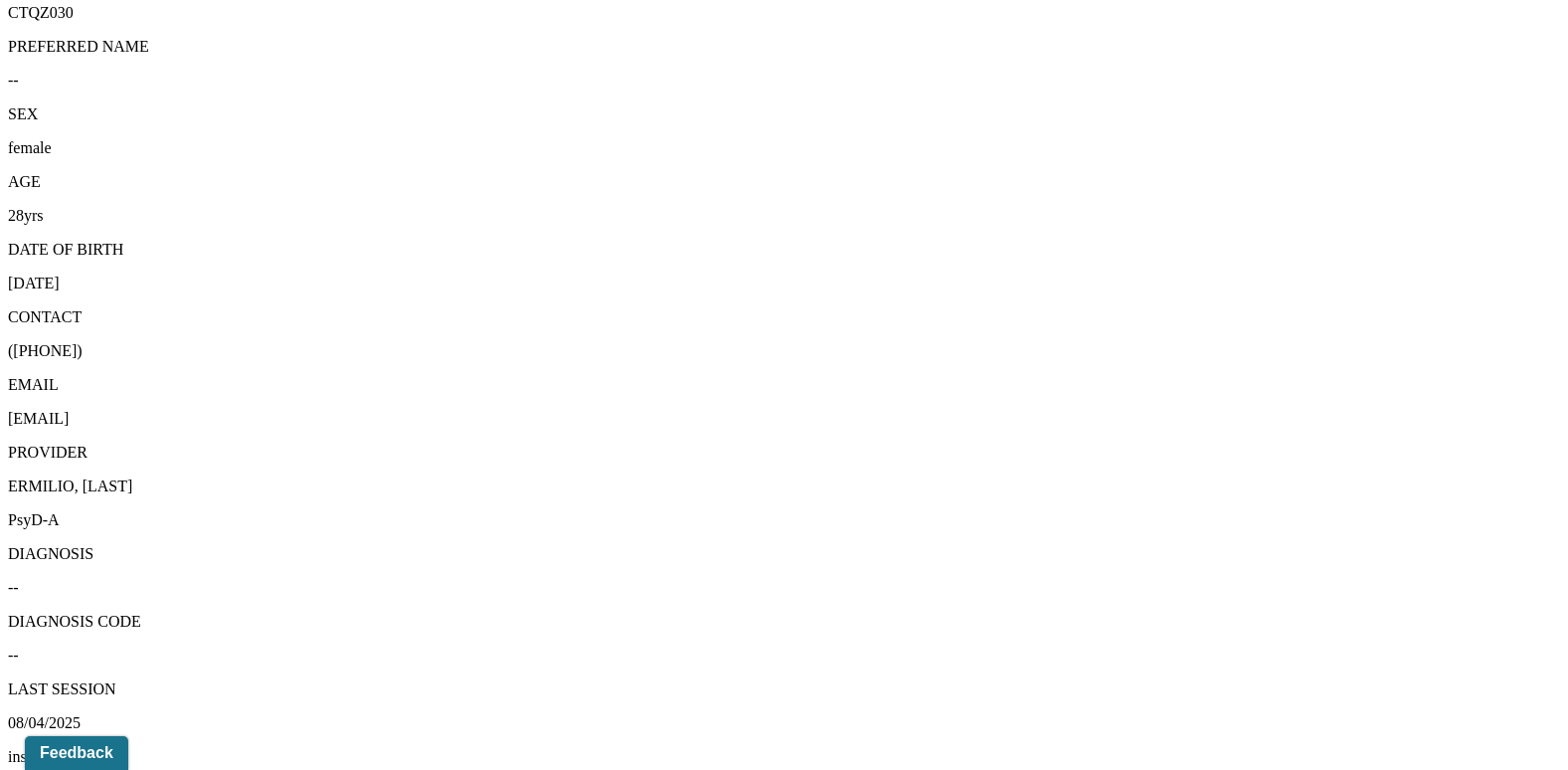 click 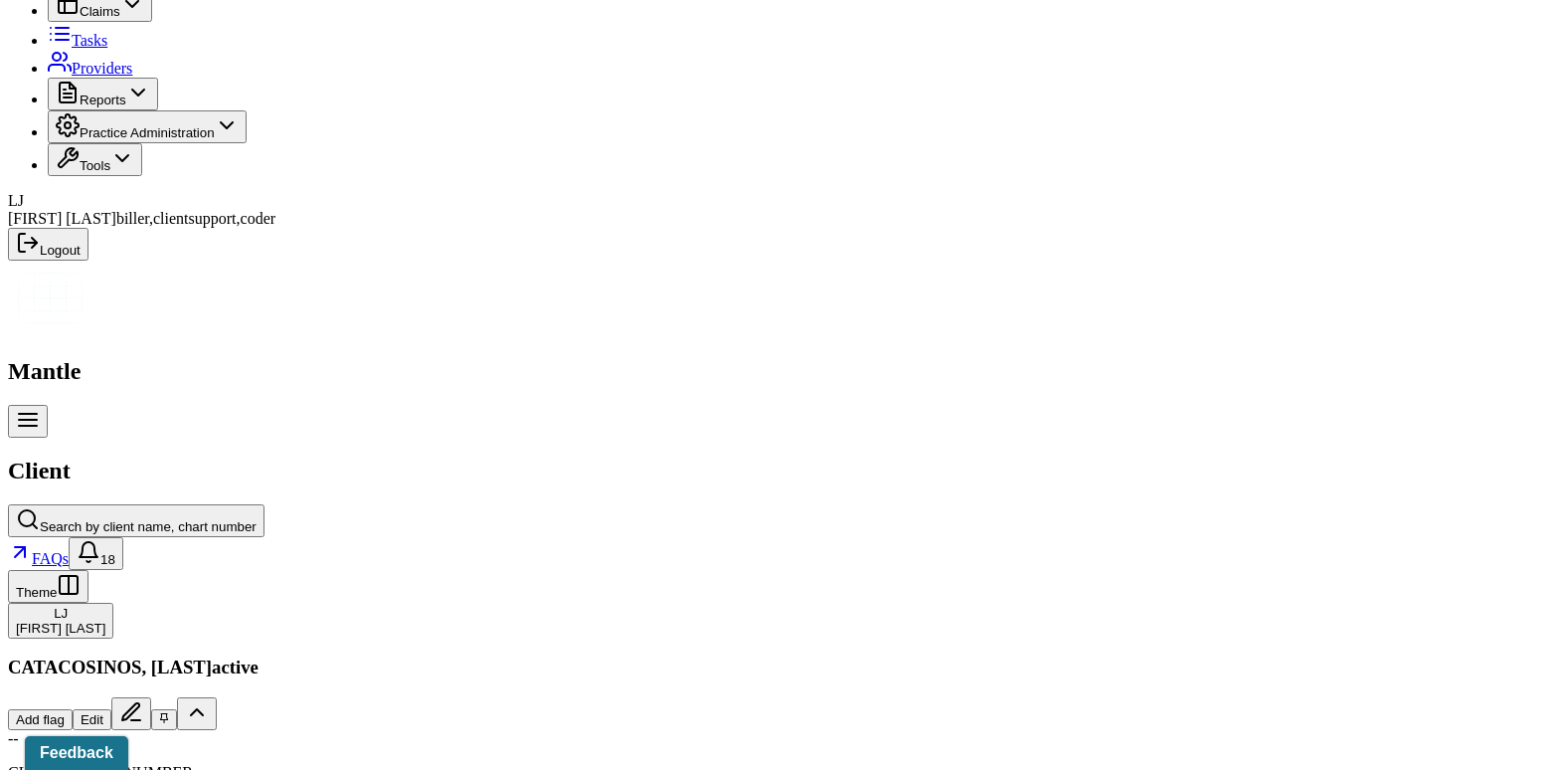 scroll, scrollTop: 262, scrollLeft: 0, axis: vertical 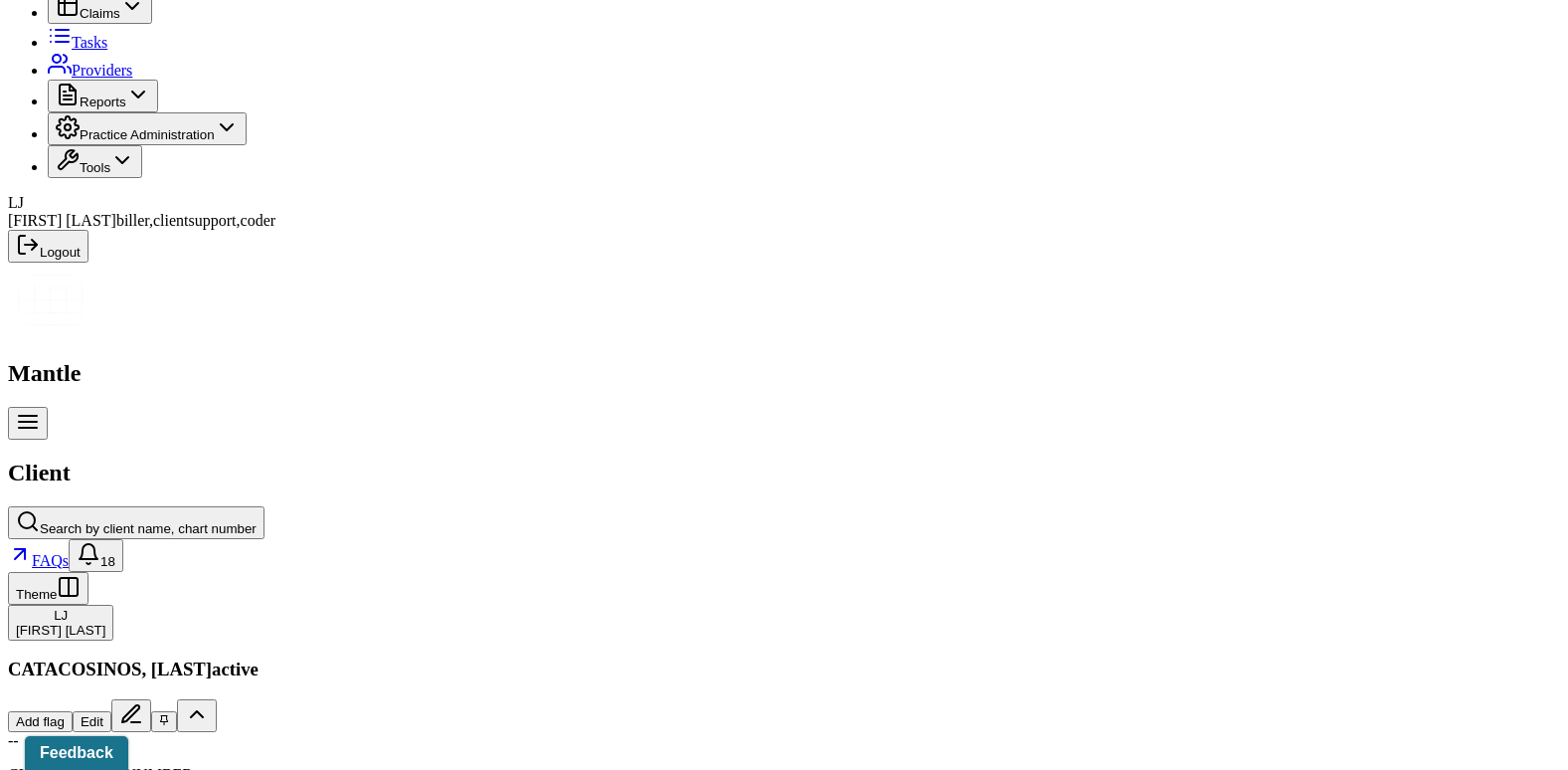 click on "Claims" at bounding box center [405, 2230] 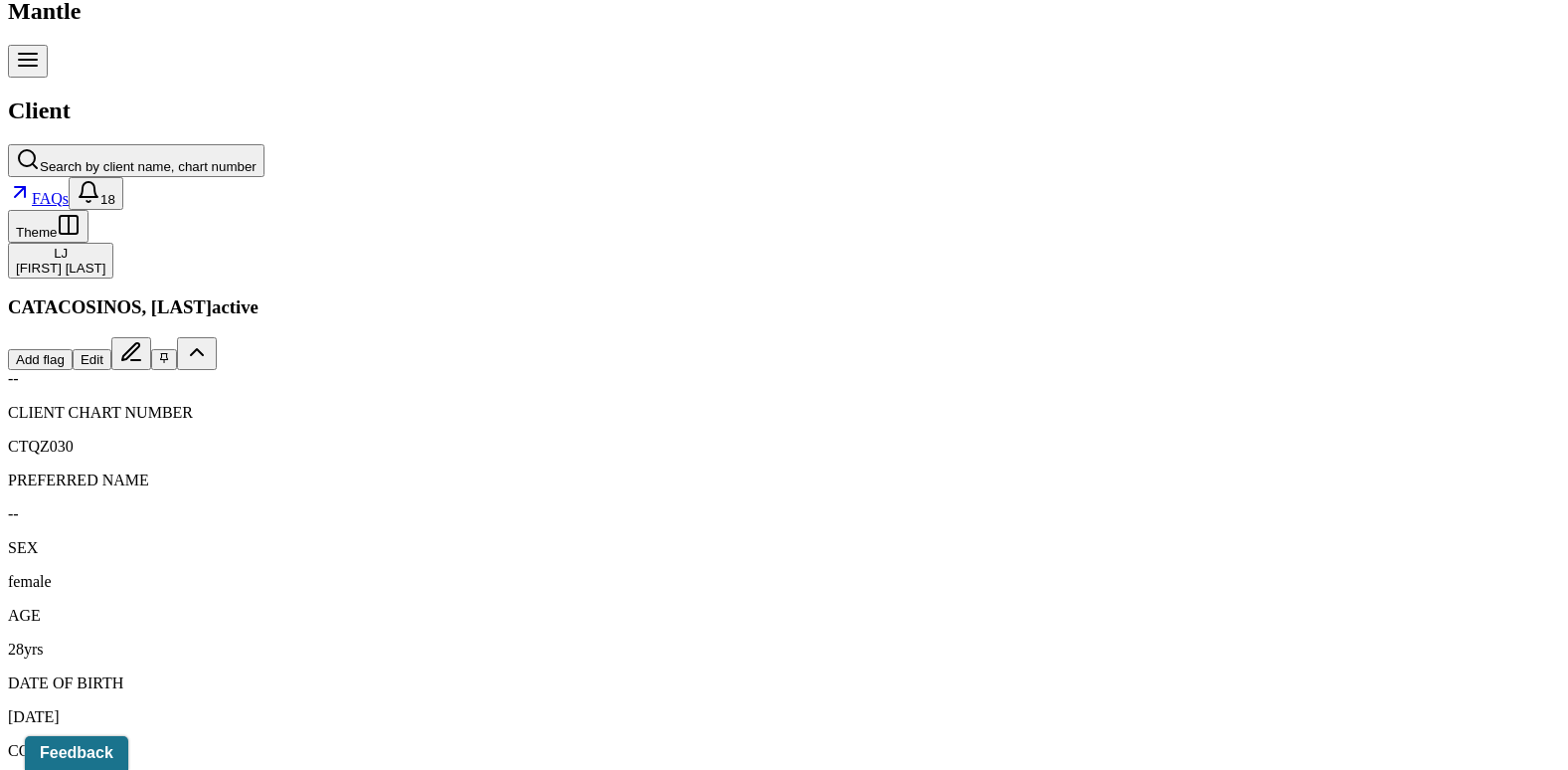 scroll, scrollTop: 660, scrollLeft: 0, axis: vertical 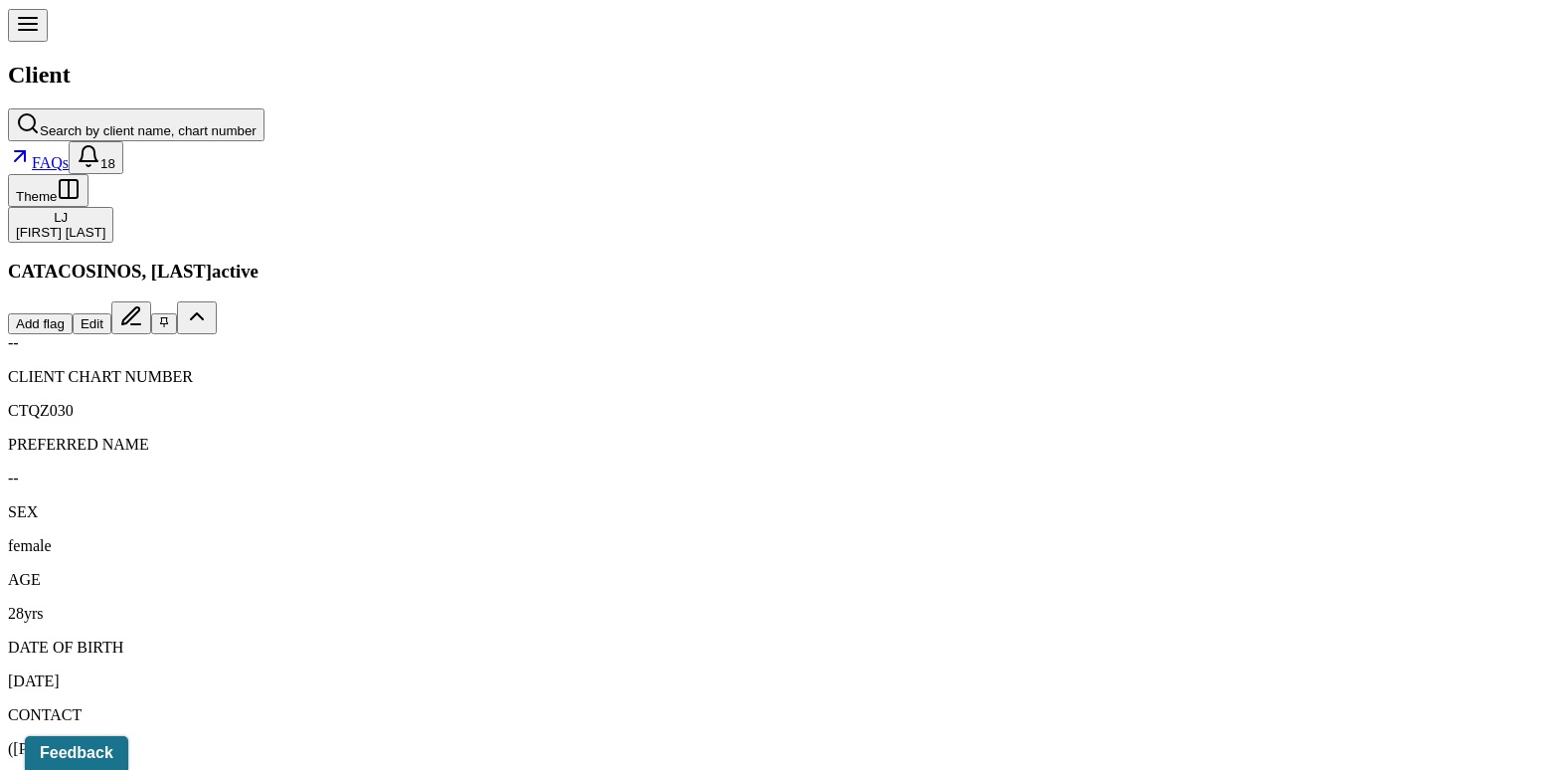 click 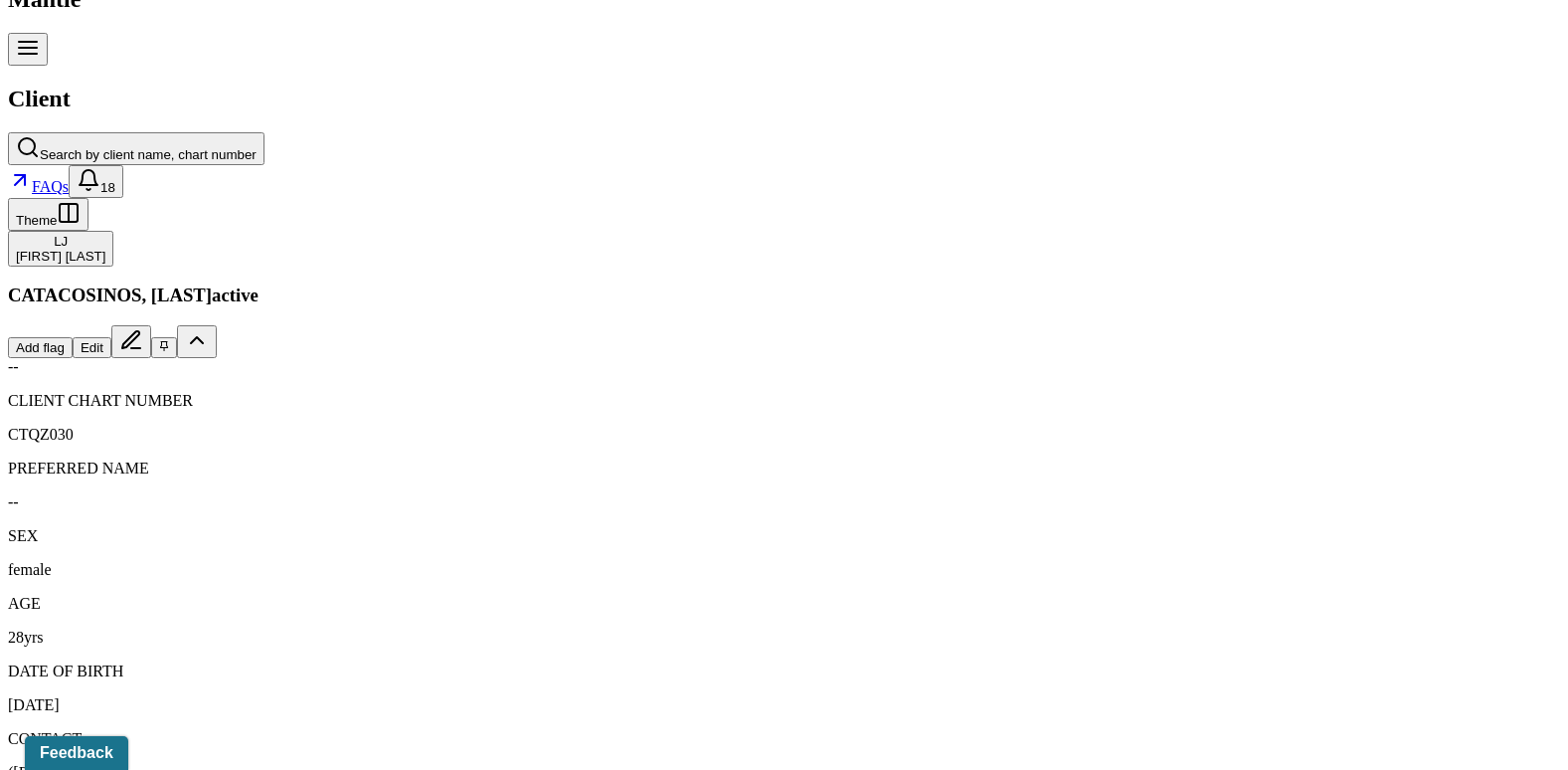 scroll, scrollTop: 560, scrollLeft: 0, axis: vertical 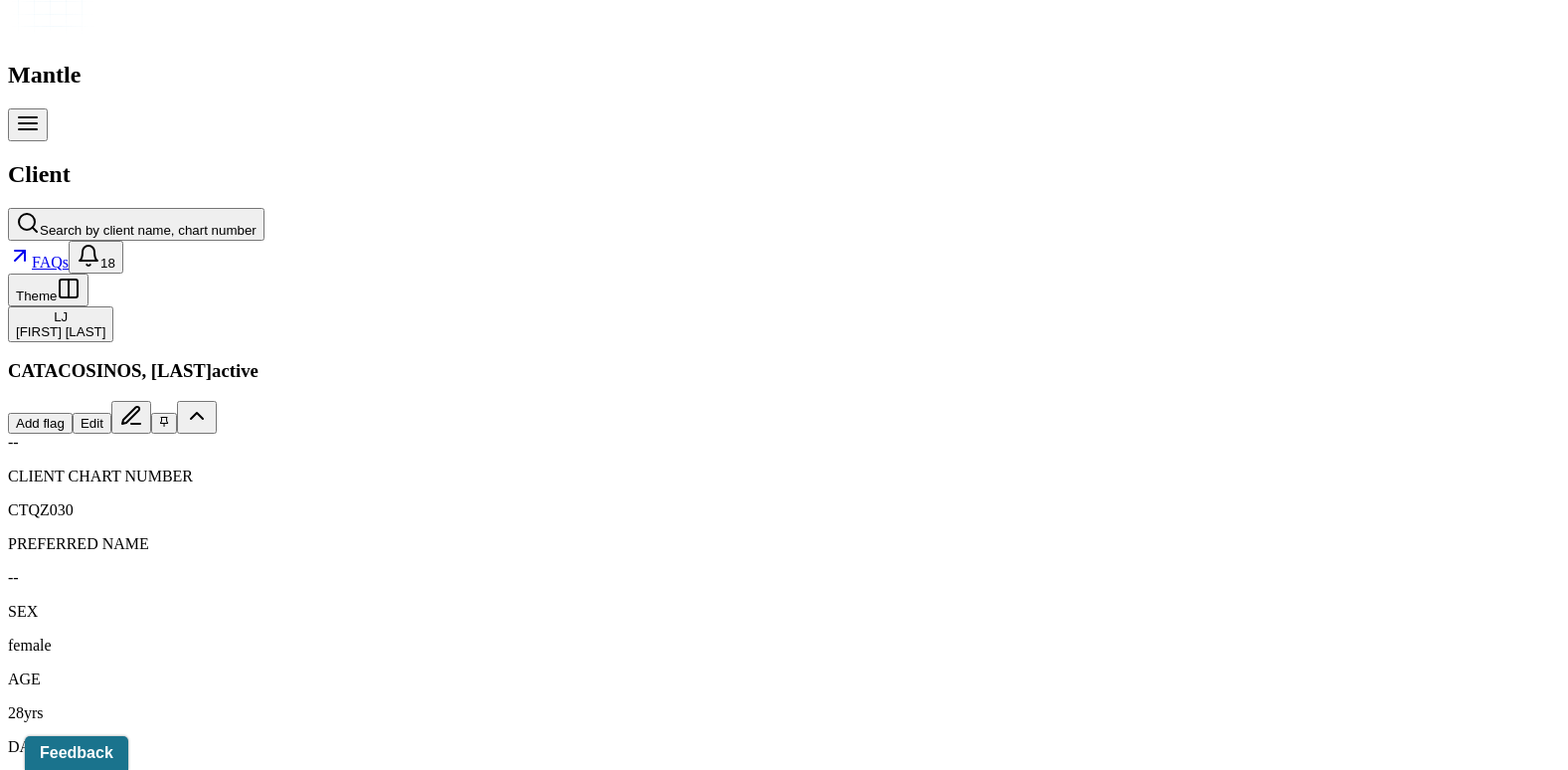 click 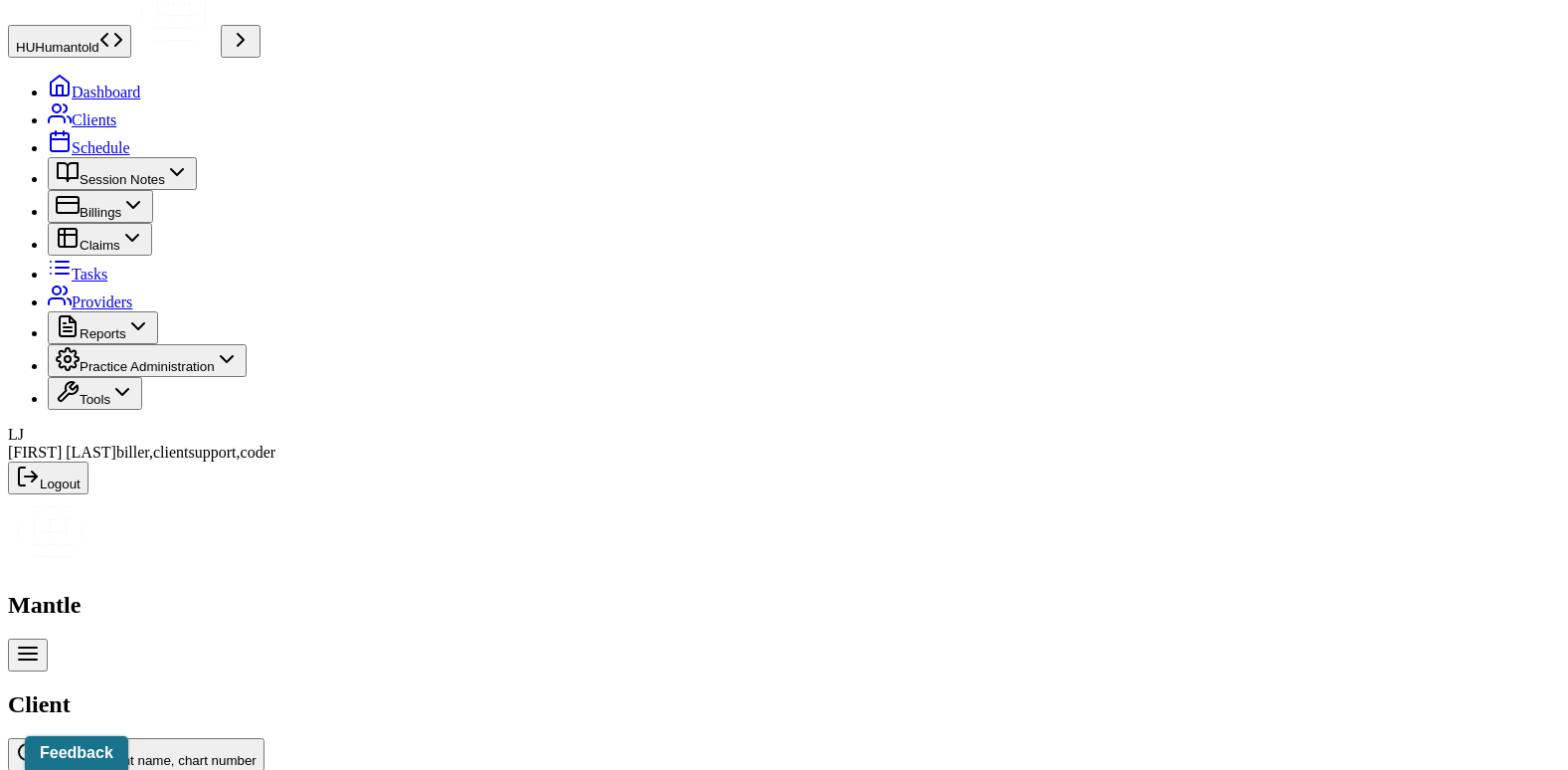 scroll, scrollTop: 0, scrollLeft: 0, axis: both 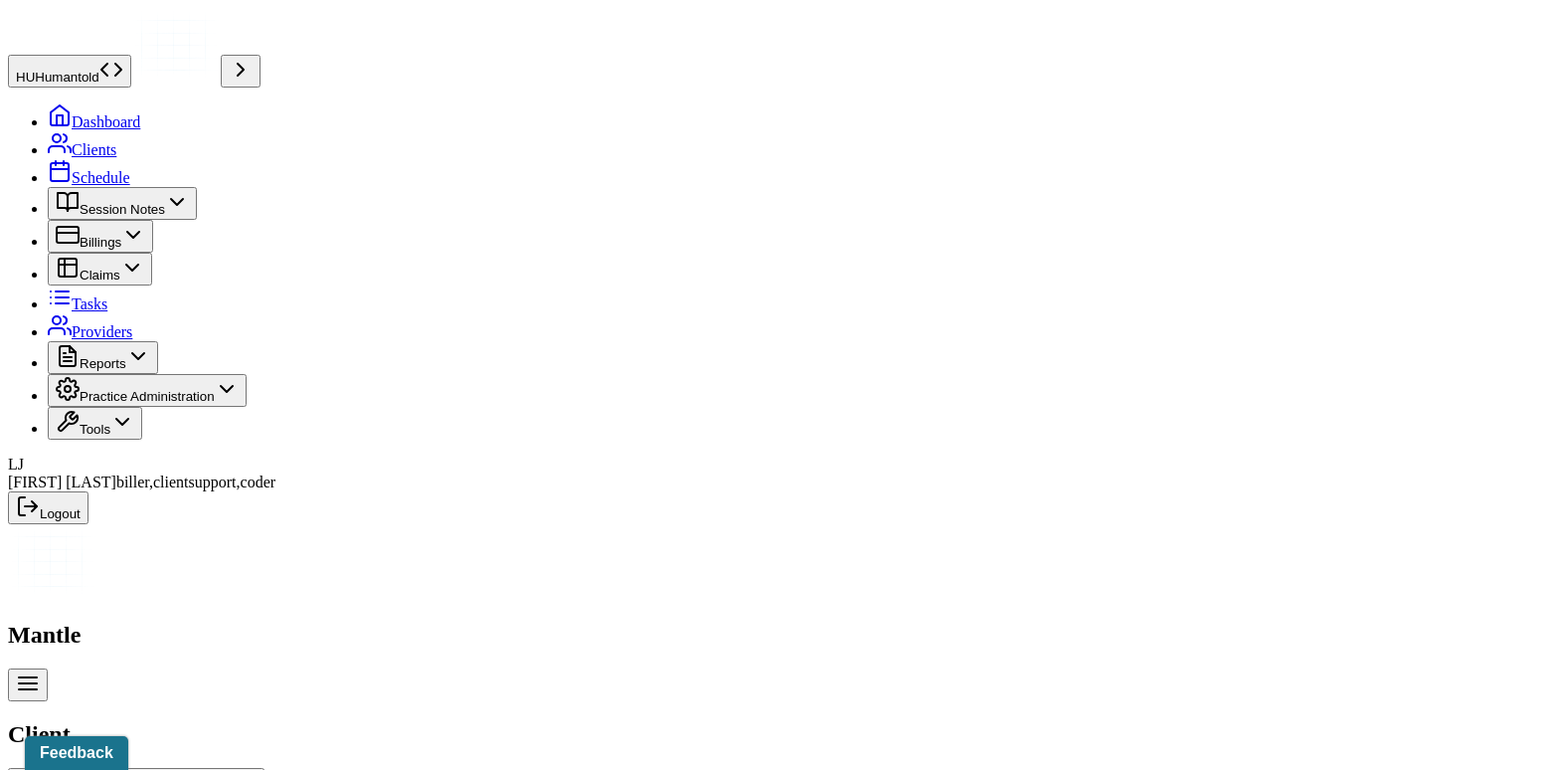 drag, startPoint x: 348, startPoint y: 253, endPoint x: 495, endPoint y: 253, distance: 147 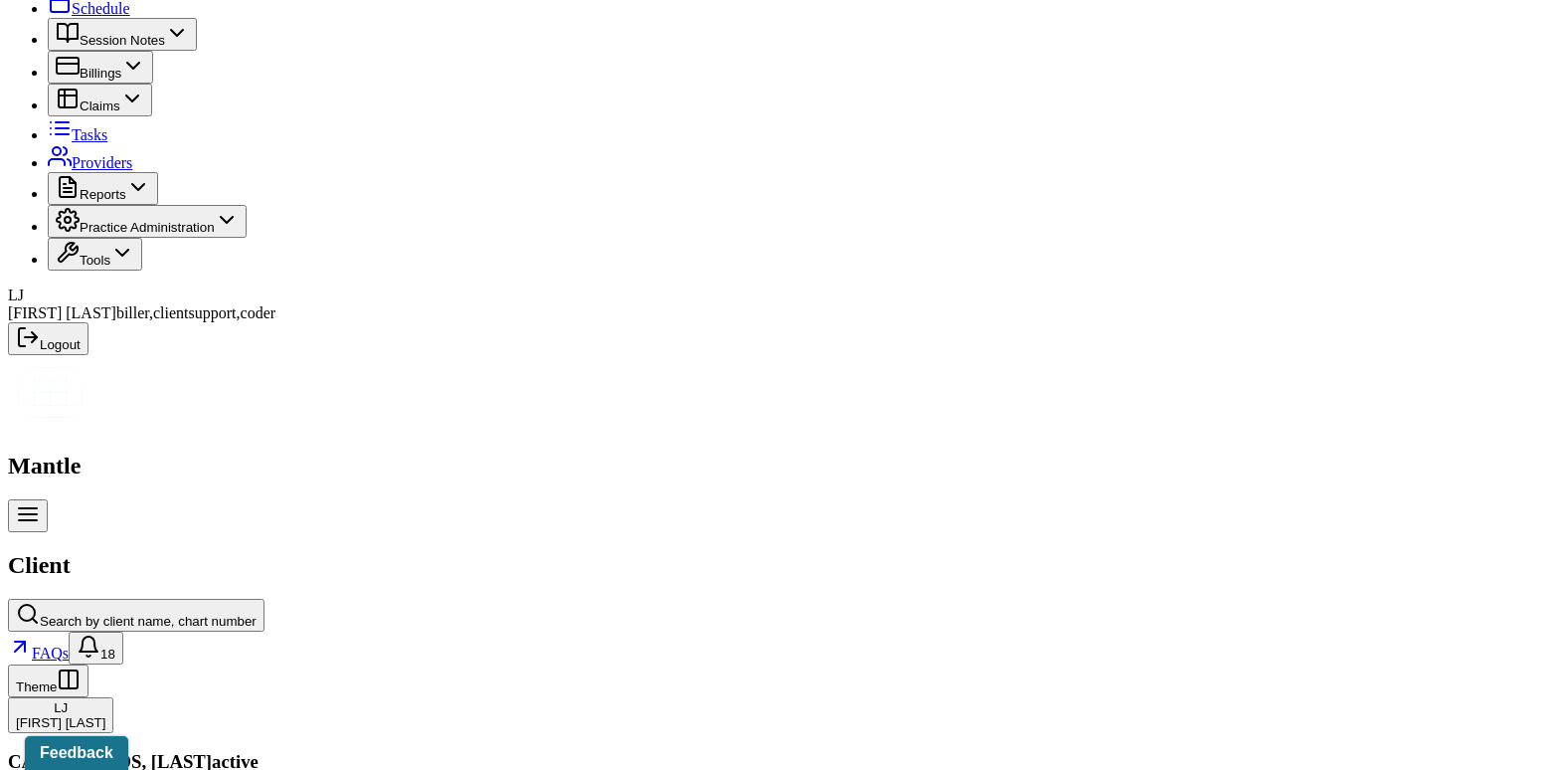 scroll, scrollTop: 199, scrollLeft: 0, axis: vertical 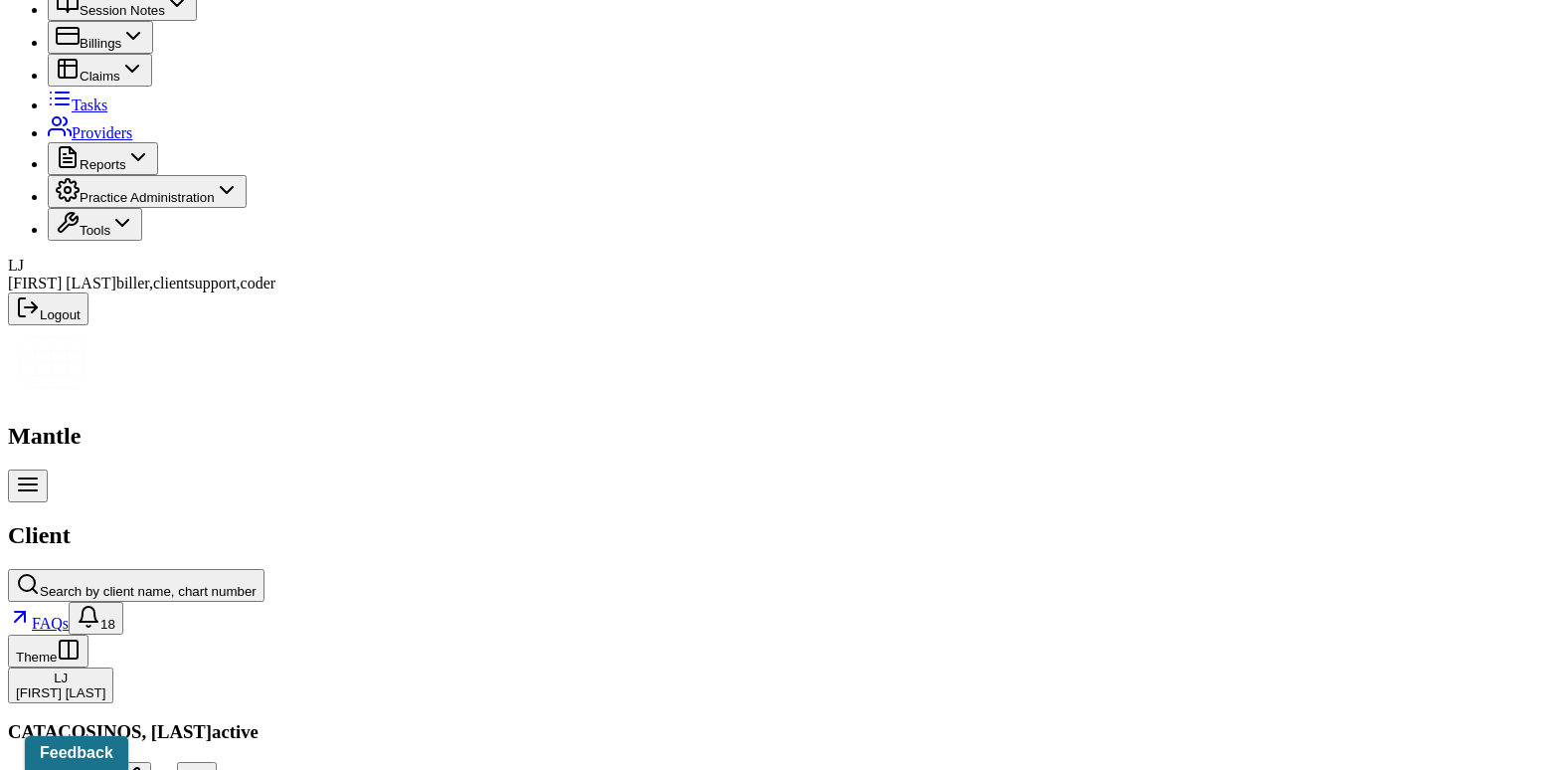click on "Claims" at bounding box center (405, 2293) 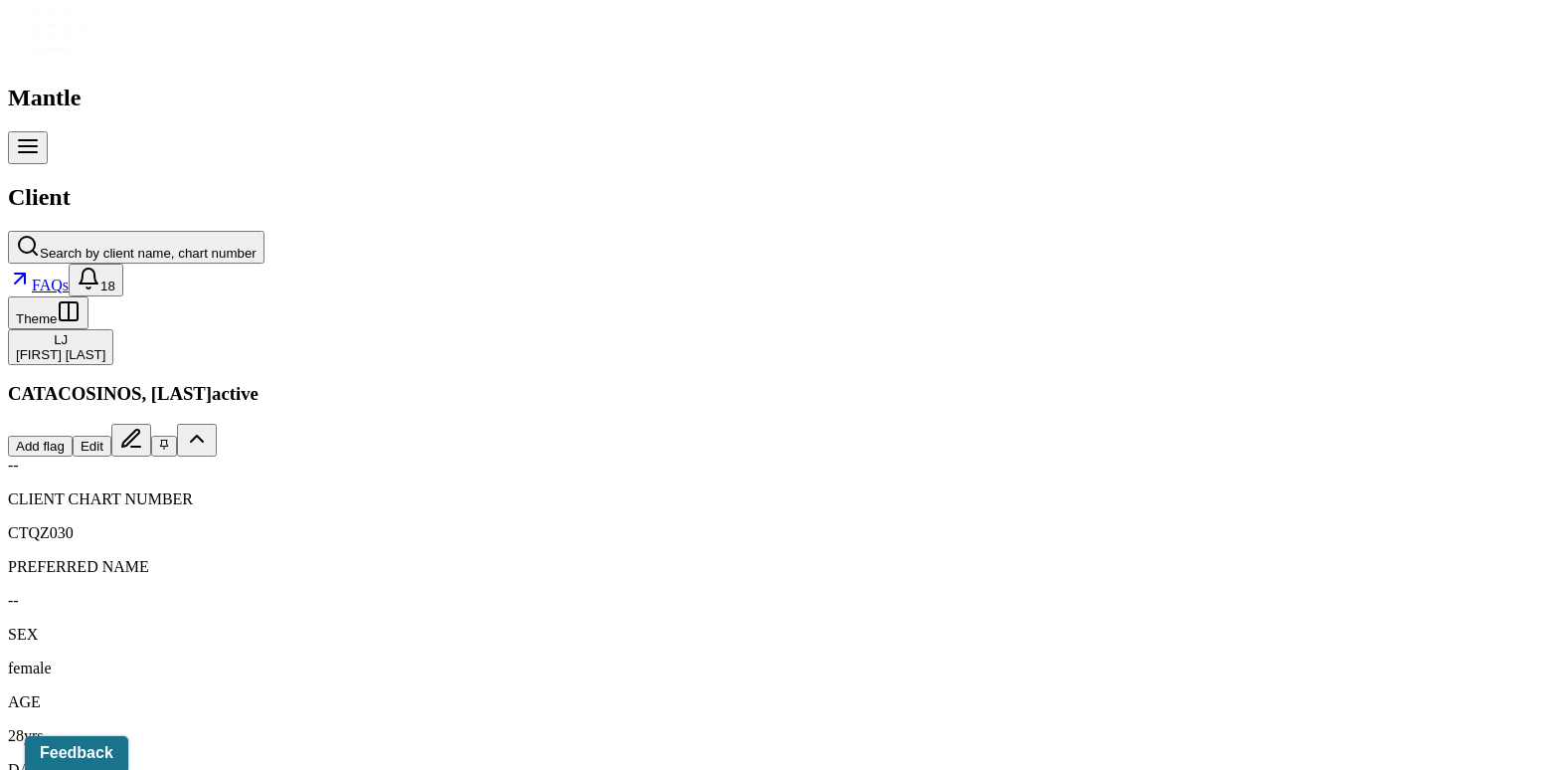 scroll, scrollTop: 696, scrollLeft: 0, axis: vertical 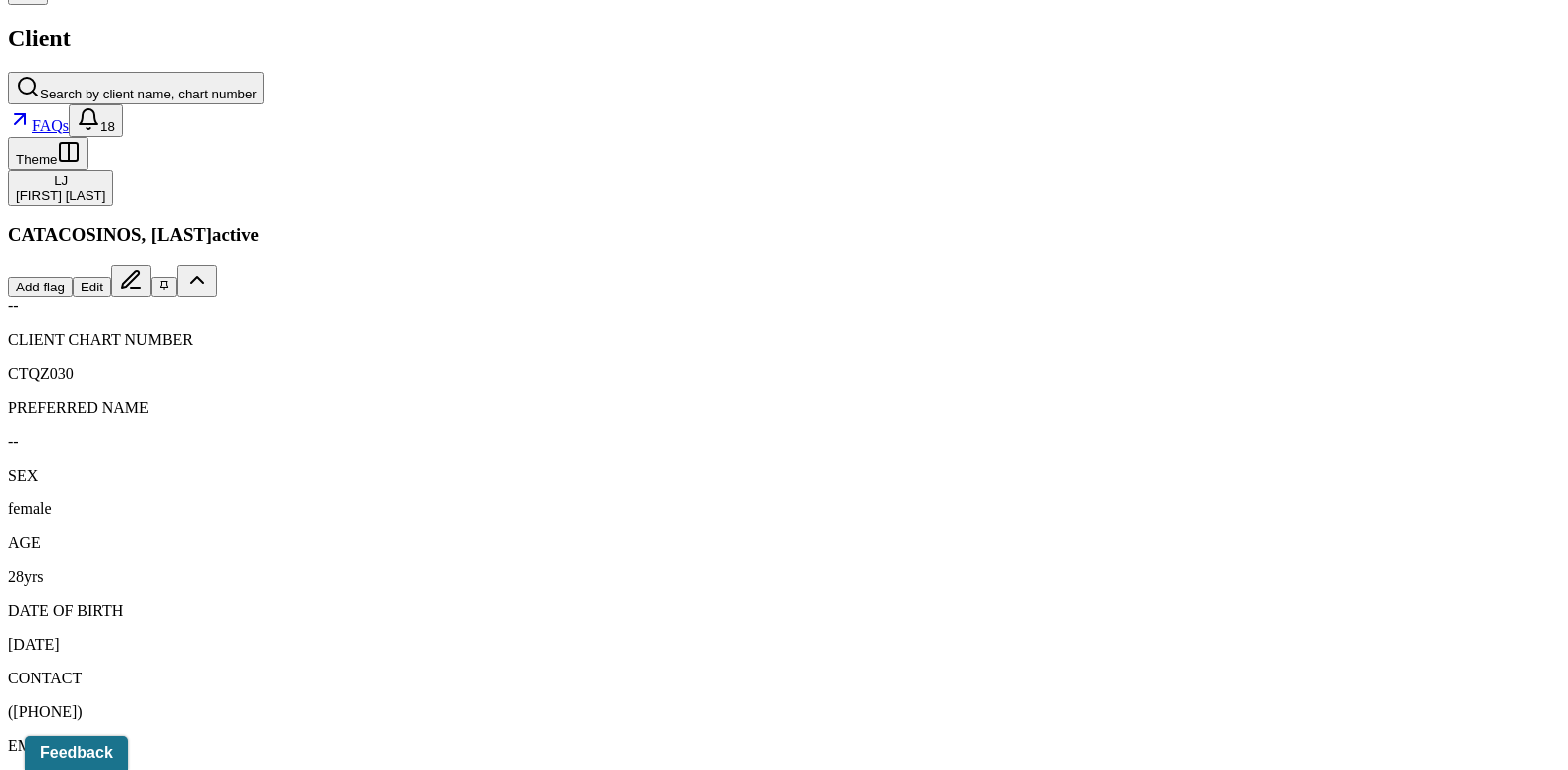 click on "08/04/2025" at bounding box center (134, 2152) 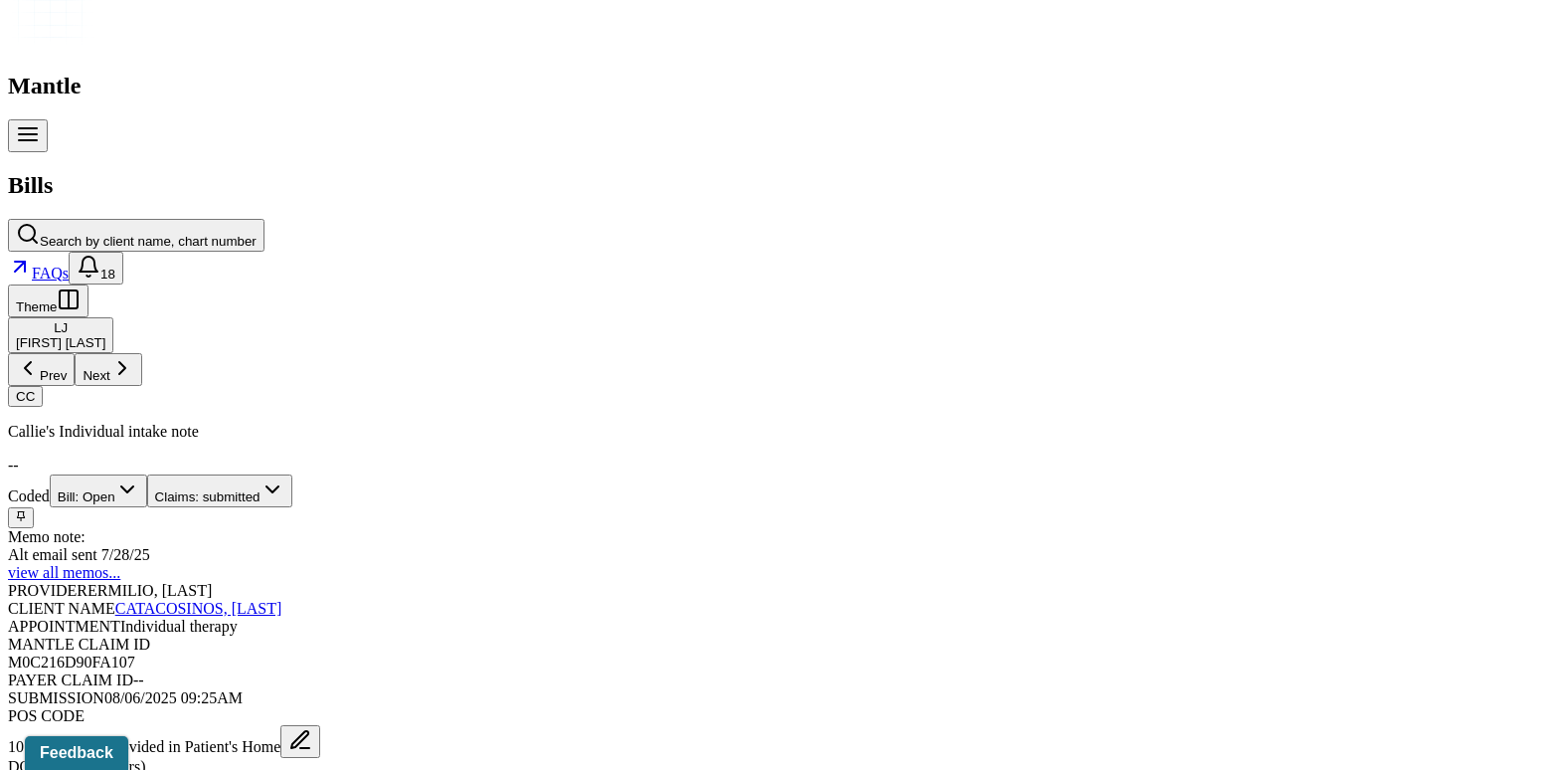 scroll, scrollTop: 597, scrollLeft: 0, axis: vertical 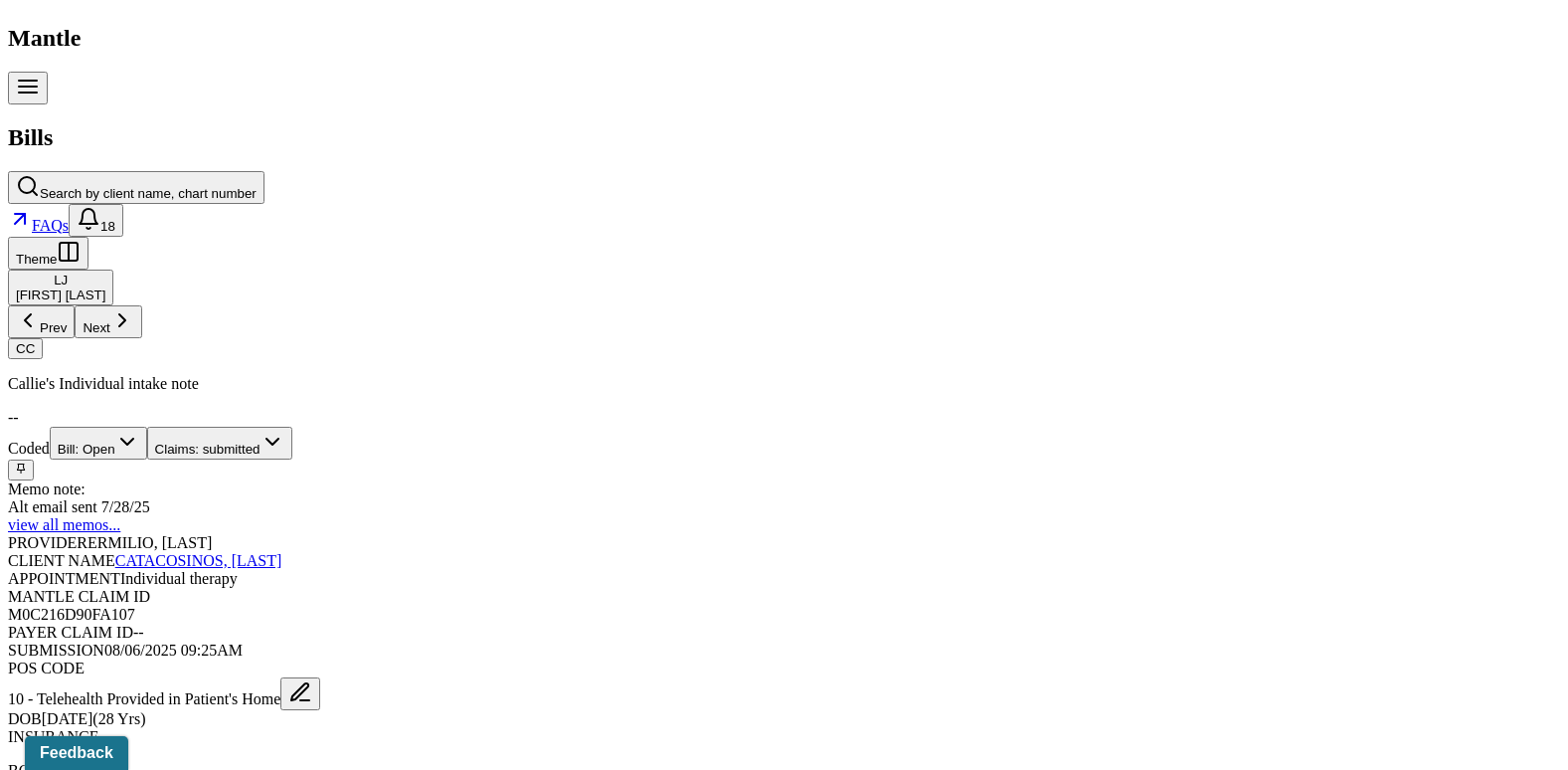 click on "Check unmatched payments" at bounding box center (282, 1617) 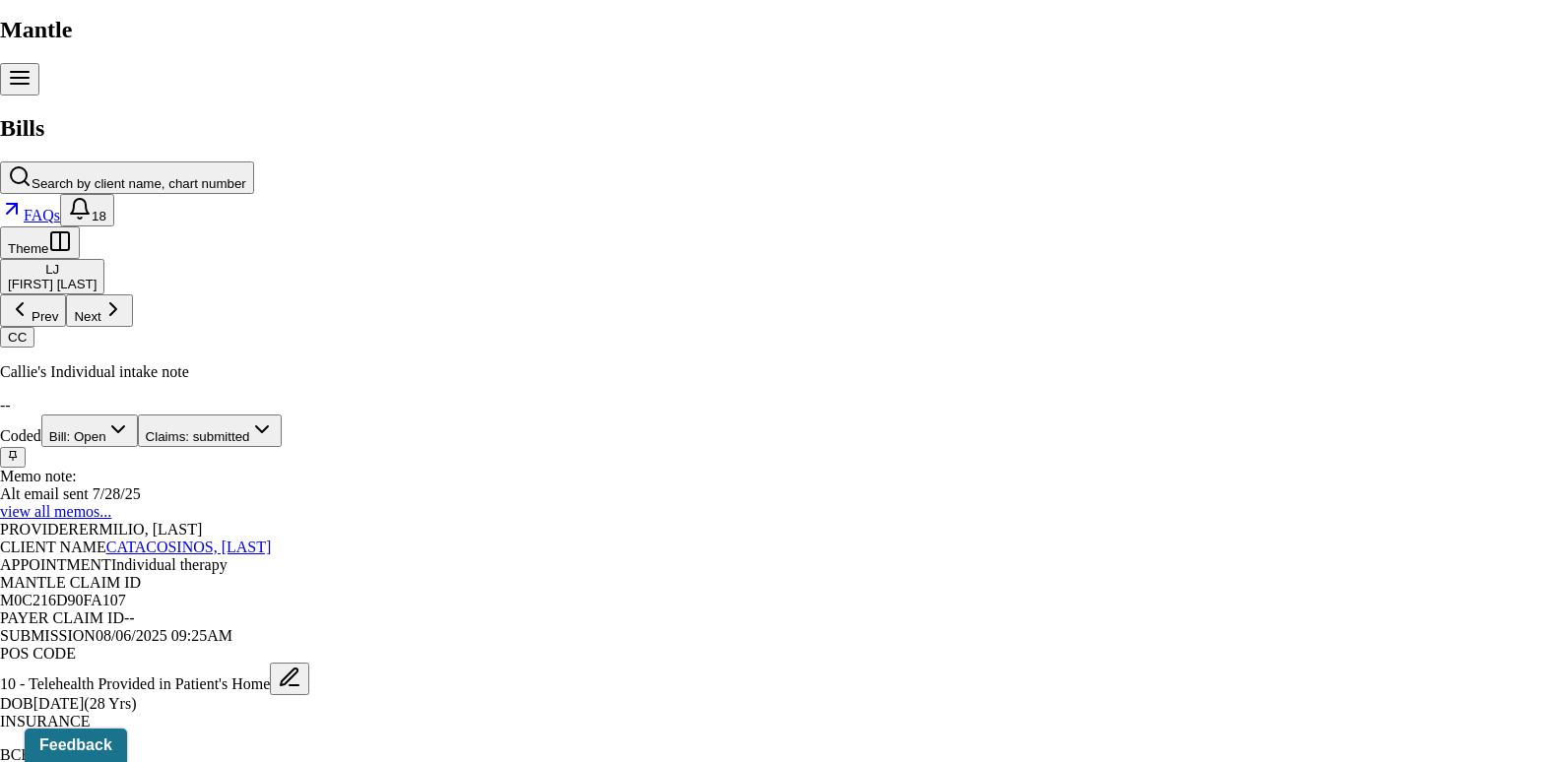 click at bounding box center [13, 2782] 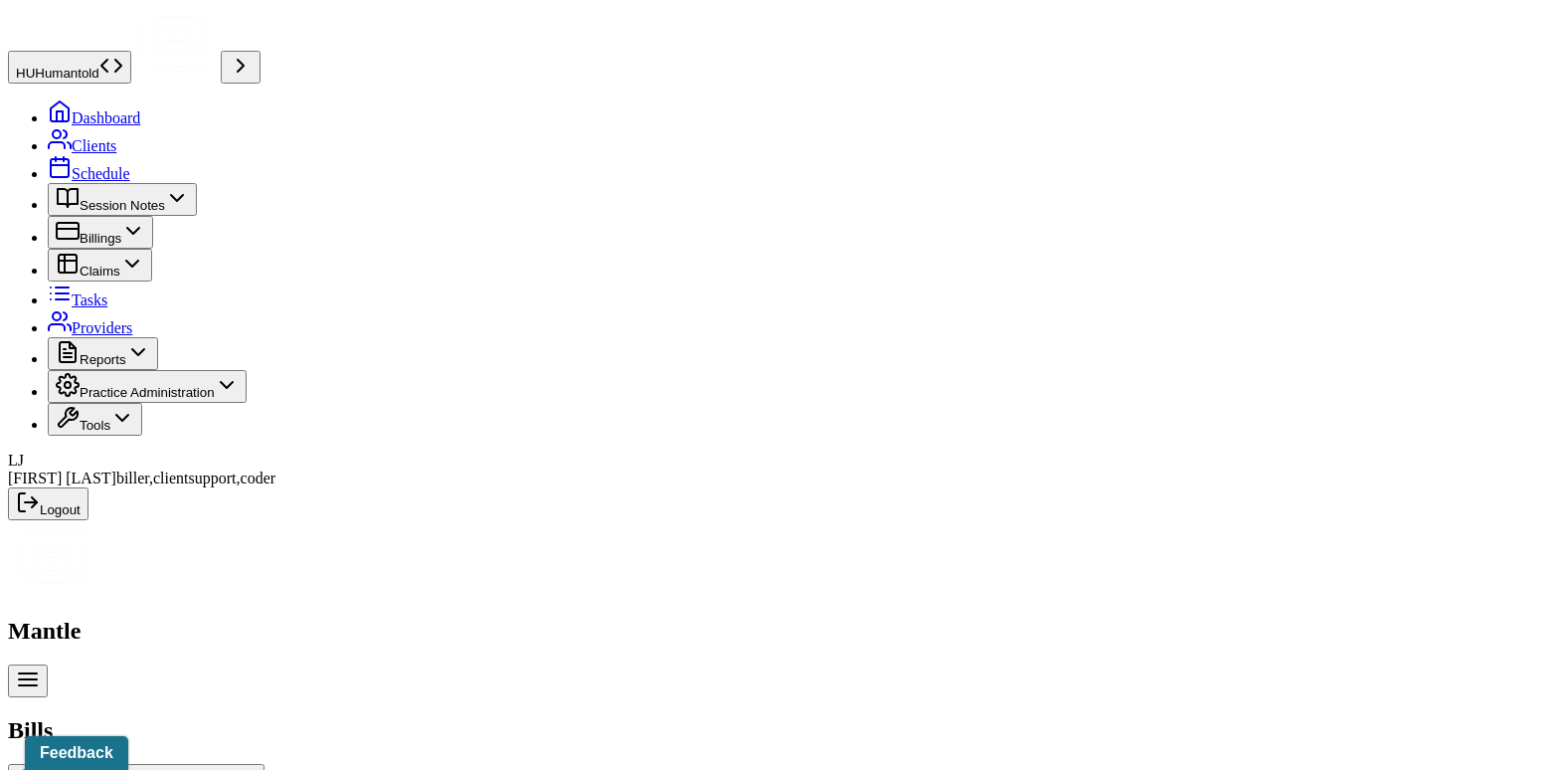 scroll, scrollTop: 0, scrollLeft: 0, axis: both 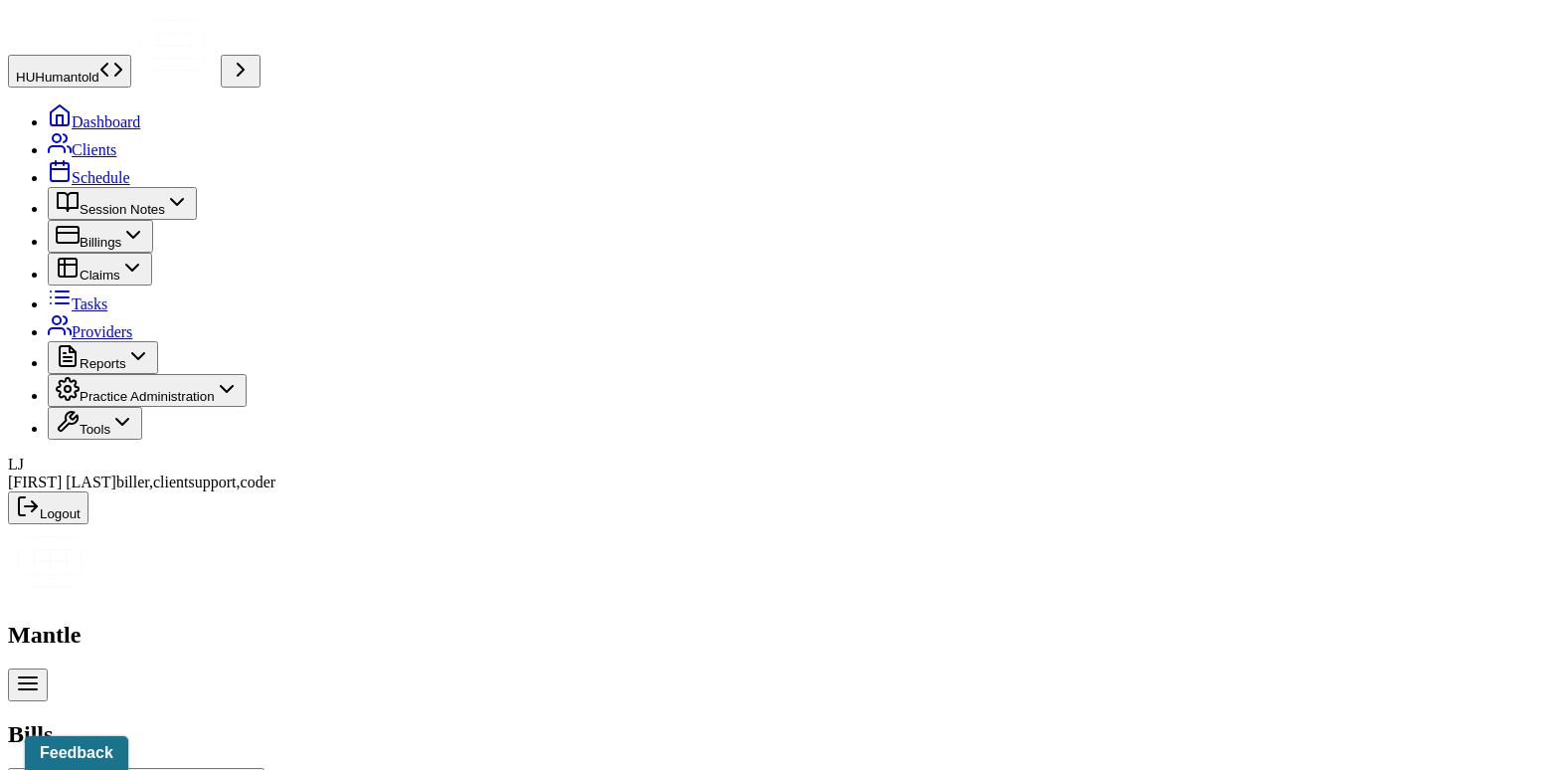 click on "CC [FIRST_NAME]'s Individual intake note -- Coded Bill: Open Claims: submitted Memo note: Alt email sent [DATE] view all memos... PROVIDER [LAST_NAME], [FIRST_NAME] CLIENT NAME [LAST_NAME], [FIRST_NAME] APPOINTMENT Individual therapy MANTLE CLAIM ID [CLAIM_ID] PAYER CLAIM ID -- SUBMISSION [DATE] [TIME] POS CODE [NUMBER] - Telehealth Provided in Patient's Home DOB [DATE] ( [AGE] Yrs) INSURANCE BCBS CHART NUMBER [CHART_NUMBER] CPT CODE [CPT_CODE] DATE OF SERVICE [DATE] [TIME] - [TIME] ( [DURATION] ) CONTACT ([PHONE]) EMAIL [EMAIL] SEX female SIGNATURE JE ([DATE], [TIME]) MODIFIER Edit [NUMBER] Telemedicine DIAGNOSIS Edit Primary: F41.1 GENERALIZED ANXIETY DISORDER , Secondary: F90.0 ATTENTION-DEFICIT/HYPERACTIVITY DISORDER, PREDOMINANTLY INATTENTIVE PRESENTATION Tertiary: F42.9 OBSESSIVE-COMPULSIVE DISORDER, UNSPECIFIED" at bounding box center [784, 1375] 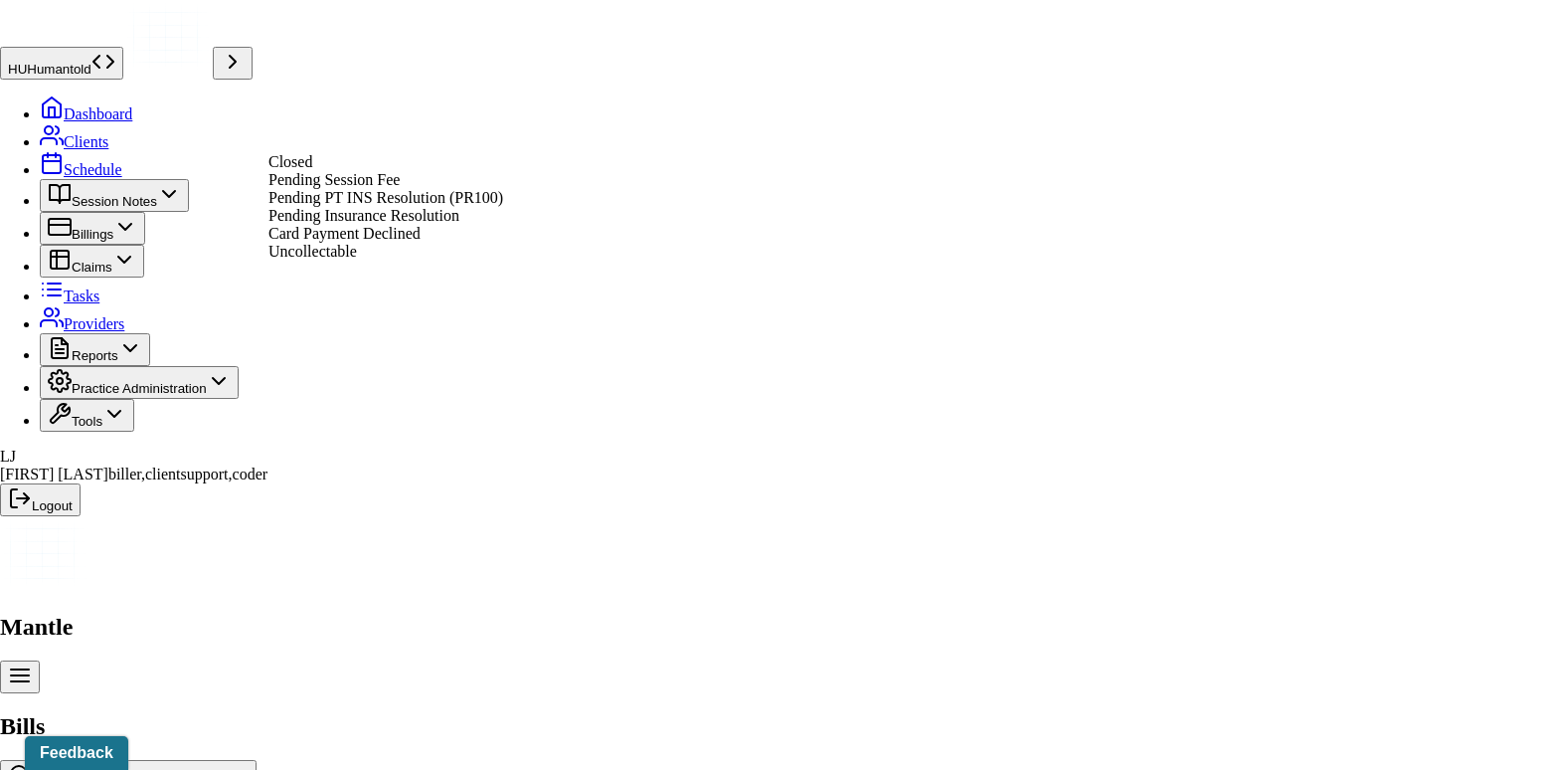 click on "Bill: Open" at bounding box center [90, 1032] 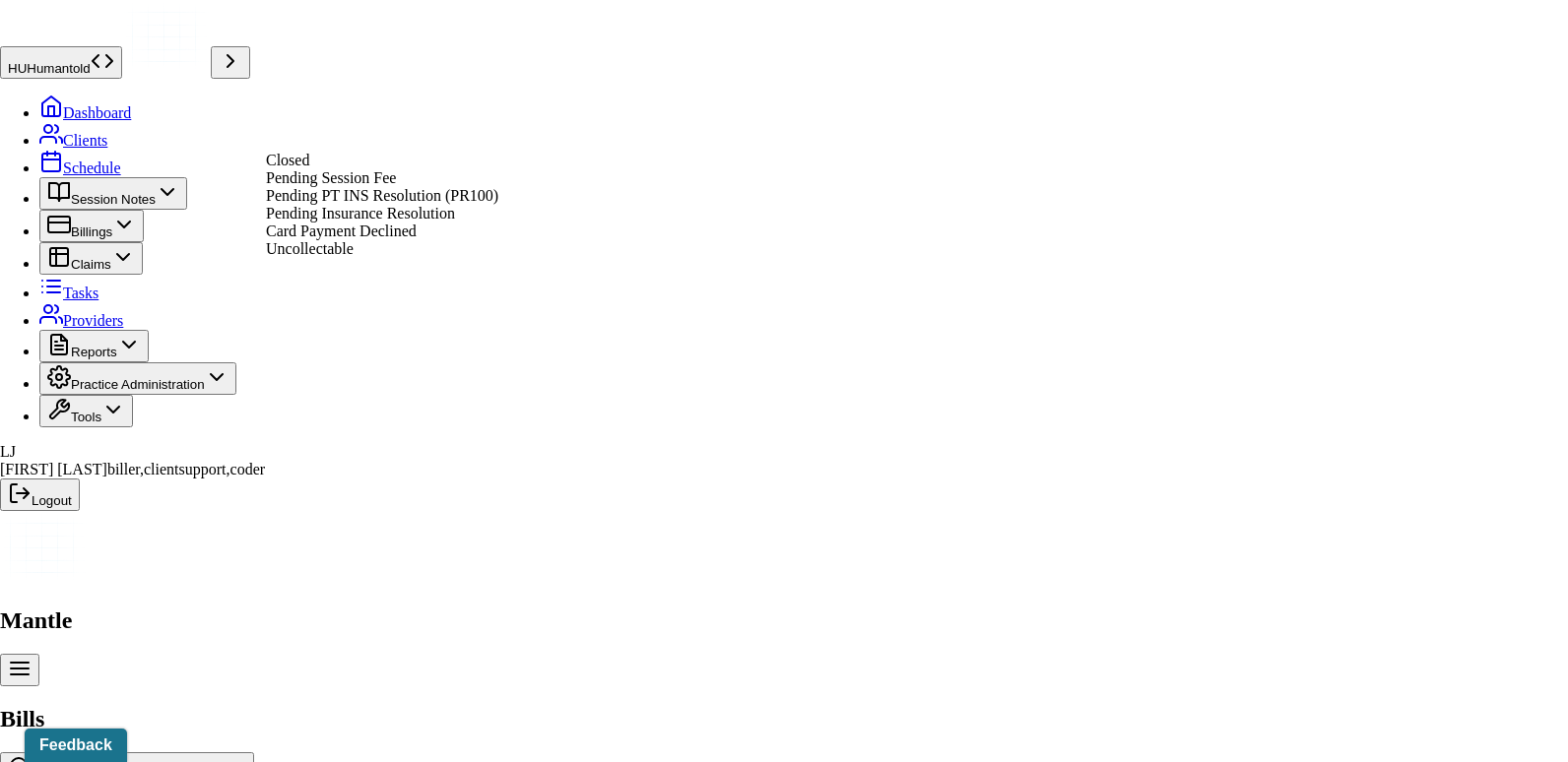 click on "Pending Insurance Resolution" at bounding box center [360, 213] 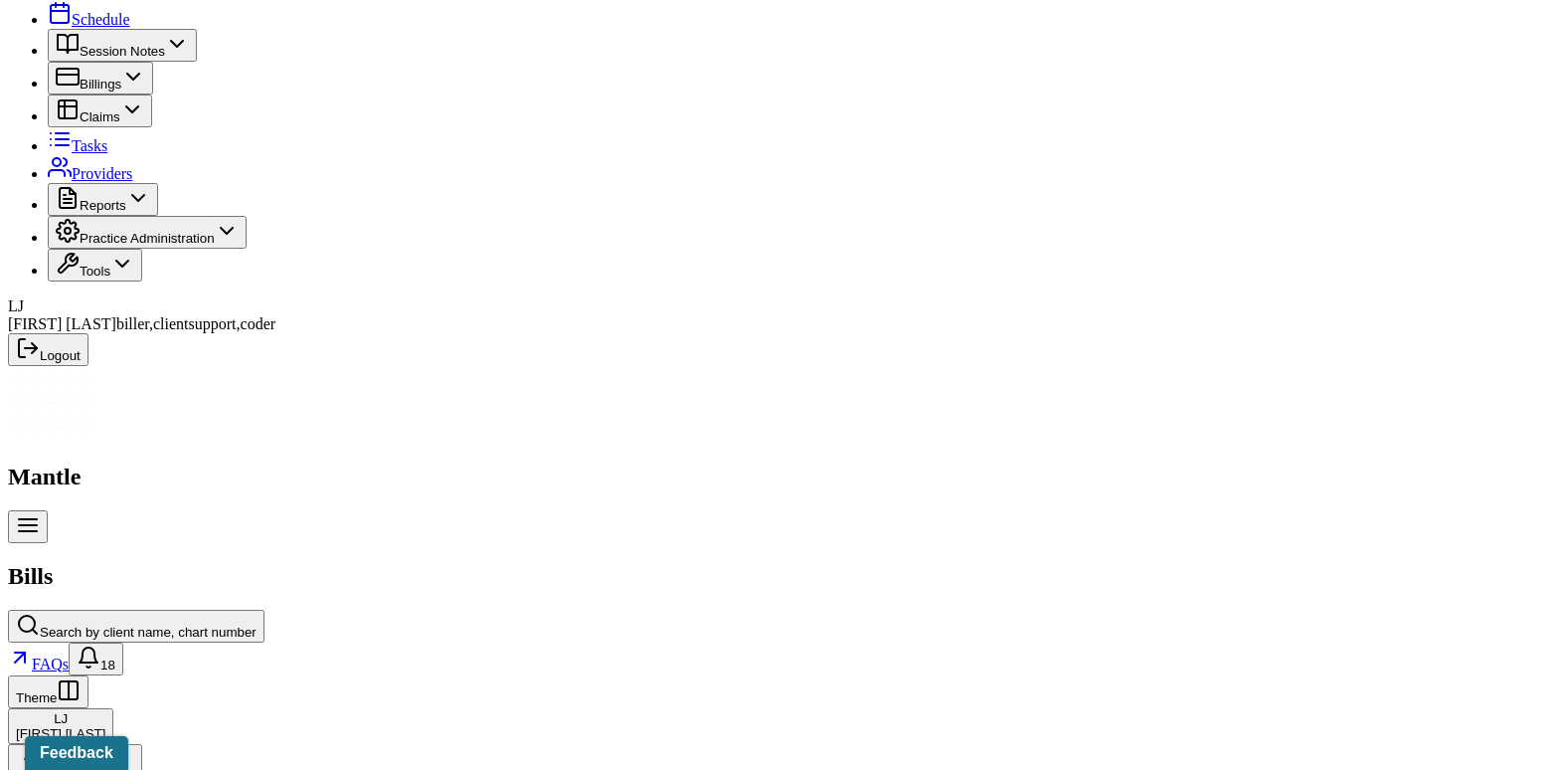 scroll, scrollTop: 0, scrollLeft: 0, axis: both 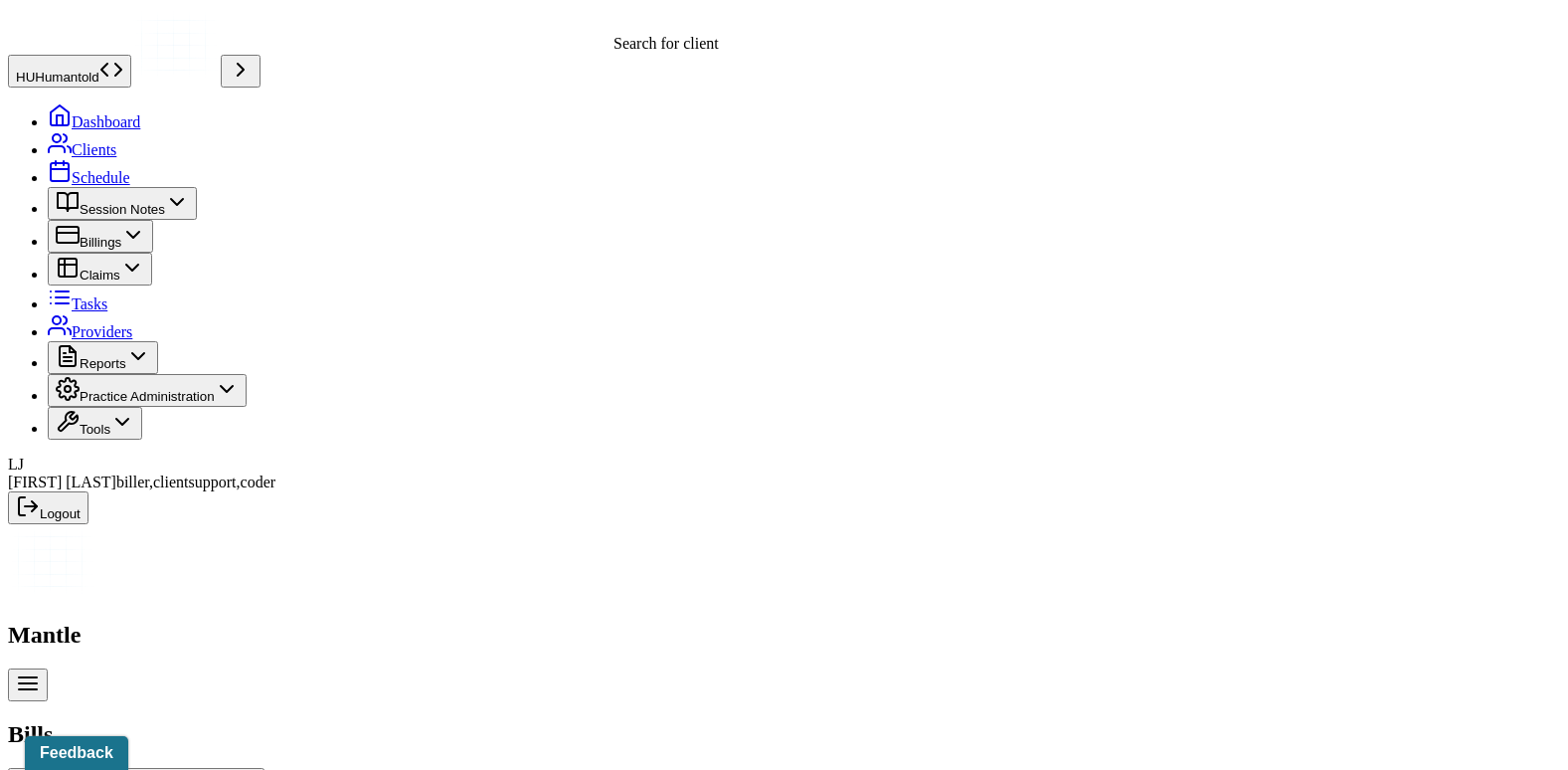 click on "Search by client name, chart number" at bounding box center (148, 790) 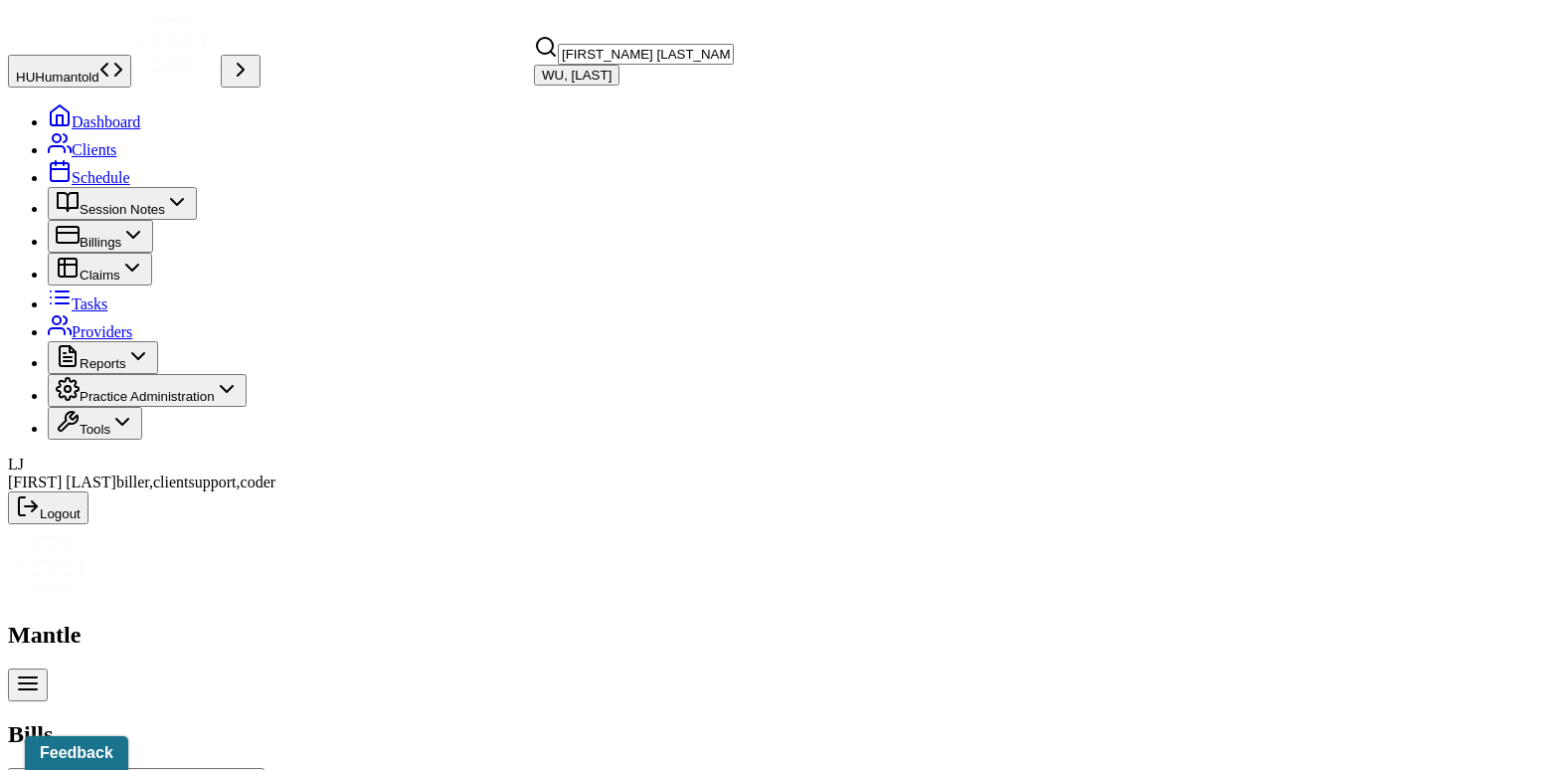 type on "[FIRST_NAME] [LAST_NAME]" 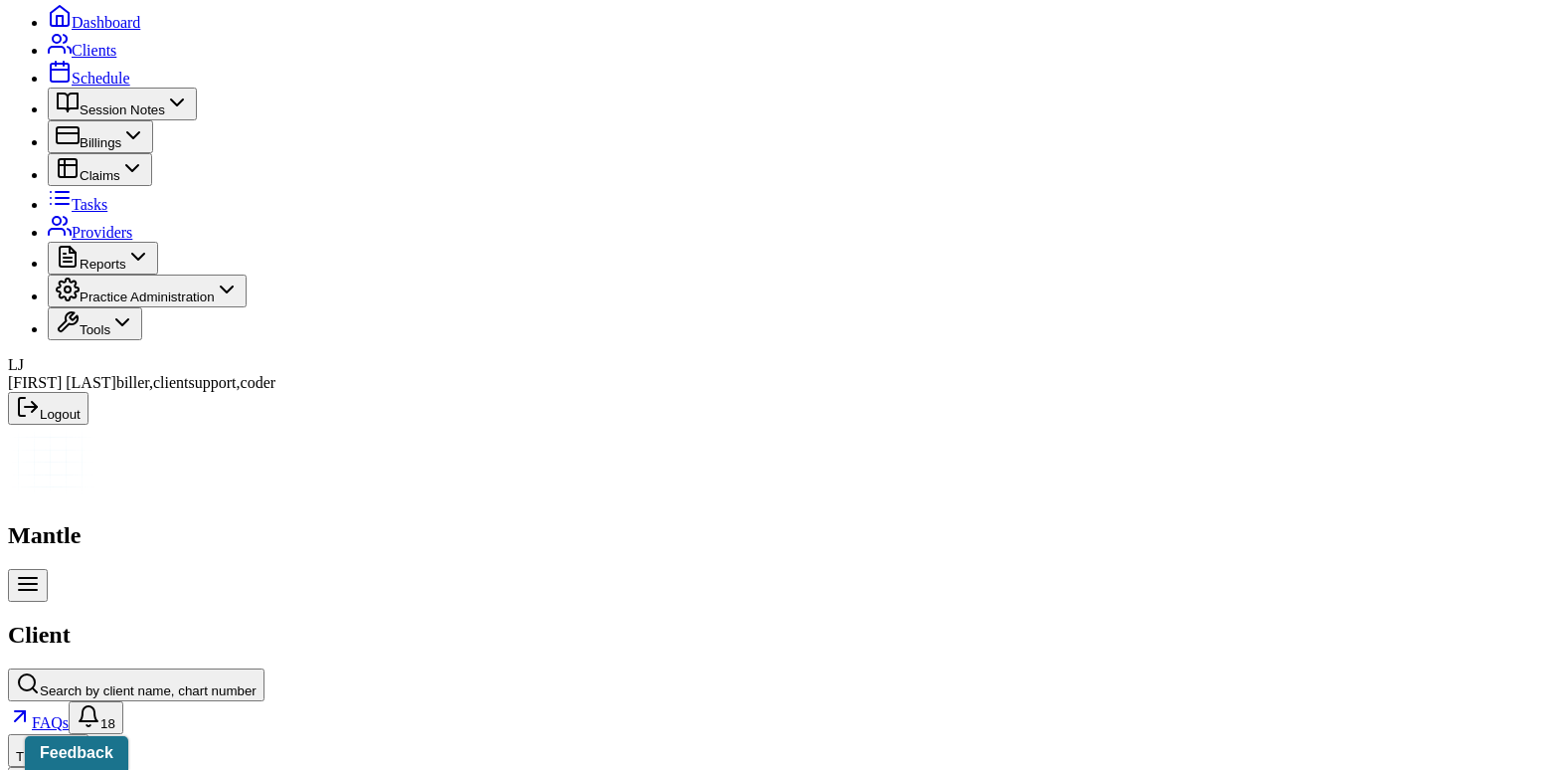 scroll, scrollTop: 116, scrollLeft: 0, axis: vertical 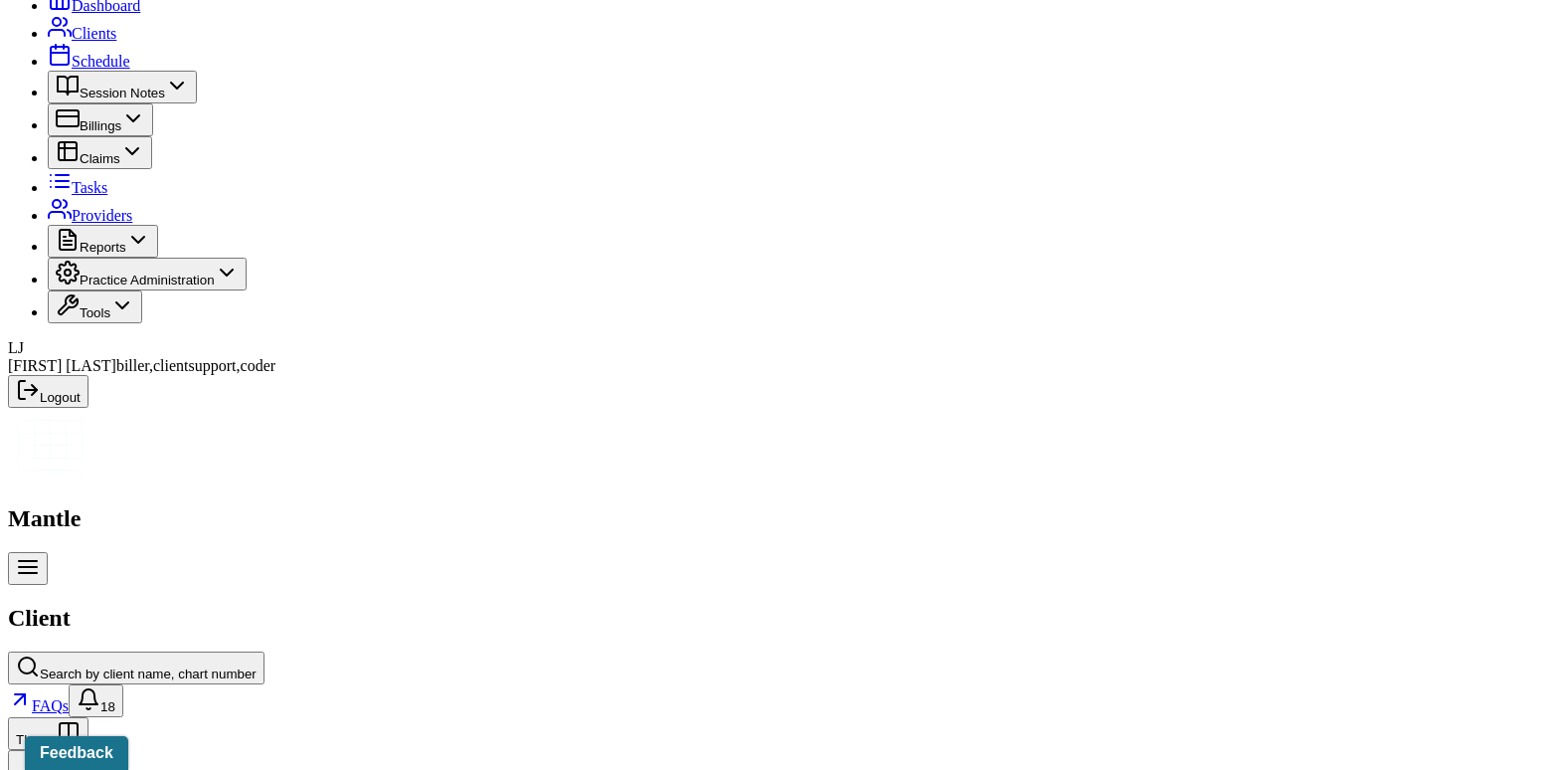 click on "Insurance/Fees" at bounding box center [323, 2376] 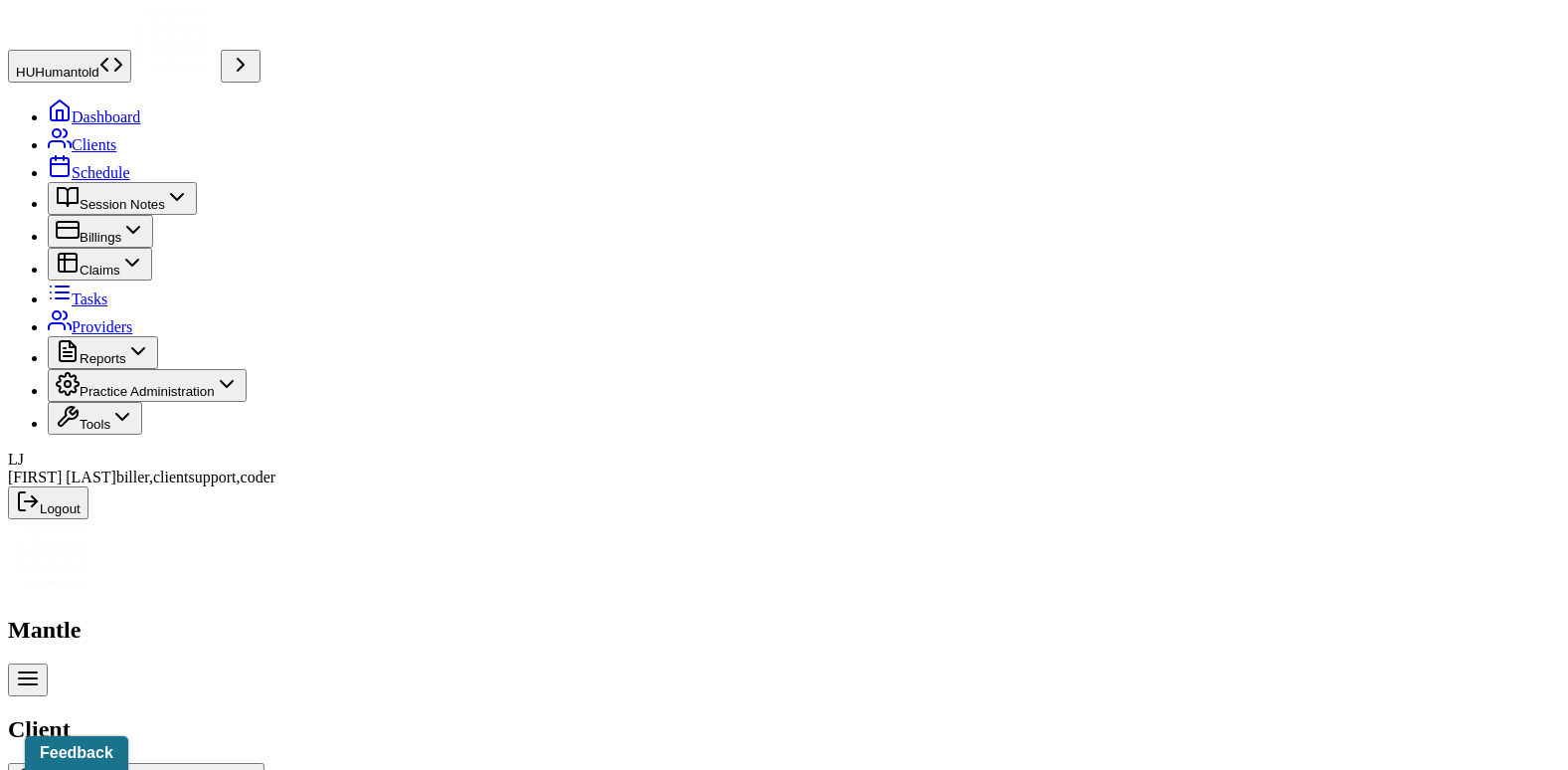 scroll, scrollTop: 0, scrollLeft: 0, axis: both 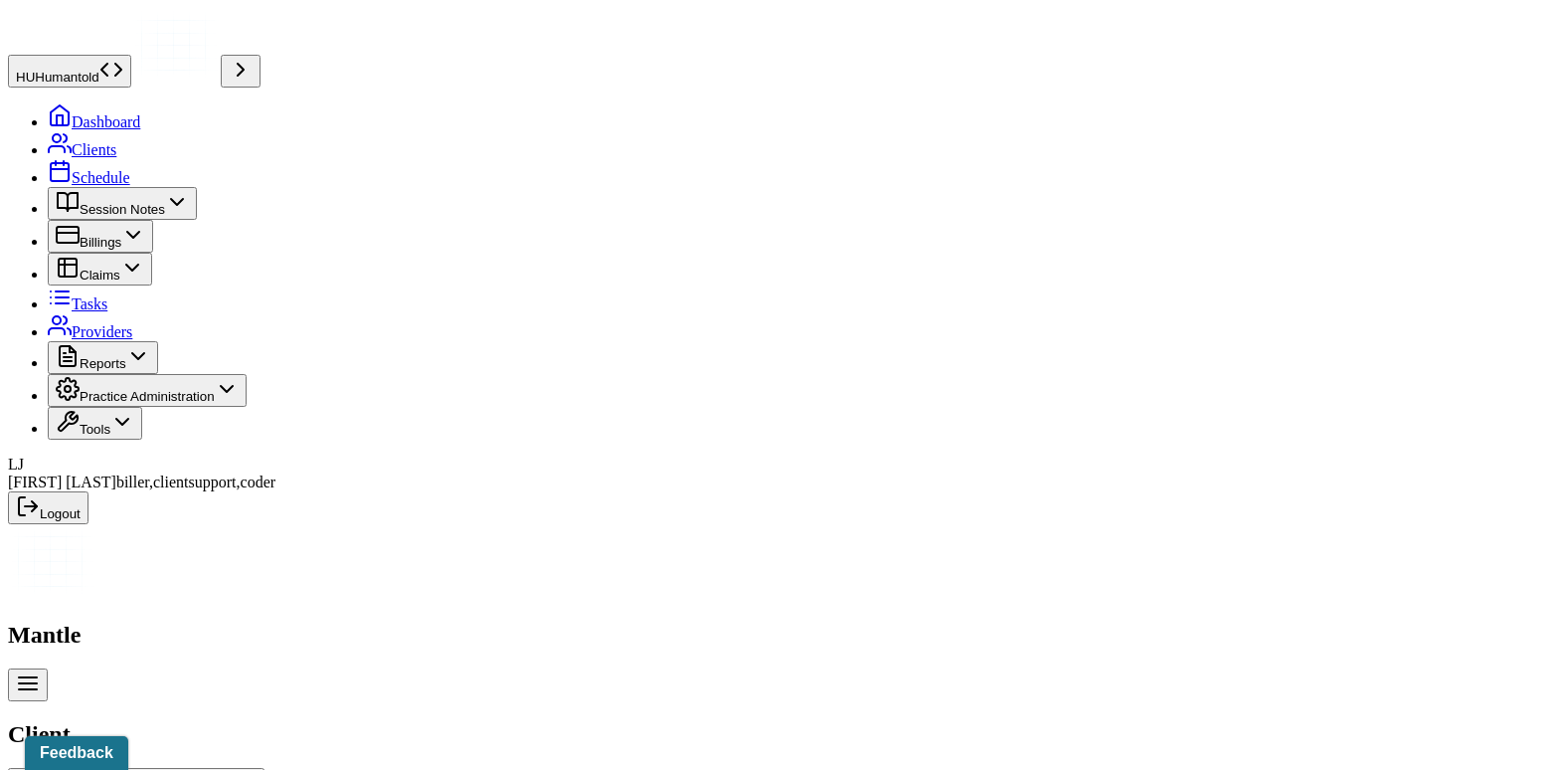 click on "Claims" at bounding box center [405, 2492] 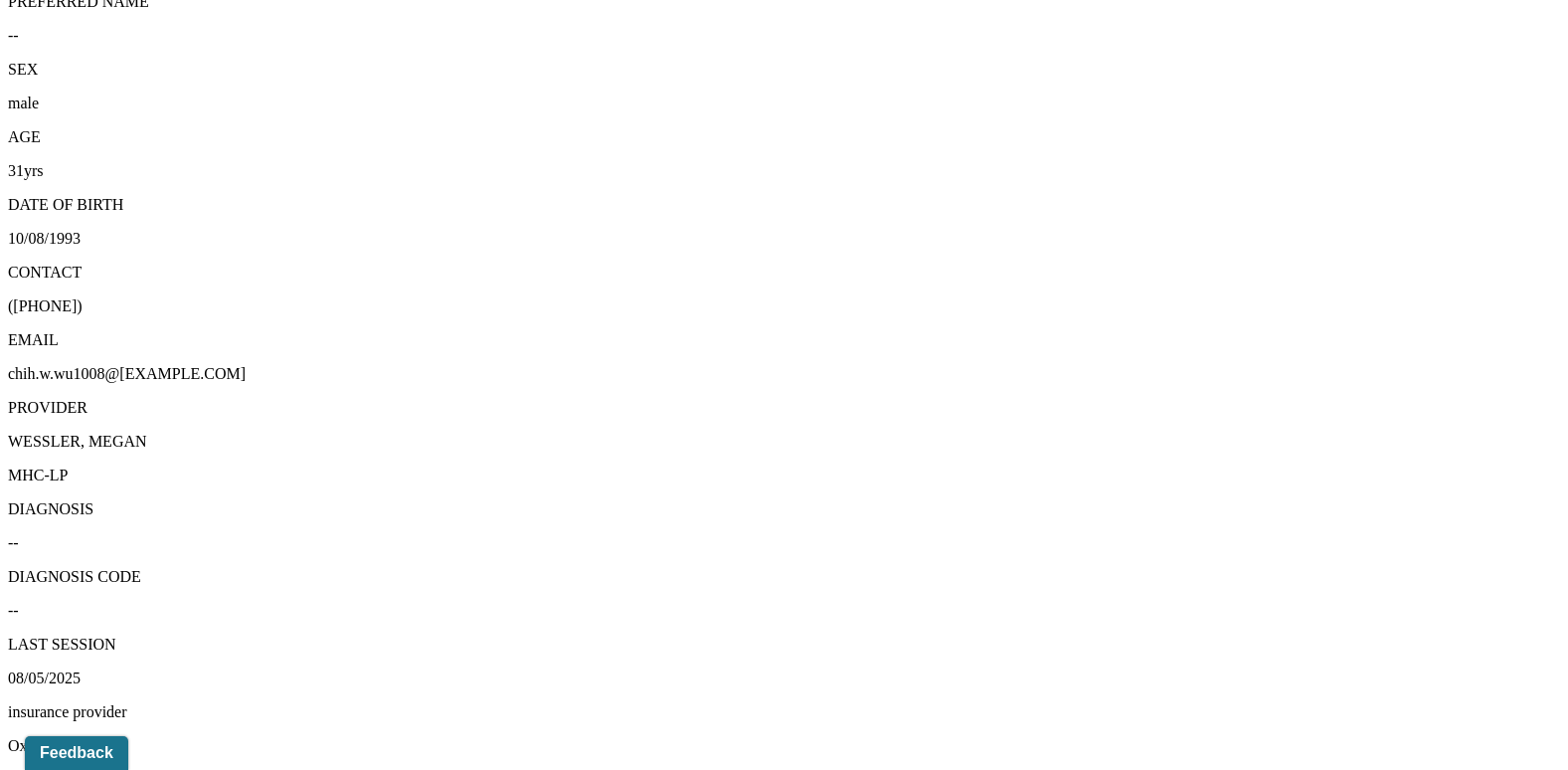 scroll, scrollTop: 1122, scrollLeft: 0, axis: vertical 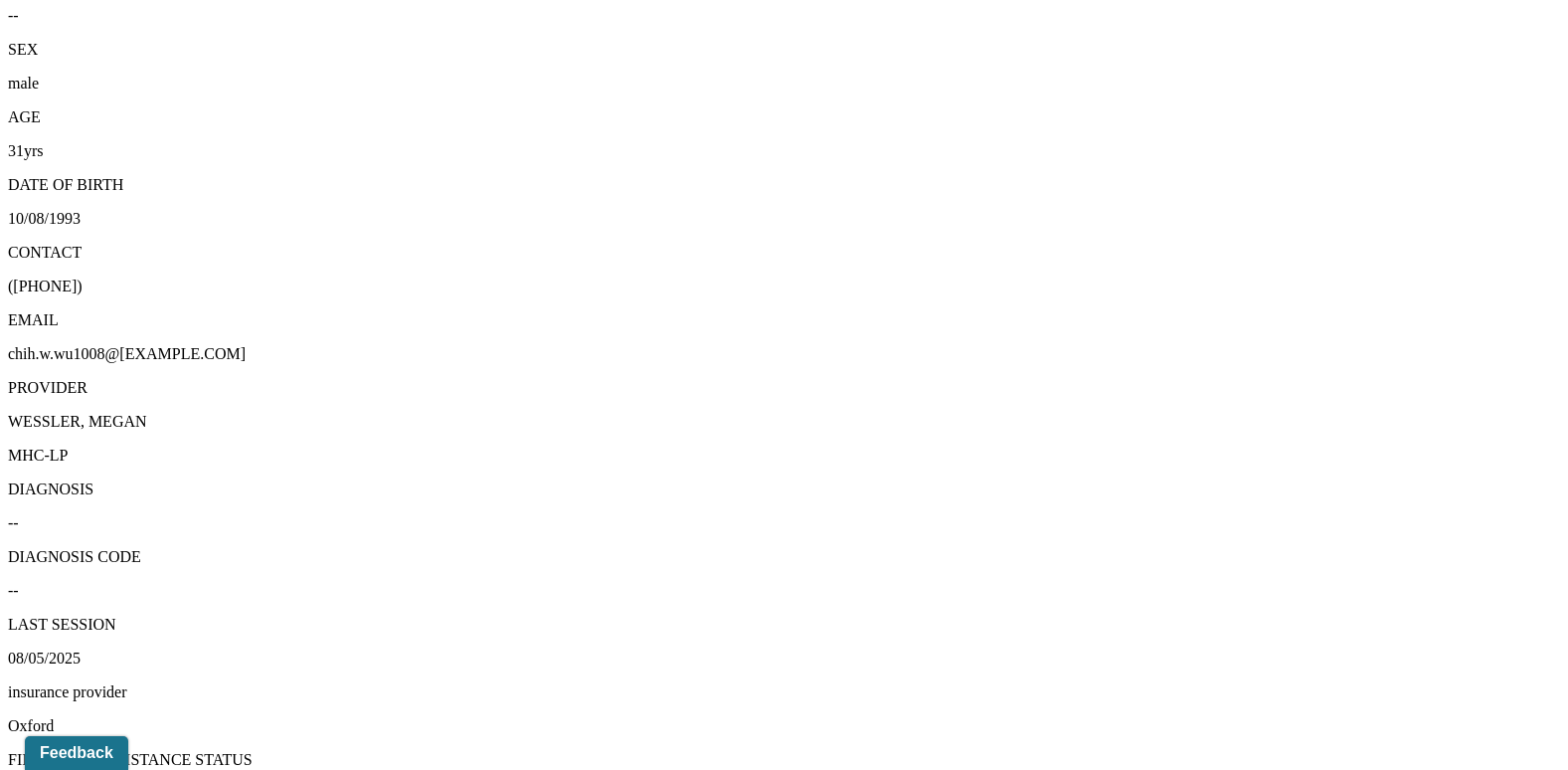 click on "View transaction history" at bounding box center [86, 3464] 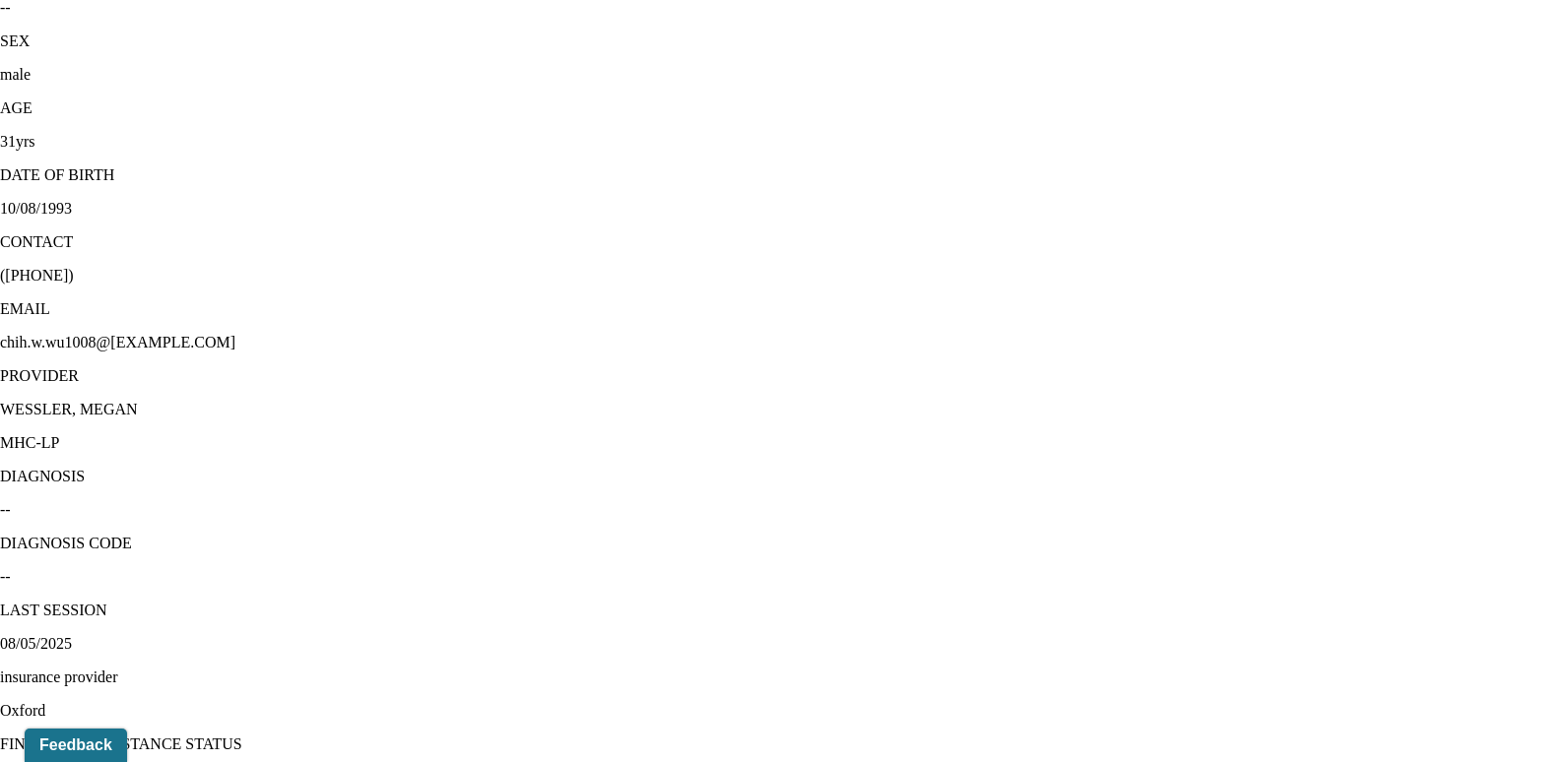 click 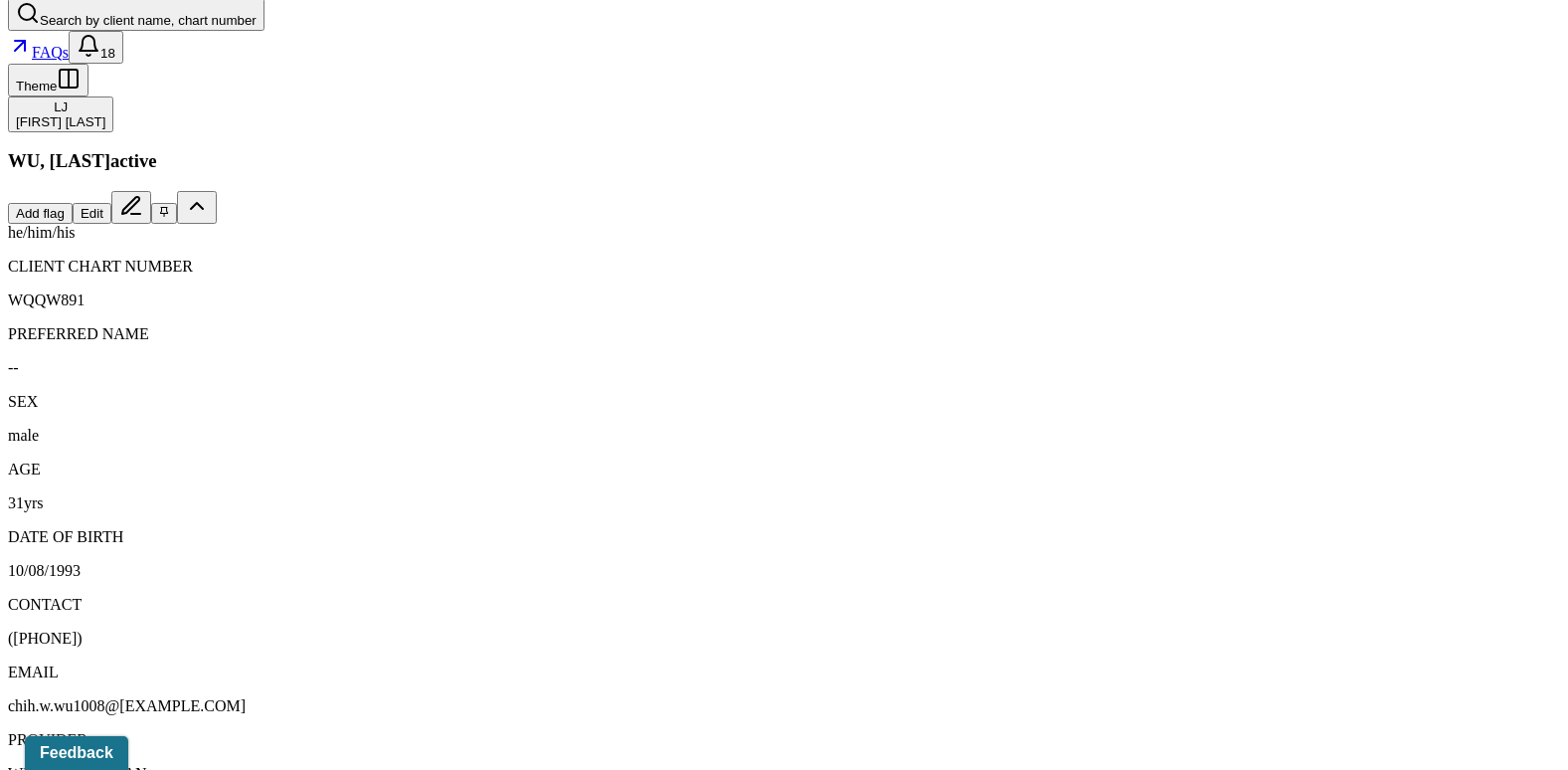 scroll, scrollTop: 724, scrollLeft: 0, axis: vertical 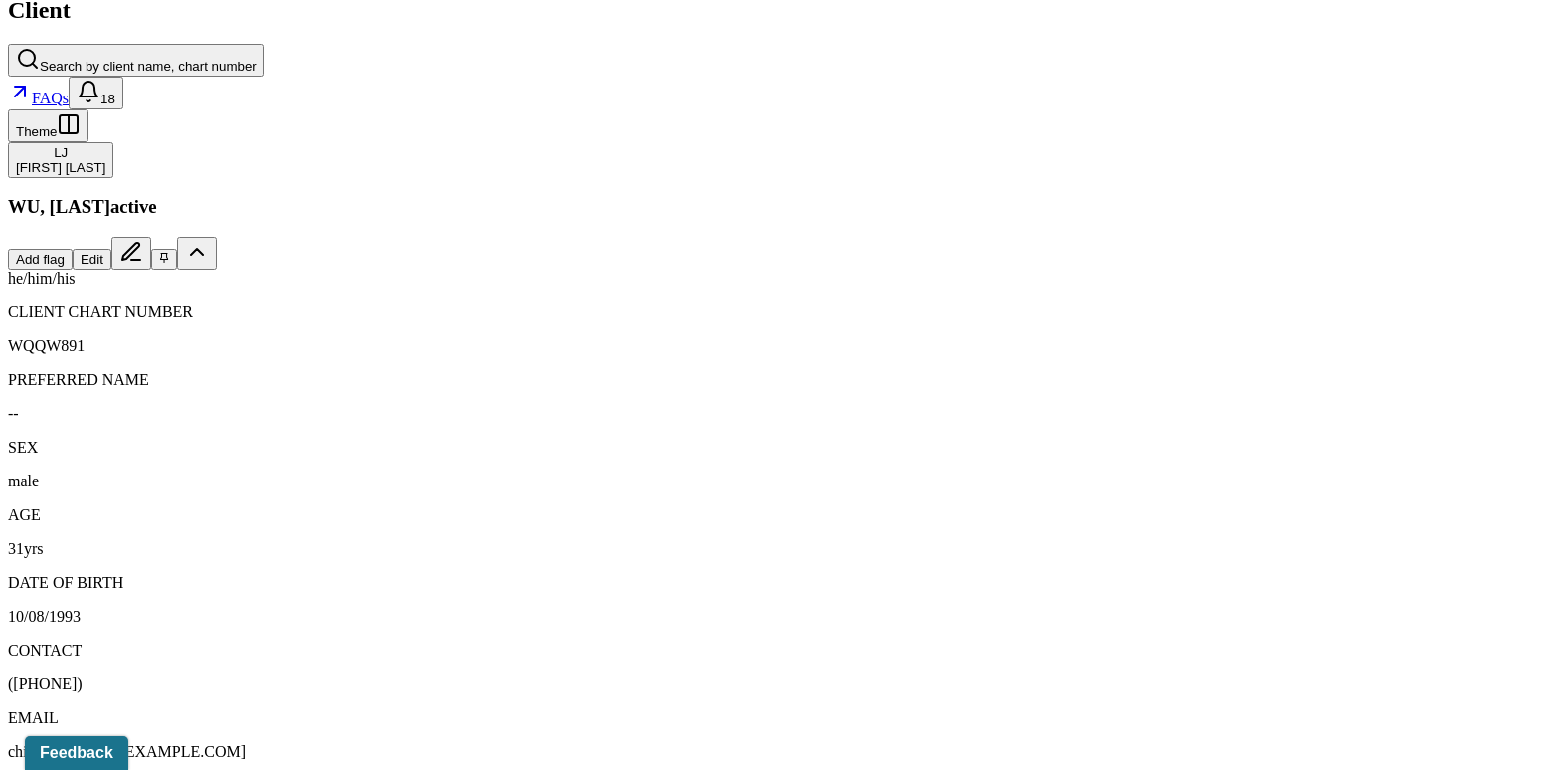 click on "08/04/2025" at bounding box center (134, 2124) 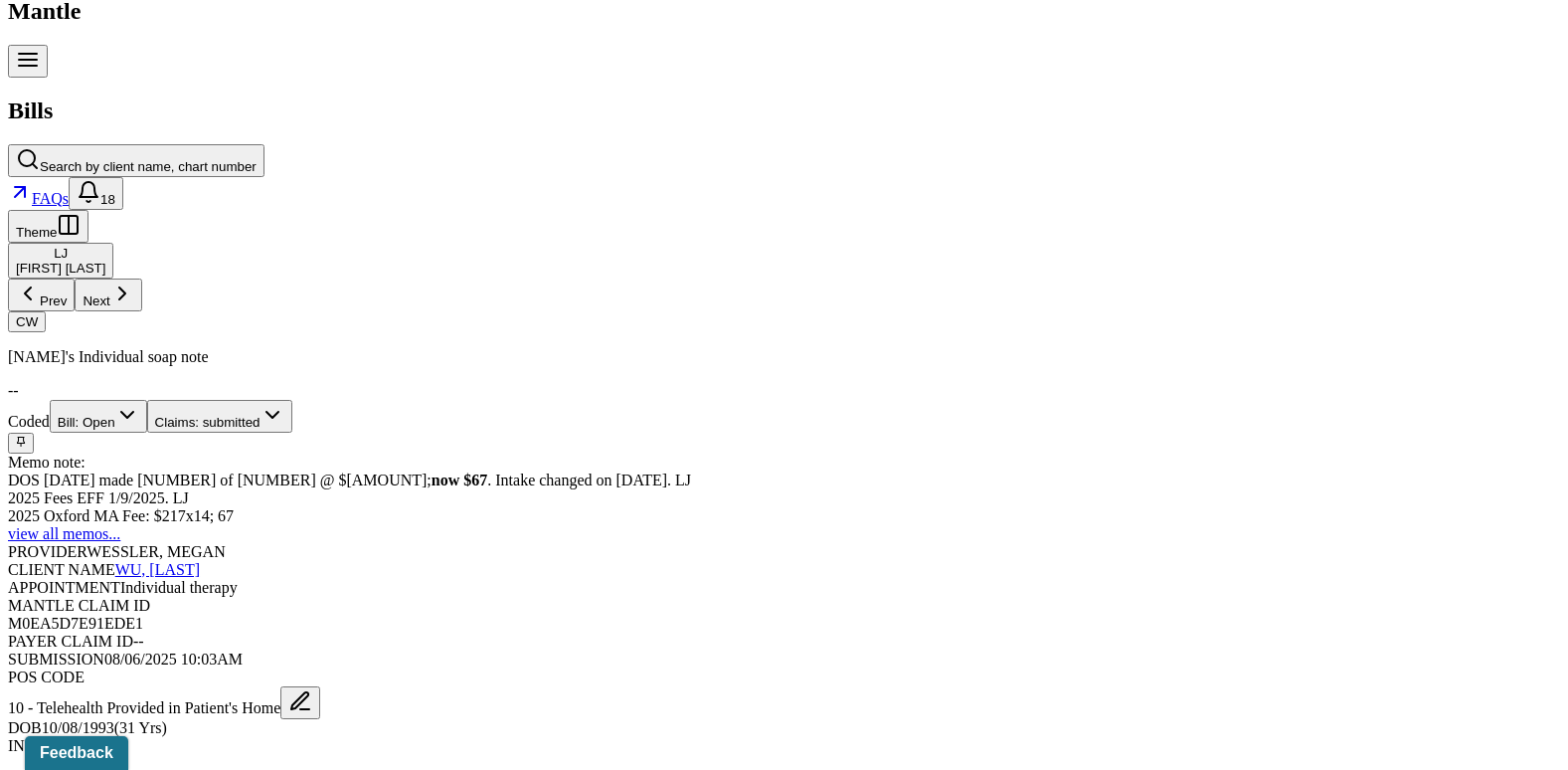 scroll, scrollTop: 696, scrollLeft: 0, axis: vertical 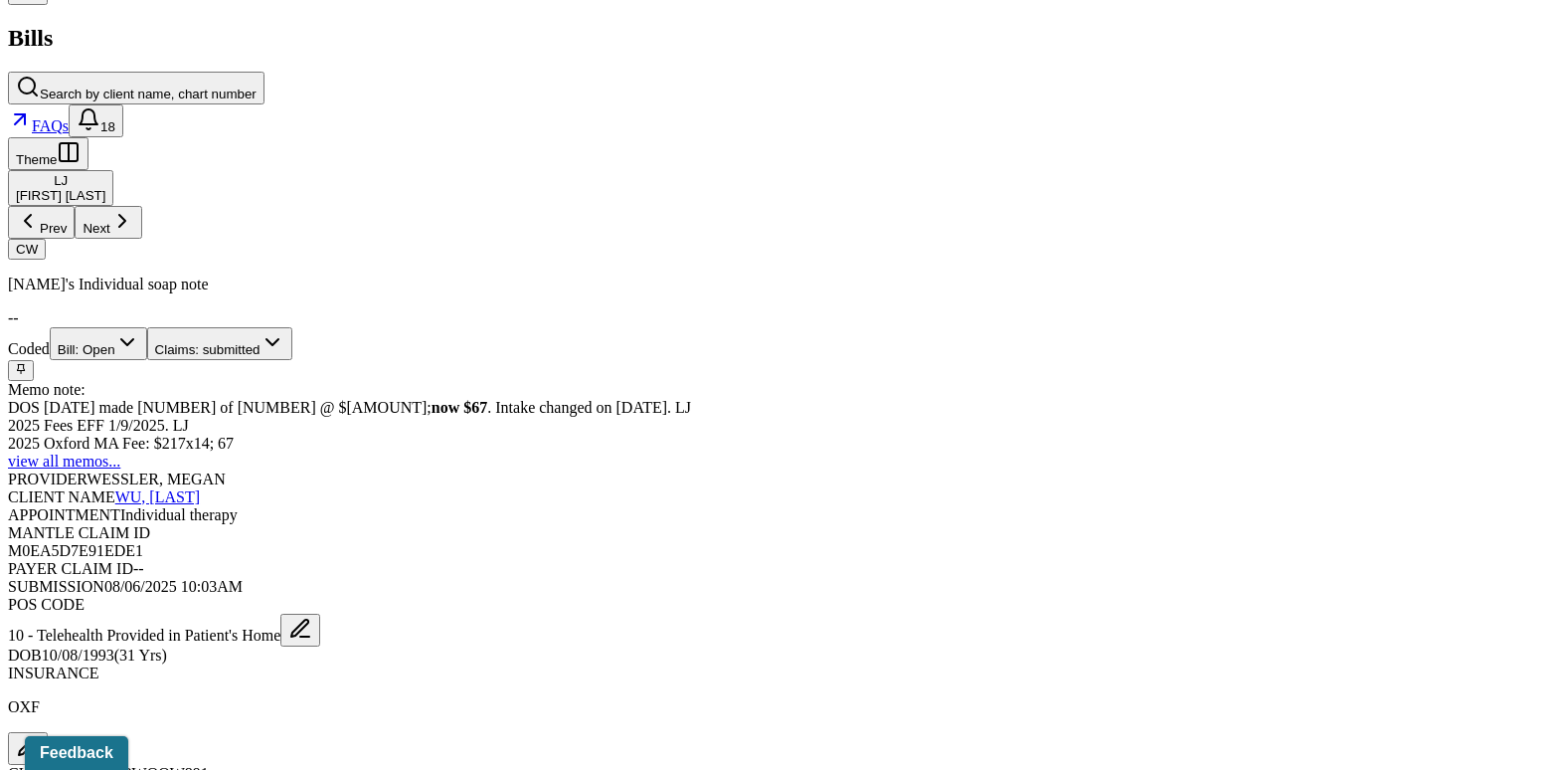 click on "Check unmatched payments" at bounding box center (282, 1553) 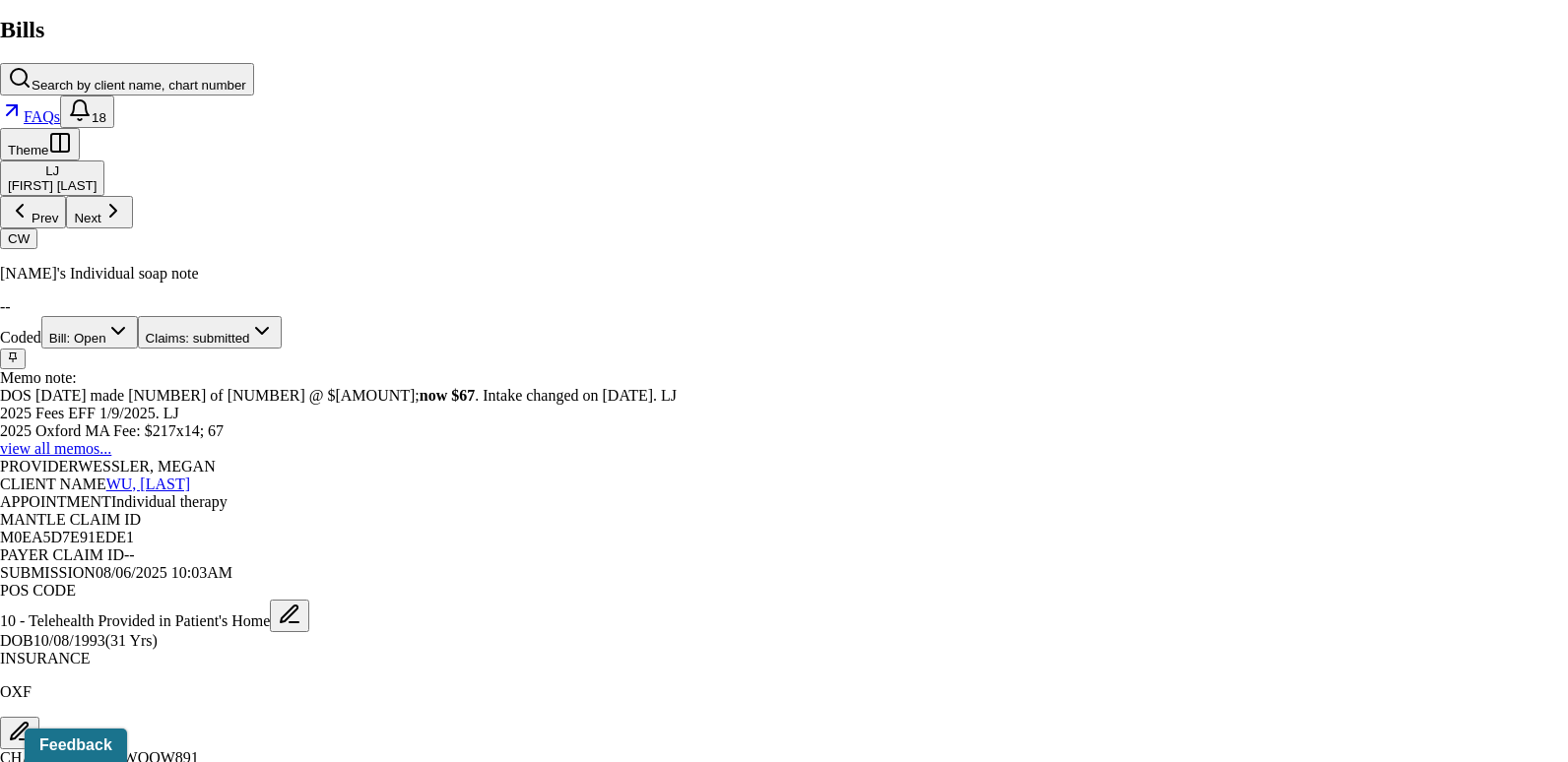click 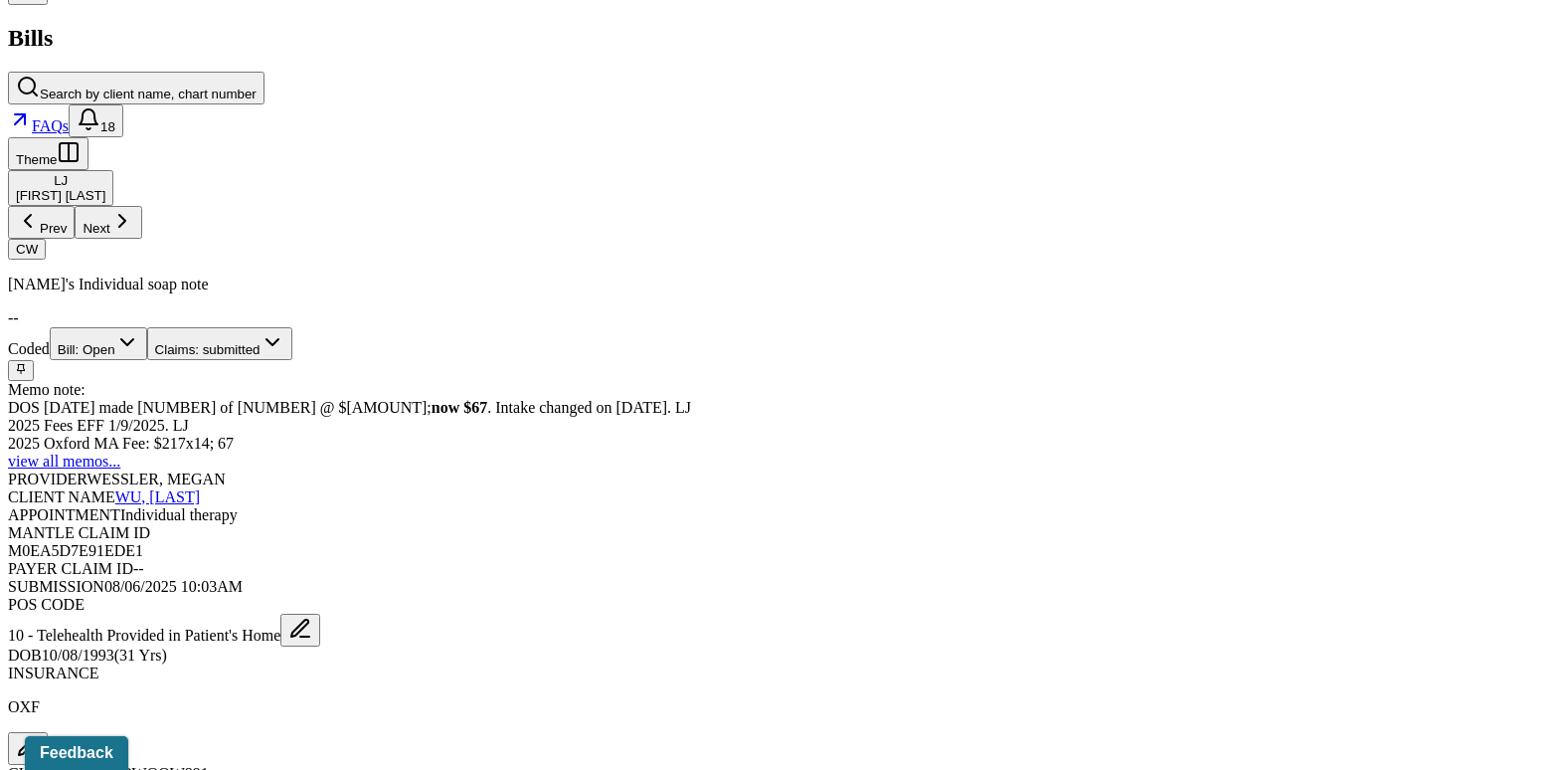 click on "Charge Client" at bounding box center (424, 1553) 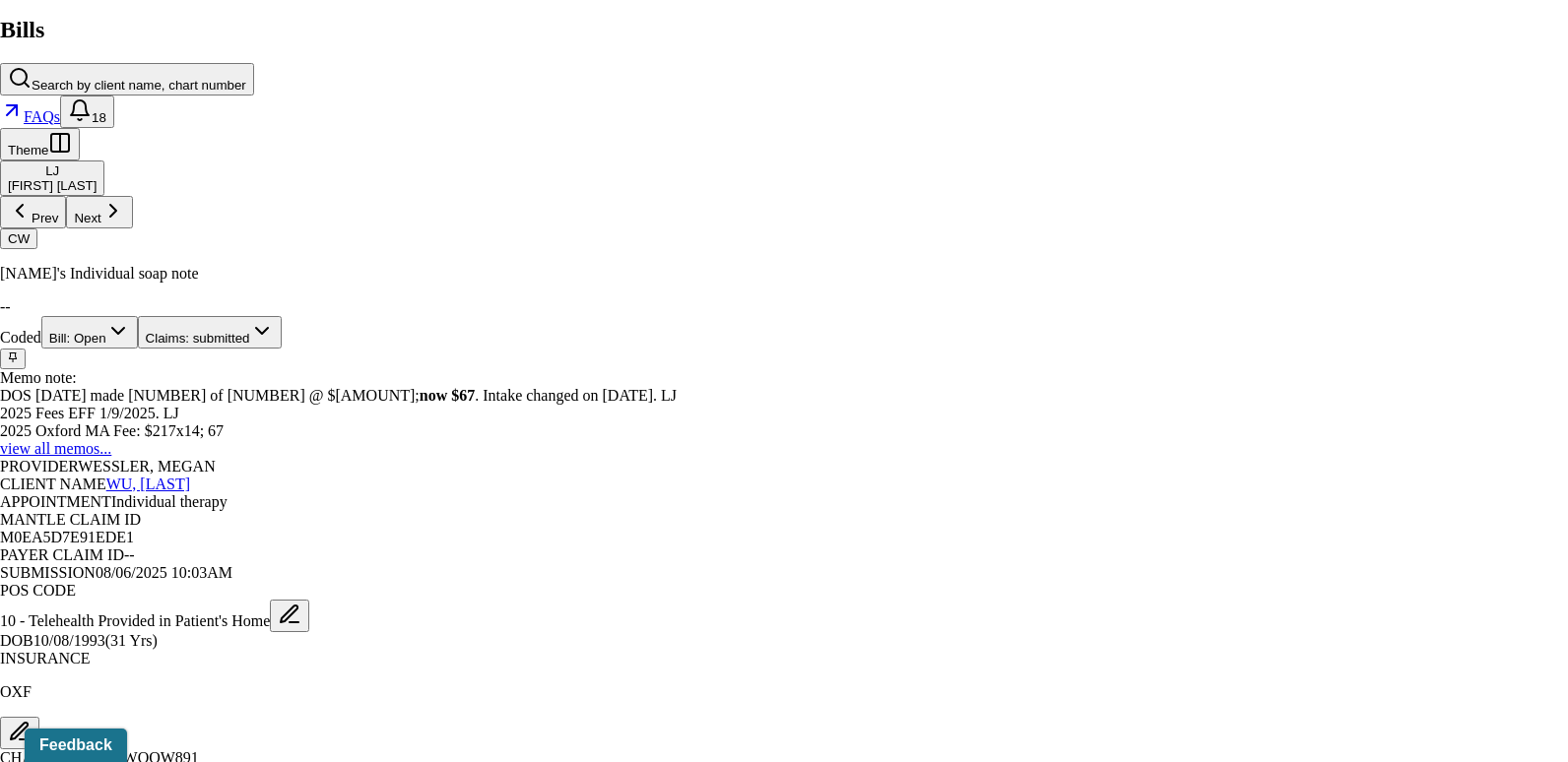click on "Charge client" at bounding box center (103, 3188) 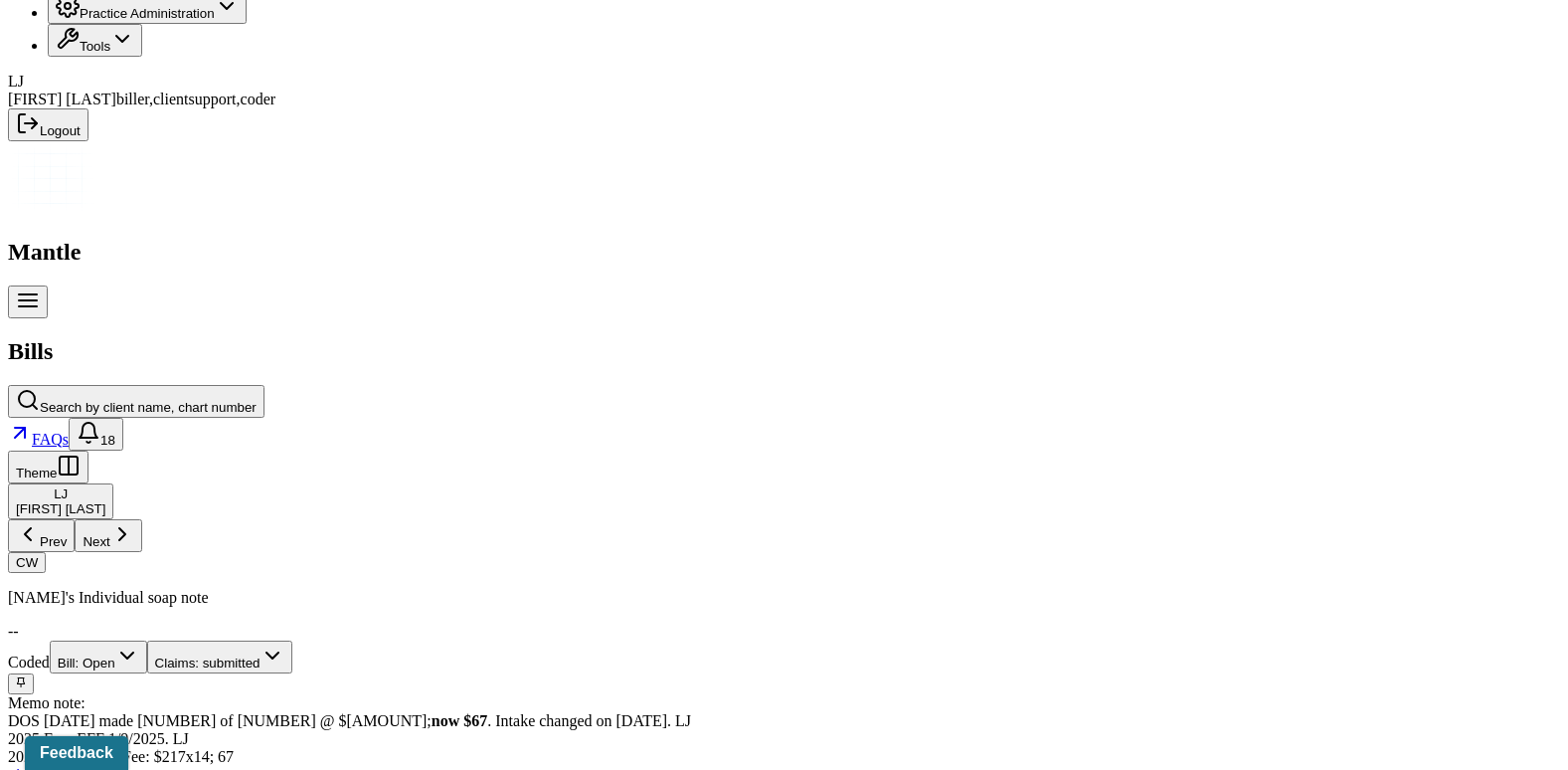 scroll, scrollTop: 0, scrollLeft: 0, axis: both 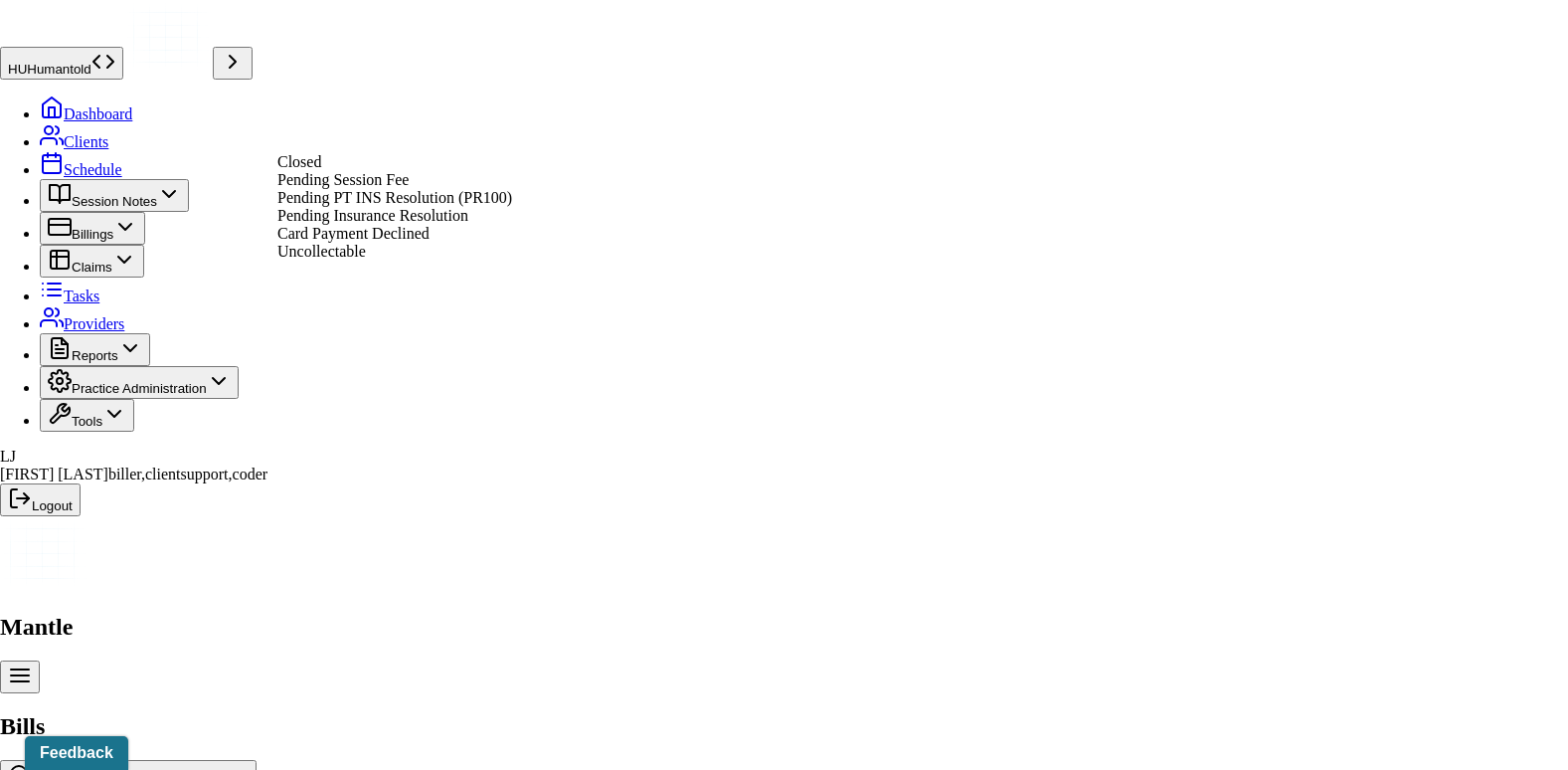 click on "Bill: Open" at bounding box center (90, 1032) 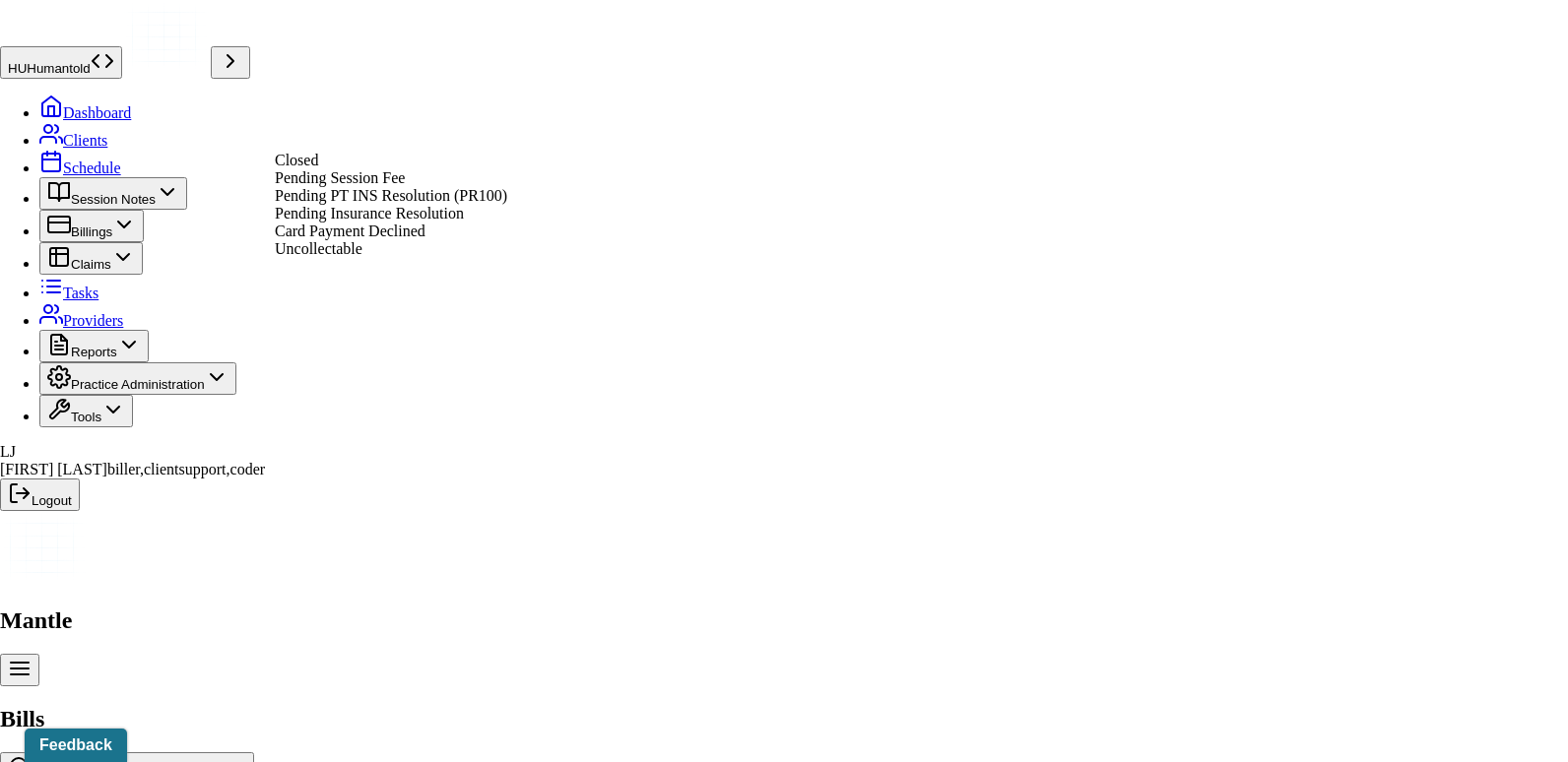 click on "Pending Insurance Resolution" at bounding box center [369, 213] 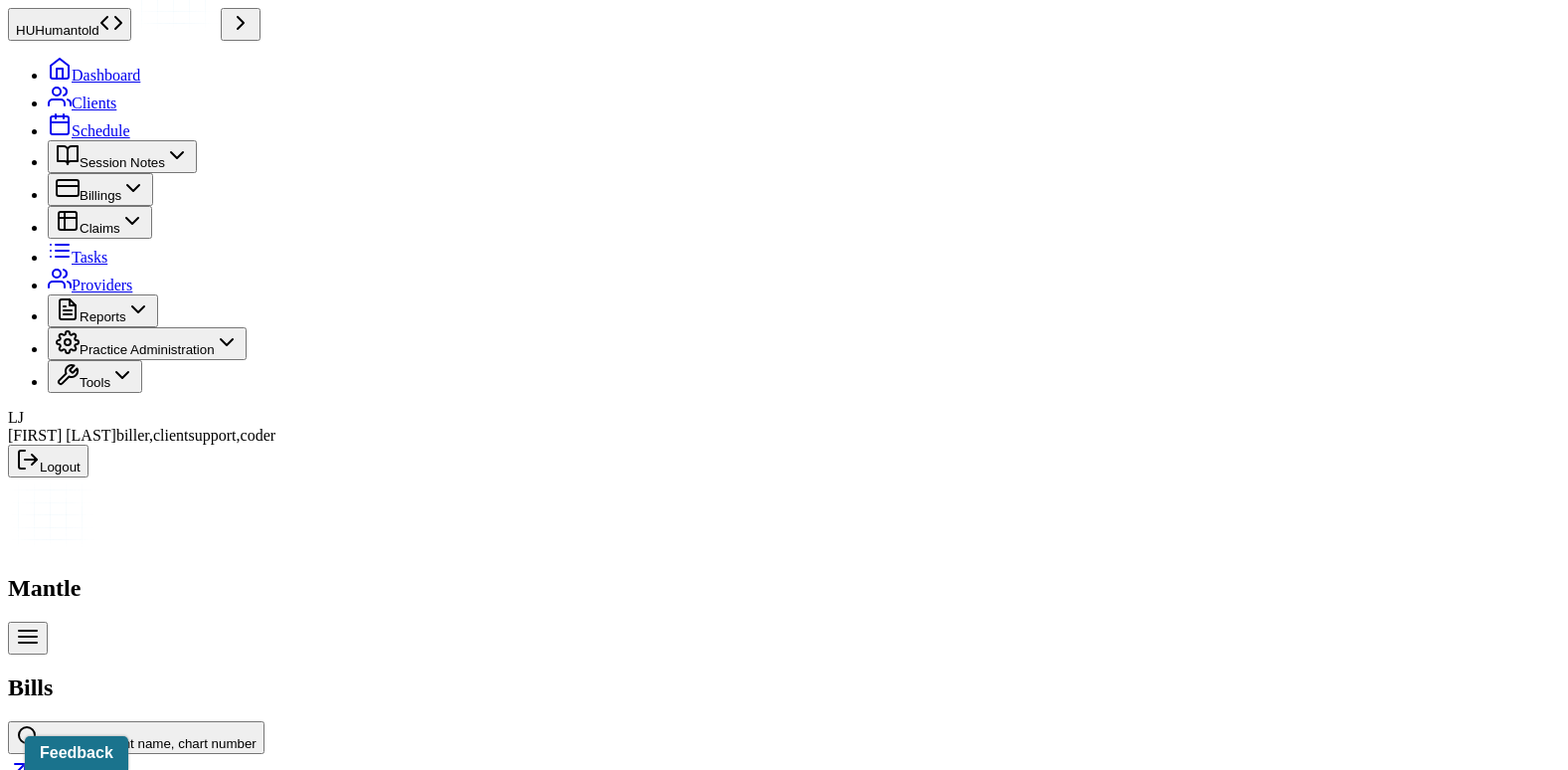 scroll, scrollTop: 0, scrollLeft: 0, axis: both 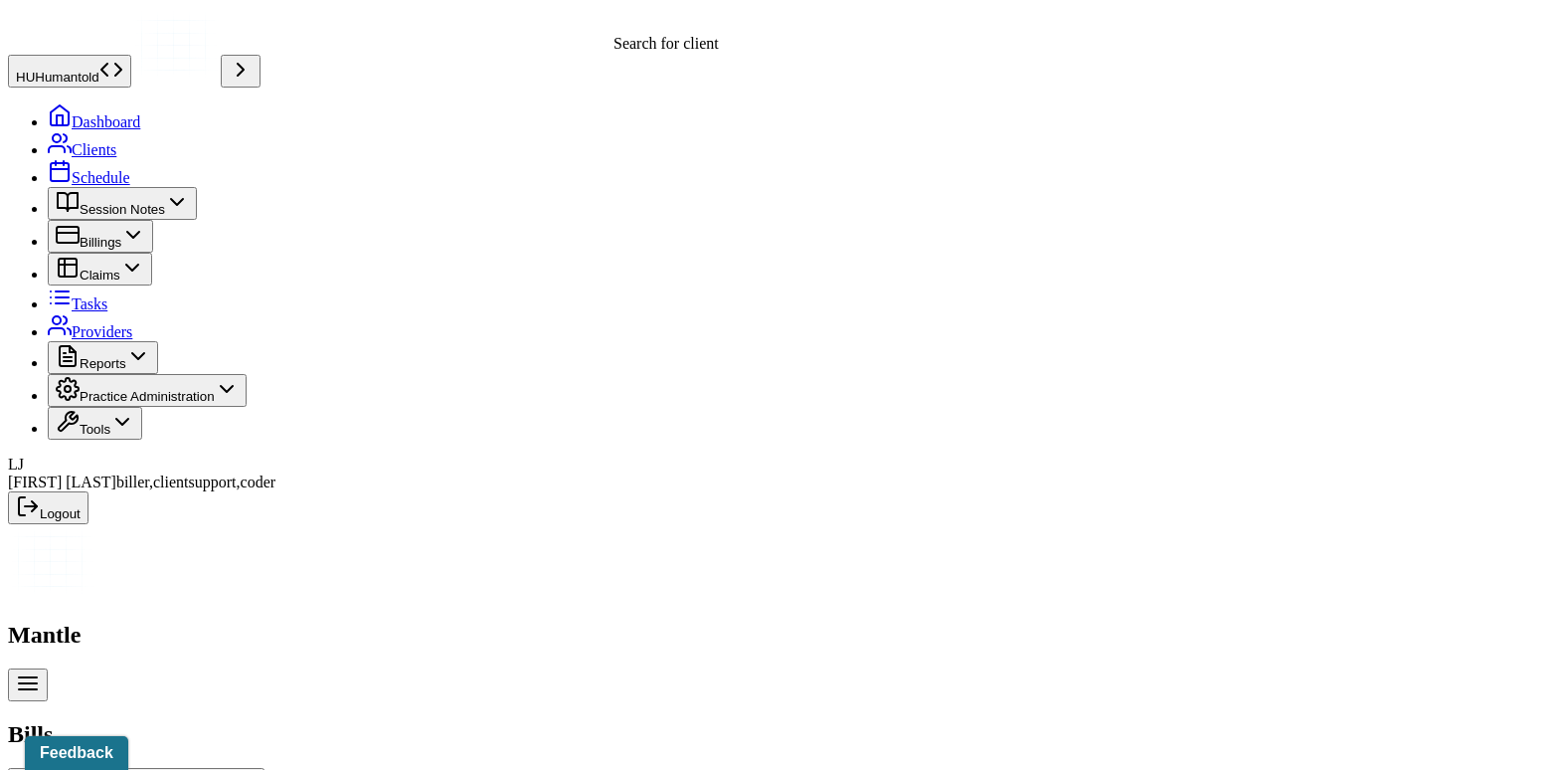 click on "Search by client name, chart number" at bounding box center (148, 790) 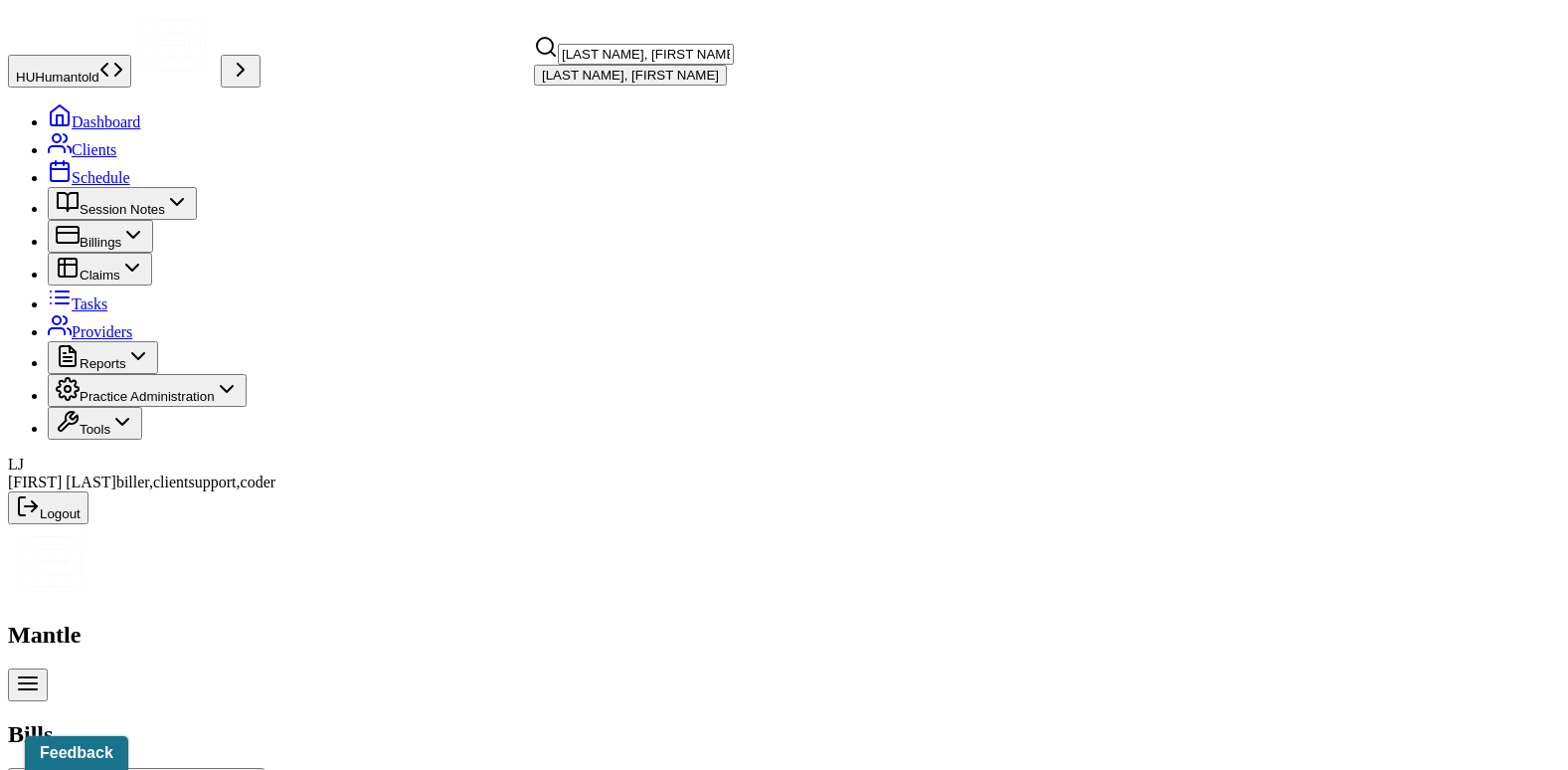type on "[LAST NAME], [FIRST NAME]" 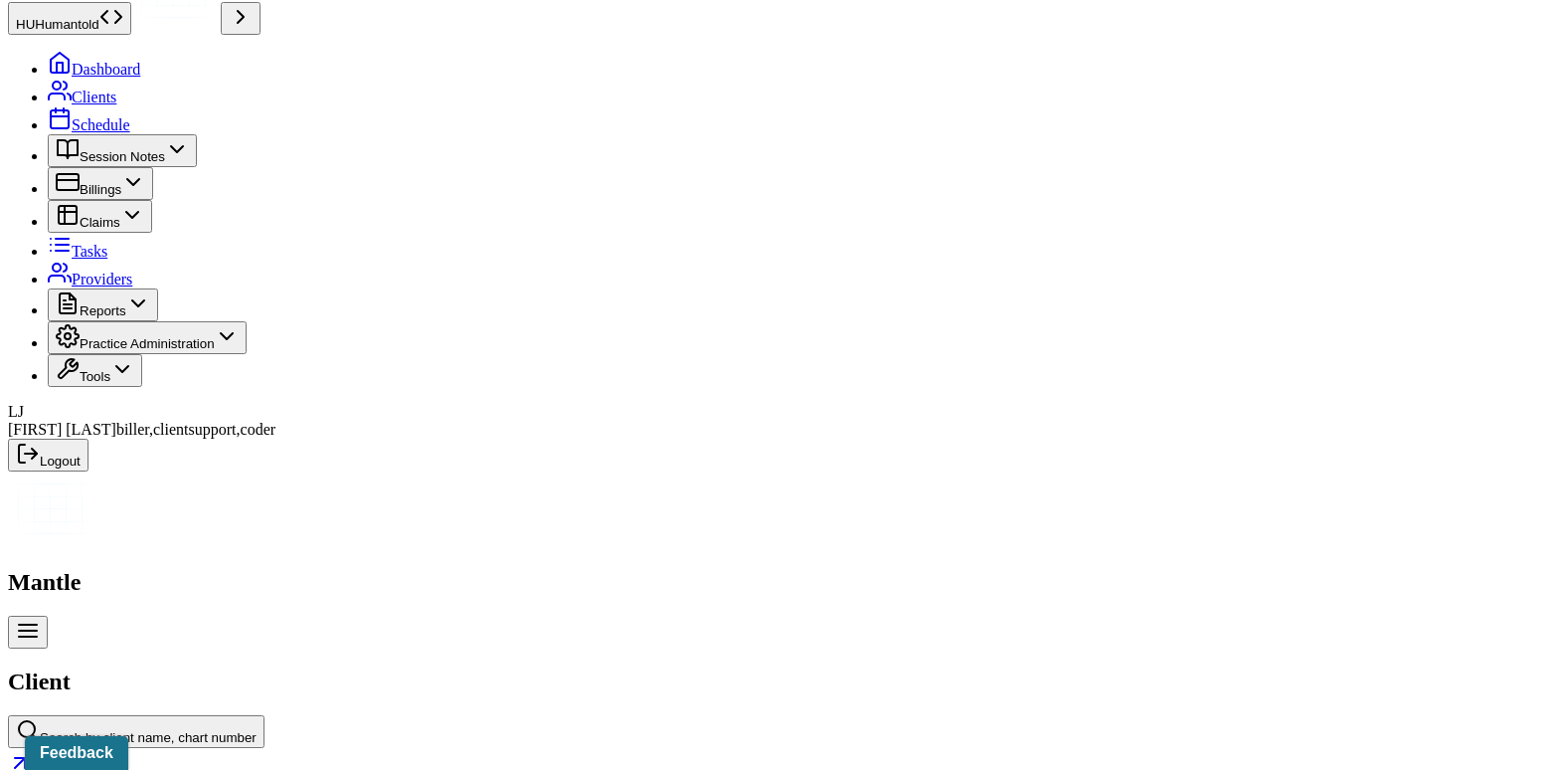 scroll, scrollTop: 99, scrollLeft: 0, axis: vertical 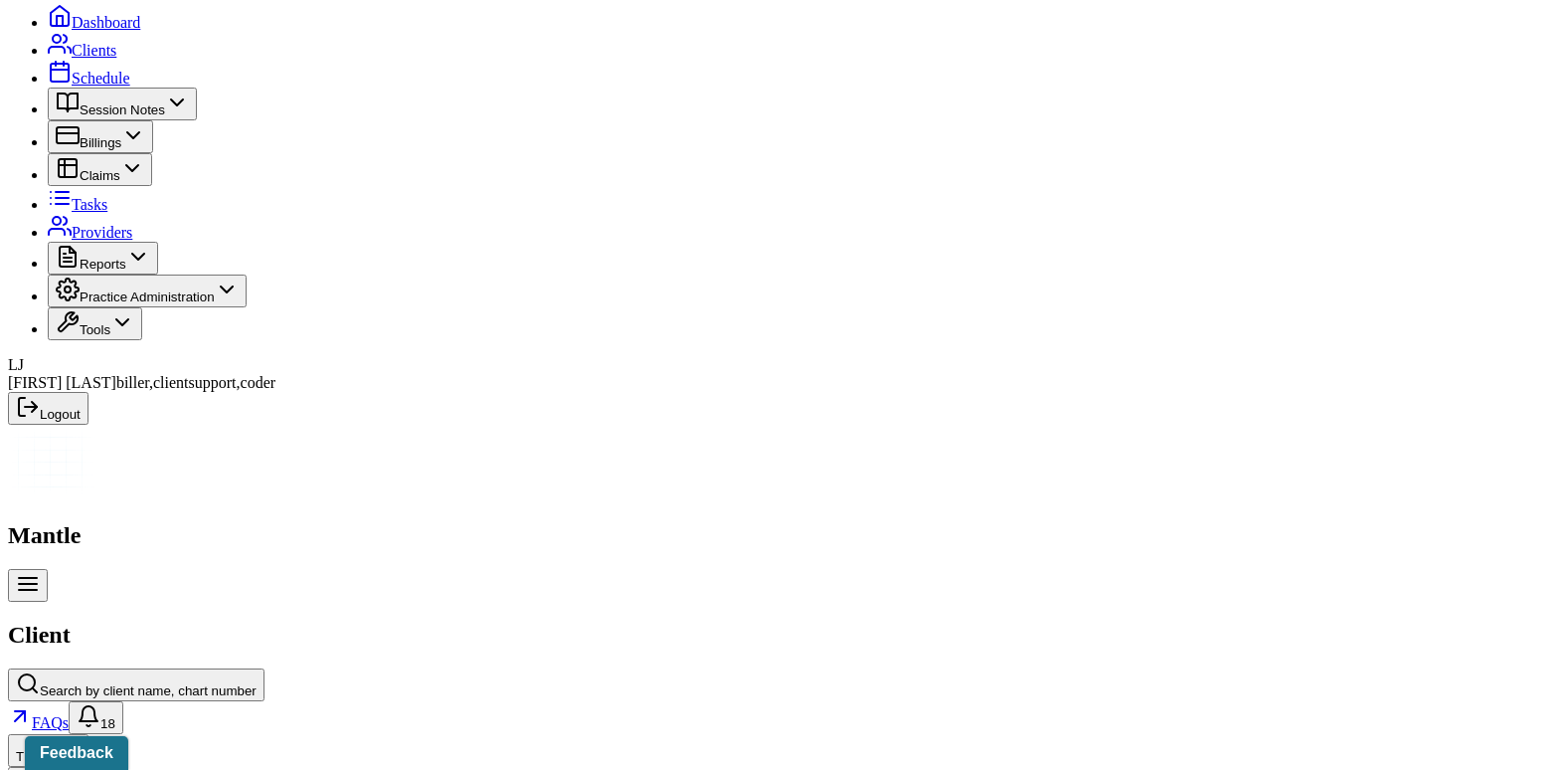 click on "Insurance/Fees" at bounding box center (323, 2393) 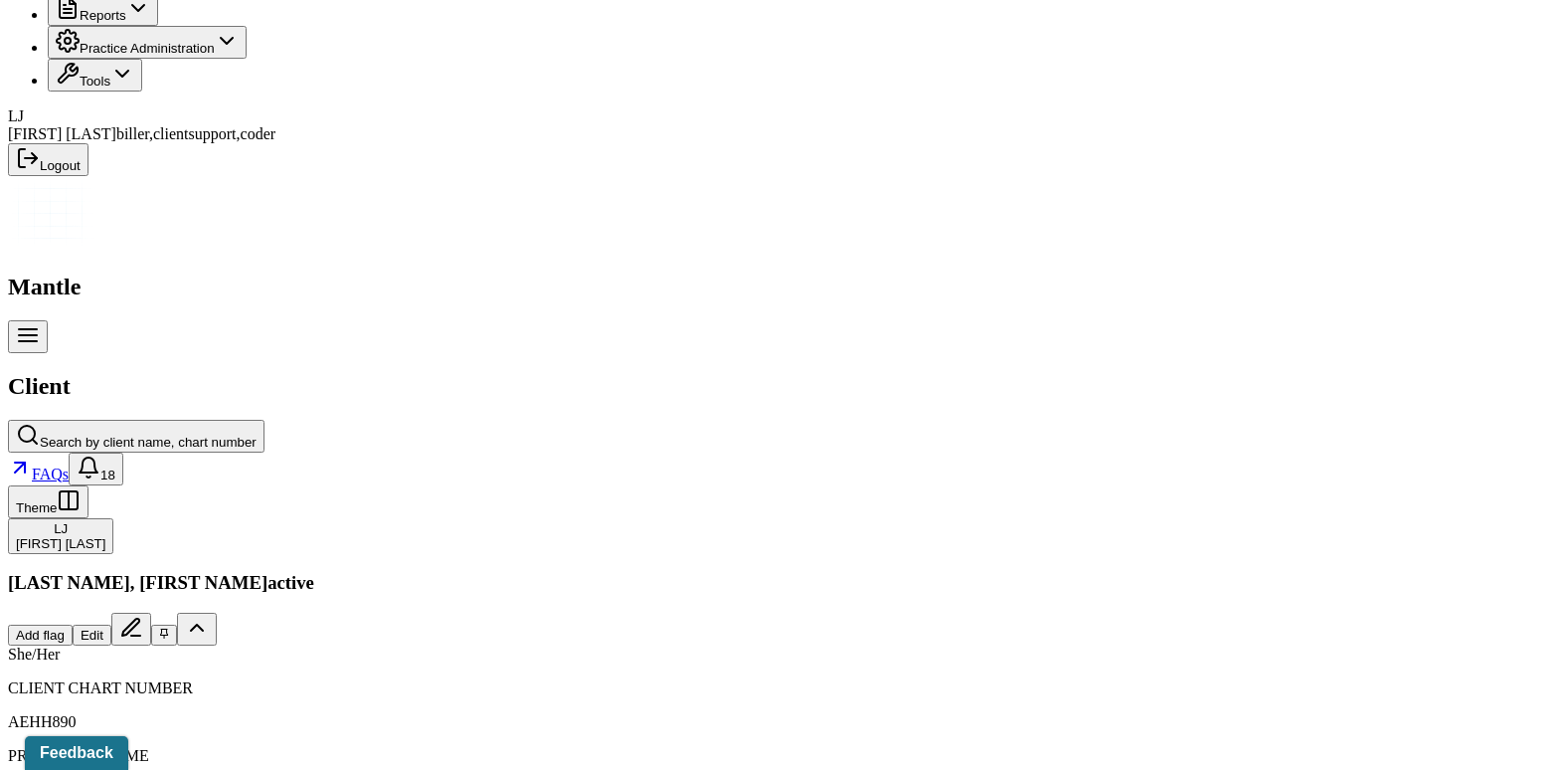 scroll, scrollTop: 398, scrollLeft: 0, axis: vertical 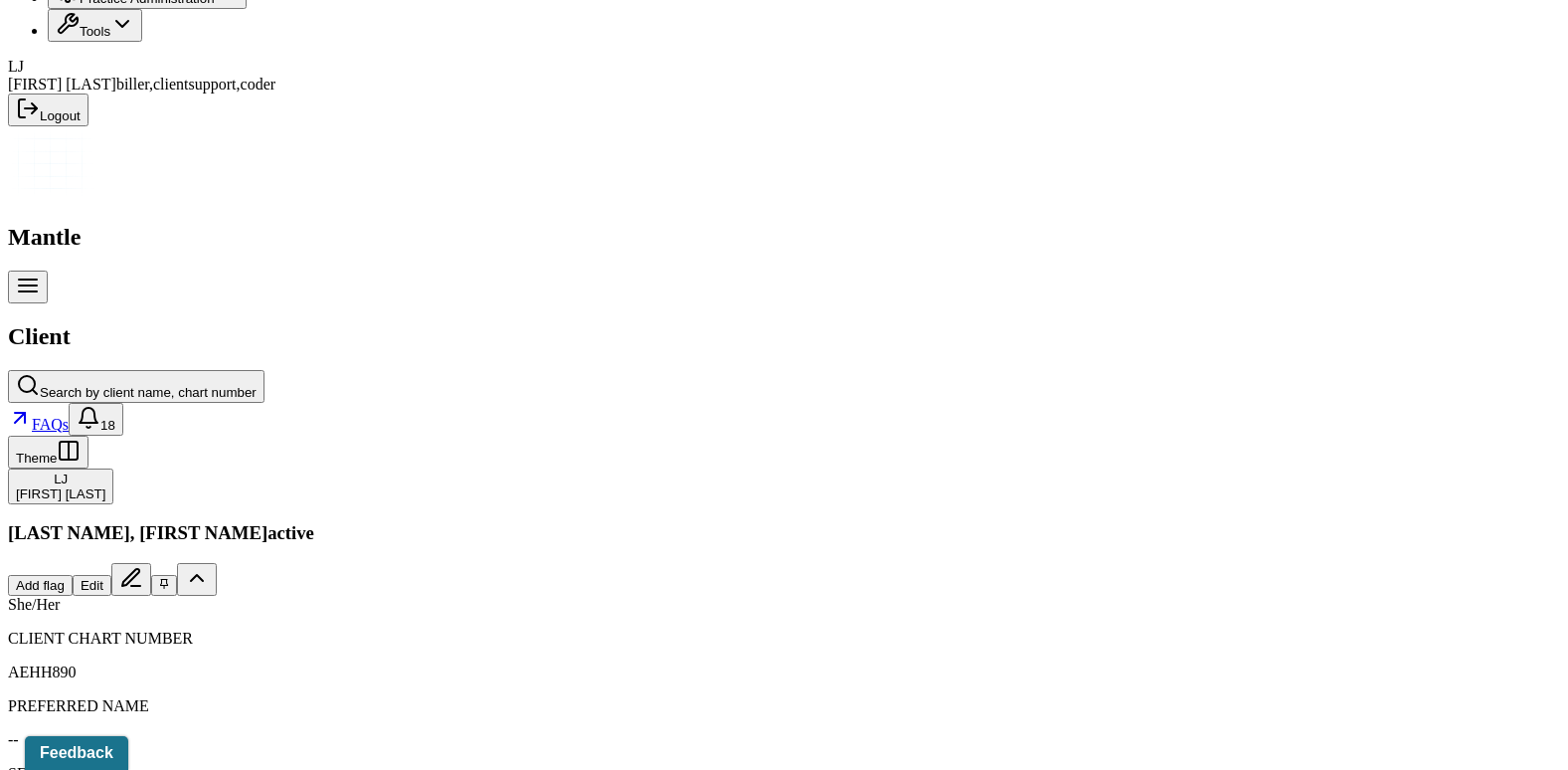 click on "Memo" at bounding box center [34, 2094] 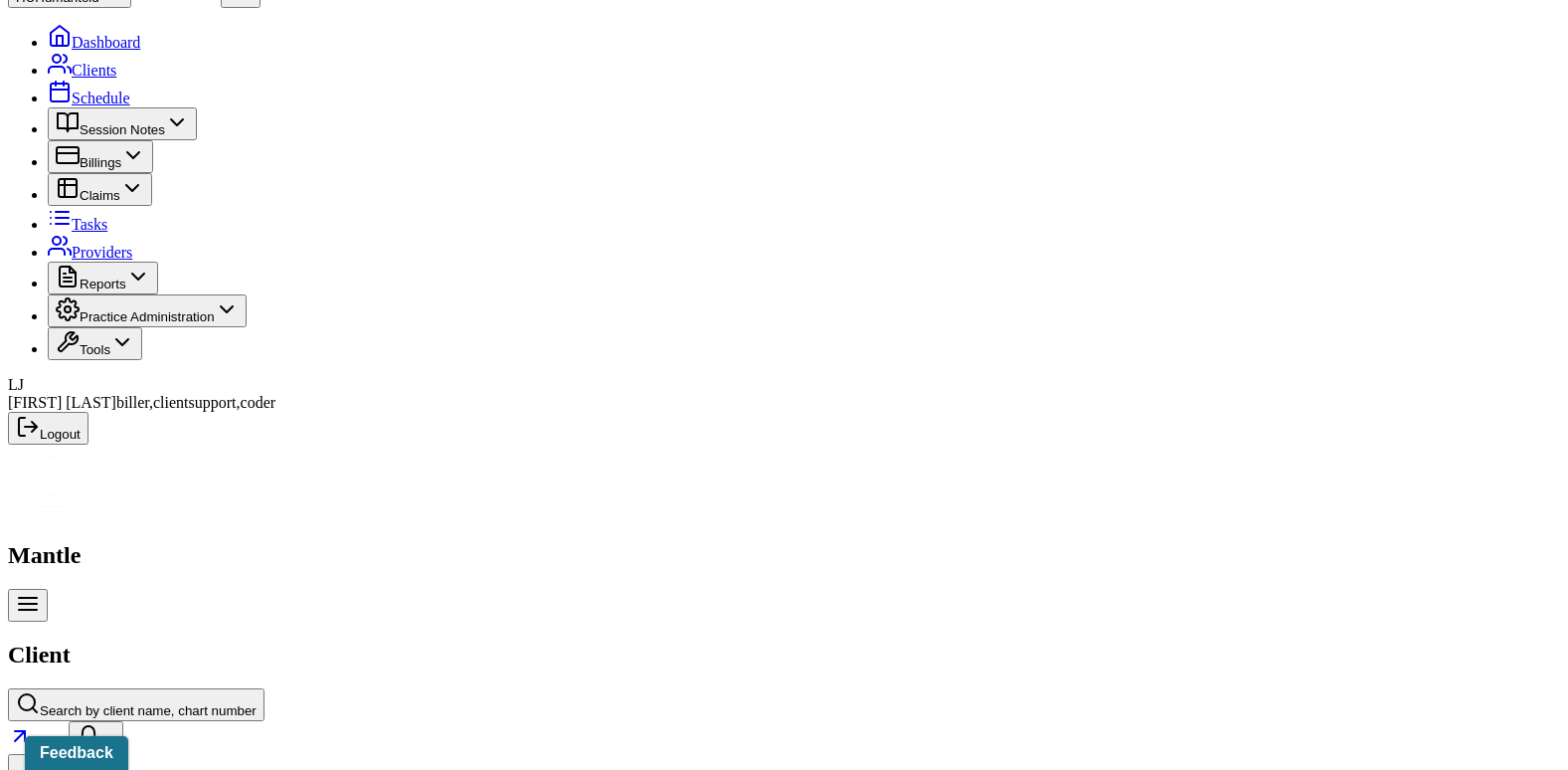scroll, scrollTop: 0, scrollLeft: 0, axis: both 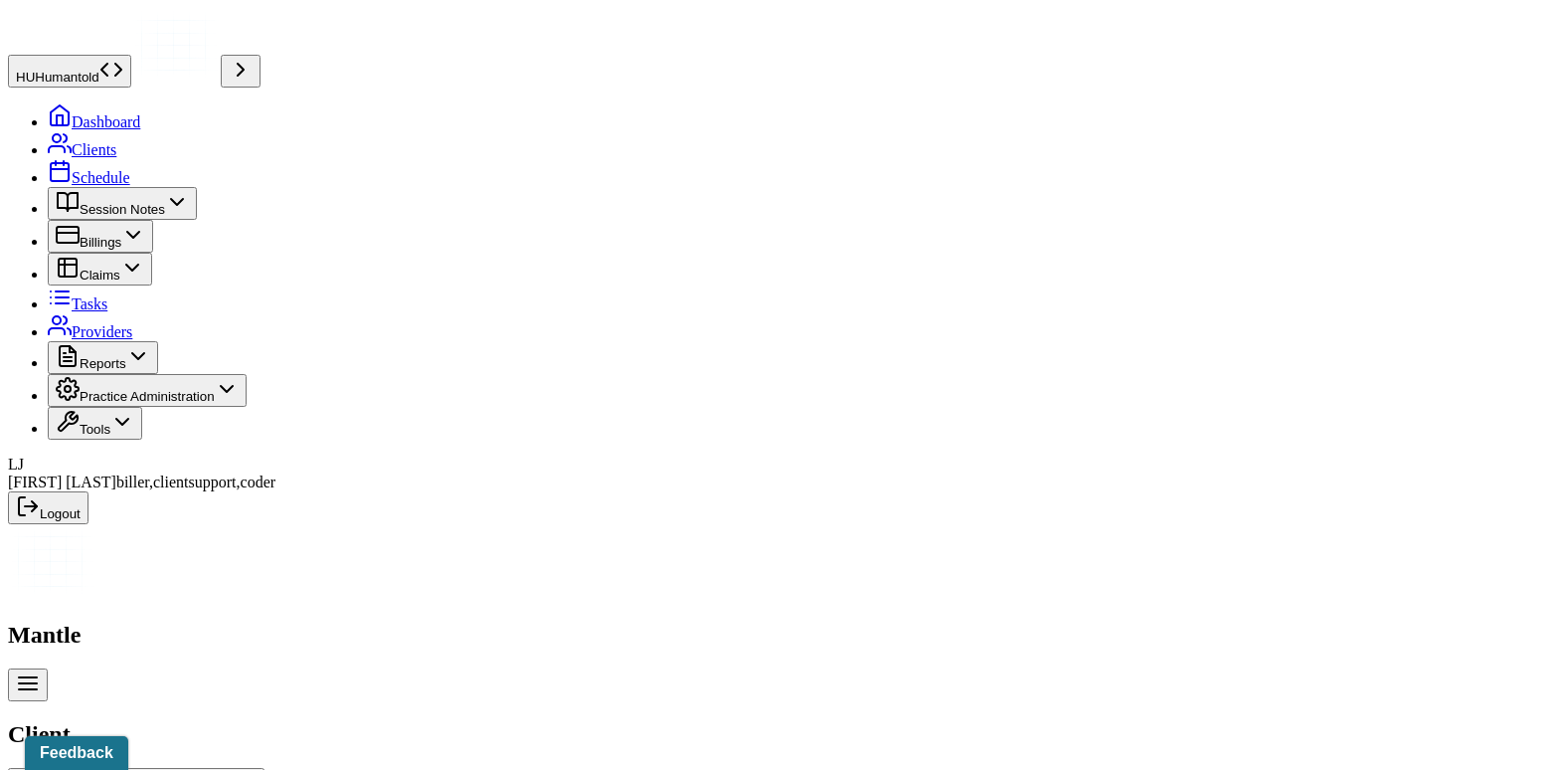 click on "Insurance/Fees" at bounding box center (323, 2492) 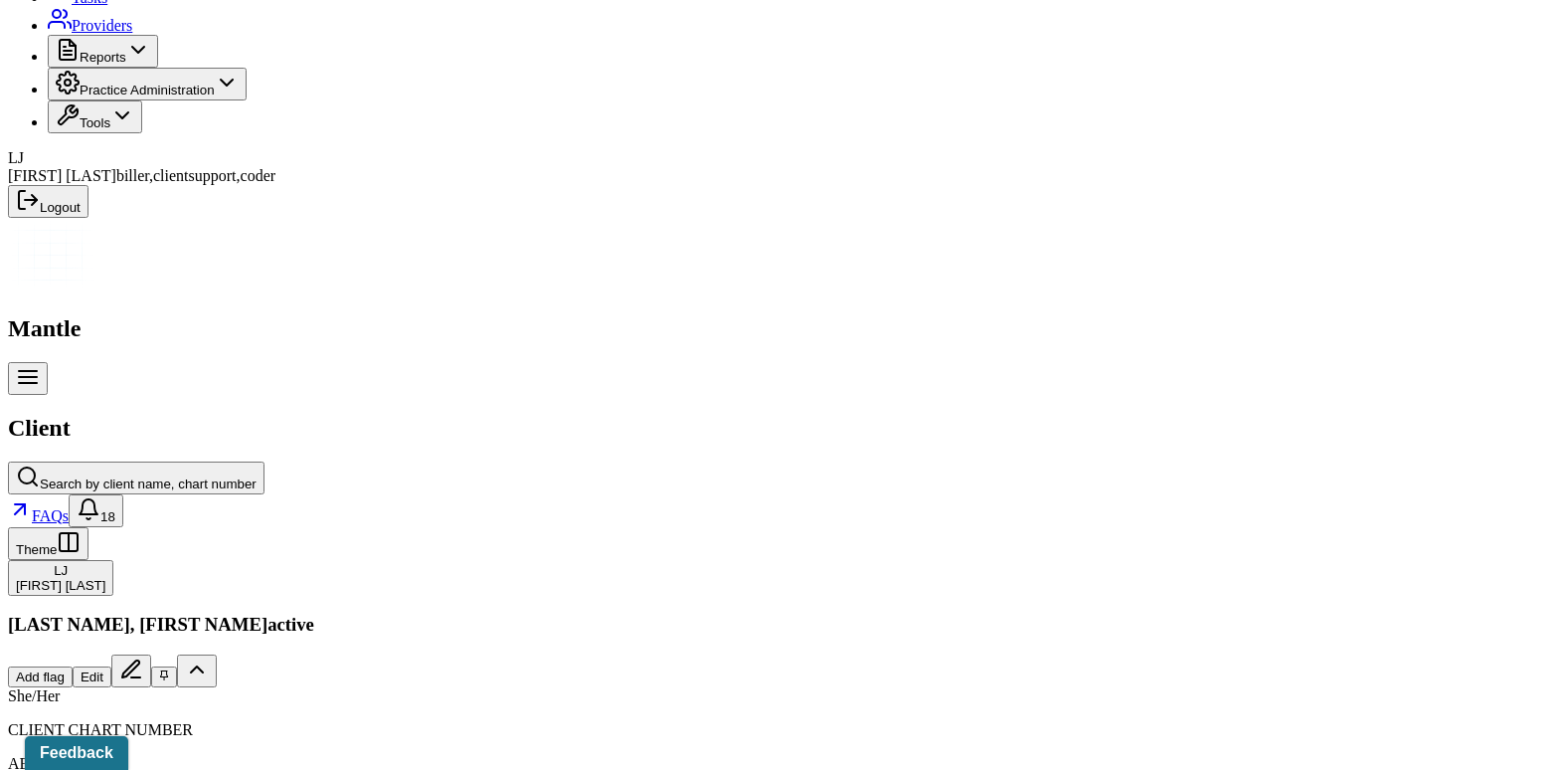 scroll, scrollTop: 126, scrollLeft: 0, axis: vertical 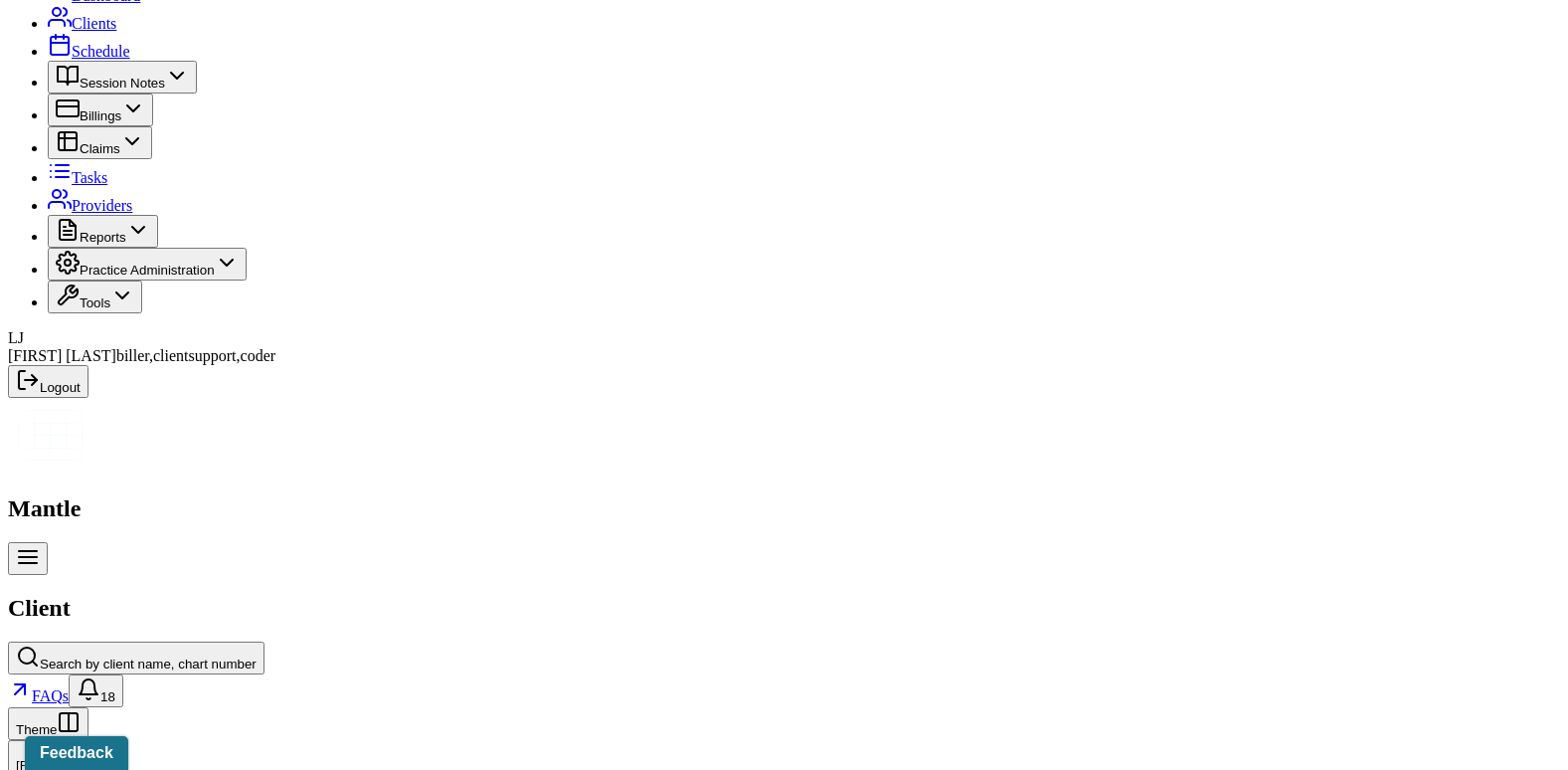 click on "Claims" at bounding box center (405, 2366) 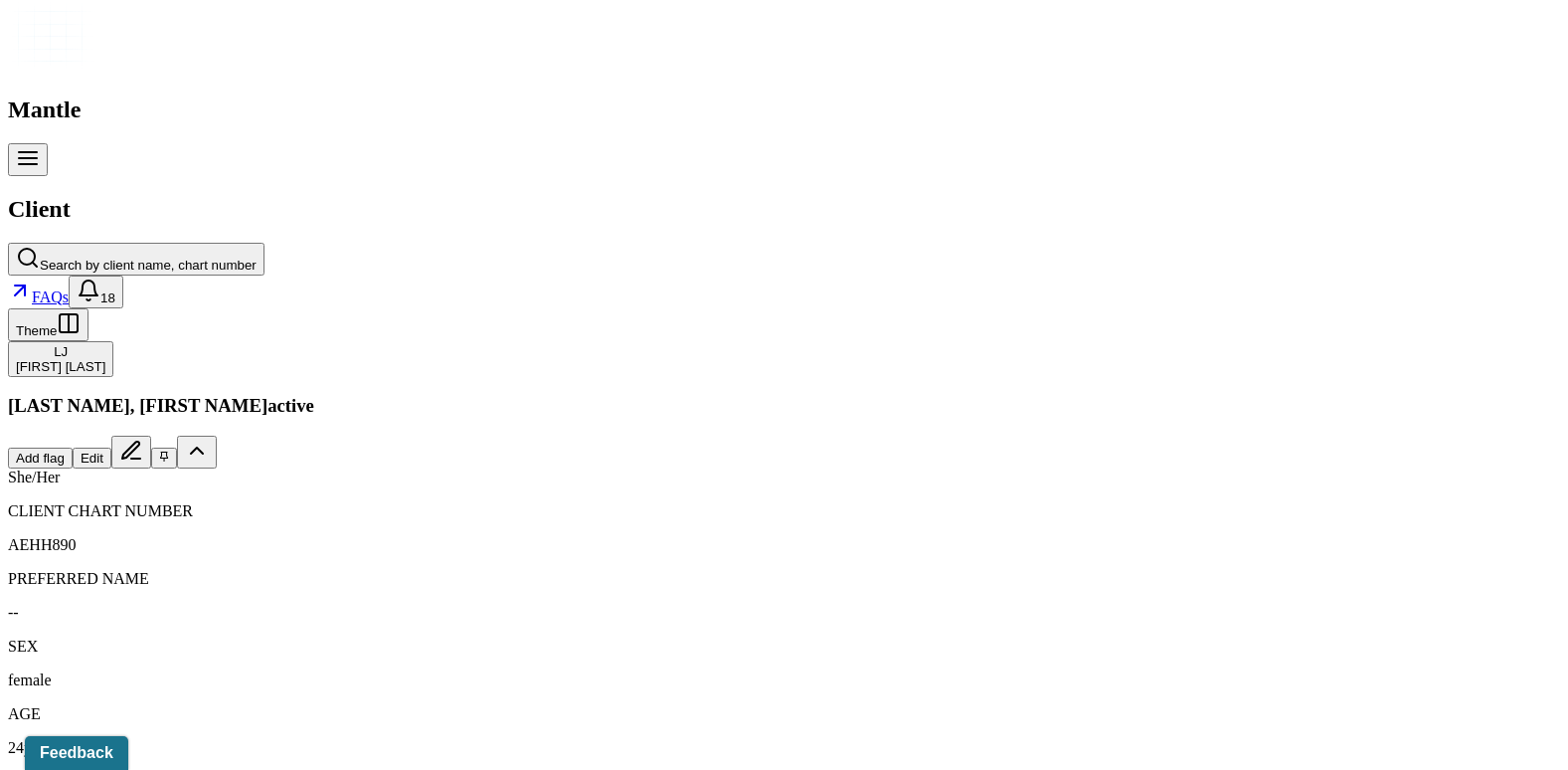 scroll, scrollTop: 723, scrollLeft: 0, axis: vertical 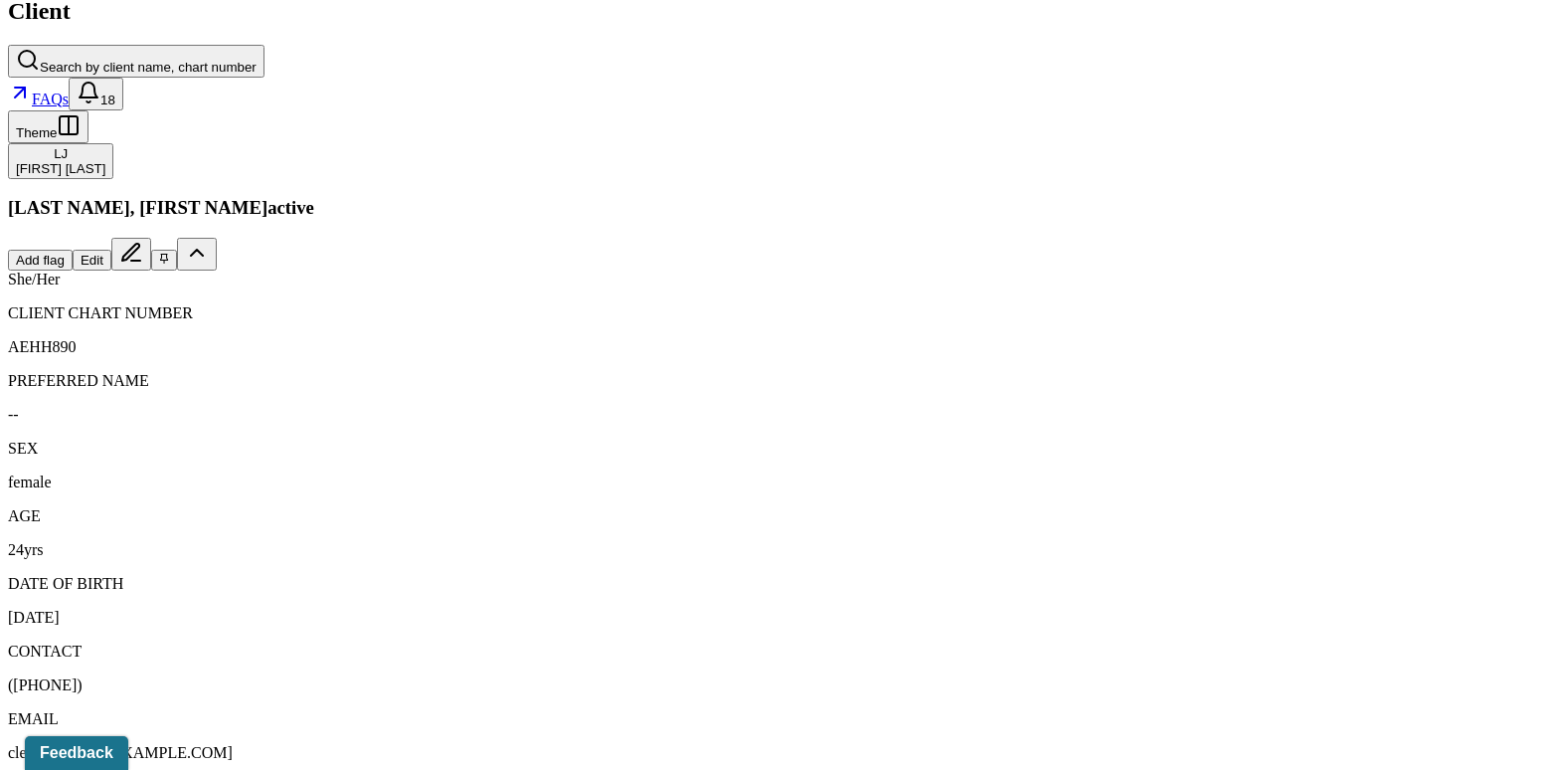 click on "08/04/2025" at bounding box center [134, 2125] 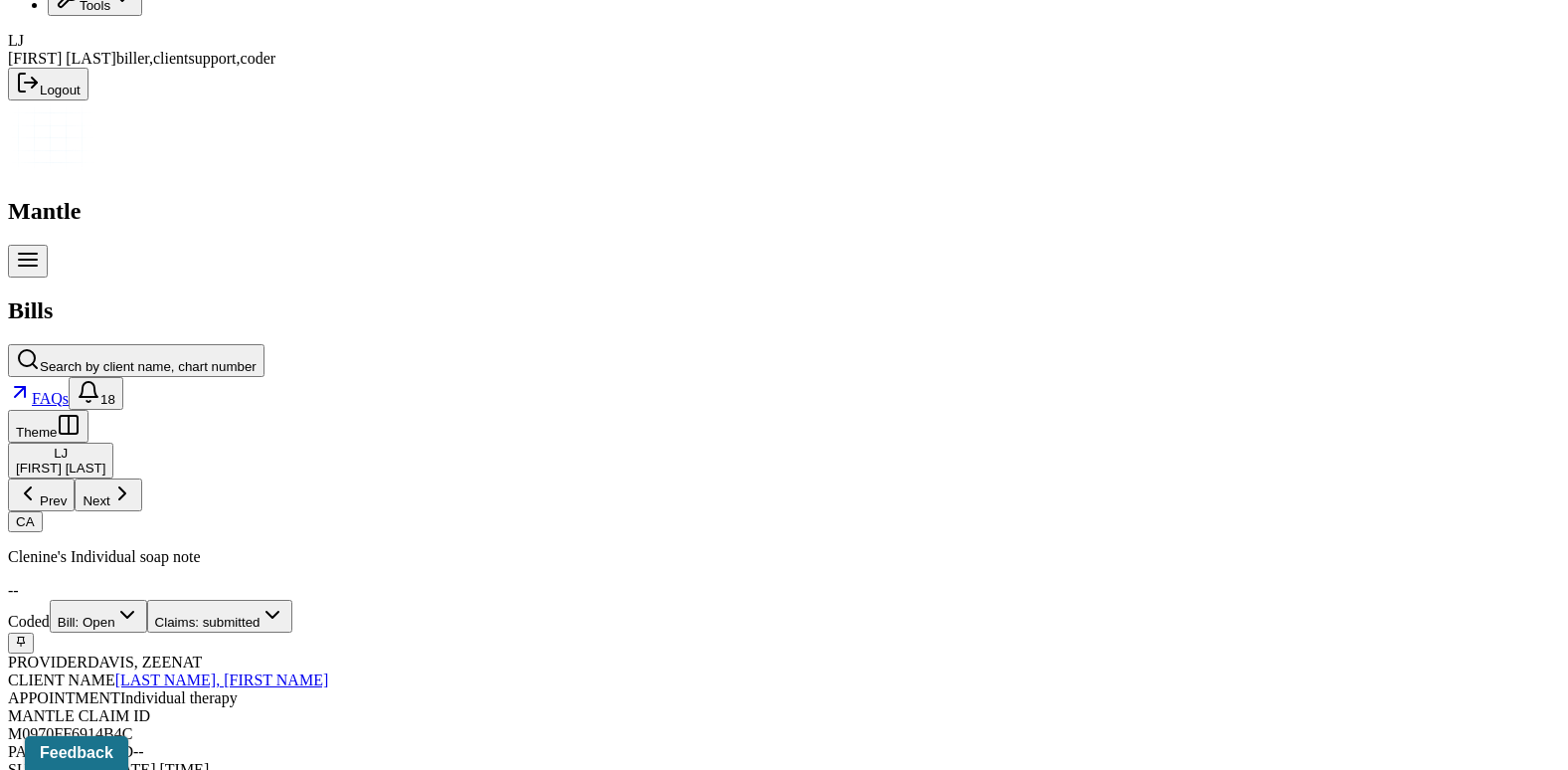 scroll, scrollTop: 497, scrollLeft: 0, axis: vertical 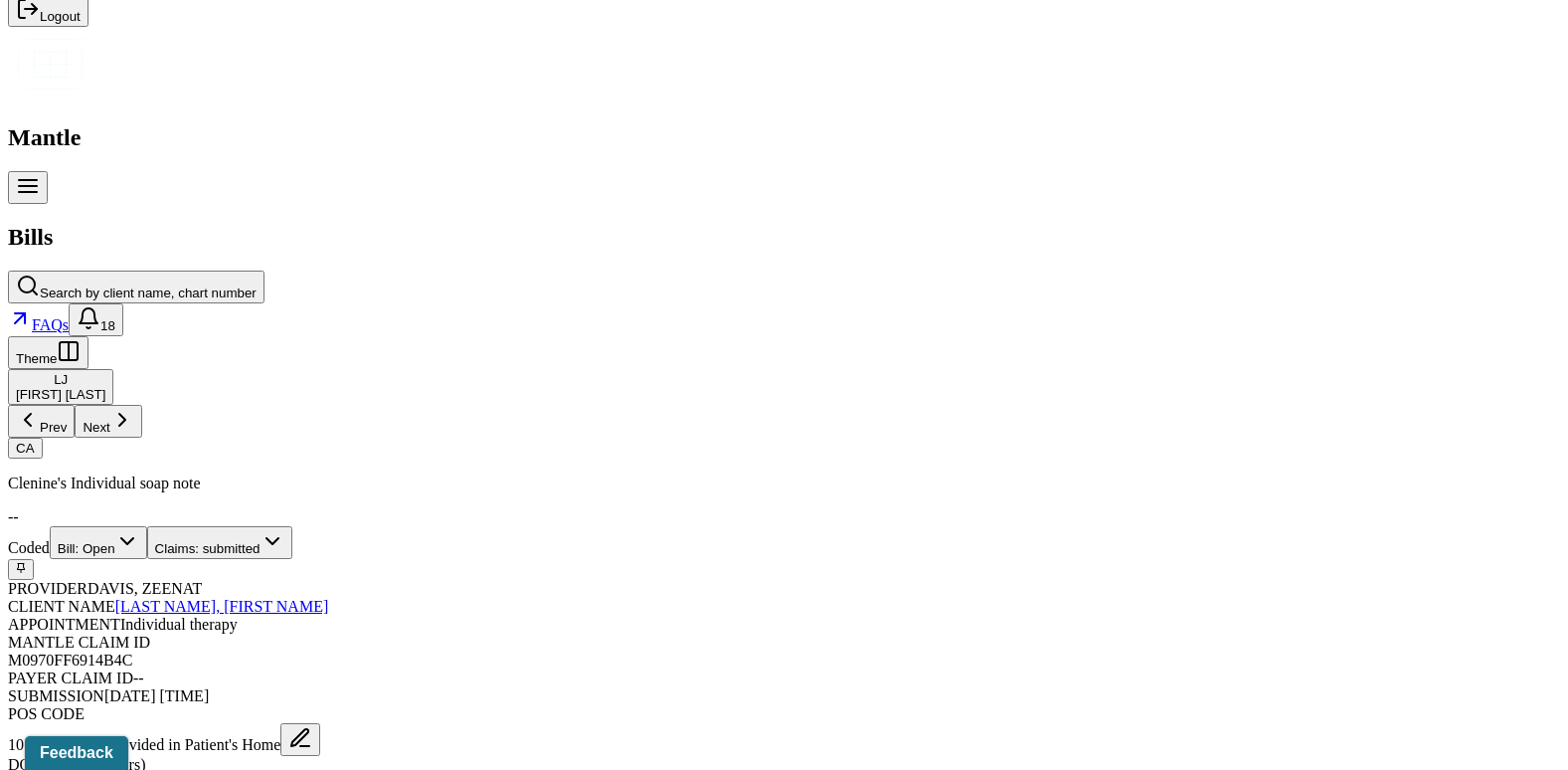 click on "Check unmatched payments" at bounding box center (282, 1662) 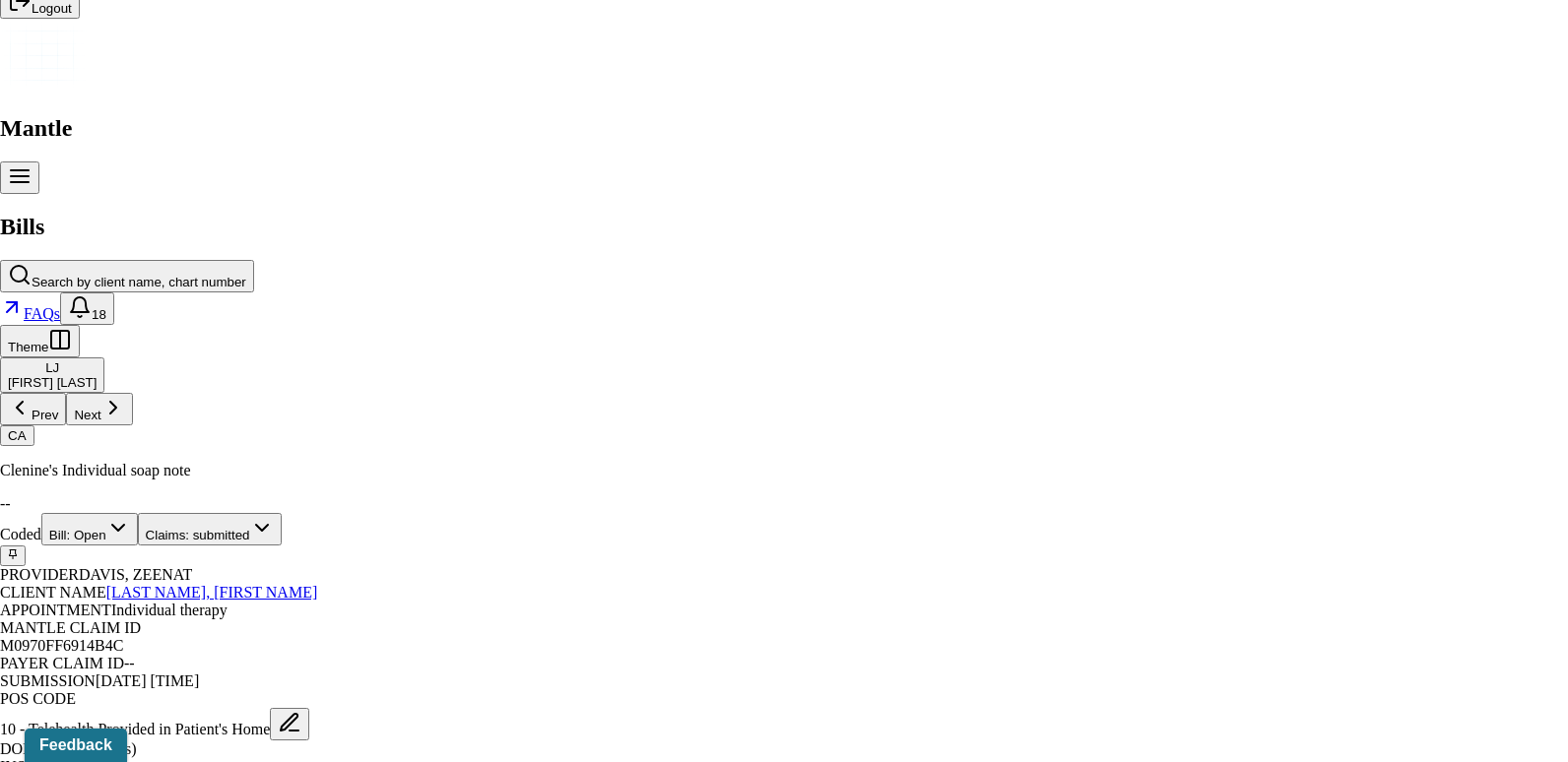 click at bounding box center [13, 3315] 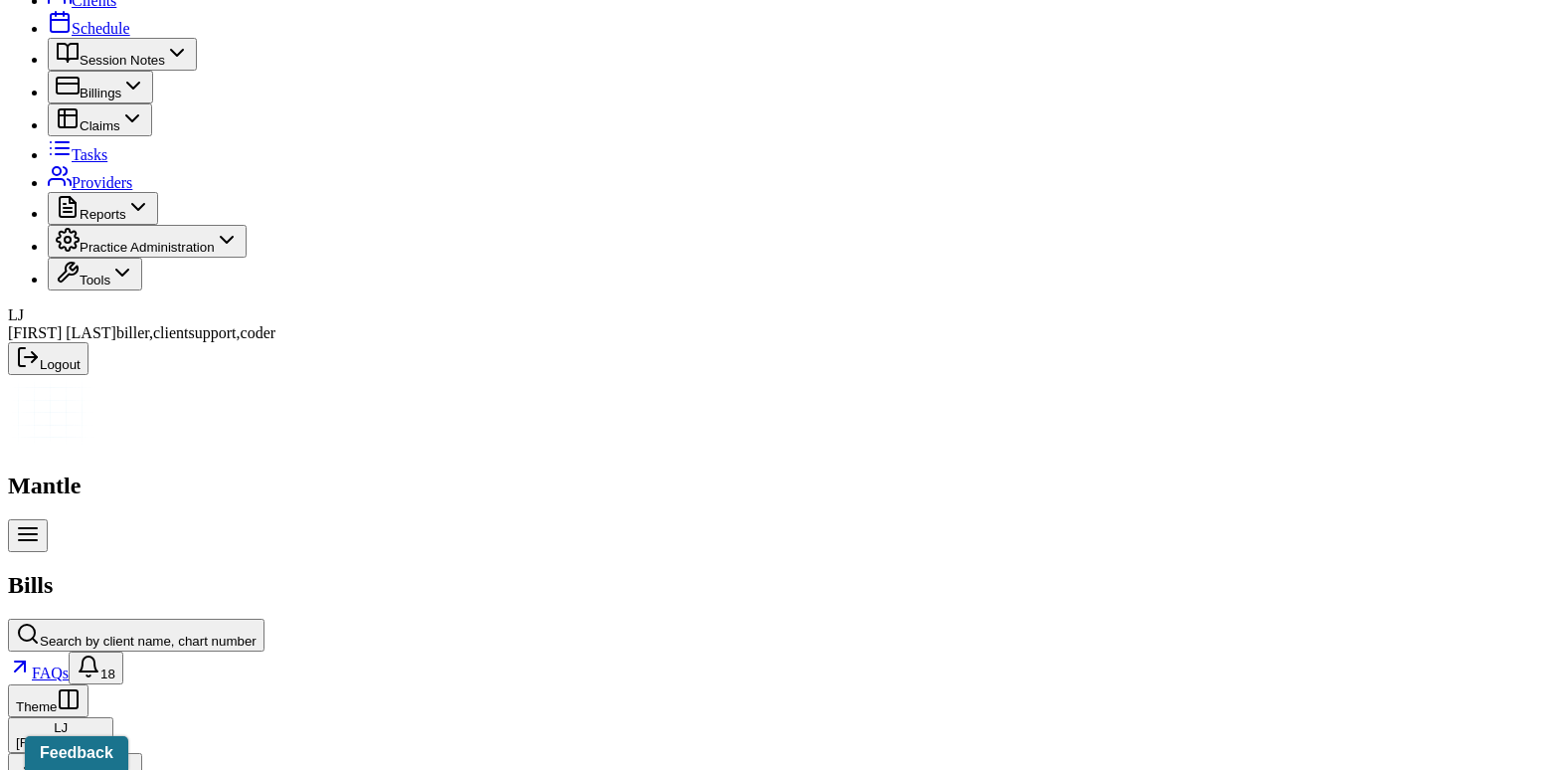scroll, scrollTop: 0, scrollLeft: 0, axis: both 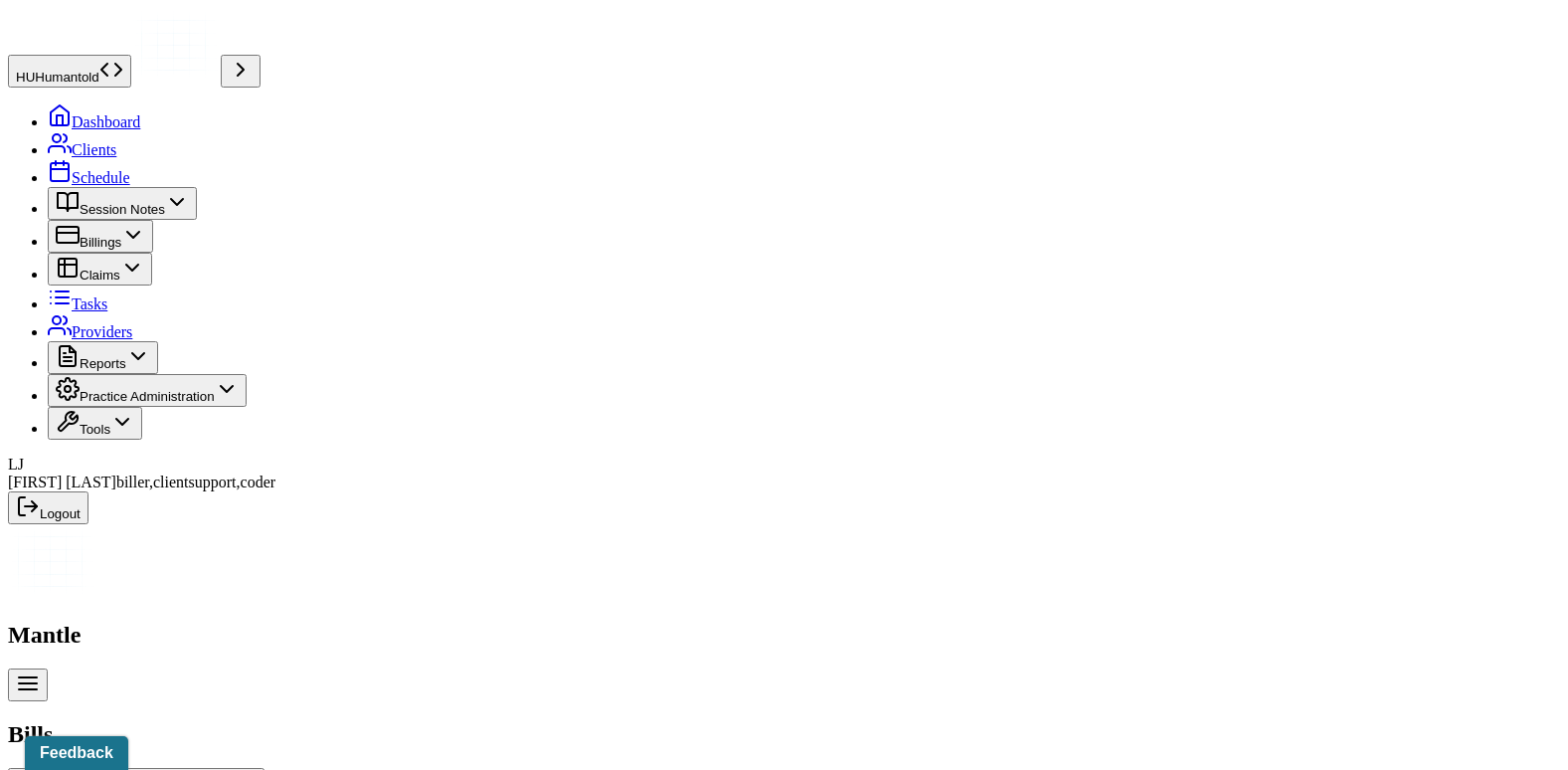 click on "Bill: Open" at bounding box center [98, 1040] 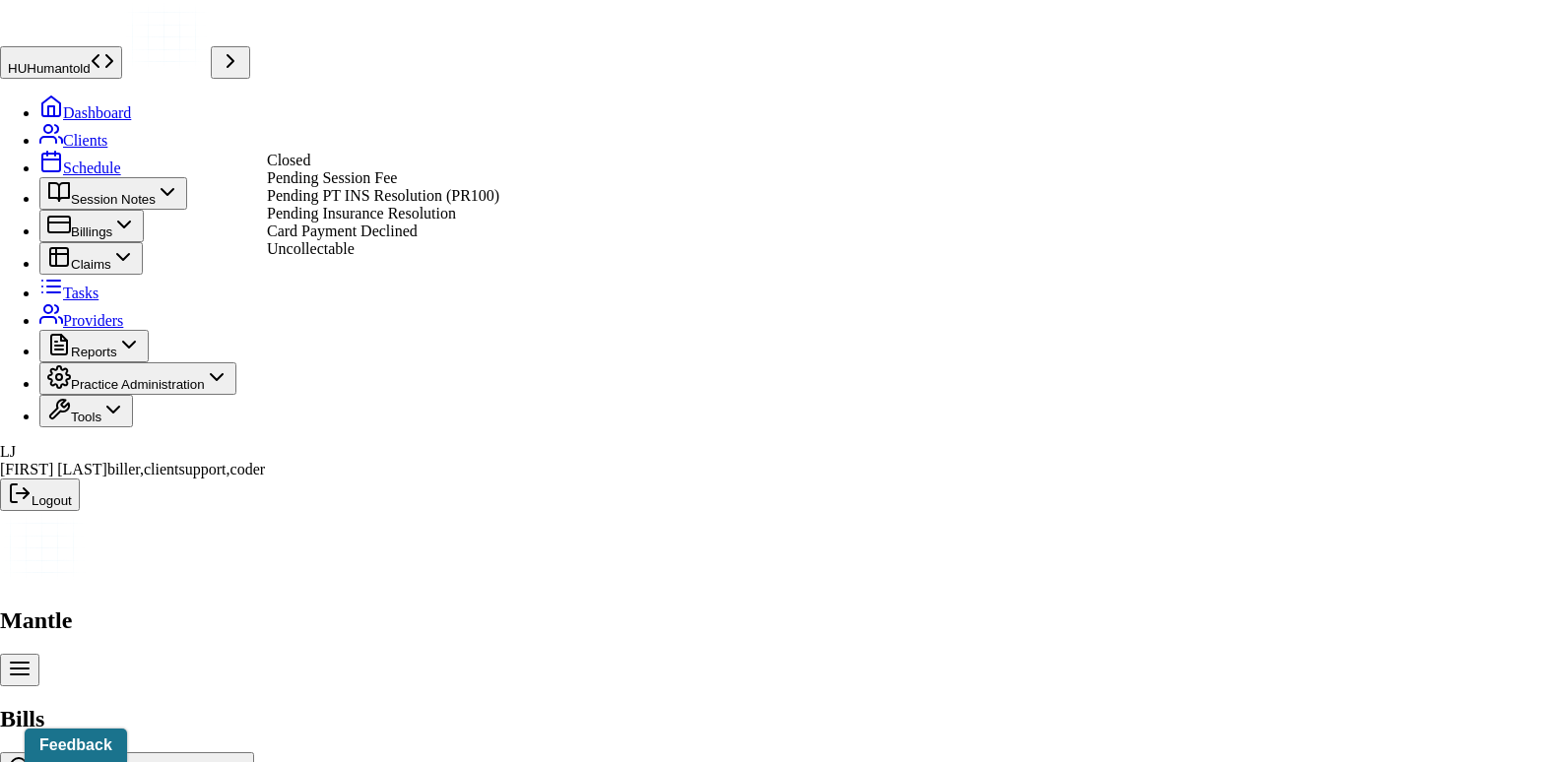 click on "Pending Insurance Resolution" at bounding box center (361, 213) 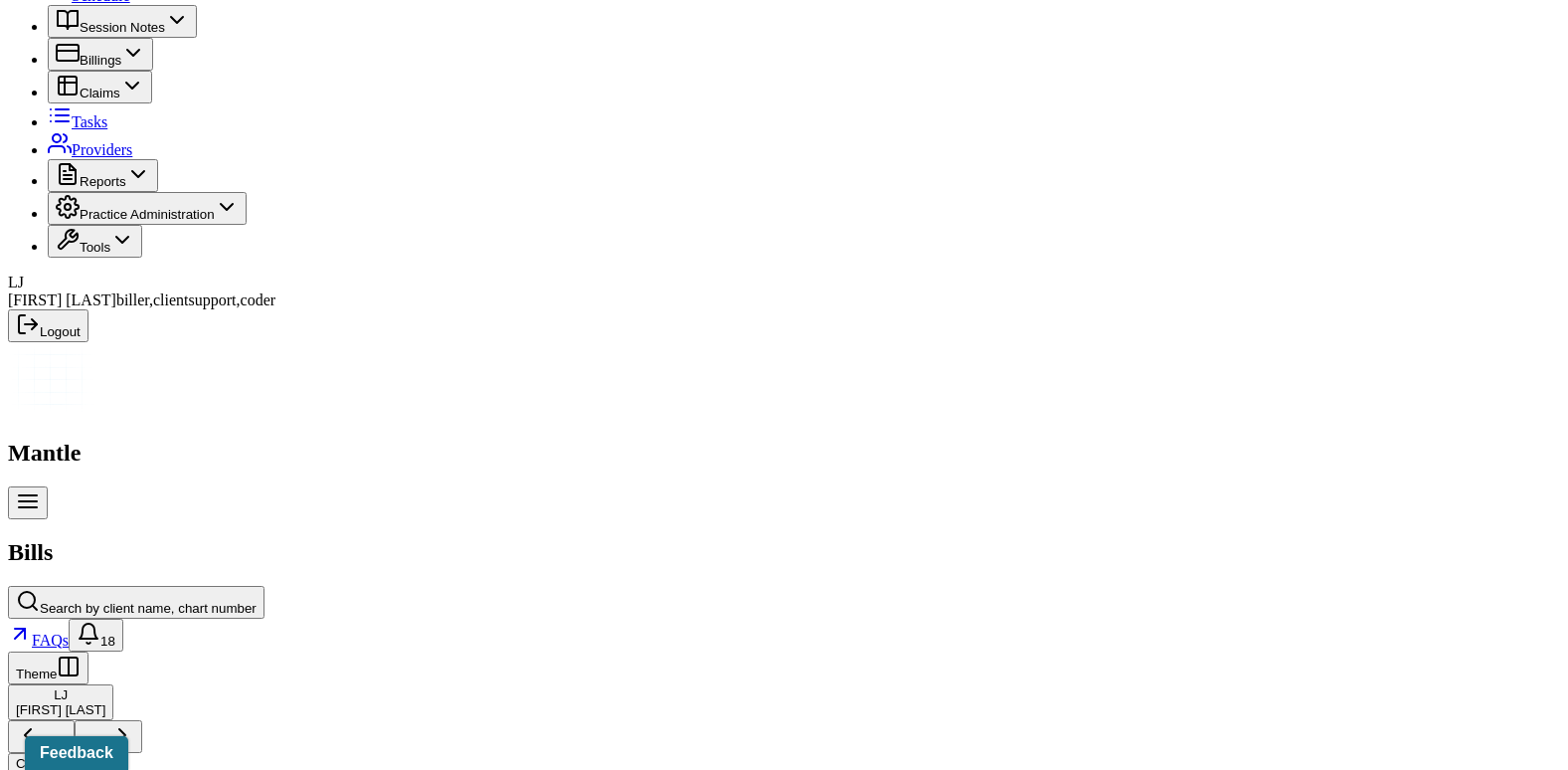 scroll, scrollTop: 0, scrollLeft: 0, axis: both 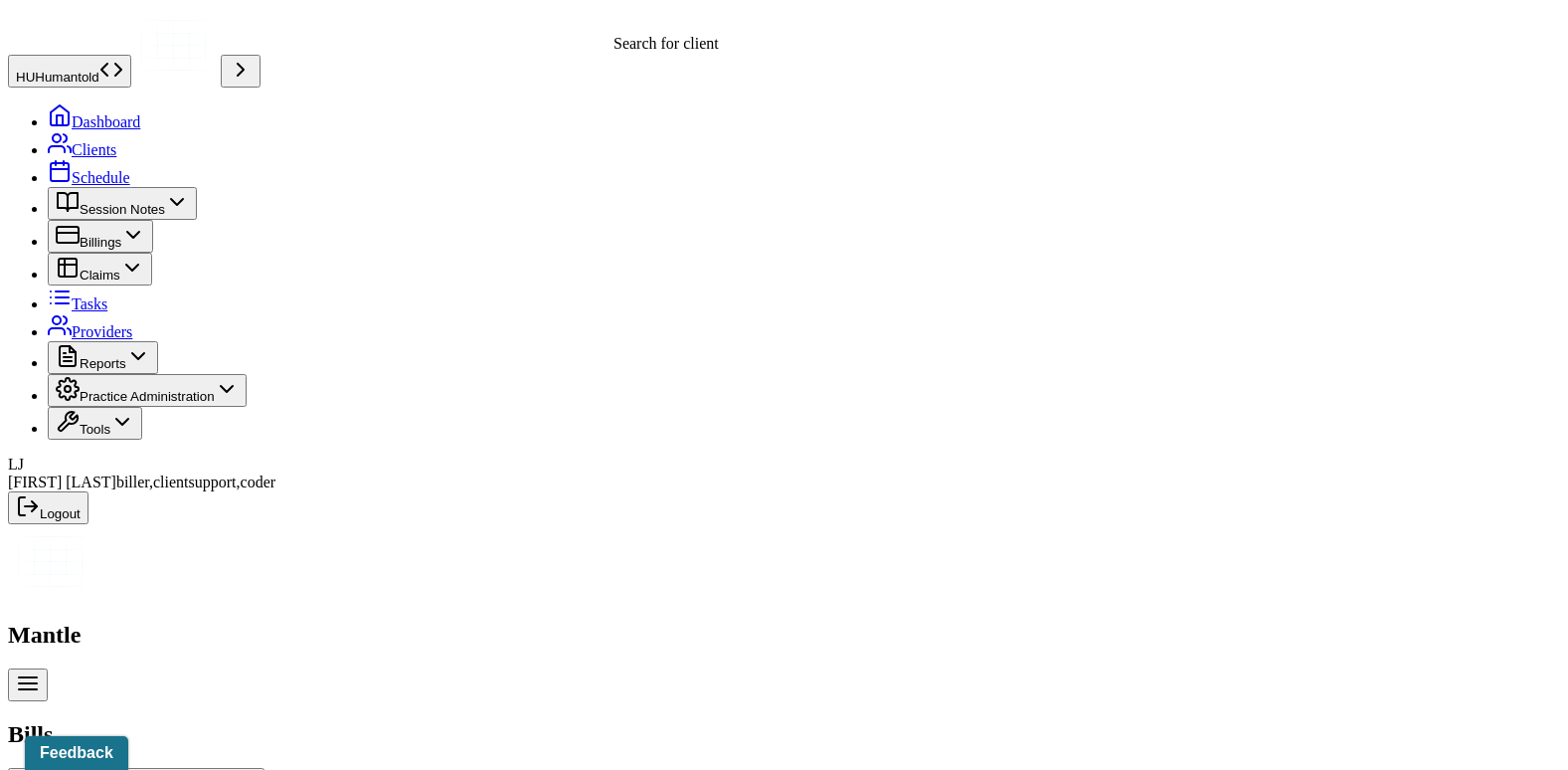click on "Search by client name, chart number" at bounding box center (148, 790) 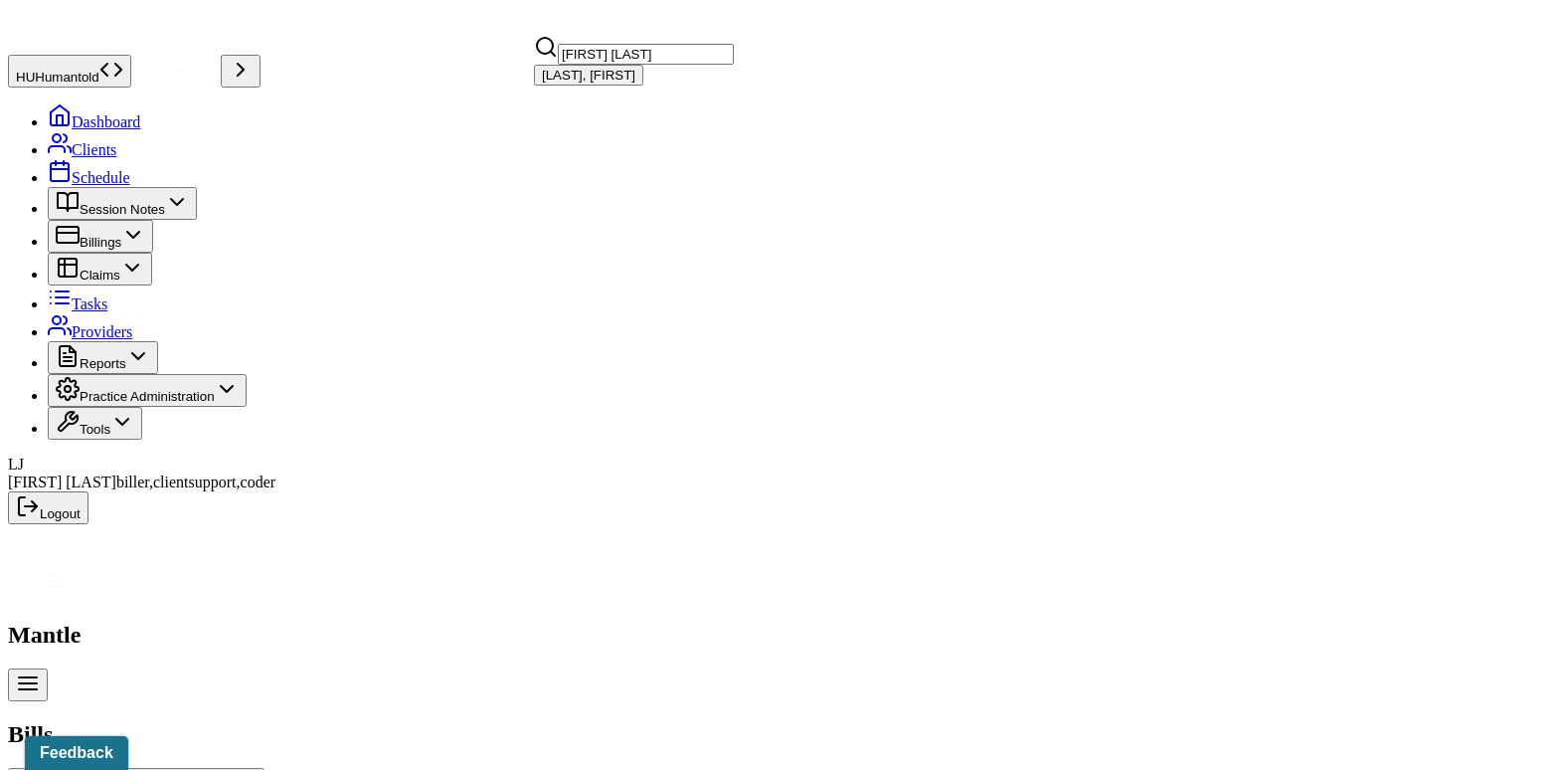 type on "[FIRST] [LAST]" 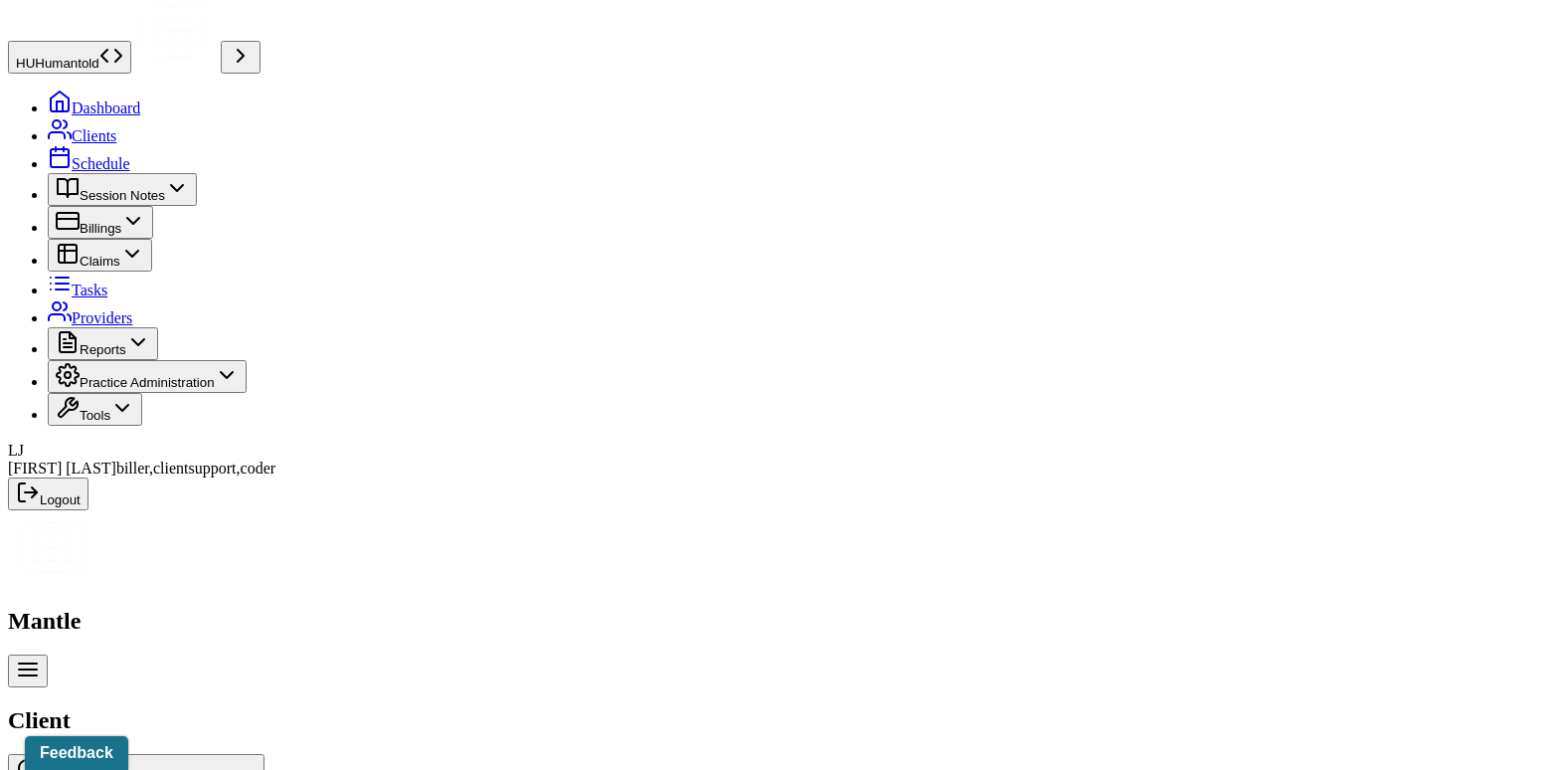 scroll, scrollTop: 35, scrollLeft: 0, axis: vertical 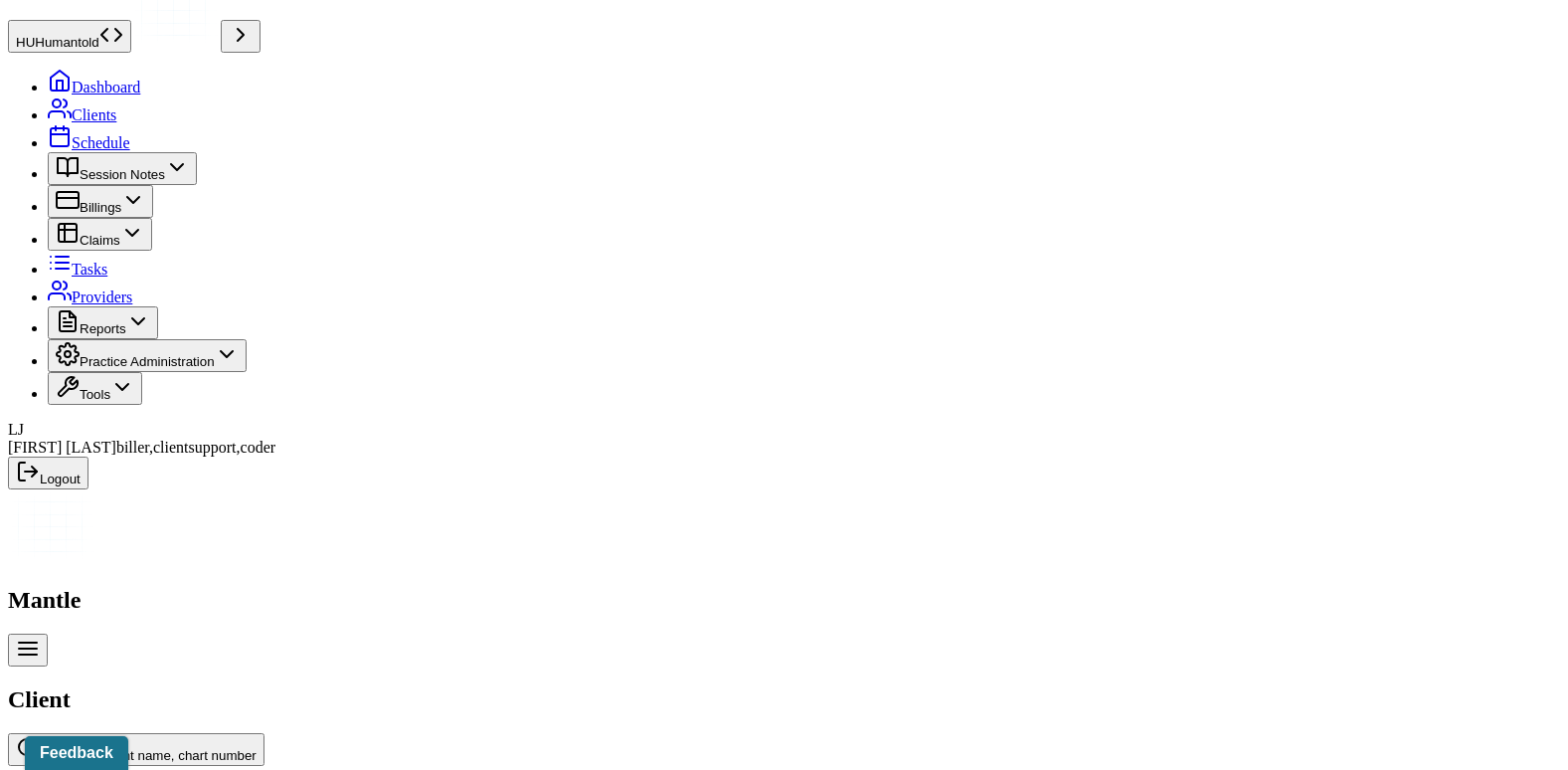click on "Insurance/Fees" at bounding box center [323, 2457] 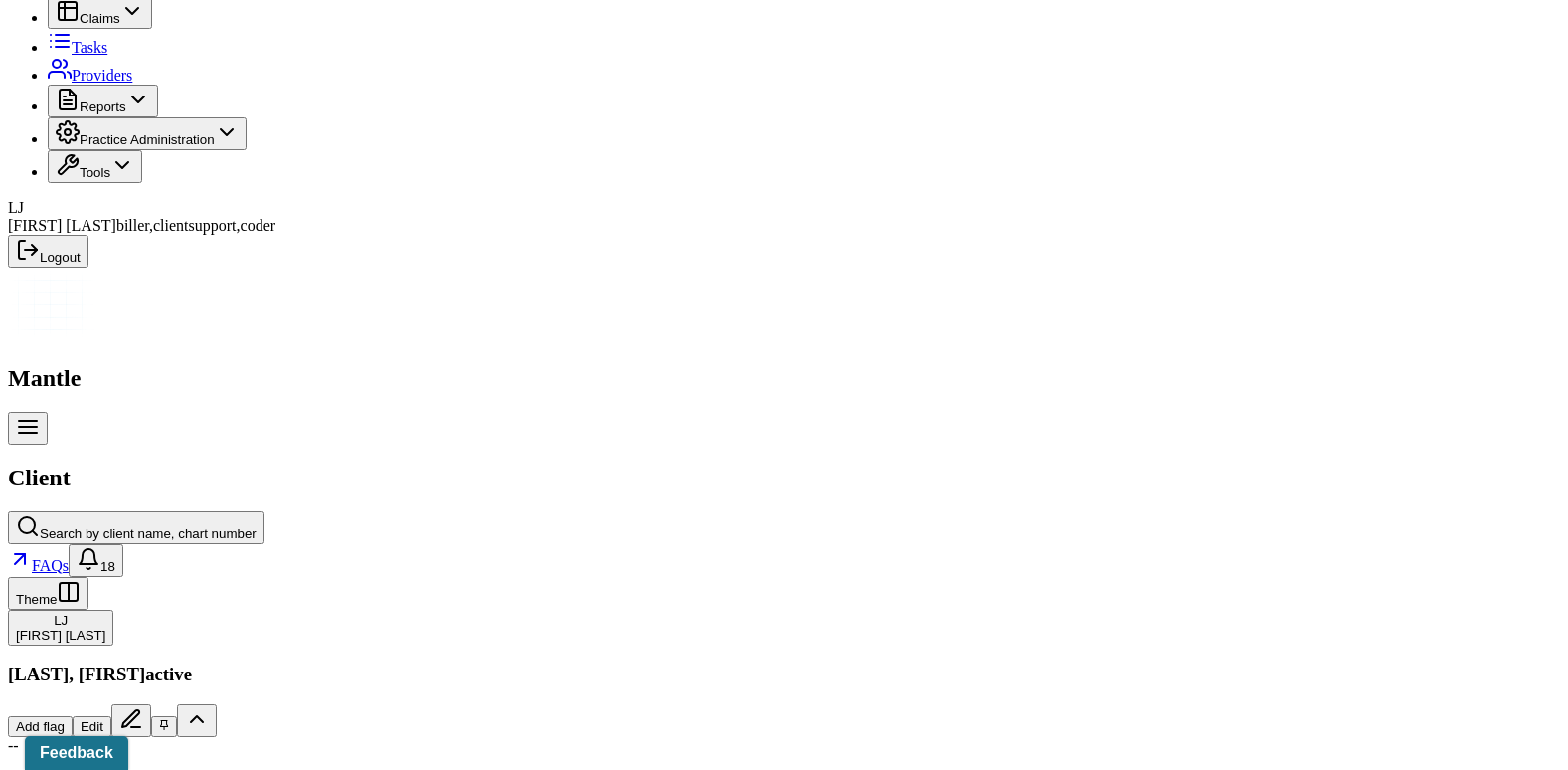 scroll, scrollTop: 253, scrollLeft: 0, axis: vertical 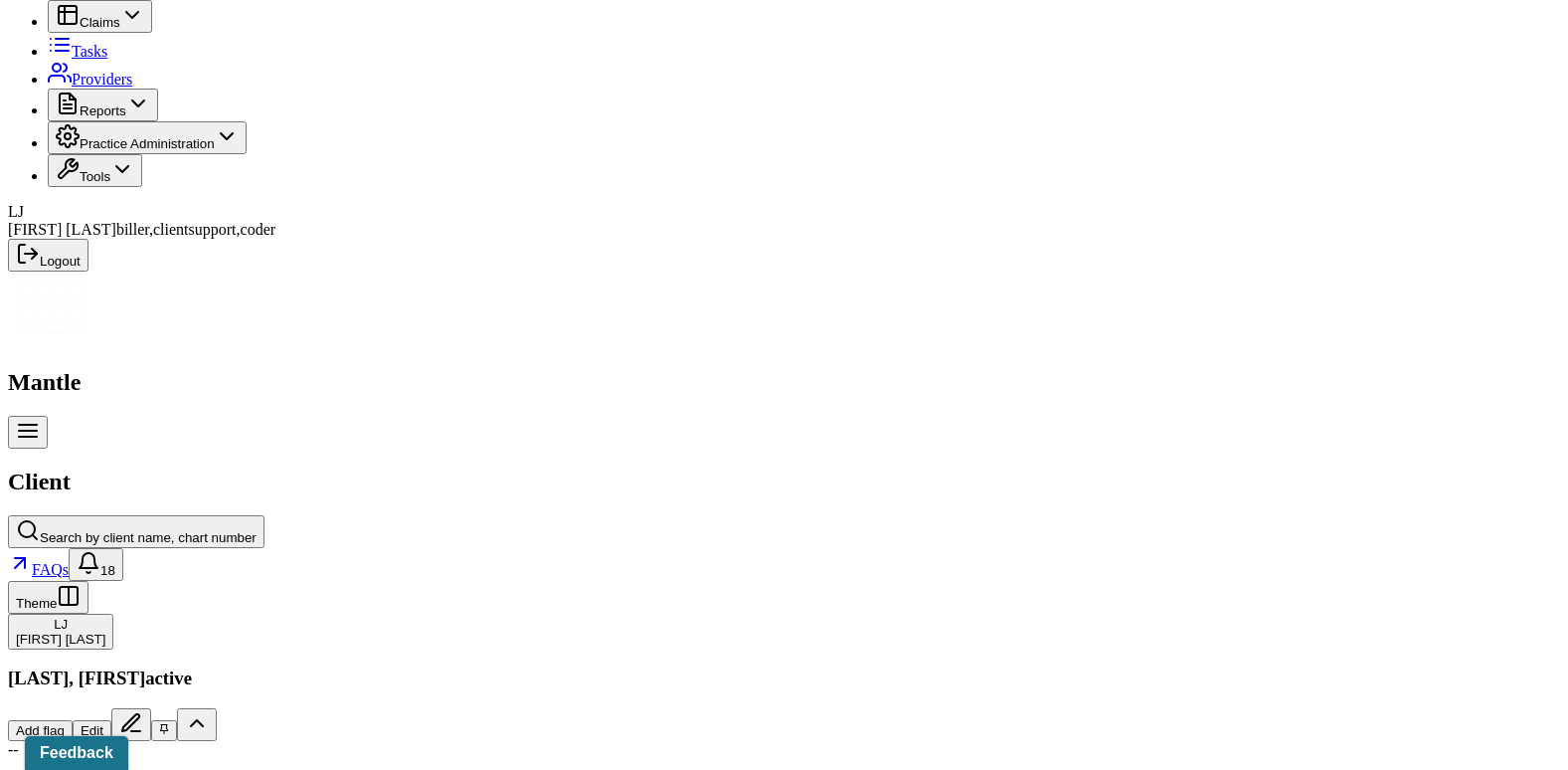 click on "Claims" at bounding box center (405, 2239) 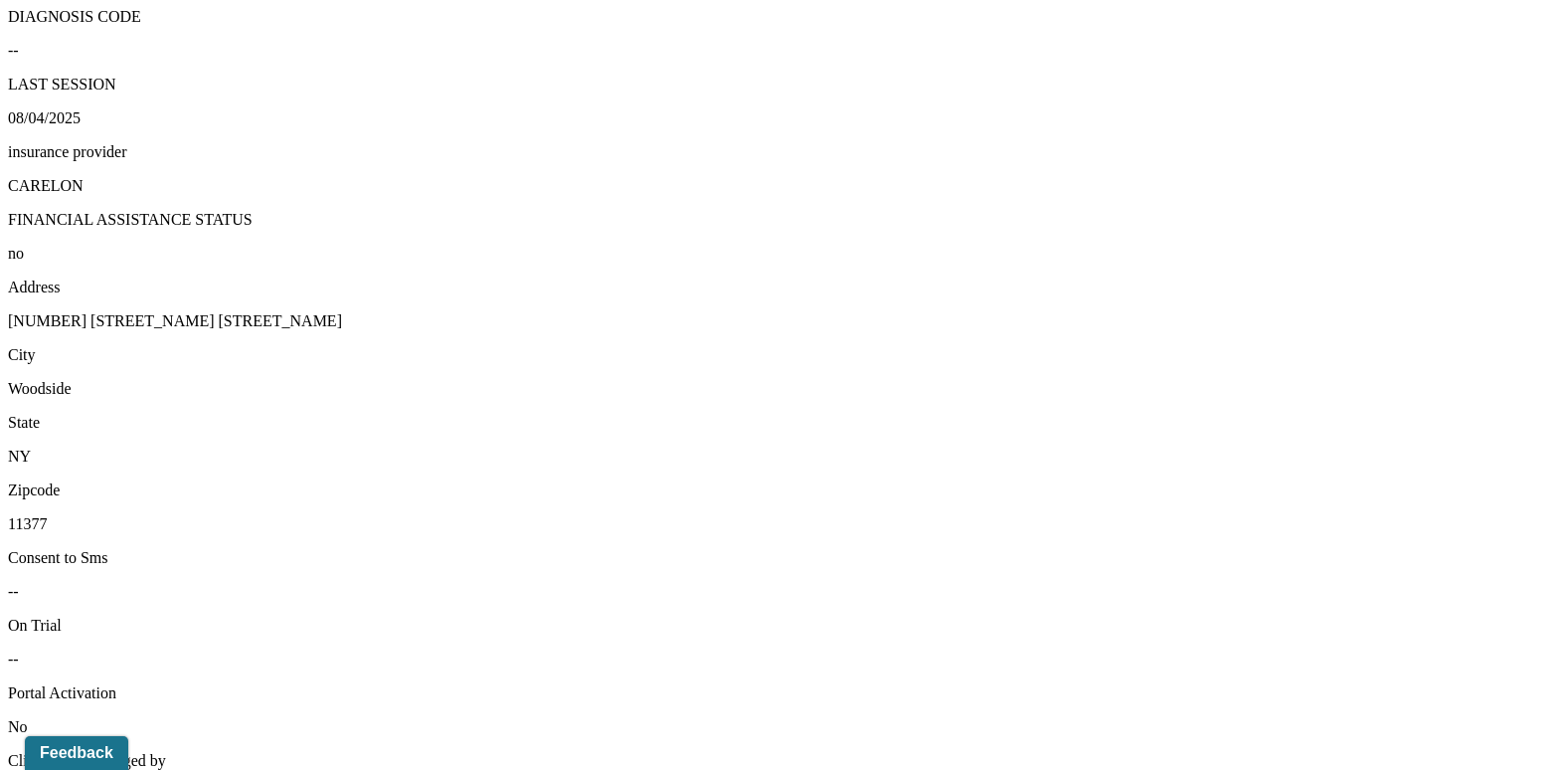 scroll, scrollTop: 1671, scrollLeft: 0, axis: vertical 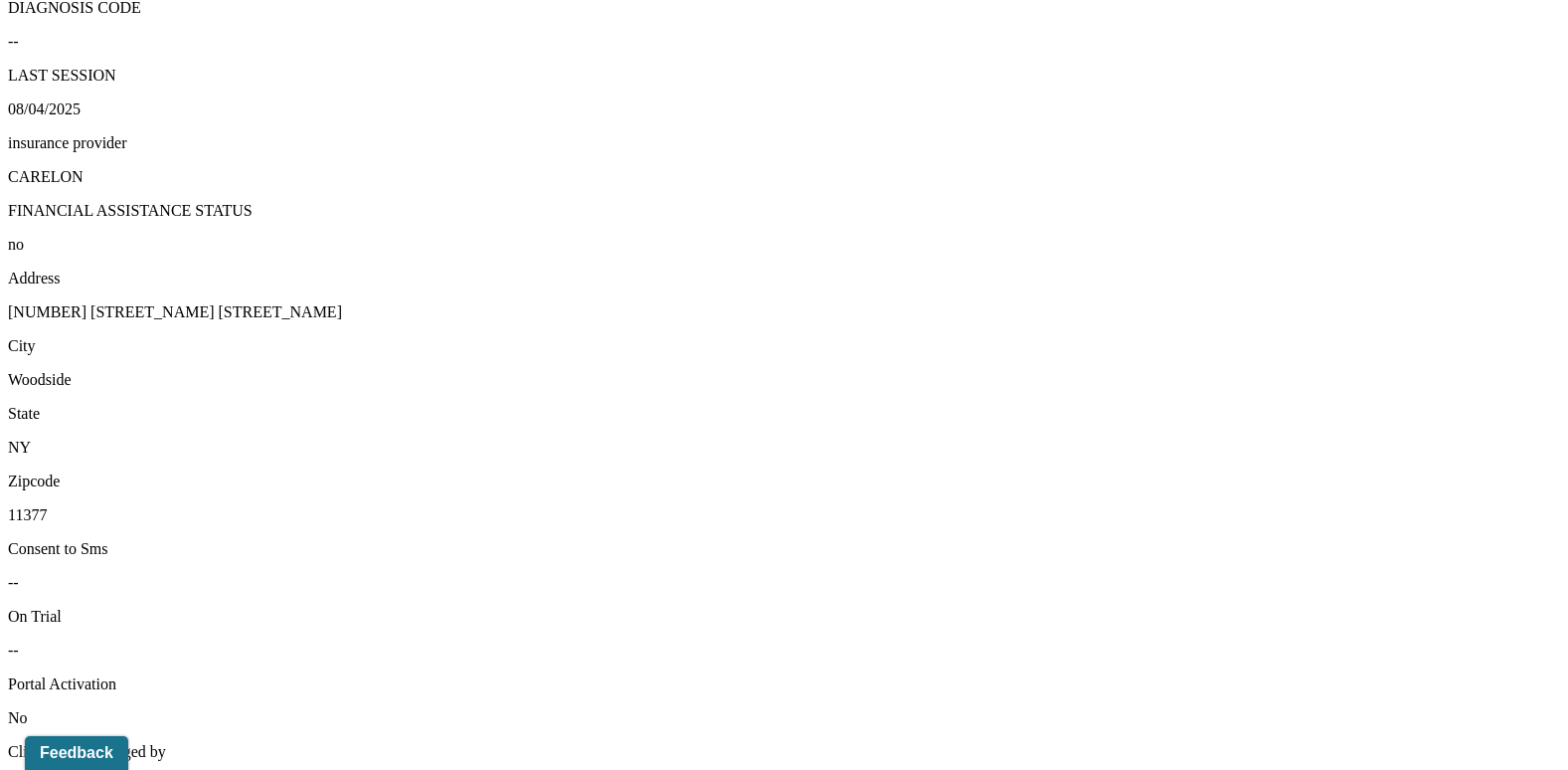 click on "View transaction history" at bounding box center (86, 5308) 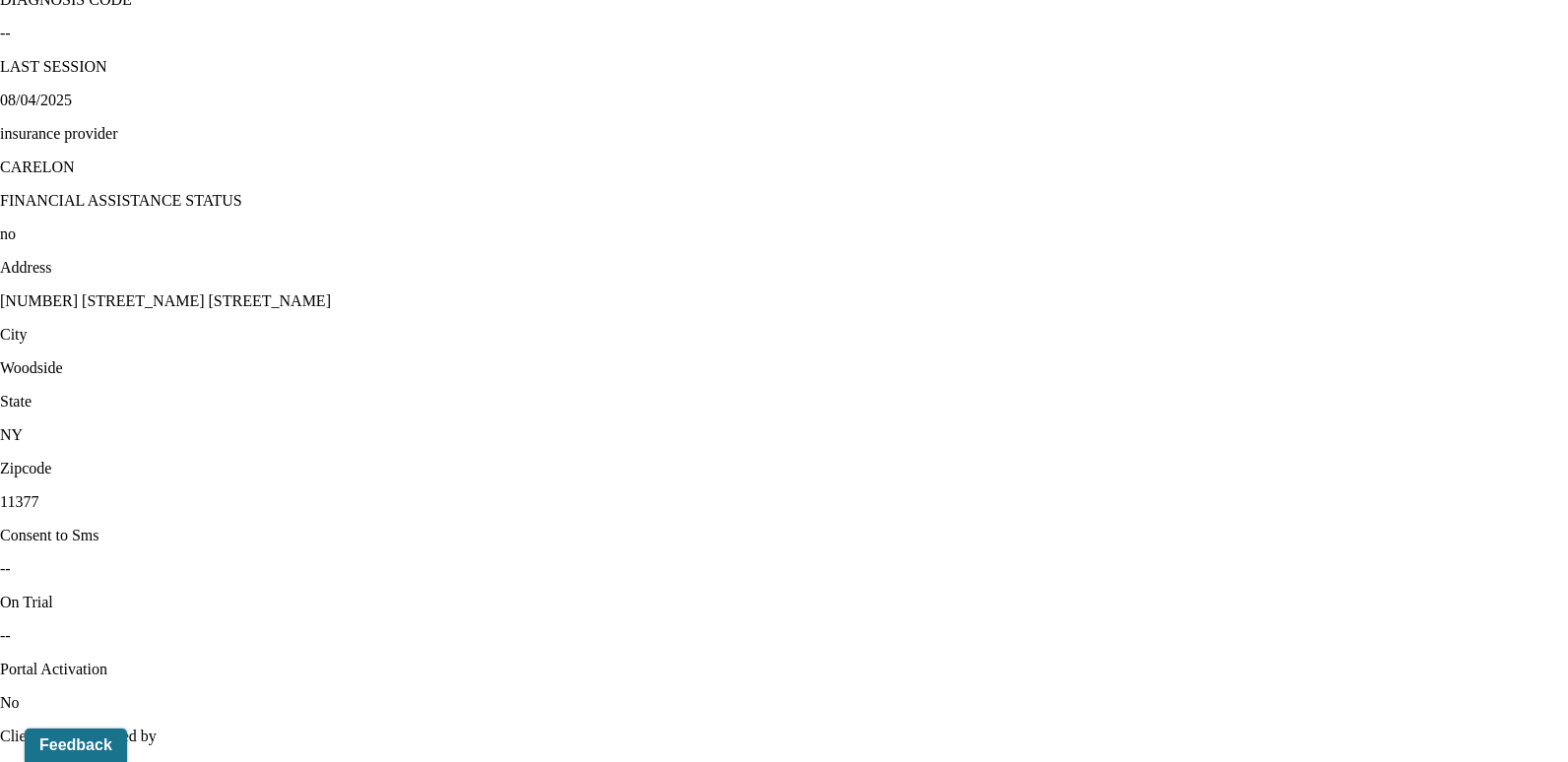 click 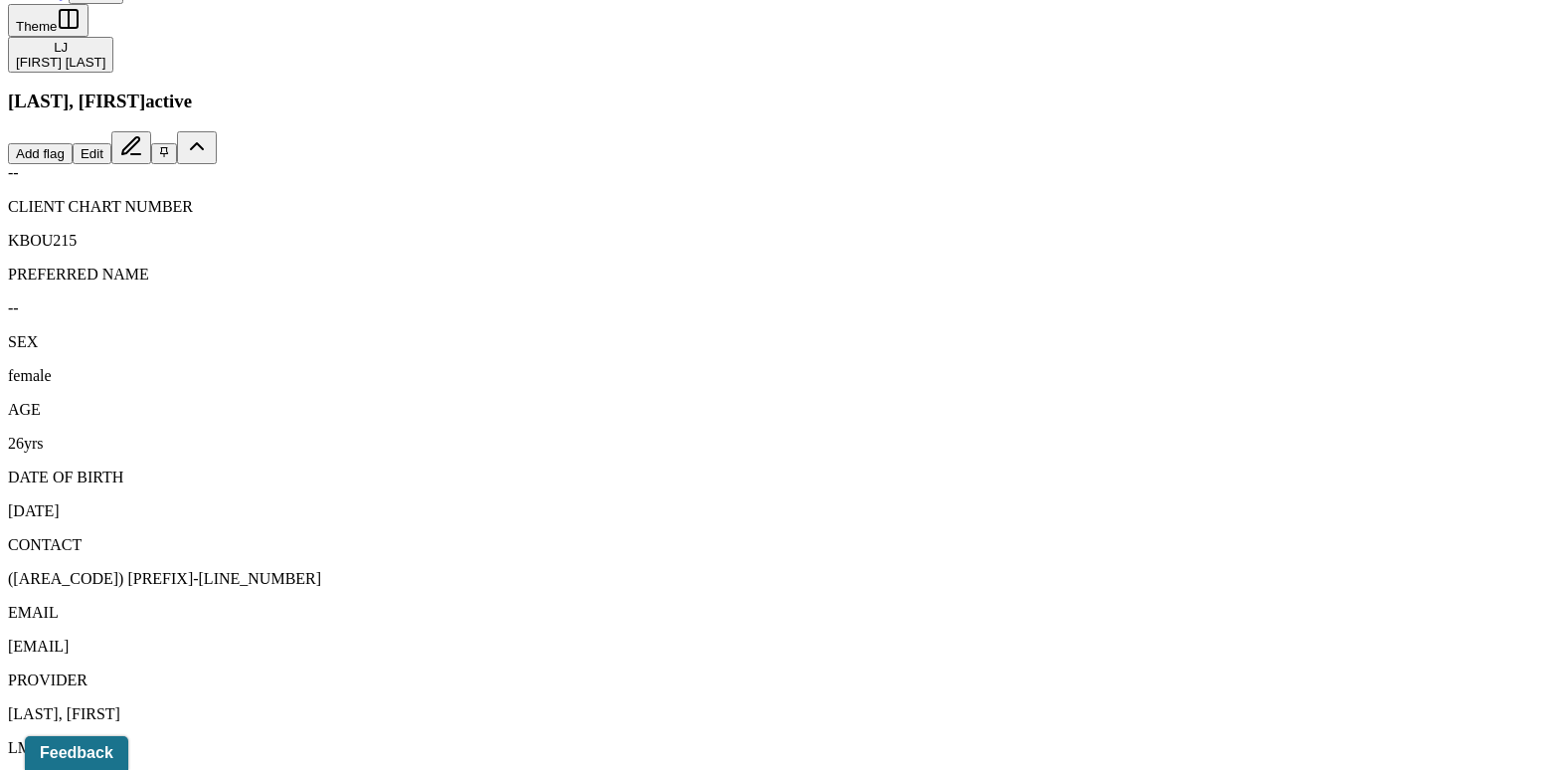 scroll, scrollTop: 676, scrollLeft: 0, axis: vertical 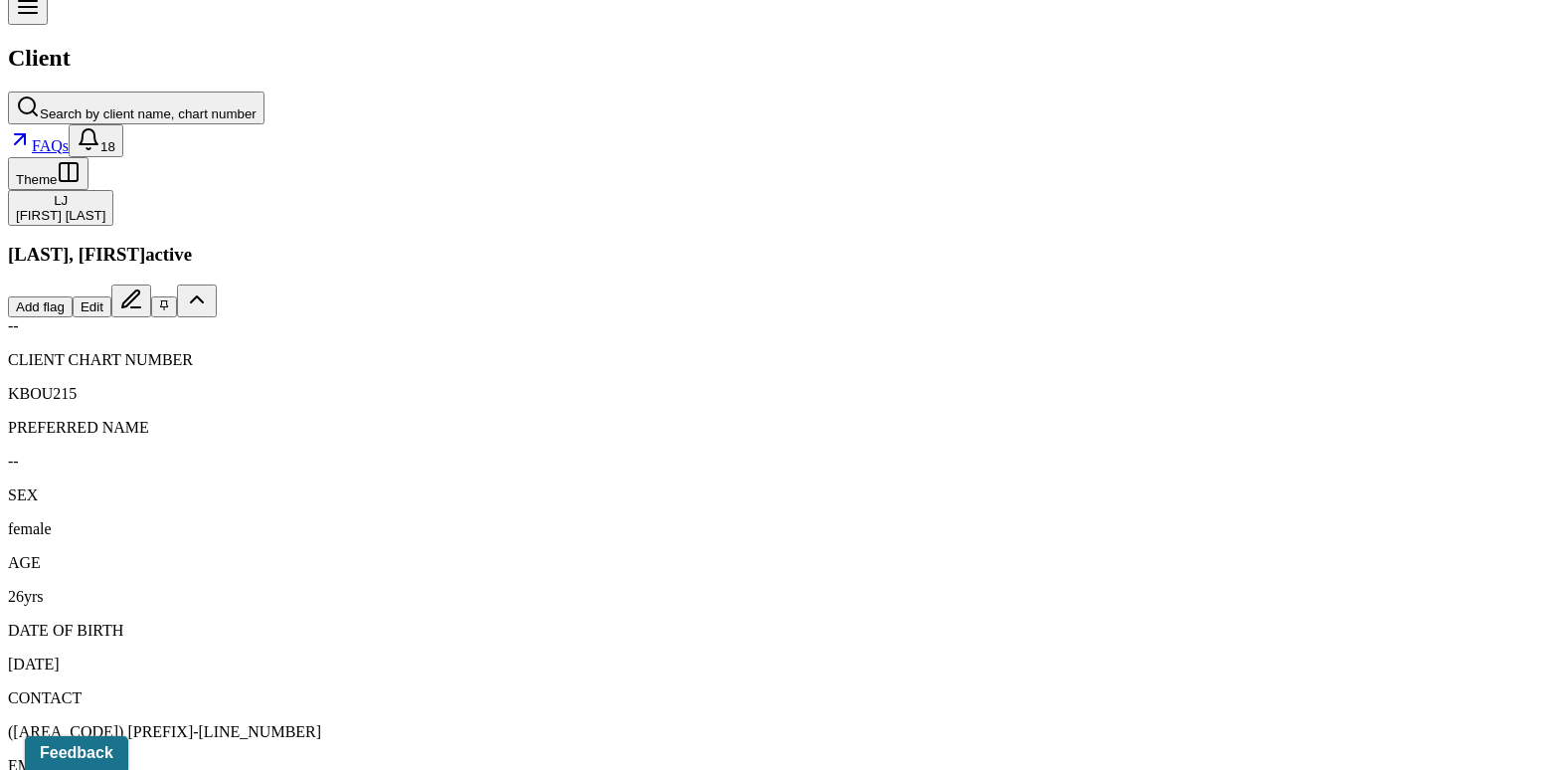 click on "08/04/2025" at bounding box center (134, 2172) 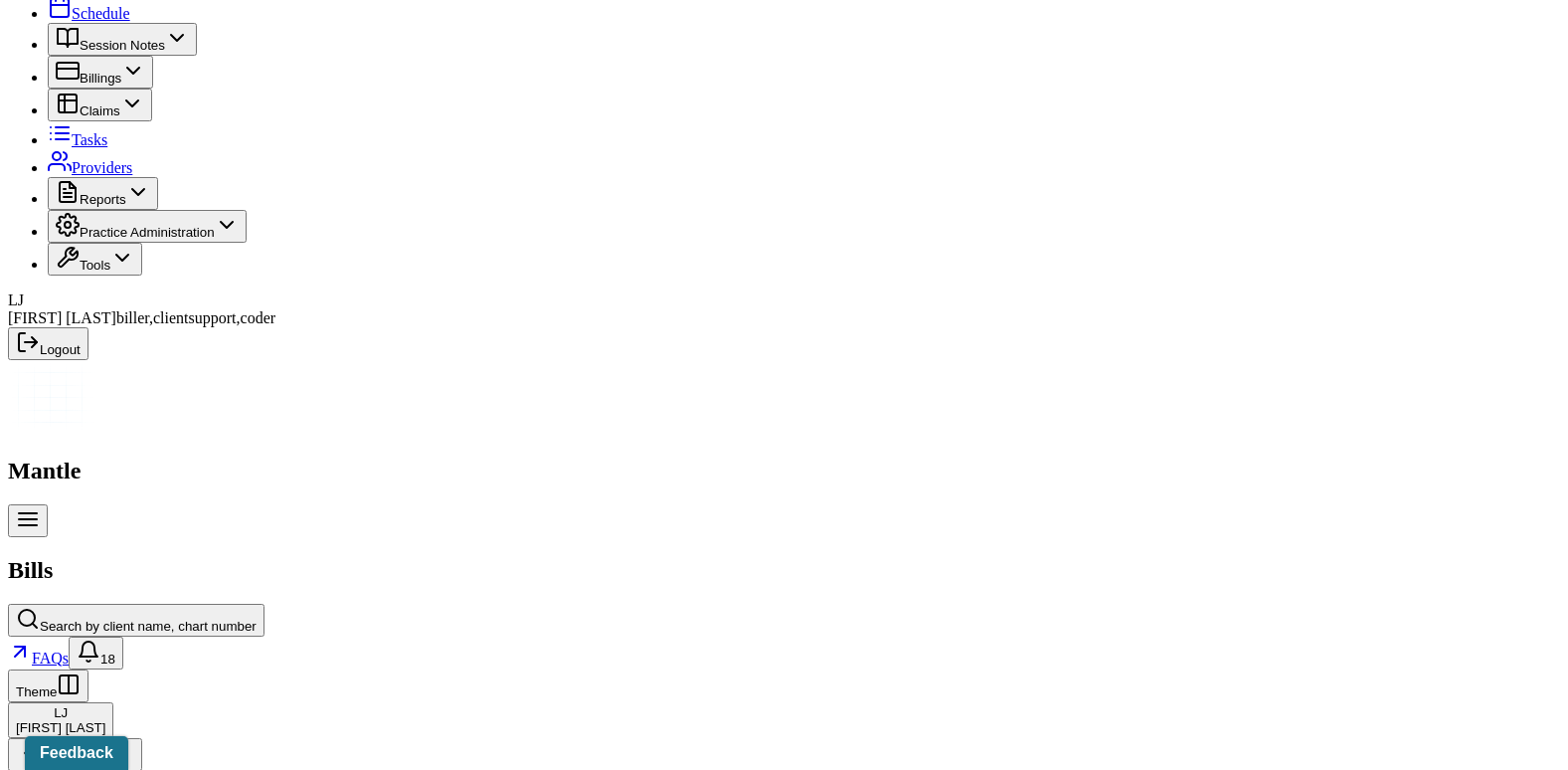 scroll, scrollTop: 495, scrollLeft: 0, axis: vertical 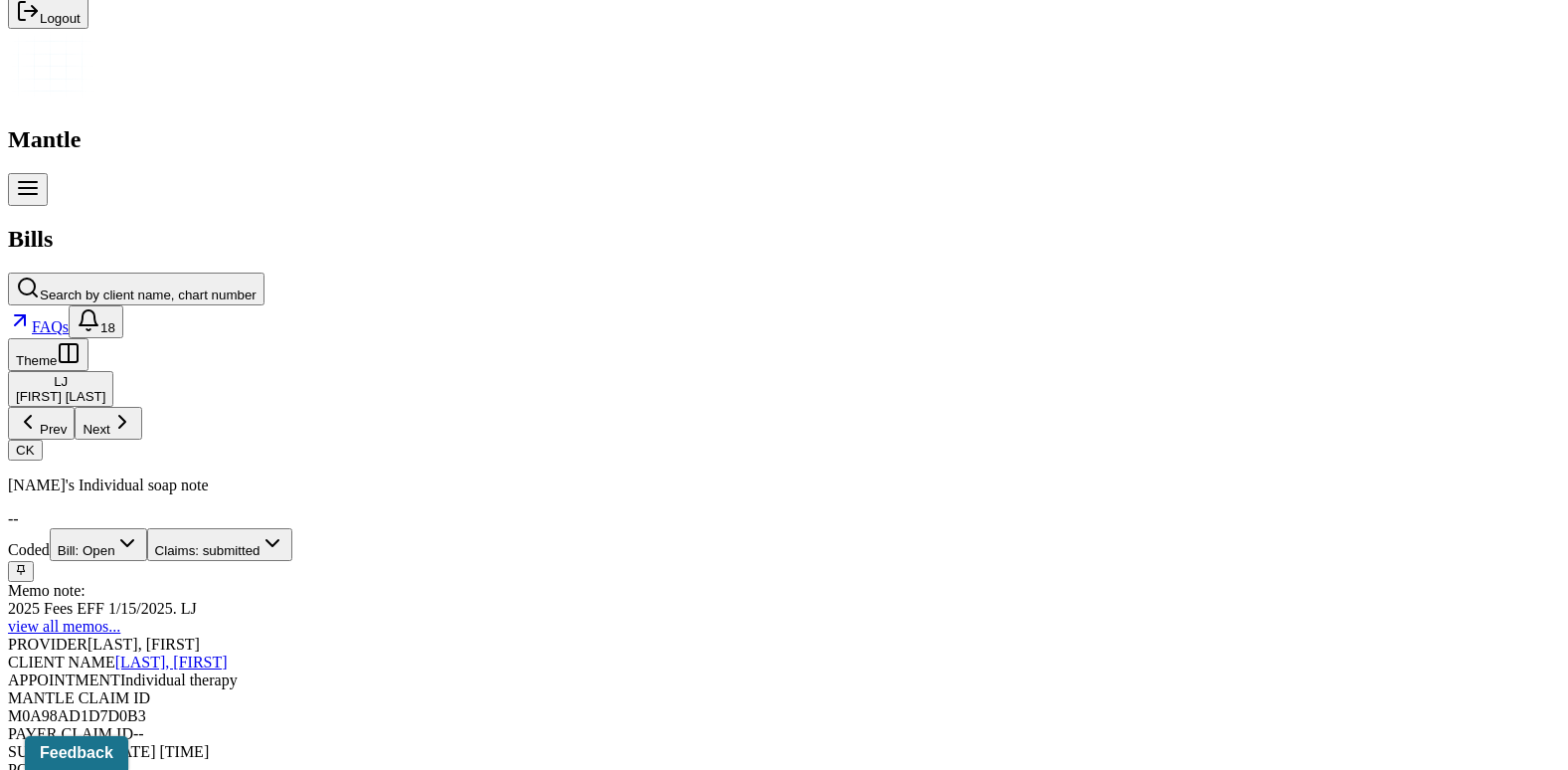 click on "Check unmatched payments" at bounding box center (282, 1718) 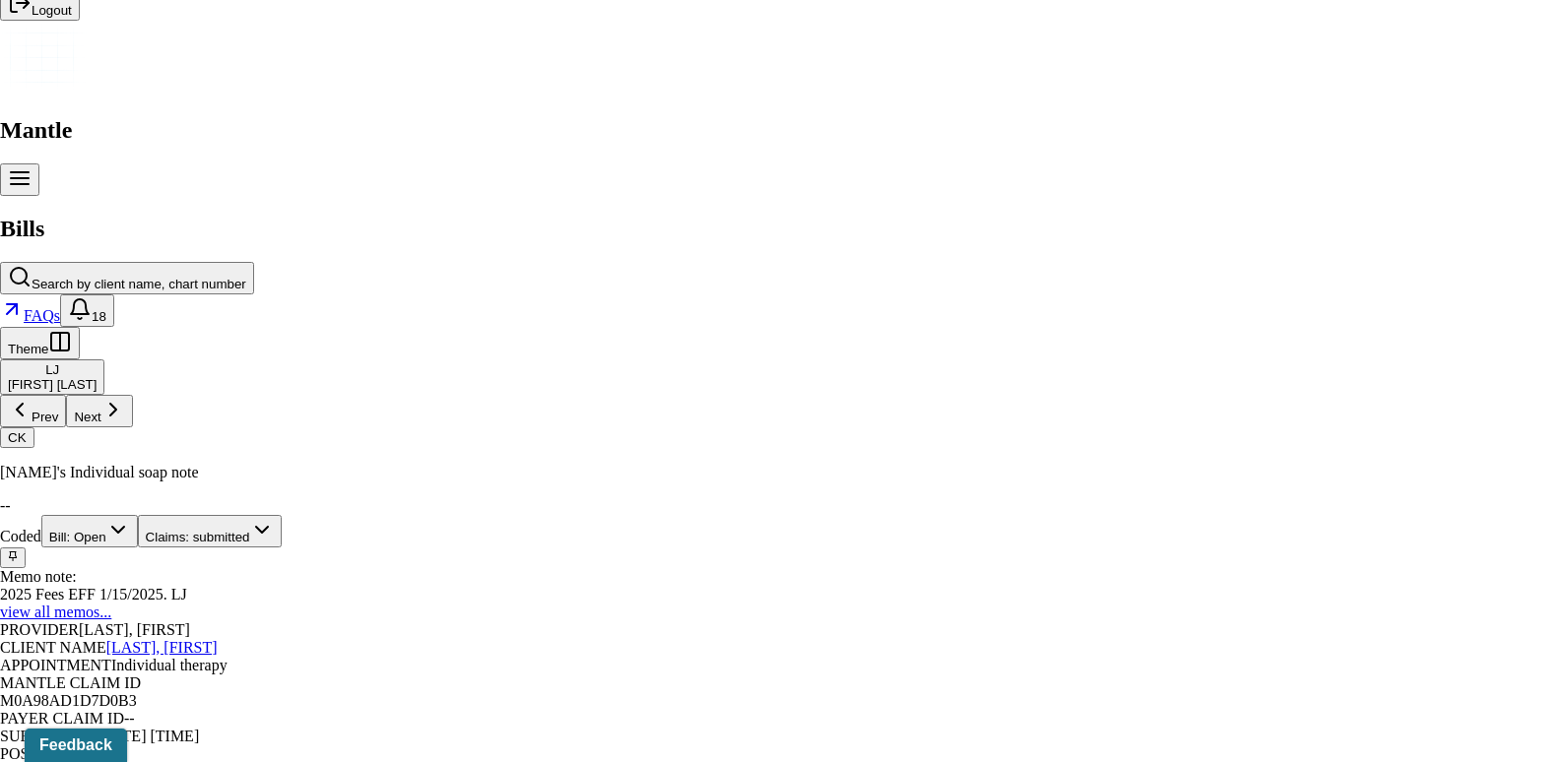 click at bounding box center (20, 3628) 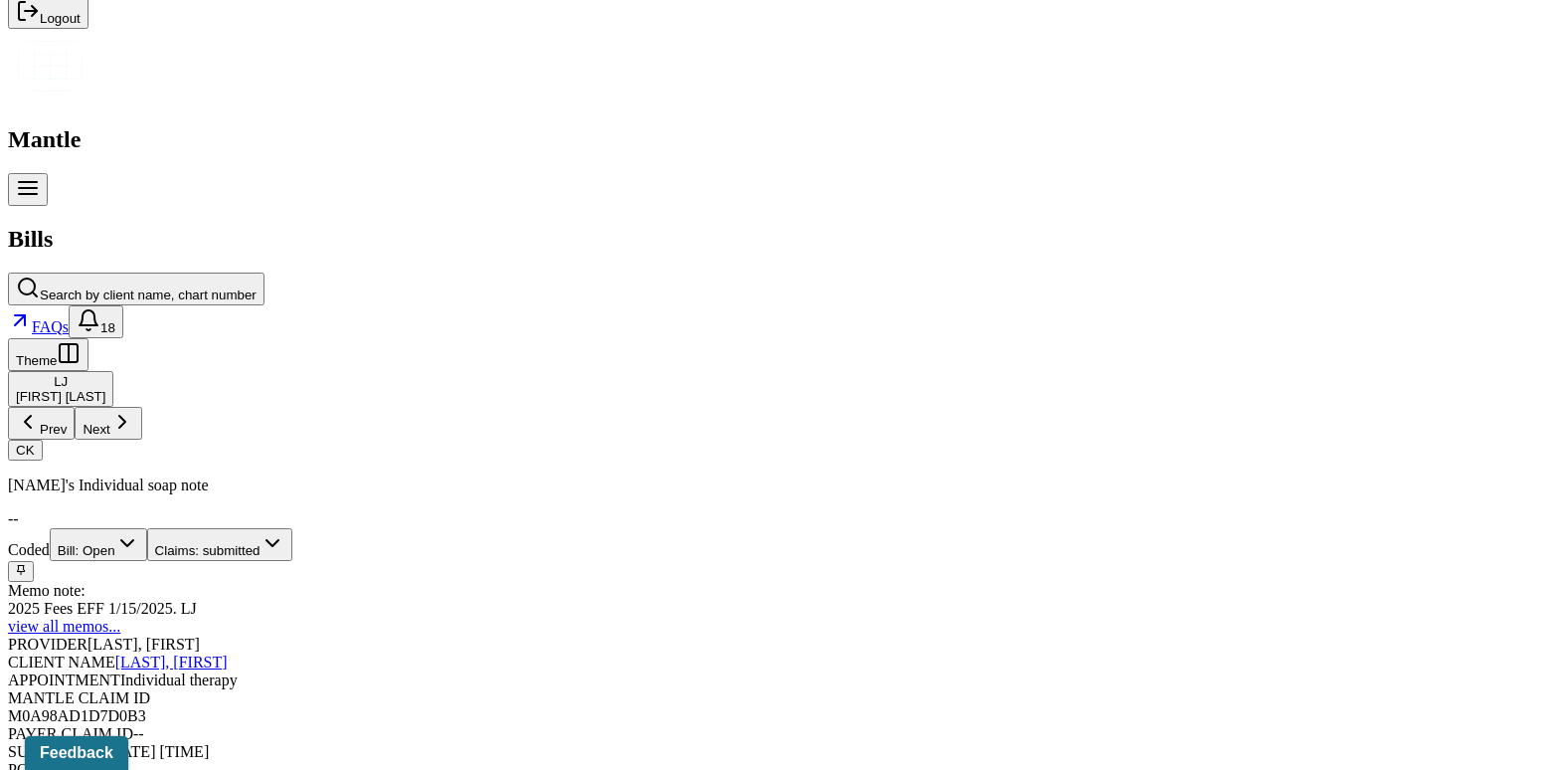 click on "Charge Client" at bounding box center [424, 1718] 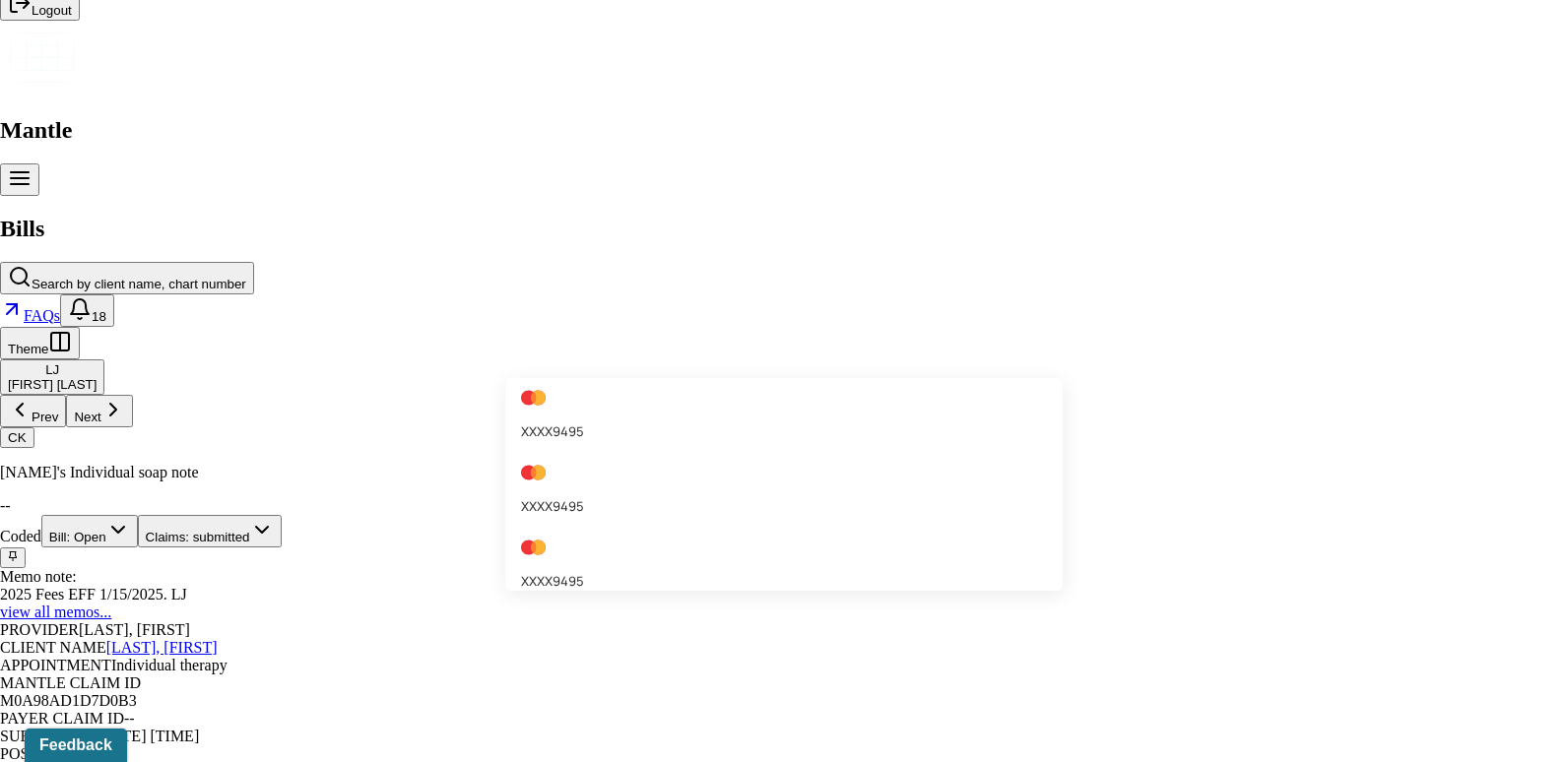 click on "XXXX9495" at bounding box center [776, 3859] 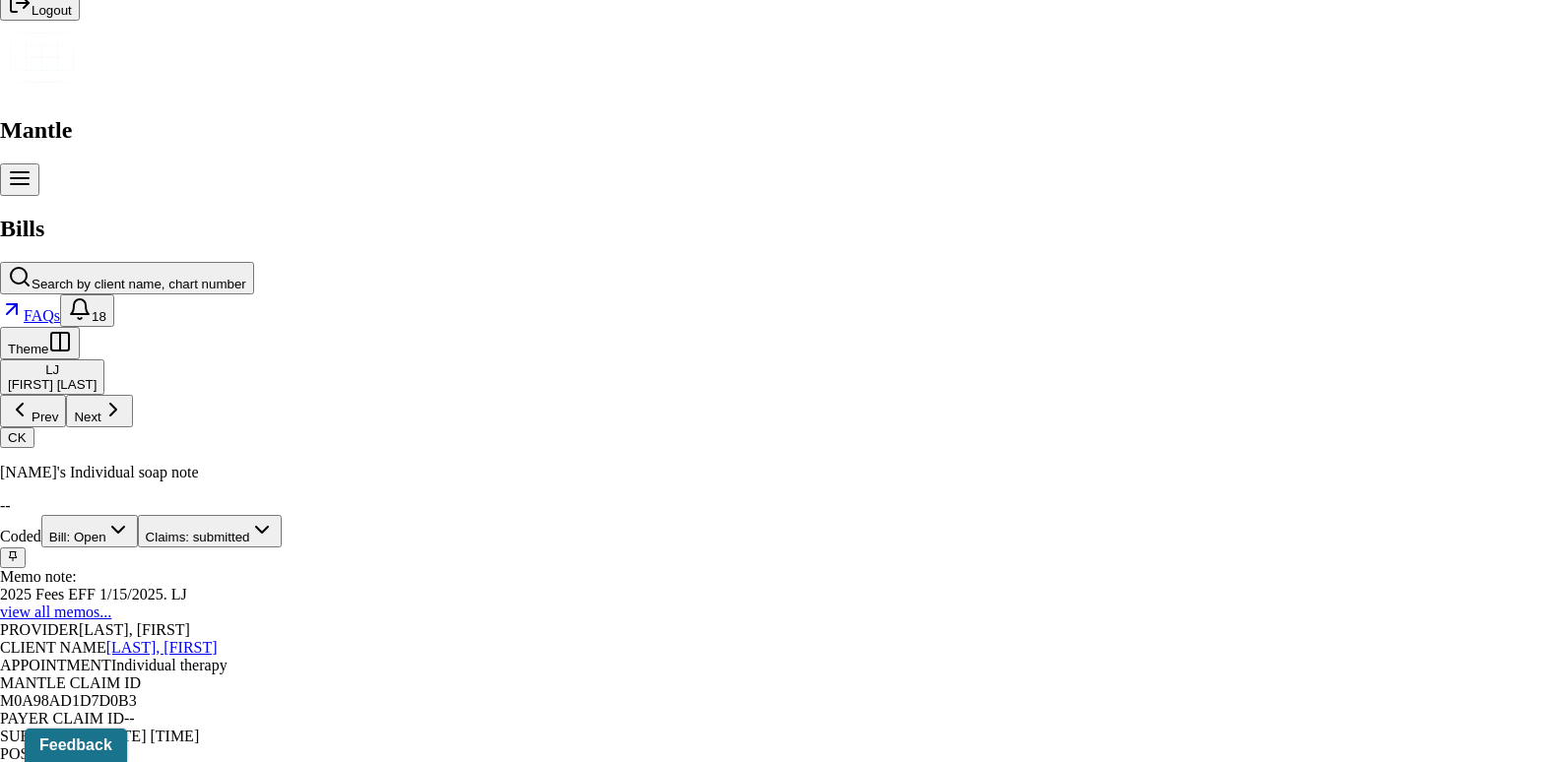 click on "Charge client" at bounding box center (103, 3969) 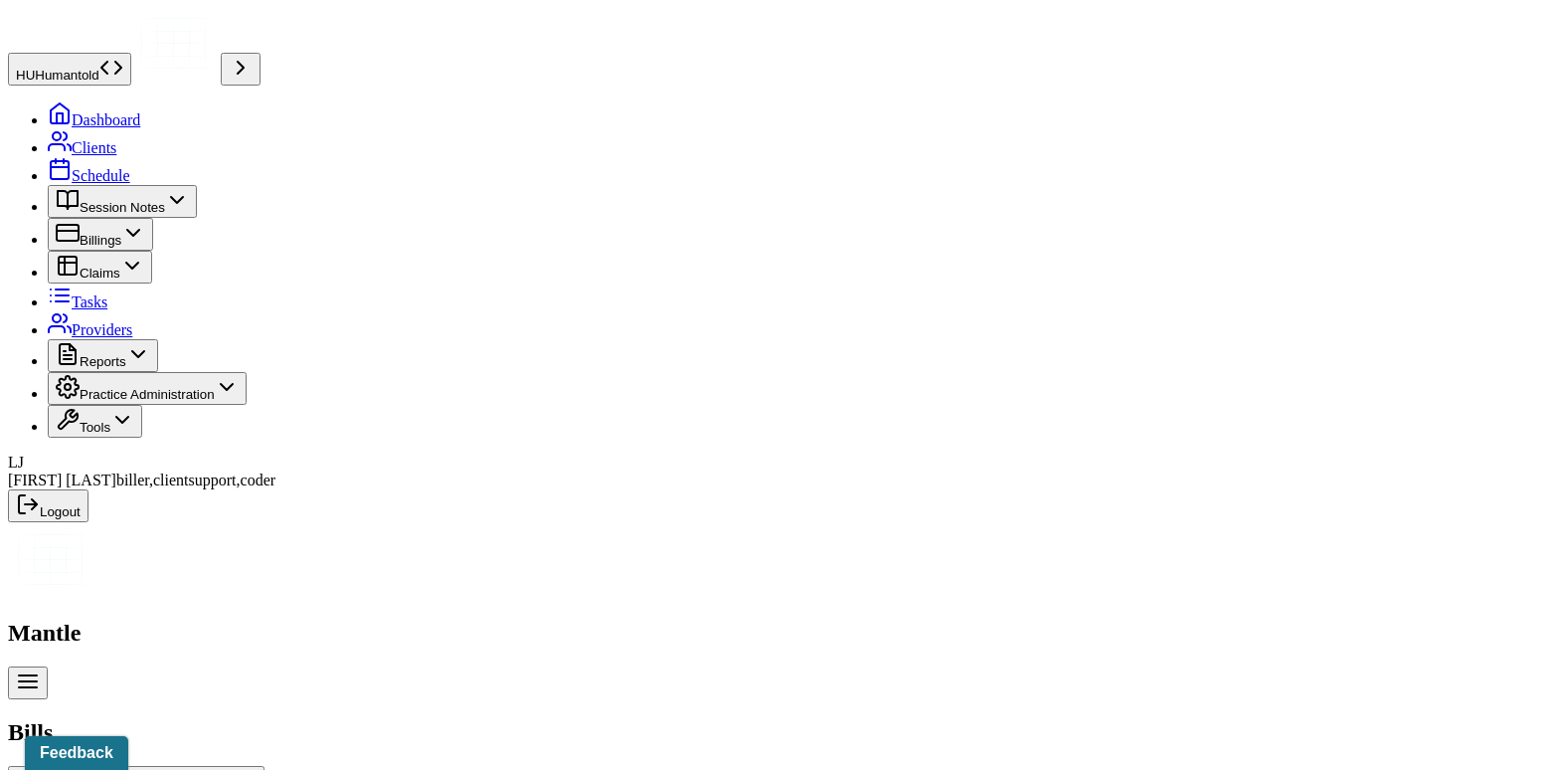 scroll, scrollTop: 0, scrollLeft: 0, axis: both 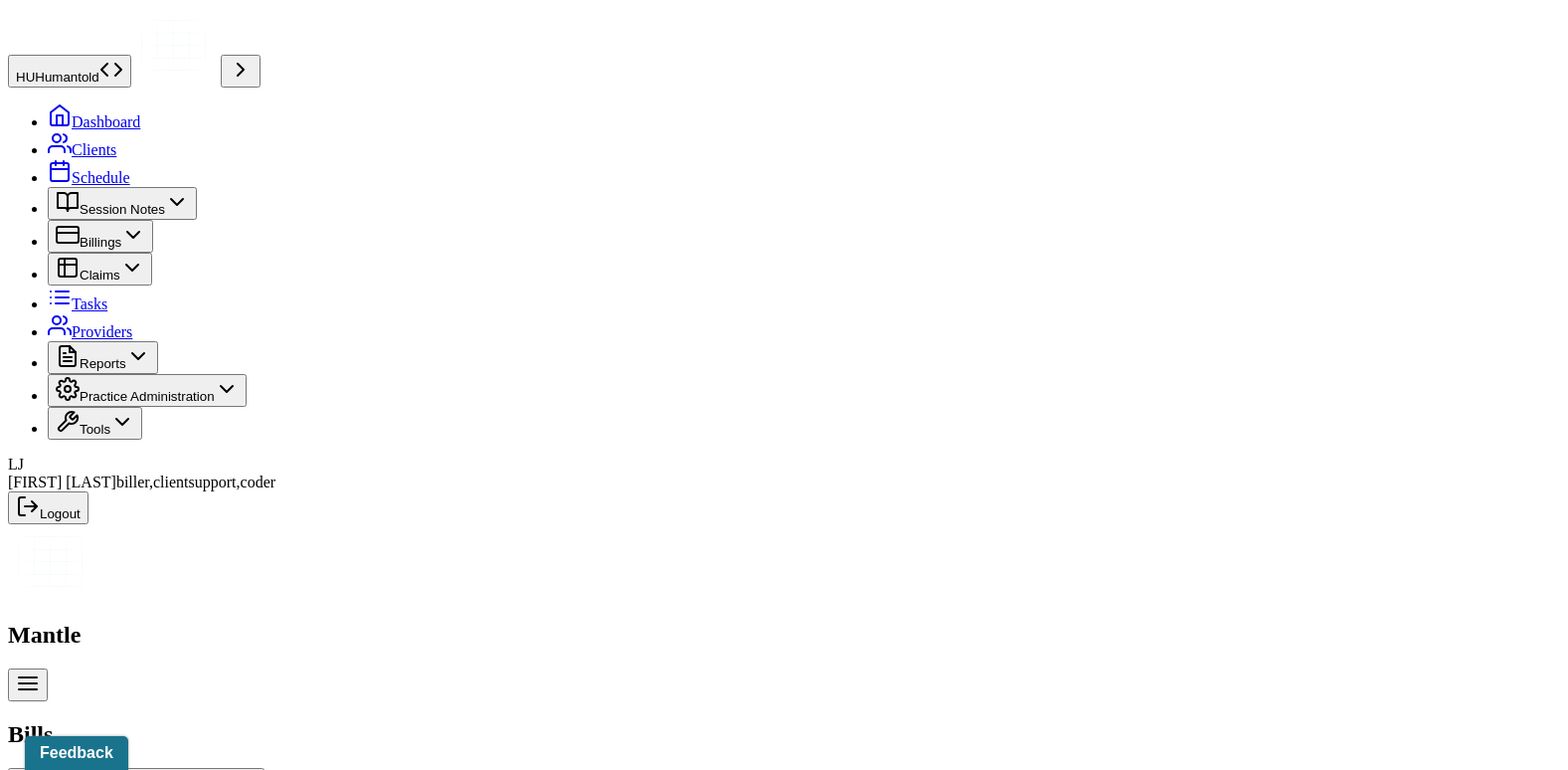 click on "Bill: Open" at bounding box center (98, 1040) 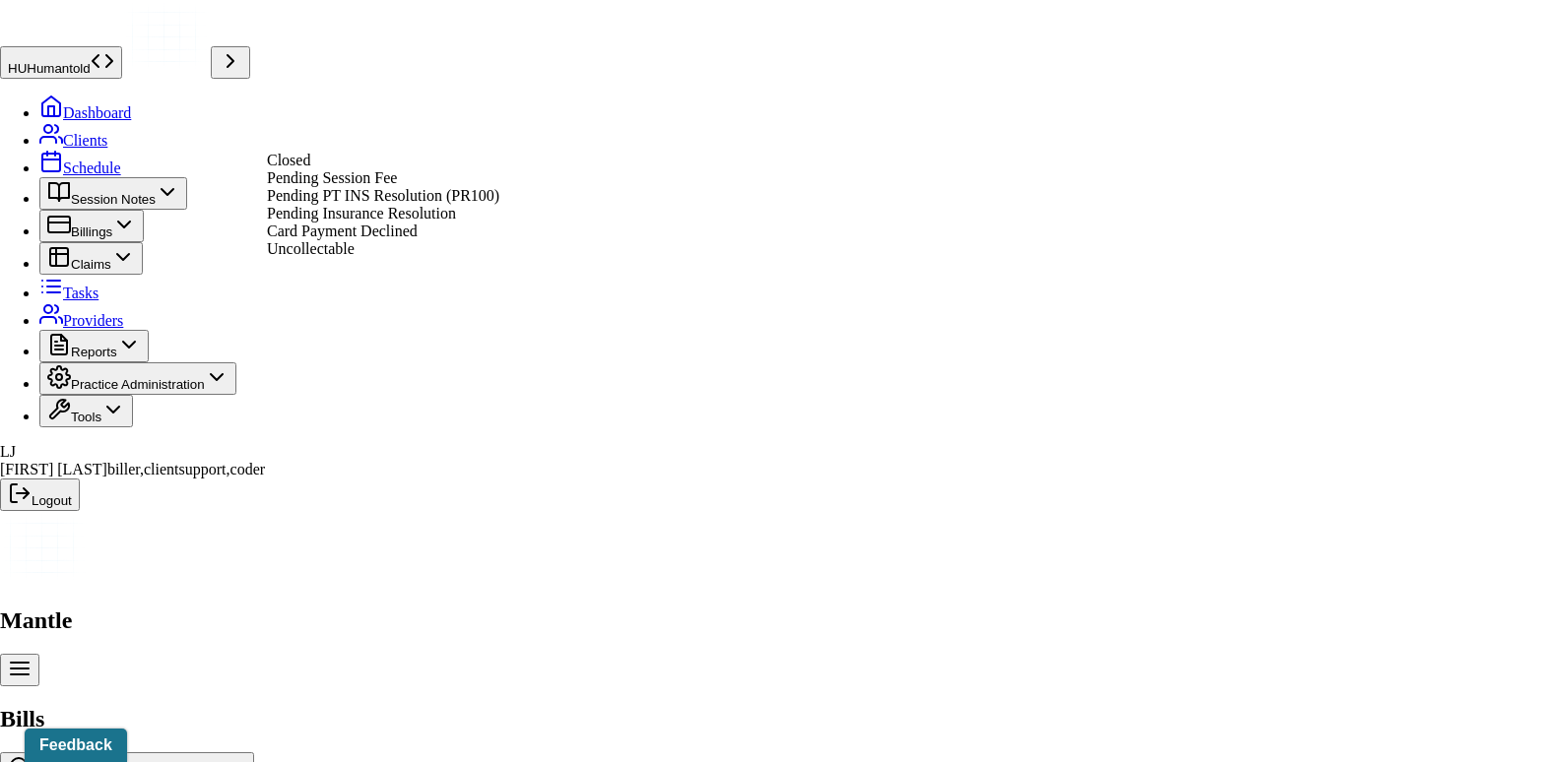 click on "Pending Insurance Resolution" at bounding box center [361, 213] 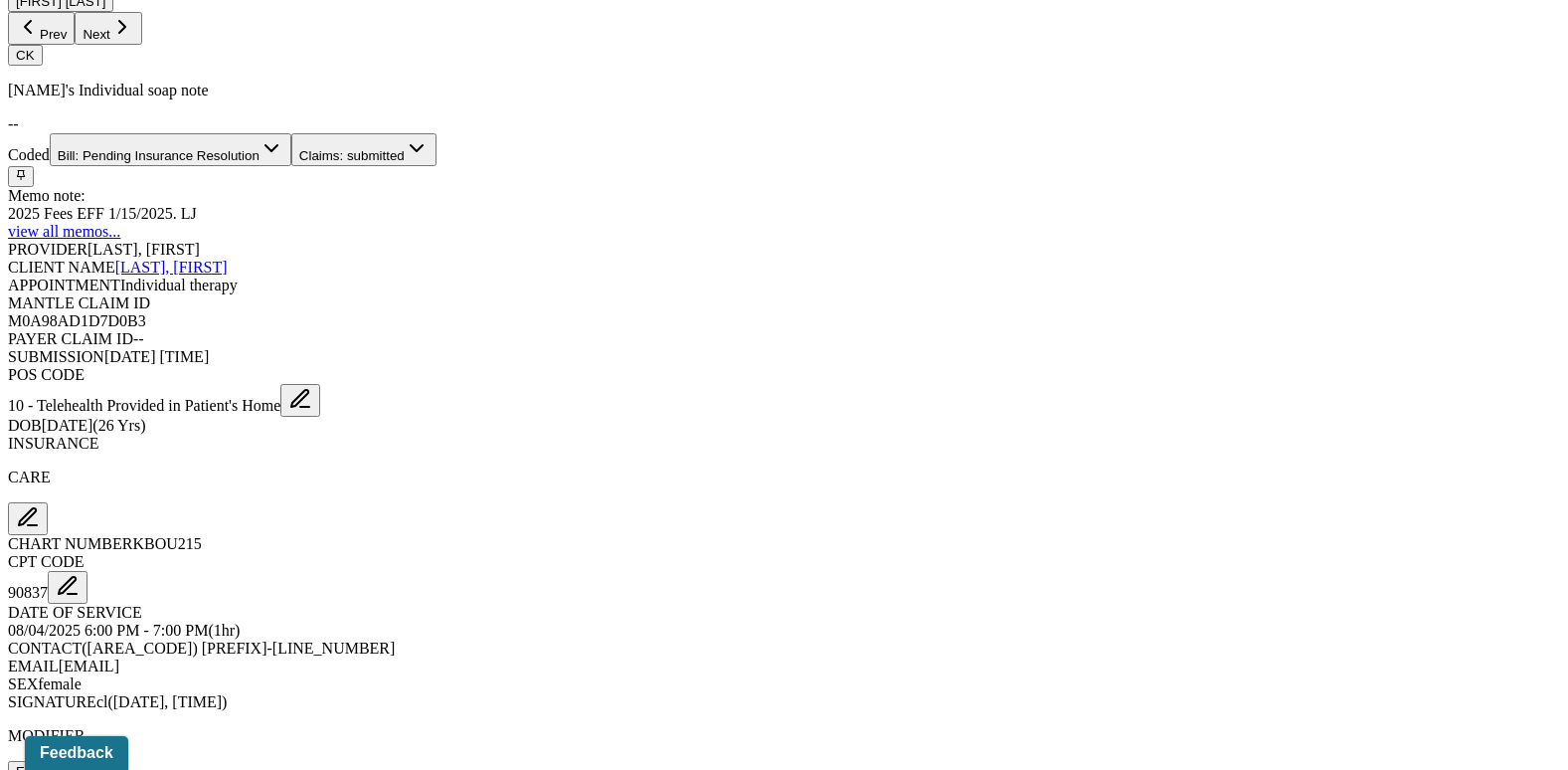 scroll, scrollTop: 895, scrollLeft: 0, axis: vertical 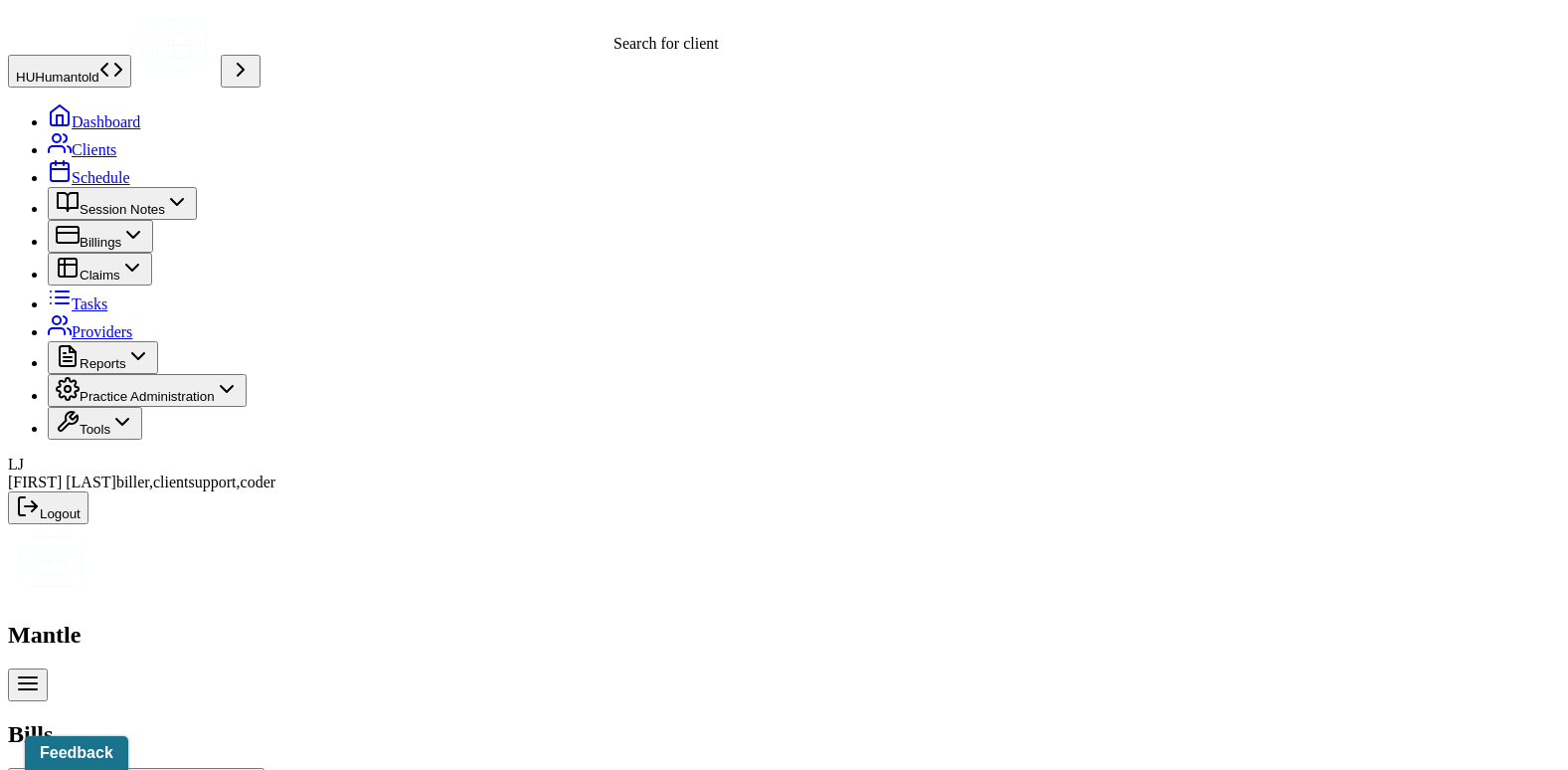 click on "Search by client name, chart number" at bounding box center [148, 790] 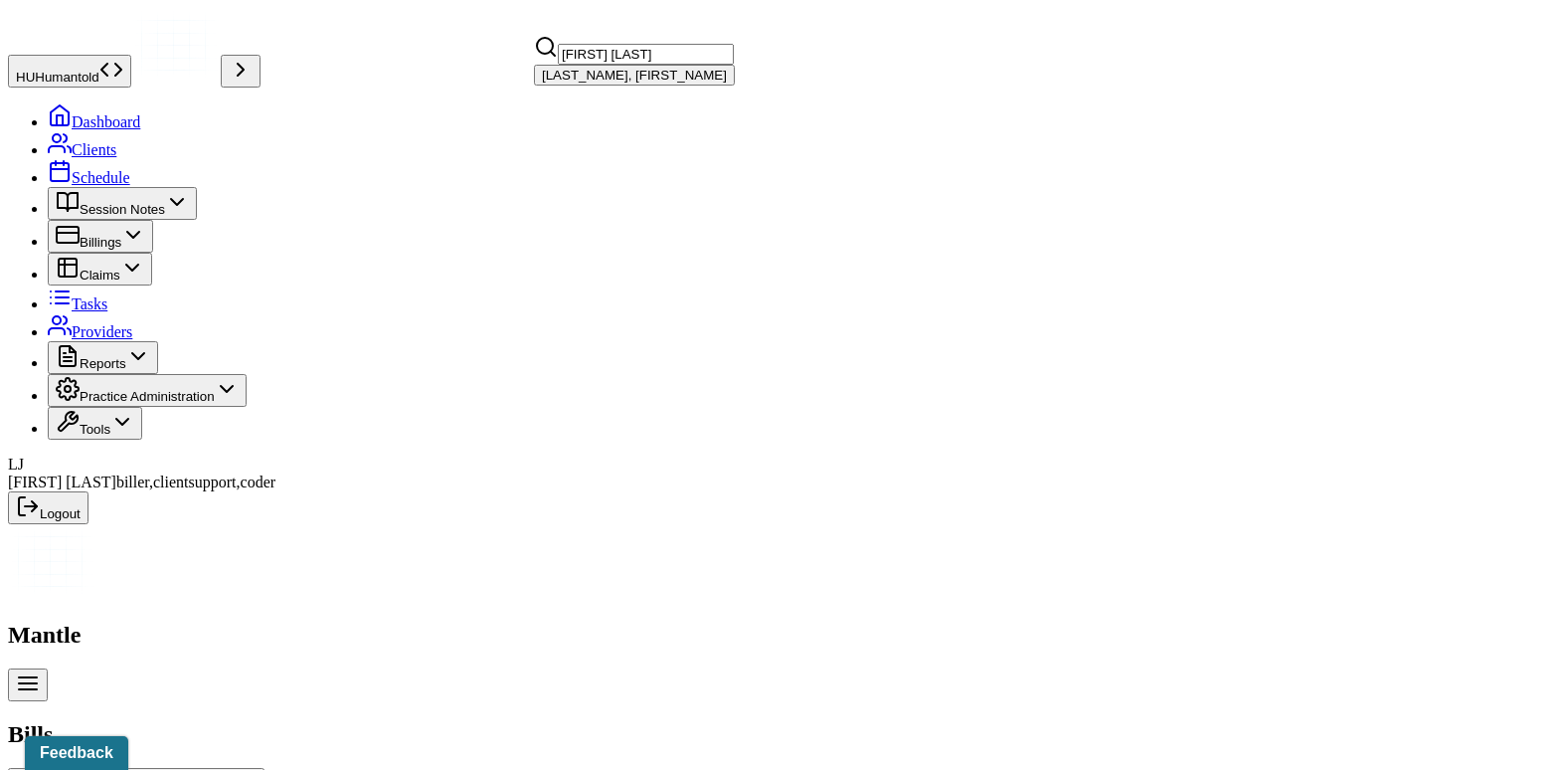 type on "[FIRST] [LAST]" 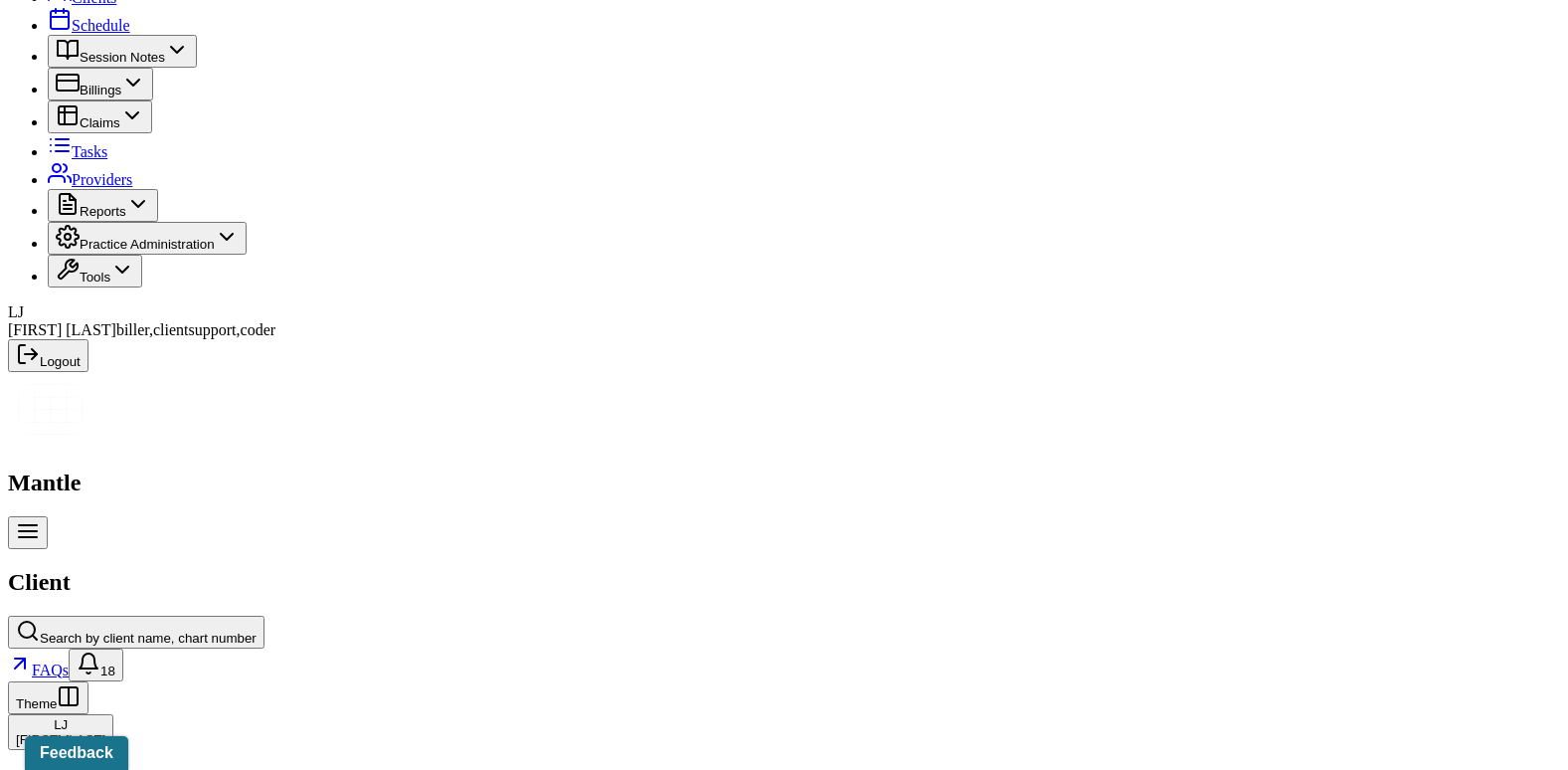 scroll, scrollTop: 153, scrollLeft: 0, axis: vertical 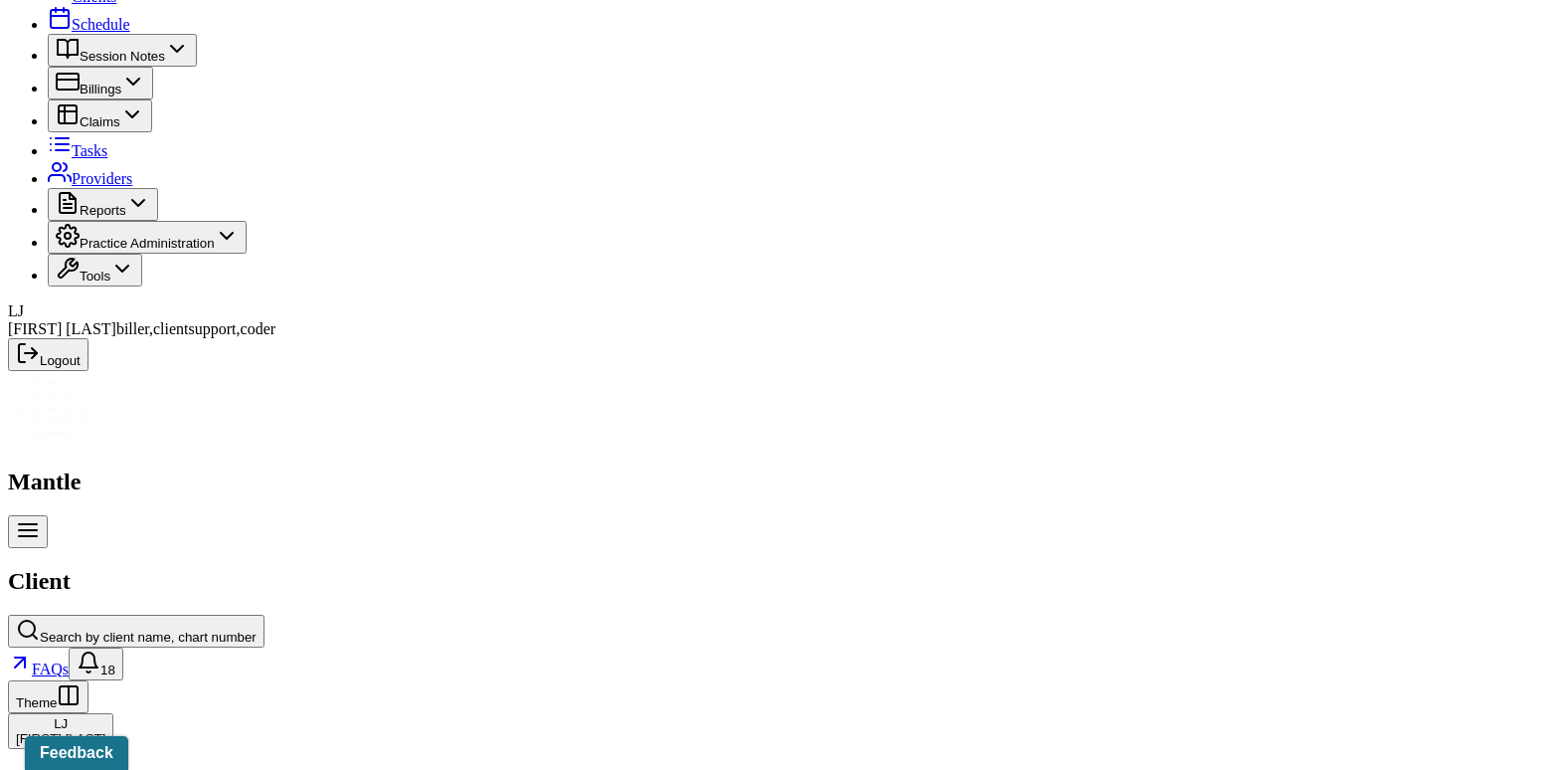 click on "Insurance/Fees" at bounding box center [323, 2339] 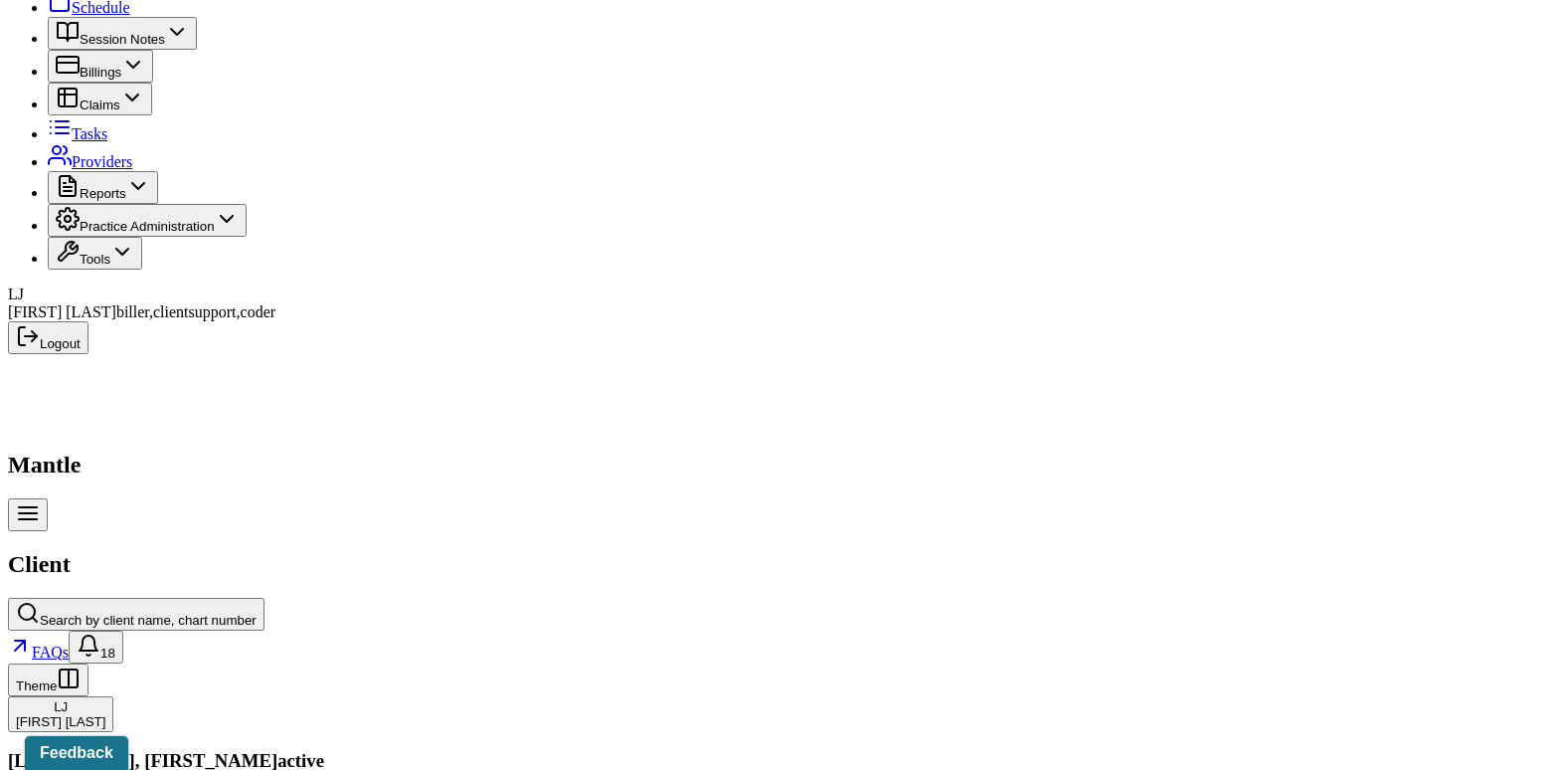 scroll, scrollTop: 123, scrollLeft: 0, axis: vertical 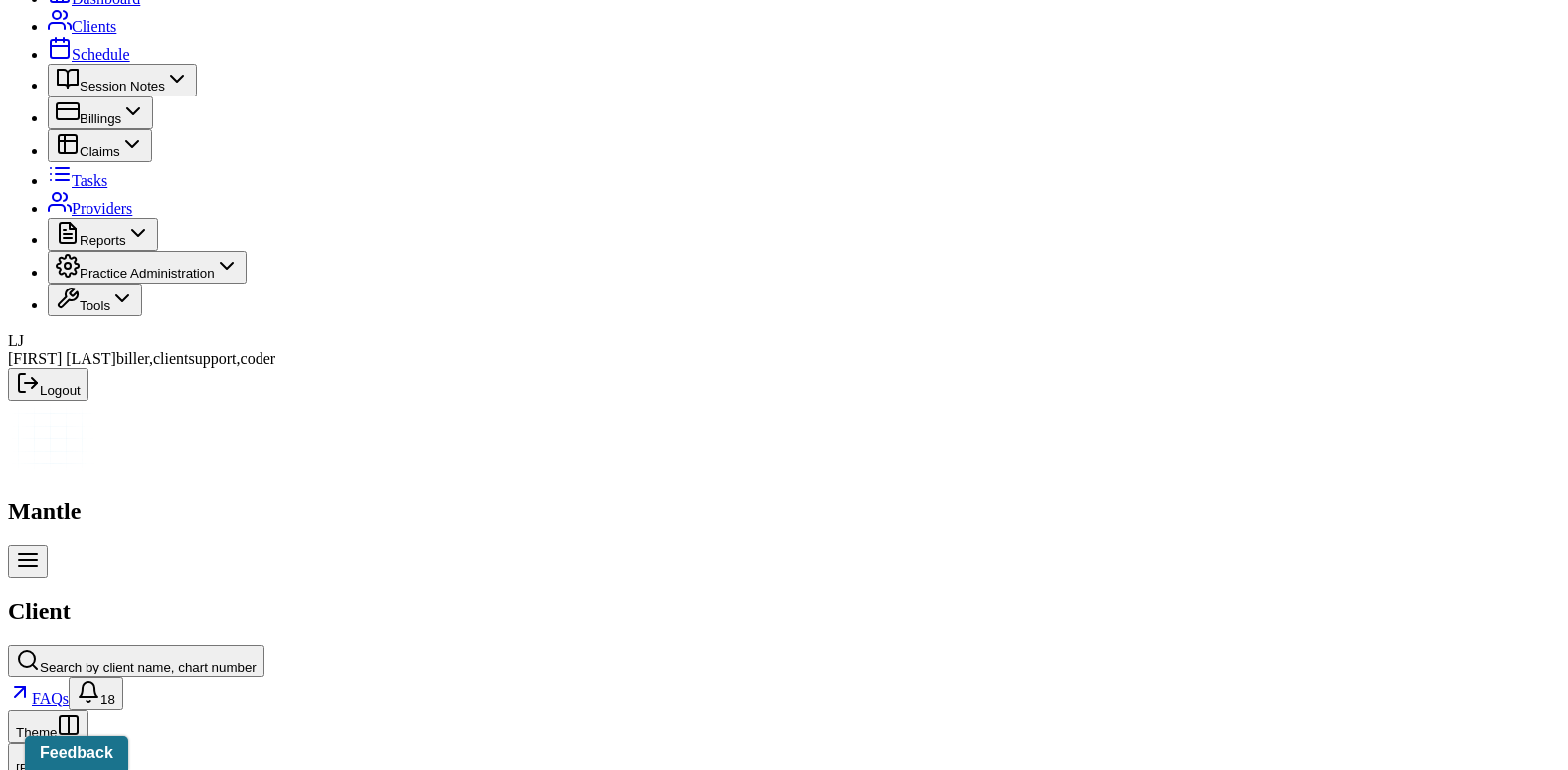 click on "Claims" at bounding box center (405, 2369) 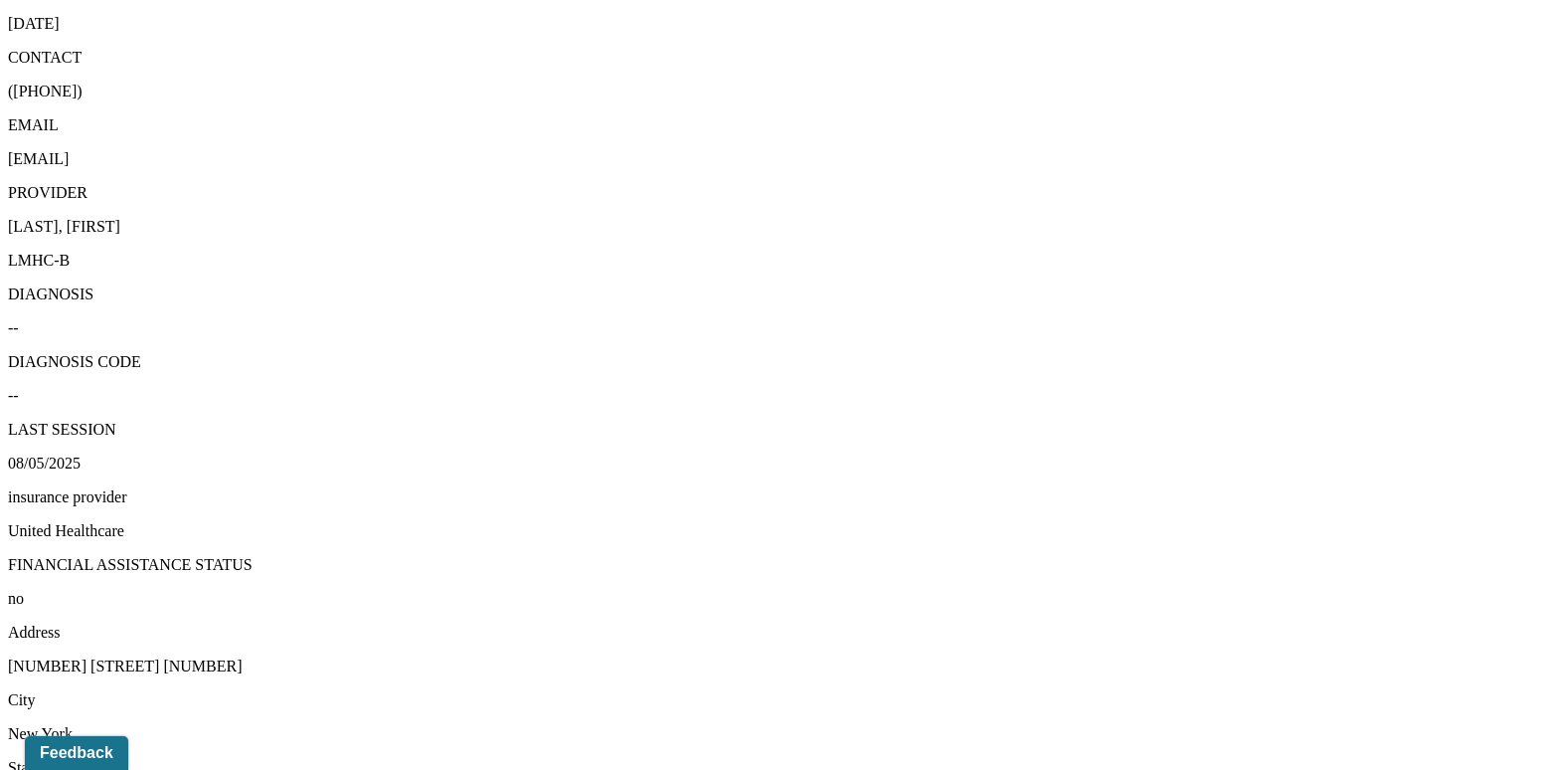 scroll, scrollTop: 1376, scrollLeft: 0, axis: vertical 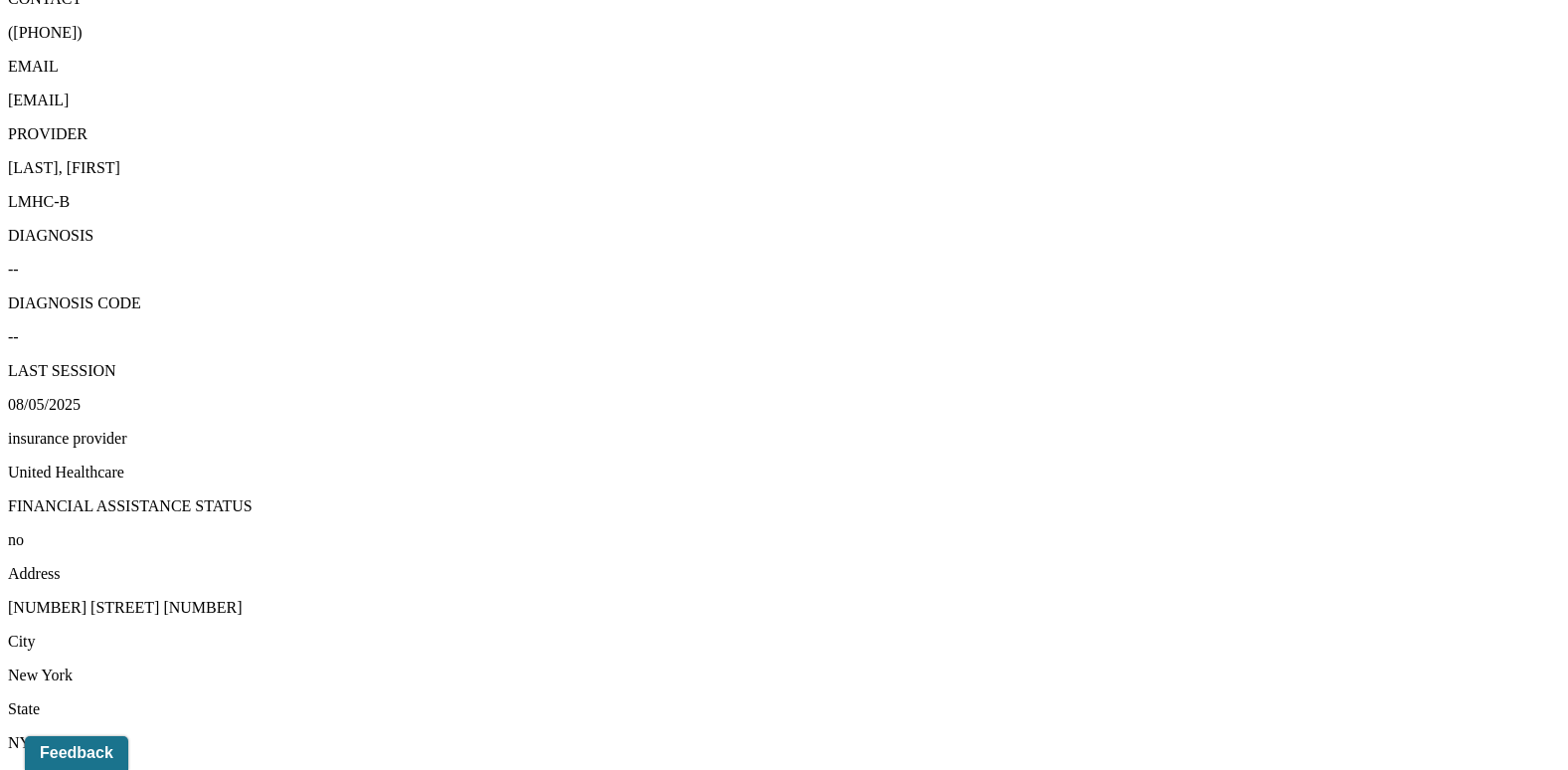 click on "View transaction history" at bounding box center [86, 4658] 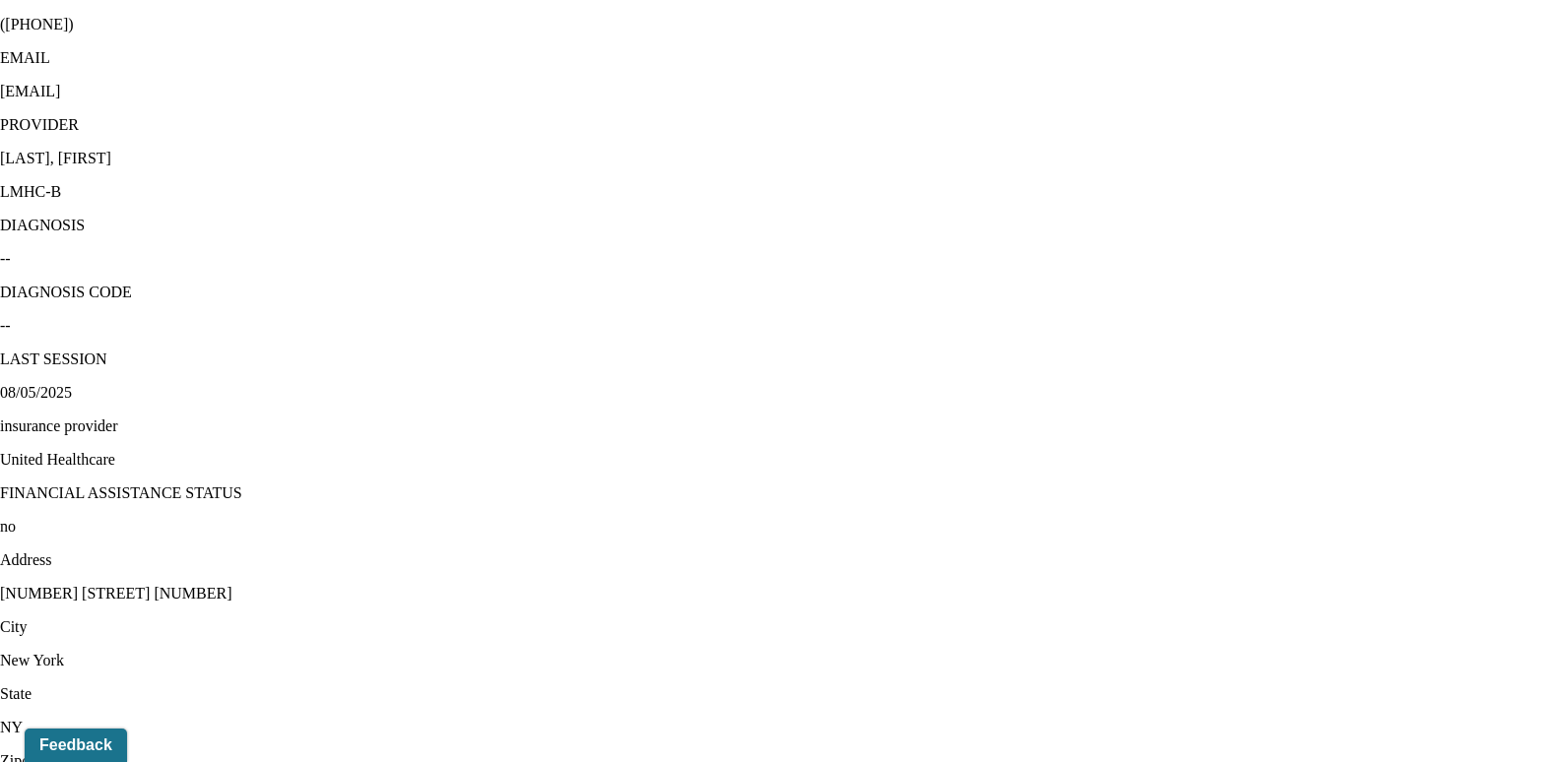 click 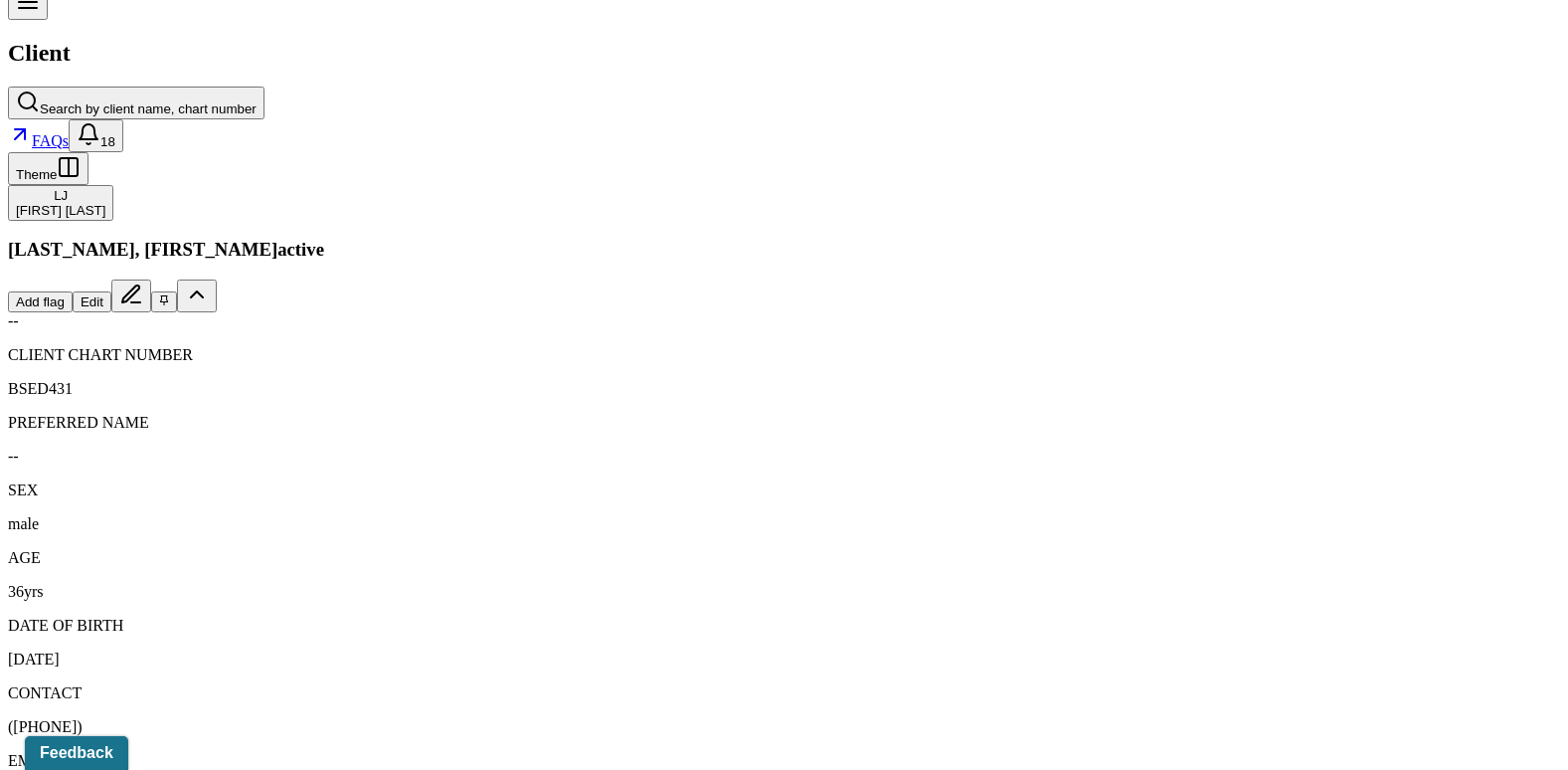 scroll, scrollTop: 679, scrollLeft: 0, axis: vertical 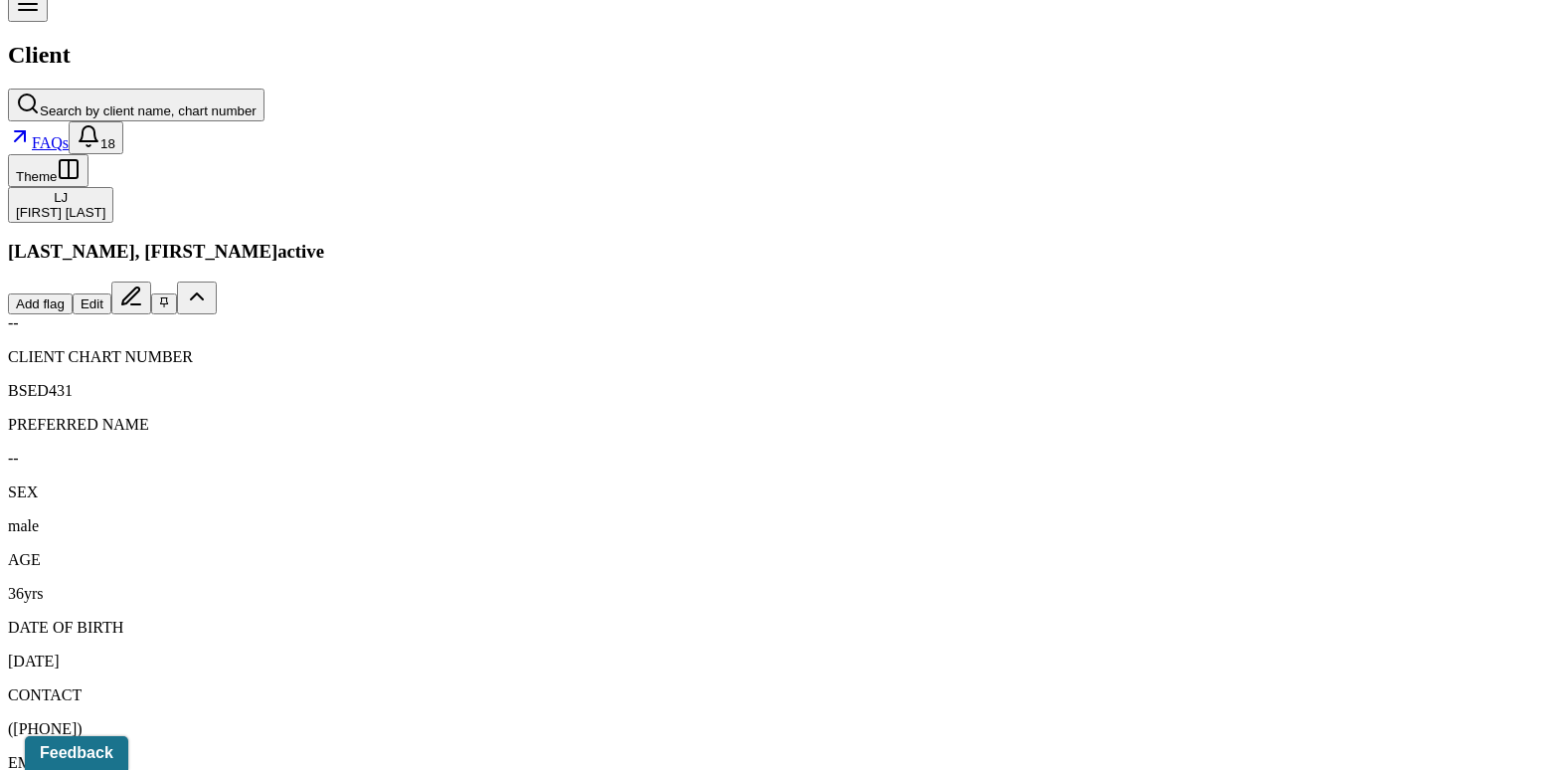 click on "08/04/2025" at bounding box center [134, 2169] 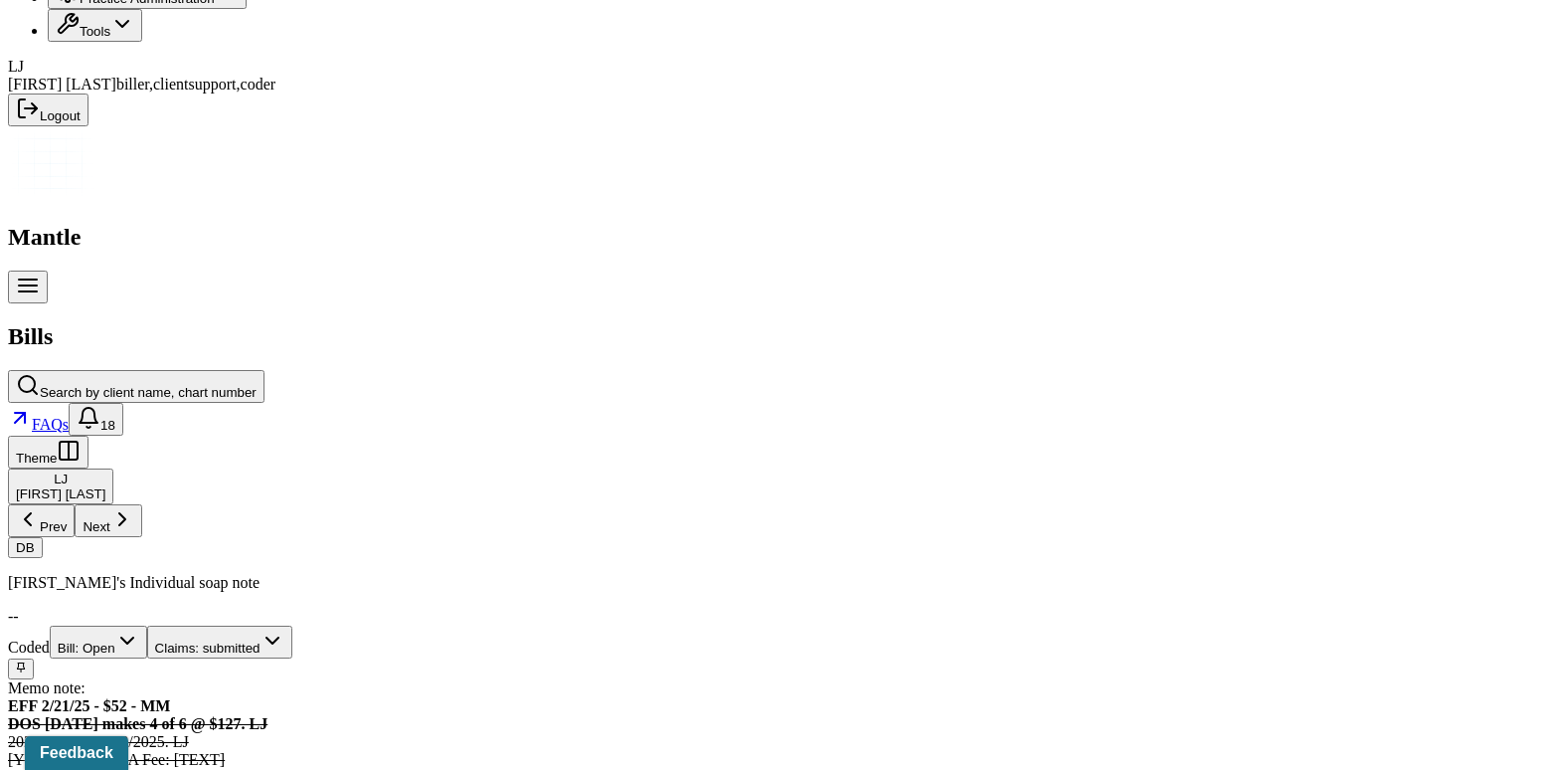 scroll, scrollTop: 645, scrollLeft: 0, axis: vertical 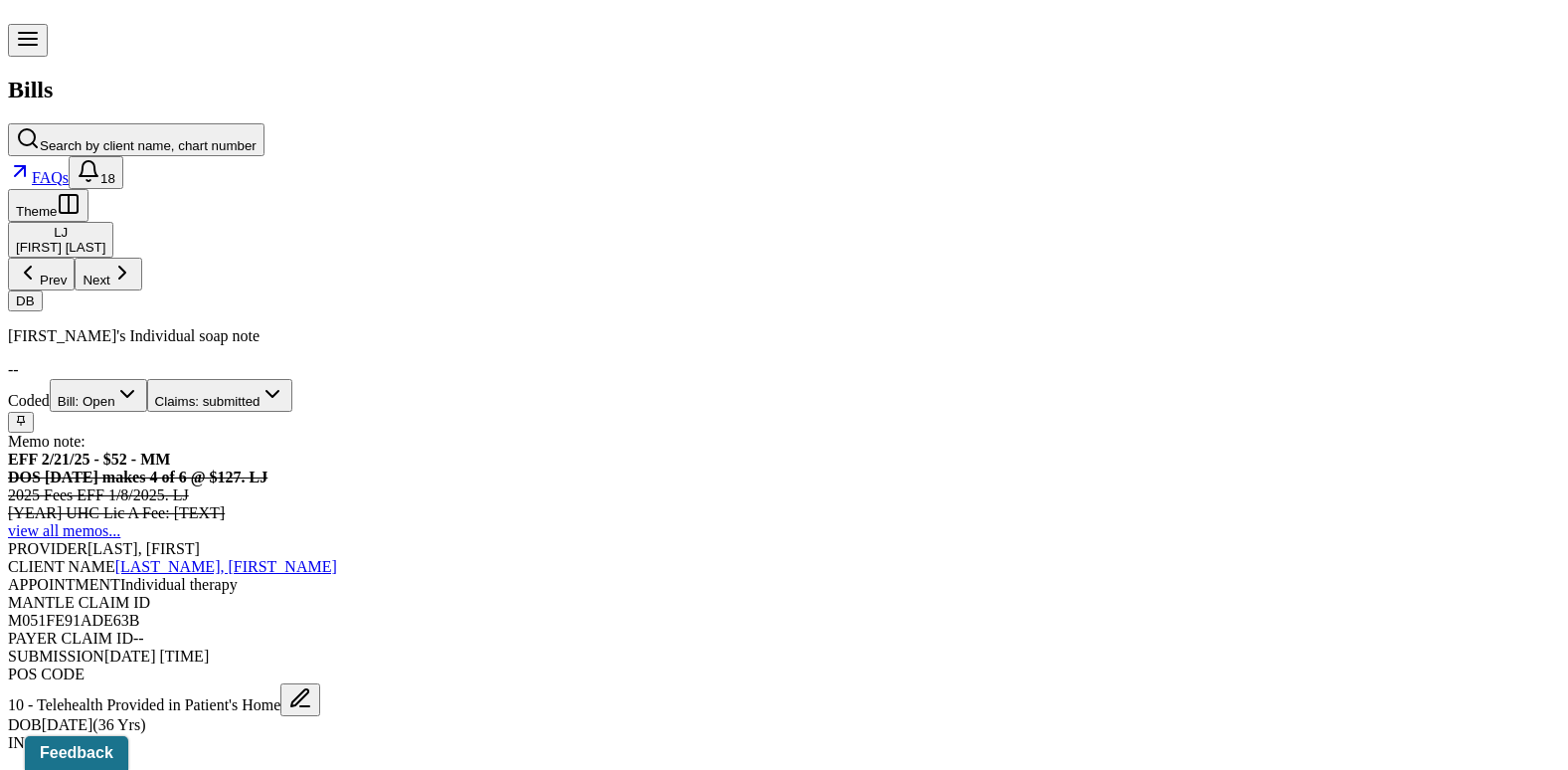 click on "Check unmatched payments" at bounding box center (282, 1623) 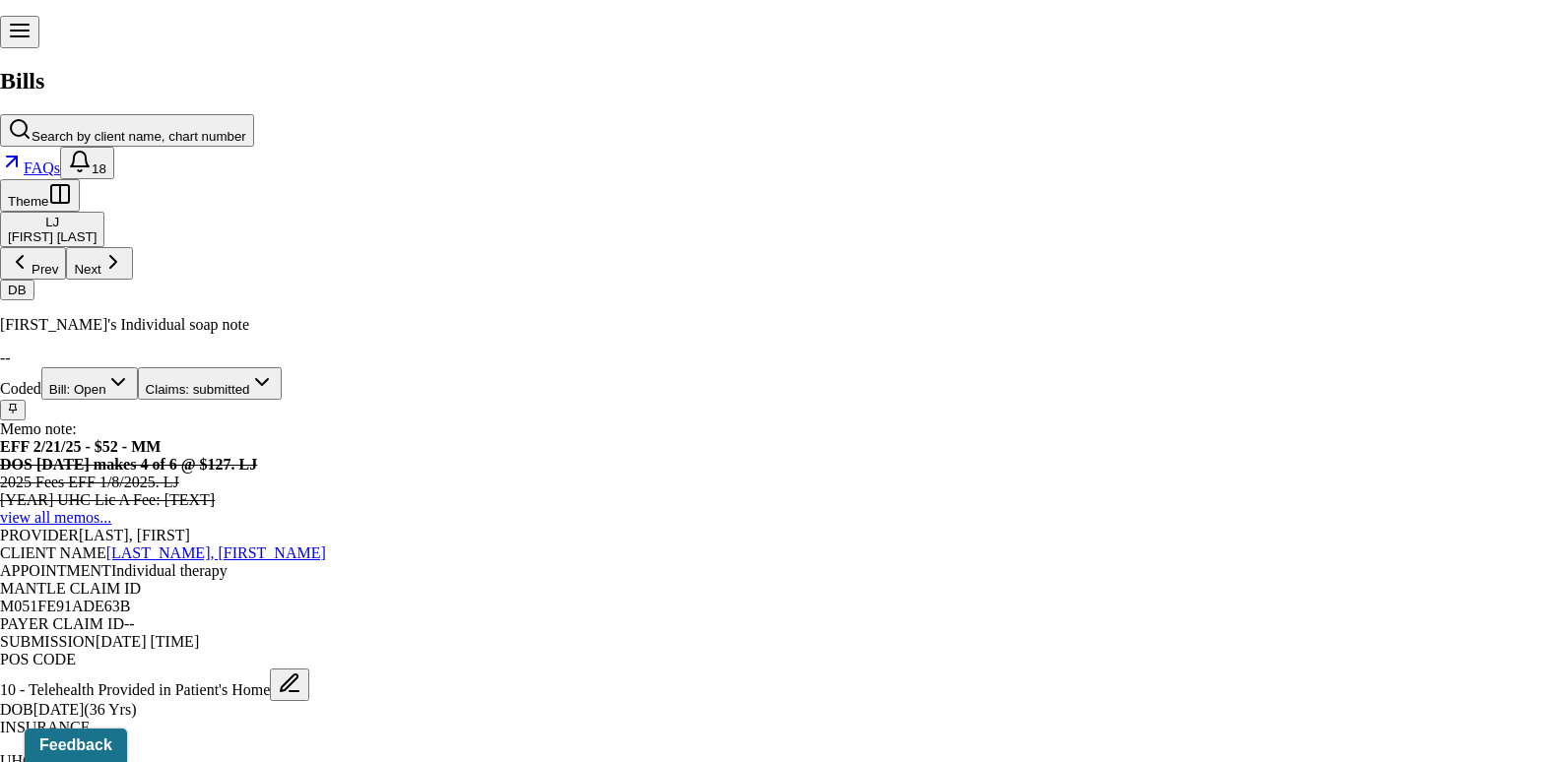 click 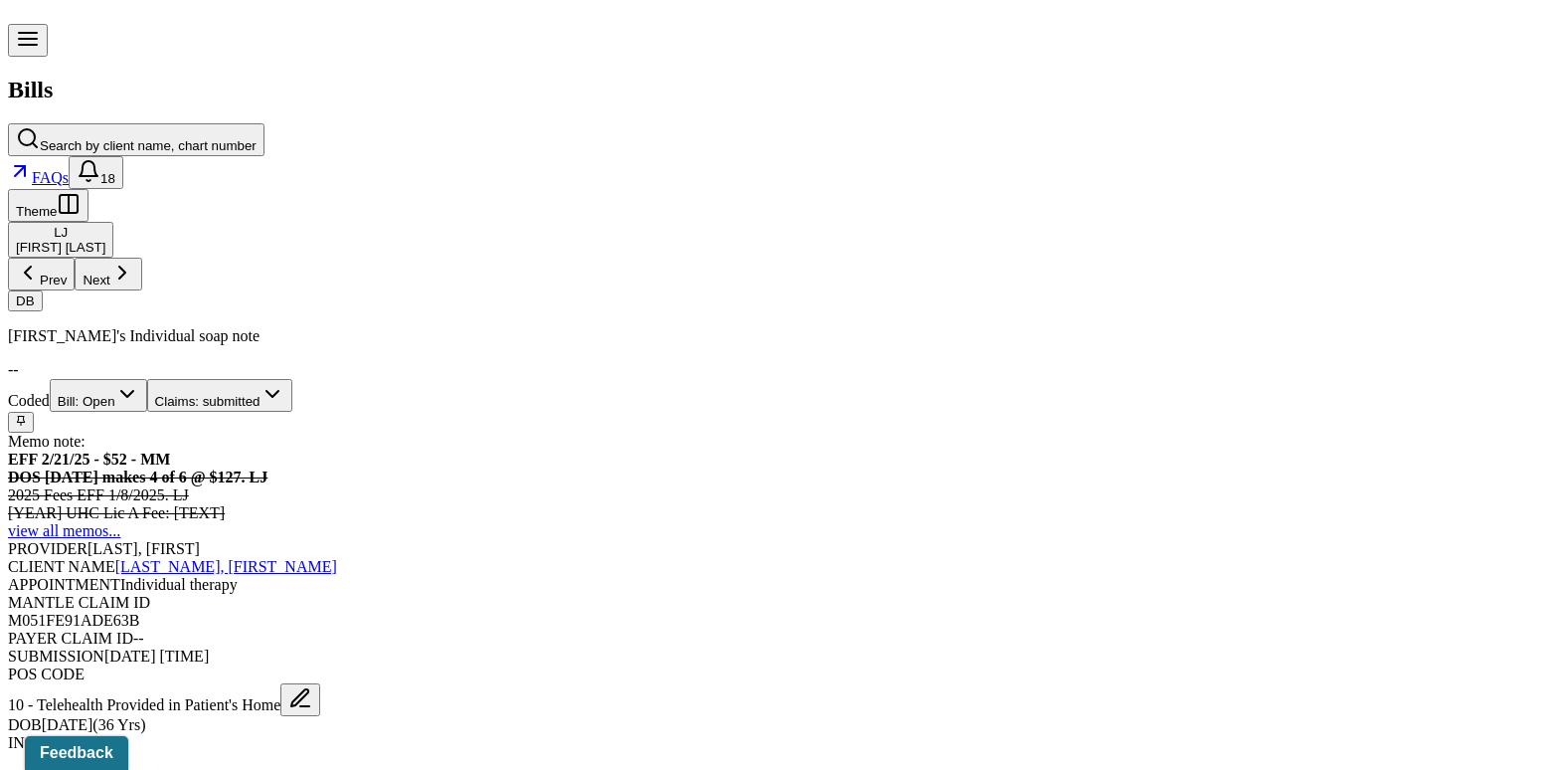click on "Charge Client" at bounding box center [424, 1623] 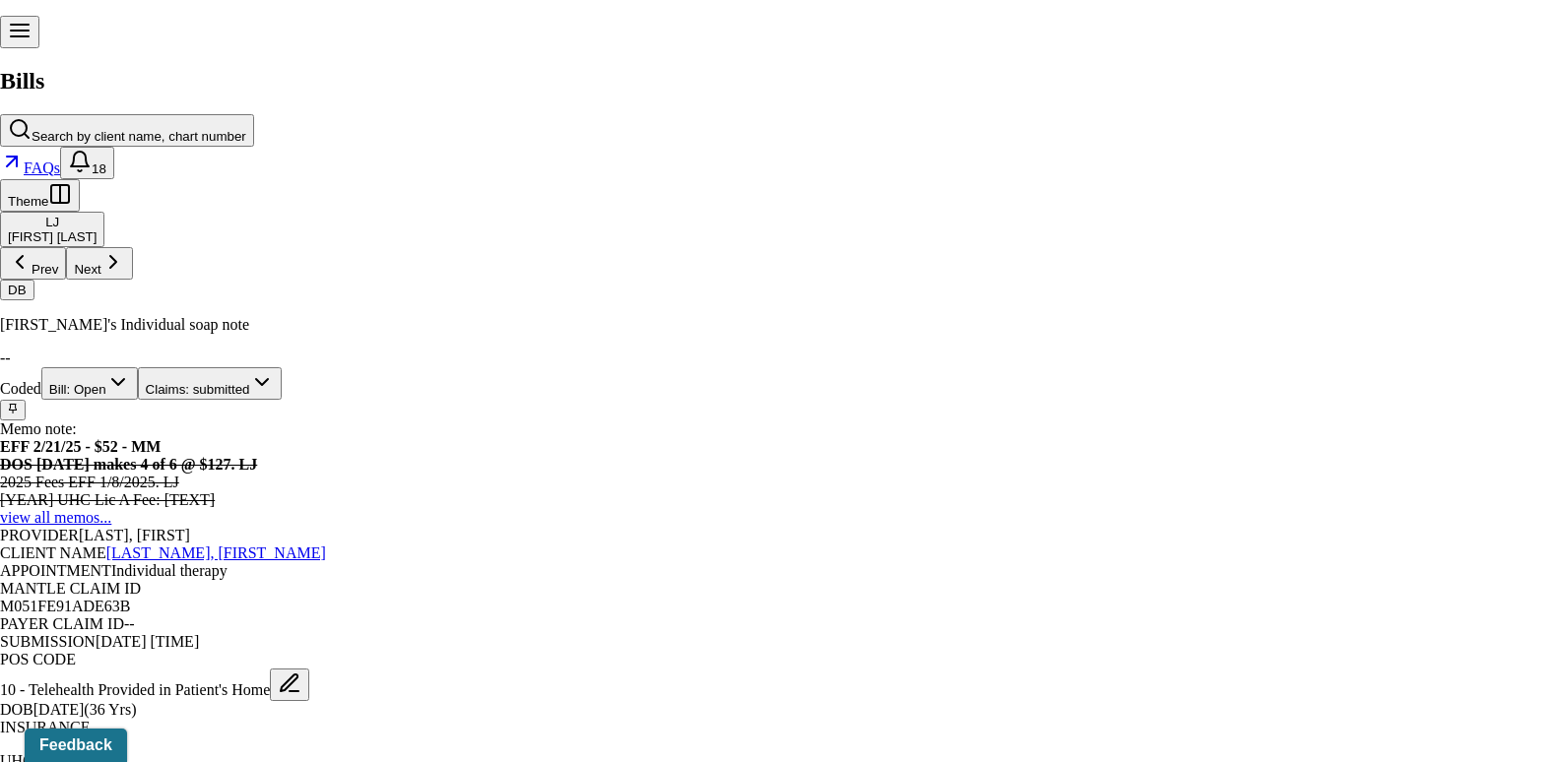 click on "XXXX[LAST_FOUR_DIGITS]" at bounding box center [776, 3743] 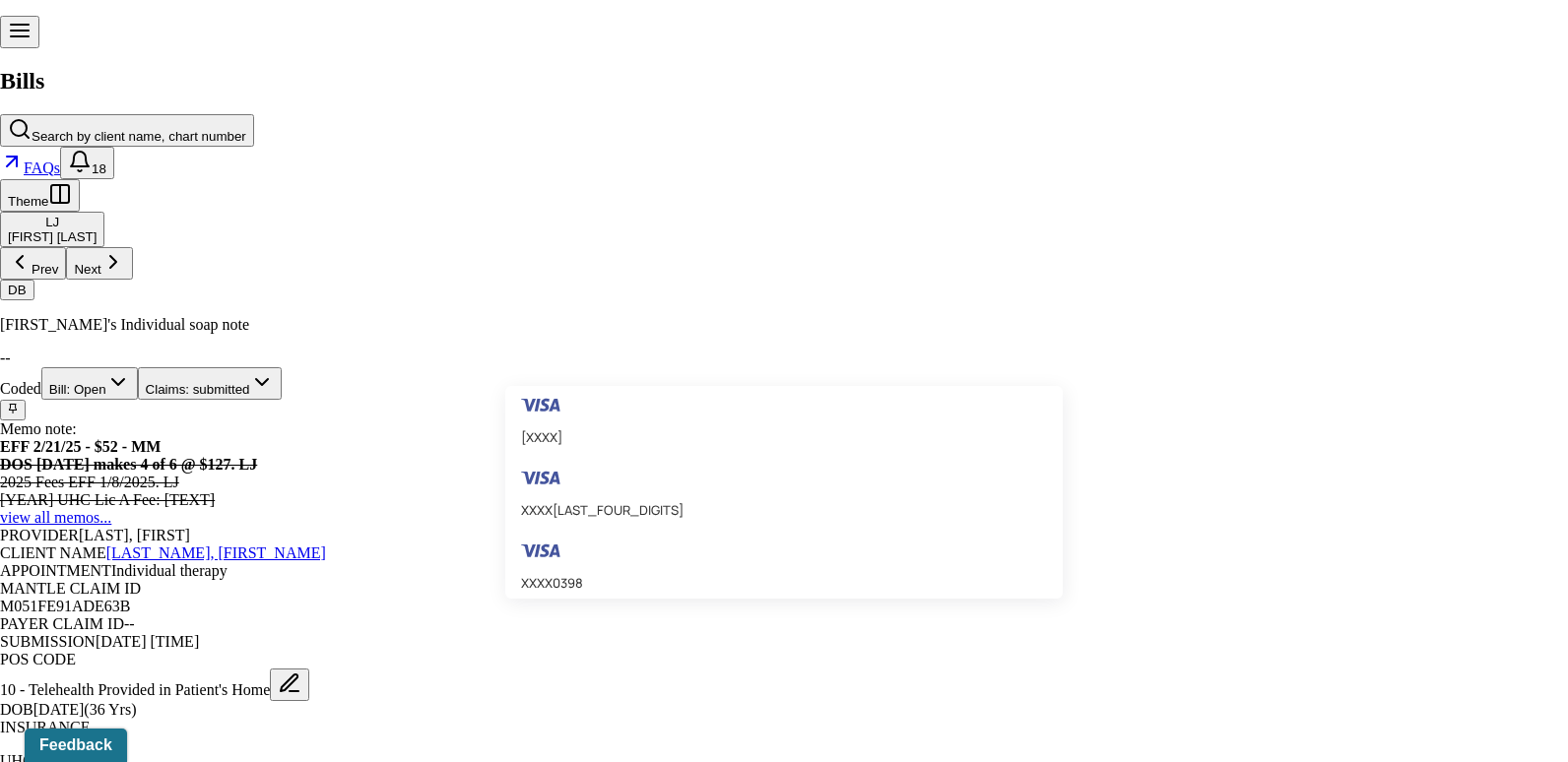 click on "Use this card for Session Fees" at bounding box center [613, 613] 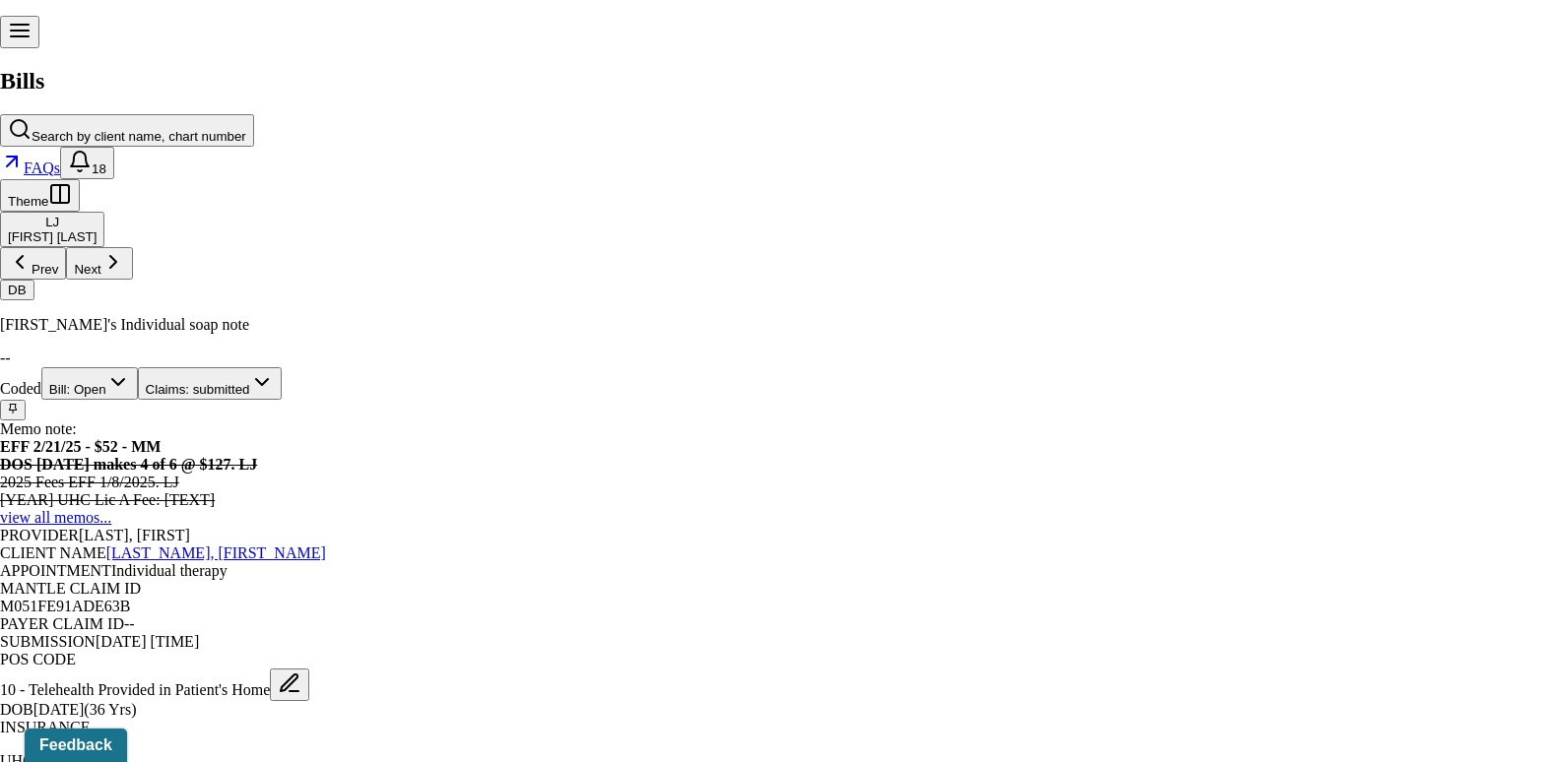 click on "Charge client" at bounding box center (103, 3852) 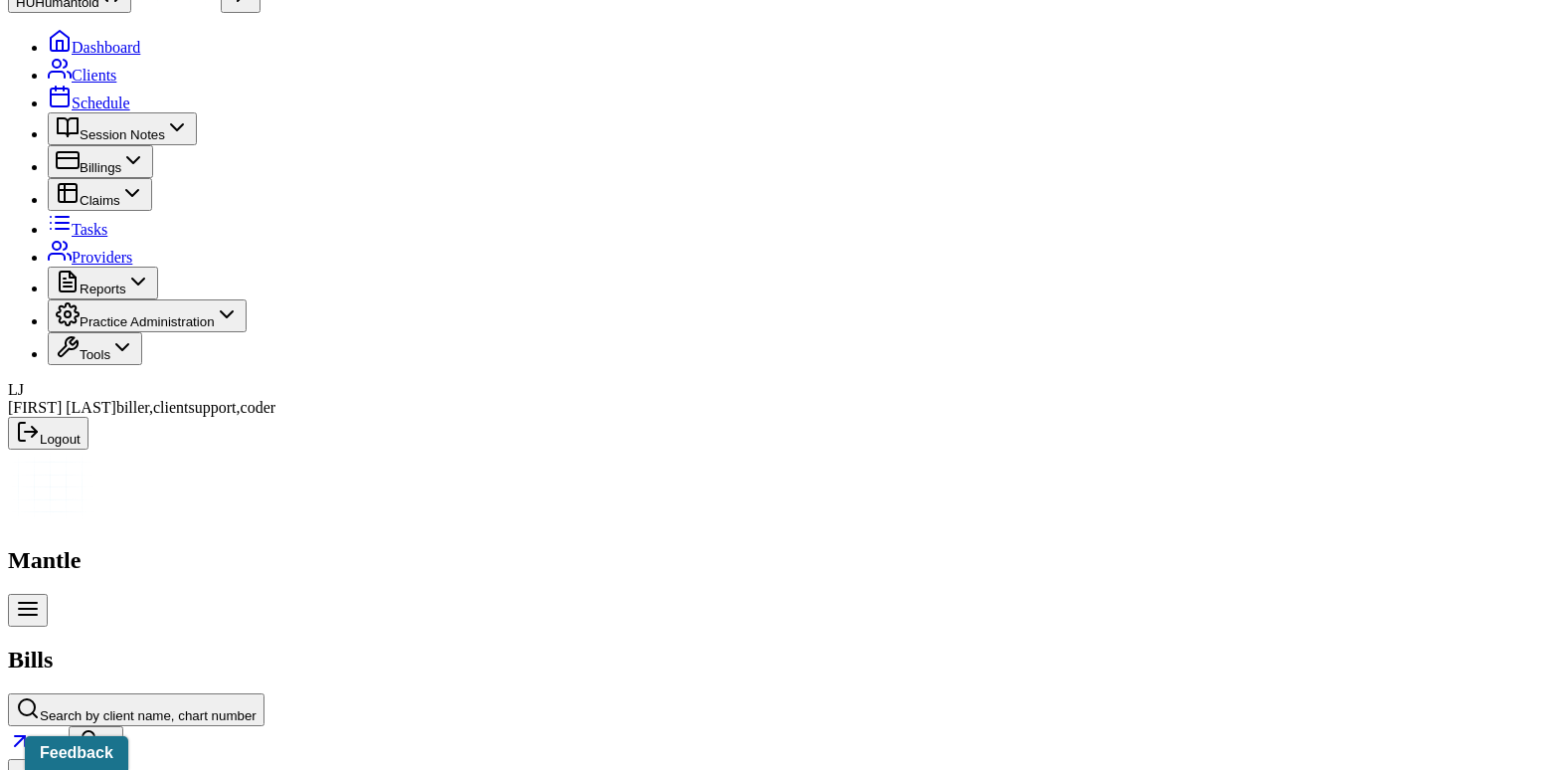 scroll, scrollTop: 0, scrollLeft: 0, axis: both 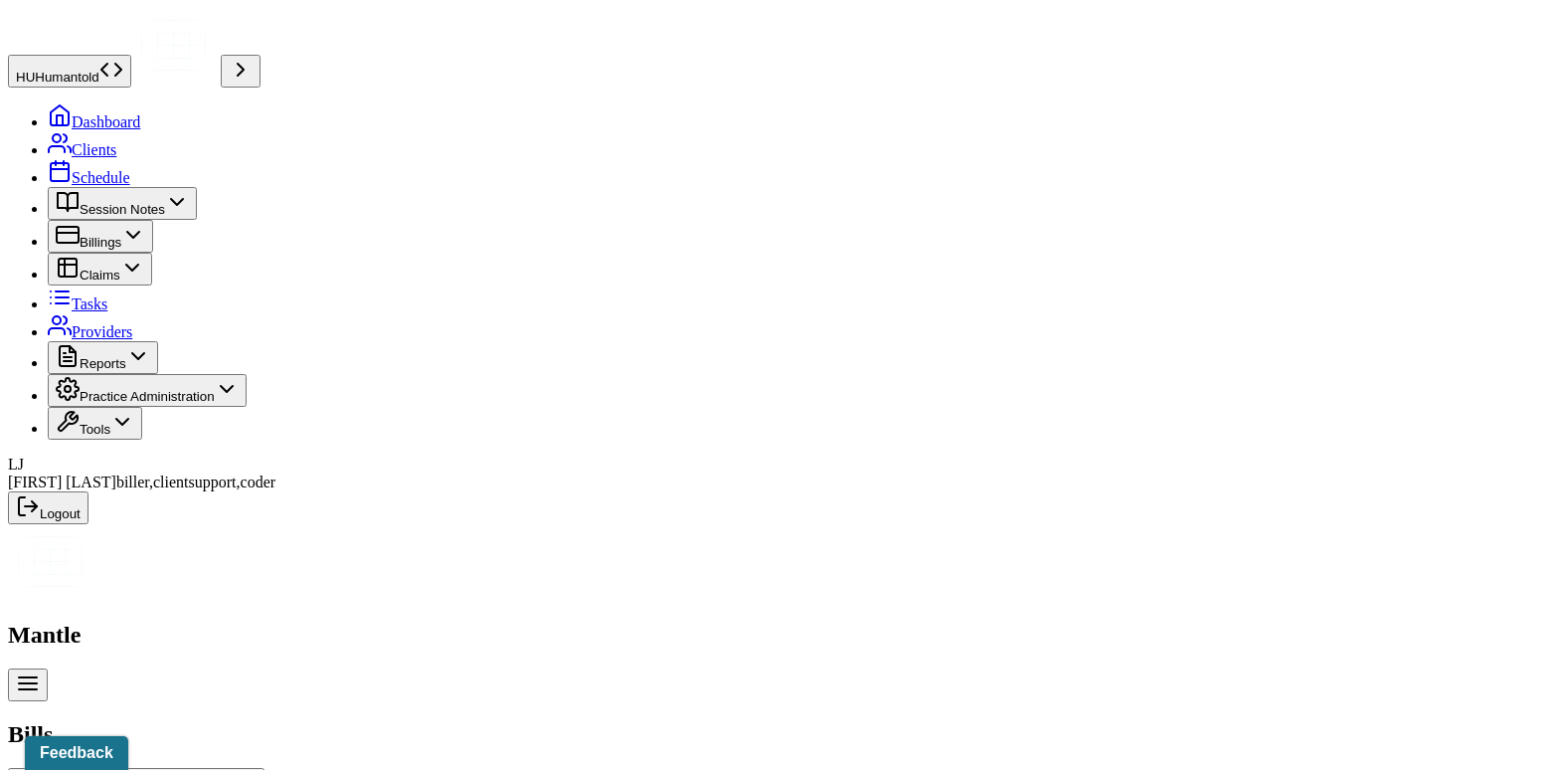 click on "Bill: Open" at bounding box center [98, 1040] 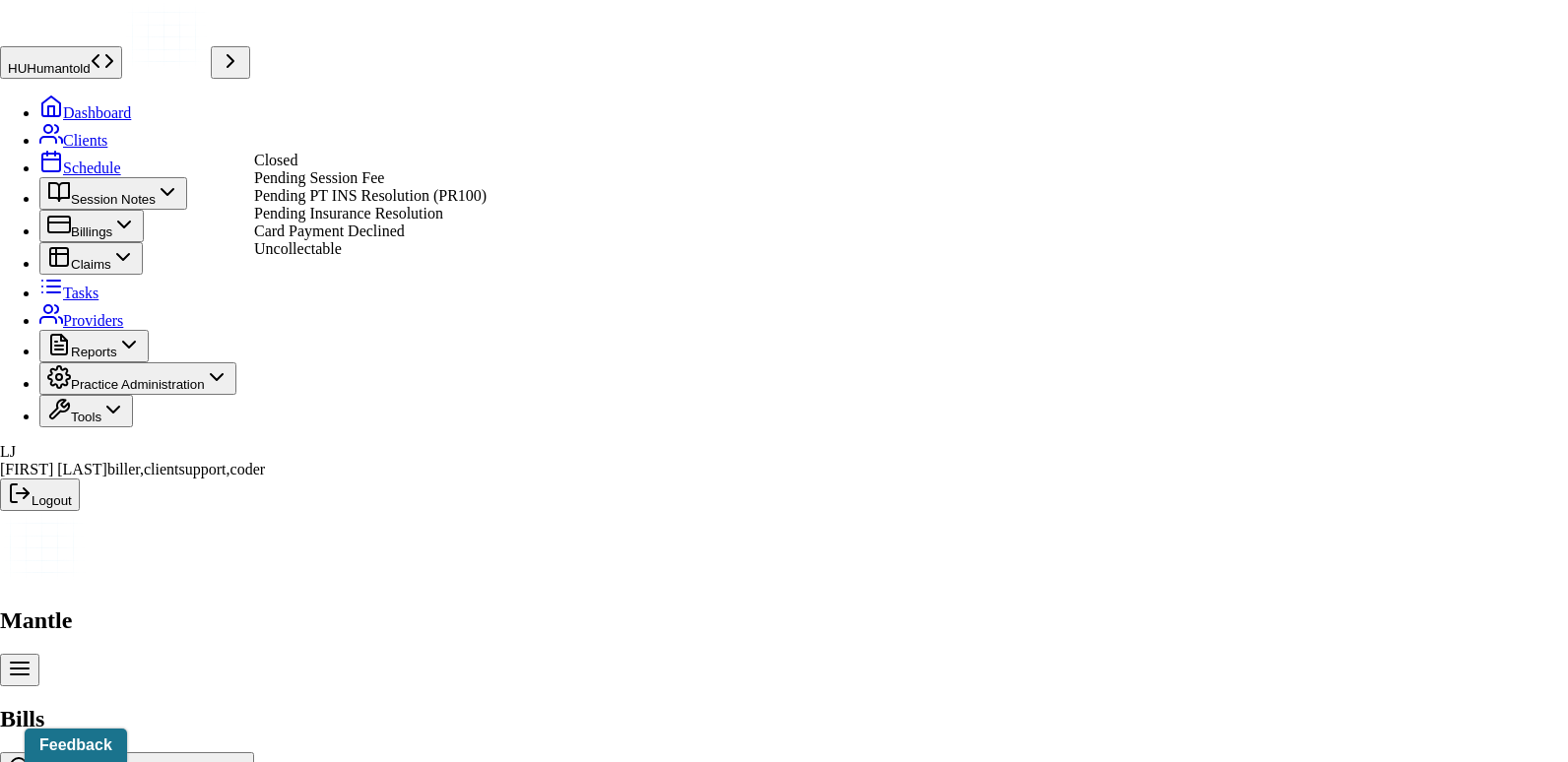 click on "Pending Insurance Resolution" at bounding box center [349, 213] 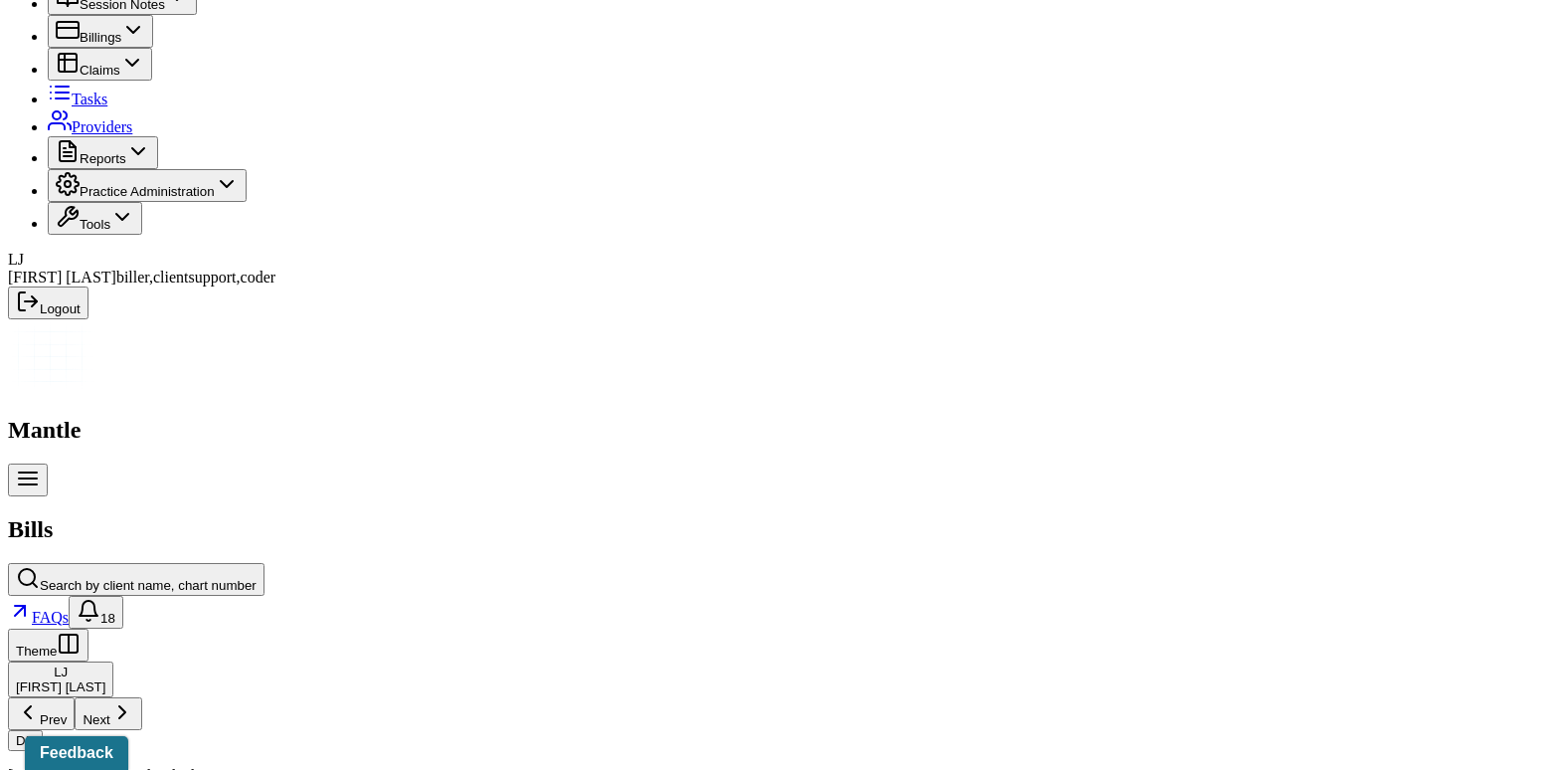 scroll, scrollTop: 0, scrollLeft: 0, axis: both 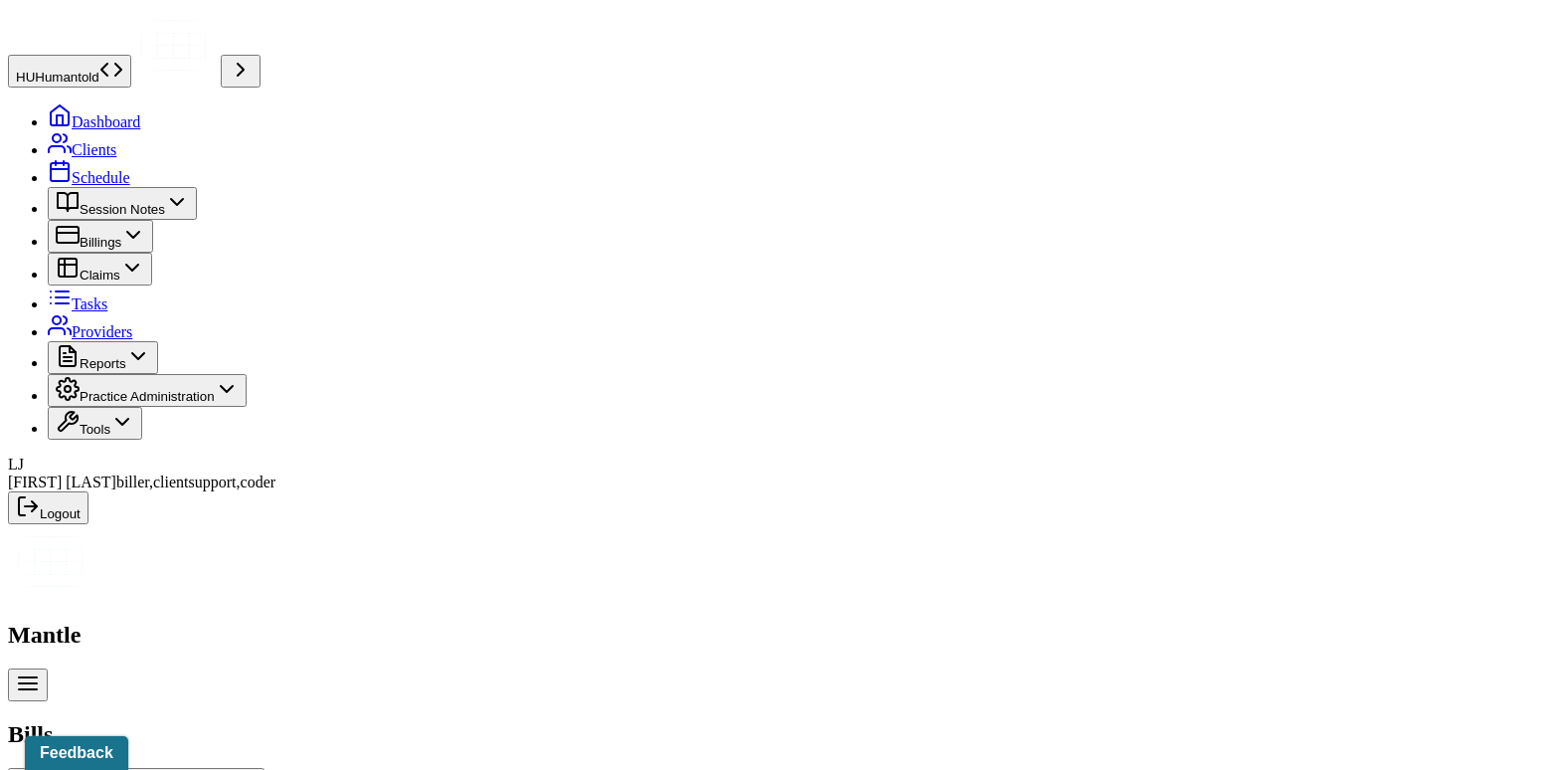 click on "Search by client name, chart number" at bounding box center (148, 790) 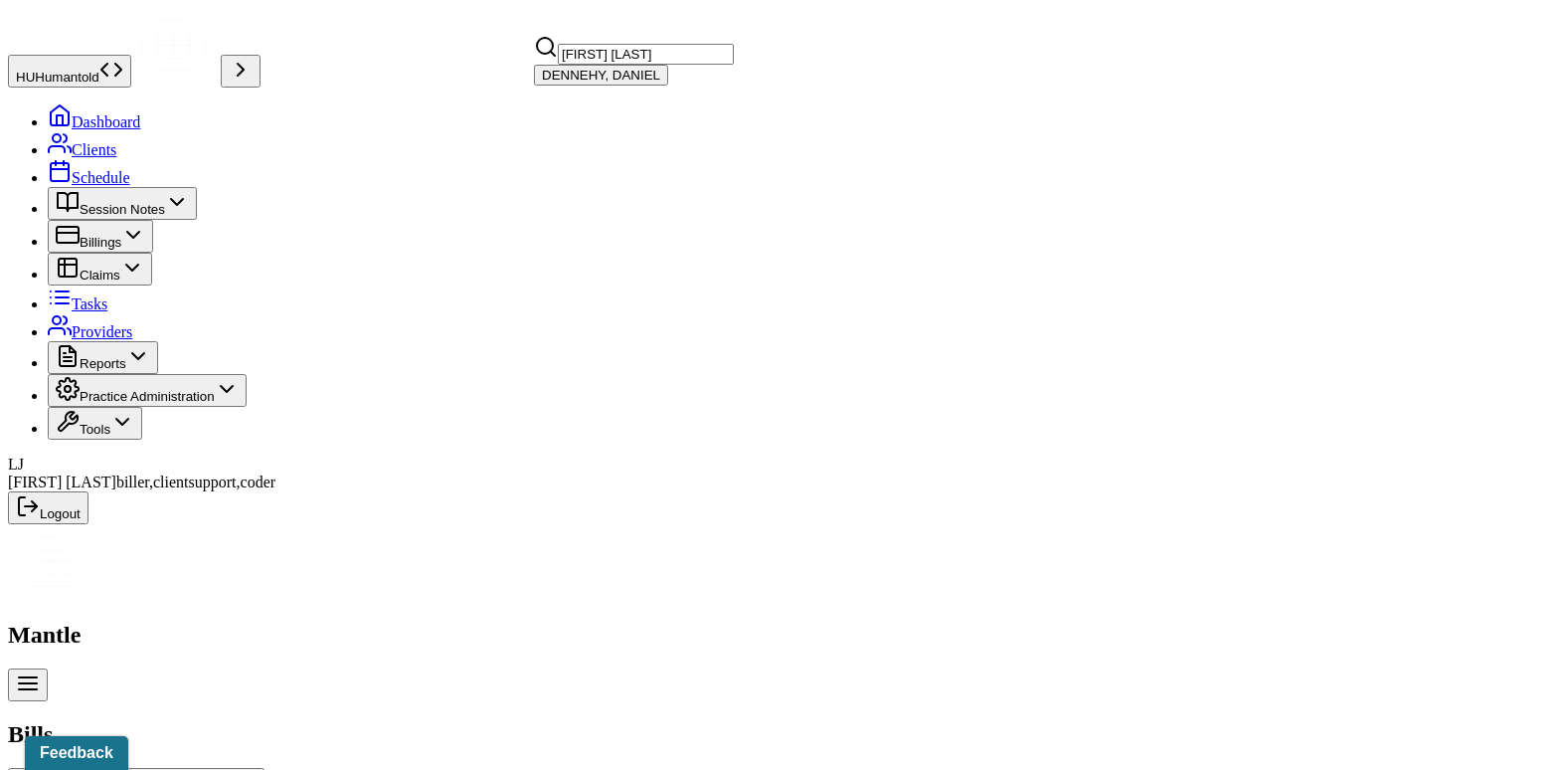 type on "[FIRST] [LAST]" 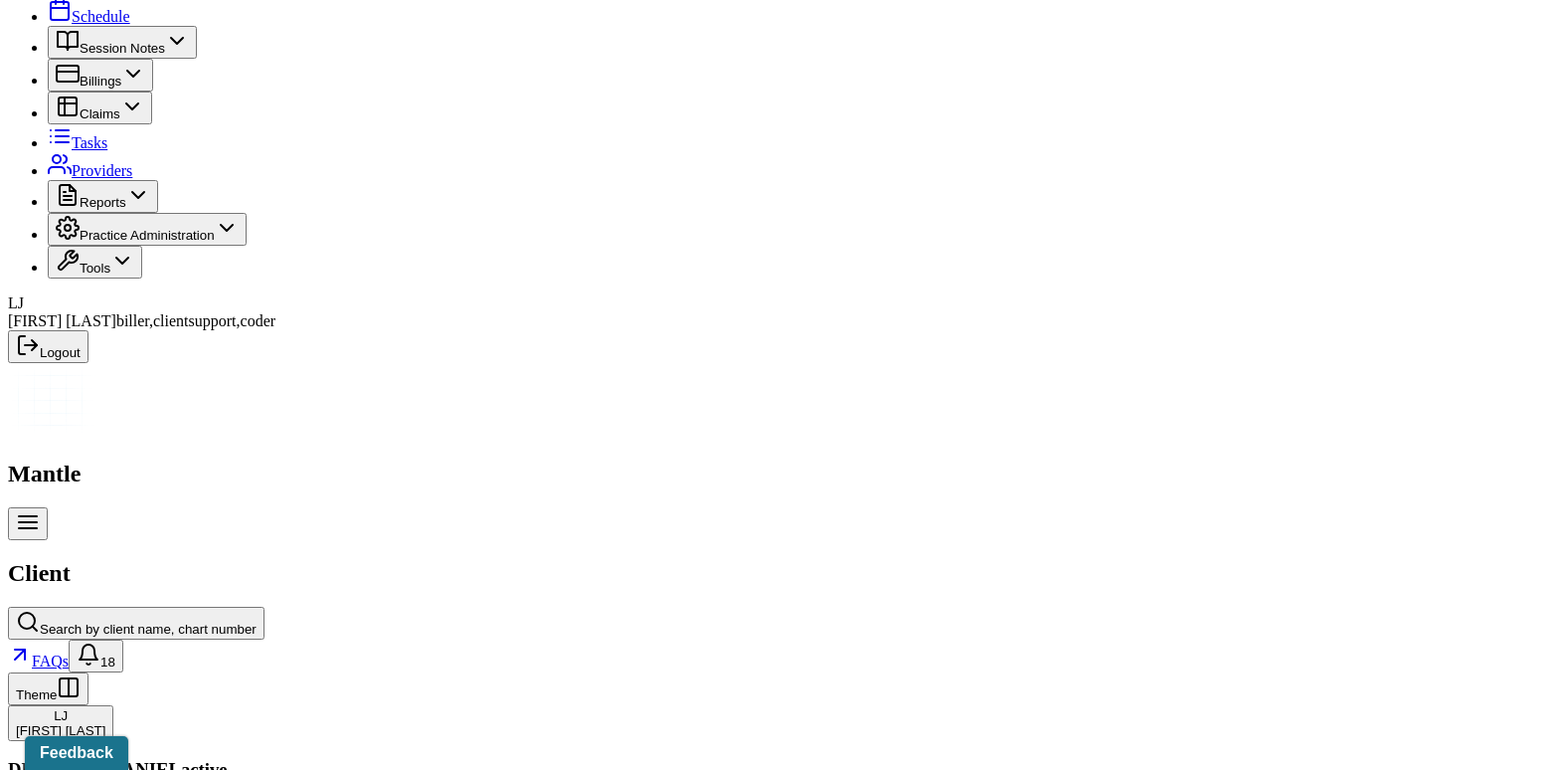 scroll, scrollTop: 163, scrollLeft: 0, axis: vertical 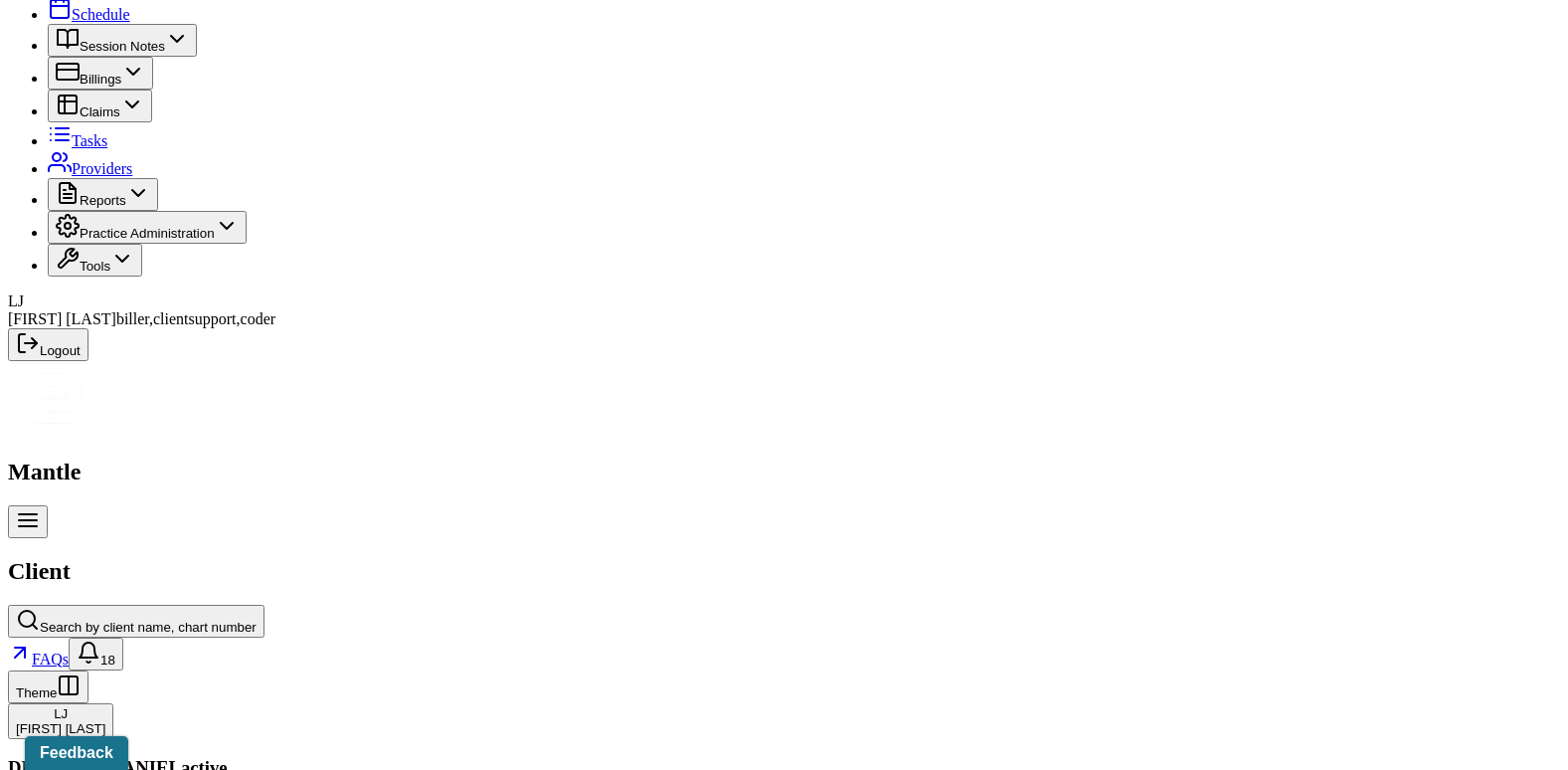 click on "Claims" at bounding box center [405, 2362] 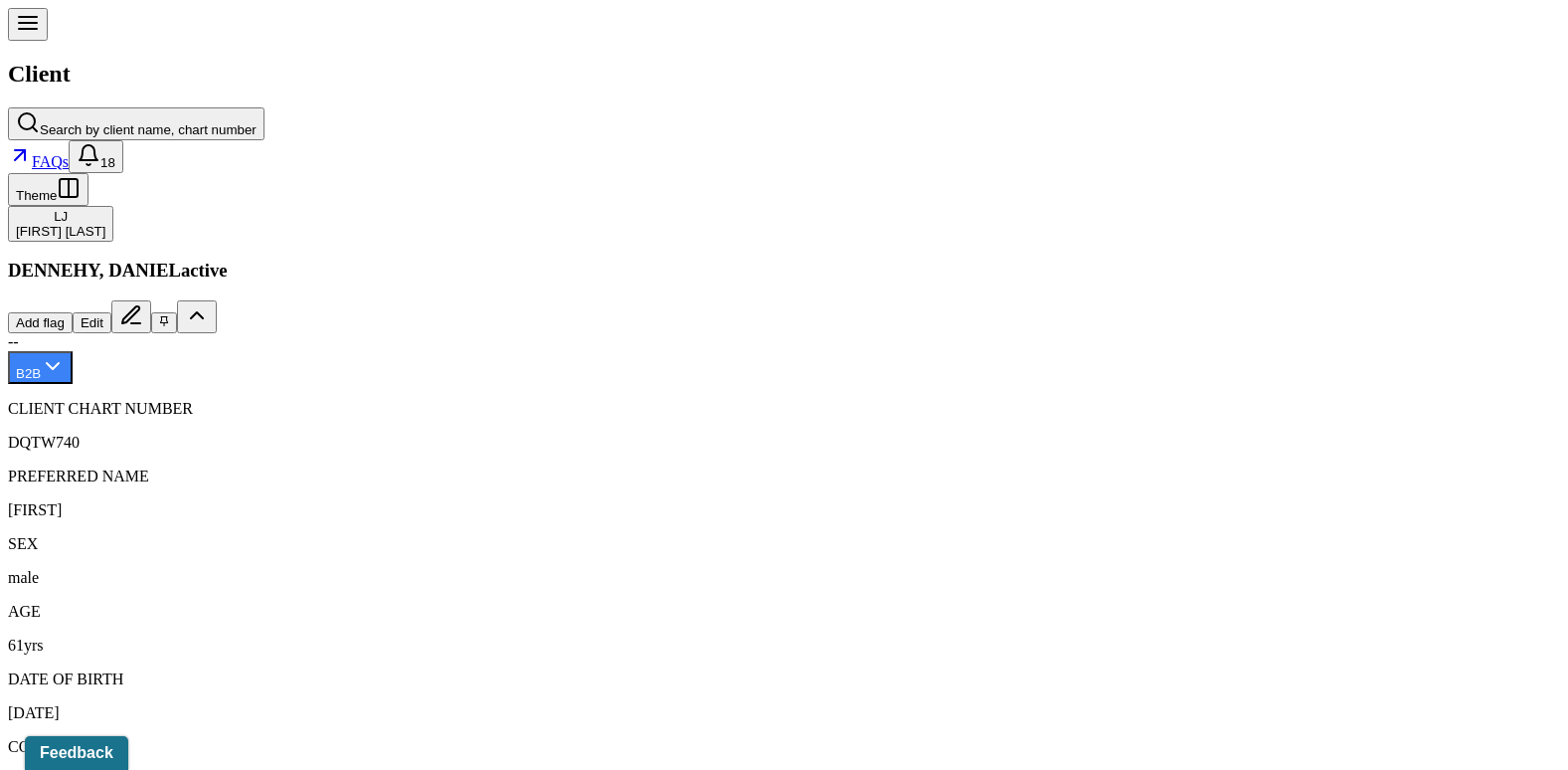 scroll, scrollTop: 667, scrollLeft: 0, axis: vertical 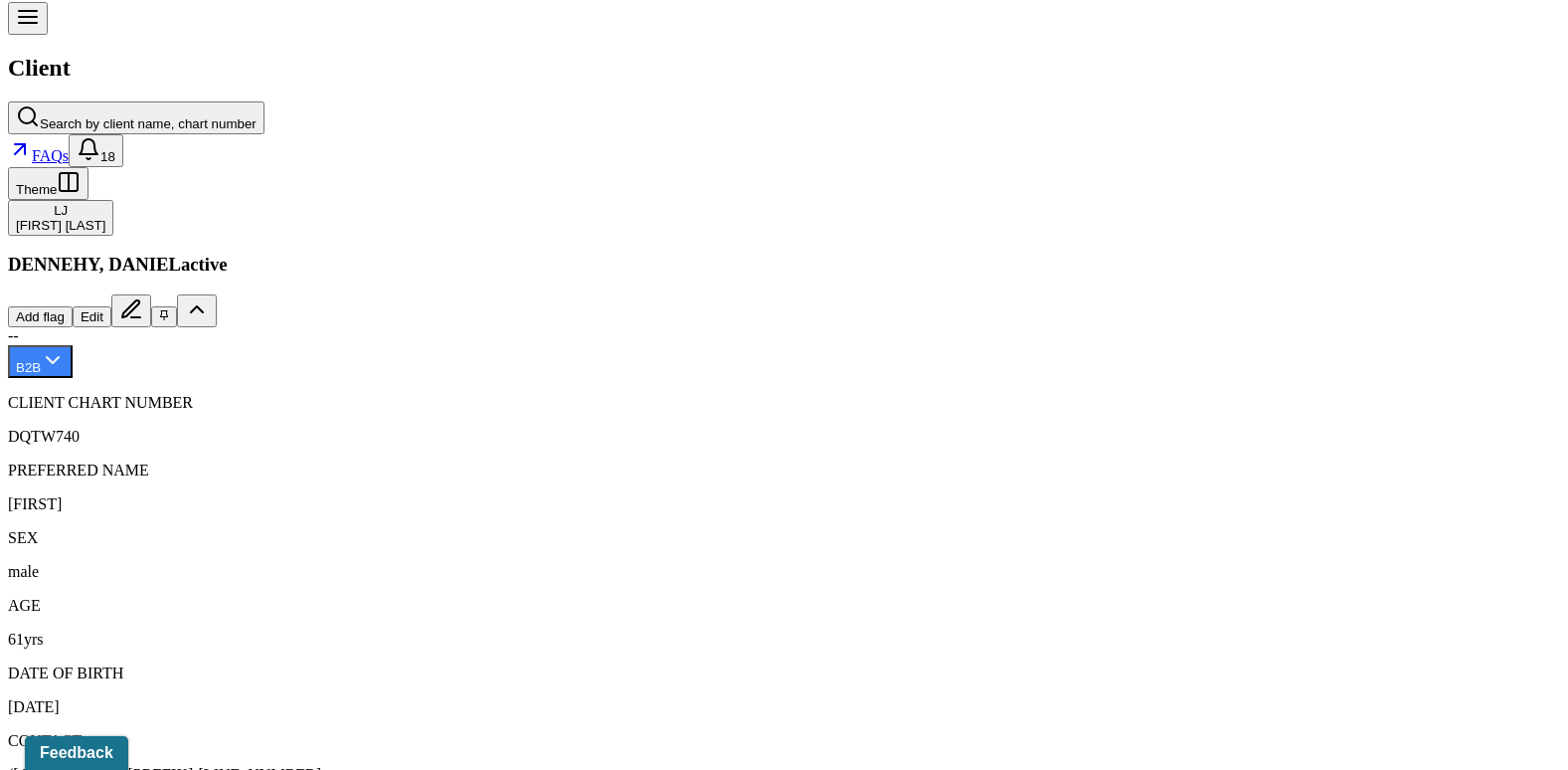 click on "08/04/2025" at bounding box center [134, 2214] 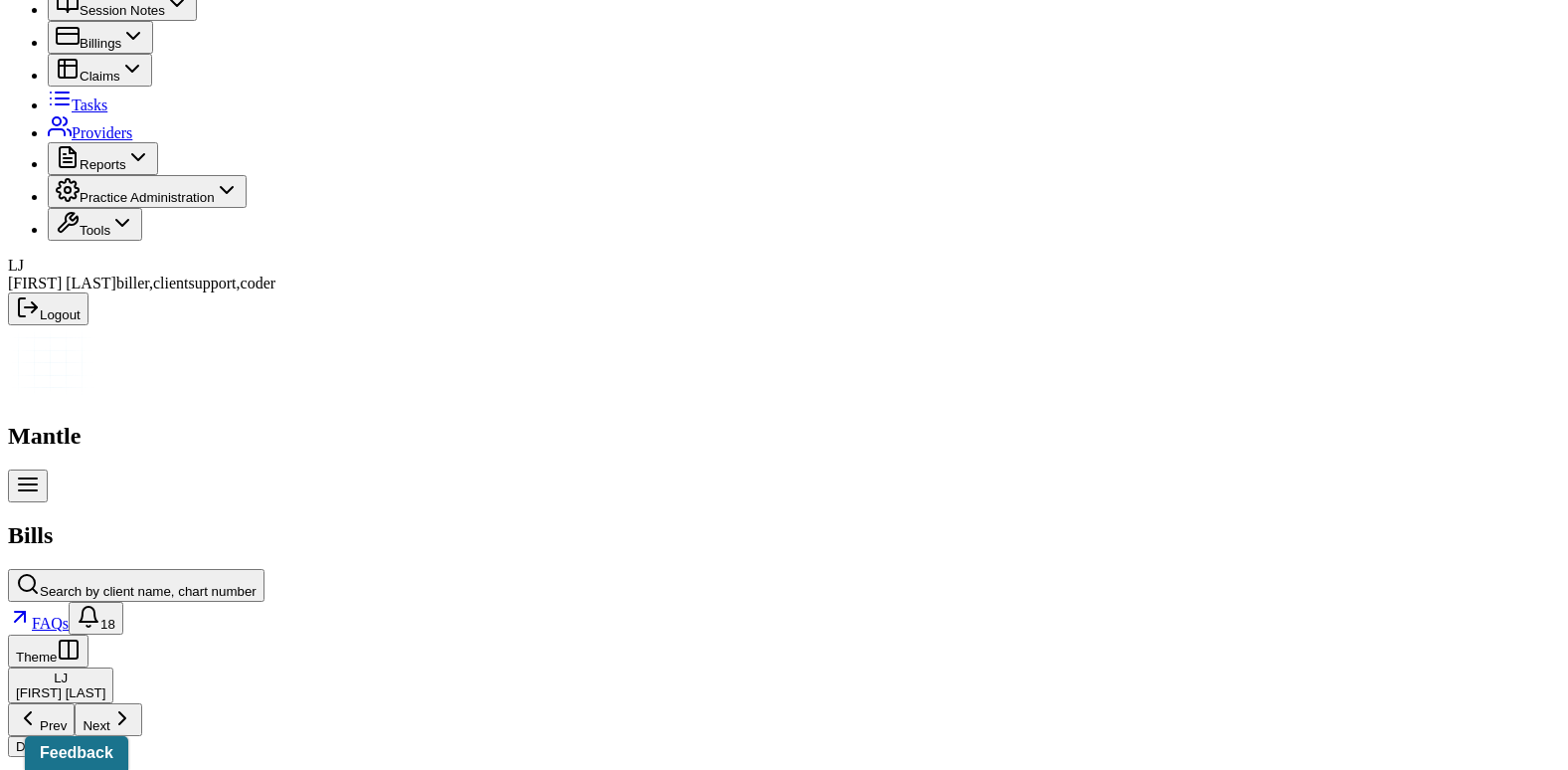 scroll, scrollTop: 0, scrollLeft: 0, axis: both 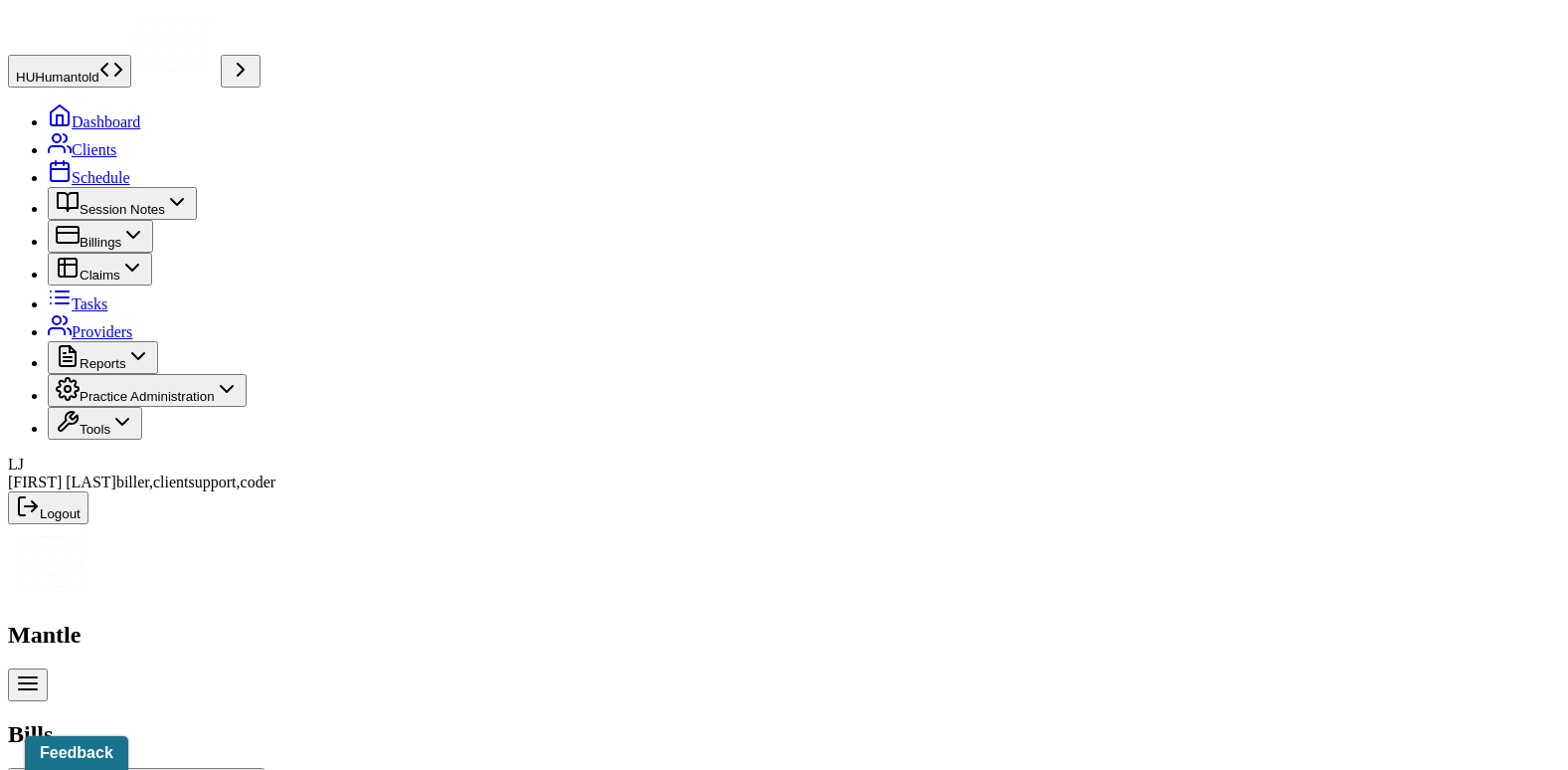 click on "Bill: Open" at bounding box center (98, 1040) 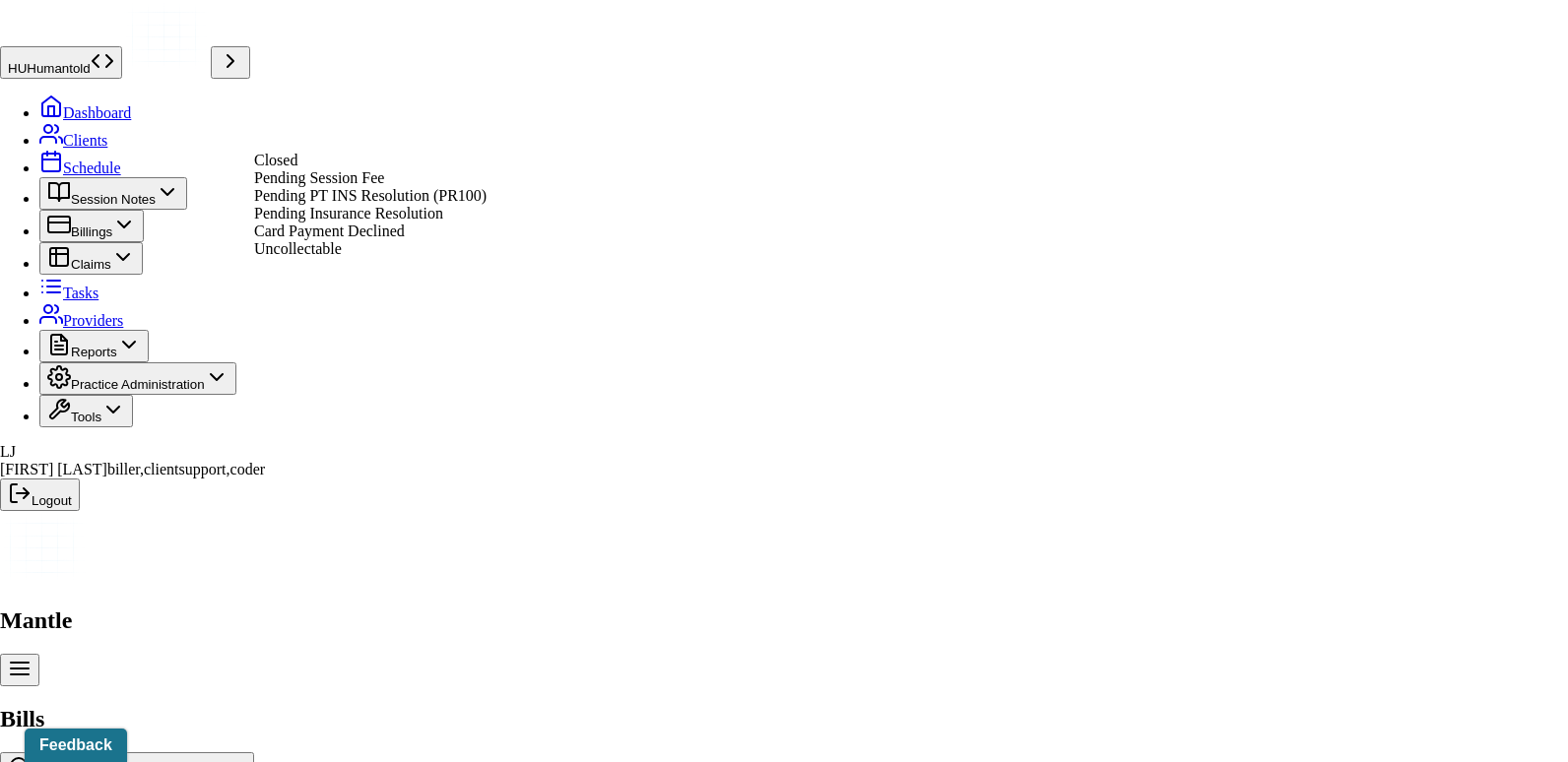 click on "Pending Insurance Resolution" at bounding box center [349, 213] 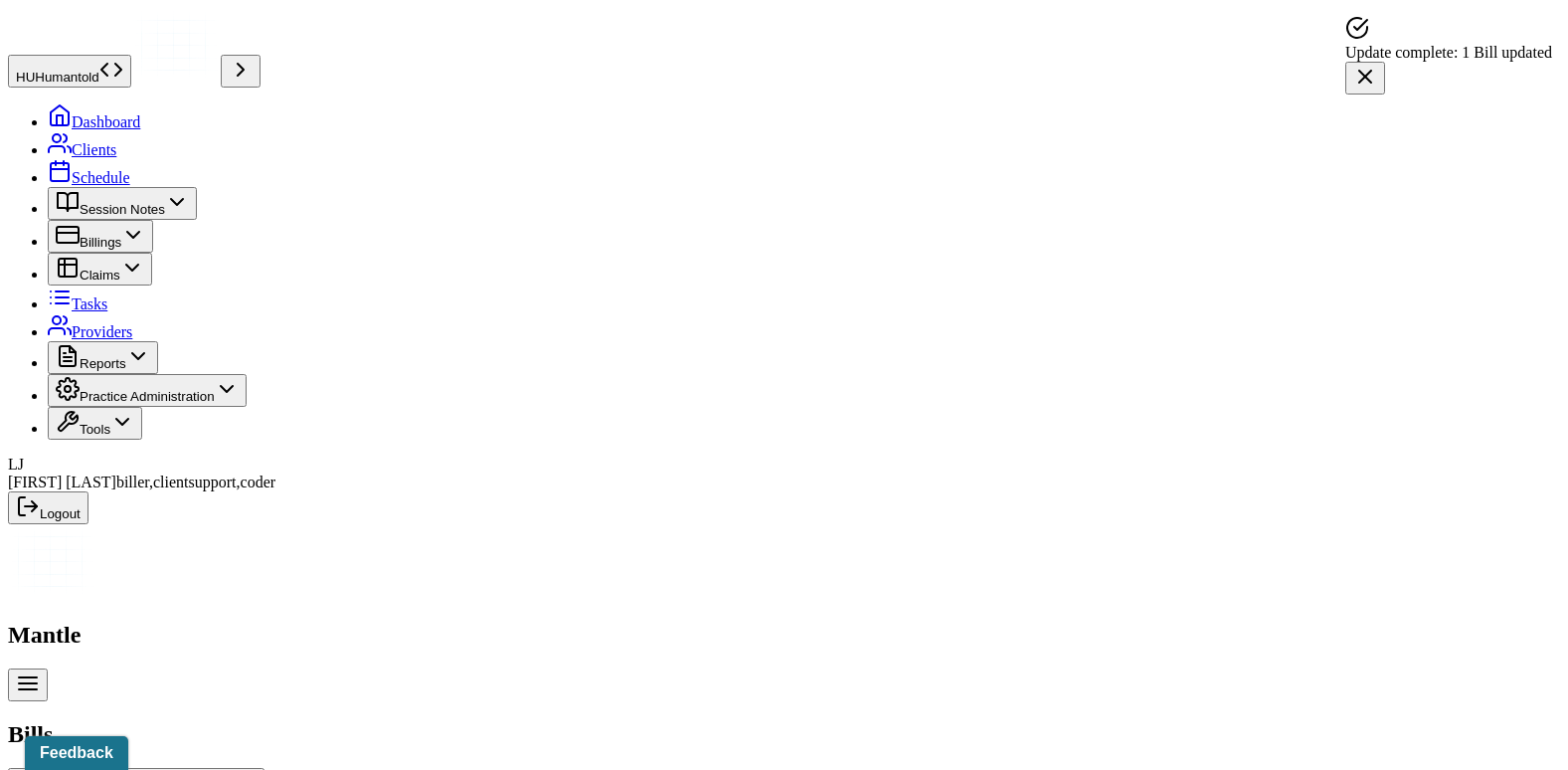 click on "DENNEHY, DANIEL" at bounding box center [186, 1244] 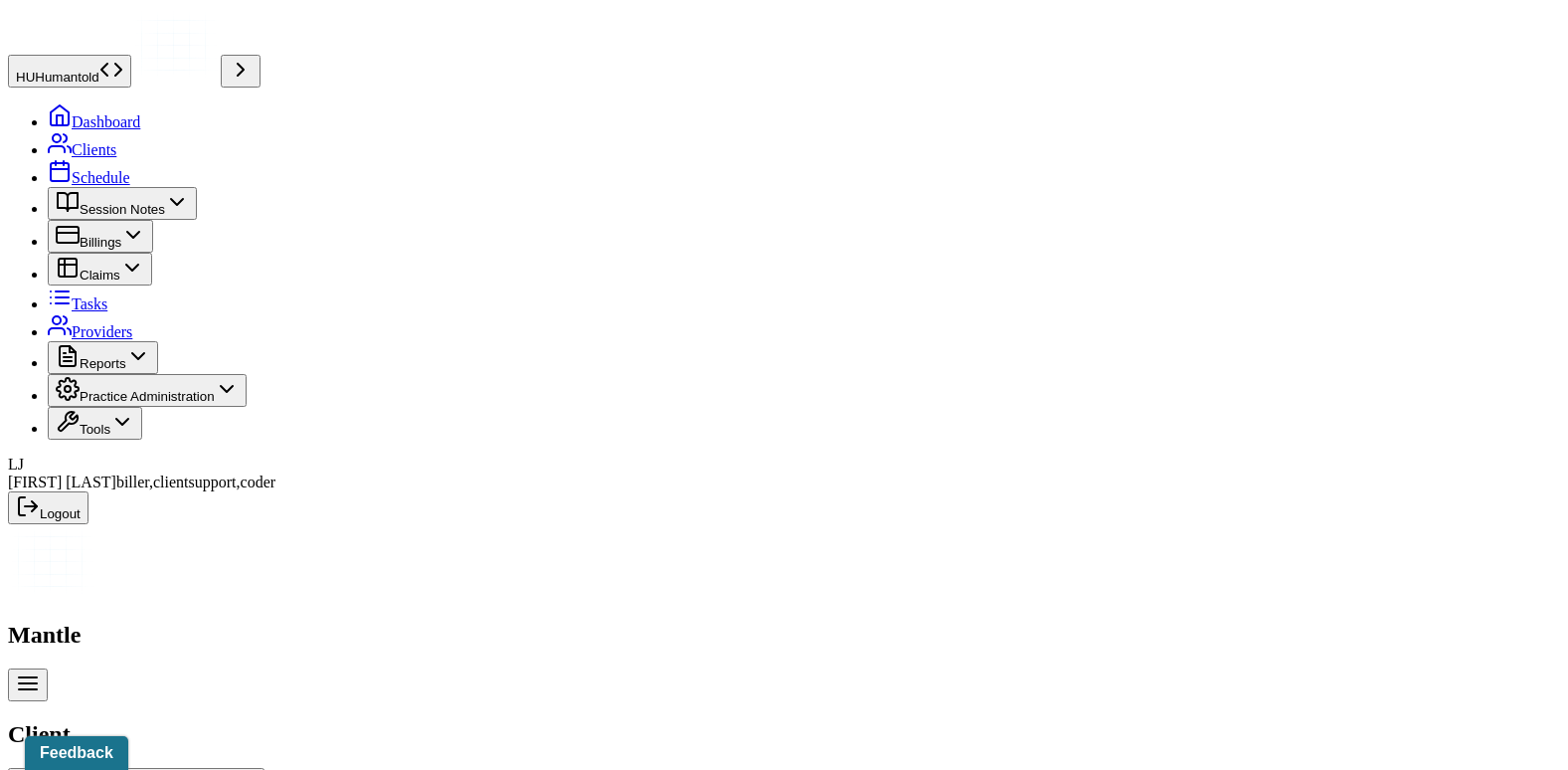 click on "Claims" at bounding box center (405, 2525) 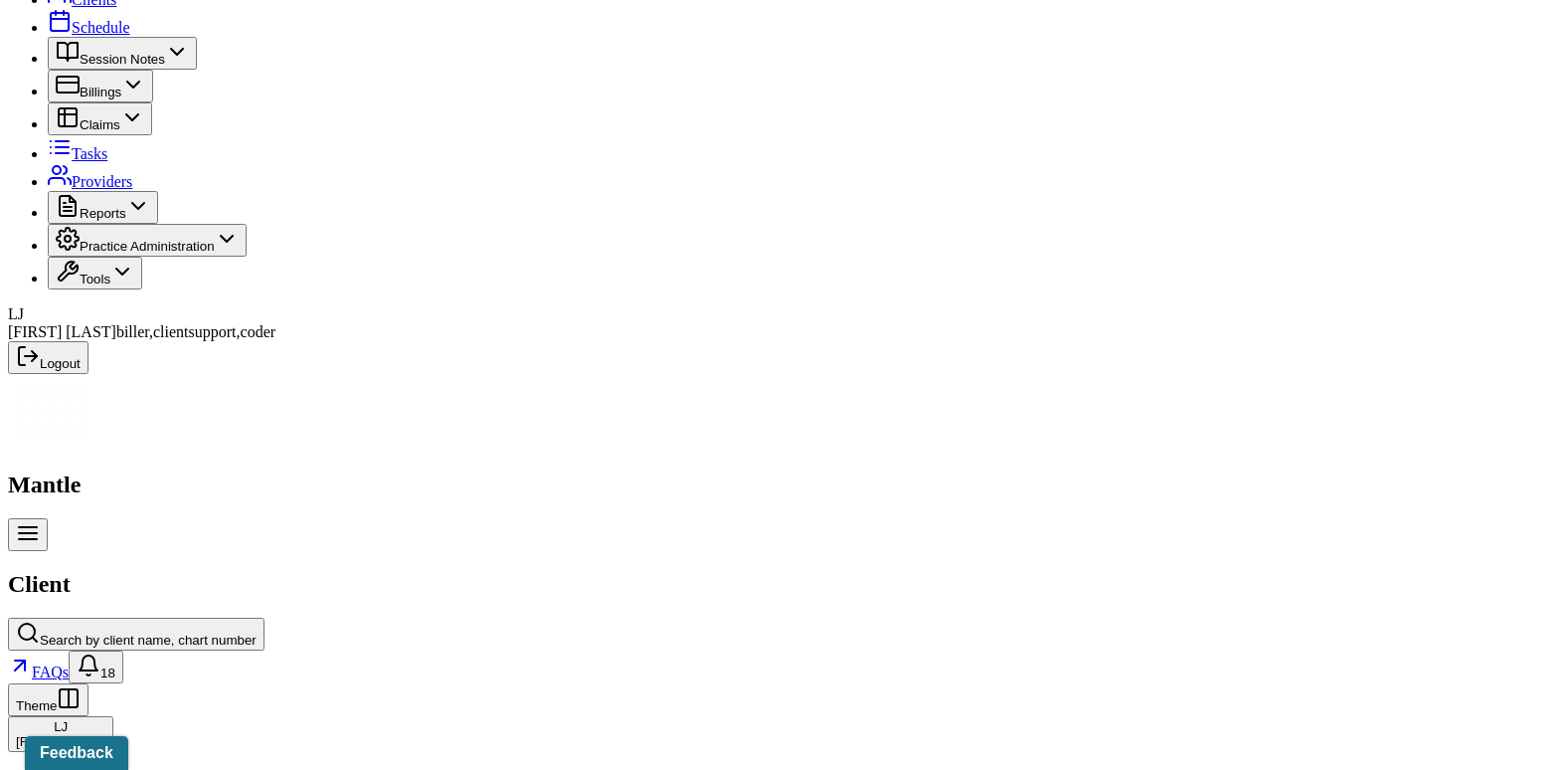 scroll, scrollTop: 696, scrollLeft: 0, axis: vertical 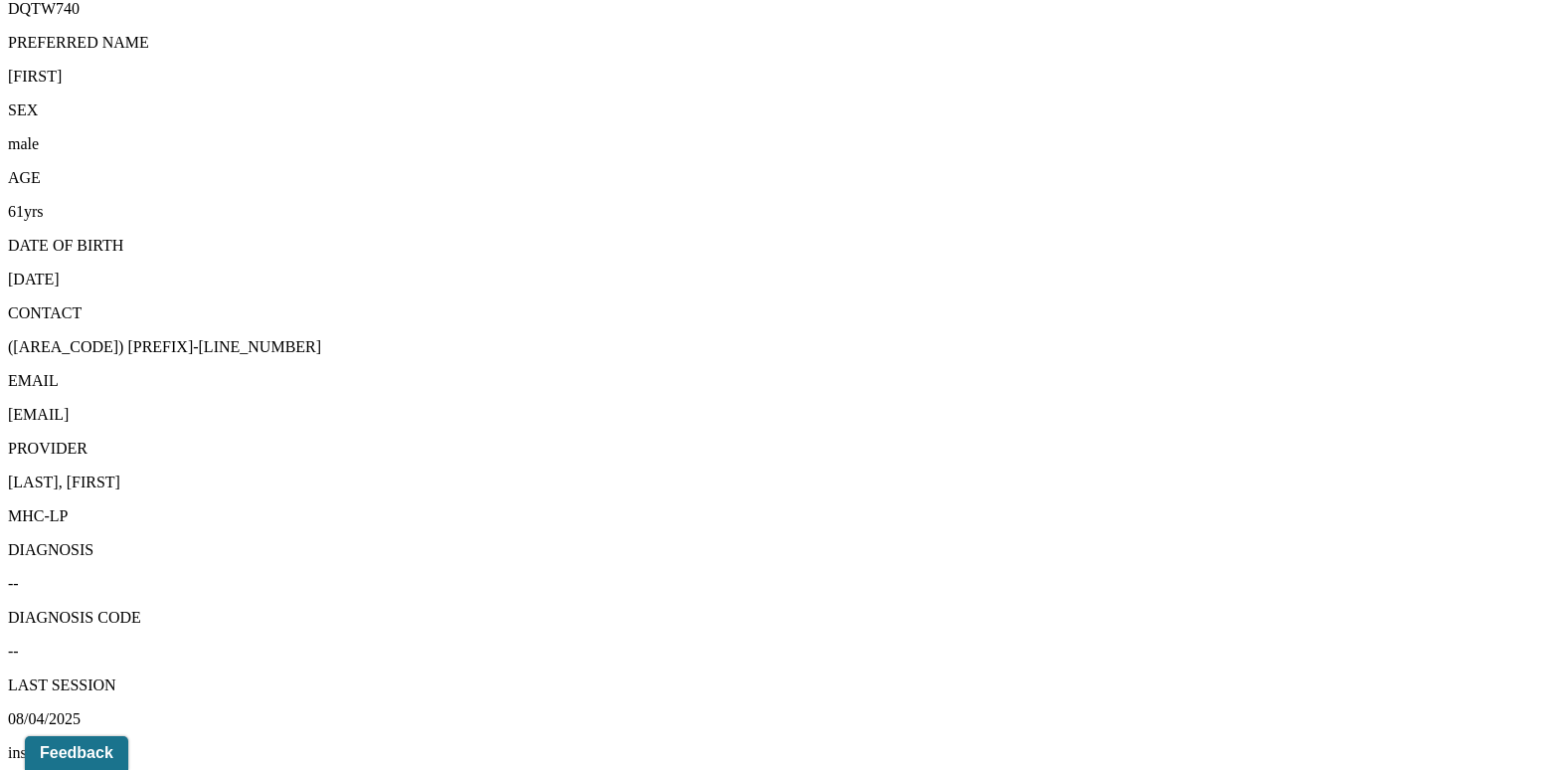 click on "06/23/2025" at bounding box center (134, 2060) 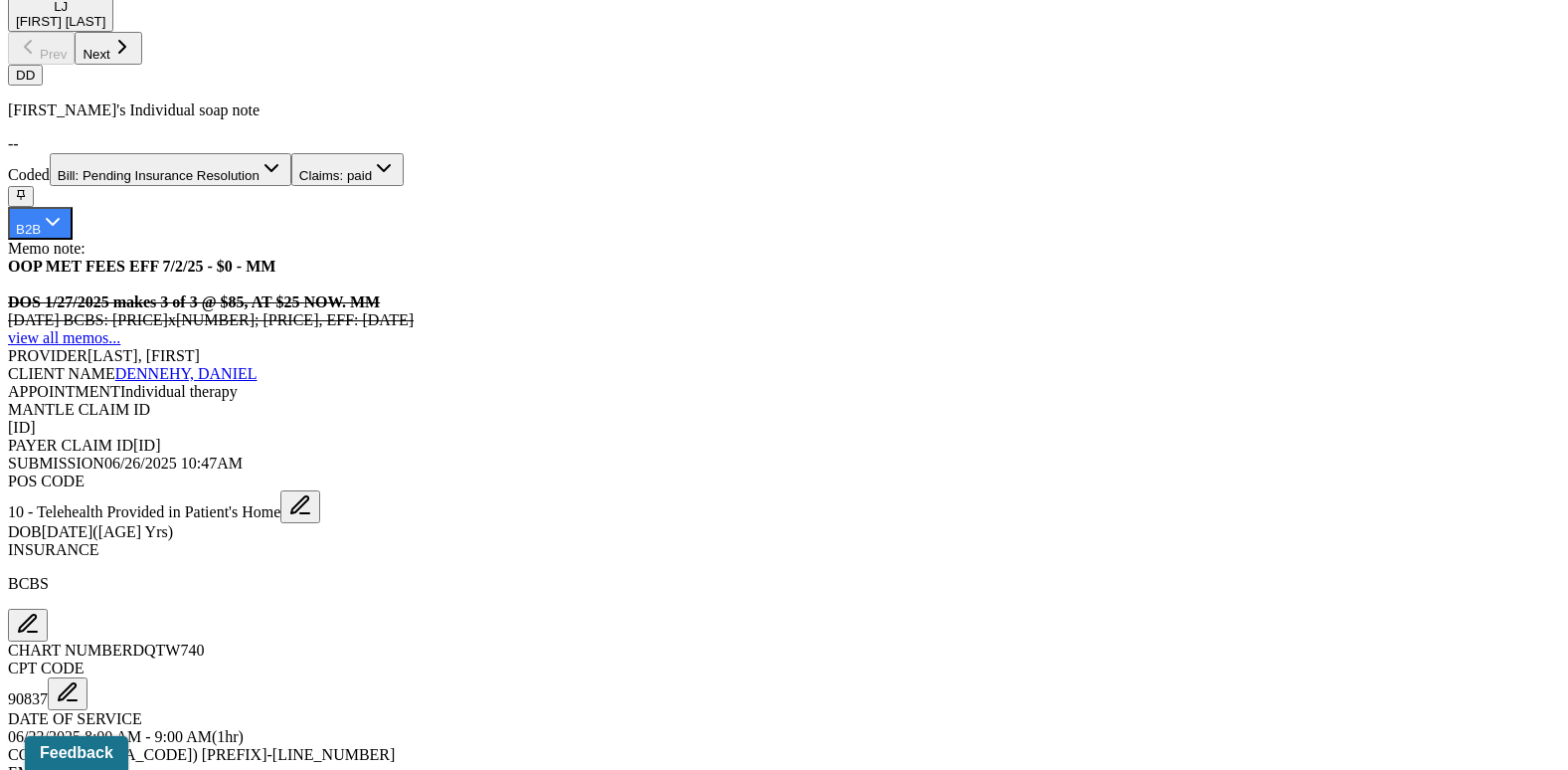 scroll, scrollTop: 967, scrollLeft: 0, axis: vertical 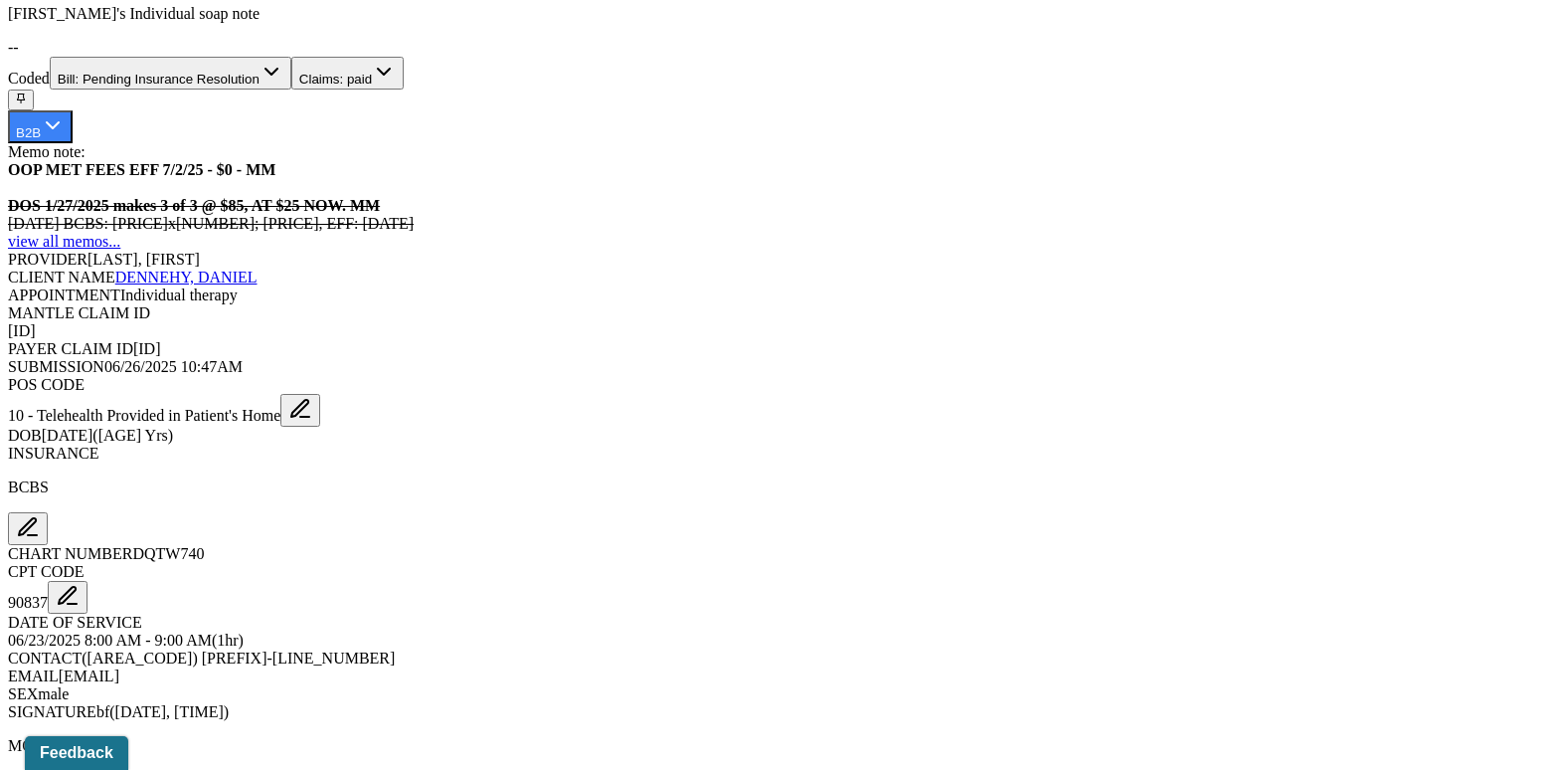 click 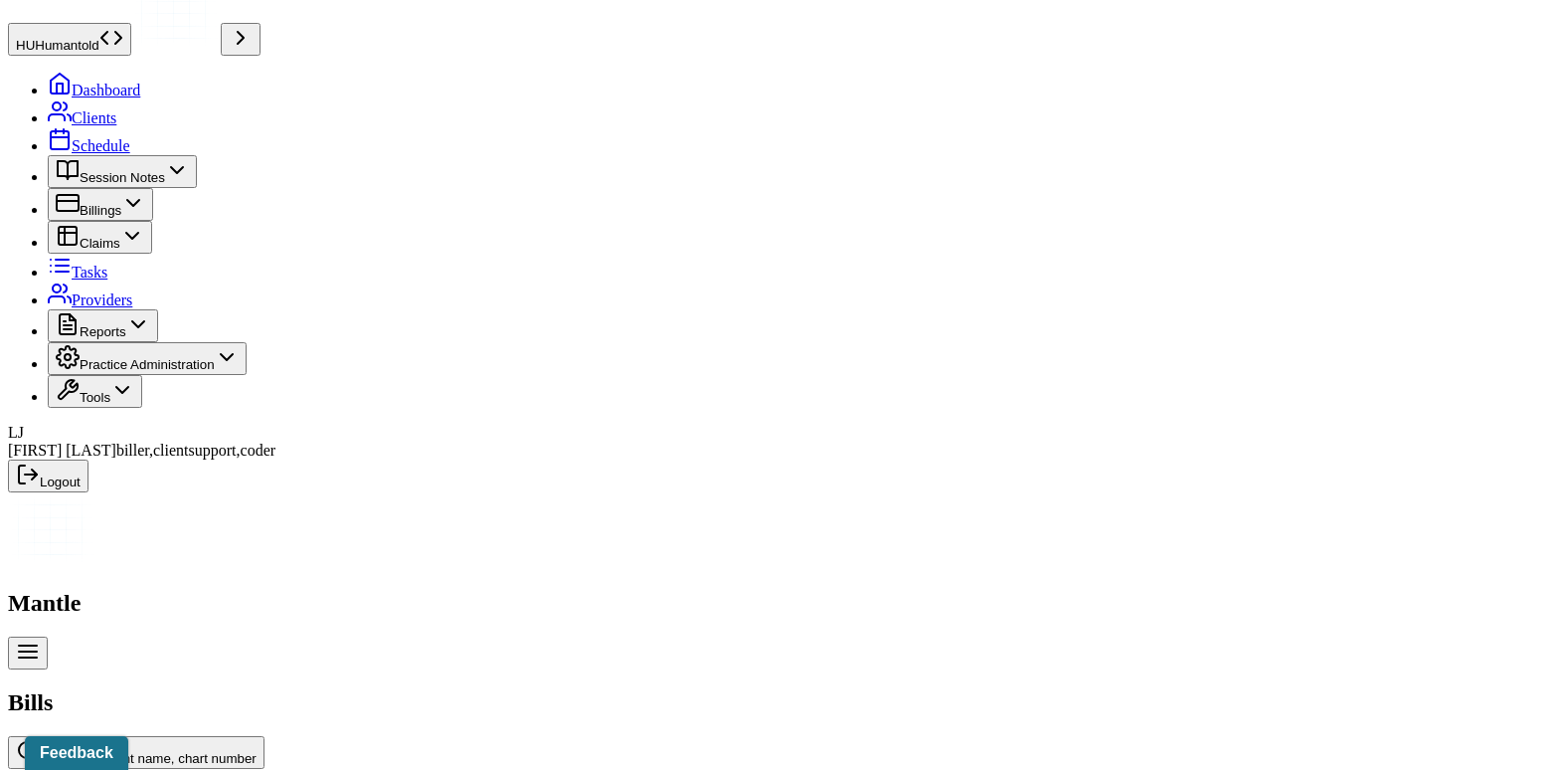 scroll, scrollTop: 0, scrollLeft: 0, axis: both 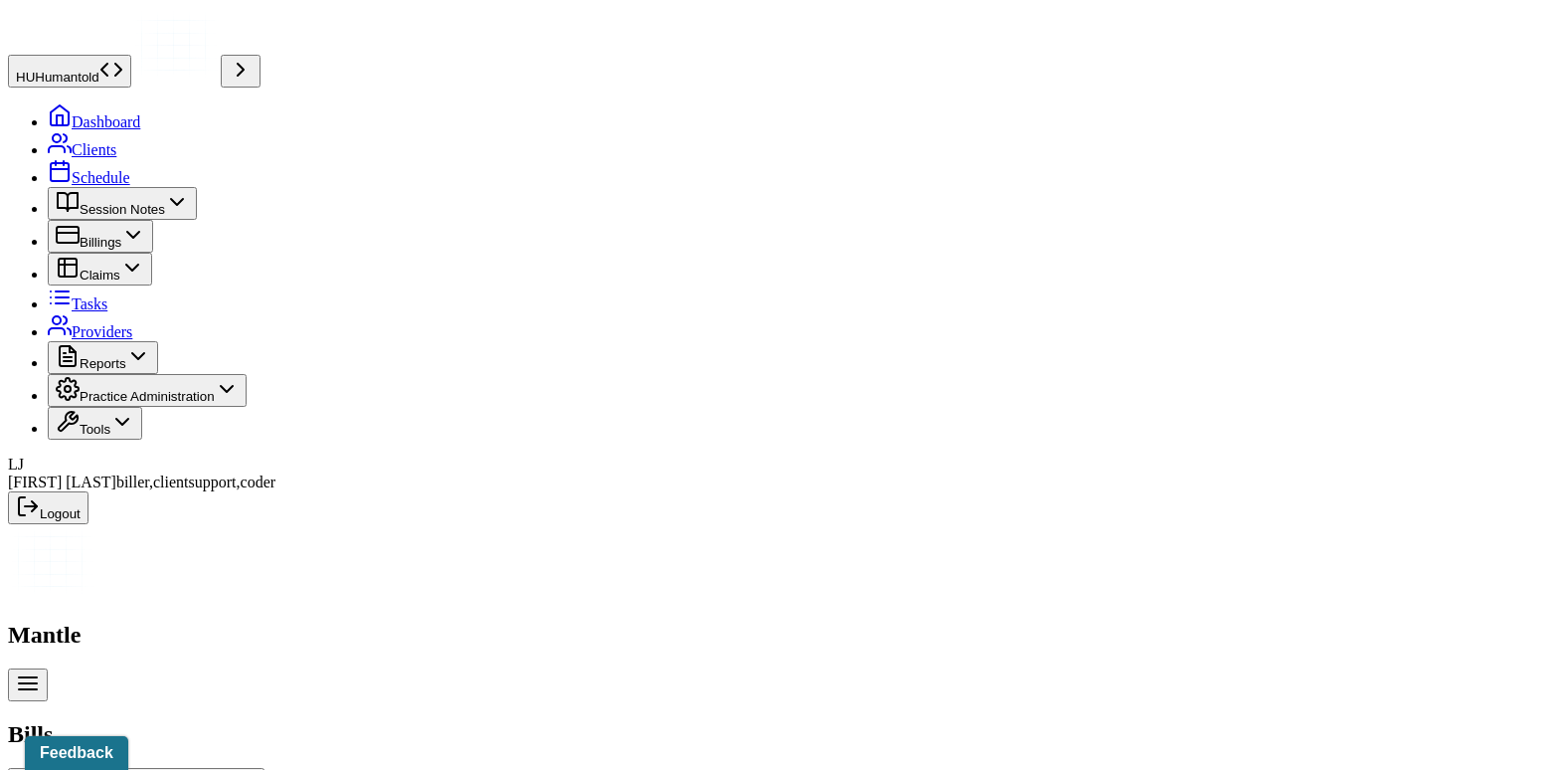 click on "Bill: Pending Insurance Resolution" at bounding box center [170, 1040] 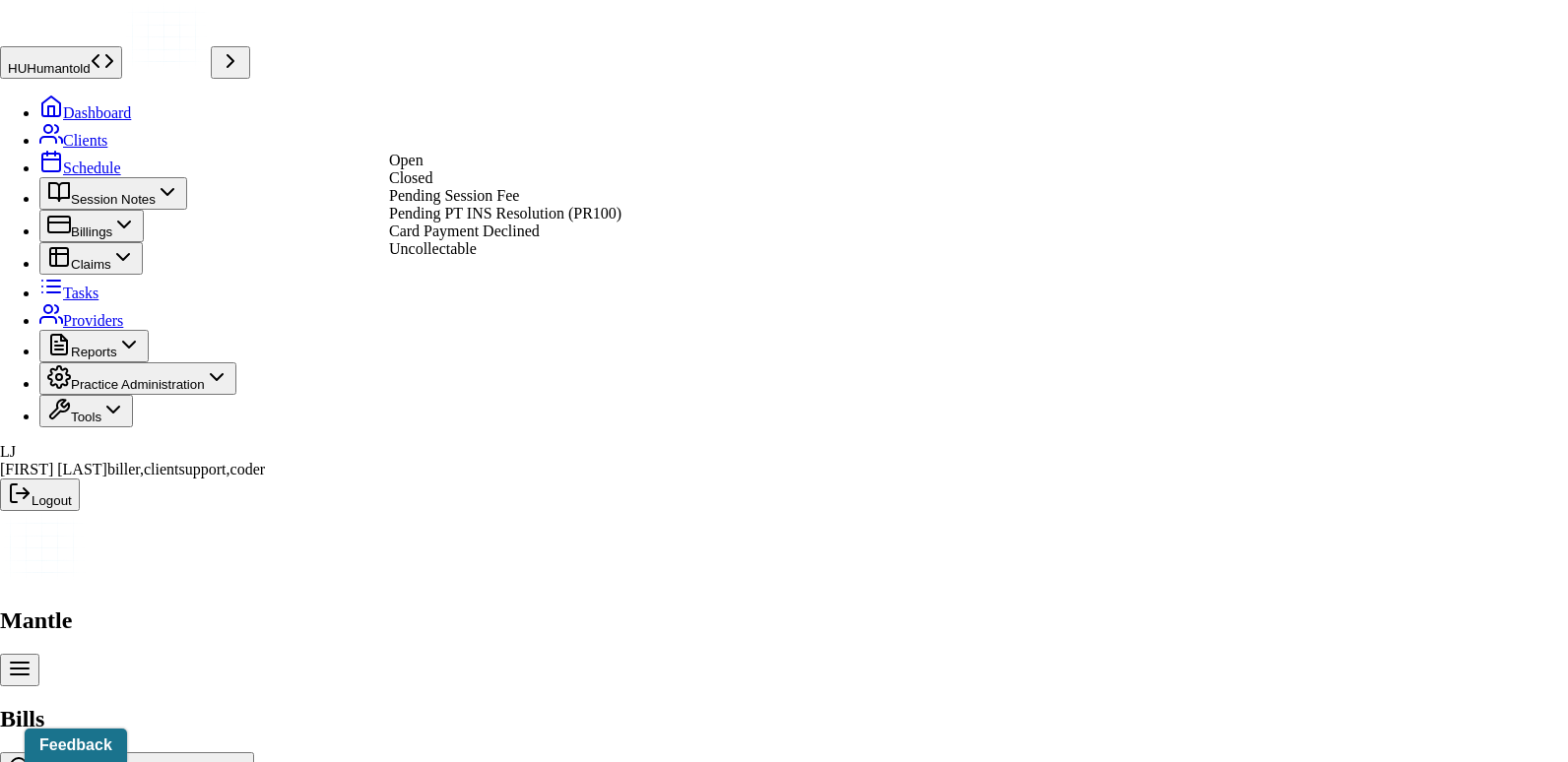 click on "Closed" at bounding box center [411, 177] 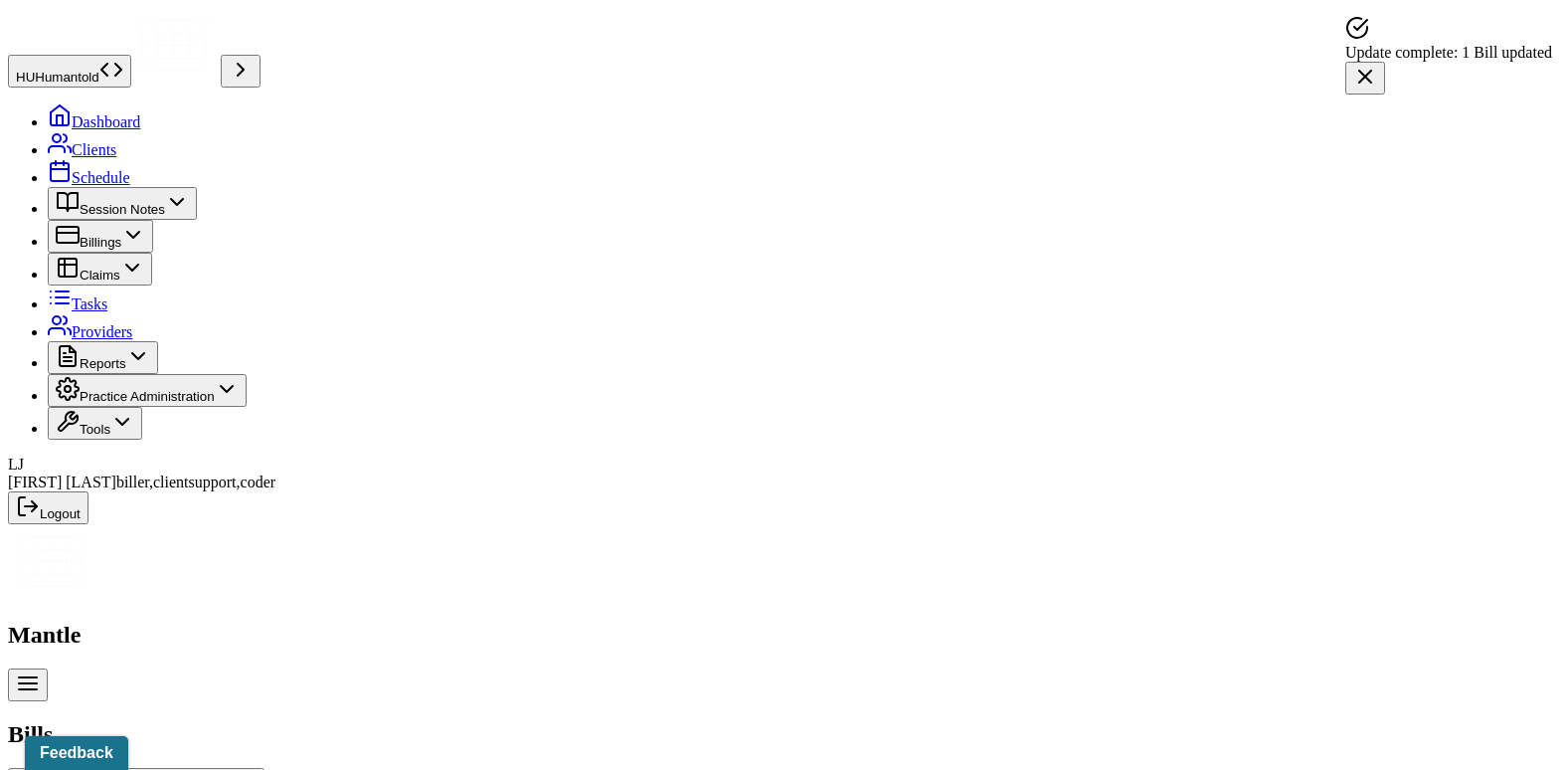 click on "DENNEHY, DANIEL" at bounding box center (186, 1244) 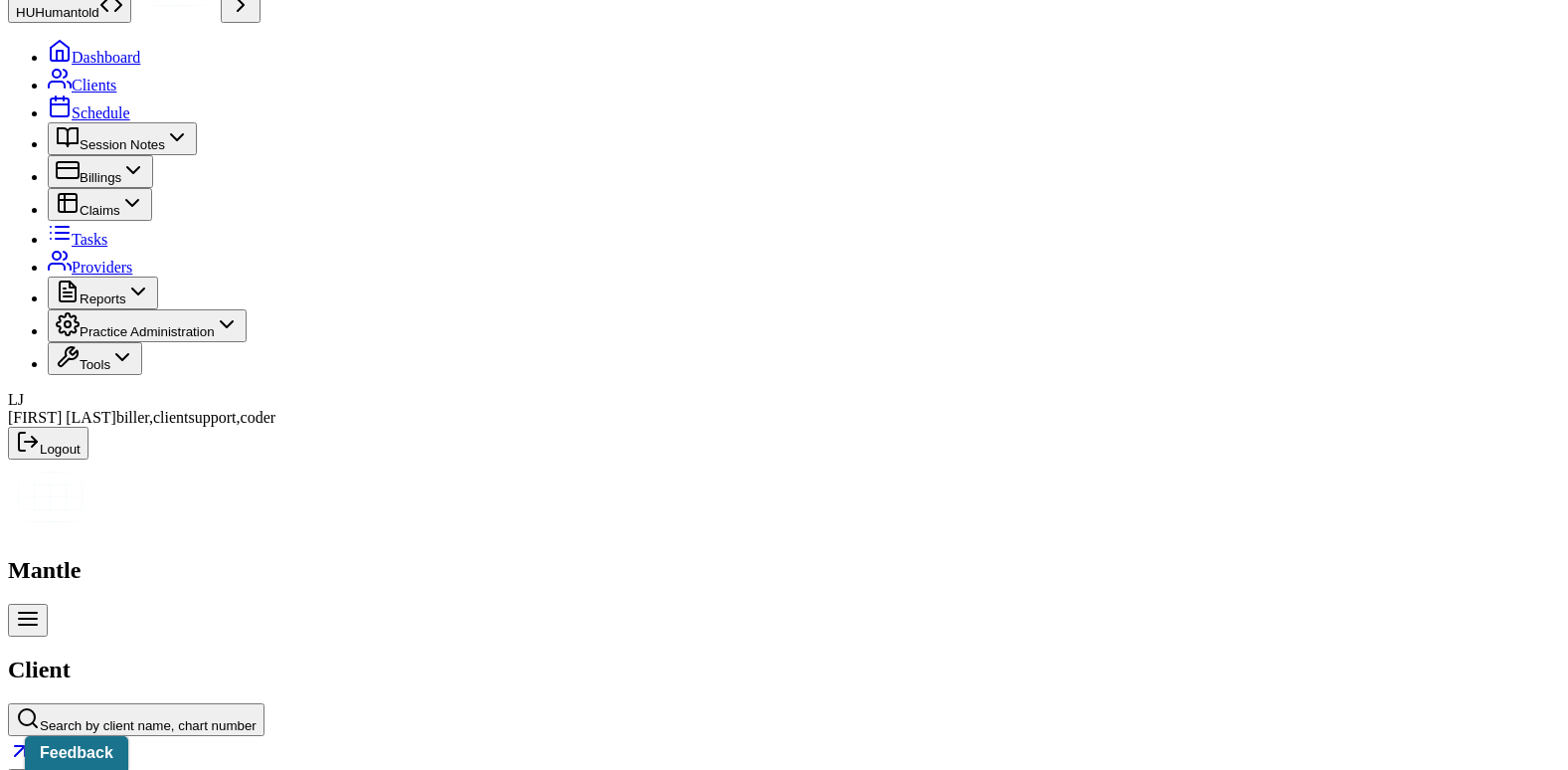 scroll, scrollTop: 99, scrollLeft: 0, axis: vertical 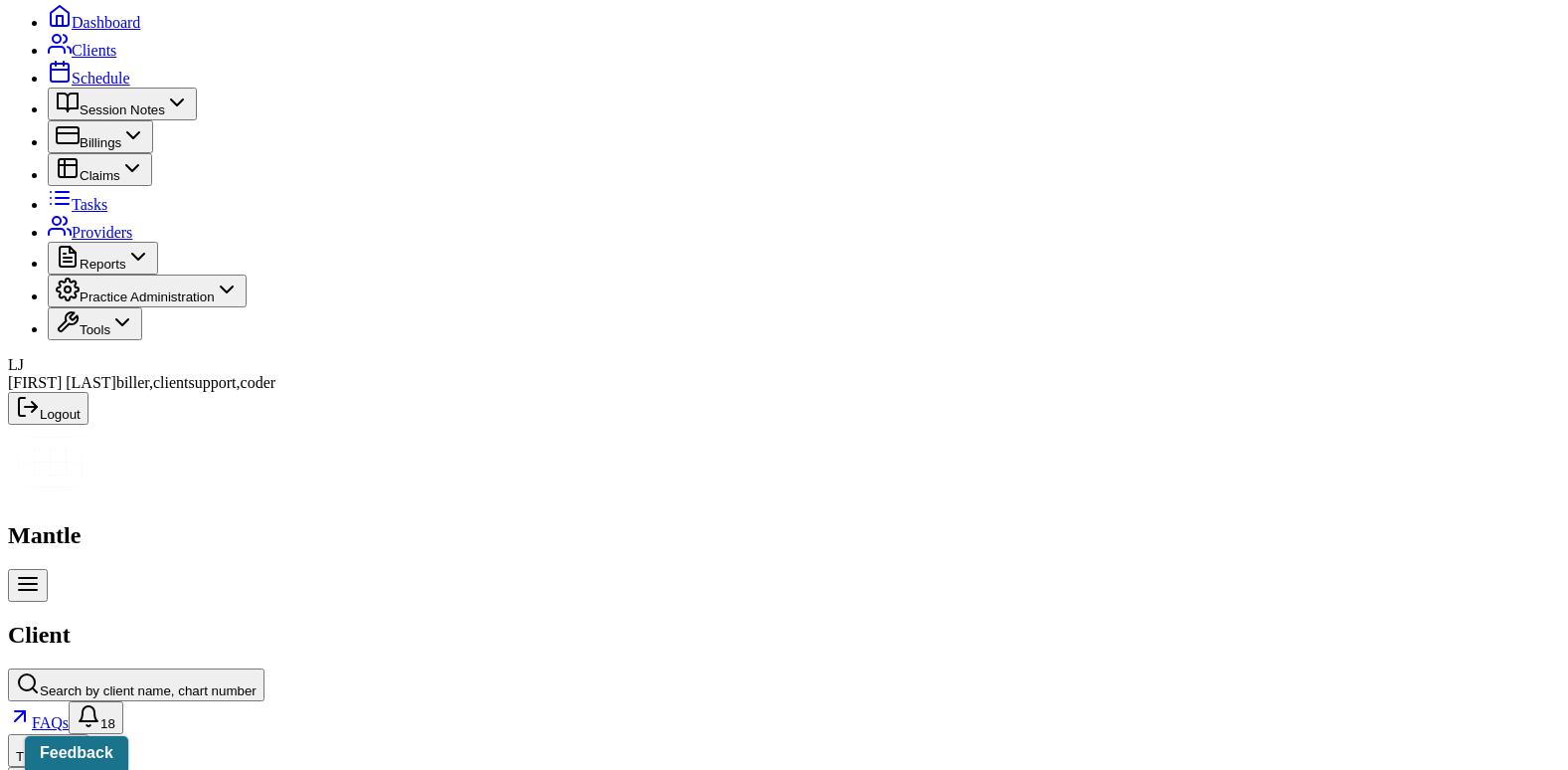 click on "Claims" at bounding box center [405, 2425] 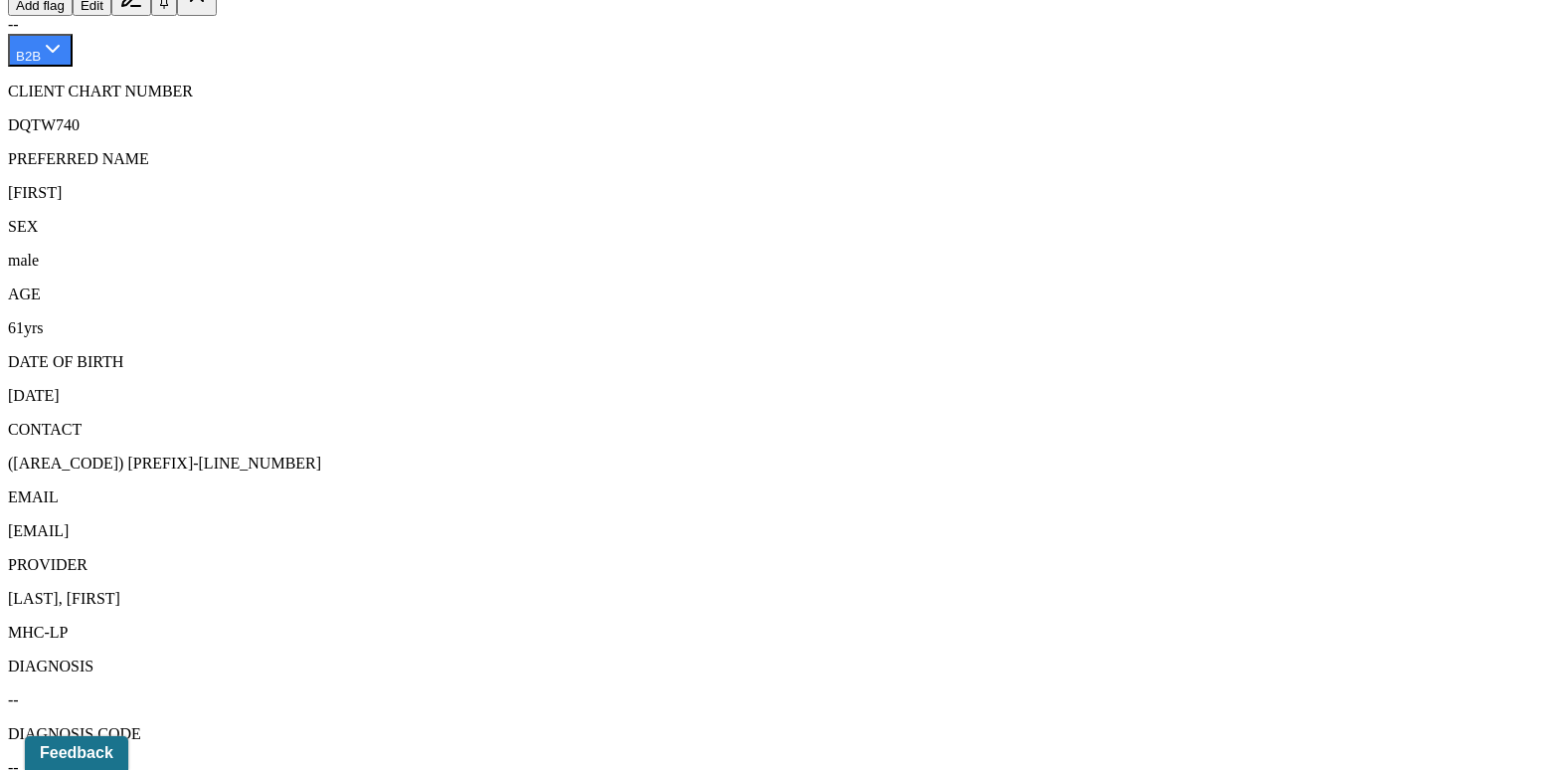 scroll, scrollTop: 995, scrollLeft: 0, axis: vertical 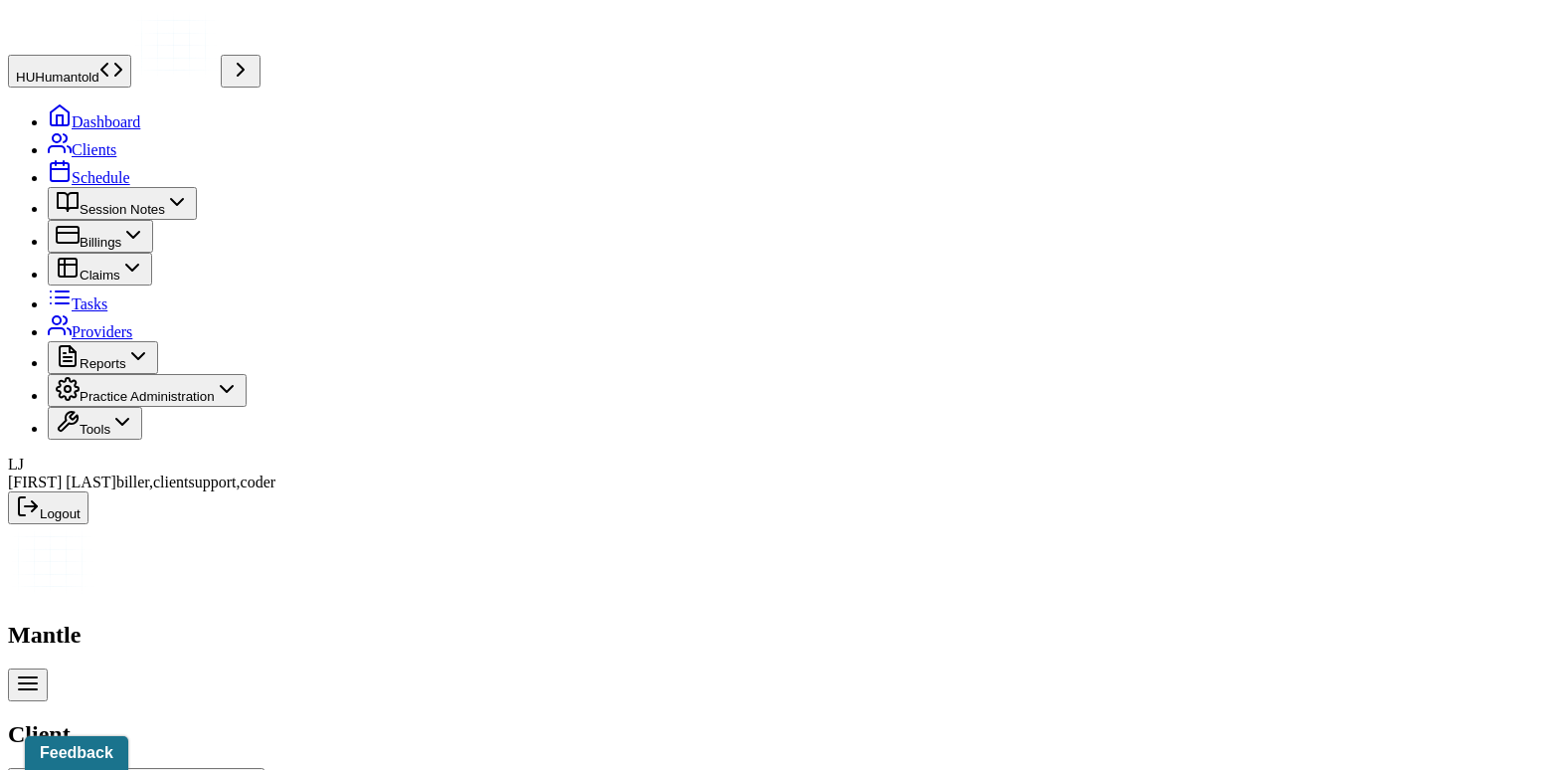 click on "Search by client name, chart number" at bounding box center [148, 790] 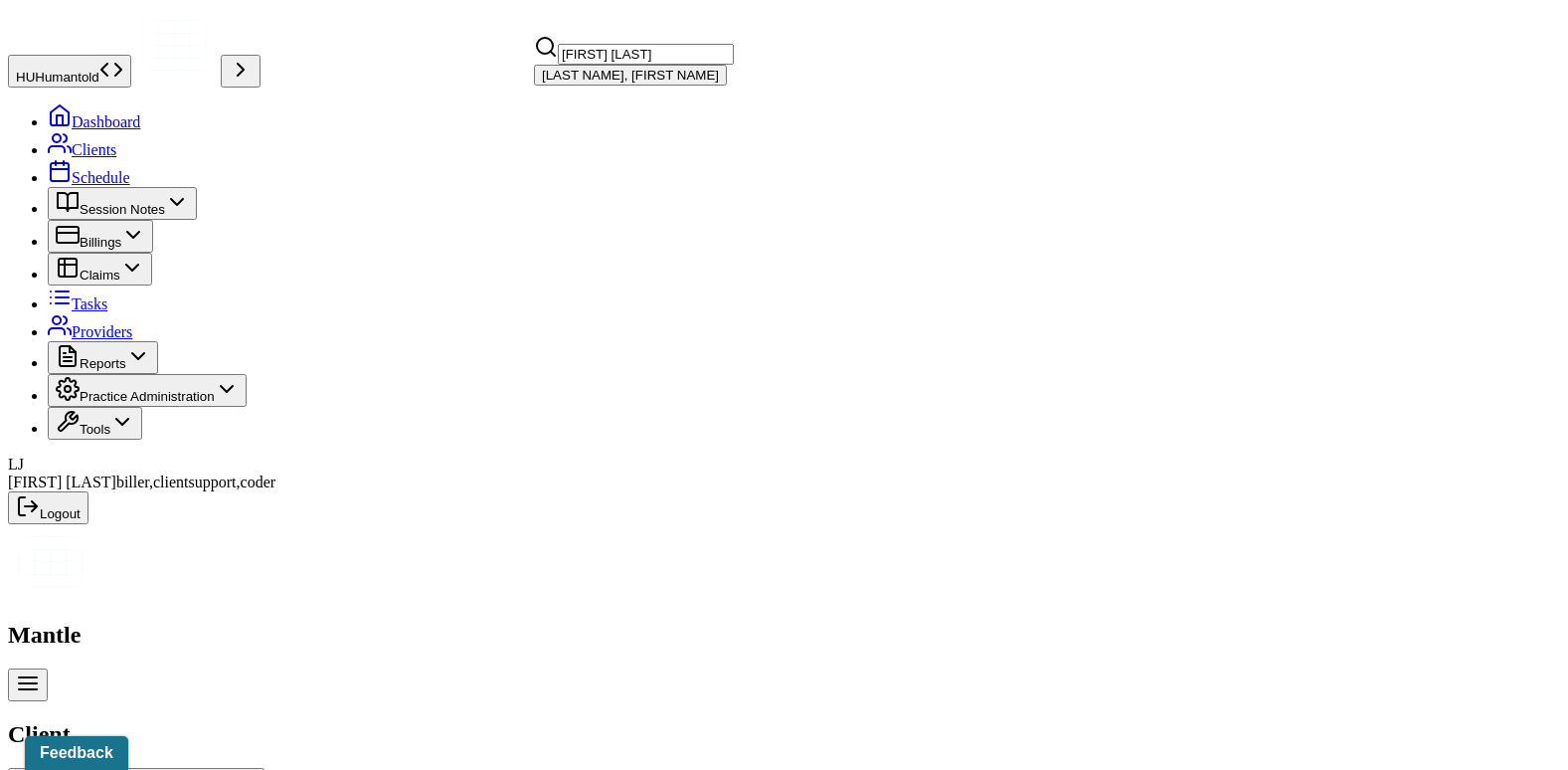 type on "[FIRST] [LAST]" 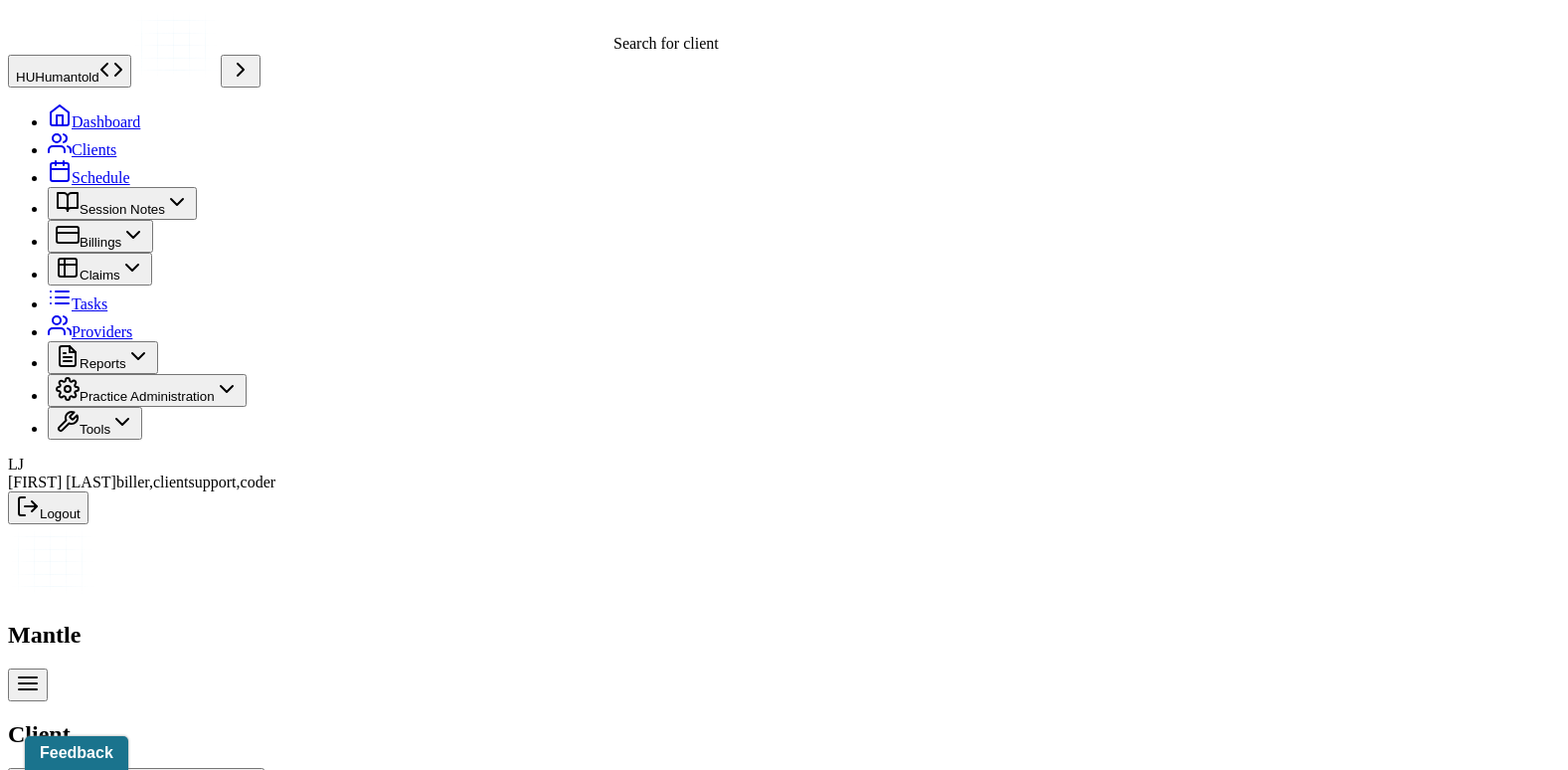 click on "Memo" at bounding box center (34, 2525) 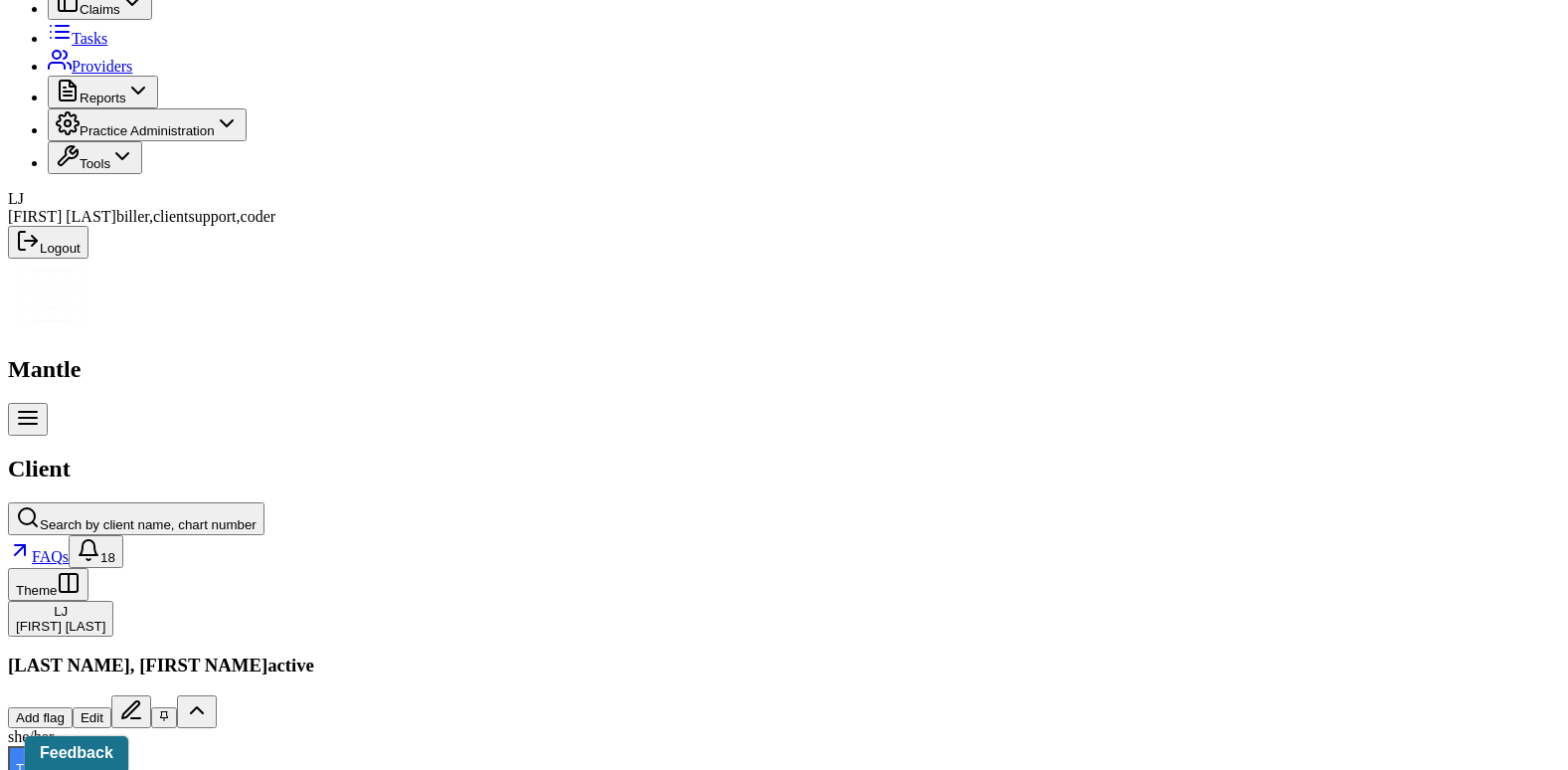 scroll, scrollTop: 352, scrollLeft: 0, axis: vertical 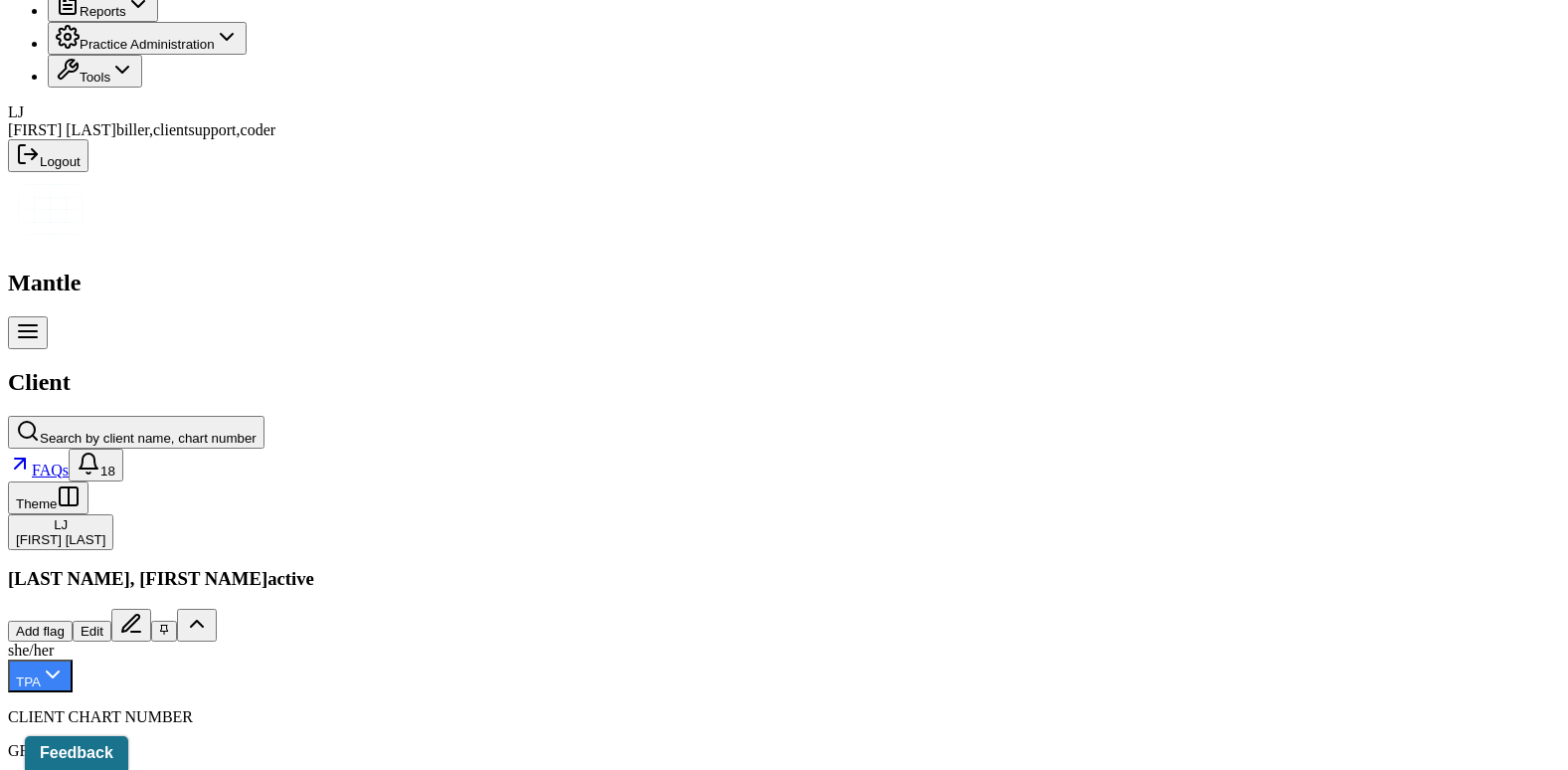 click on "Insurance/Fees" at bounding box center [323, 2173] 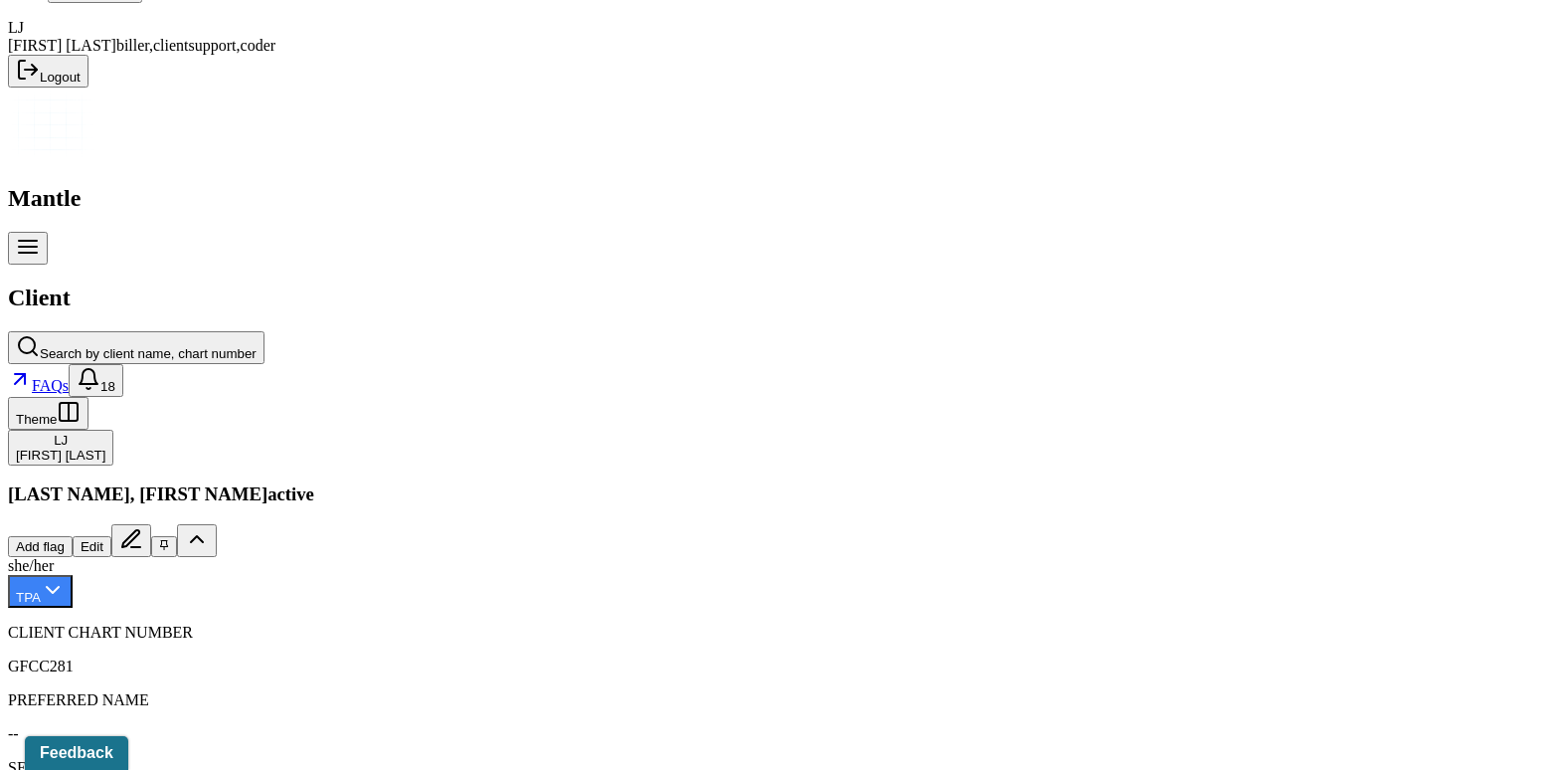 scroll, scrollTop: 352, scrollLeft: 0, axis: vertical 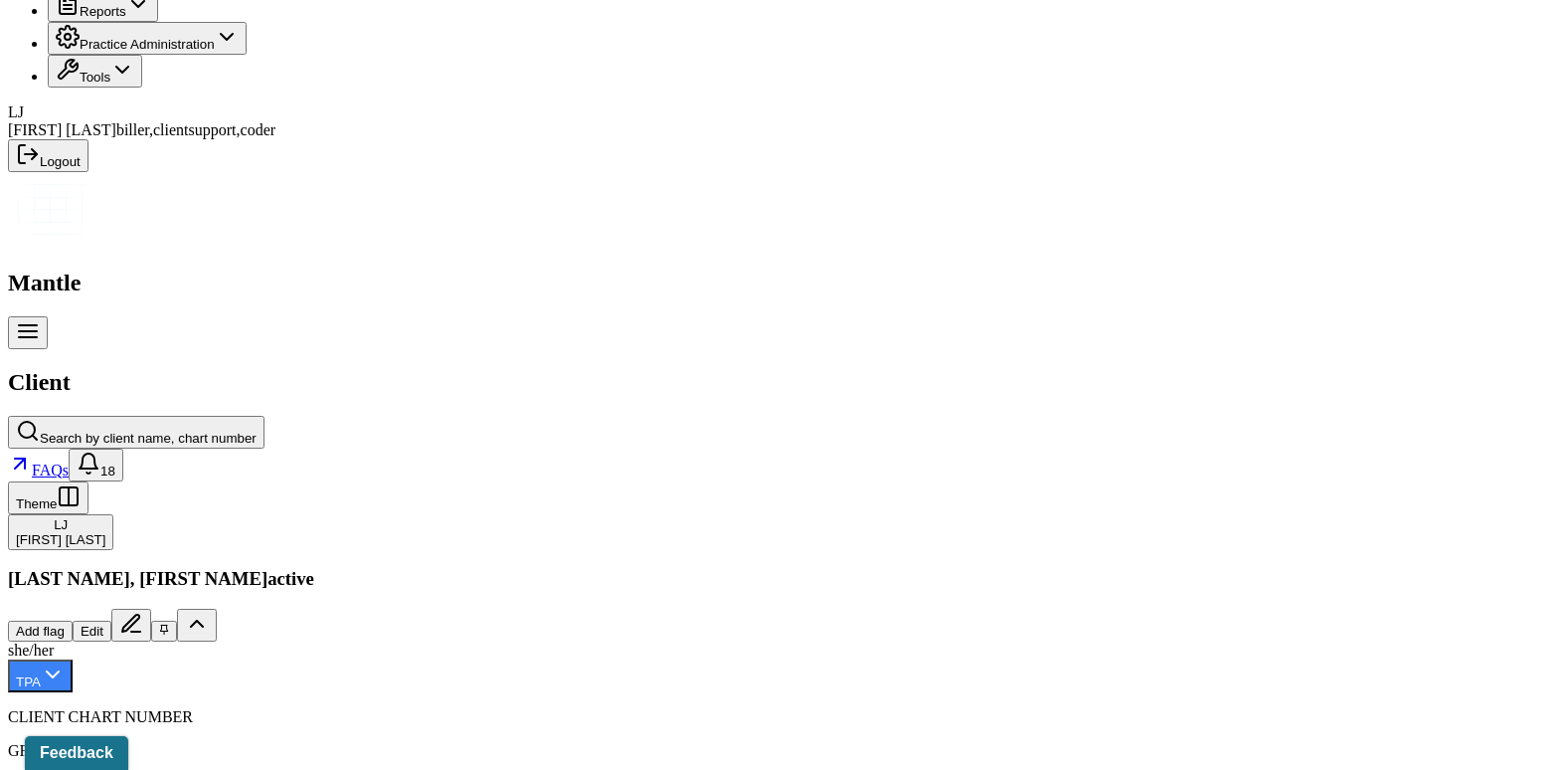 click on "Claims" at bounding box center [405, 2173] 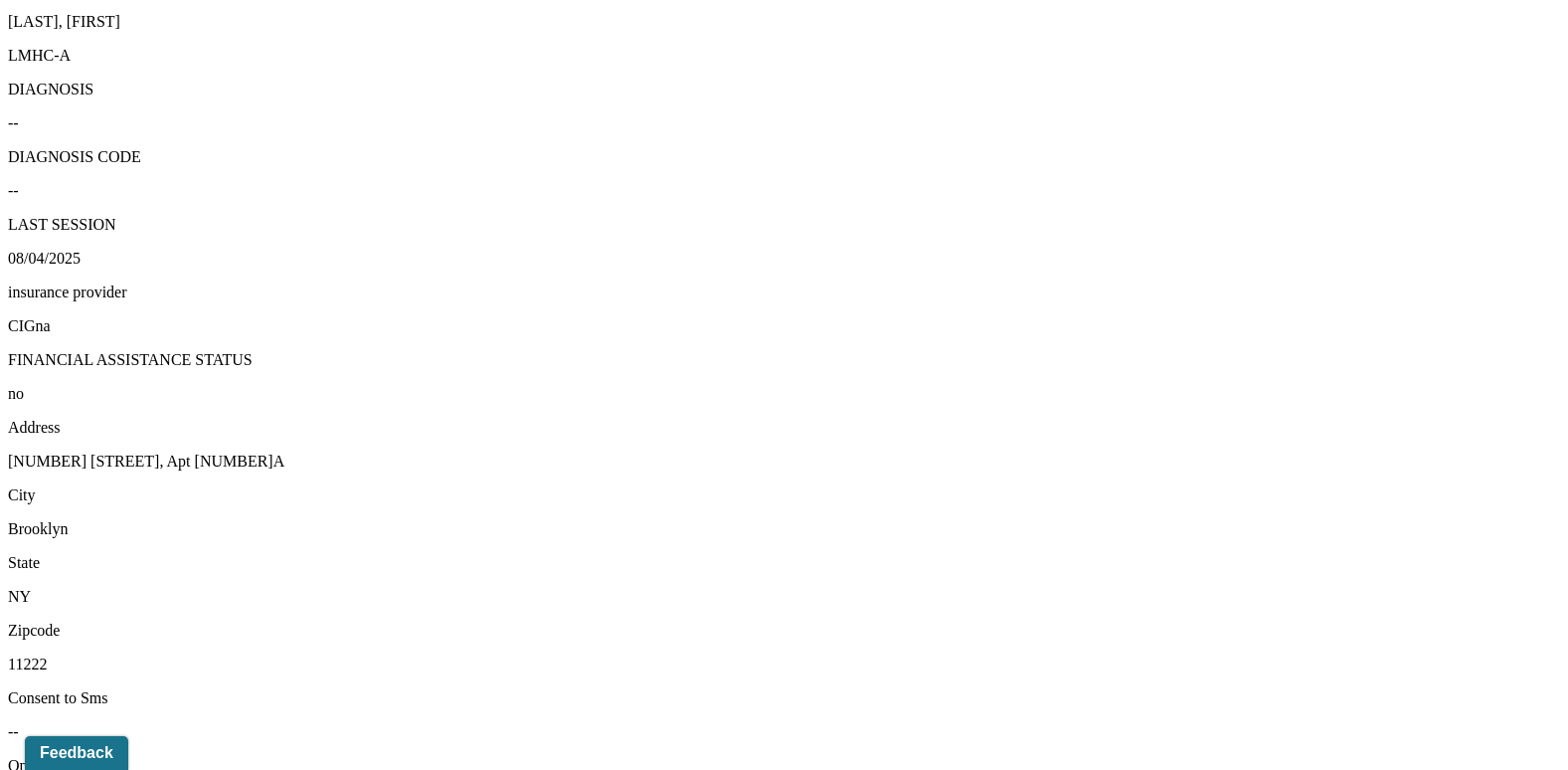 scroll, scrollTop: 1554, scrollLeft: 0, axis: vertical 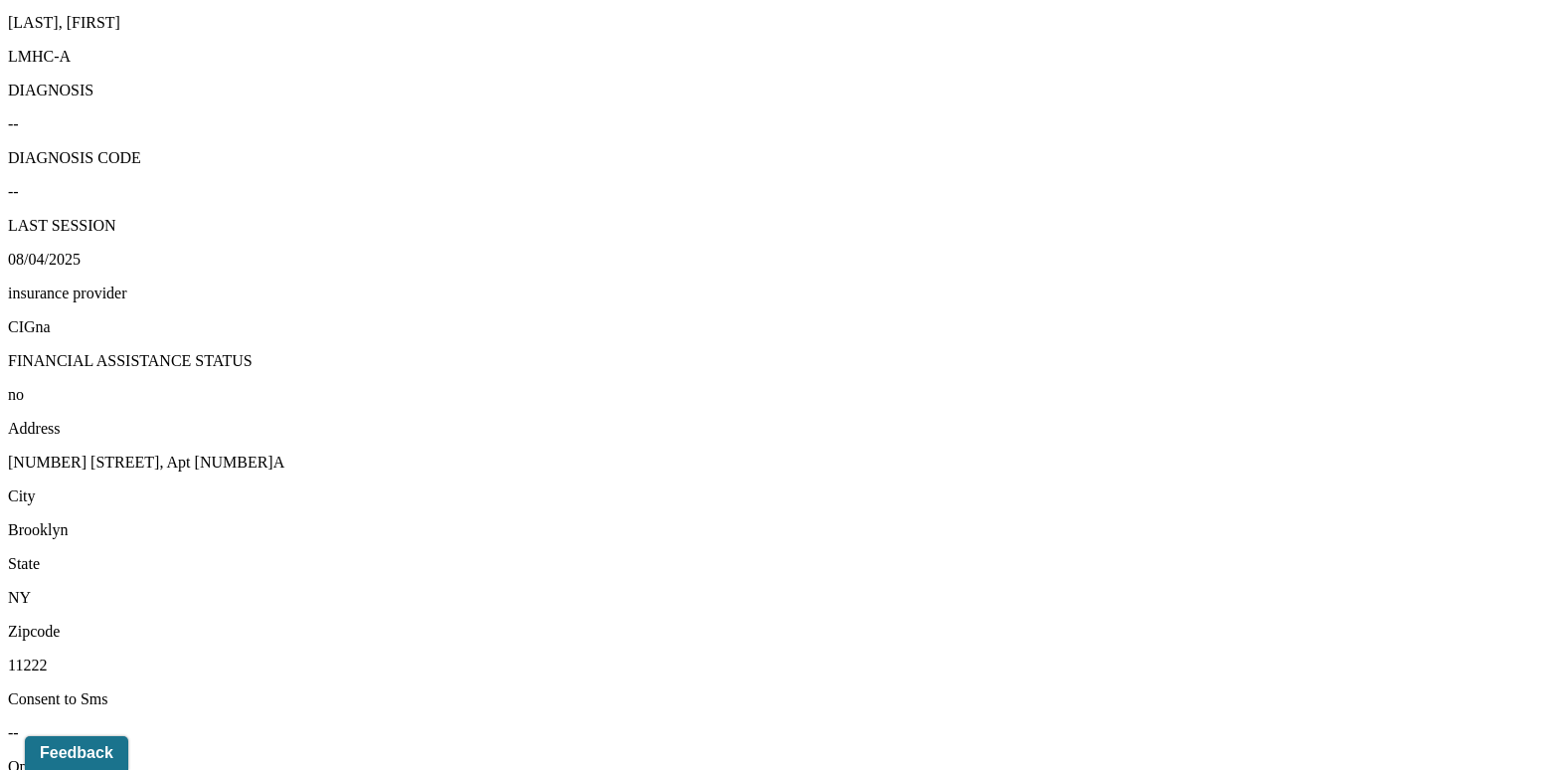 click on "View transaction history" at bounding box center [86, 4433] 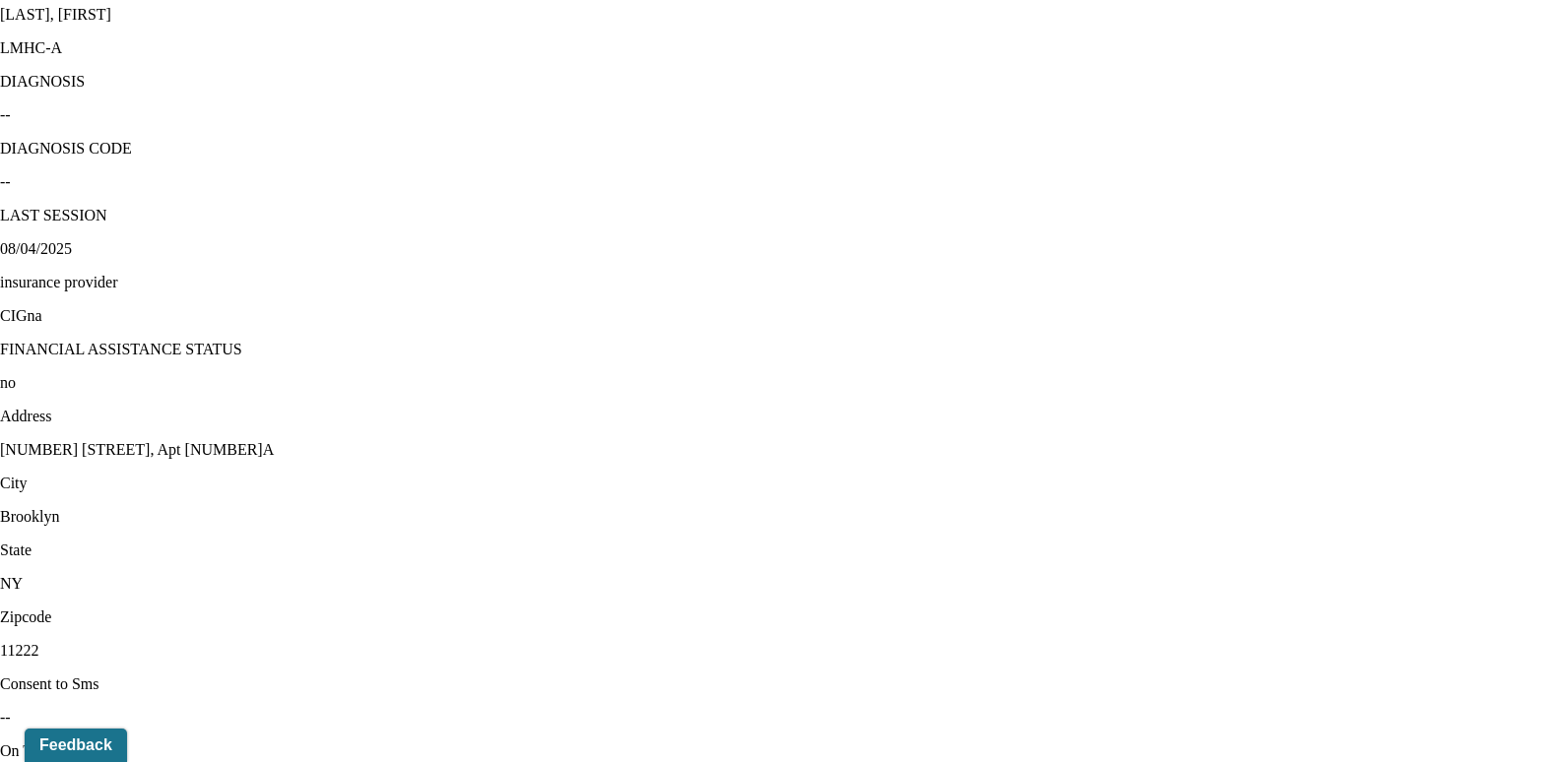 click 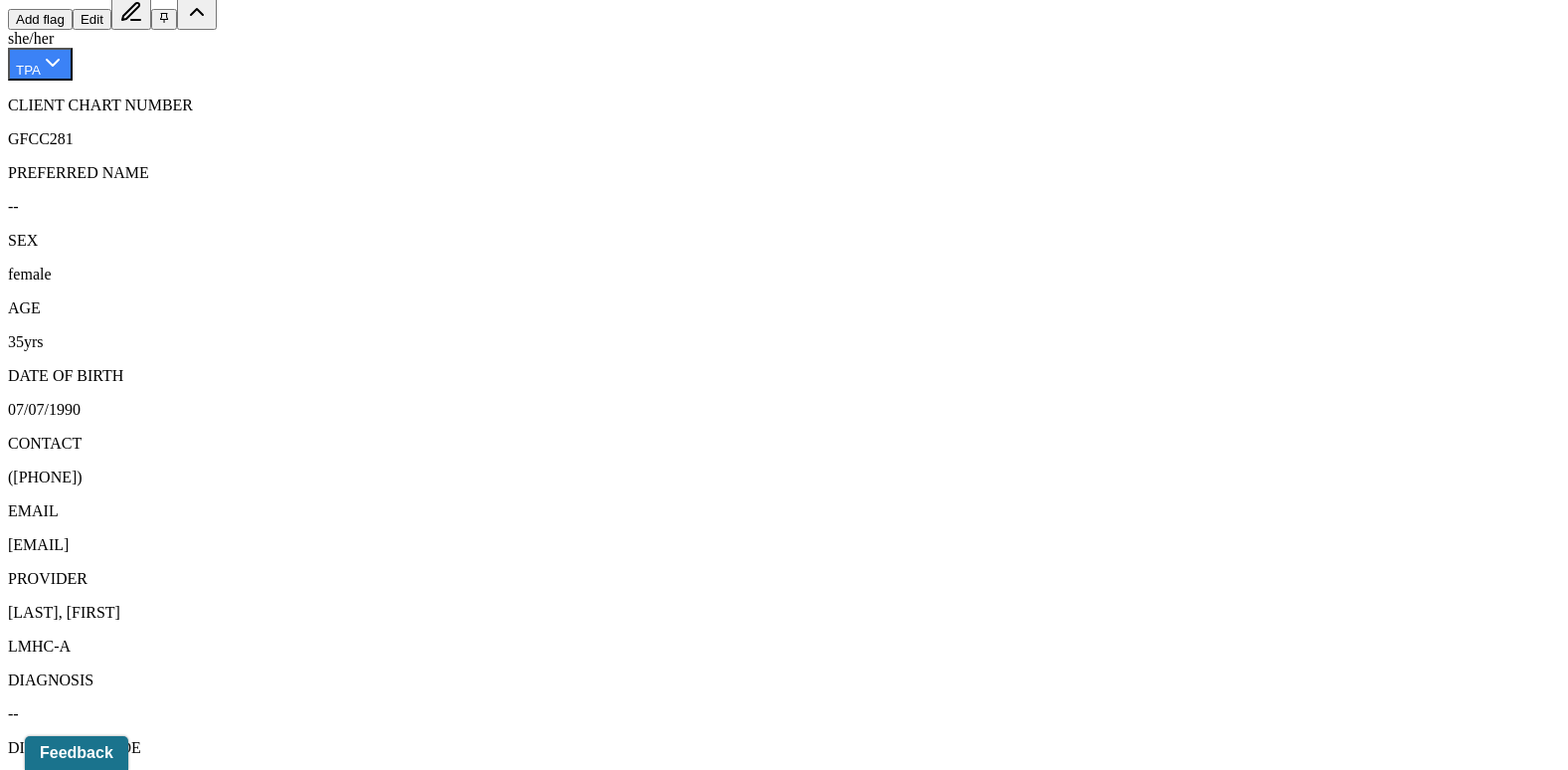 scroll, scrollTop: 957, scrollLeft: 0, axis: vertical 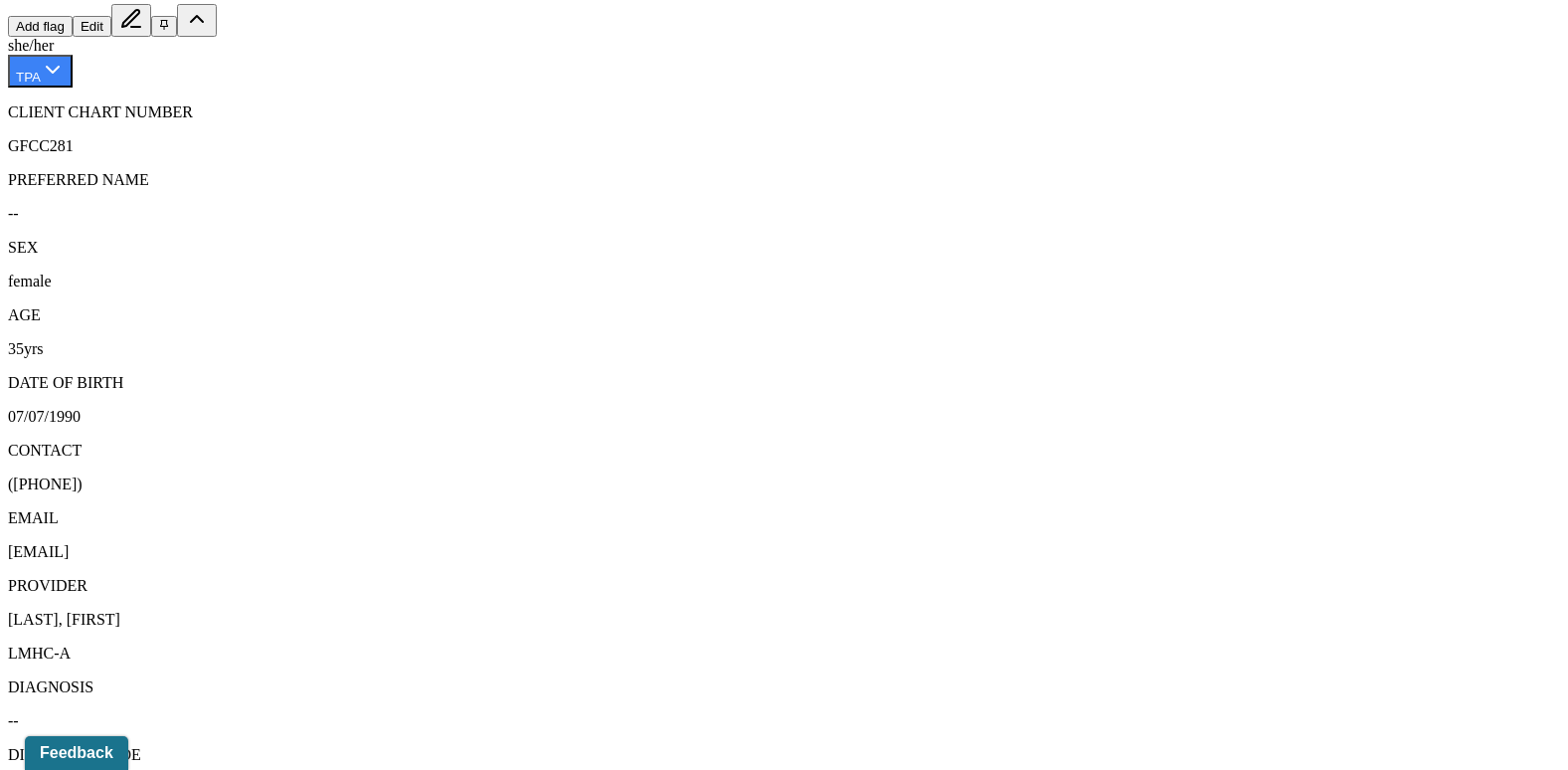 click on "08/04/2025" at bounding box center (134, 1924) 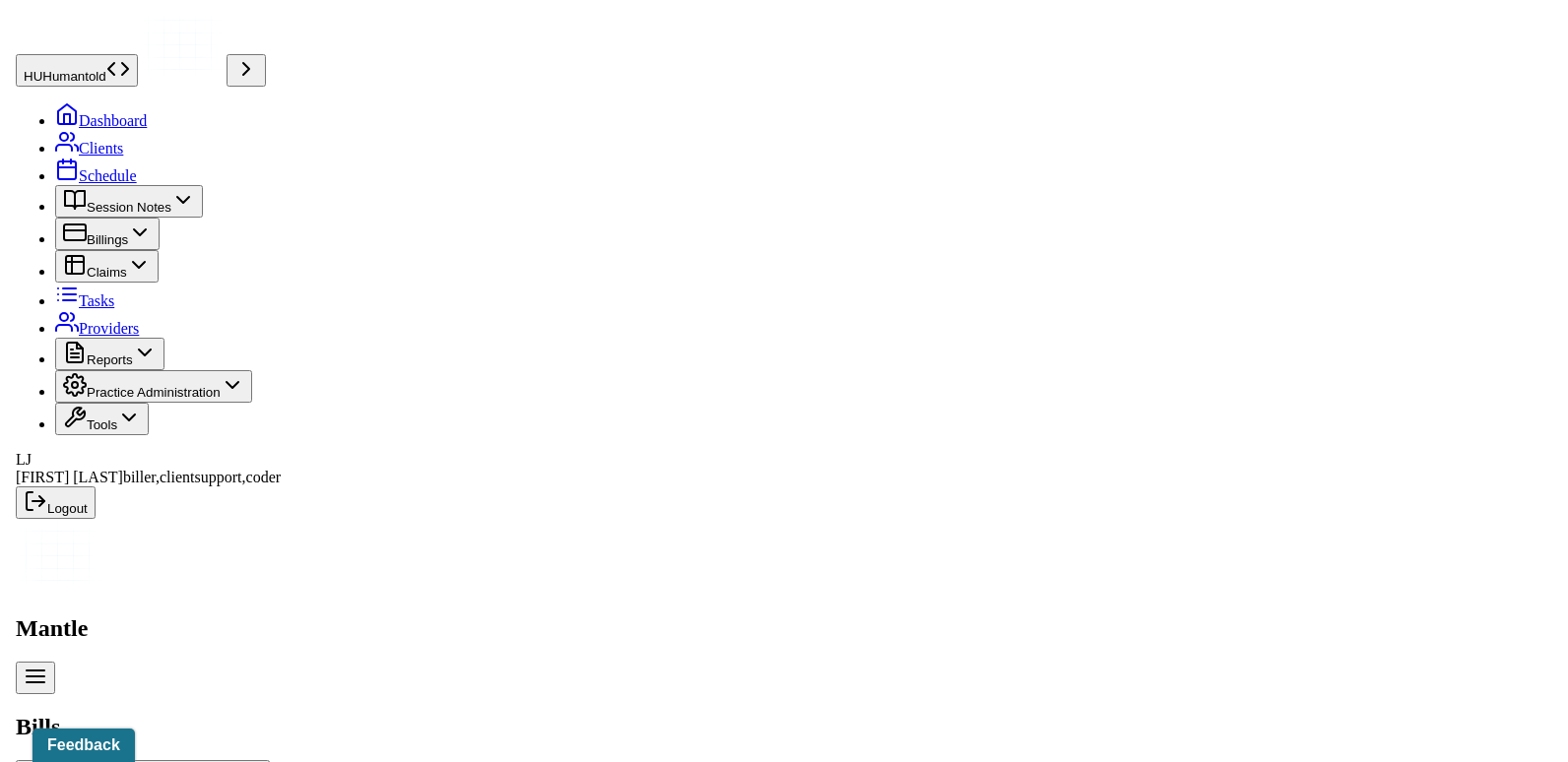 scroll, scrollTop: 492, scrollLeft: 0, axis: vertical 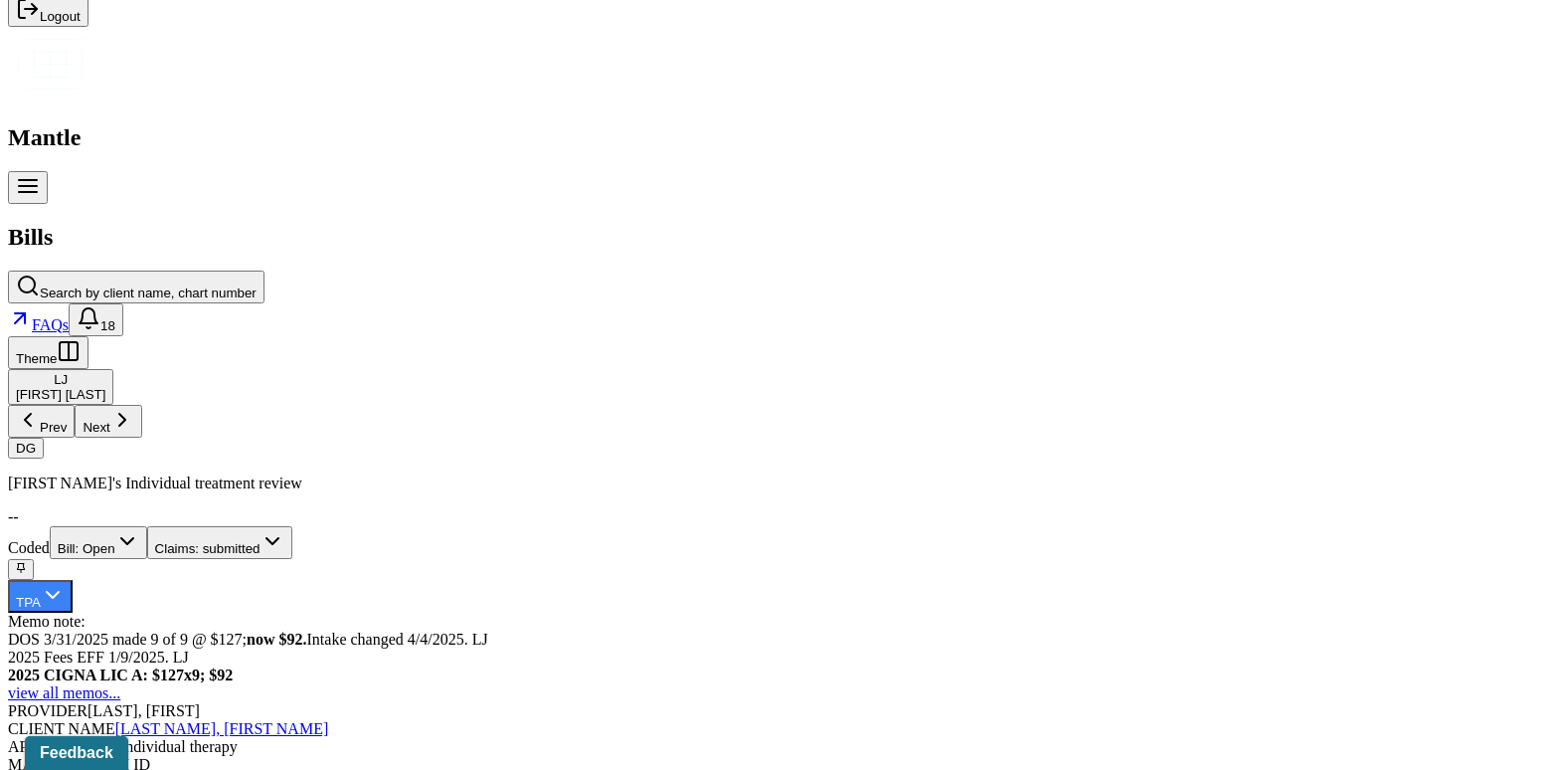 click on "Check unmatched payments" at bounding box center [282, 1785] 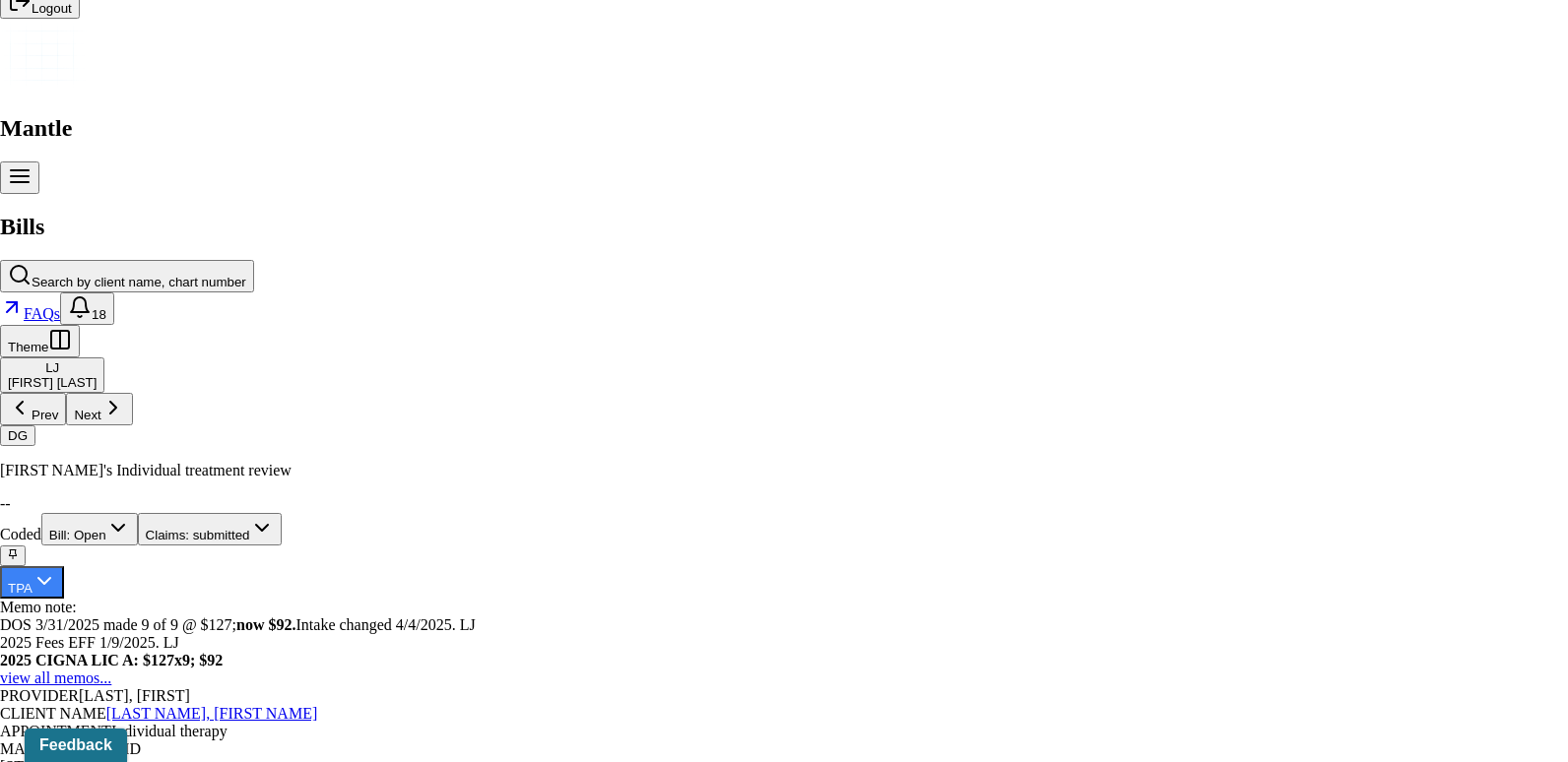 click 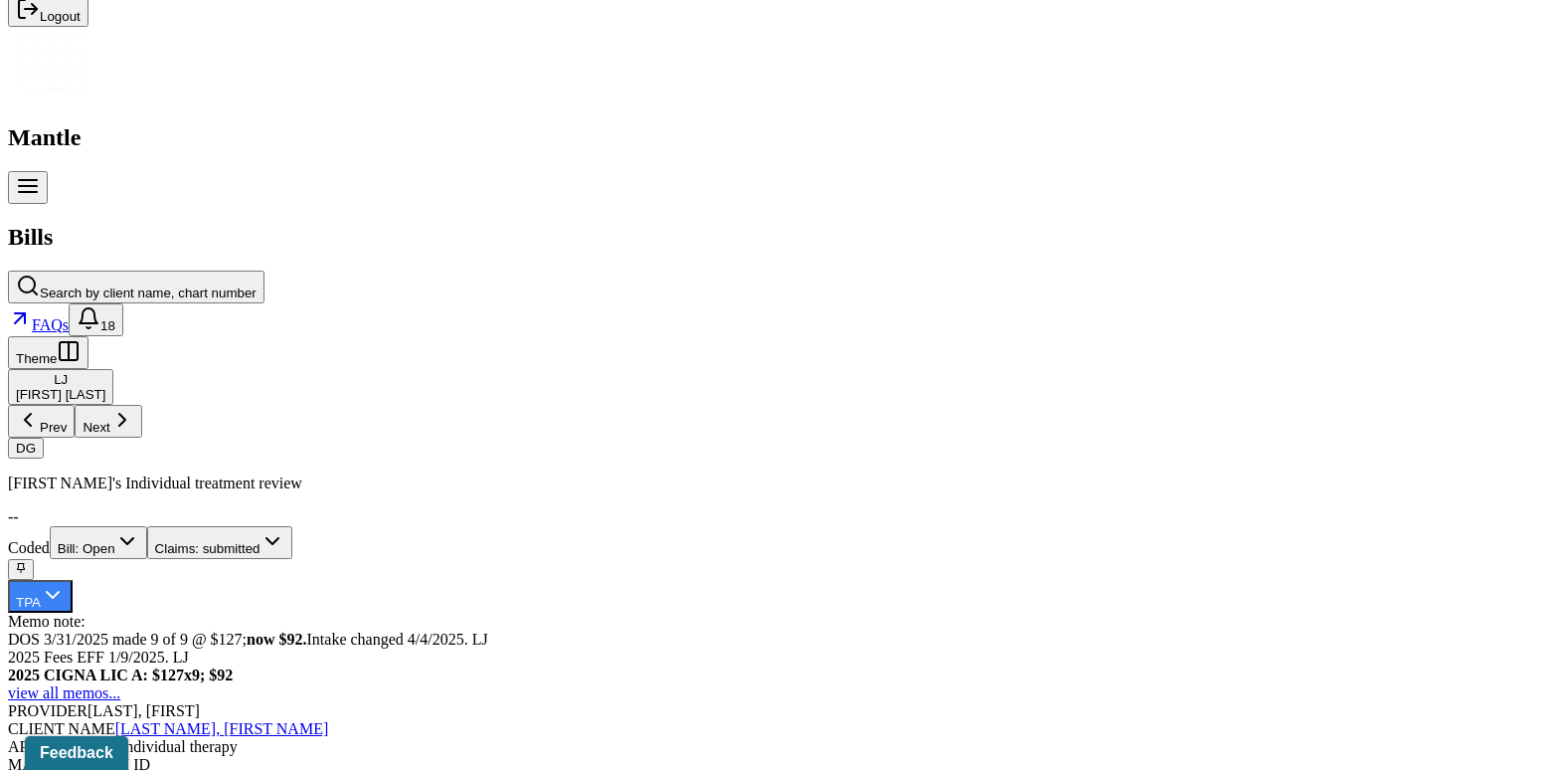 click on "Charge Client" at bounding box center (424, 1785) 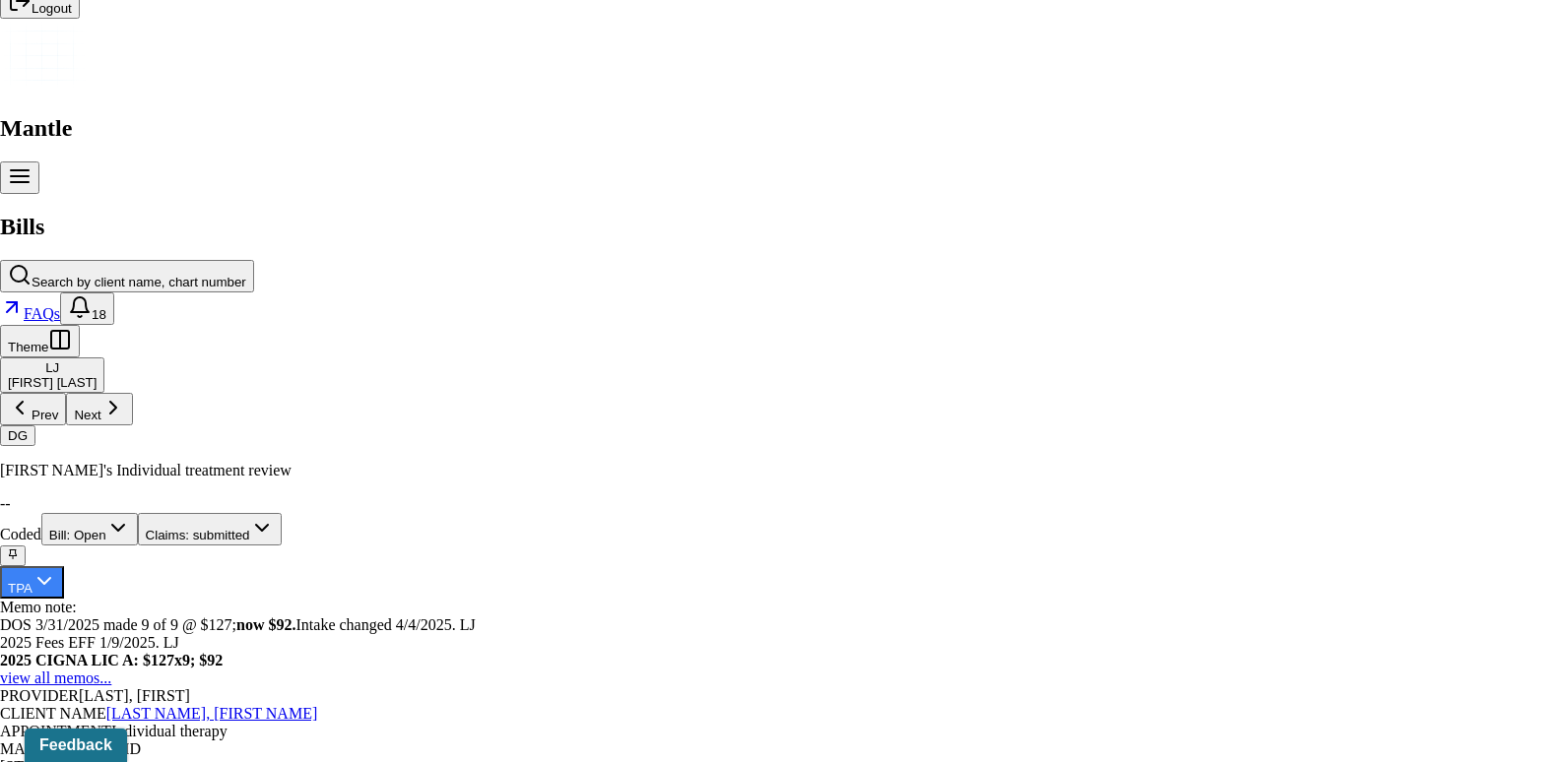 click on "XXXX[NUMBER] Added [DATE] BB" at bounding box center (776, 4629) 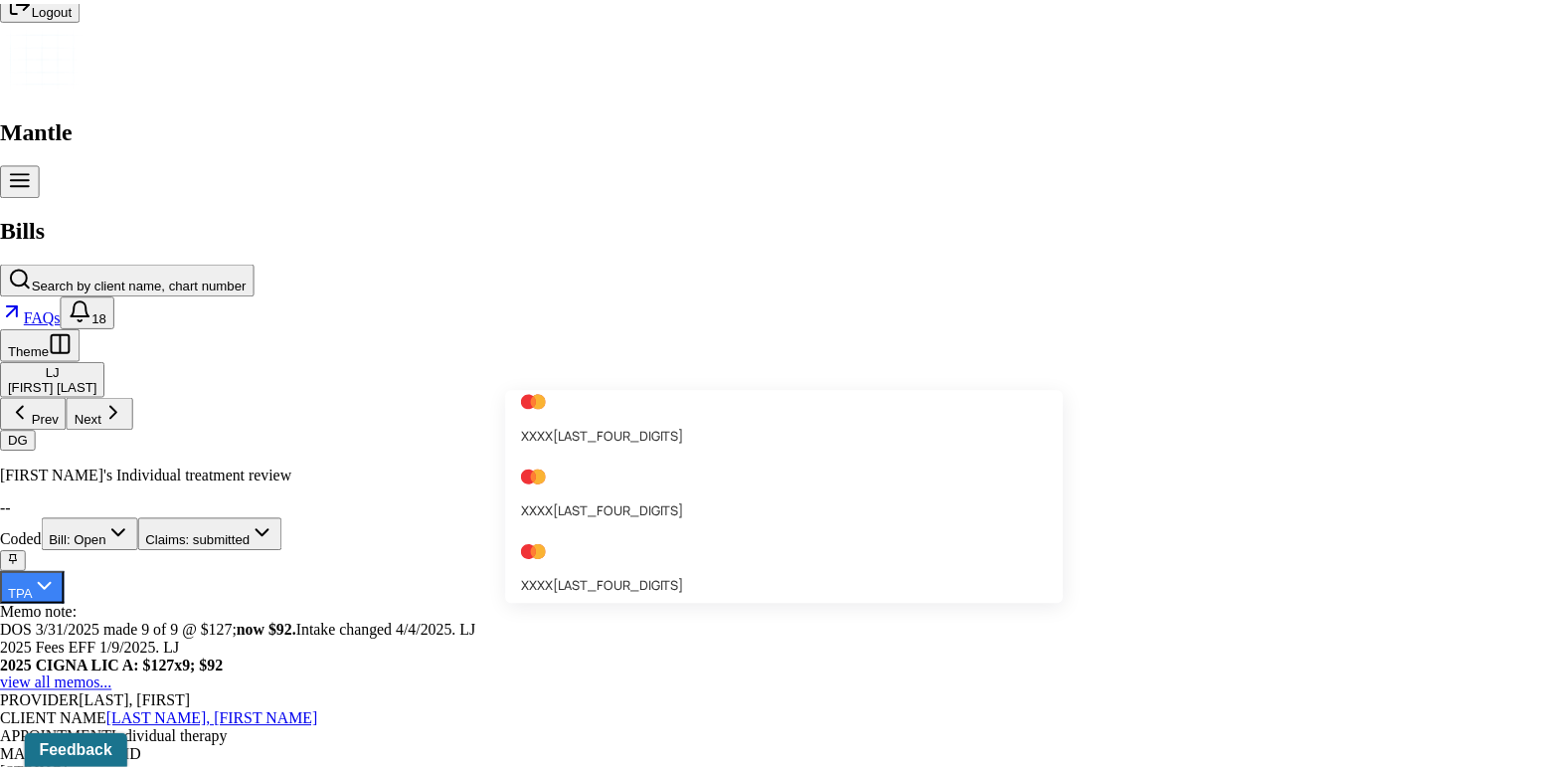 scroll, scrollTop: 0, scrollLeft: 0, axis: both 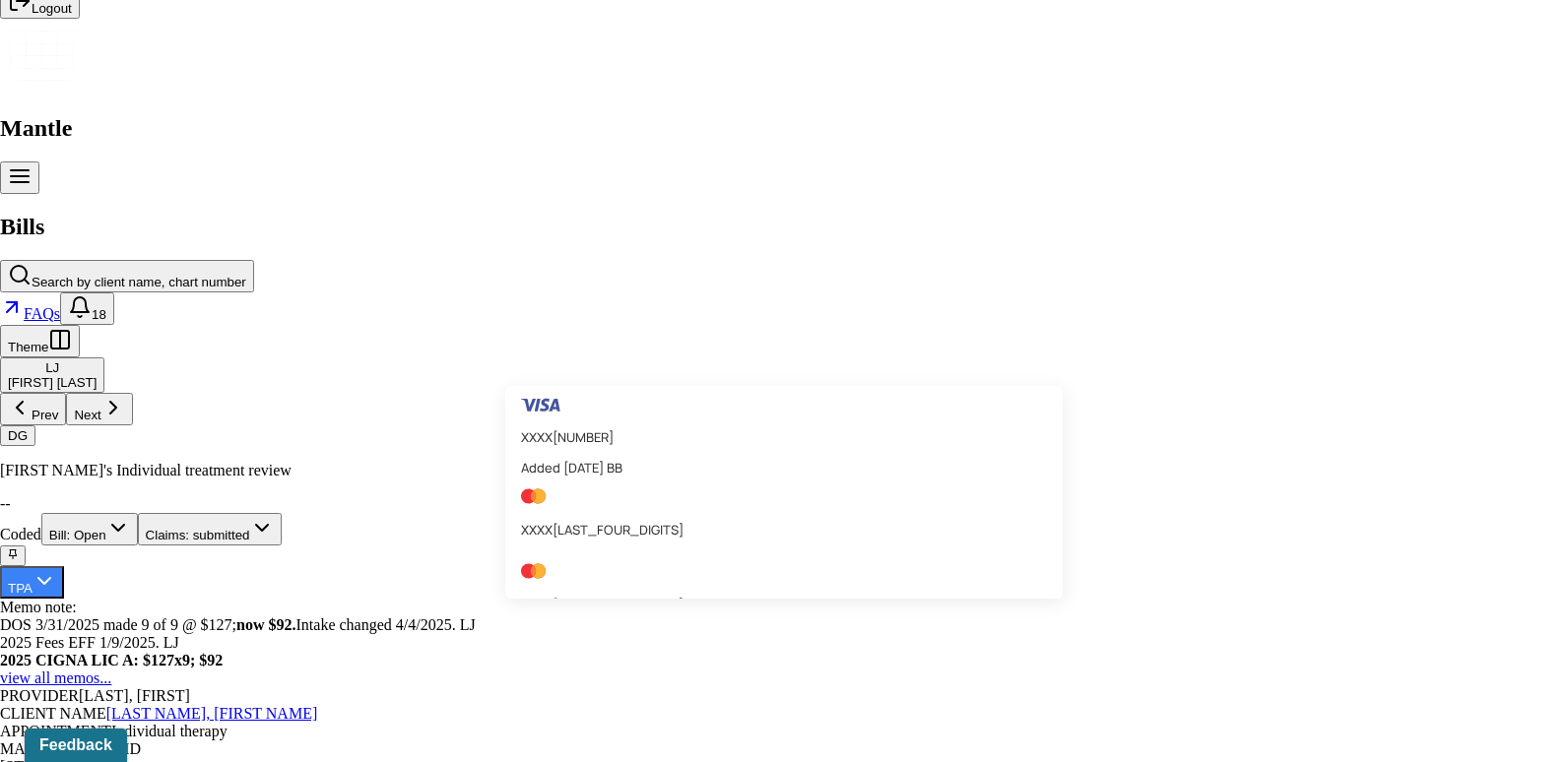 click on "Added [DATE] BB" at bounding box center [571, 468] 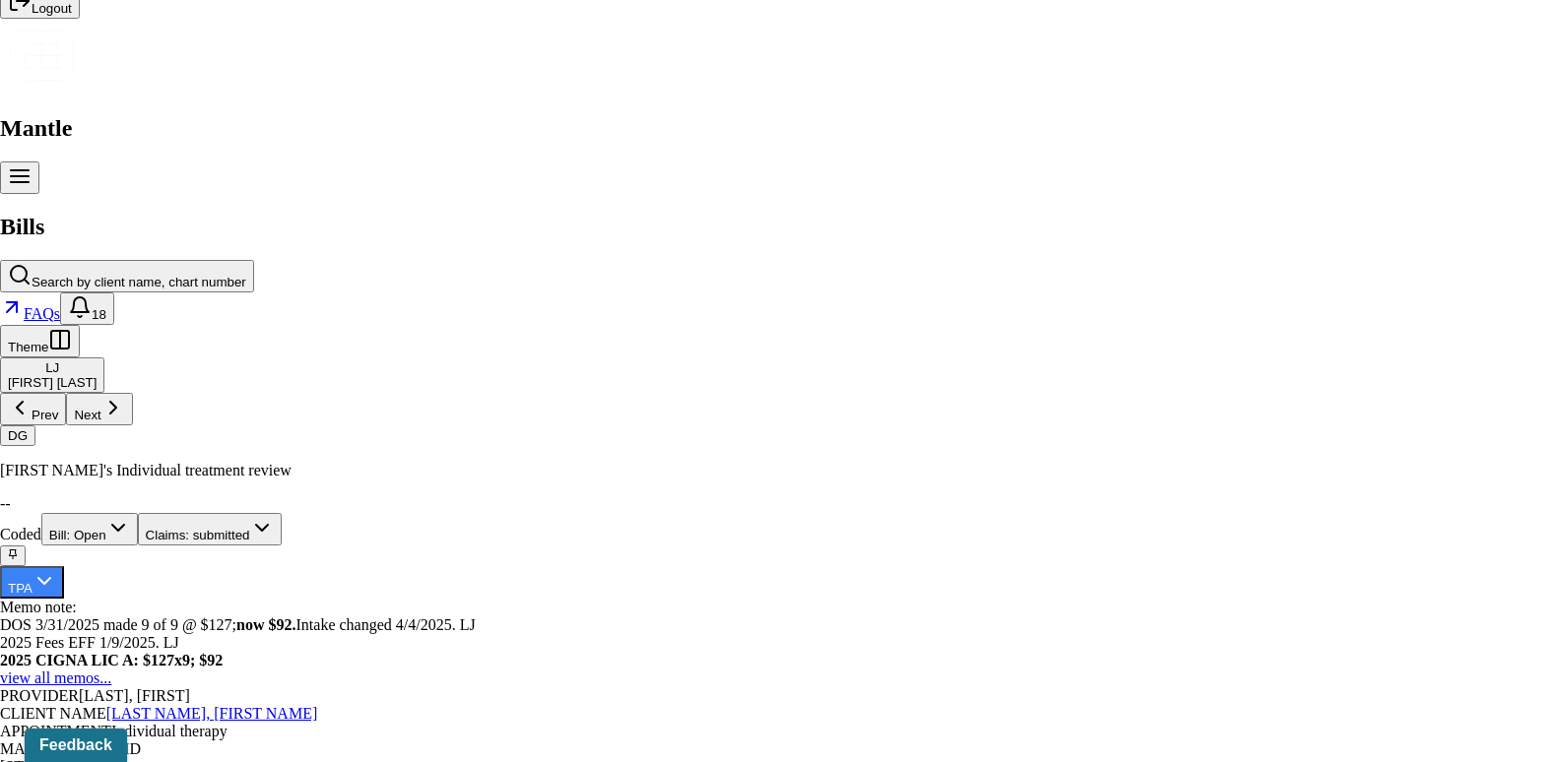 click on "Charge client" at bounding box center [103, 4738] 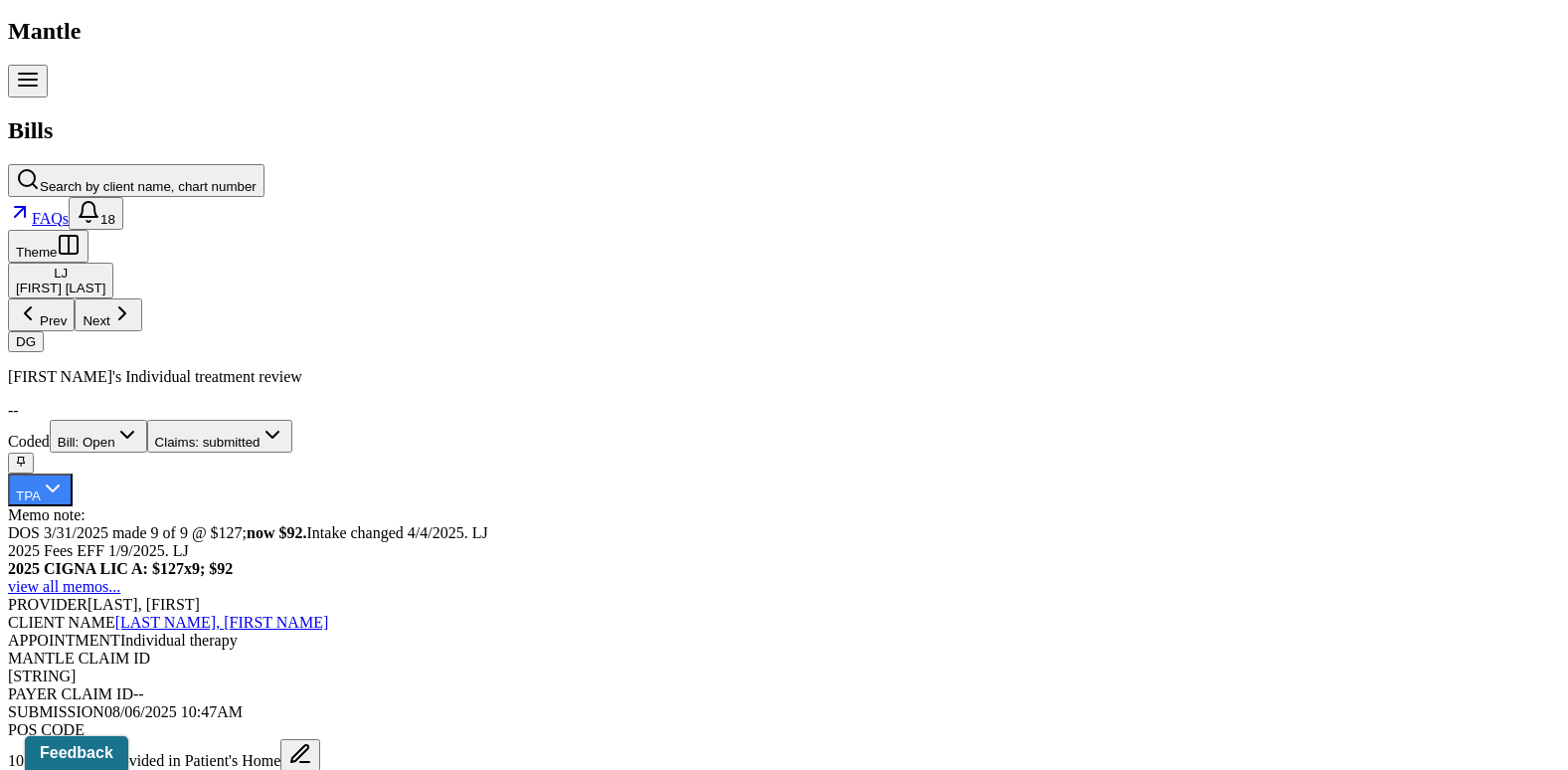 scroll, scrollTop: 696, scrollLeft: 0, axis: vertical 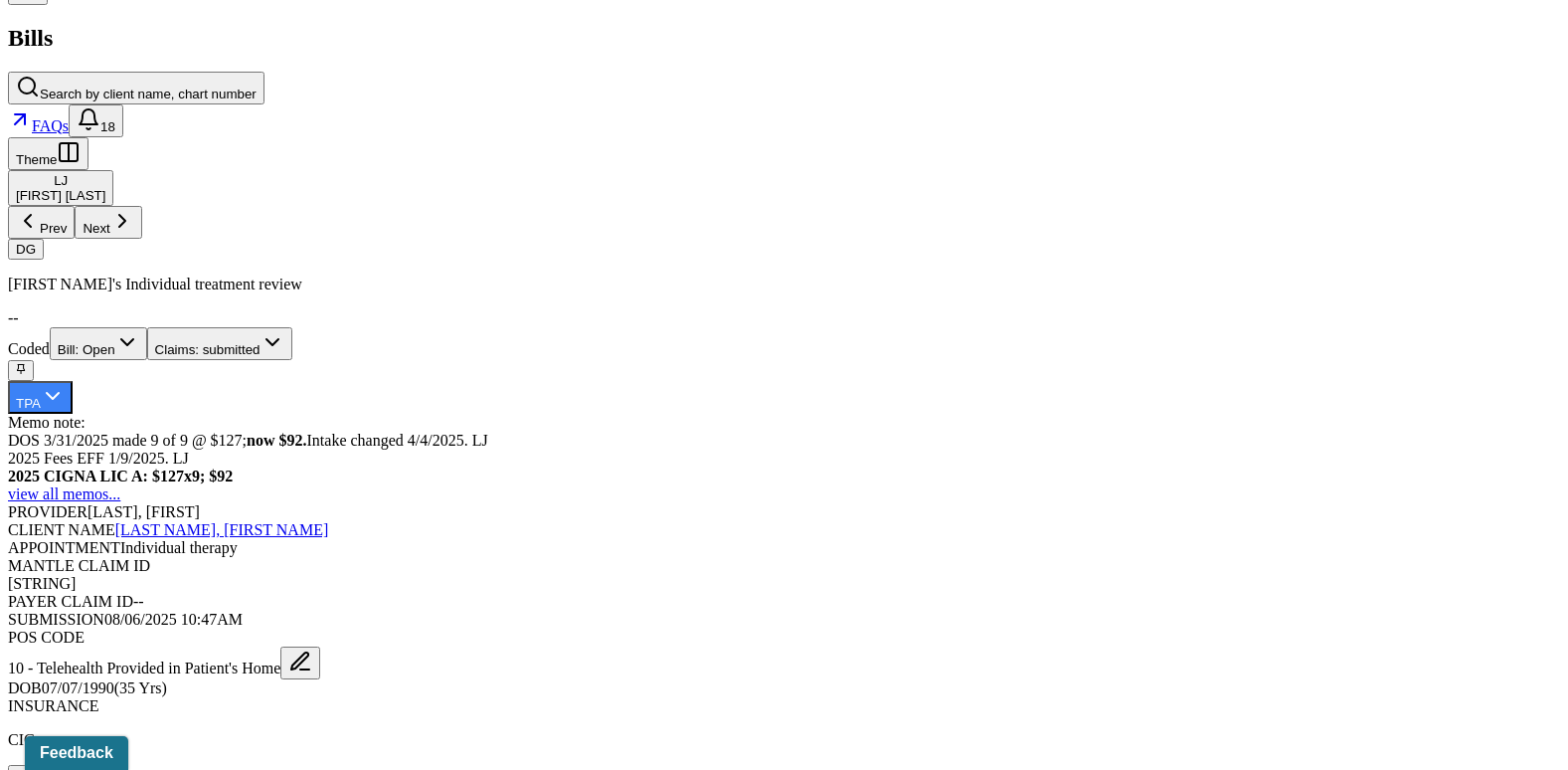 click 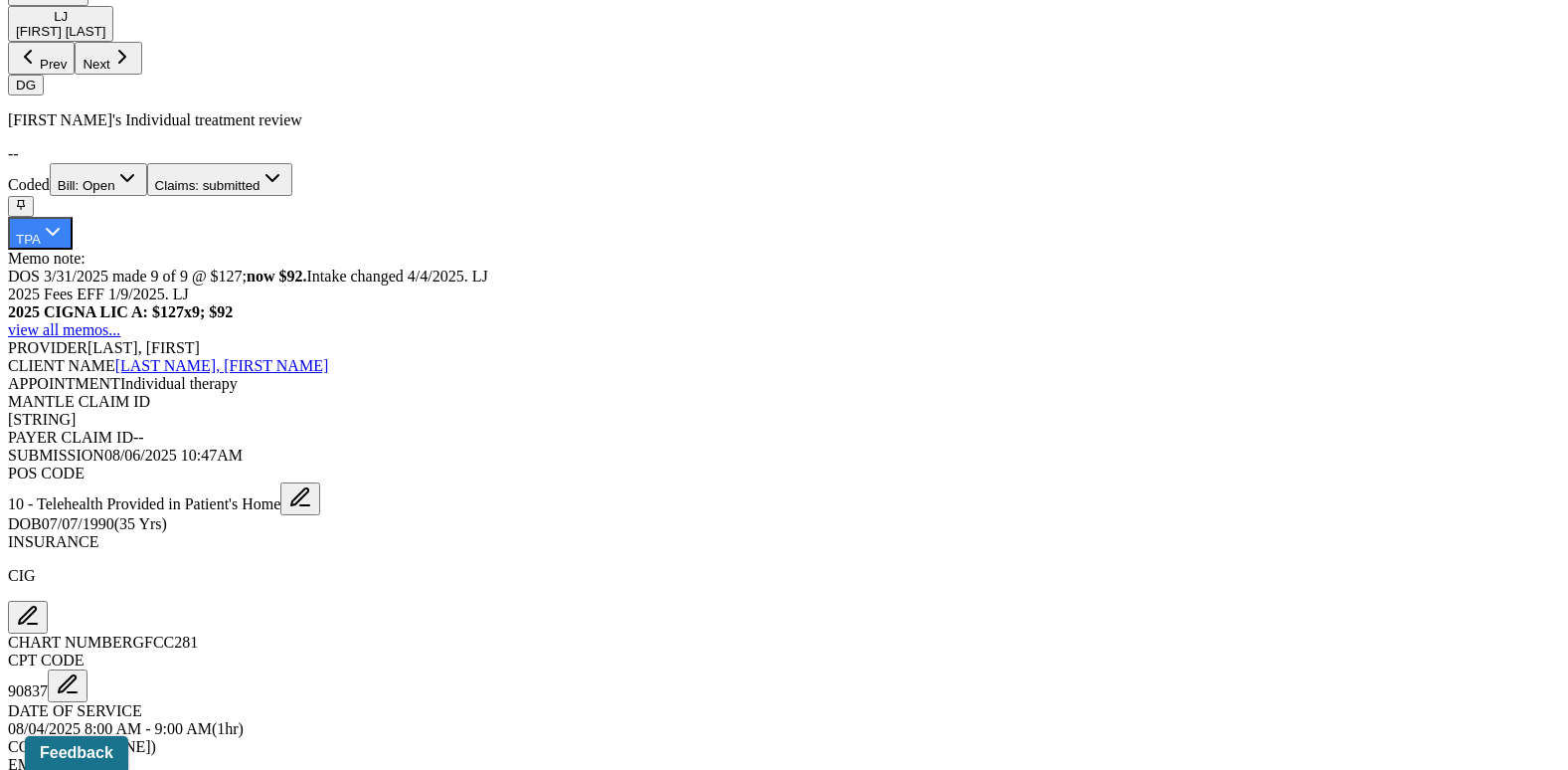 scroll, scrollTop: 895, scrollLeft: 0, axis: vertical 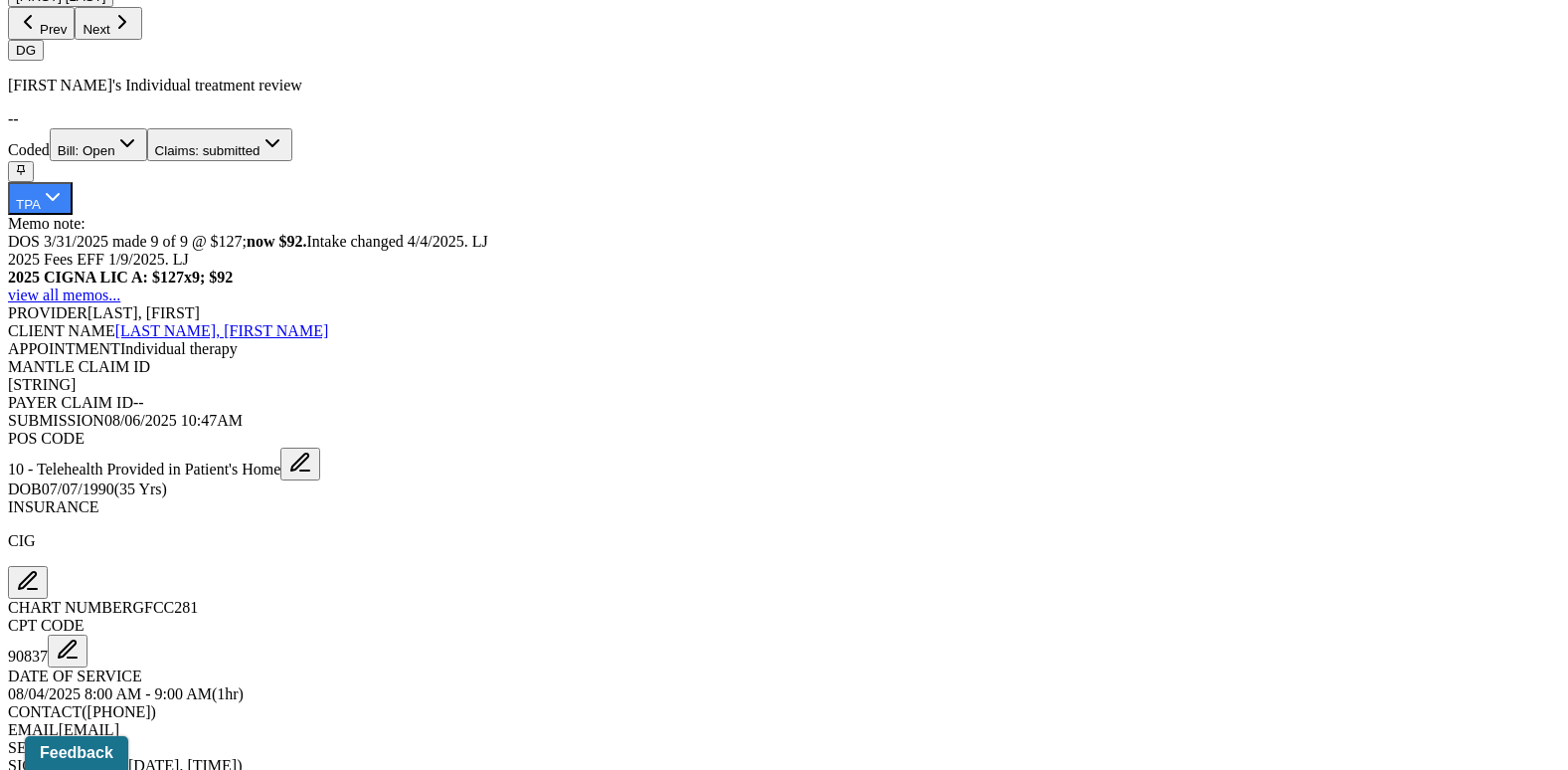 click 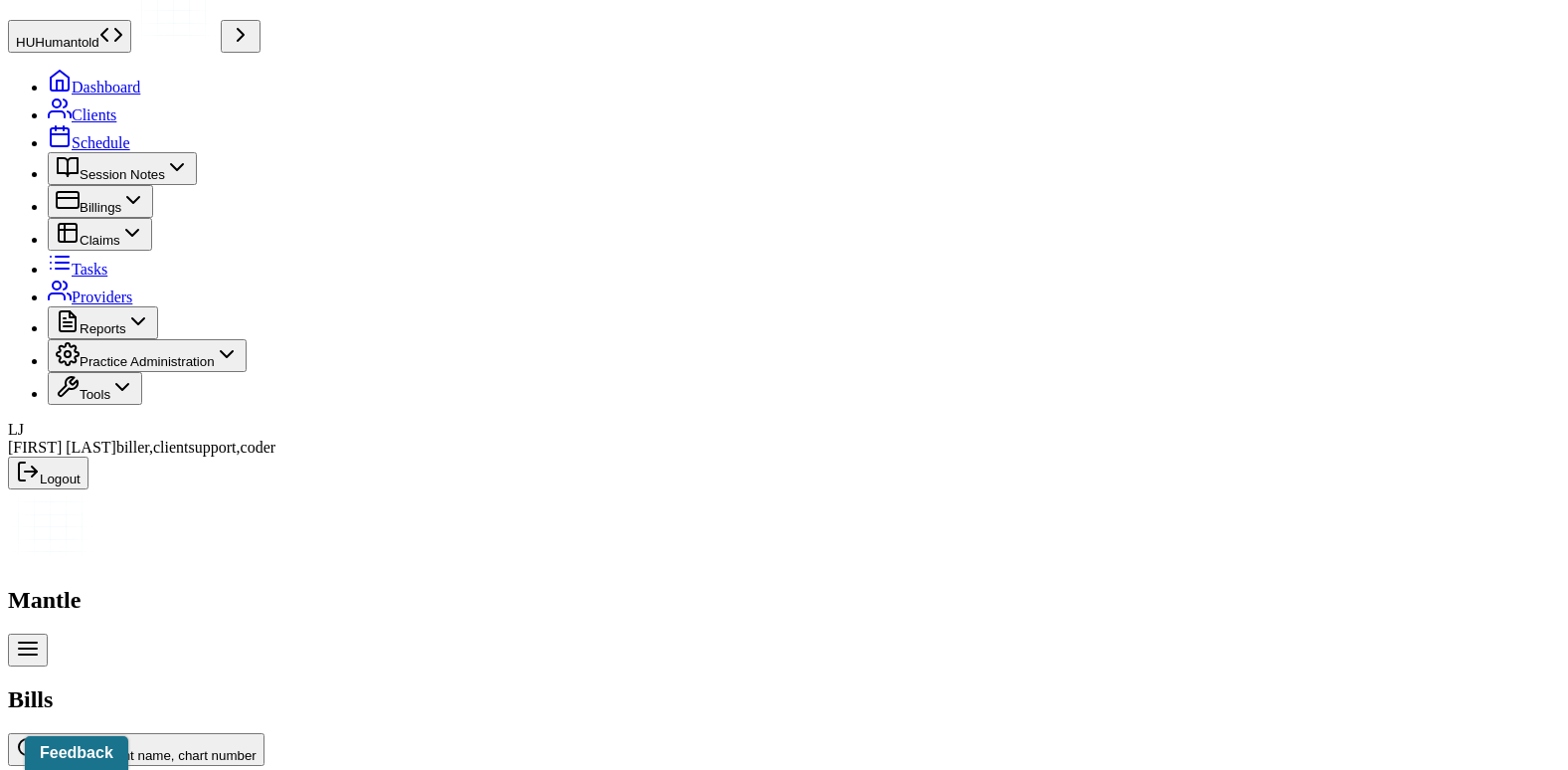 scroll, scrollTop: 0, scrollLeft: 0, axis: both 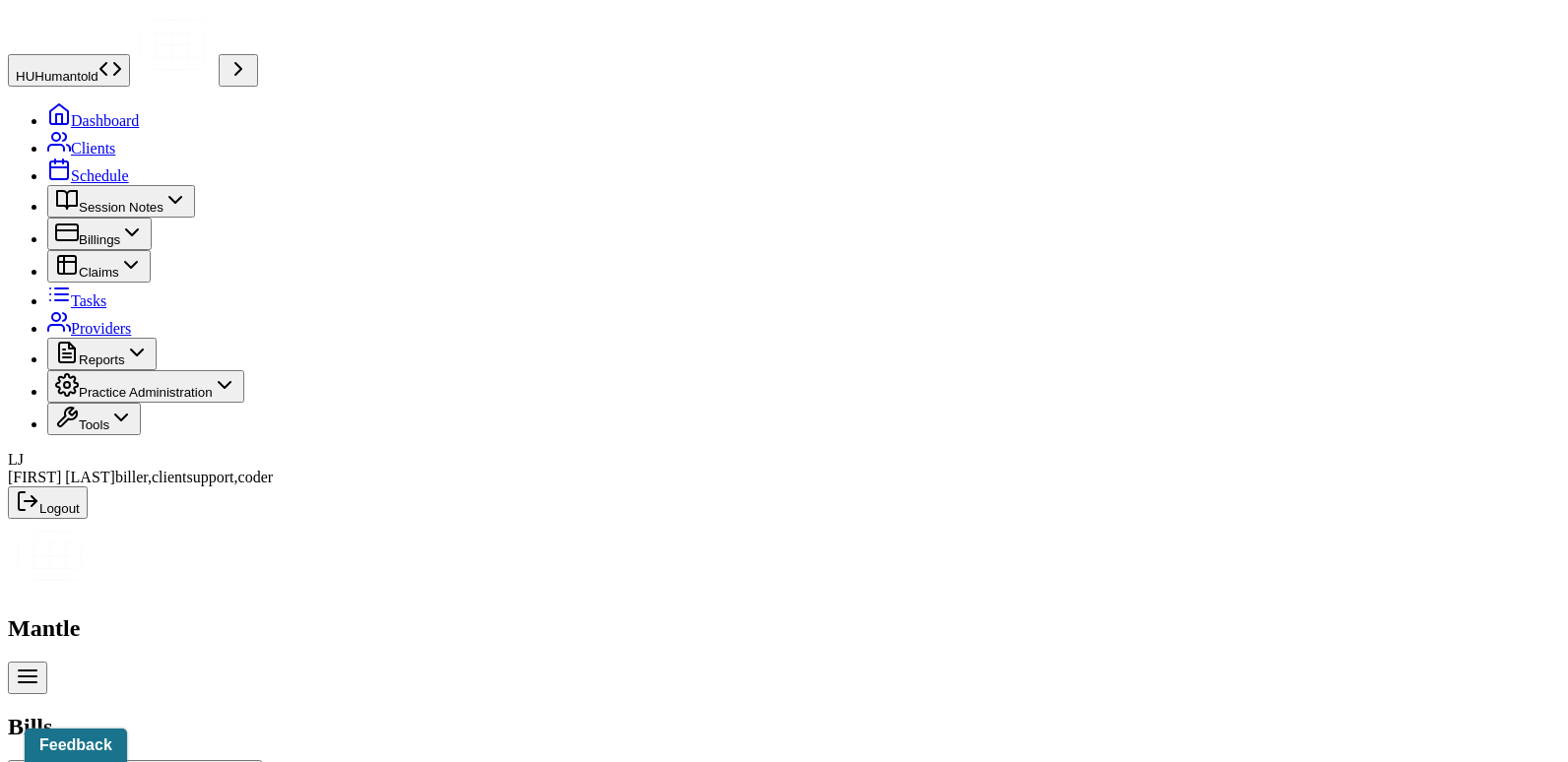click on "Bill: Open" at bounding box center [98, 1029] 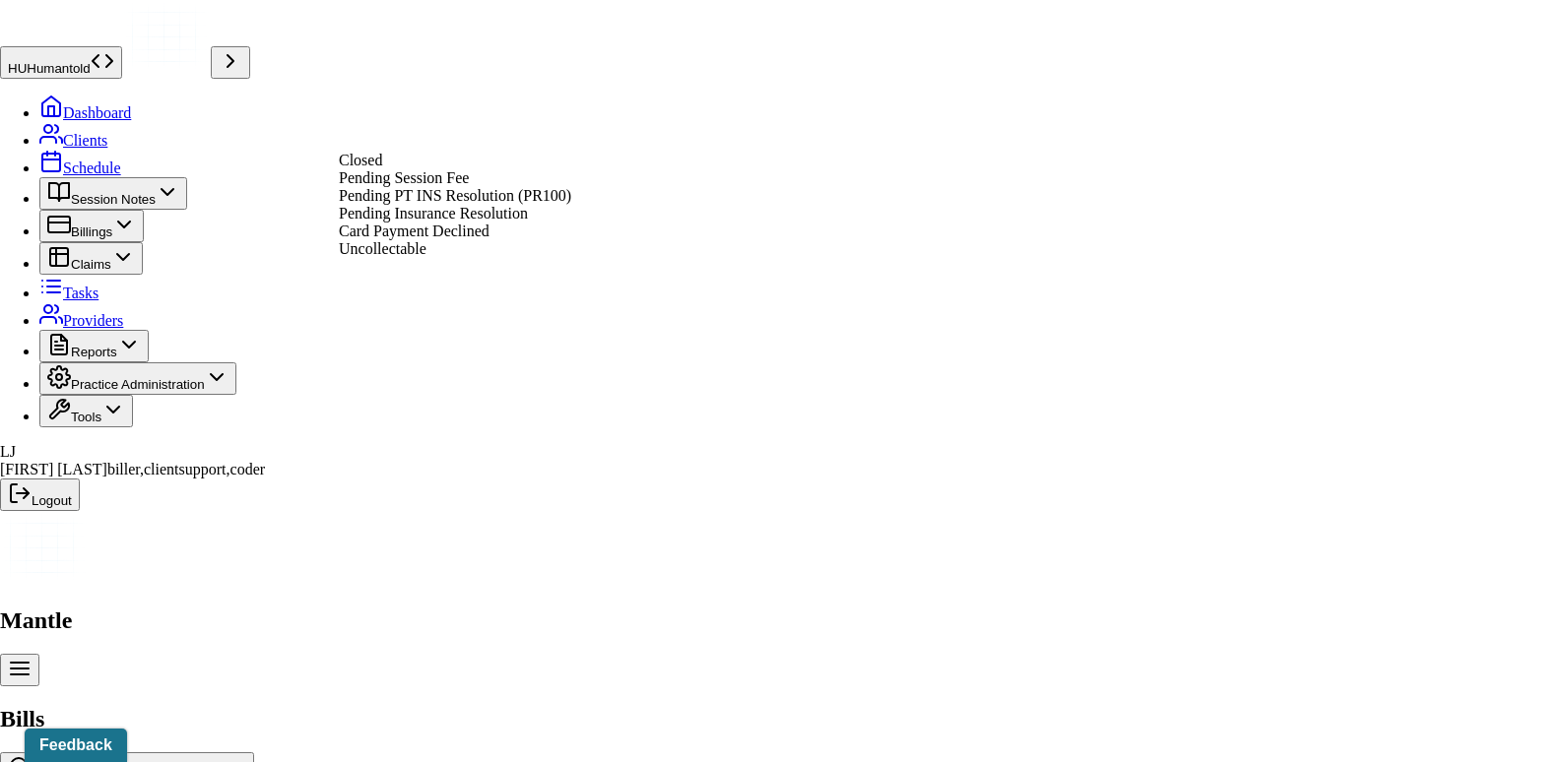 click on "Pending Insurance Resolution" at bounding box center (433, 213) 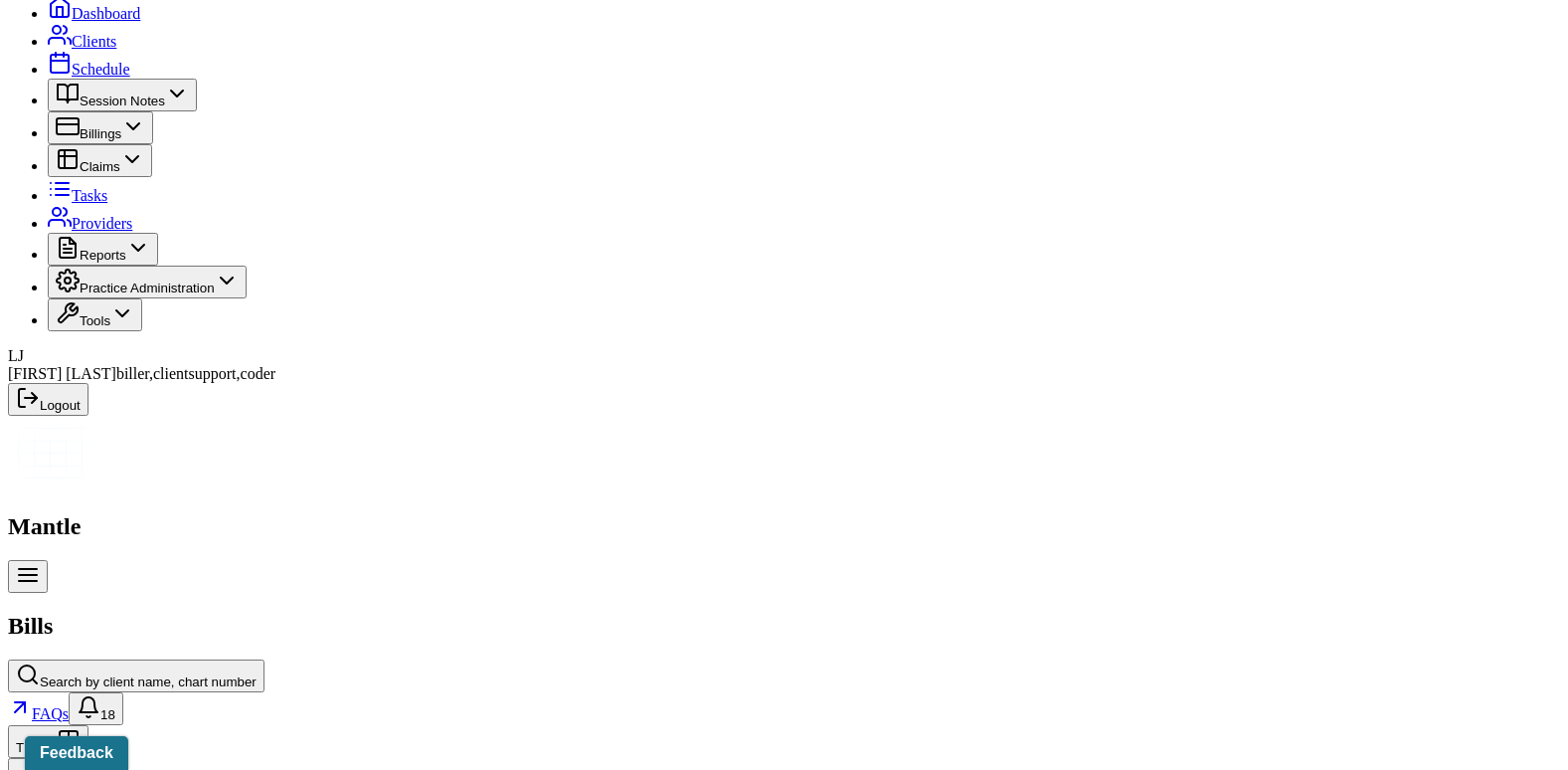 scroll, scrollTop: 99, scrollLeft: 0, axis: vertical 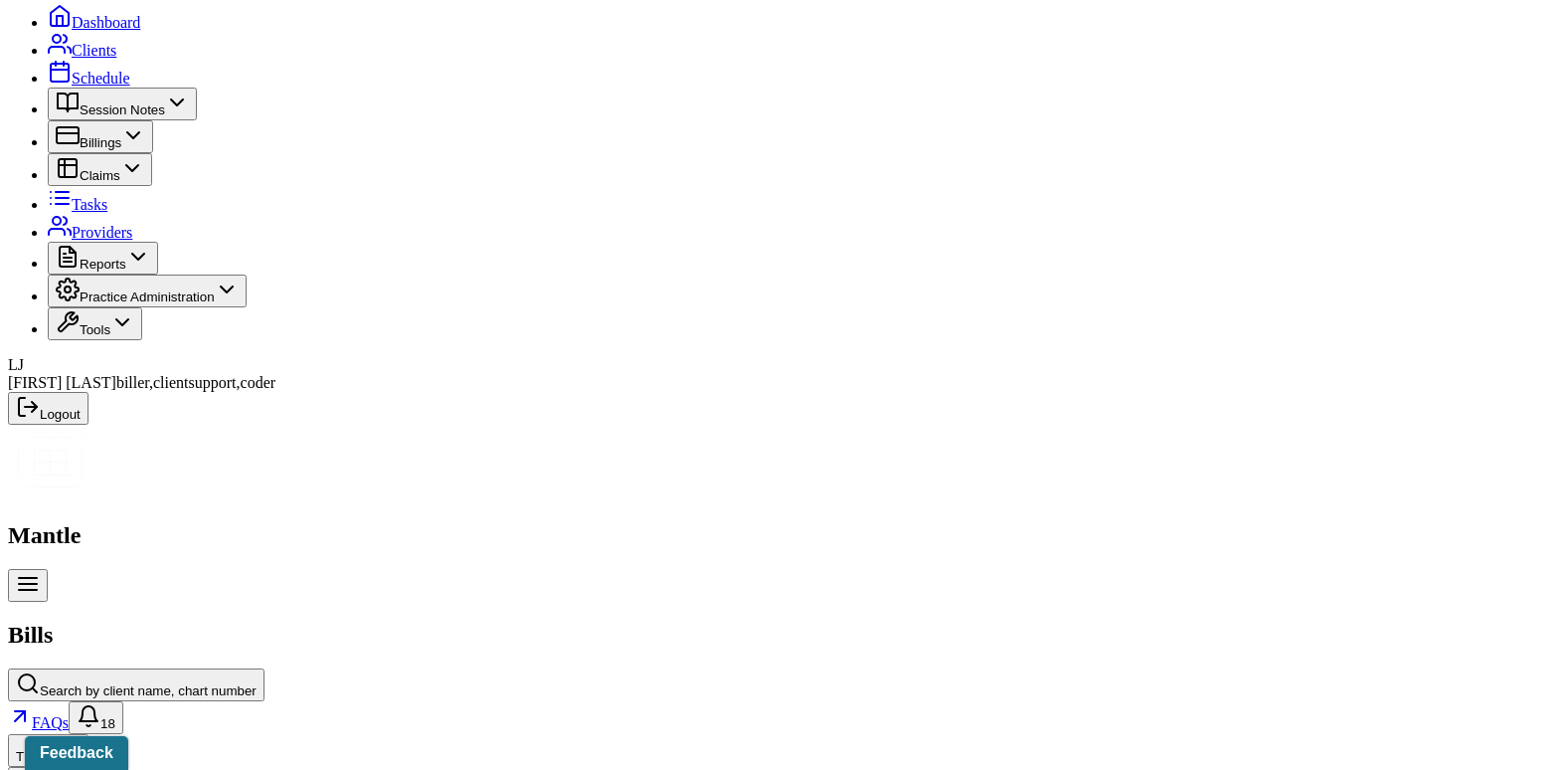 click on "[LAST NAME], [FIRST NAME]" at bounding box center (222, 1126) 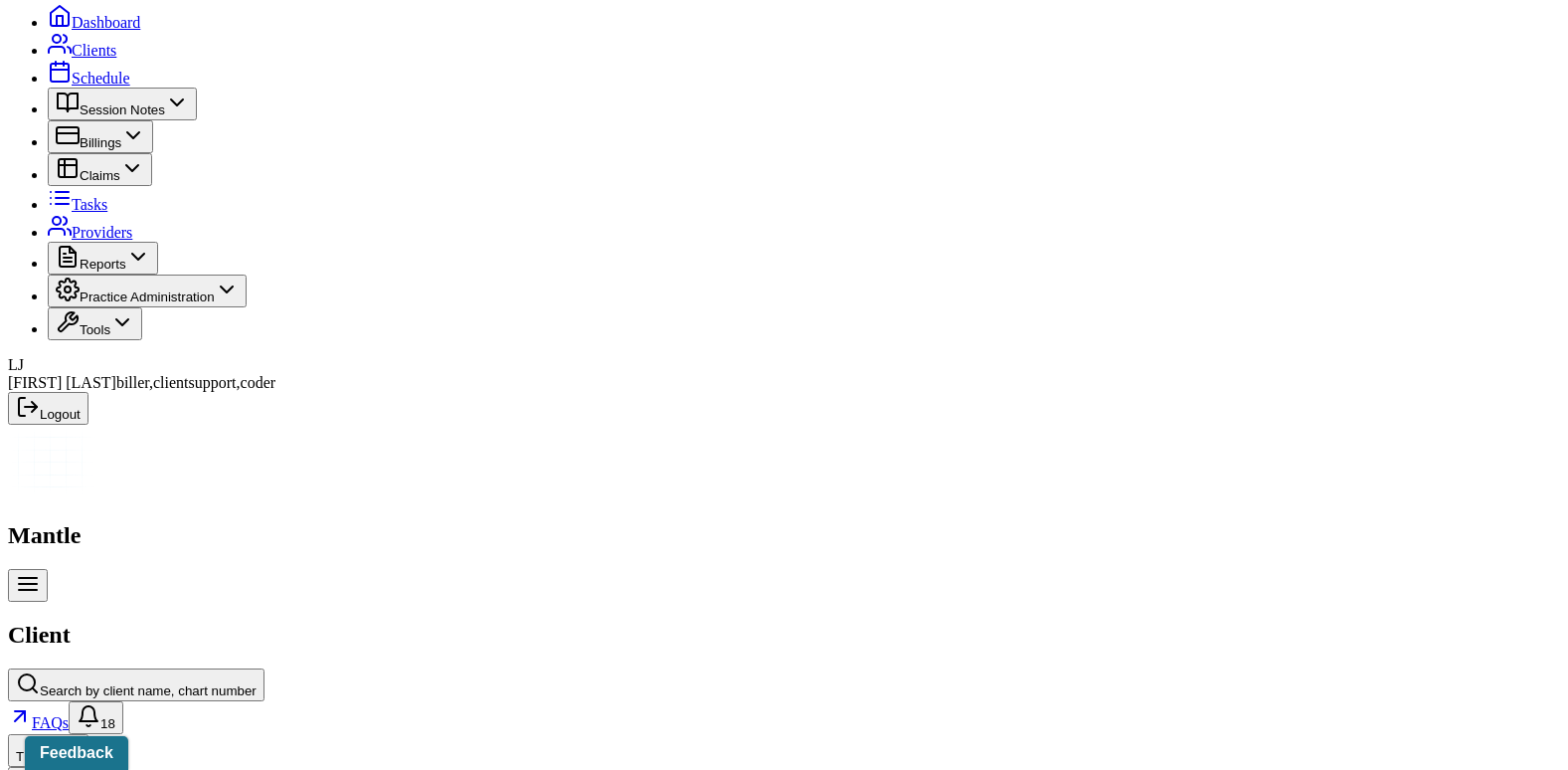 click on "Claims" at bounding box center (405, 2425) 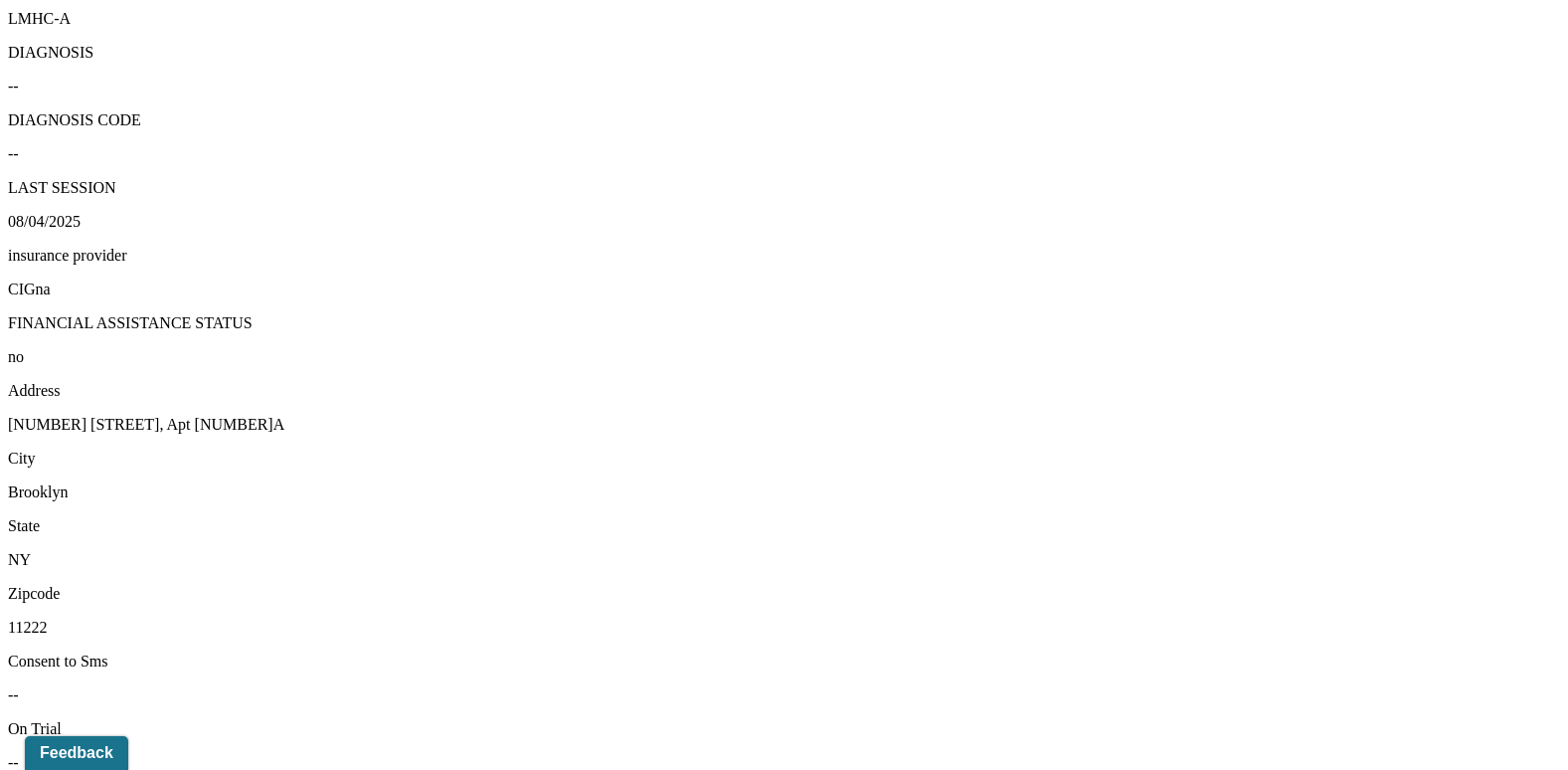 scroll, scrollTop: 1492, scrollLeft: 0, axis: vertical 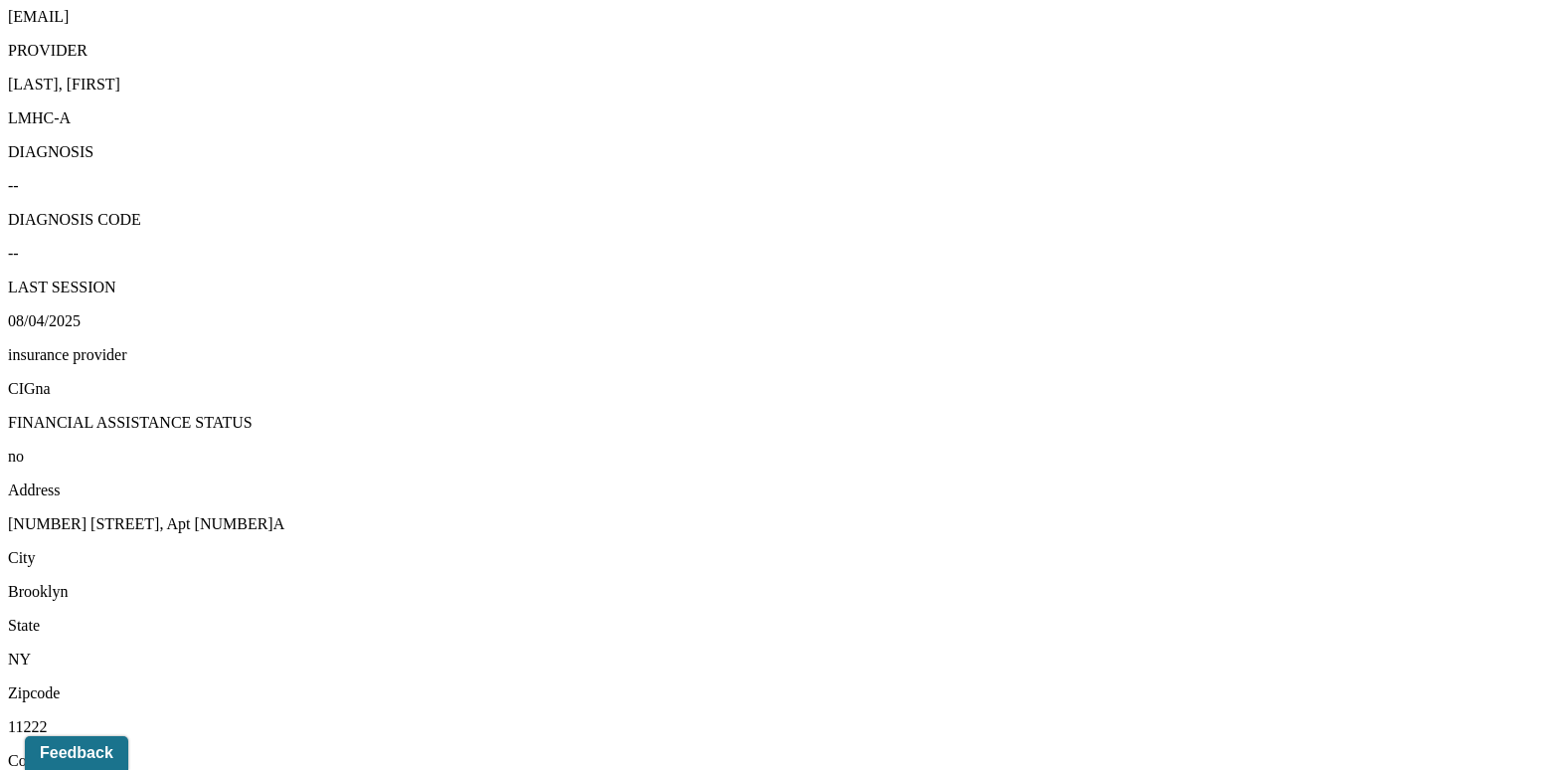 click on "View transaction history" at bounding box center (86, 4495) 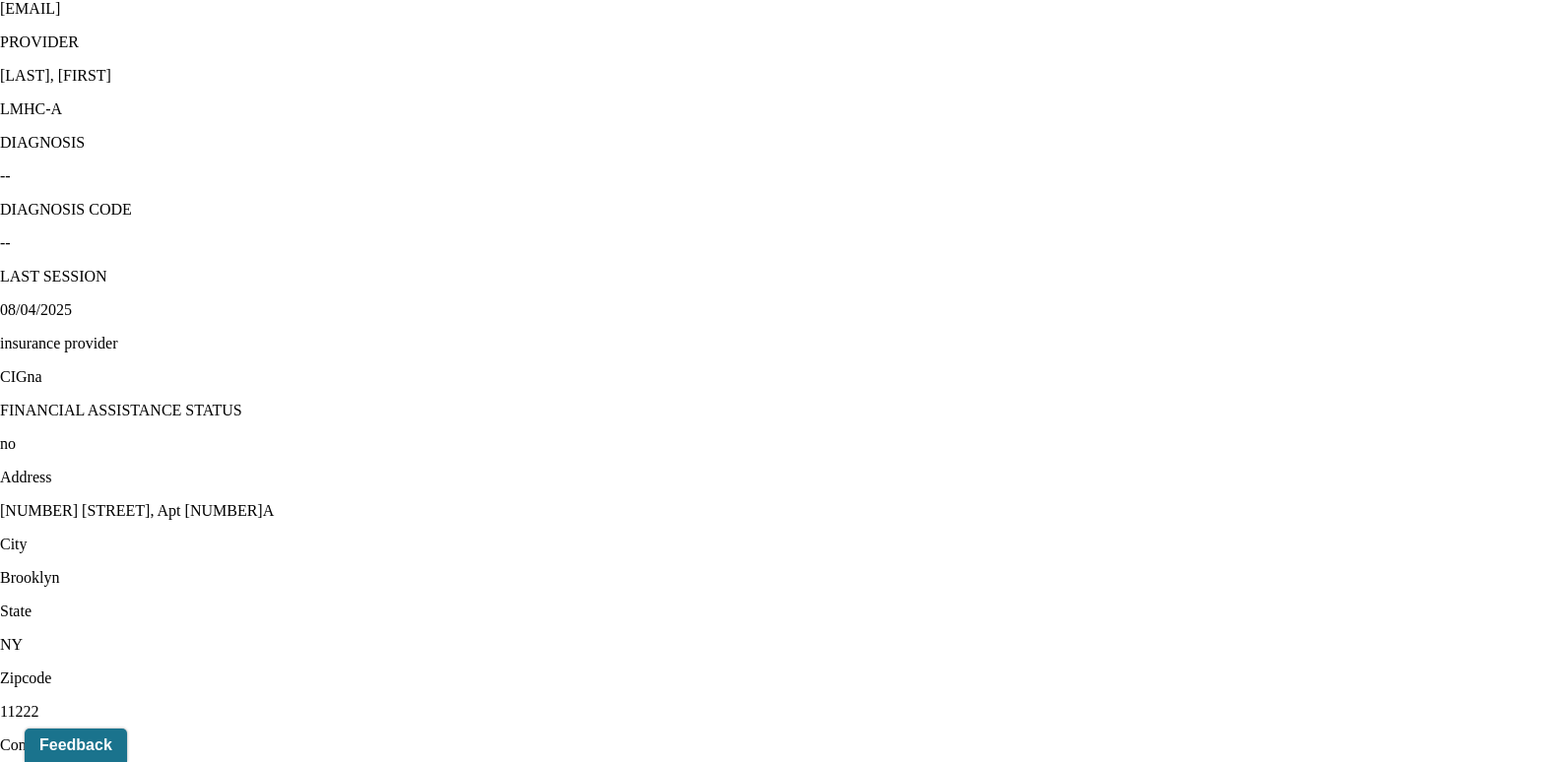 click 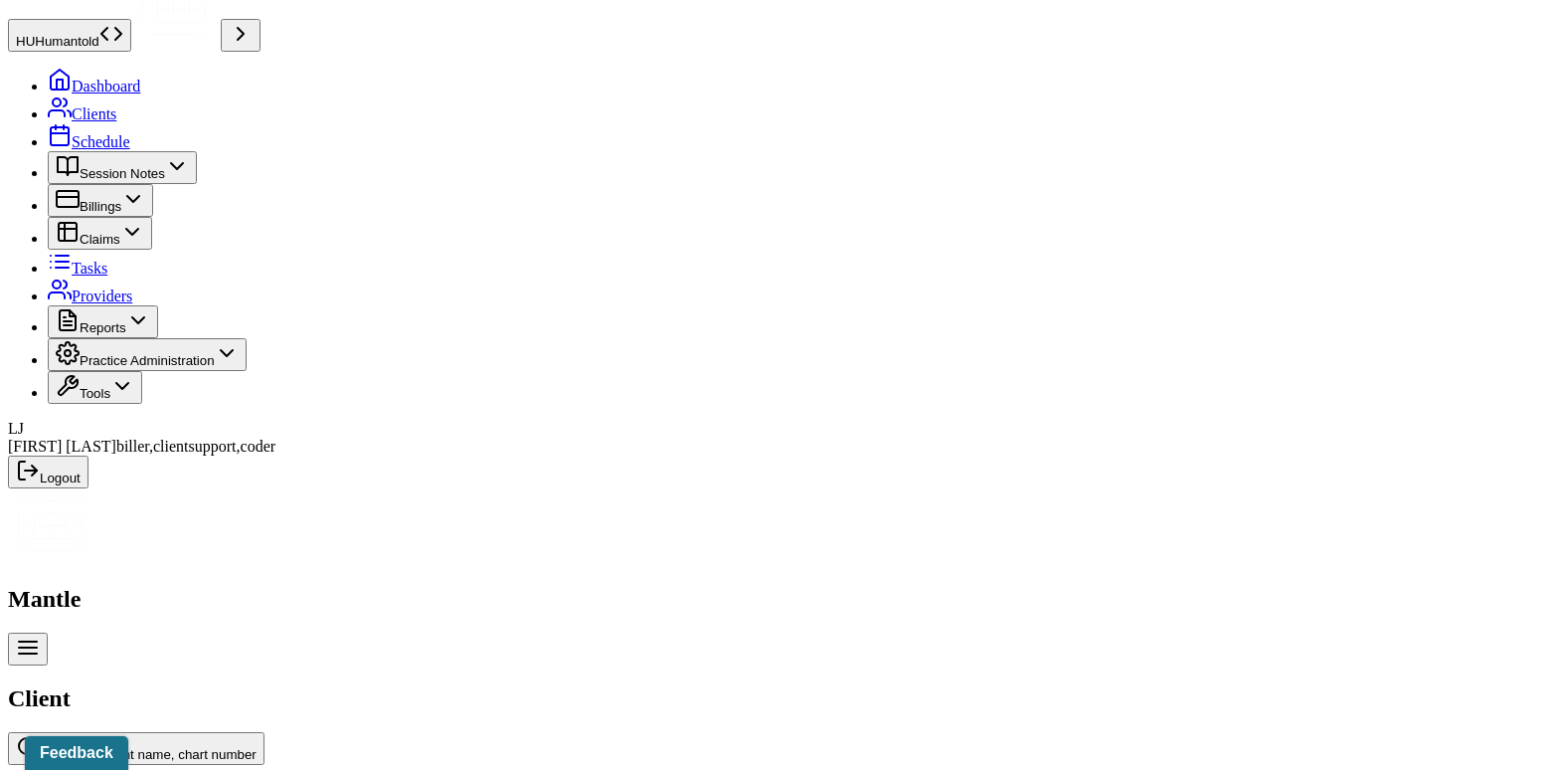 scroll, scrollTop: 0, scrollLeft: 0, axis: both 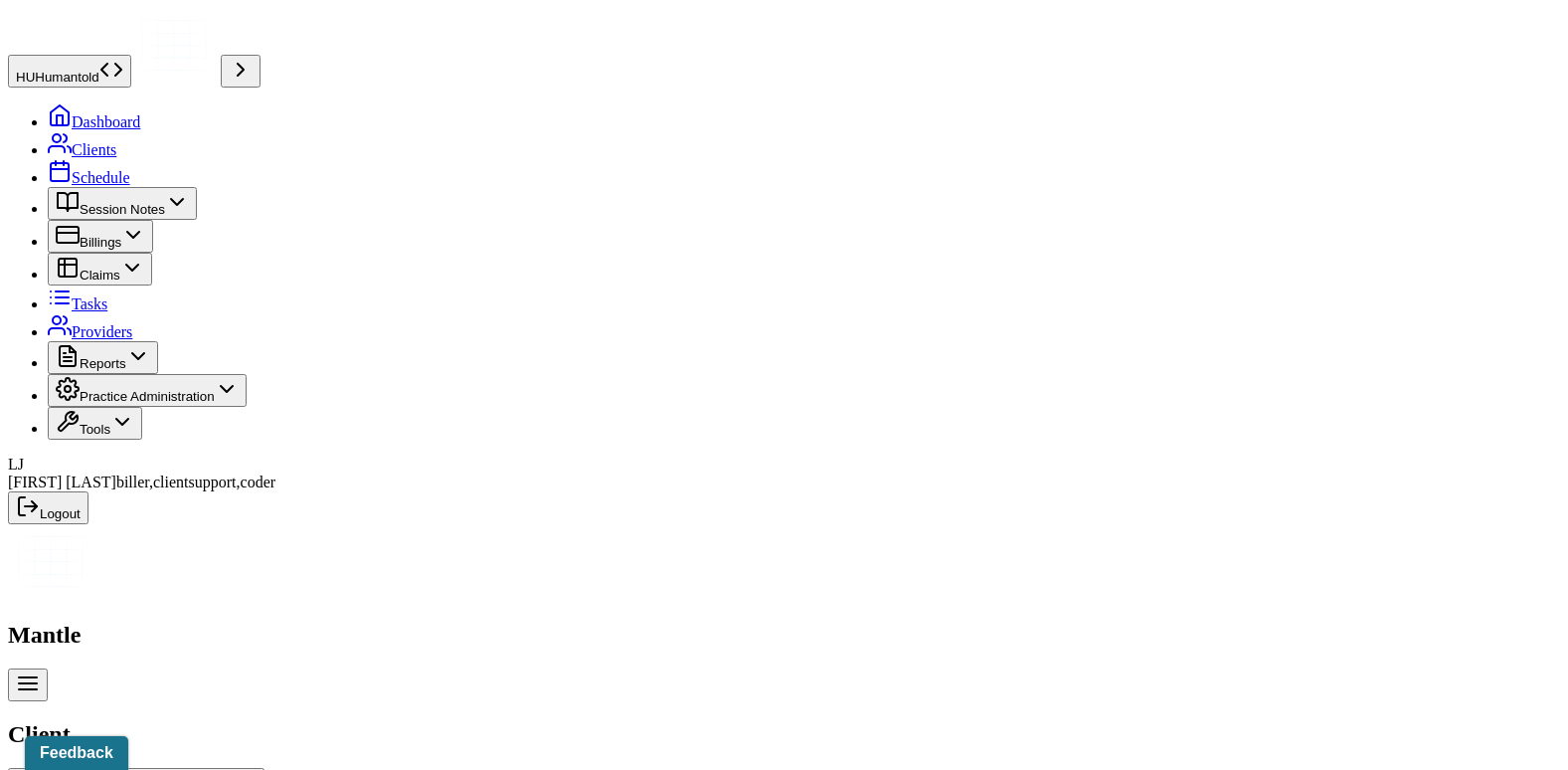 click on "Search by client name, chart number" at bounding box center (148, 790) 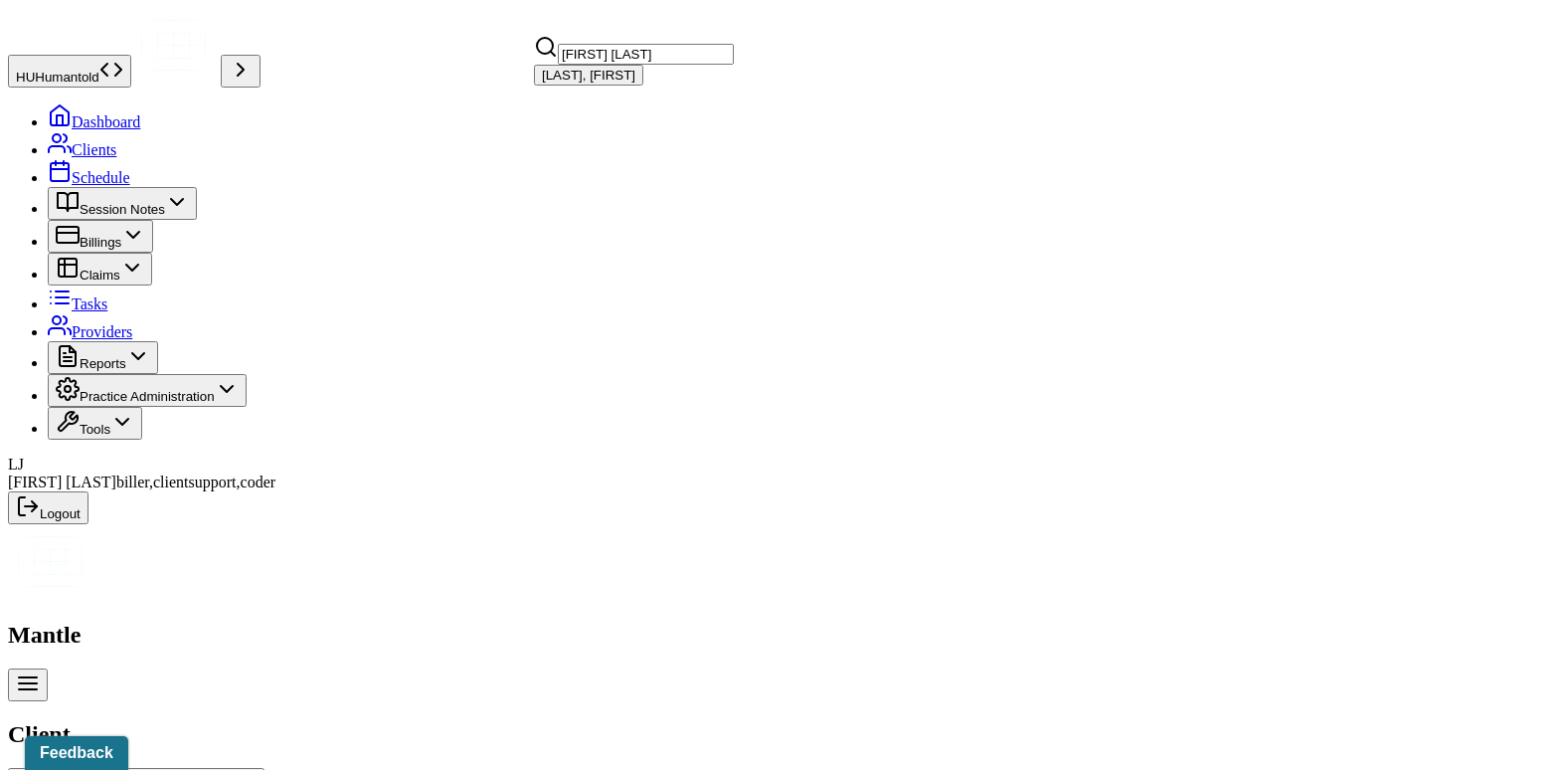 type on "[FIRST] [LAST]" 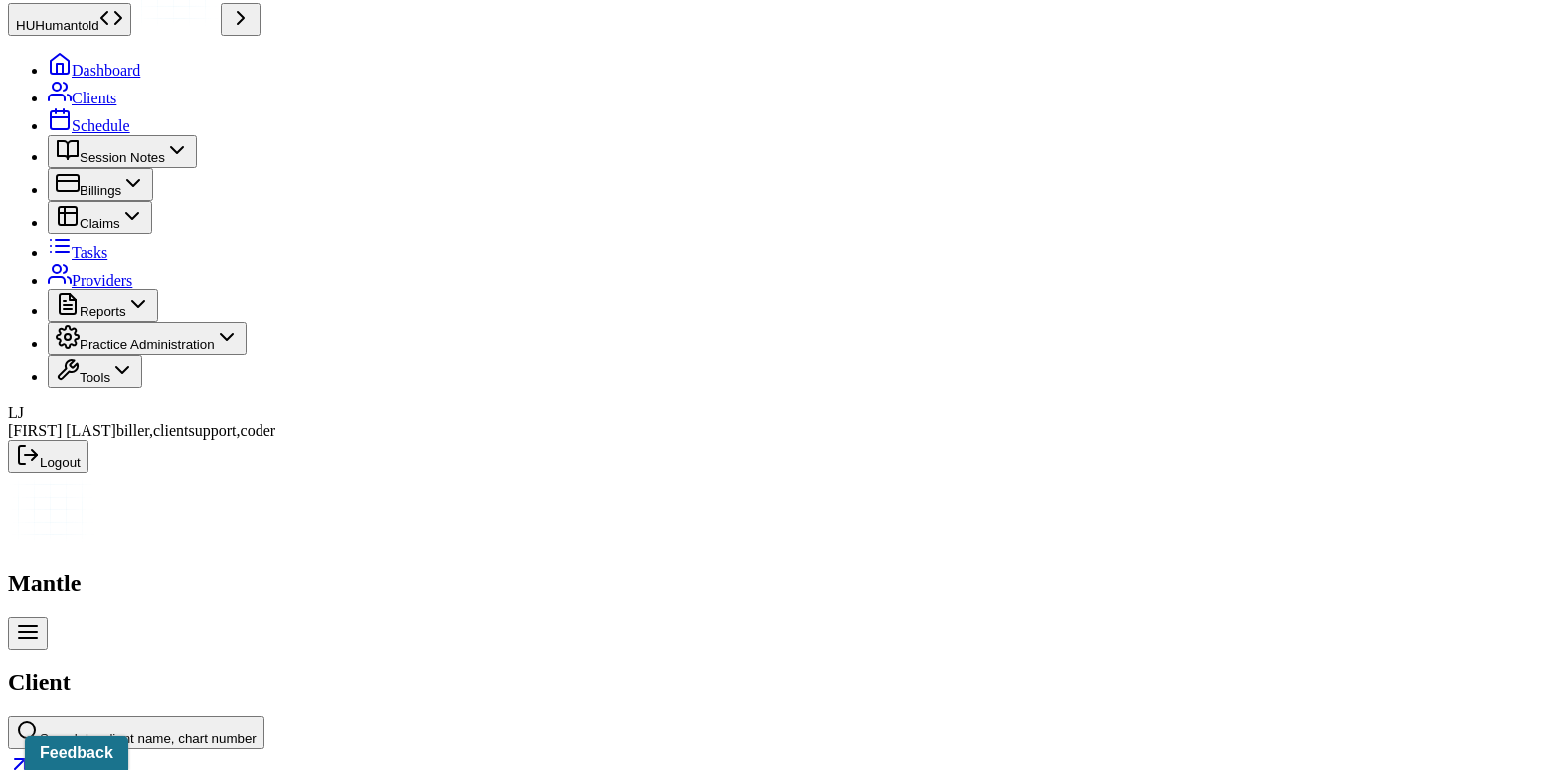 scroll, scrollTop: 99, scrollLeft: 0, axis: vertical 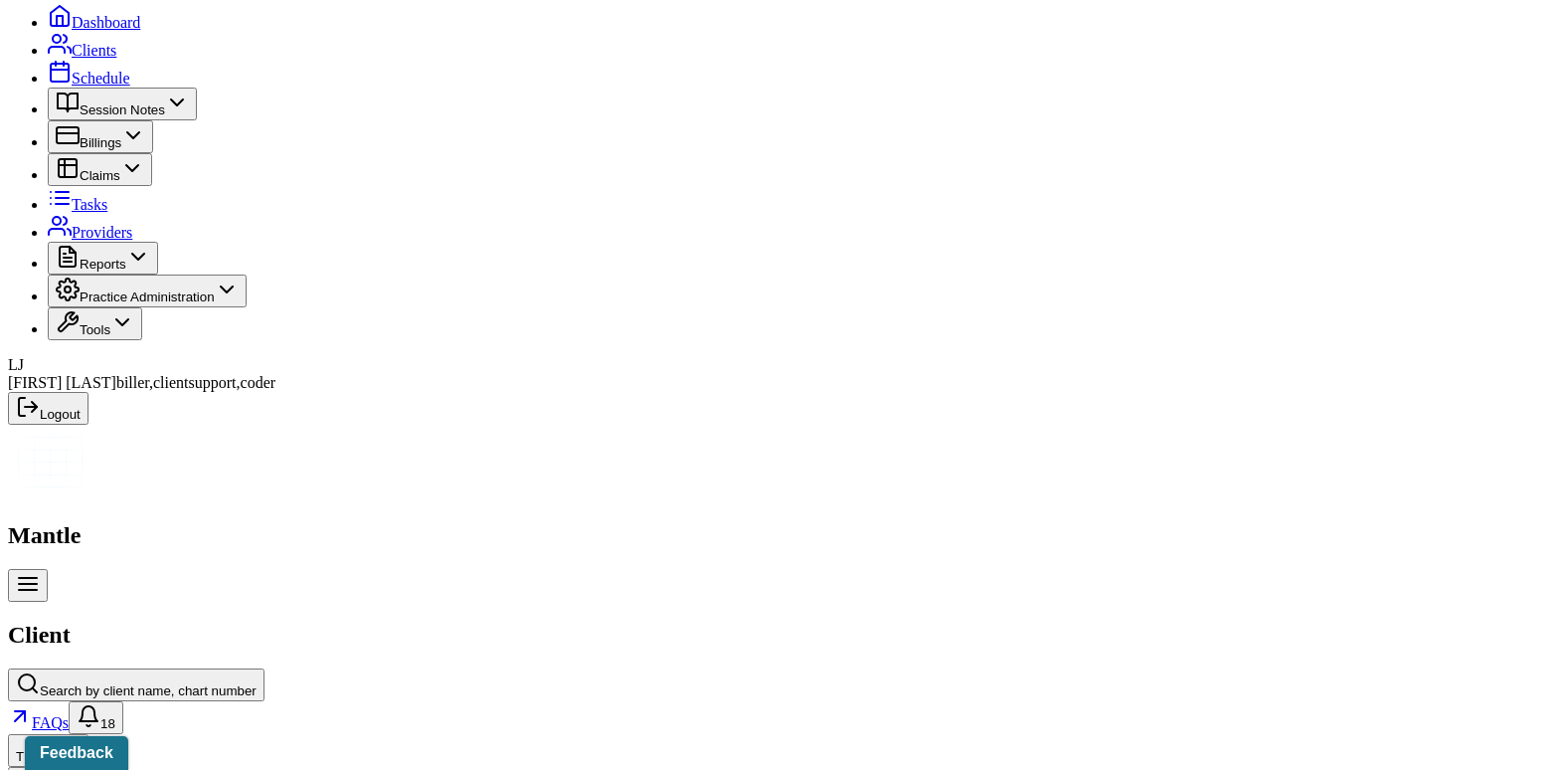 click on "Memo" at bounding box center (34, 2425) 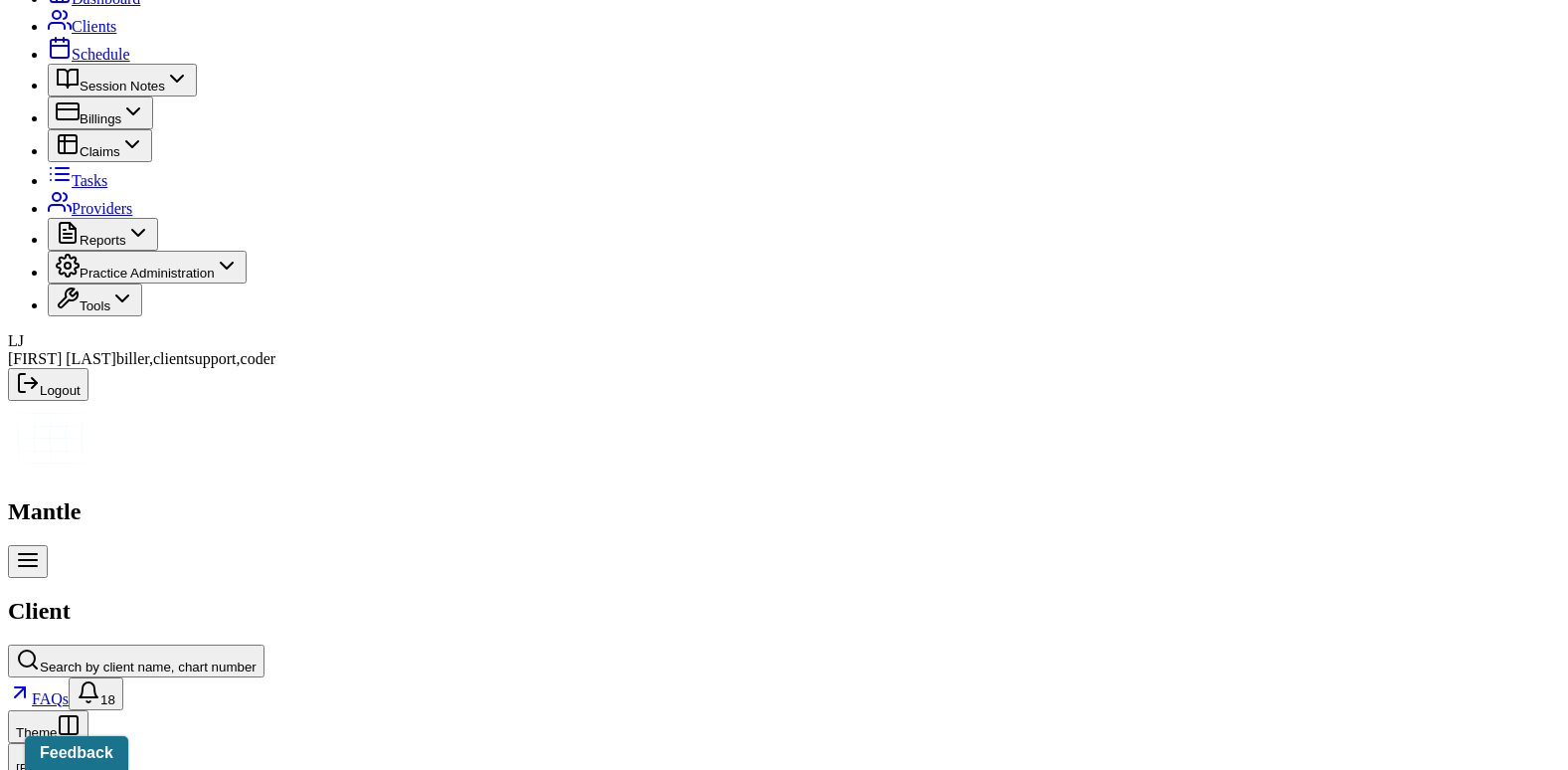 scroll, scrollTop: 144, scrollLeft: 0, axis: vertical 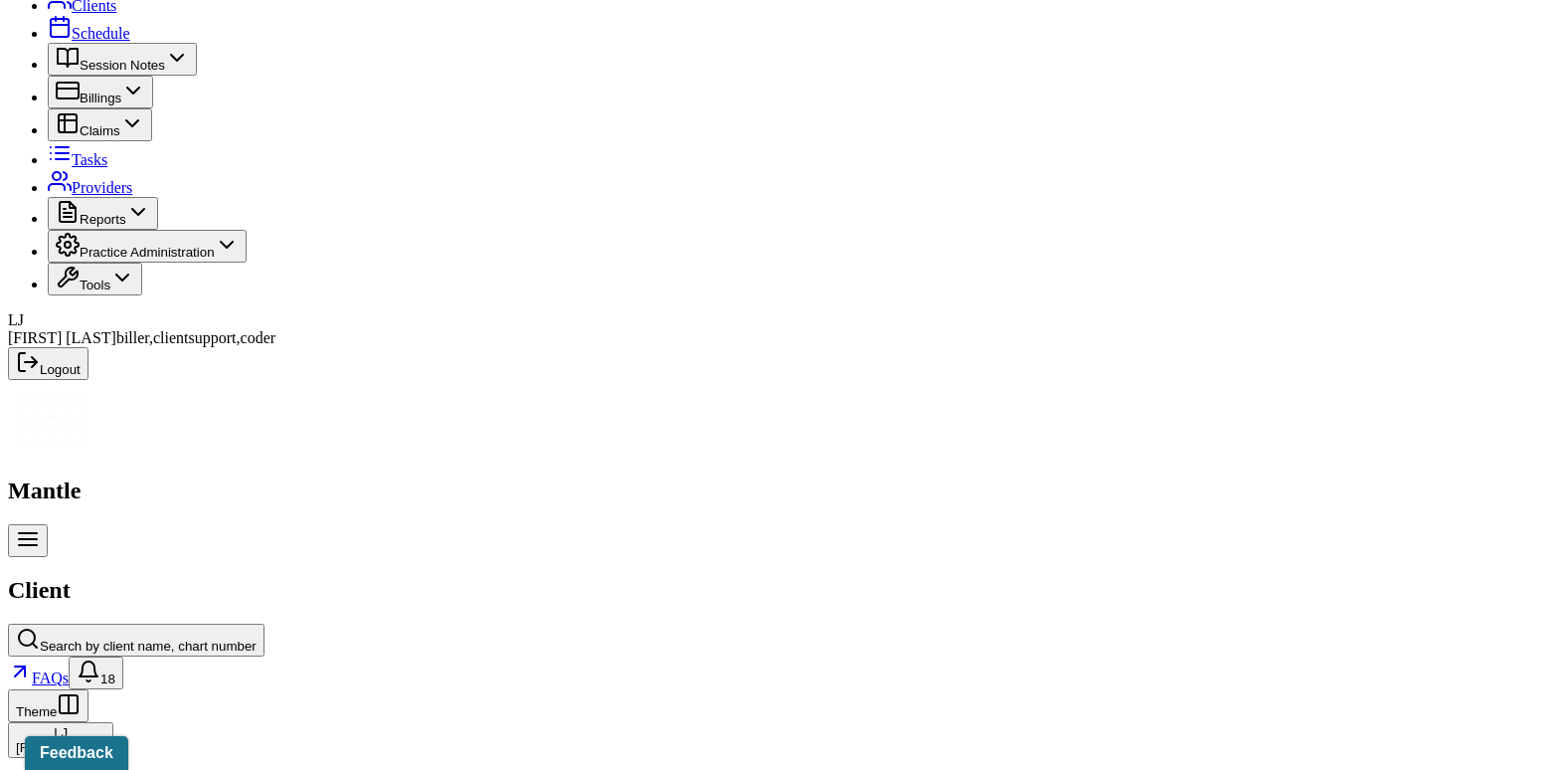 click on "Insurance/Fees" at bounding box center (323, 2381) 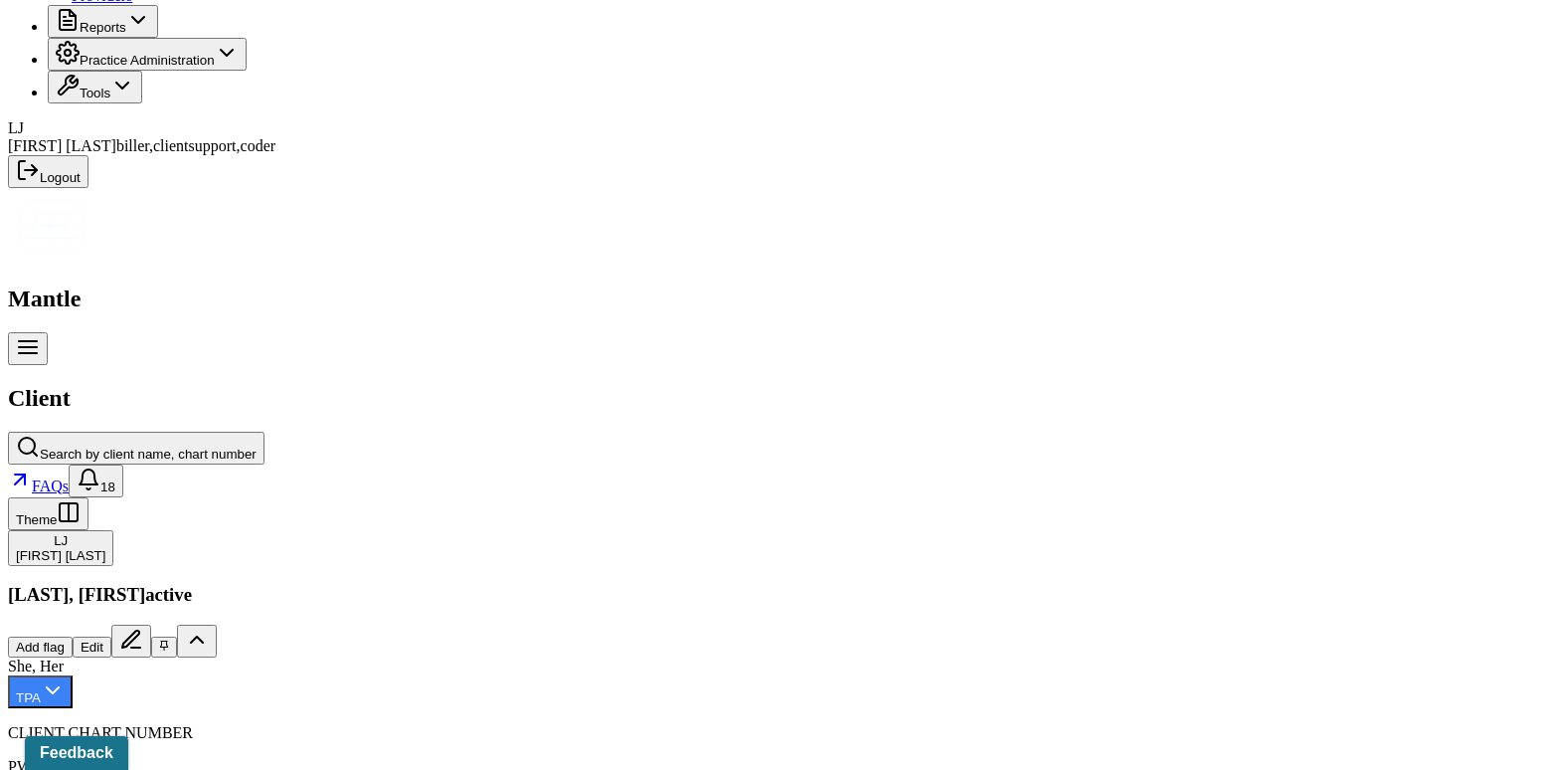 scroll, scrollTop: 335, scrollLeft: 0, axis: vertical 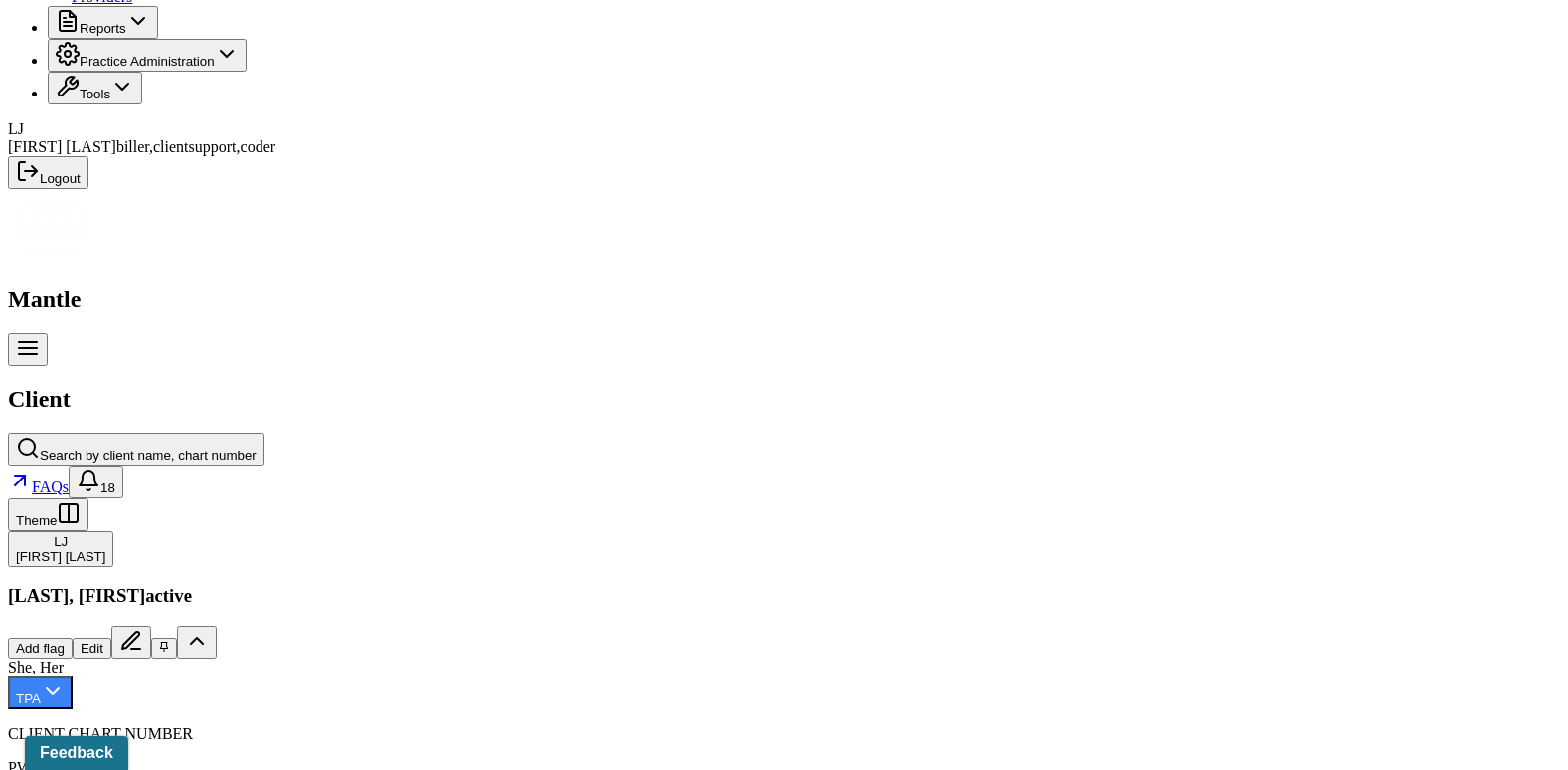 click on "Claims" at bounding box center [405, 2190] 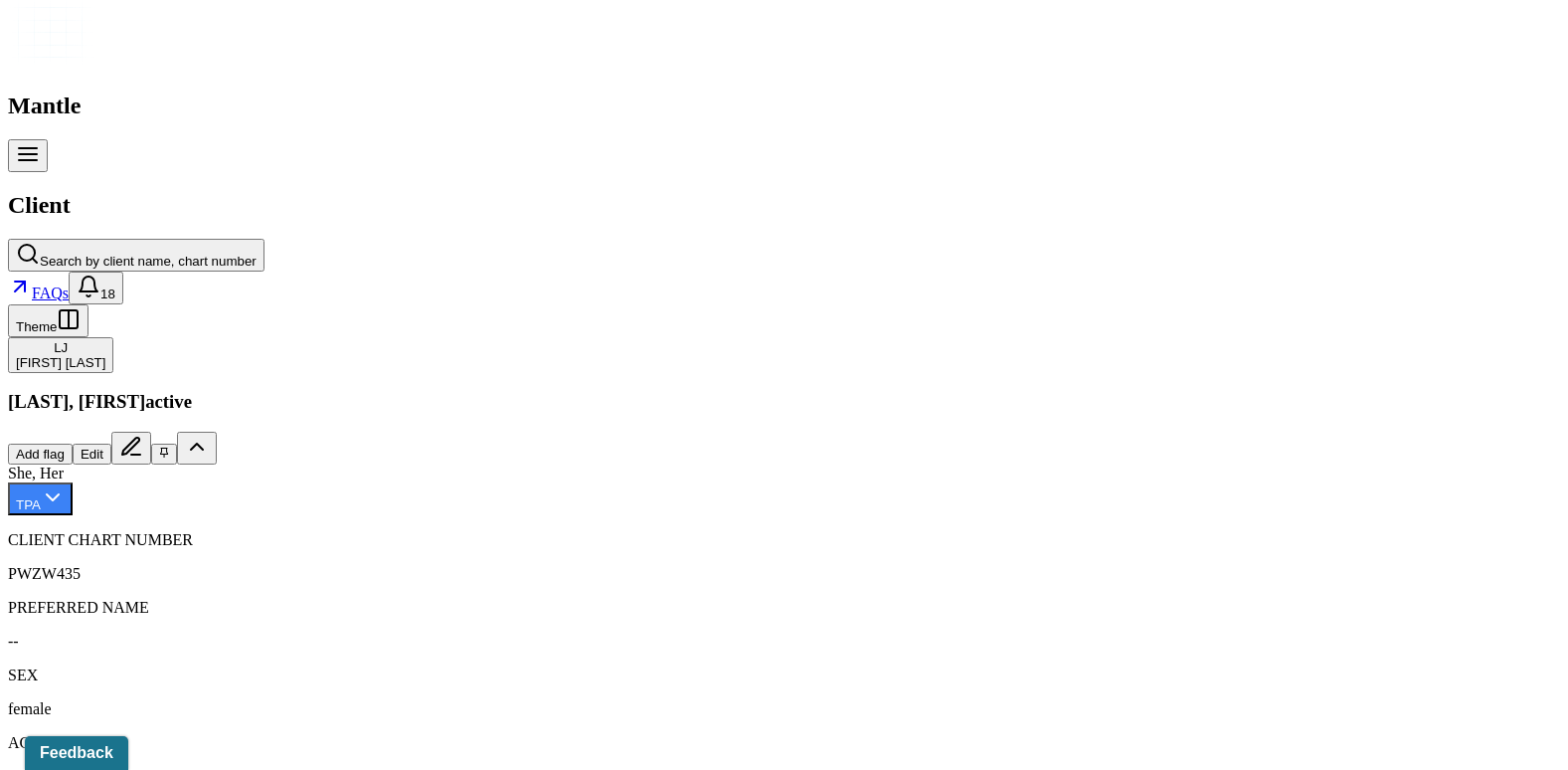 scroll, scrollTop: 534, scrollLeft: 0, axis: vertical 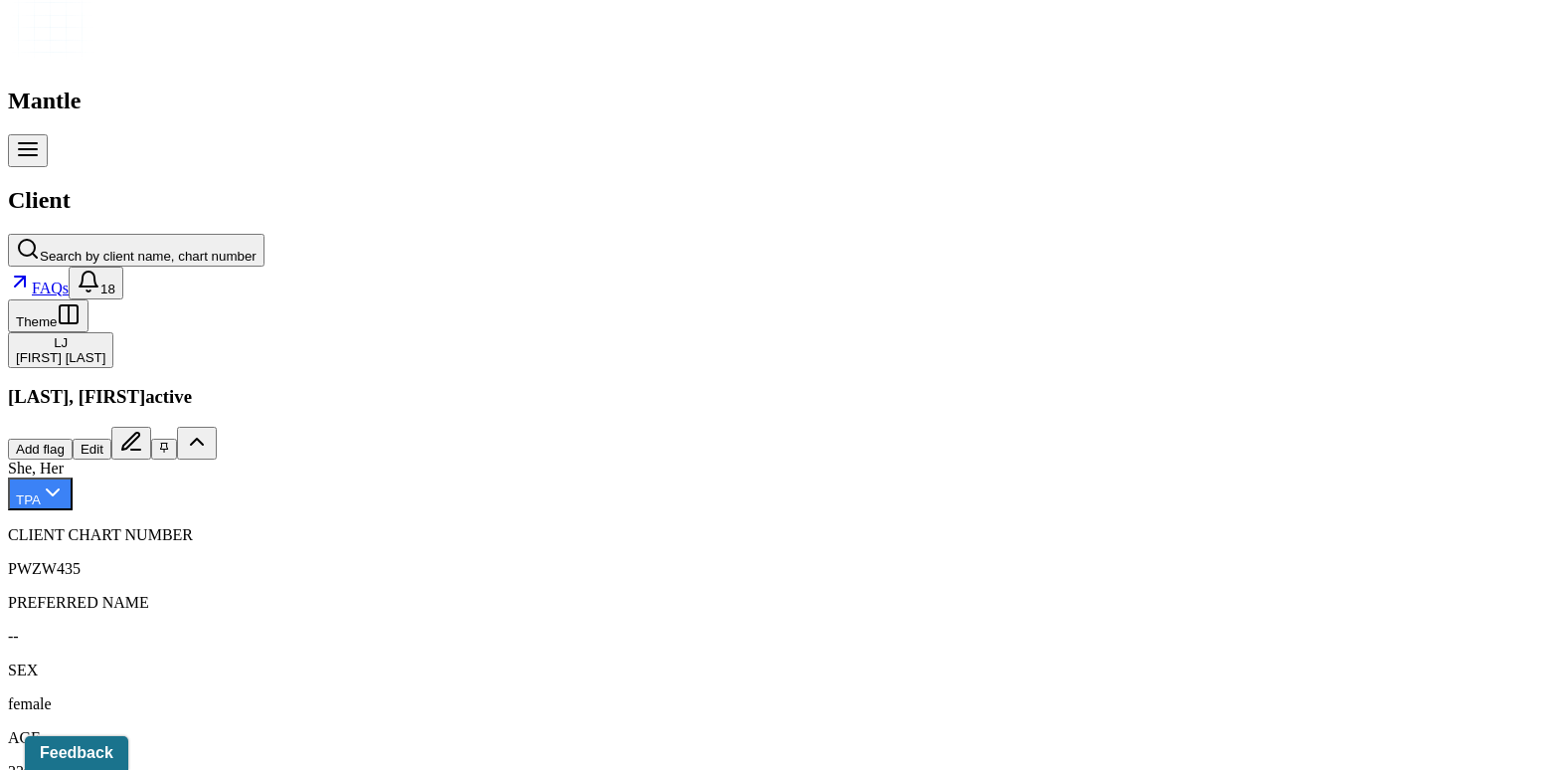 click 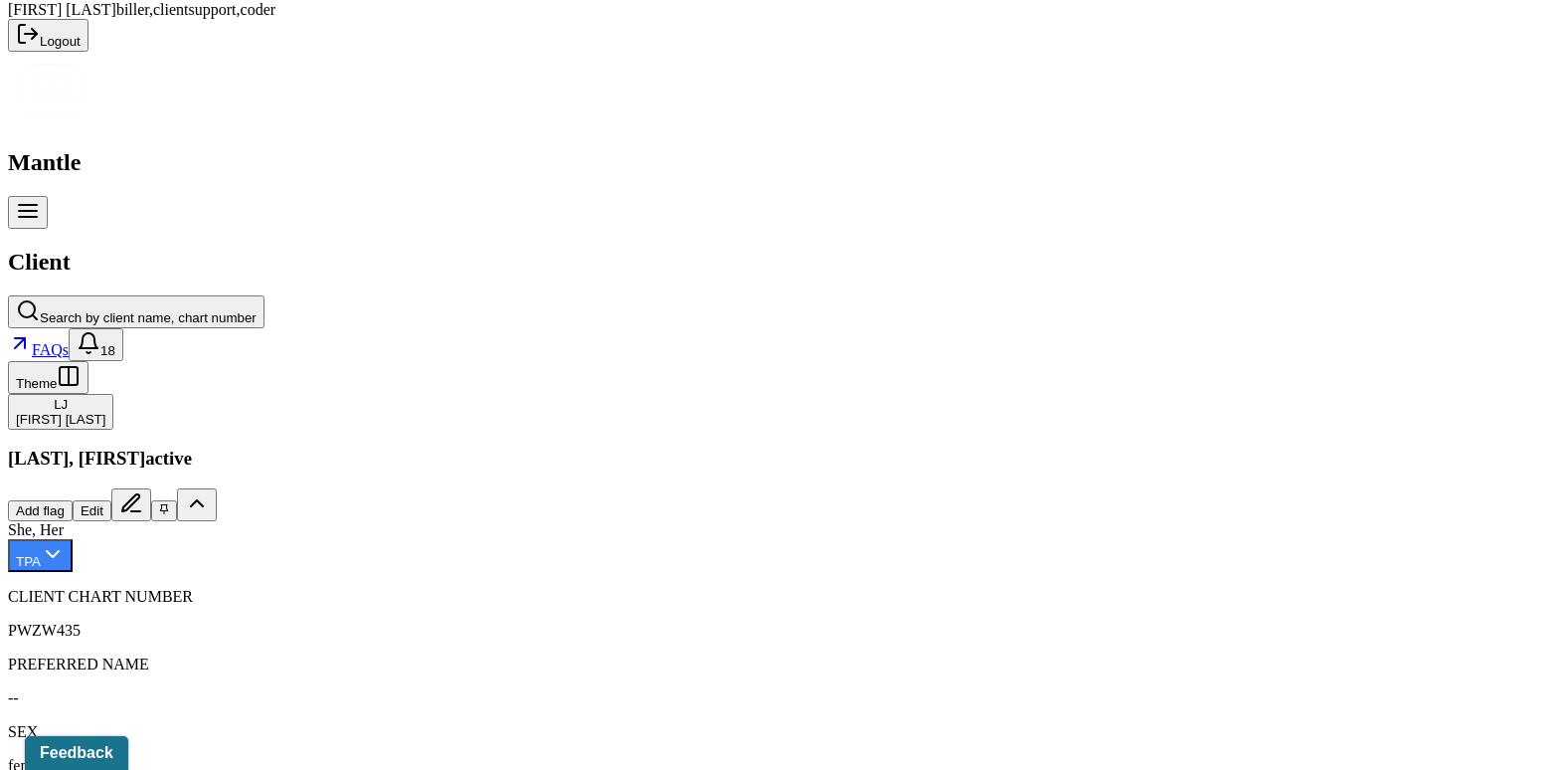scroll, scrollTop: 335, scrollLeft: 0, axis: vertical 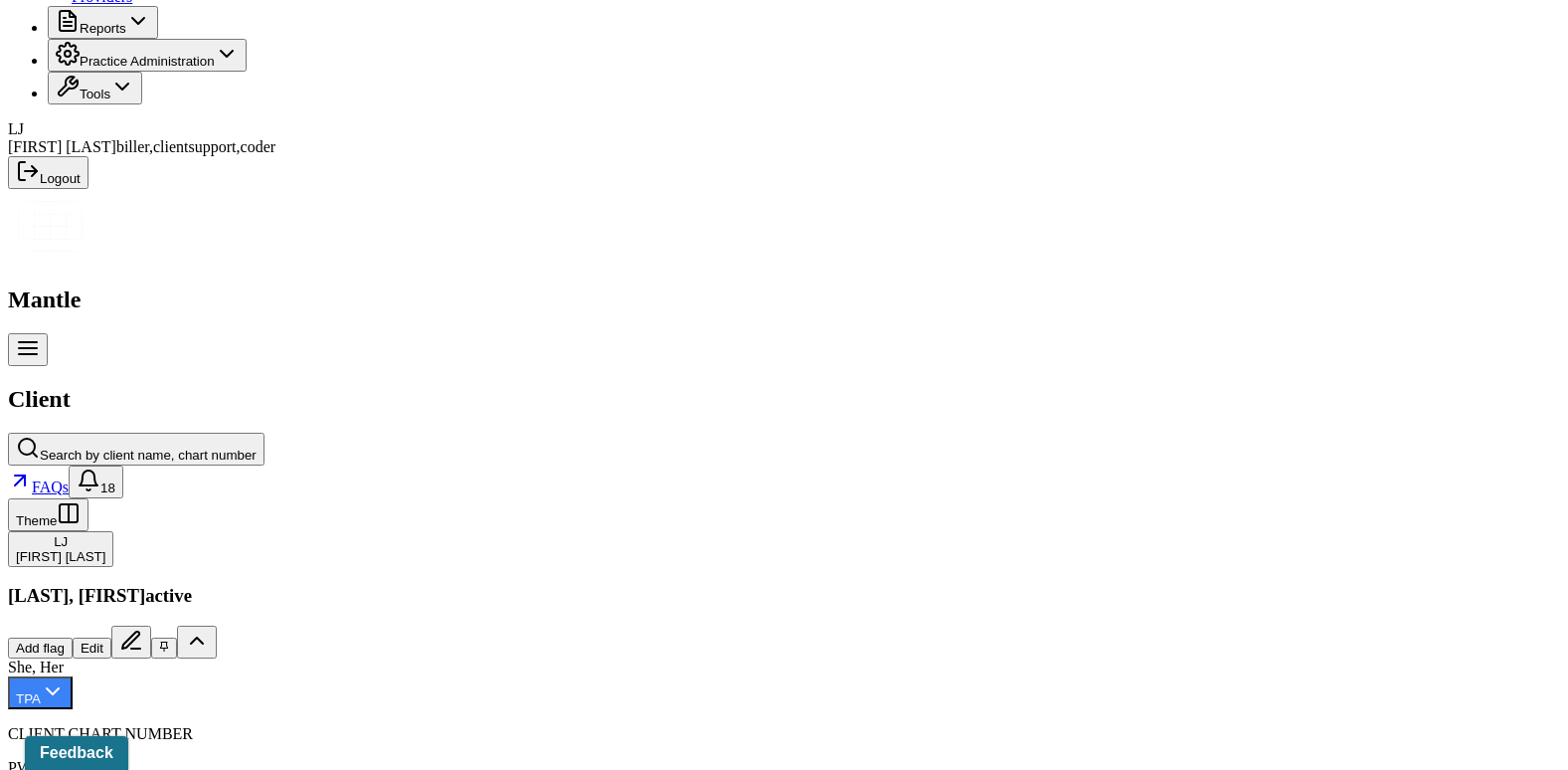 click on "Memo" at bounding box center (34, 2190) 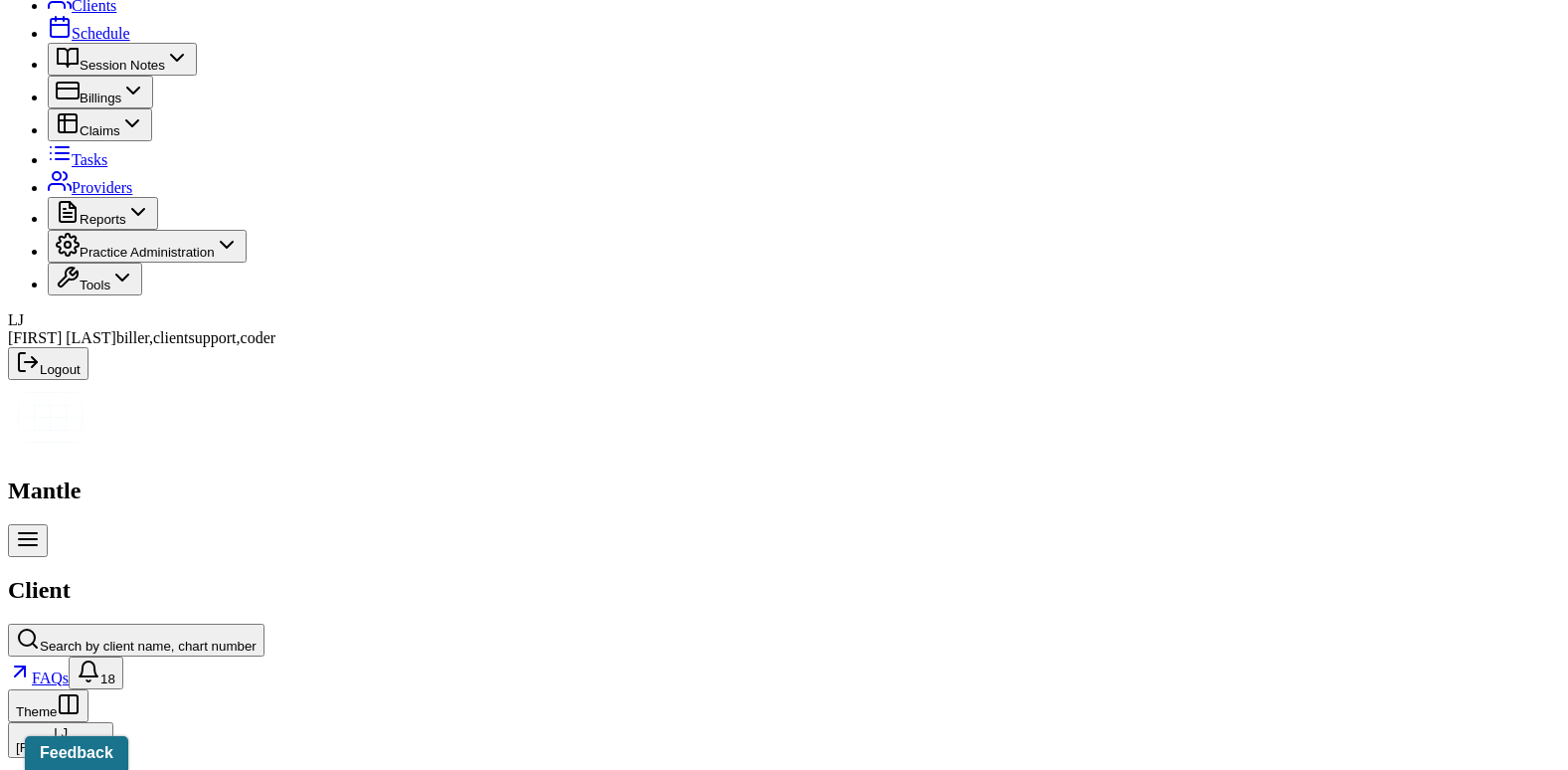 click on "Insurance/Fees" at bounding box center [323, 2381] 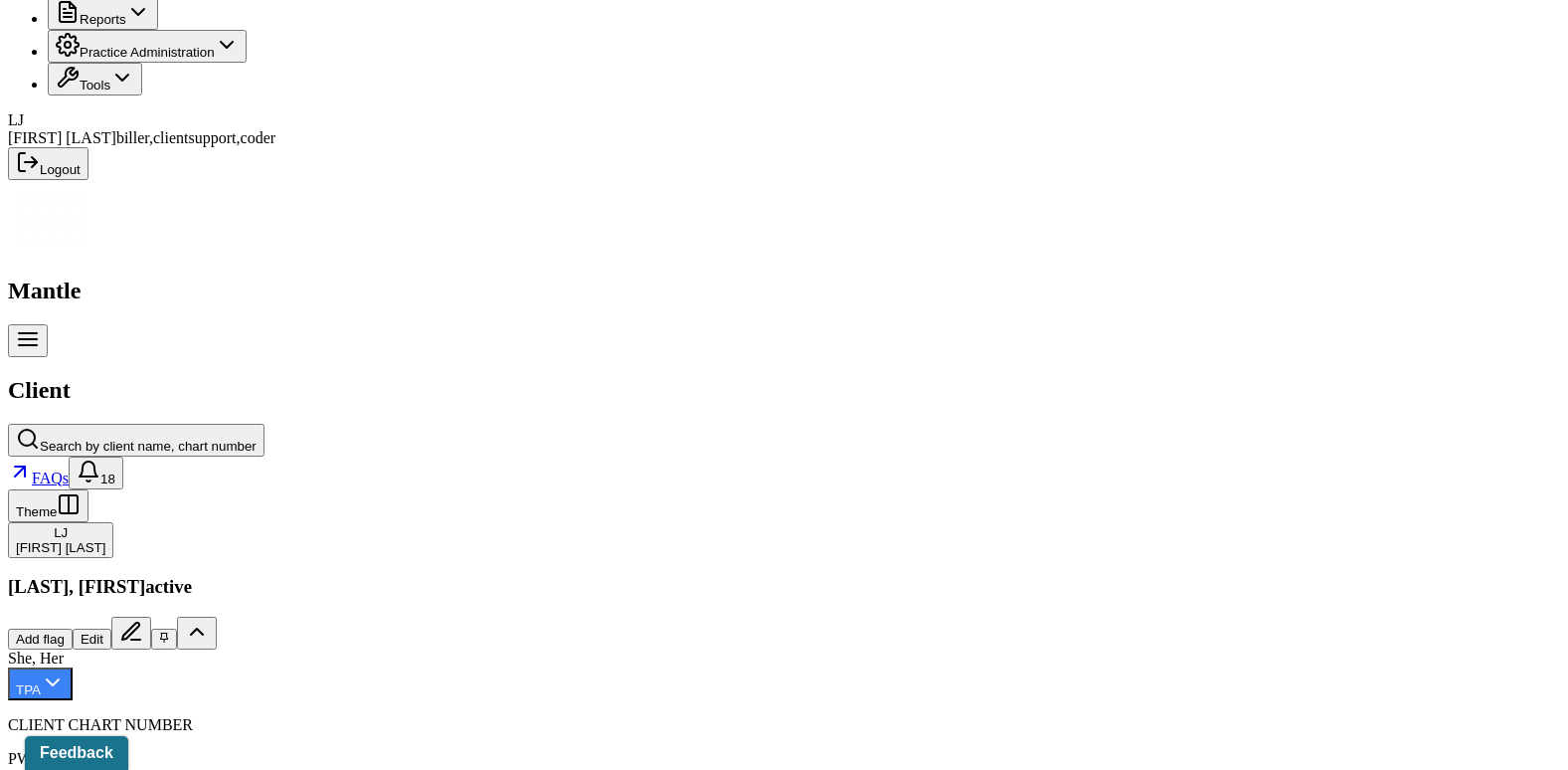 scroll, scrollTop: 343, scrollLeft: 0, axis: vertical 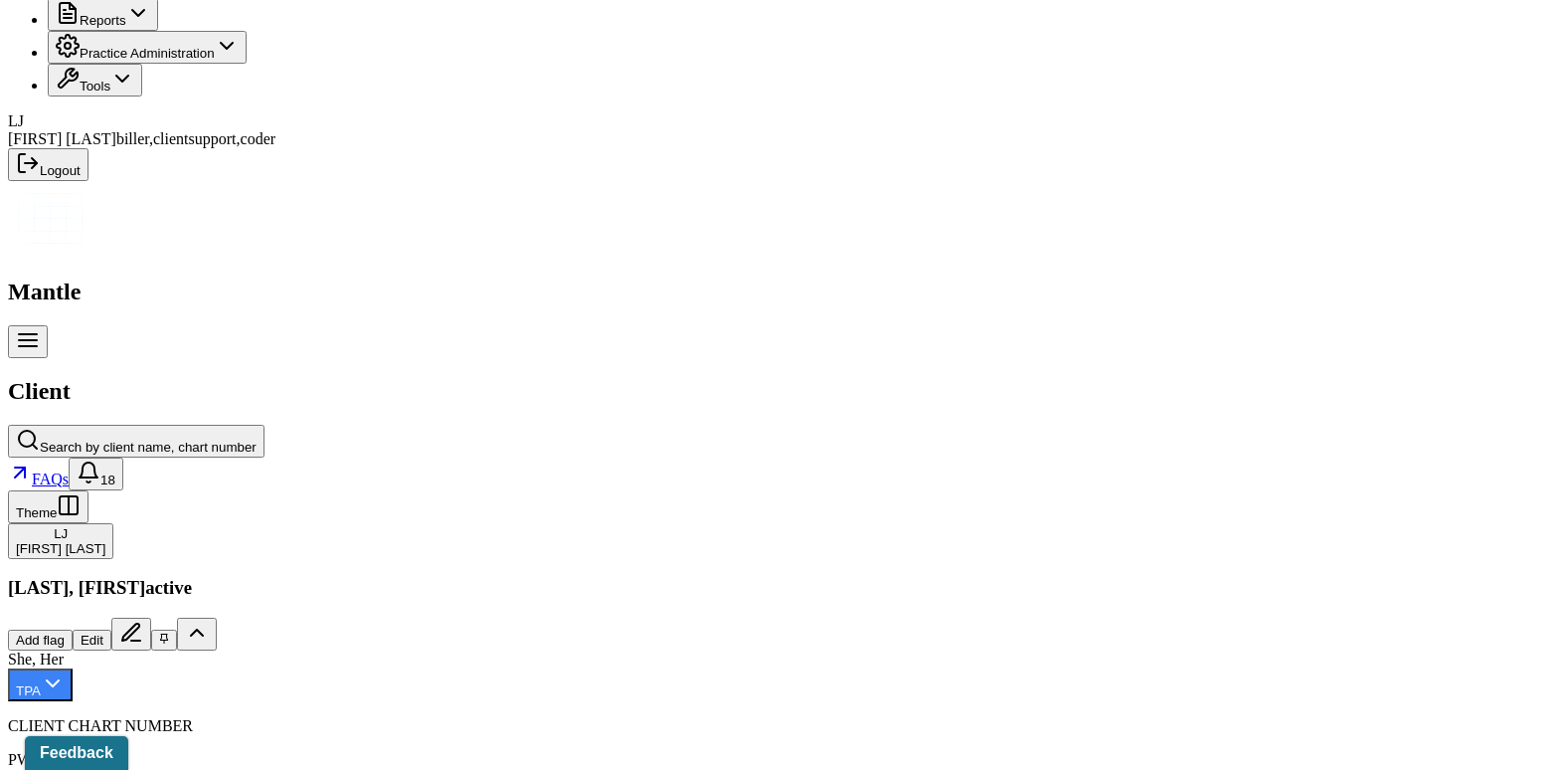click on "Claims" at bounding box center [405, 2182] 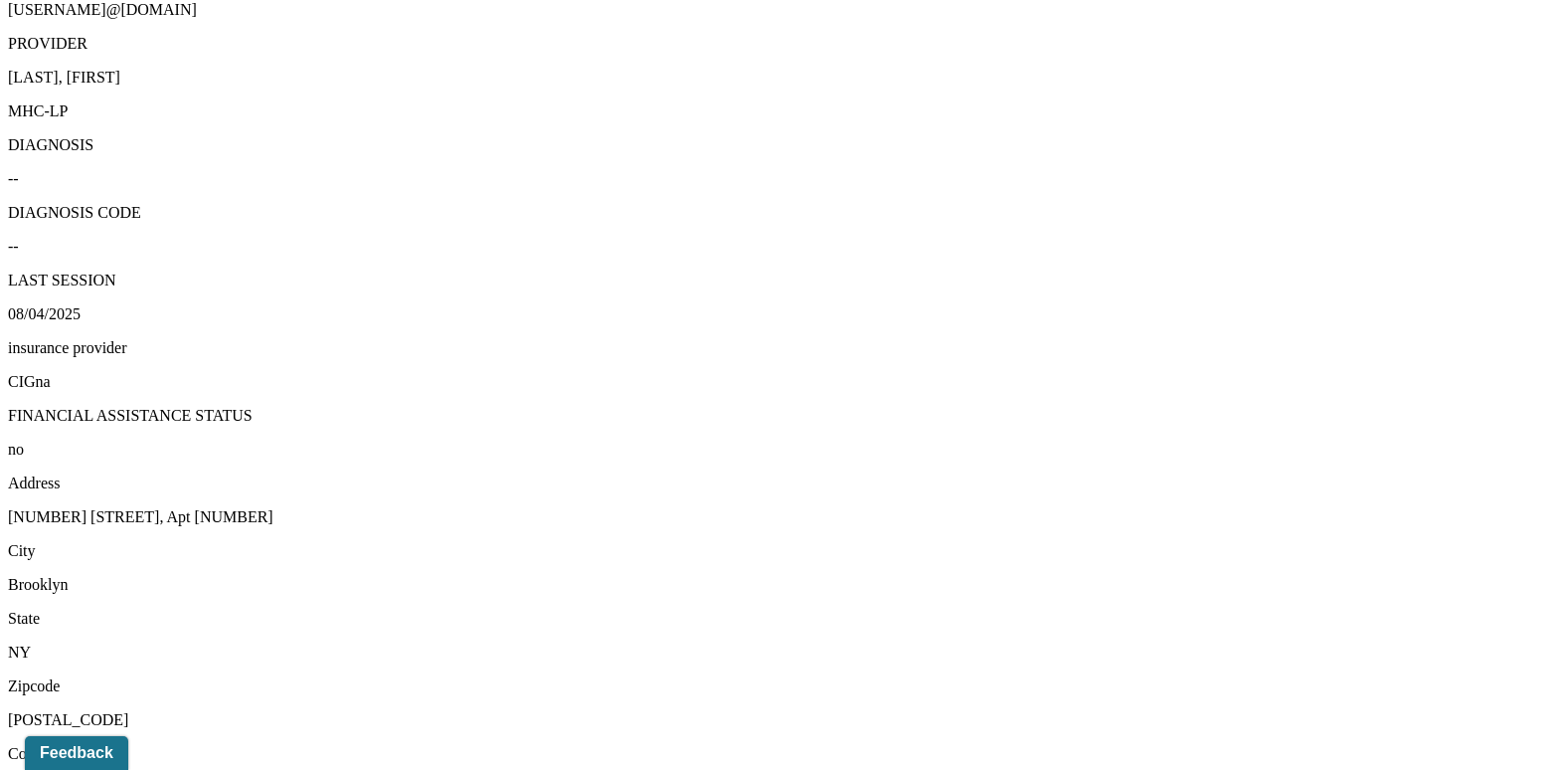 scroll, scrollTop: 1533, scrollLeft: 0, axis: vertical 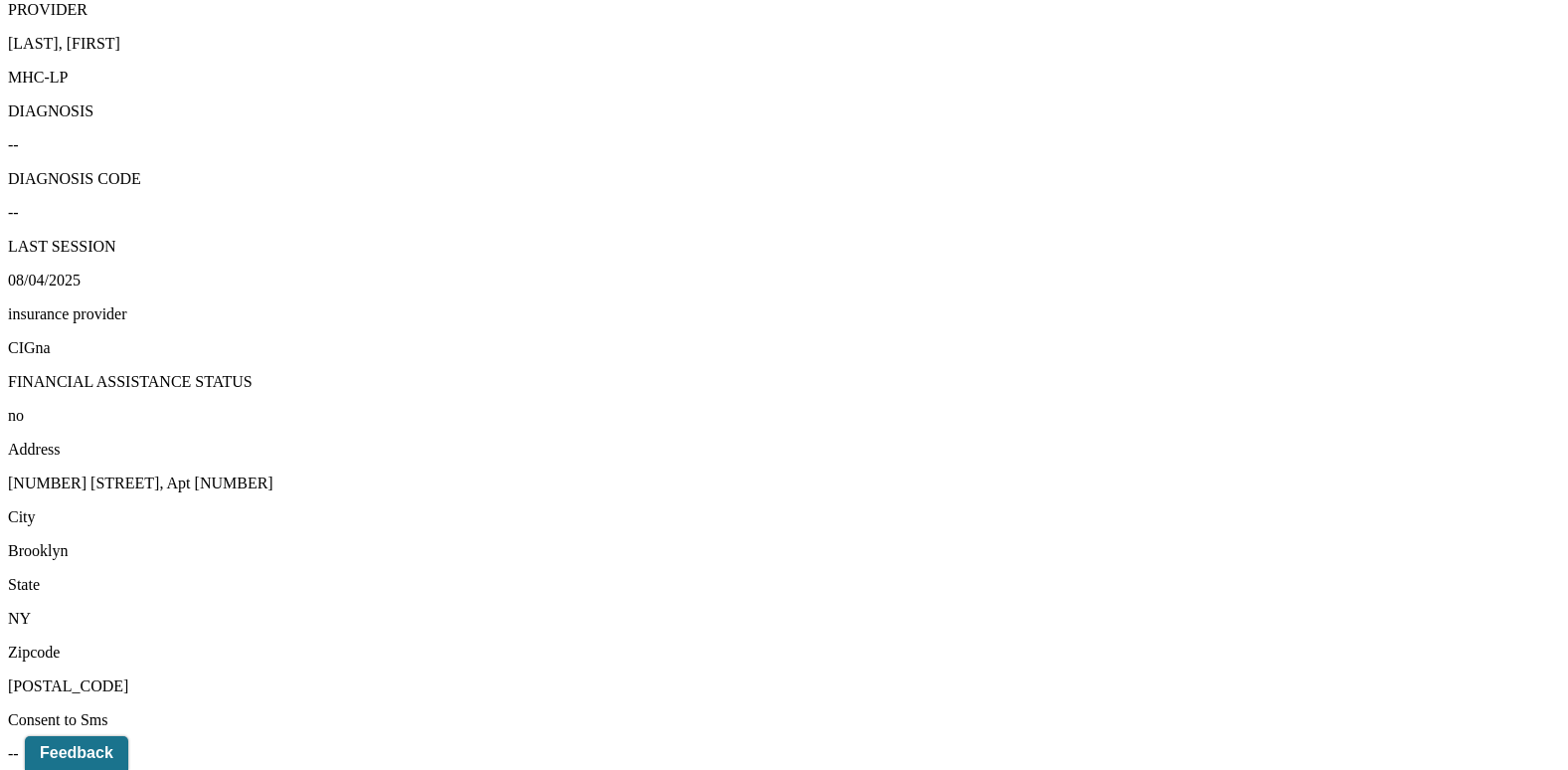 click on "View transaction history" at bounding box center (86, 3633) 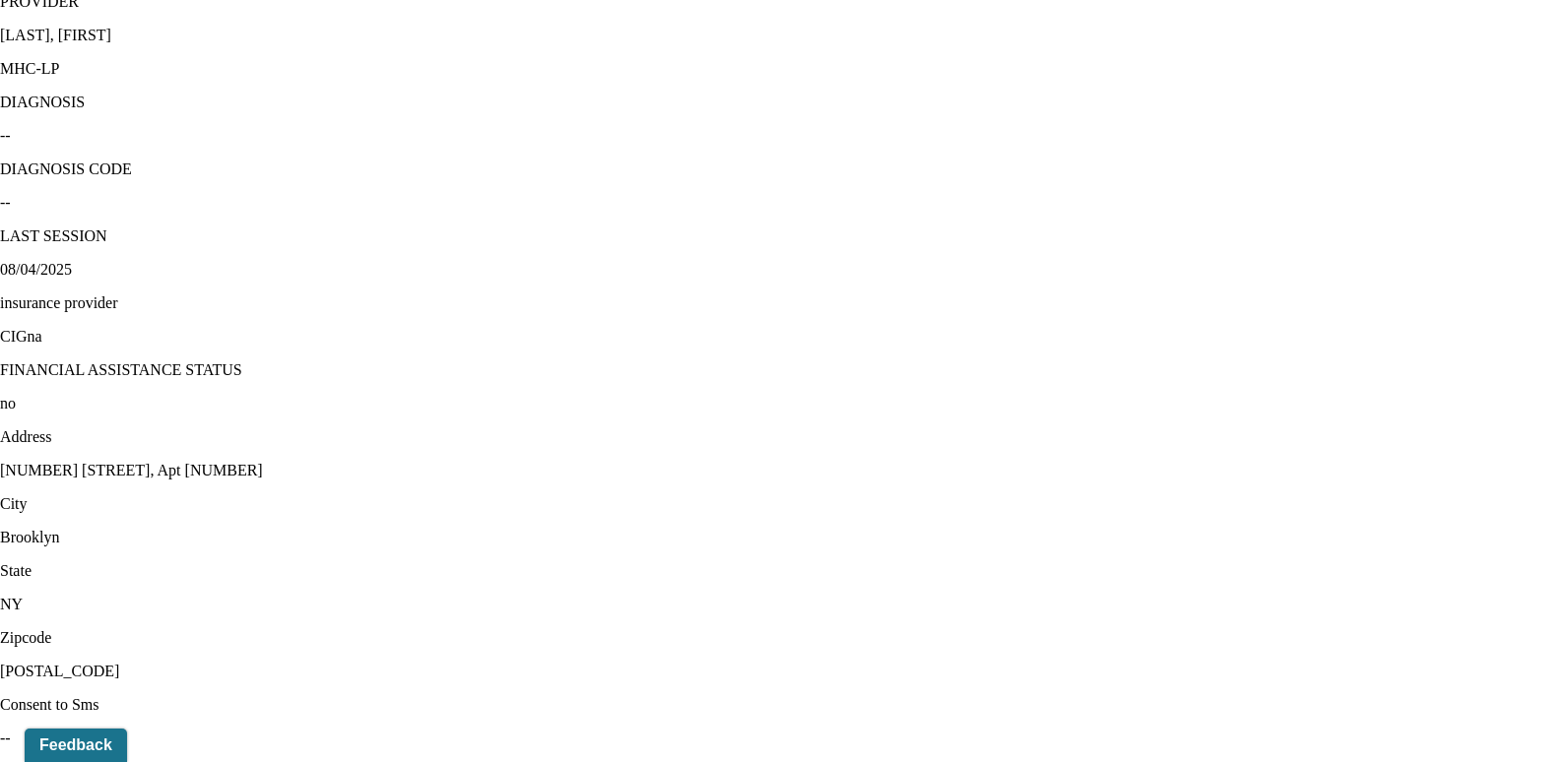 click 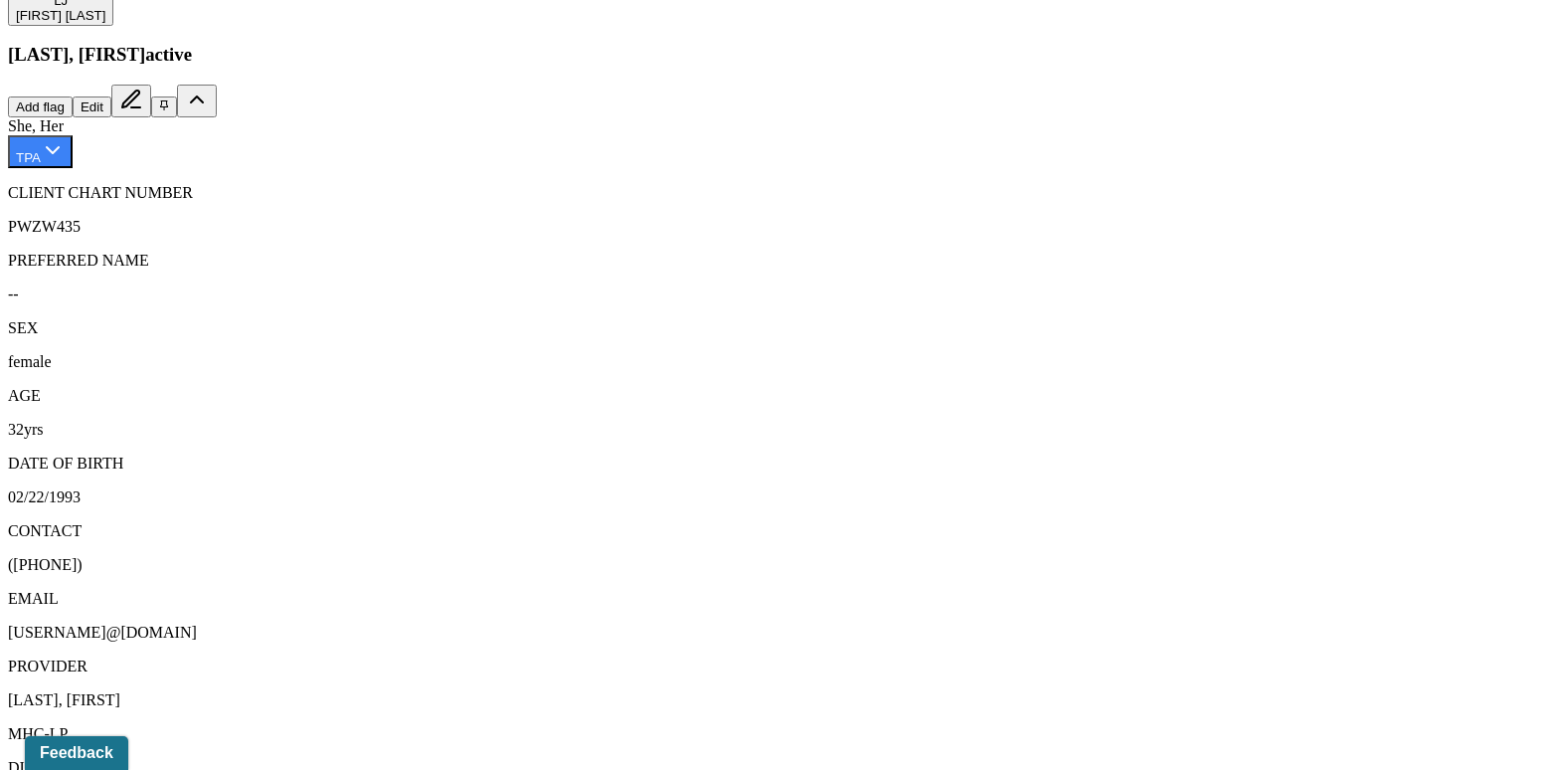 scroll, scrollTop: 837, scrollLeft: 0, axis: vertical 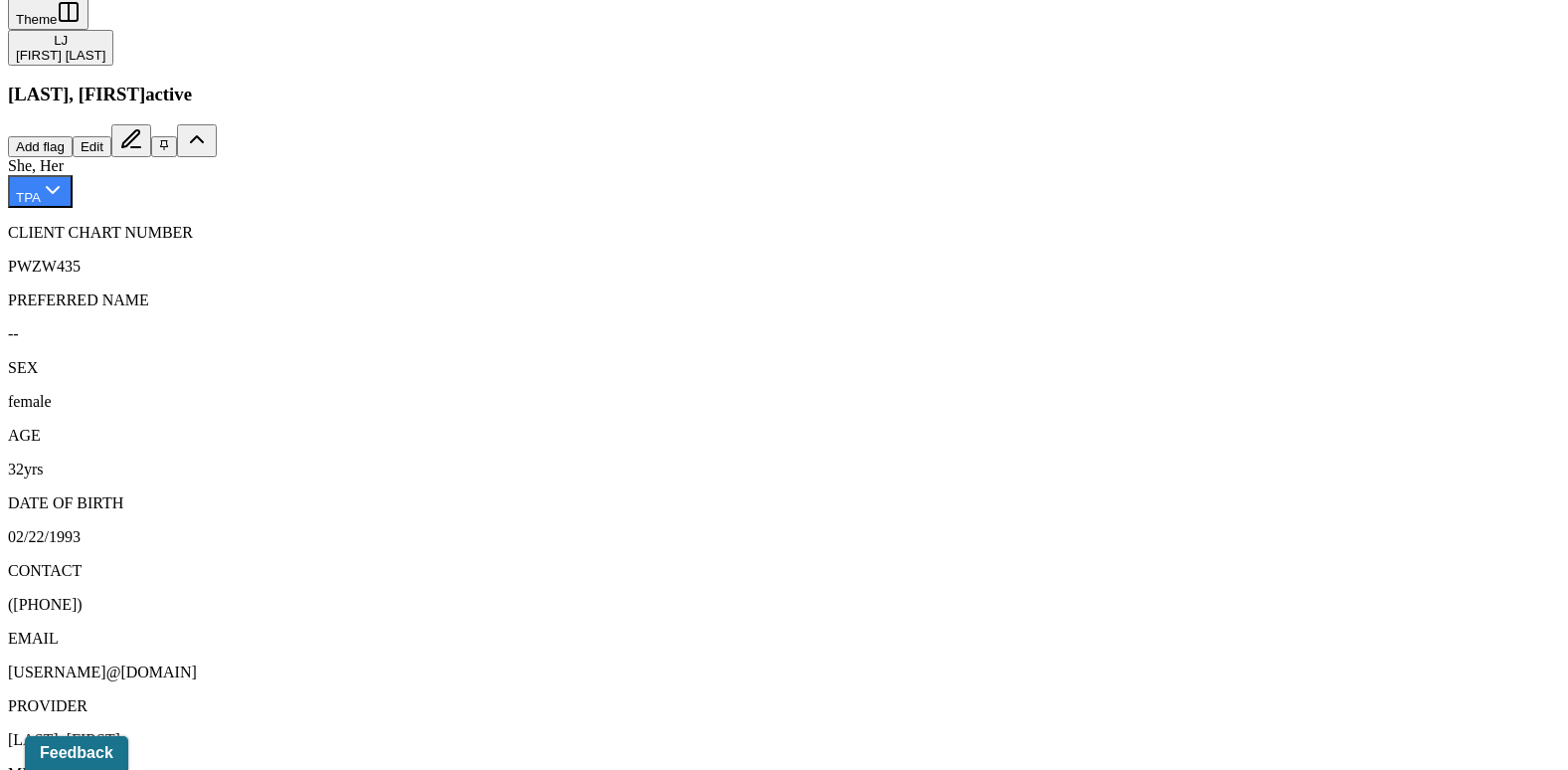 click on "08/04/2025" at bounding box center (134, 2044) 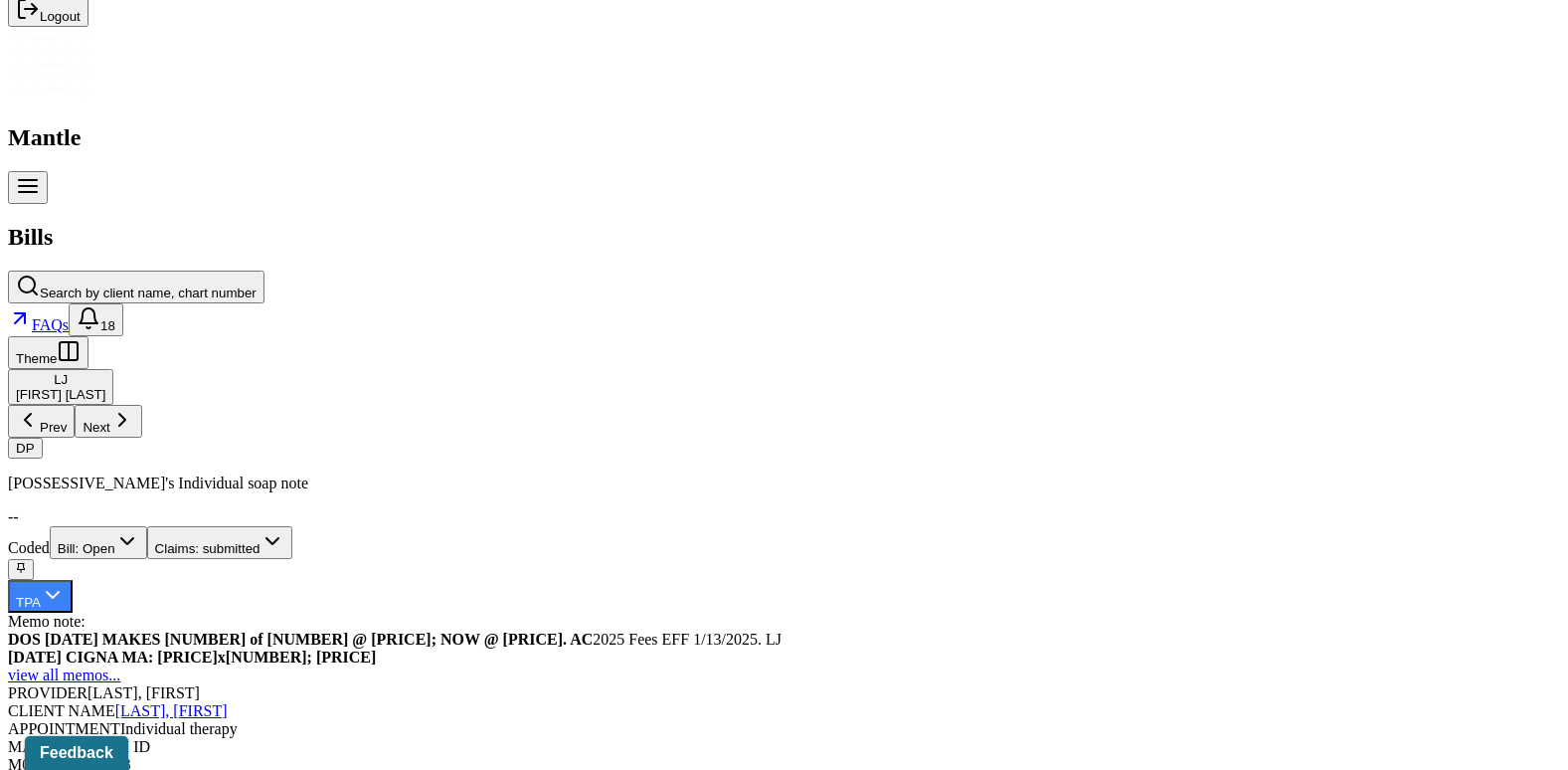 scroll, scrollTop: 597, scrollLeft: 0, axis: vertical 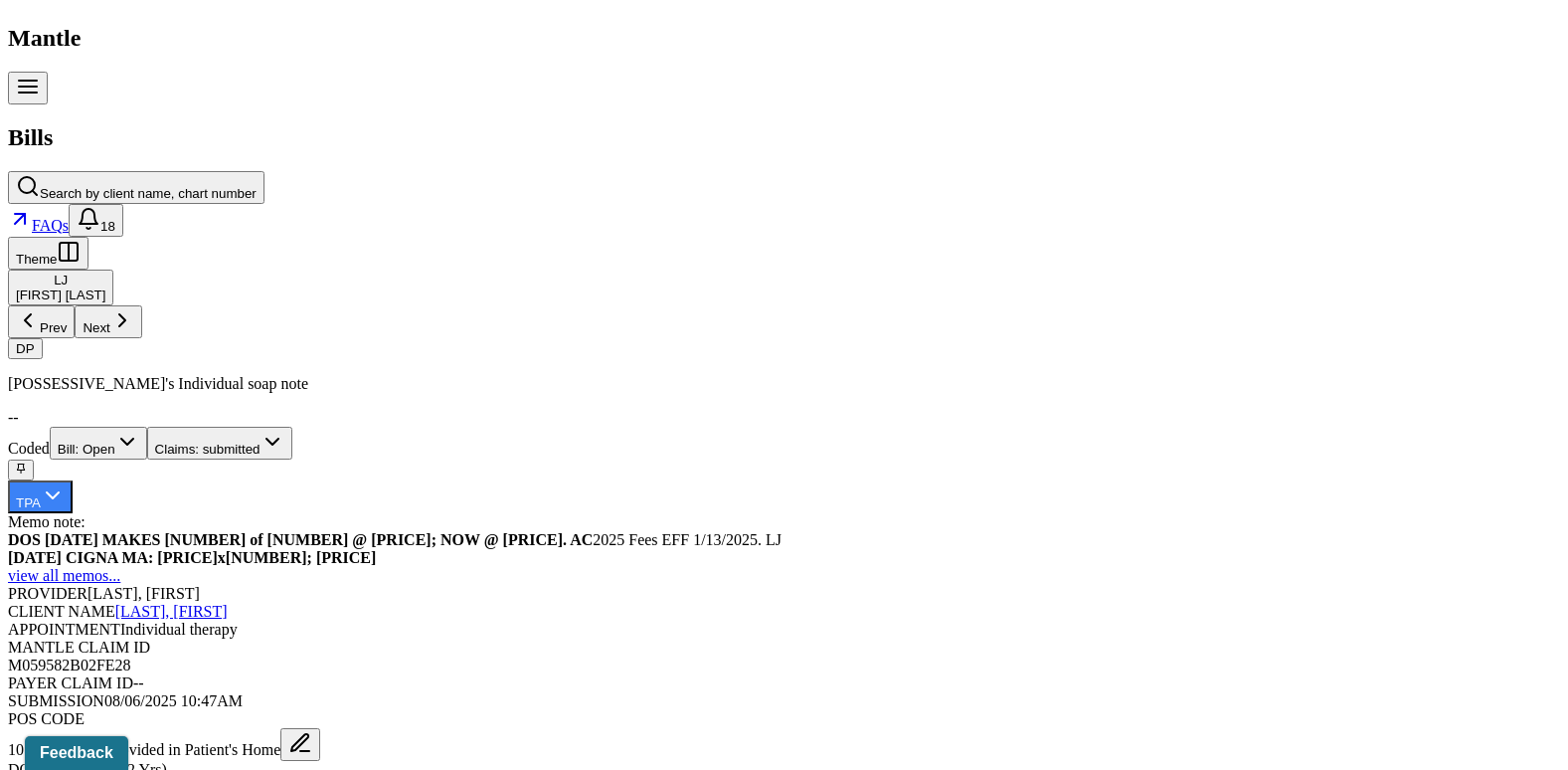 click on "Check unmatched payments" at bounding box center (282, 1667) 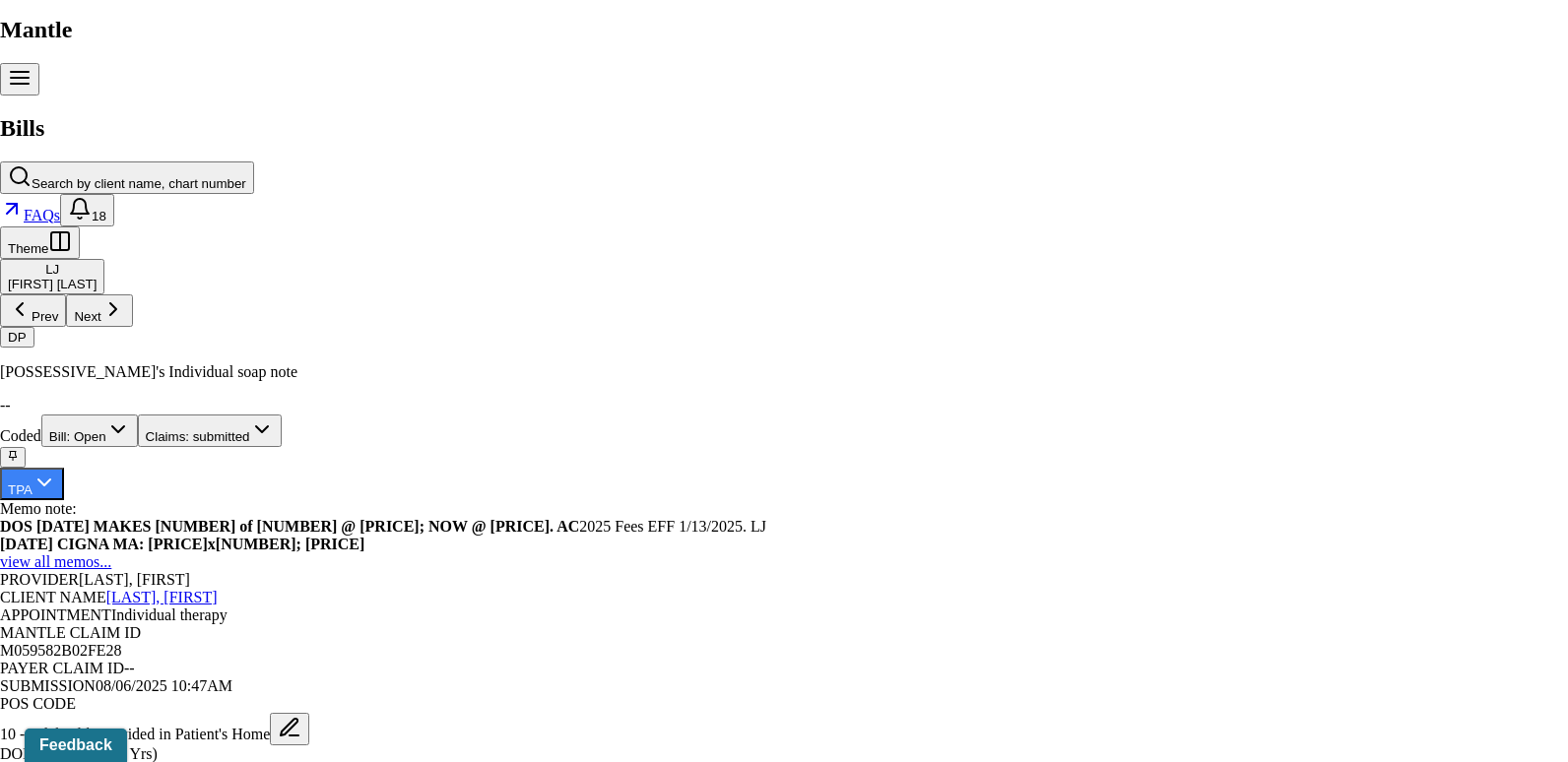 click 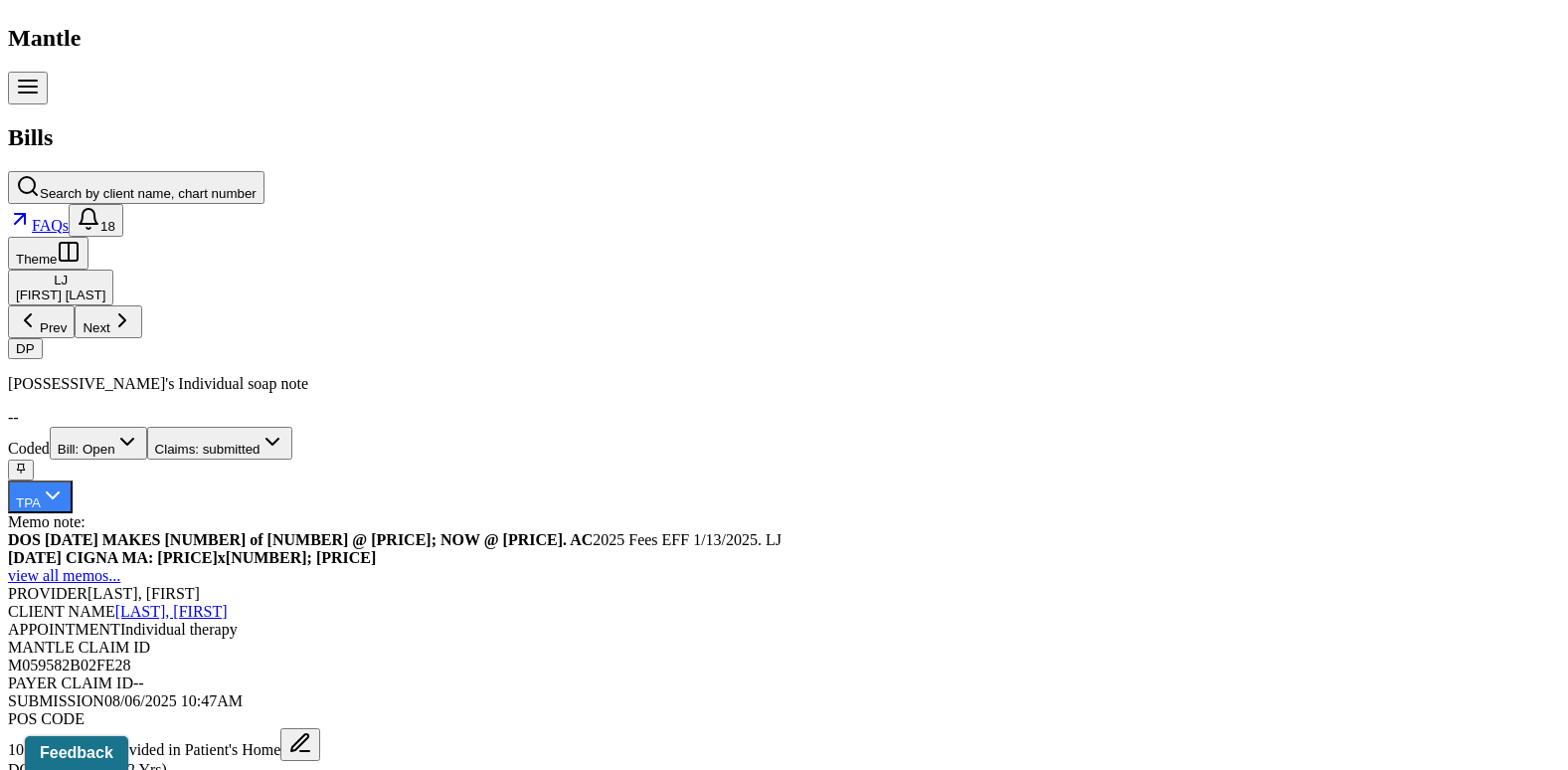 click on "Charge Client" at bounding box center [424, 1667] 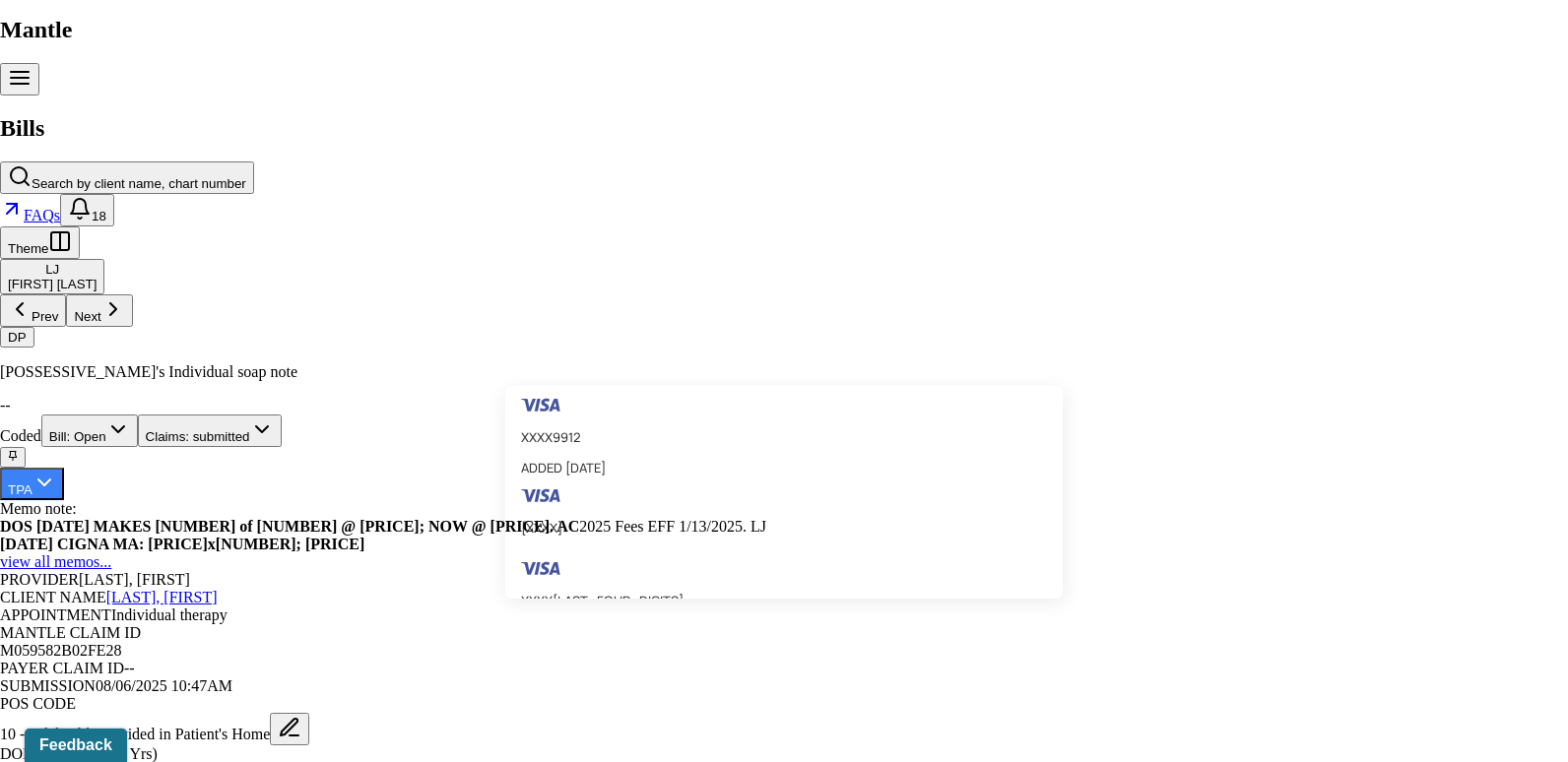 click on "XXXX[LAST_DIGITS] ADDED 5/9/25" at bounding box center [776, 3701] 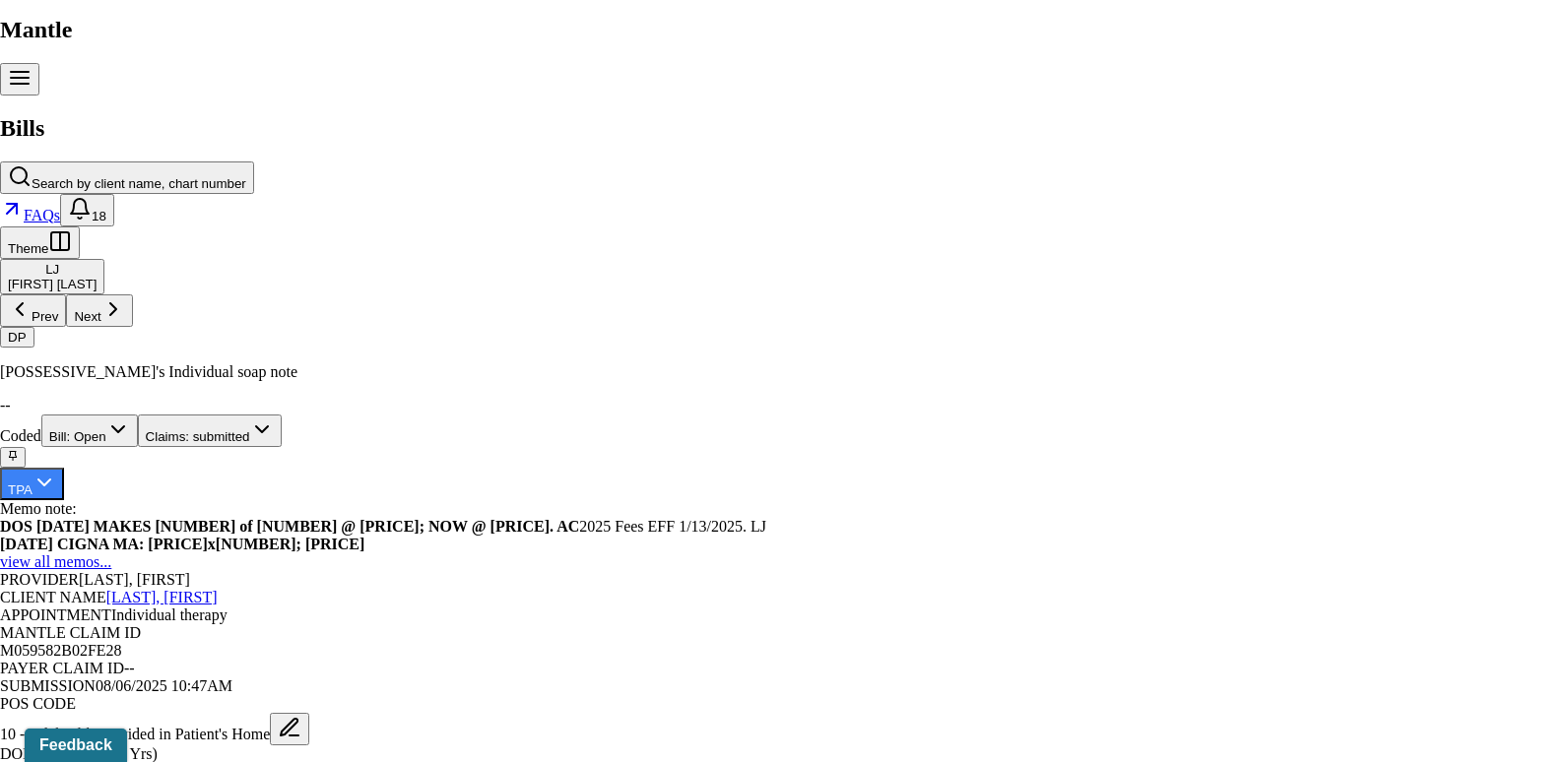 click on "Charge client" at bounding box center [103, 3810] 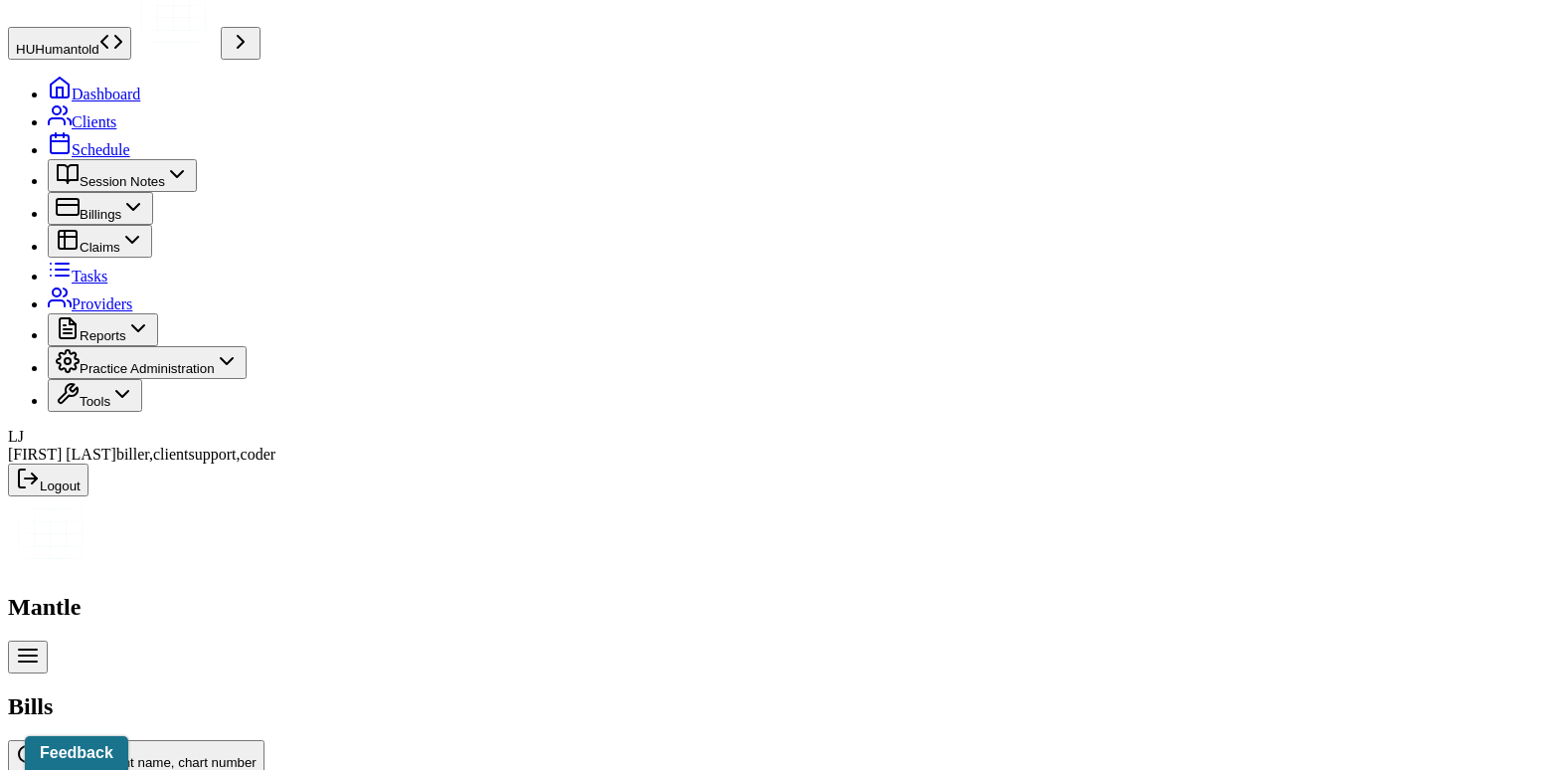 scroll, scrollTop: 0, scrollLeft: 0, axis: both 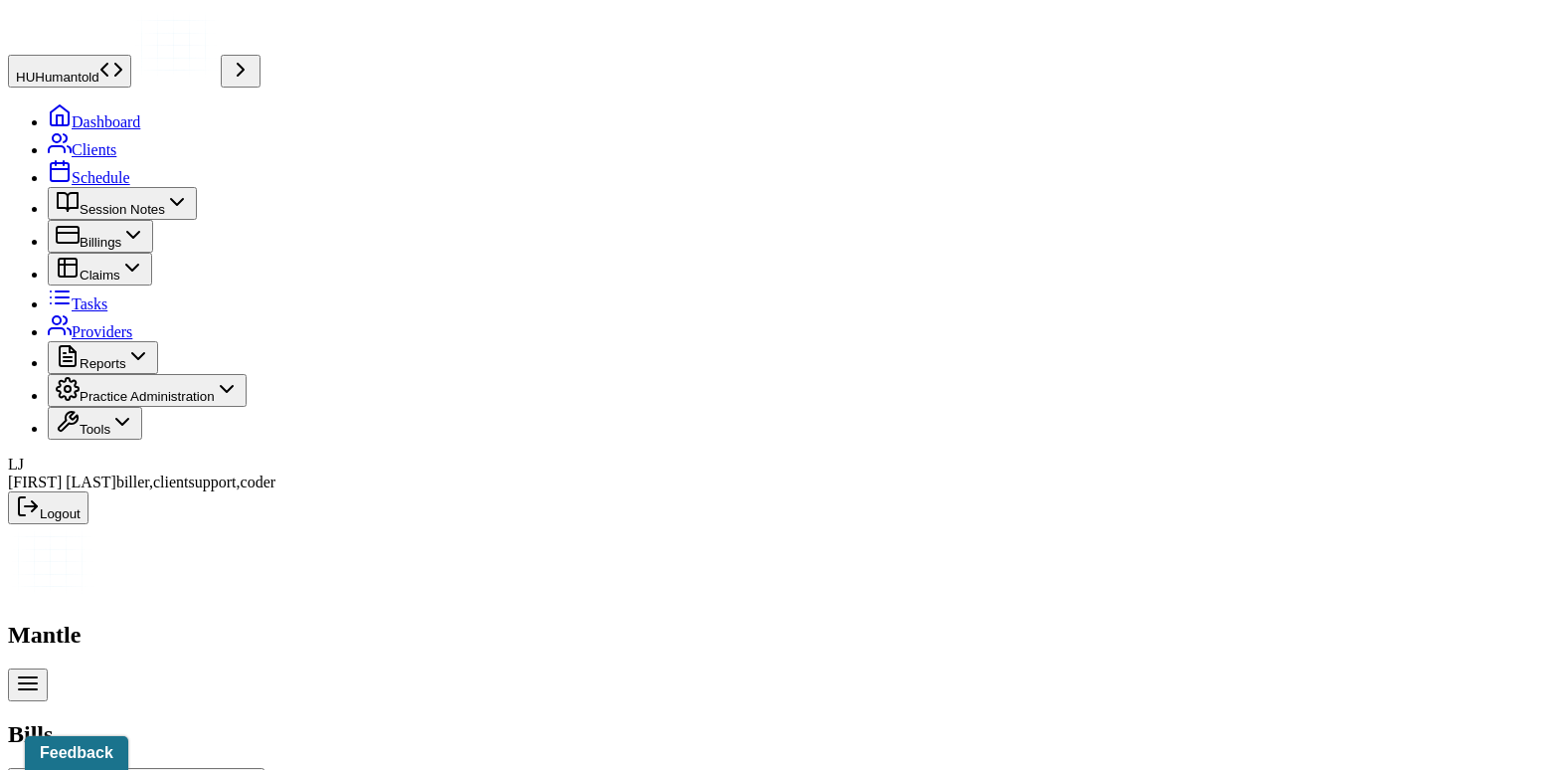 click on "Bill: Open" at bounding box center [98, 1040] 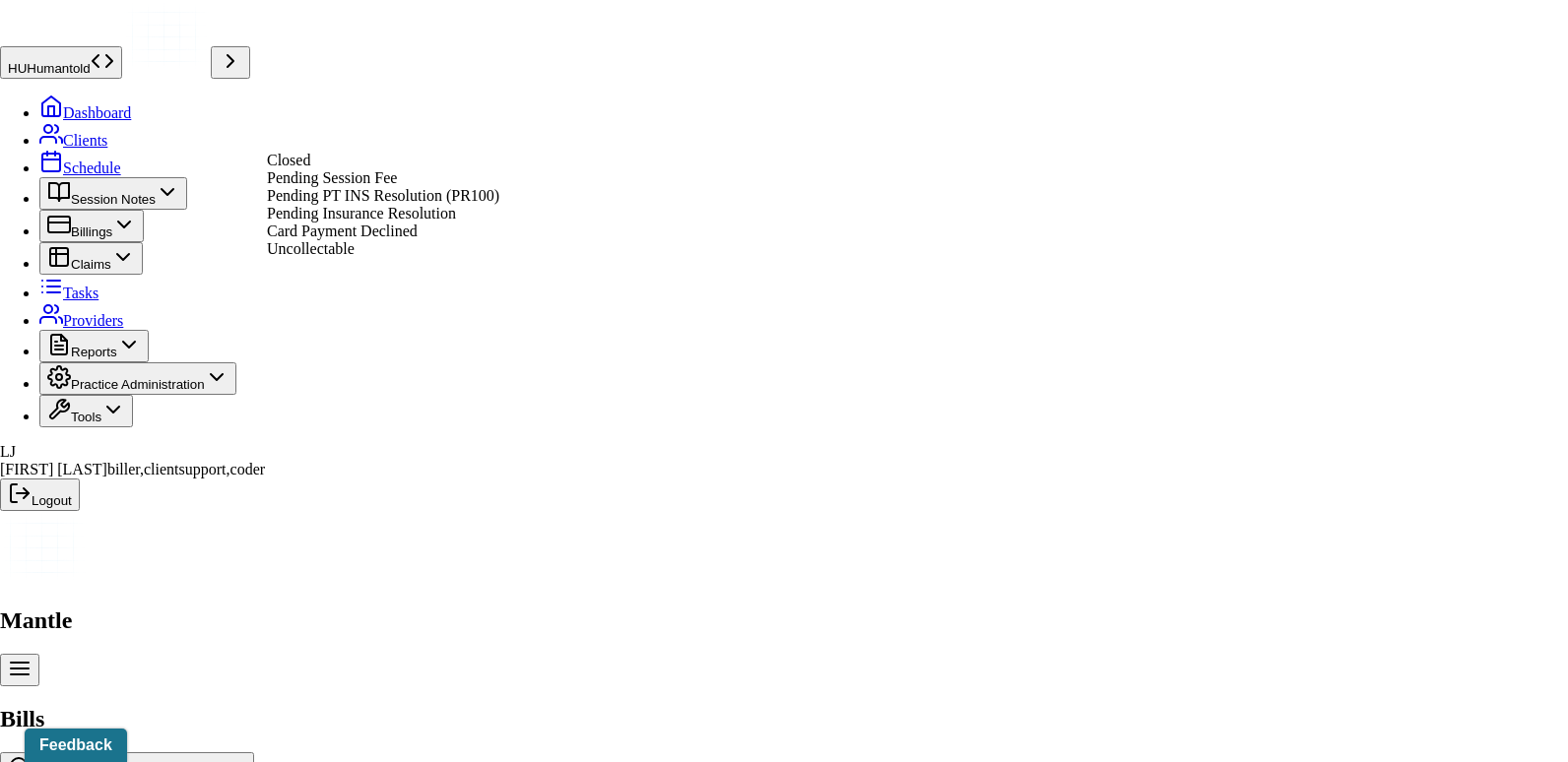 click on "Pending Insurance Resolution" at bounding box center [361, 213] 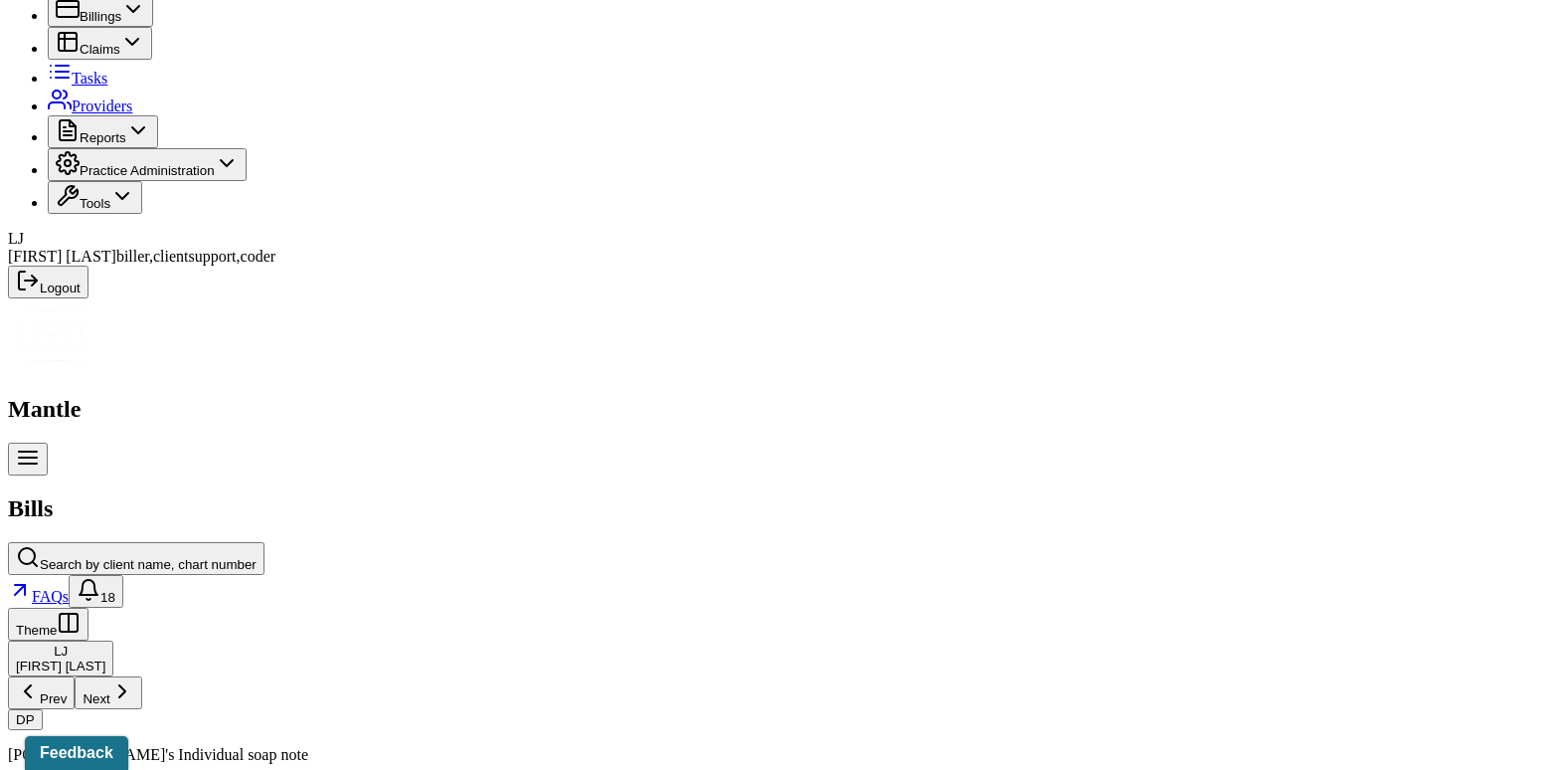 scroll, scrollTop: 0, scrollLeft: 0, axis: both 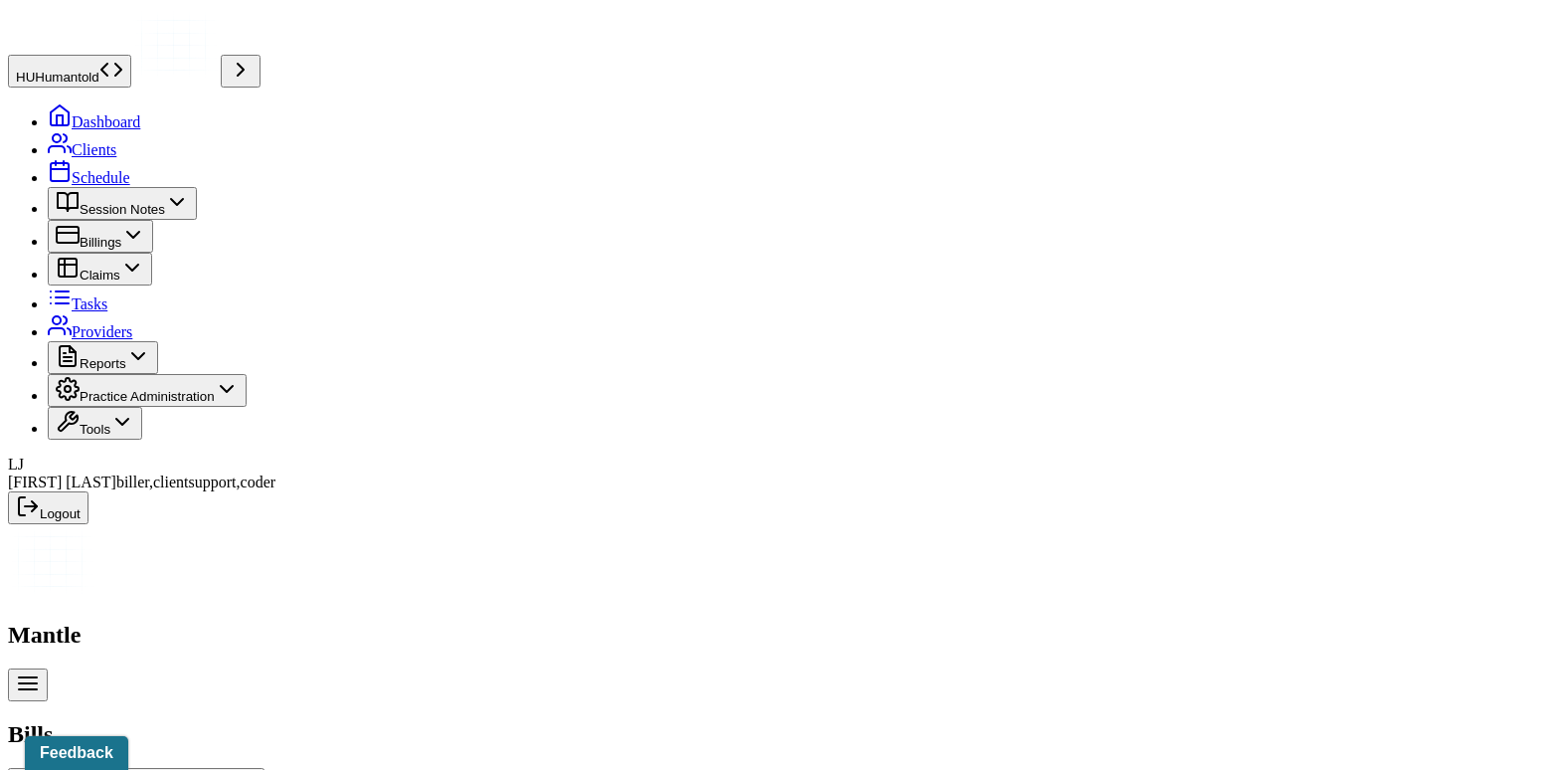 click on "Search by client name, chart number" at bounding box center [148, 790] 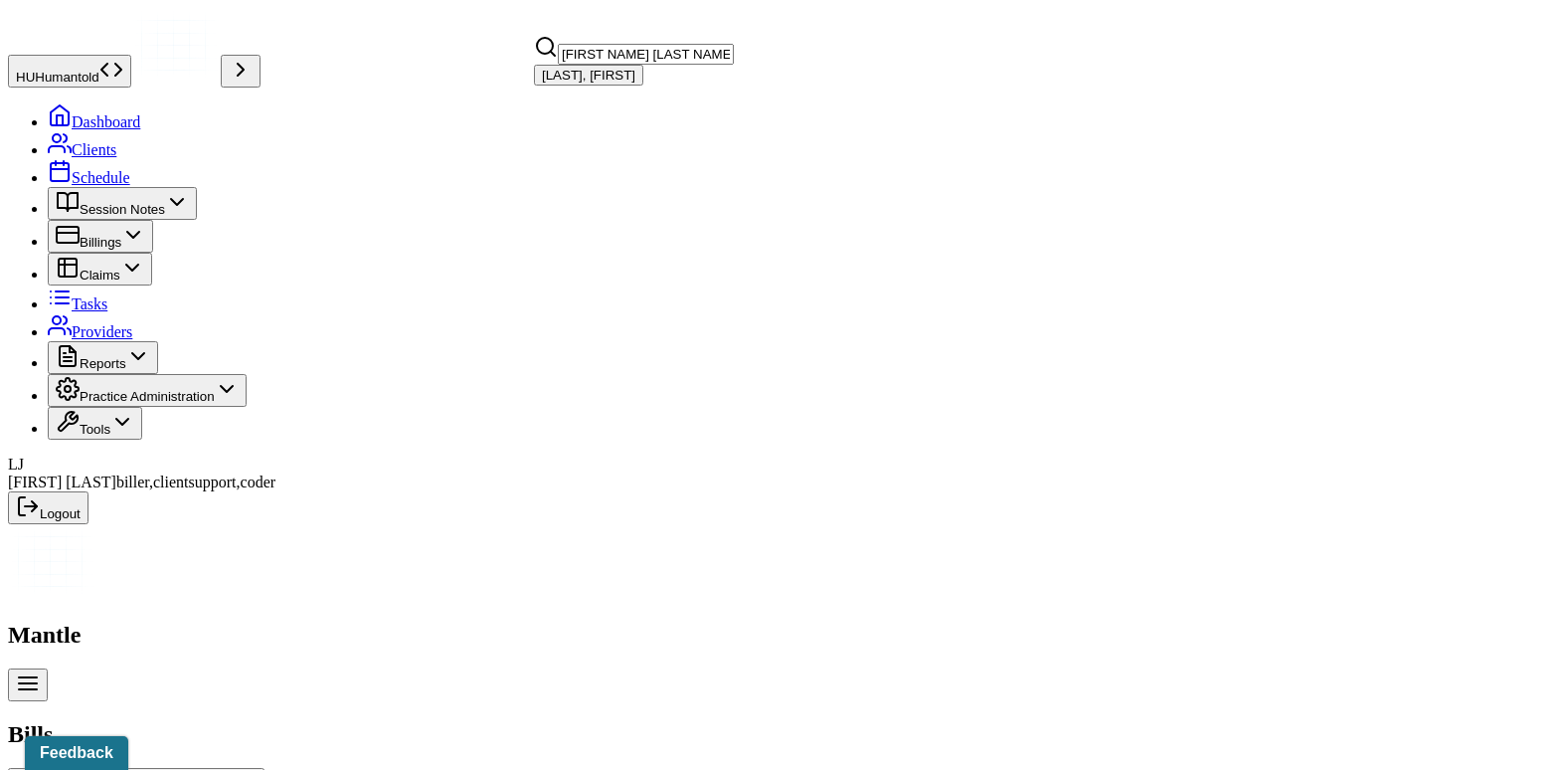 type on "[FIRST NAME] [LAST NAME]" 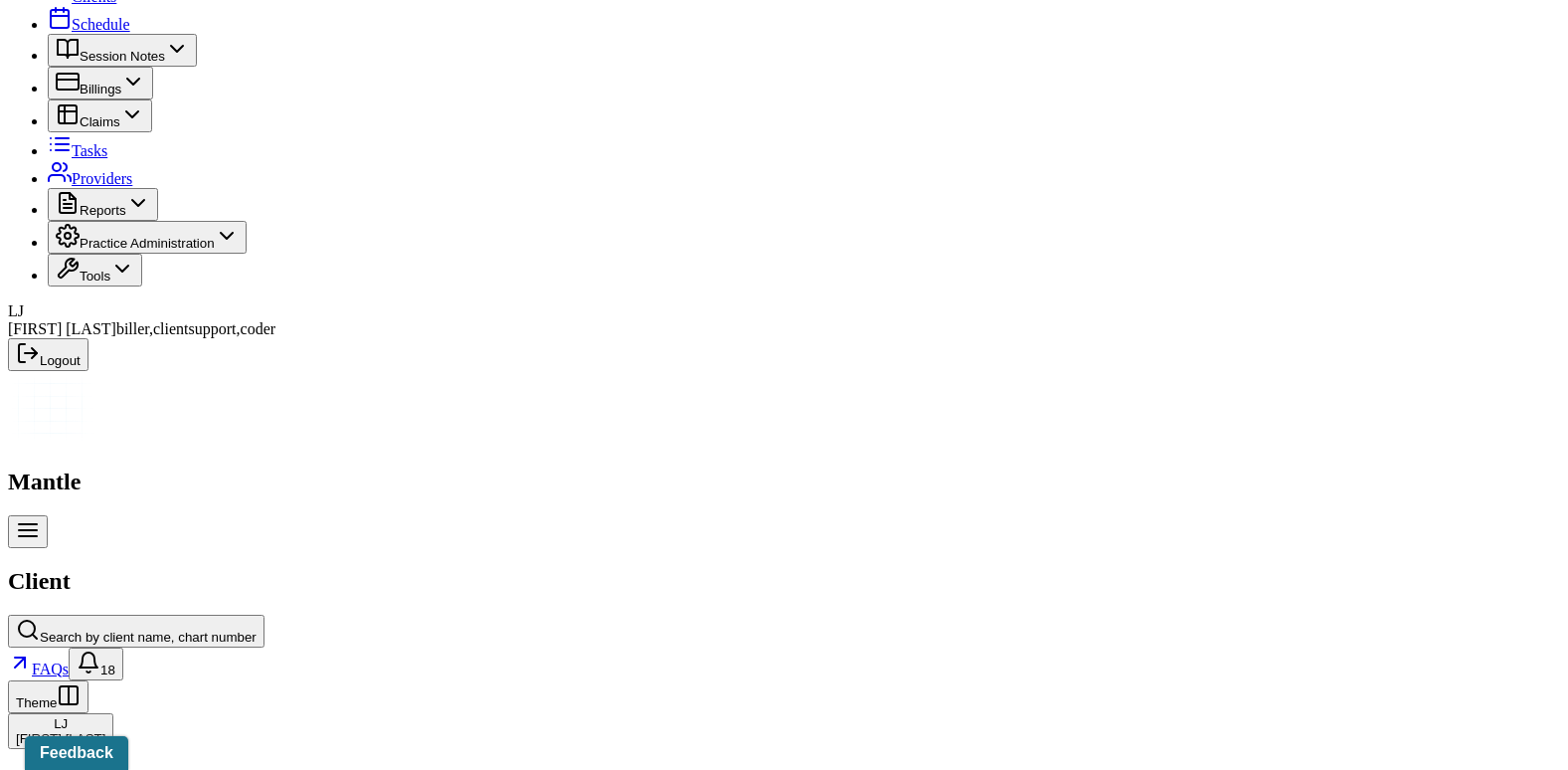 scroll, scrollTop: 199, scrollLeft: 0, axis: vertical 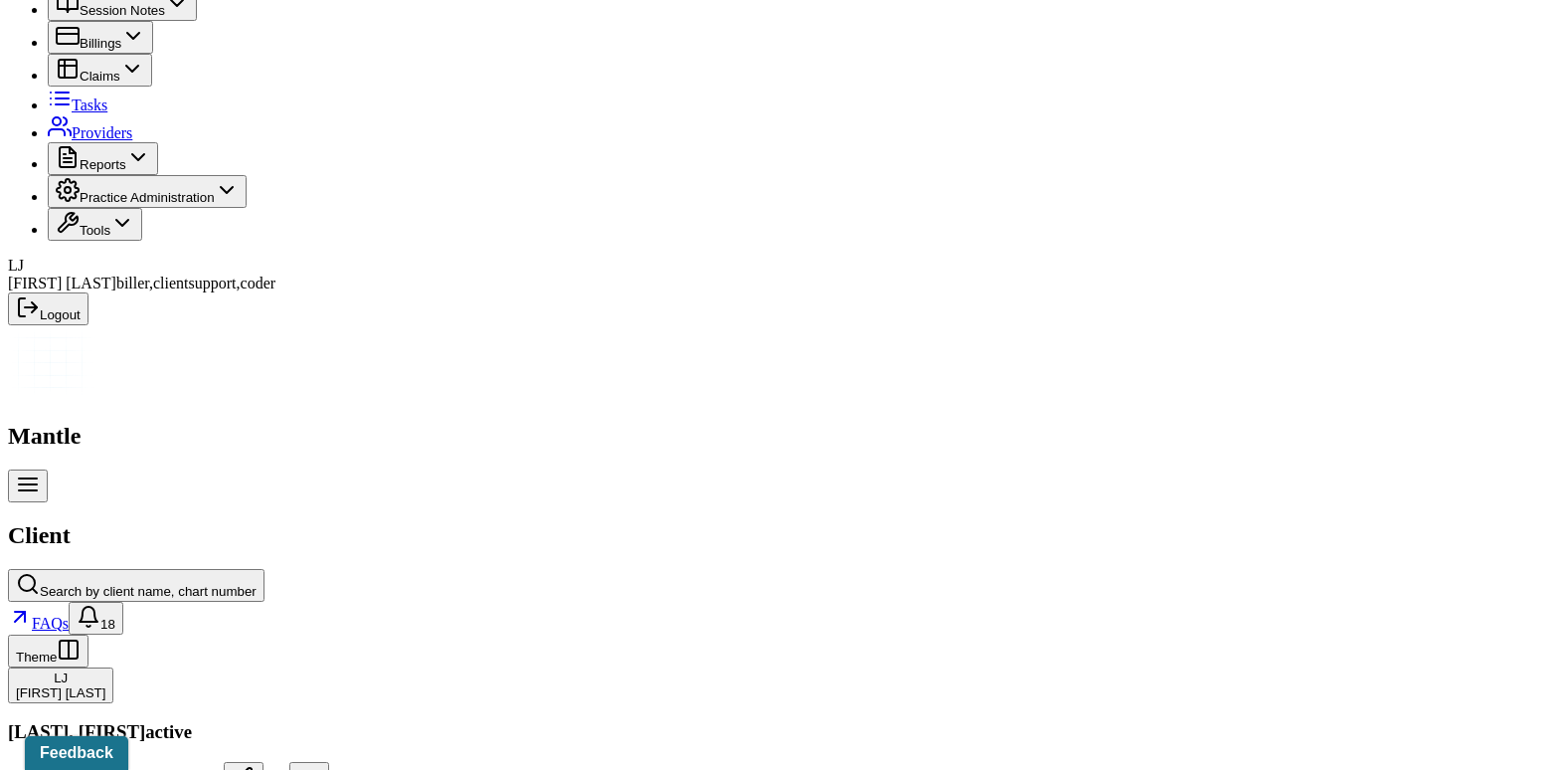 click on "Claims" at bounding box center [405, 2293] 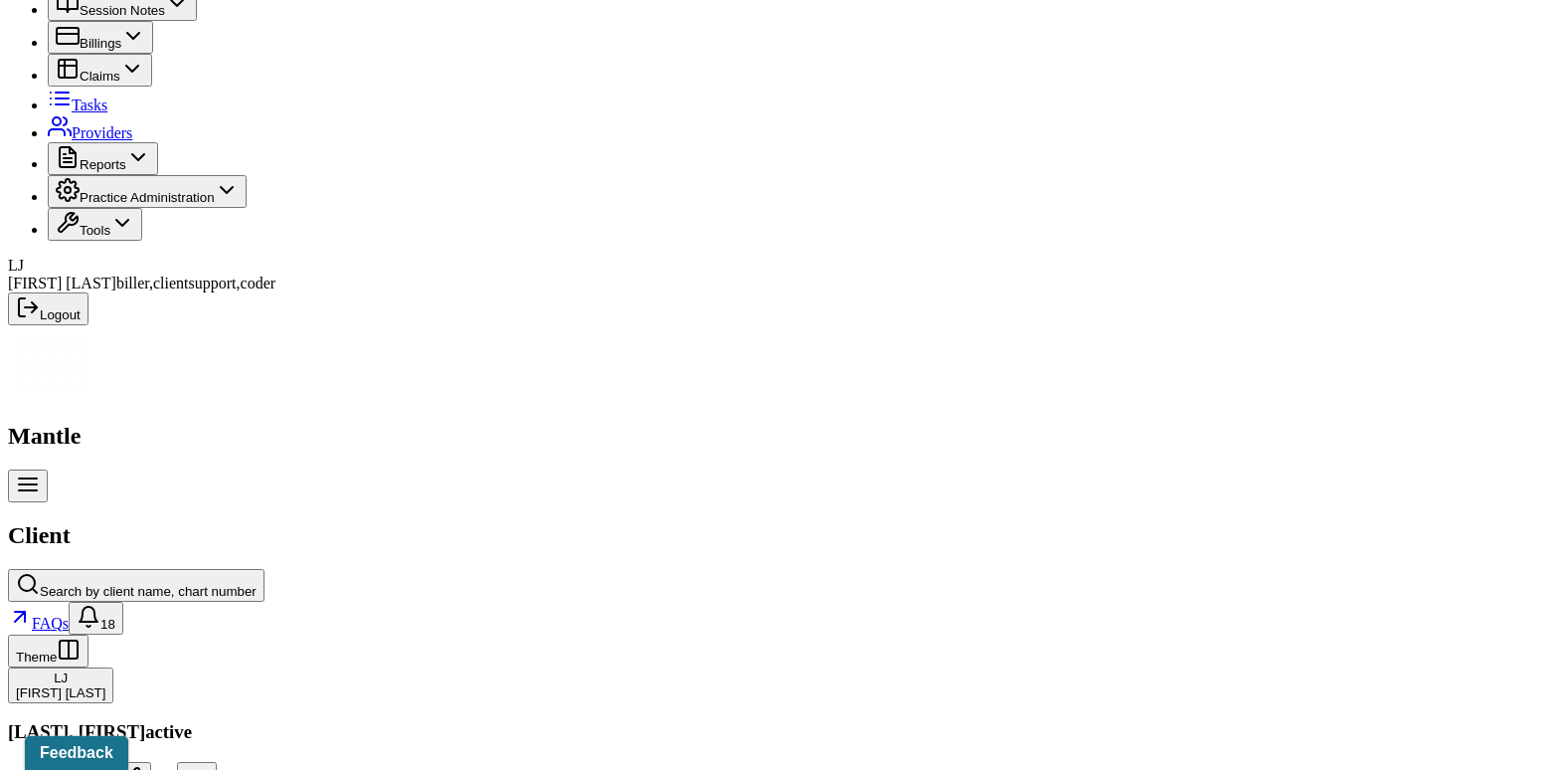 click on "Insurance/Fees" at bounding box center (323, 2293) 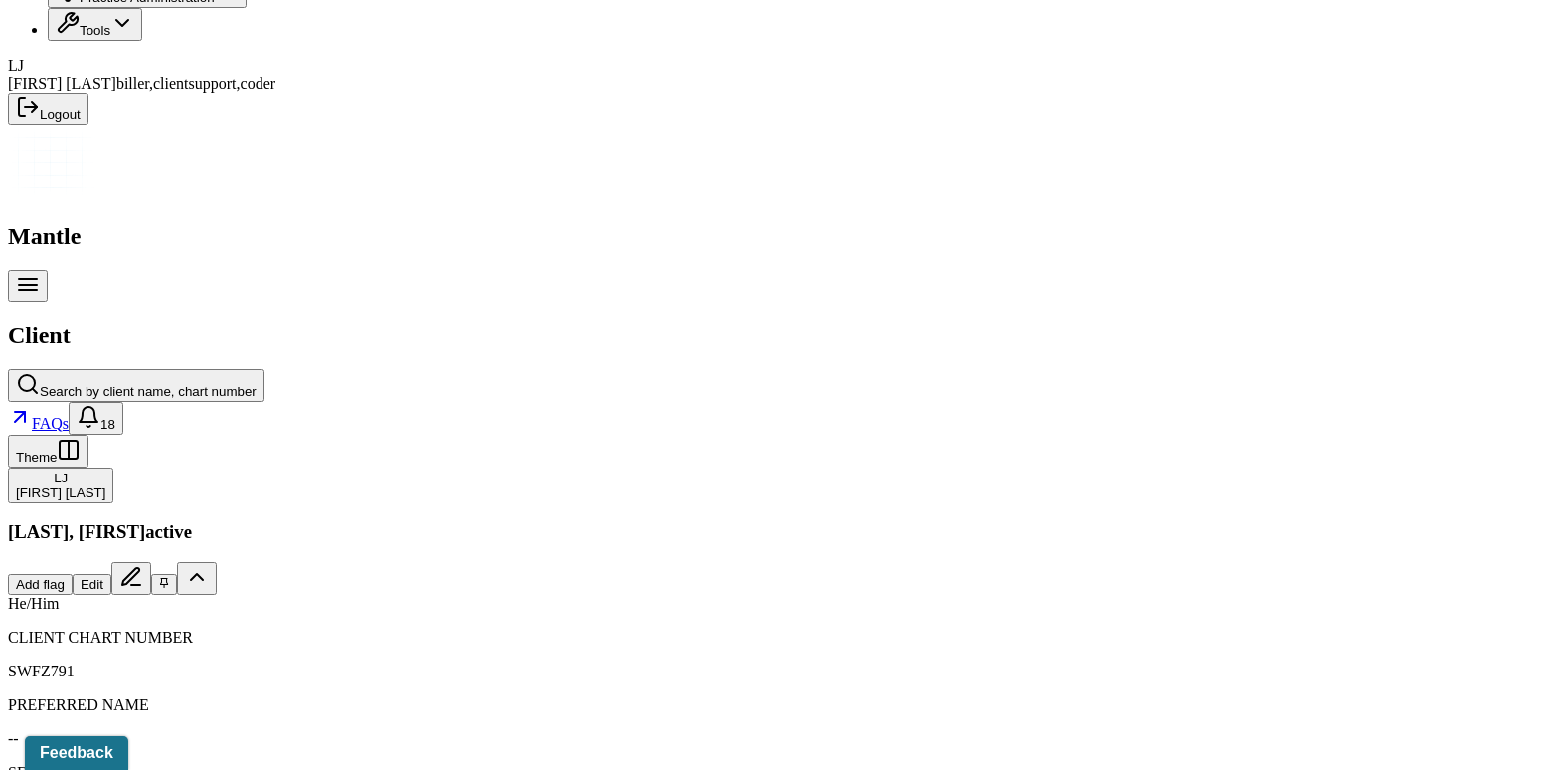 scroll, scrollTop: 398, scrollLeft: 0, axis: vertical 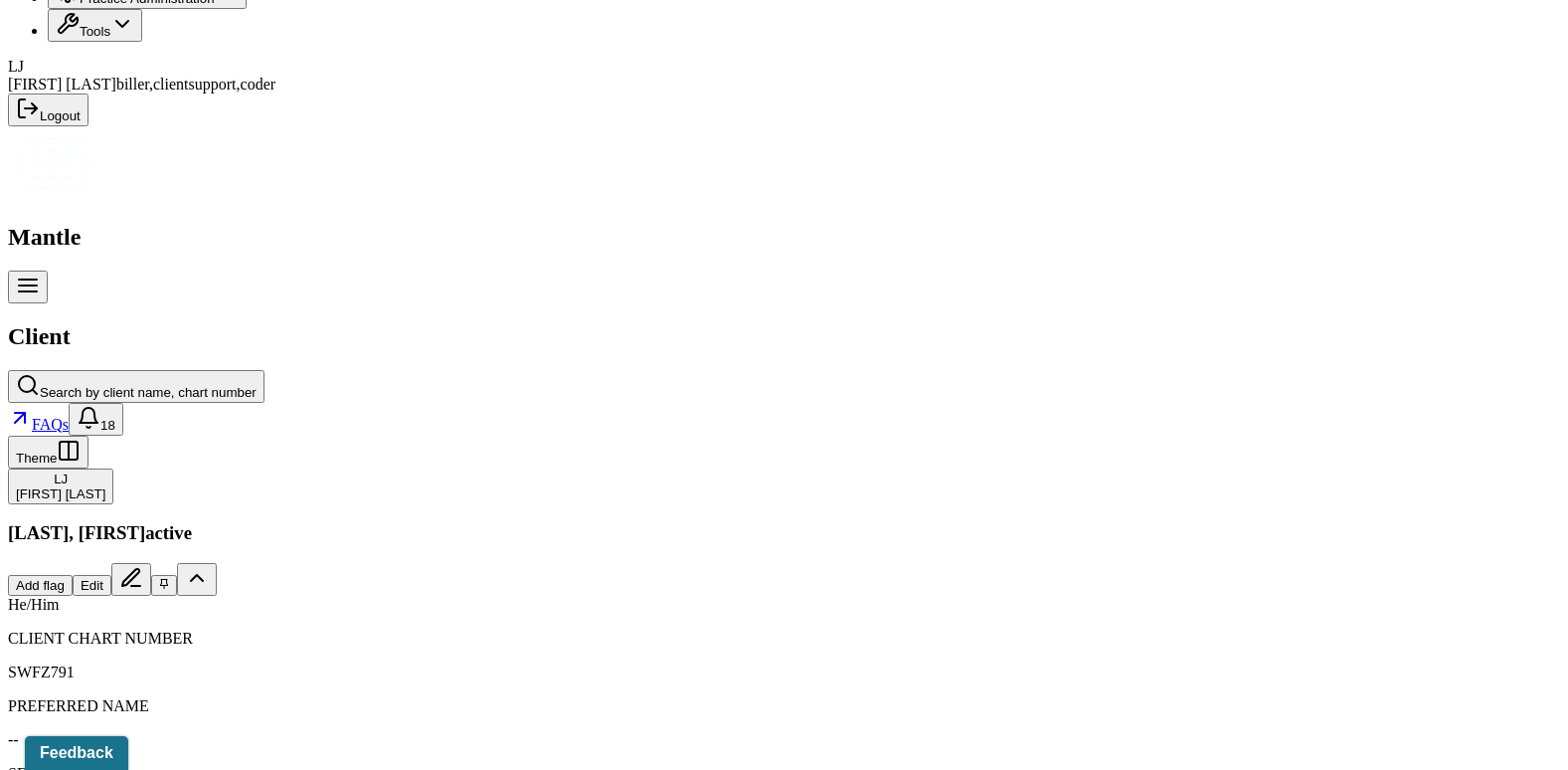 click on "Claims" at bounding box center [405, 2094] 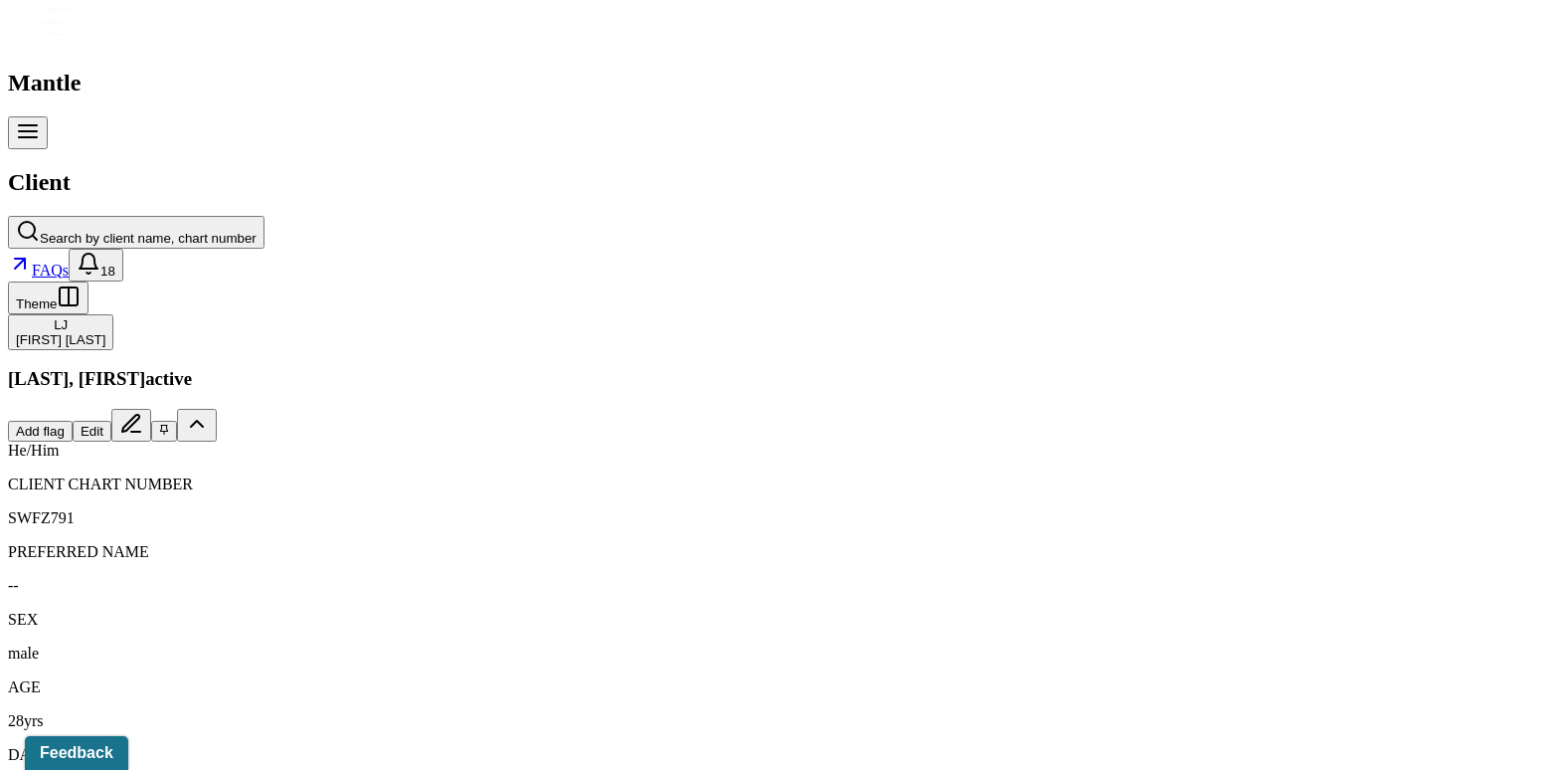 scroll, scrollTop: 597, scrollLeft: 0, axis: vertical 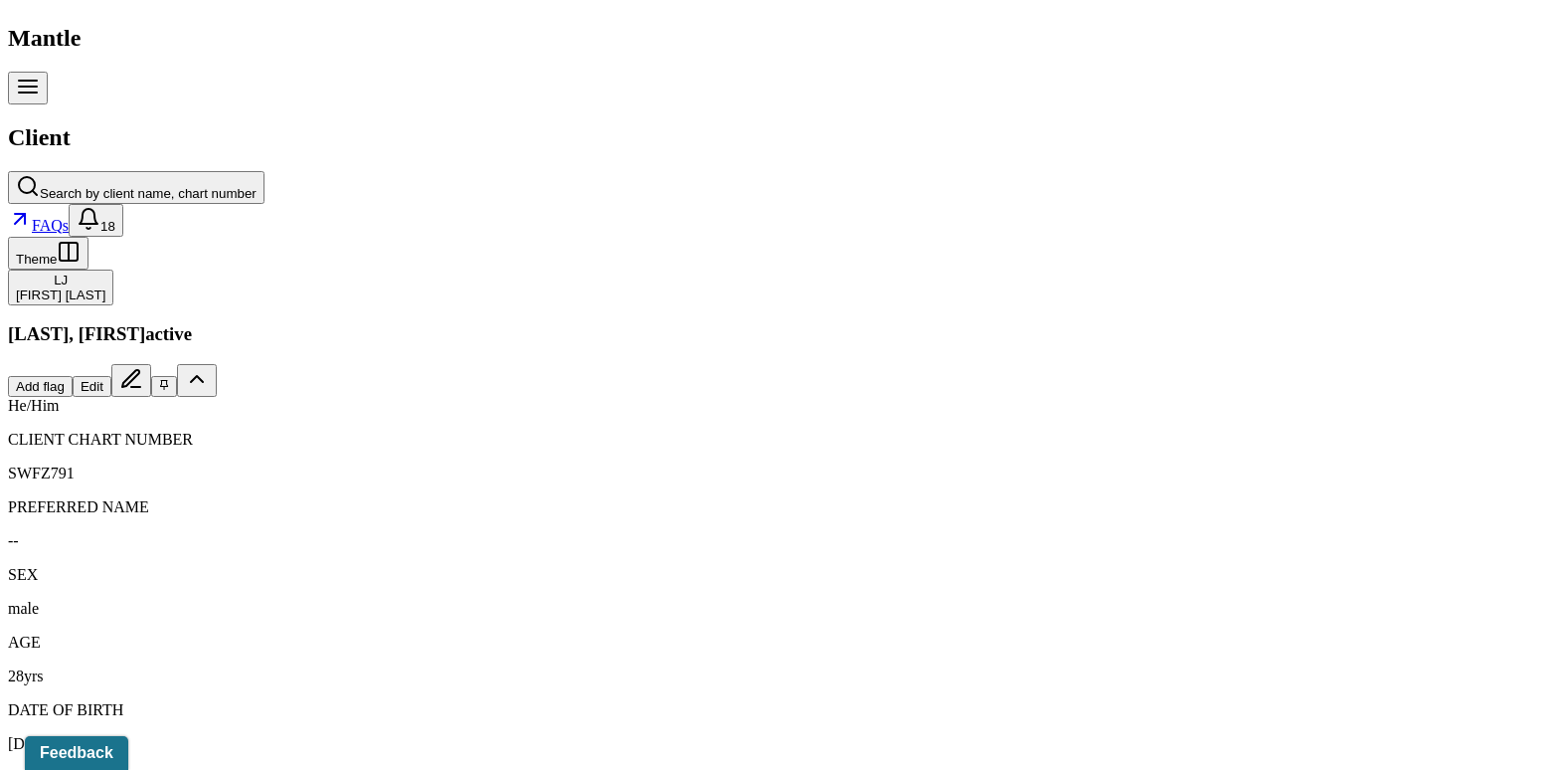 click at bounding box center (21, 2258) 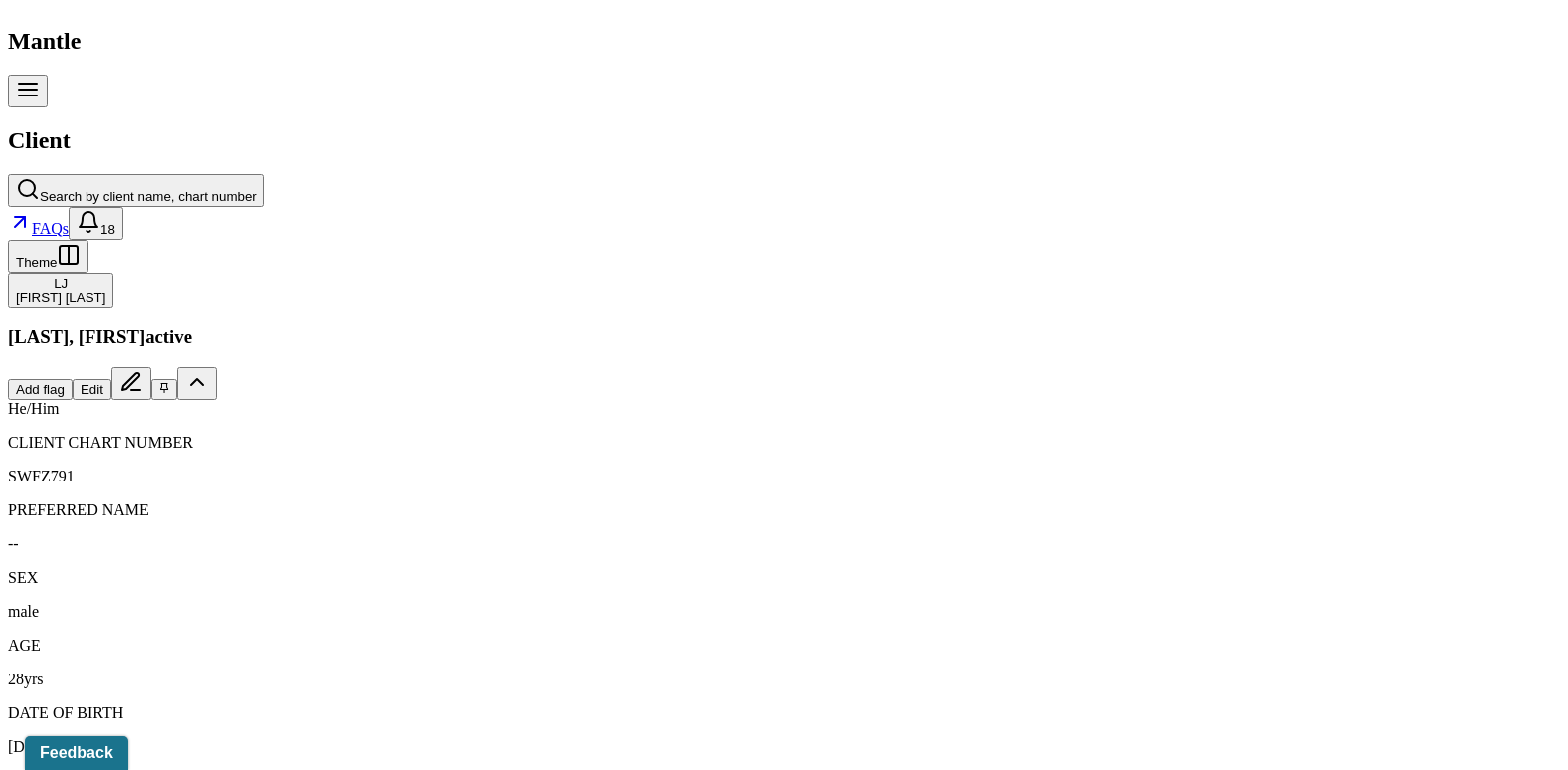 scroll, scrollTop: 597, scrollLeft: 0, axis: vertical 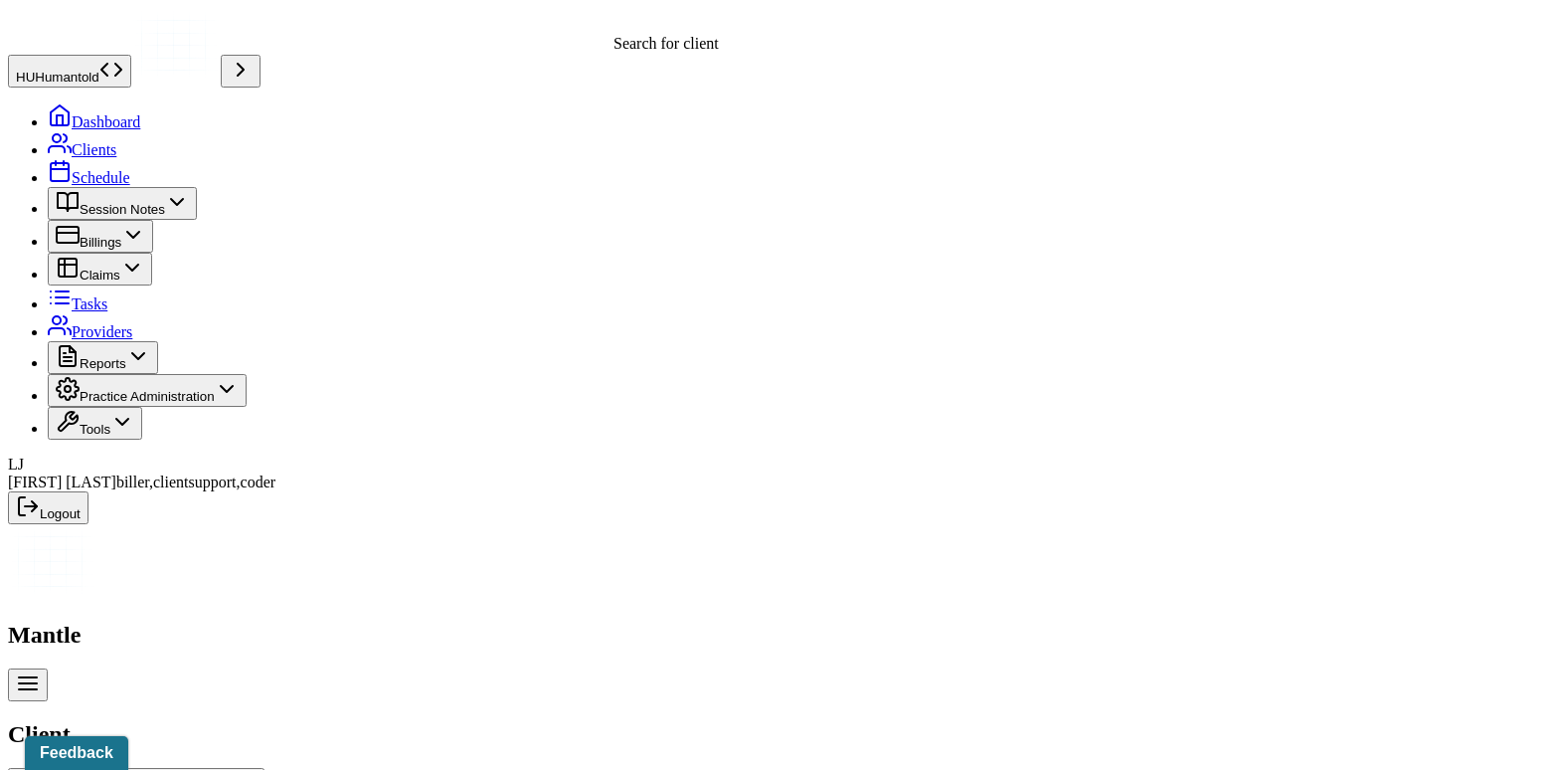 click on "Search by client name, chart number" at bounding box center [148, 790] 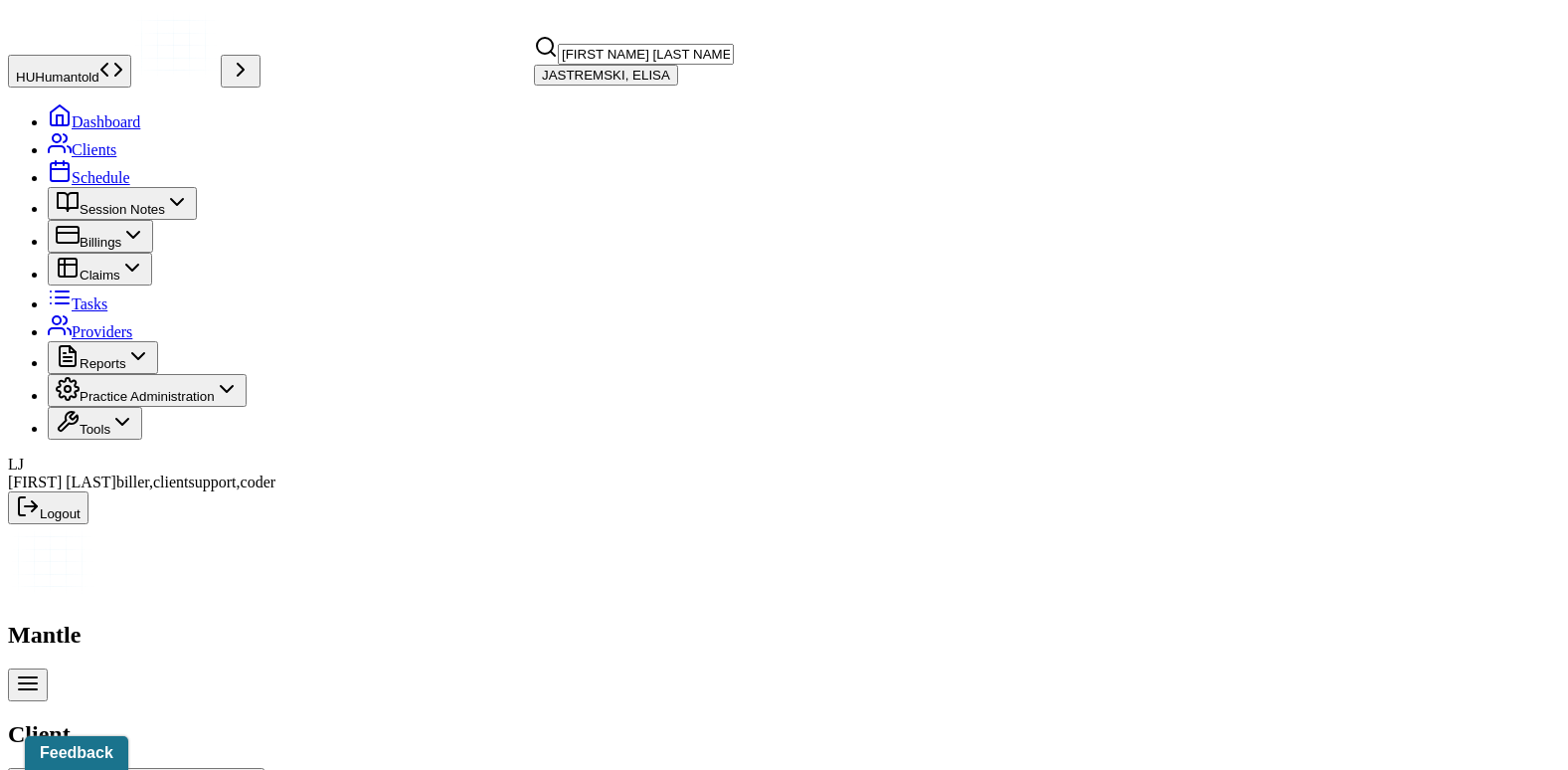 type on "[FIRST NAME] [LAST NAME]" 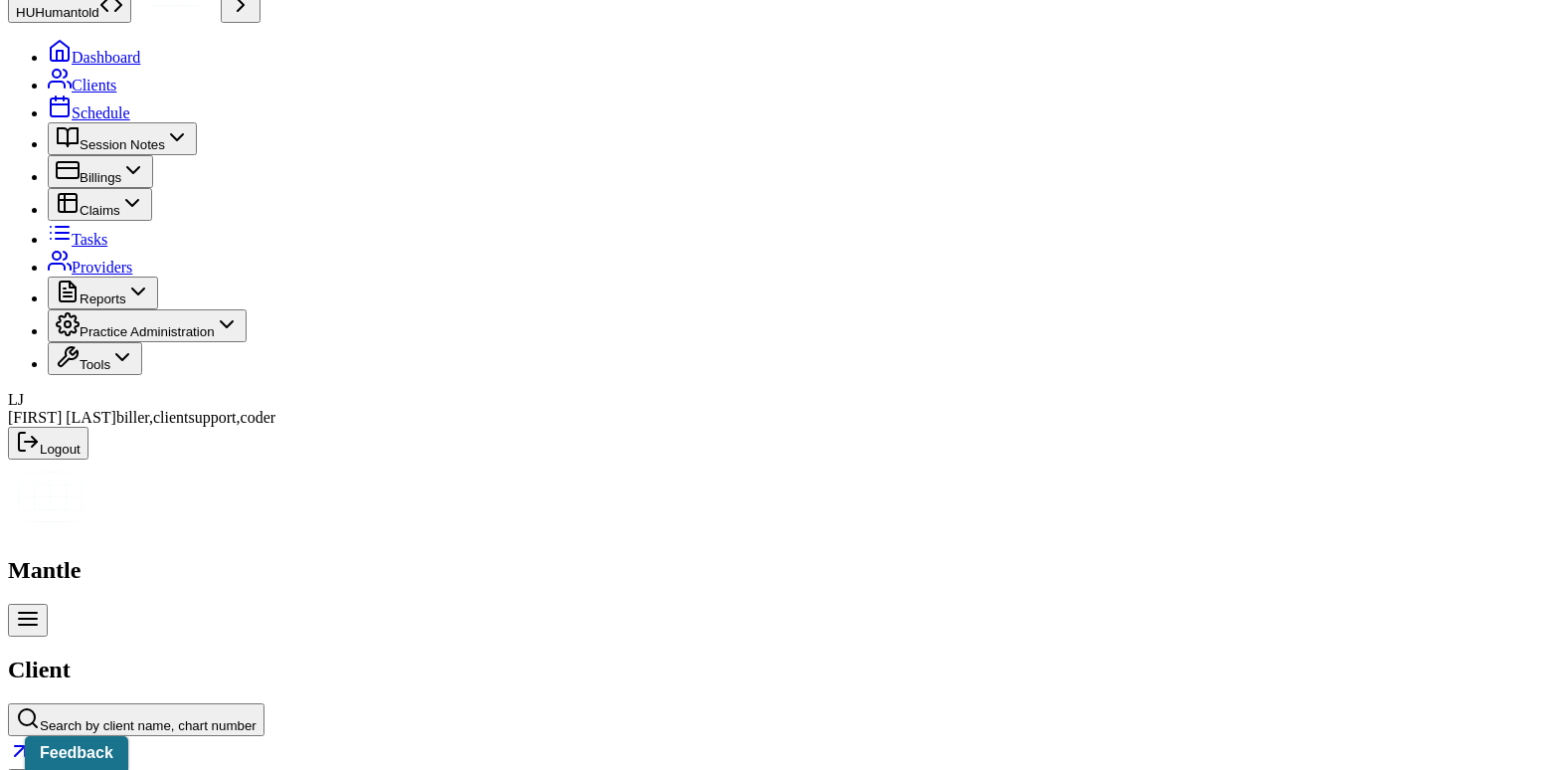 scroll, scrollTop: 99, scrollLeft: 0, axis: vertical 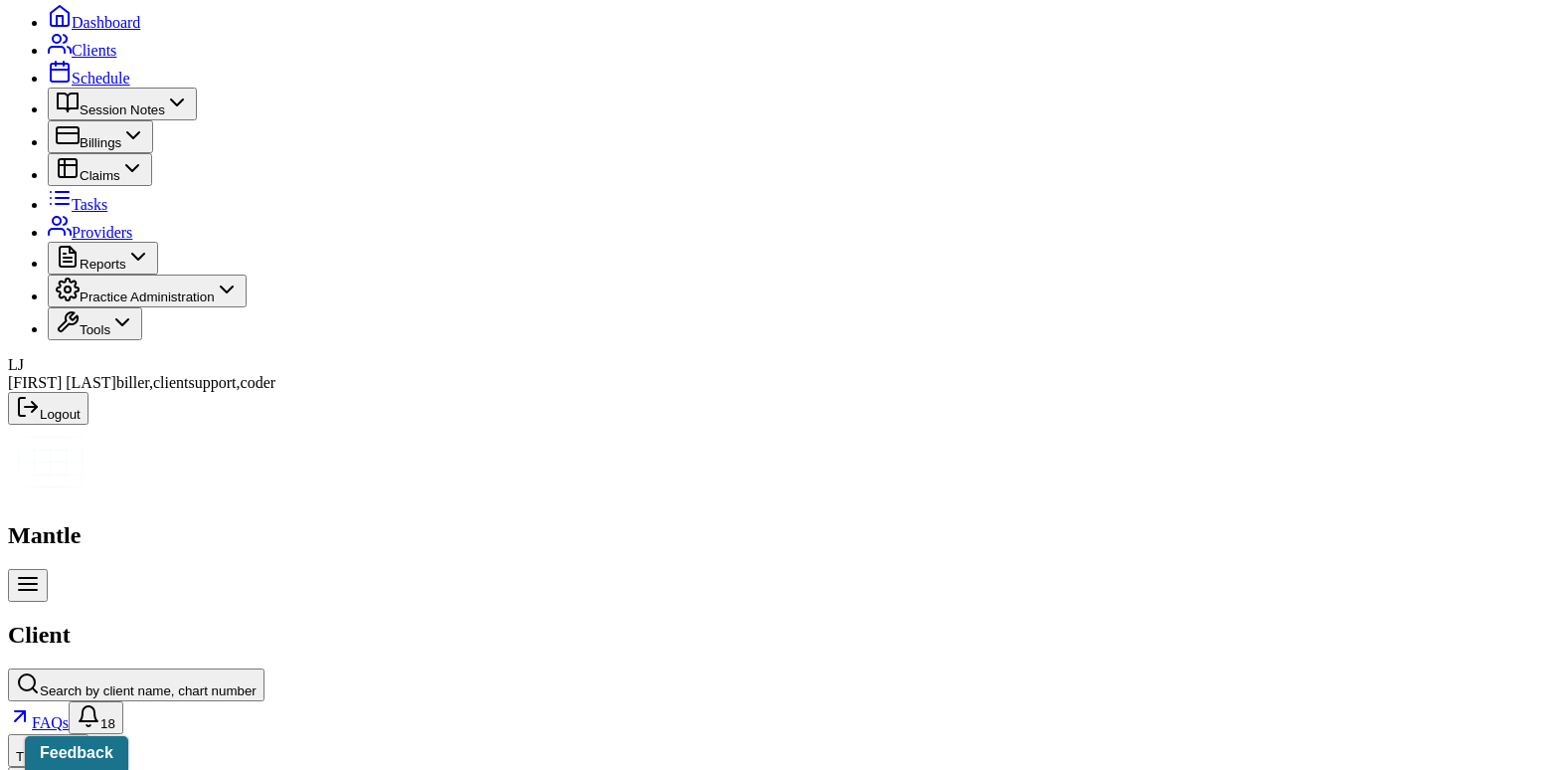 click on "Memo" at bounding box center [34, 2425] 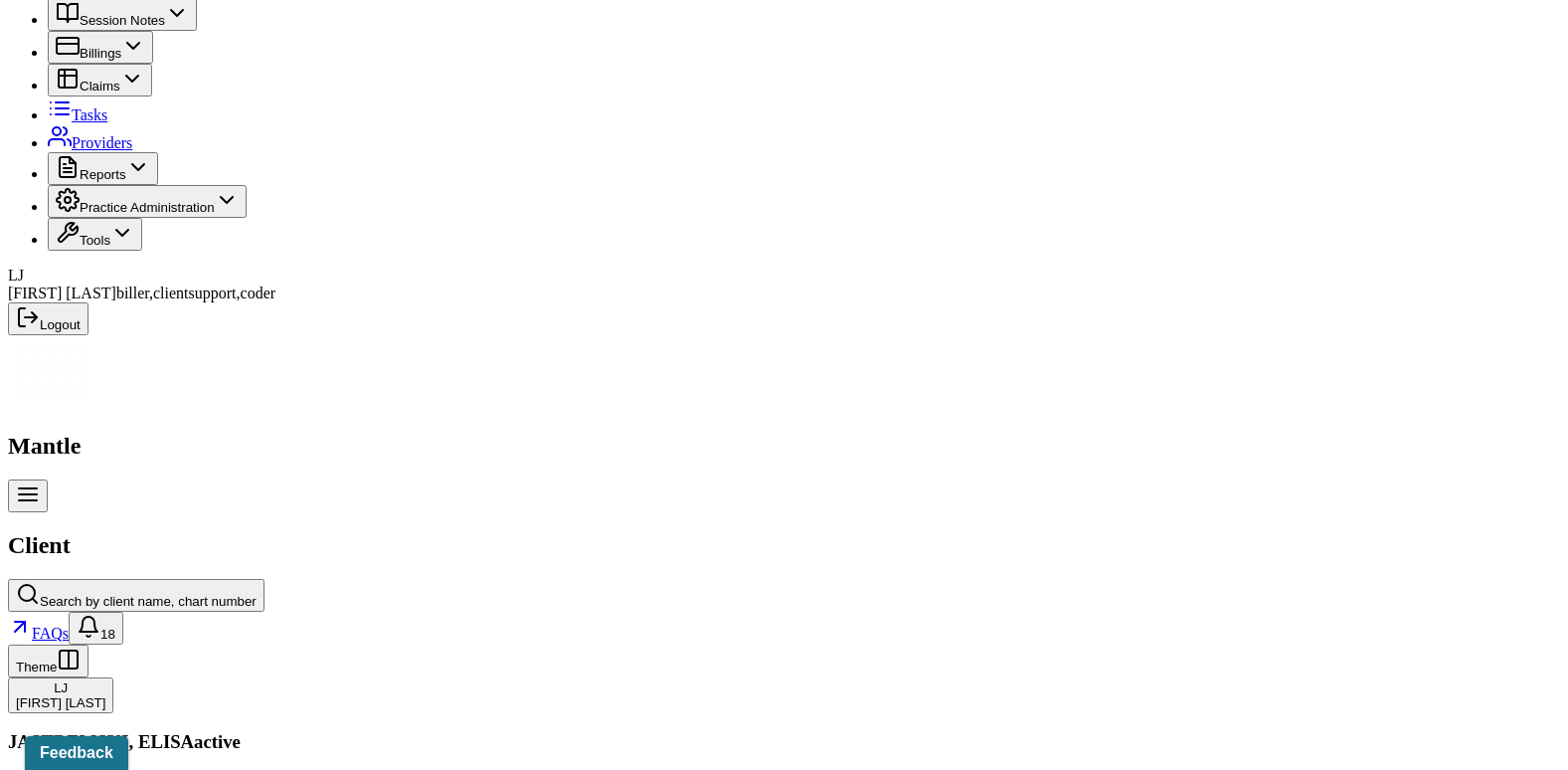 click on "Insurance/Fees" at bounding box center (323, 2336) 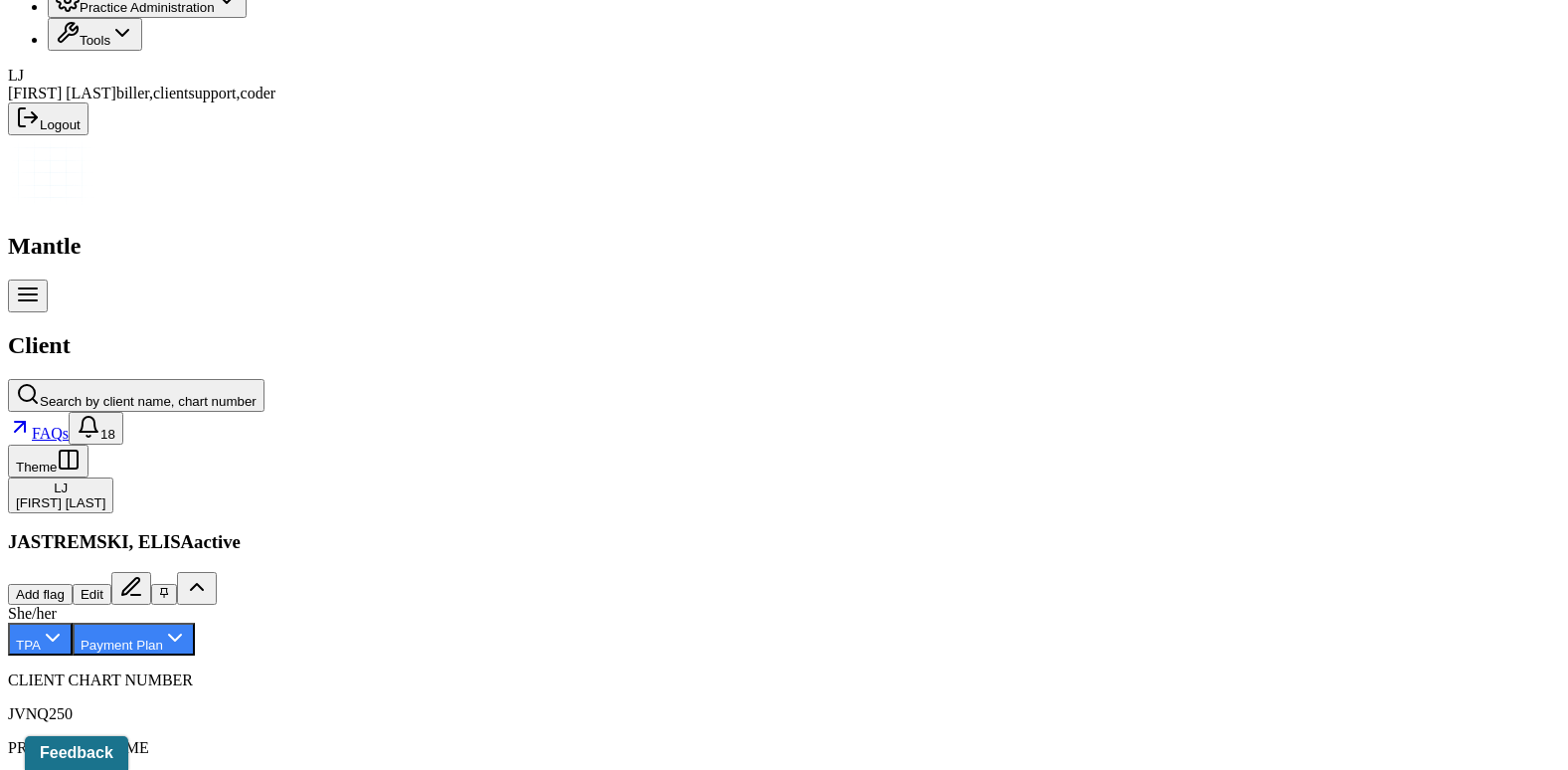 scroll, scrollTop: 388, scrollLeft: 0, axis: vertical 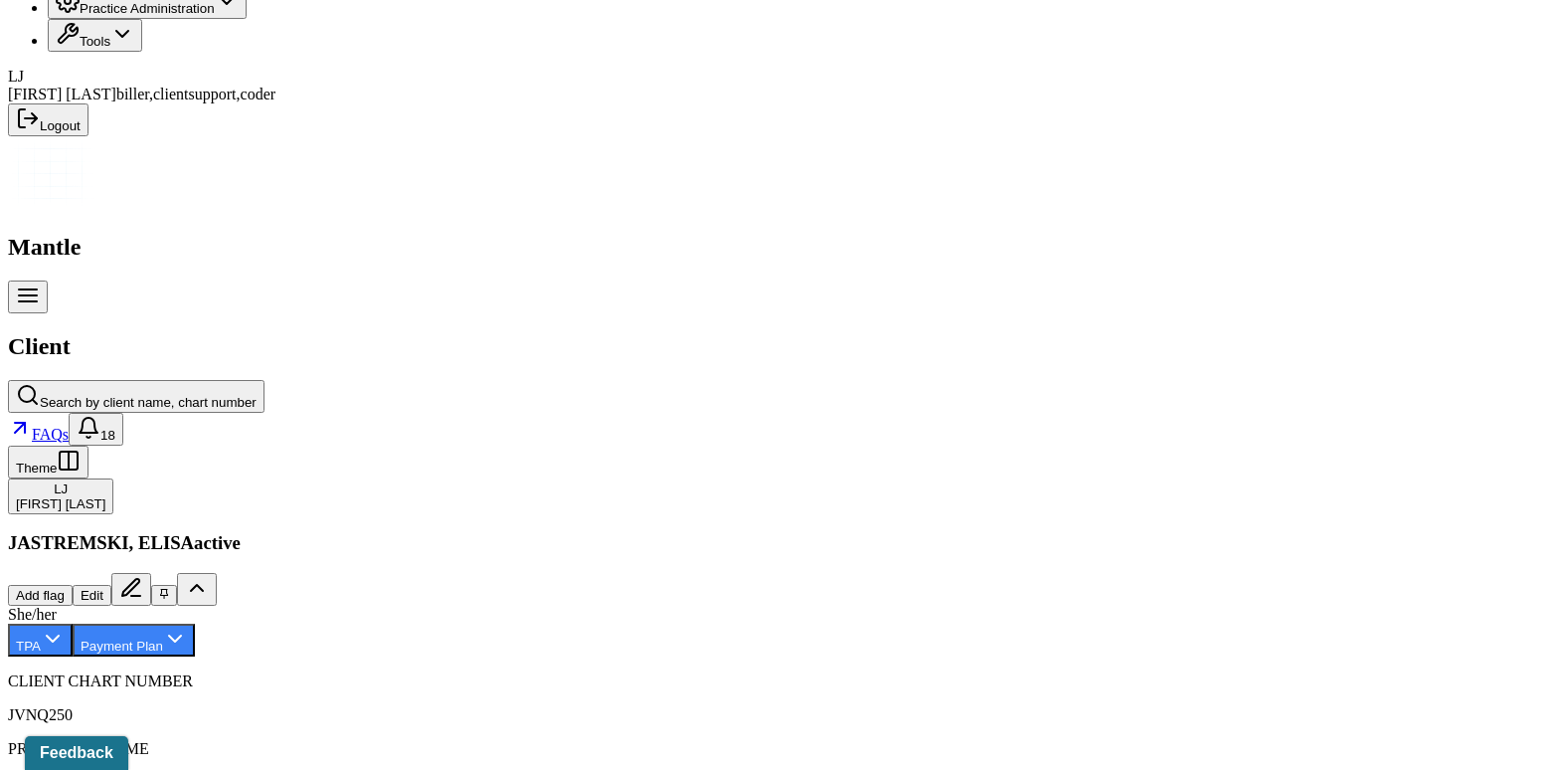 click on "Claims" at bounding box center (405, 2137) 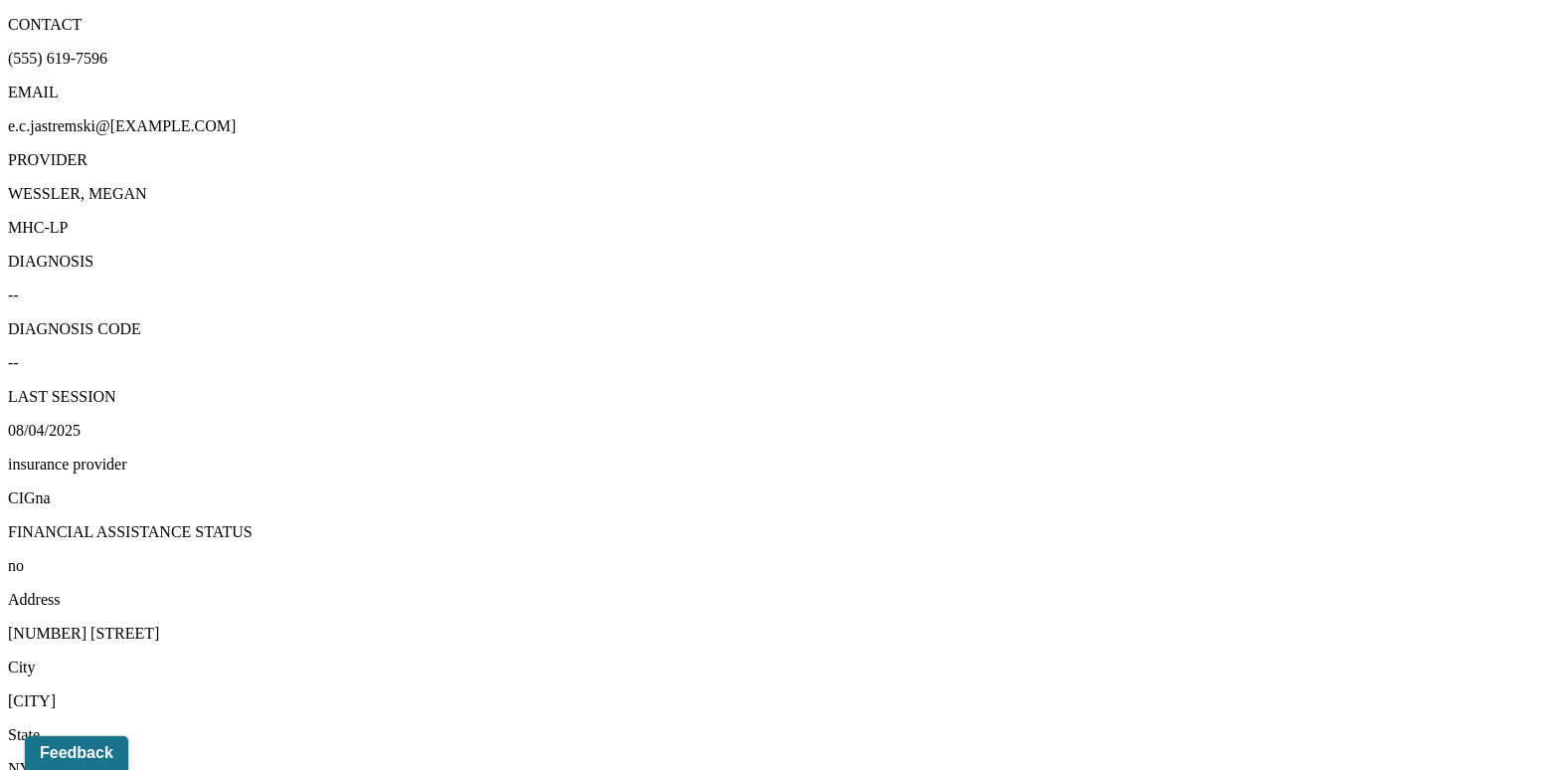scroll, scrollTop: 1482, scrollLeft: 0, axis: vertical 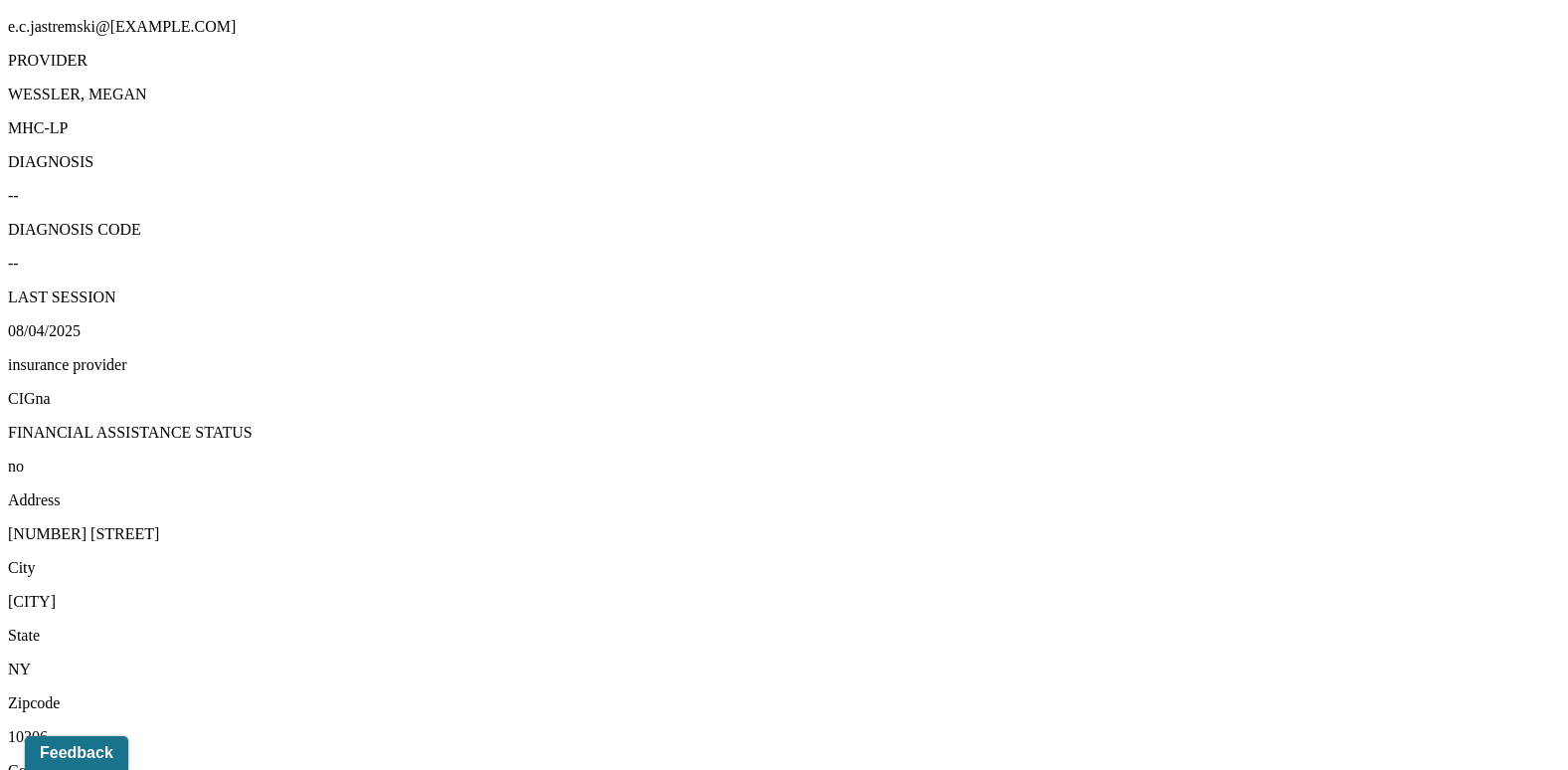 click on "View transaction history" at bounding box center (86, 4276) 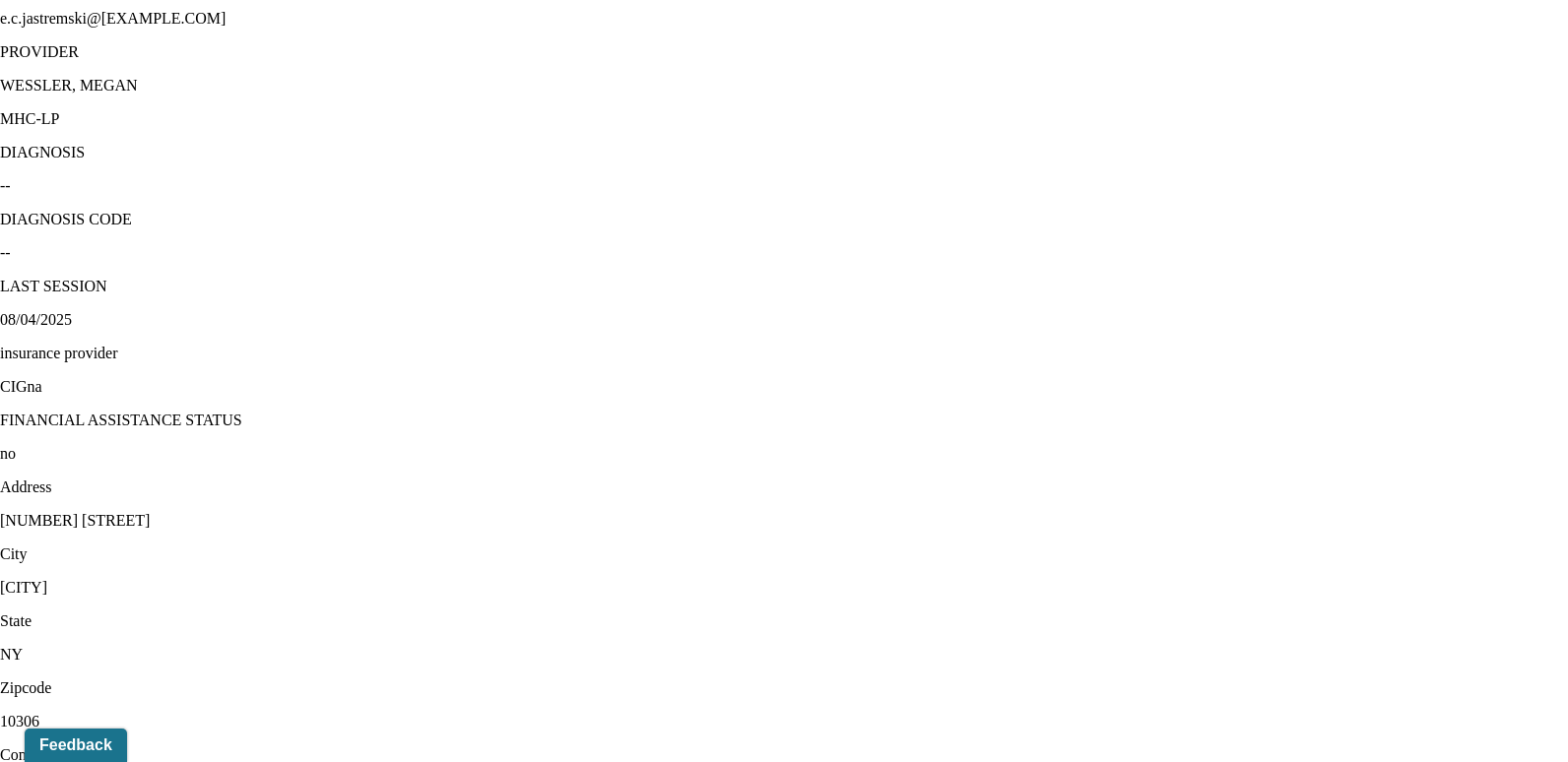 click 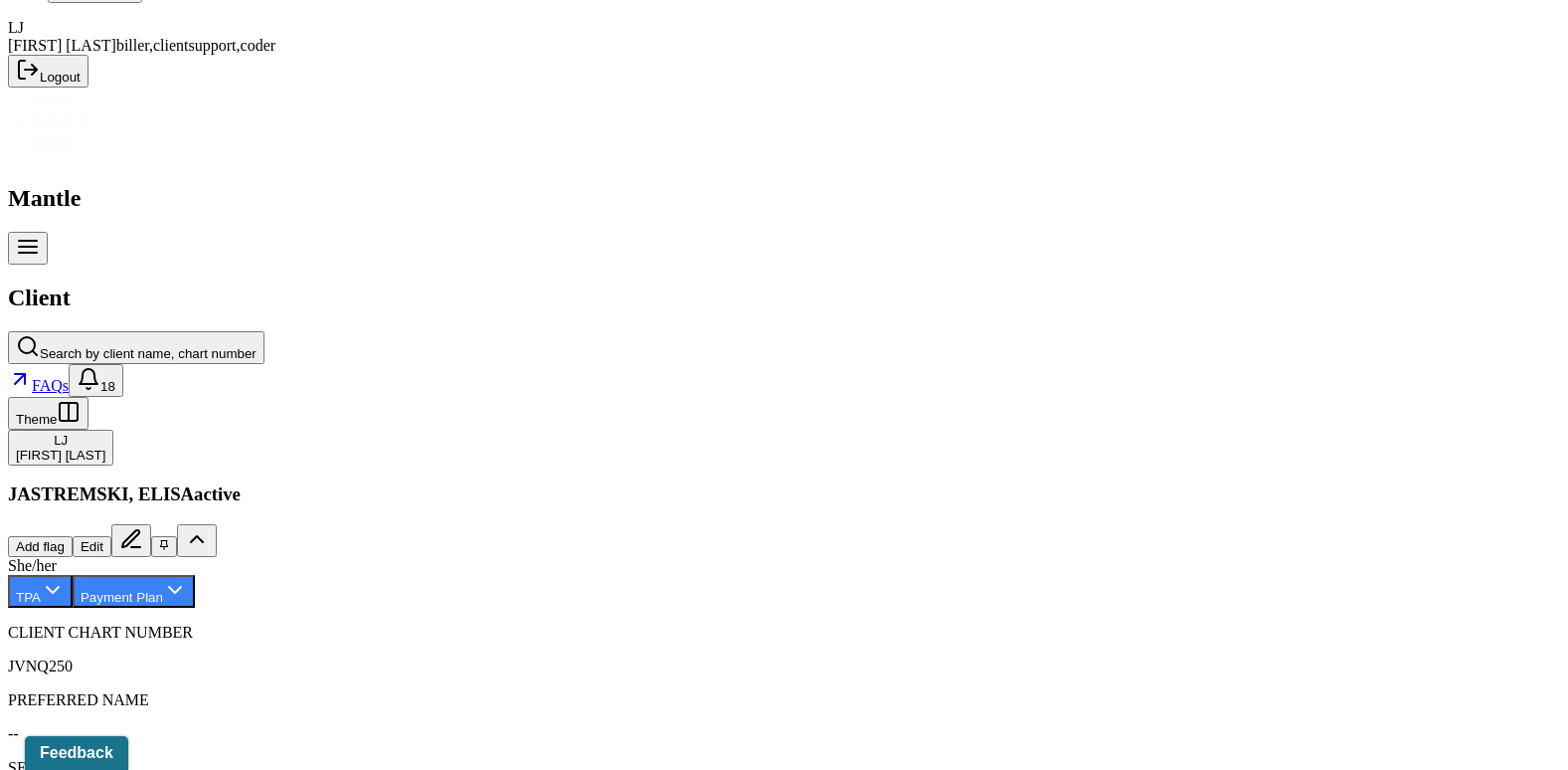 scroll, scrollTop: 289, scrollLeft: 0, axis: vertical 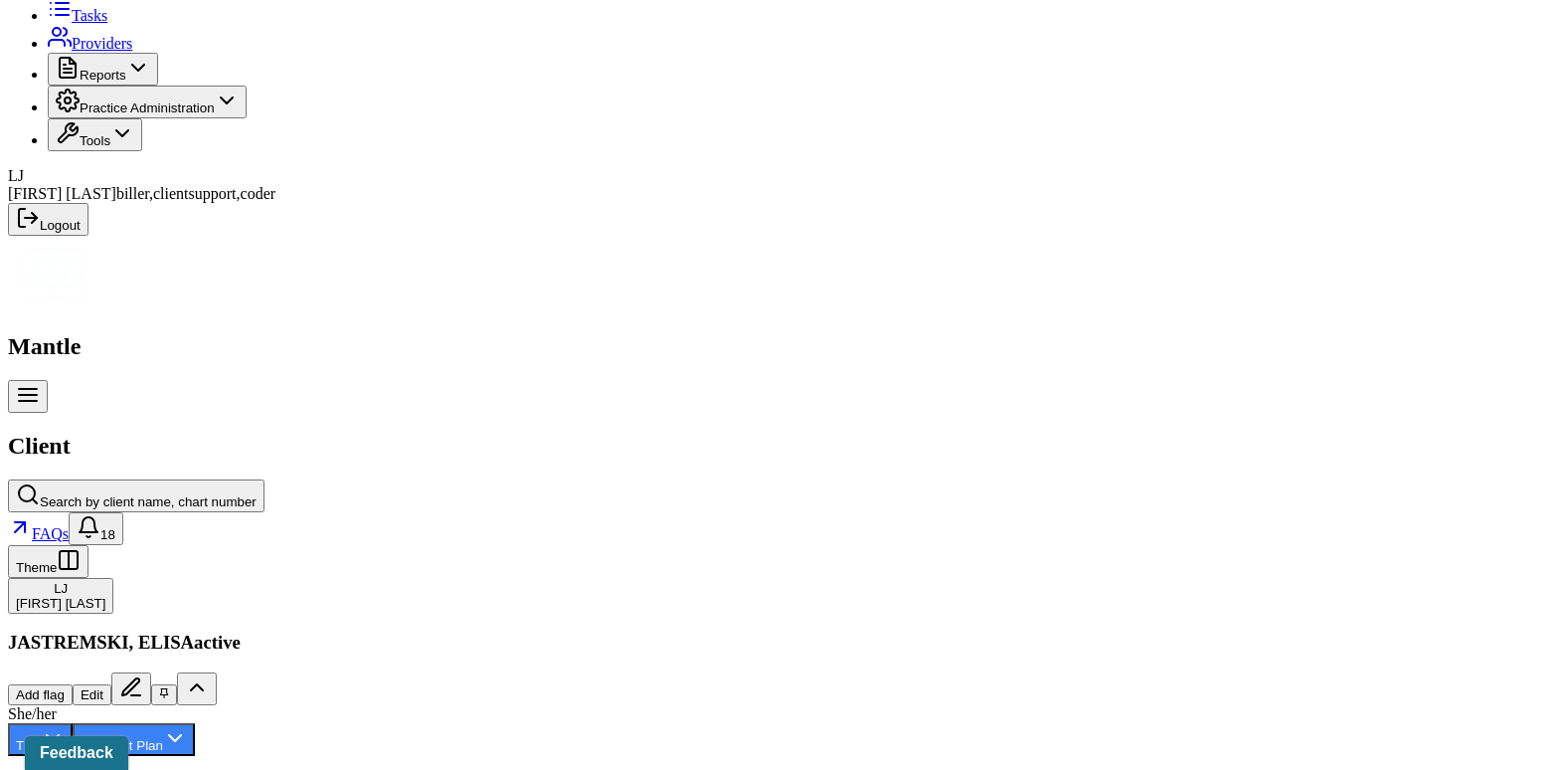 click on "Insurance/Fees" at bounding box center [323, 2236] 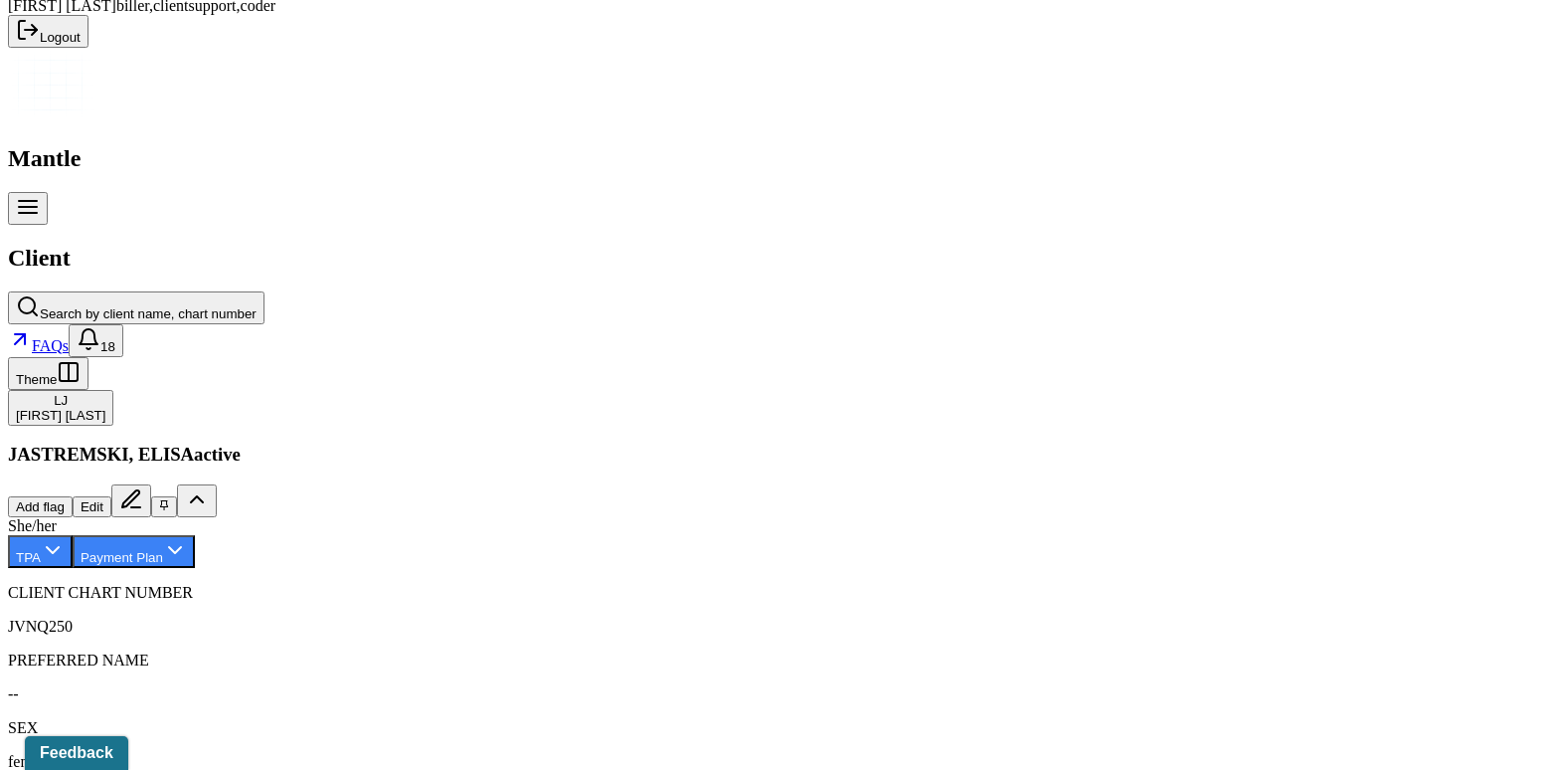 scroll, scrollTop: 289, scrollLeft: 0, axis: vertical 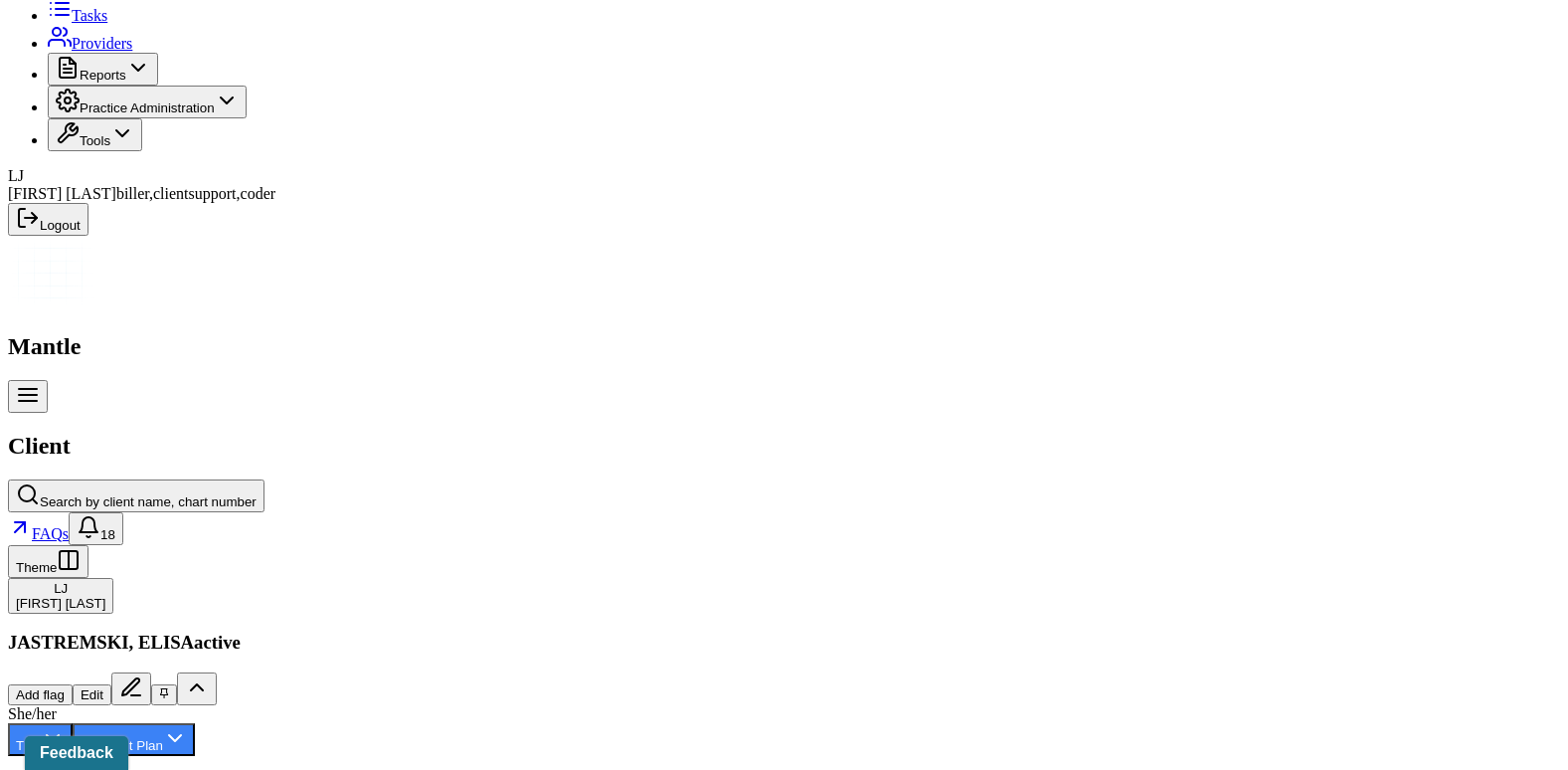 click on "Memo" at bounding box center [34, 2236] 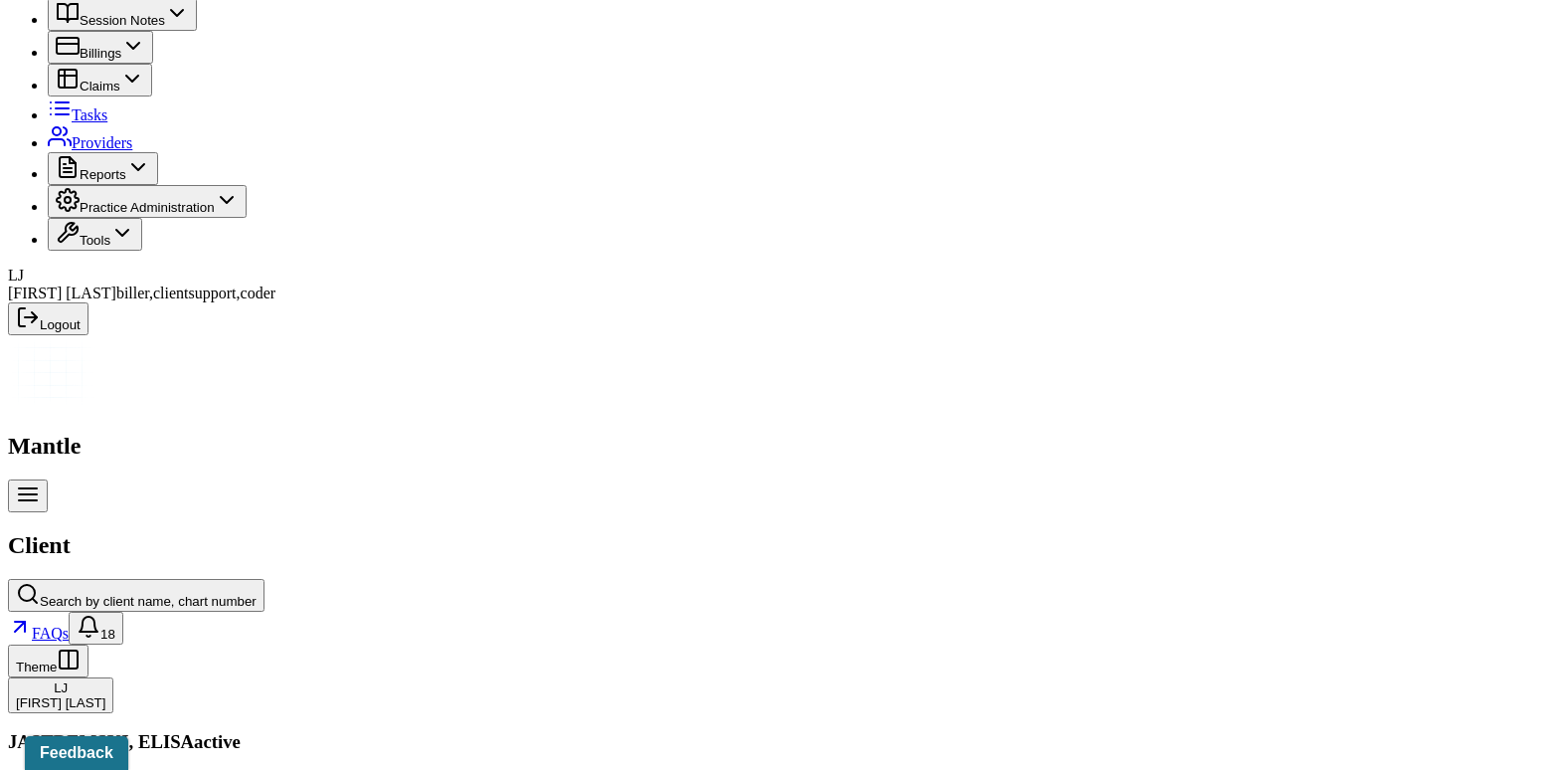click on "Claims" at bounding box center (405, 2336) 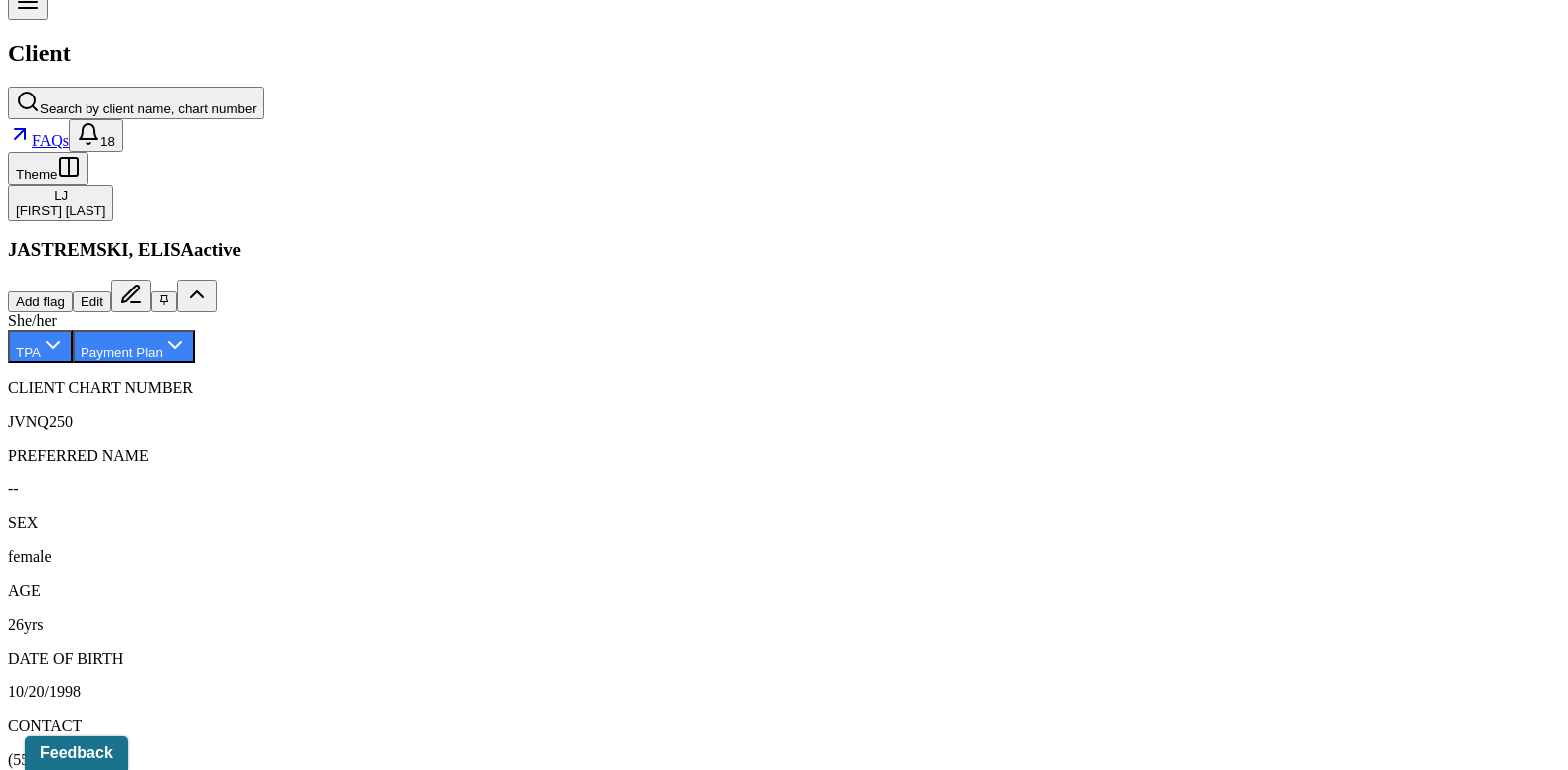 scroll, scrollTop: 686, scrollLeft: 0, axis: vertical 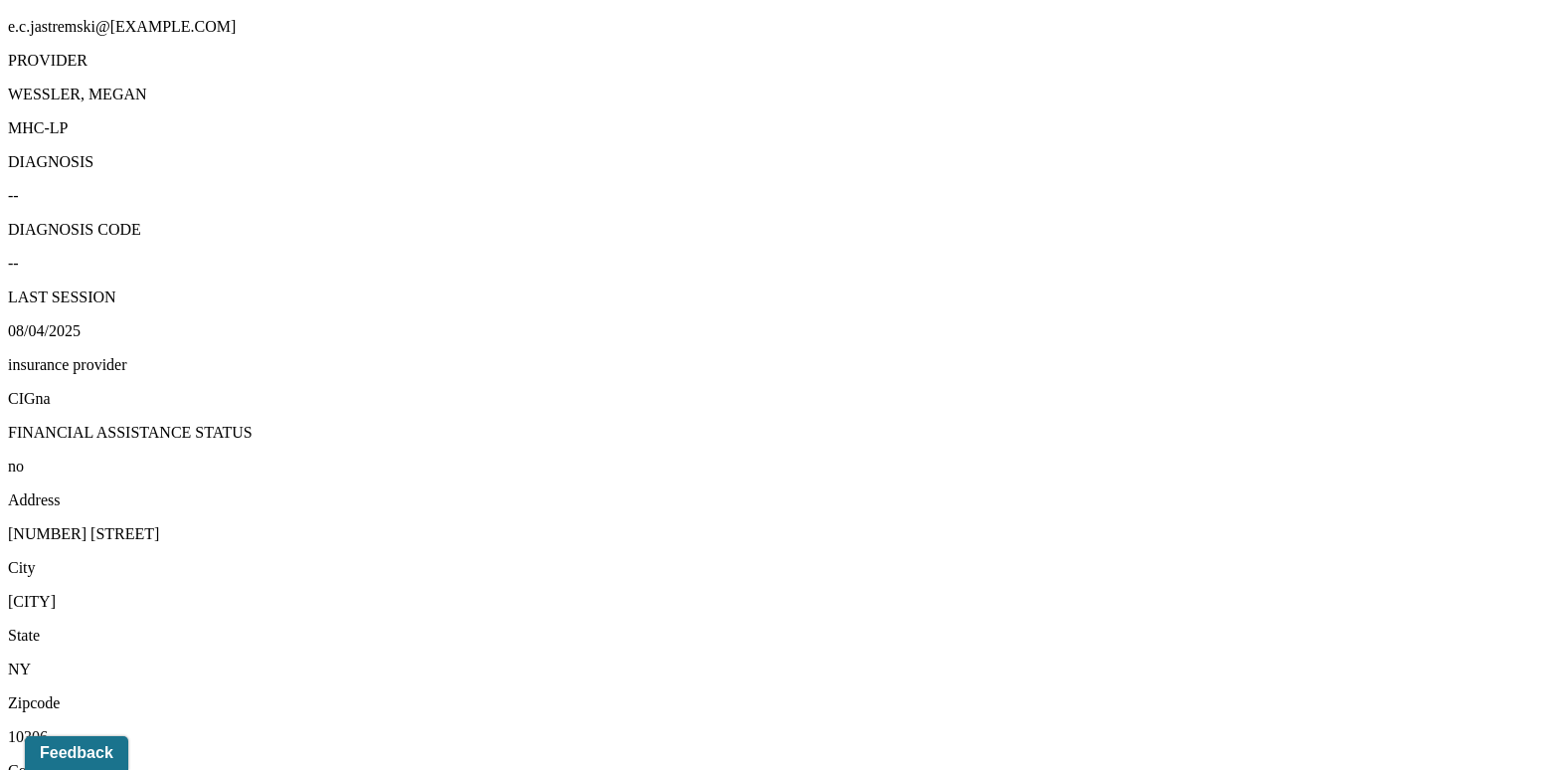 click on "View transaction history" at bounding box center [86, 4276] 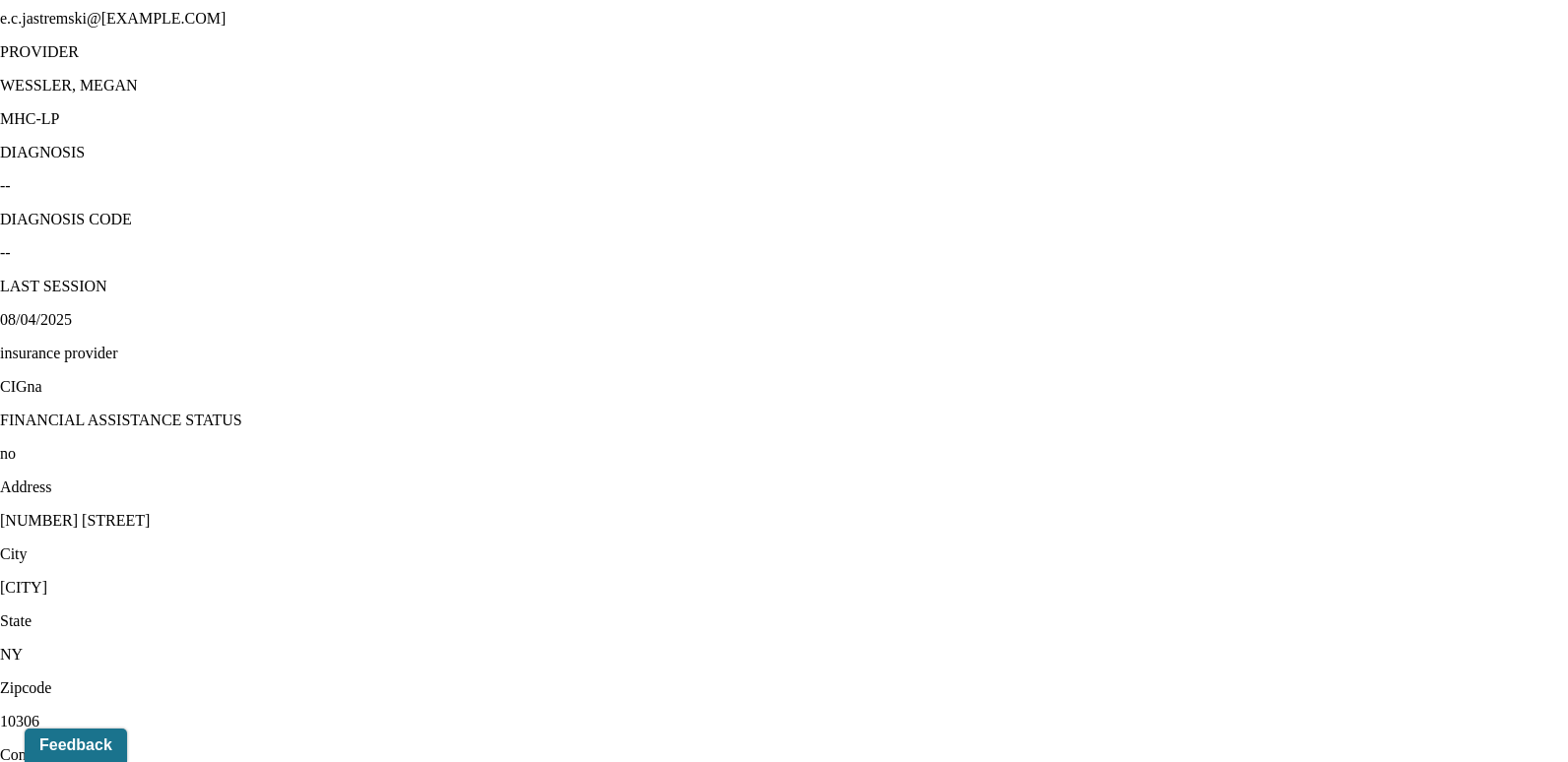 click 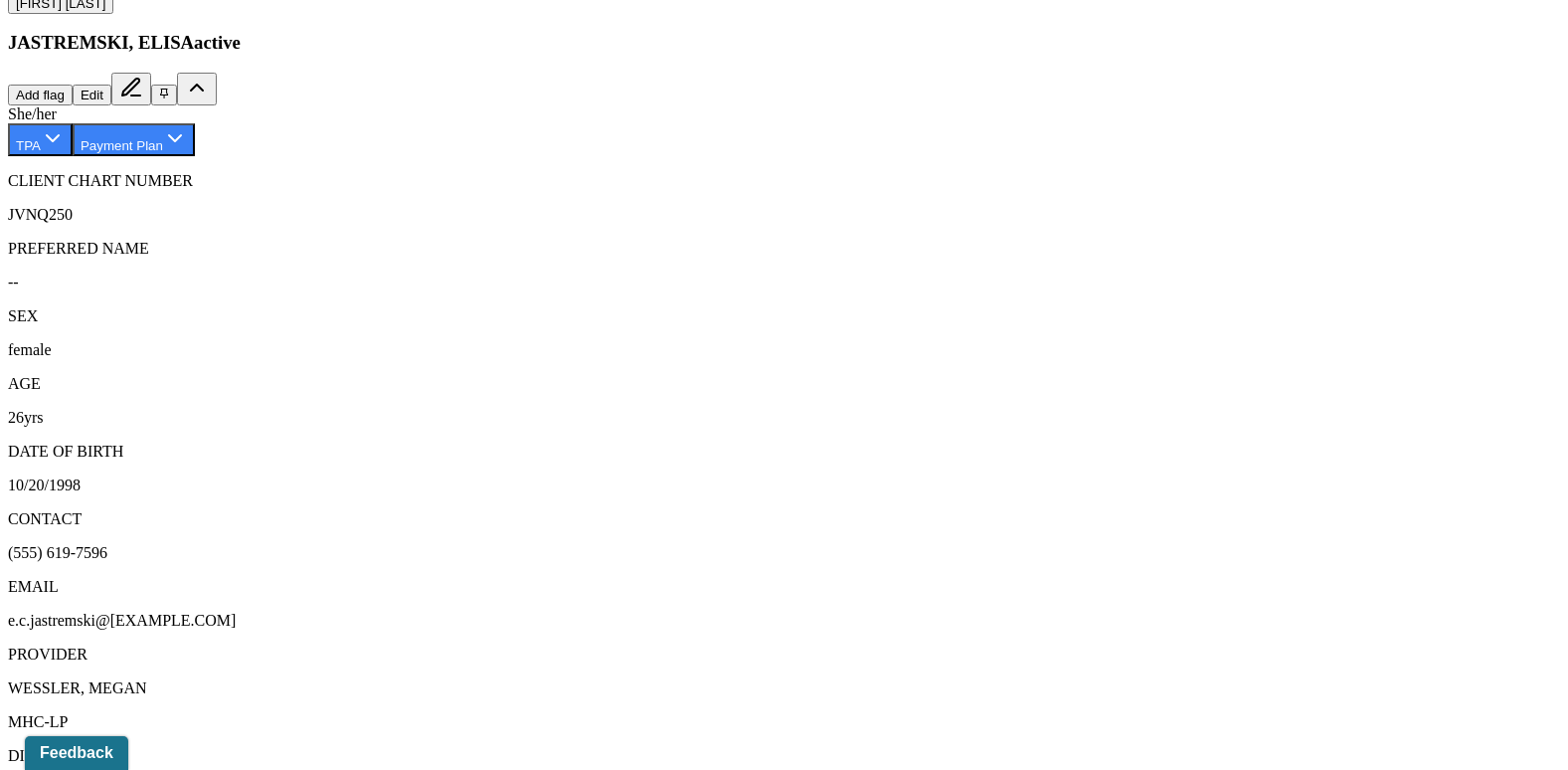 scroll, scrollTop: 885, scrollLeft: 0, axis: vertical 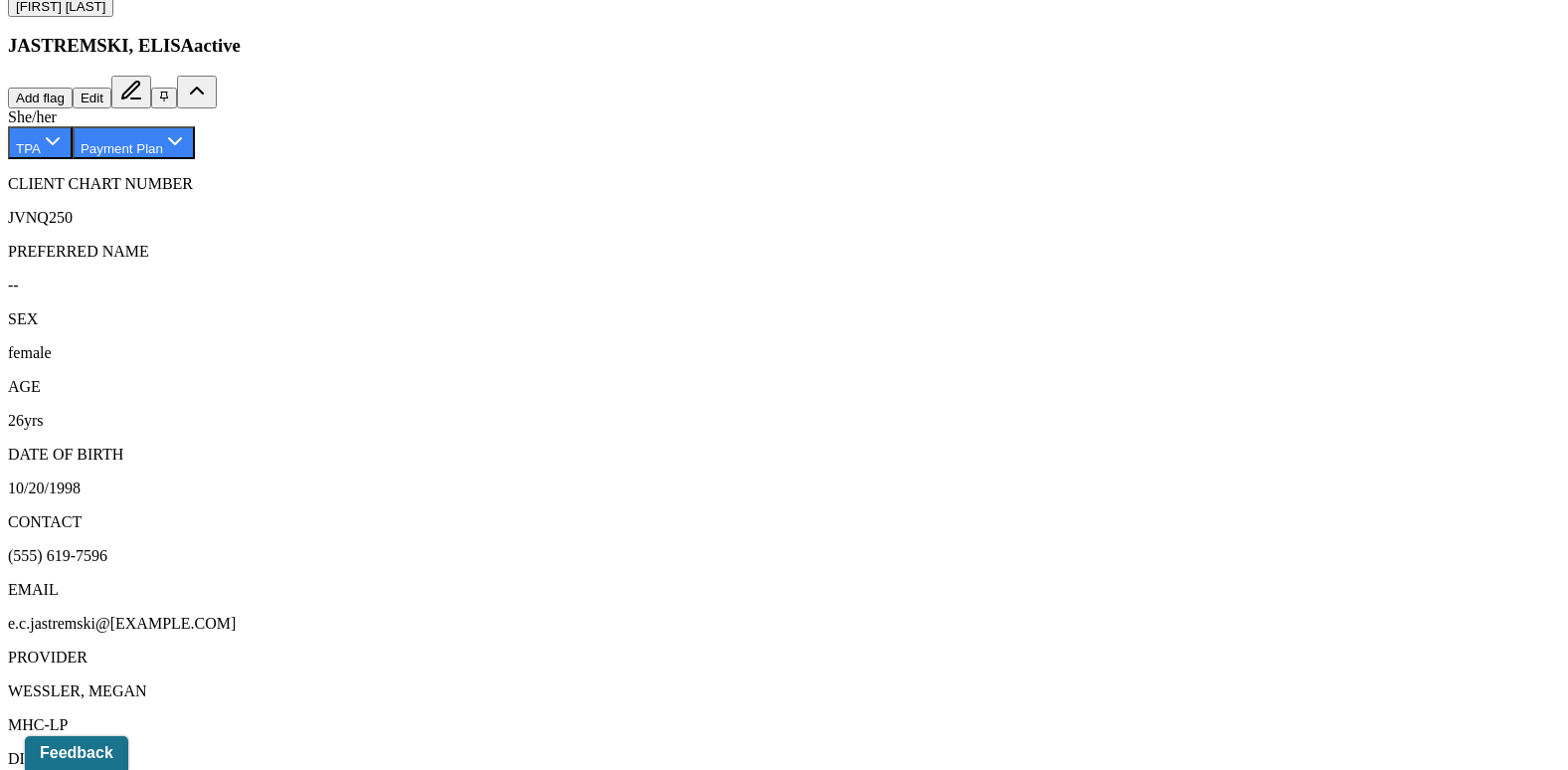 click on "08/04/2025" at bounding box center (134, 1996) 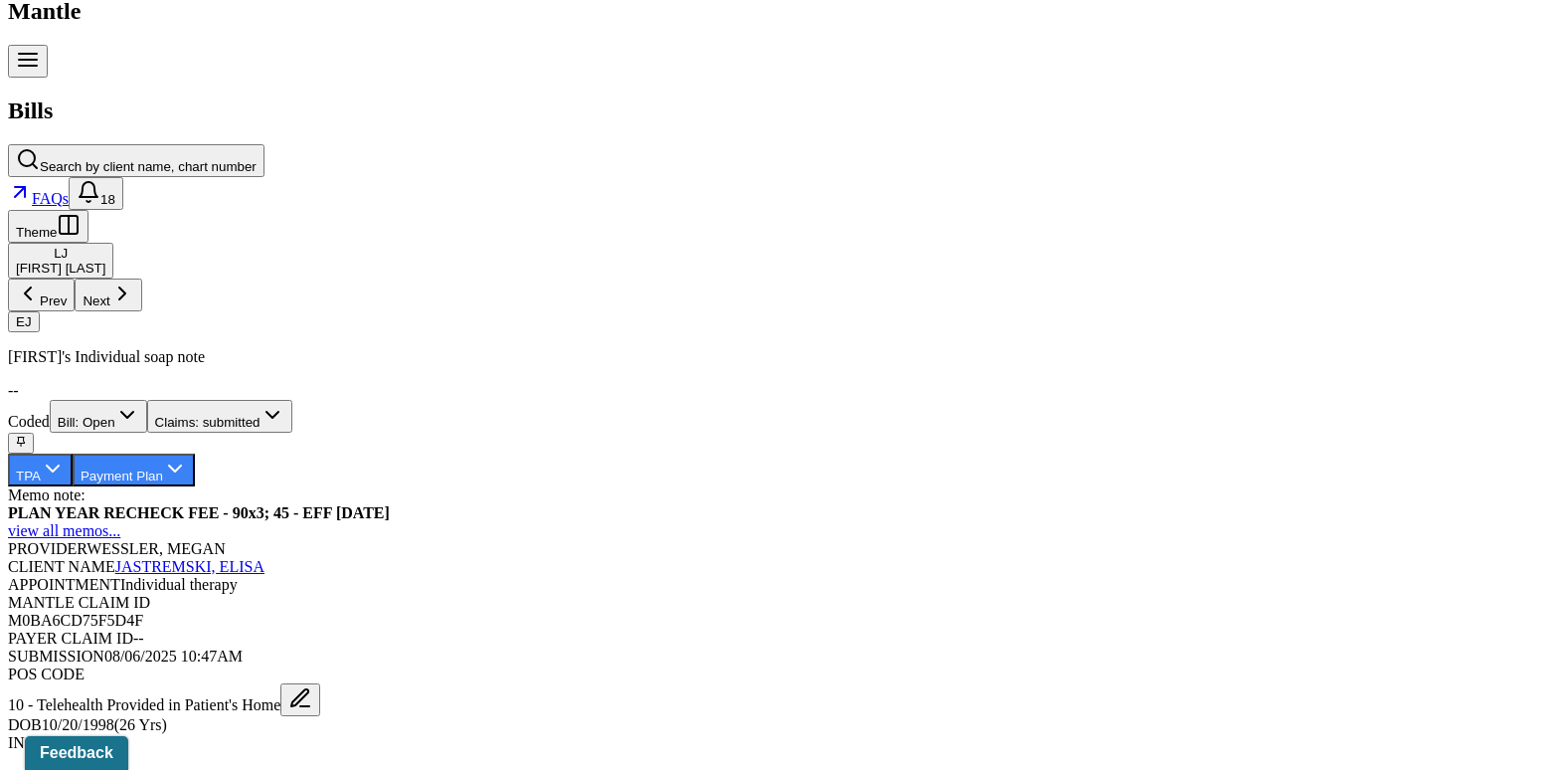 scroll, scrollTop: 718, scrollLeft: 0, axis: vertical 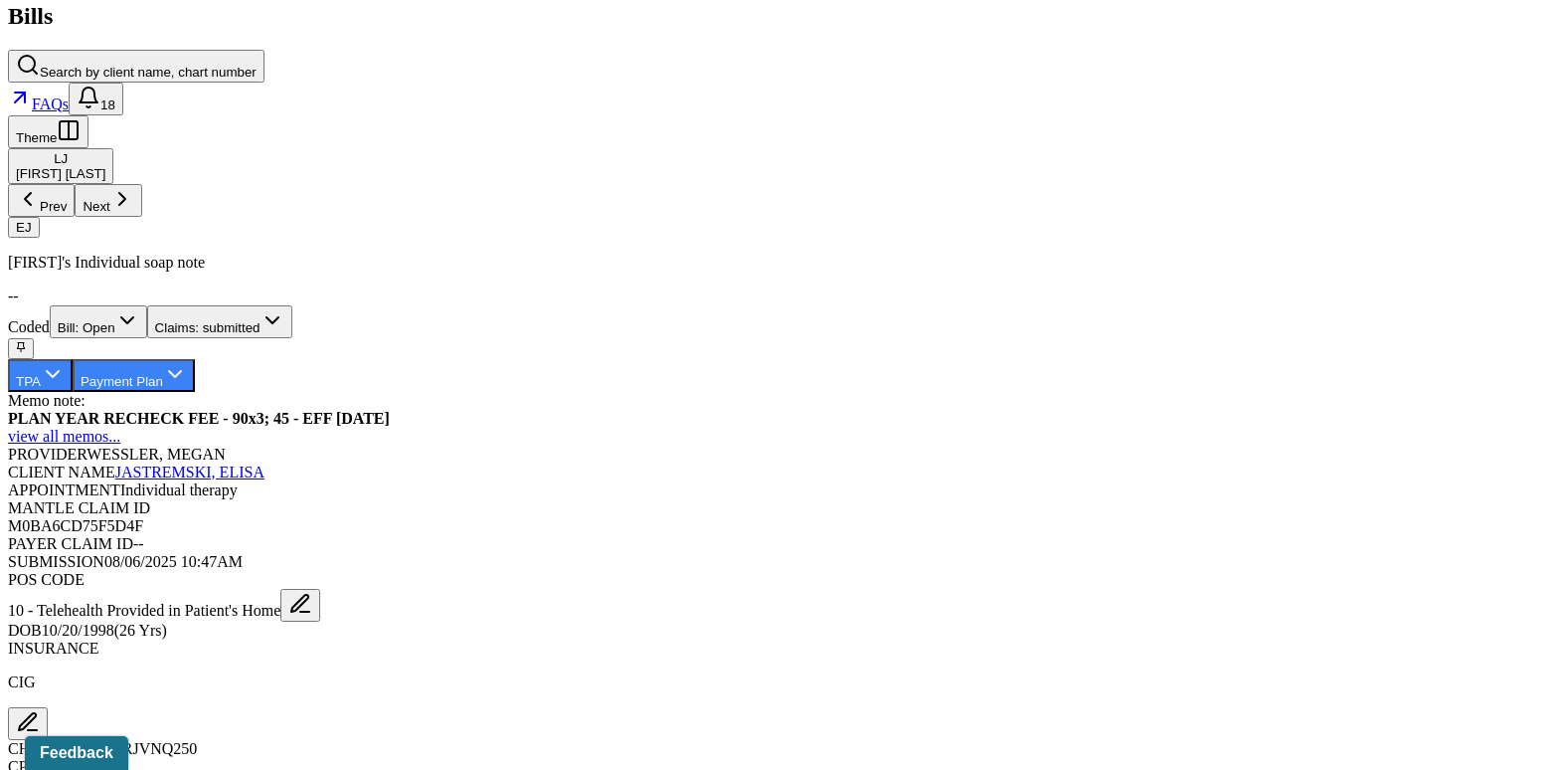 click on "Check unmatched payments" at bounding box center [282, 1528] 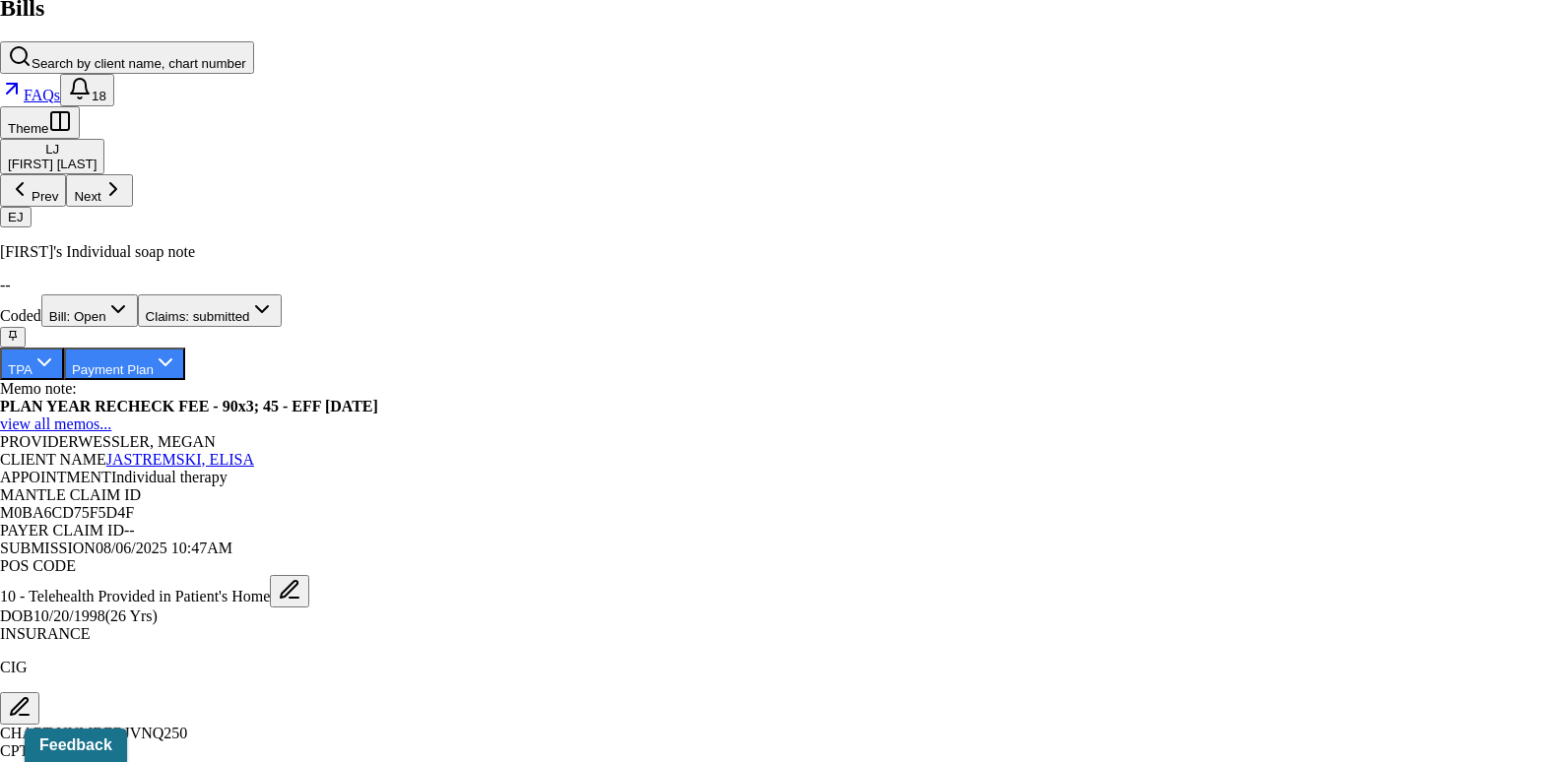 click at bounding box center (20, 3093) 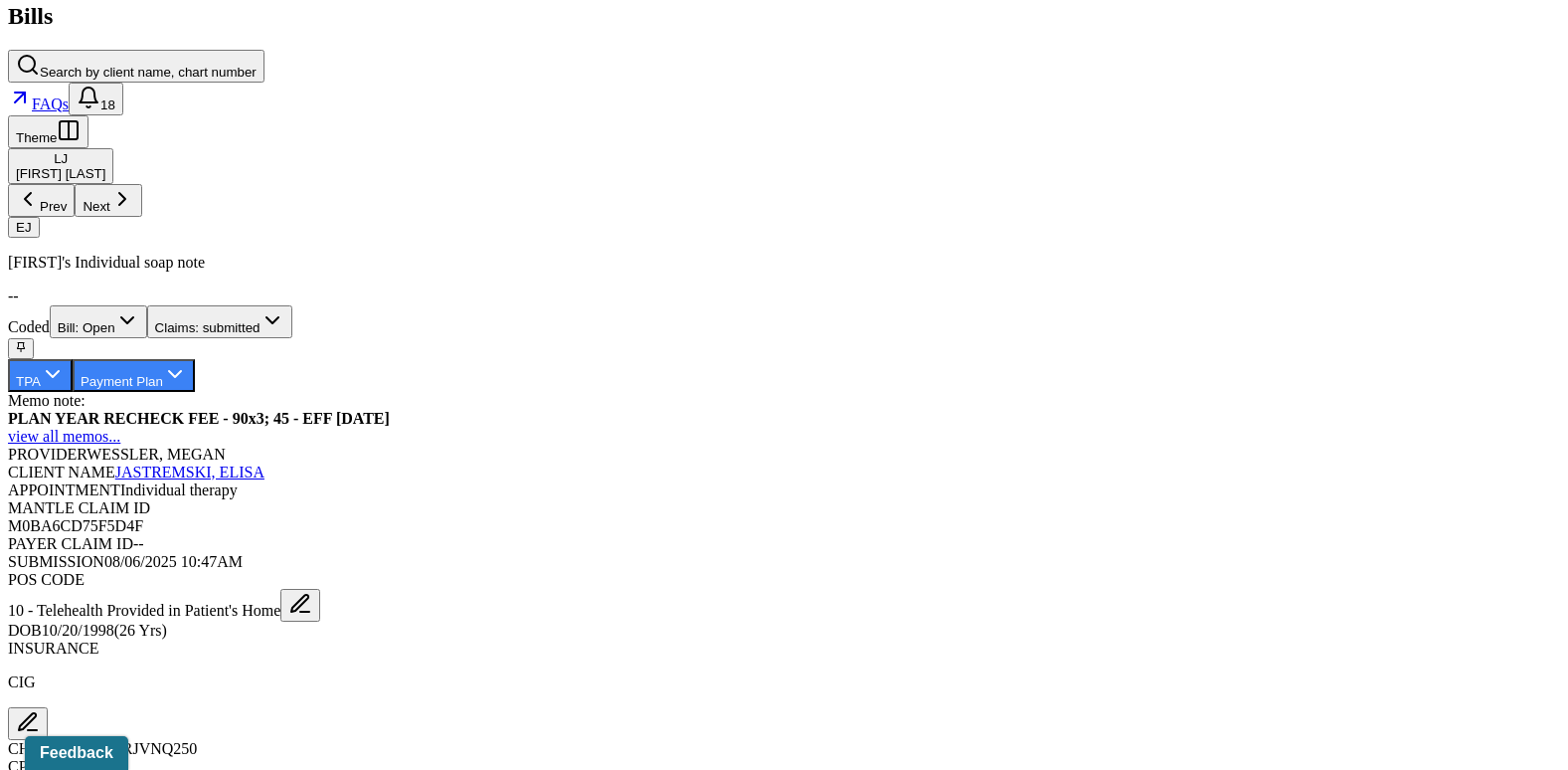 click on "Charge Client" at bounding box center [424, 1528] 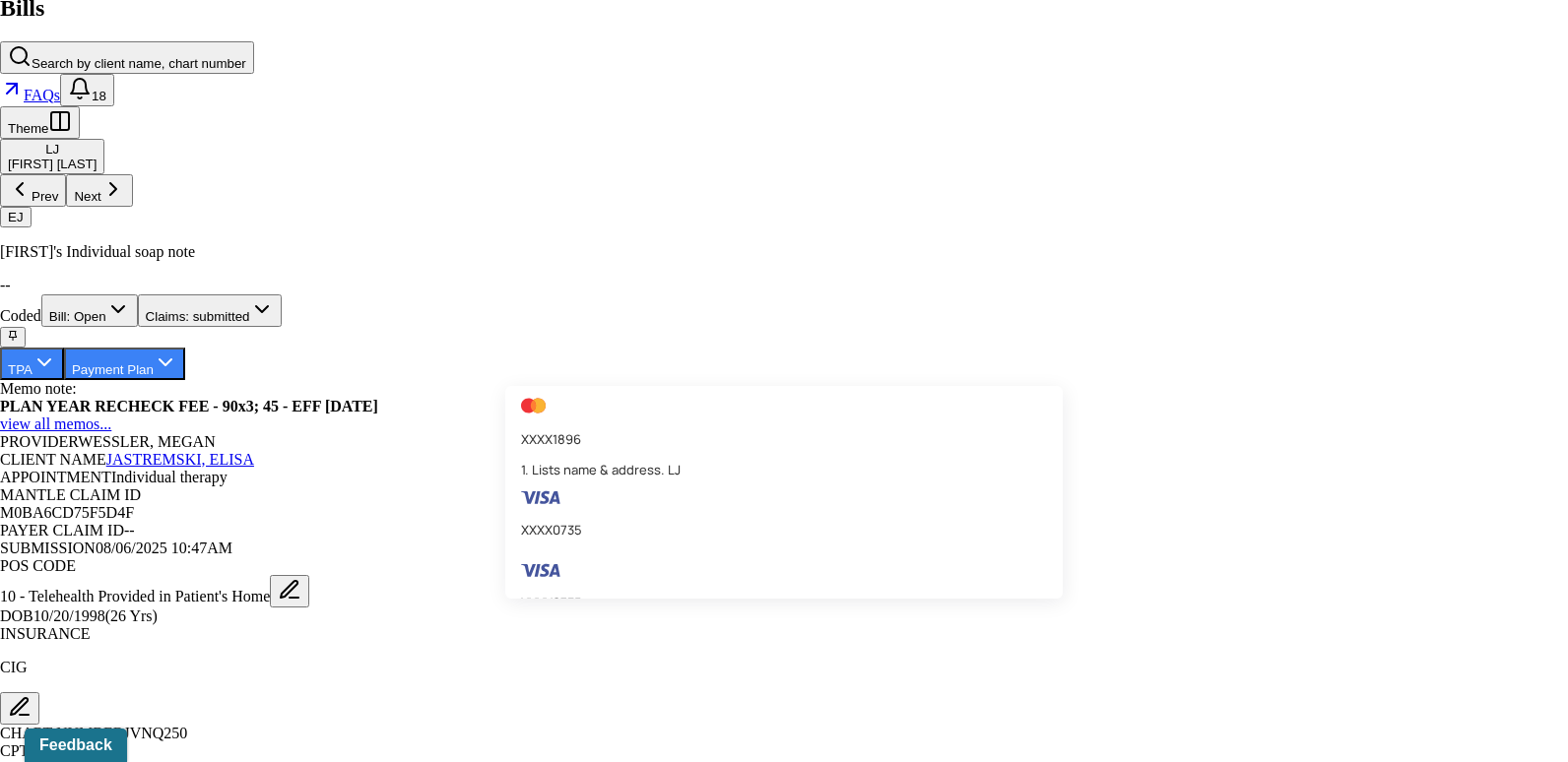 click on "XXXX0735 WORKS 7/16/25 TM" at bounding box center [776, 3325] 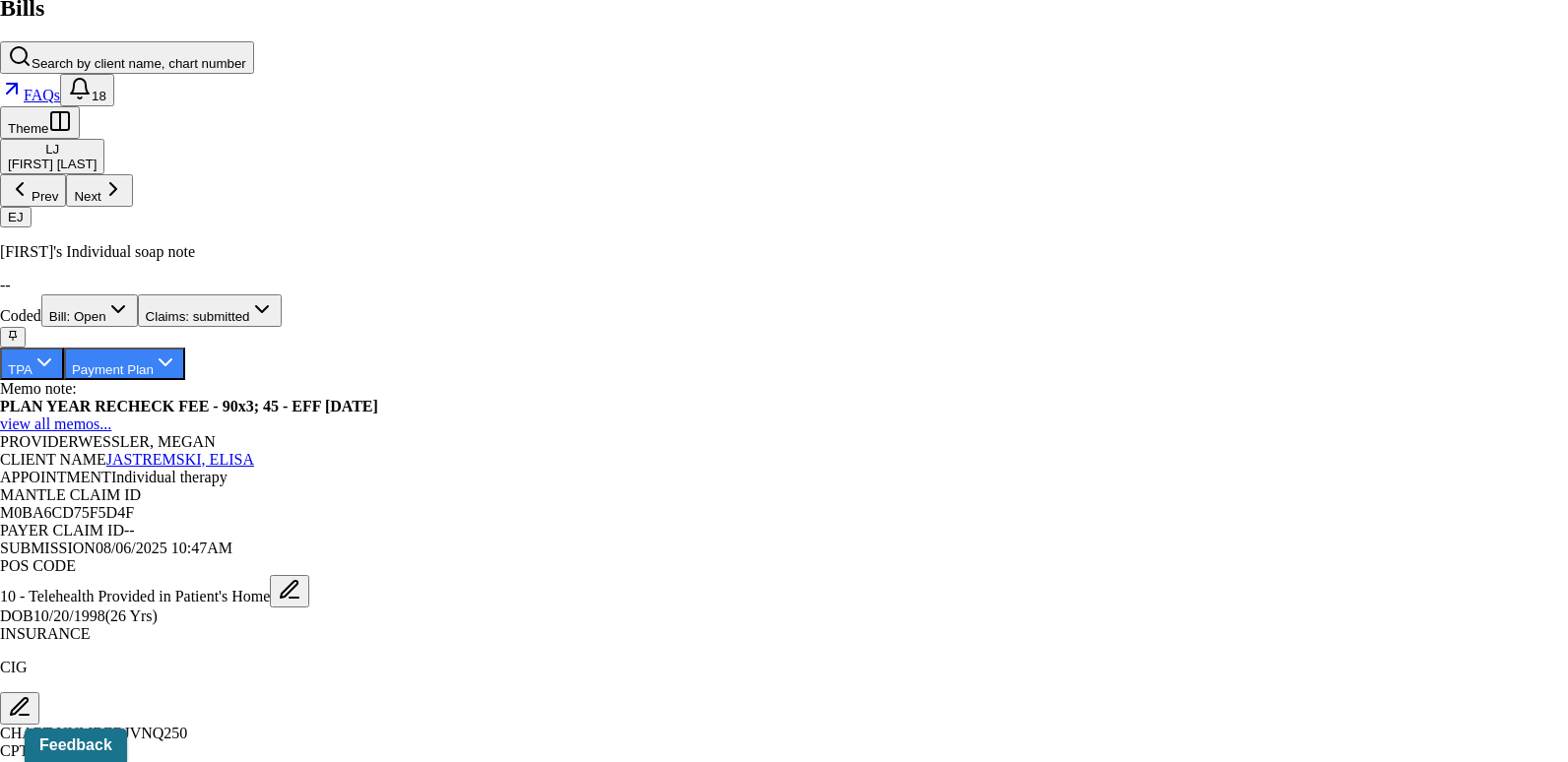 click on "Charge client" at bounding box center [103, 3434] 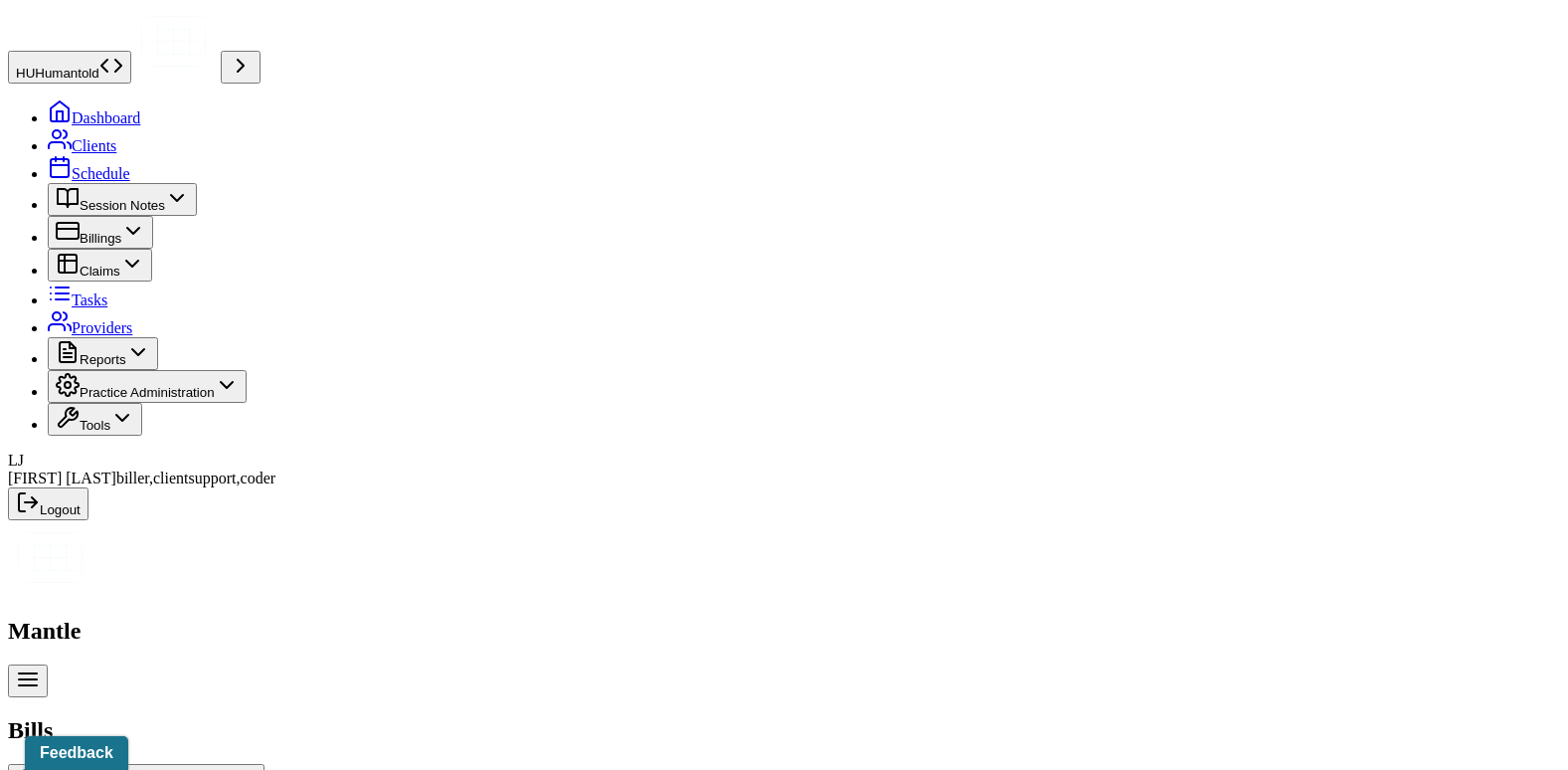 scroll, scrollTop: 0, scrollLeft: 0, axis: both 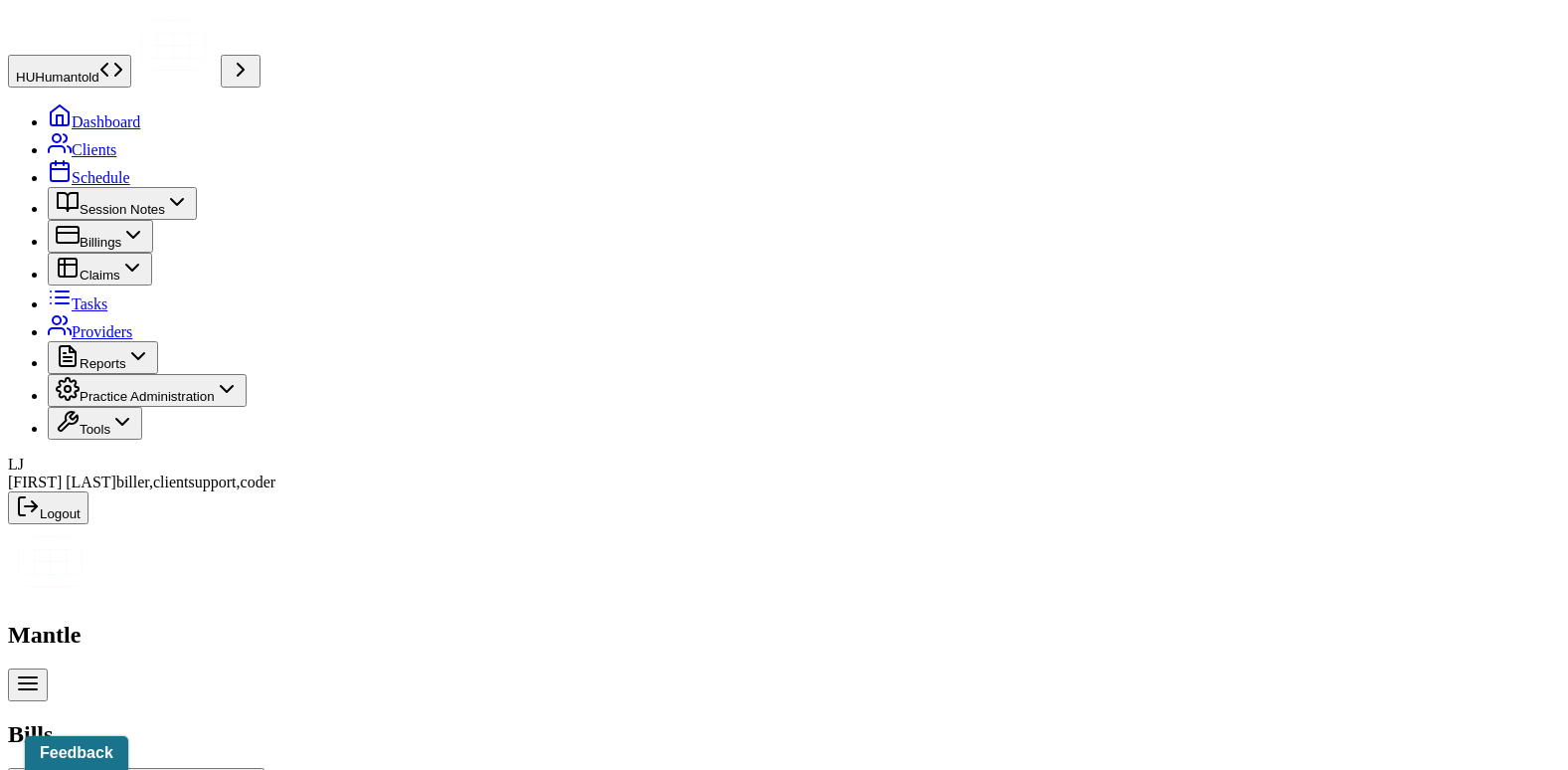 click on "Bill: Open" at bounding box center (98, 1040) 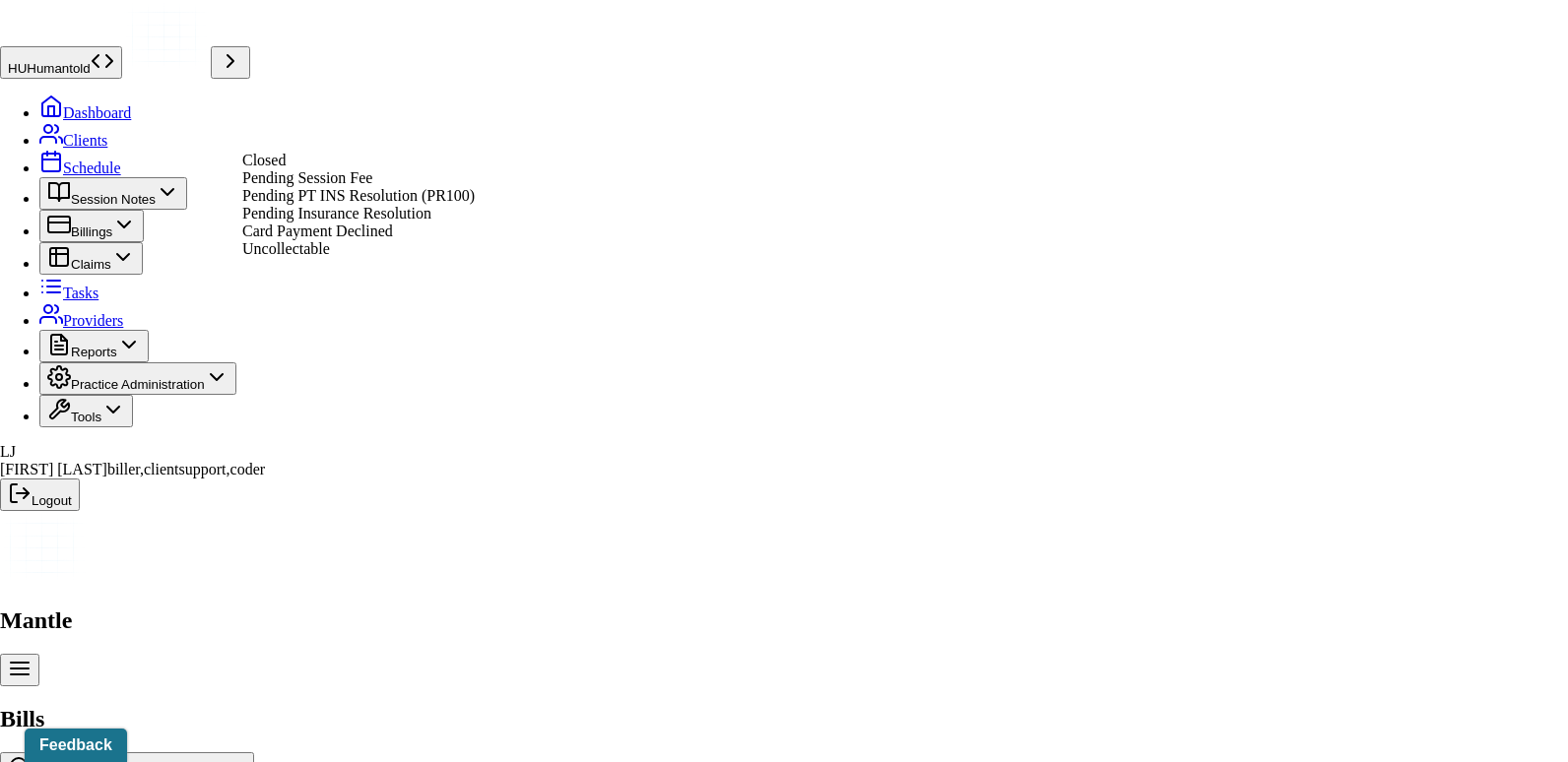 click on "Pending Insurance Resolution" at bounding box center [337, 213] 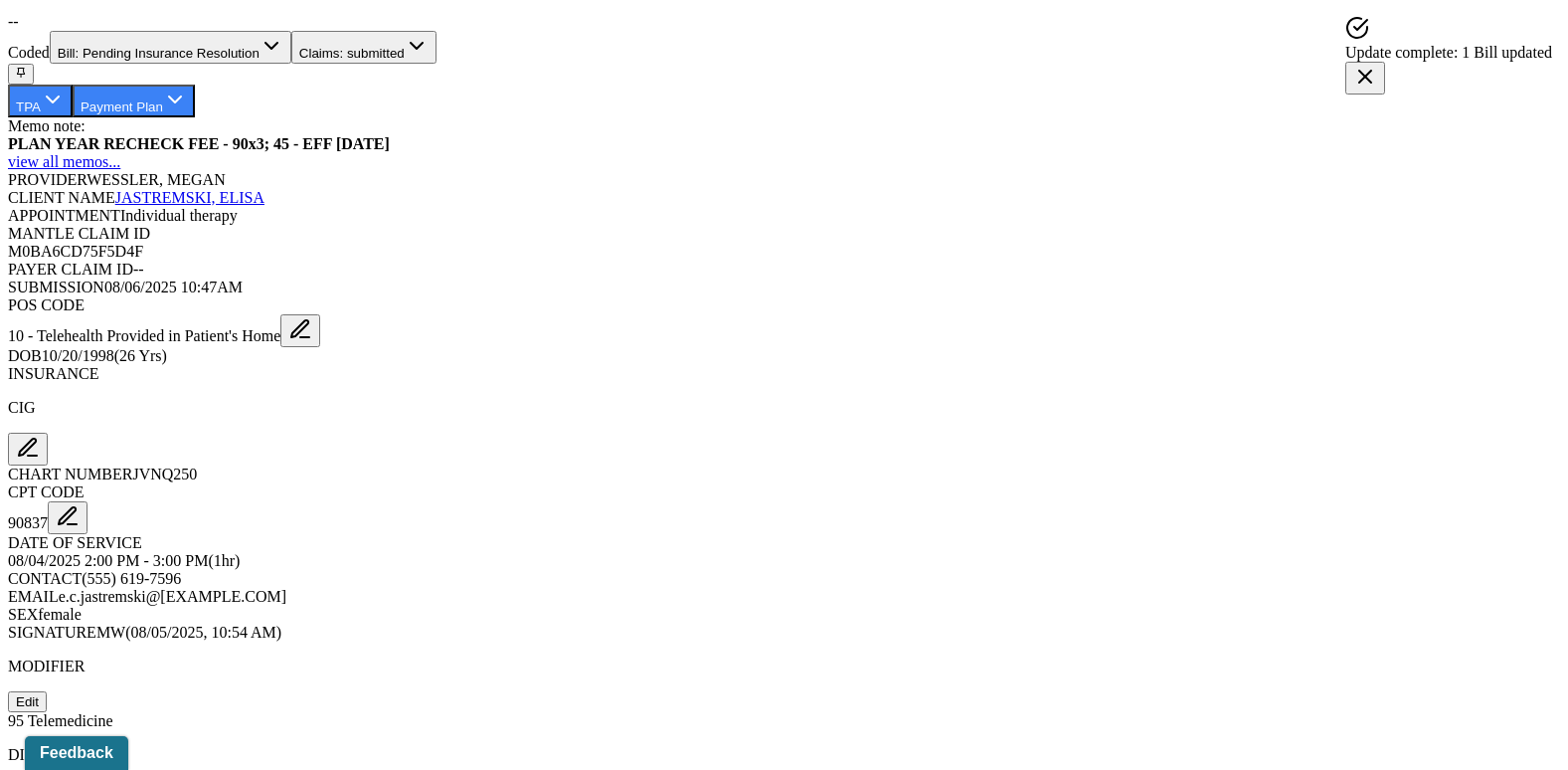 scroll, scrollTop: 995, scrollLeft: 0, axis: vertical 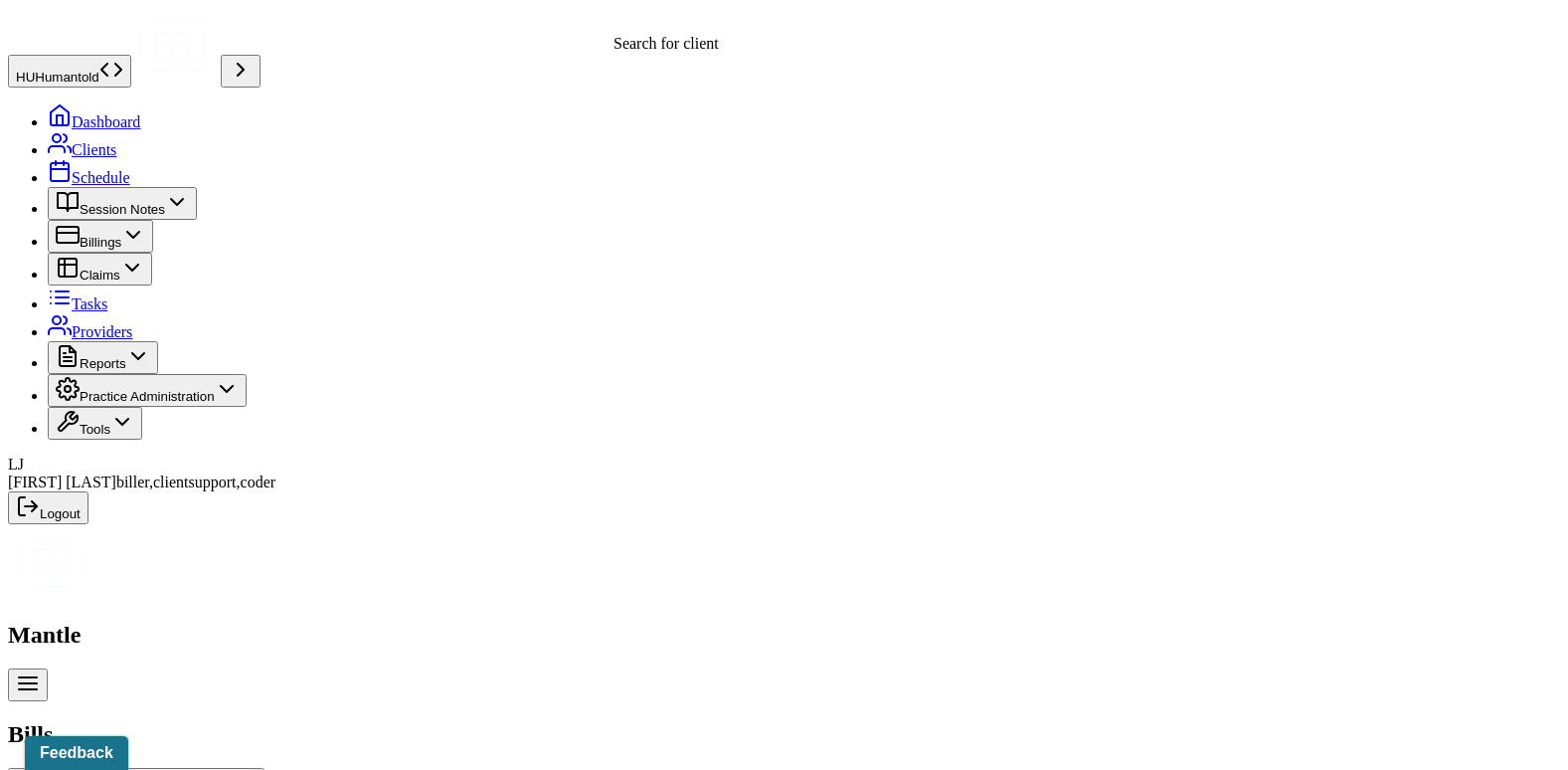 click on "Search by client name, chart number" at bounding box center [148, 790] 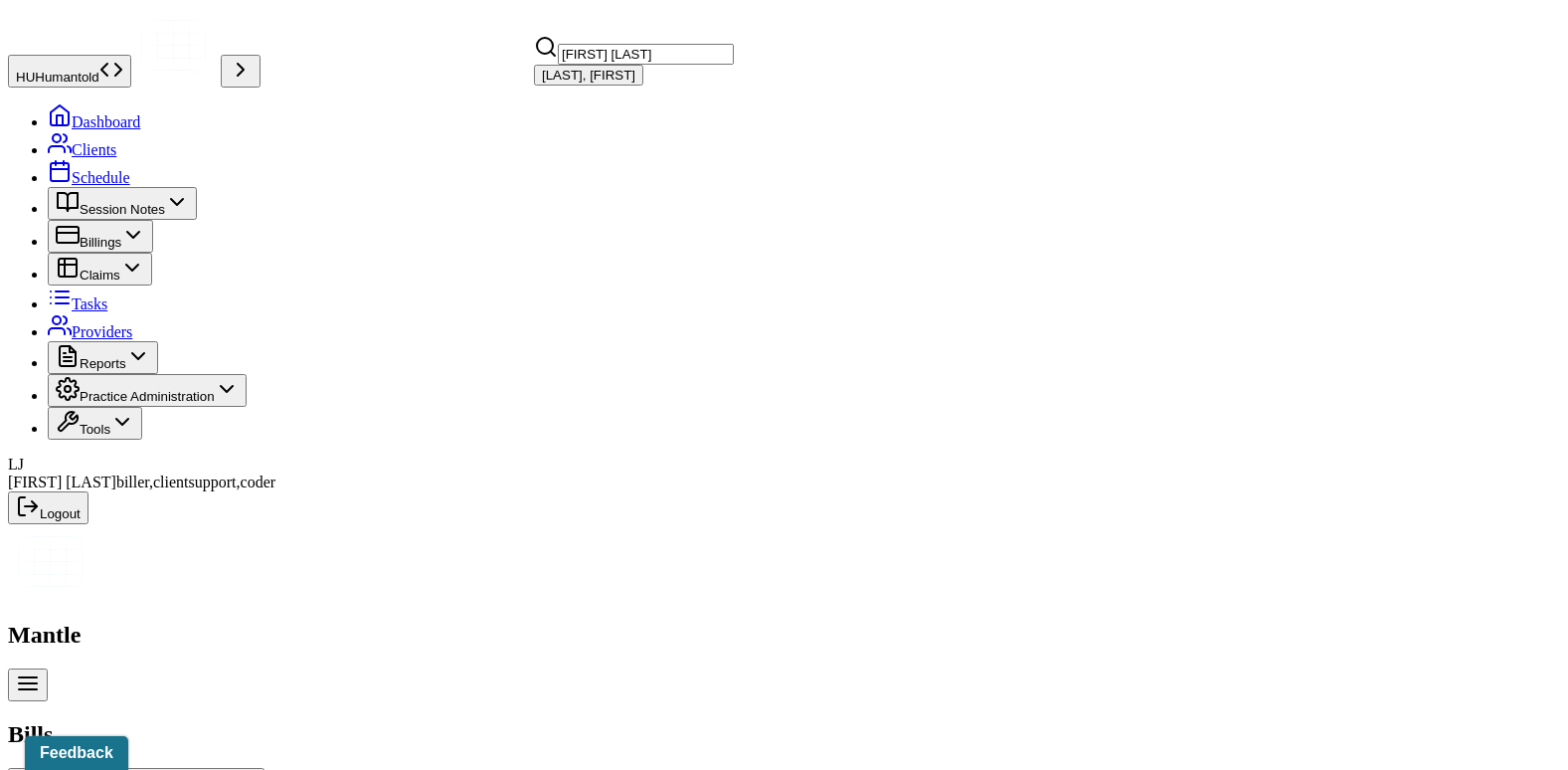 type on "[FIRST] [LAST]" 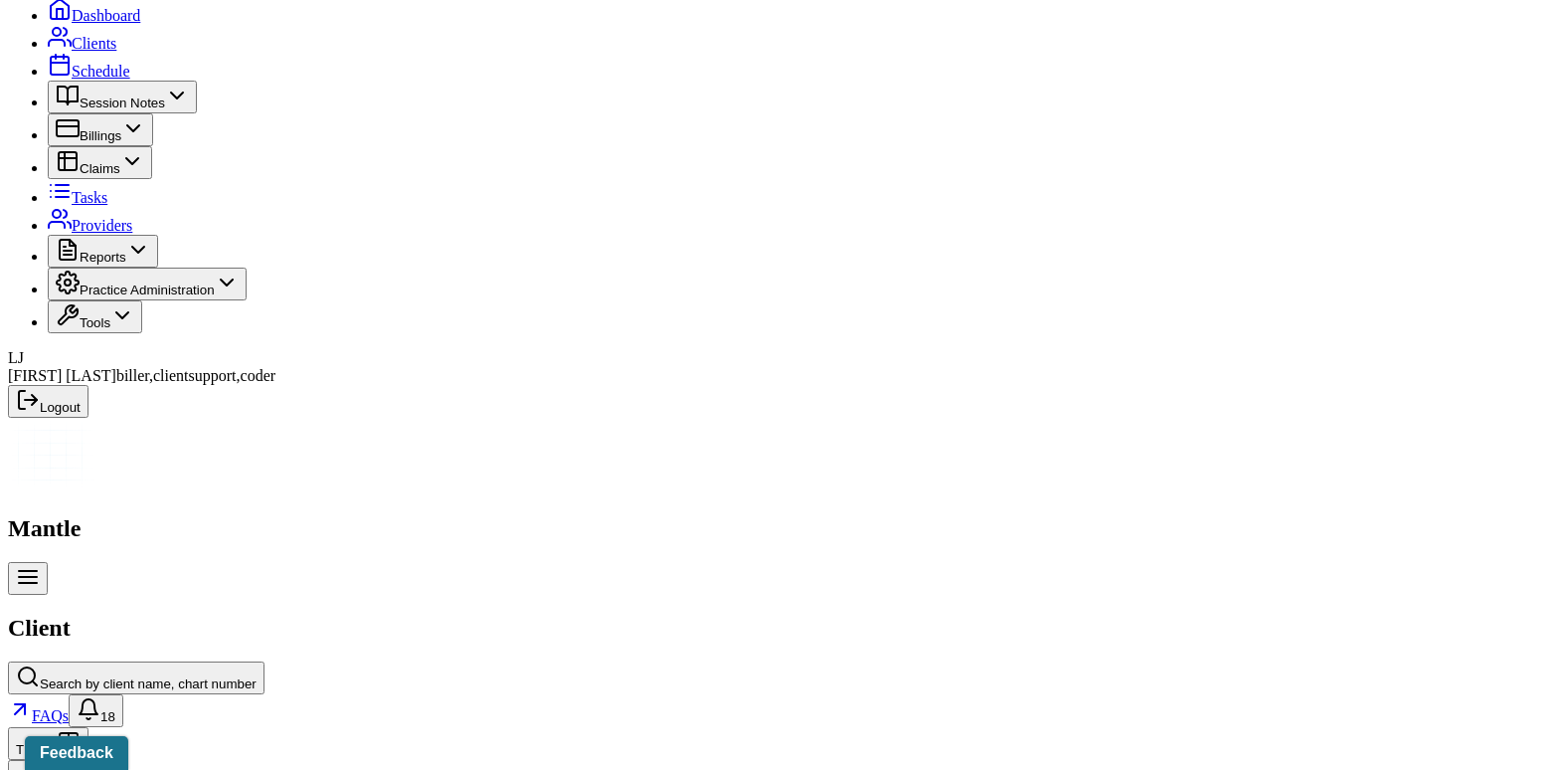 scroll, scrollTop: 107, scrollLeft: 0, axis: vertical 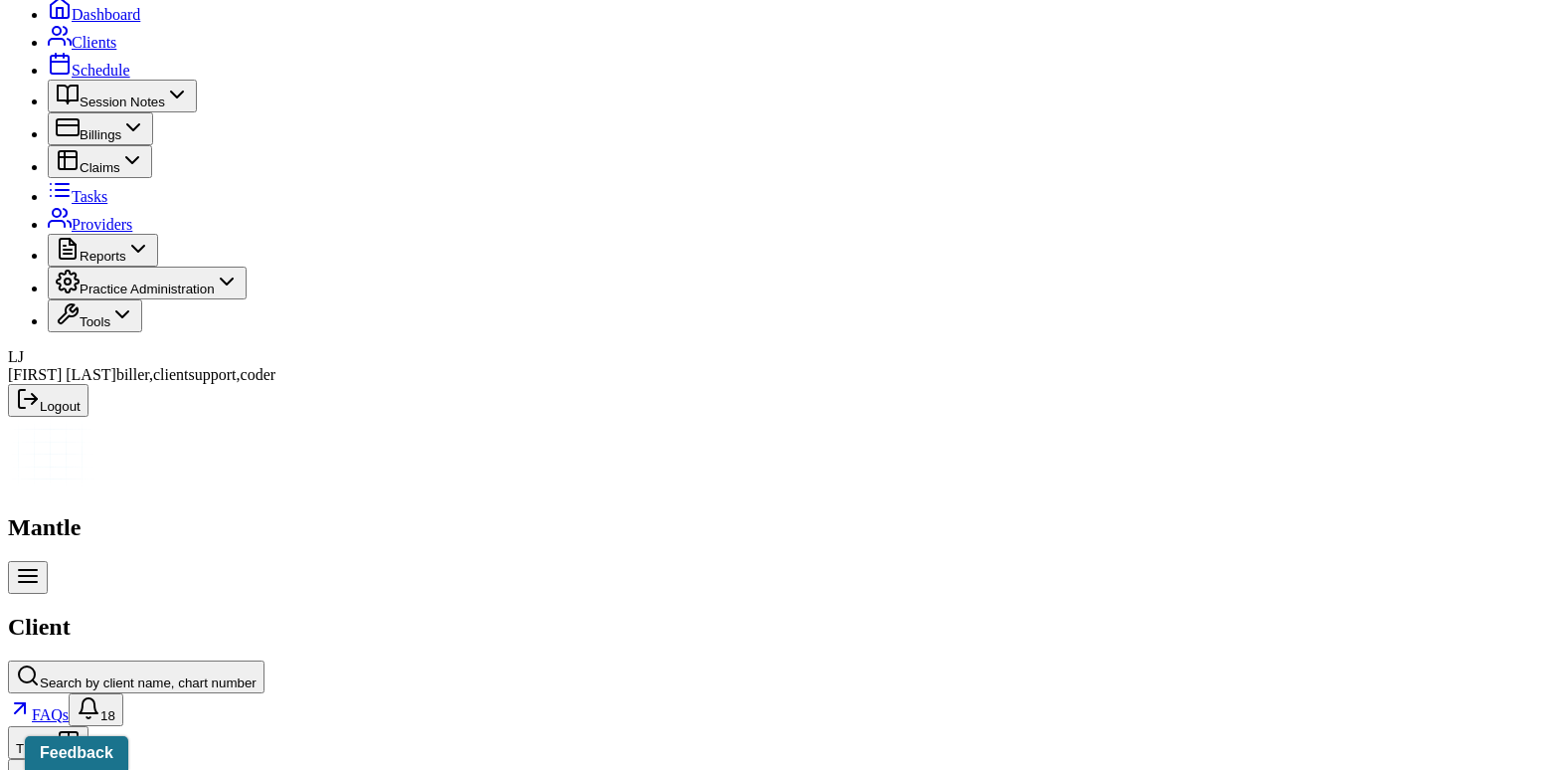 click on "Insurance/Fees" at bounding box center (323, 2417) 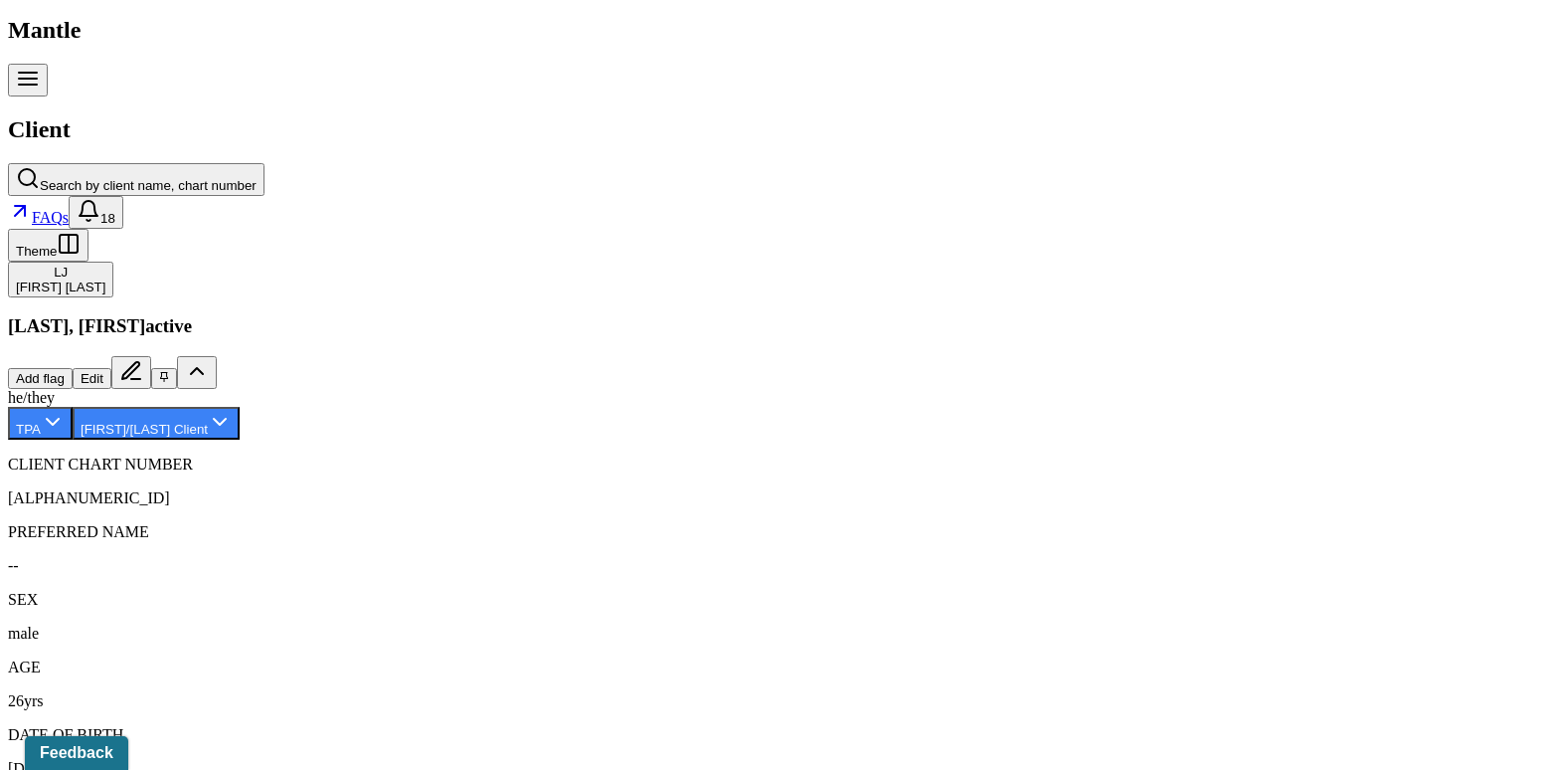 scroll, scrollTop: 306, scrollLeft: 0, axis: vertical 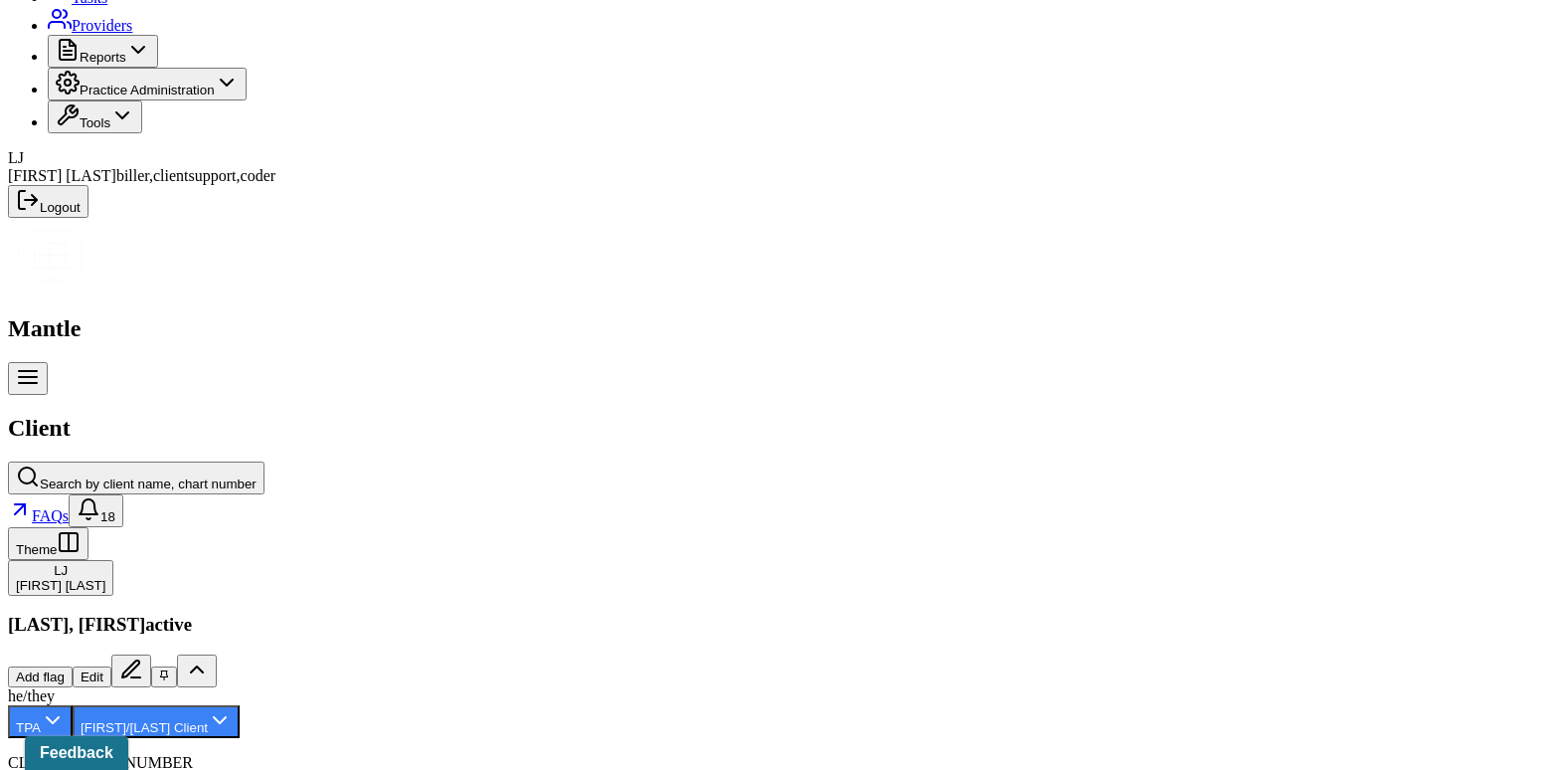 click on "Claims" at bounding box center [405, 2218] 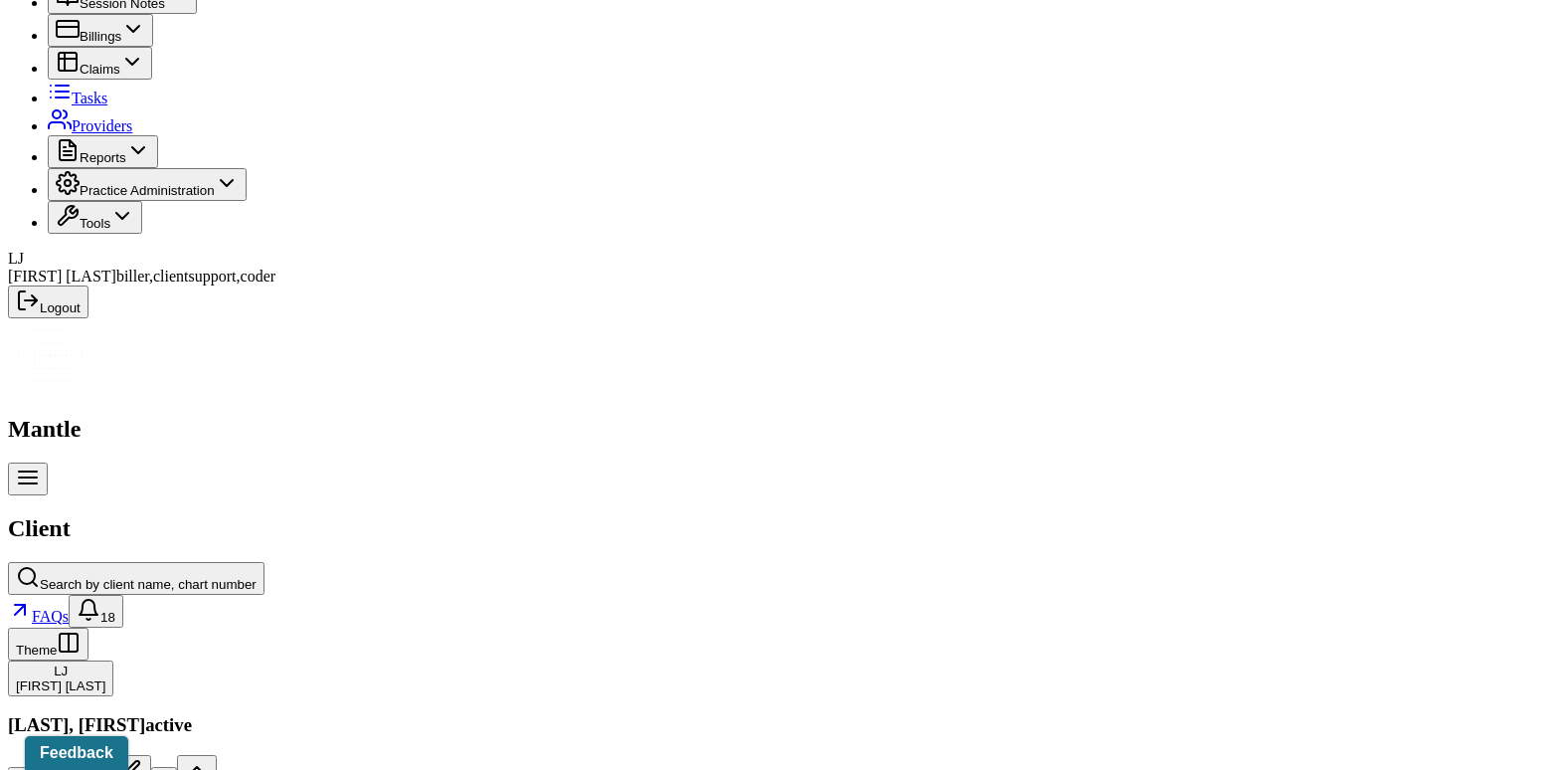 scroll, scrollTop: 8, scrollLeft: 0, axis: vertical 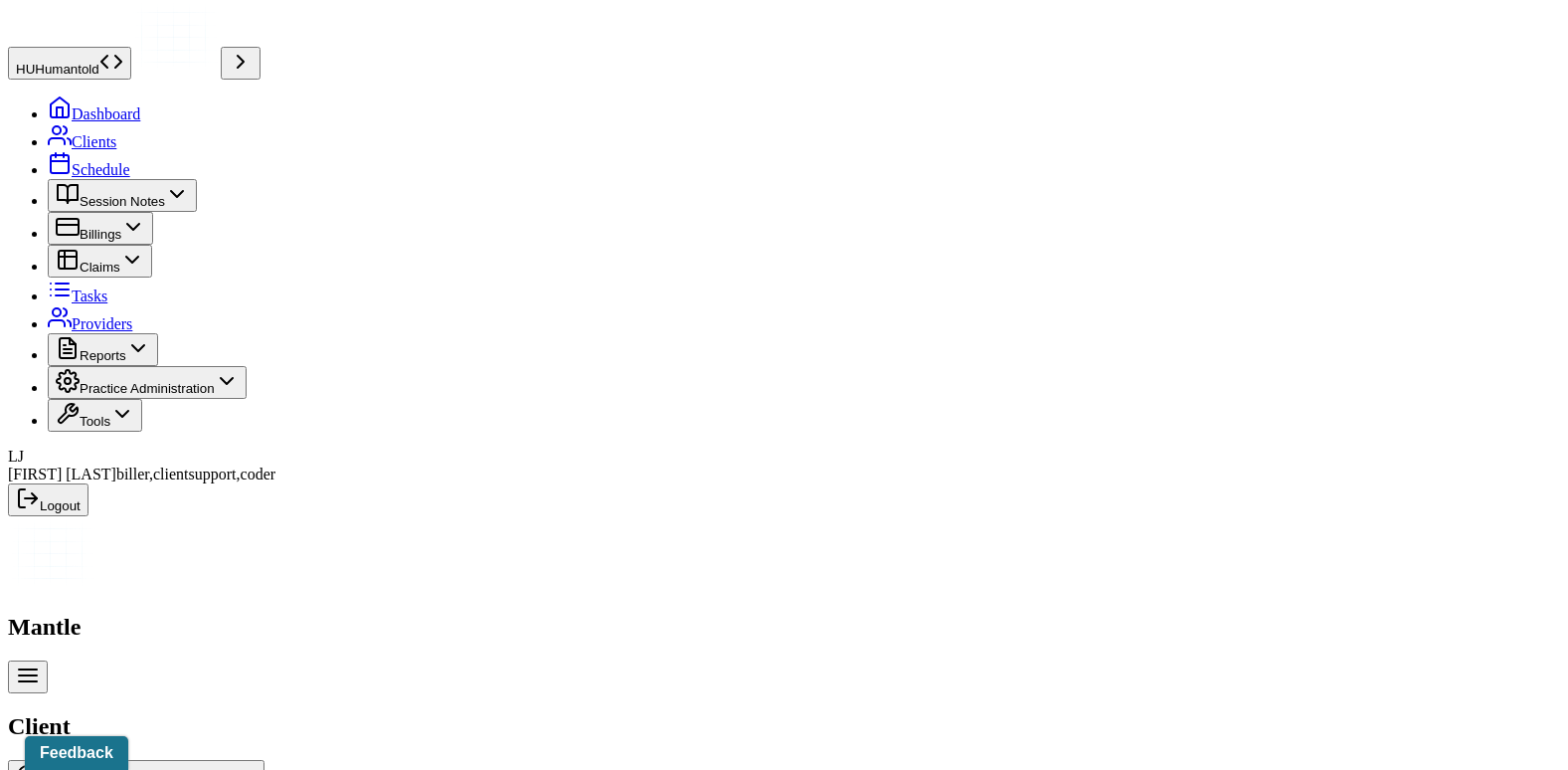 click on "Memo" at bounding box center [34, 2517] 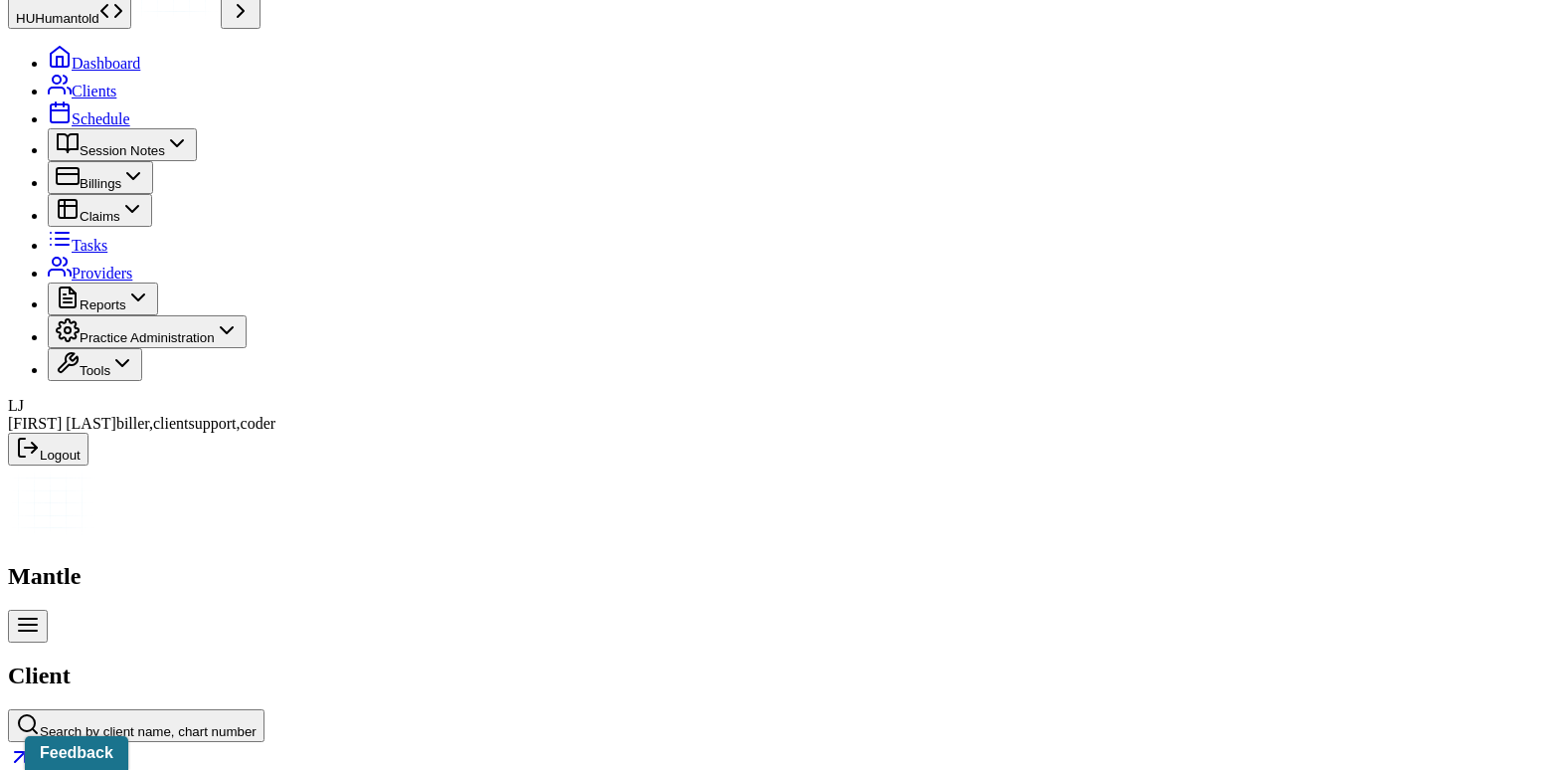 scroll, scrollTop: 107, scrollLeft: 0, axis: vertical 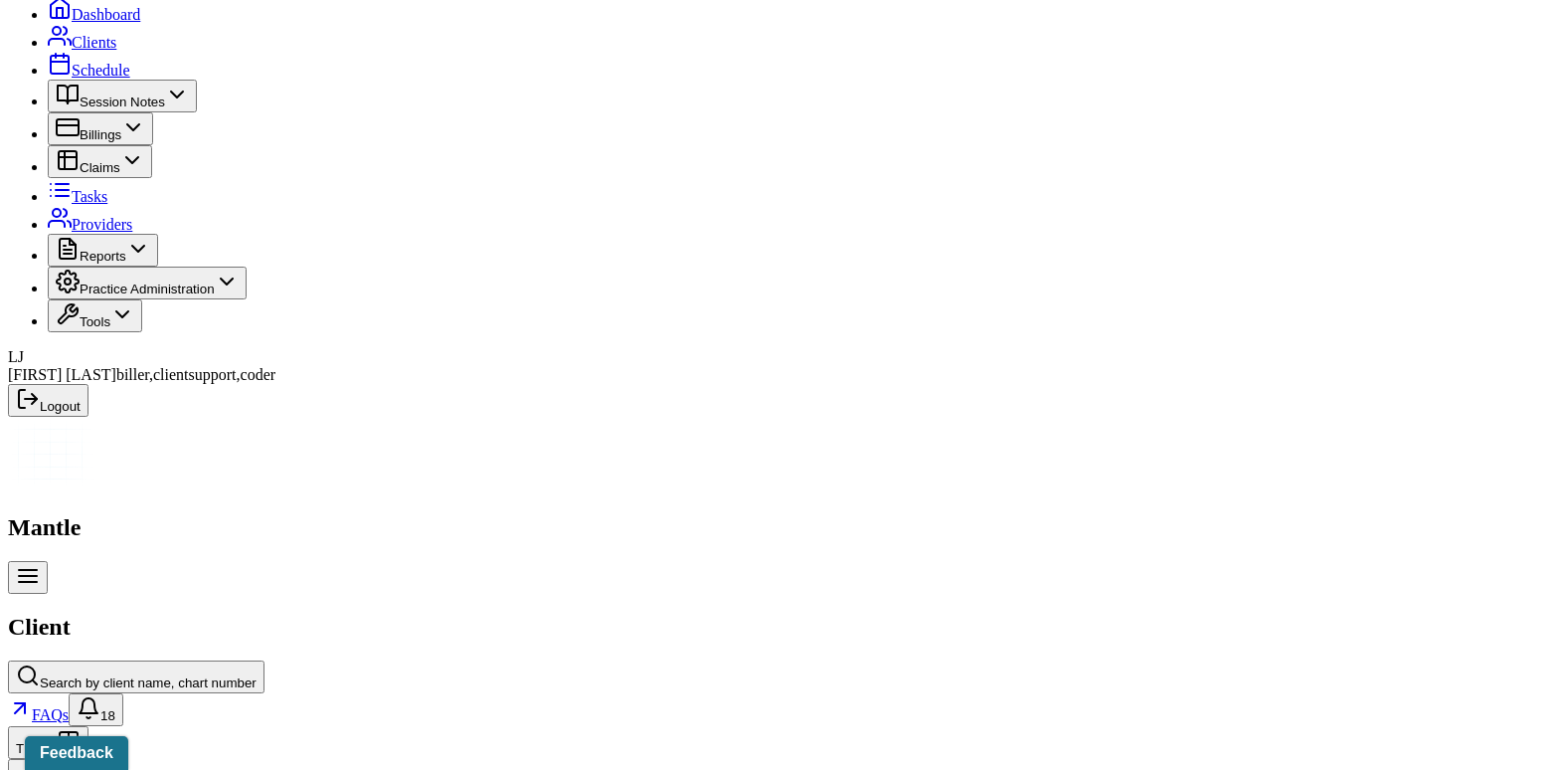 click on "Sessions history" at bounding box center [116, 2417] 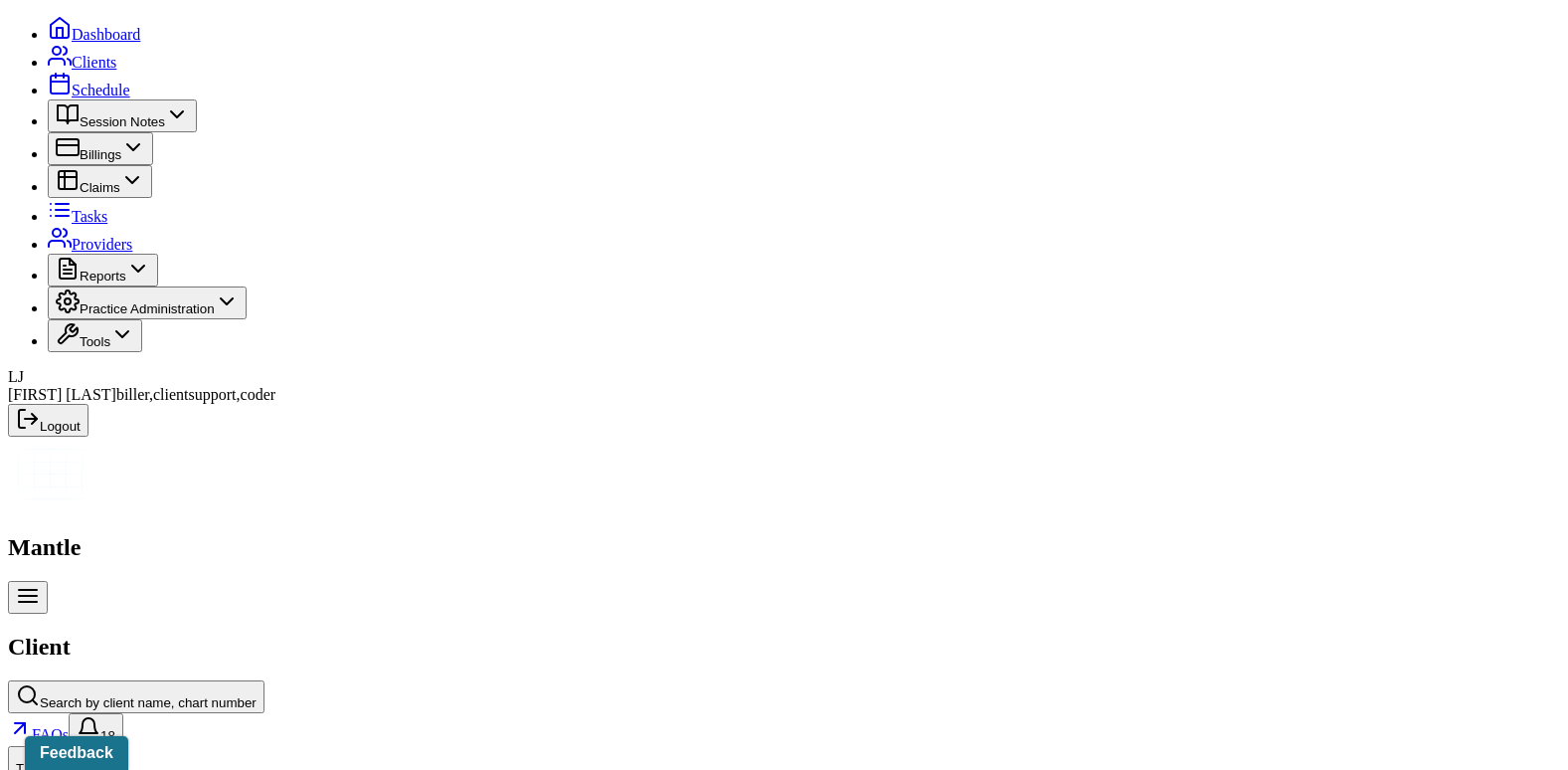 scroll, scrollTop: 59, scrollLeft: 0, axis: vertical 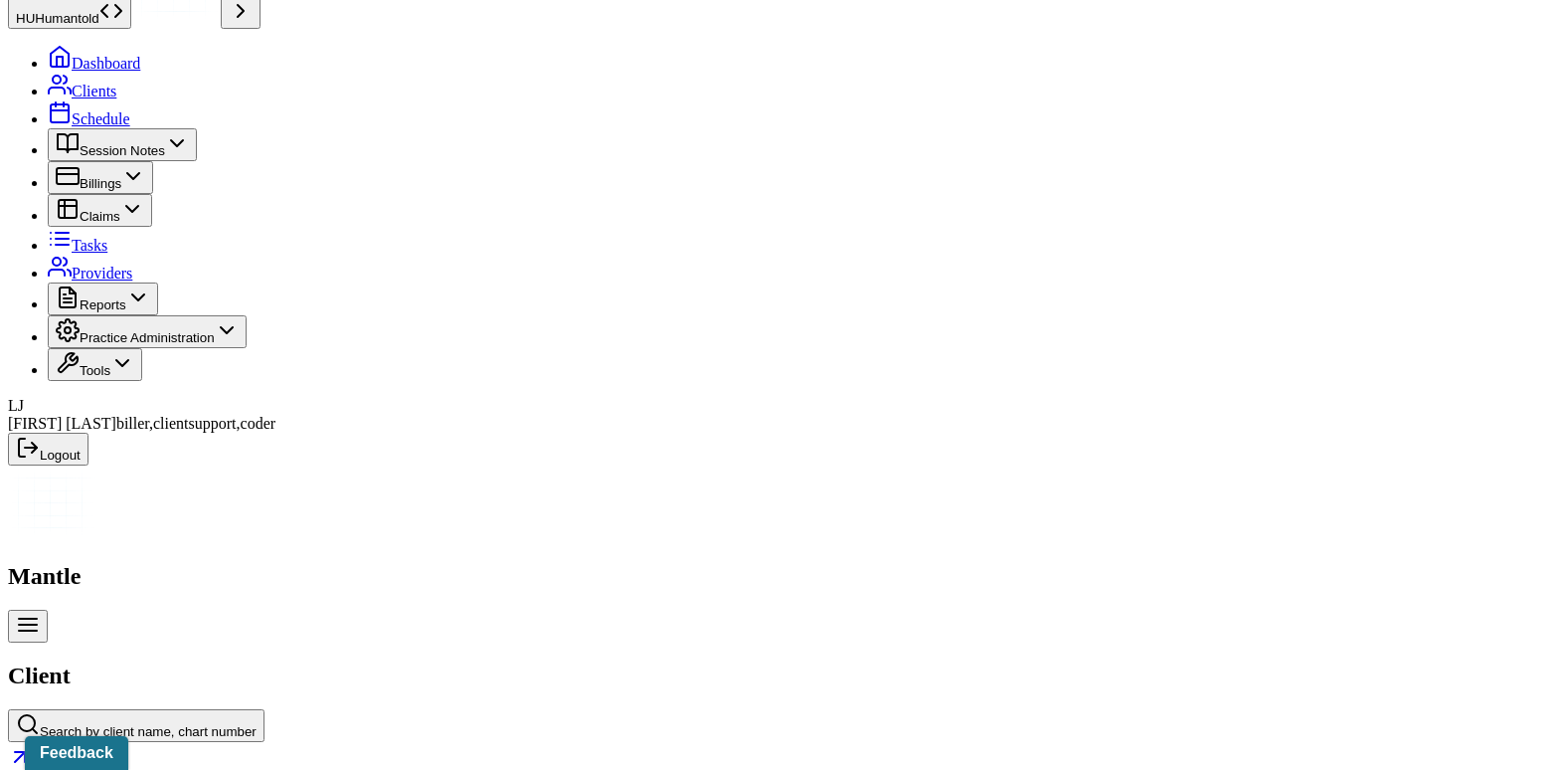 click on "Insurance/Fees" at bounding box center [323, 2466] 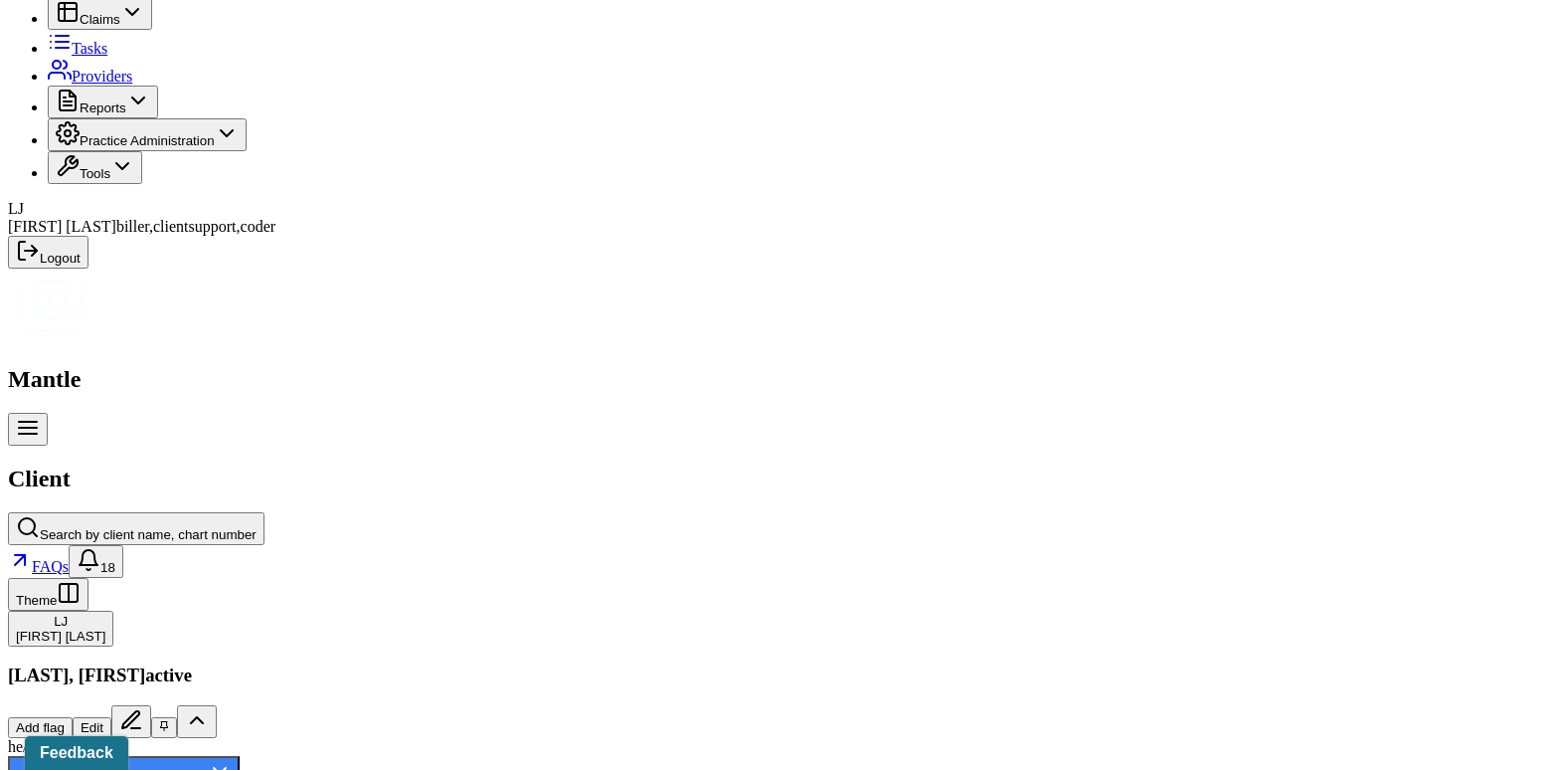 scroll, scrollTop: 158, scrollLeft: 0, axis: vertical 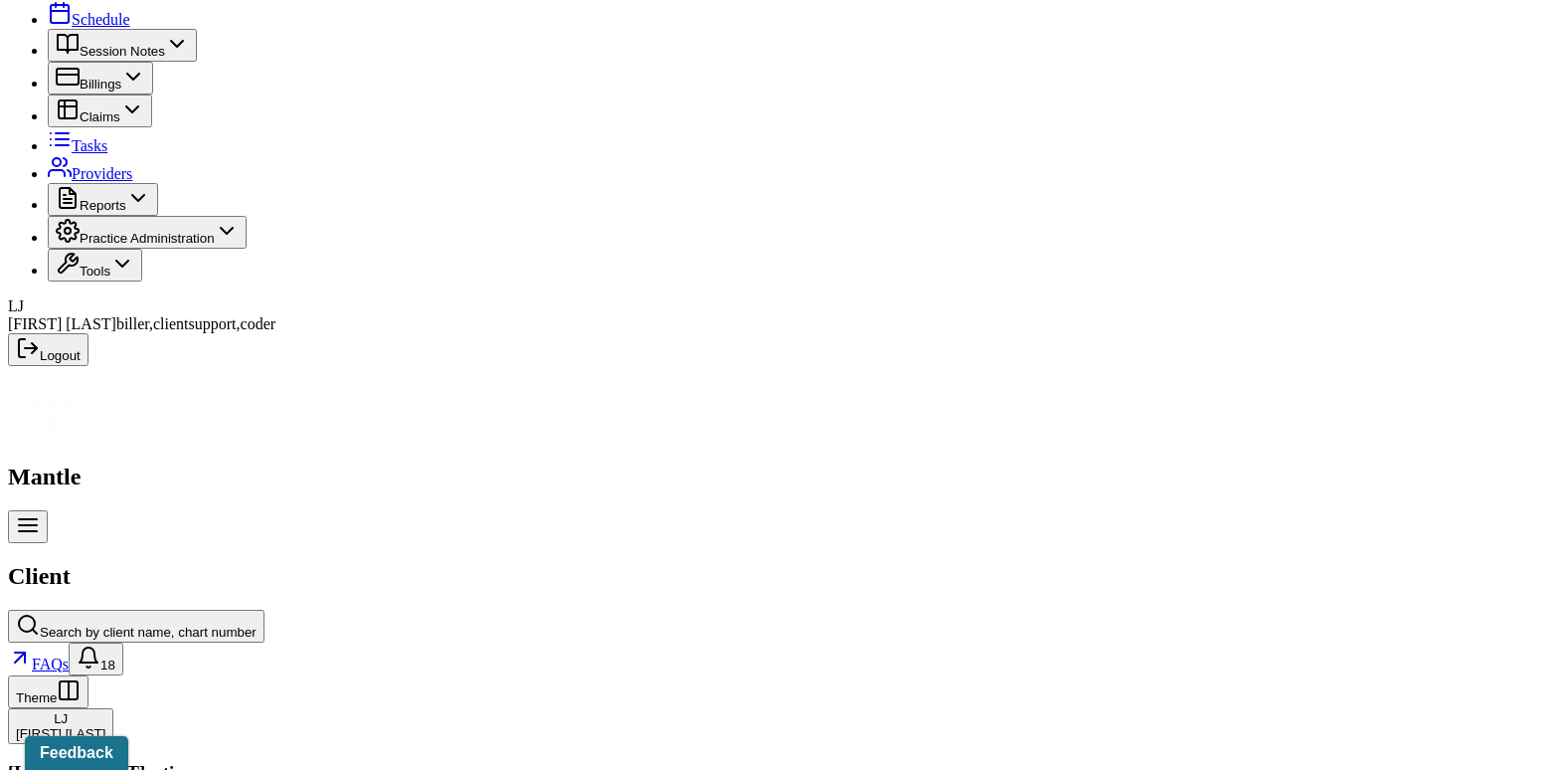 click on "Claims" at bounding box center [405, 2367] 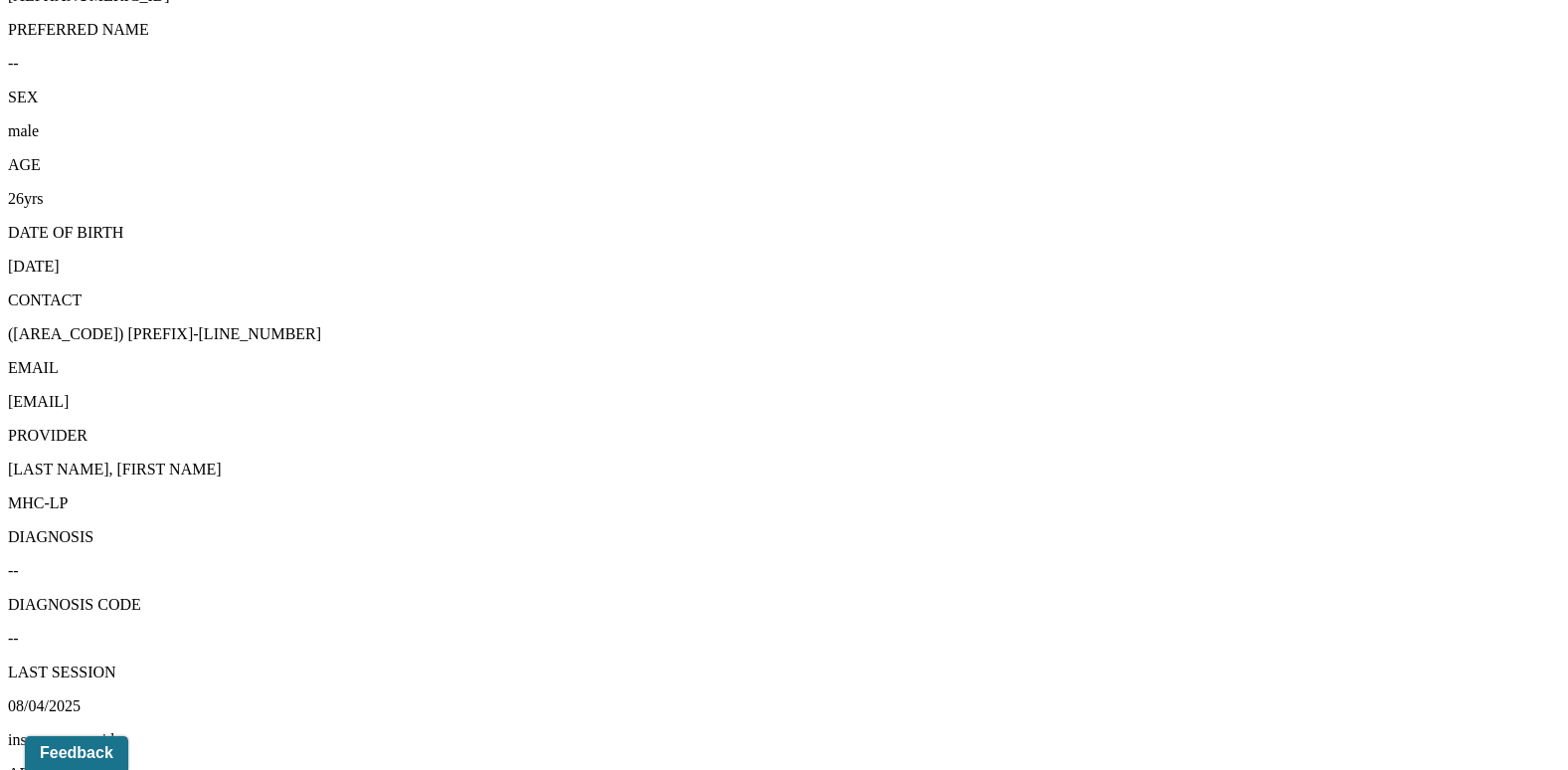scroll, scrollTop: 1150, scrollLeft: 0, axis: vertical 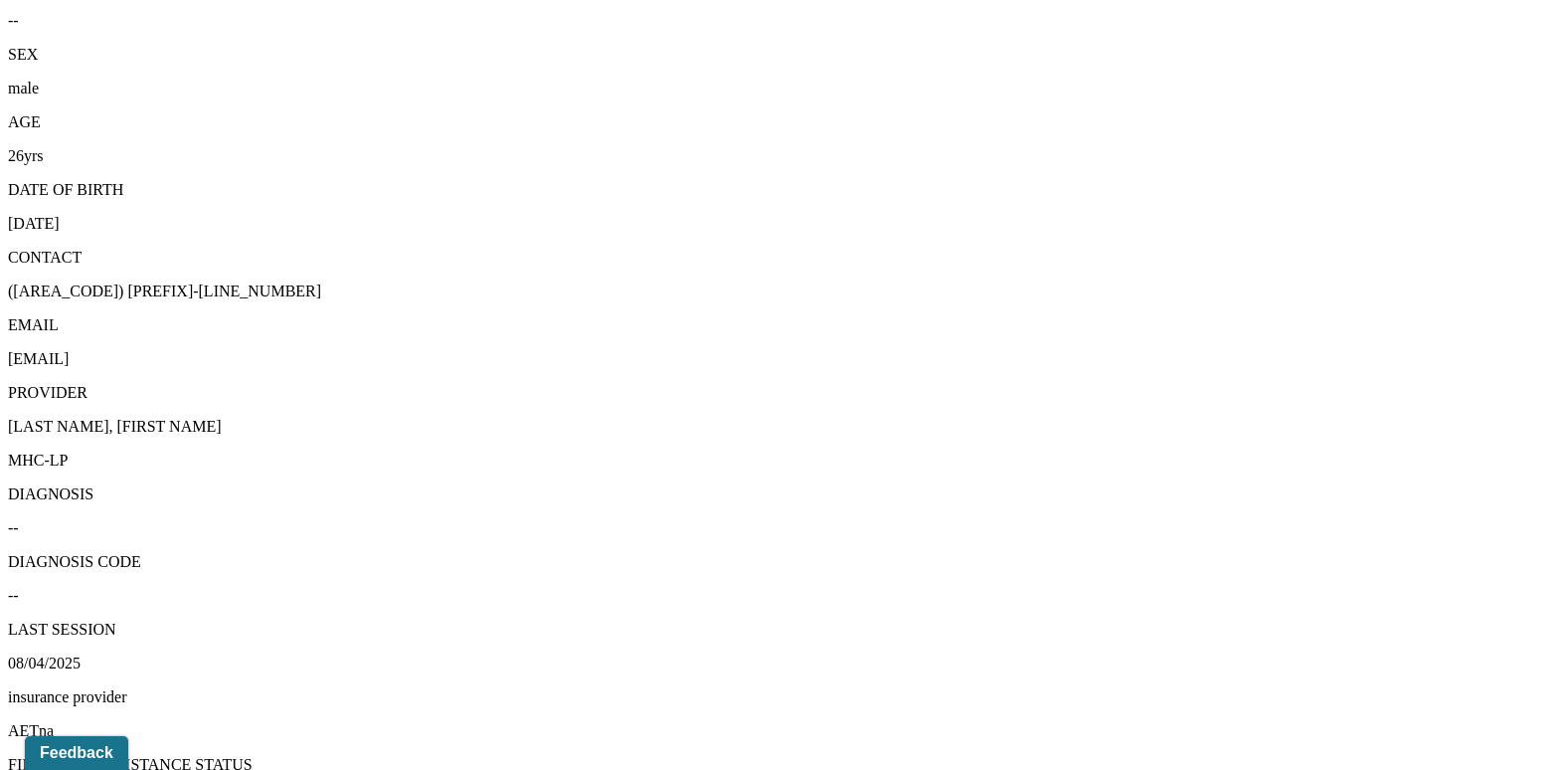 click on "View transaction history" at bounding box center (86, 4182) 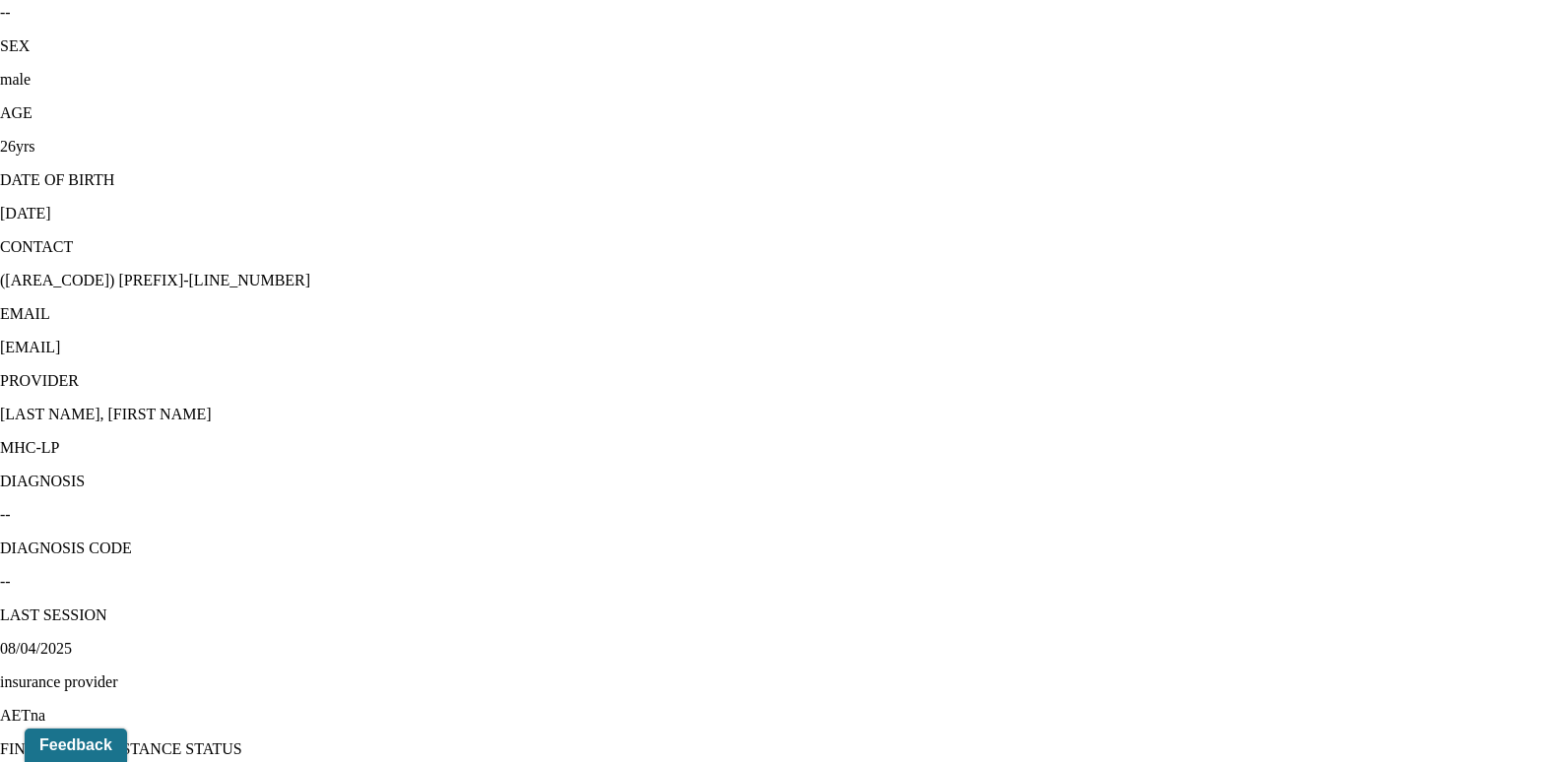 click 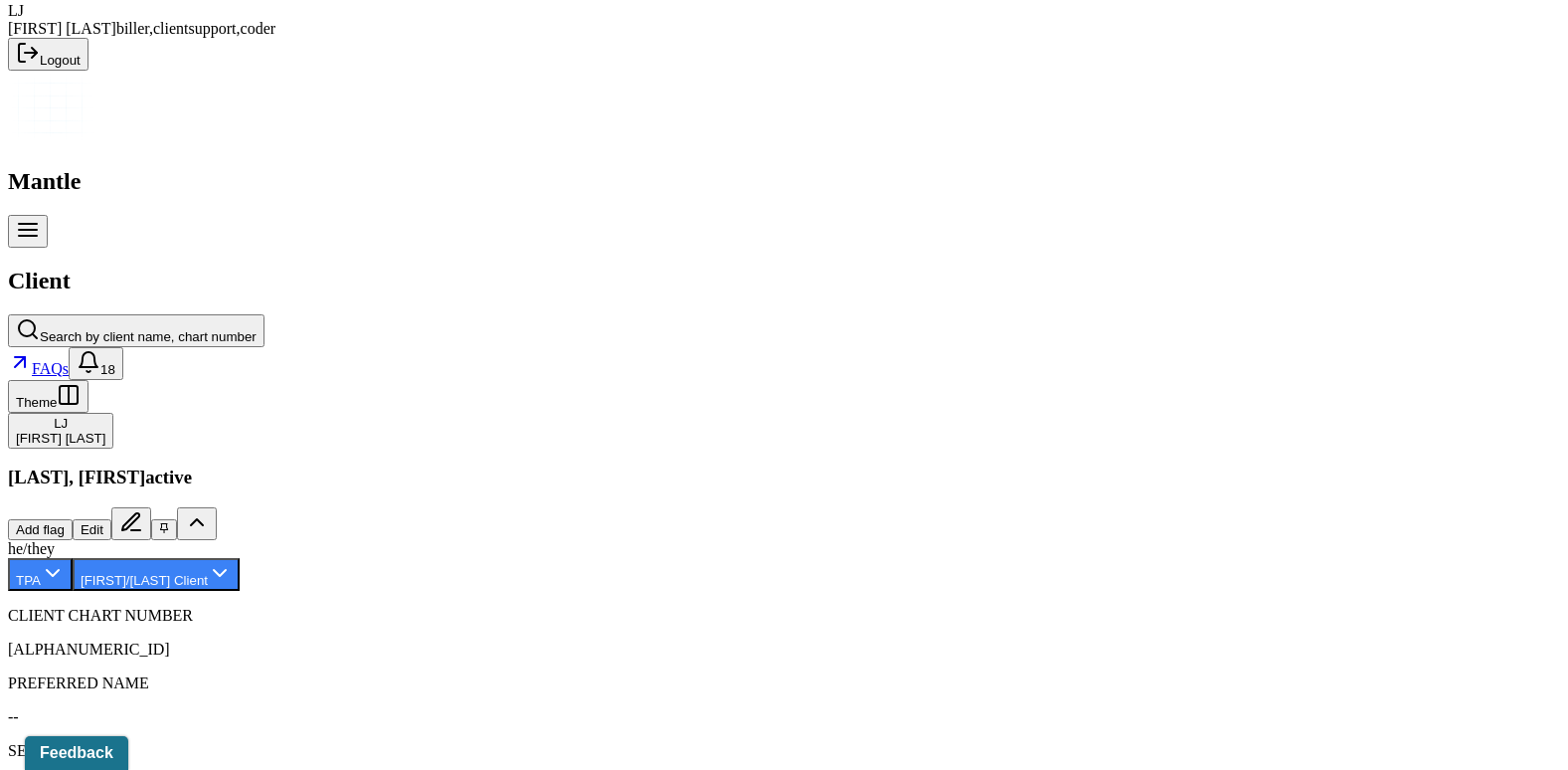 scroll, scrollTop: 553, scrollLeft: 0, axis: vertical 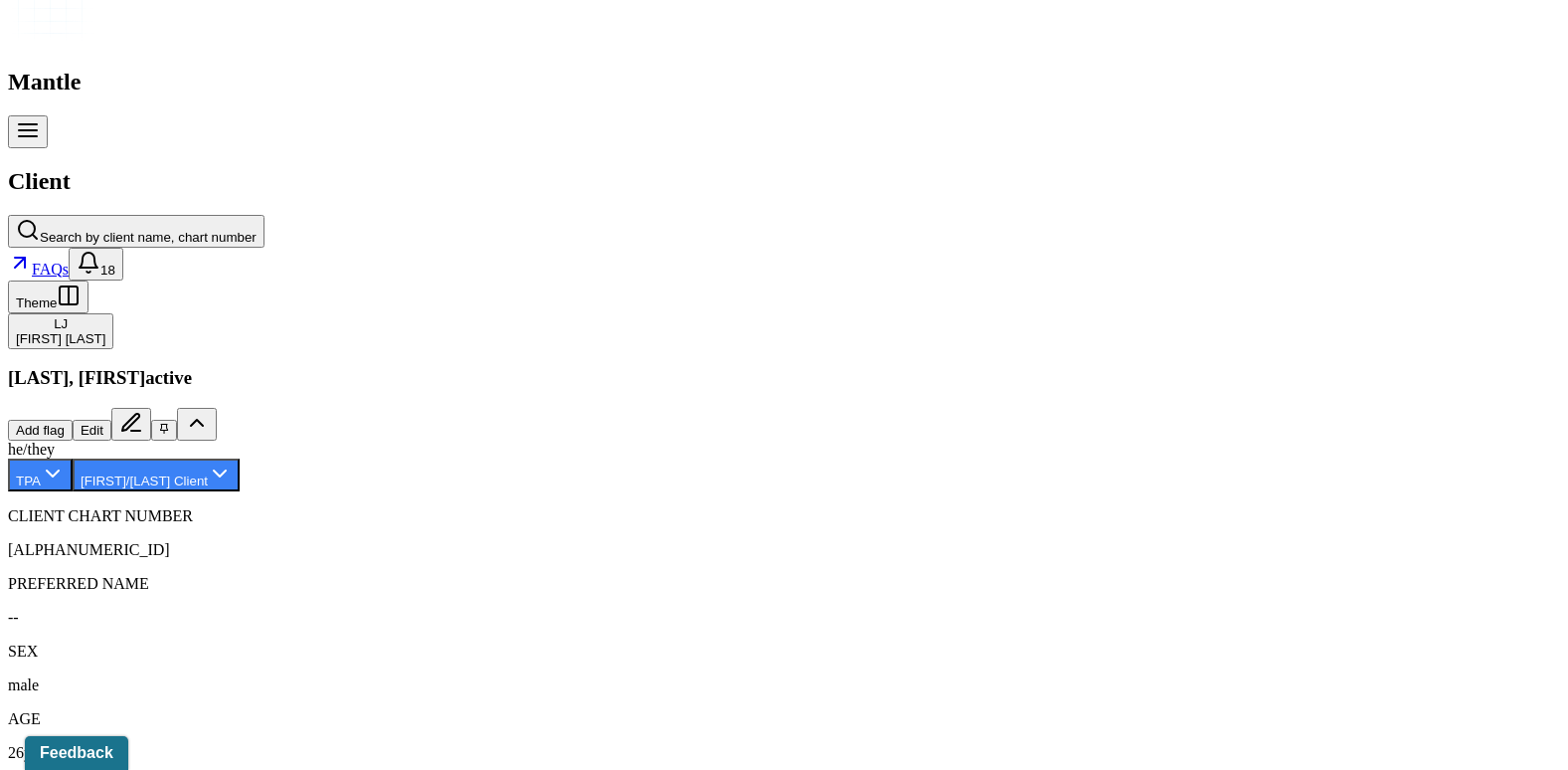 click on "08/04/2025" at bounding box center [134, 2328] 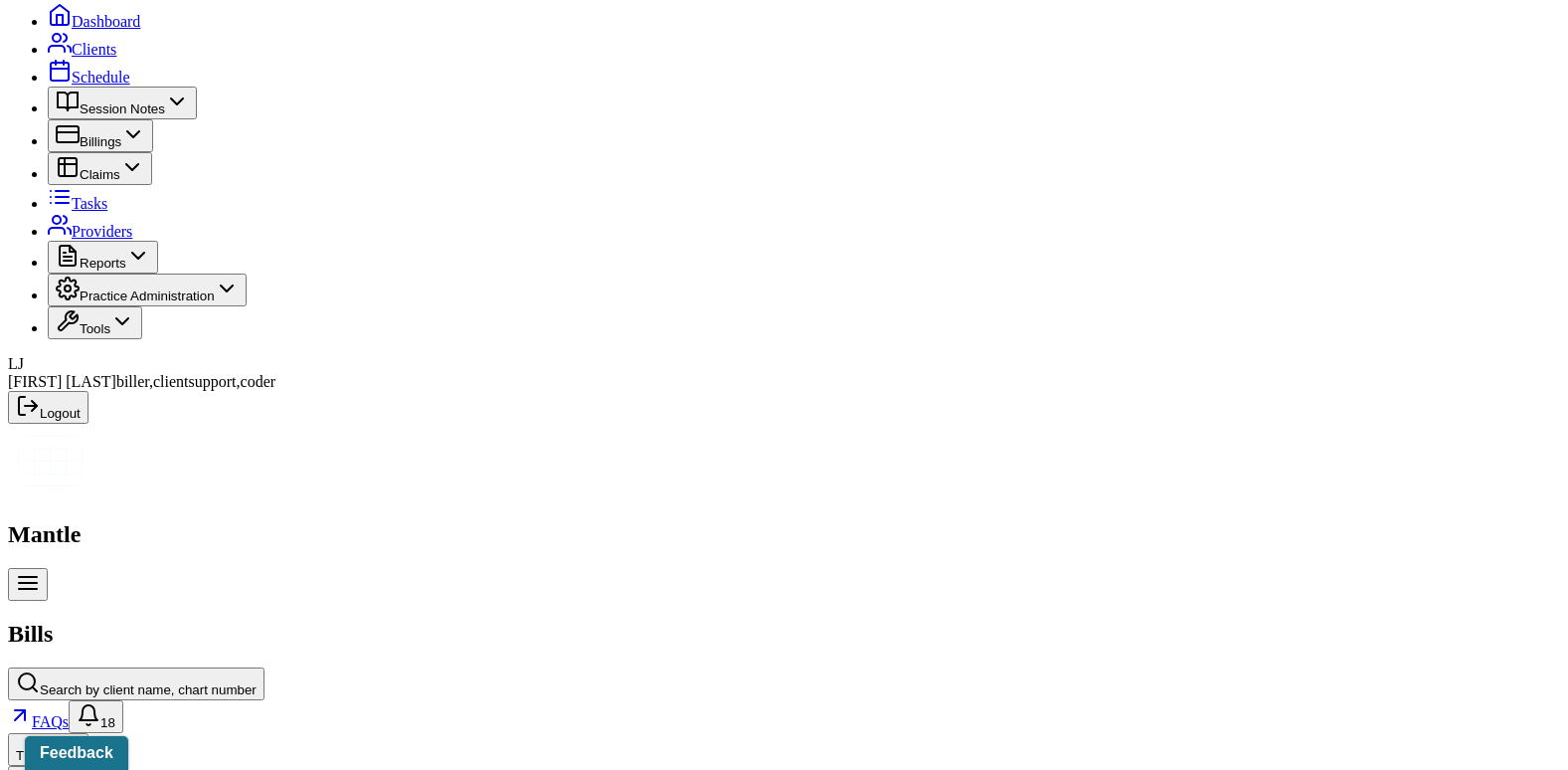 scroll, scrollTop: 519, scrollLeft: 0, axis: vertical 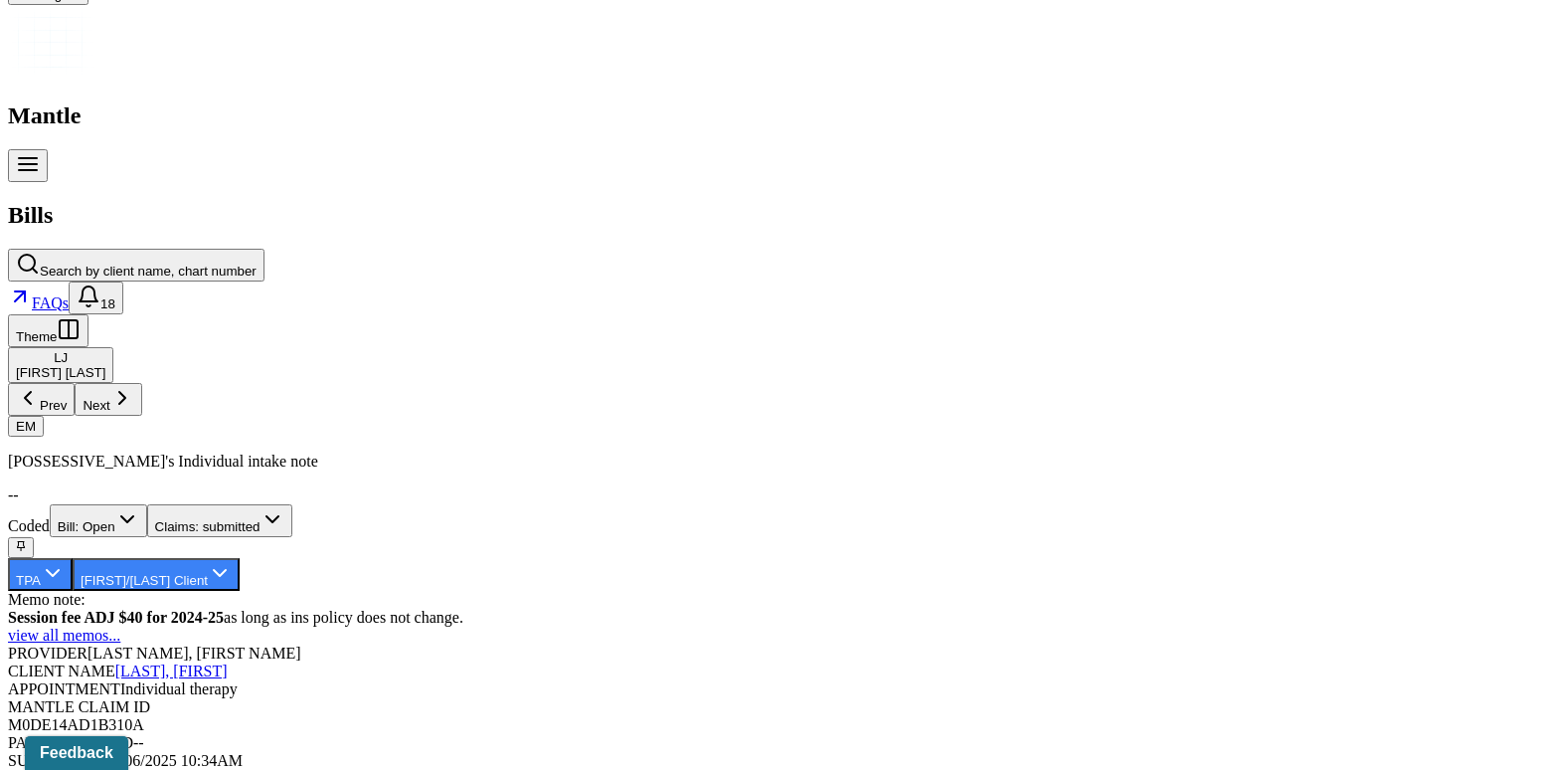 click on "Check unmatched payments" at bounding box center (282, 1727) 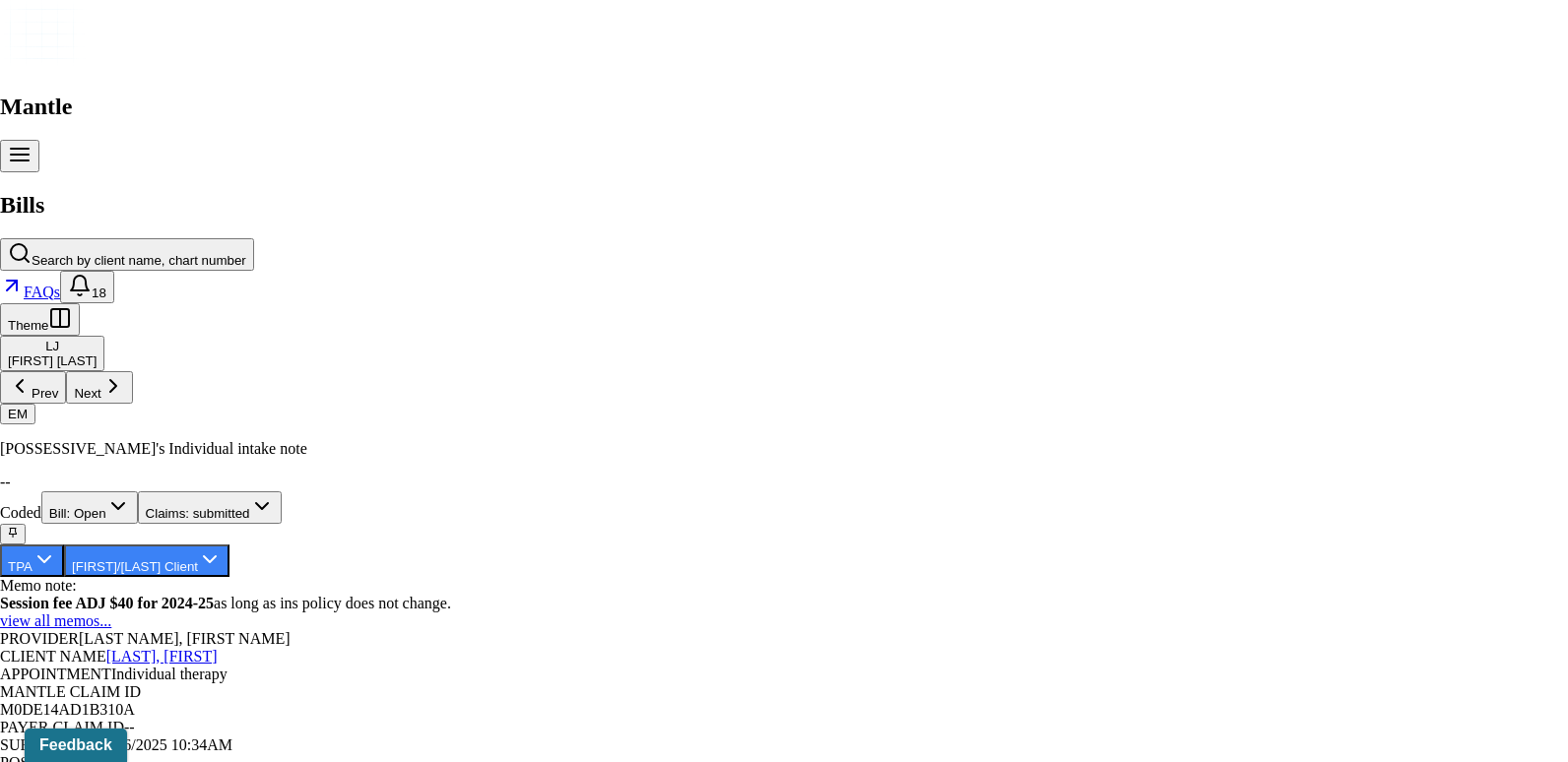click 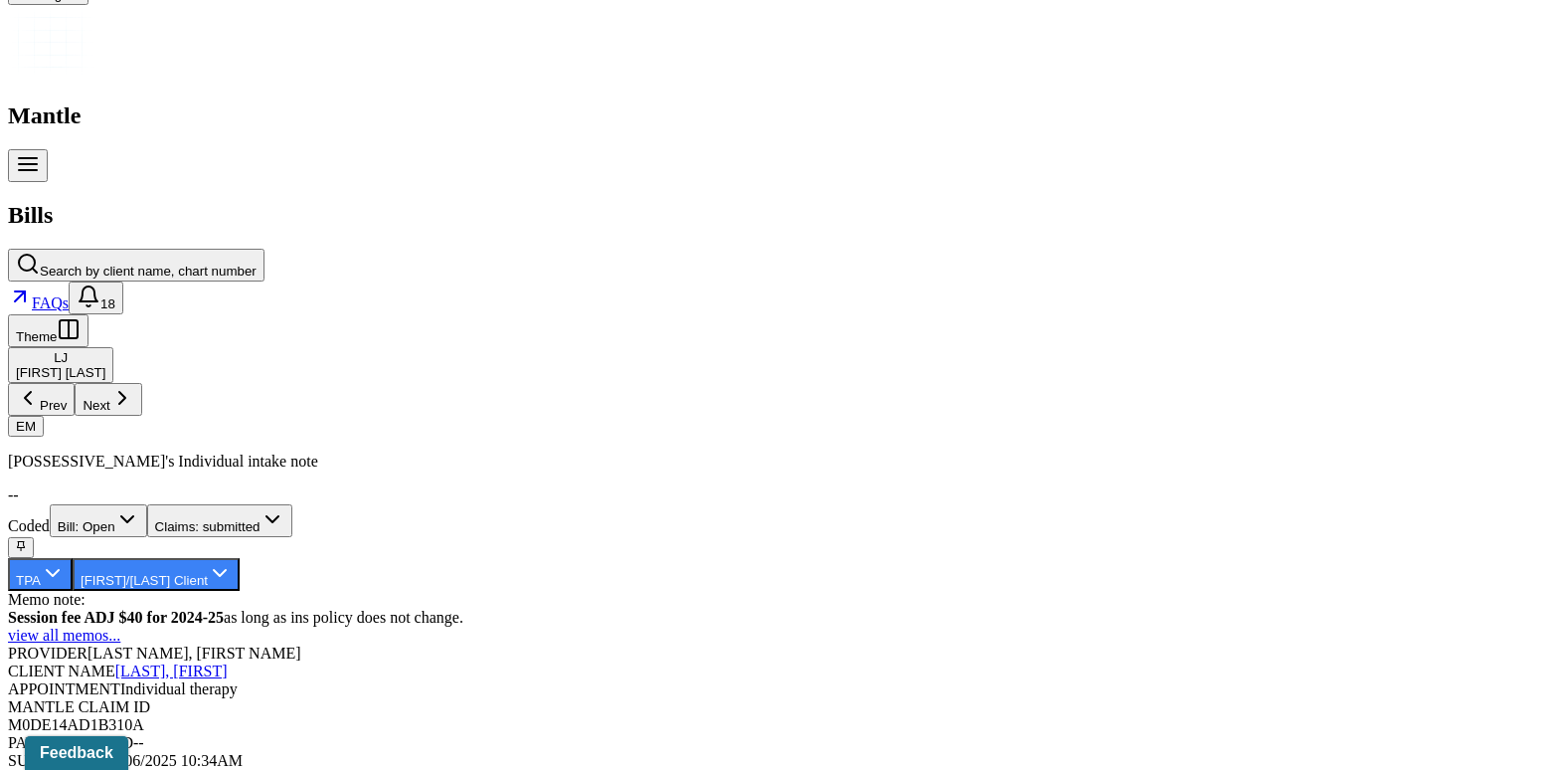 click on "Charge Client" at bounding box center (424, 1727) 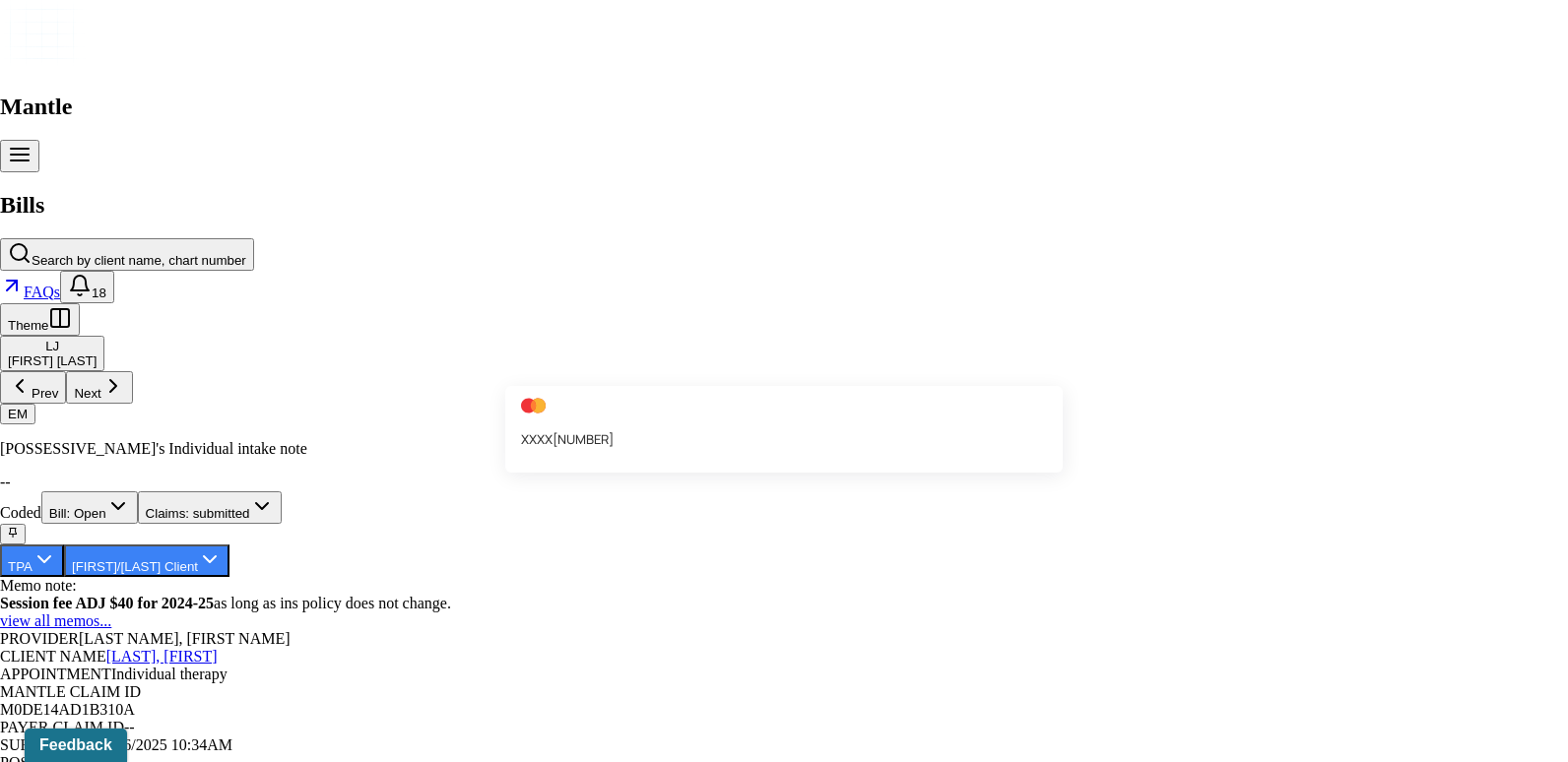 click on "XXXX[NUMBER]" at bounding box center [776, 3922] 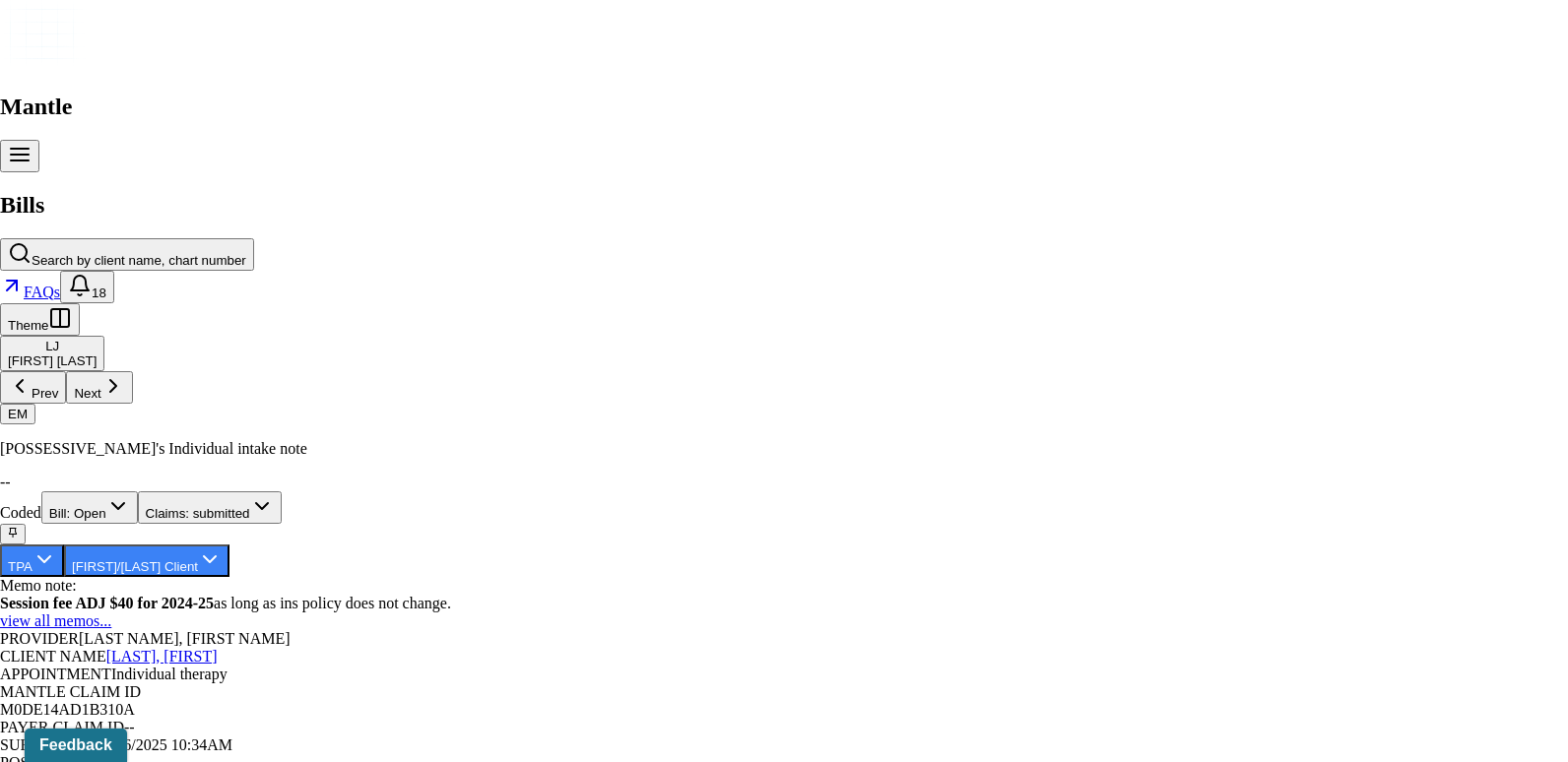 click on "XXXX[NUMBER]" at bounding box center (776, 3922) 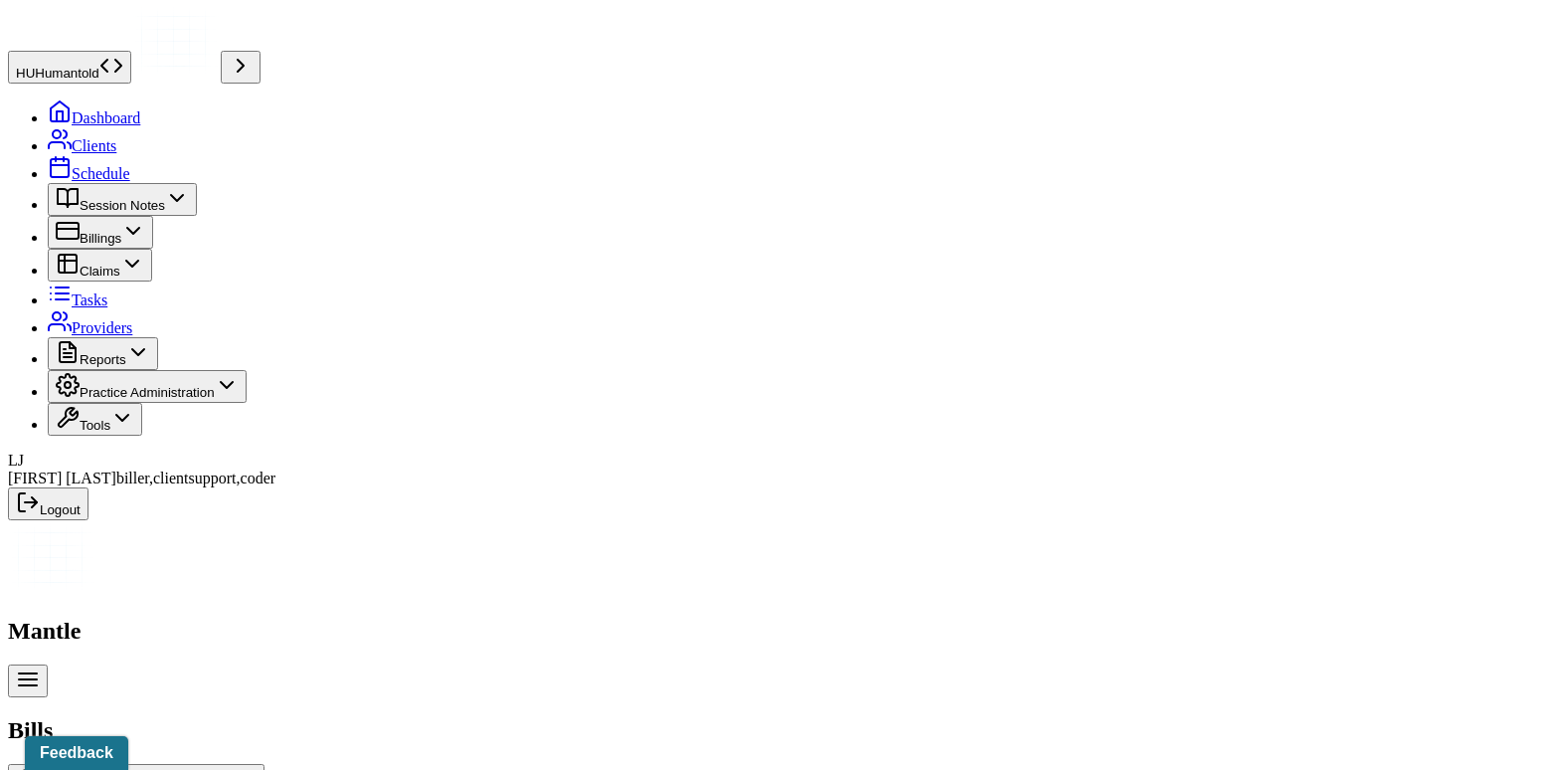scroll, scrollTop: 0, scrollLeft: 0, axis: both 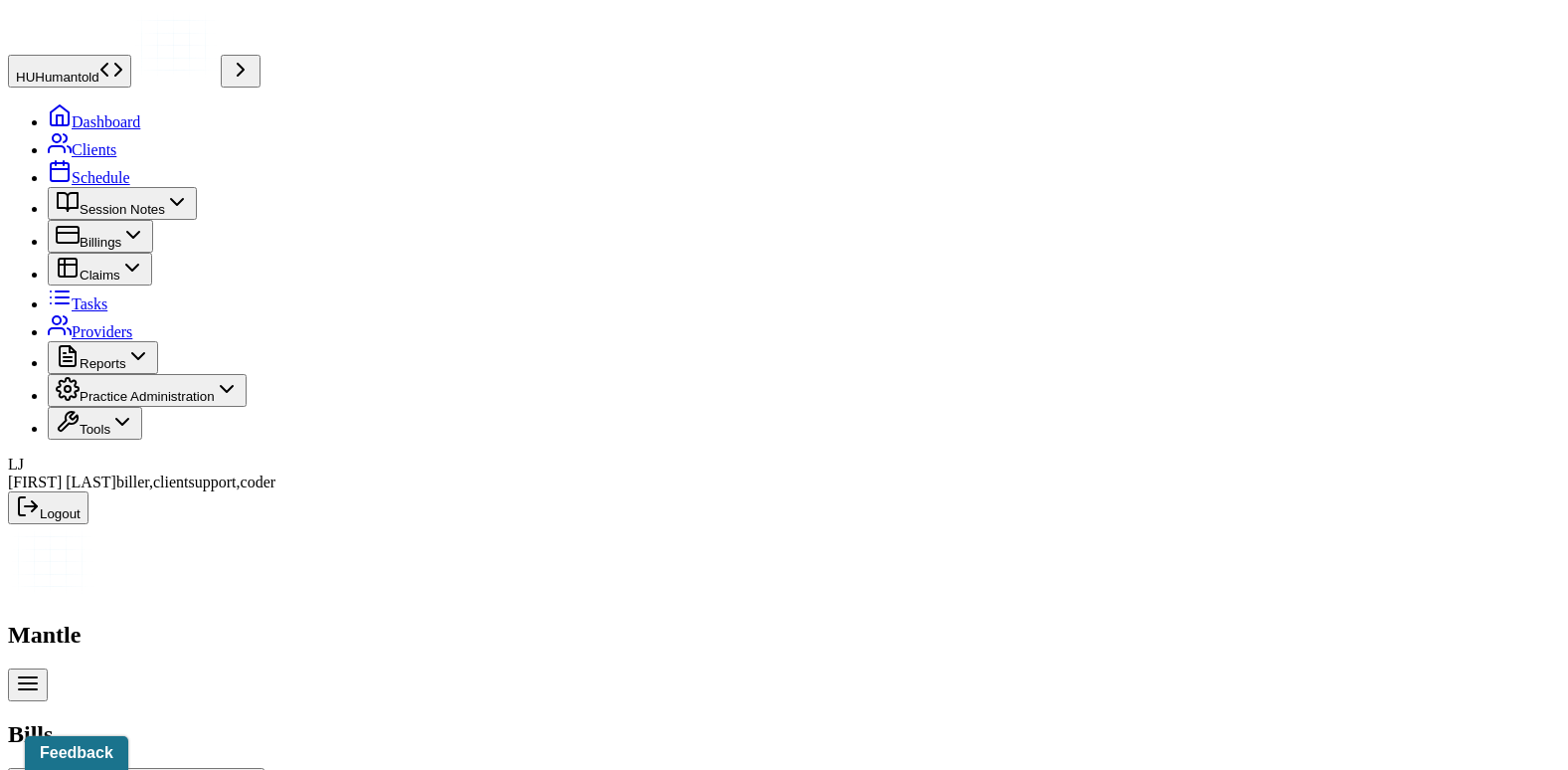 click on "Bill: Open" at bounding box center [98, 1040] 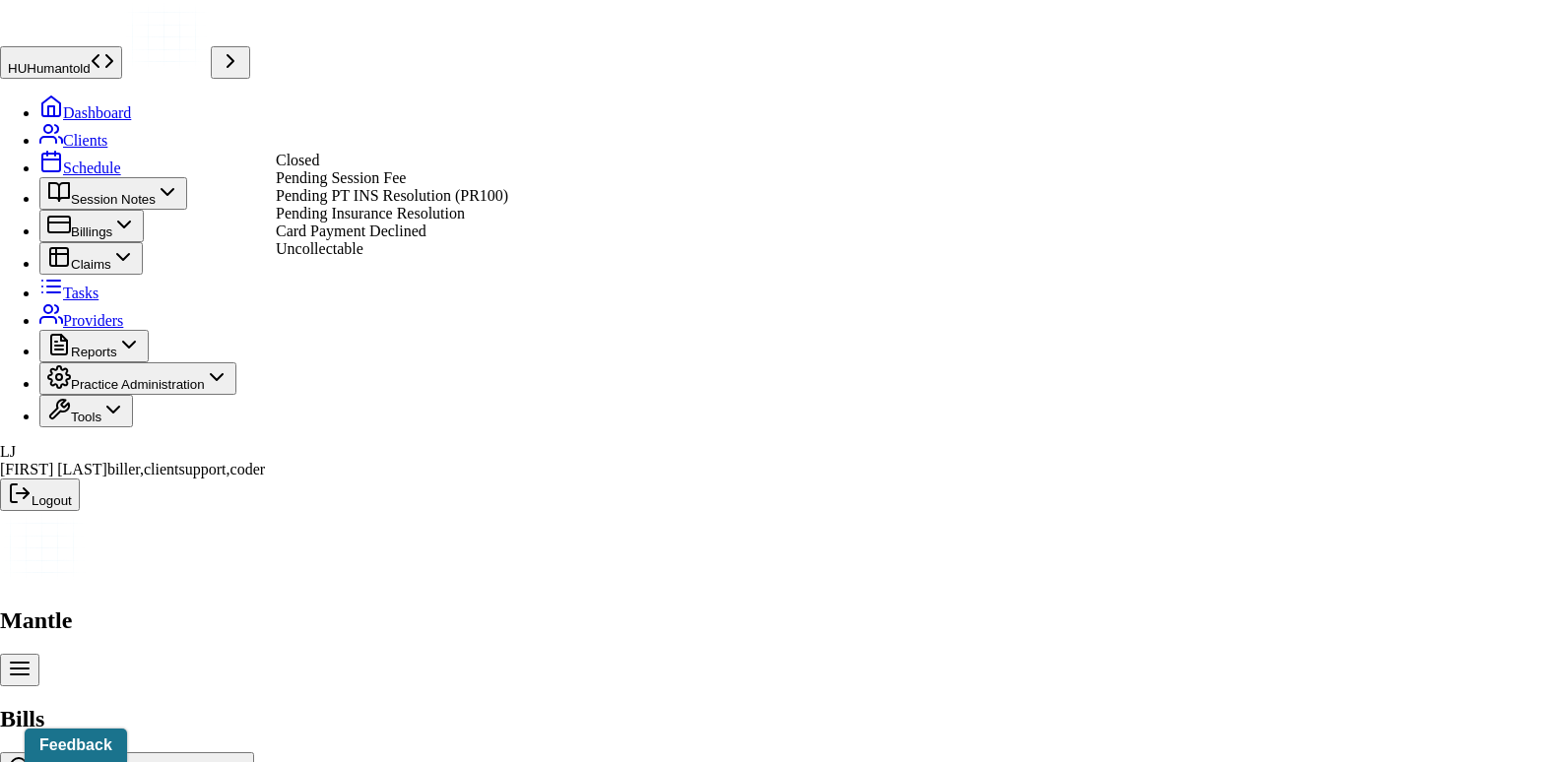click on "Pending Insurance Resolution" at bounding box center (370, 213) 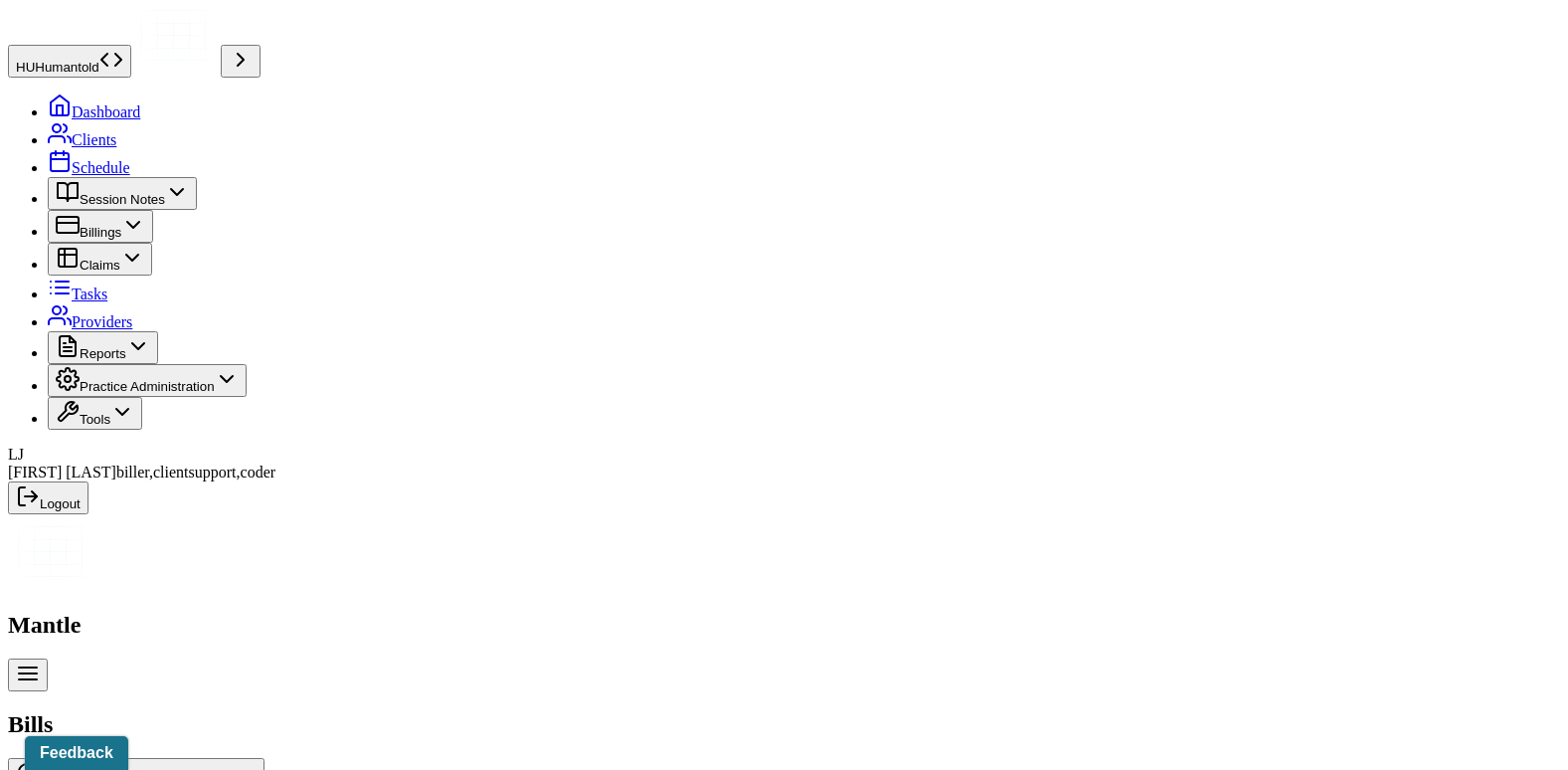 scroll, scrollTop: 0, scrollLeft: 0, axis: both 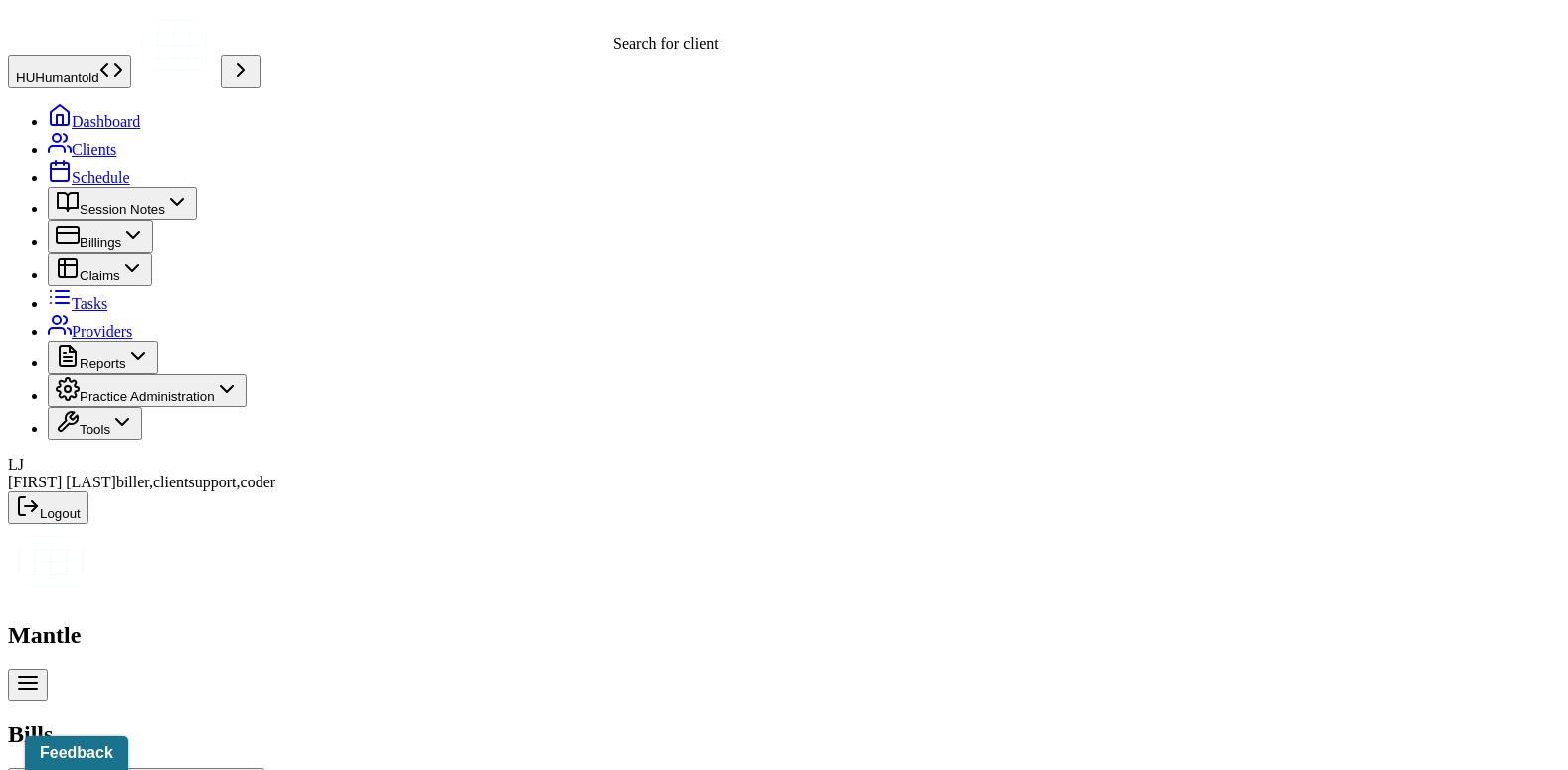 click on "Search by client name, chart number" at bounding box center [148, 790] 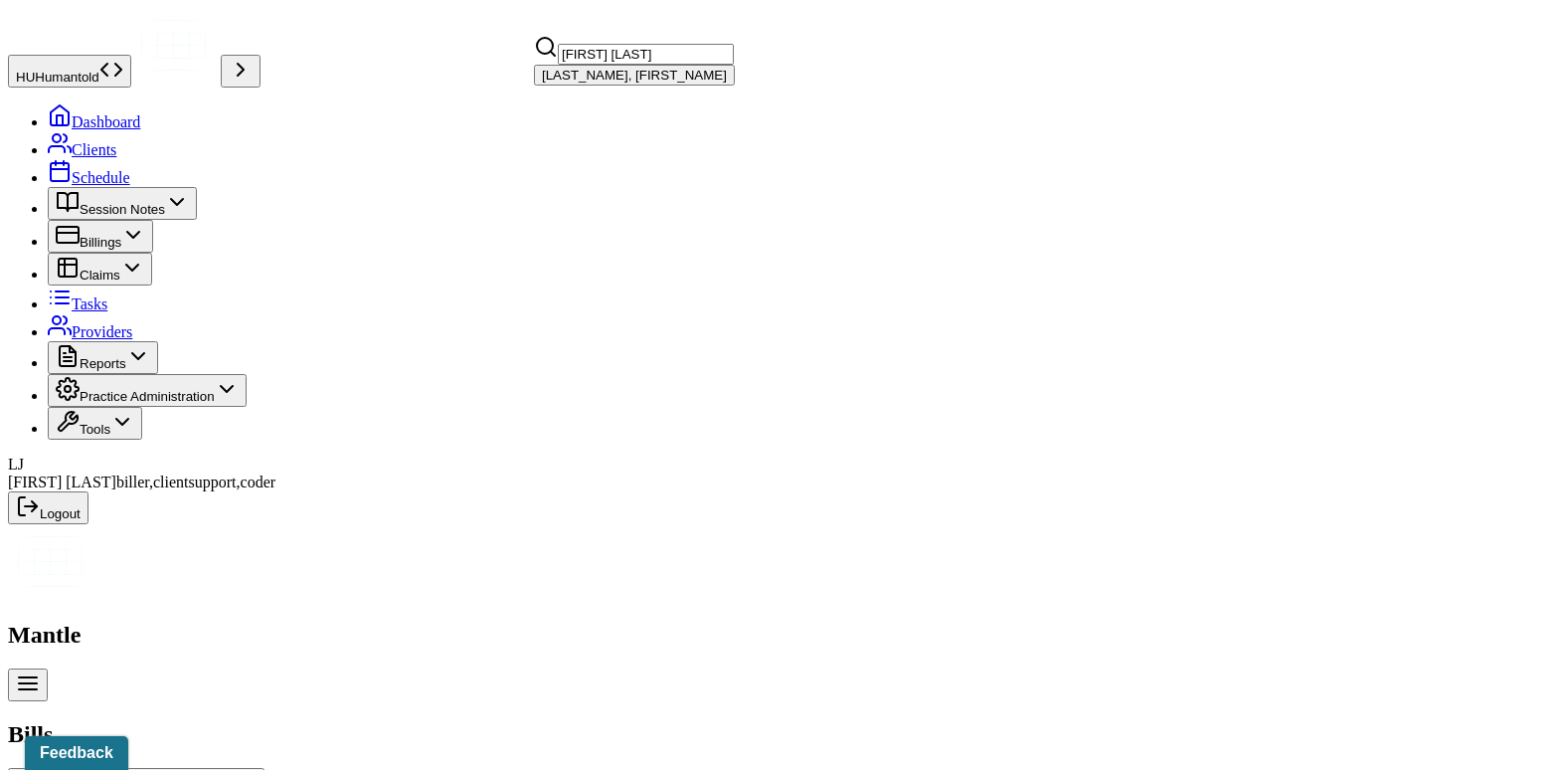 type on "[FIRST] [LAST]" 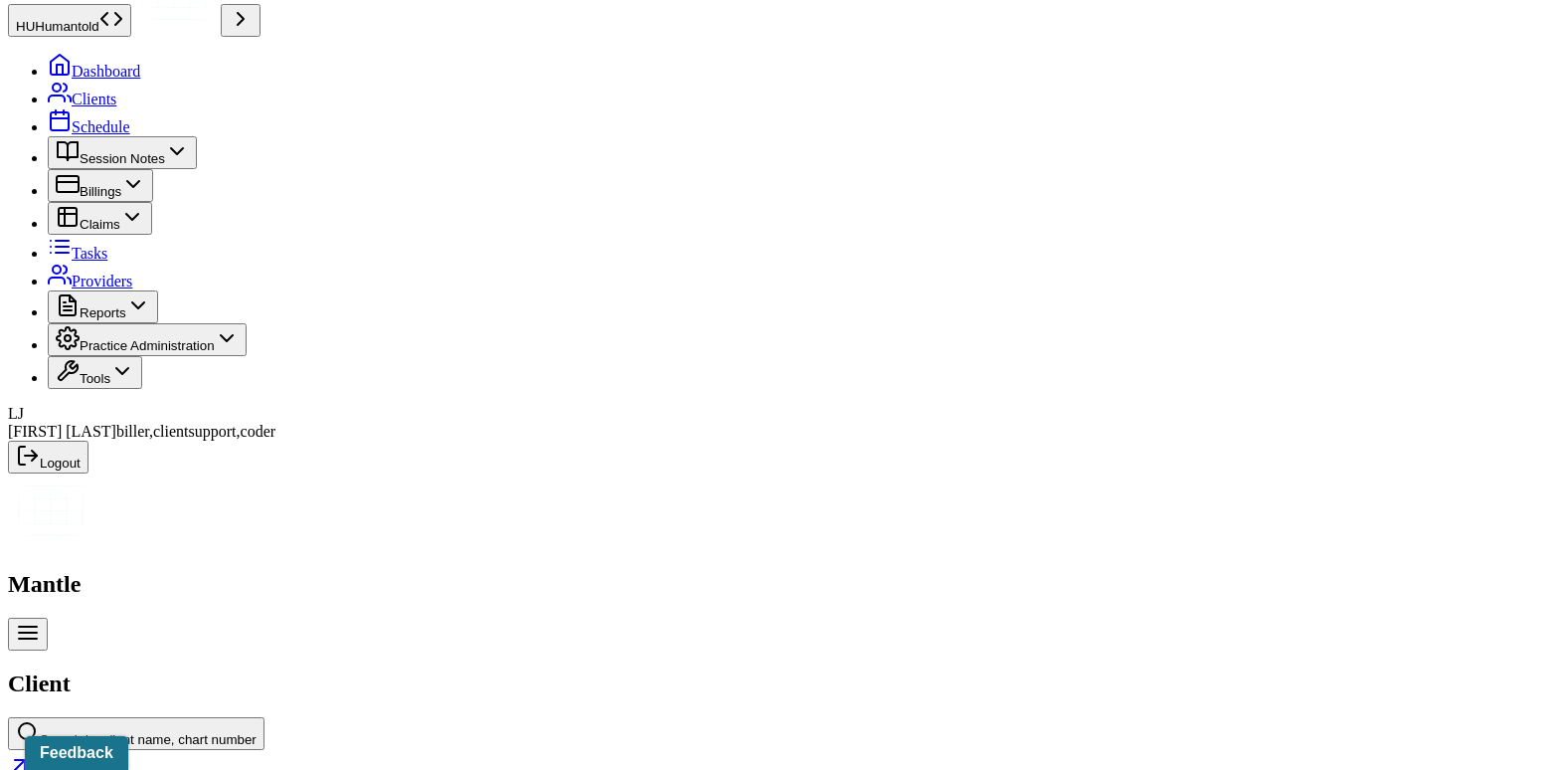 scroll, scrollTop: 97, scrollLeft: 0, axis: vertical 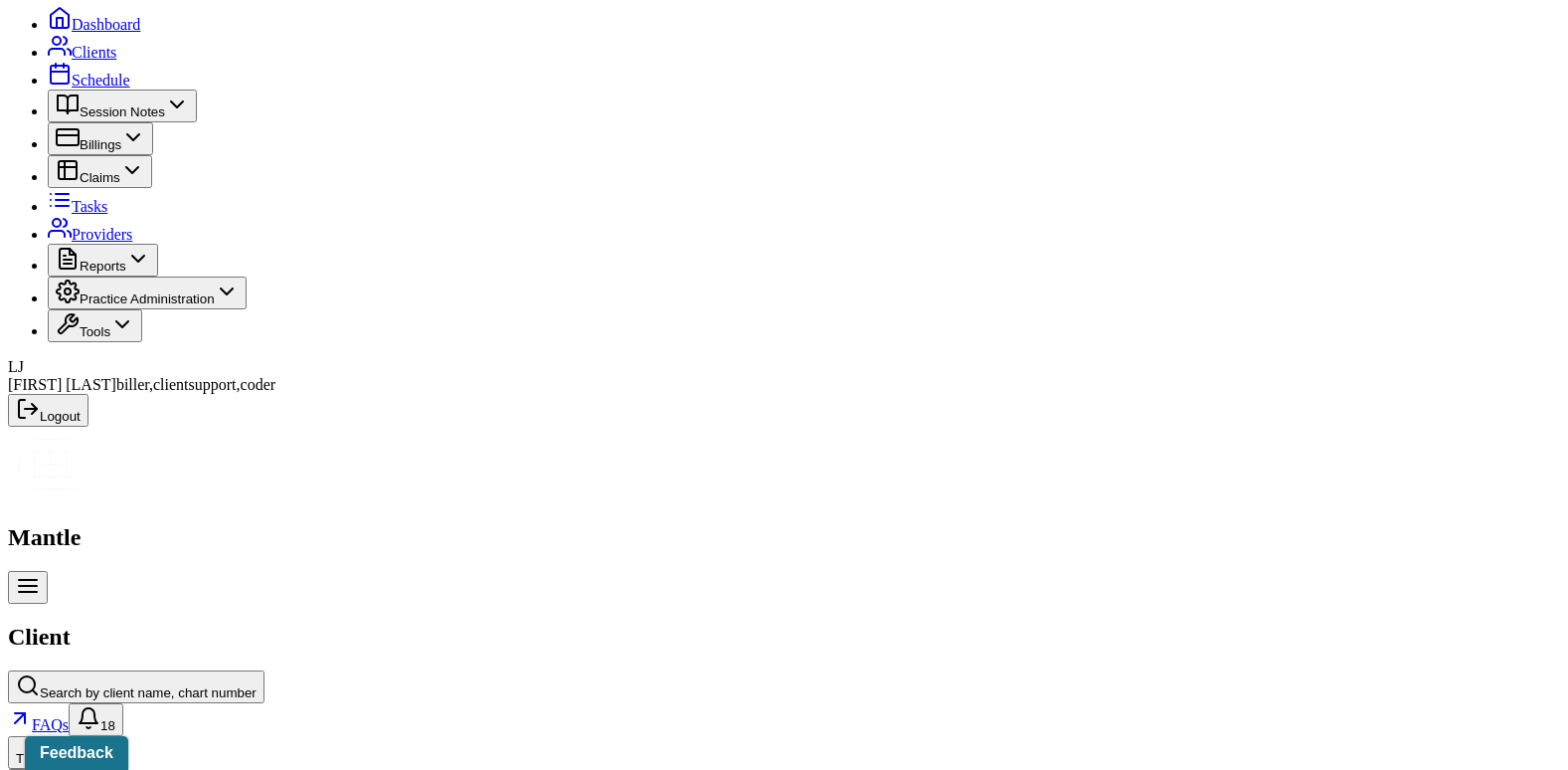 click on "Insurance/Fees" at bounding box center [323, 2395] 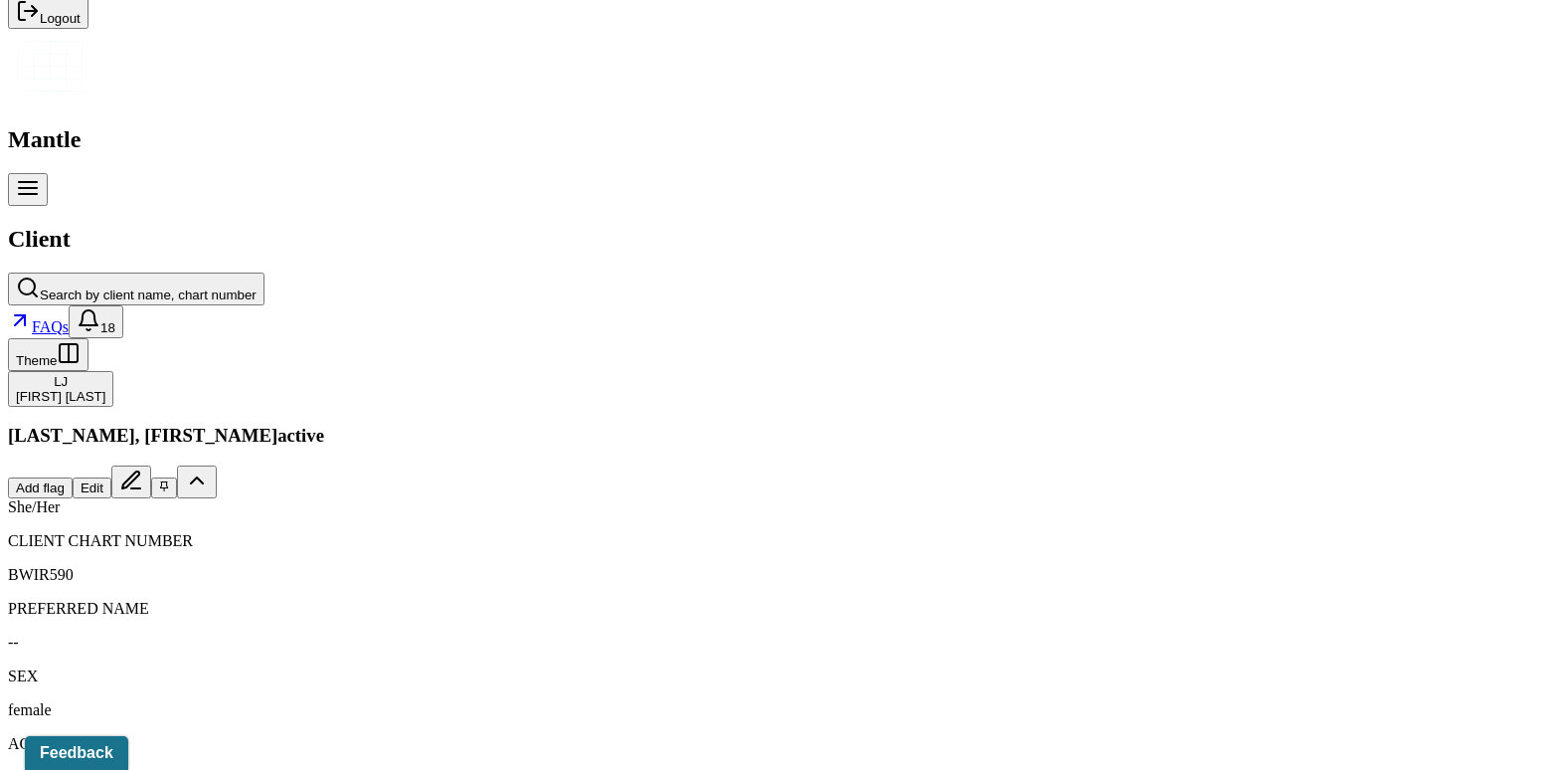 scroll, scrollTop: 296, scrollLeft: 0, axis: vertical 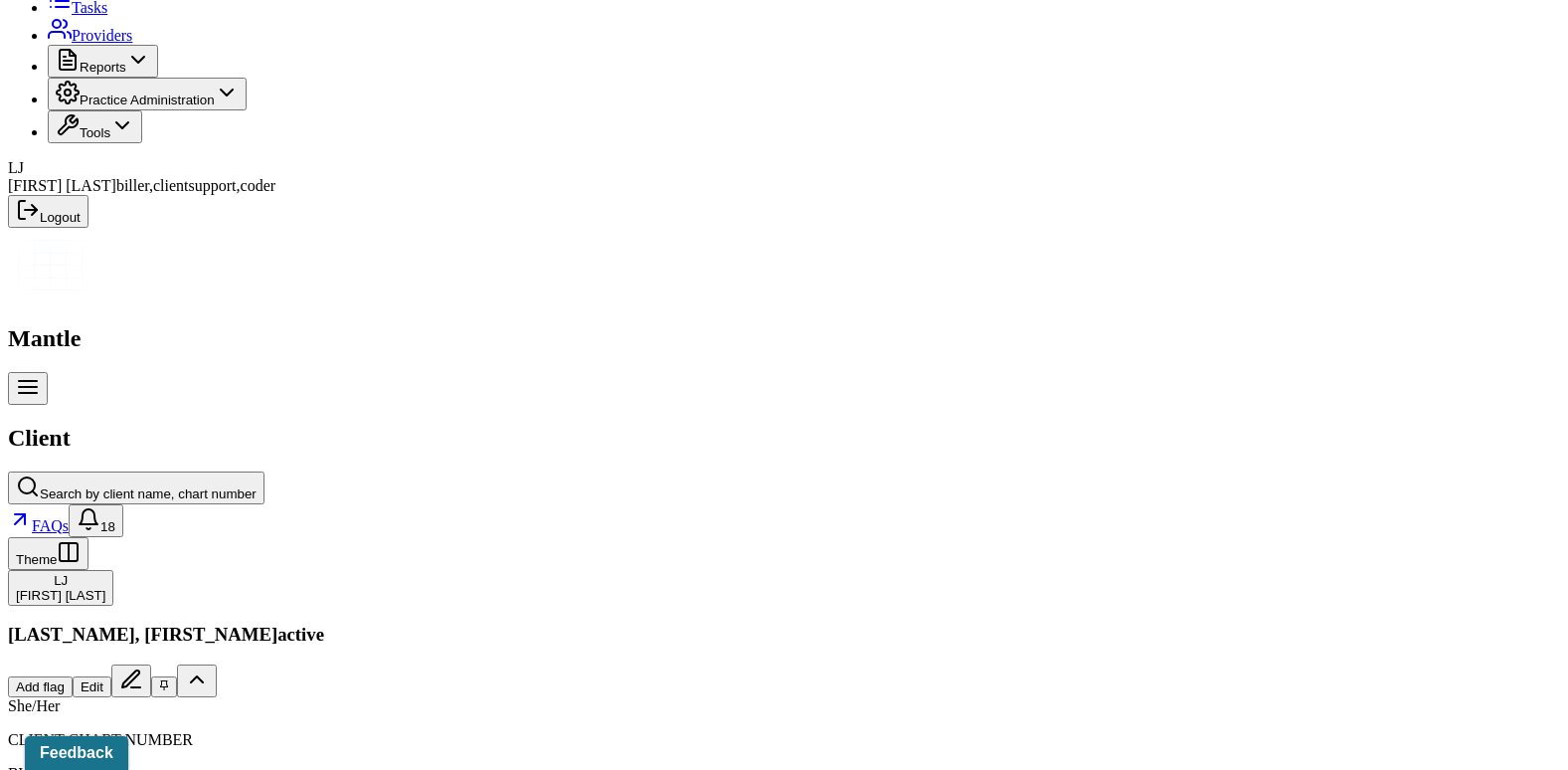 click on "Claims" at bounding box center [405, 2196] 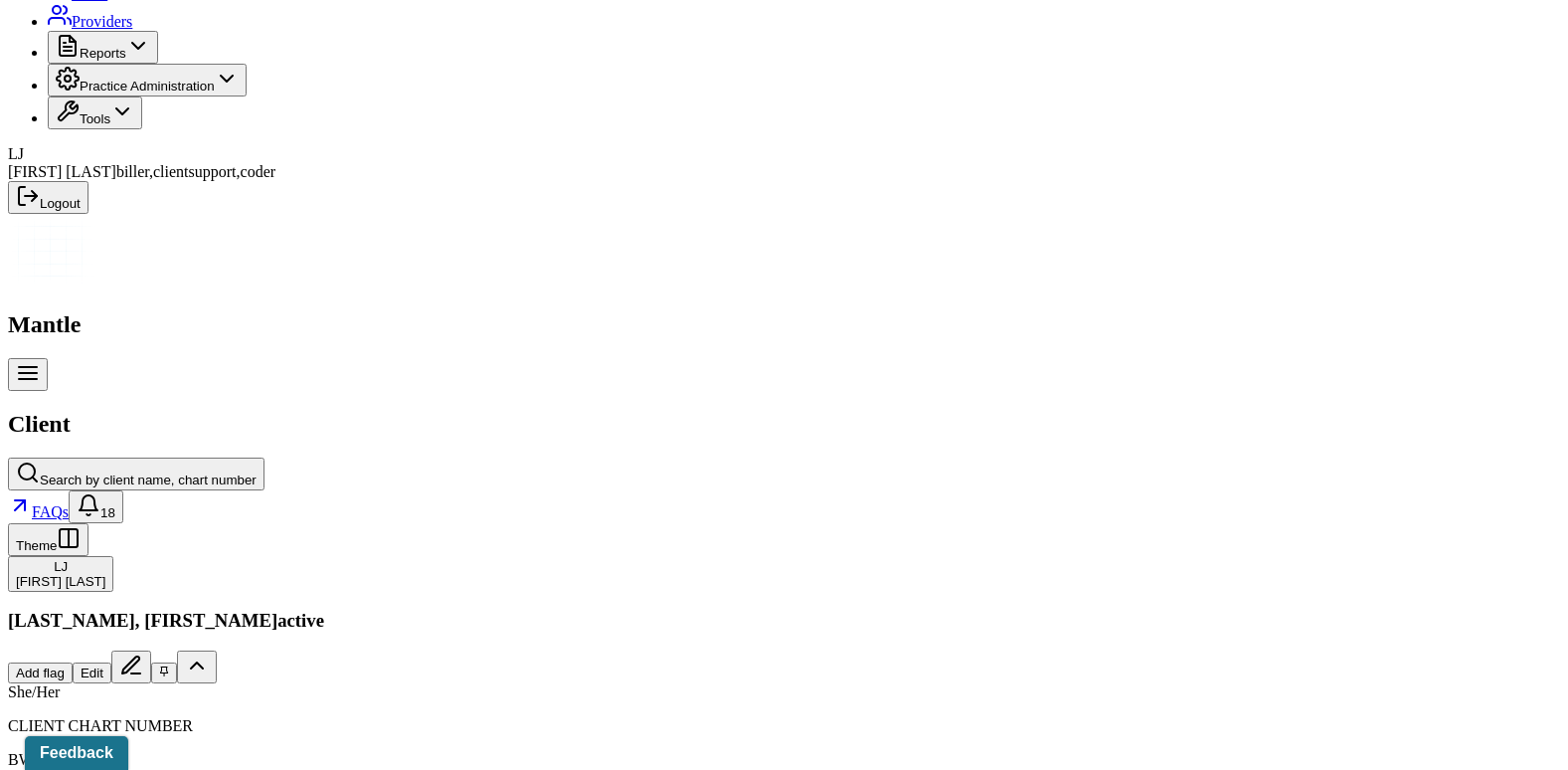 scroll, scrollTop: 302, scrollLeft: 0, axis: vertical 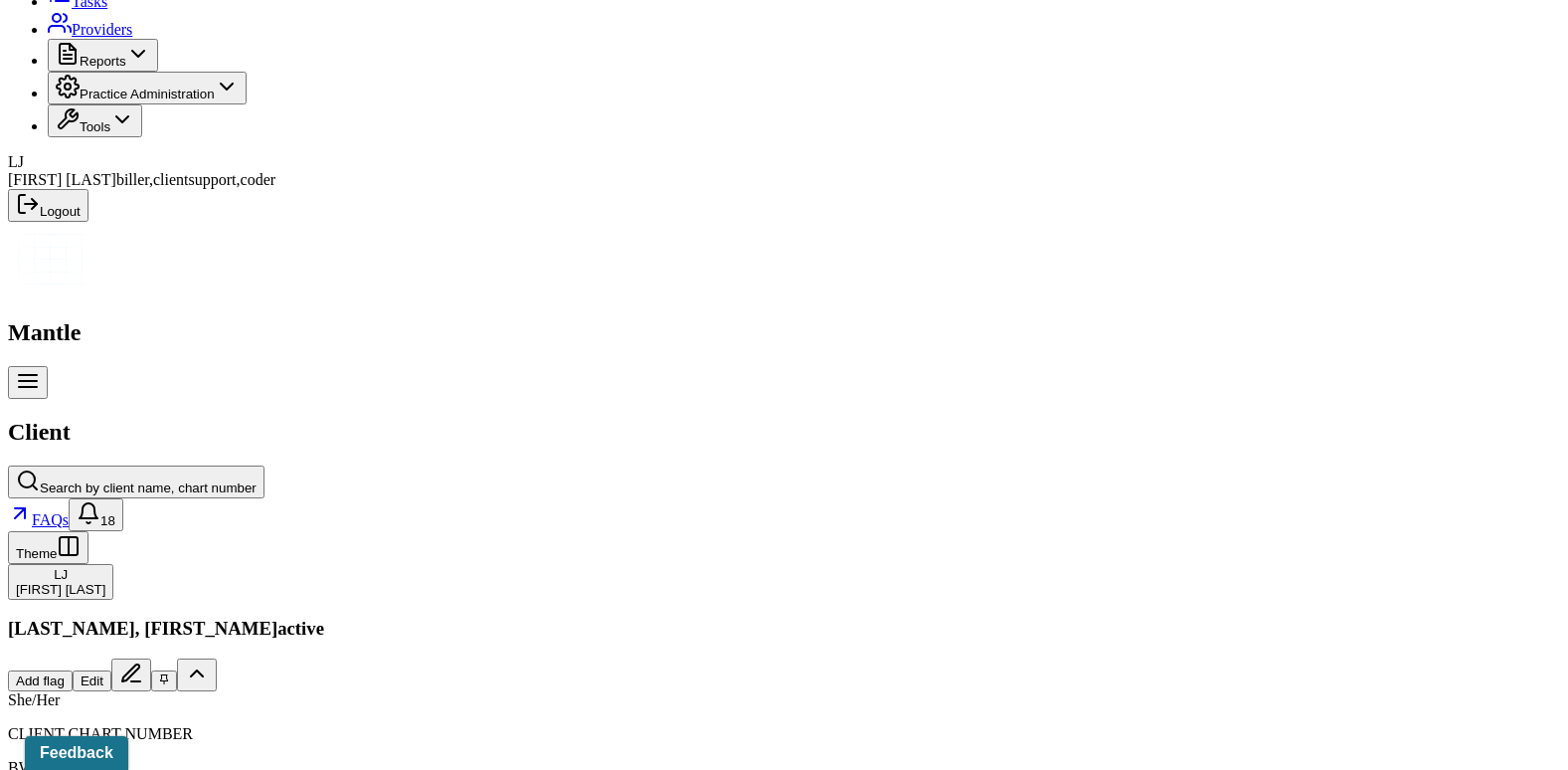 click on "Memo" at bounding box center [34, 2190] 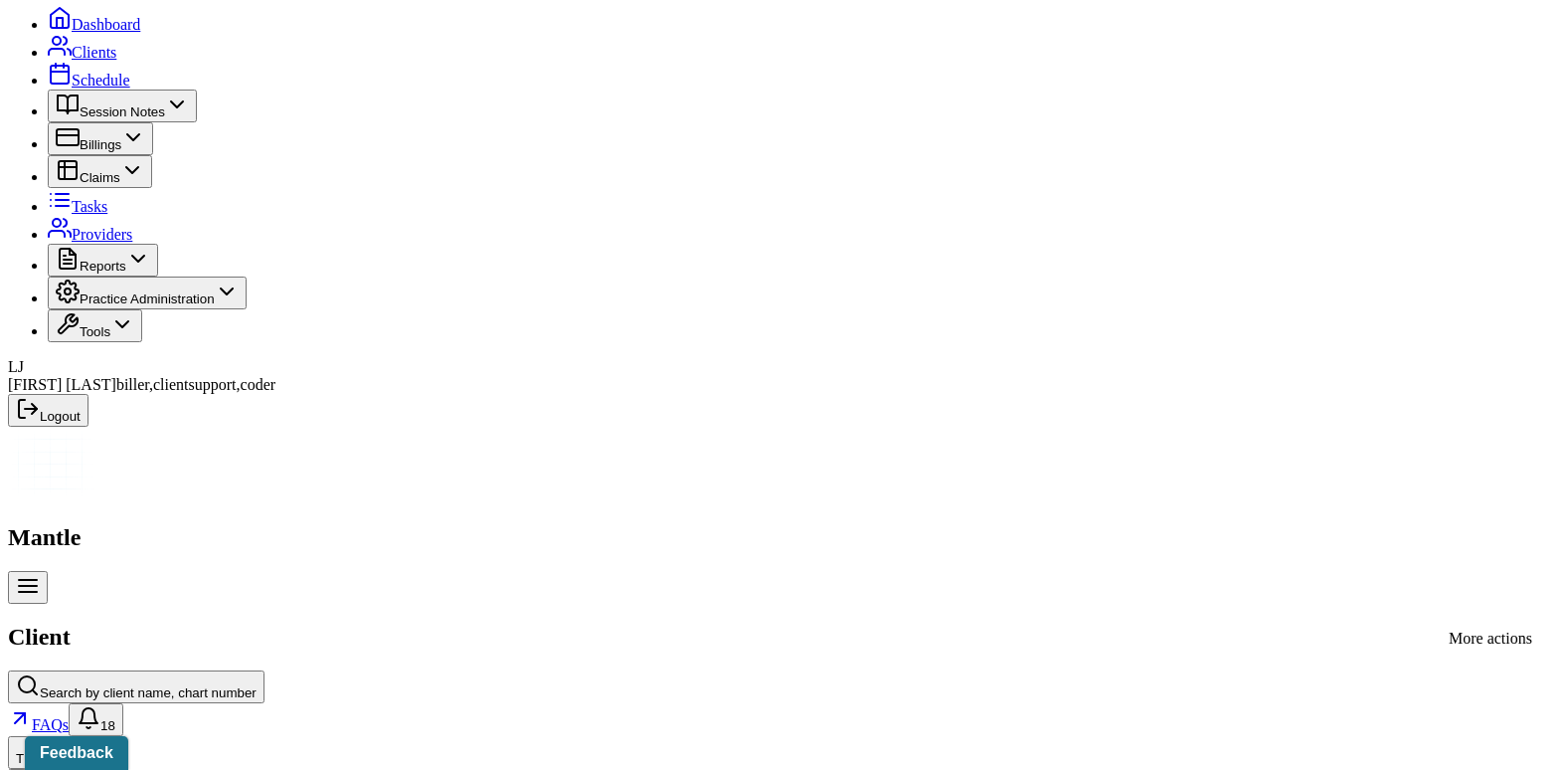 click 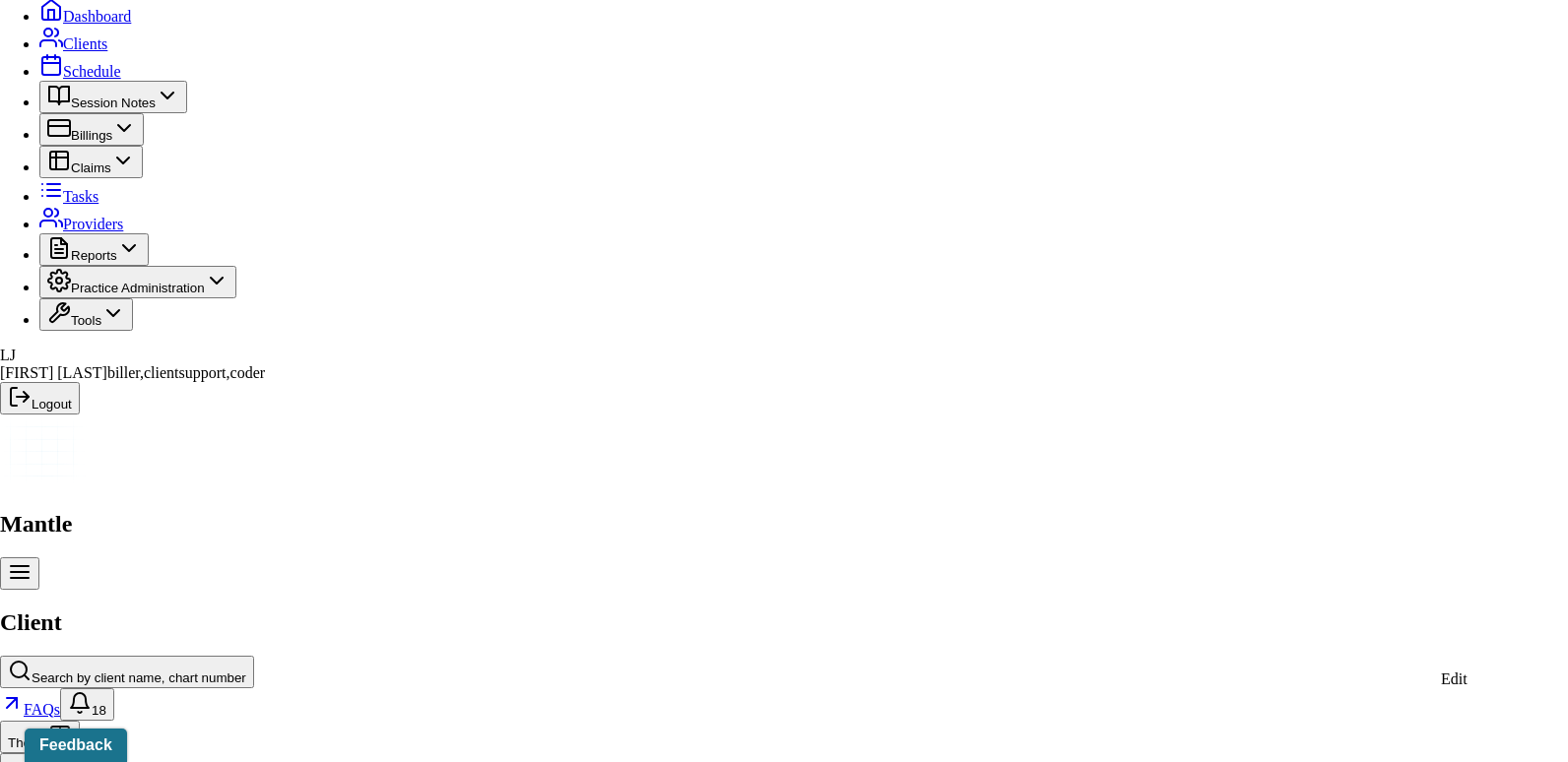 click on "Edit" at bounding box center [1454, 678] 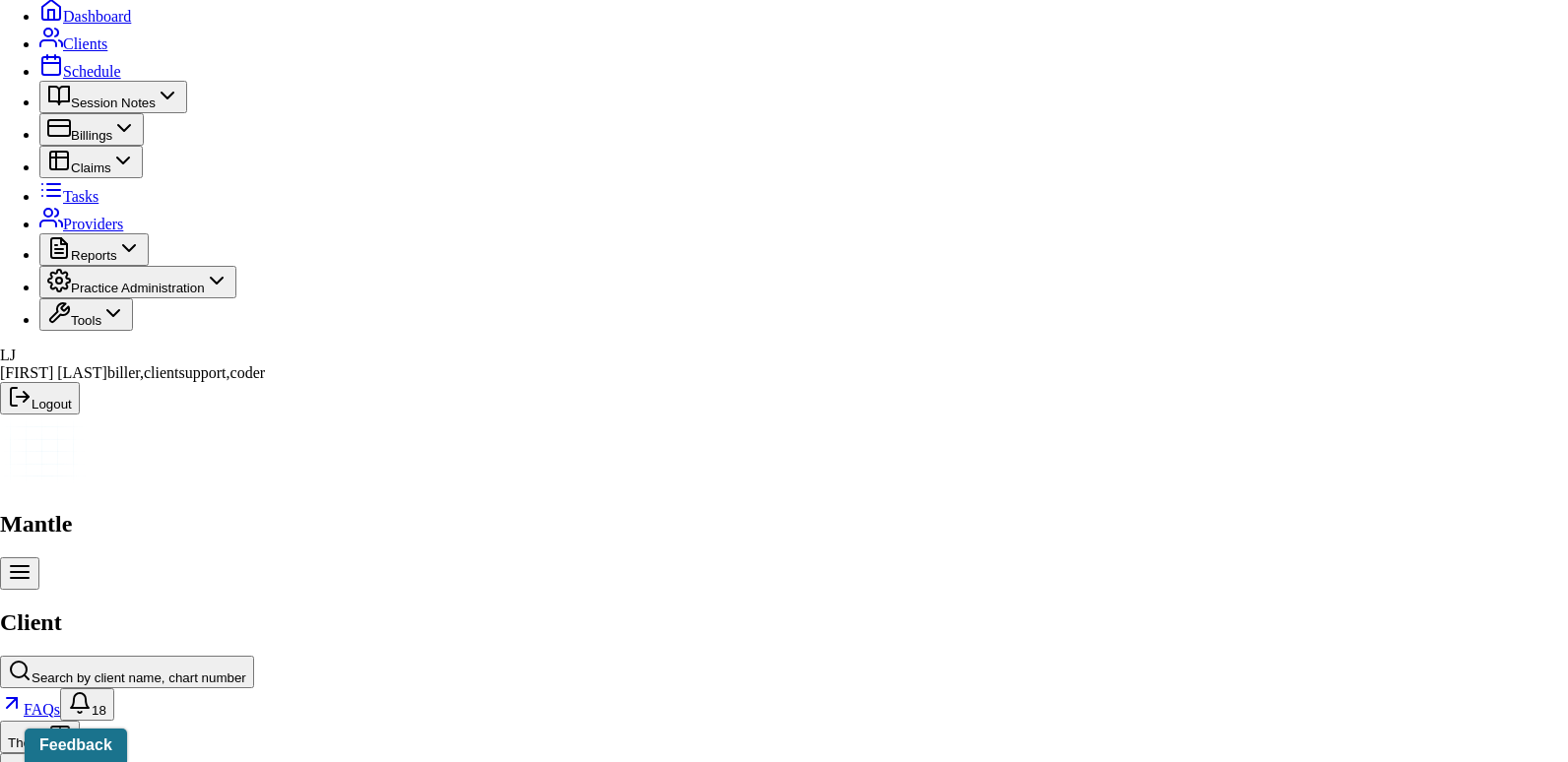 click on "LIC FEE: [PRICE]x[NUMBER]; [PRICE] ( DOS [DATE] MAKES [NUMBER] @ [PRICE]) LJ MASTERS FEE: [PRICE]x[NUMBER]; [PRICE]" at bounding box center [776, 3495] 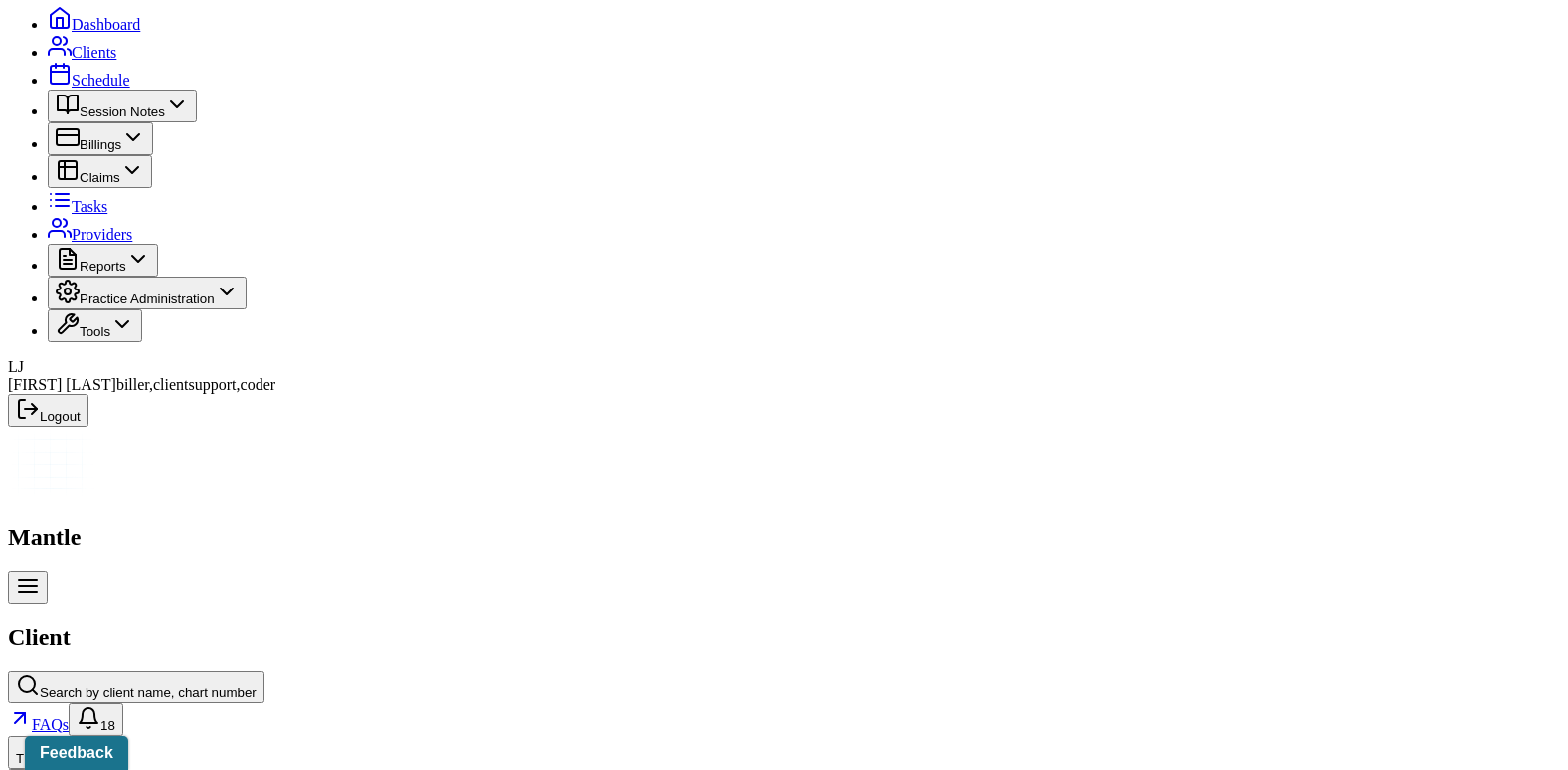 click on "Claims" at bounding box center [405, 2395] 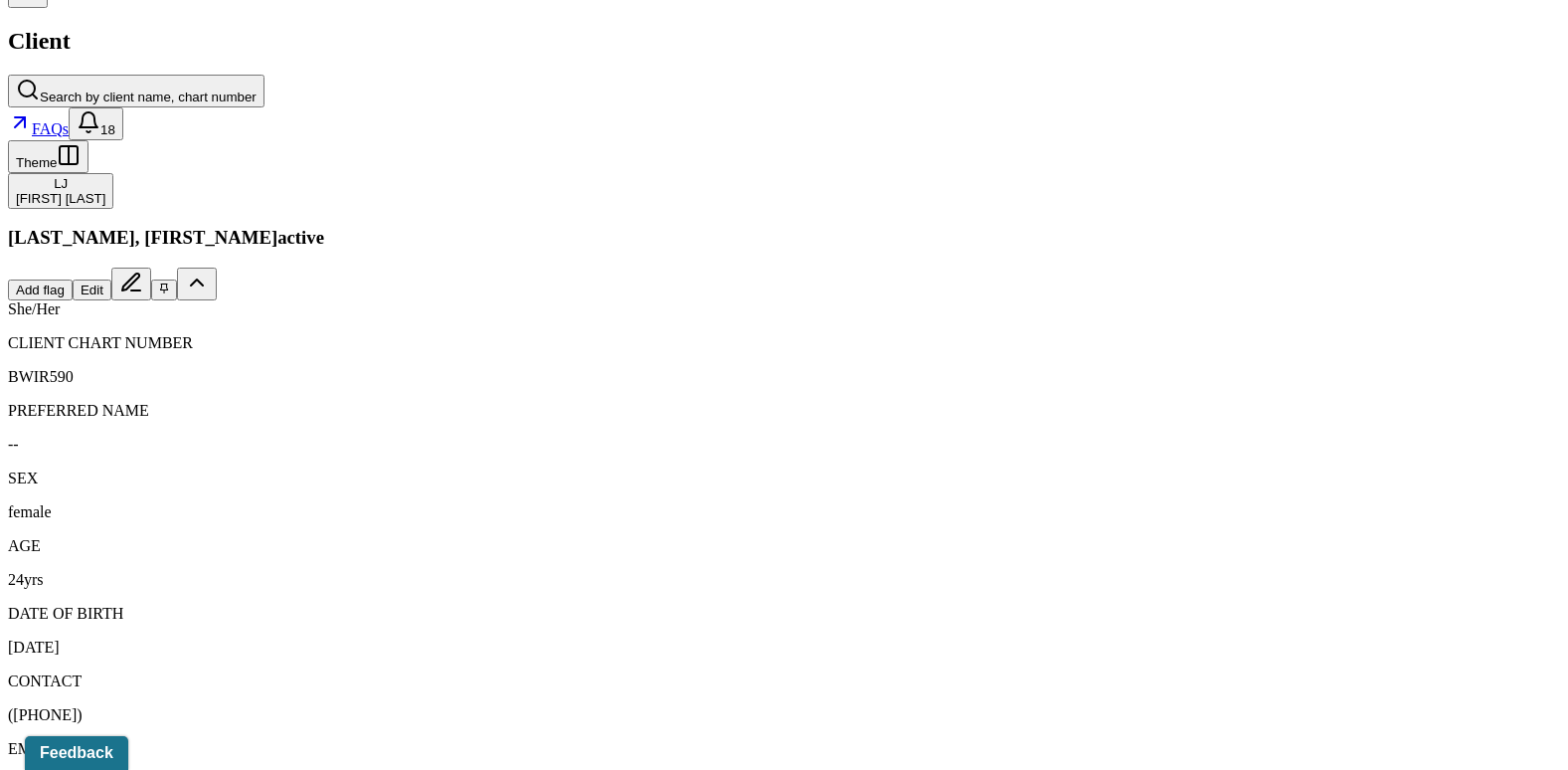 scroll, scrollTop: 694, scrollLeft: 0, axis: vertical 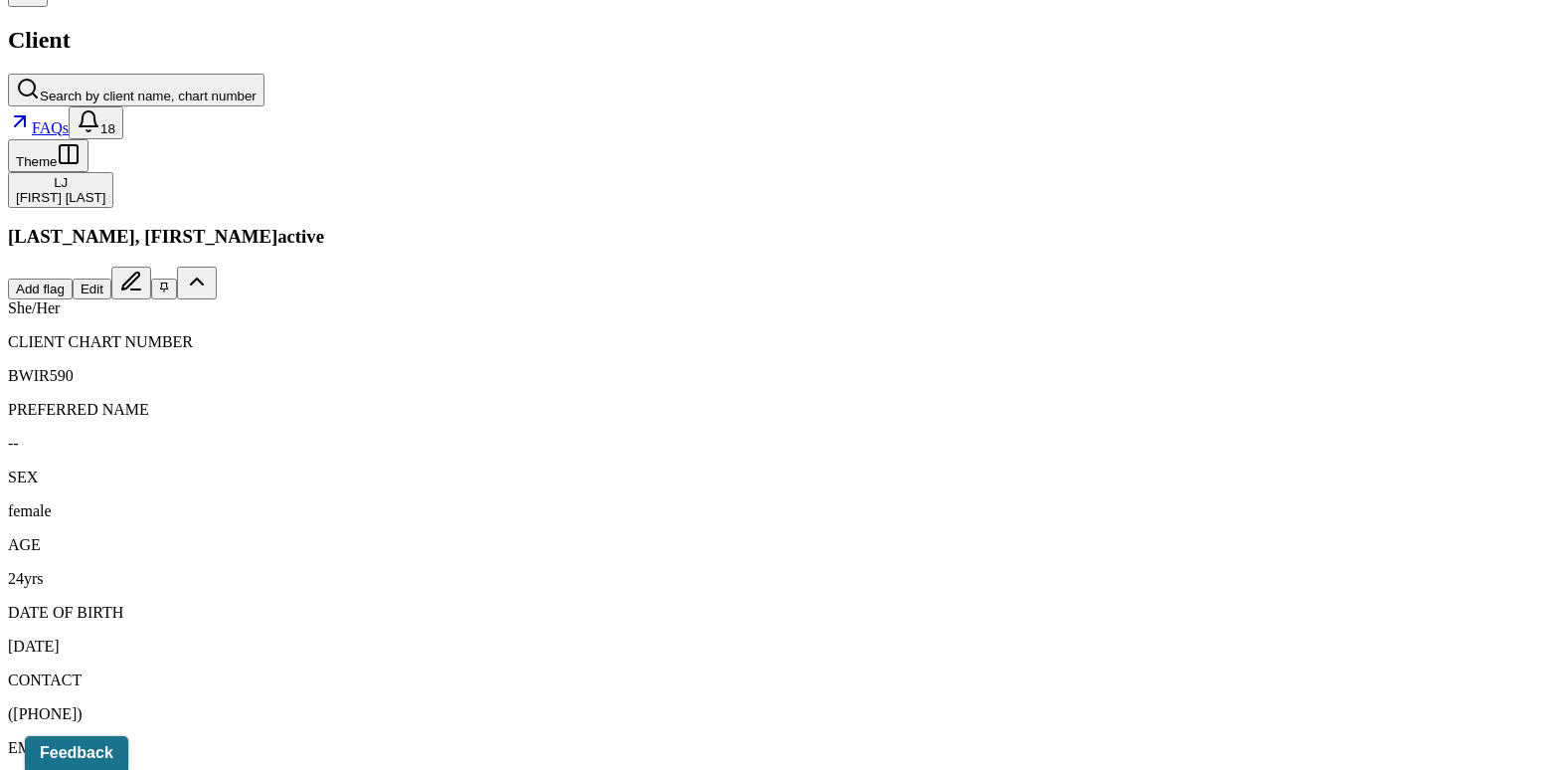 click on "08/04/2025" at bounding box center [134, 2154] 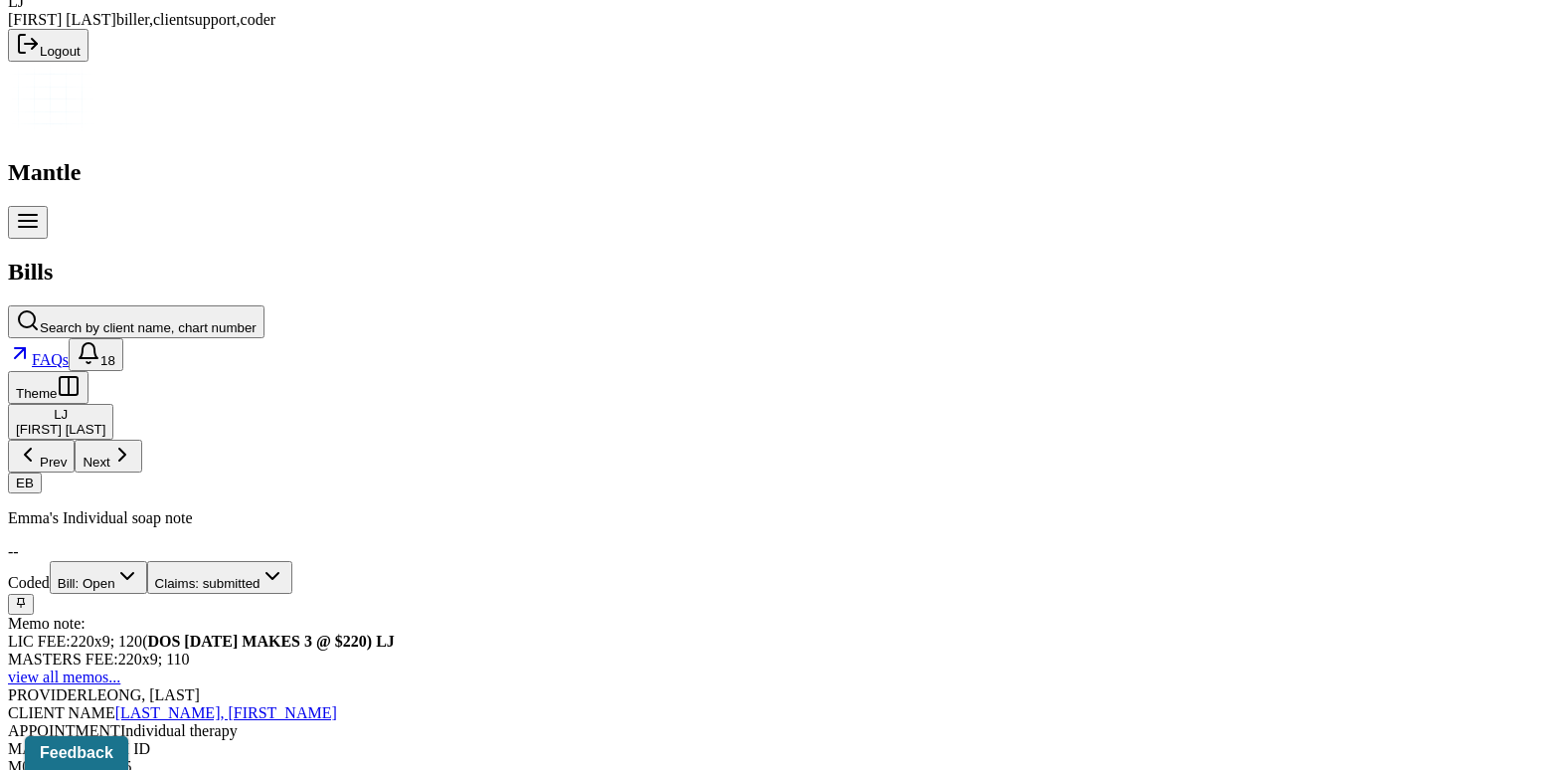 scroll, scrollTop: 497, scrollLeft: 0, axis: vertical 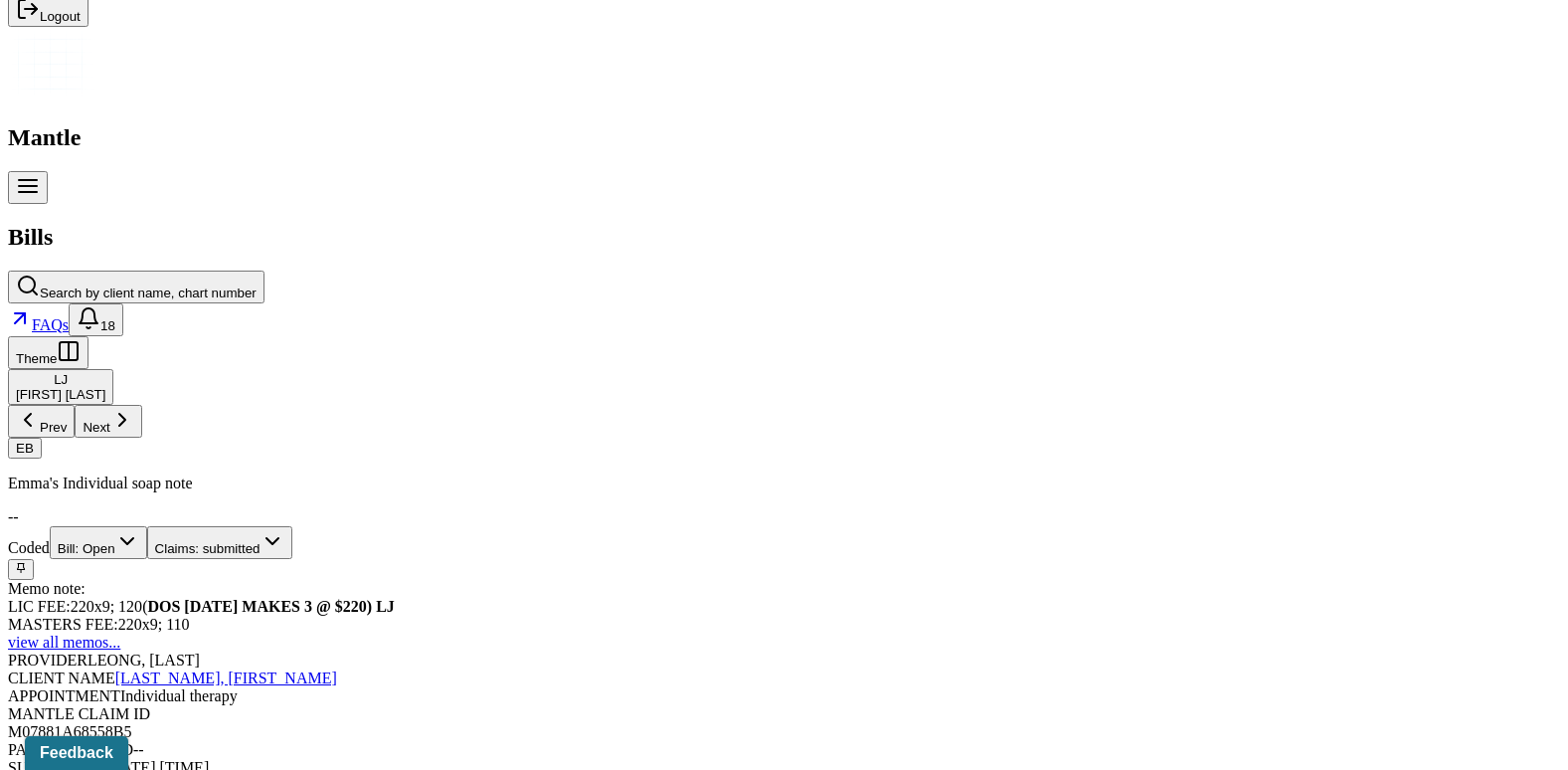 click on "Check unmatched payments" at bounding box center [282, 1734] 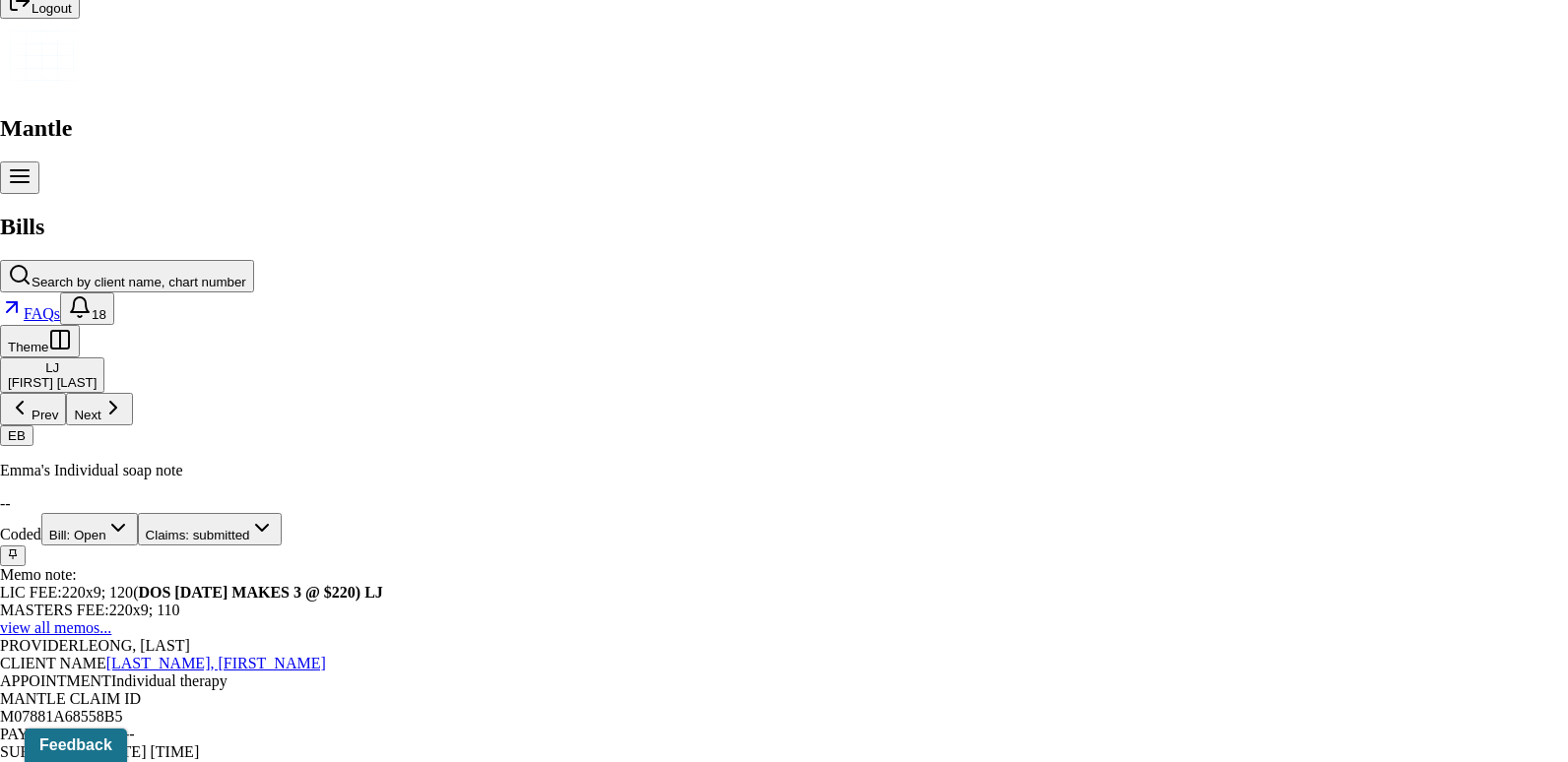 click at bounding box center (13, 2303) 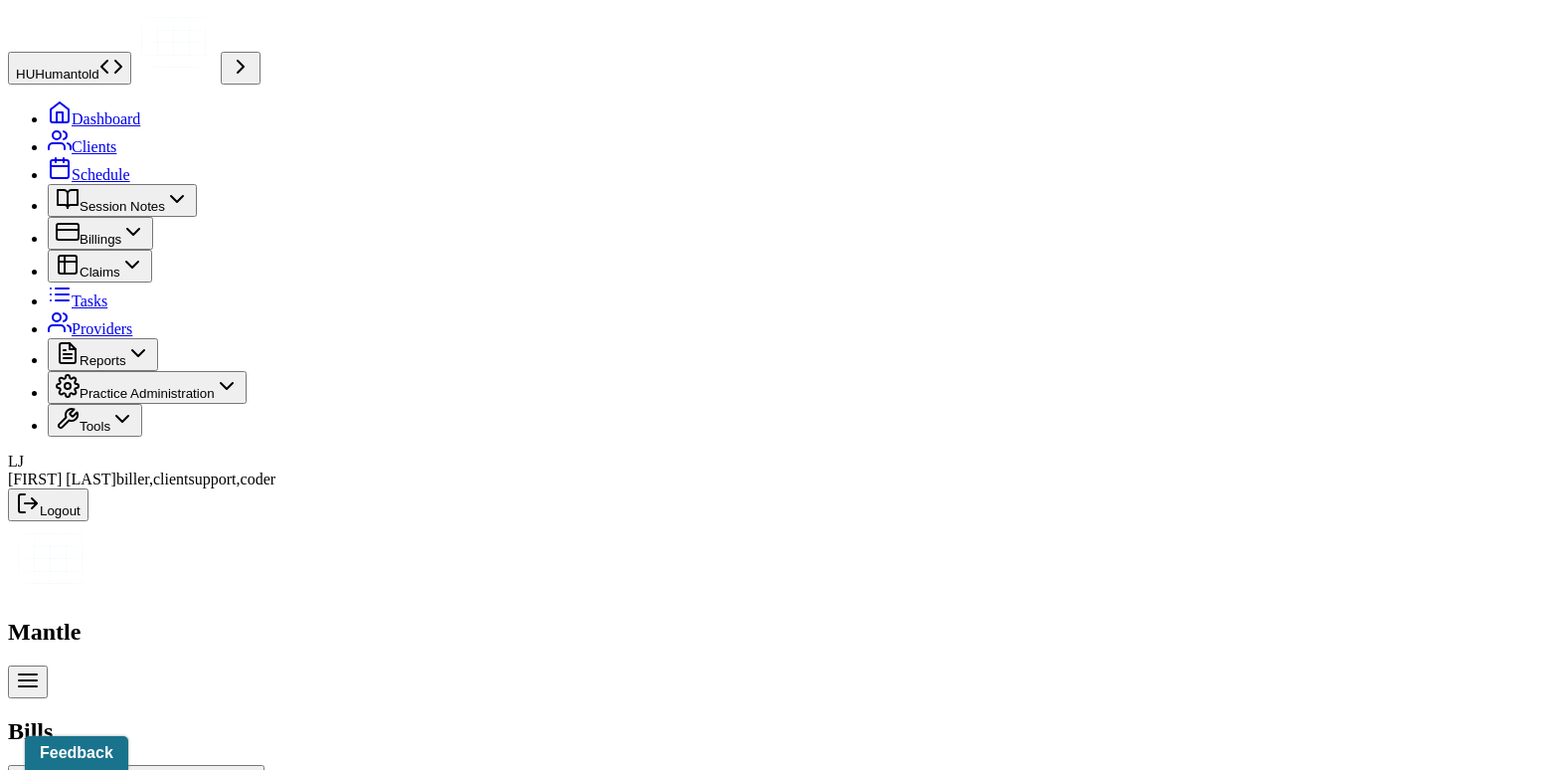 scroll, scrollTop: 0, scrollLeft: 0, axis: both 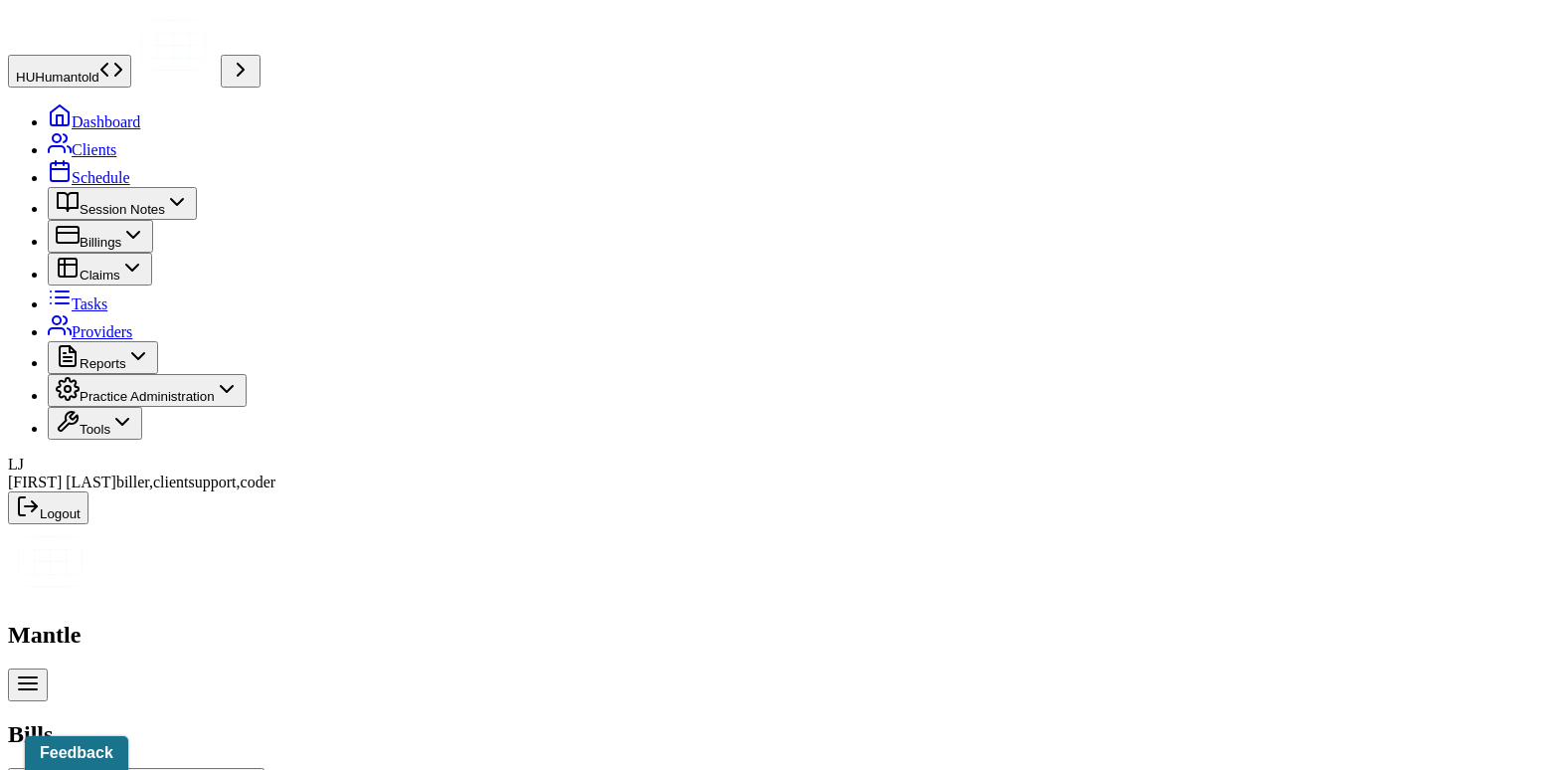 click on "Bill: Open" at bounding box center [98, 1040] 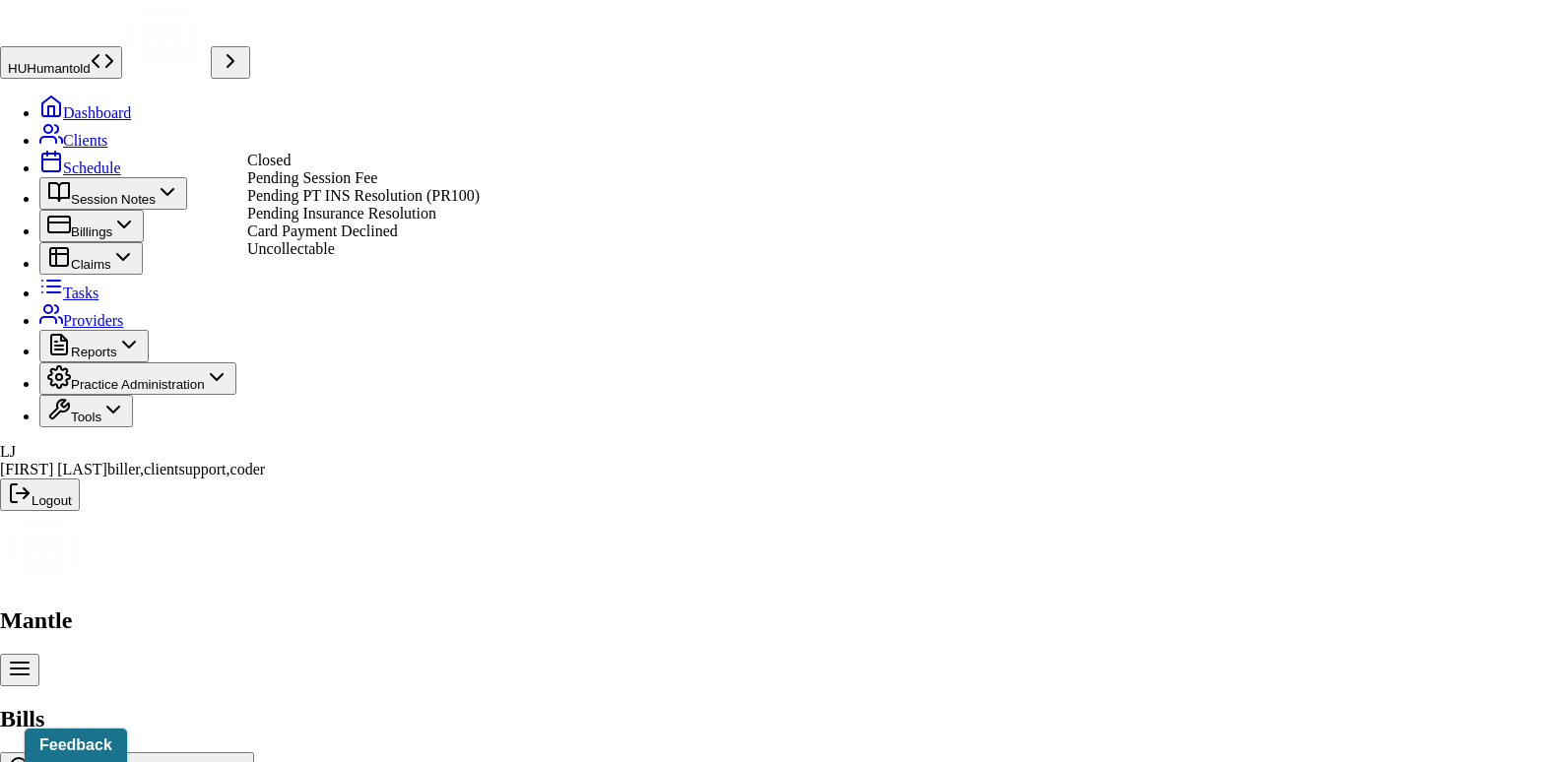 click on "Pending Insurance Resolution" at bounding box center [342, 213] 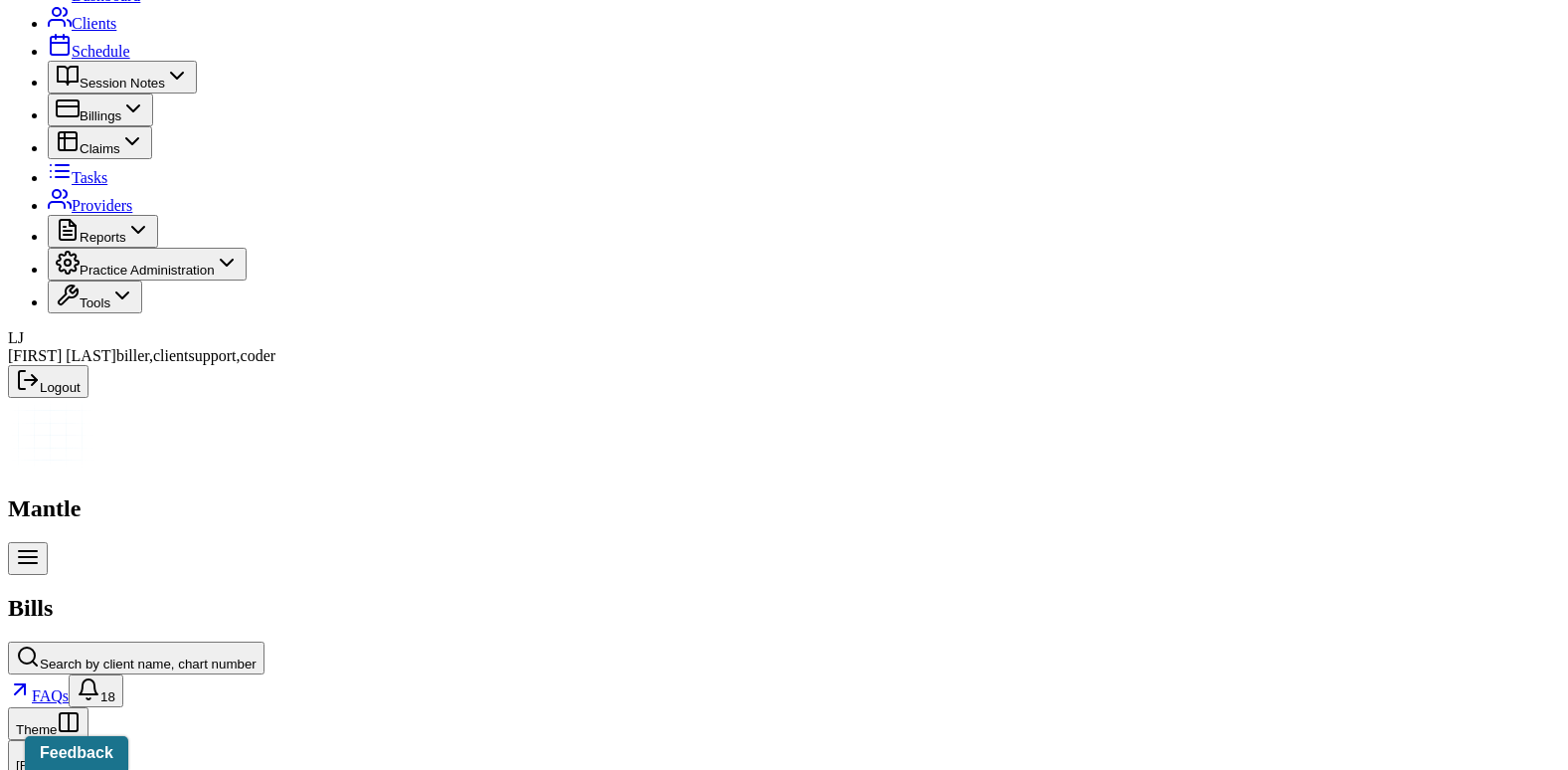 scroll, scrollTop: 0, scrollLeft: 0, axis: both 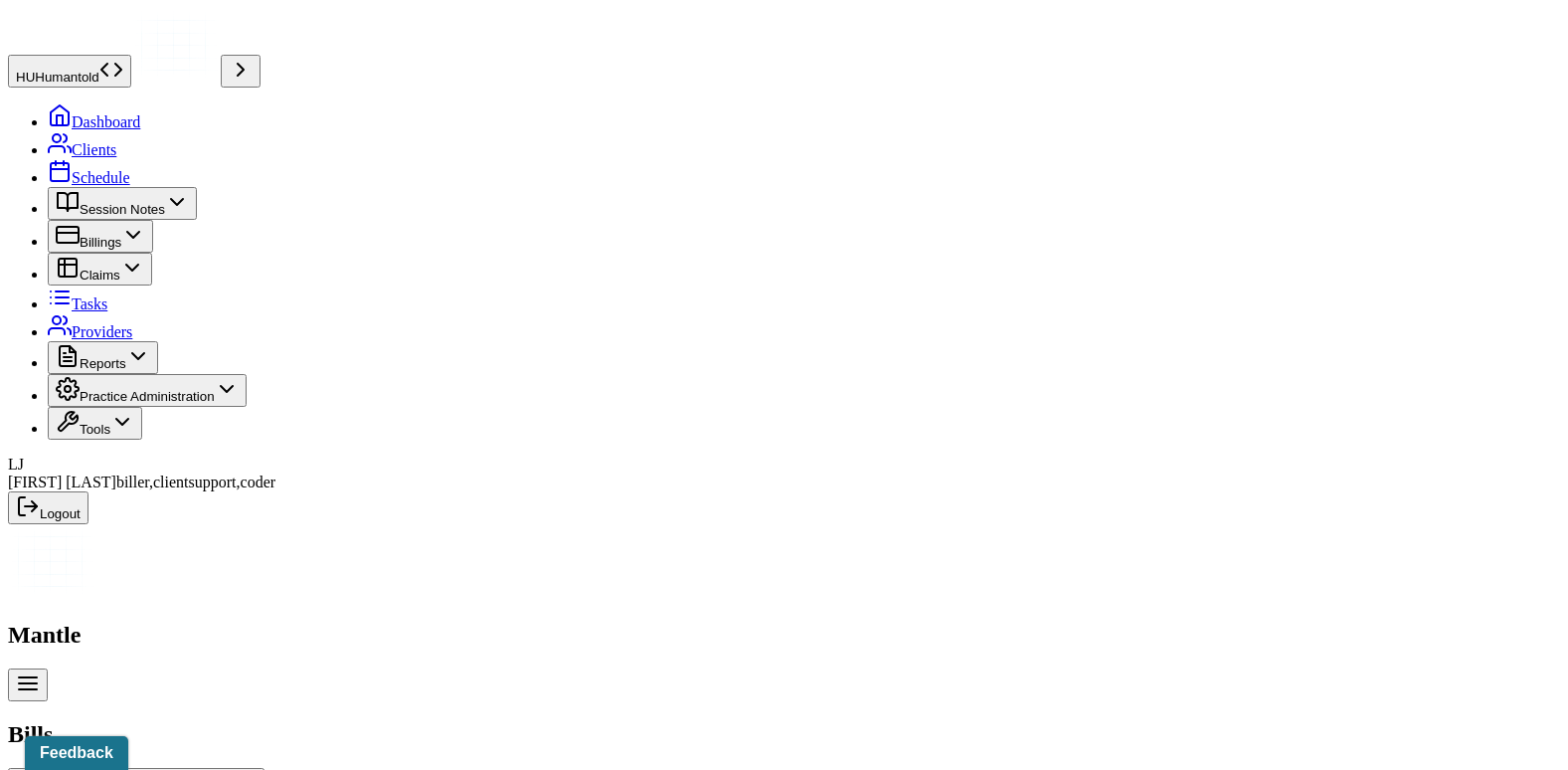 click on "Search by client name, chart number" at bounding box center (148, 790) 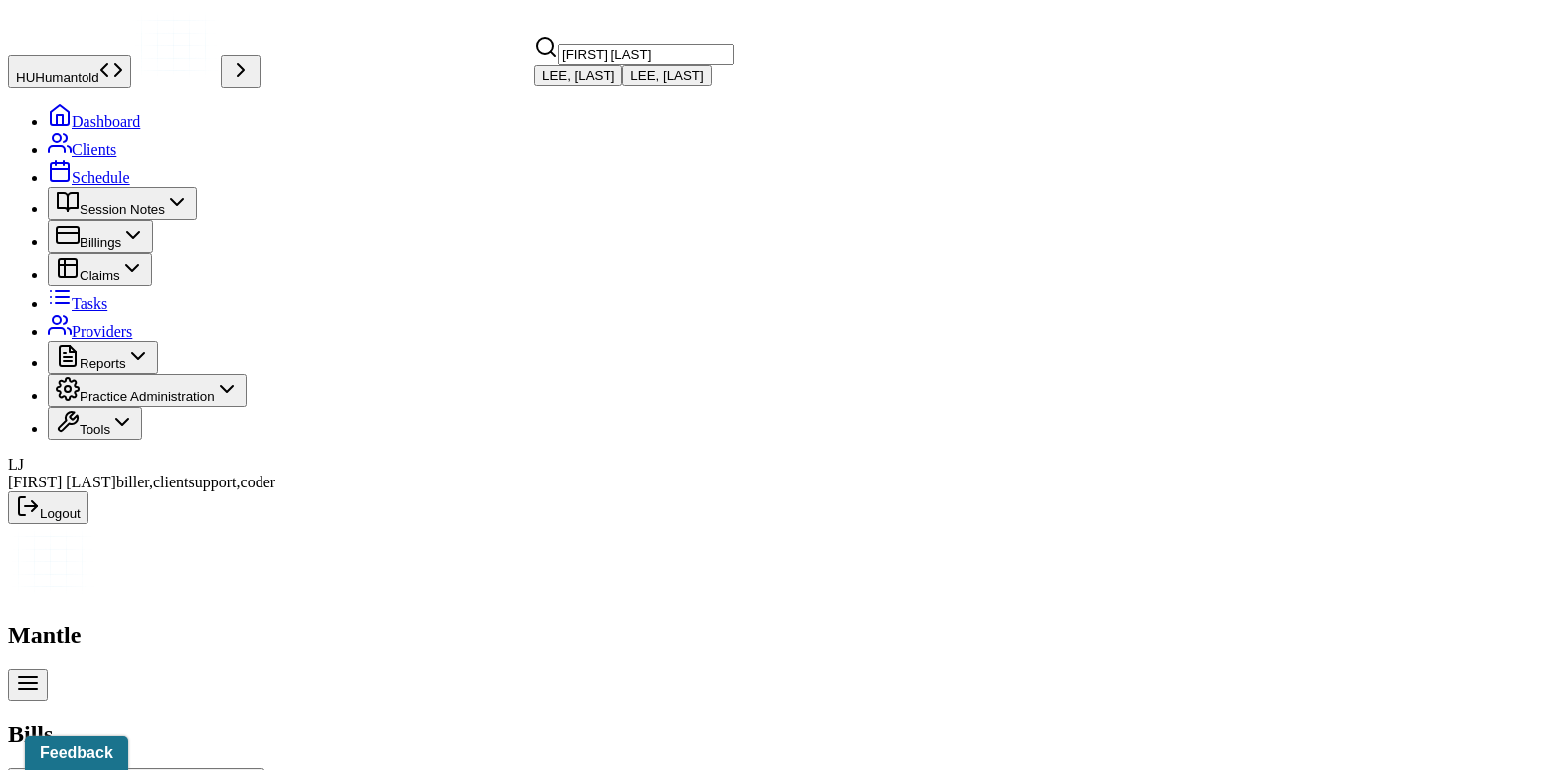 type on "[FIRST] [LAST]" 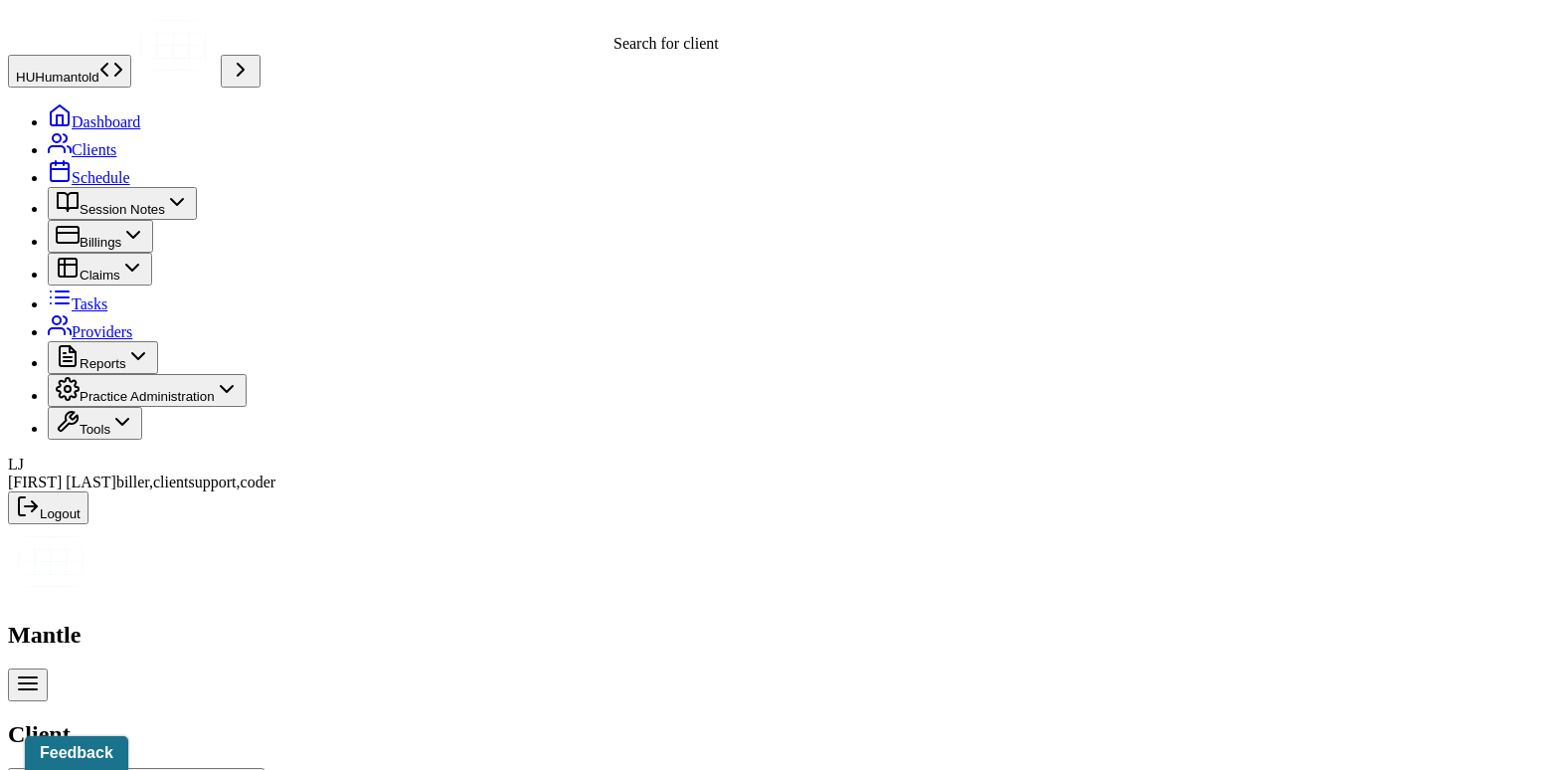 click on "Search by client name, chart number" at bounding box center [148, 790] 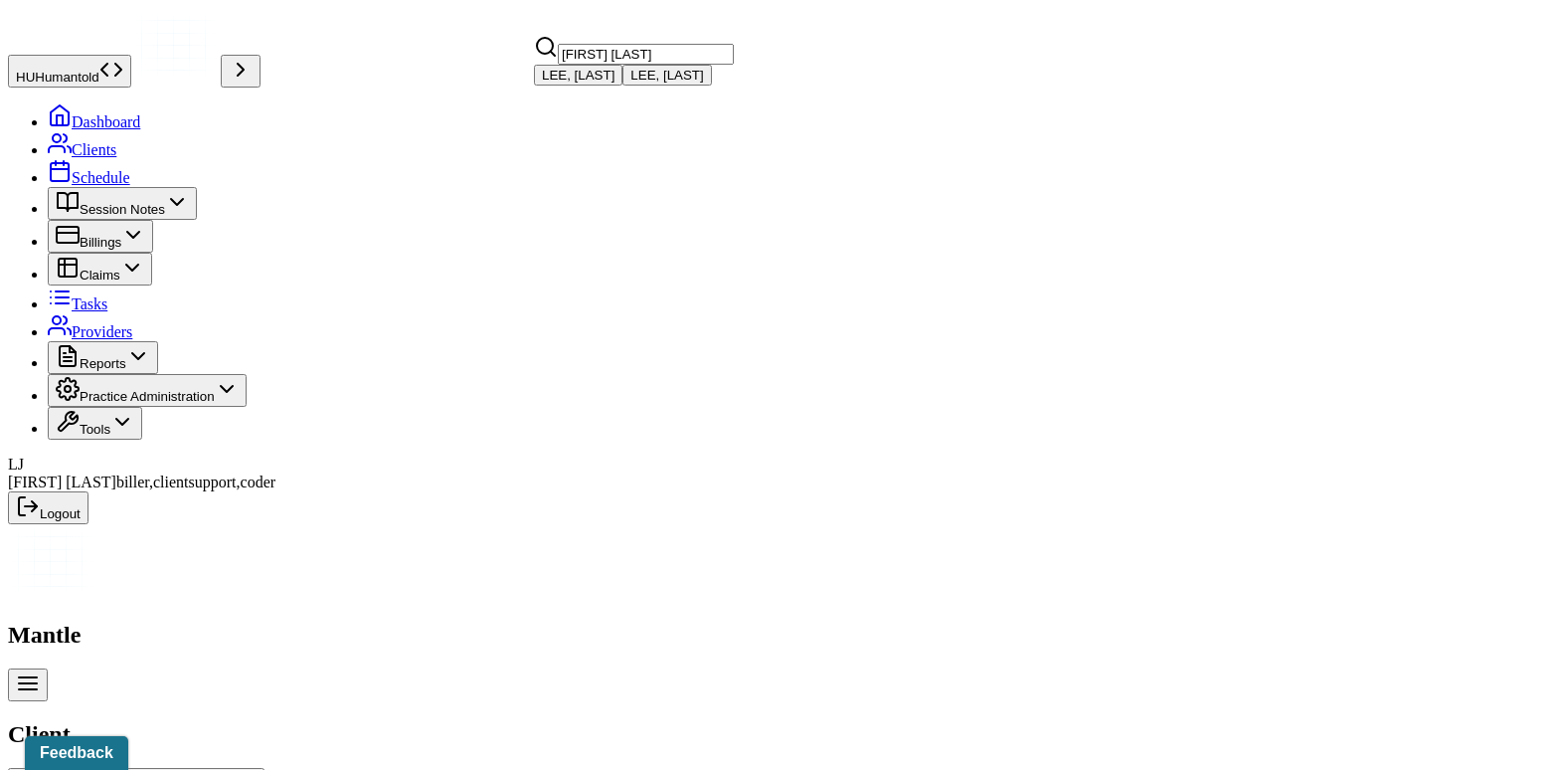 type on "[FIRST] [LAST]" 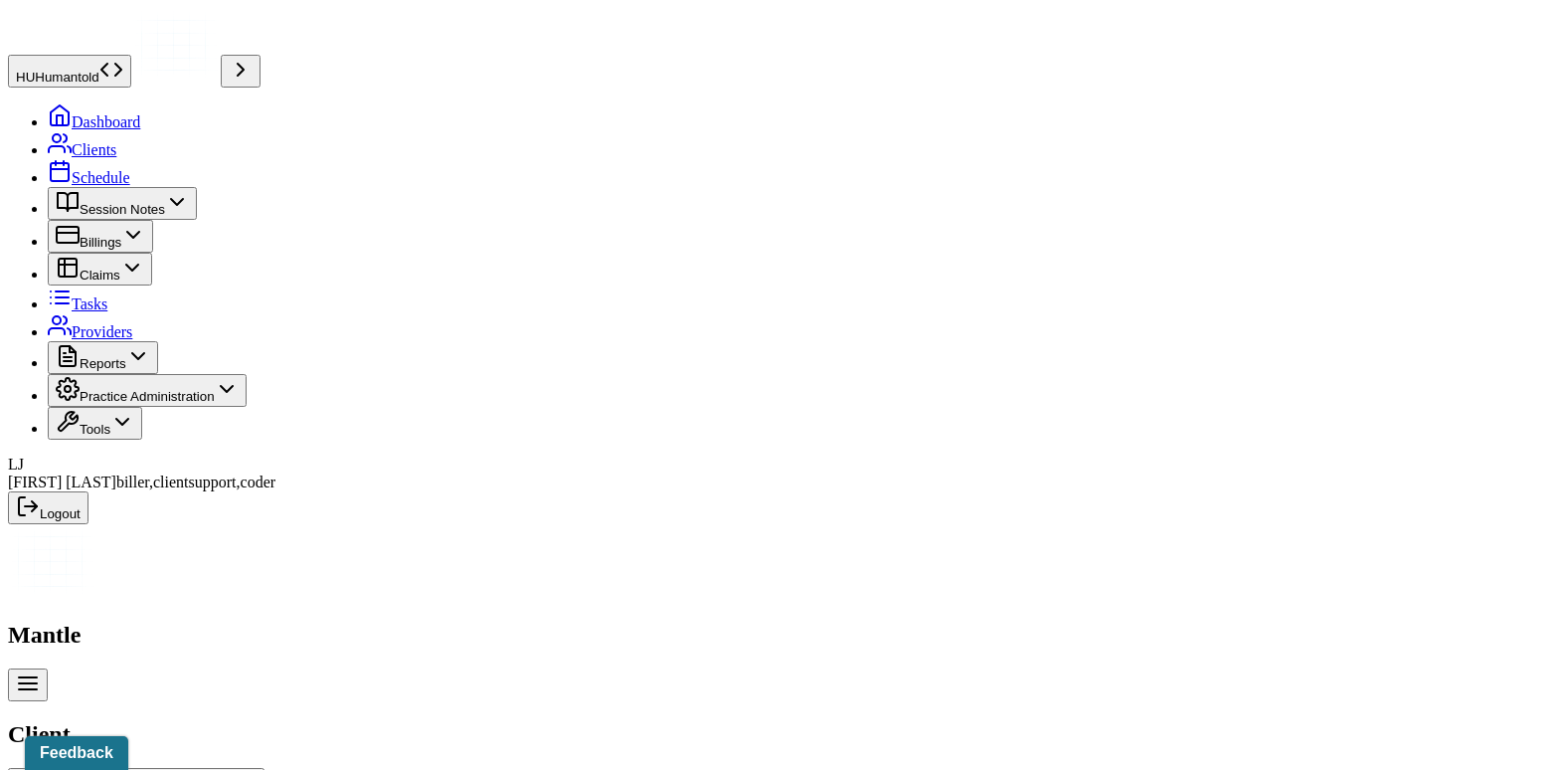 click on "Memo Sessions history Relations info Insurance/Fees Claims Session Notes Documents Tasks" at bounding box center (784, 2492) 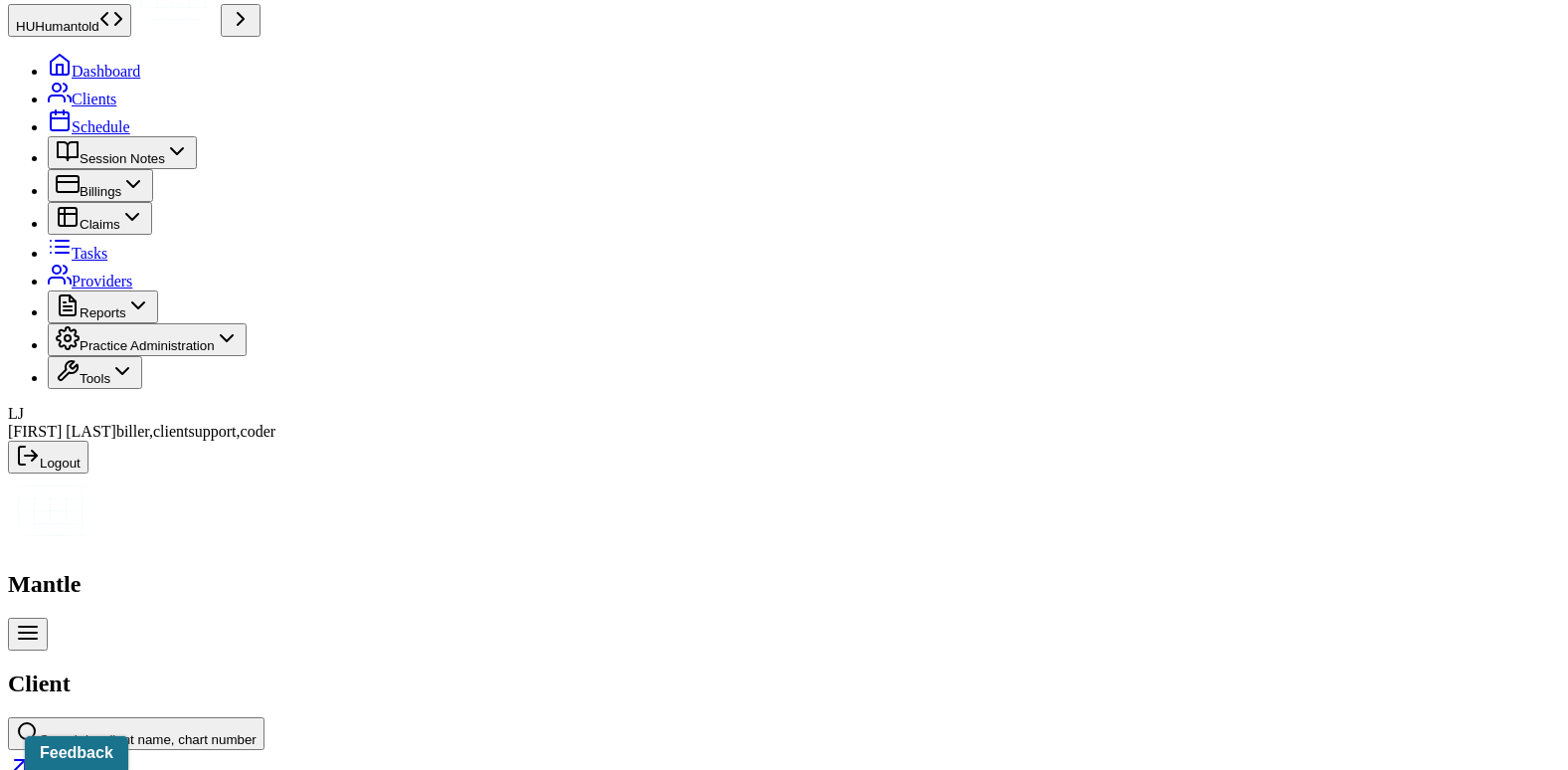 scroll, scrollTop: 80, scrollLeft: 0, axis: vertical 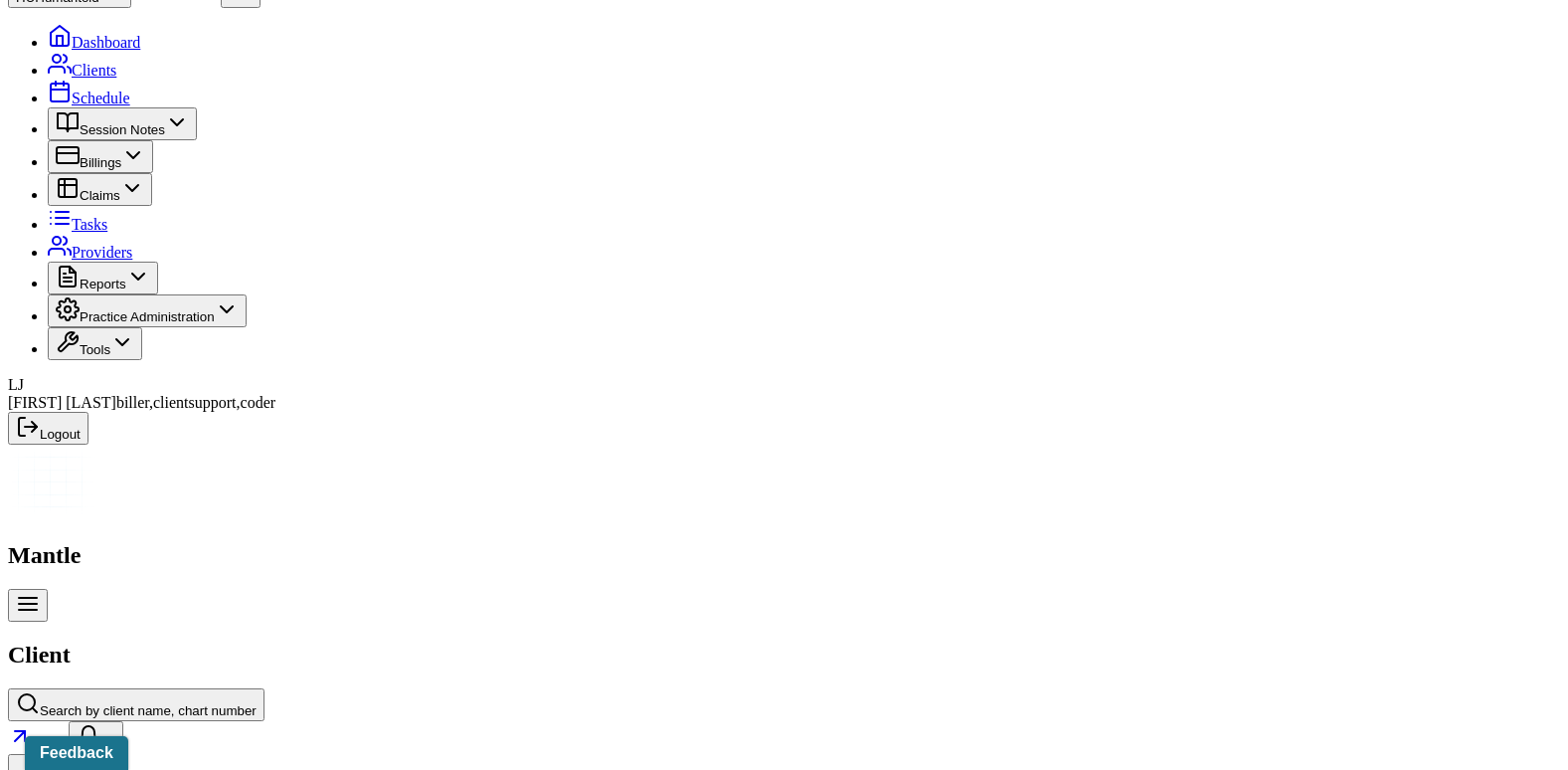 click on "Insurance/Fees" at bounding box center [323, 2412] 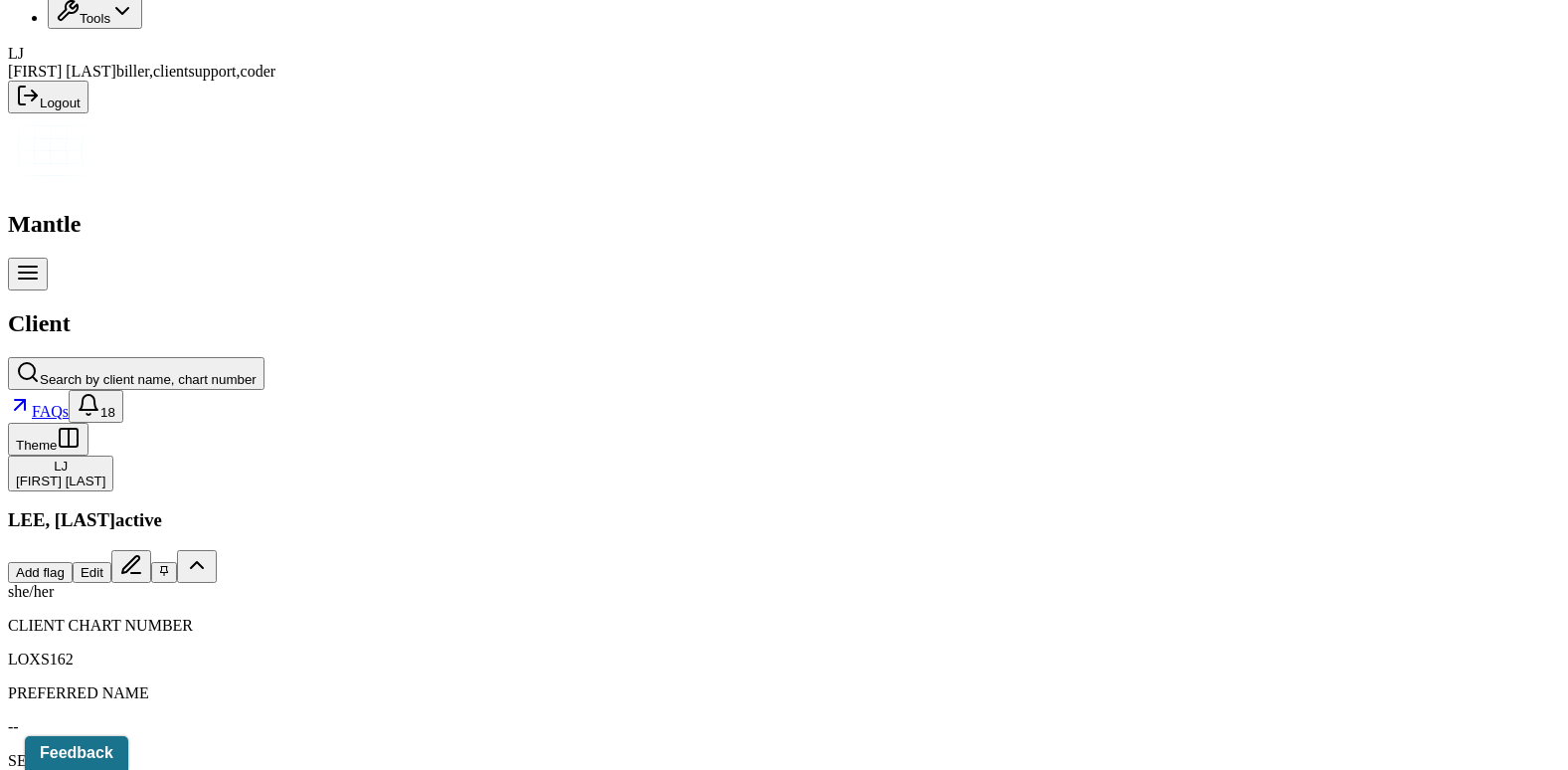 scroll, scrollTop: 315, scrollLeft: 0, axis: vertical 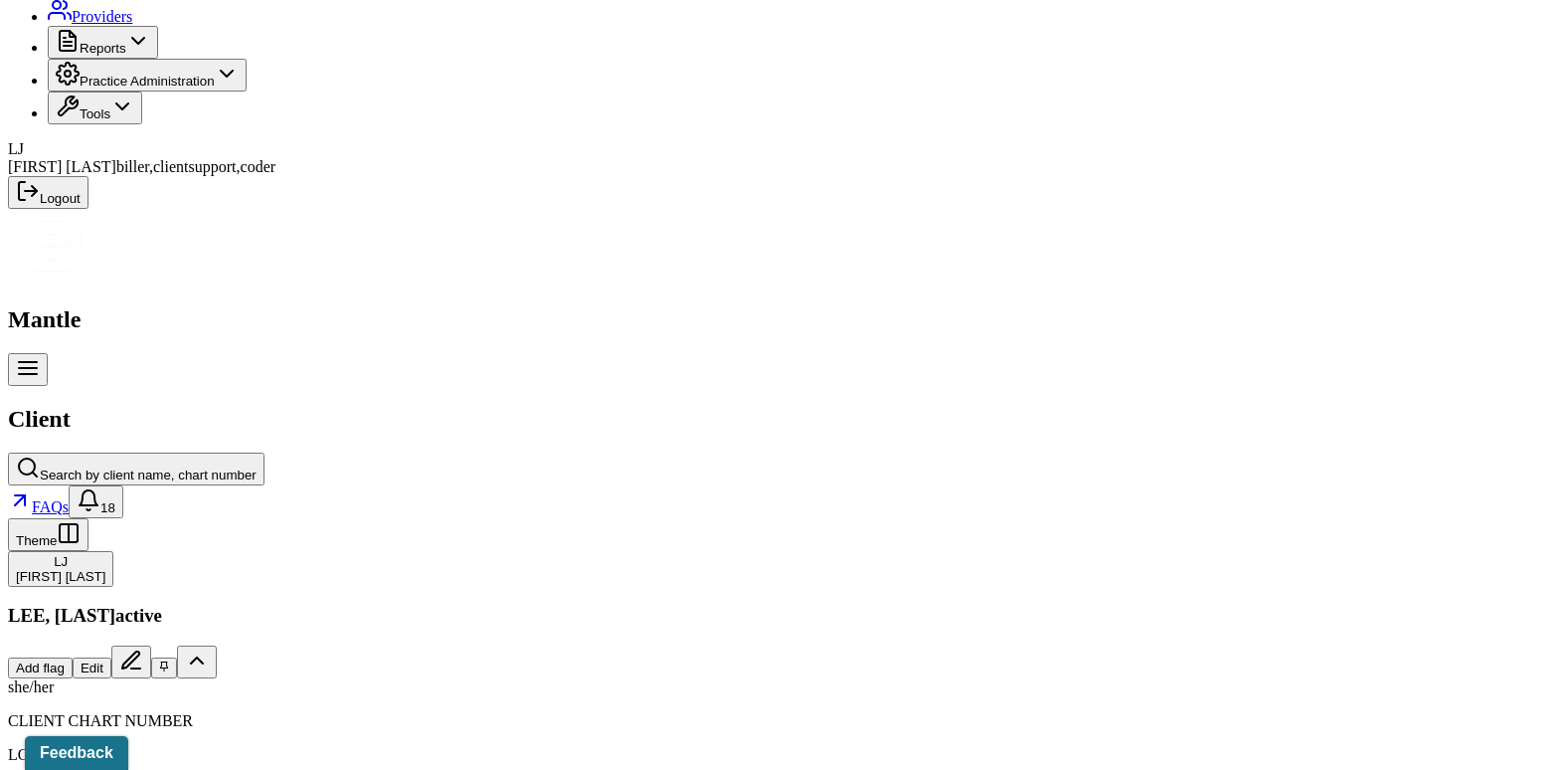 click on "Claims" at bounding box center [405, 2177] 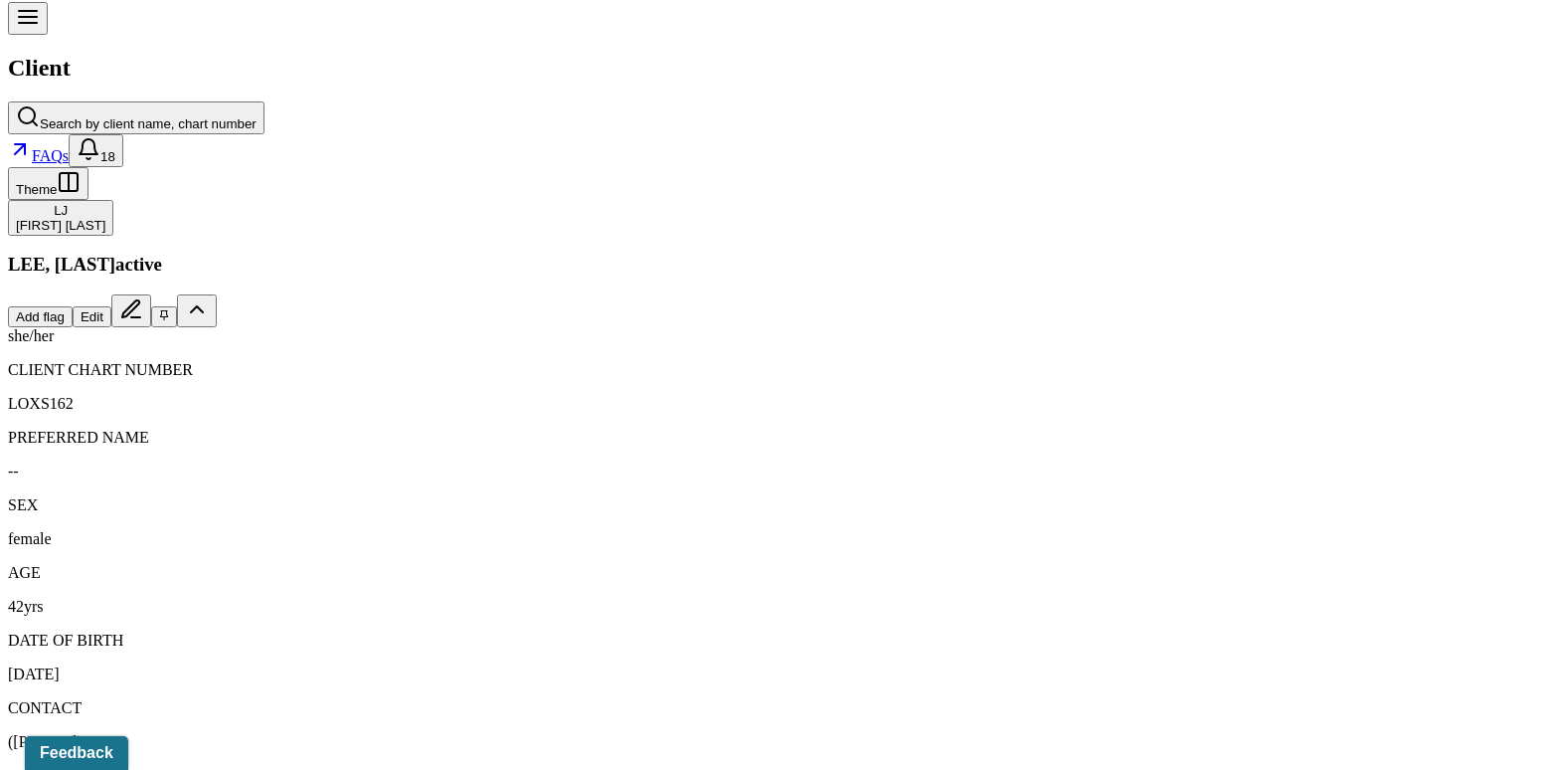 scroll, scrollTop: 796, scrollLeft: 0, axis: vertical 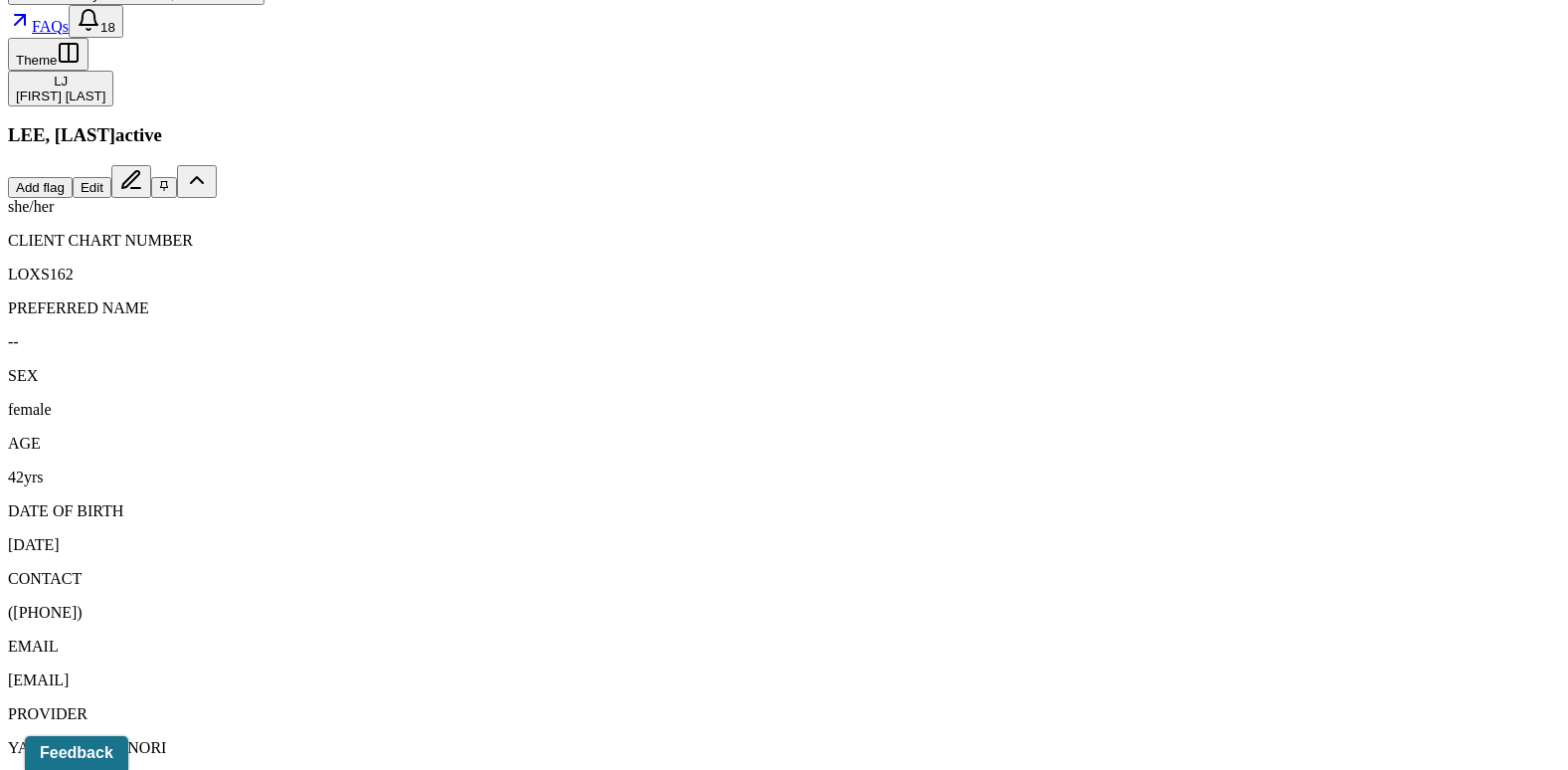 click on "08/04/2025" at bounding box center (134, 2052) 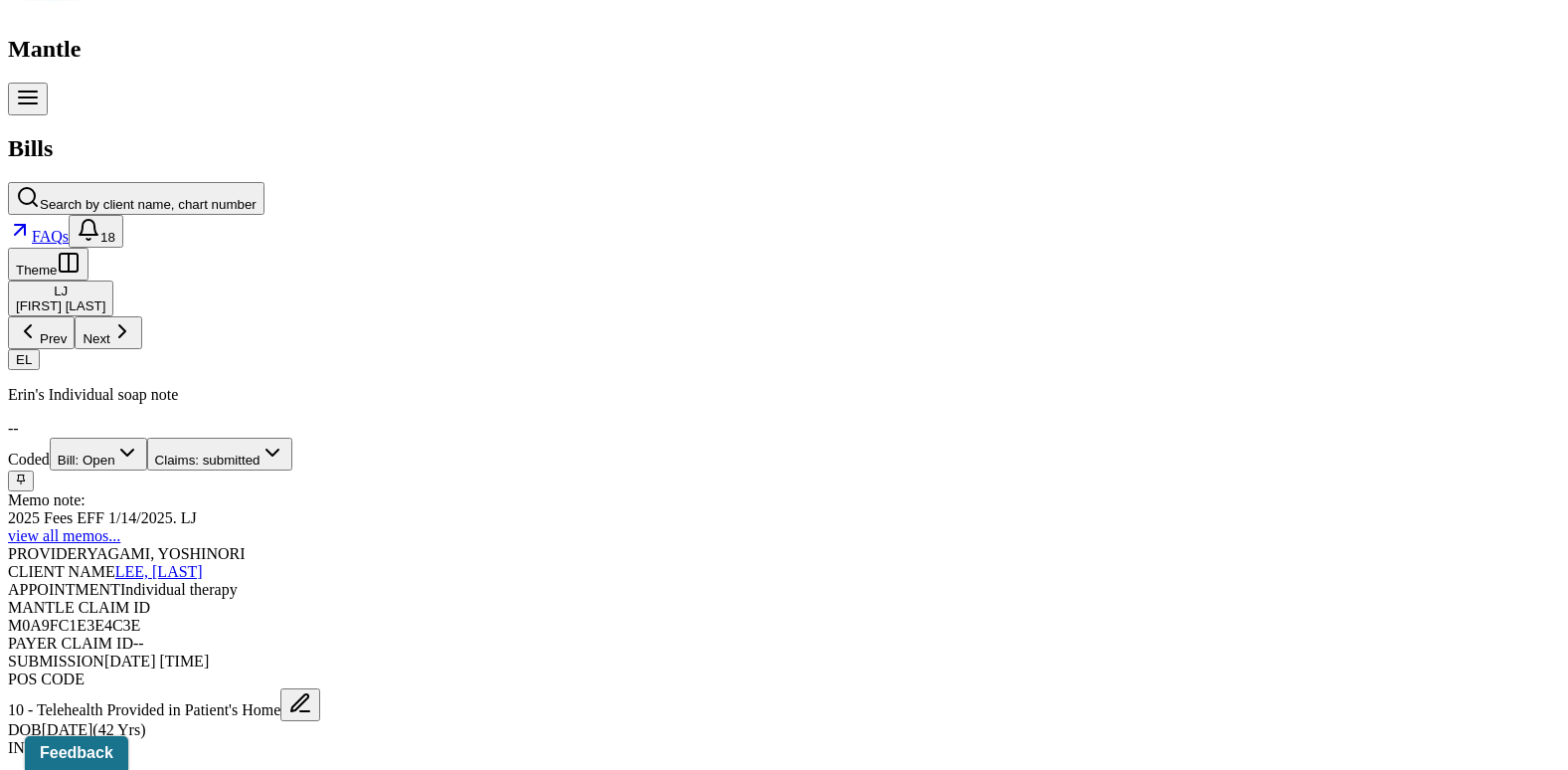 scroll, scrollTop: 696, scrollLeft: 0, axis: vertical 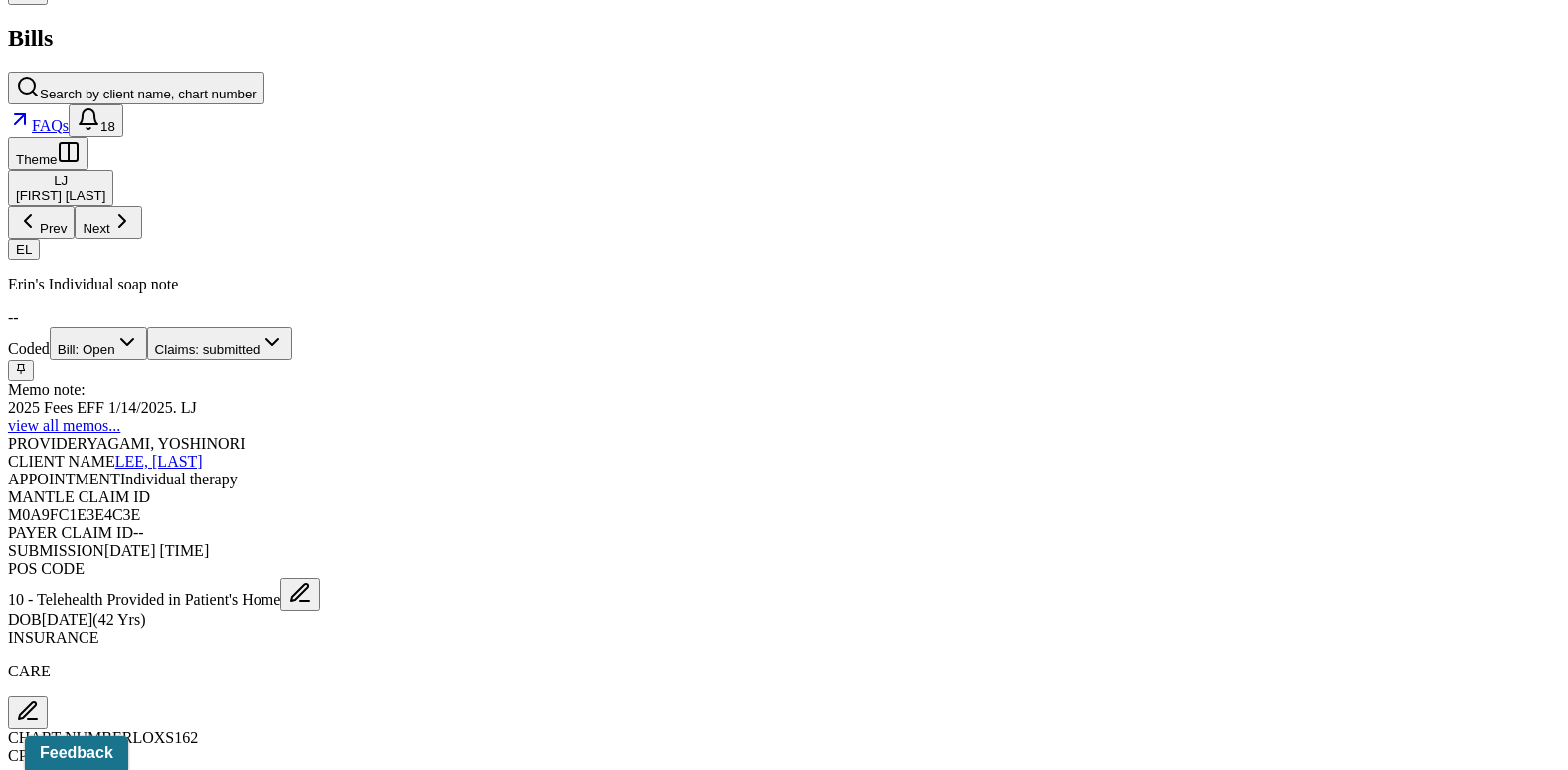 click on "Check unmatched payments" at bounding box center [282, 1517] 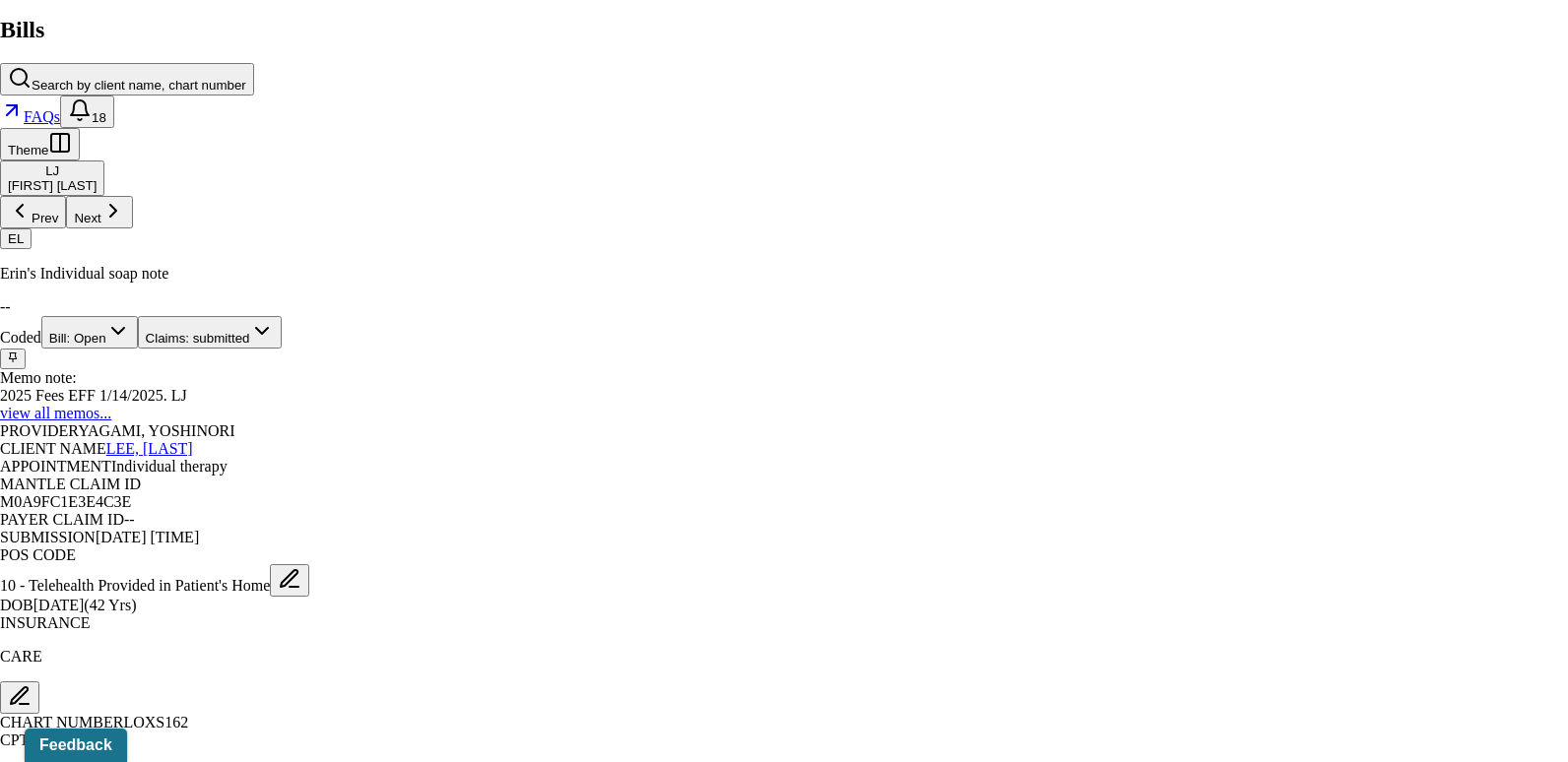 click at bounding box center [13, 3474] 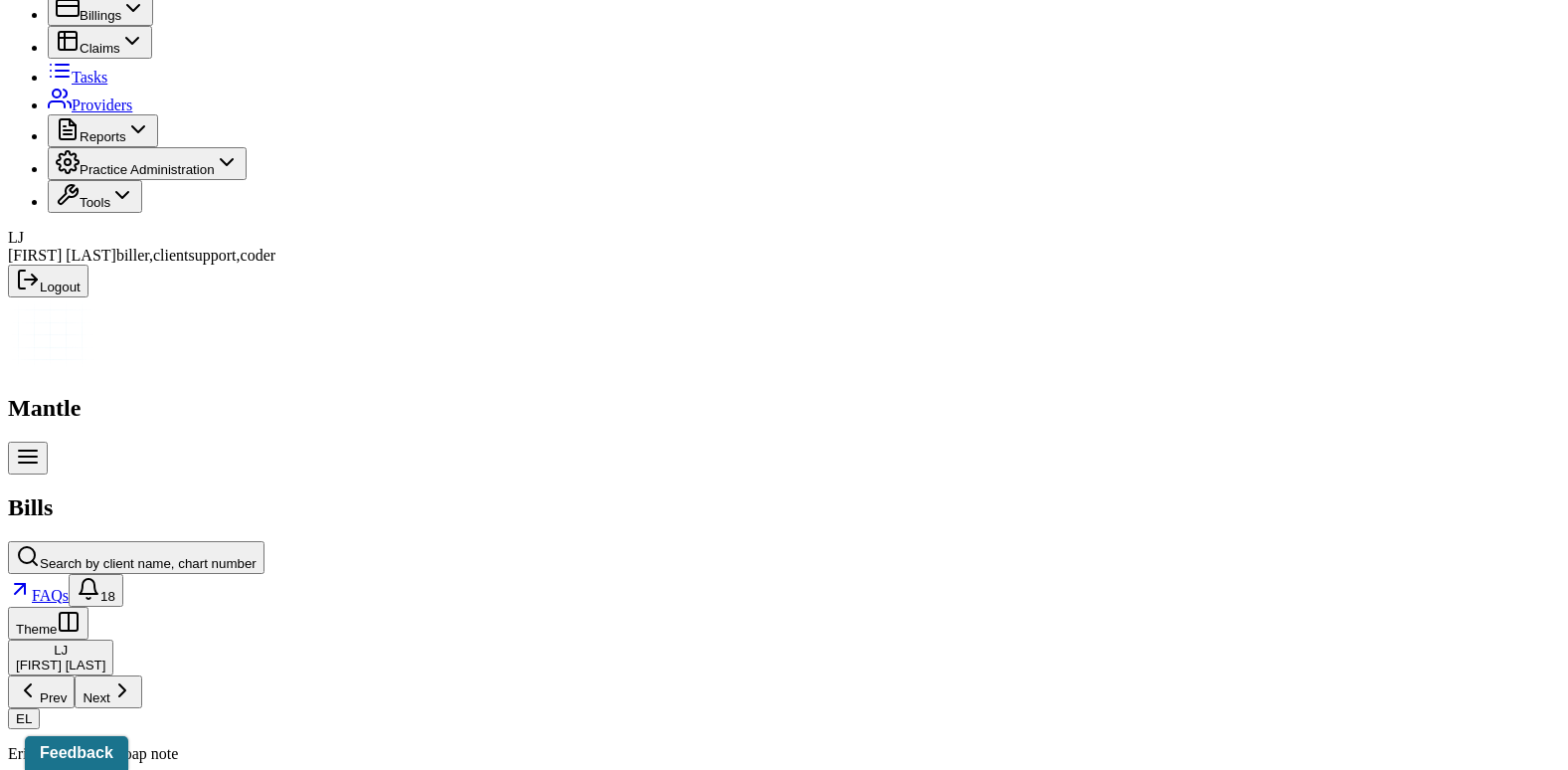 scroll, scrollTop: 0, scrollLeft: 0, axis: both 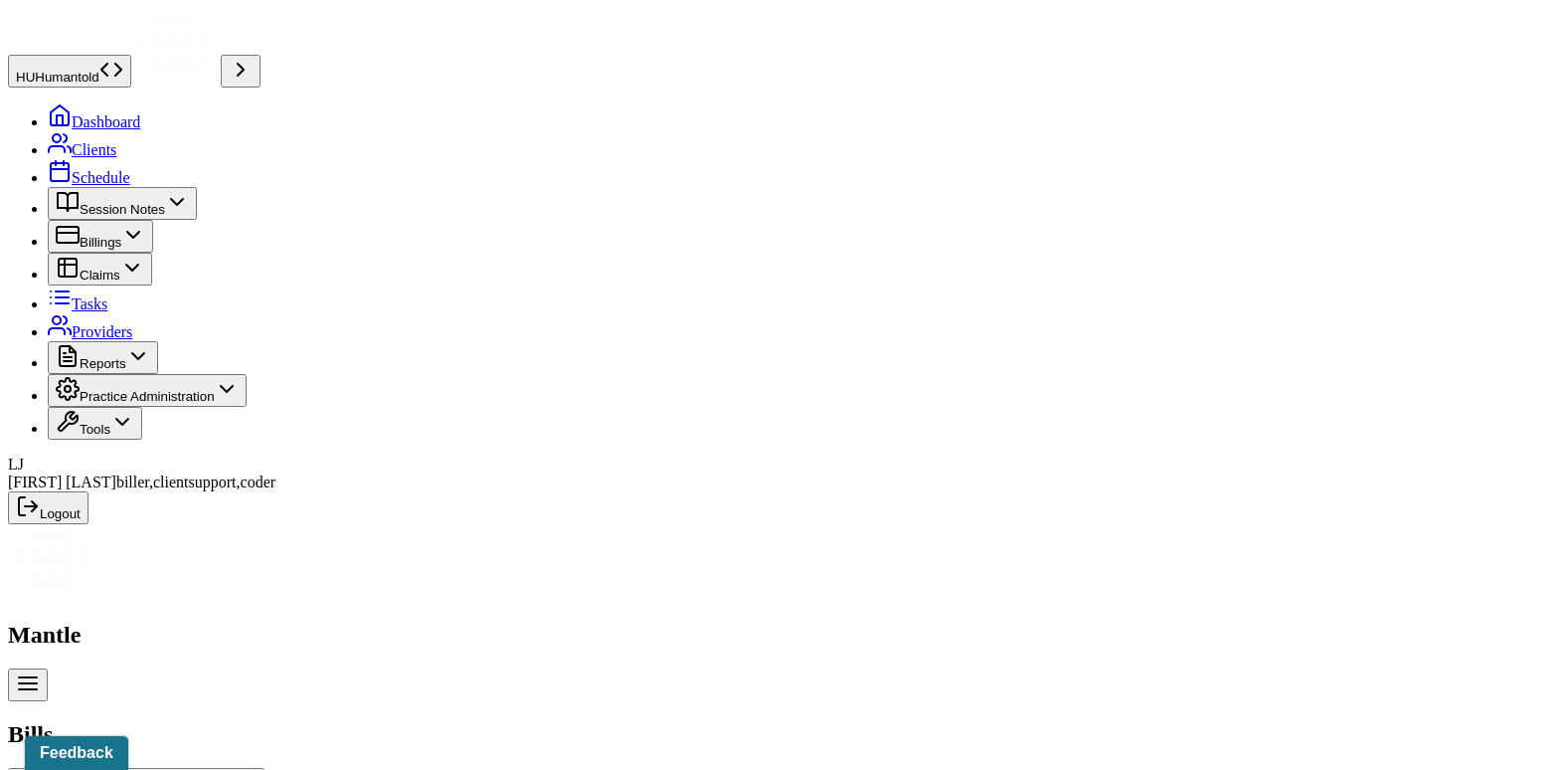 click on "Bill: Open" at bounding box center [98, 1040] 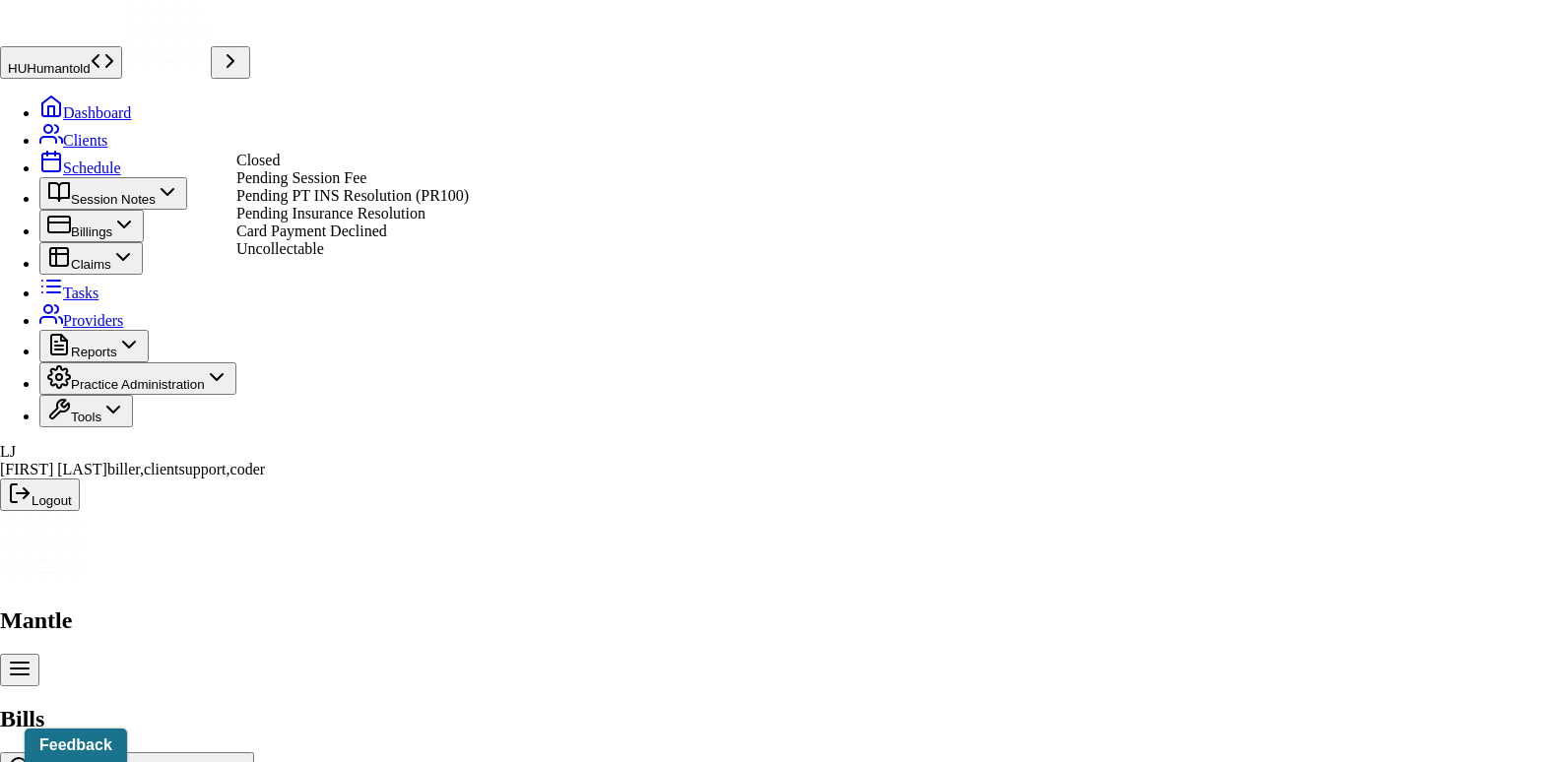 click on "Pending Insurance Resolution" at bounding box center (331, 213) 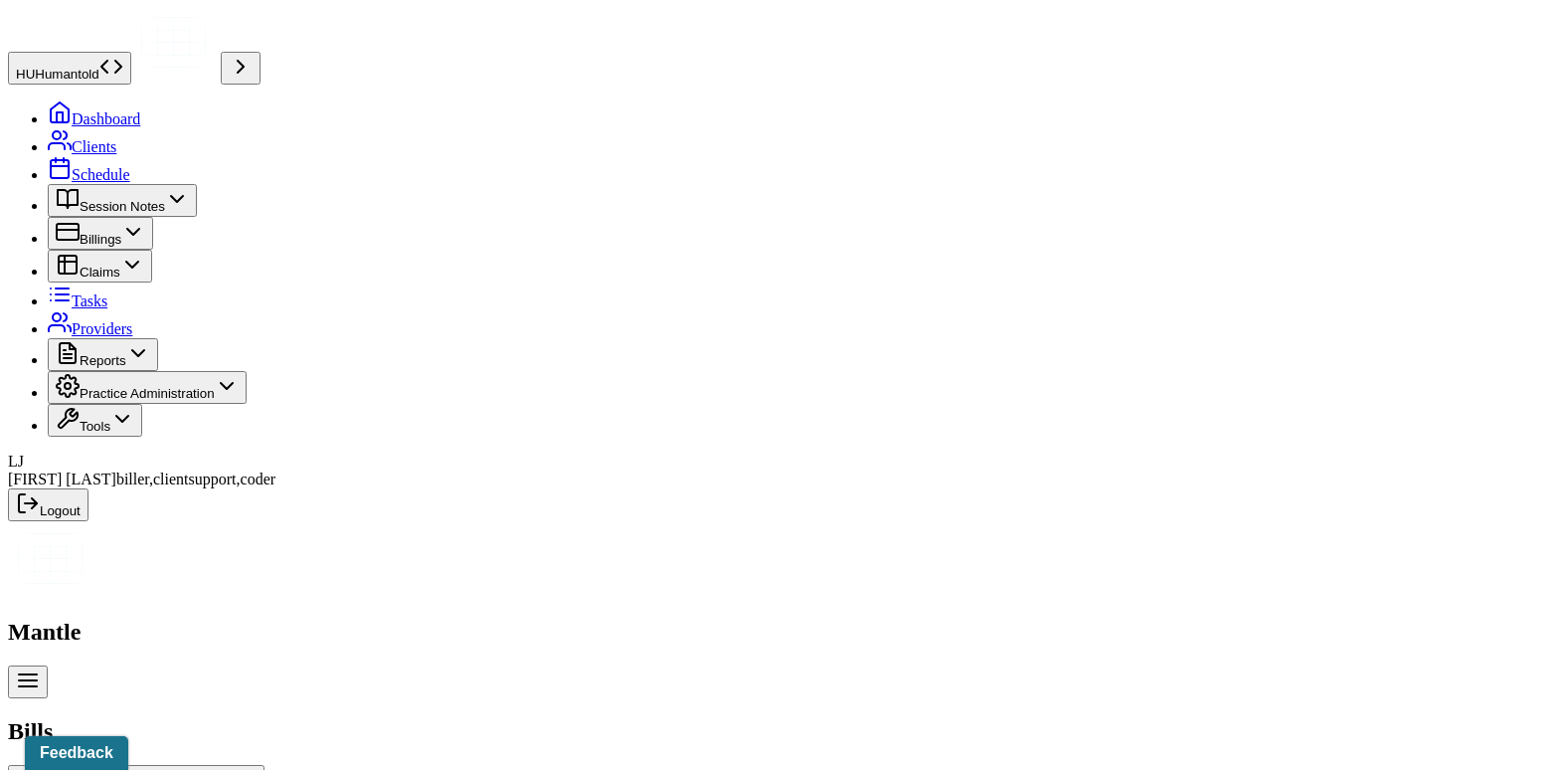 scroll, scrollTop: 0, scrollLeft: 0, axis: both 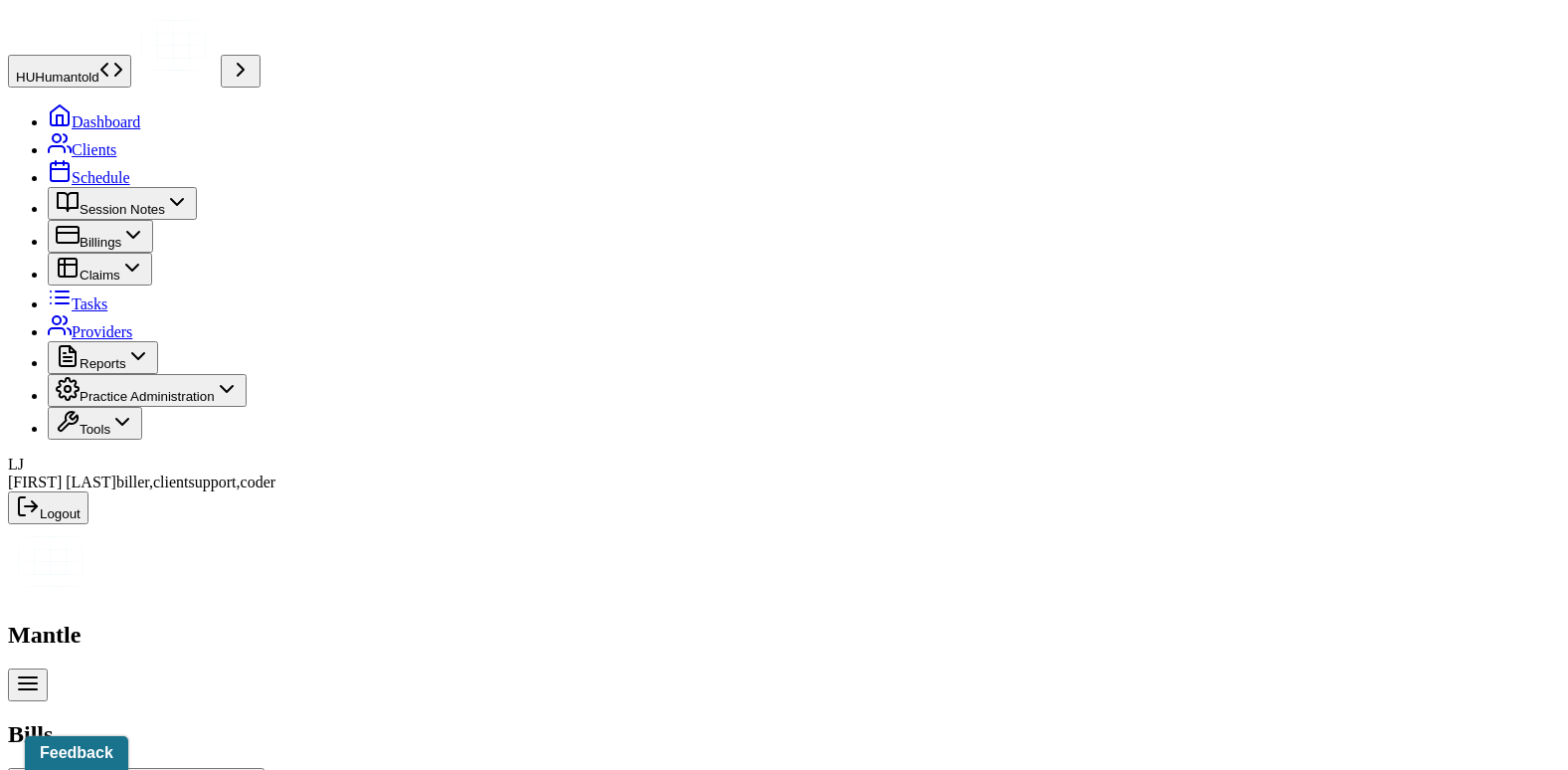 click on "Search by client name, chart number" at bounding box center (148, 790) 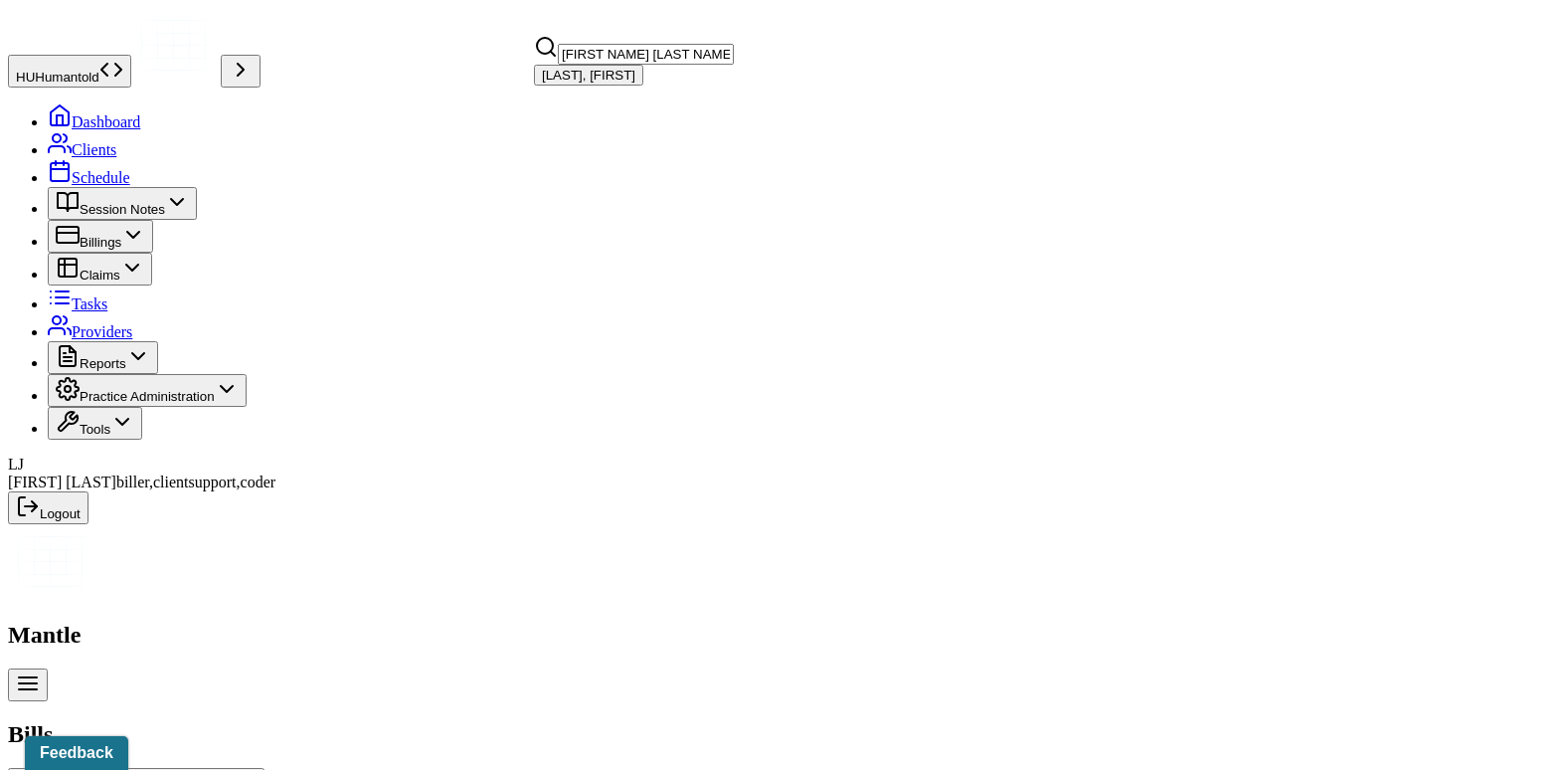 type on "[FIRST NAME] [LAST NAME]" 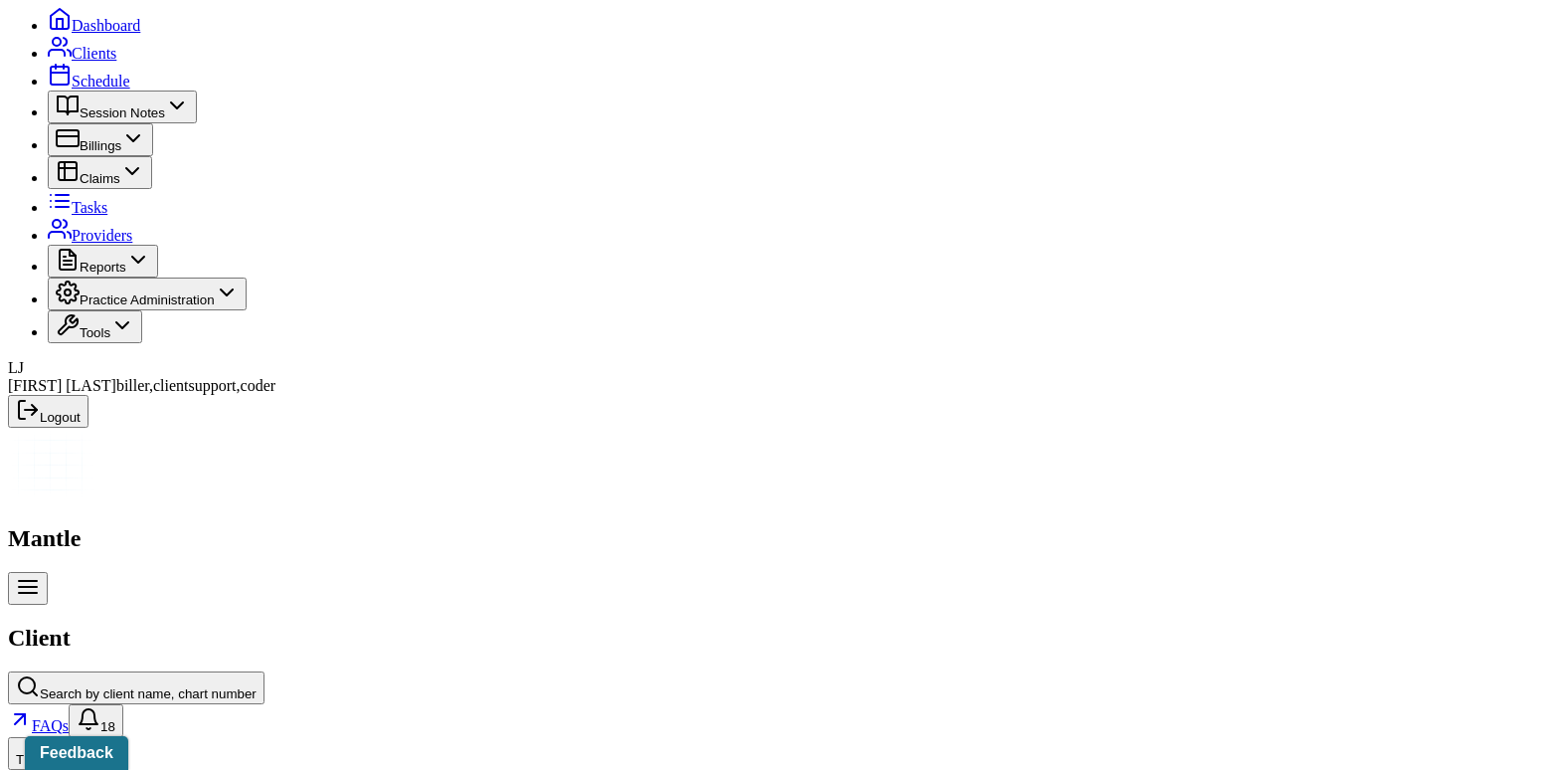 scroll, scrollTop: 97, scrollLeft: 0, axis: vertical 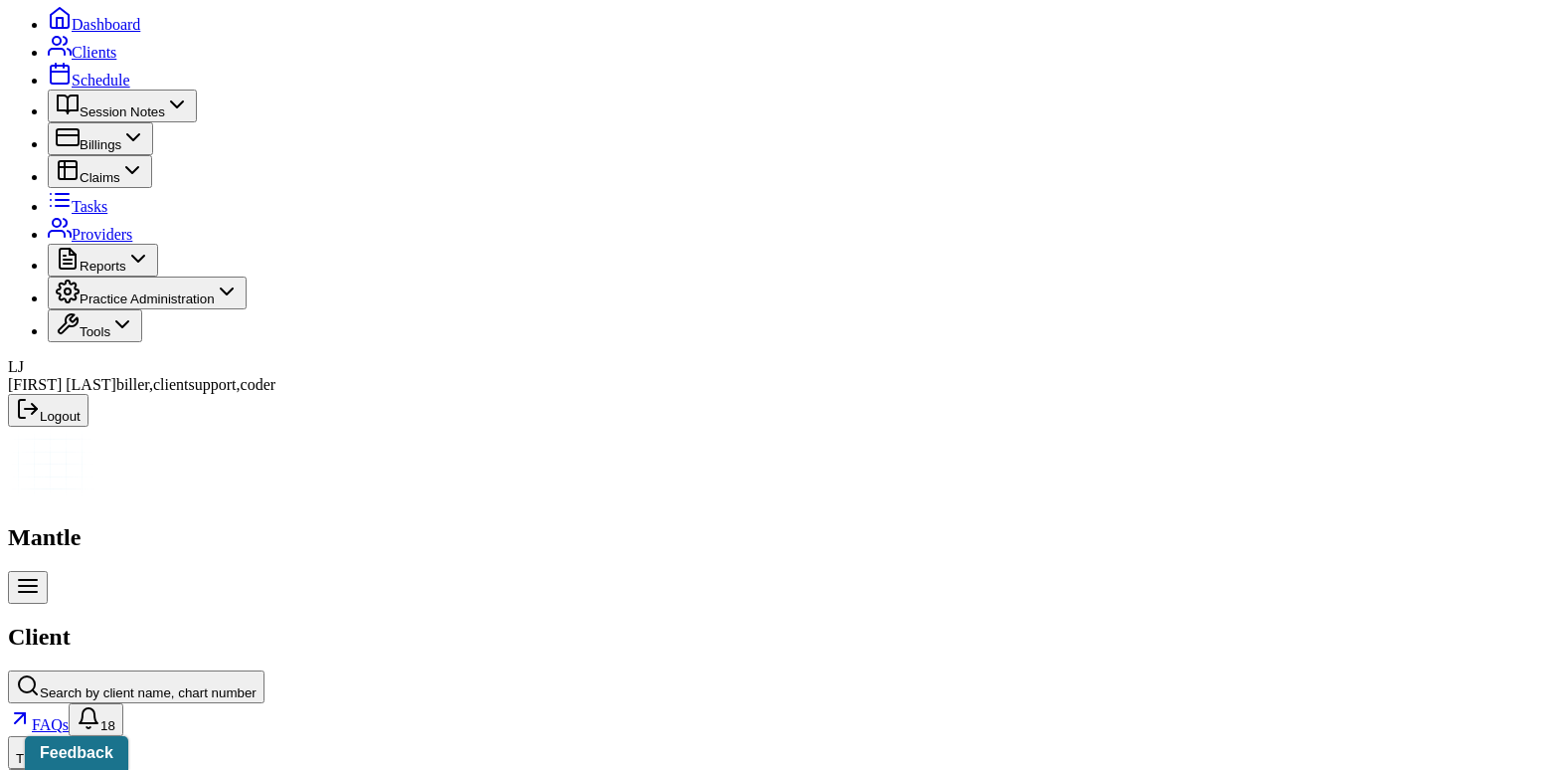 click on "Insurance/Fees" at bounding box center [323, 2395] 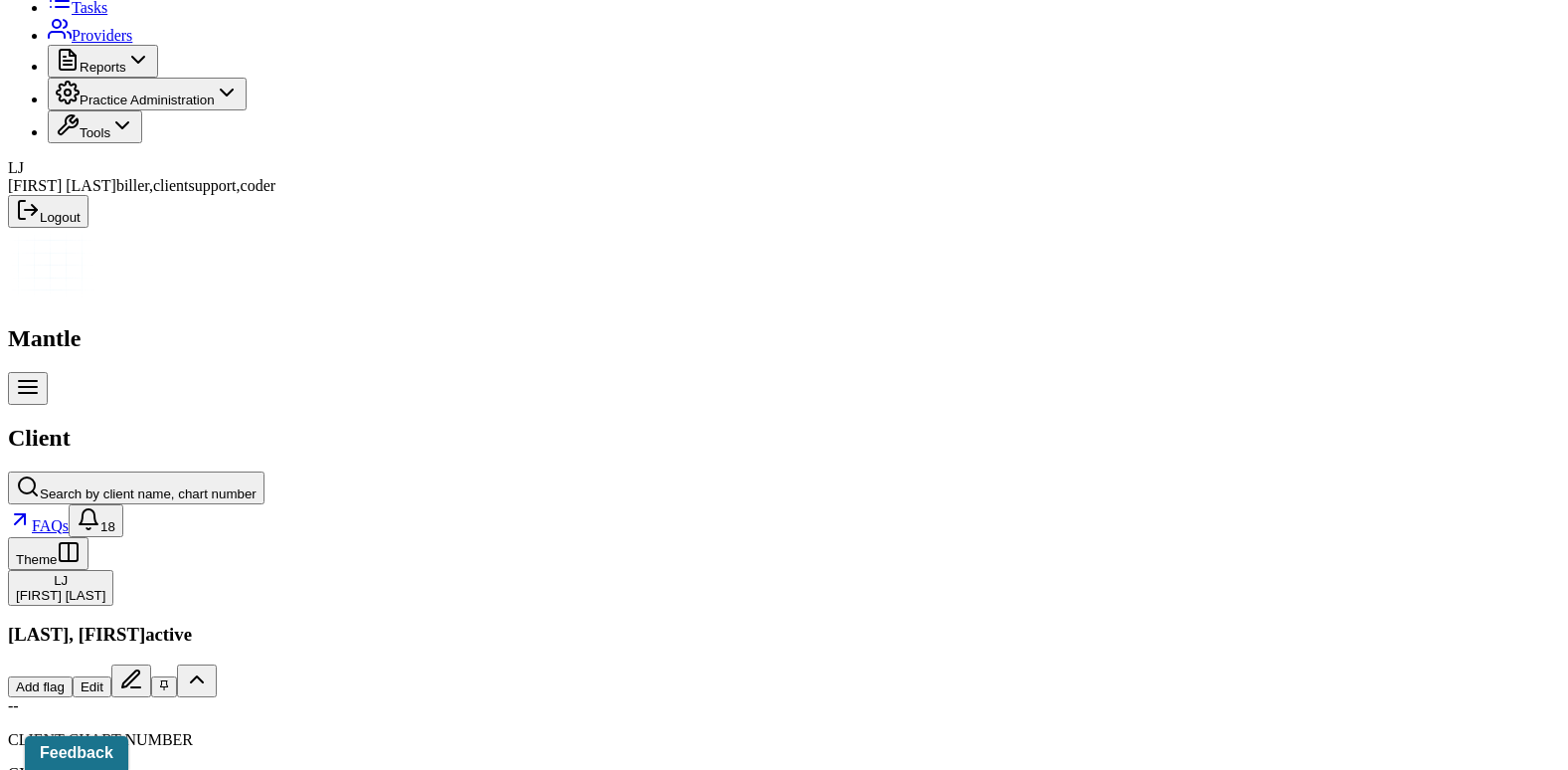 scroll, scrollTop: 197, scrollLeft: 0, axis: vertical 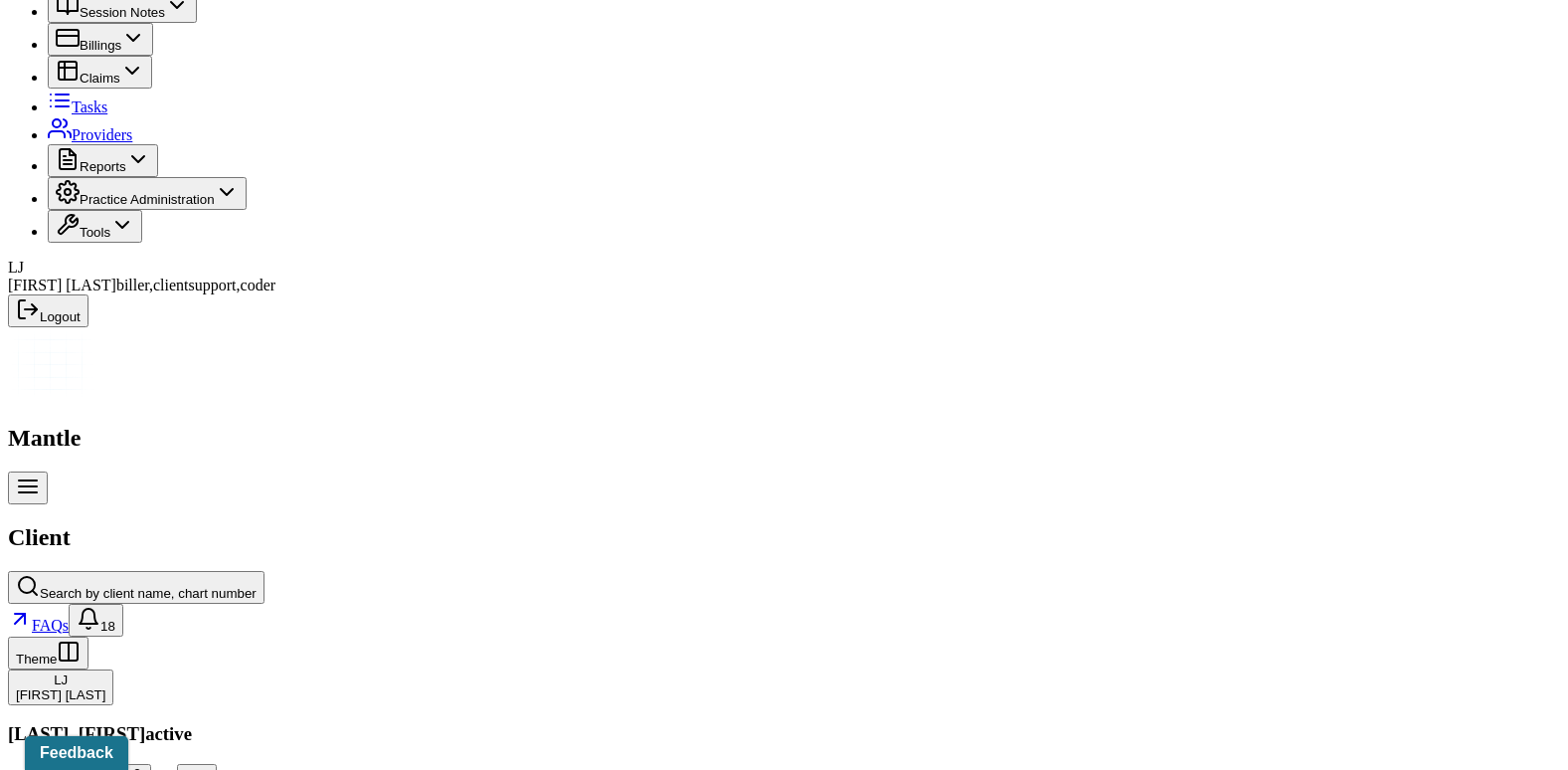 click on "Claims" at bounding box center (405, 2295) 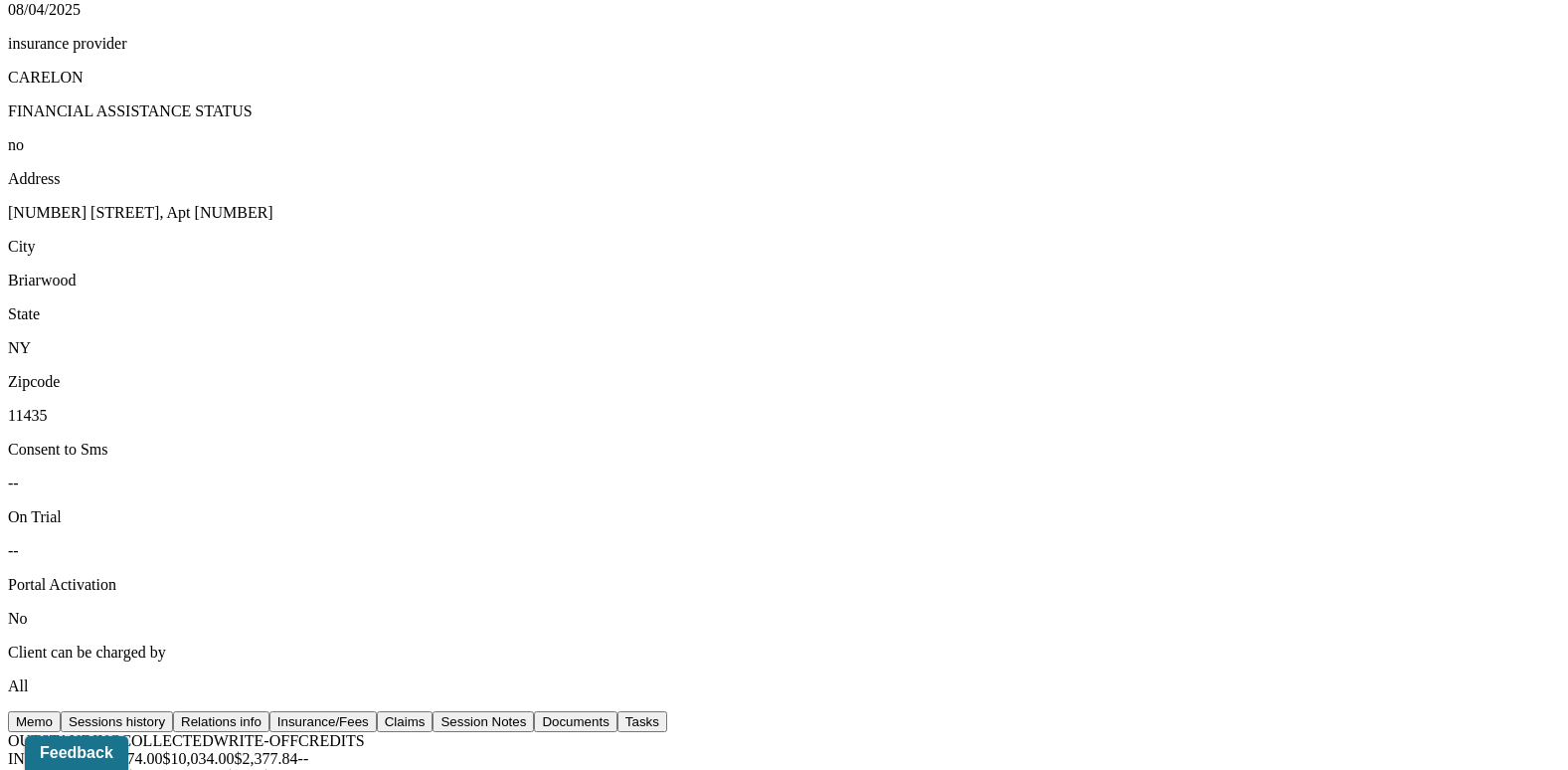 scroll, scrollTop: 1789, scrollLeft: 0, axis: vertical 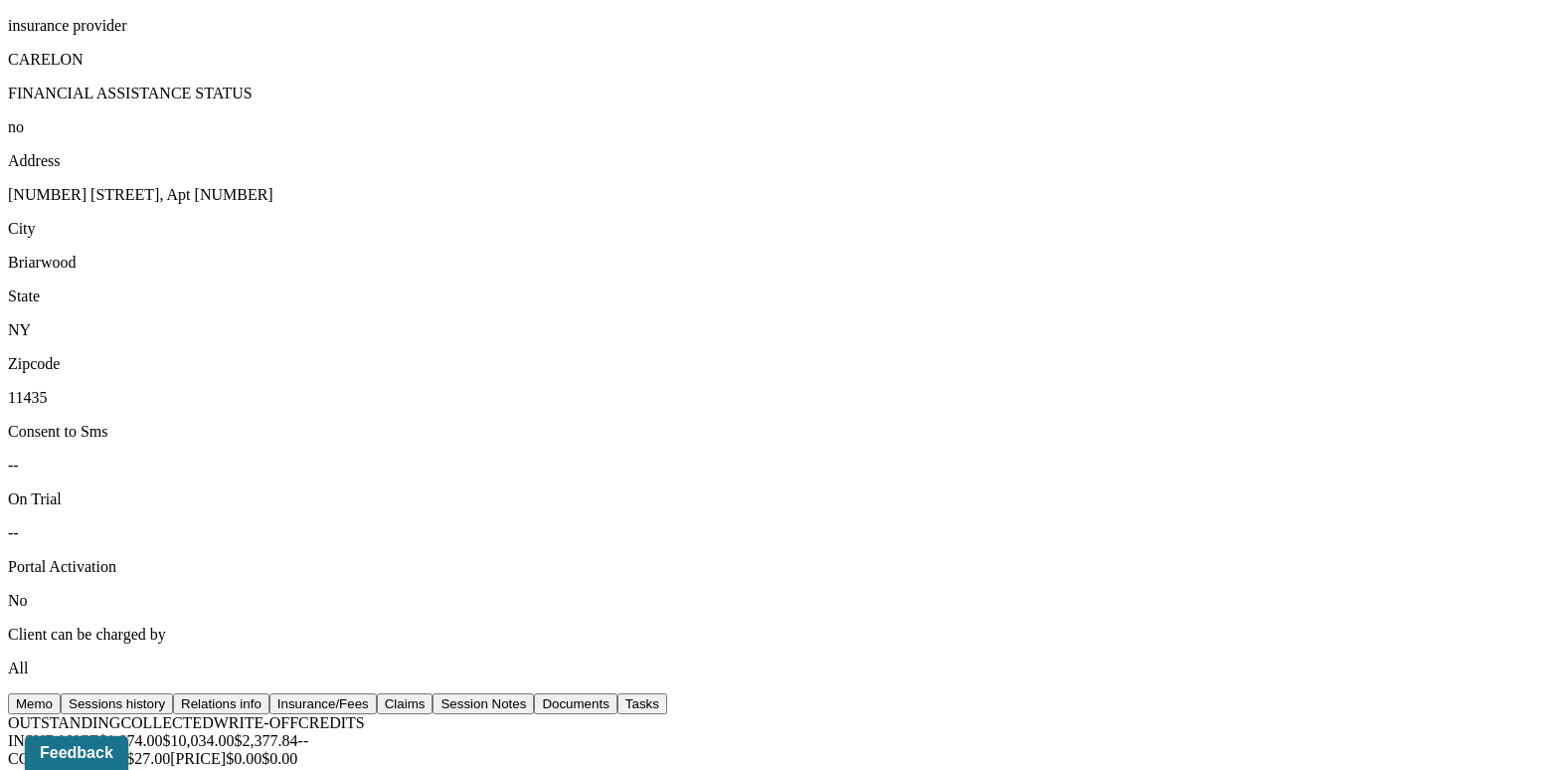 click on "View transaction history" at bounding box center [86, 4706] 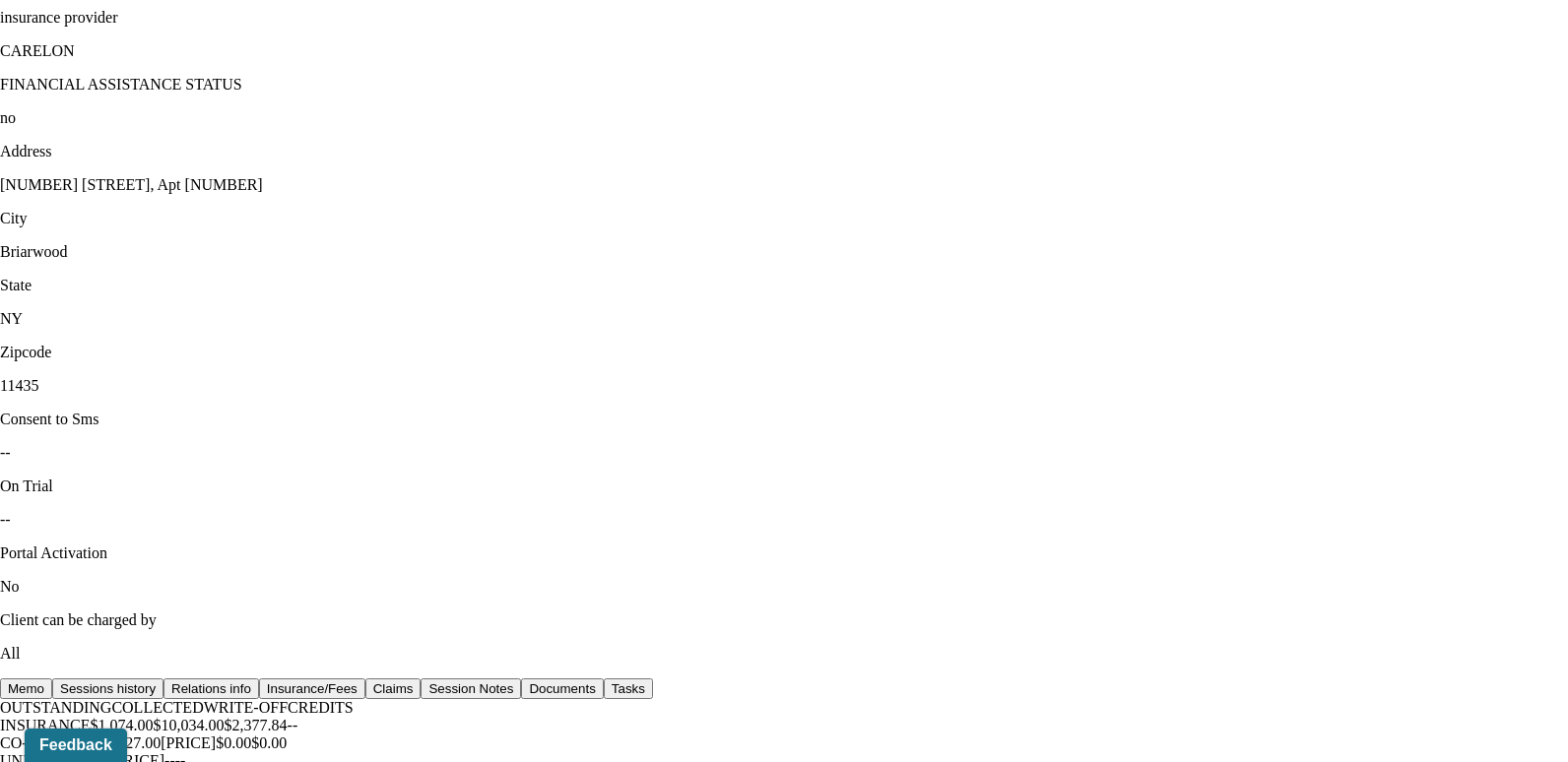 click 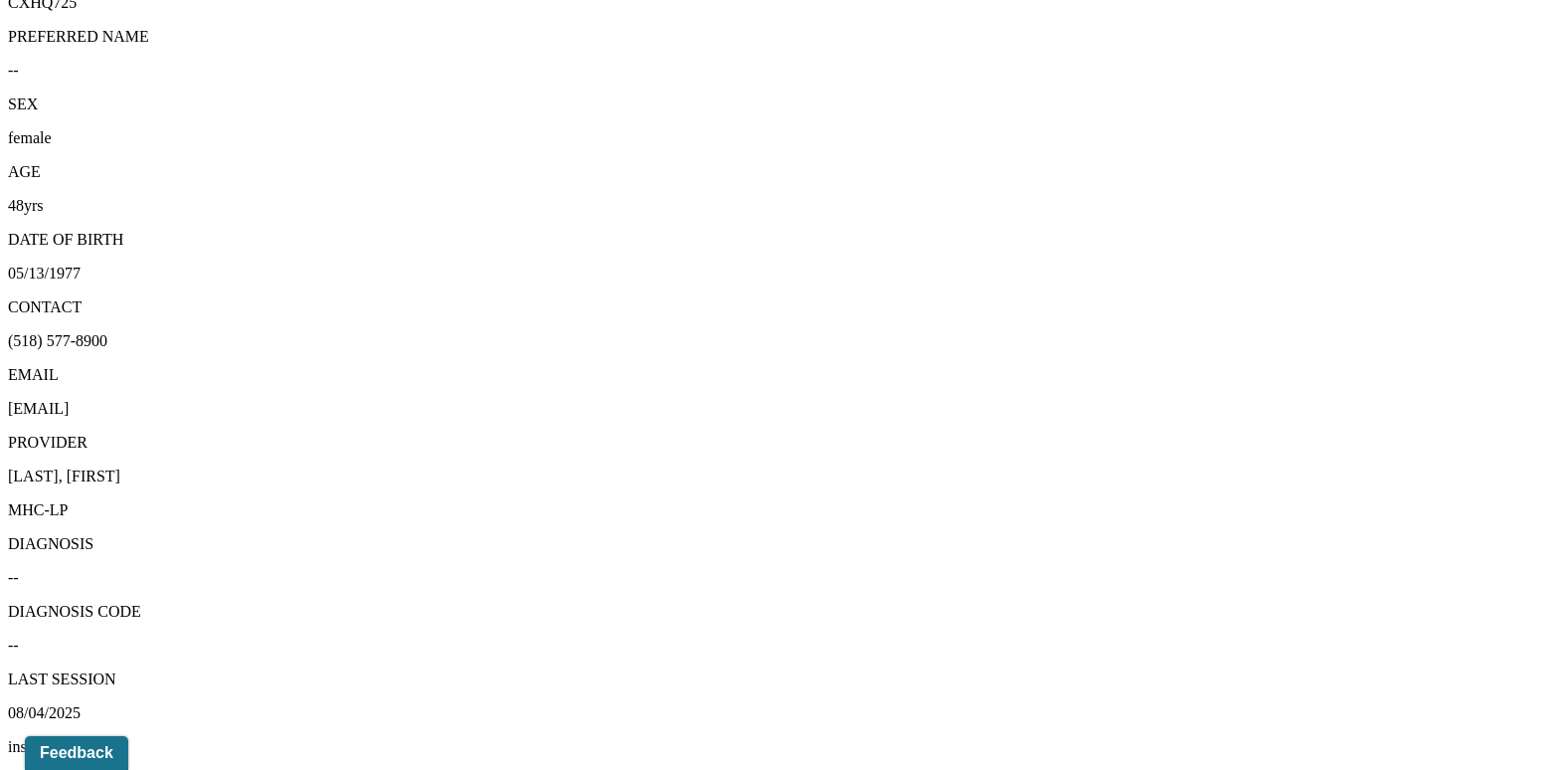 scroll, scrollTop: 993, scrollLeft: 0, axis: vertical 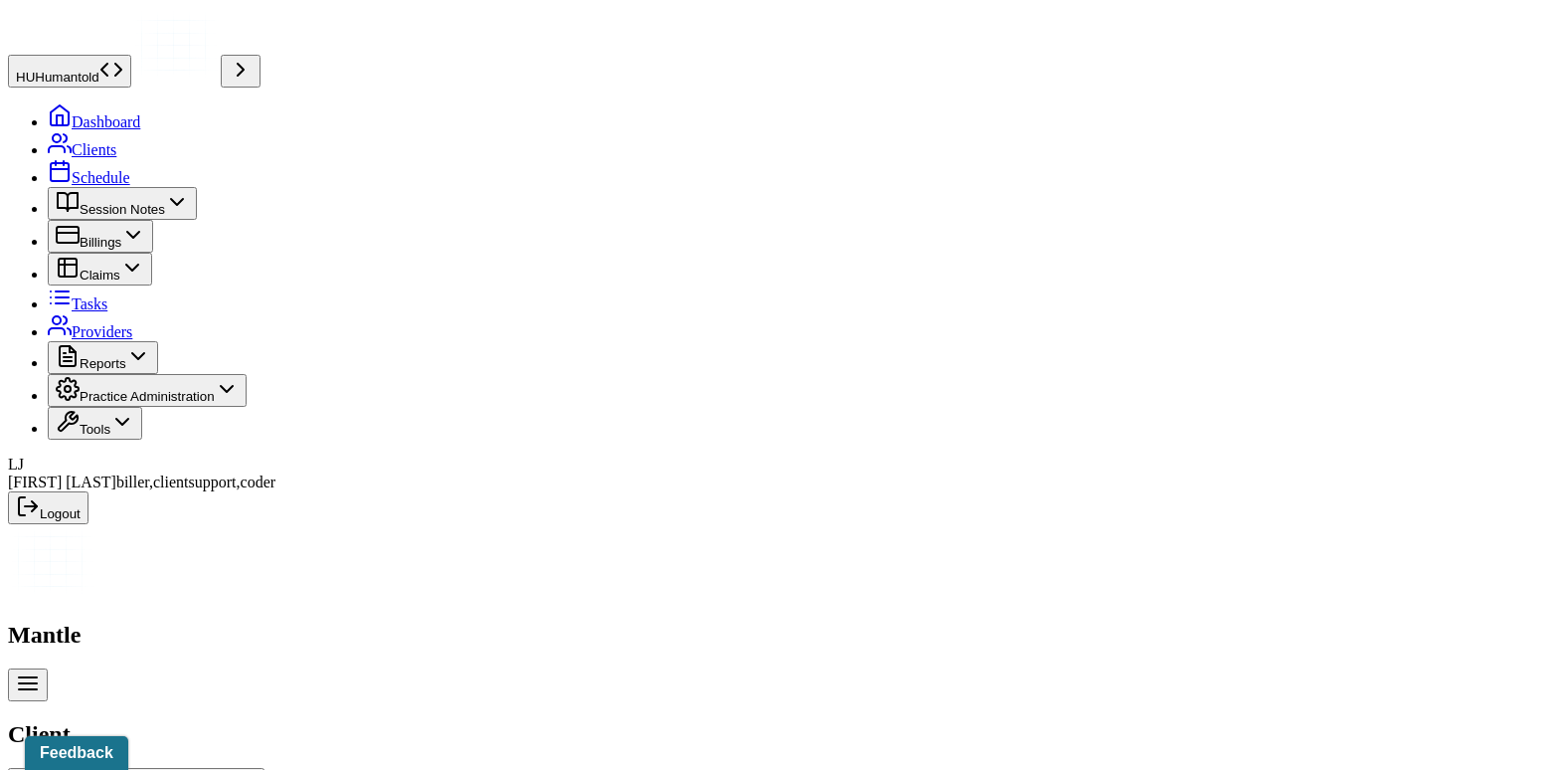 click on "Memo" at bounding box center (34, 2492) 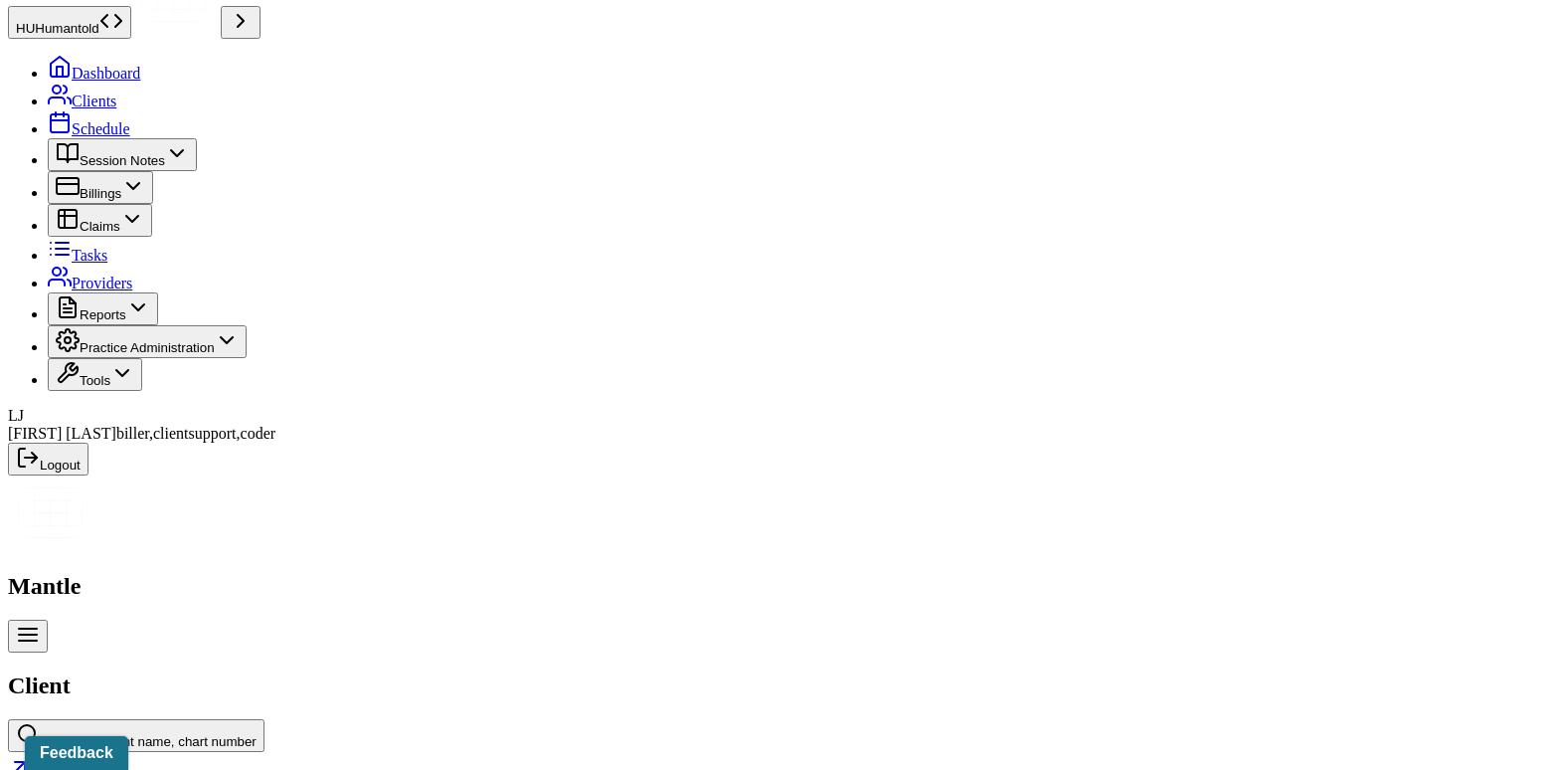 scroll, scrollTop: 97, scrollLeft: 0, axis: vertical 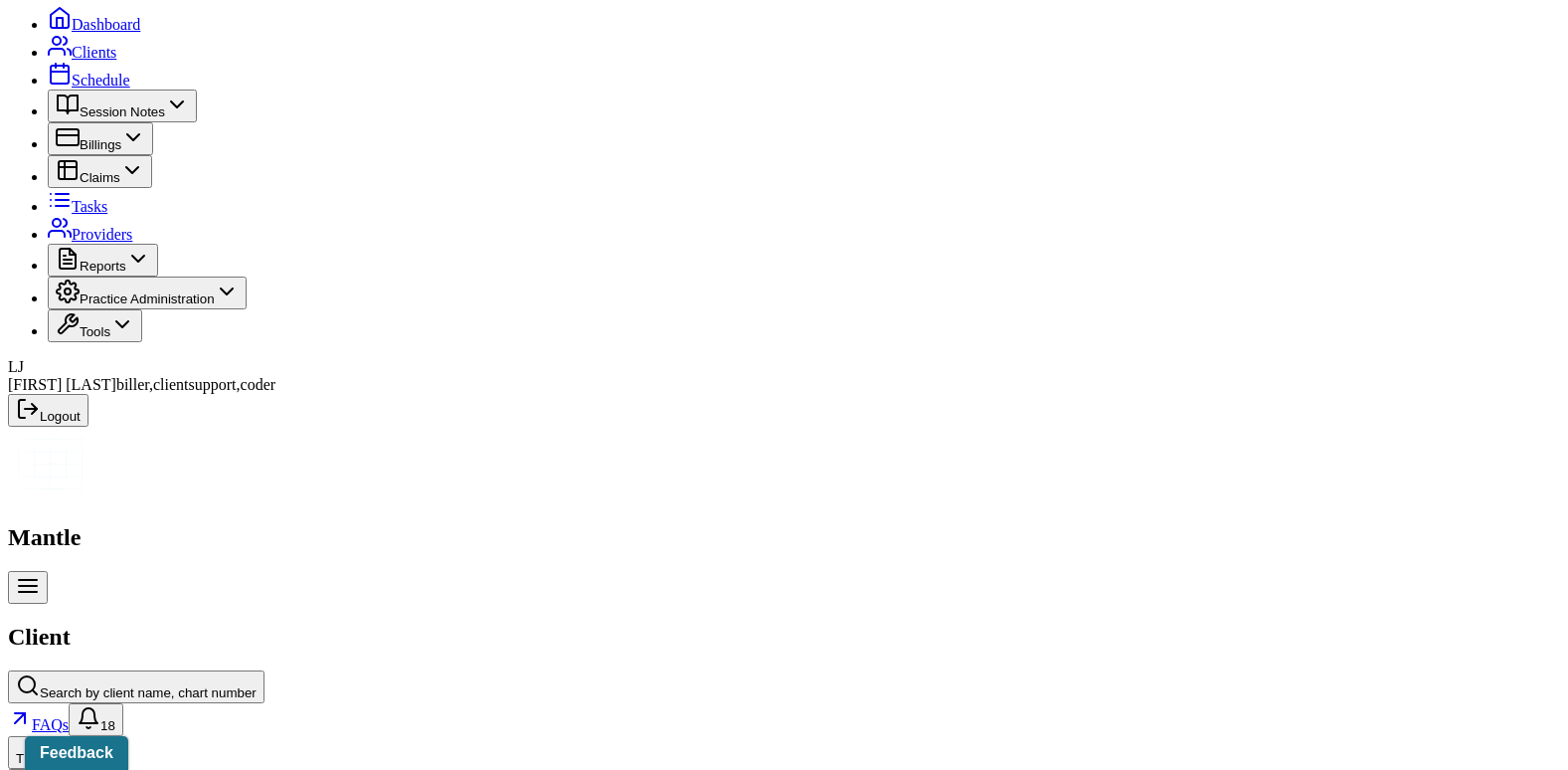 click on "Insurance/Fees" at bounding box center [323, 2395] 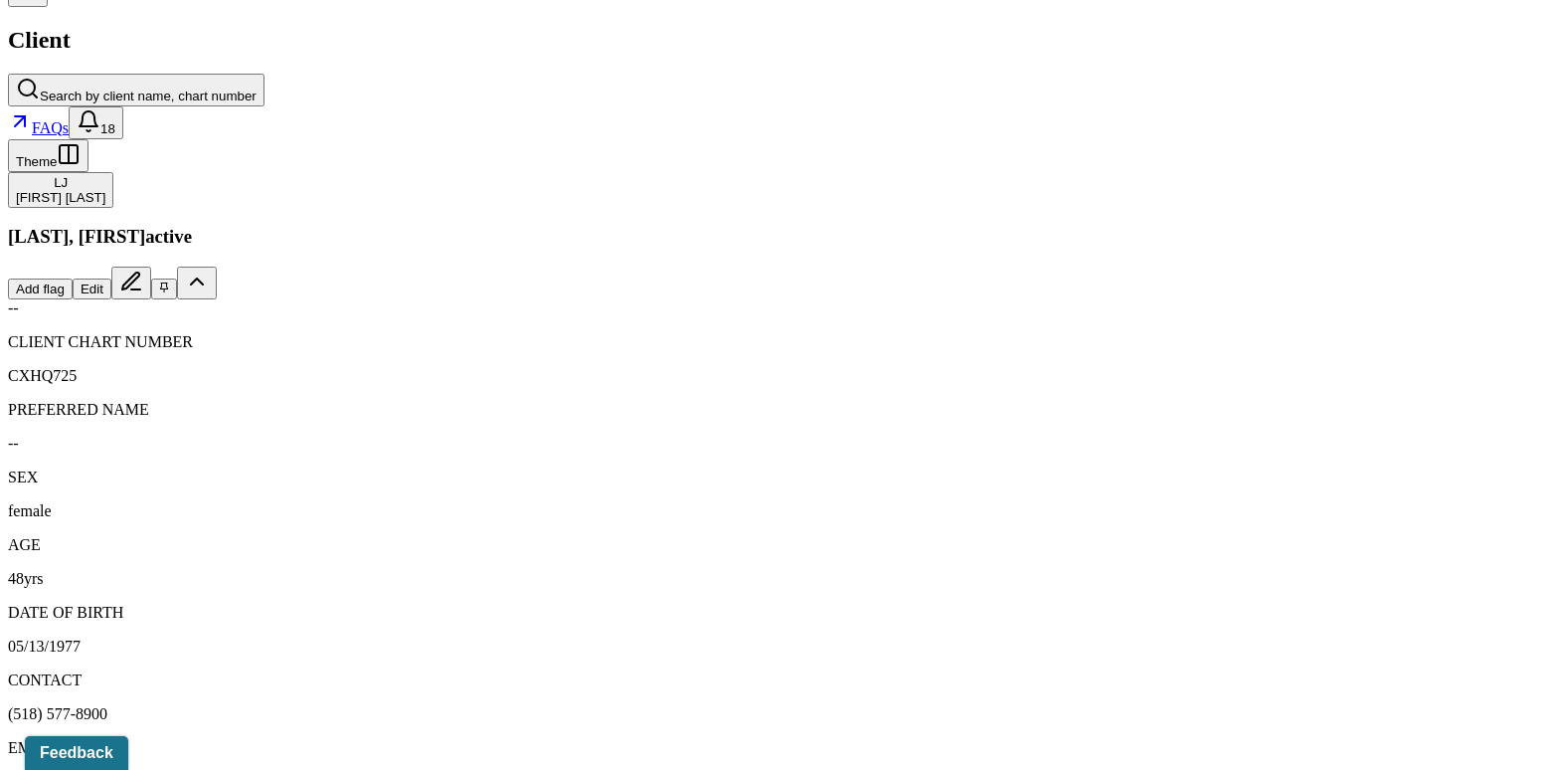 scroll, scrollTop: 396, scrollLeft: 0, axis: vertical 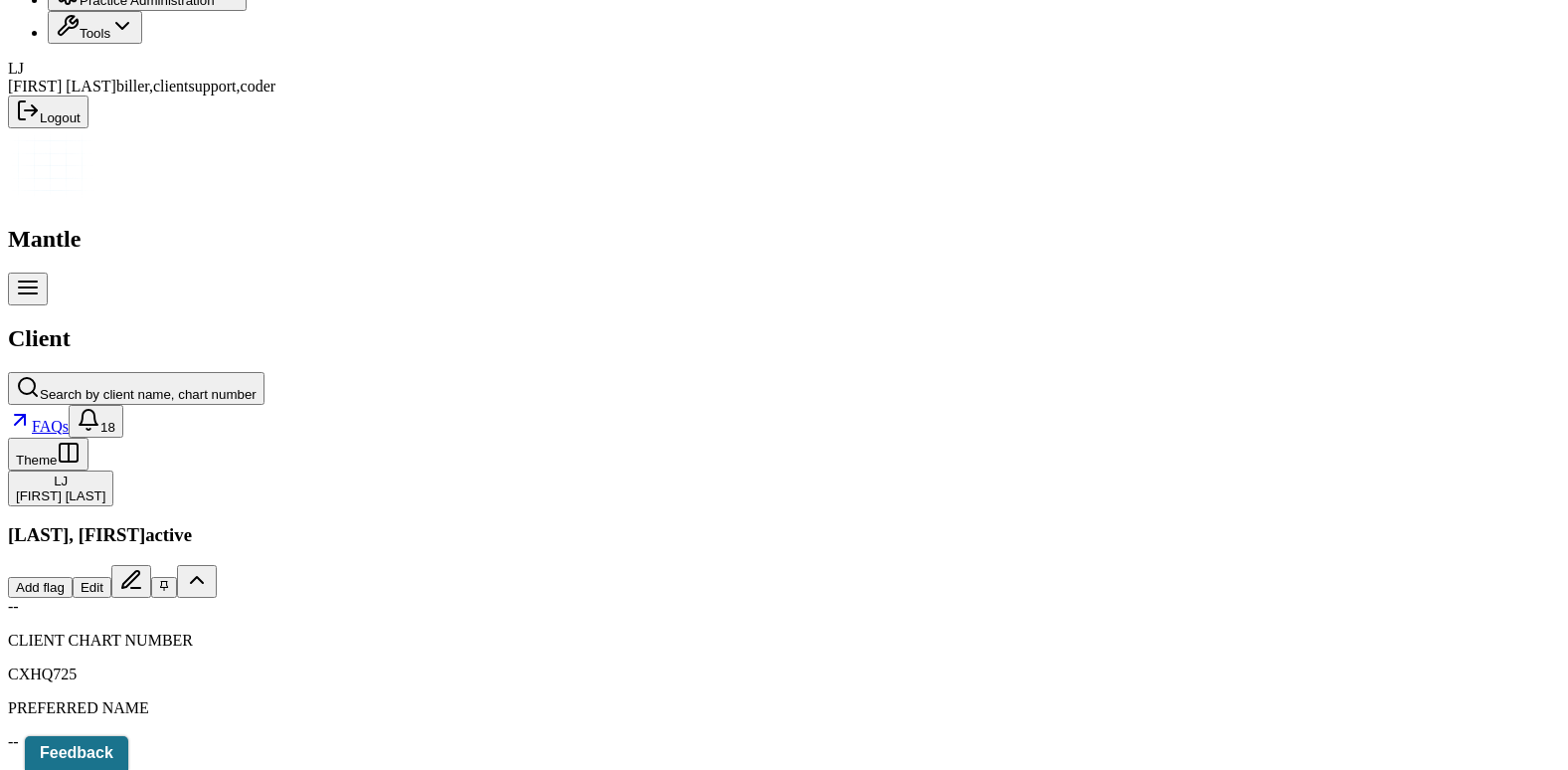 click on "Claims" at bounding box center (405, 2096) 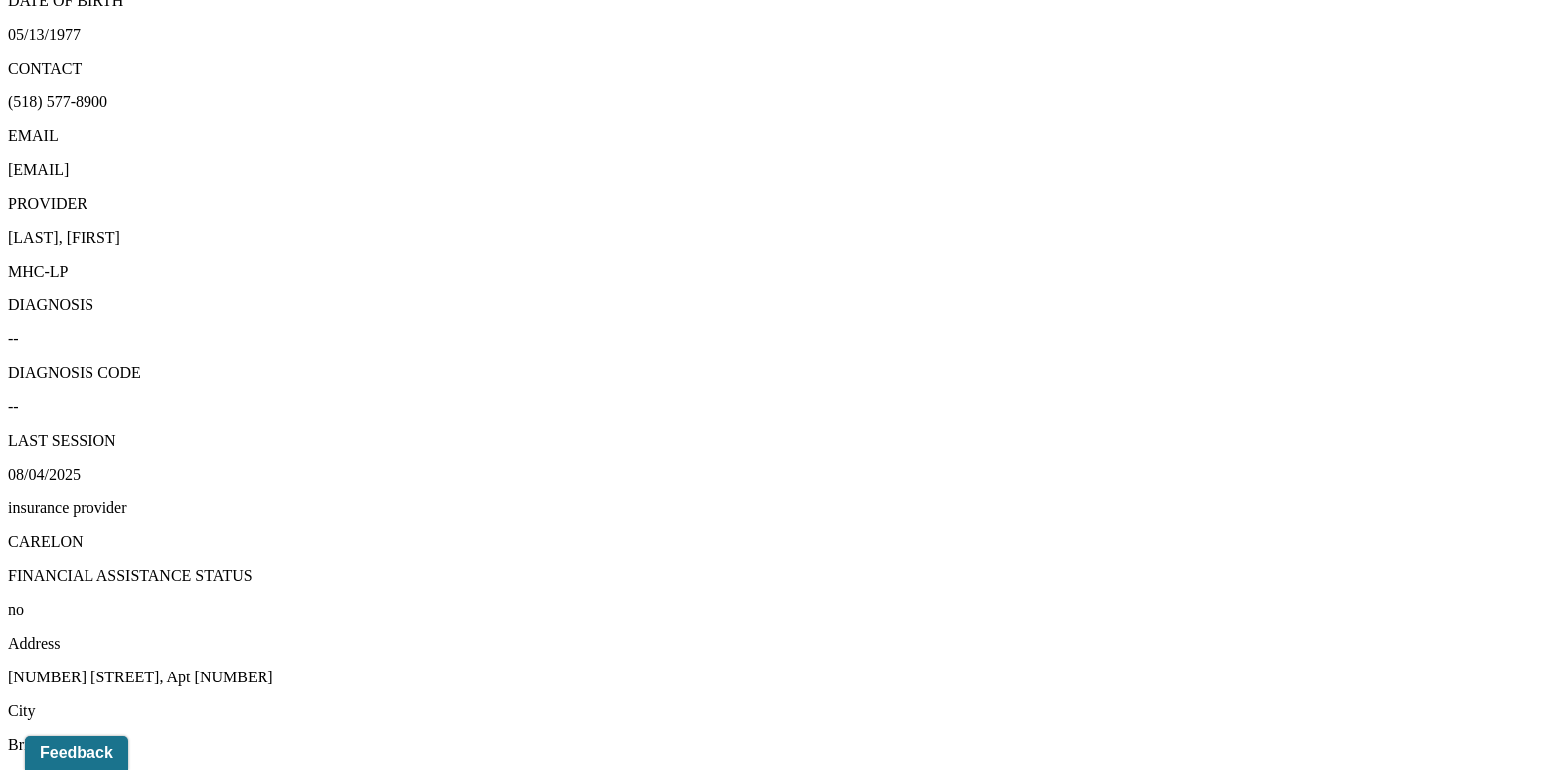 scroll, scrollTop: 1590, scrollLeft: 0, axis: vertical 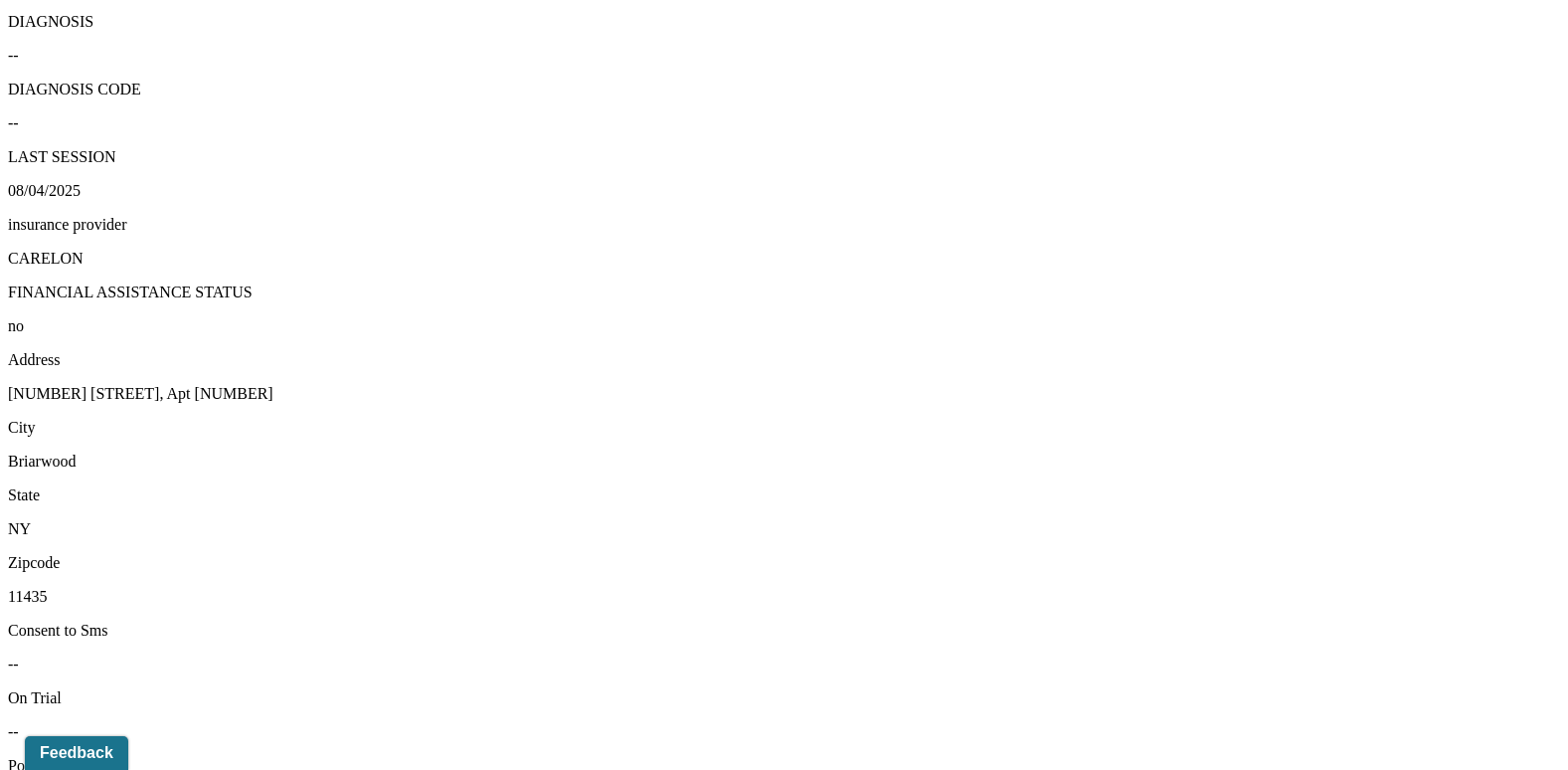 click on "View transaction history" at bounding box center (86, 4905) 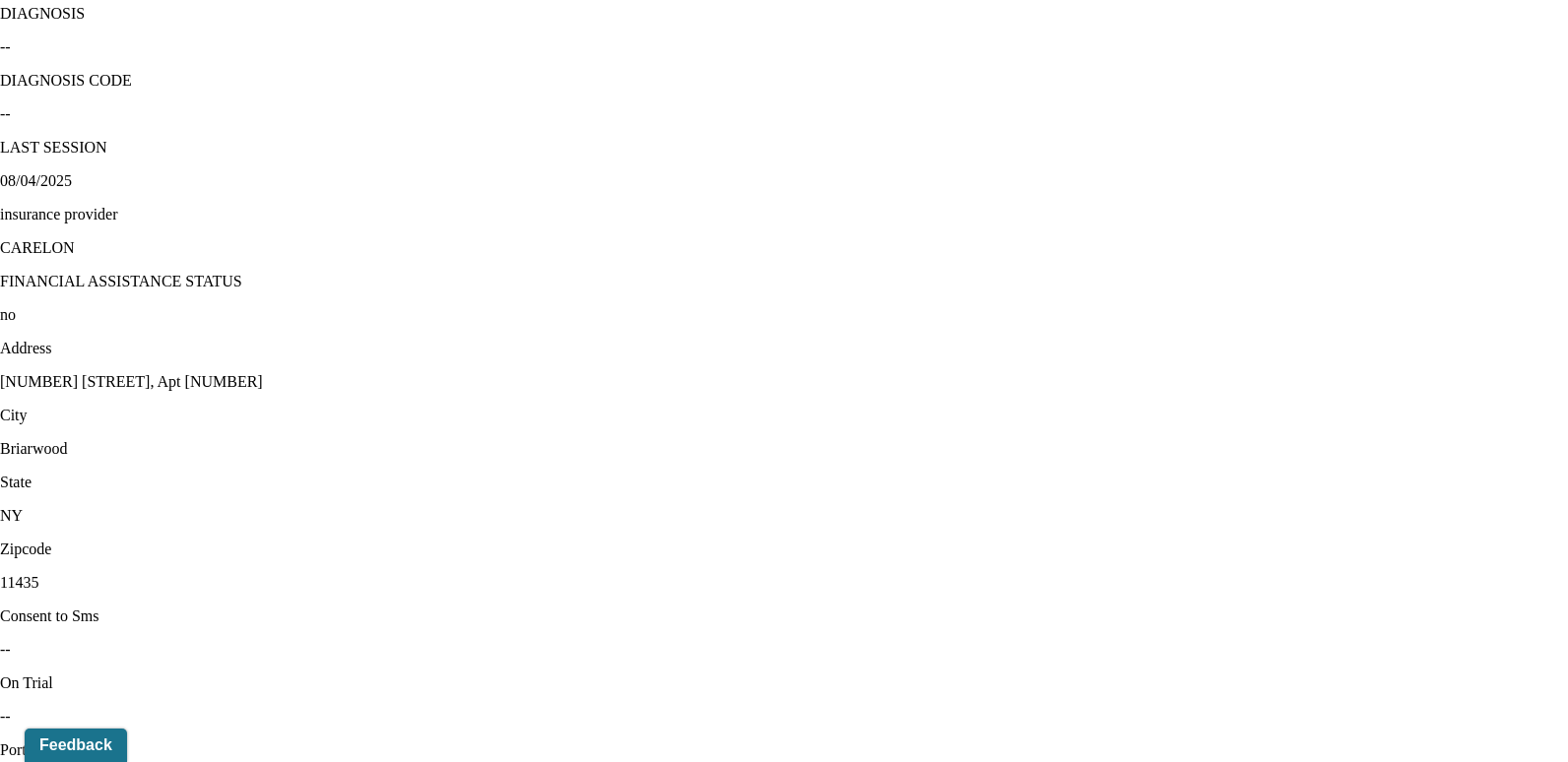 click 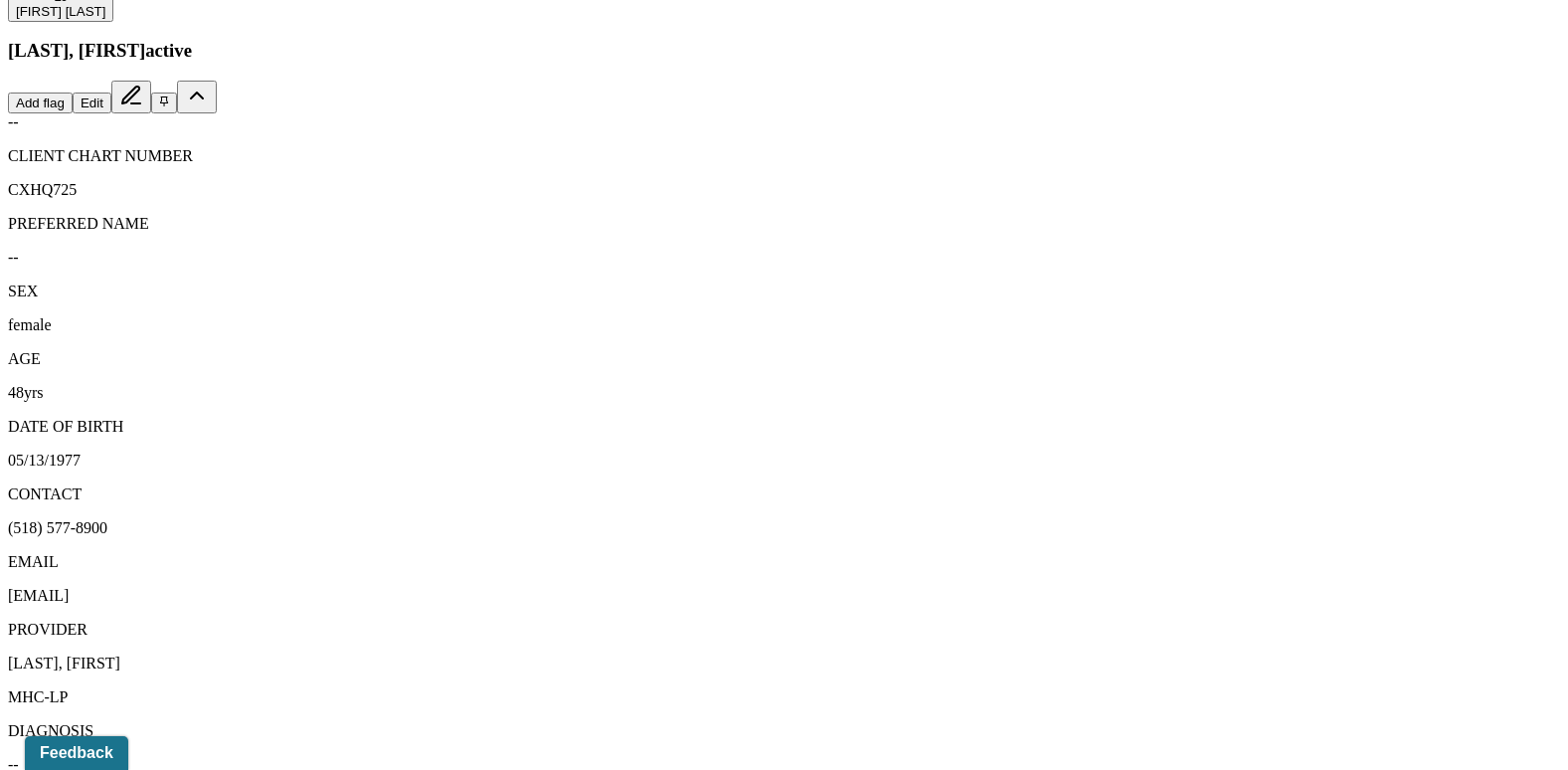 scroll, scrollTop: 794, scrollLeft: 0, axis: vertical 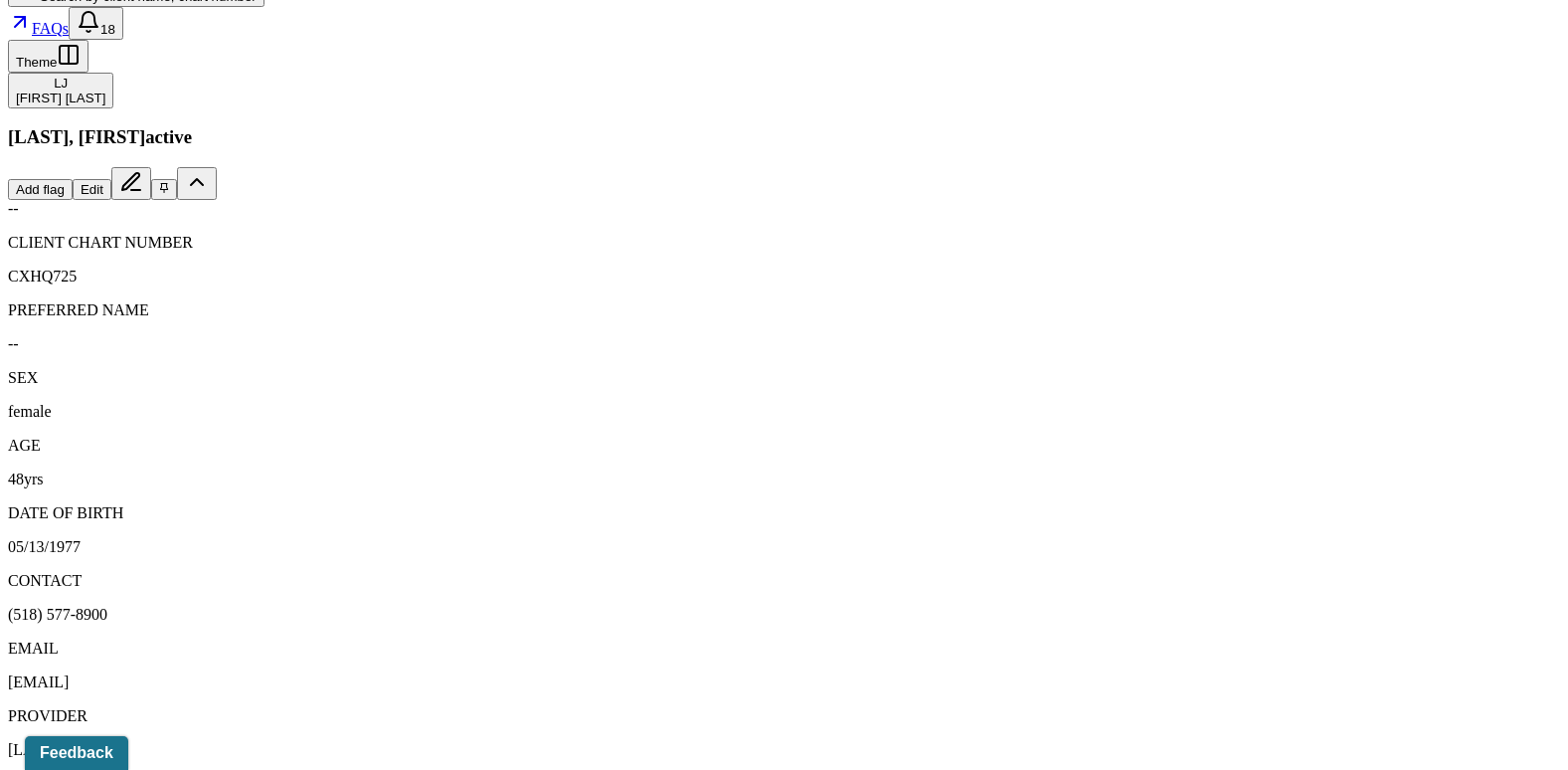 click 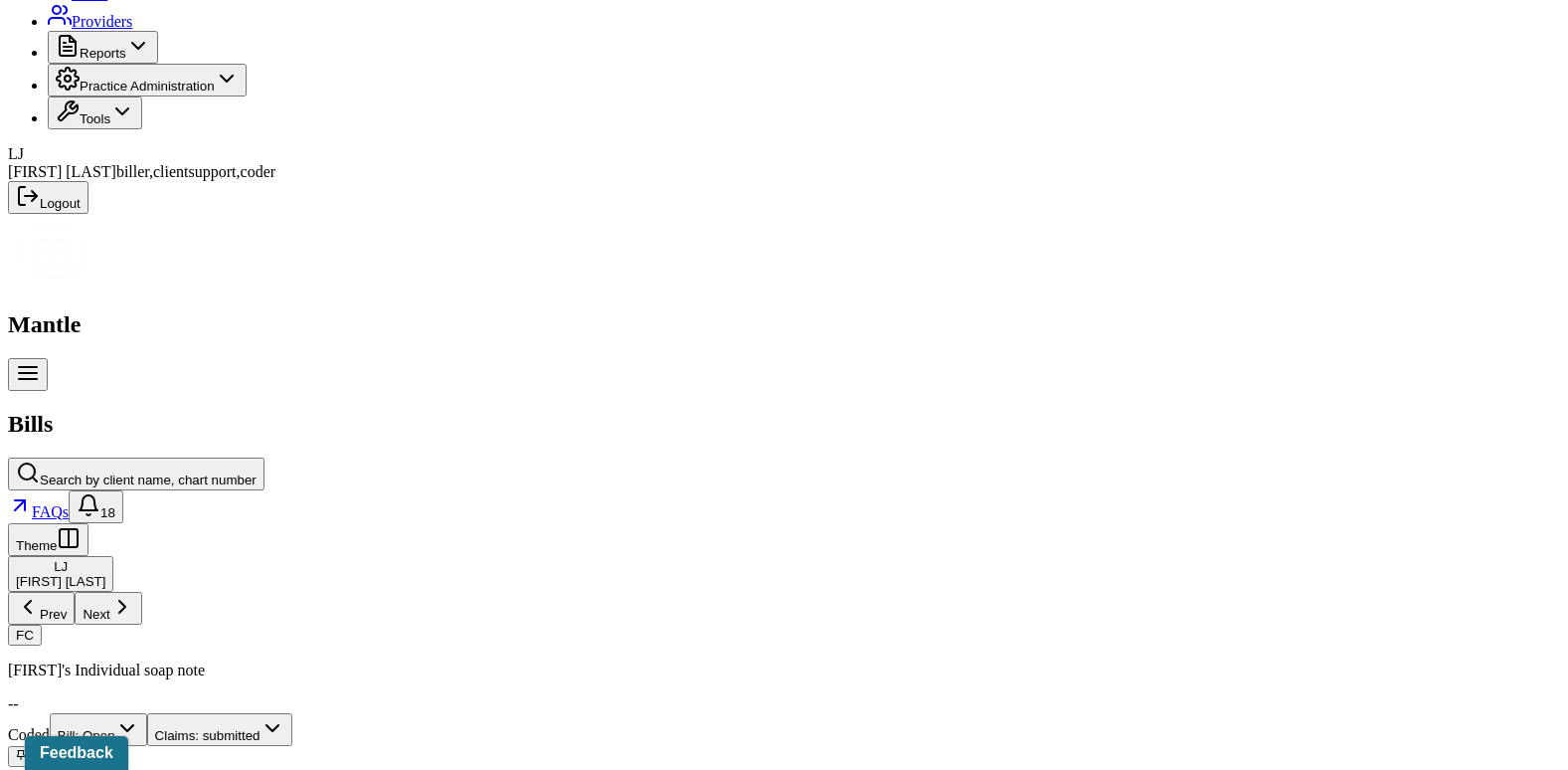 scroll, scrollTop: 398, scrollLeft: 0, axis: vertical 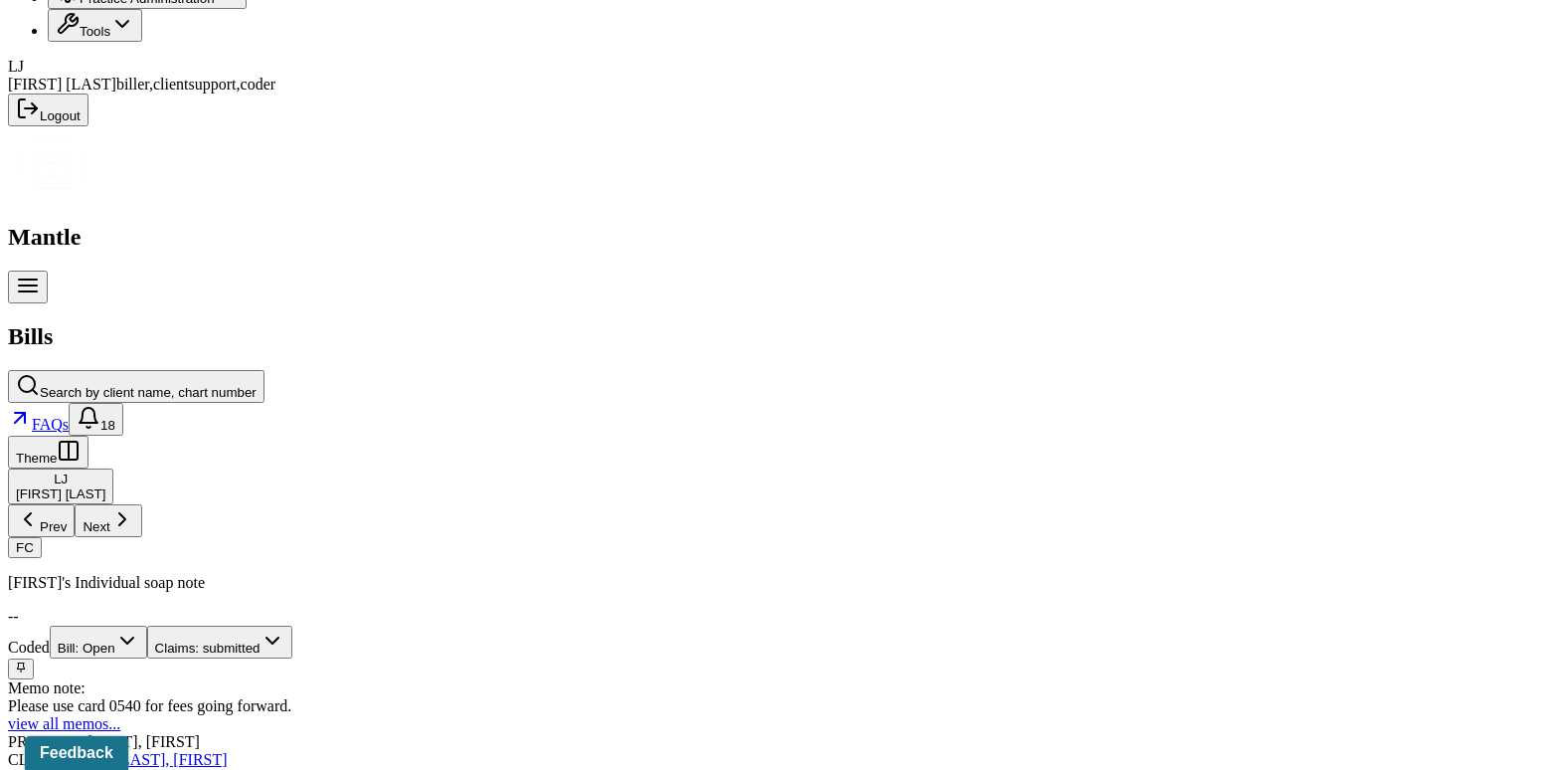 click on "Check unmatched payments" at bounding box center [282, 1816] 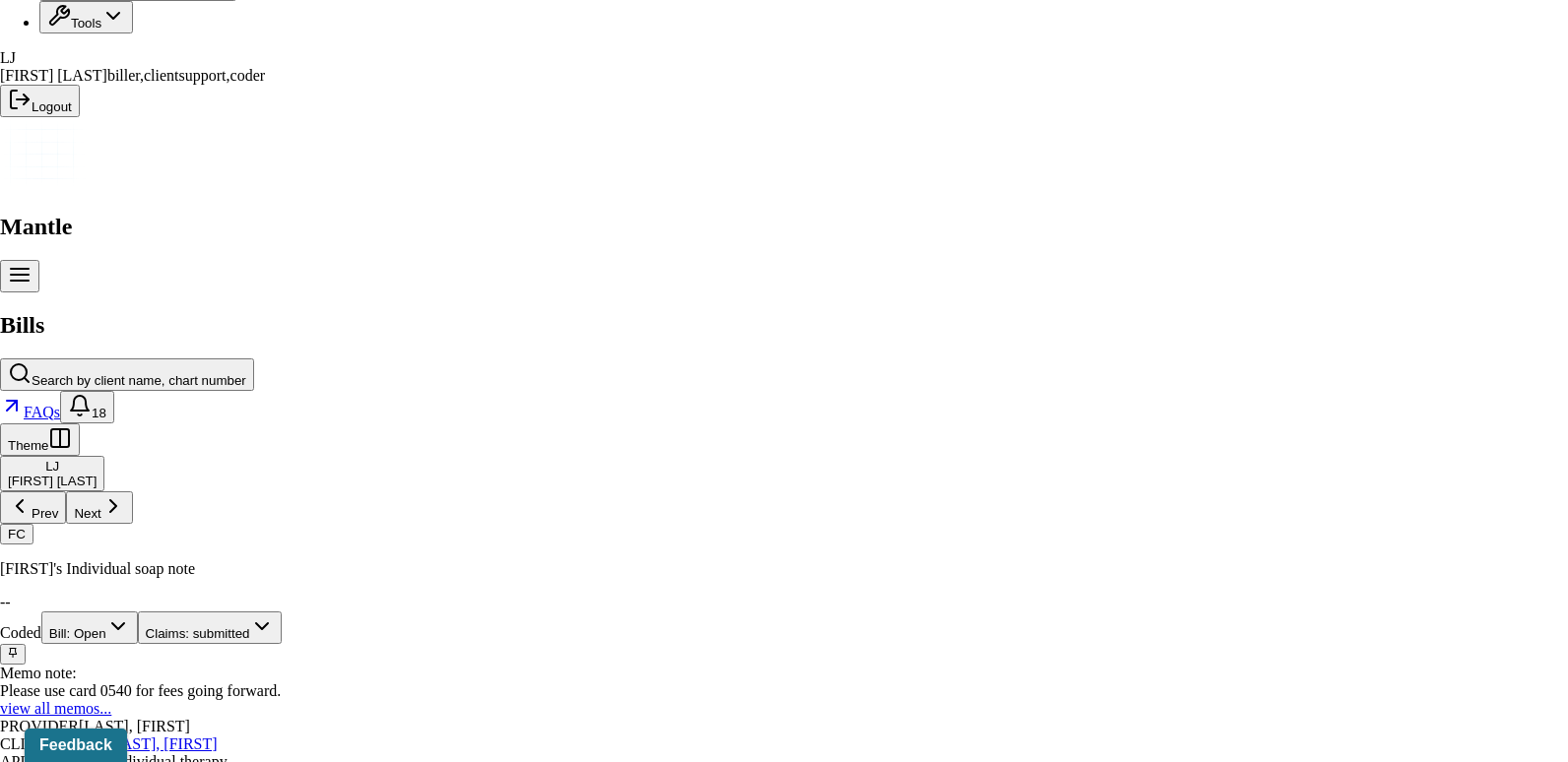 click 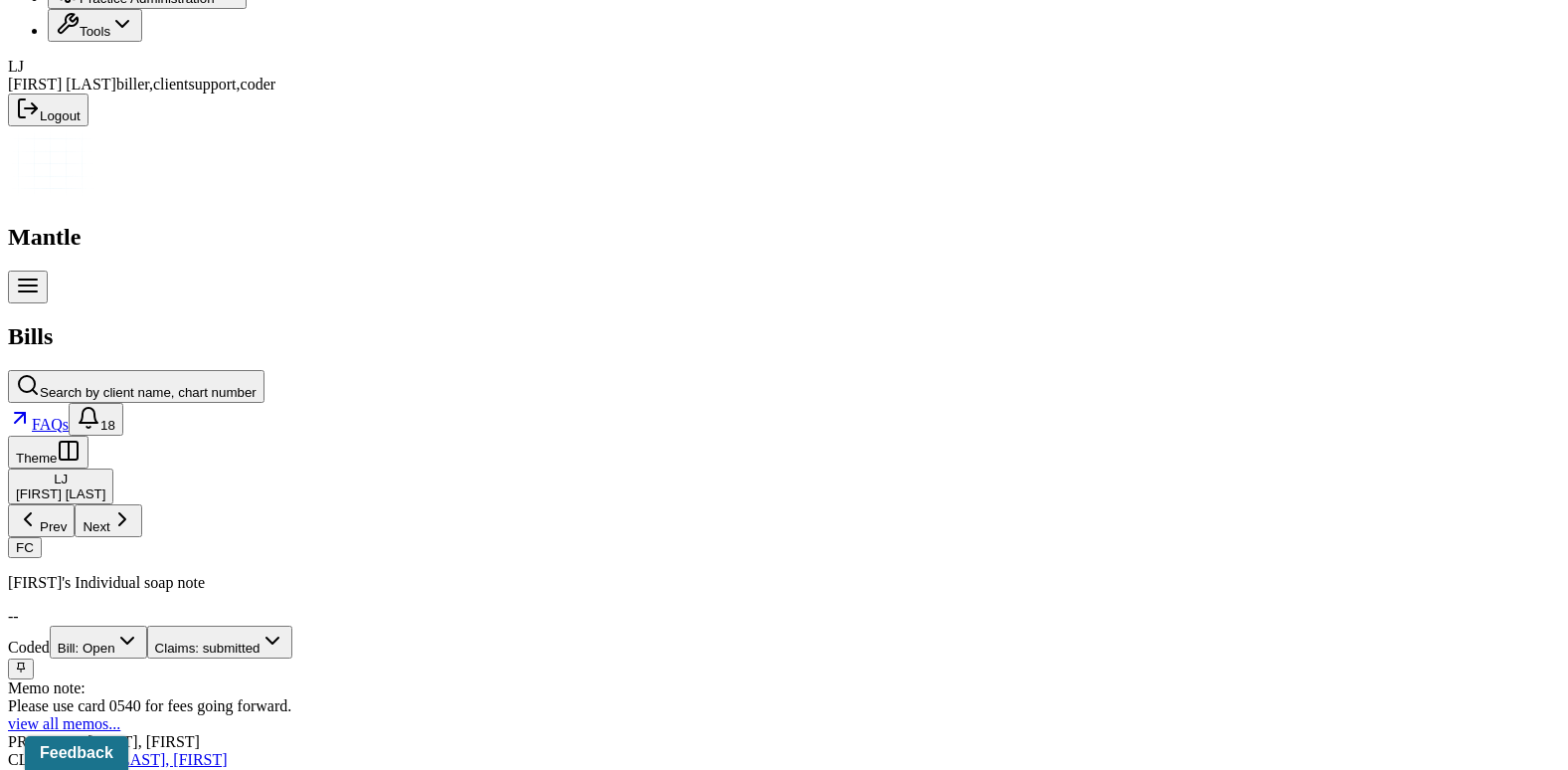 click on "Charge Client" at bounding box center [424, 1816] 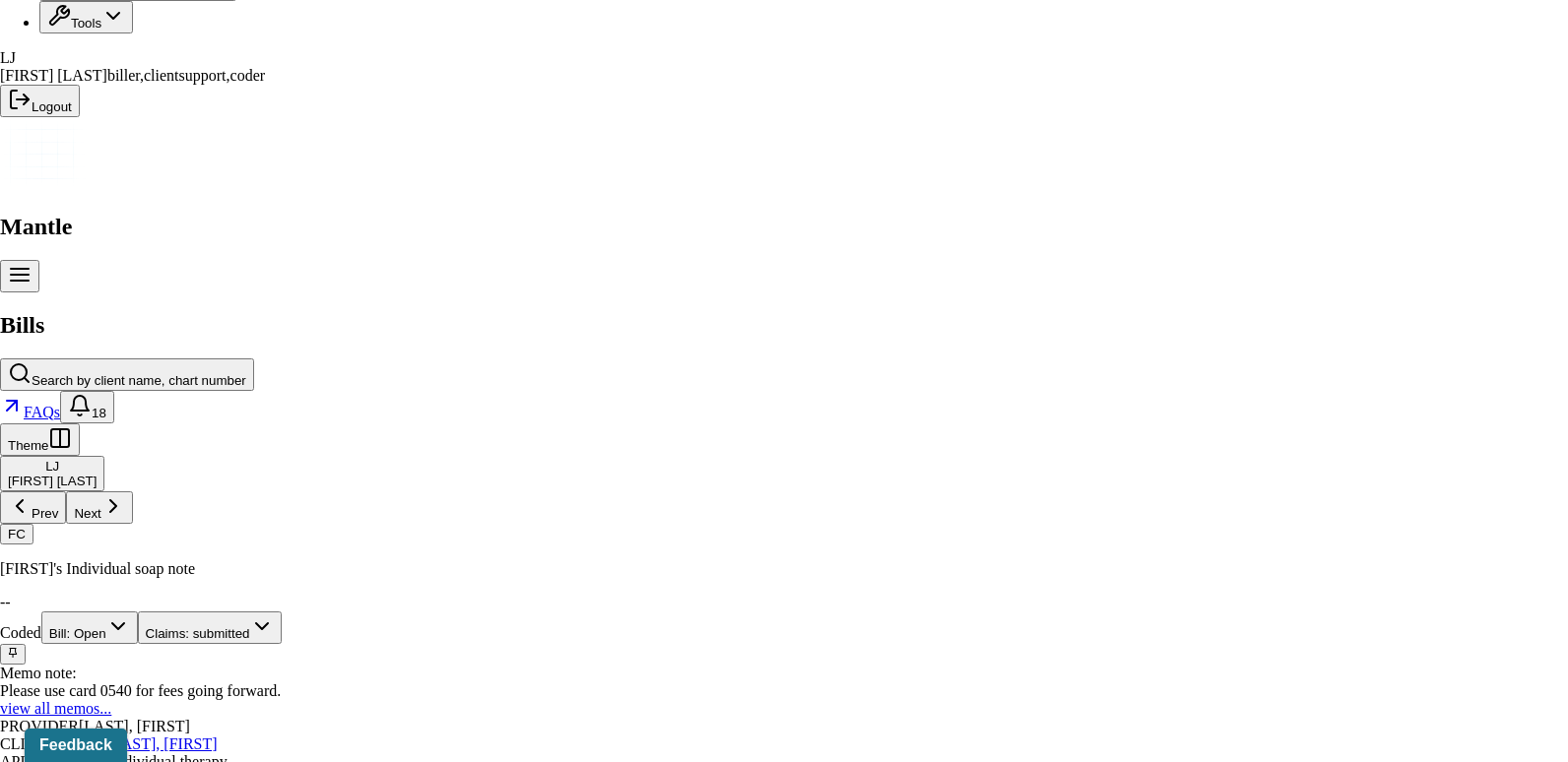 click on "XXXX[NUMBER]" at bounding box center (776, 3902) 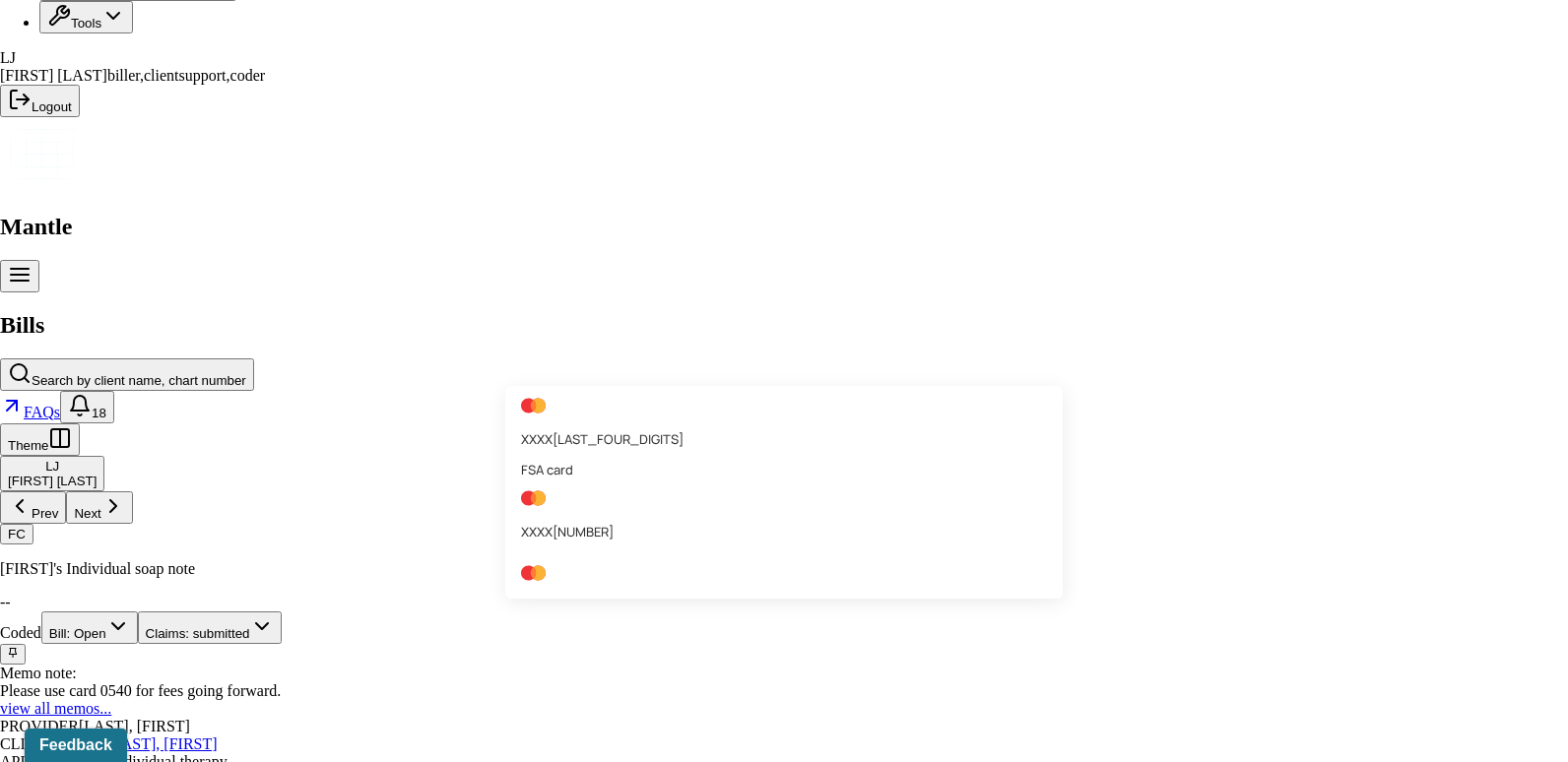 click on "Updated [DATE]
Use for Session Fees" at bounding box center (634, 712) 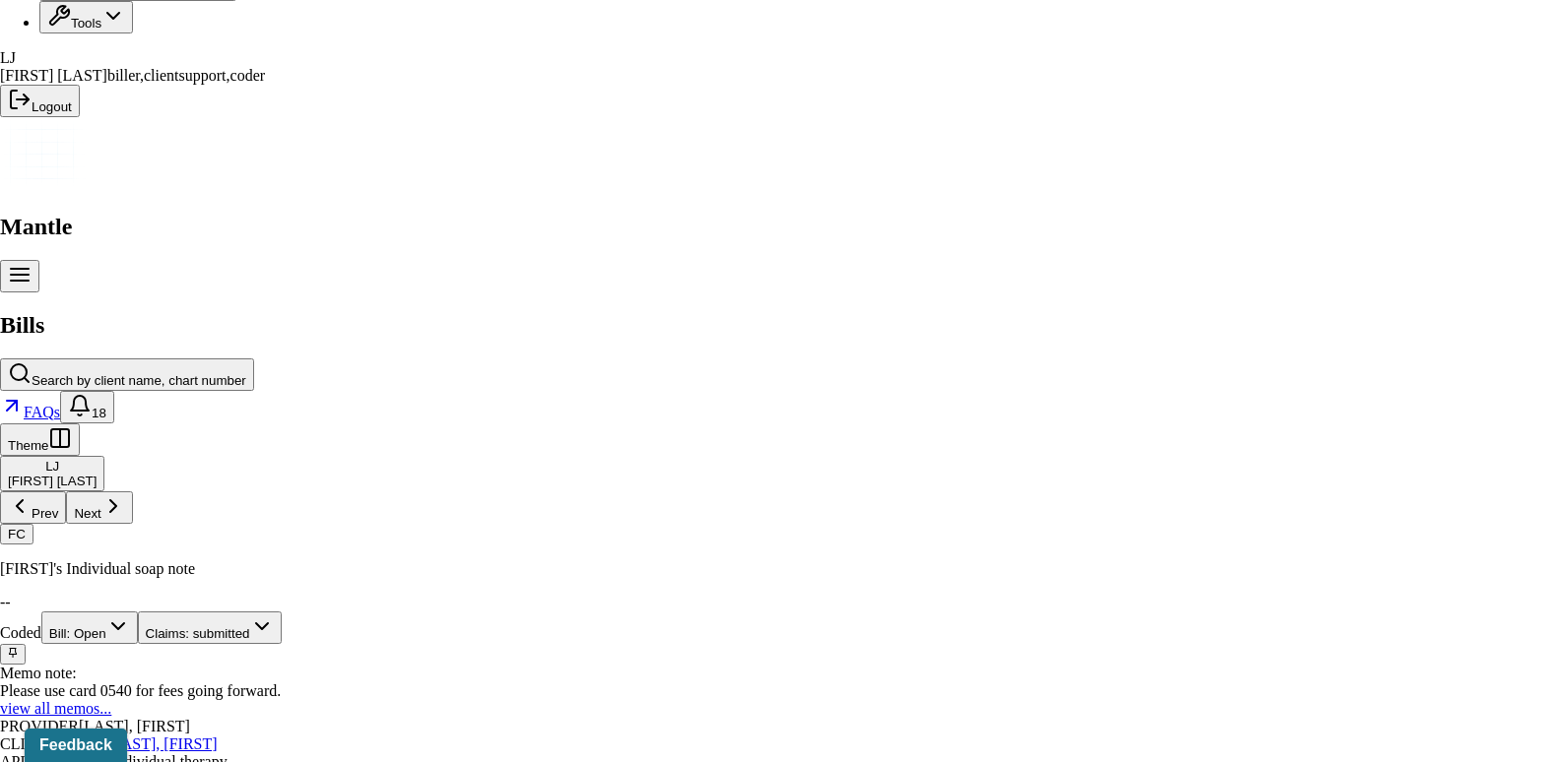 click on "Charge client" at bounding box center [103, 4011] 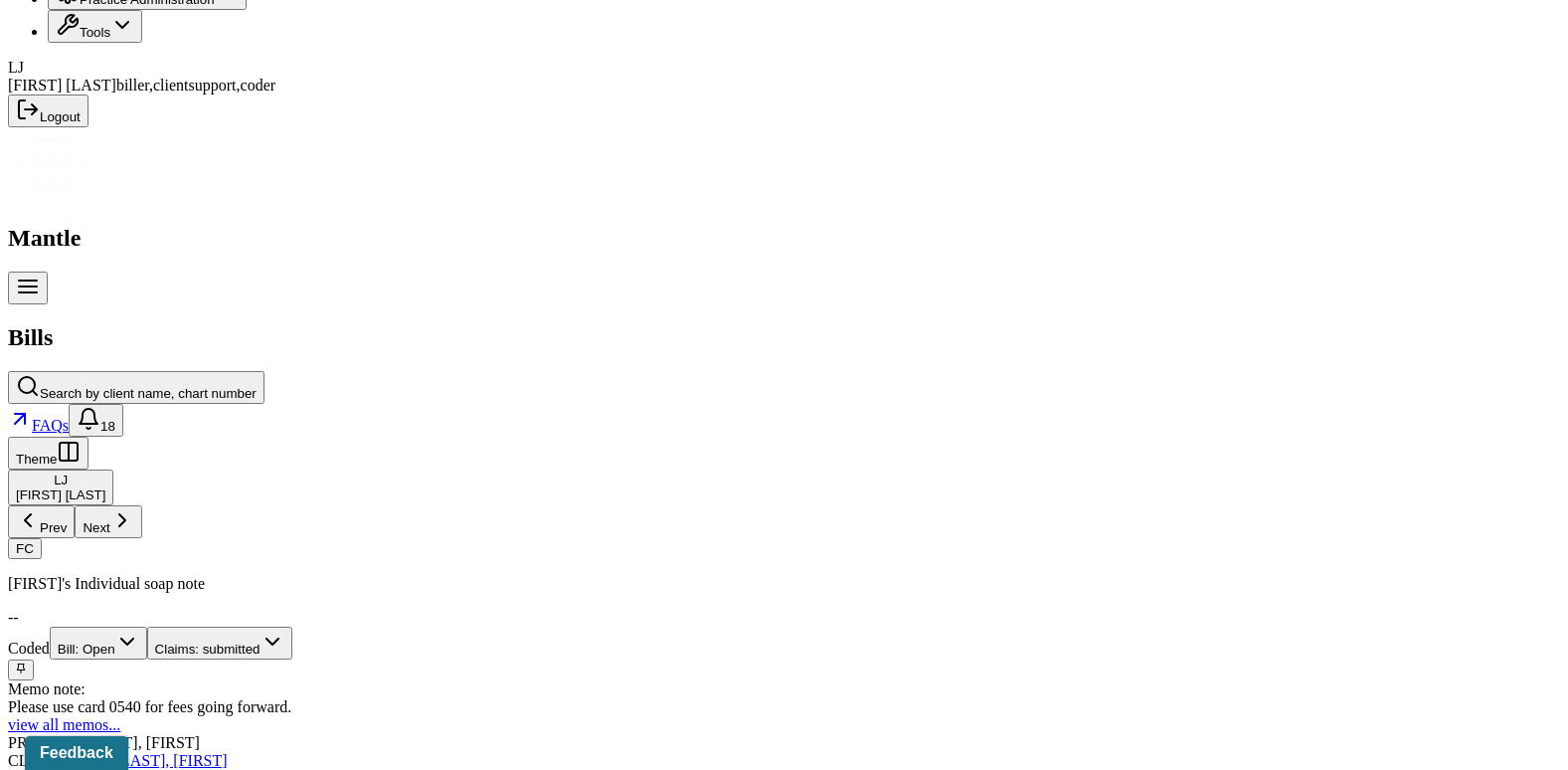 scroll, scrollTop: 0, scrollLeft: 0, axis: both 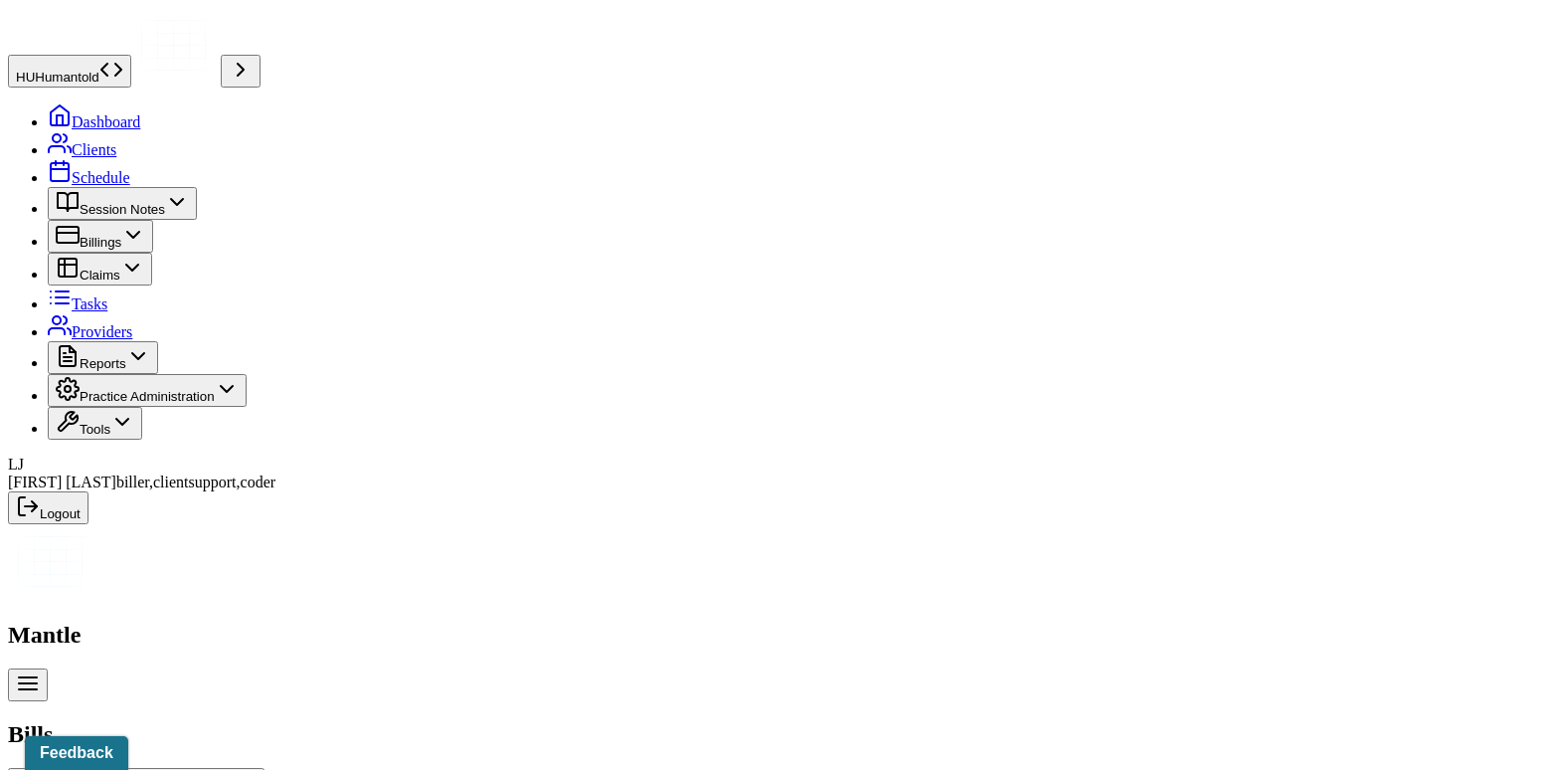 click on "Bill: Open" at bounding box center [98, 1040] 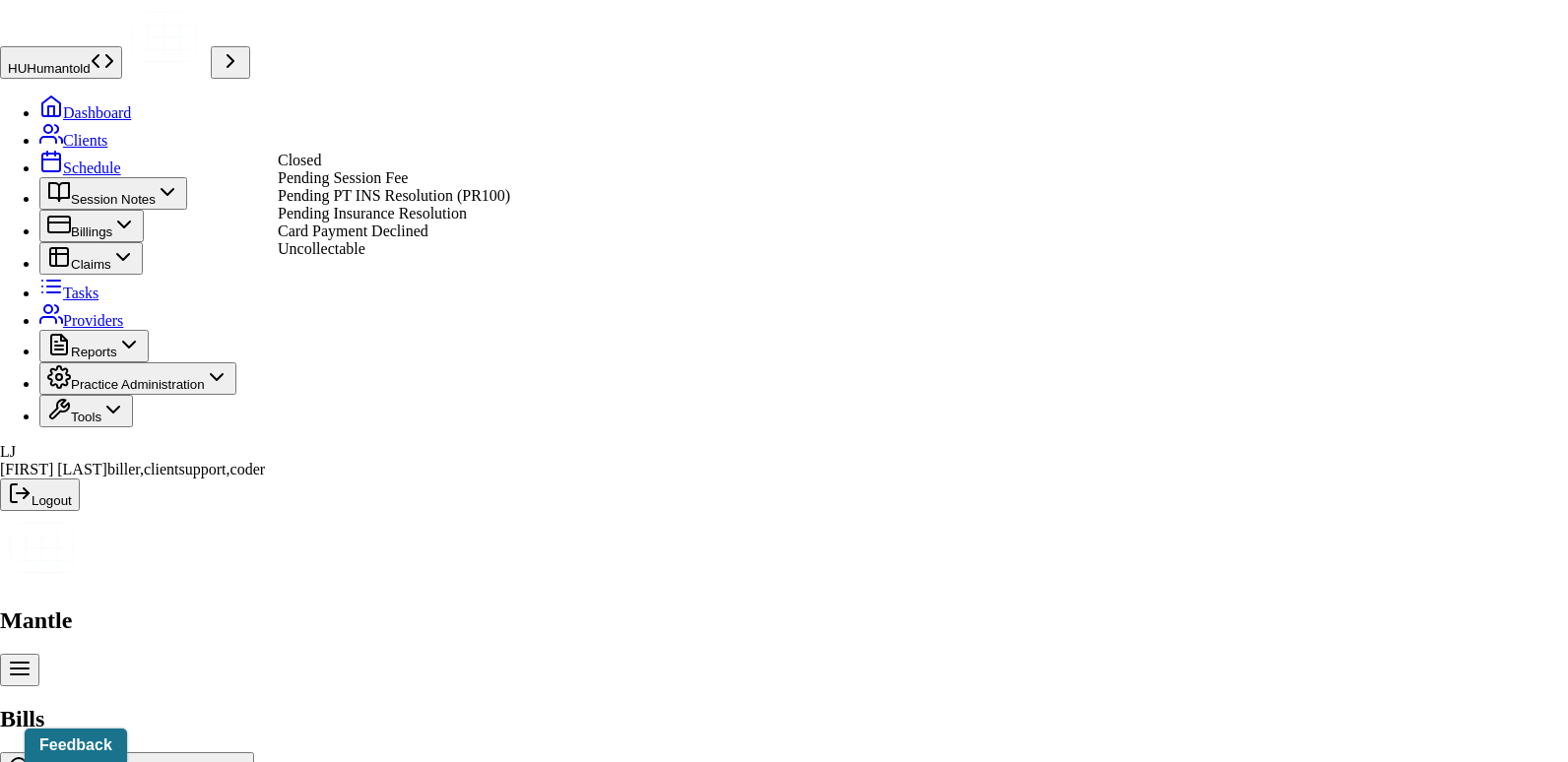 click on "Pending Insurance Resolution" at bounding box center (372, 213) 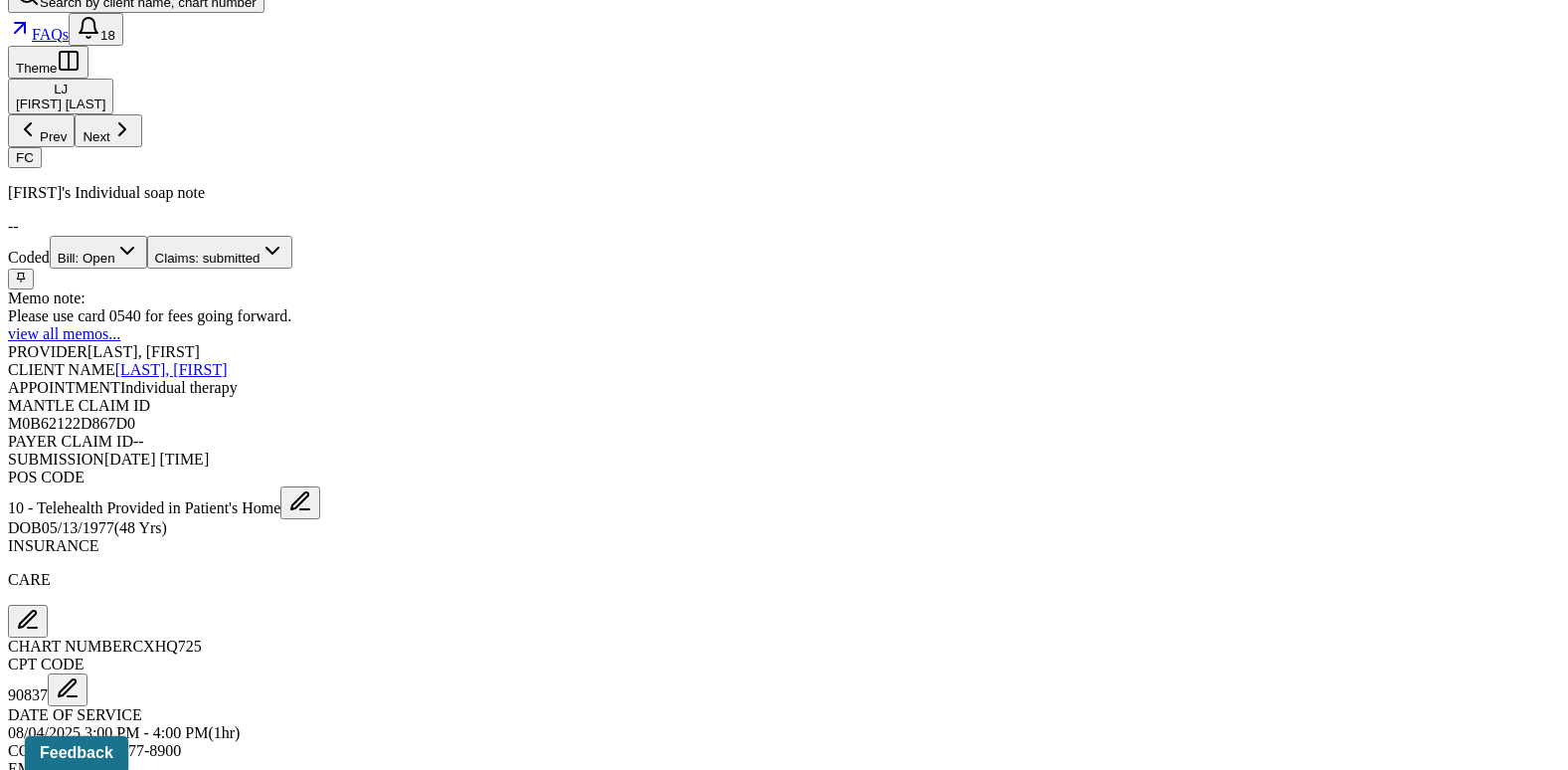 scroll, scrollTop: 796, scrollLeft: 0, axis: vertical 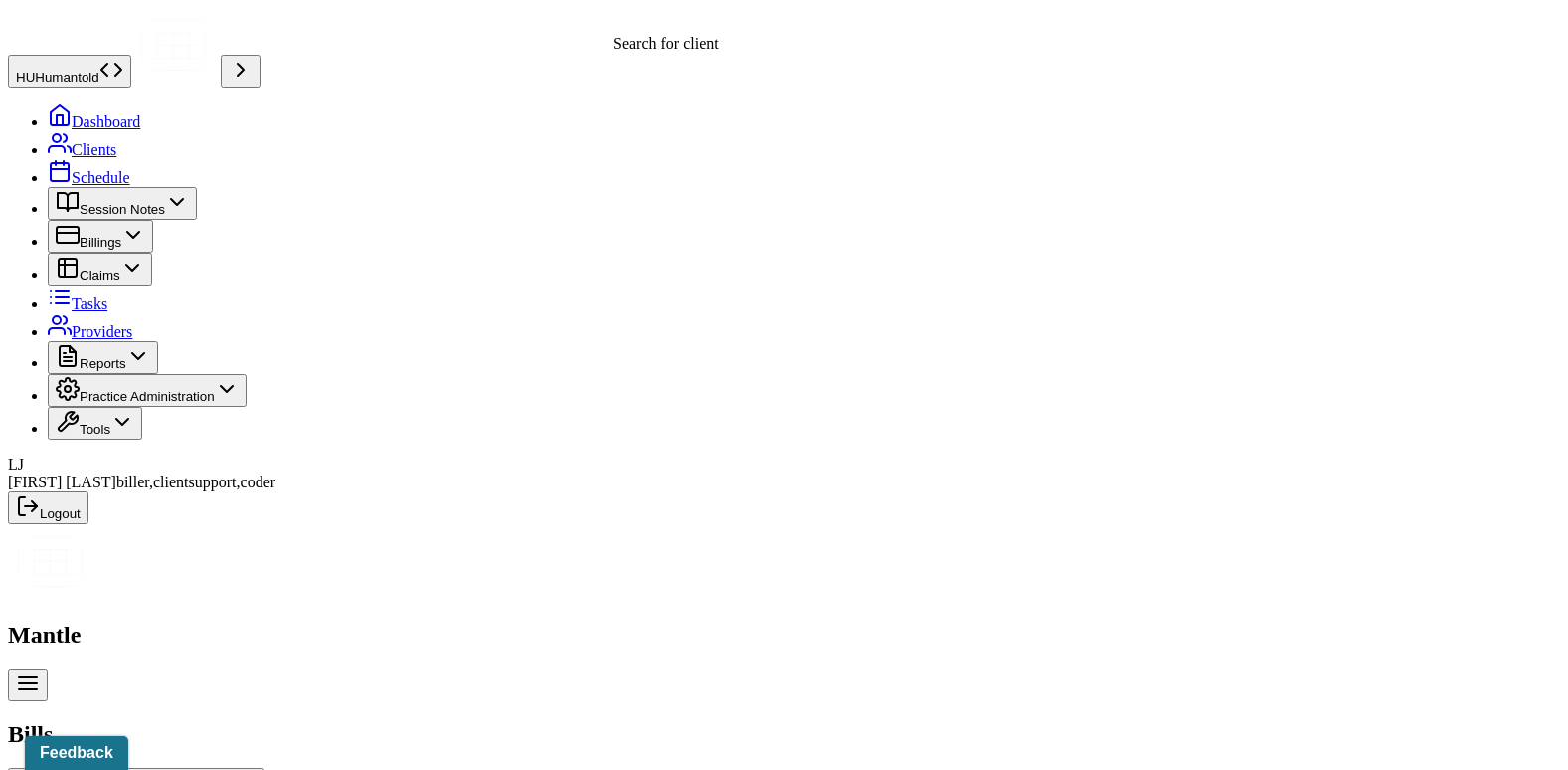 click on "Search by client name, chart number" at bounding box center [148, 790] 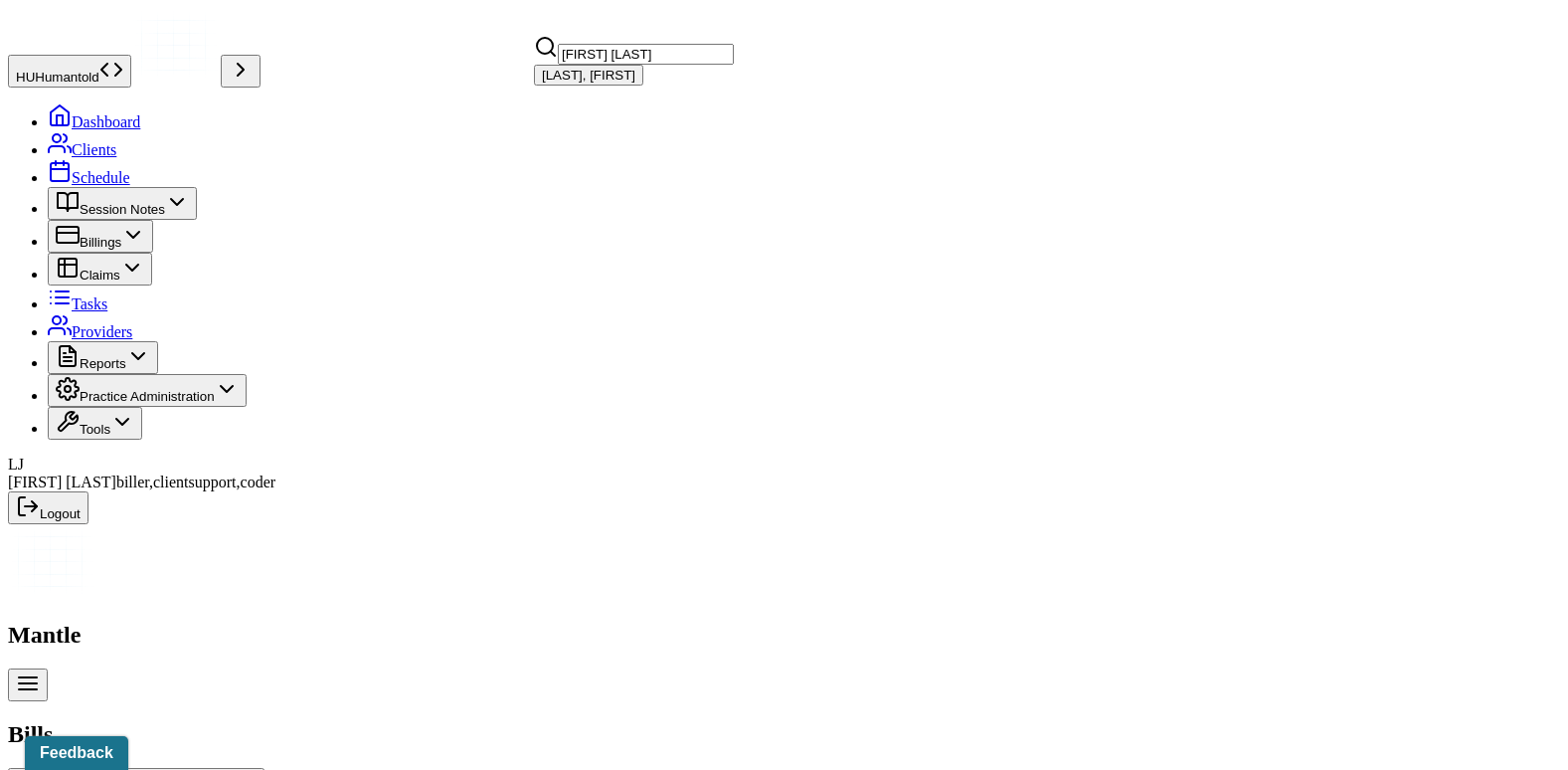 type on "[FIRST] [LAST]" 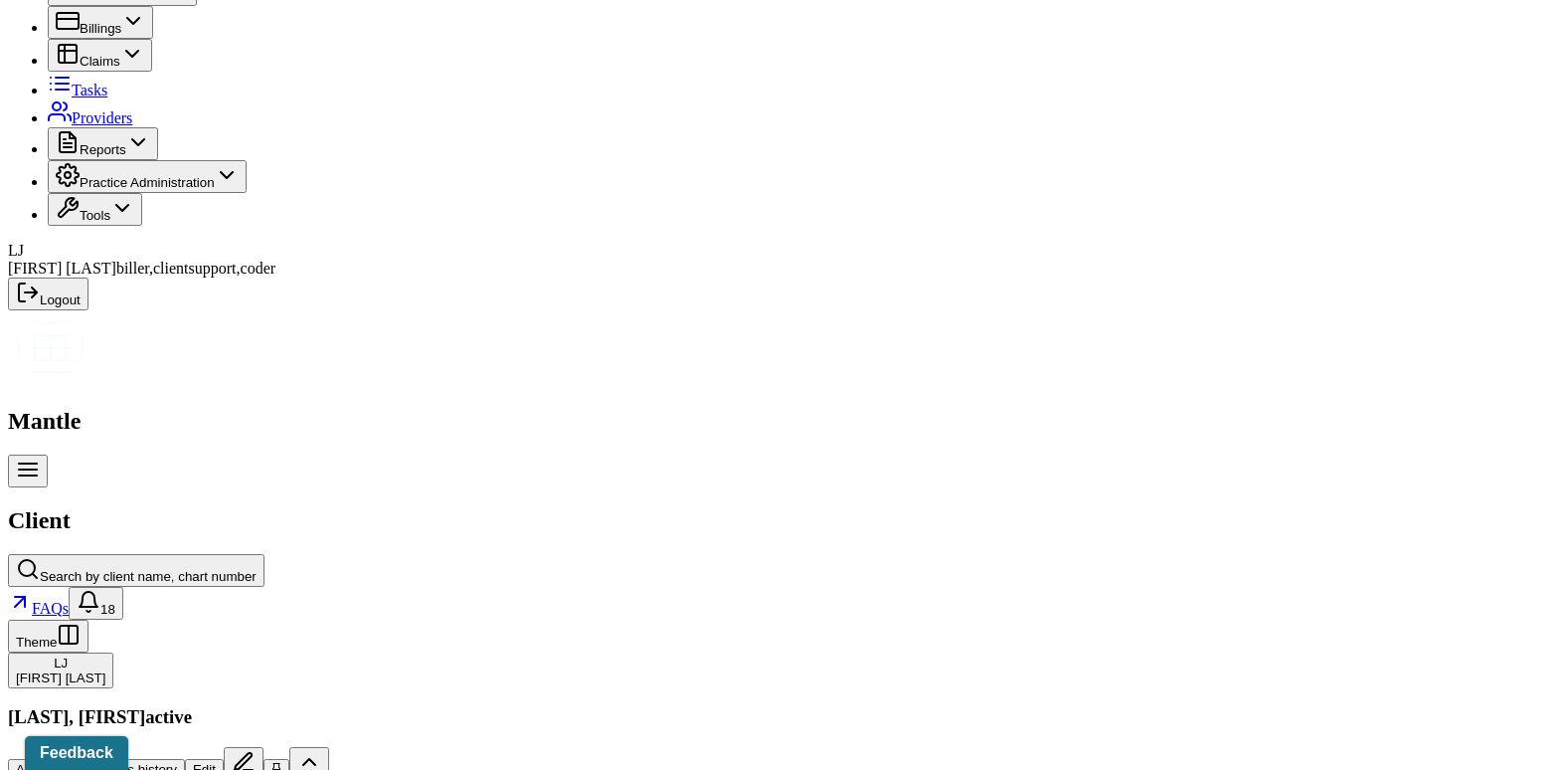 scroll, scrollTop: 218, scrollLeft: 0, axis: vertical 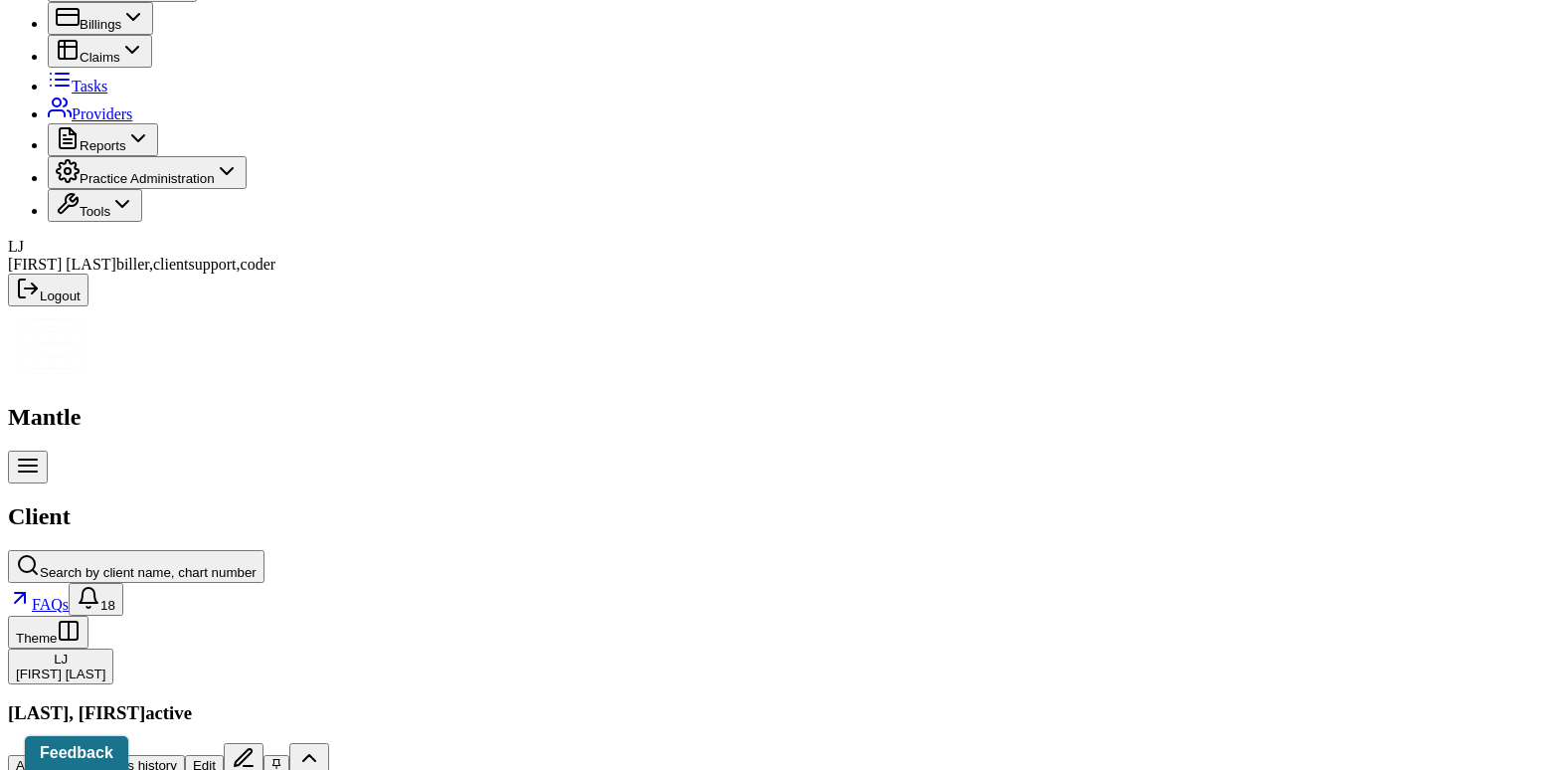 click on "Insurance/Fees" at bounding box center (323, 2274) 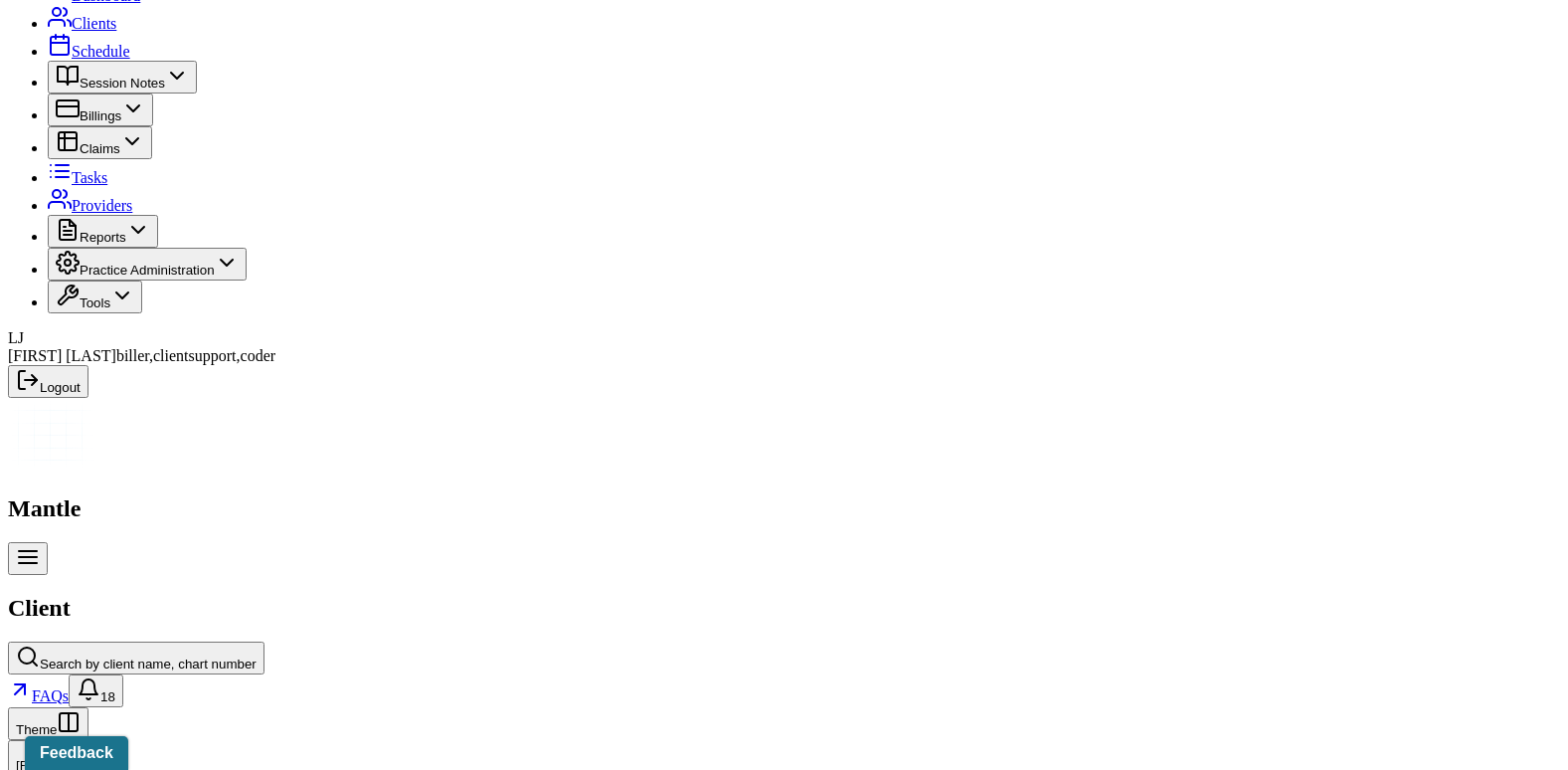 scroll, scrollTop: 118, scrollLeft: 0, axis: vertical 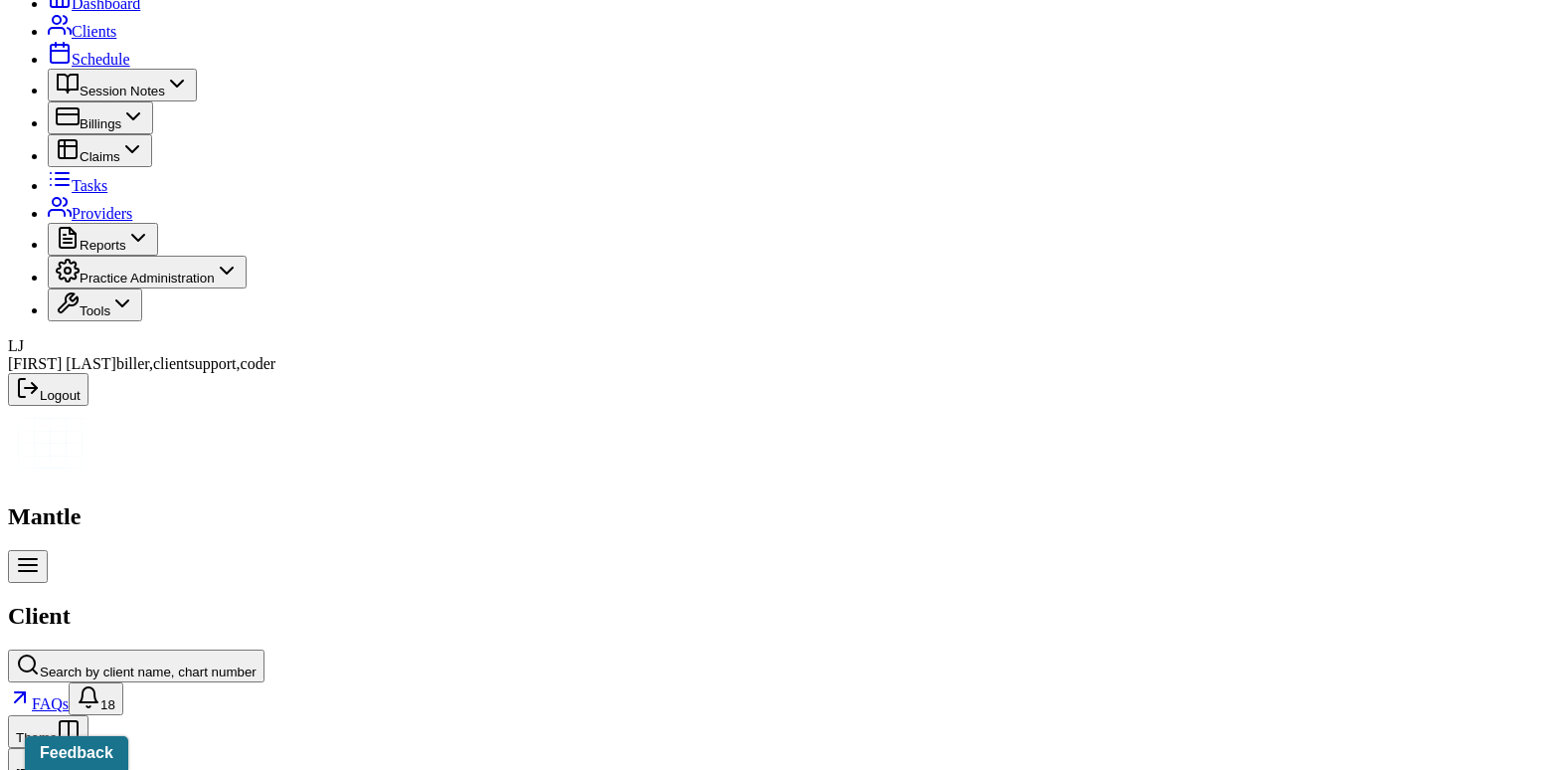 click on "Claims" at bounding box center (405, 2374) 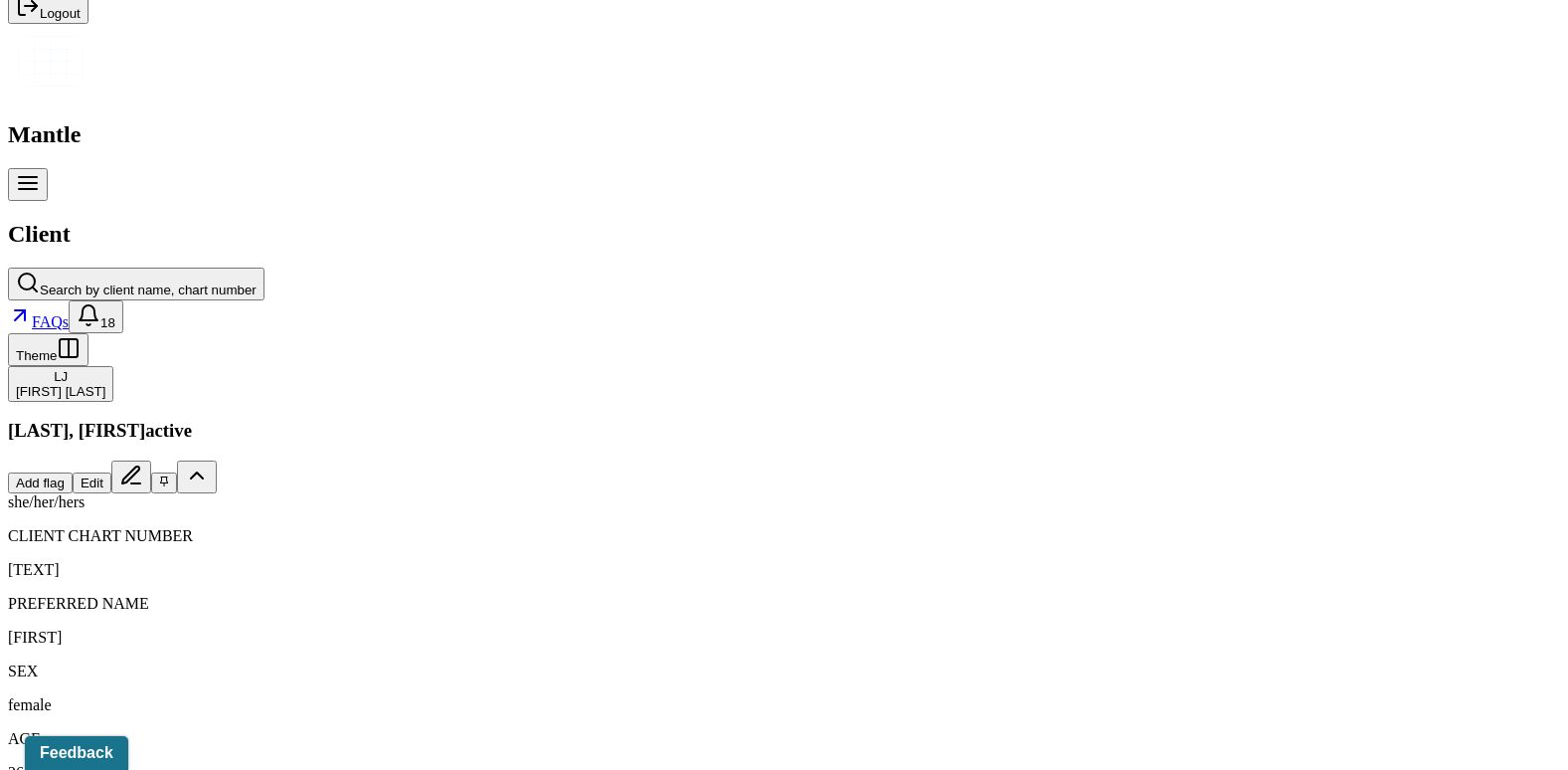 scroll, scrollTop: 616, scrollLeft: 0, axis: vertical 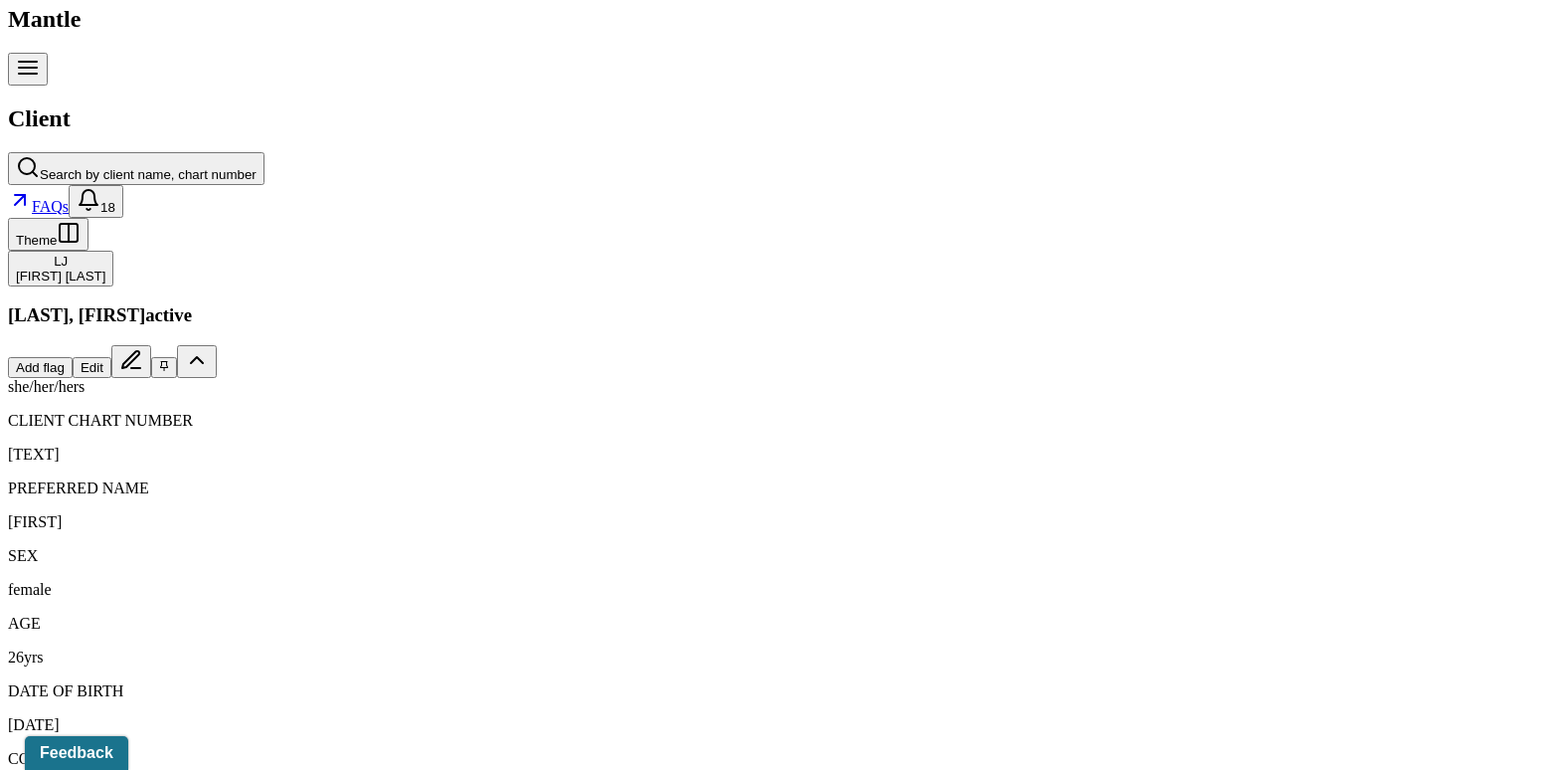 click on "08/04/2025" at bounding box center (134, 2232) 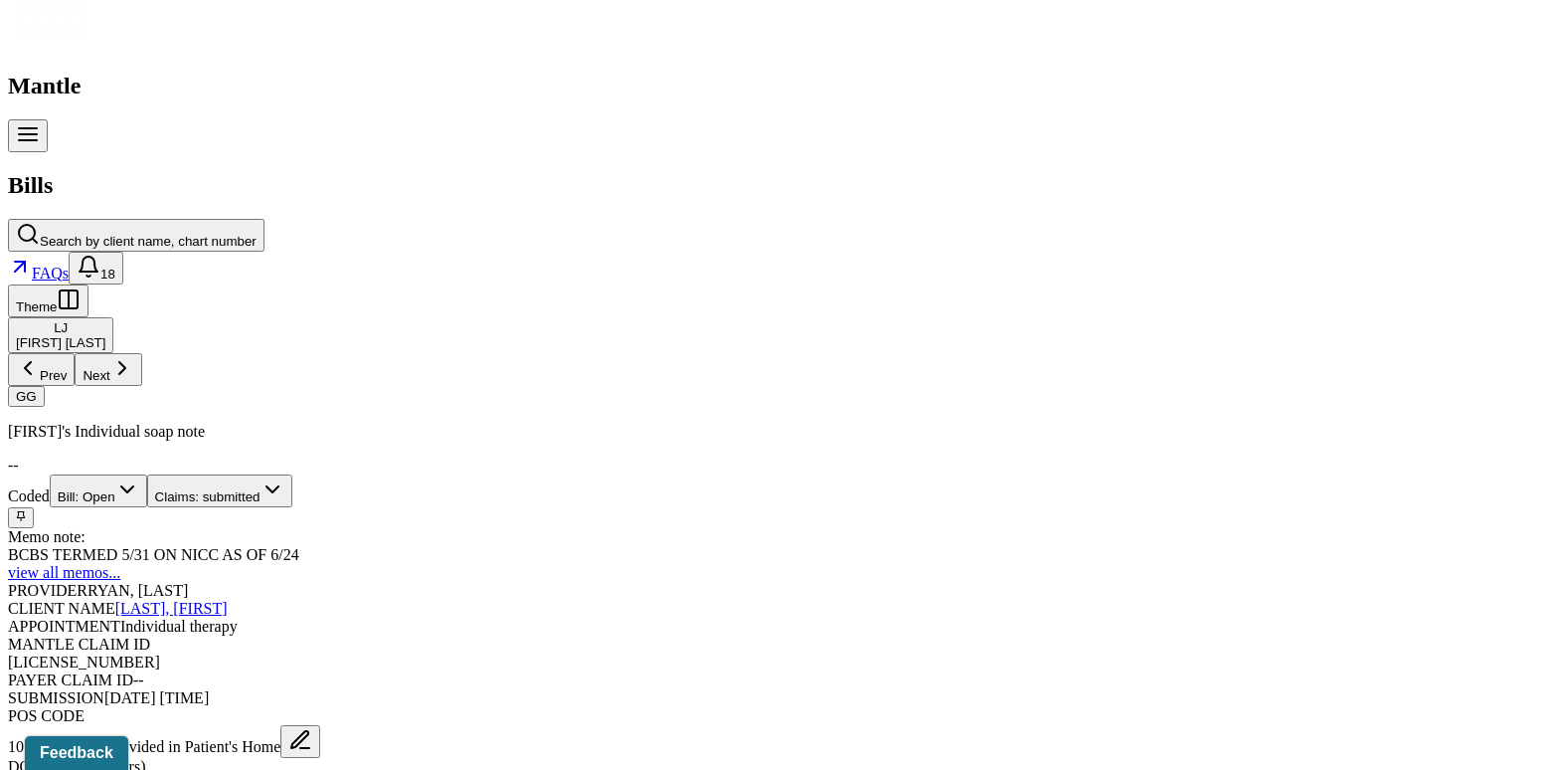 scroll, scrollTop: 595, scrollLeft: 0, axis: vertical 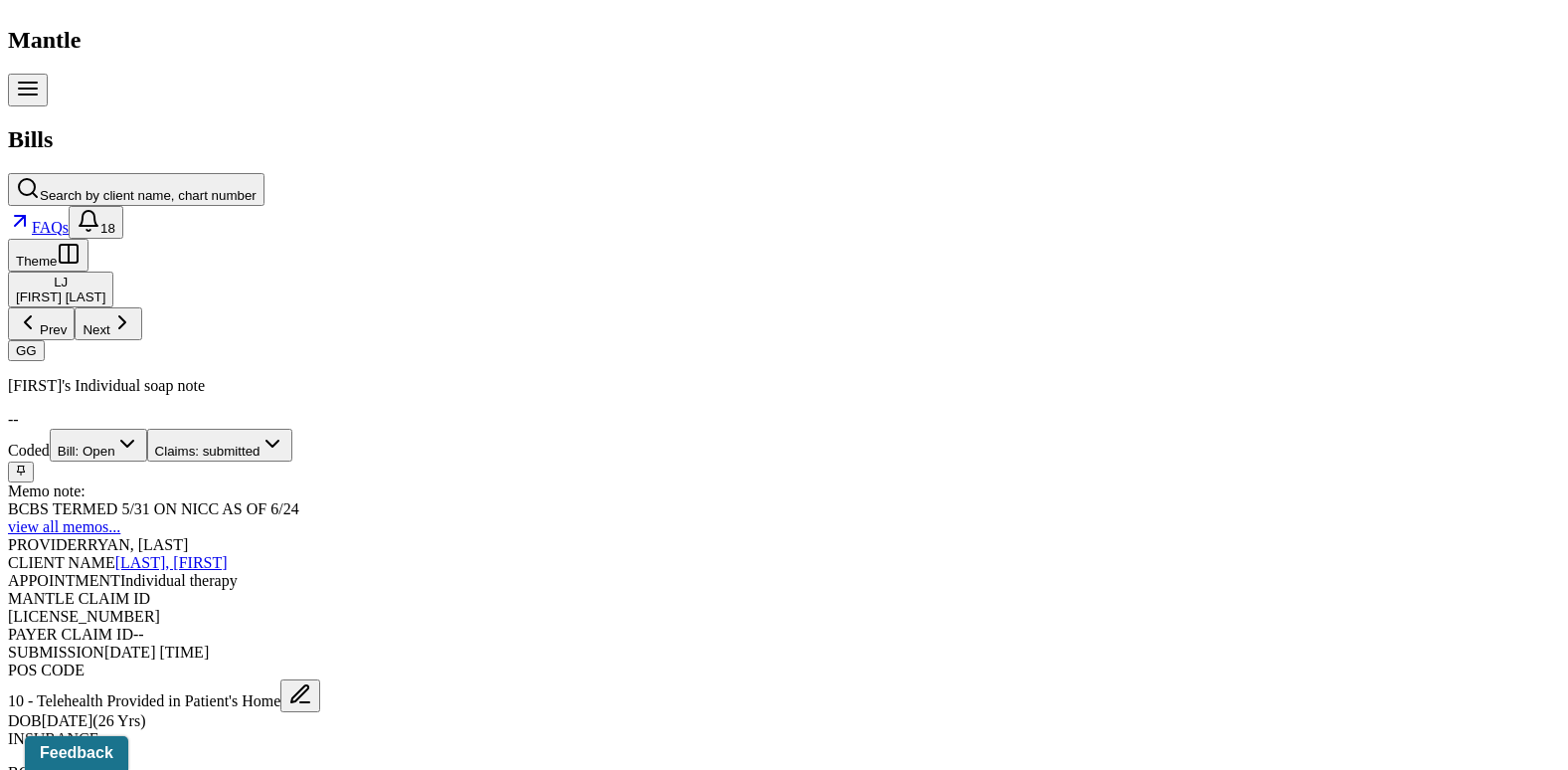click on "Check unmatched payments" at bounding box center [282, 1619] 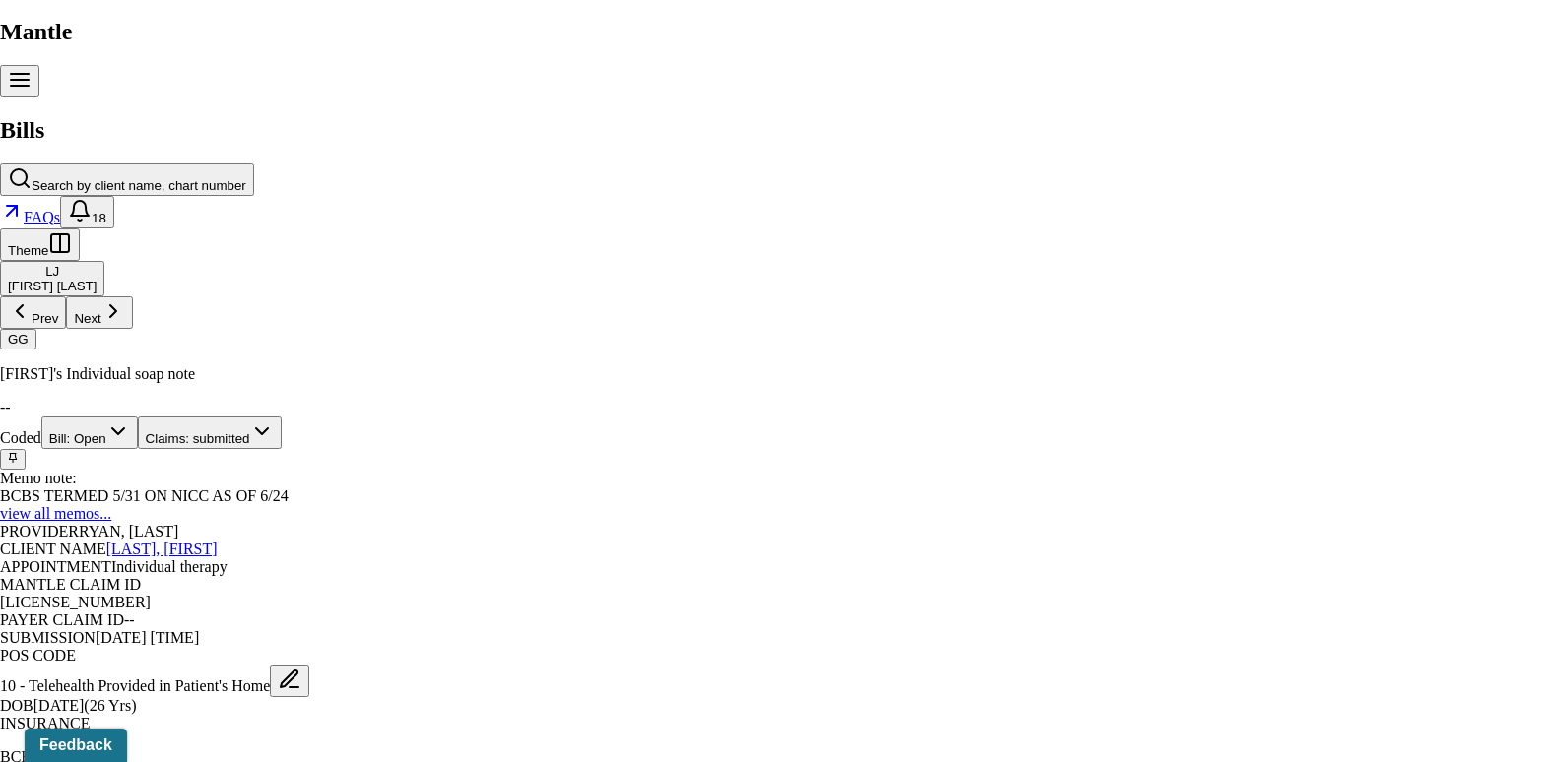 click at bounding box center (13, 3705) 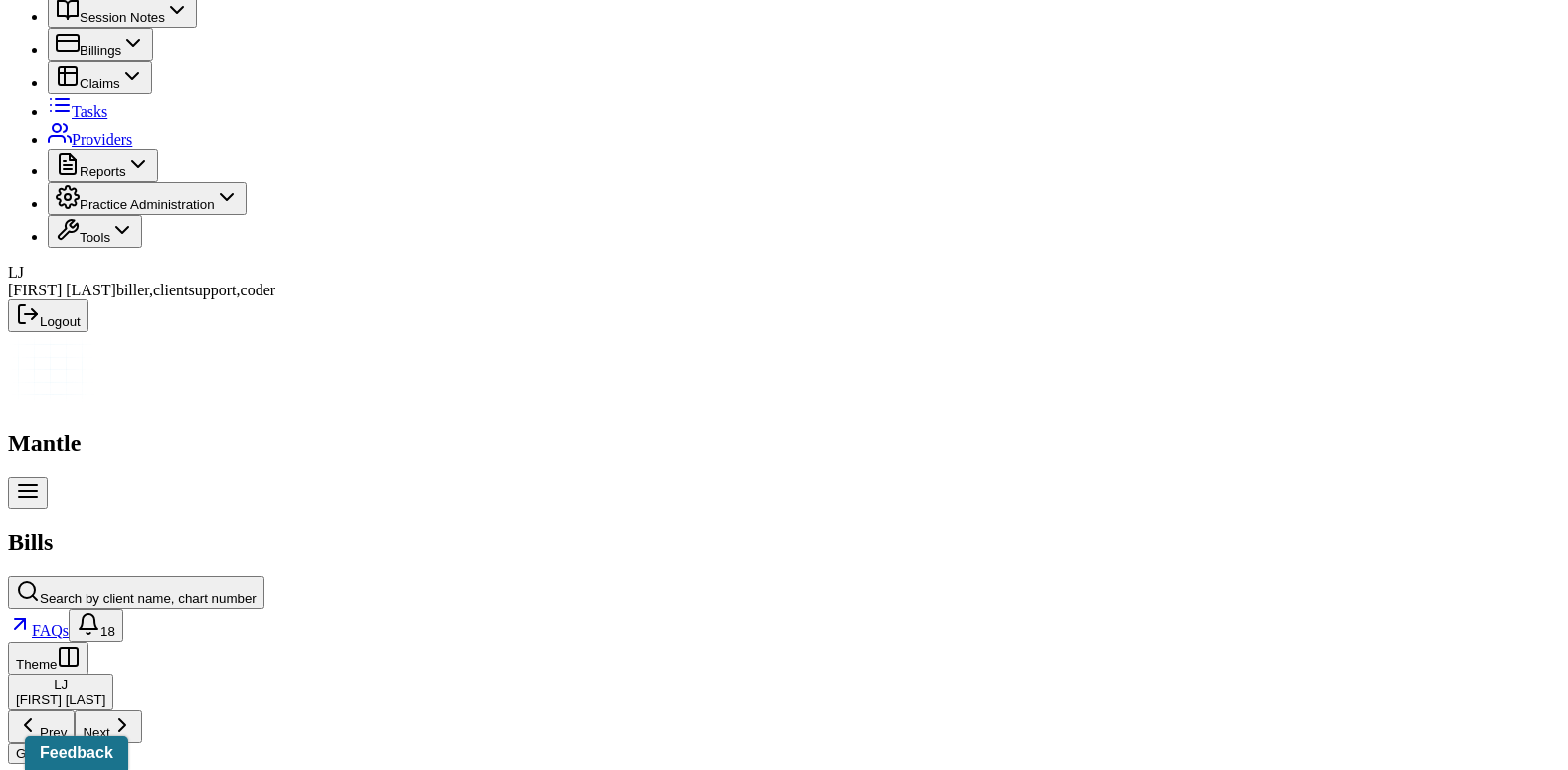 scroll, scrollTop: 0, scrollLeft: 0, axis: both 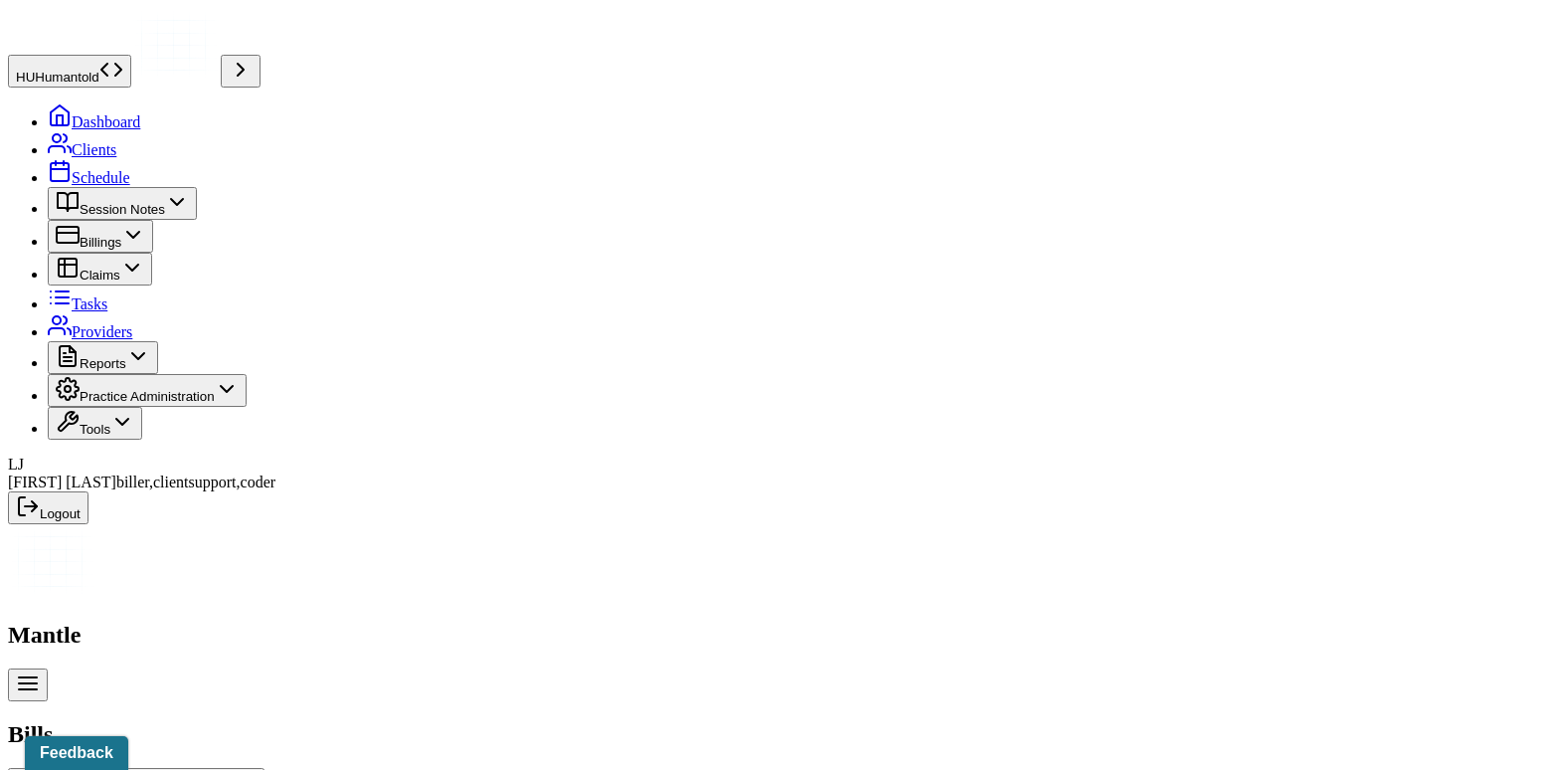 click on "Bill: Open" at bounding box center [98, 1040] 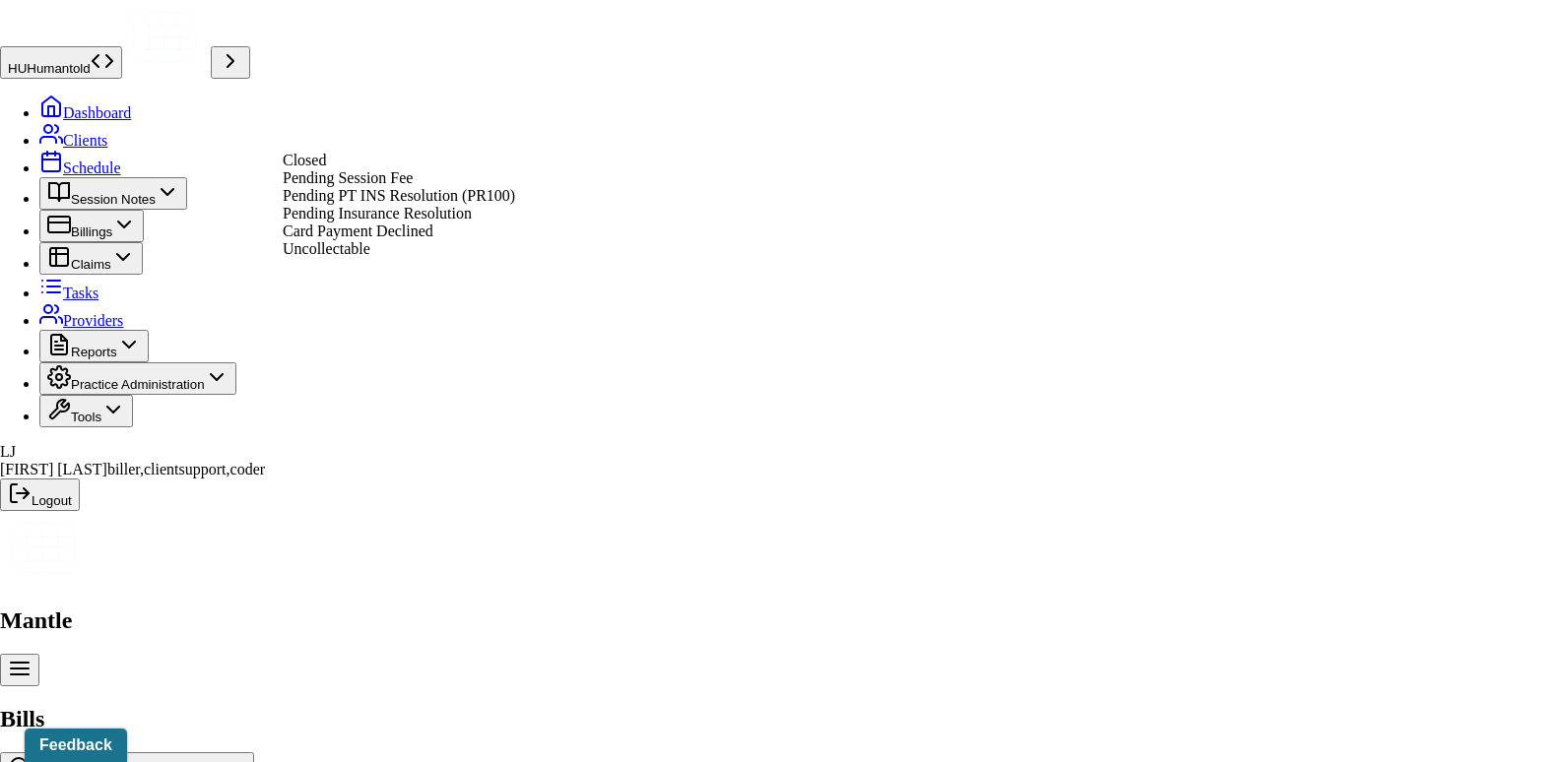 click on "Pending Insurance Resolution" at bounding box center (377, 213) 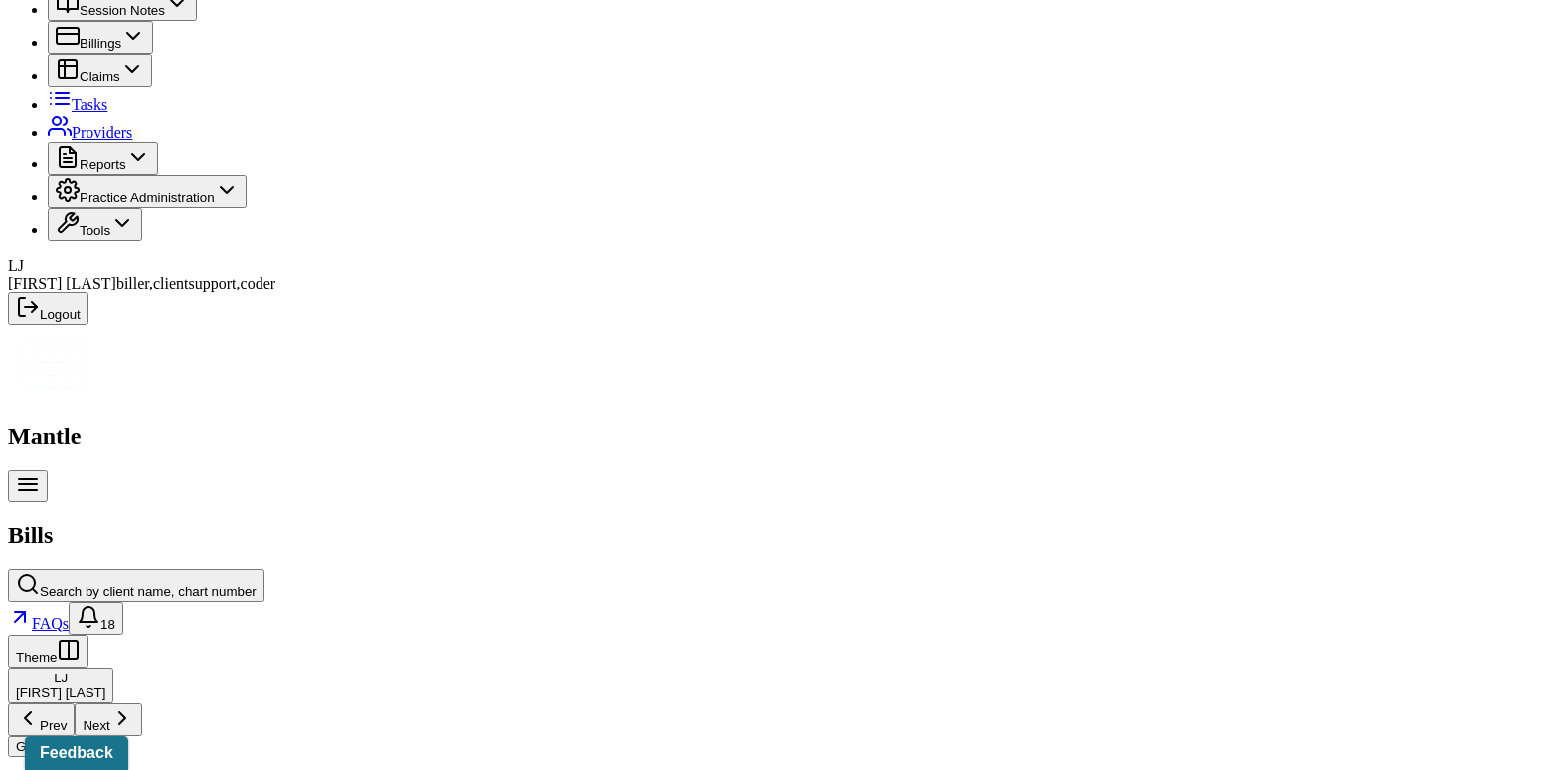 scroll, scrollTop: 0, scrollLeft: 0, axis: both 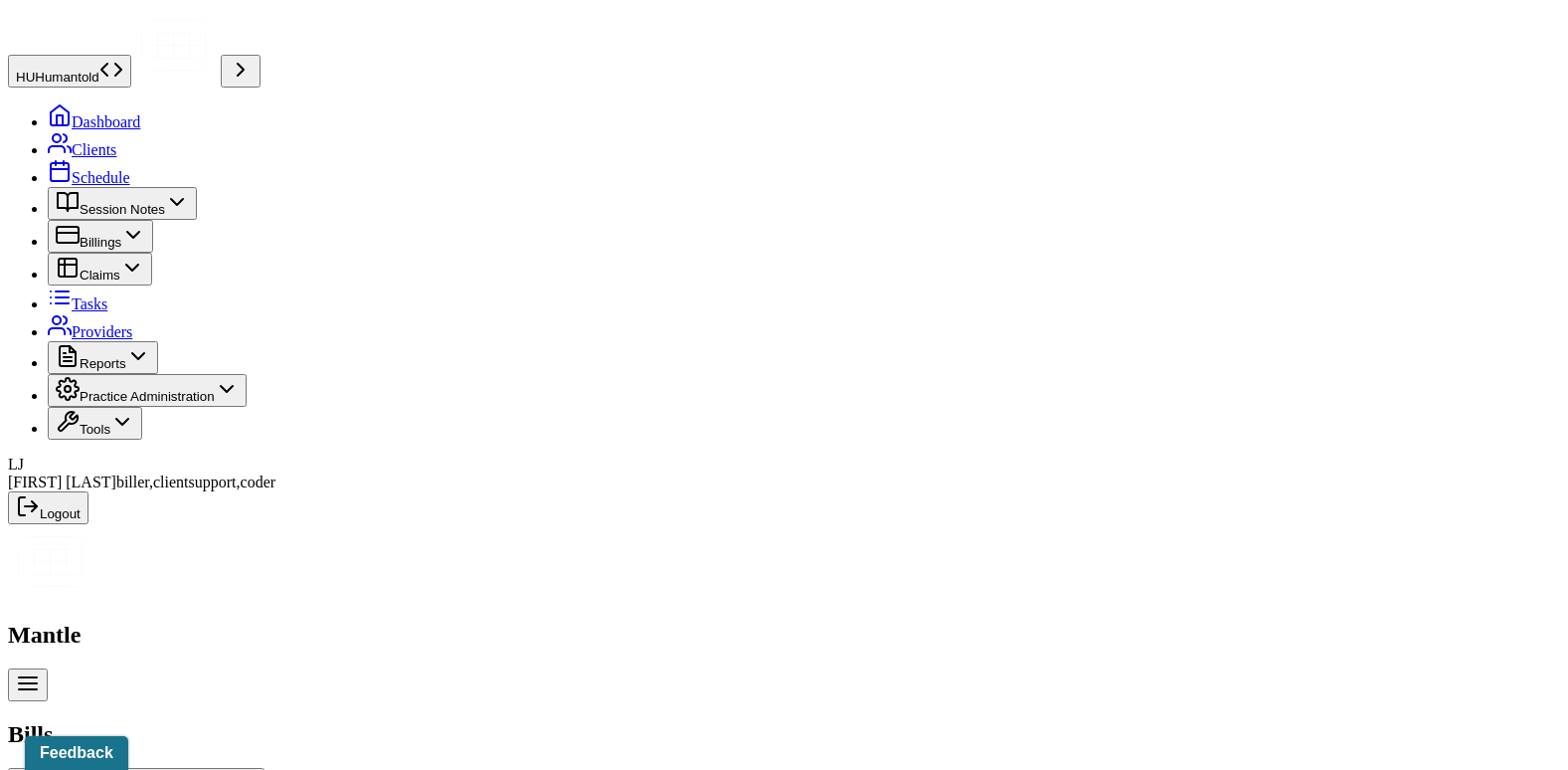 click on "Search by client name, chart number" at bounding box center (148, 790) 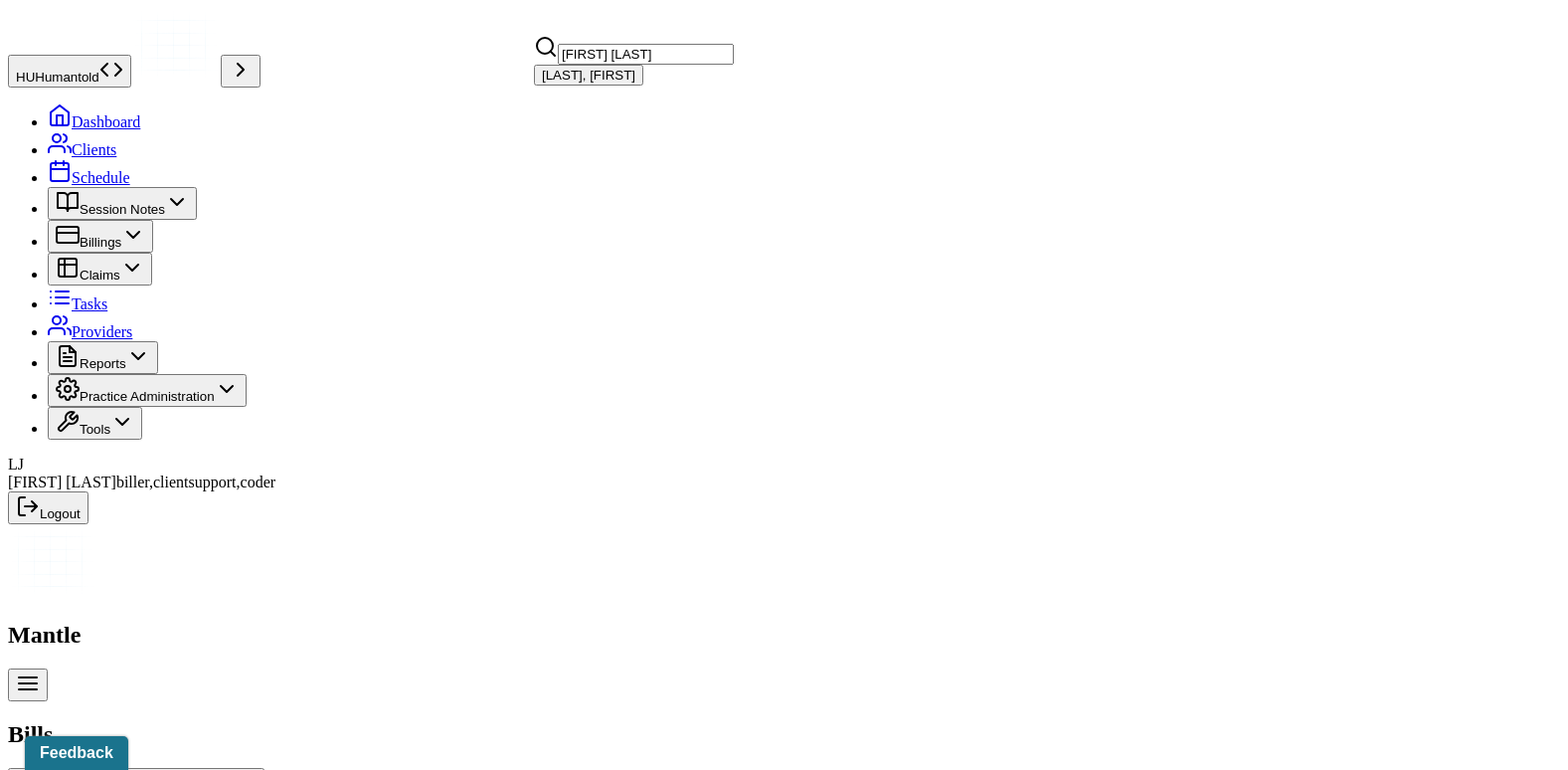 type on "[FIRST] [LAST]" 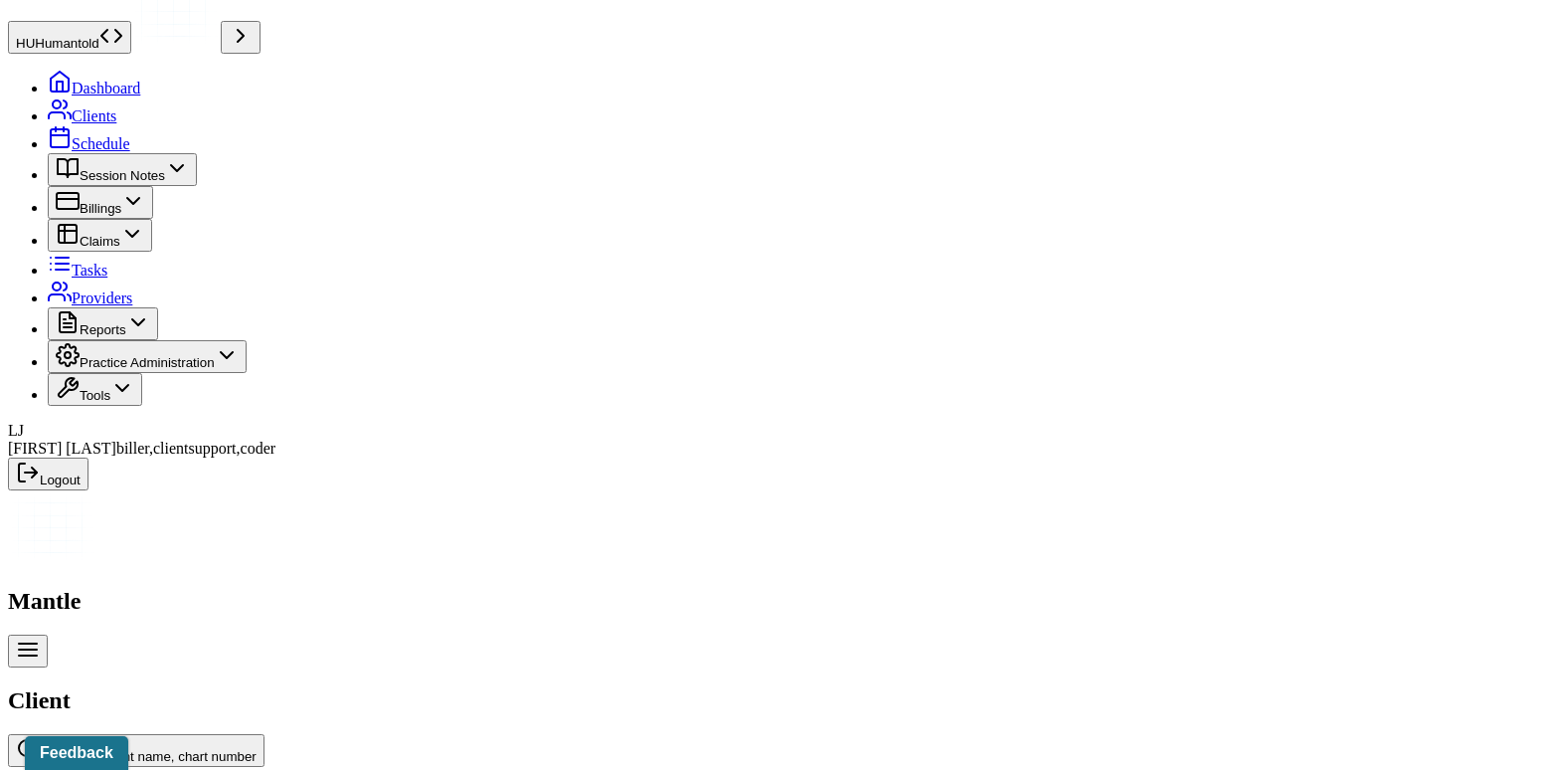 scroll, scrollTop: 53, scrollLeft: 0, axis: vertical 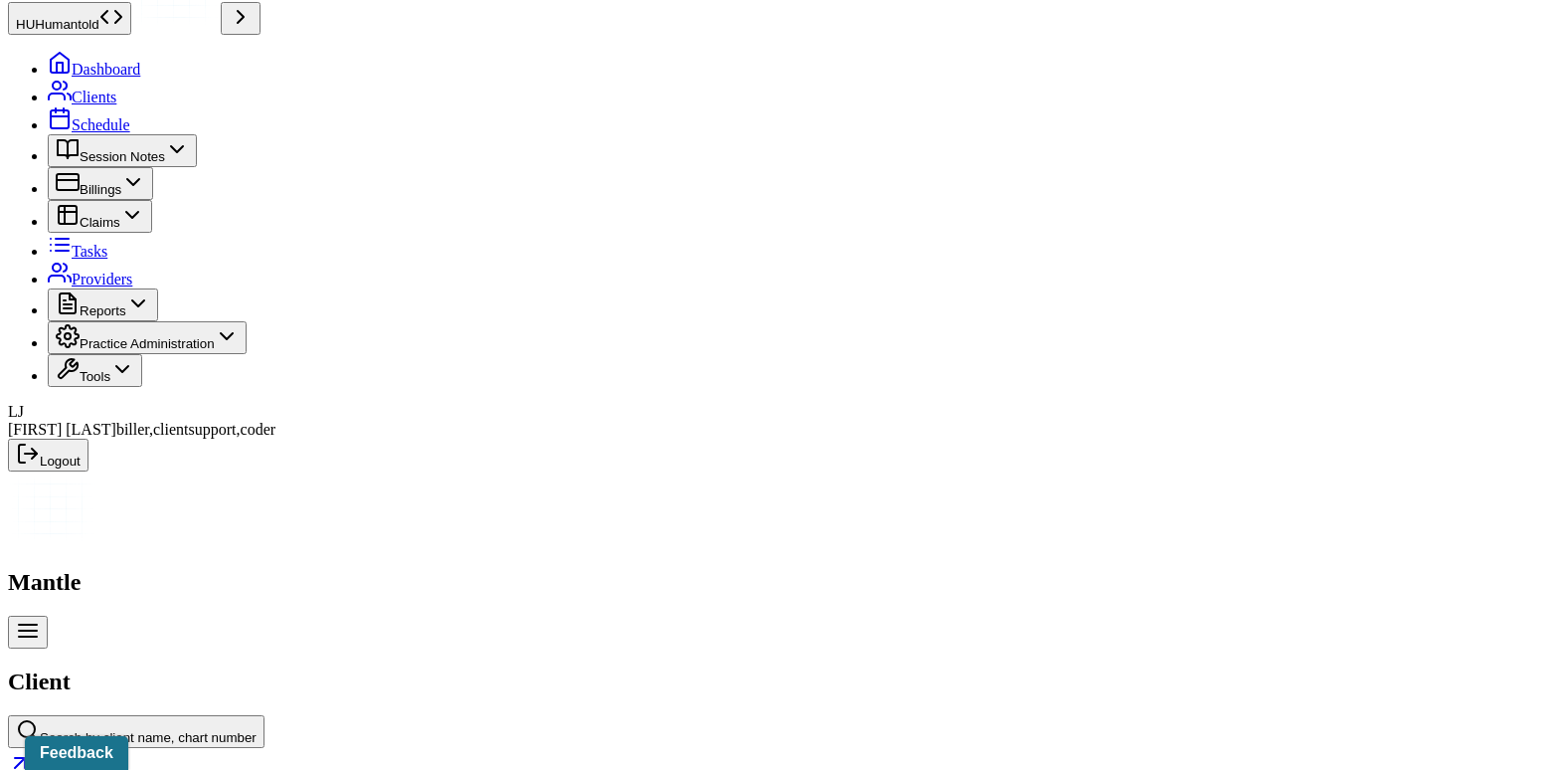click on "Insurance/Fees" at bounding box center (323, 2439) 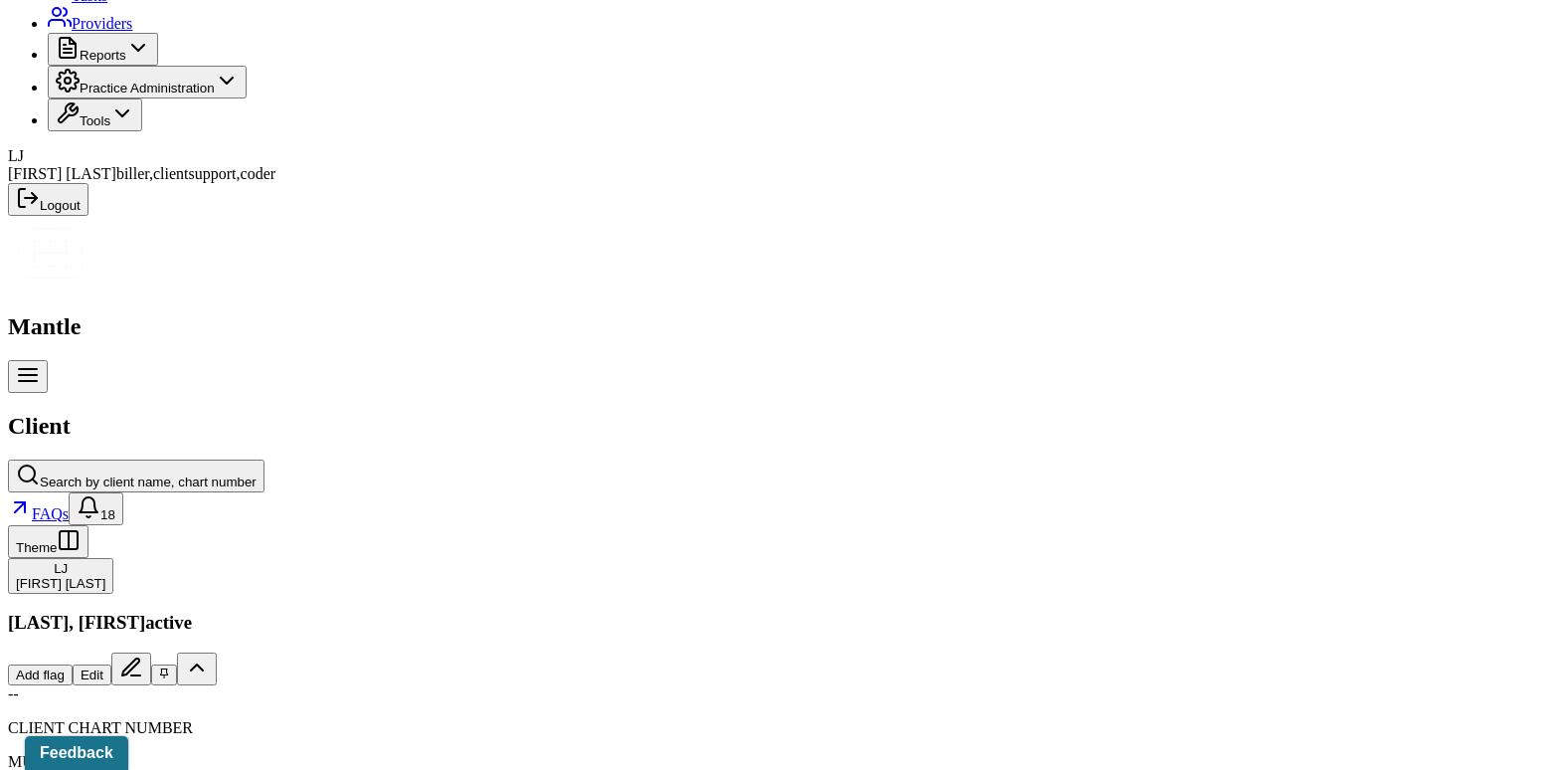 scroll, scrollTop: 263, scrollLeft: 0, axis: vertical 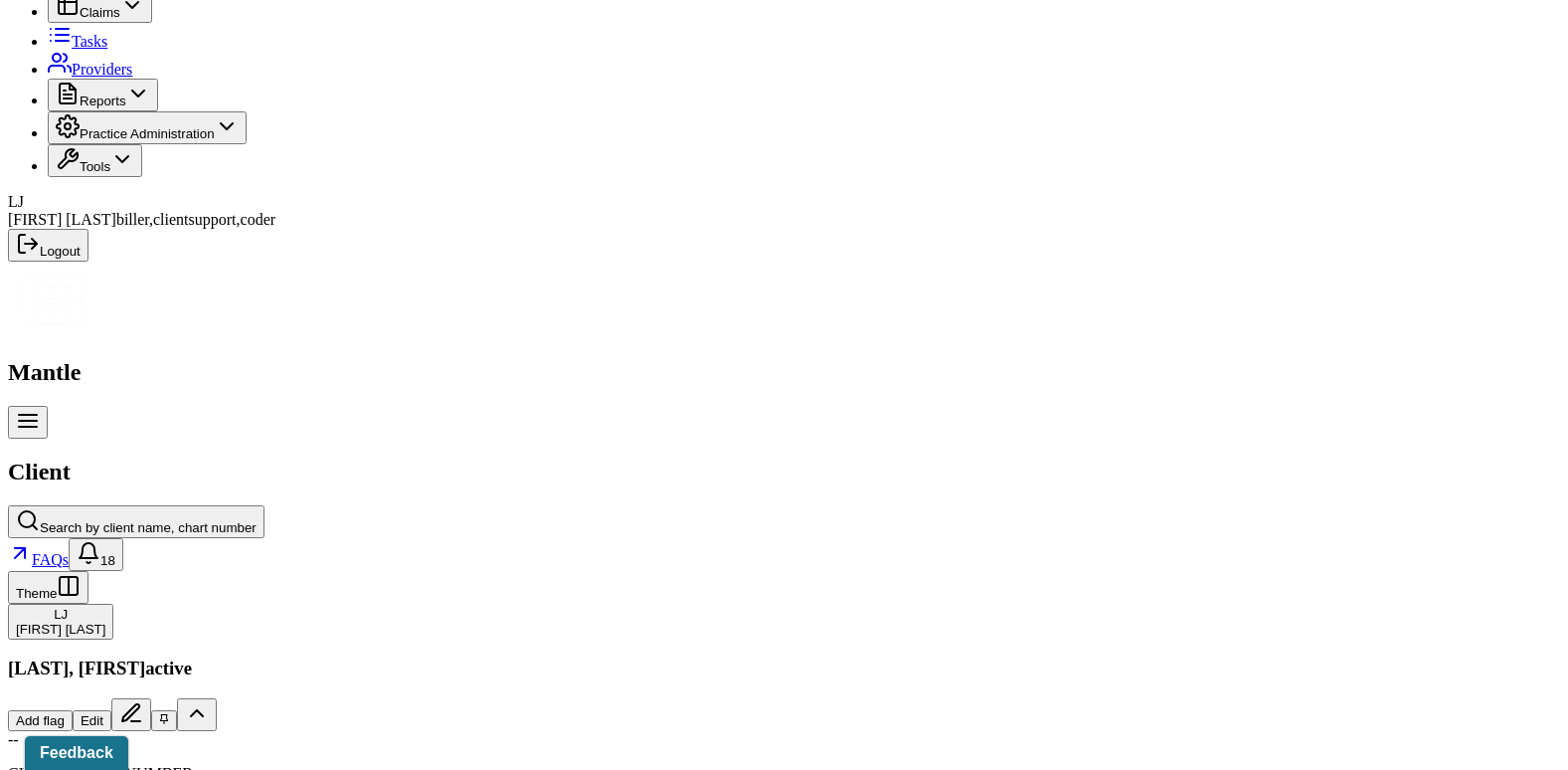 click on "Claims" at bounding box center (405, 2229) 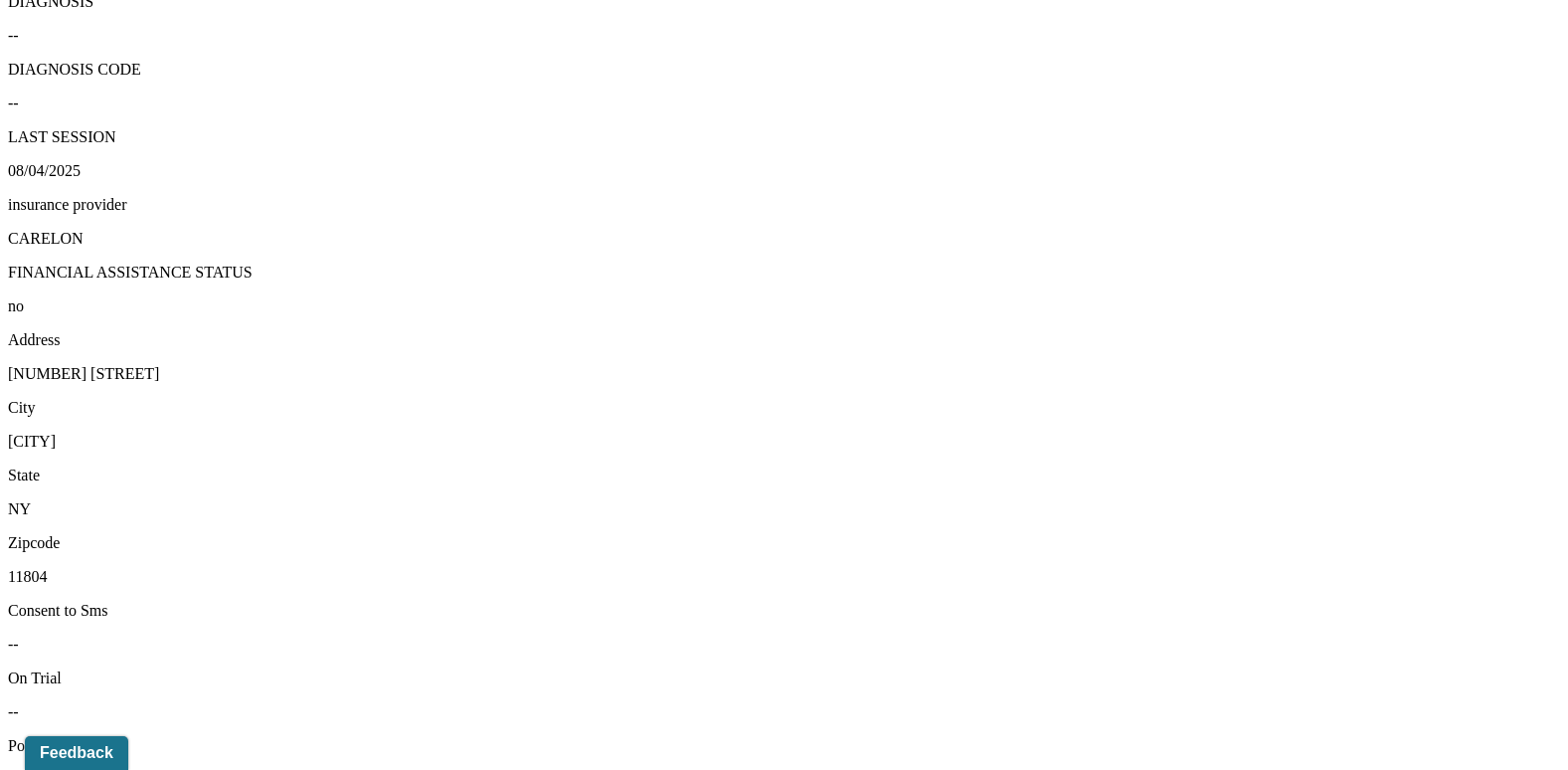 scroll, scrollTop: 1655, scrollLeft: 0, axis: vertical 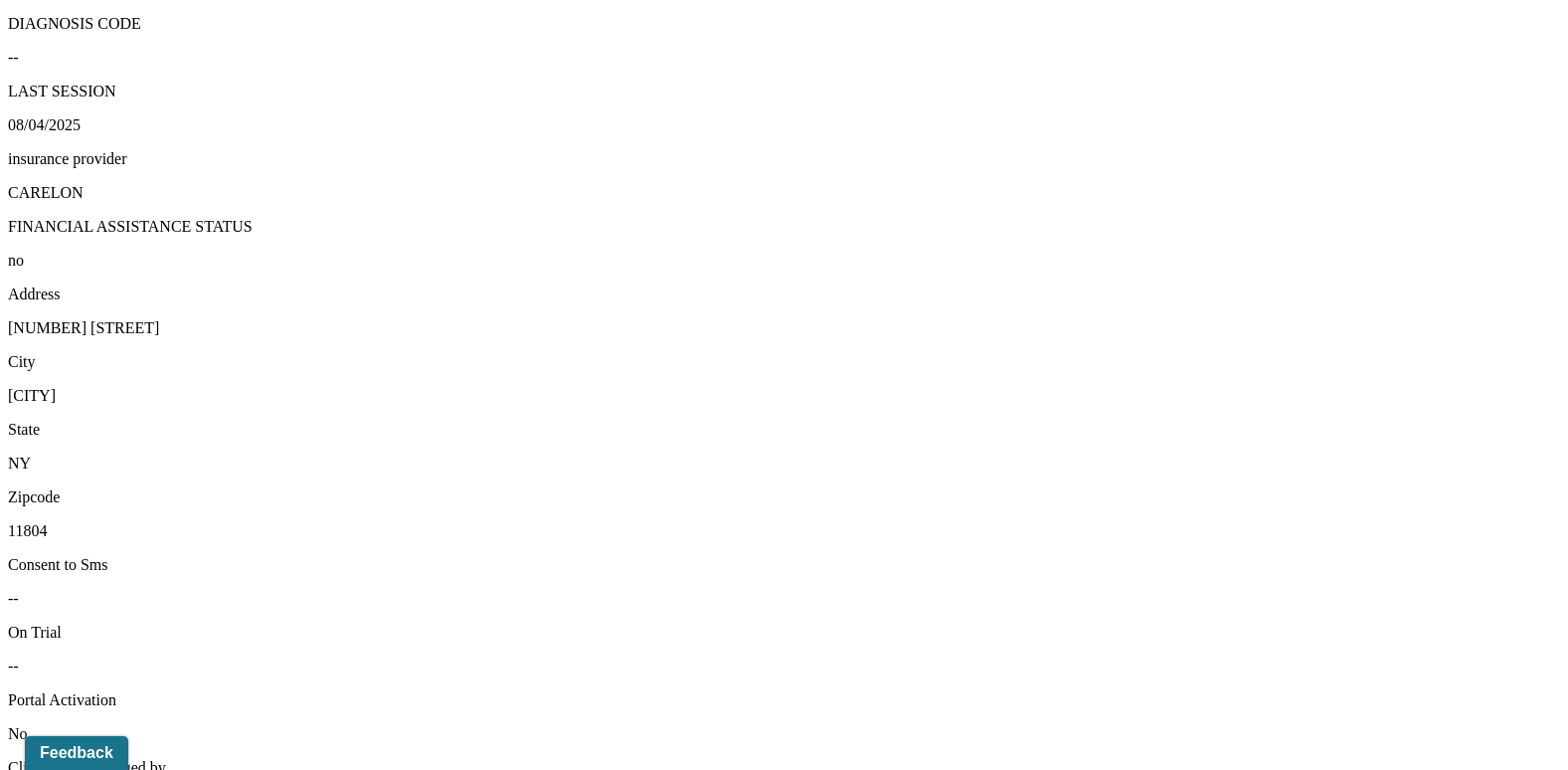click on "View transaction history" at bounding box center [86, 4512] 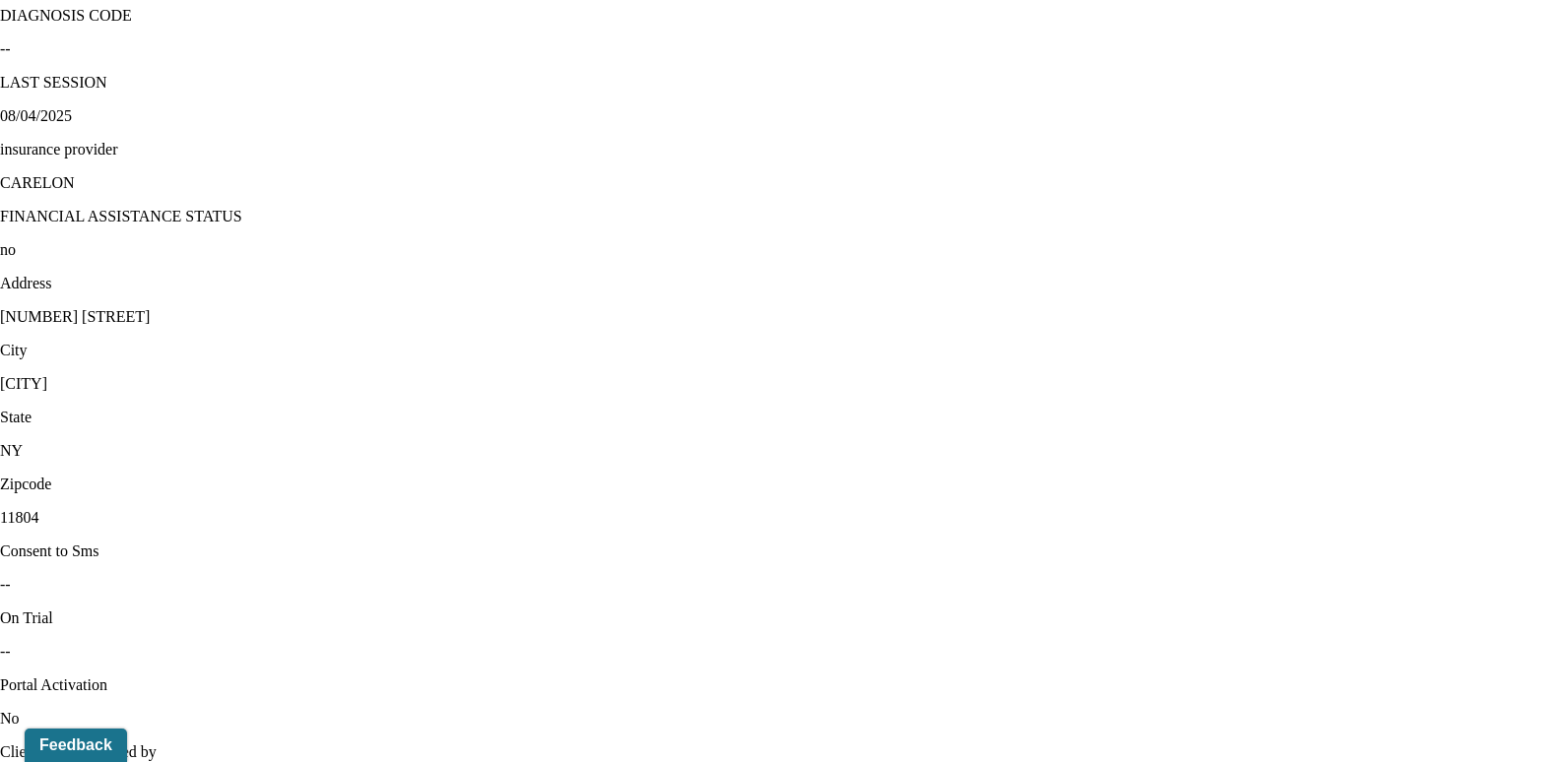 click 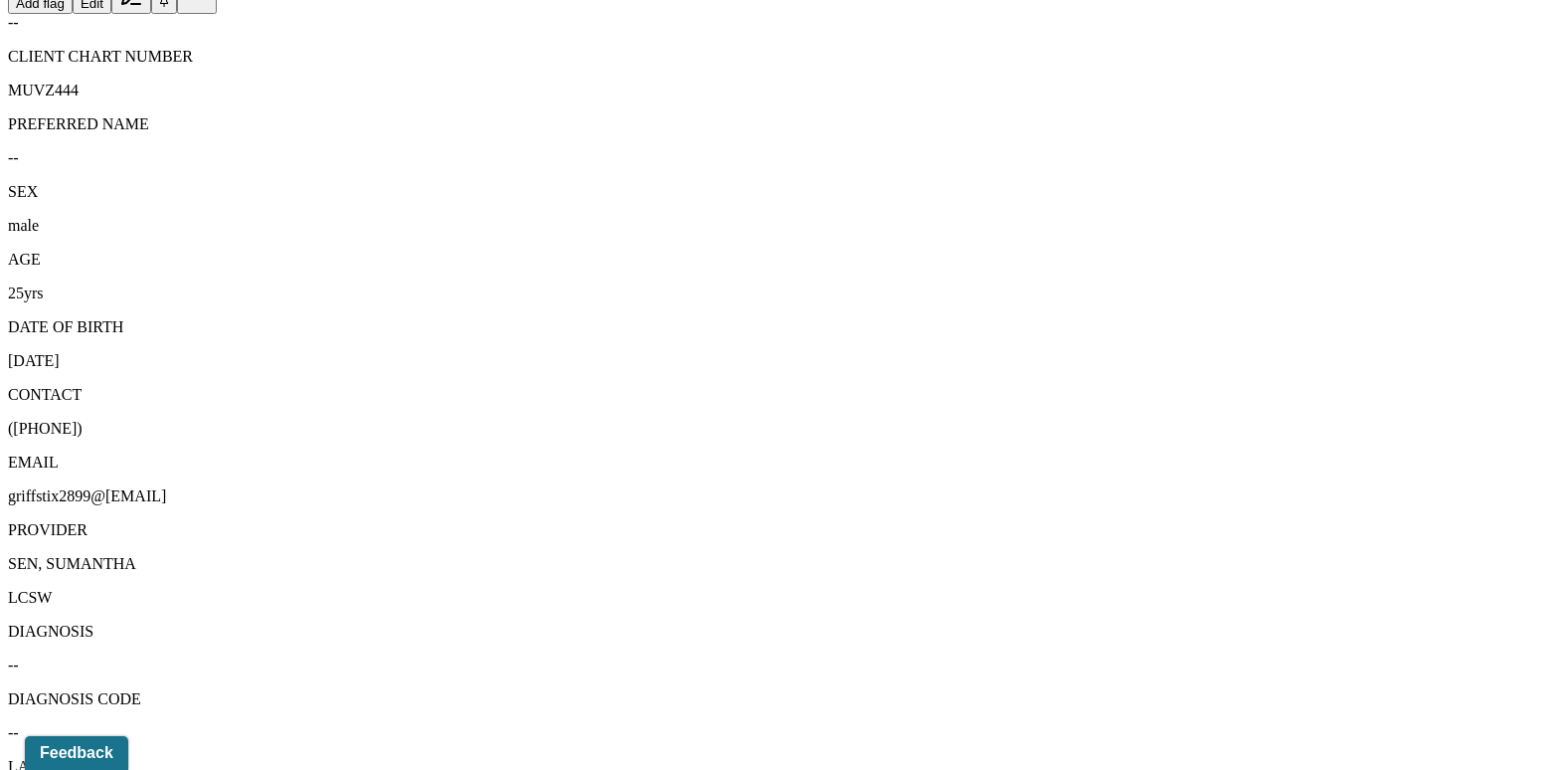 scroll, scrollTop: 959, scrollLeft: 0, axis: vertical 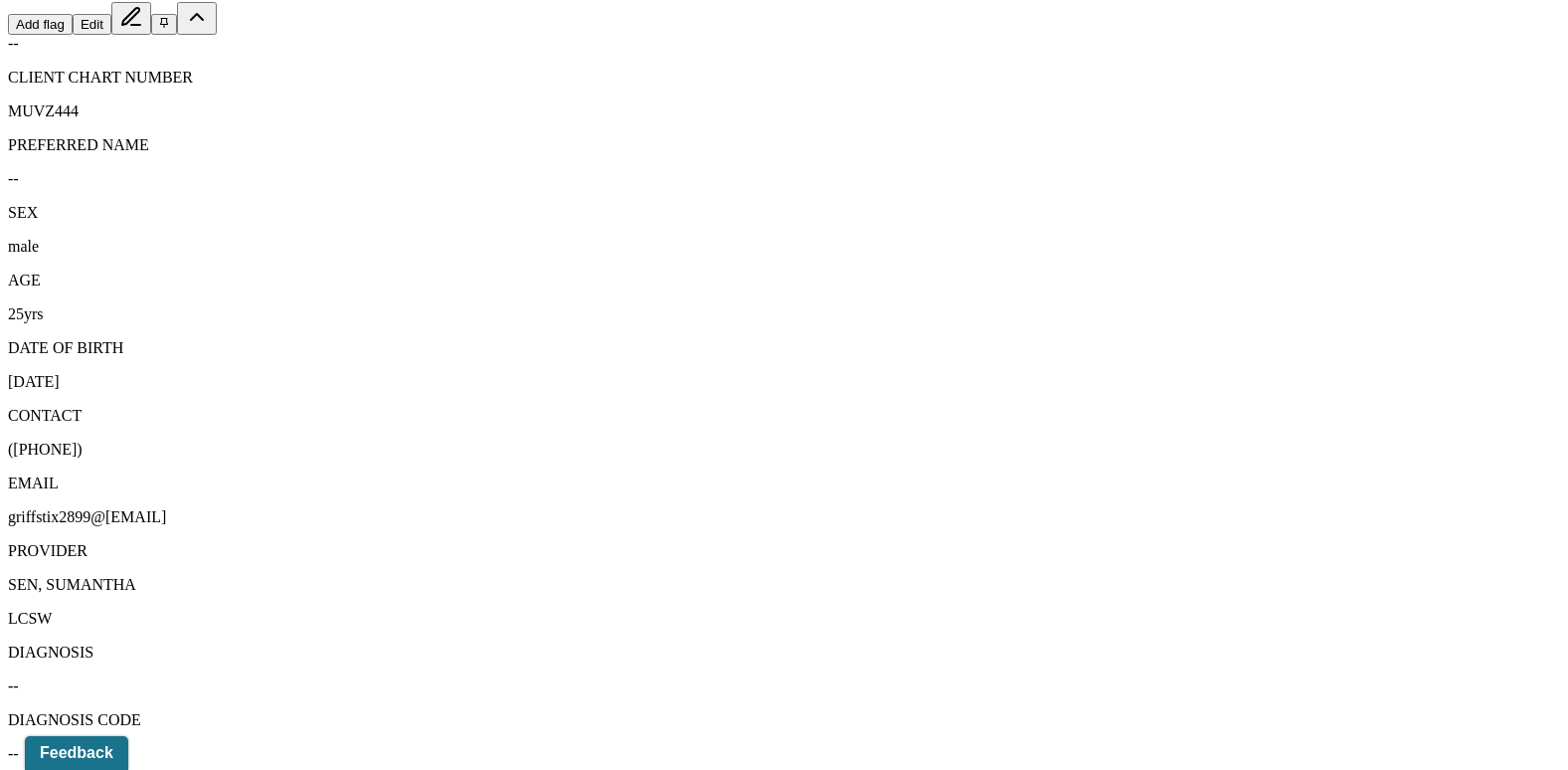 click on "08/04/2025" at bounding box center (134, 1889) 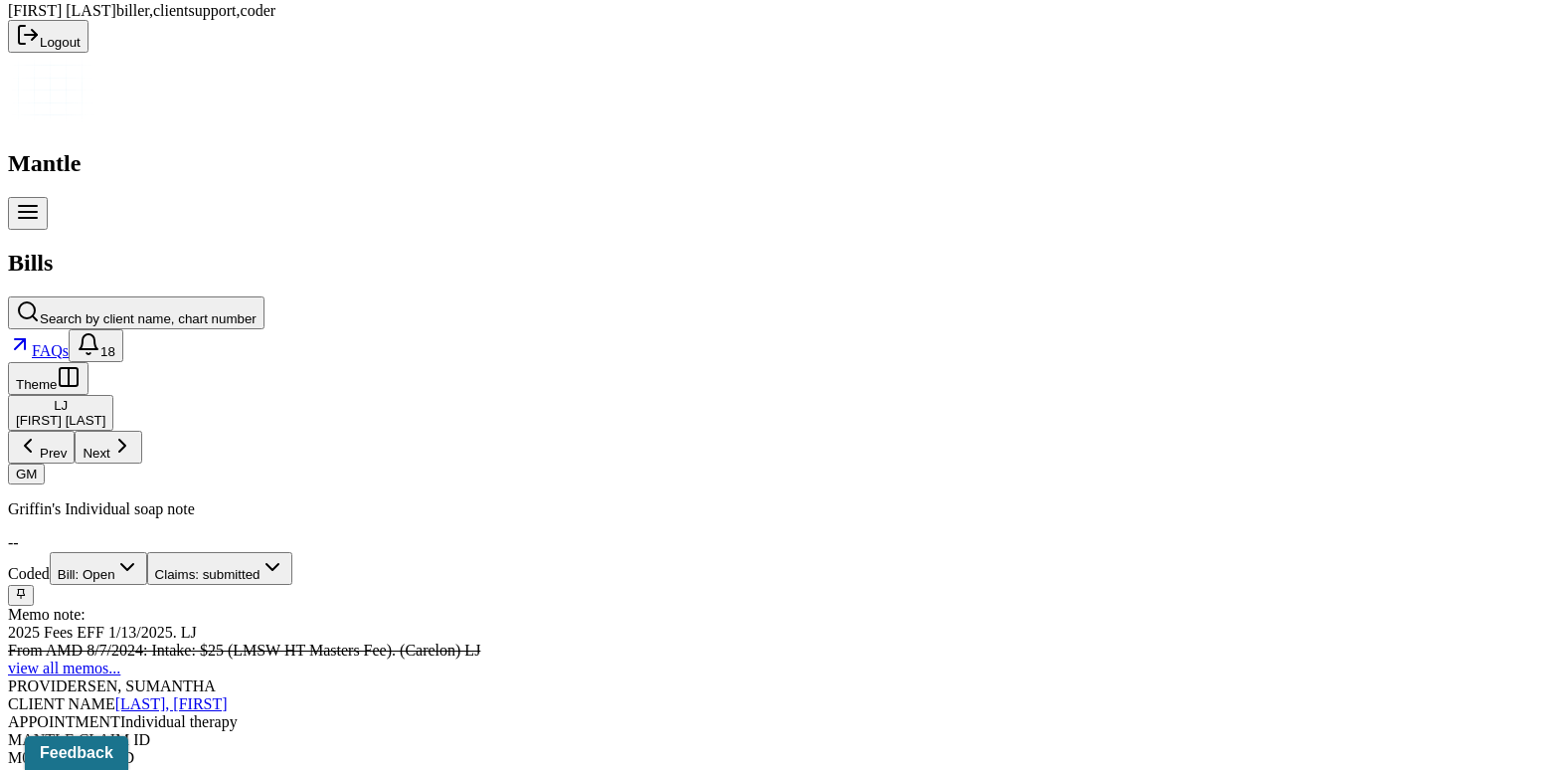 scroll, scrollTop: 597, scrollLeft: 0, axis: vertical 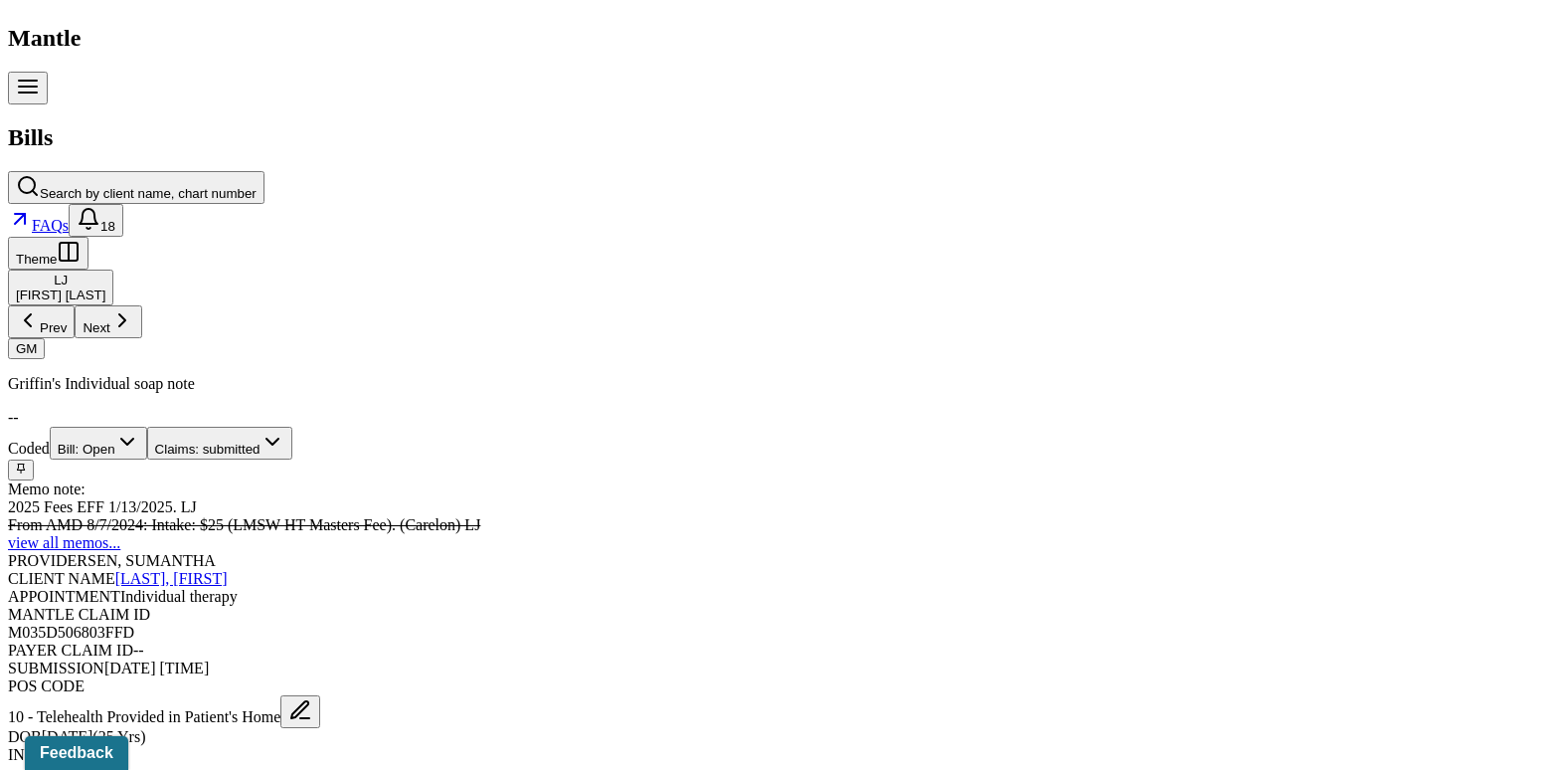 click on "Check unmatched payments" at bounding box center [282, 1635] 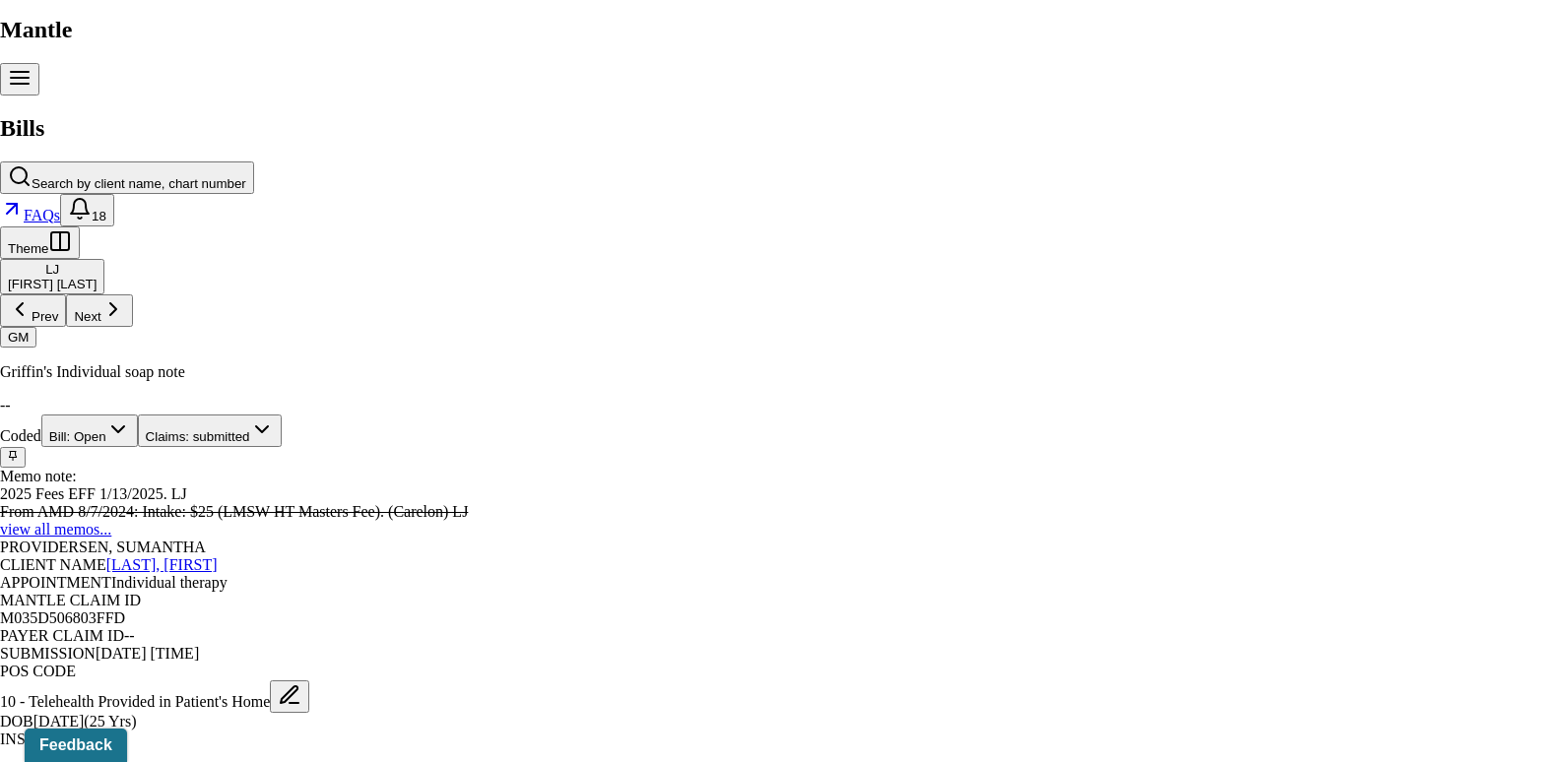 click 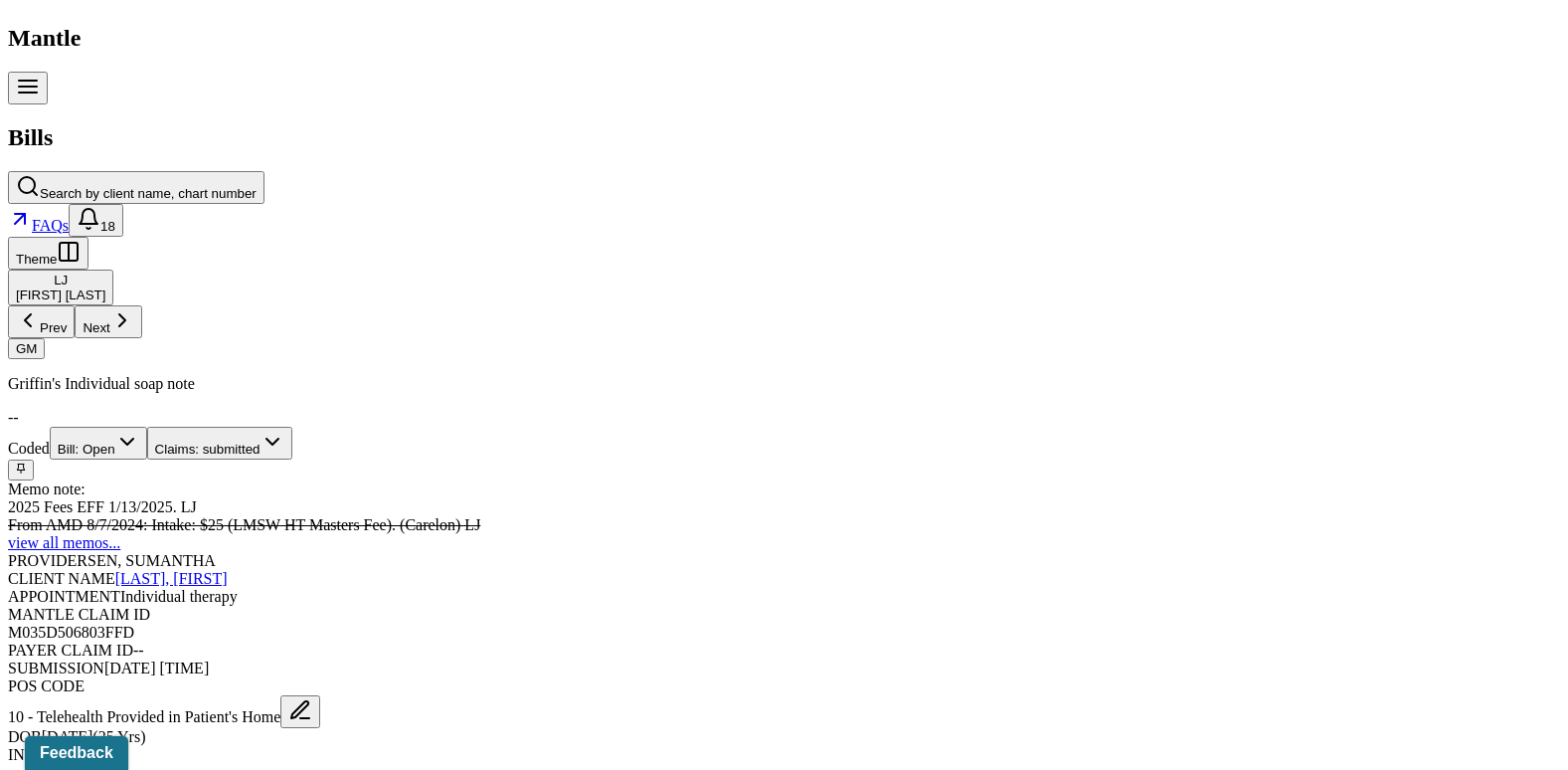 click on "Charge Client" at bounding box center (424, 1635) 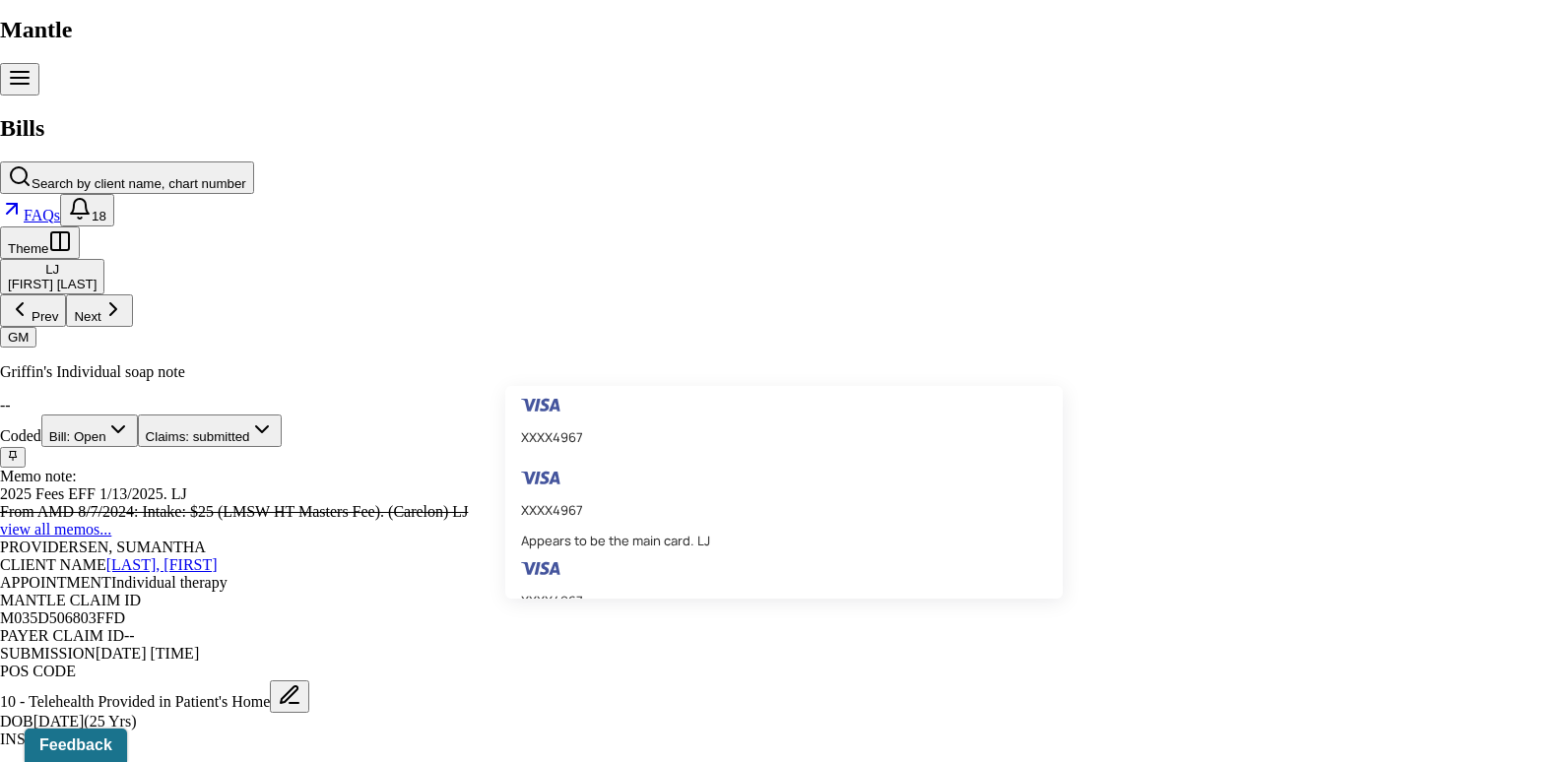 click on "XXXX[LAST_FOUR_DIGITS] Appears to be the main card. LJ" at bounding box center [776, 4264] 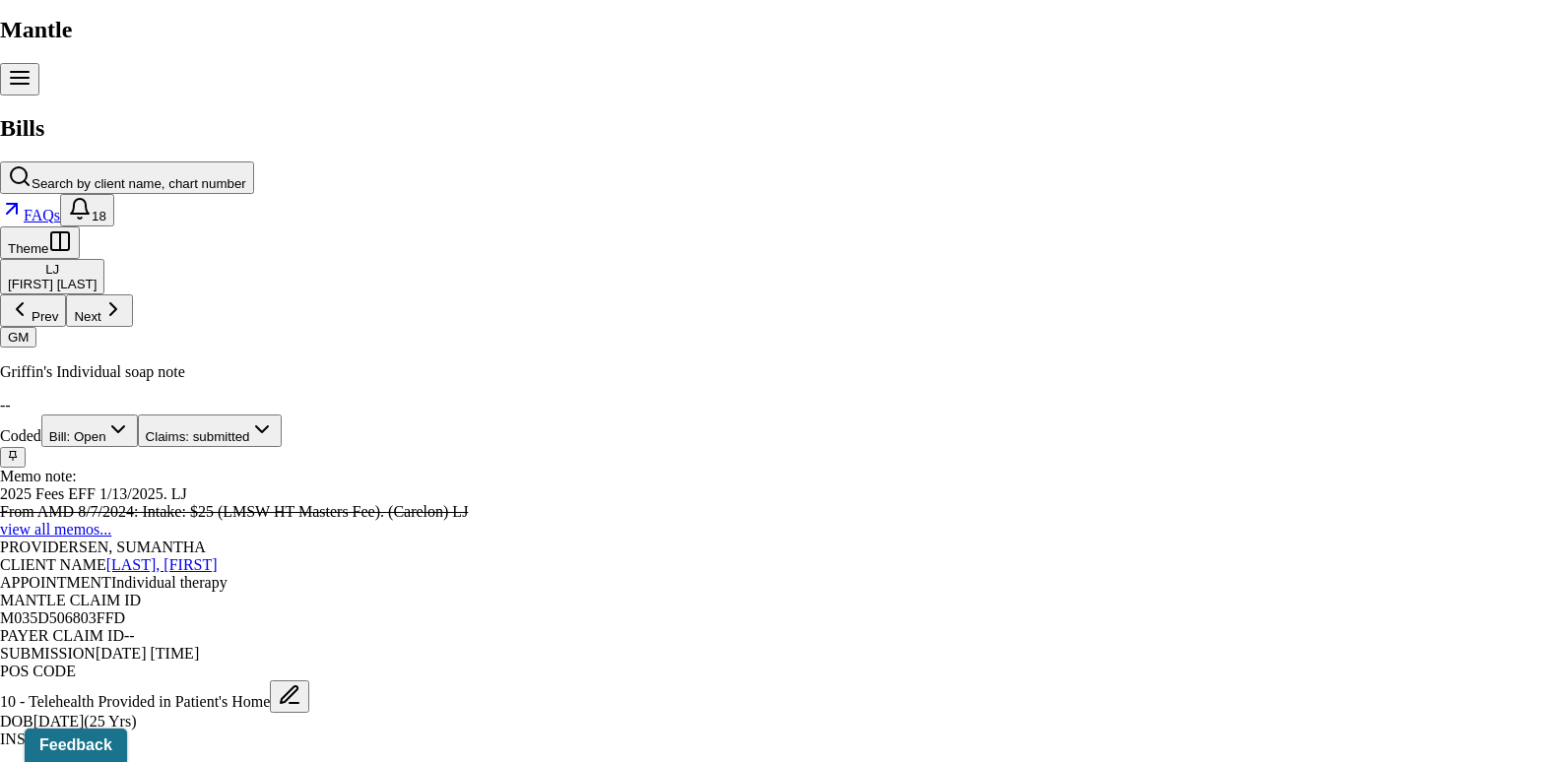 click on "Charge client" at bounding box center (103, 4373) 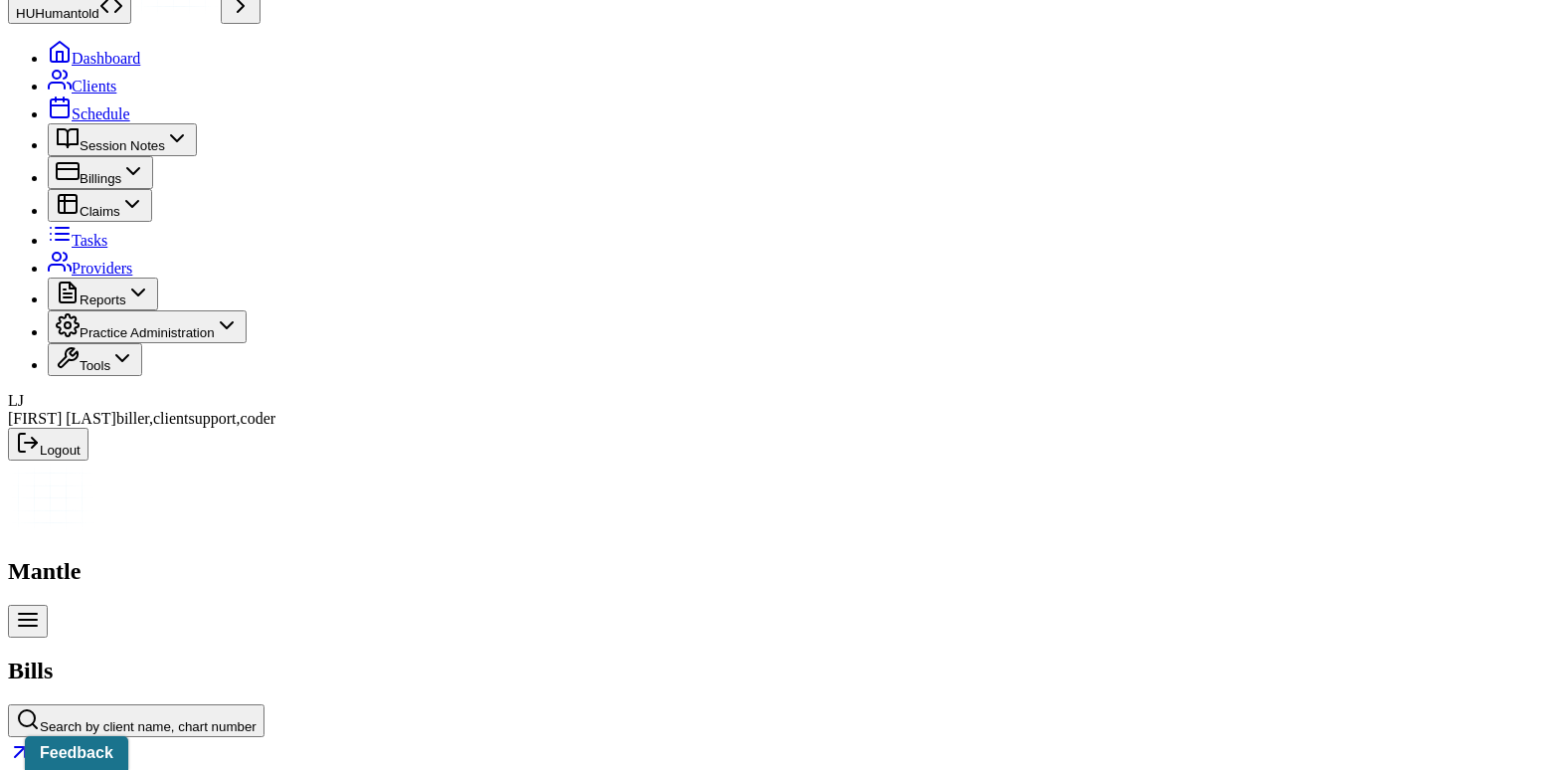 scroll, scrollTop: 0, scrollLeft: 0, axis: both 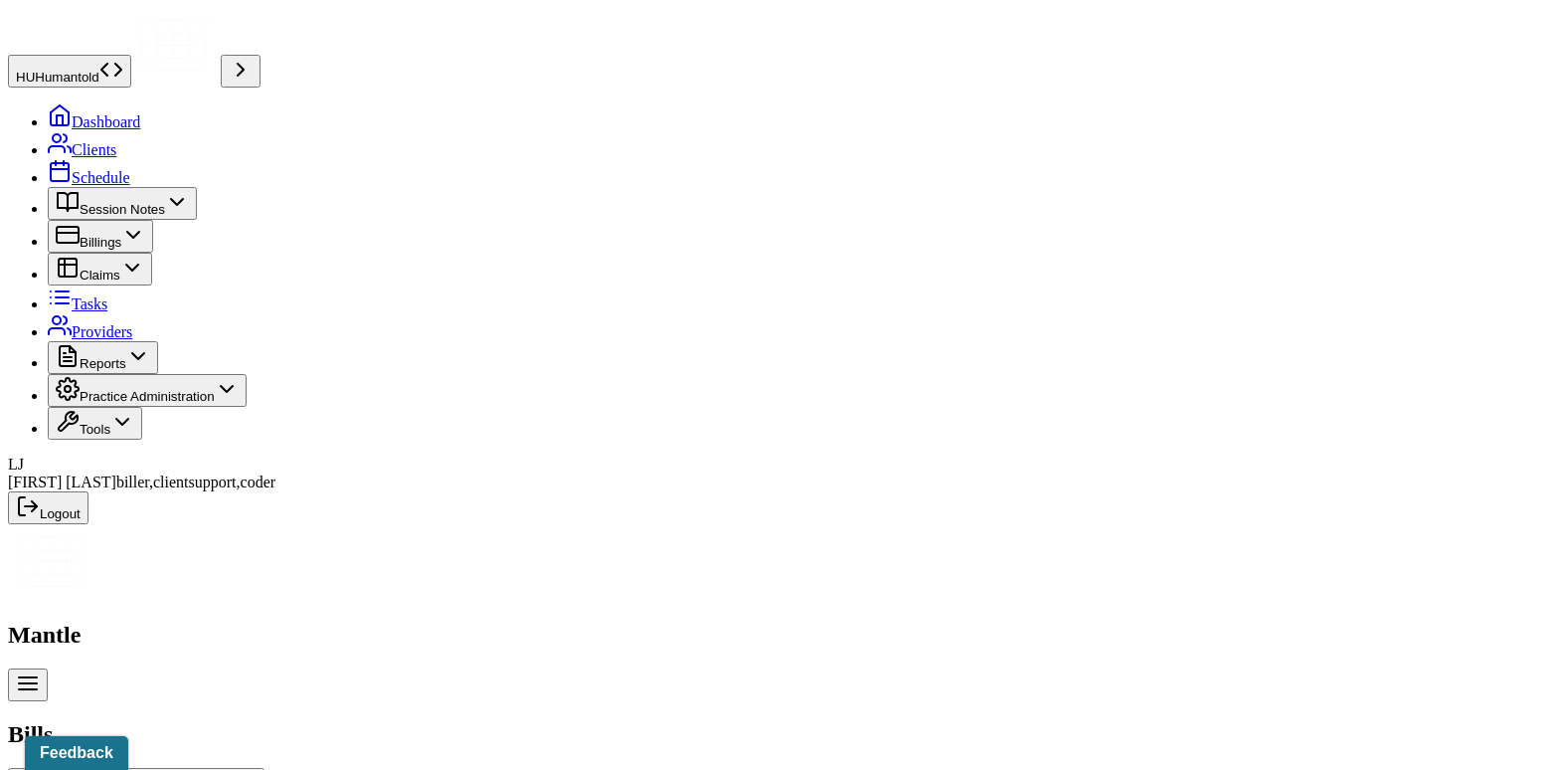 click on "Bill: Open" at bounding box center (98, 1040) 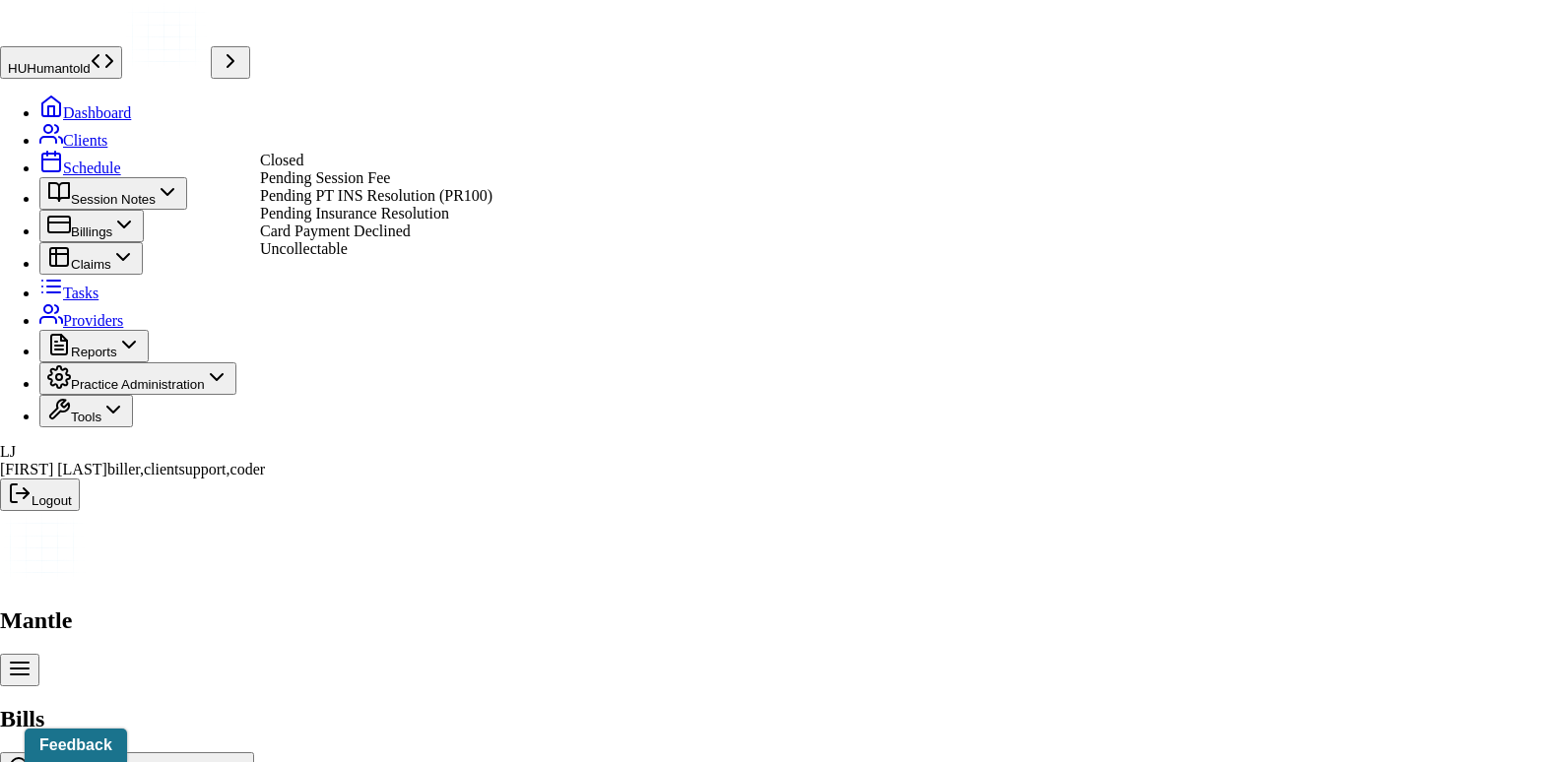 click on "Pending Insurance Resolution" at bounding box center [355, 213] 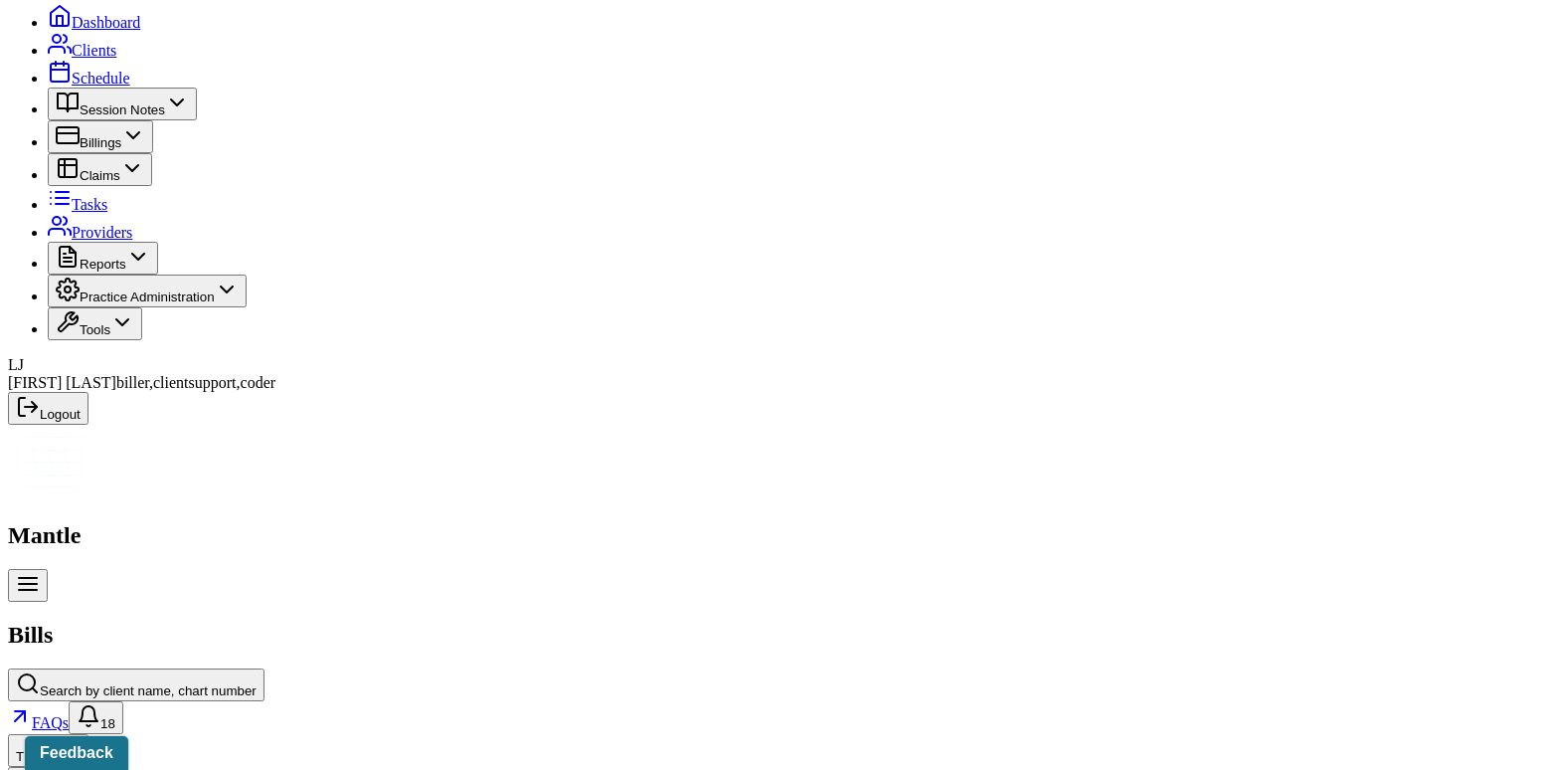 scroll, scrollTop: 0, scrollLeft: 0, axis: both 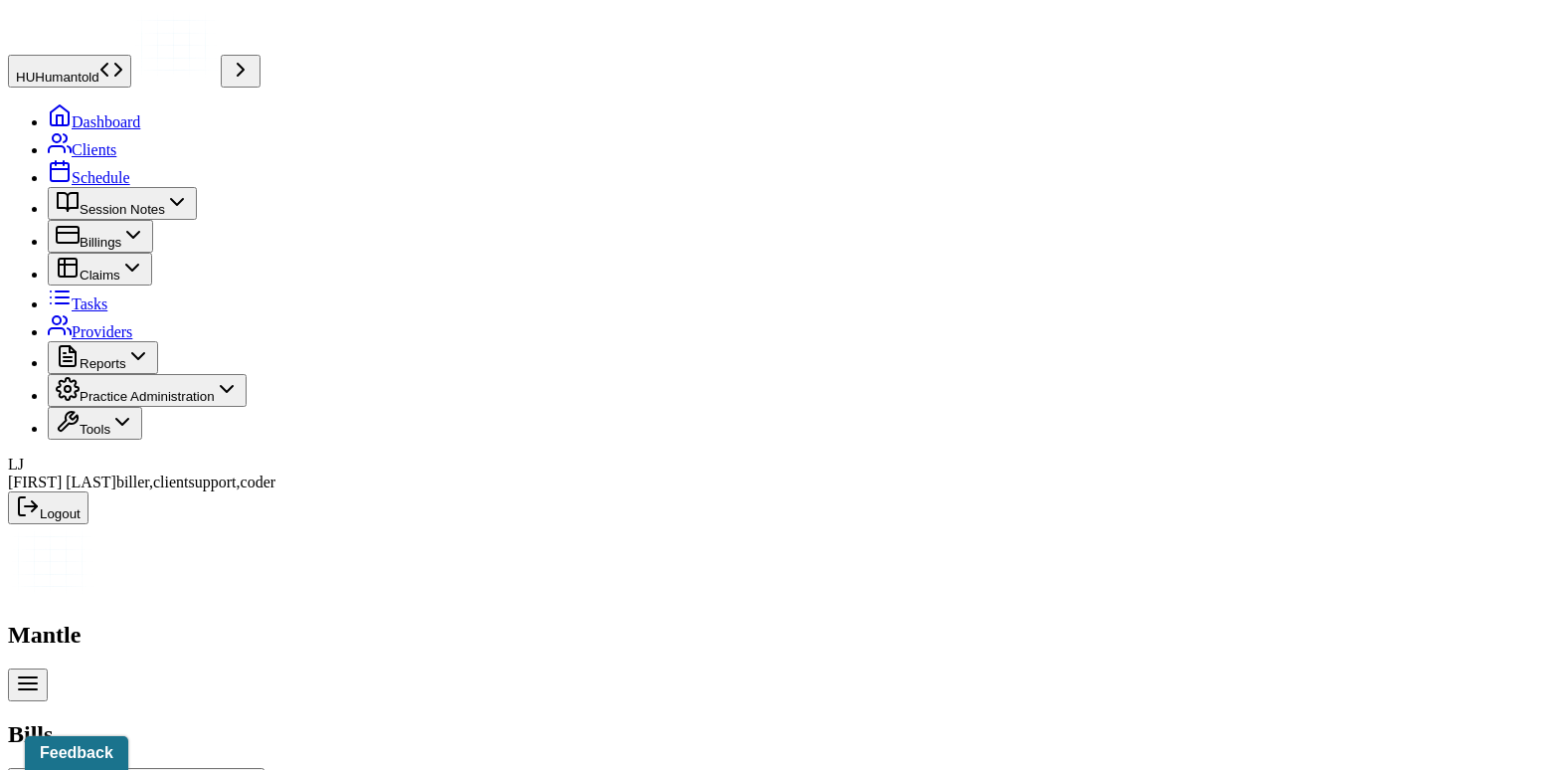 click on "Search by client name, chart number" at bounding box center (148, 790) 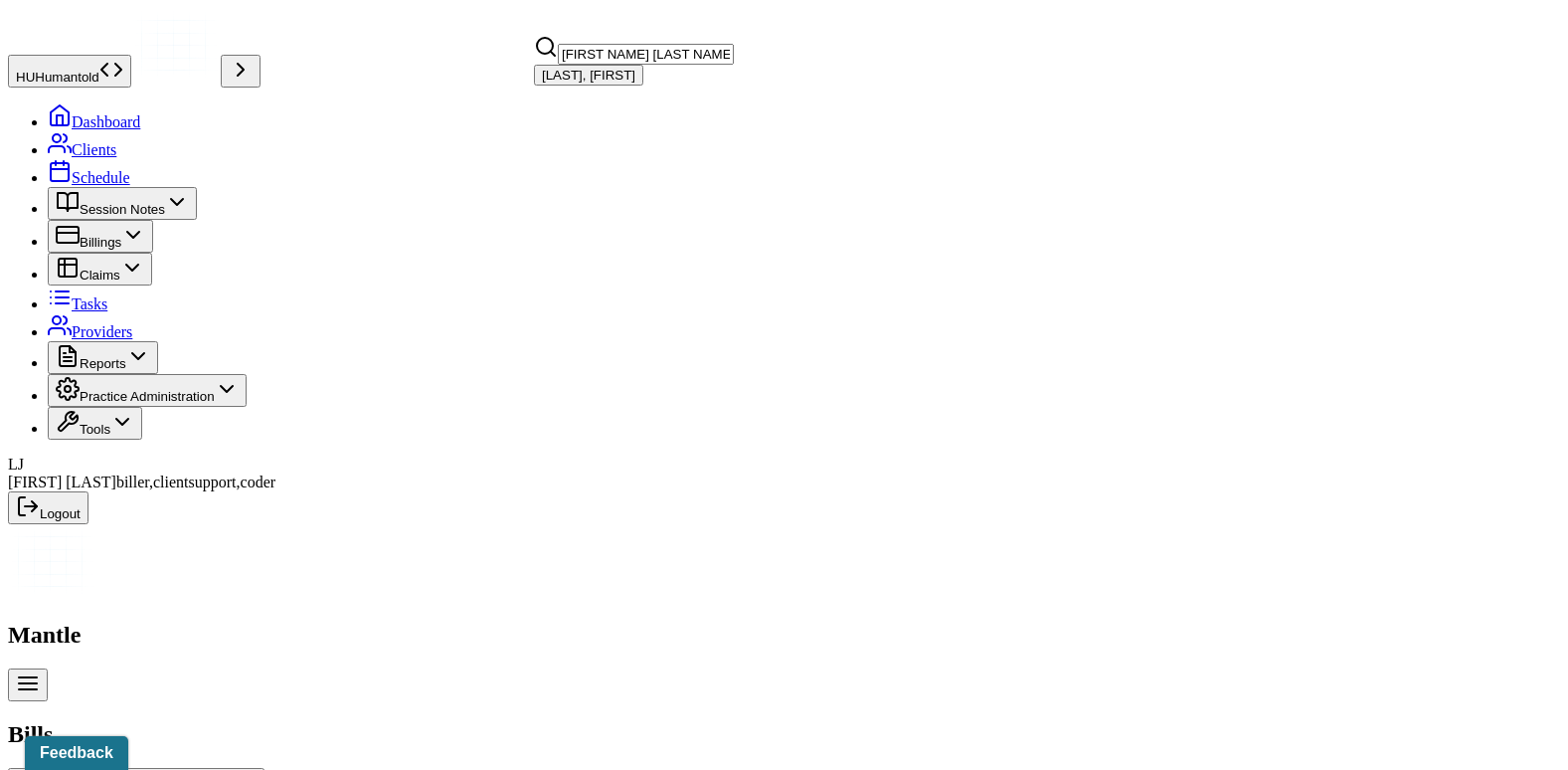 type on "[FIRST NAME] [LAST NAME]" 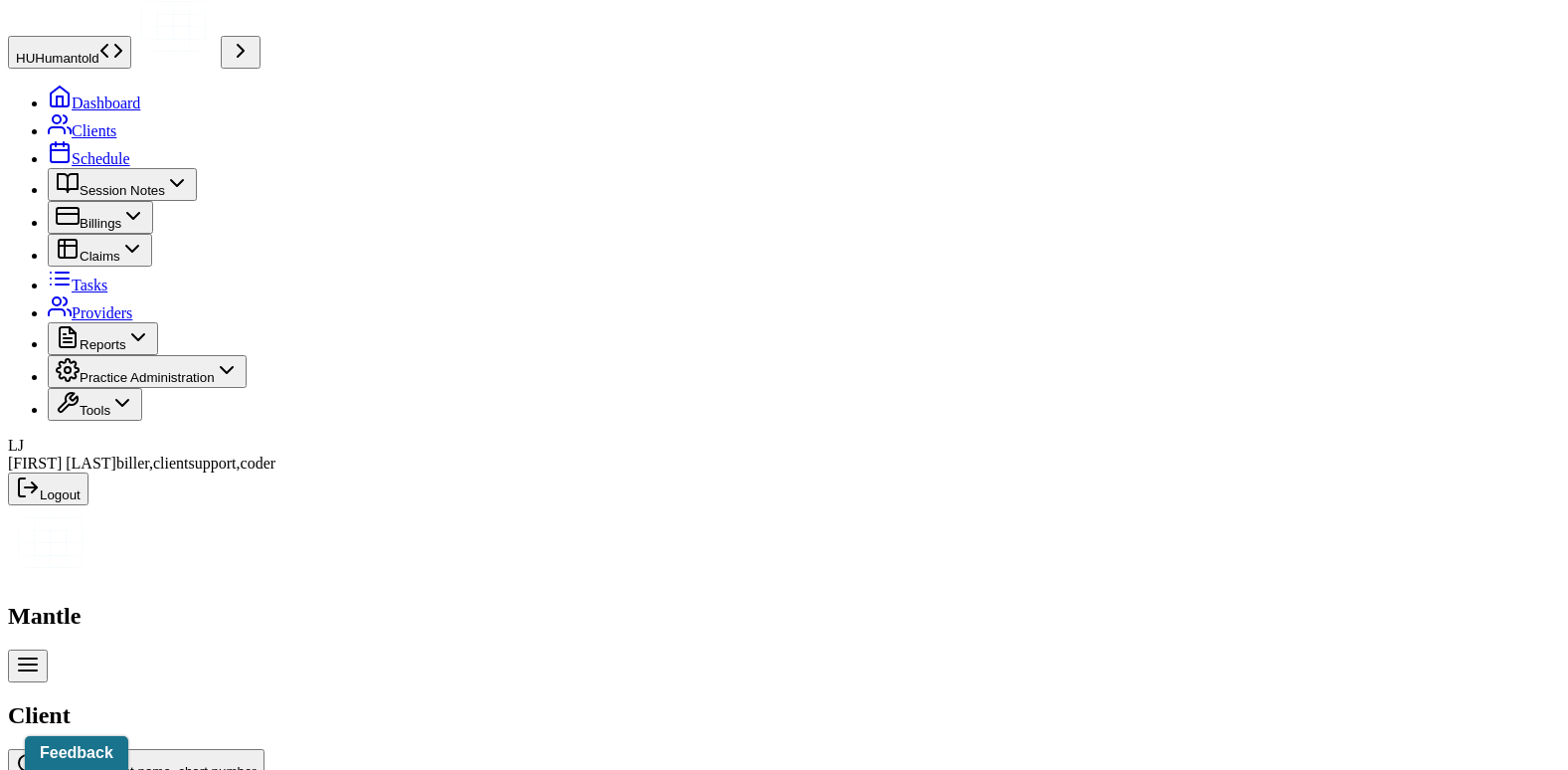 scroll, scrollTop: 35, scrollLeft: 0, axis: vertical 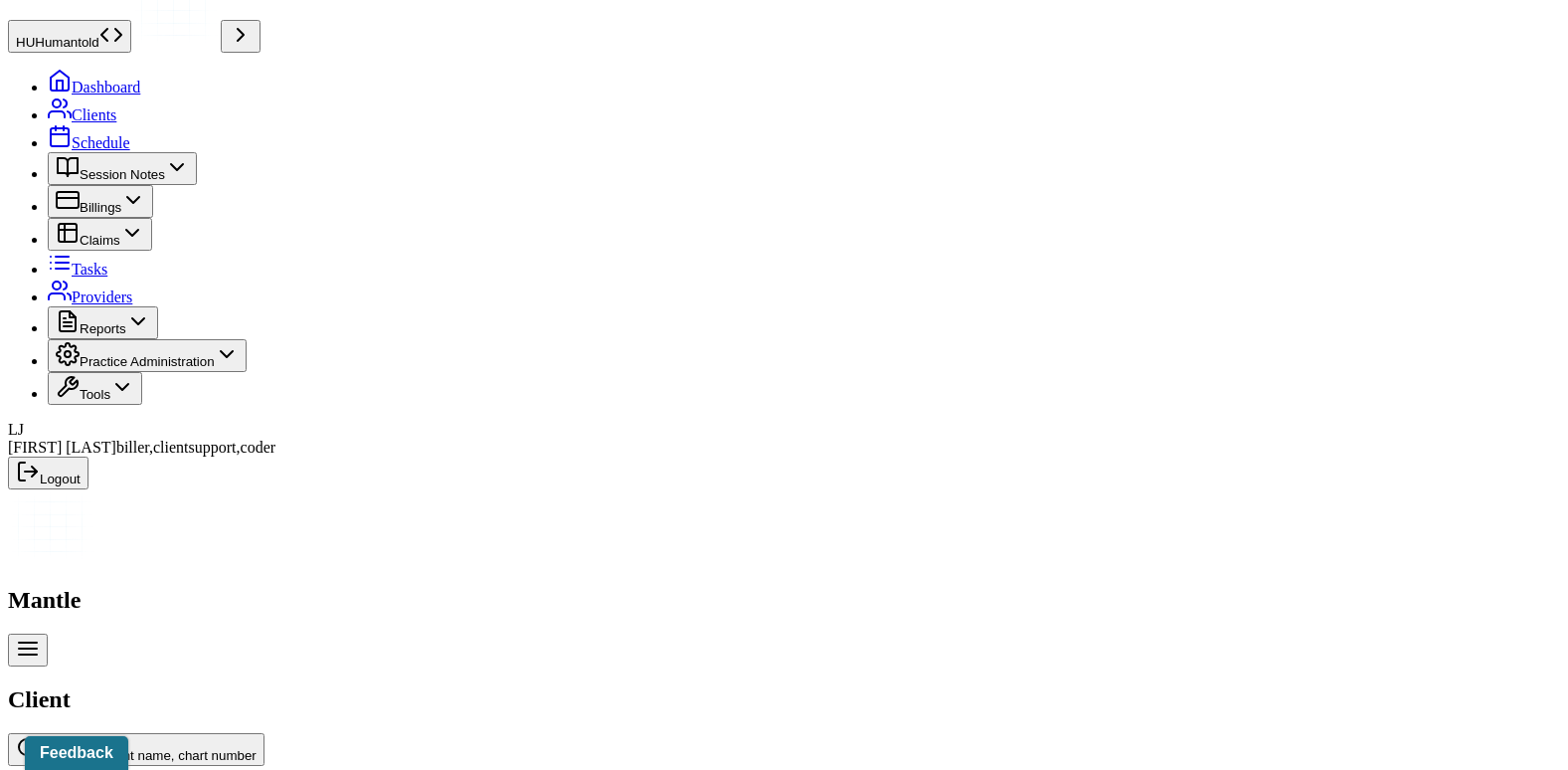 click on "Insurance/Fees" at bounding box center [323, 2594] 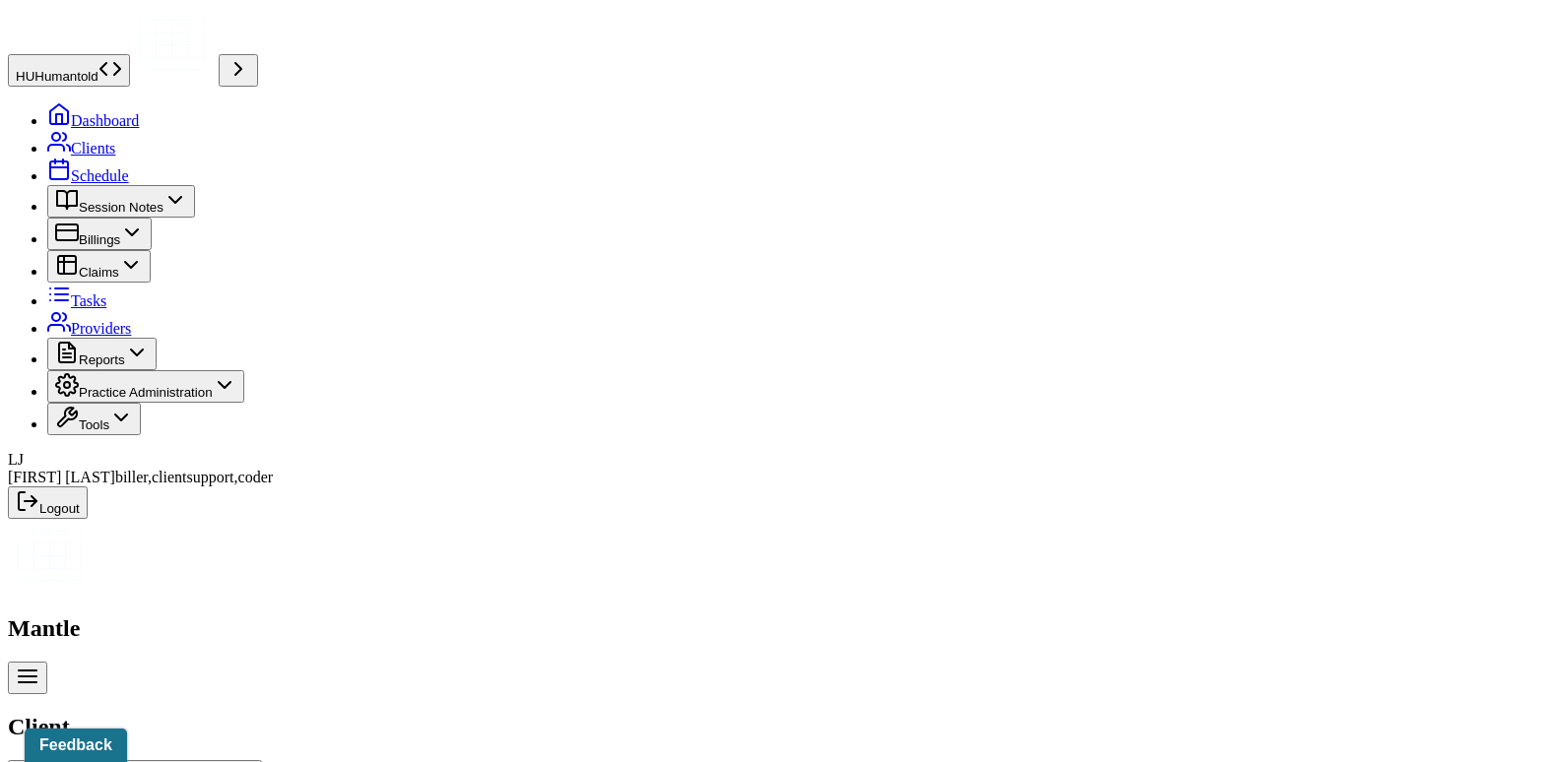 click on "Insurance/Fees" at bounding box center [320, 2601] 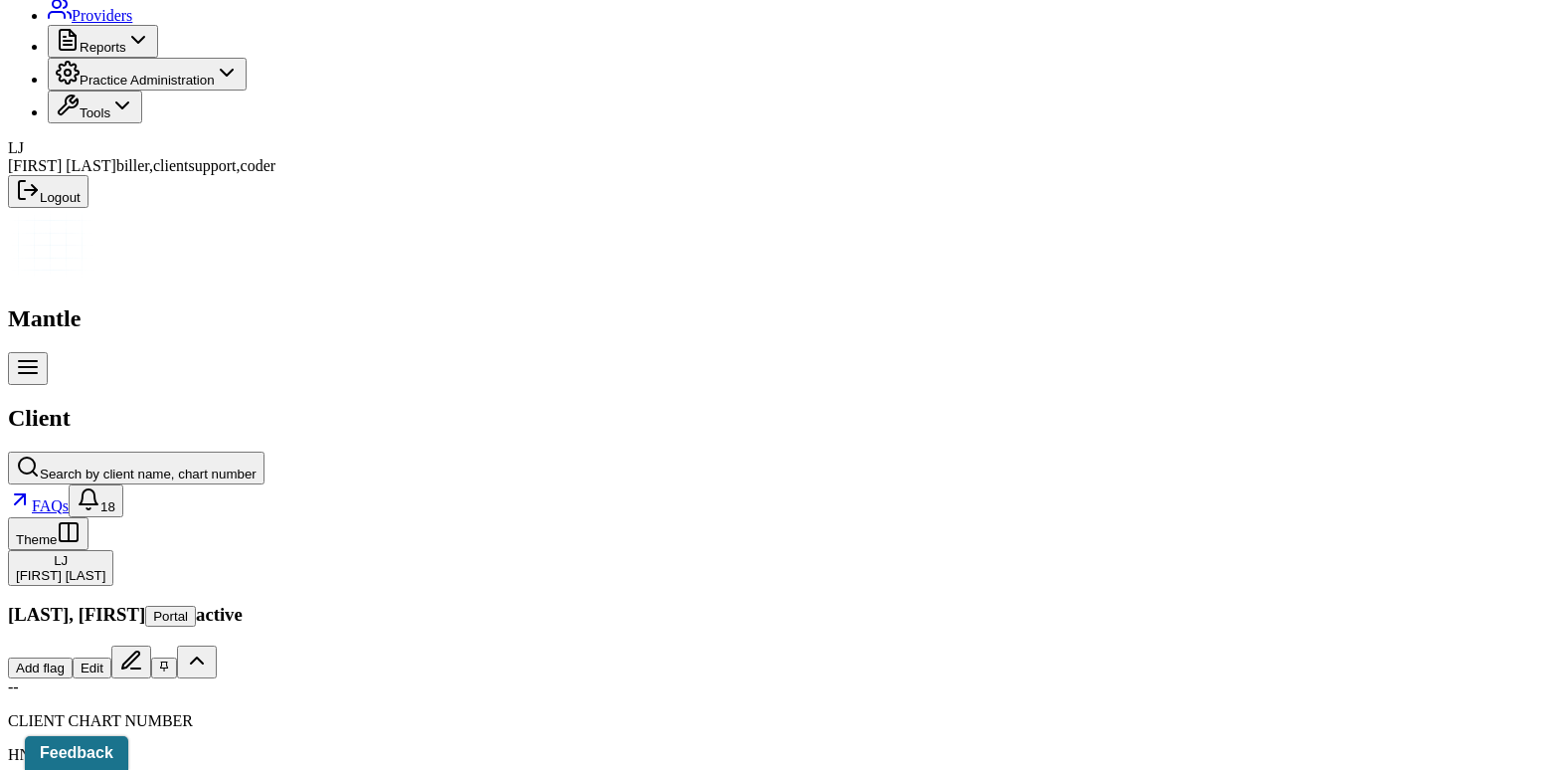 scroll, scrollTop: 236, scrollLeft: 0, axis: vertical 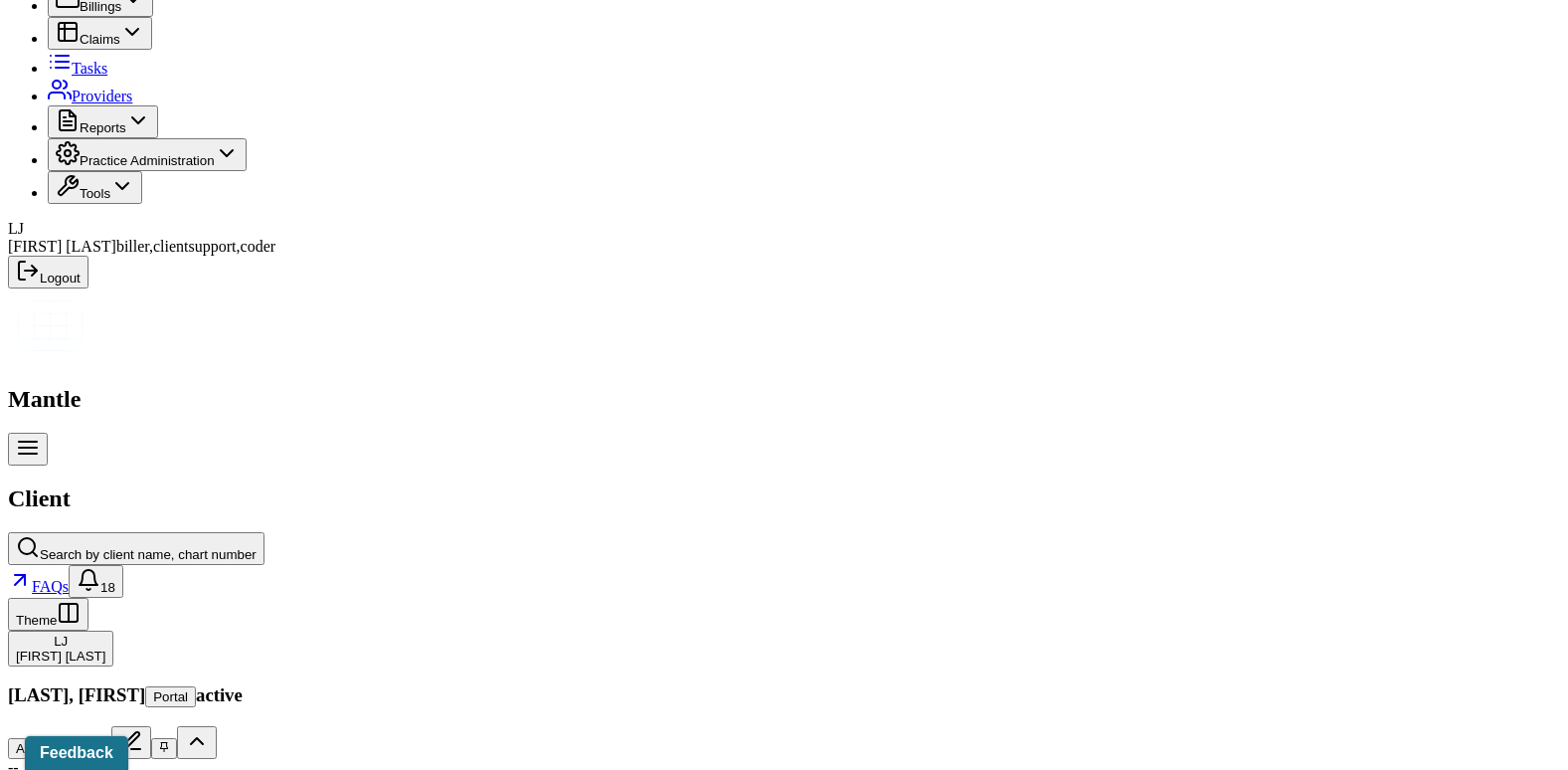click on "Claims" at bounding box center [405, 2393] 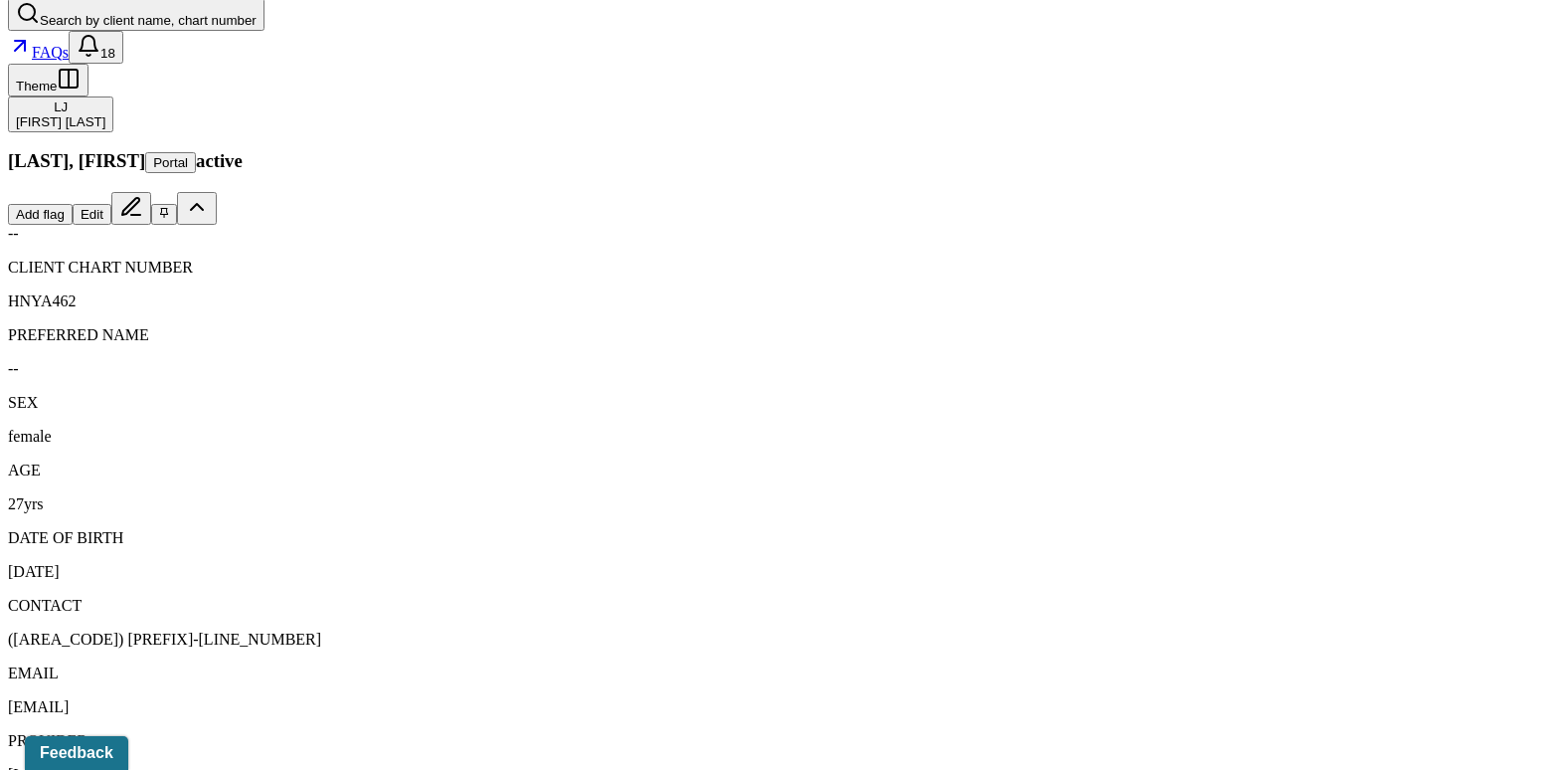 scroll, scrollTop: 771, scrollLeft: 0, axis: vertical 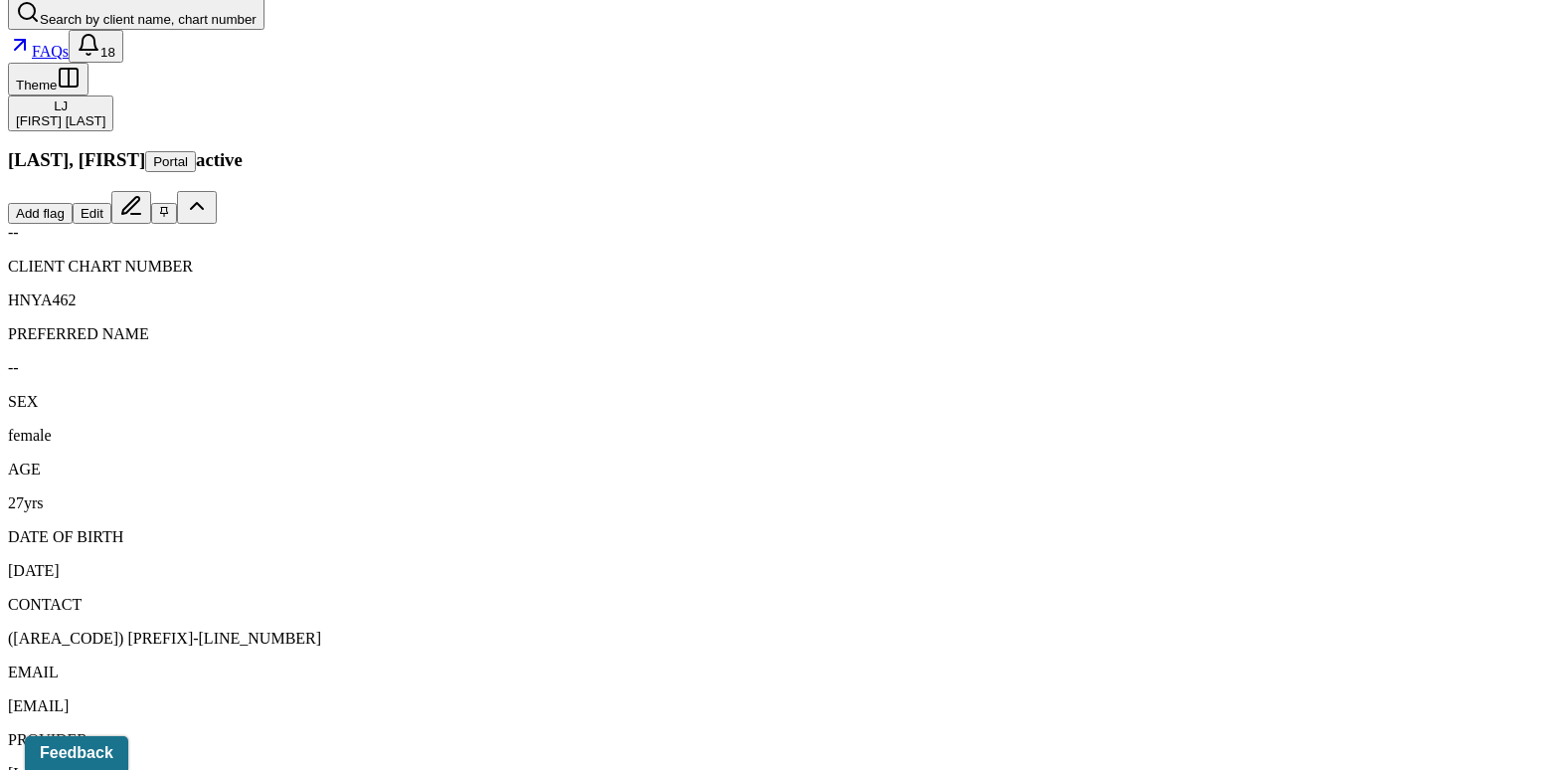 click 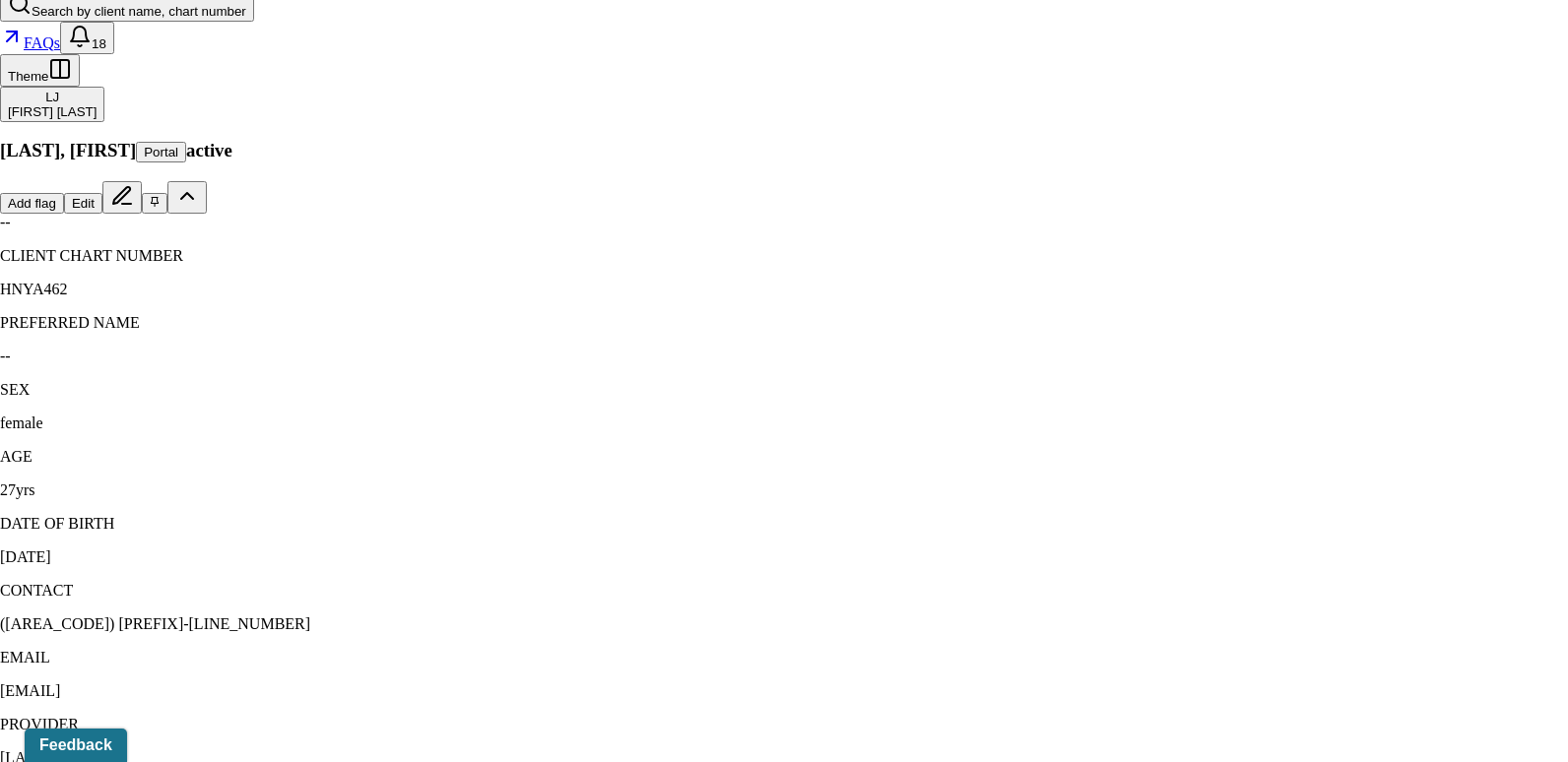 click 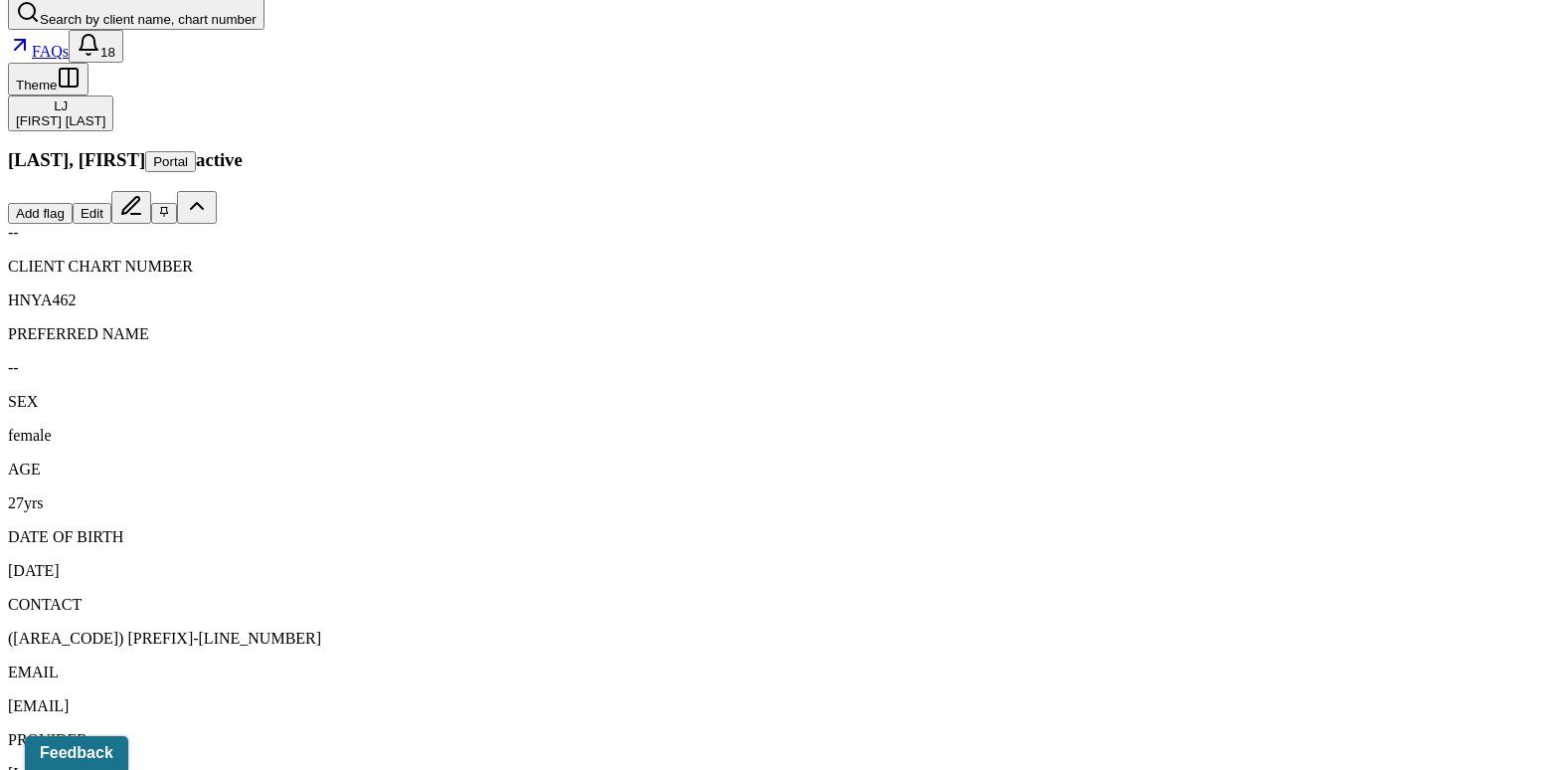 click on "08/04/2025" at bounding box center [134, 2214] 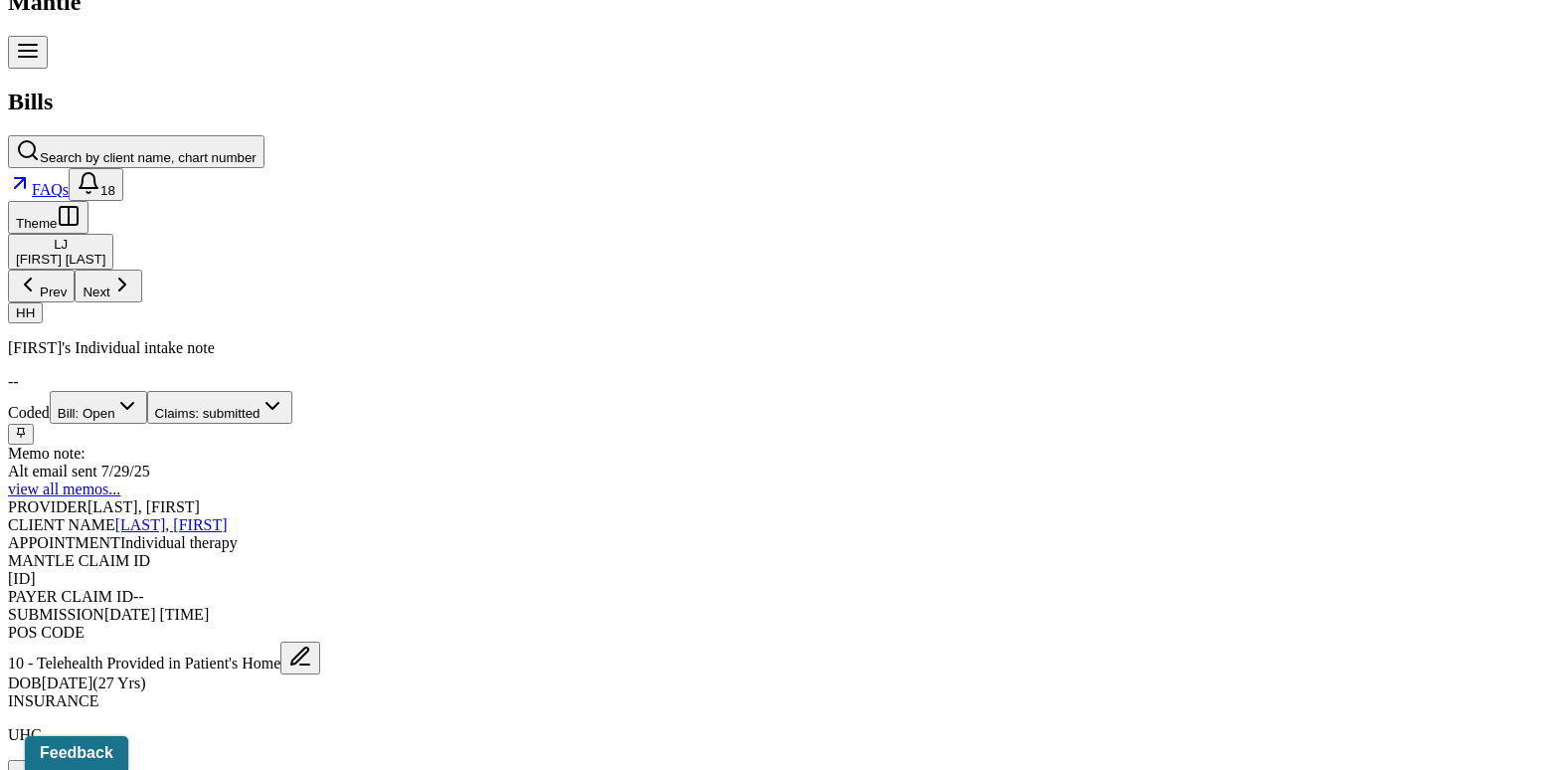 scroll, scrollTop: 653, scrollLeft: 0, axis: vertical 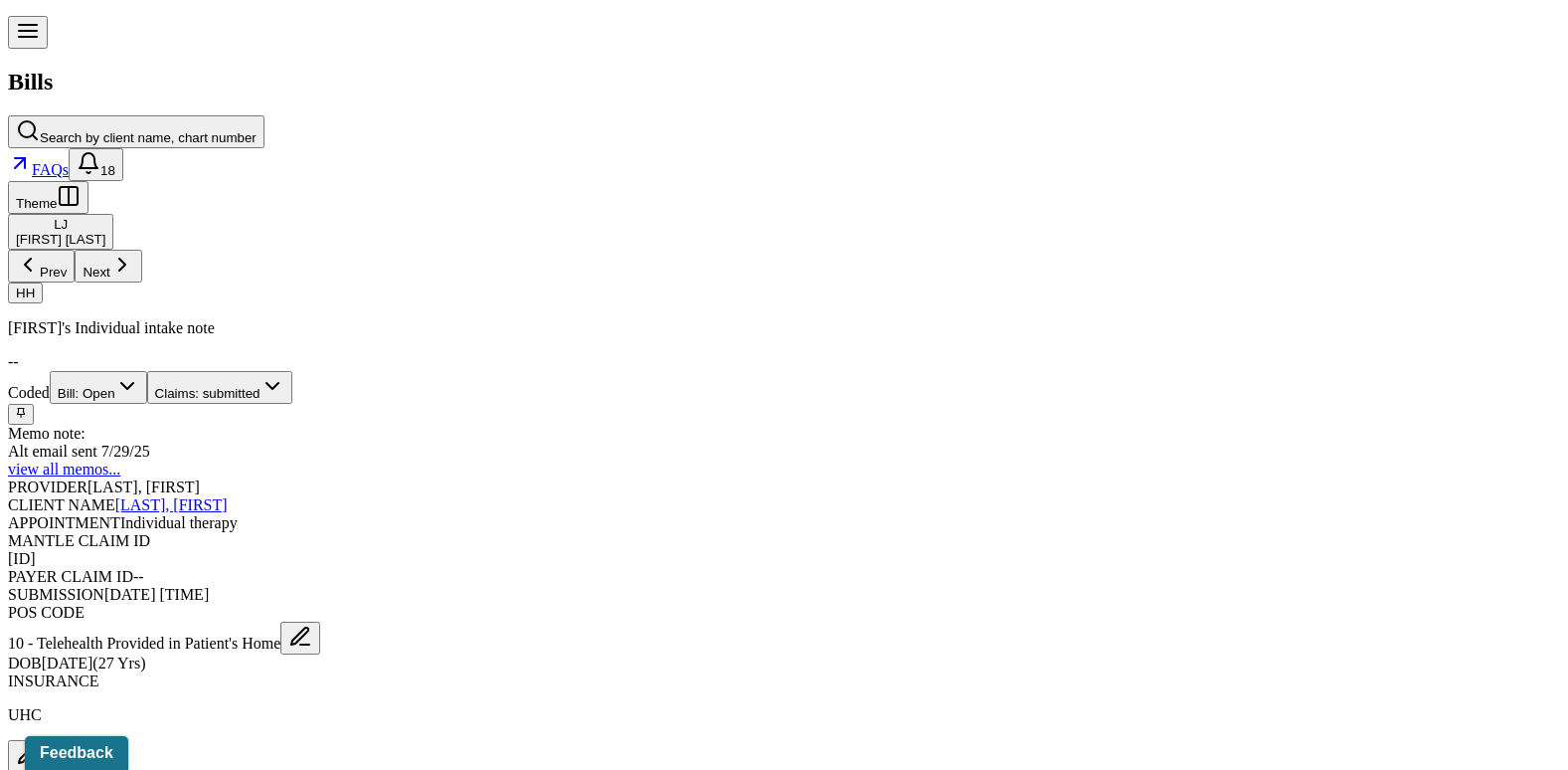 click on "Check unmatched payments" at bounding box center (282, 1561) 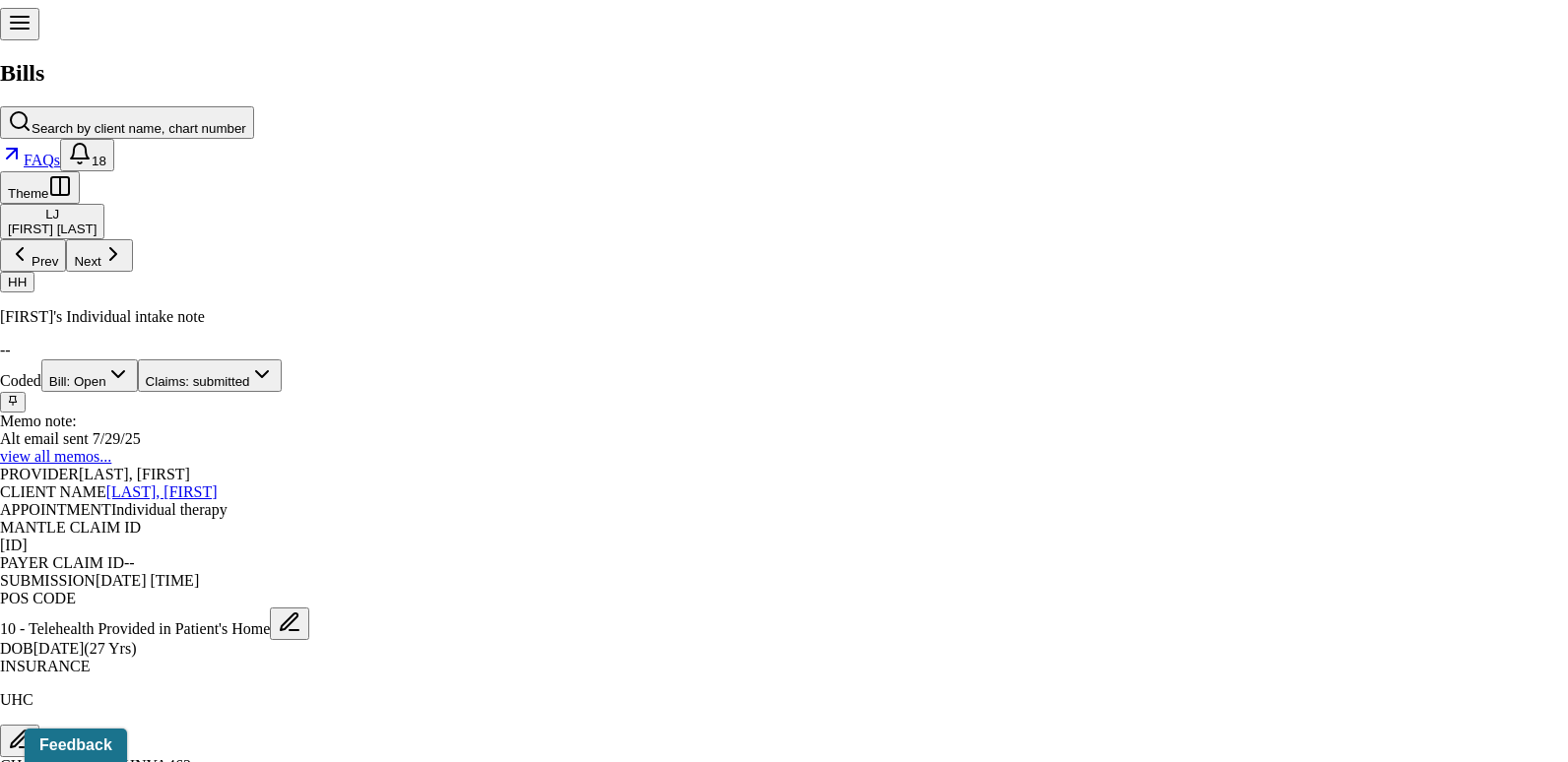 click 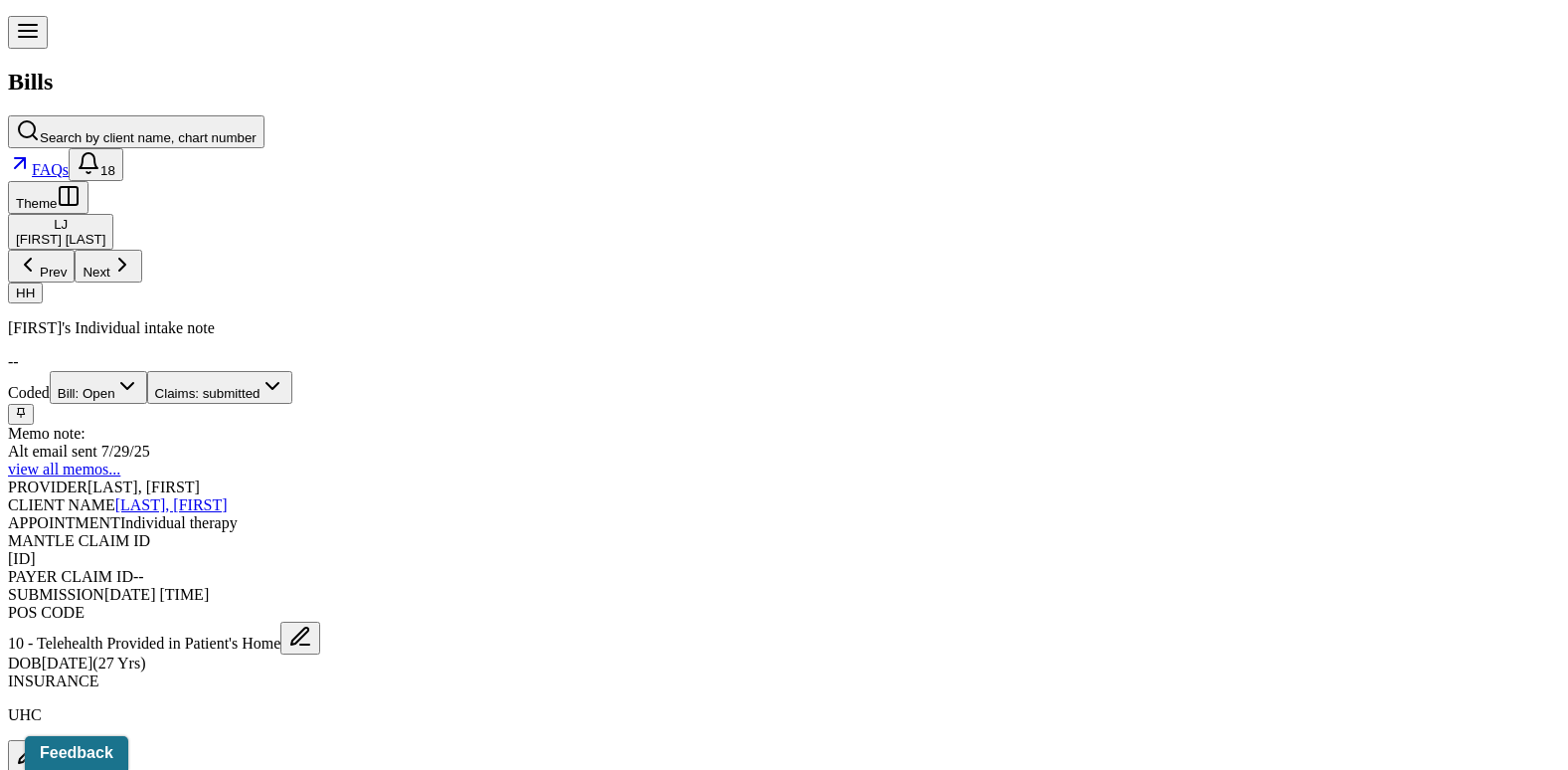 click on "Charge Client" at bounding box center (424, 1561) 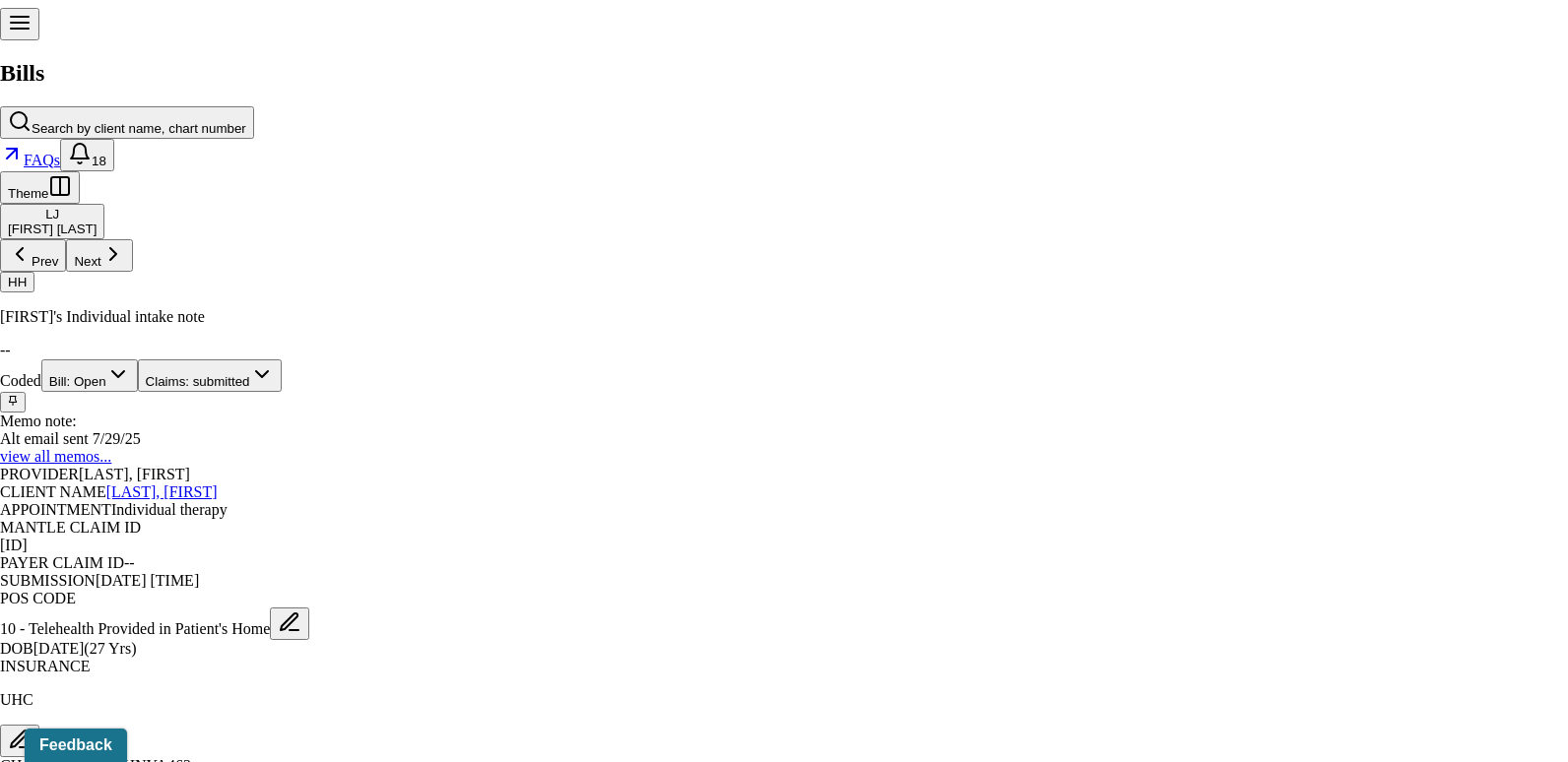 click on "XXXX[LAST_FOUR_DIGITS]" at bounding box center (776, 2112) 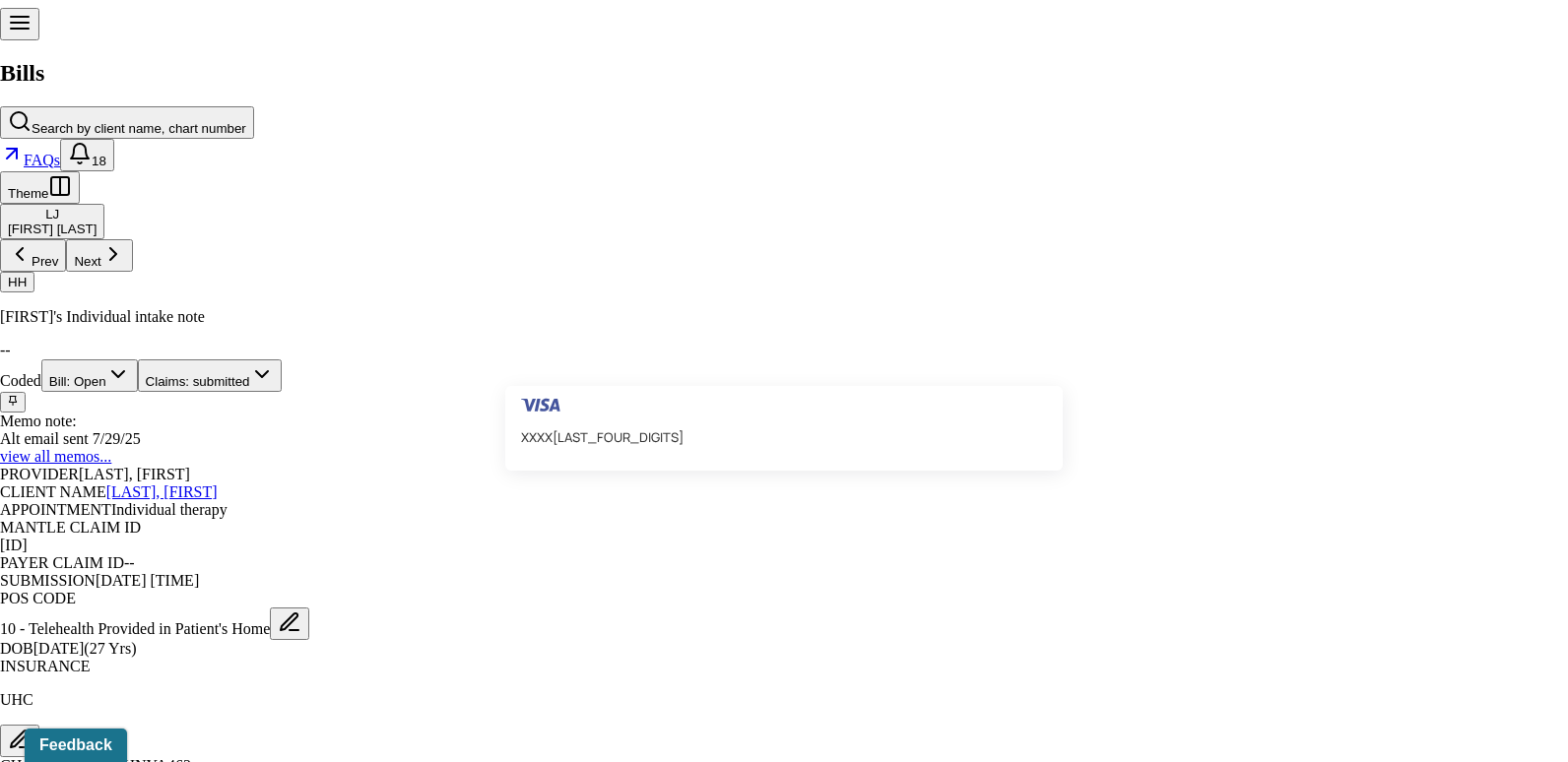 click on "XXXX[LAST_FOUR_DIGITS]" at bounding box center (776, 2112) 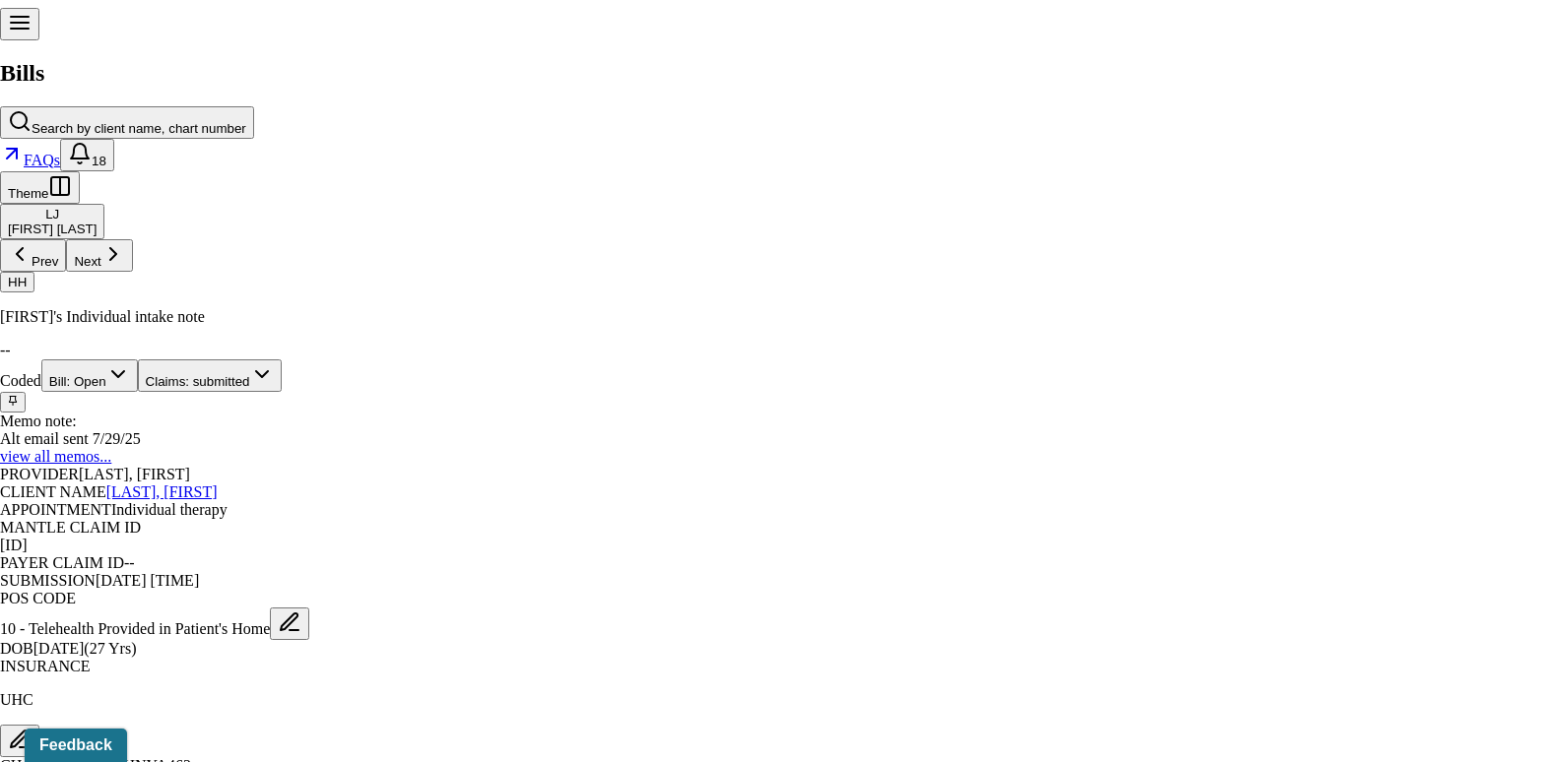click on "Charge client" at bounding box center [103, 2221] 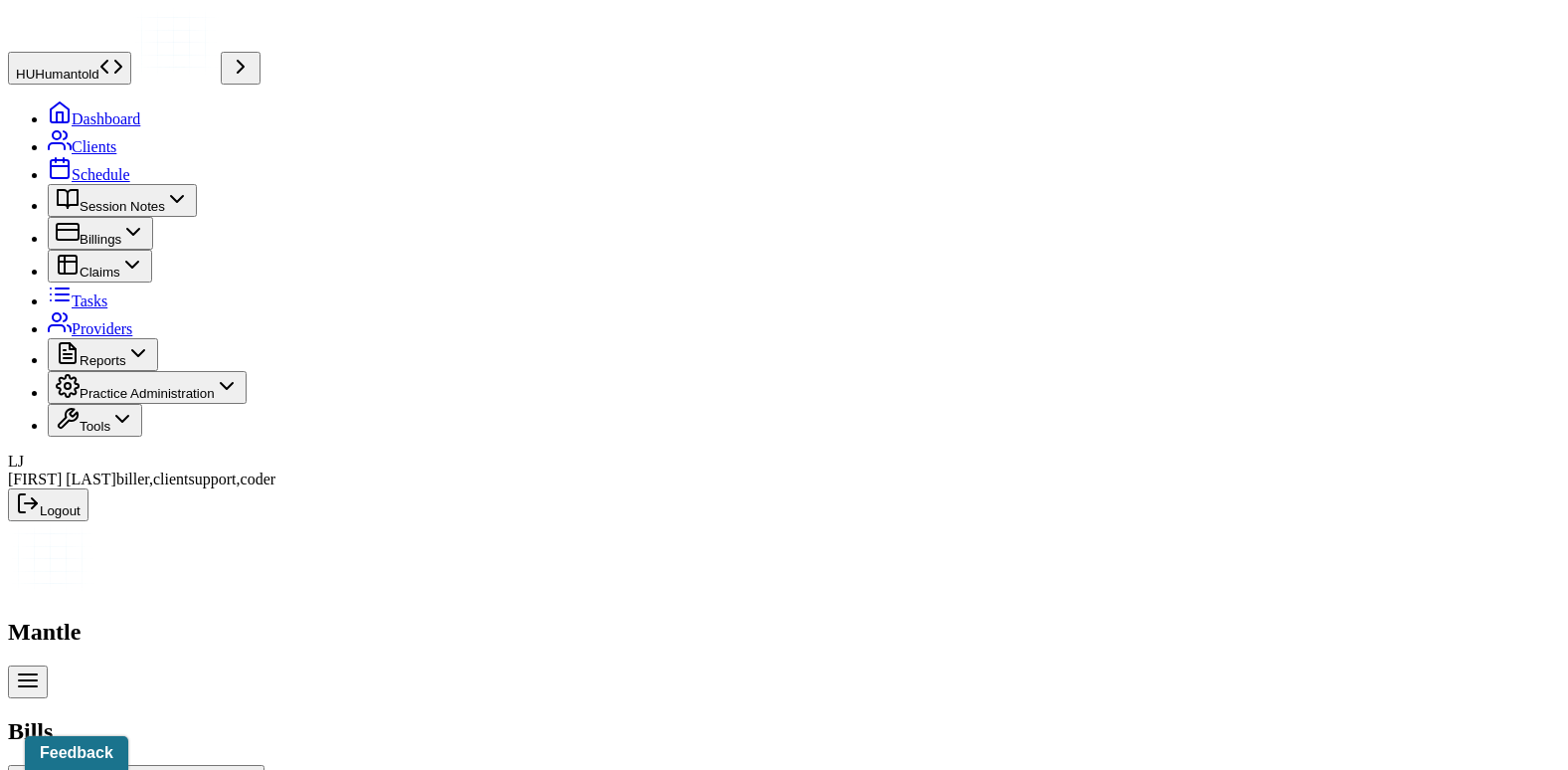 scroll, scrollTop: 0, scrollLeft: 0, axis: both 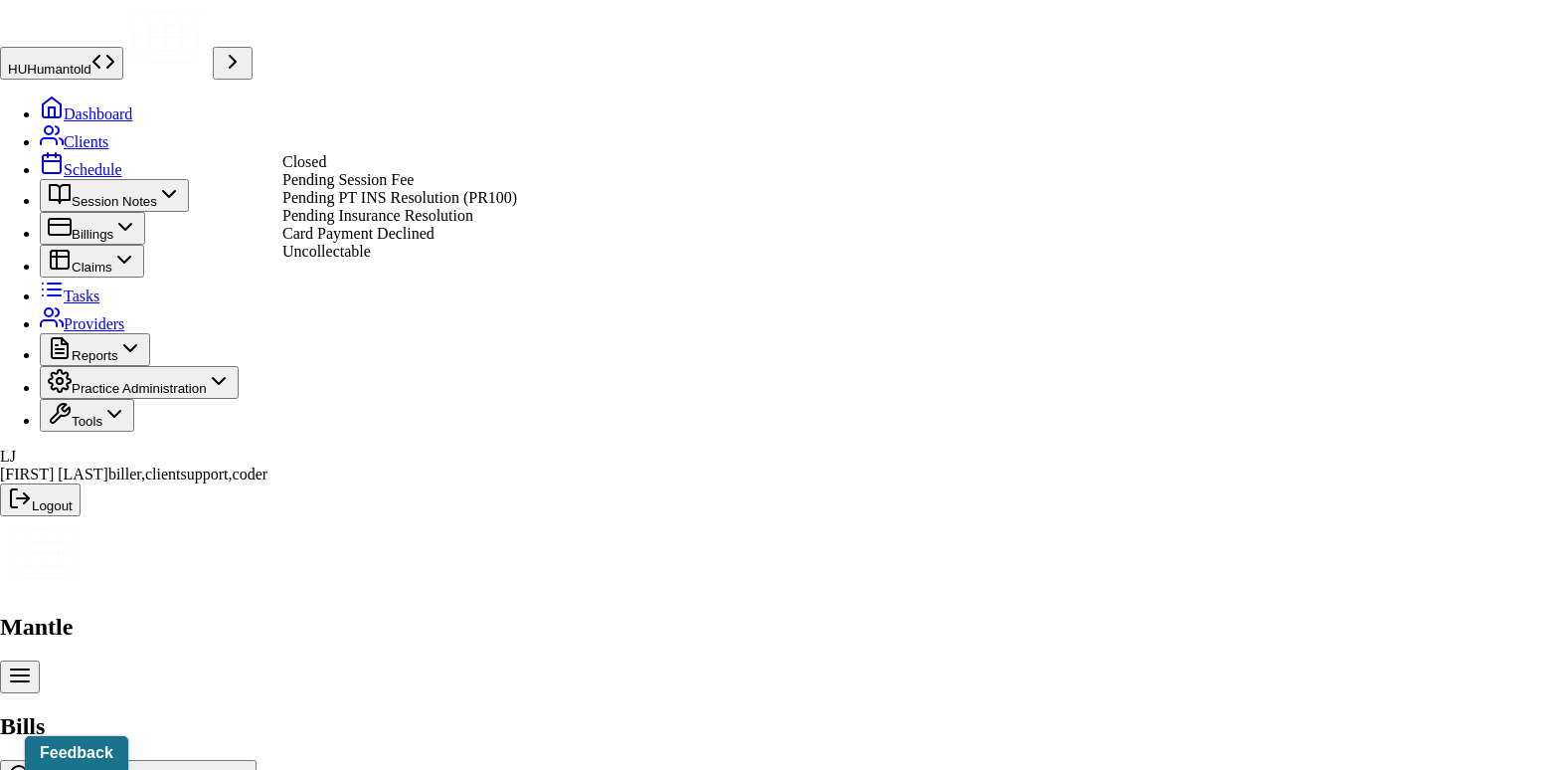 click on "Bill: Open" at bounding box center [90, 1032] 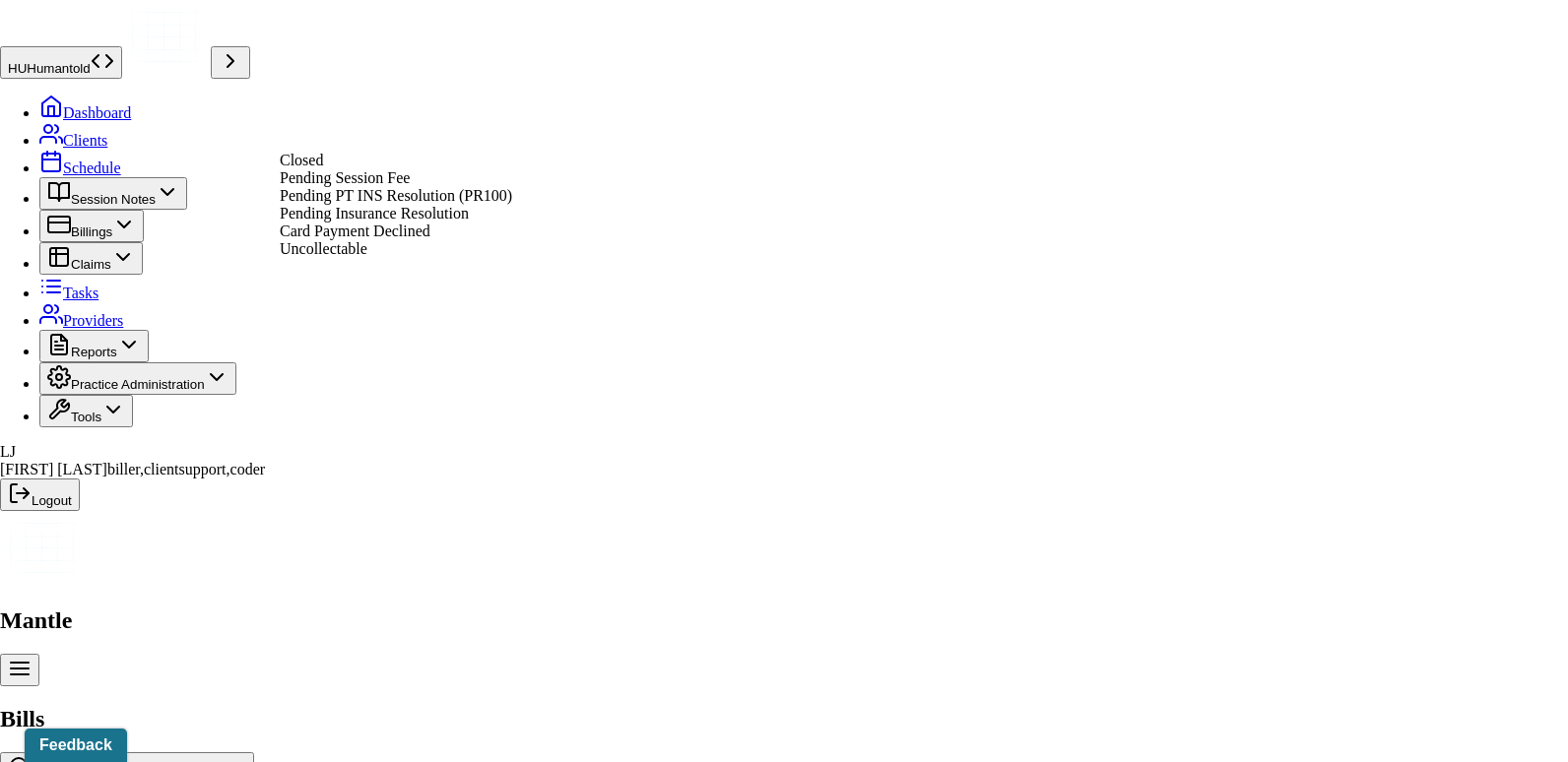 click on "Pending Insurance Resolution" at bounding box center [374, 213] 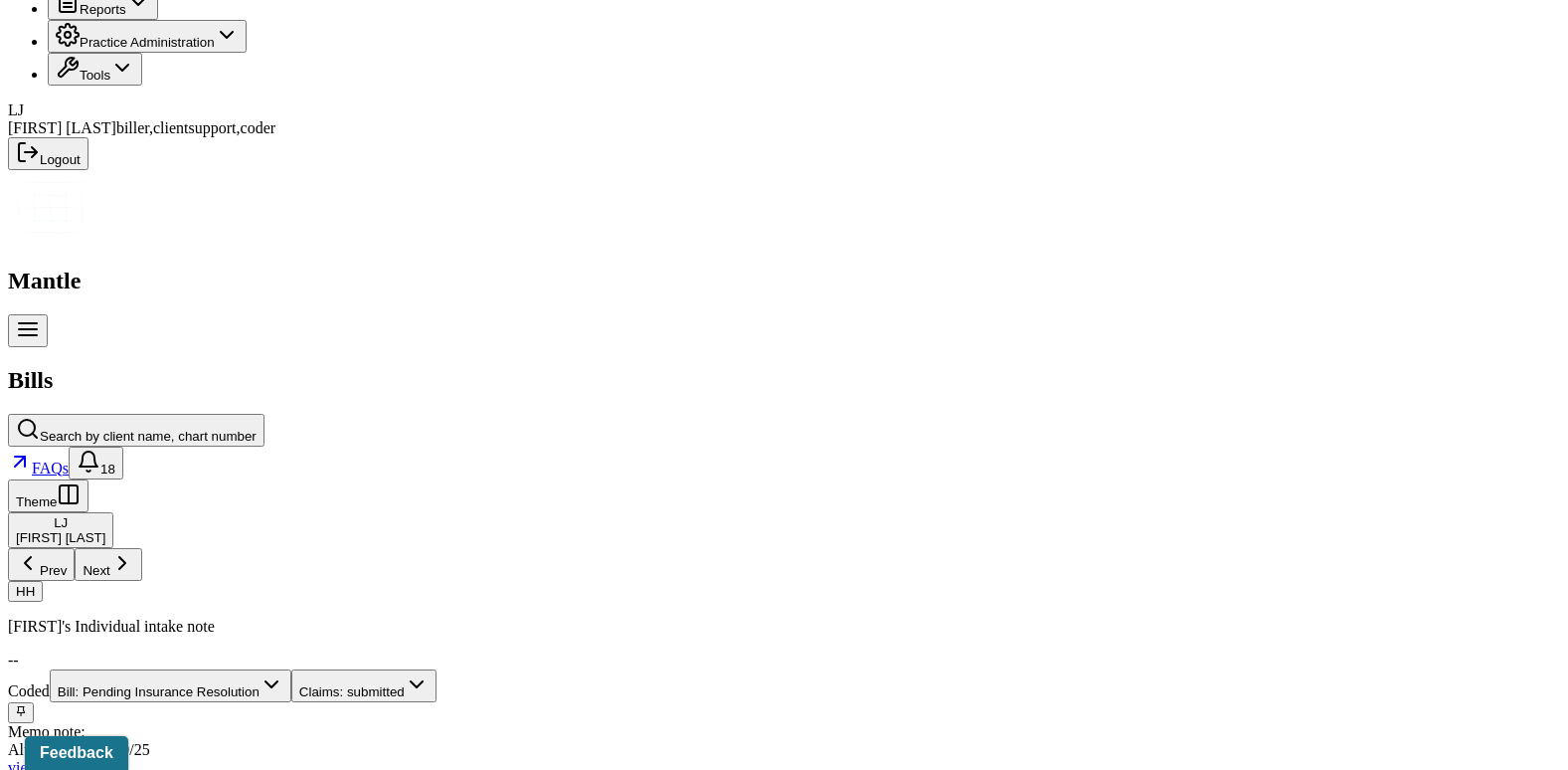 scroll, scrollTop: 0, scrollLeft: 0, axis: both 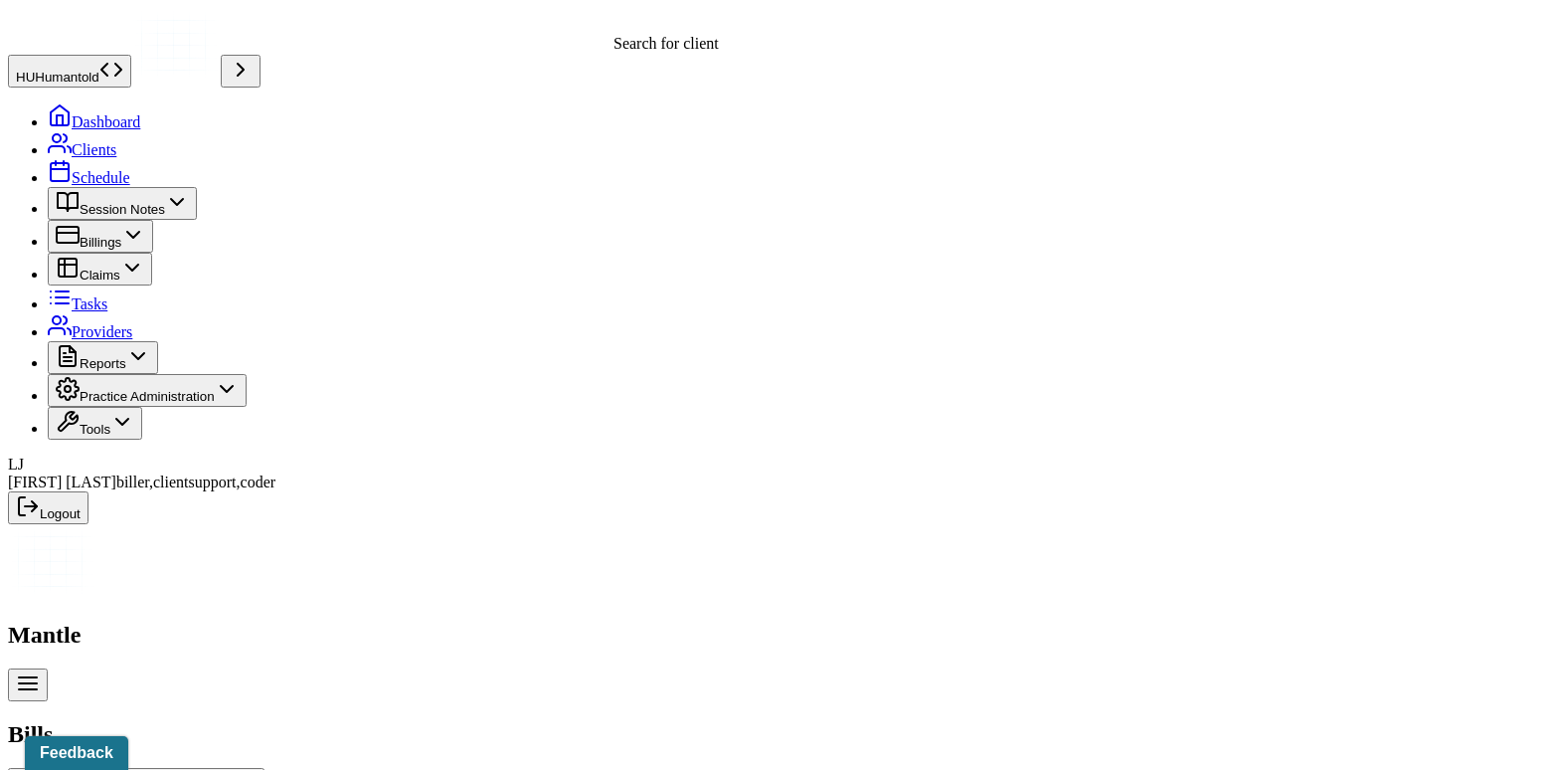 click on "Search by client name, chart number" at bounding box center [148, 790] 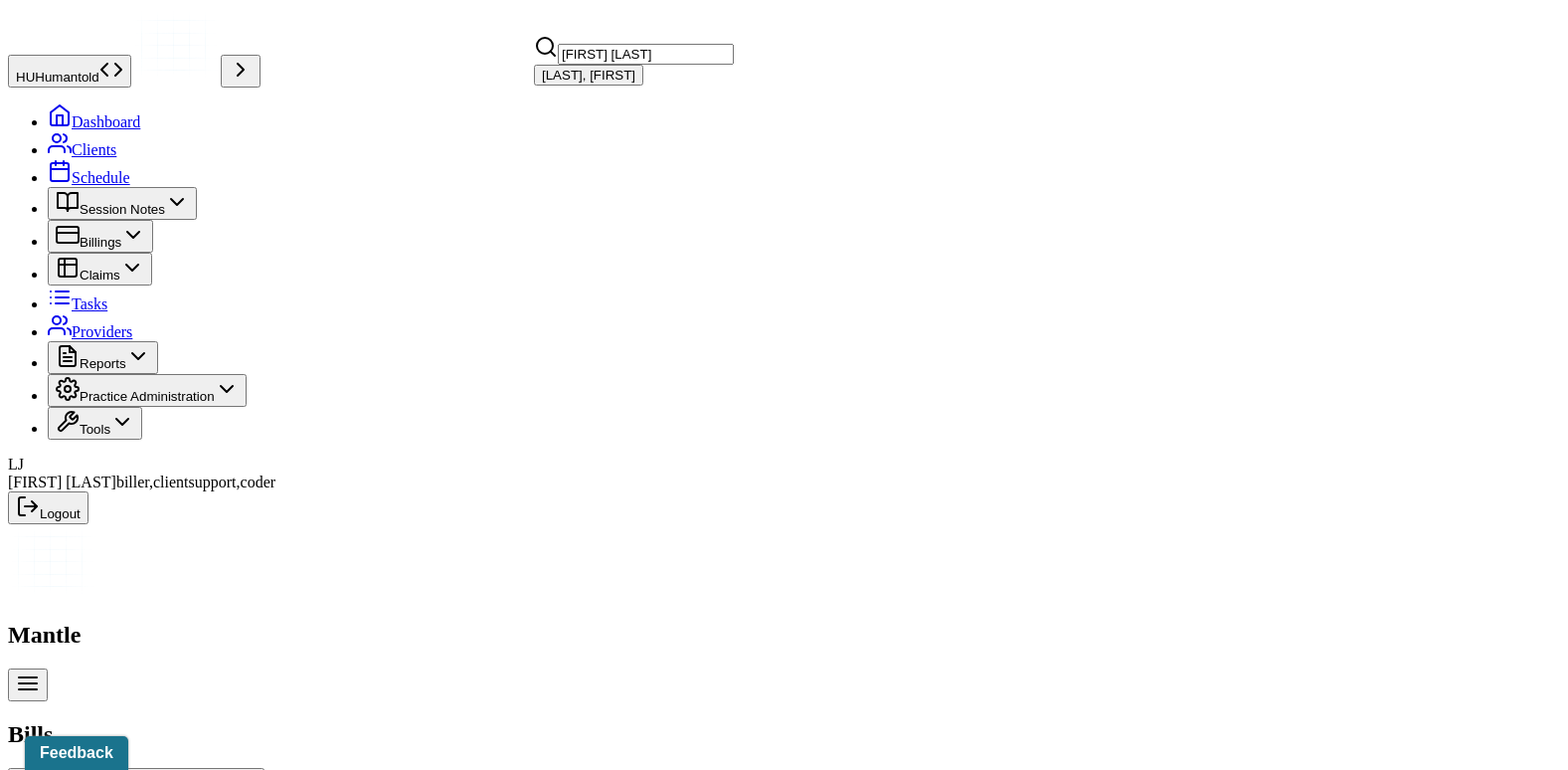type on "[FIRST] [LAST]" 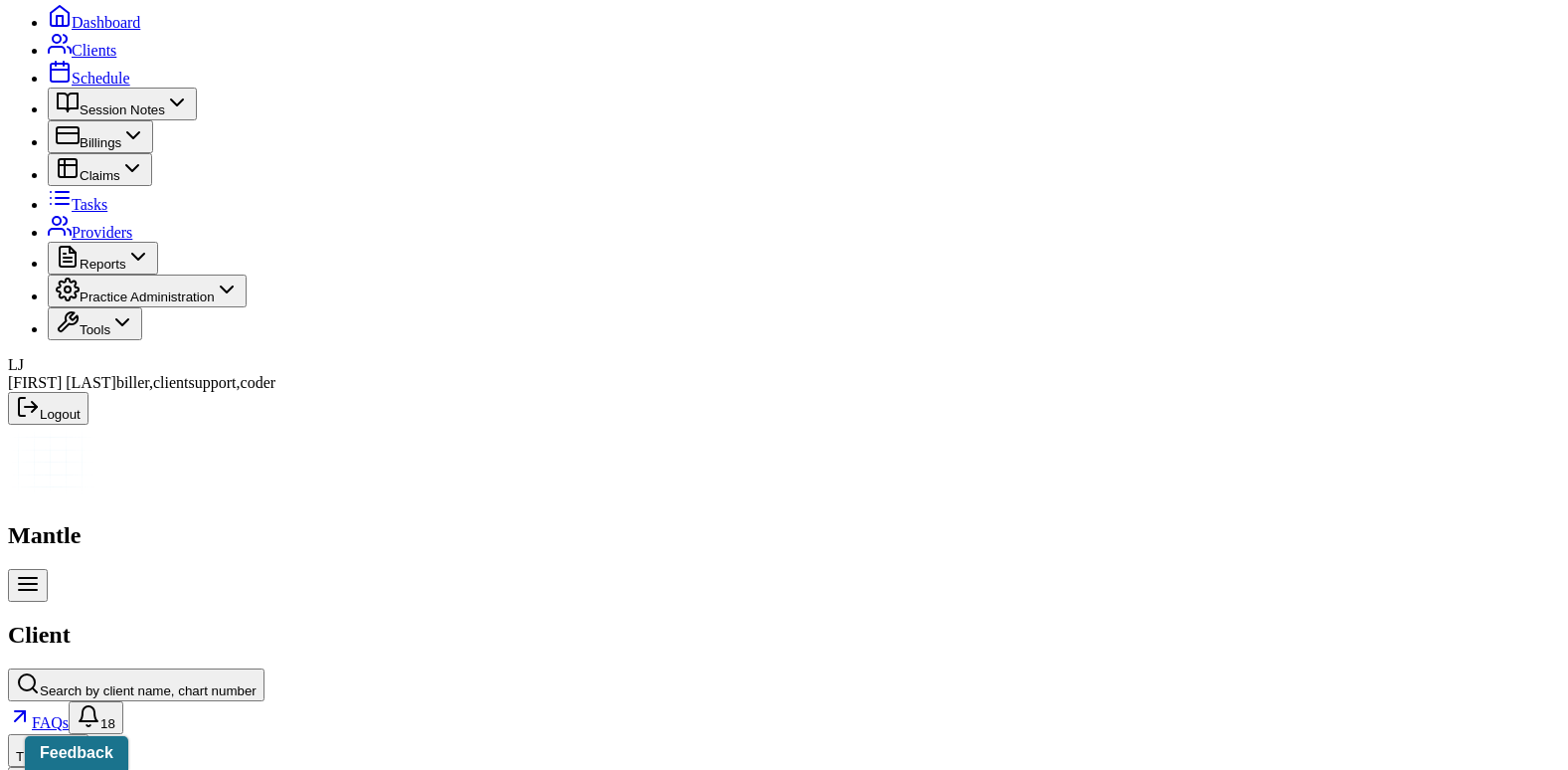 scroll, scrollTop: 116, scrollLeft: 0, axis: vertical 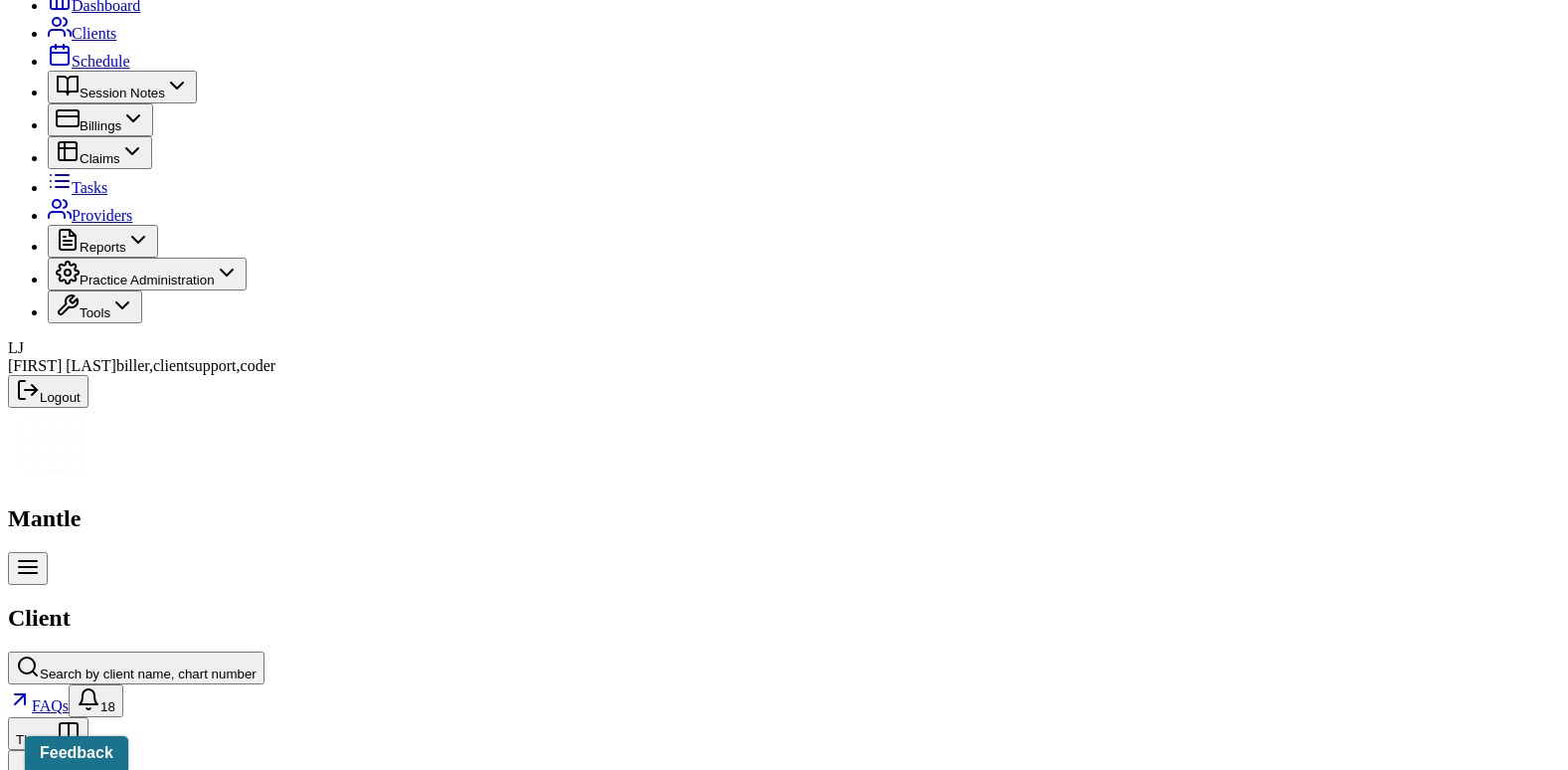 click on "Insurance/Fees" at bounding box center (323, 2376) 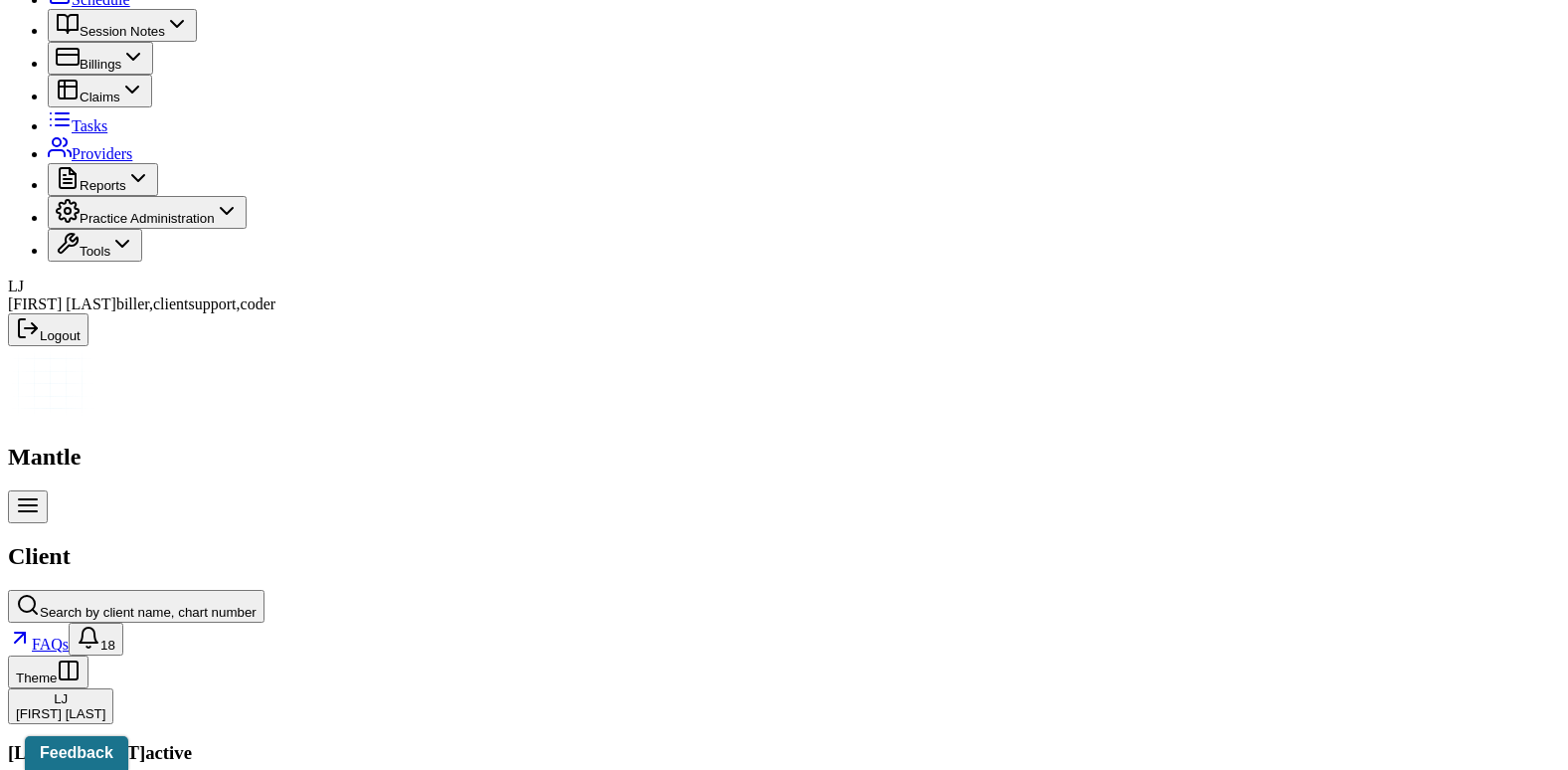 scroll, scrollTop: 170, scrollLeft: 0, axis: vertical 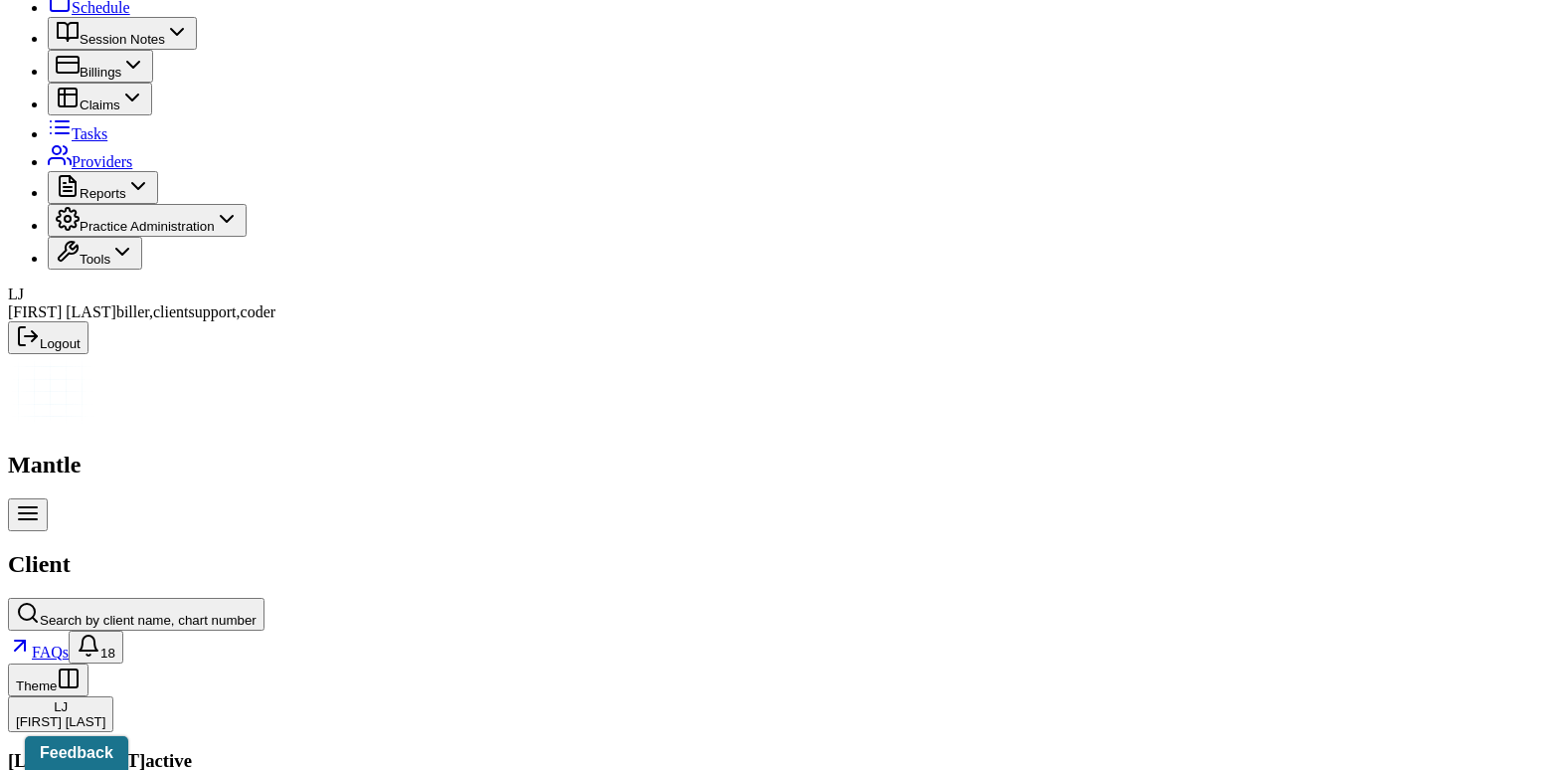 click on "Claims" at bounding box center (405, 2322) 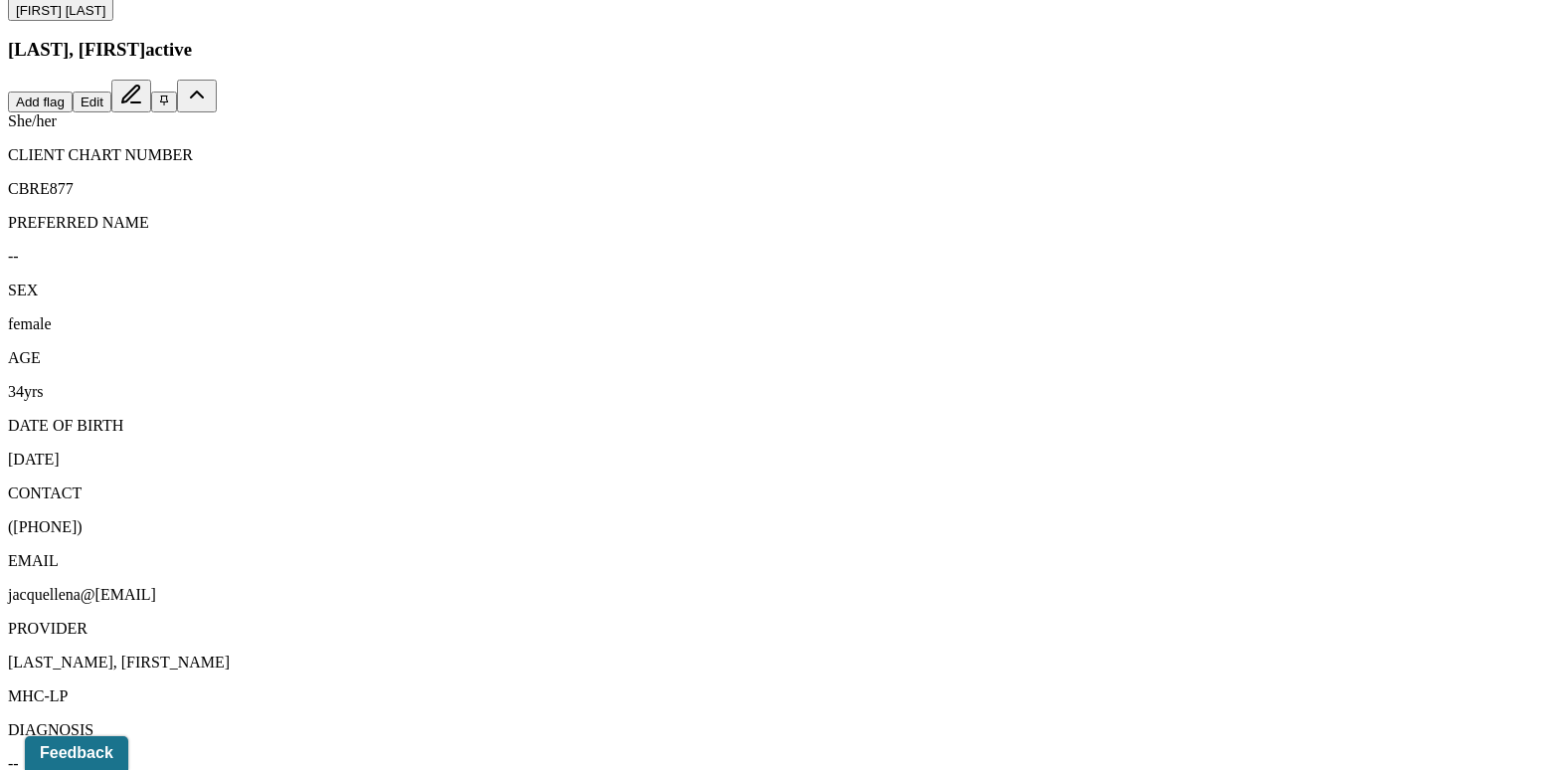 scroll, scrollTop: 1389, scrollLeft: 0, axis: vertical 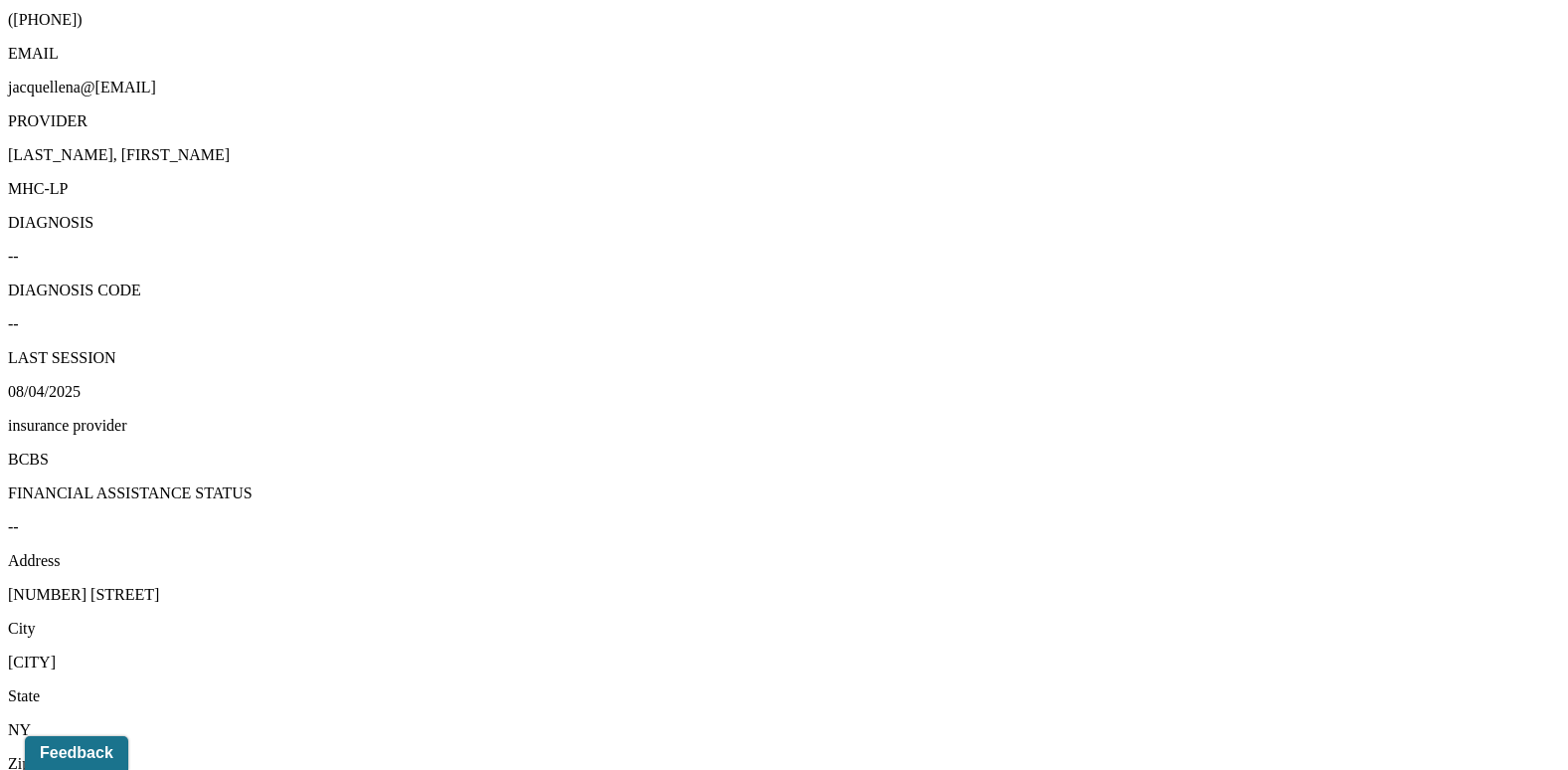 click on "View transaction history" at bounding box center [86, 3688] 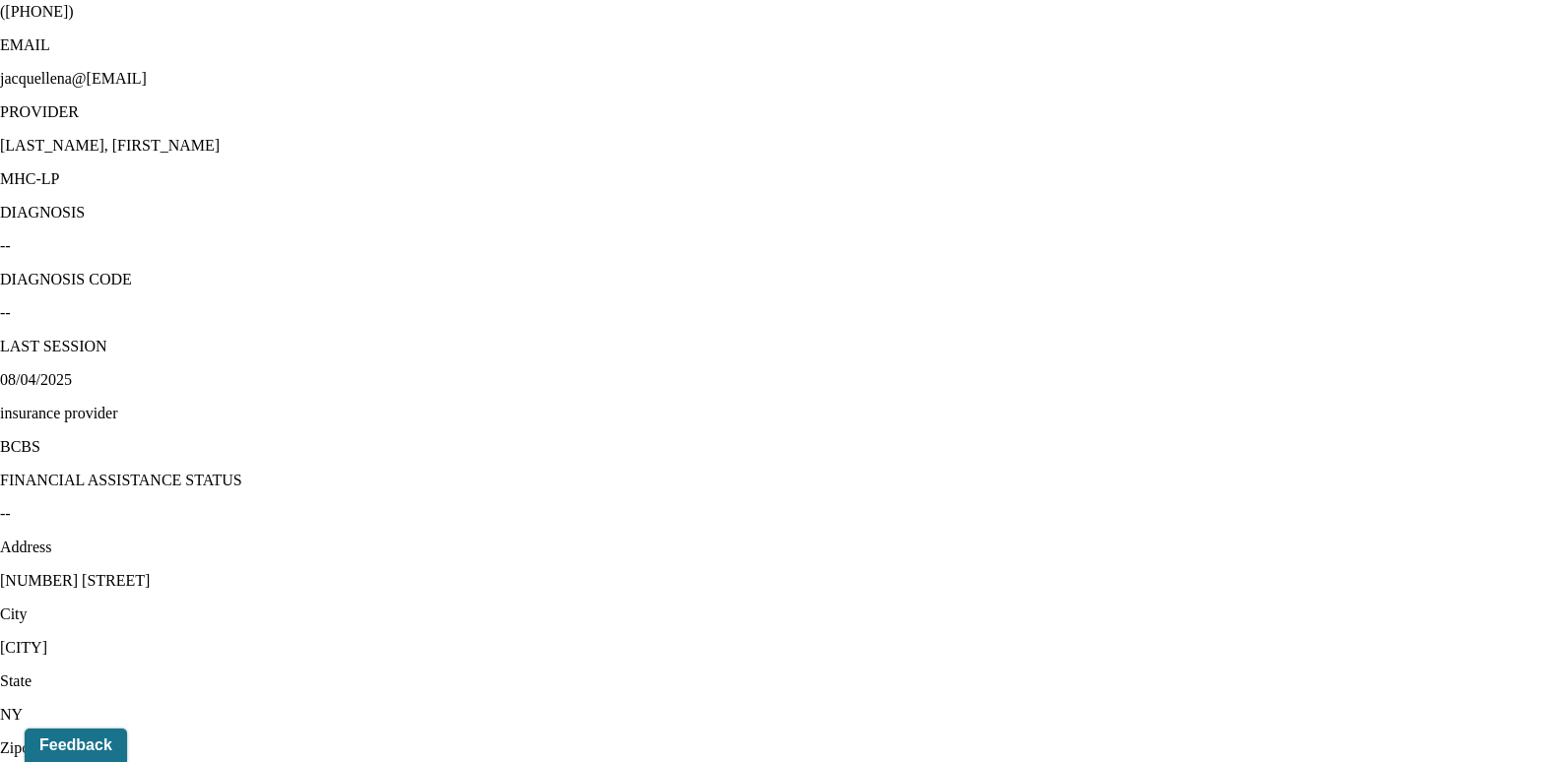 click 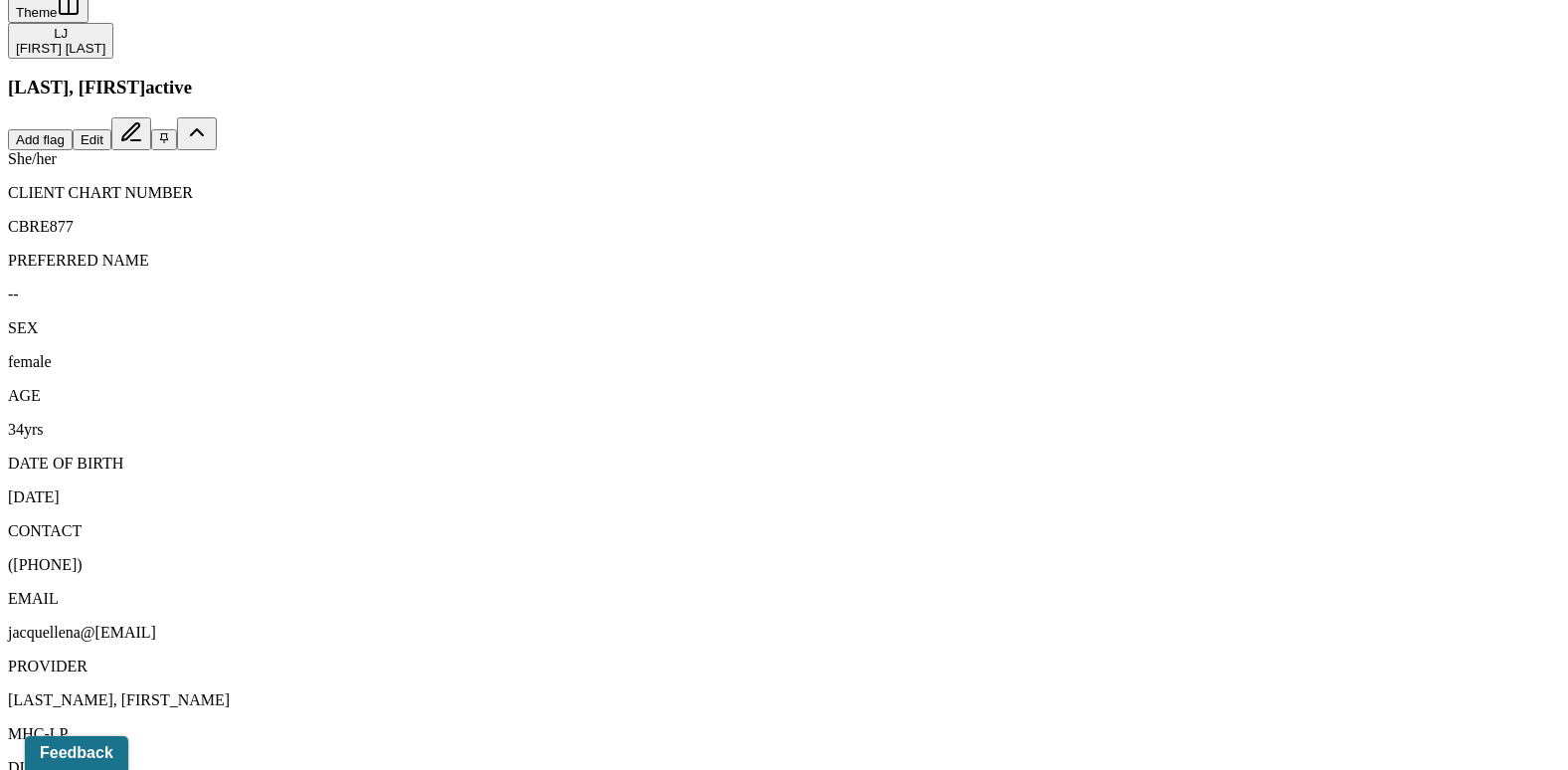 scroll, scrollTop: 792, scrollLeft: 0, axis: vertical 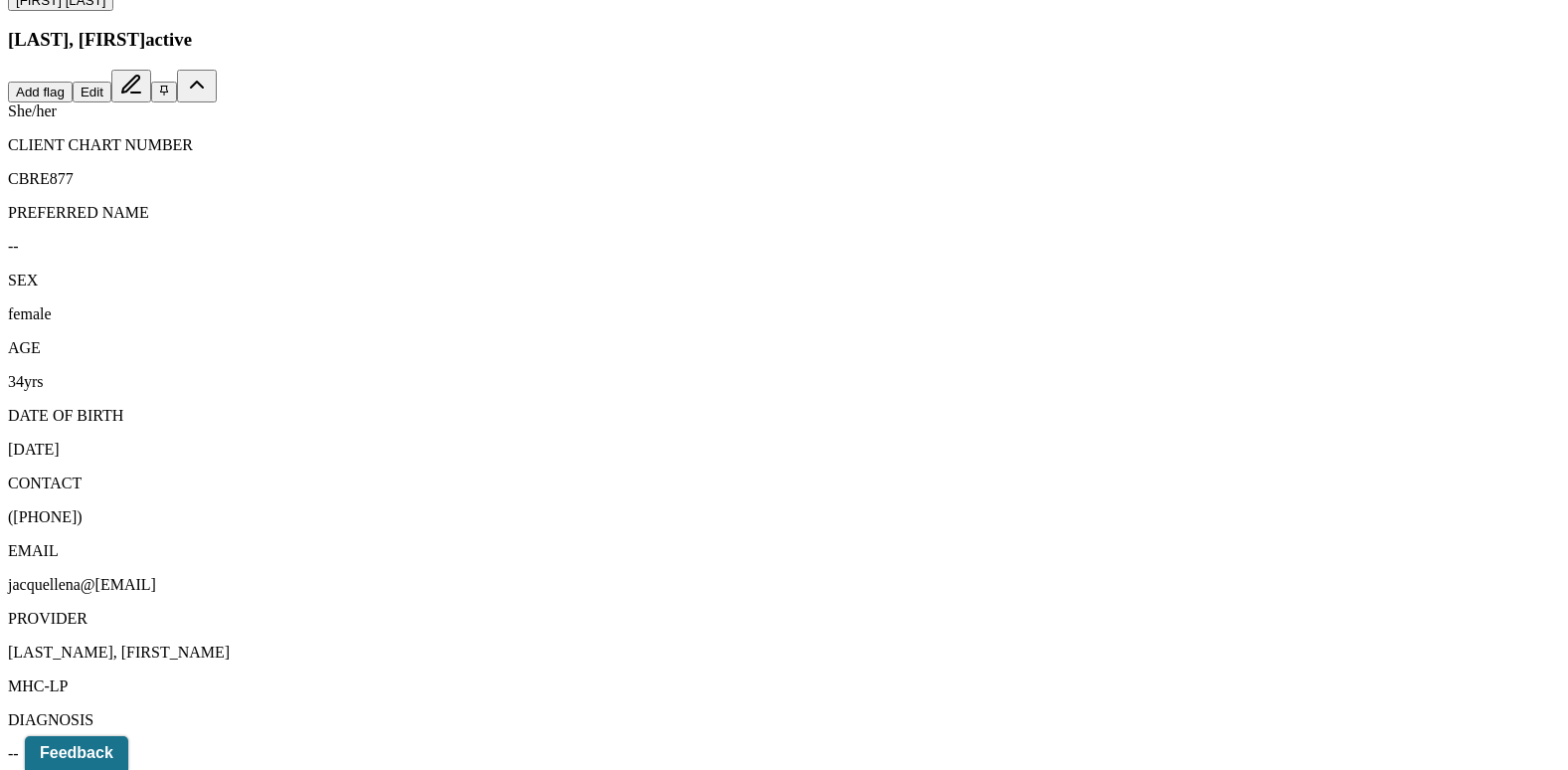 click 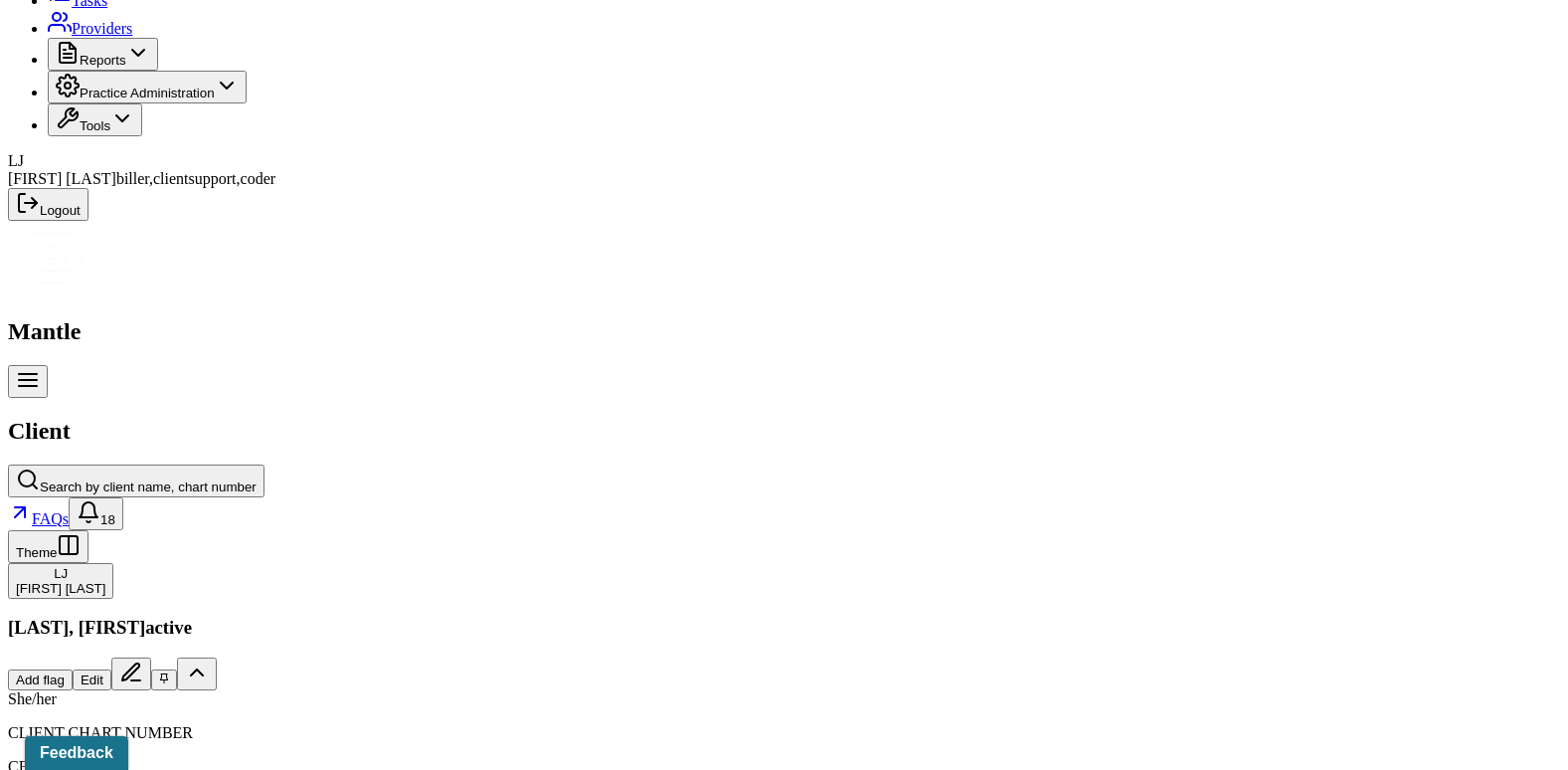 scroll, scrollTop: 294, scrollLeft: 0, axis: vertical 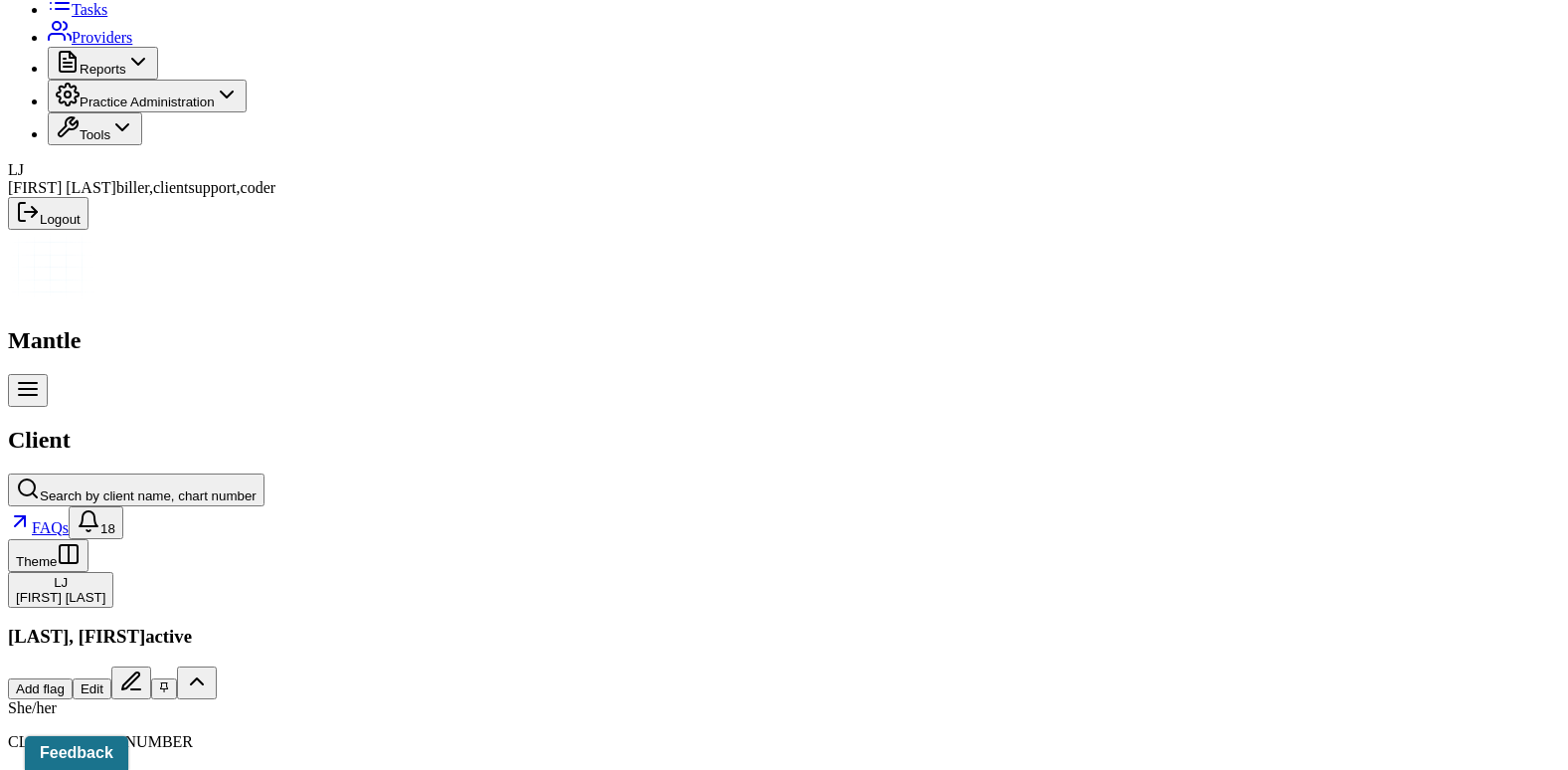 click on "Memo" at bounding box center [34, 2198] 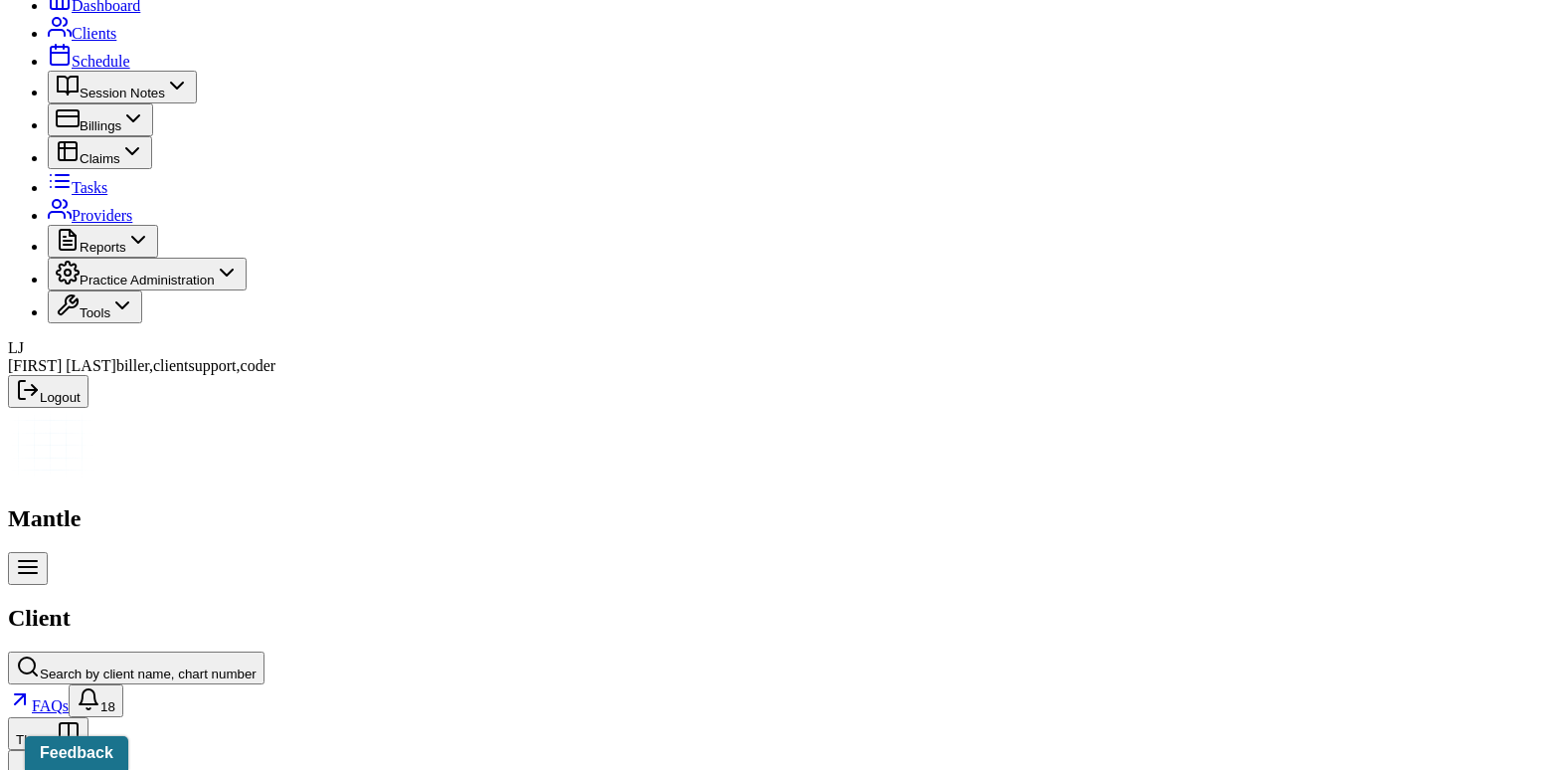 click on "Claims" at bounding box center (405, 2376) 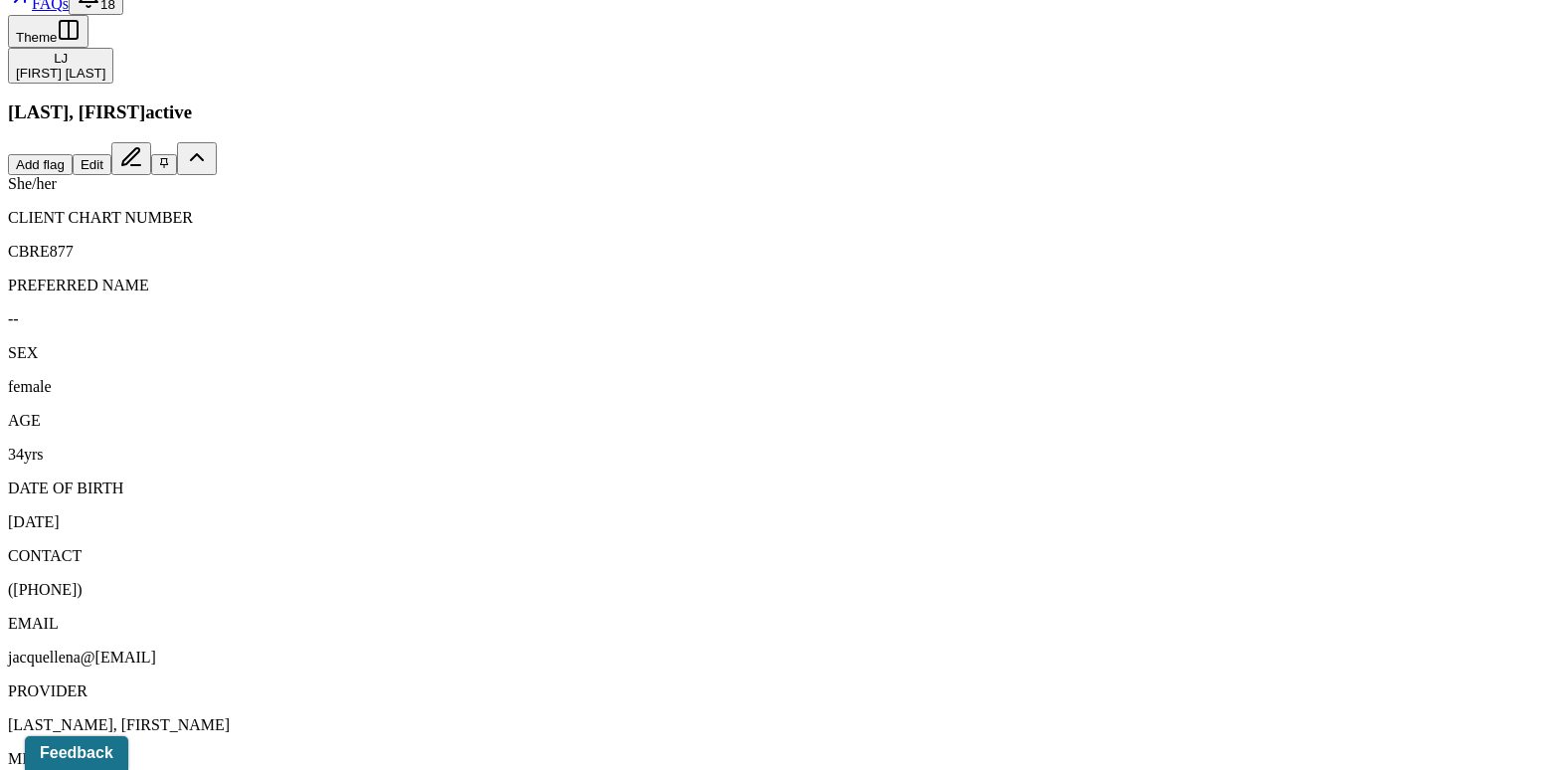 scroll, scrollTop: 813, scrollLeft: 0, axis: vertical 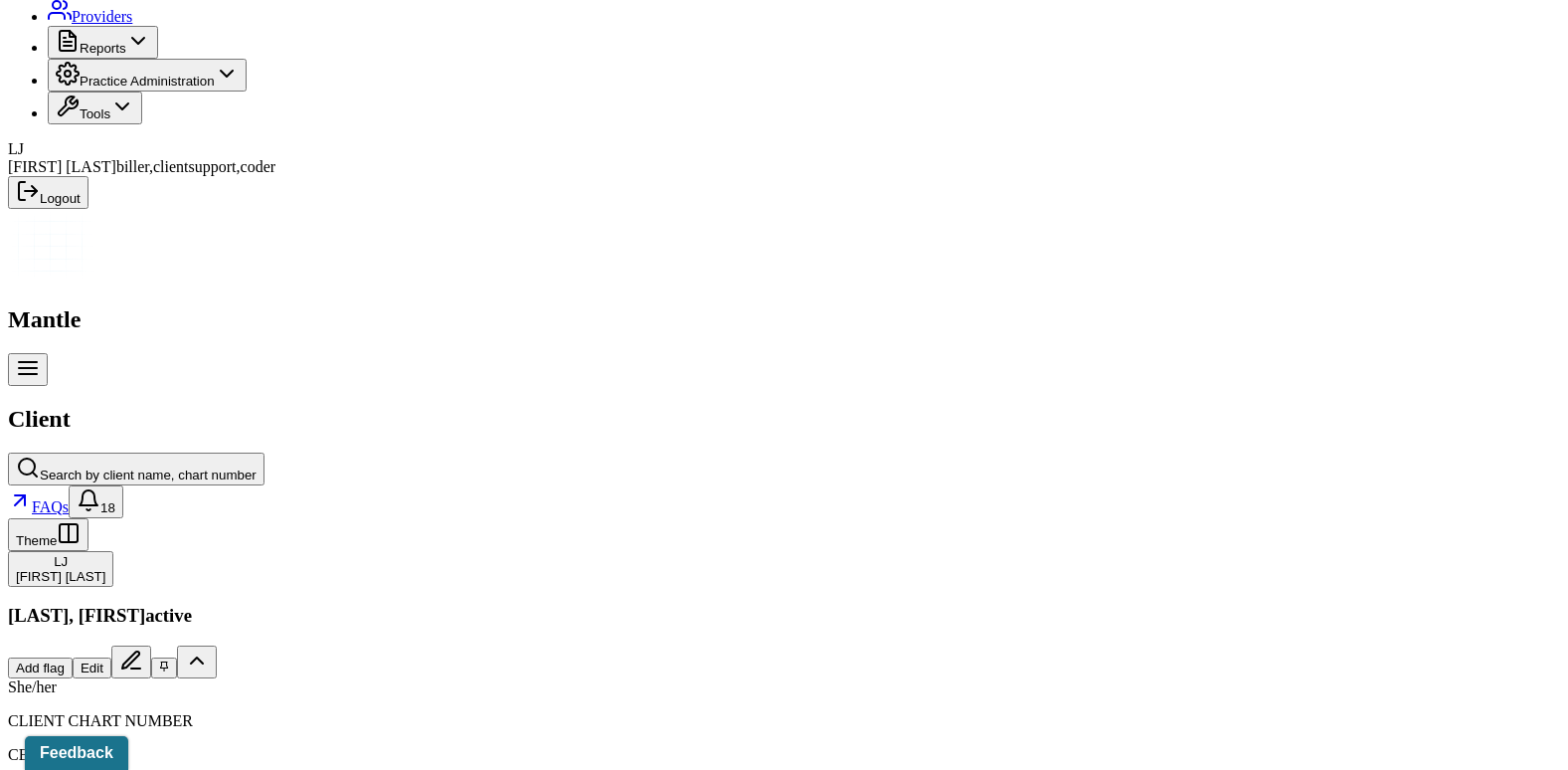 click on "Memo" at bounding box center (34, 2177) 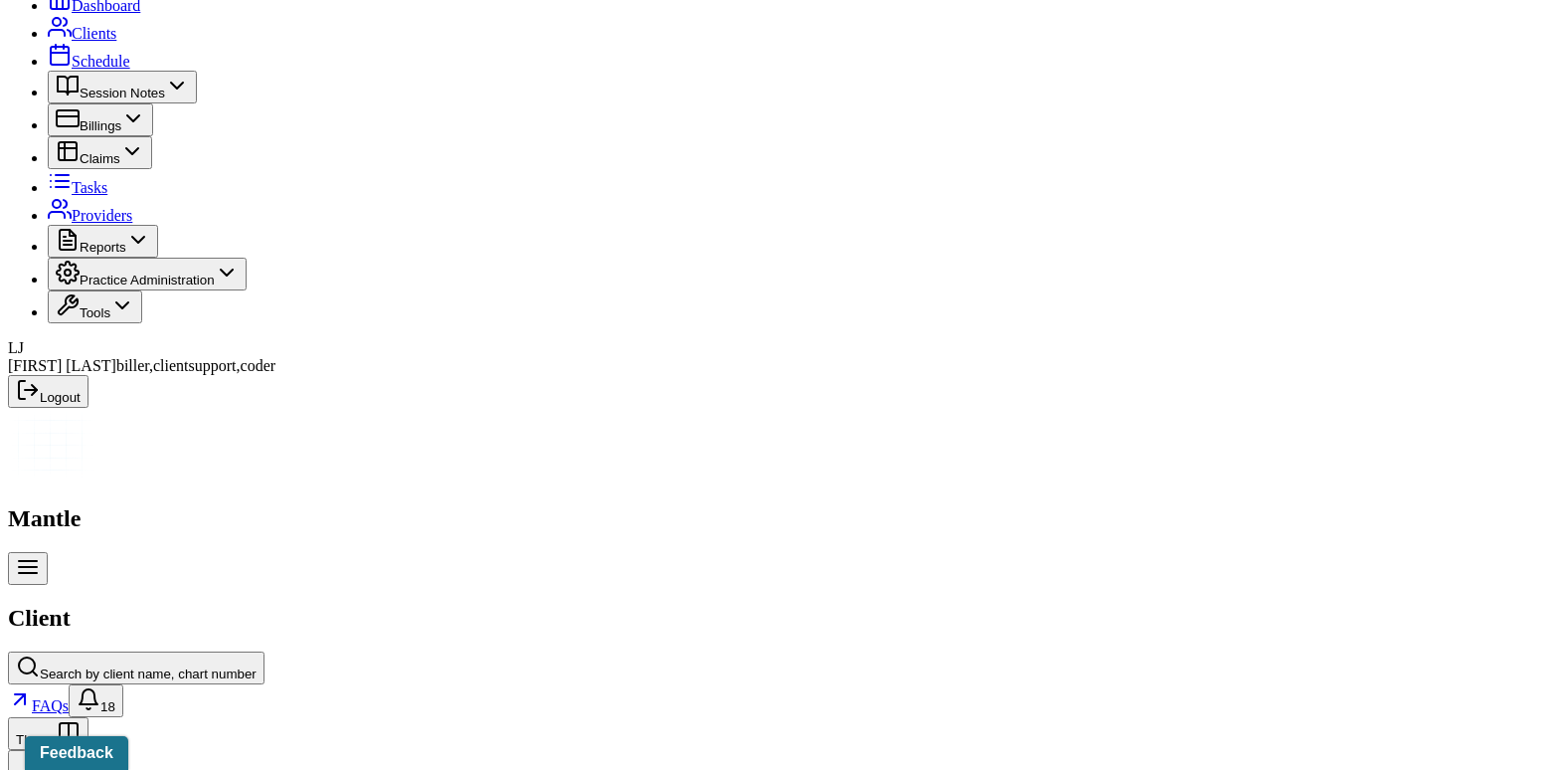 click on "Memo Sessions history Relations info Insurance/Fees Claims Session Notes Documents Tasks" at bounding box center (784, 2376) 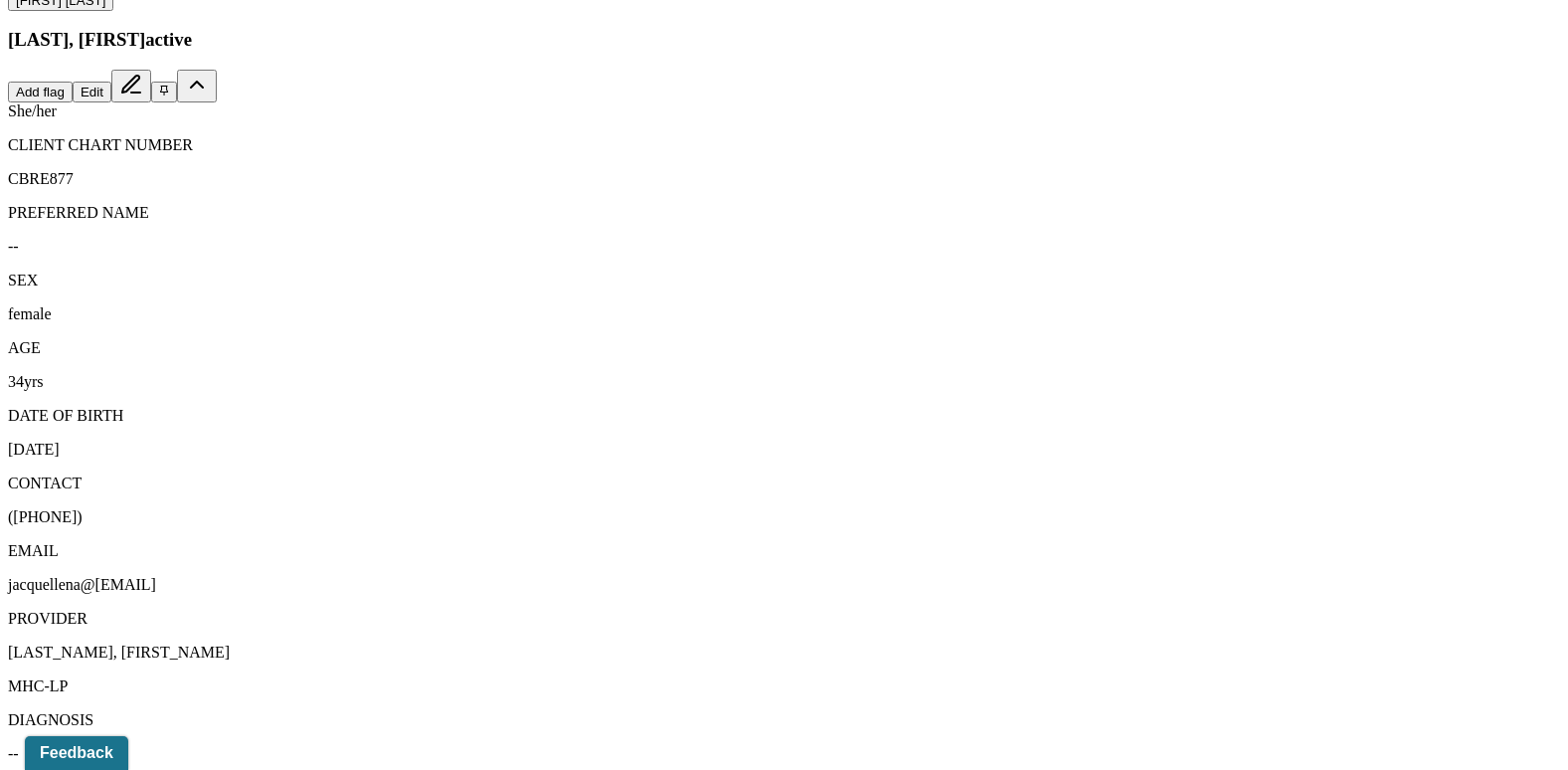 scroll, scrollTop: 912, scrollLeft: 0, axis: vertical 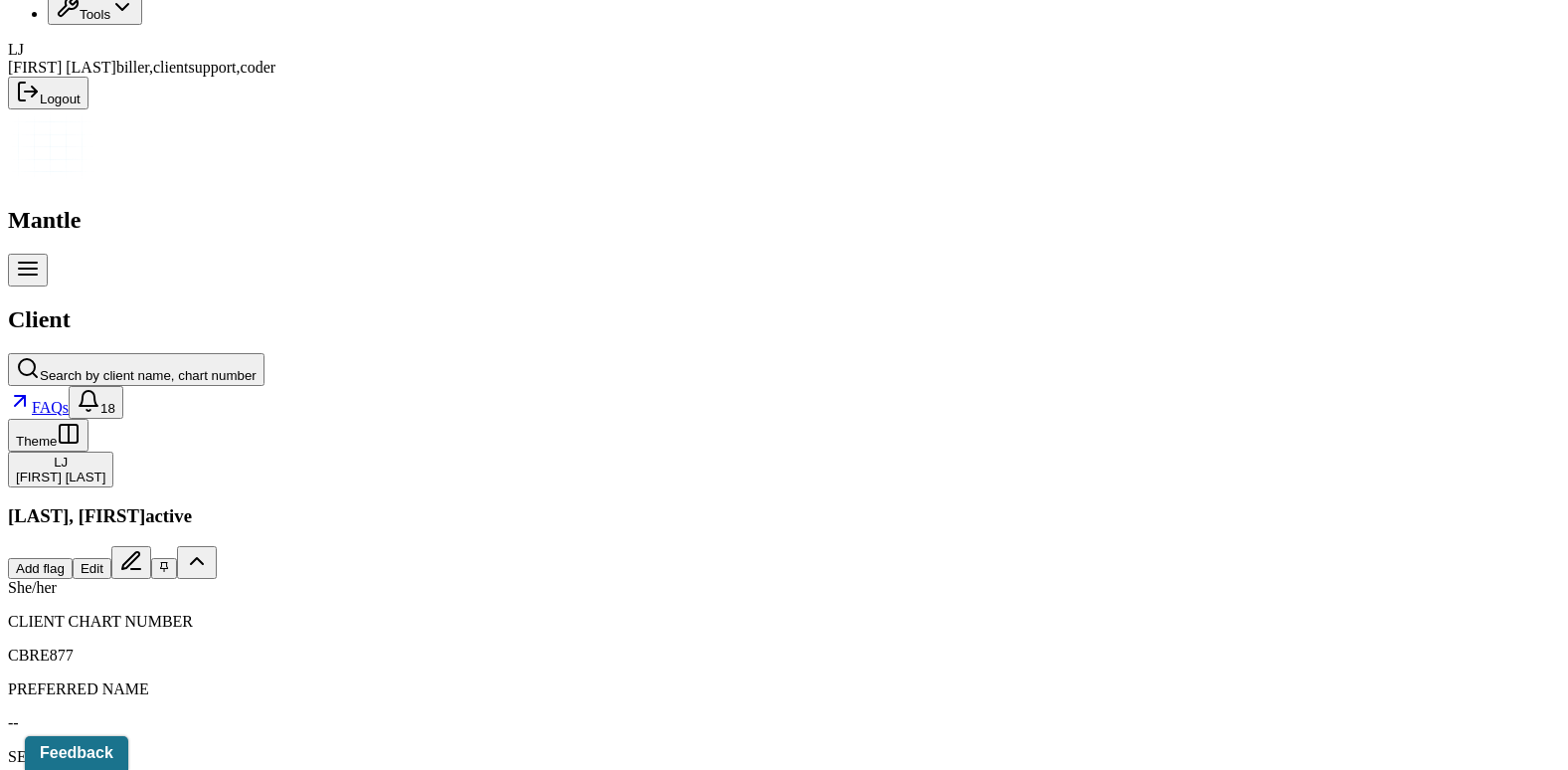 click on "Memo" at bounding box center (34, 2077) 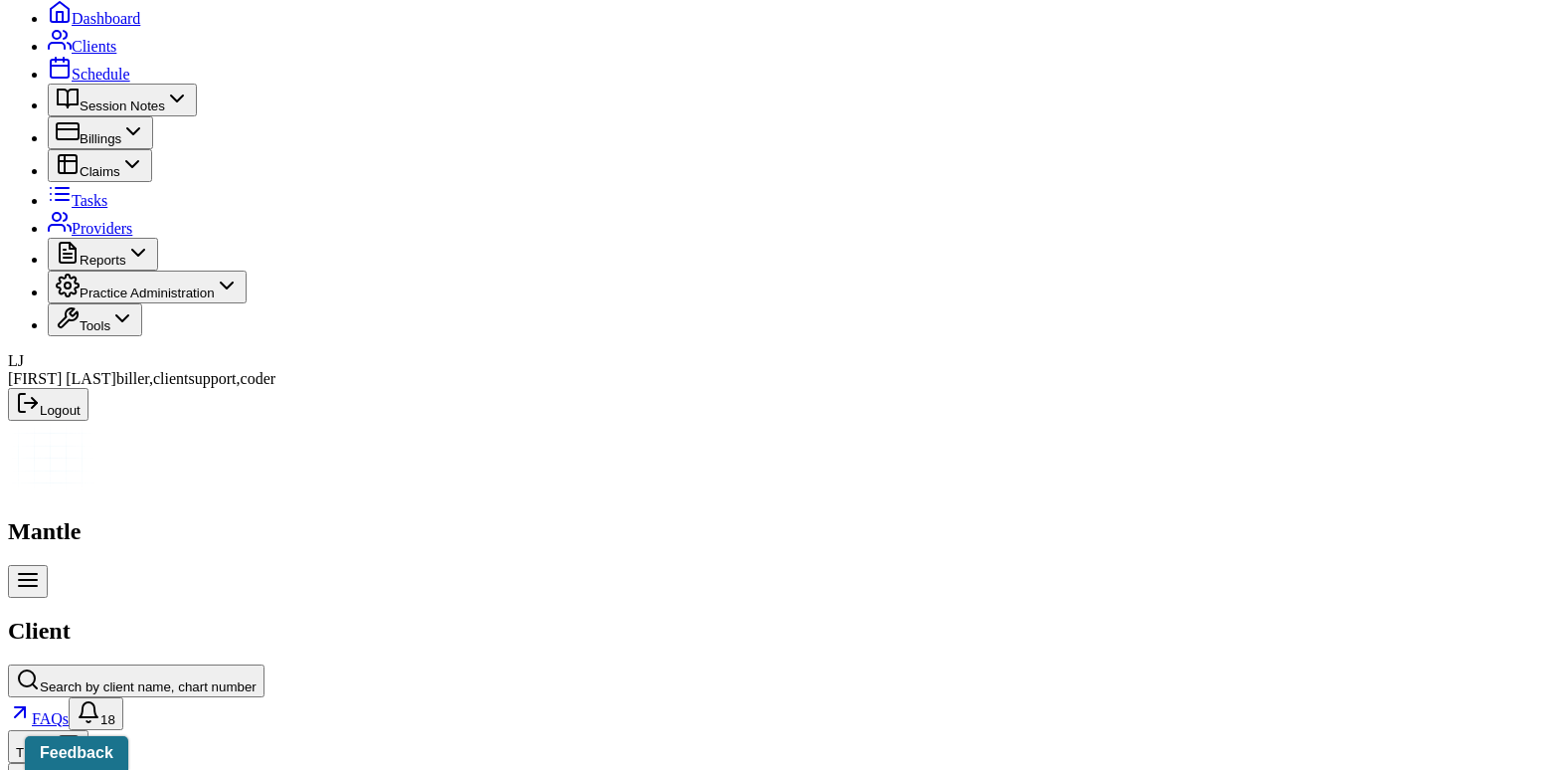 scroll, scrollTop: 116, scrollLeft: 0, axis: vertical 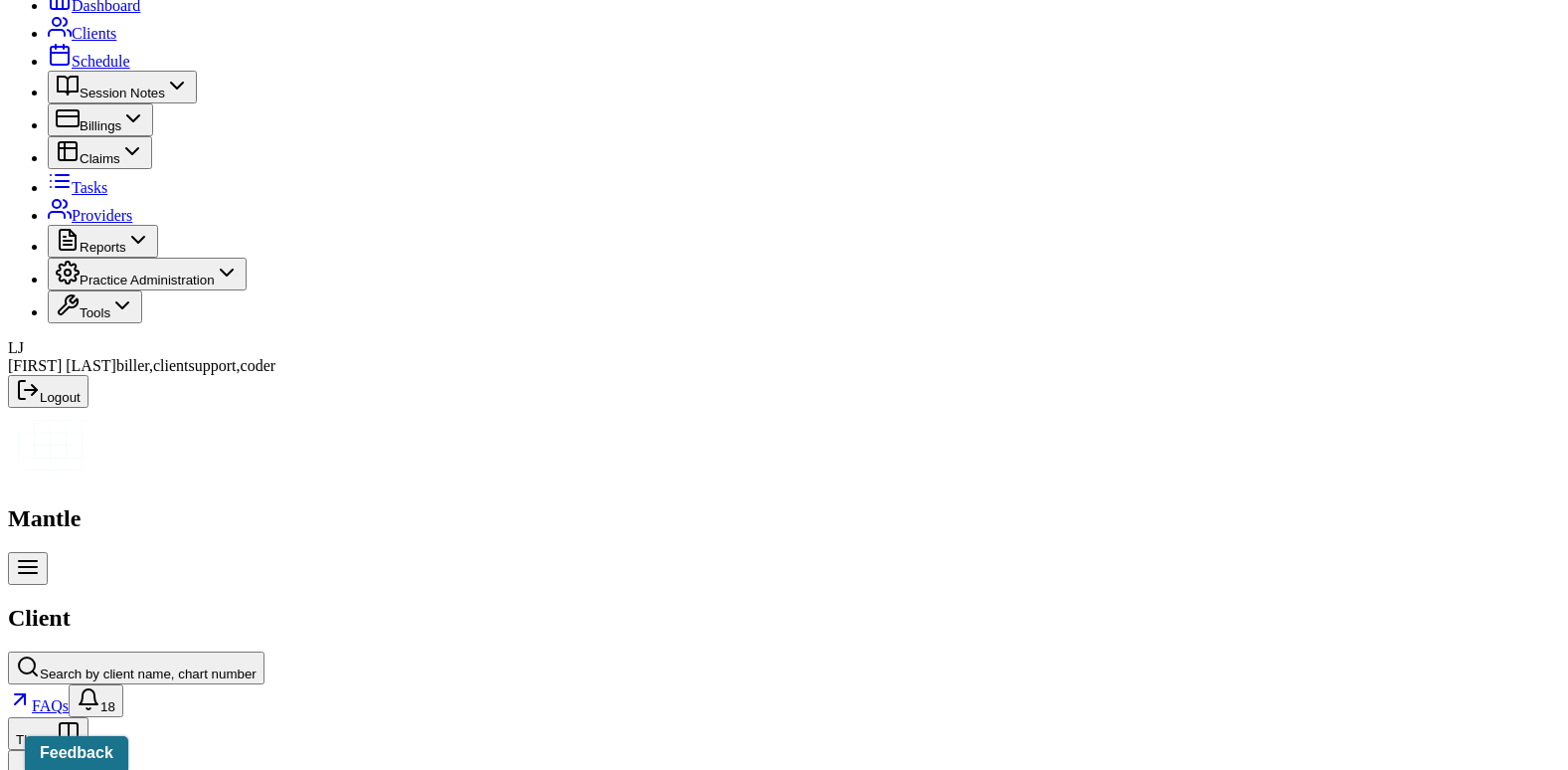click on "Claims" at bounding box center [405, 2376] 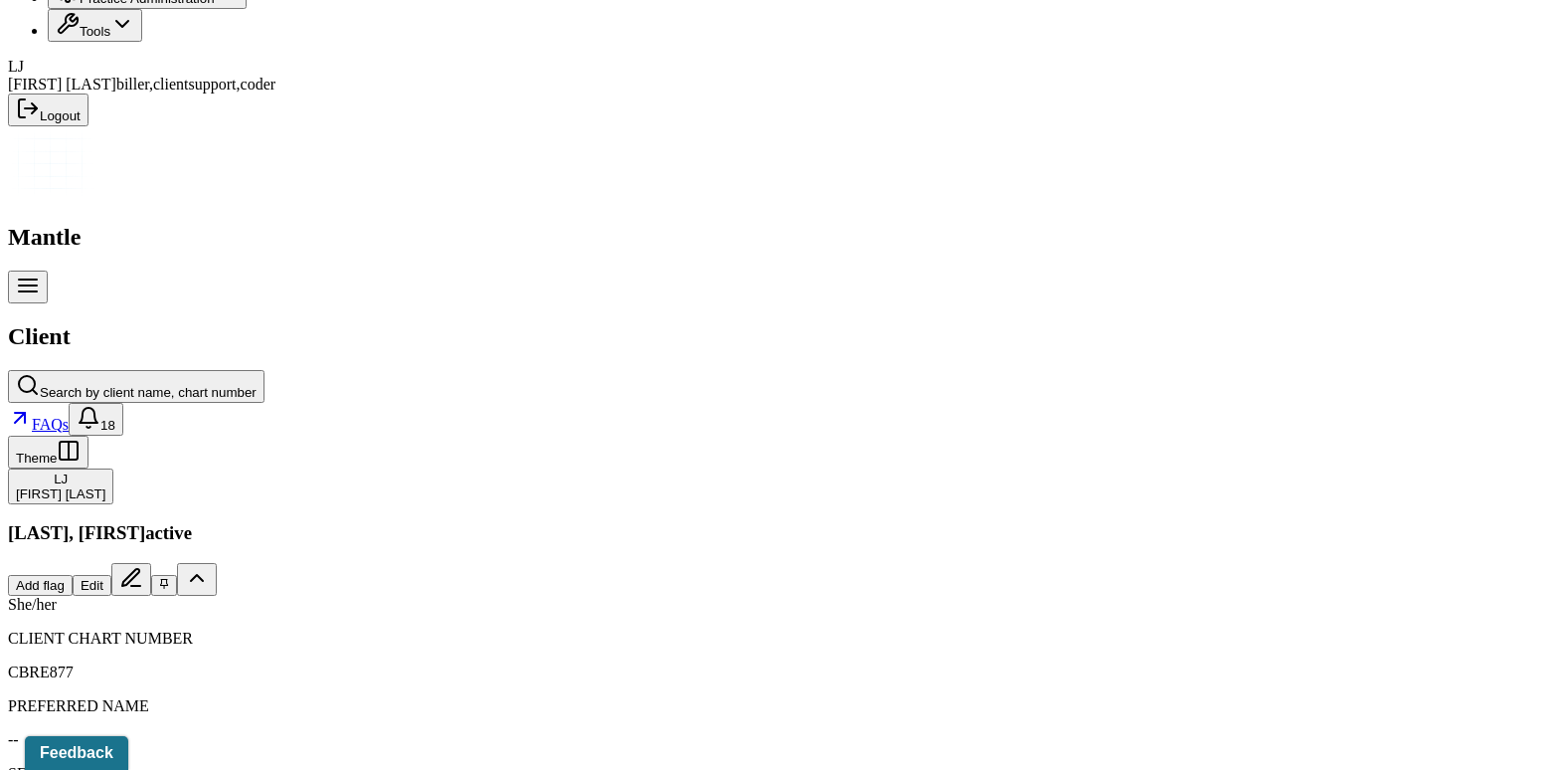 scroll, scrollTop: 497, scrollLeft: 0, axis: vertical 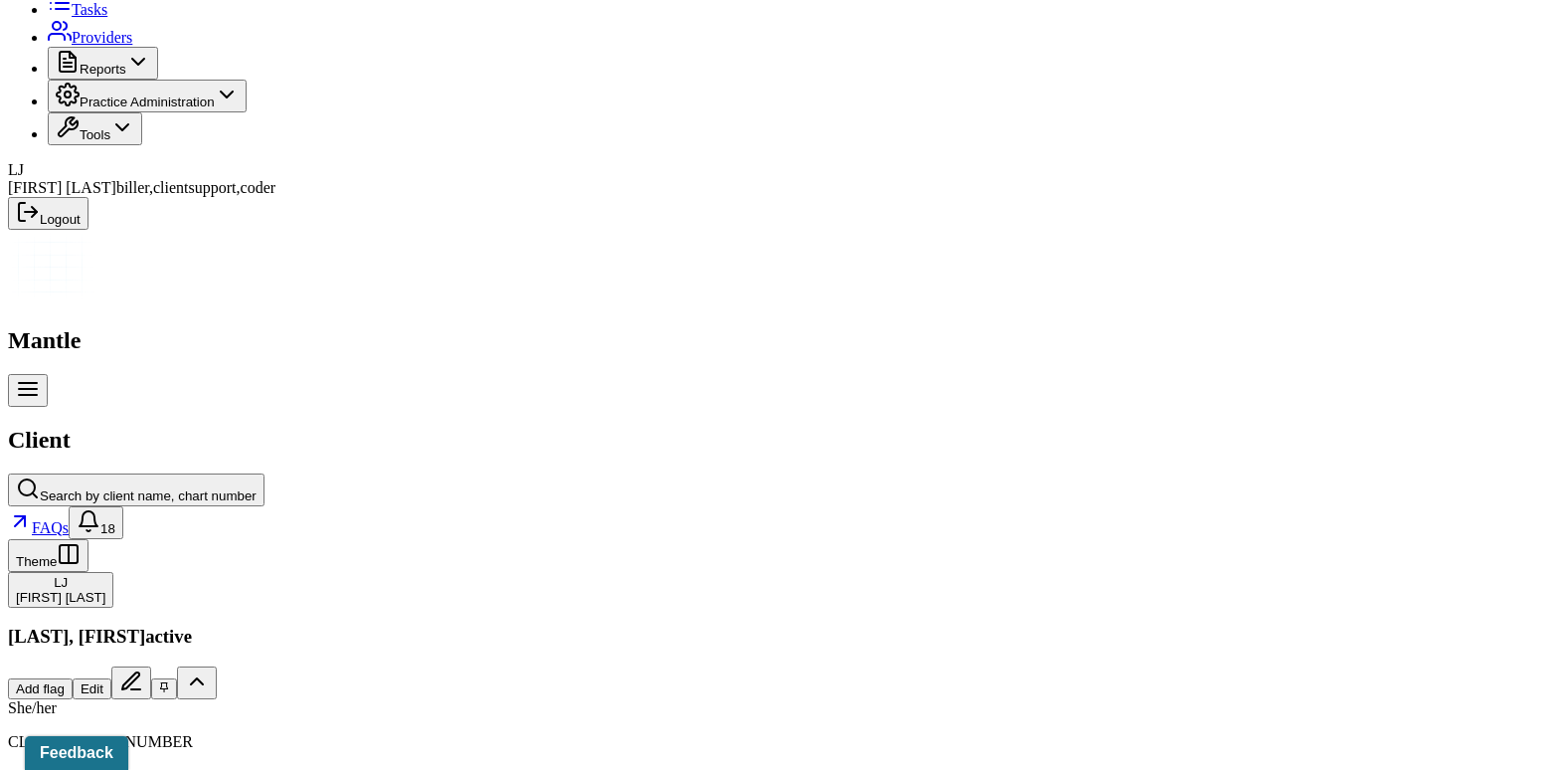 click on "Insurance/Fees" at bounding box center (323, 2198) 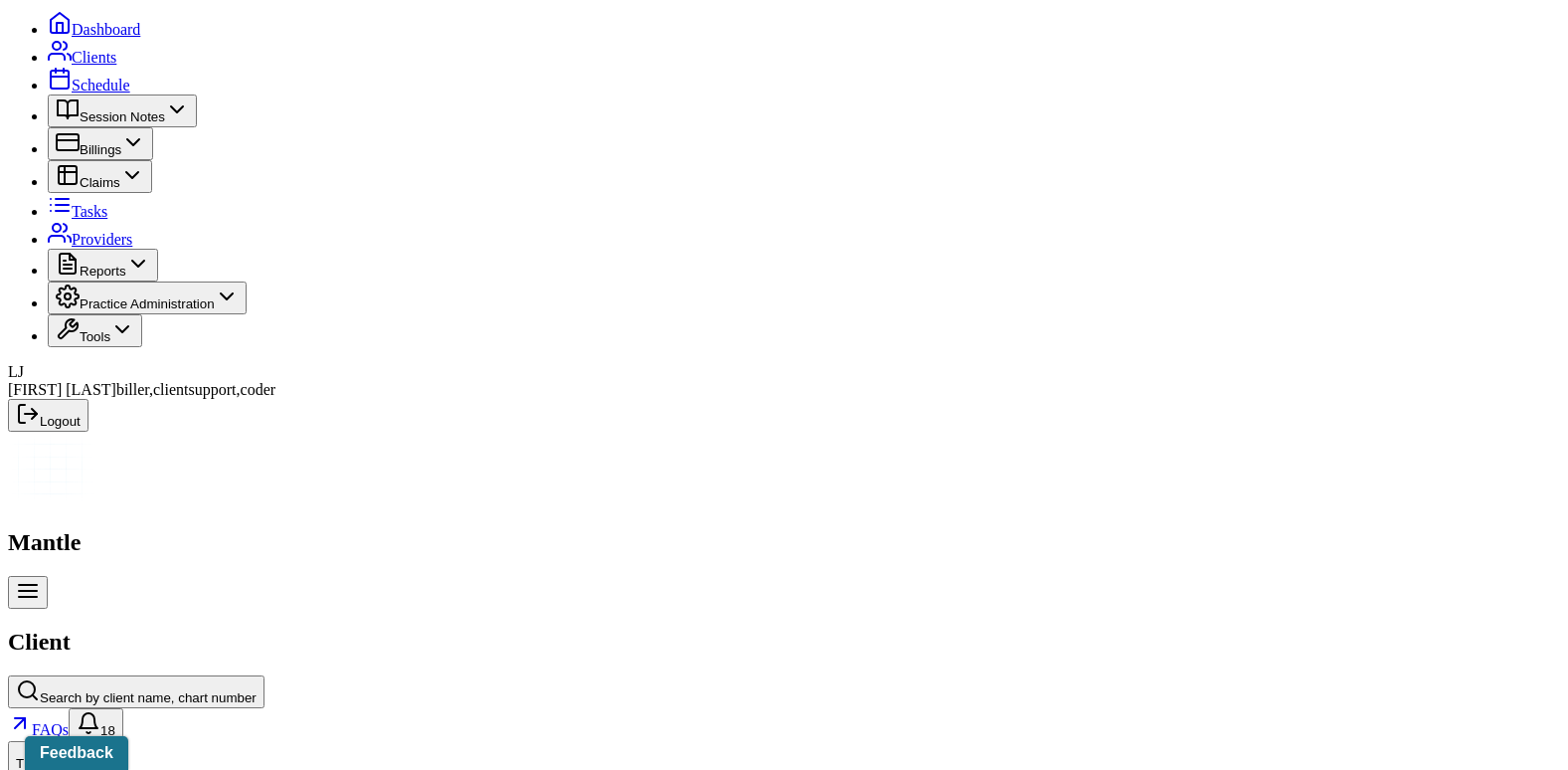 scroll, scrollTop: 0, scrollLeft: 0, axis: both 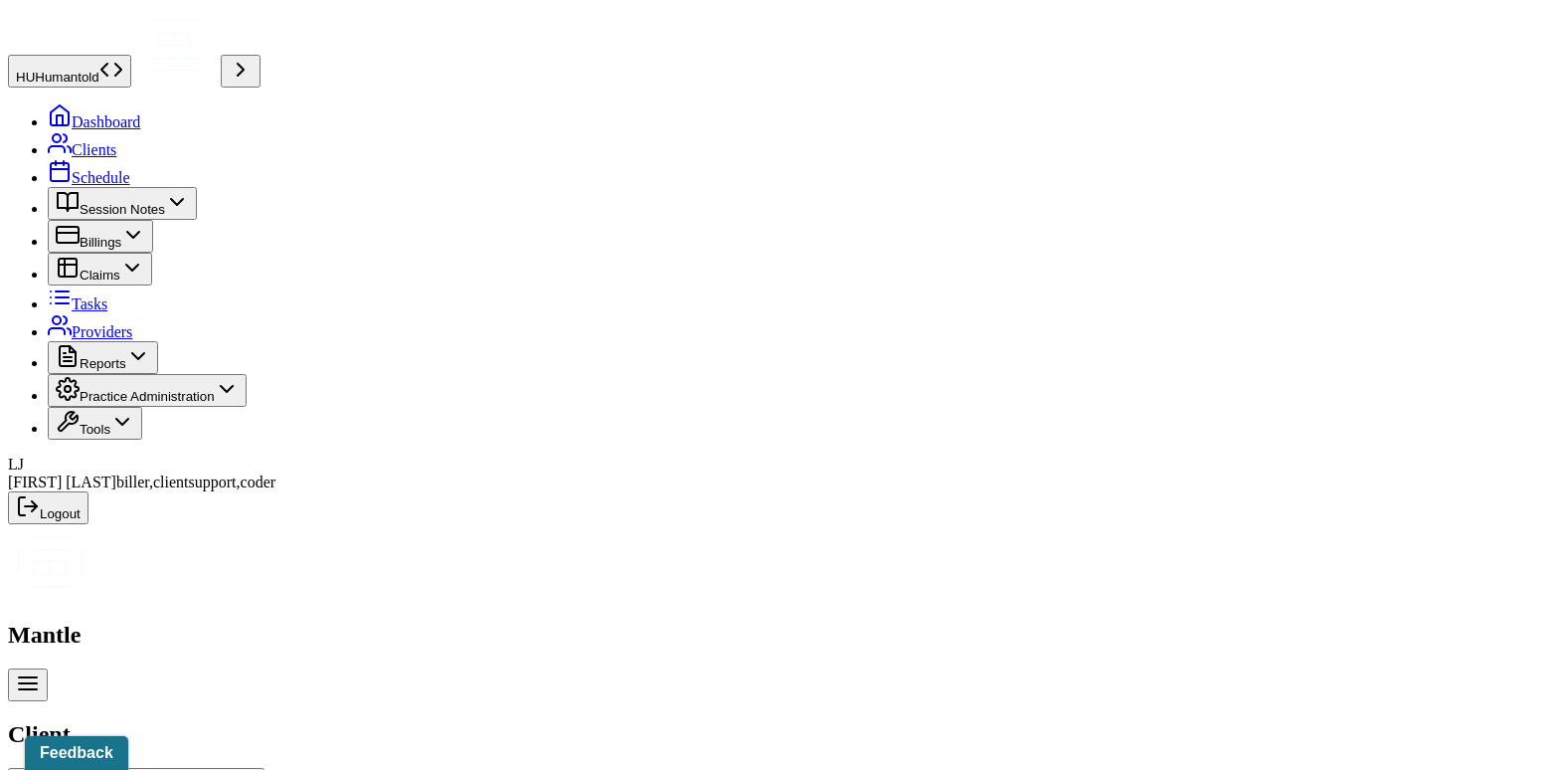 click on "Claims" at bounding box center (405, 2492) 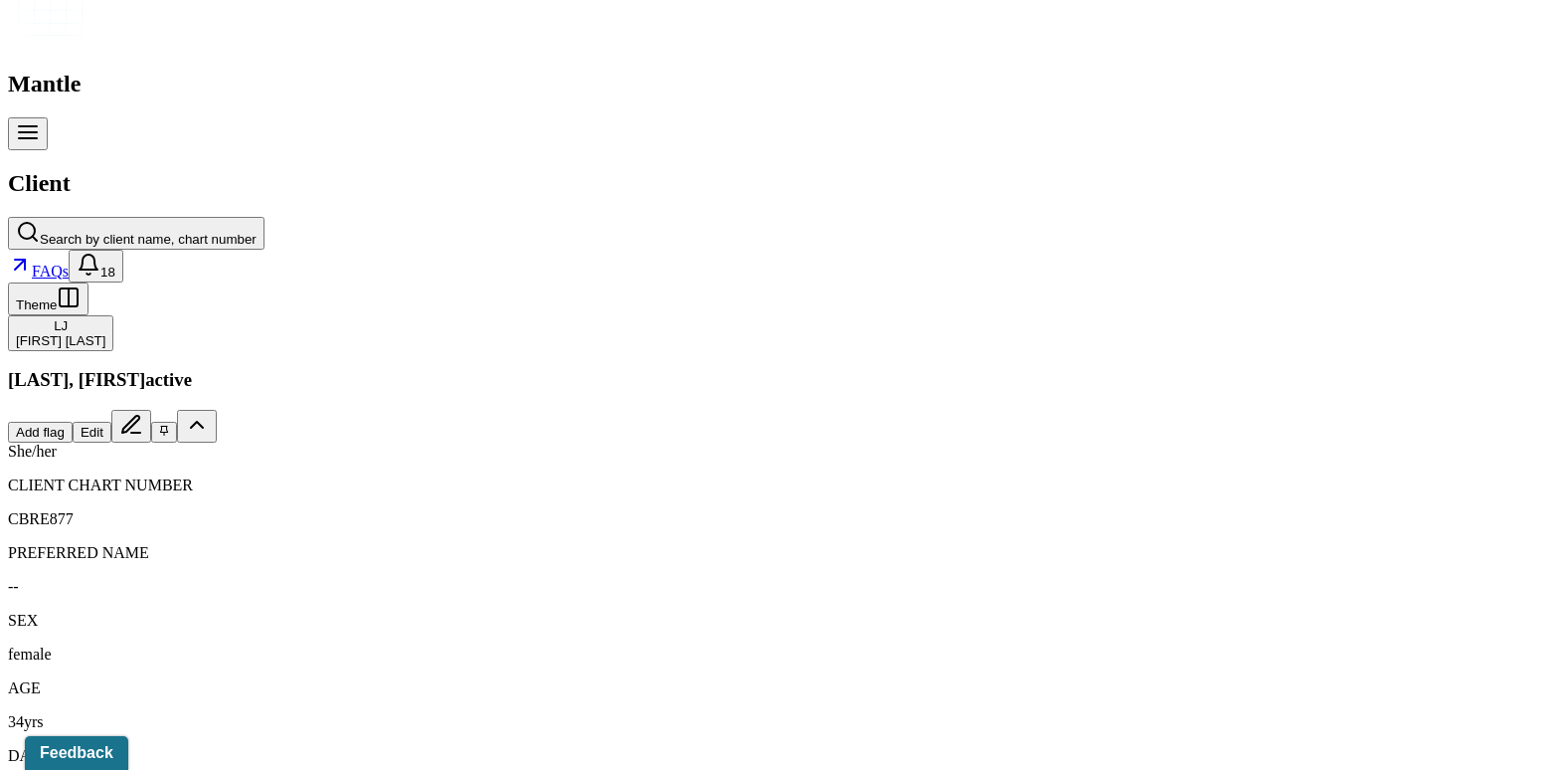 scroll, scrollTop: 597, scrollLeft: 0, axis: vertical 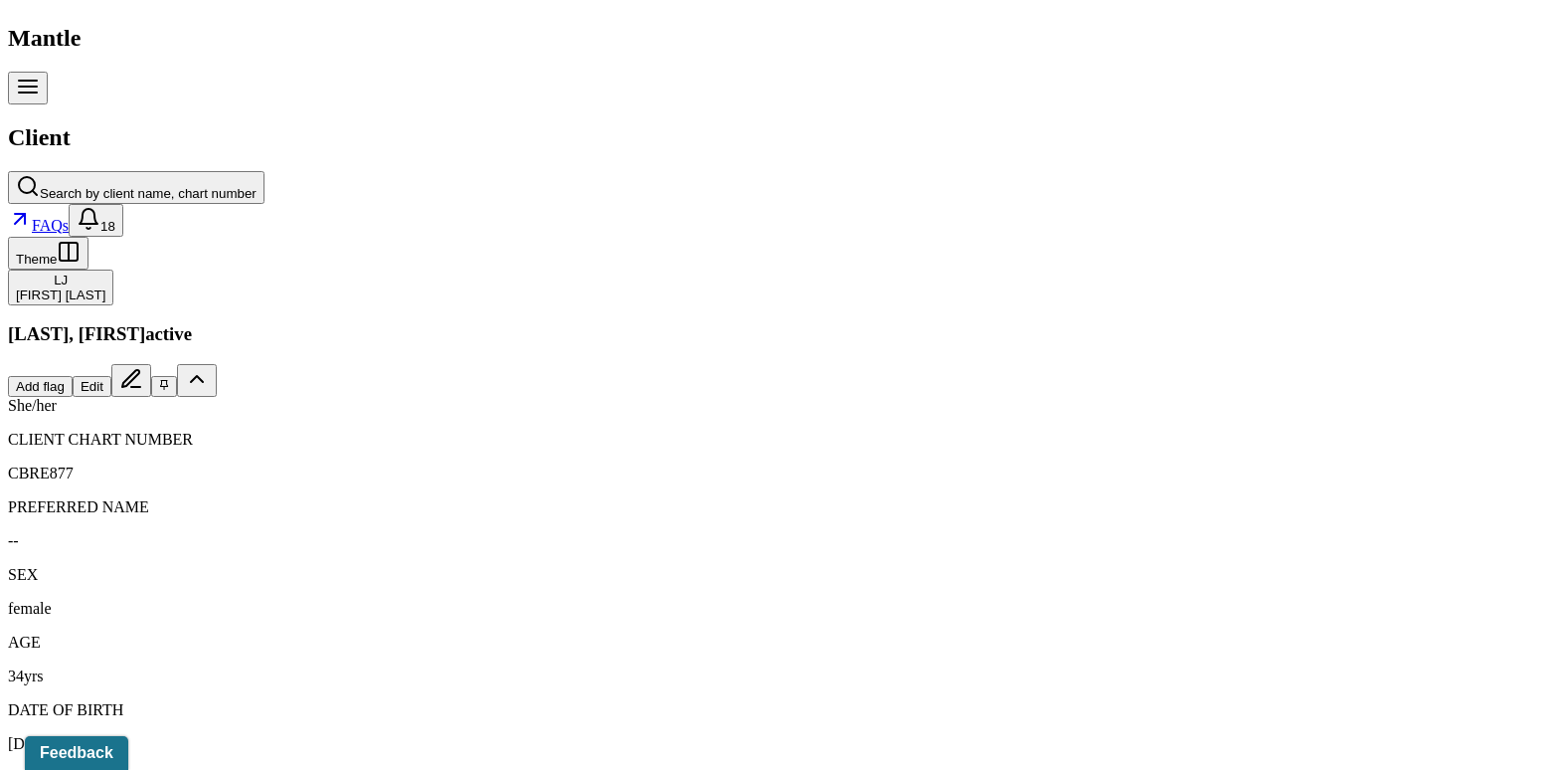 click on "08/04/2025" at bounding box center (134, 2251) 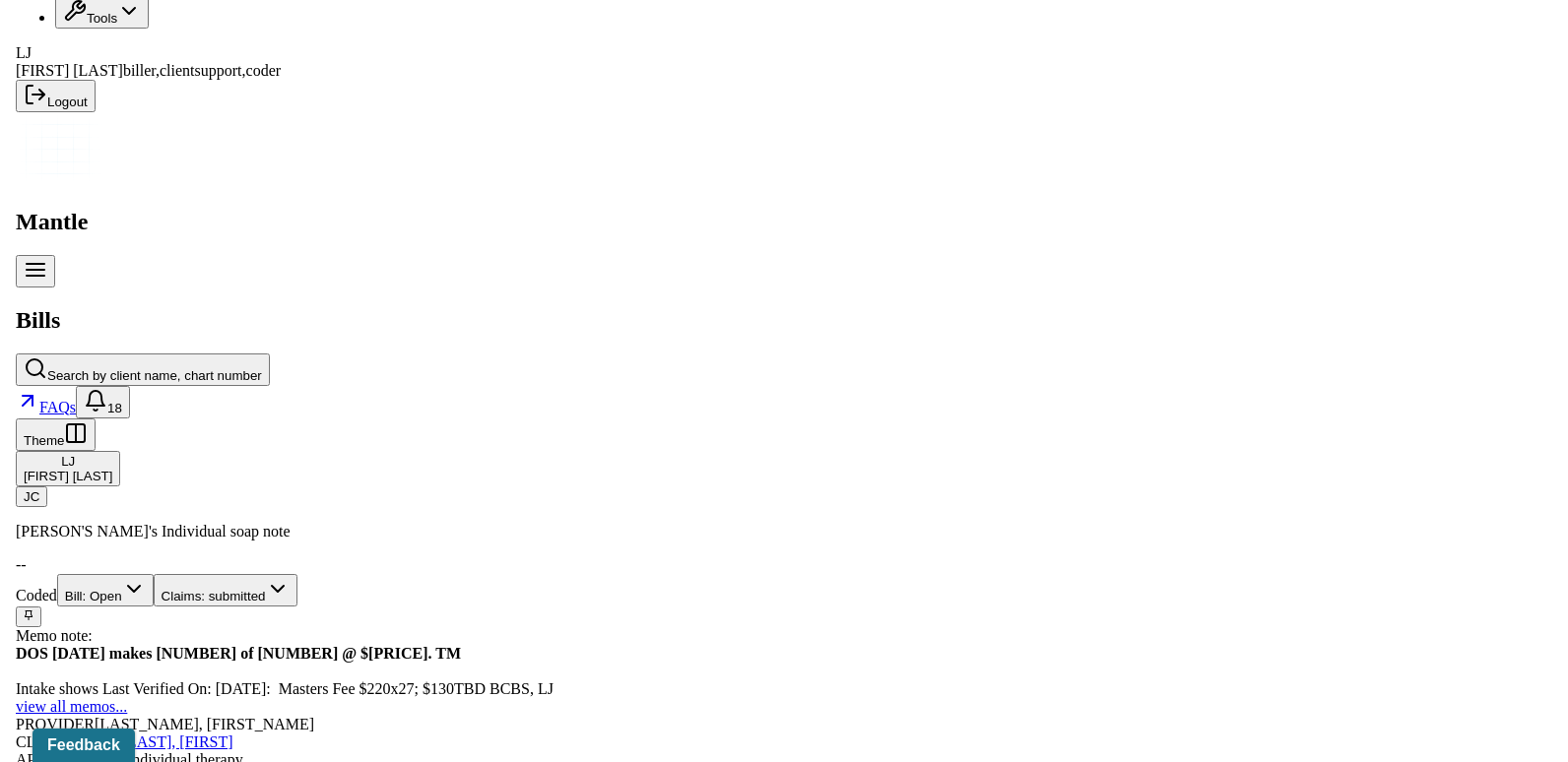 scroll, scrollTop: 492, scrollLeft: 0, axis: vertical 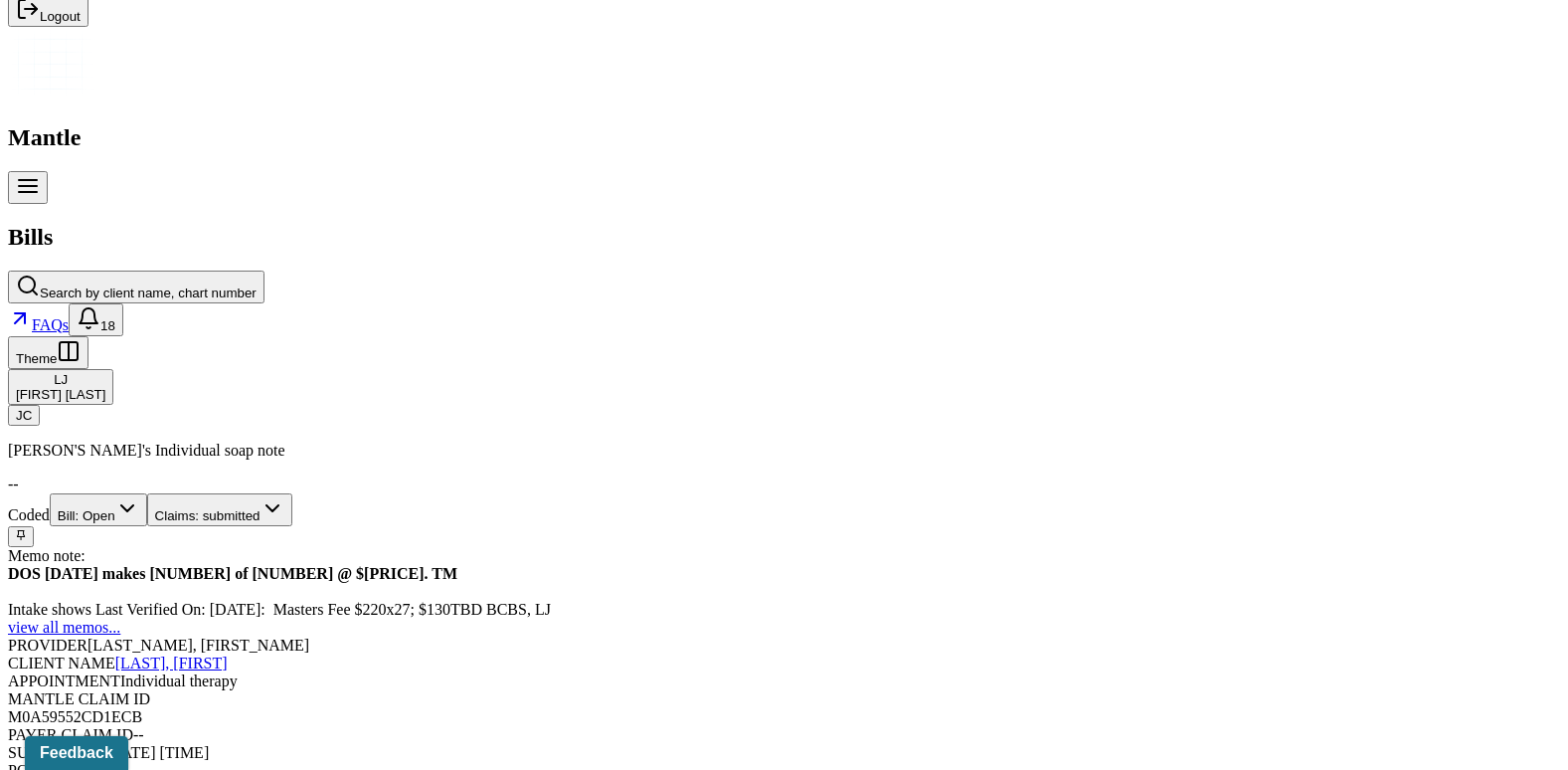 click on "Check unmatched payments" at bounding box center [282, 1719] 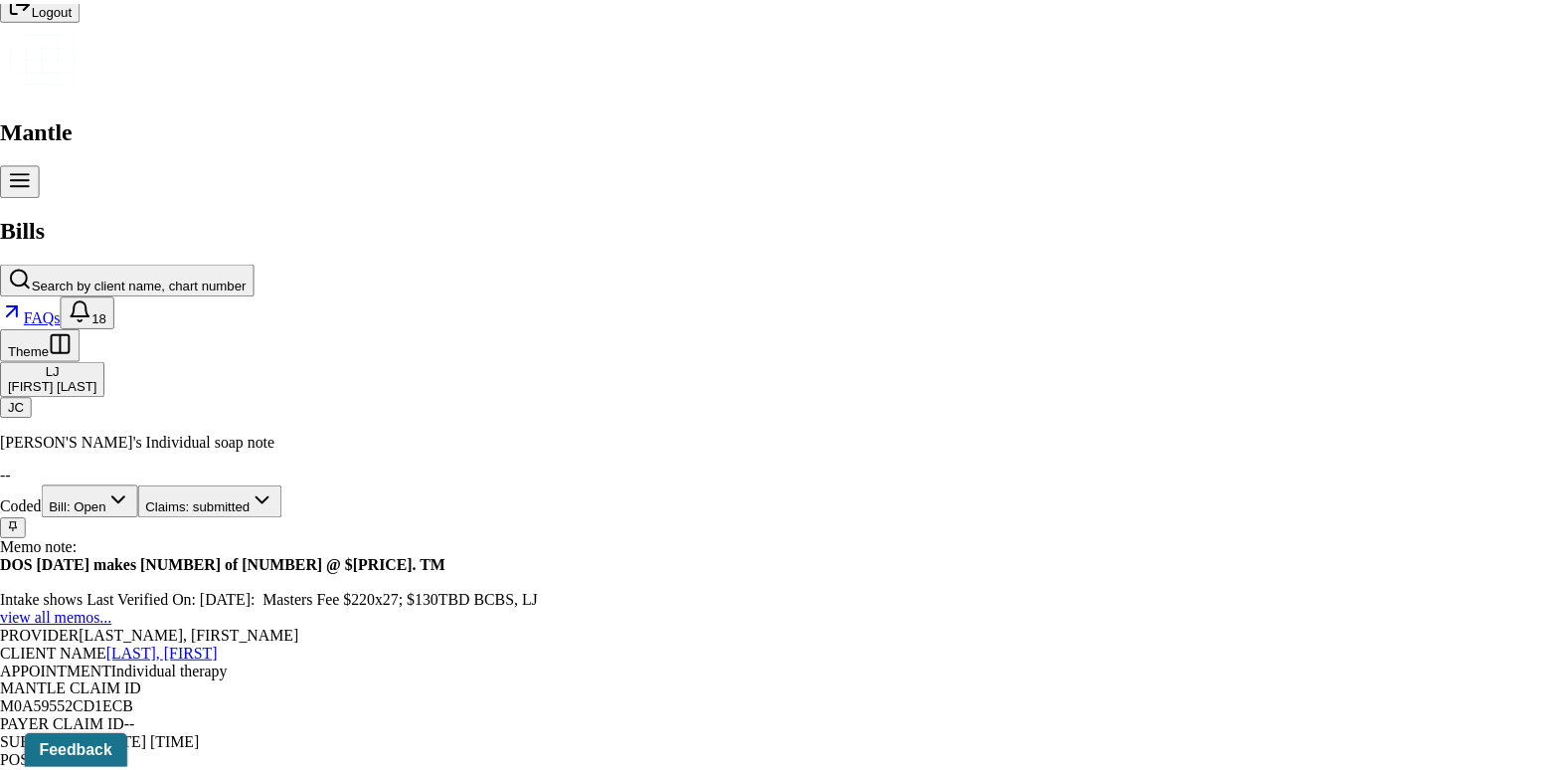scroll, scrollTop: 513, scrollLeft: 0, axis: vertical 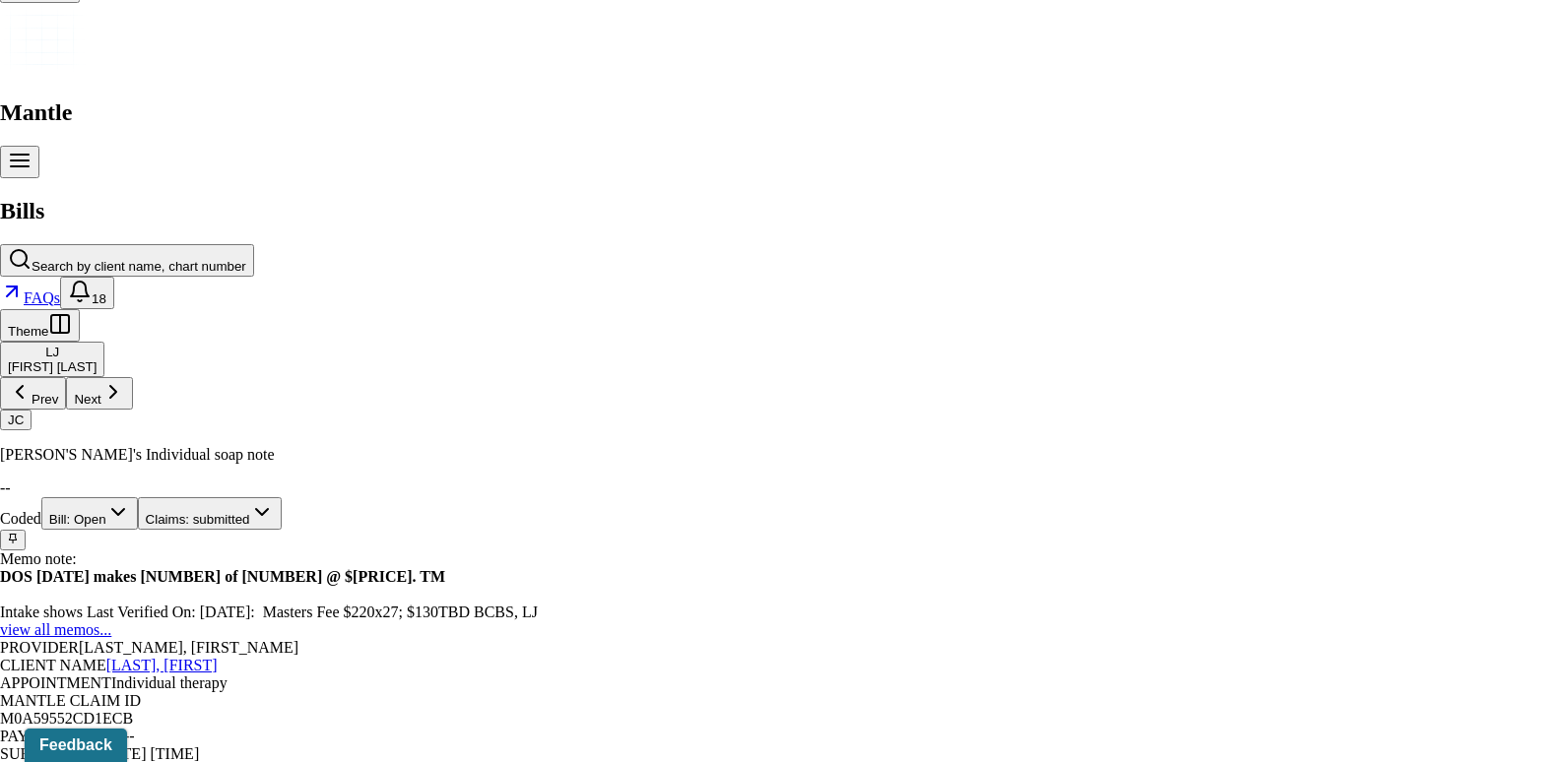 click 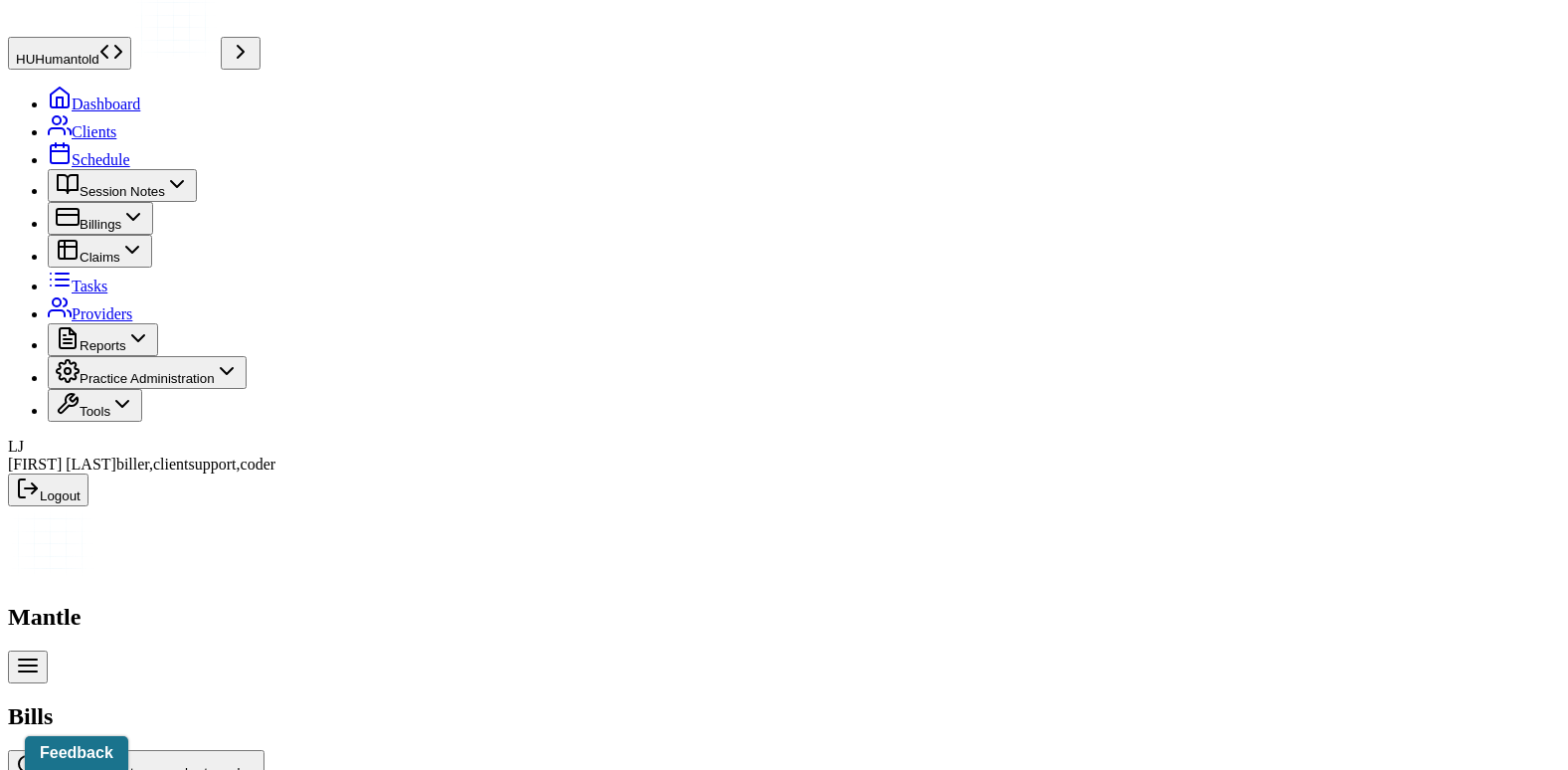 scroll, scrollTop: 0, scrollLeft: 0, axis: both 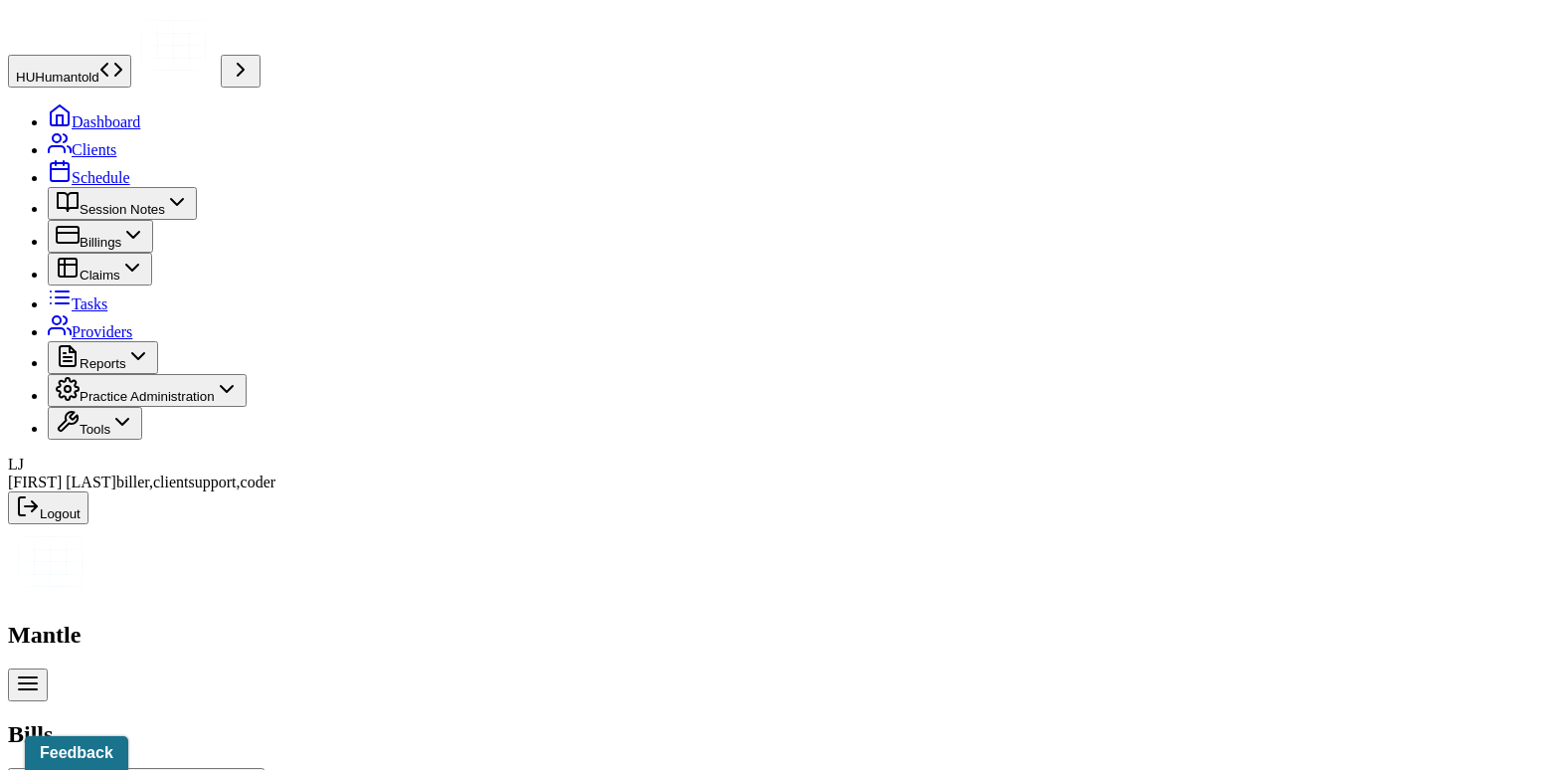 click on "[LAST], [FIRST]" at bounding box center (171, 1193) 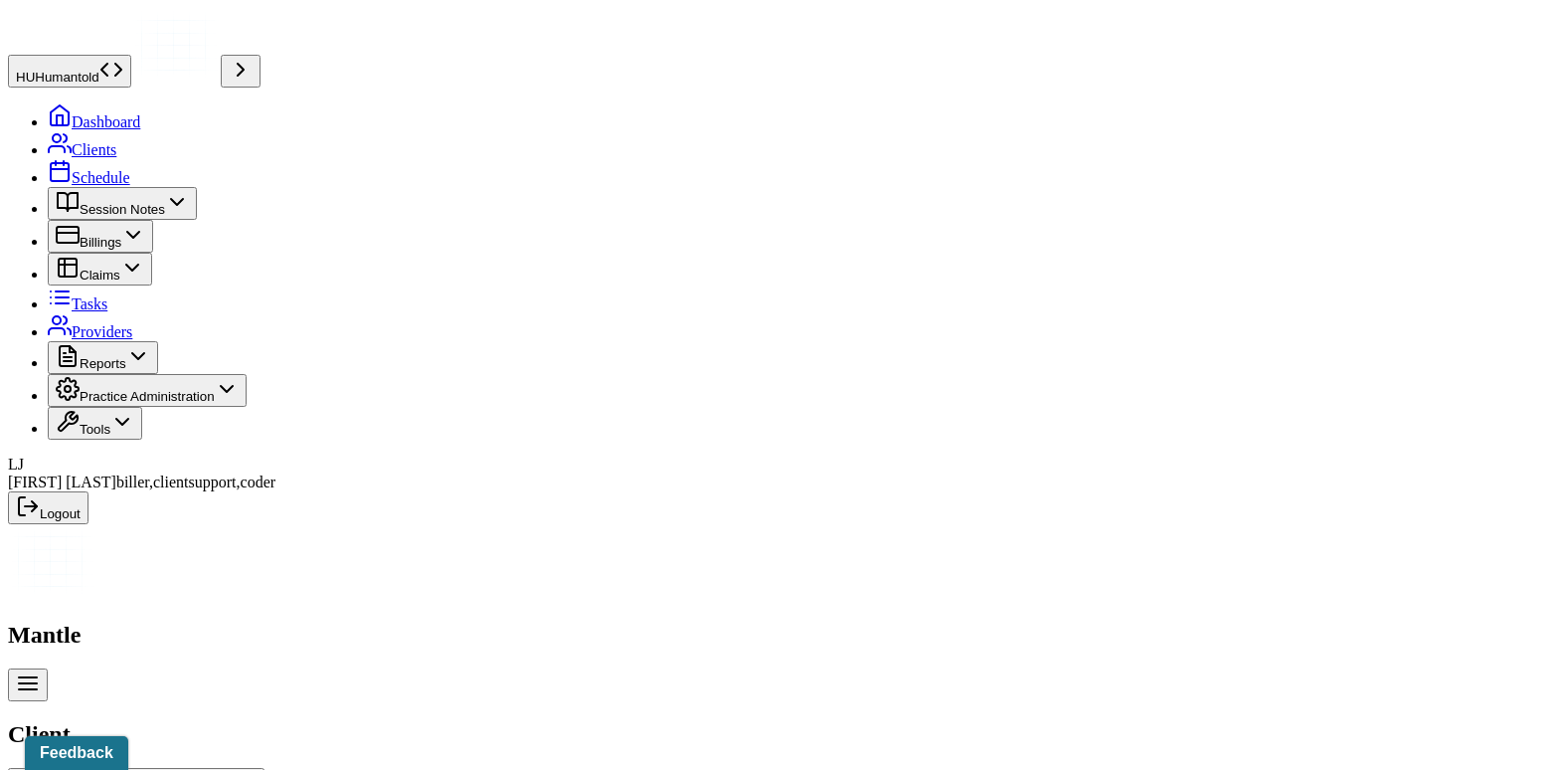 click on "Claims" at bounding box center (405, 2492) 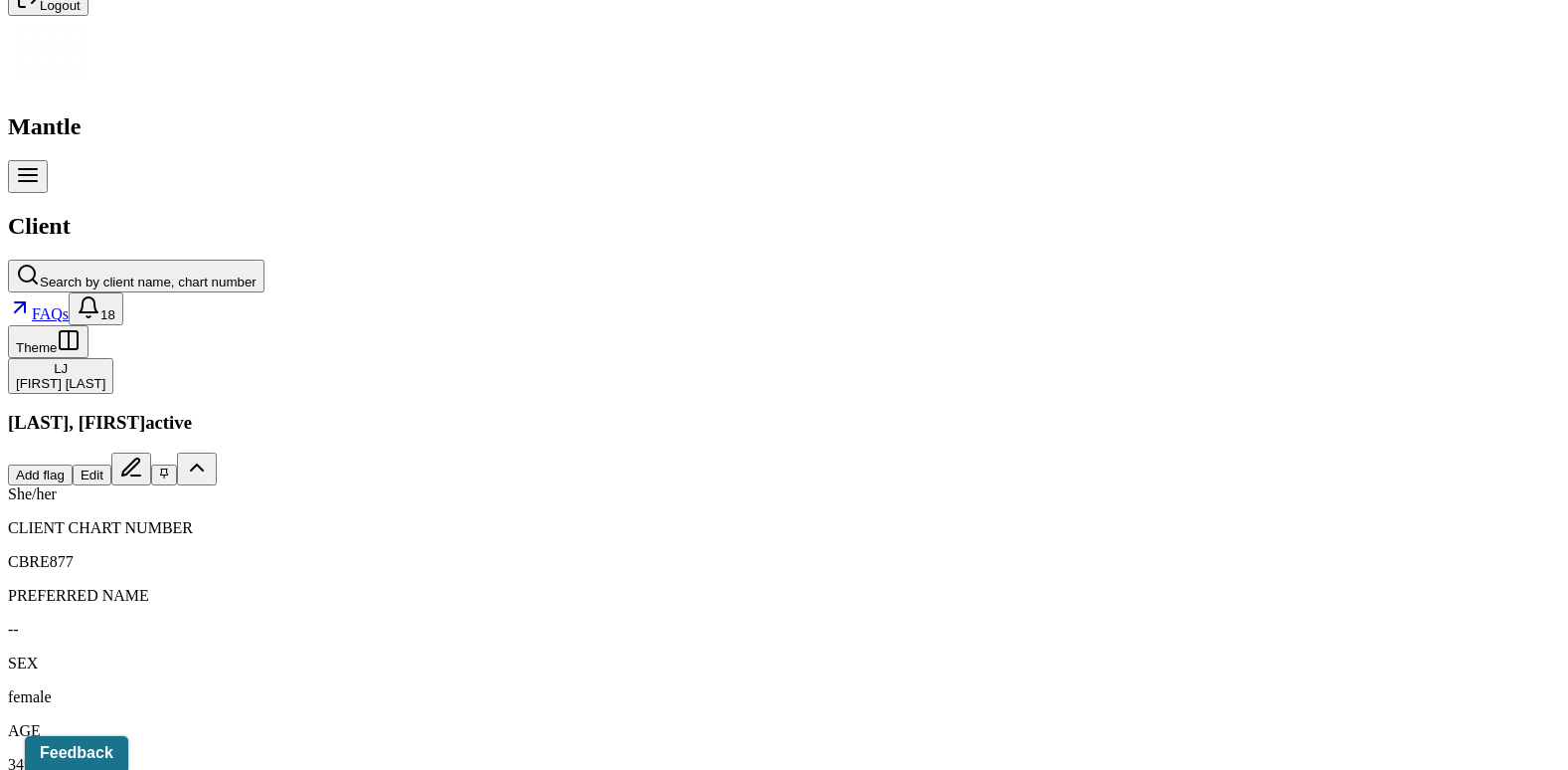 scroll, scrollTop: 597, scrollLeft: 0, axis: vertical 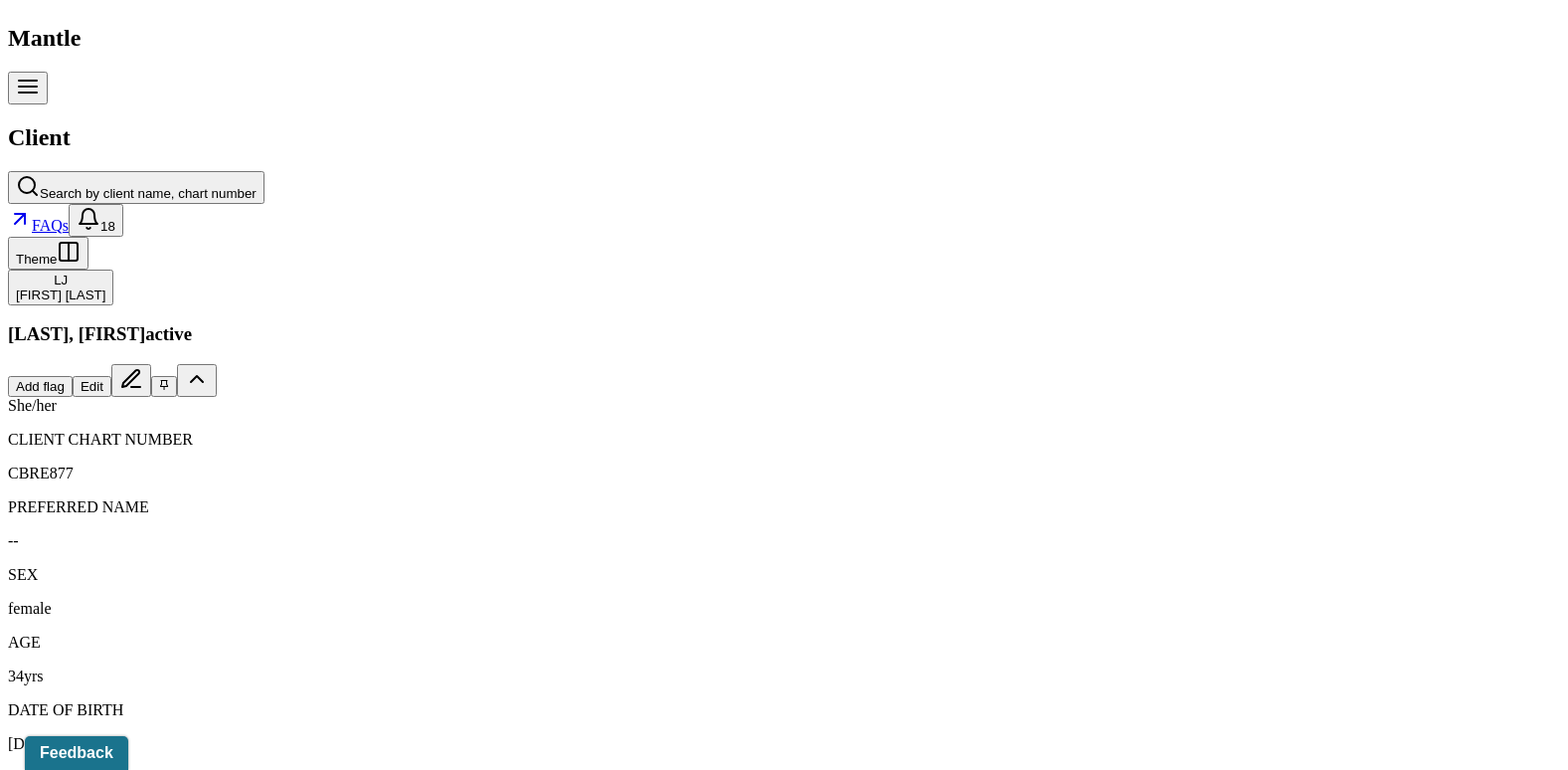 click at bounding box center [21, 2215] 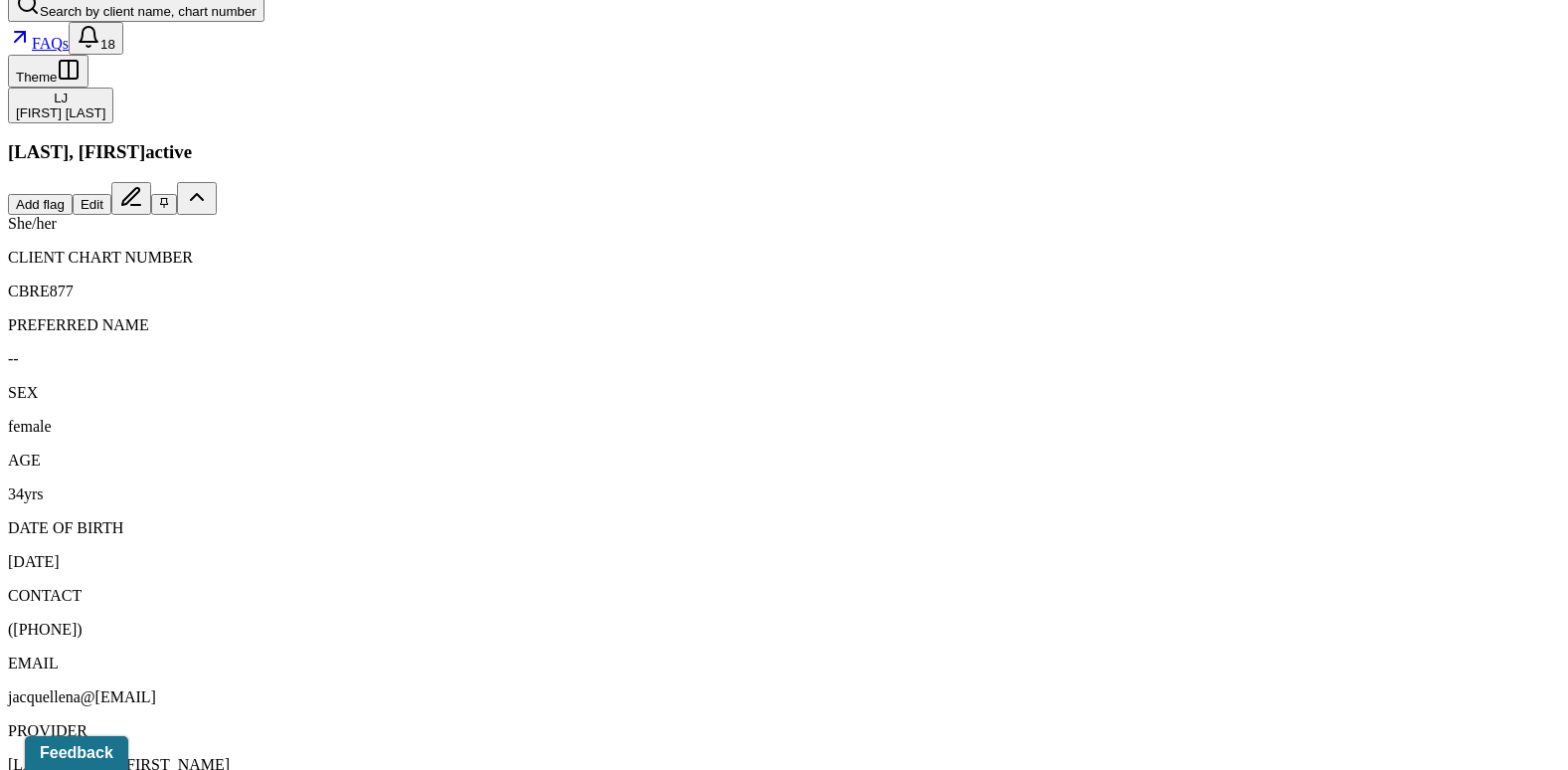 scroll, scrollTop: 752, scrollLeft: 0, axis: vertical 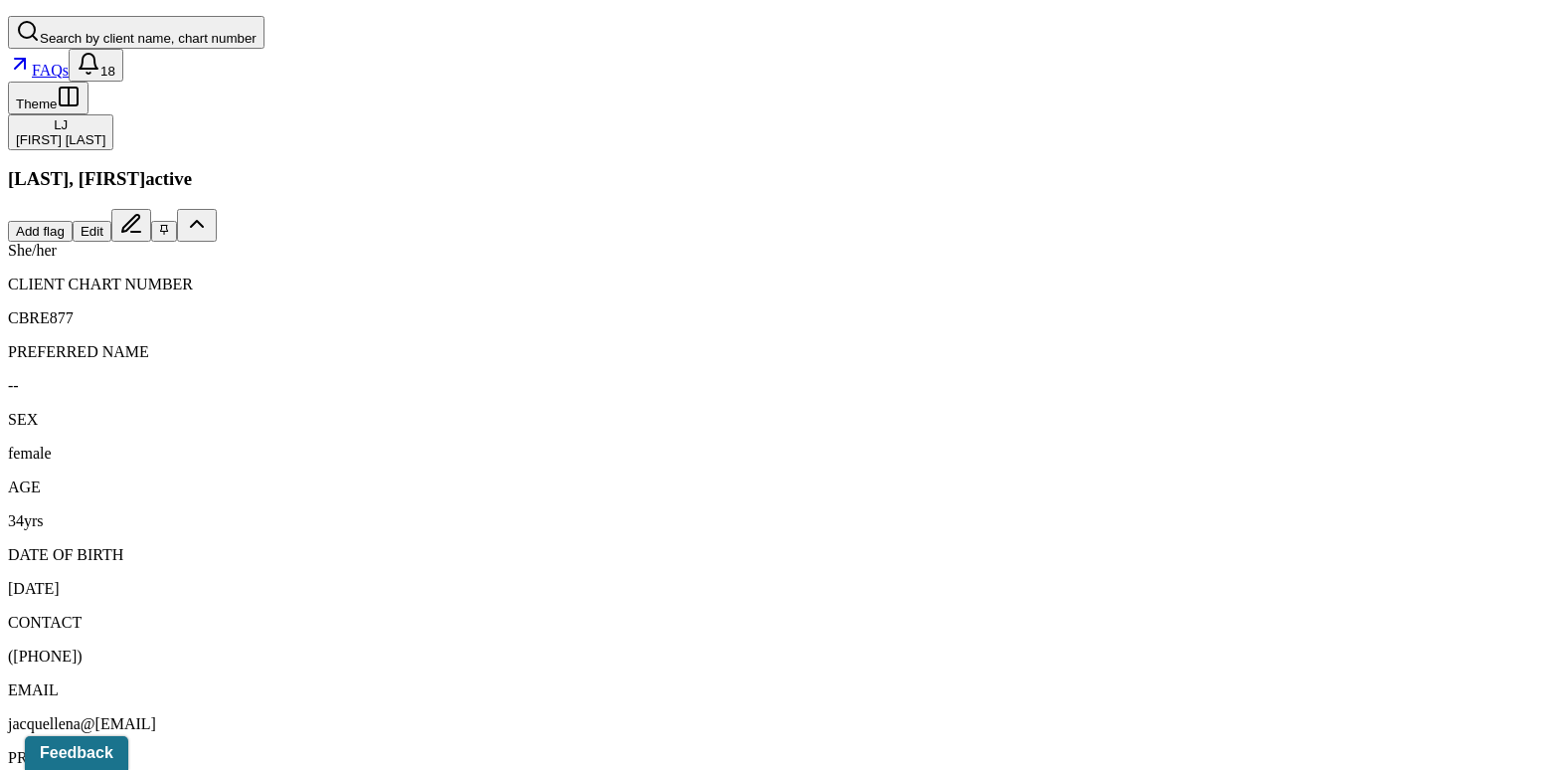 click 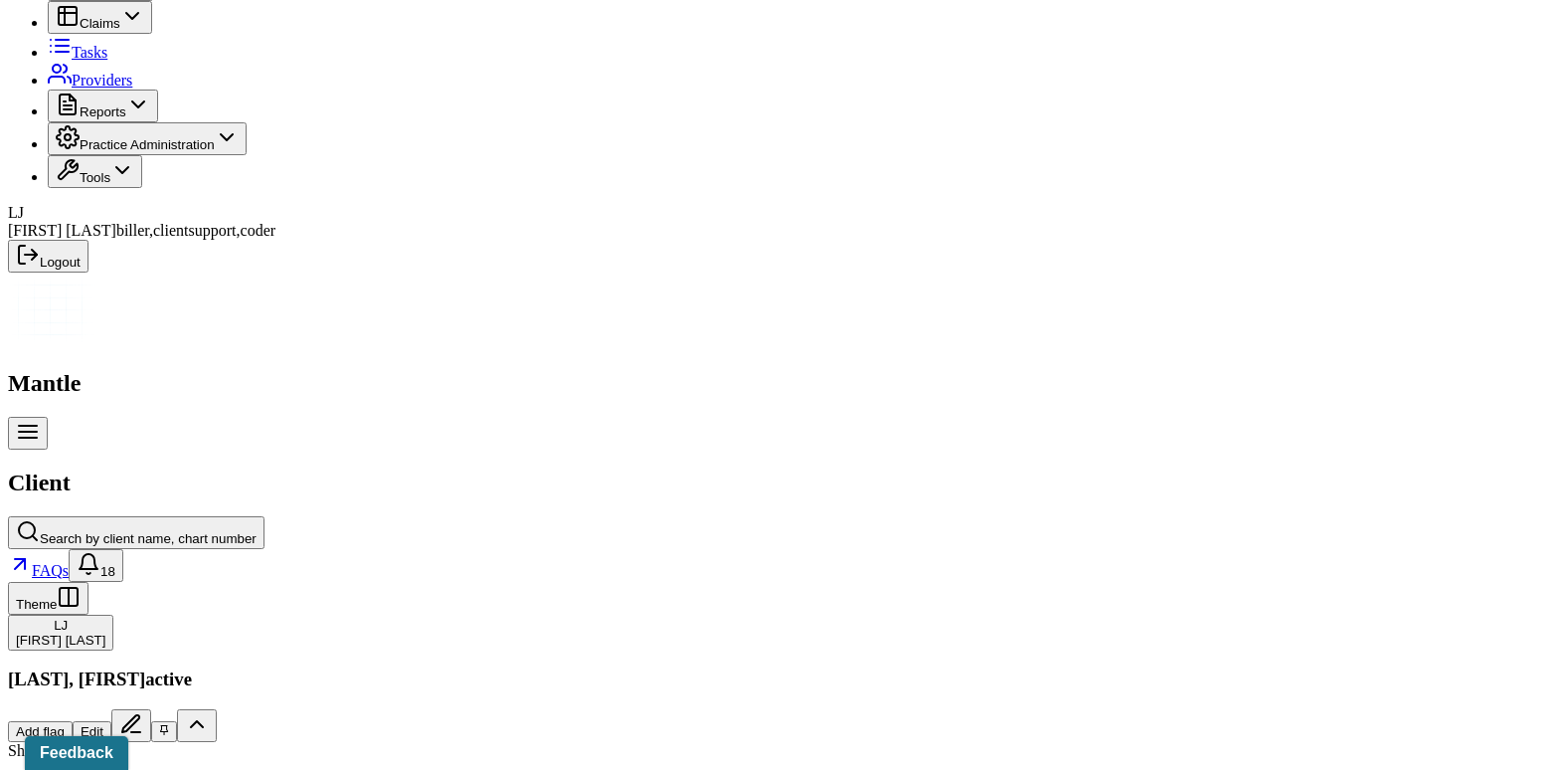 scroll, scrollTop: 155, scrollLeft: 0, axis: vertical 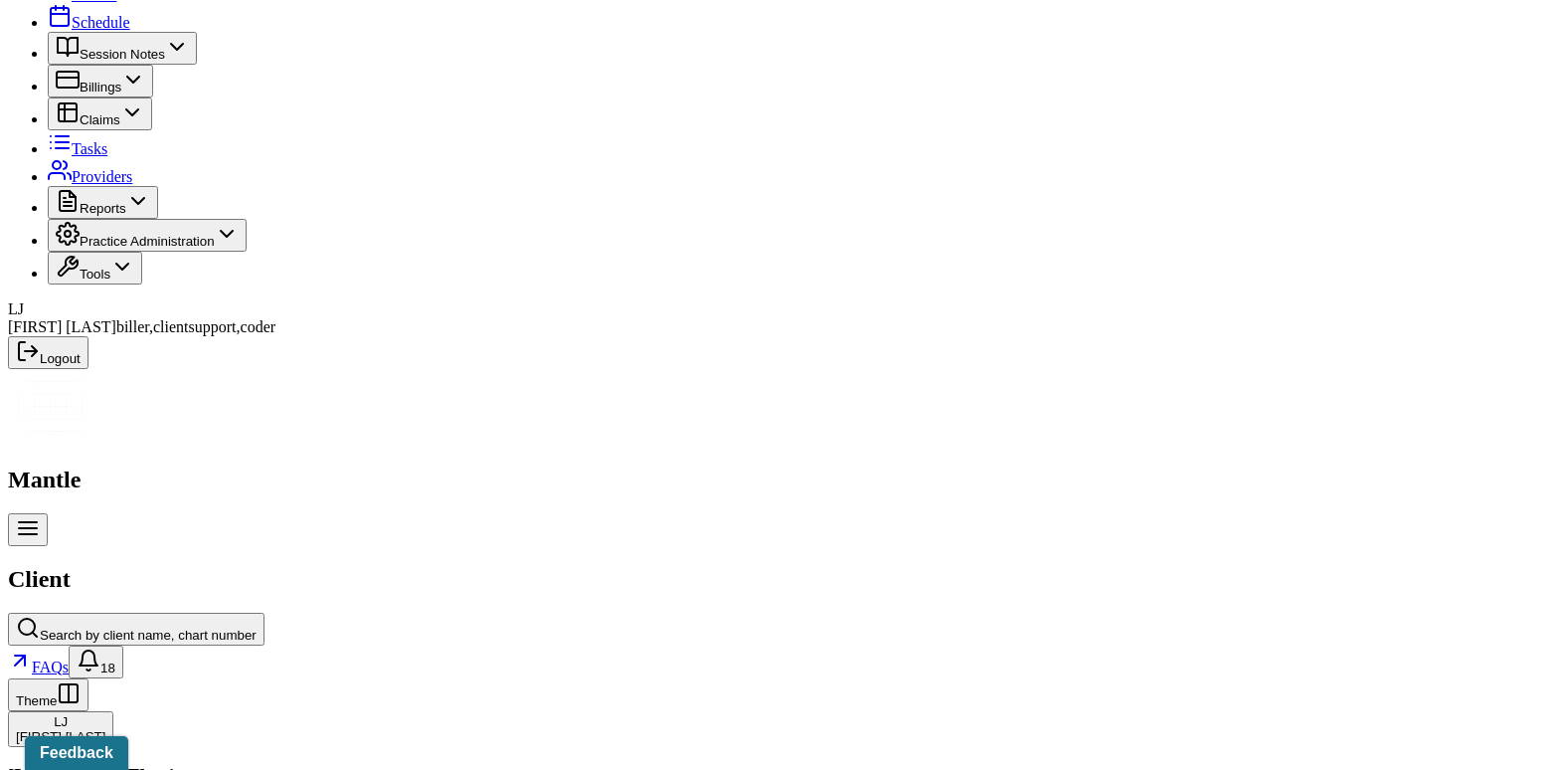 click on "Memo" at bounding box center (34, 2337) 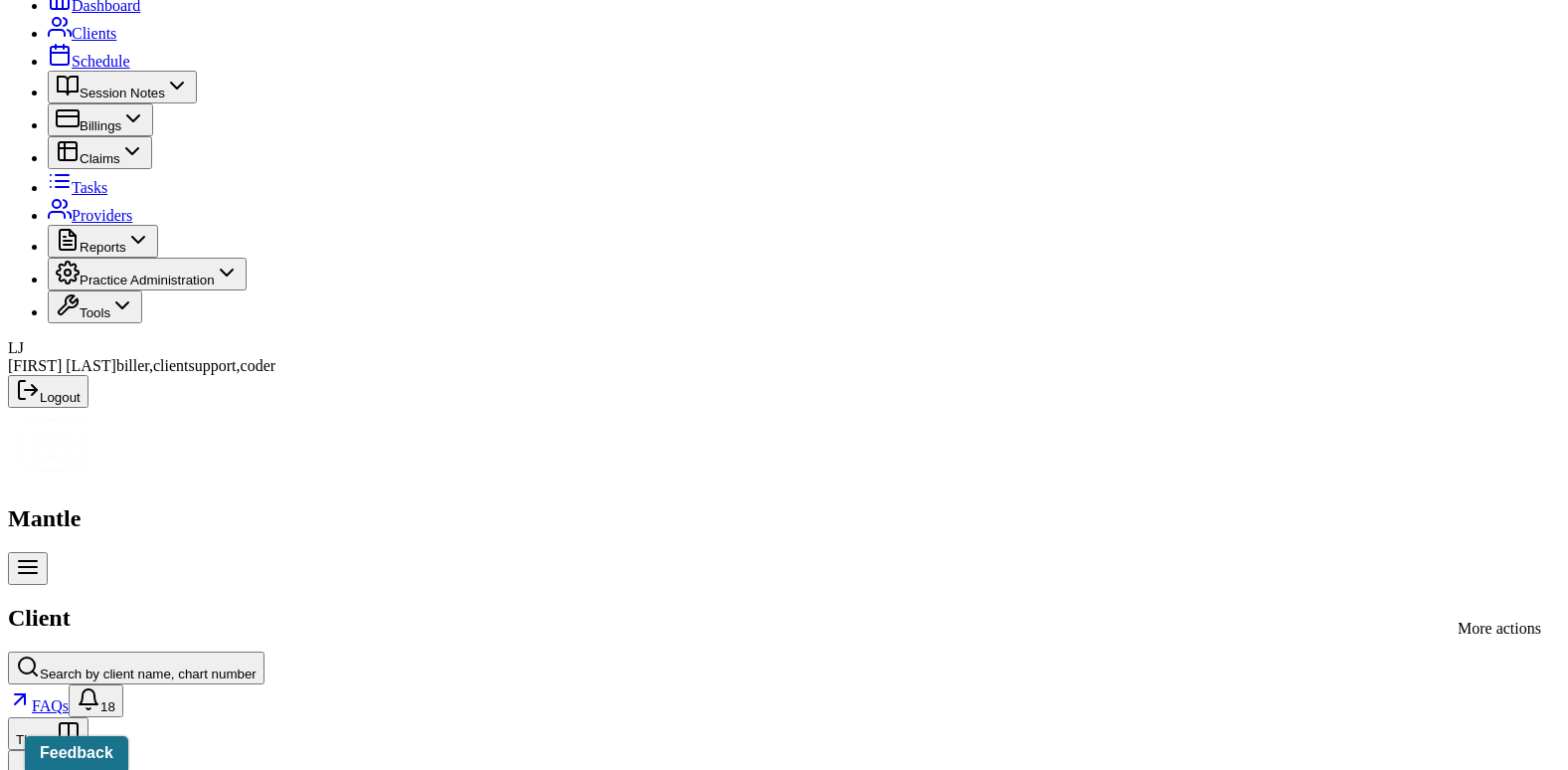 click 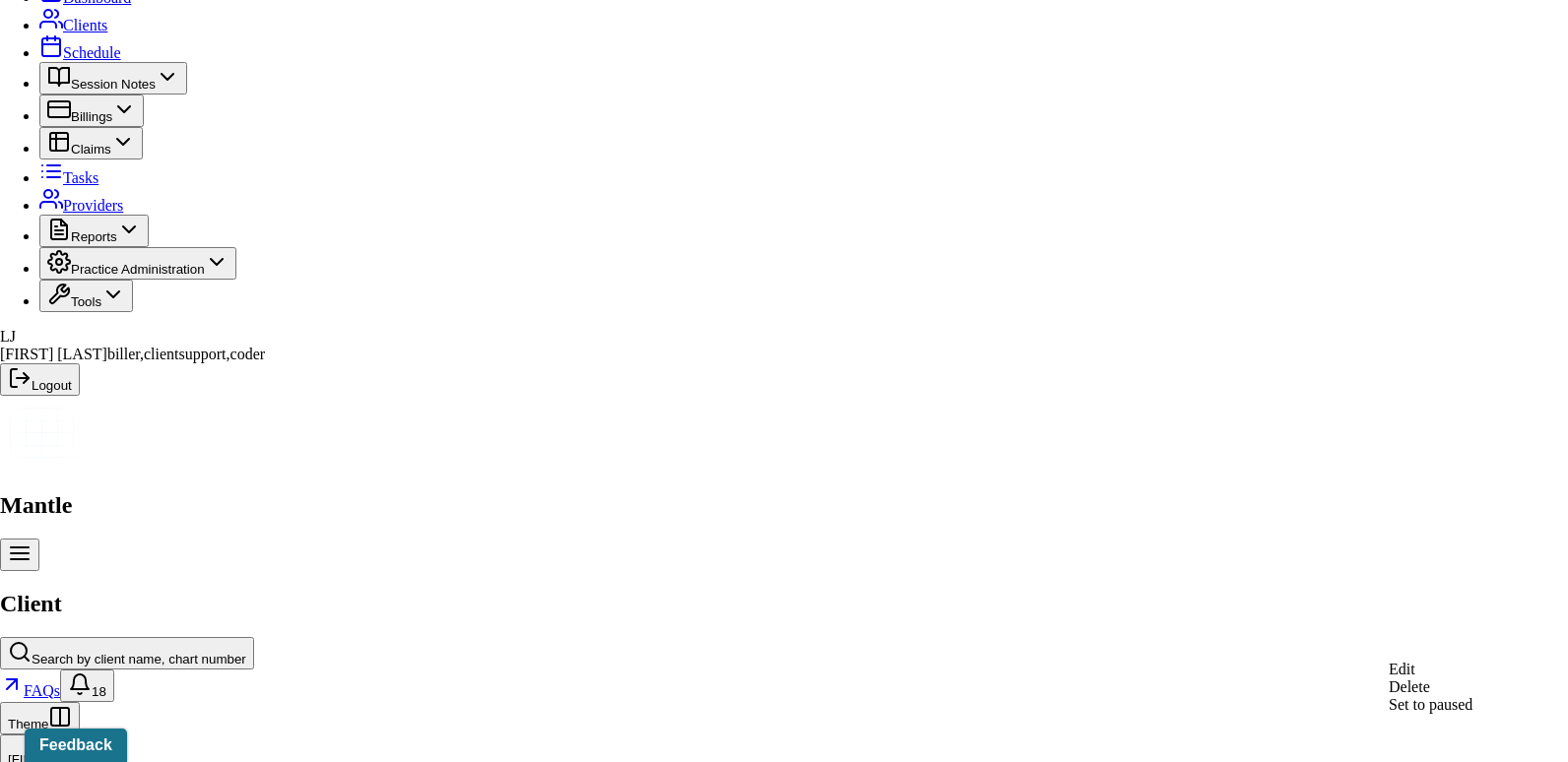 click on "Edit" at bounding box center (1402, 668) 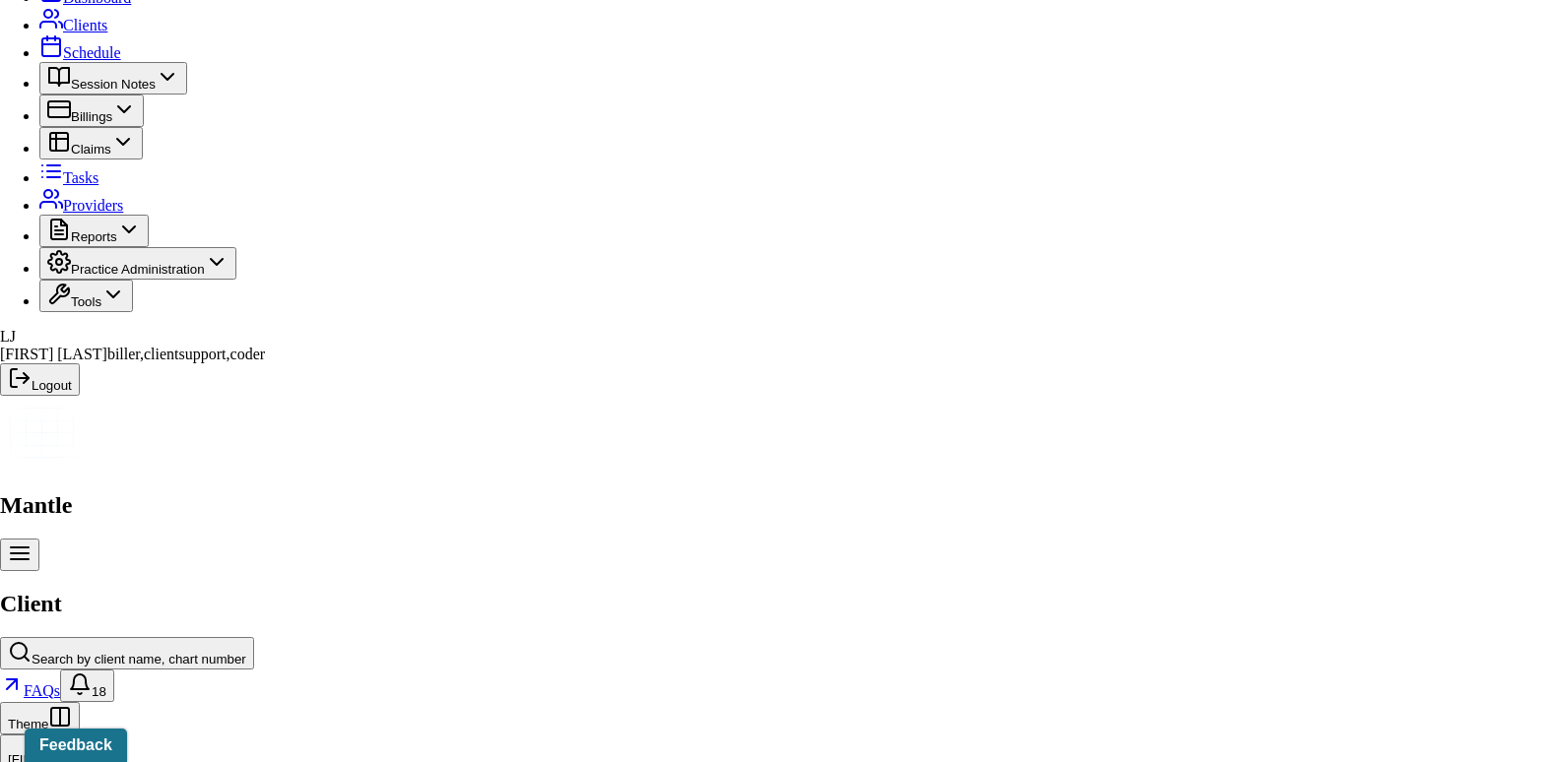 drag, startPoint x: 546, startPoint y: 338, endPoint x: 731, endPoint y: 319, distance: 185.97312 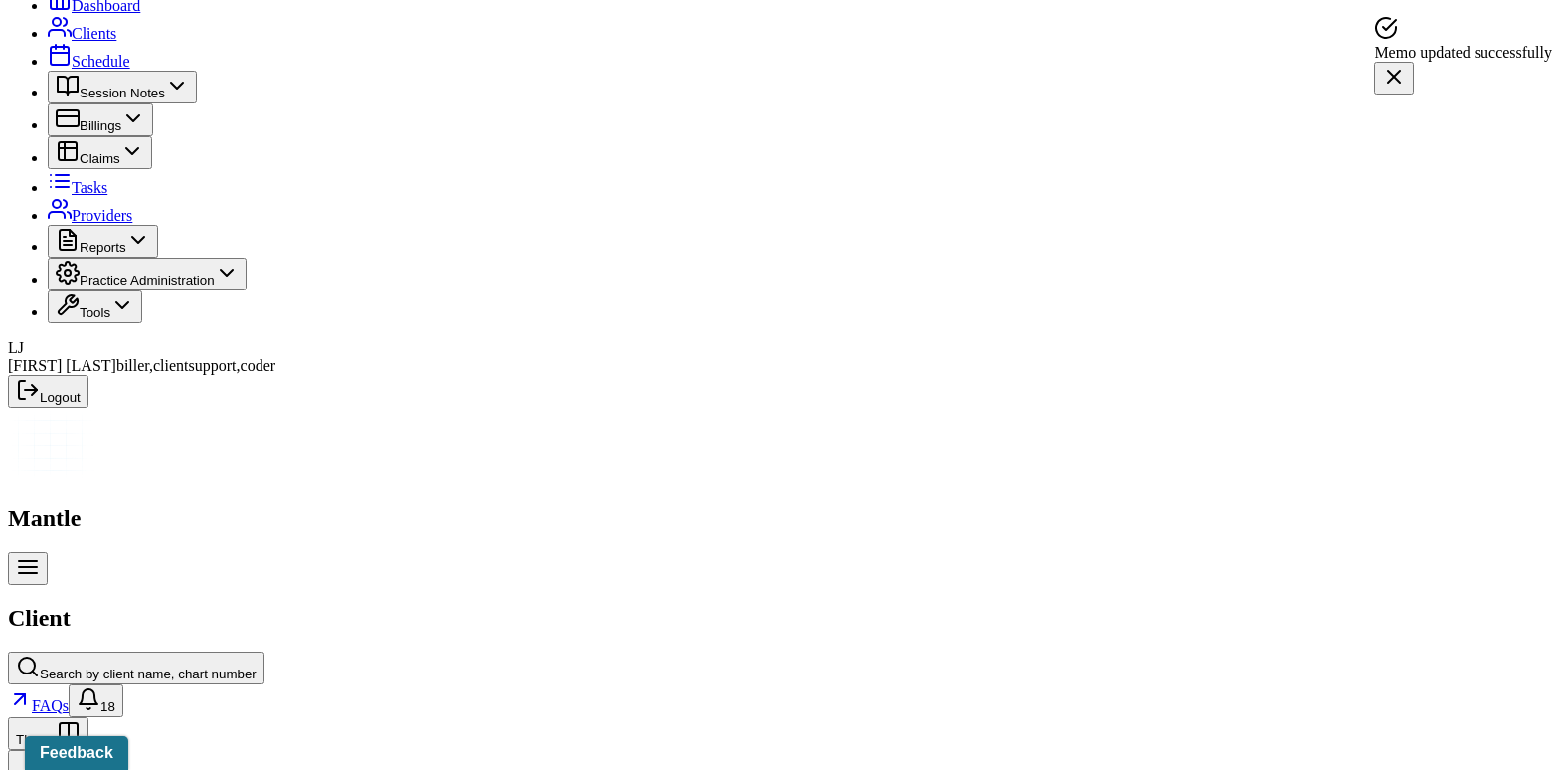 click on "Claims" at bounding box center [405, 2376] 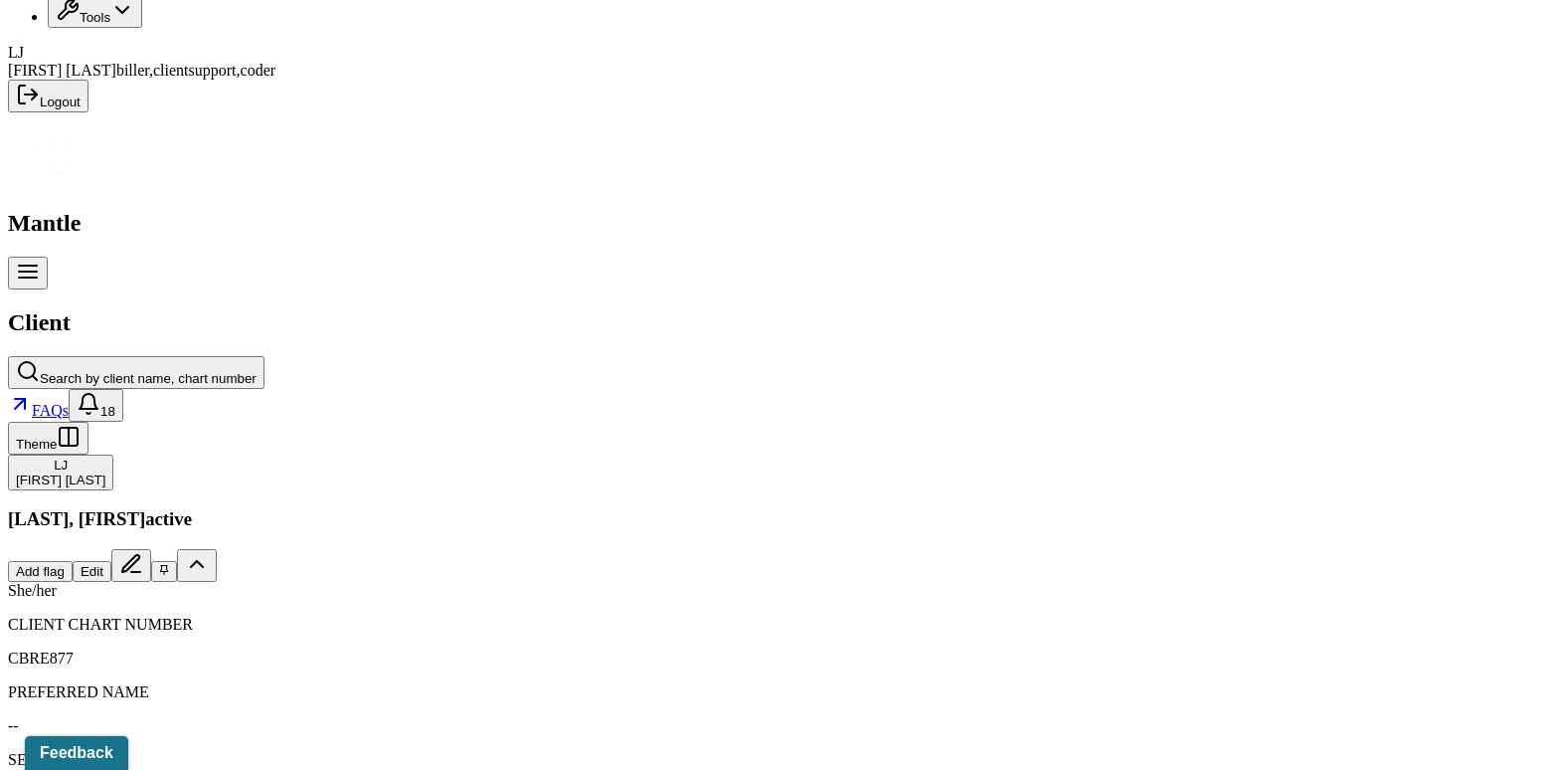 scroll, scrollTop: 415, scrollLeft: 0, axis: vertical 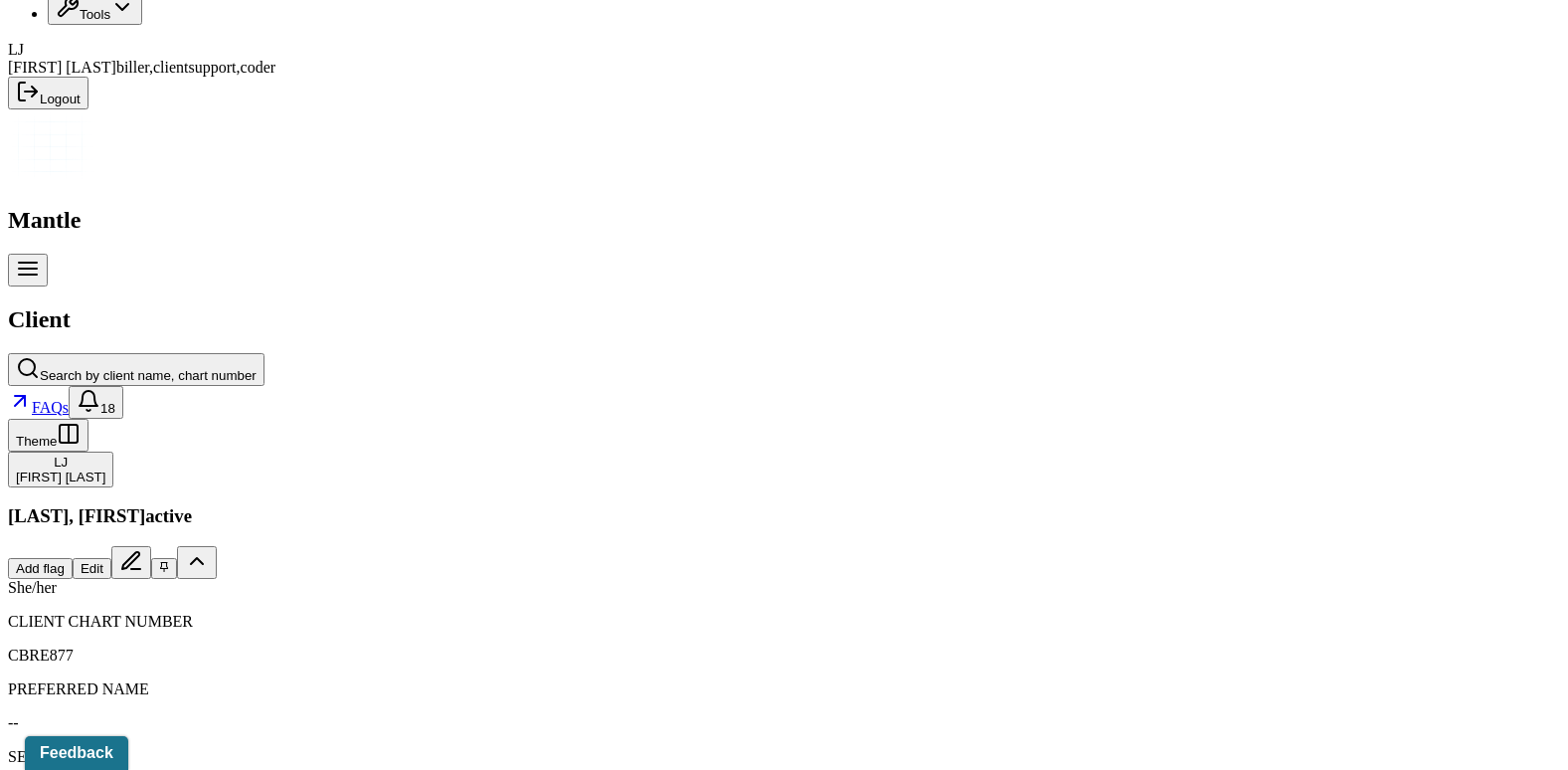 click on "08/04/2025" at bounding box center [134, 2433] 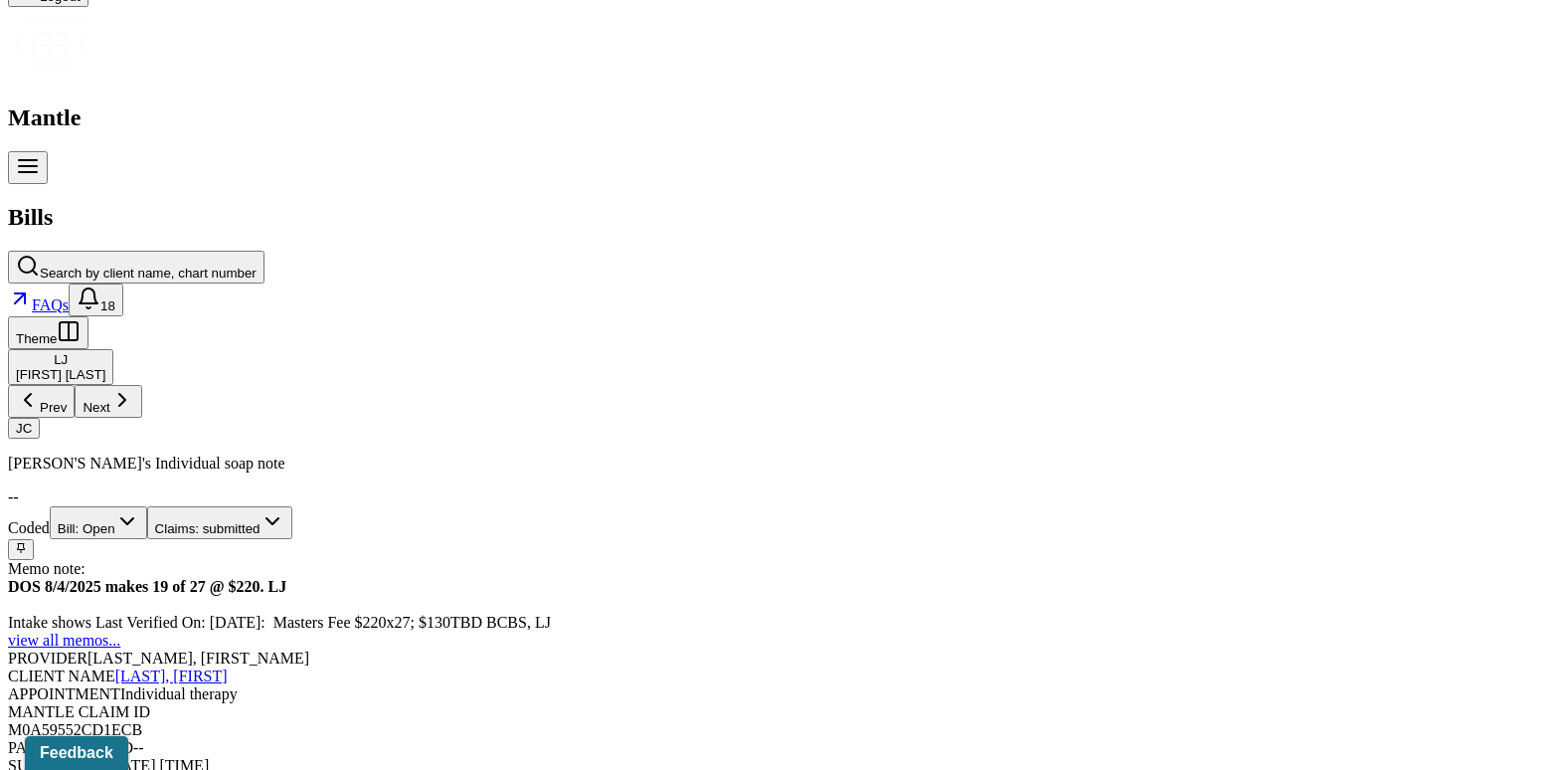 scroll, scrollTop: 514, scrollLeft: 0, axis: vertical 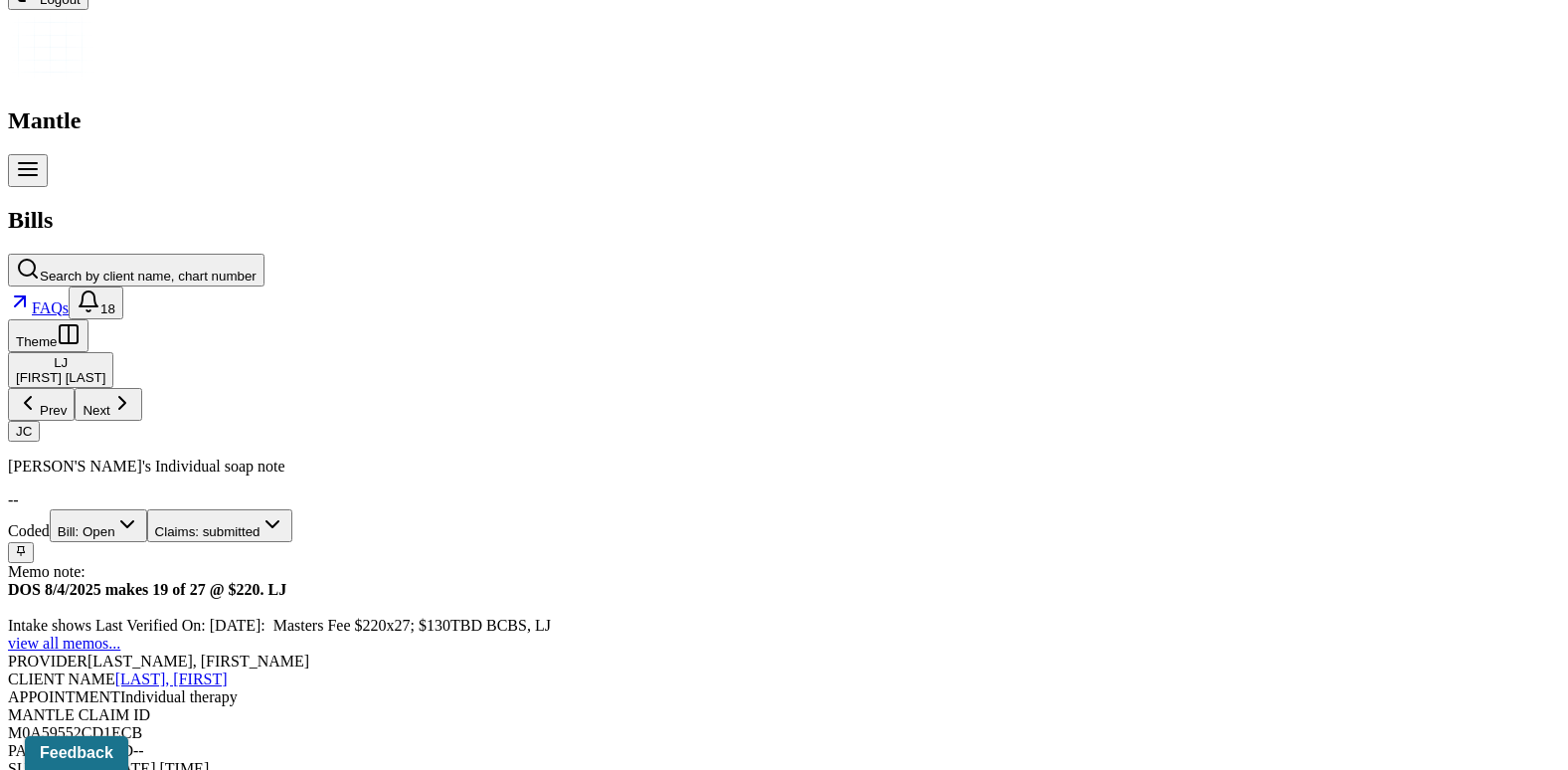 click on "Check unmatched payments" at bounding box center [282, 1735] 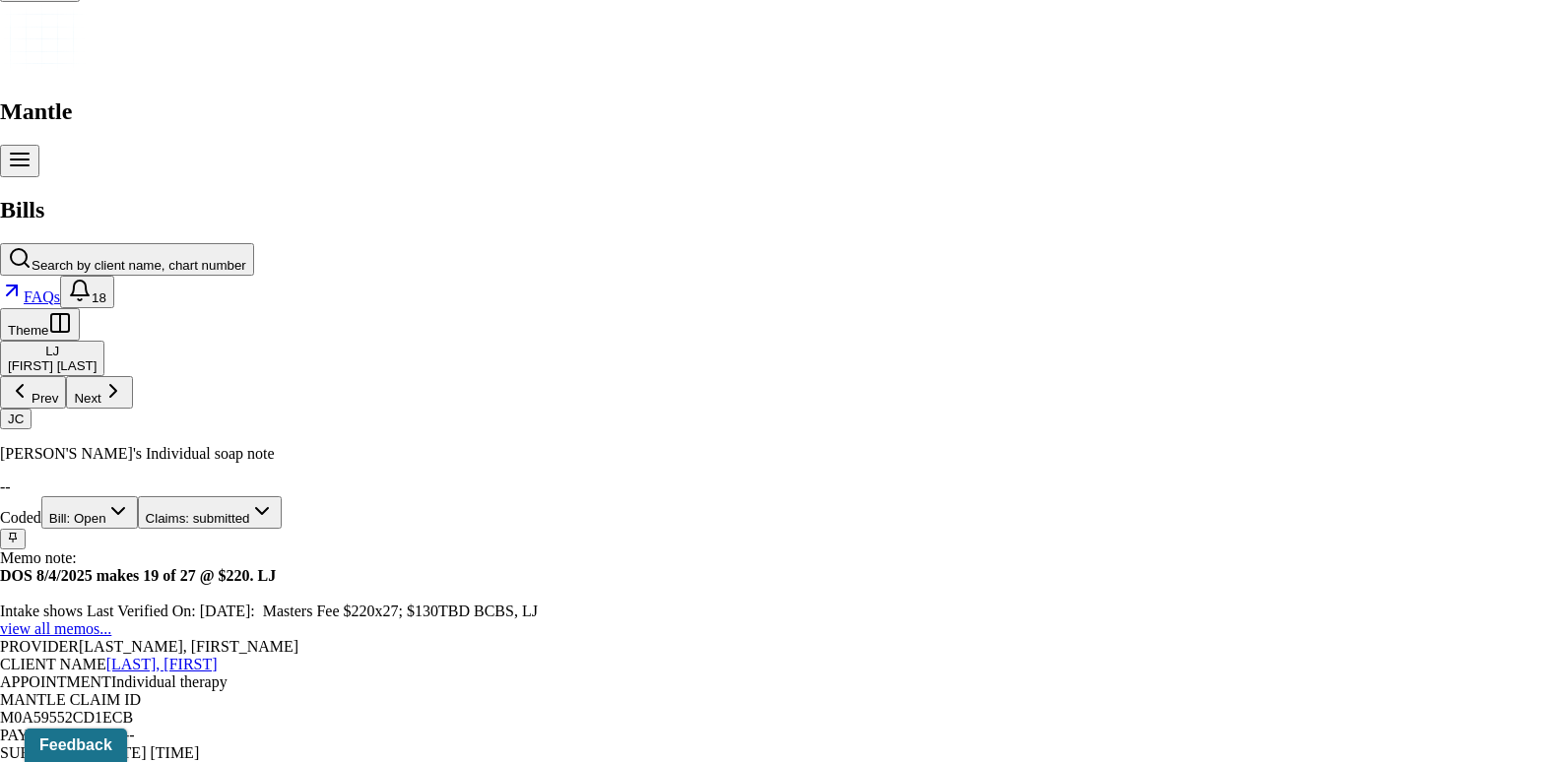 click at bounding box center (13, 3278) 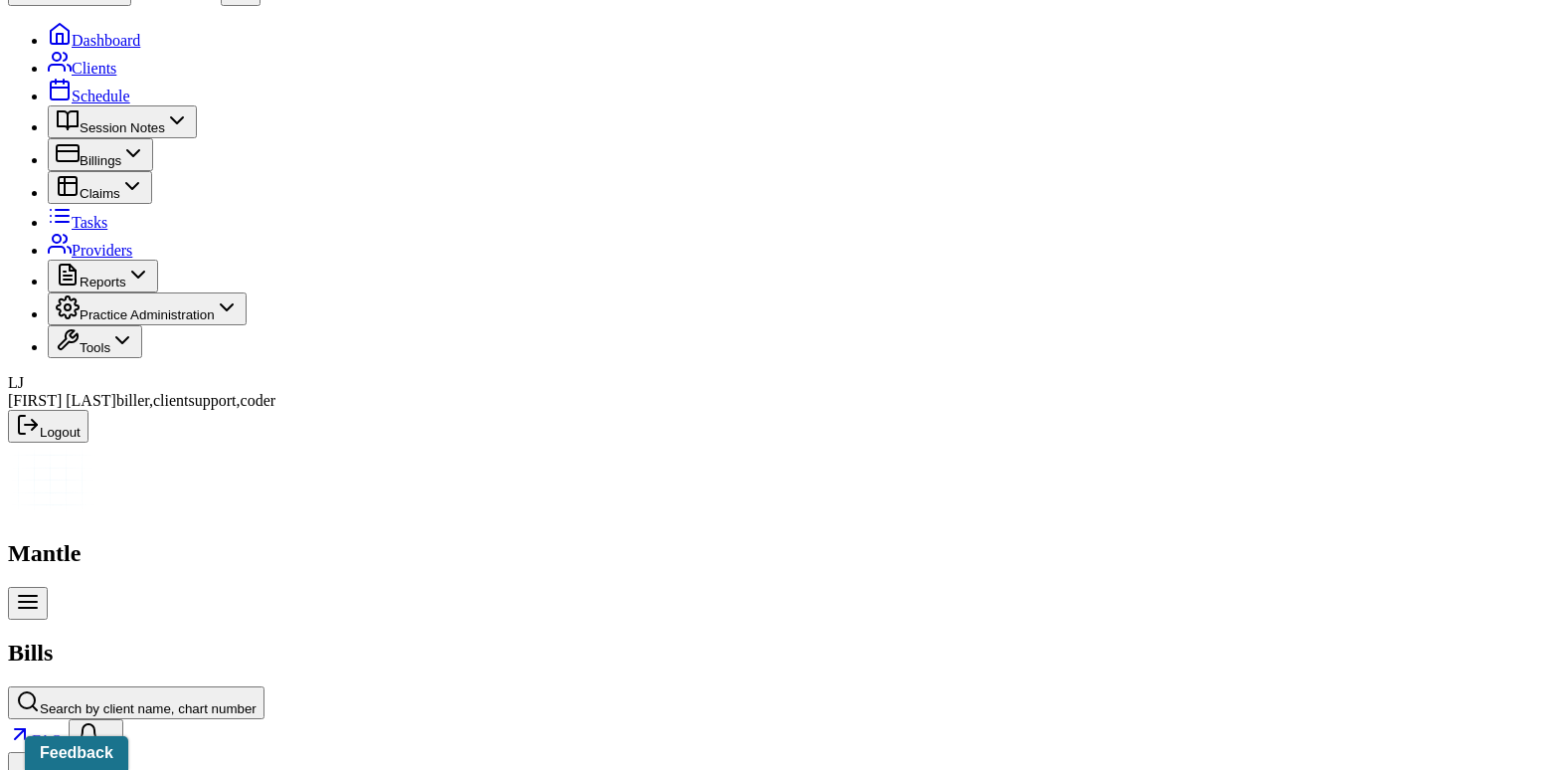 scroll, scrollTop: 17, scrollLeft: 0, axis: vertical 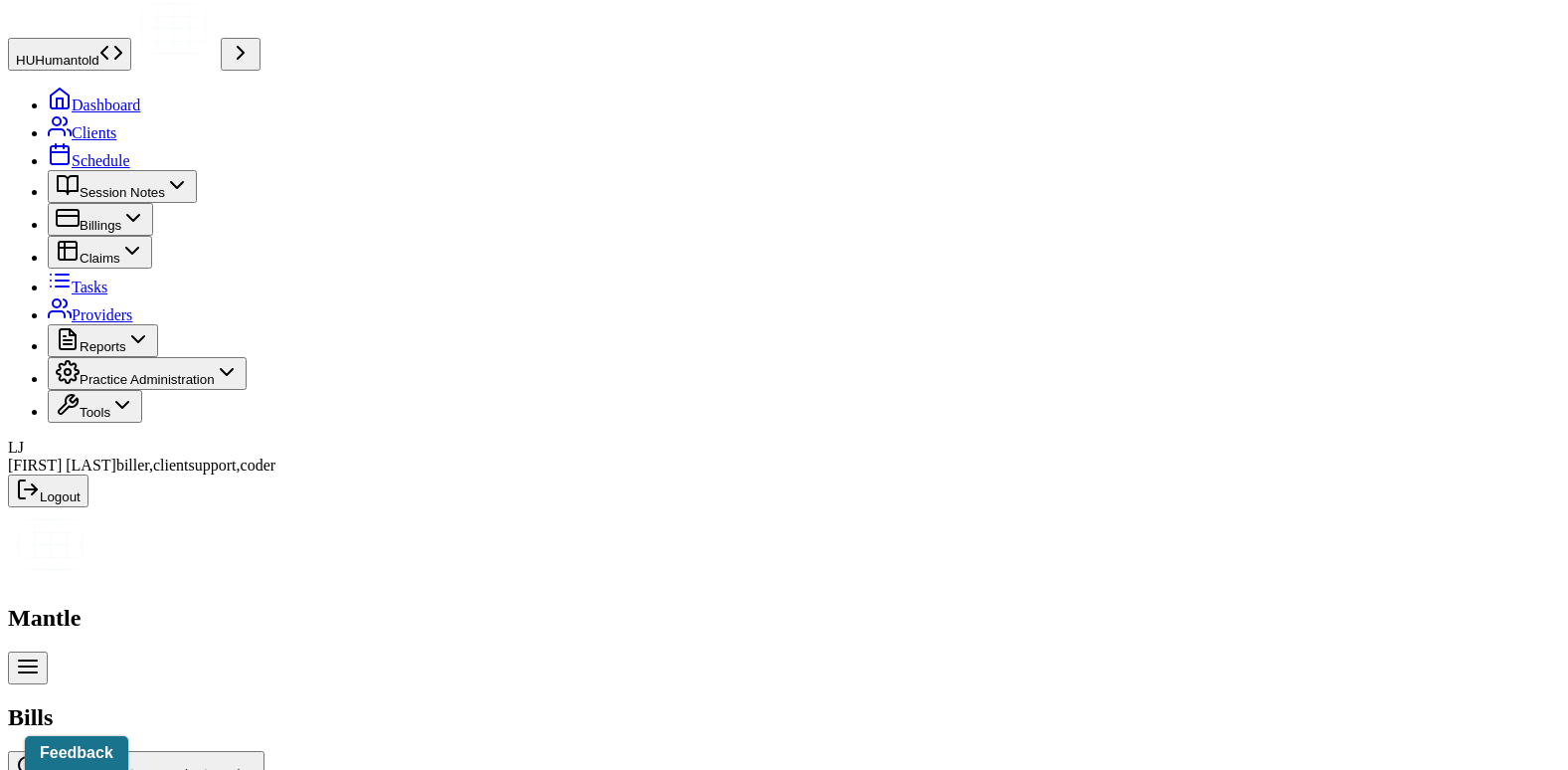 click on "Bill: Open" at bounding box center [98, 1023] 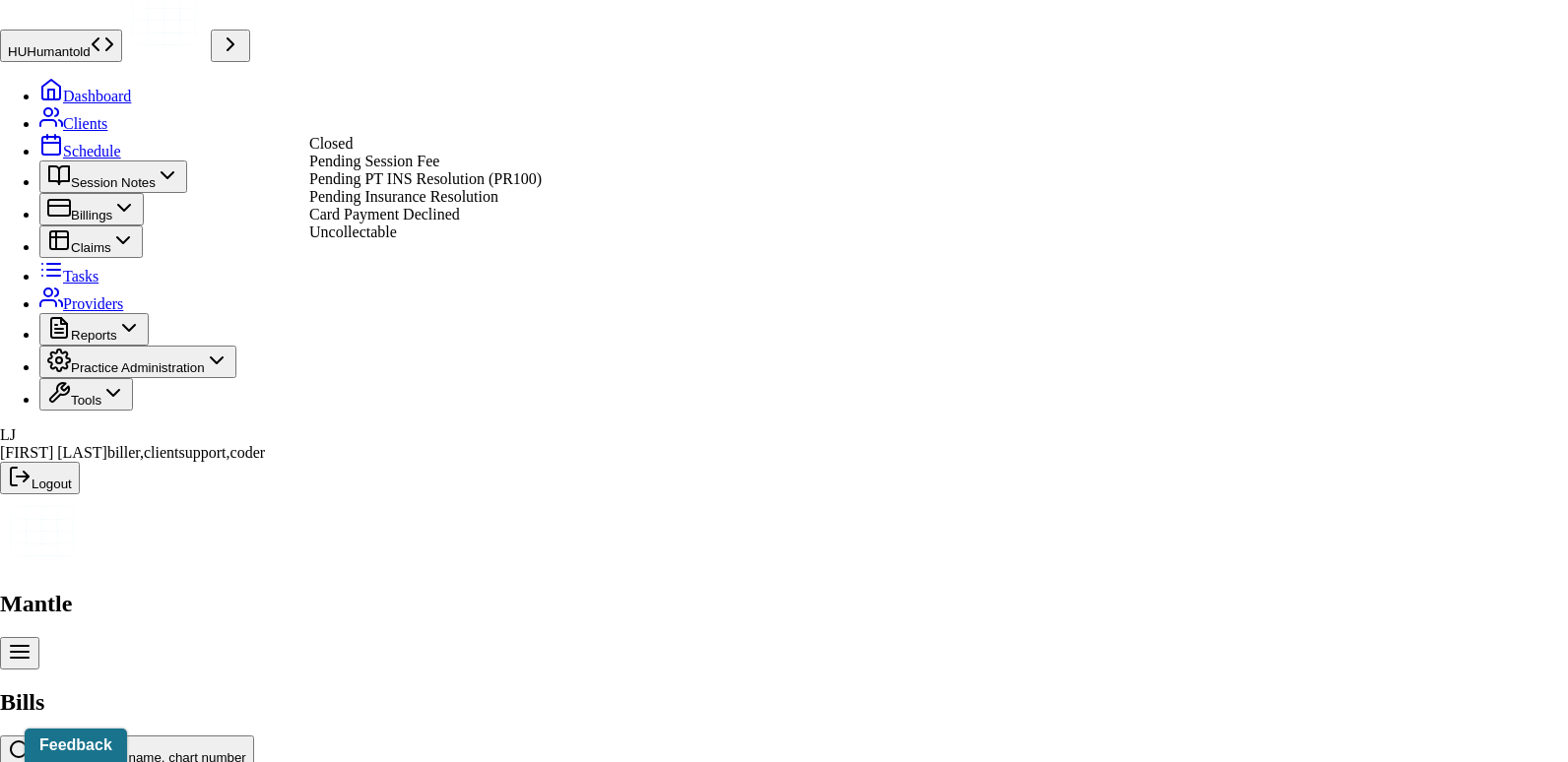 click on "Pending Insurance Resolution" at bounding box center (404, 196) 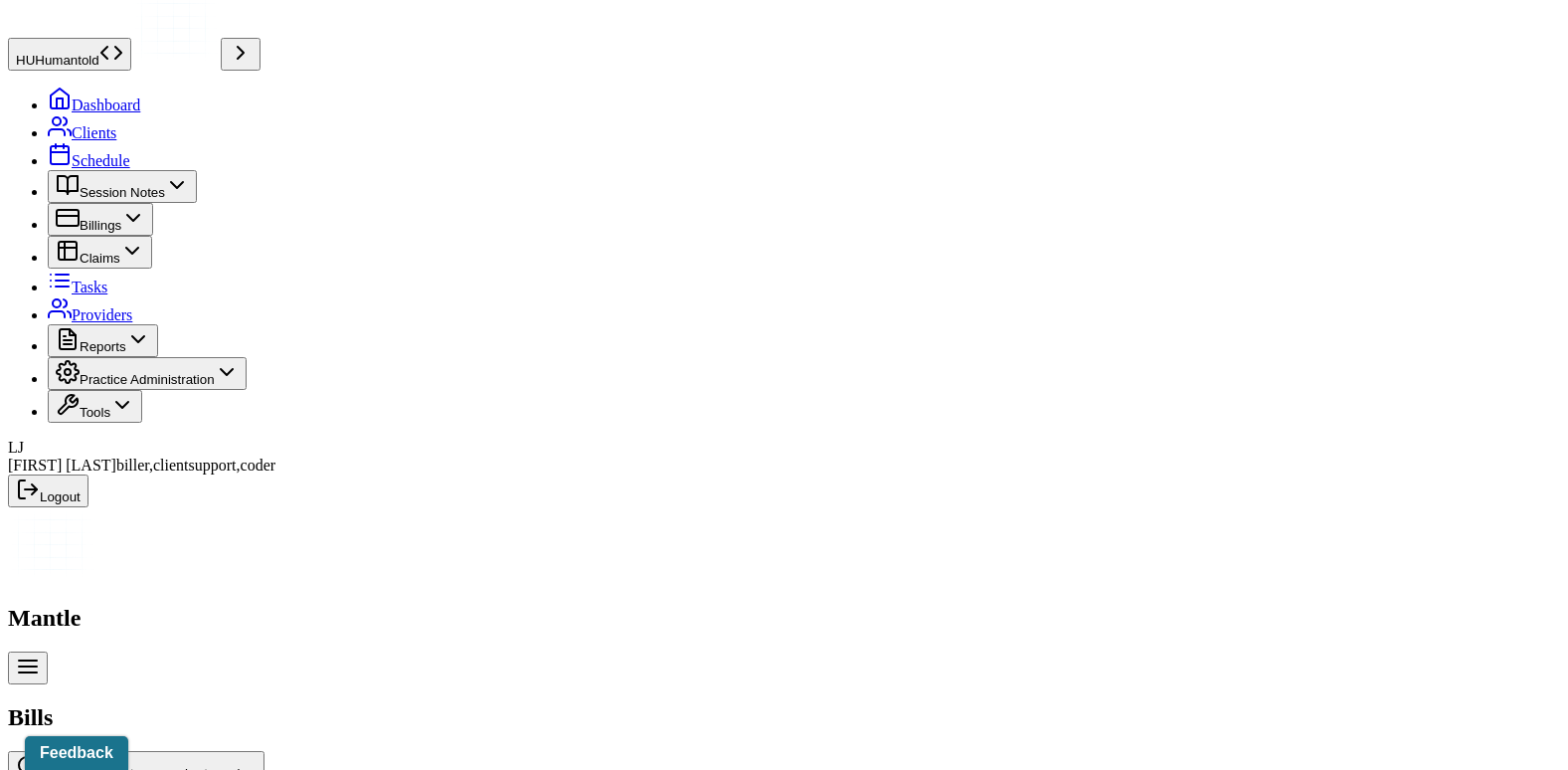 scroll, scrollTop: 0, scrollLeft: 0, axis: both 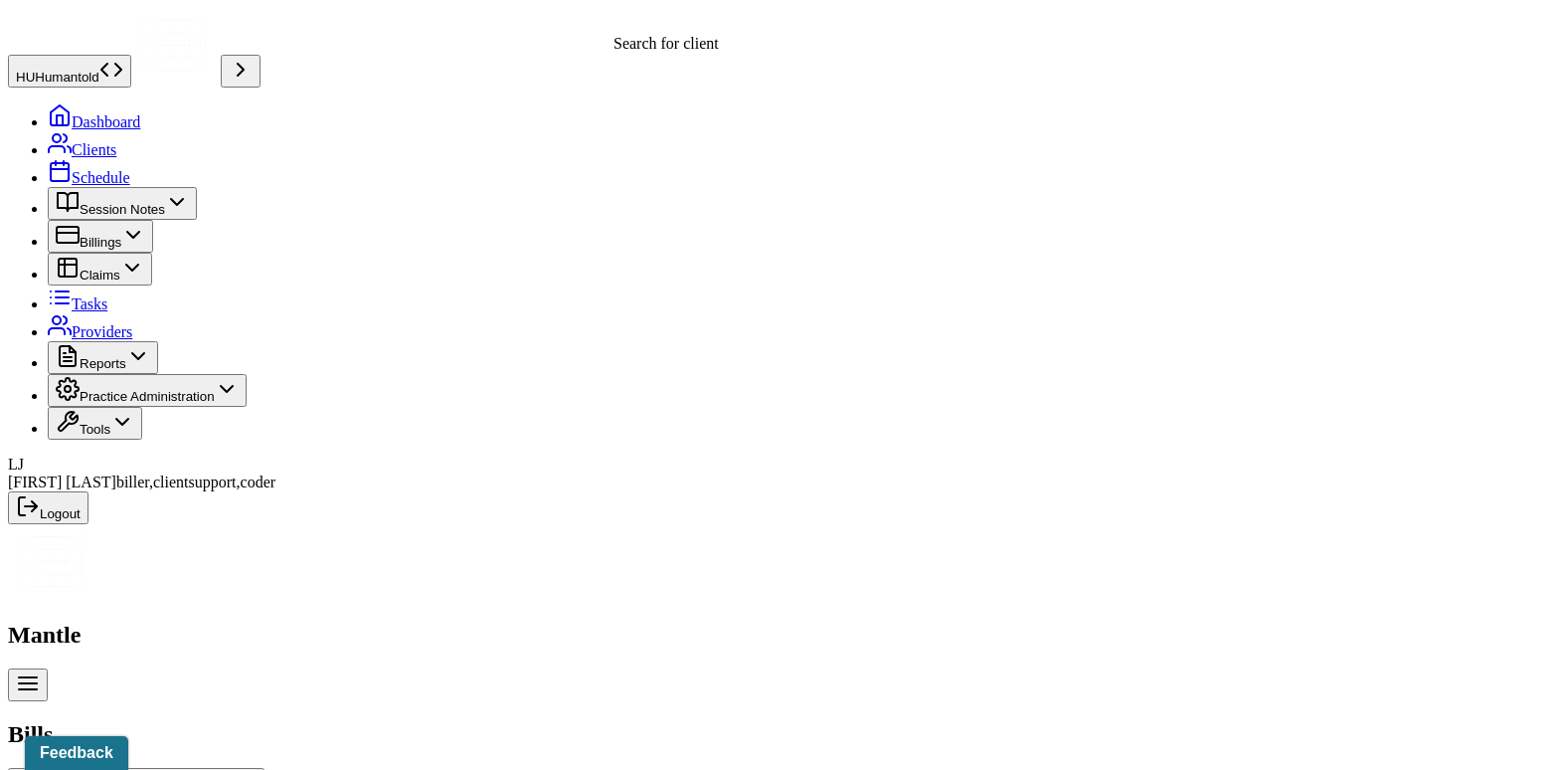click on "Search by client name, chart number" at bounding box center [148, 790] 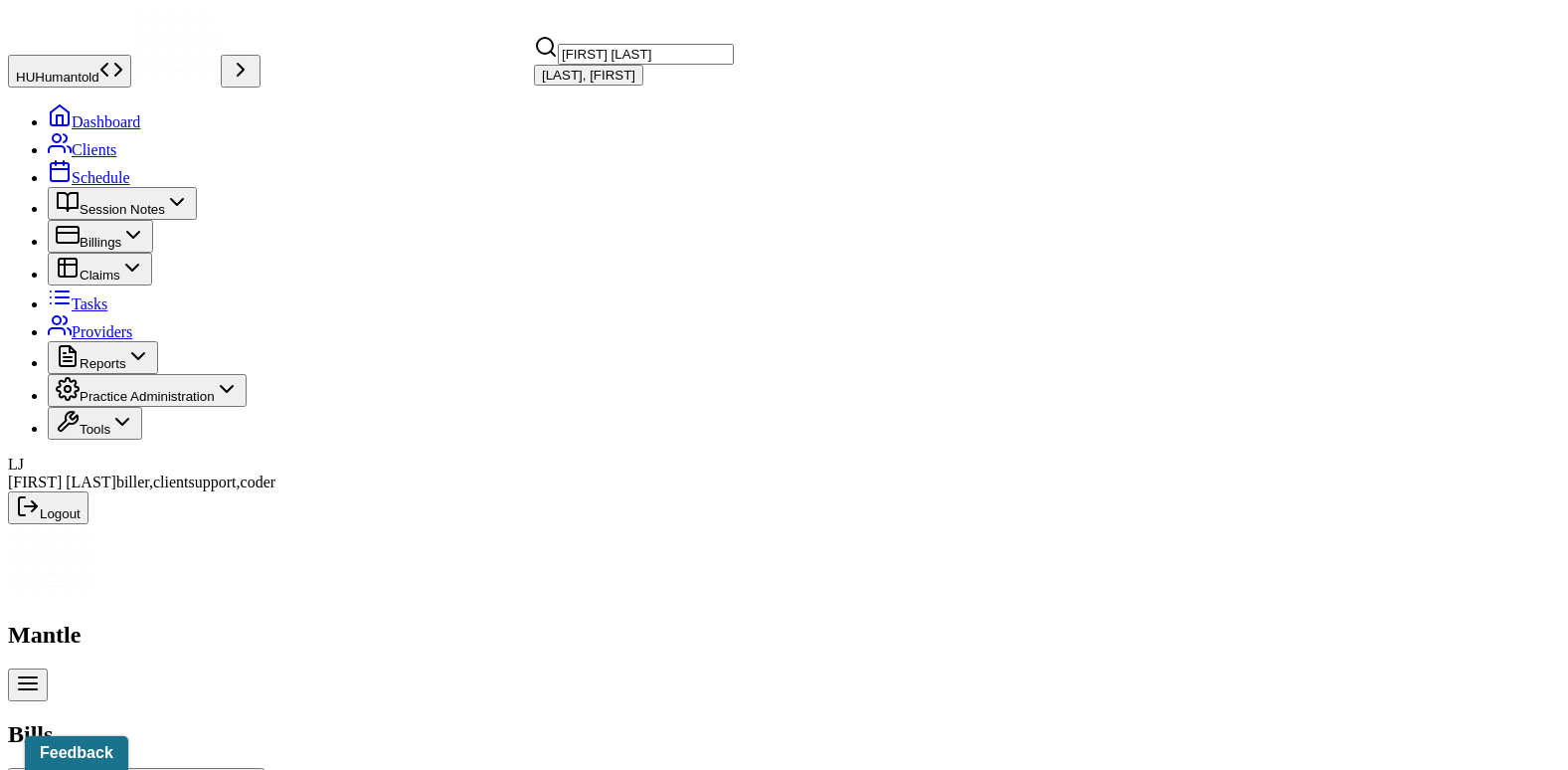 type on "[FIRST] [LAST]" 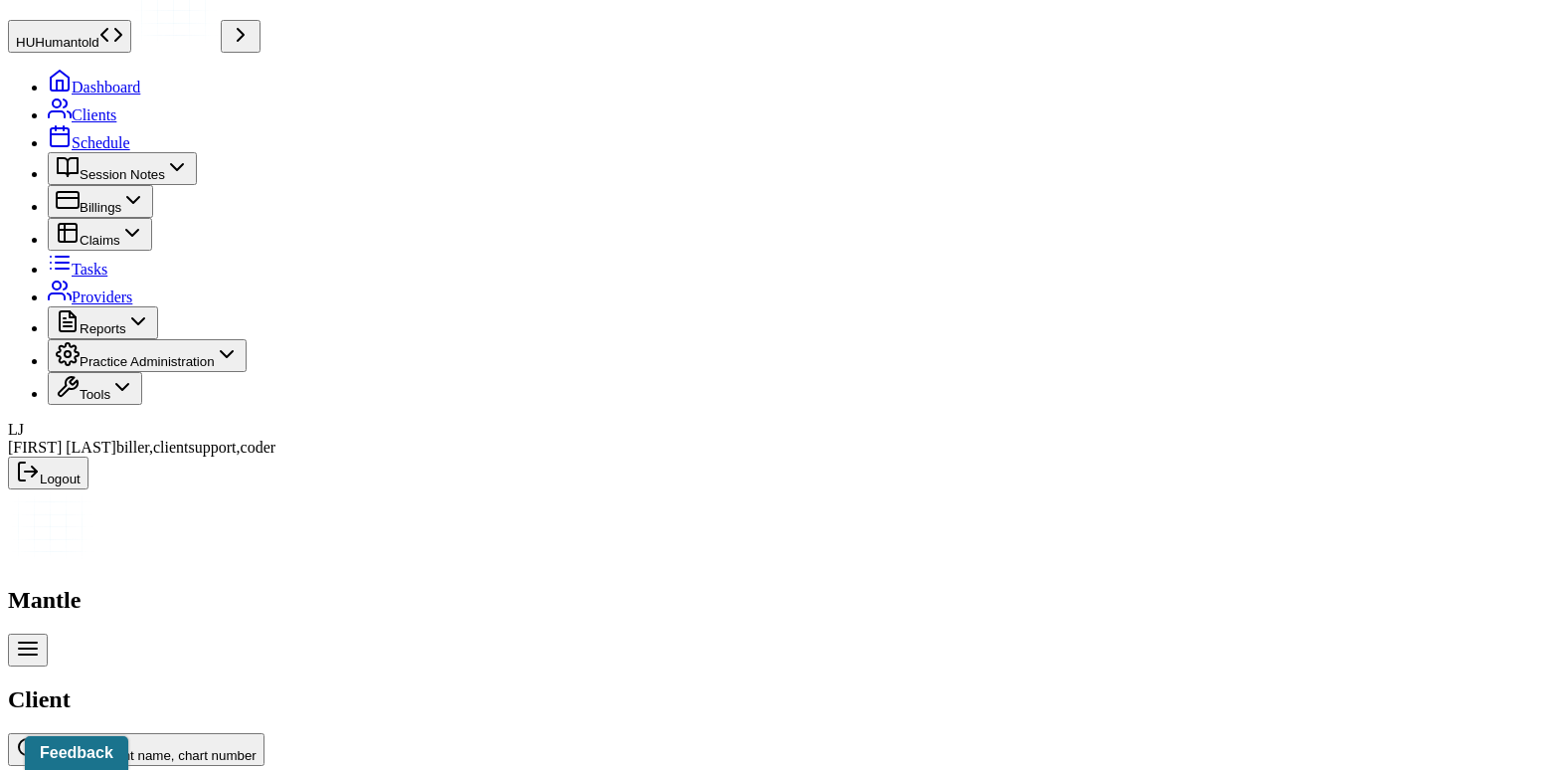 scroll, scrollTop: 53, scrollLeft: 0, axis: vertical 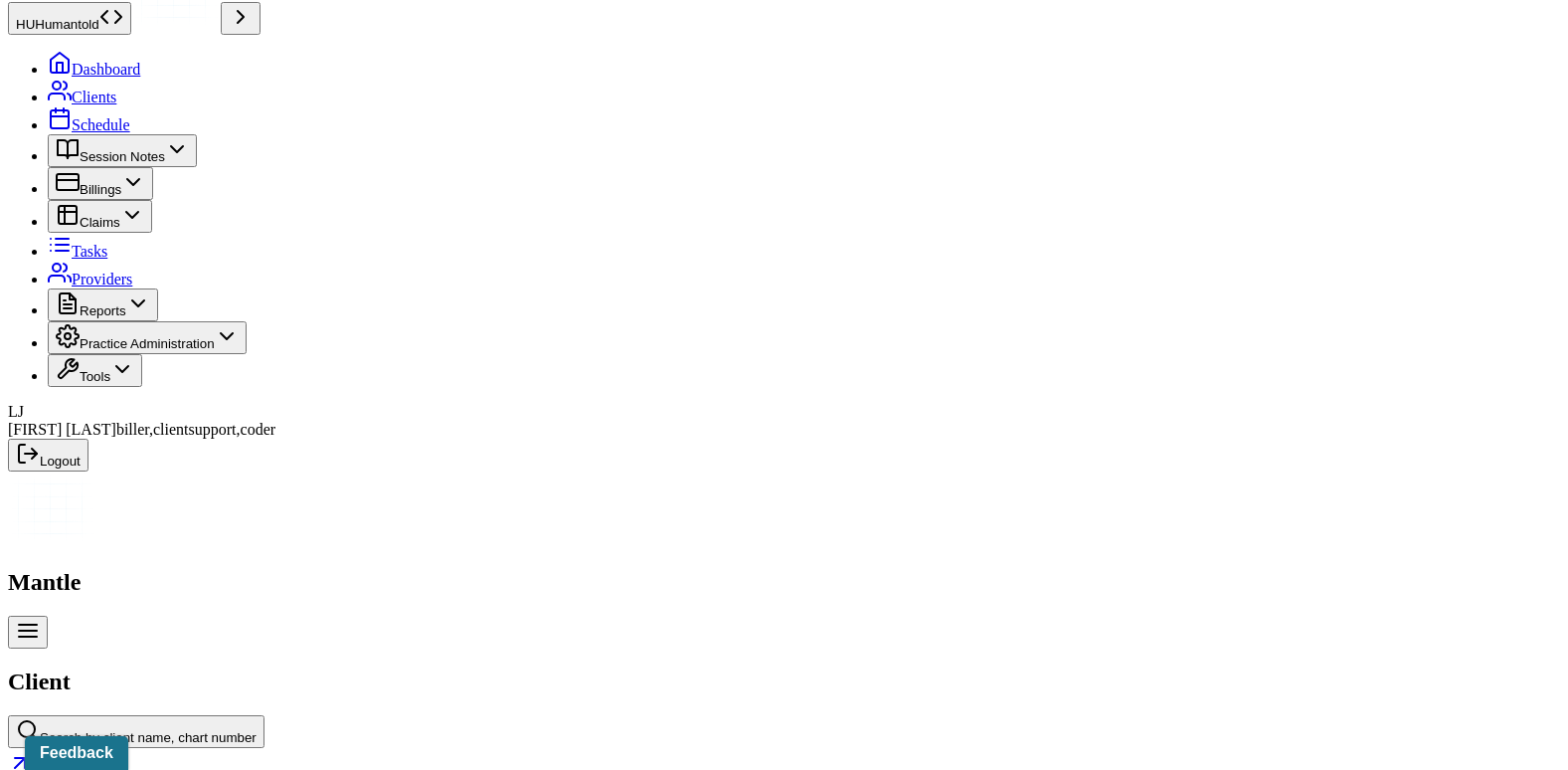 click on "Insurance/Fees" at bounding box center [323, 2439] 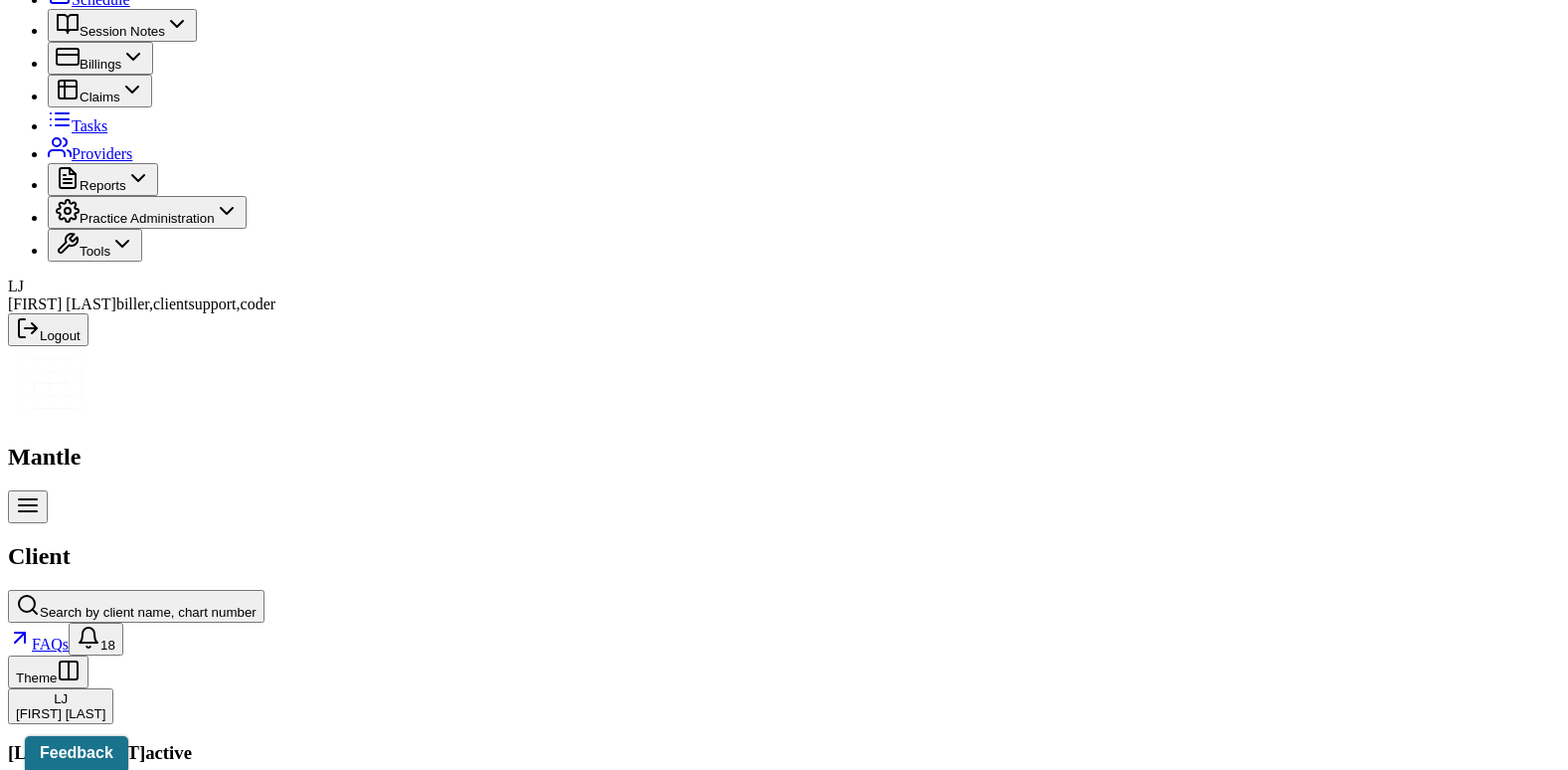 scroll, scrollTop: 131, scrollLeft: 0, axis: vertical 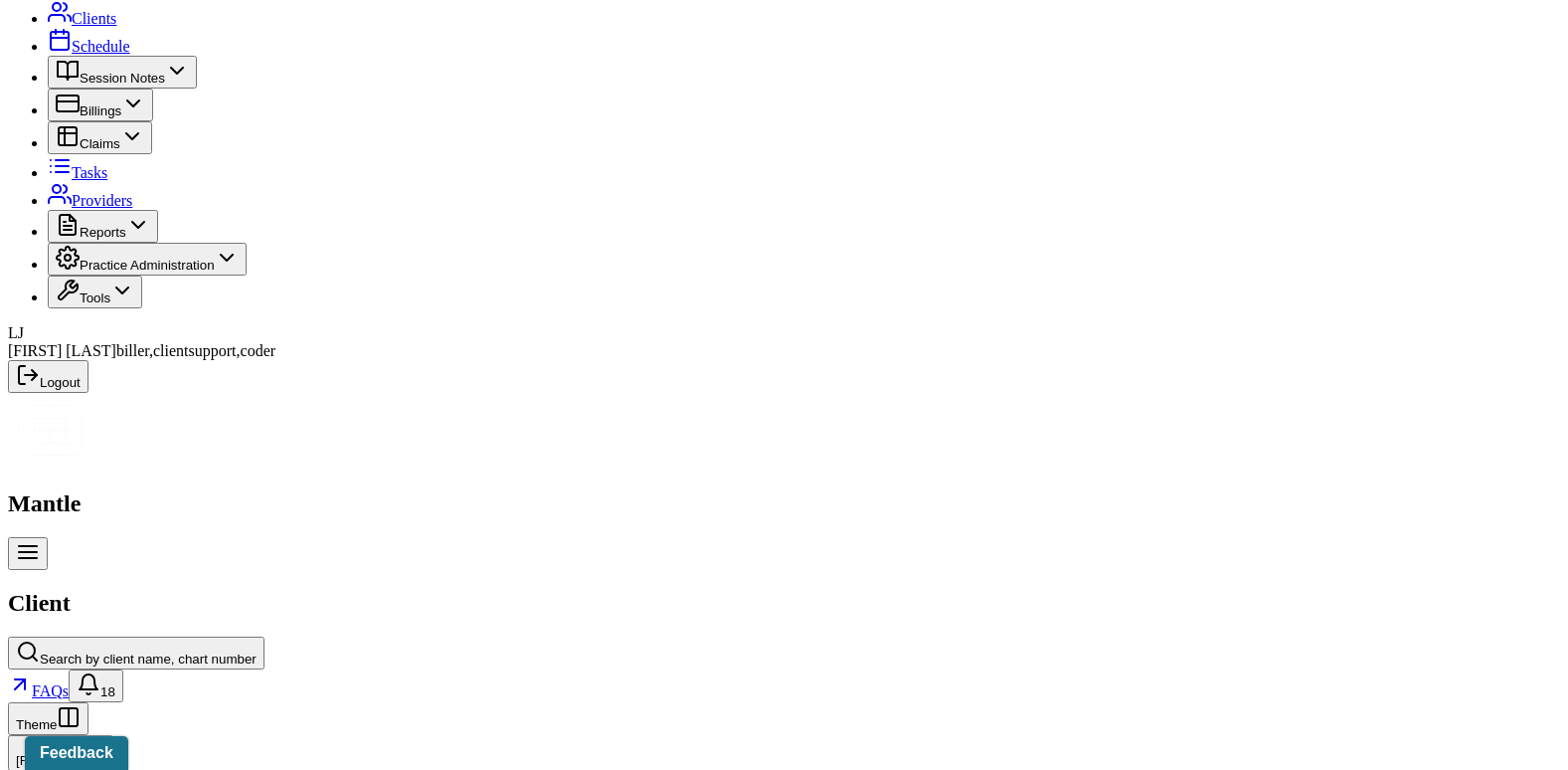click on "Claims" at bounding box center (405, 2361) 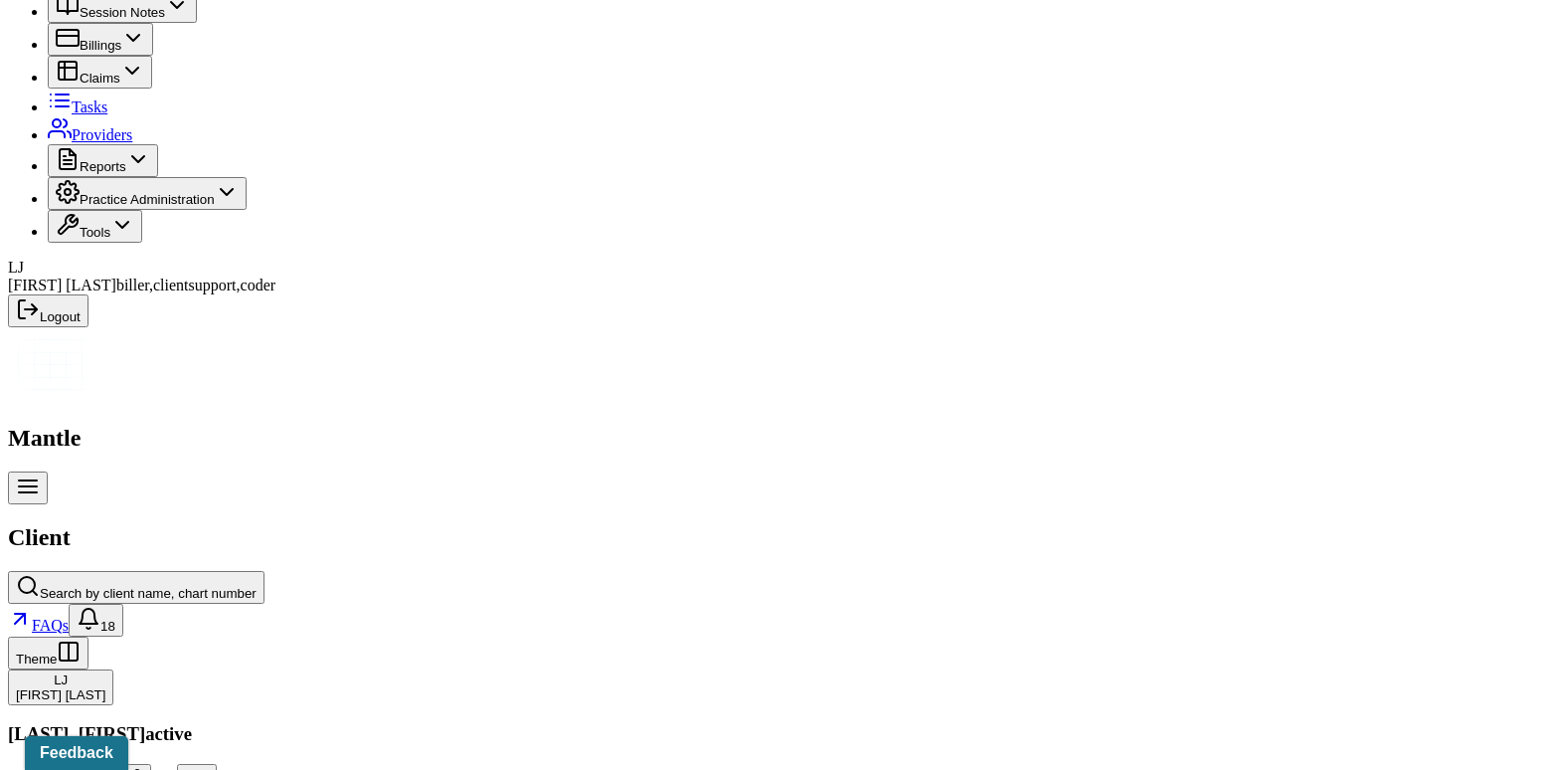 scroll, scrollTop: 199, scrollLeft: 0, axis: vertical 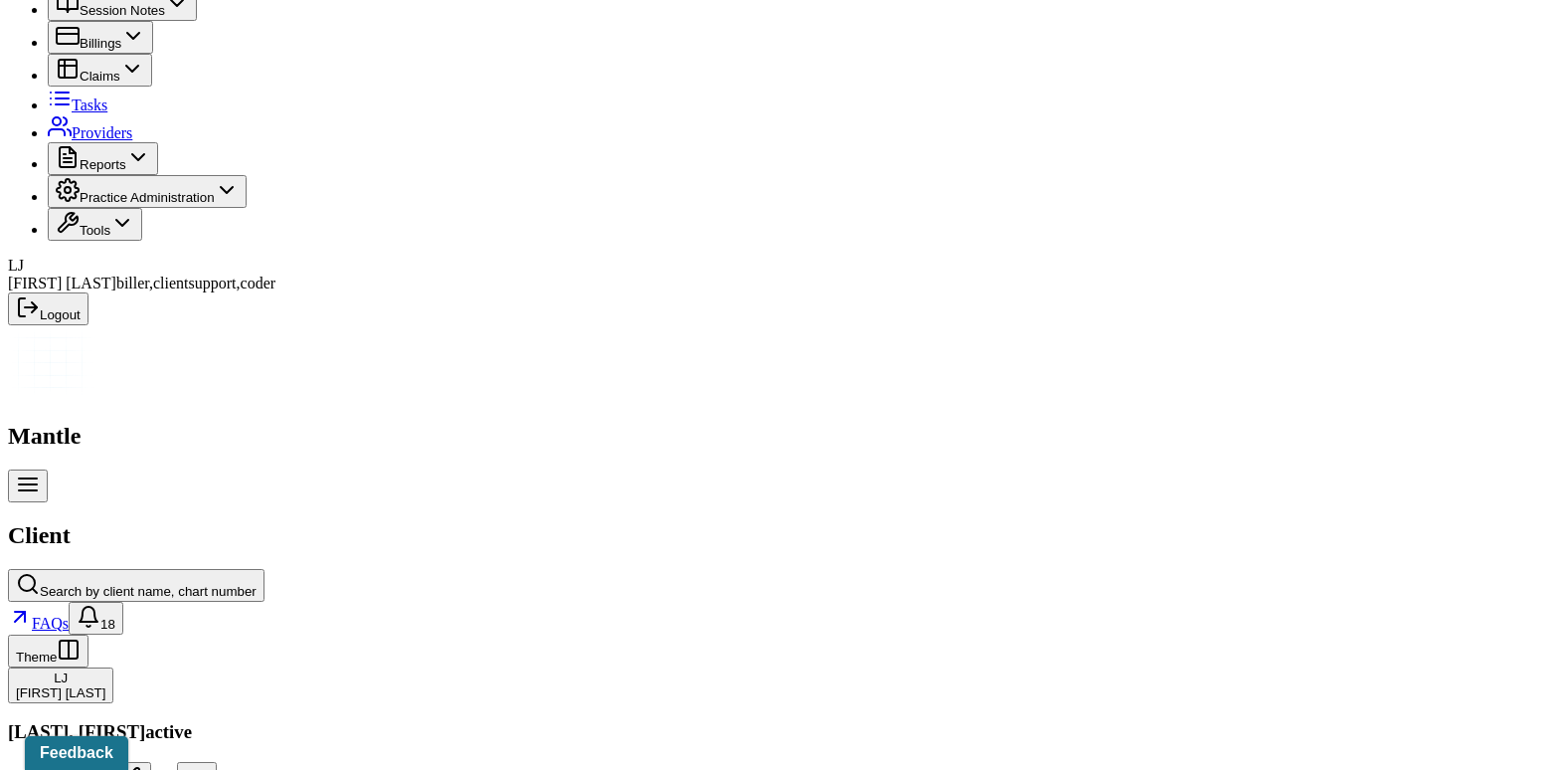 click on "Memo" at bounding box center [34, 2293] 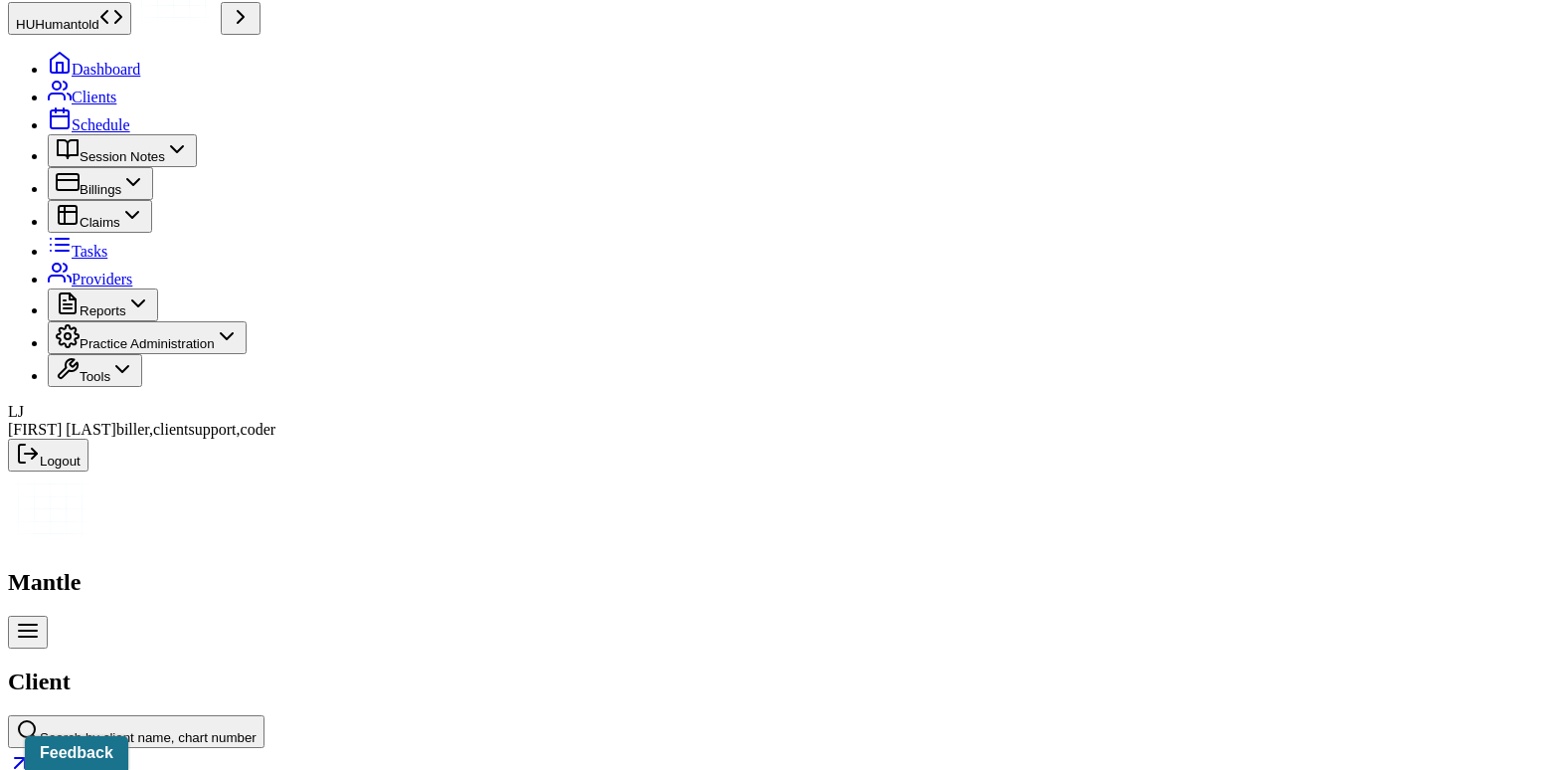 click on "Insurance/Fees" at bounding box center (323, 2439) 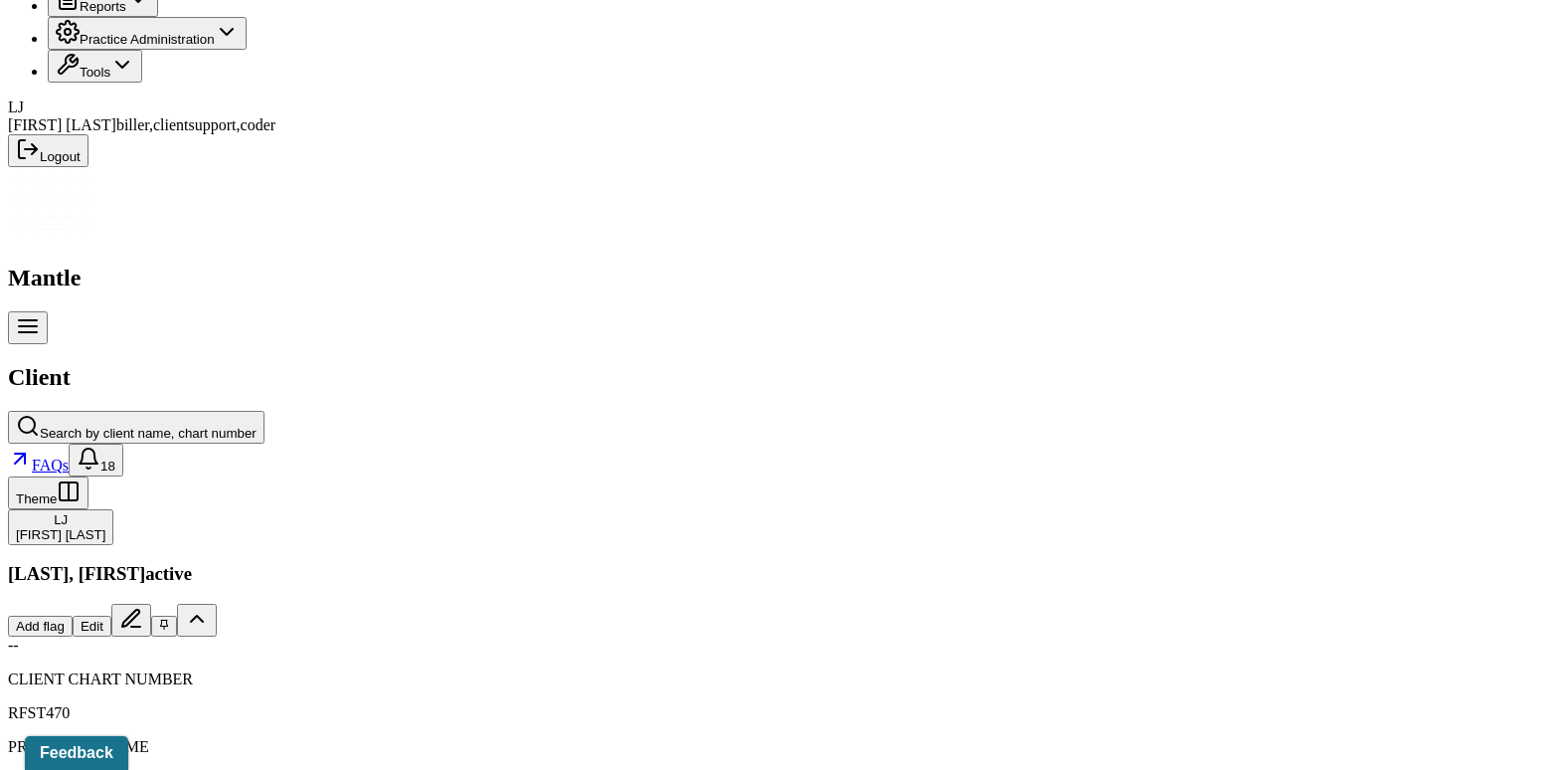 scroll, scrollTop: 152, scrollLeft: 0, axis: vertical 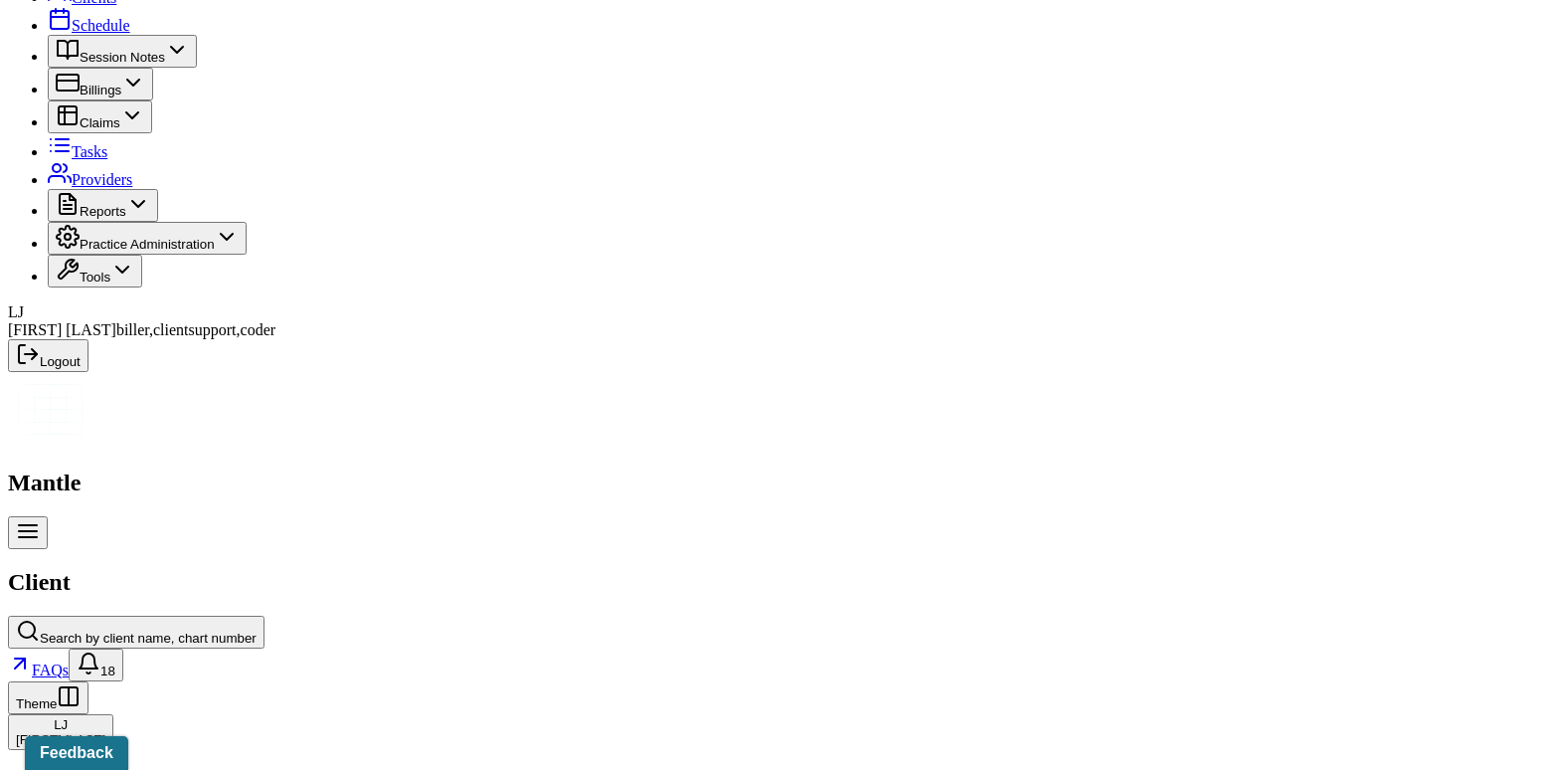 click on "Claims" at bounding box center [405, 2340] 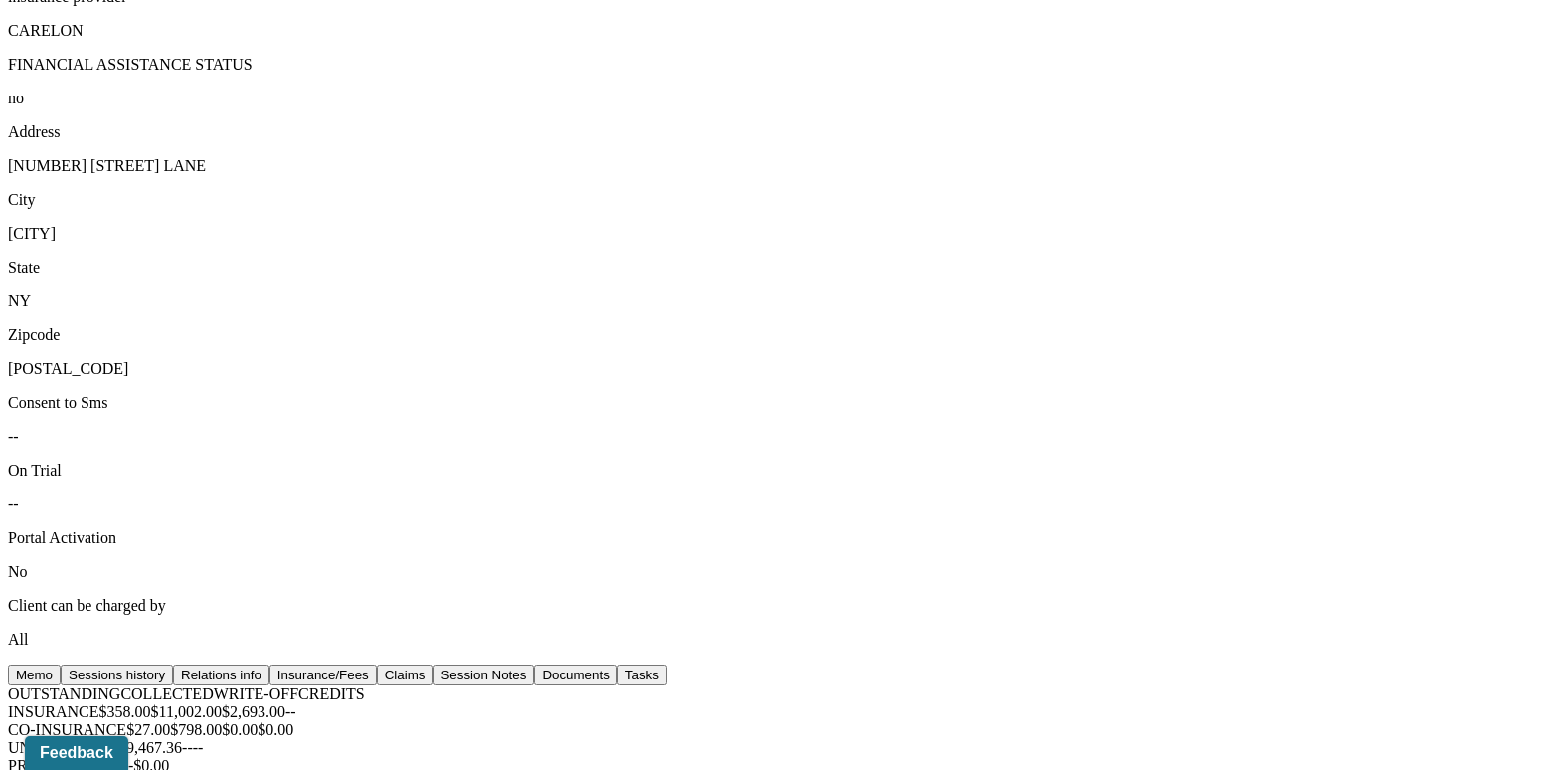 scroll, scrollTop: 1943, scrollLeft: 0, axis: vertical 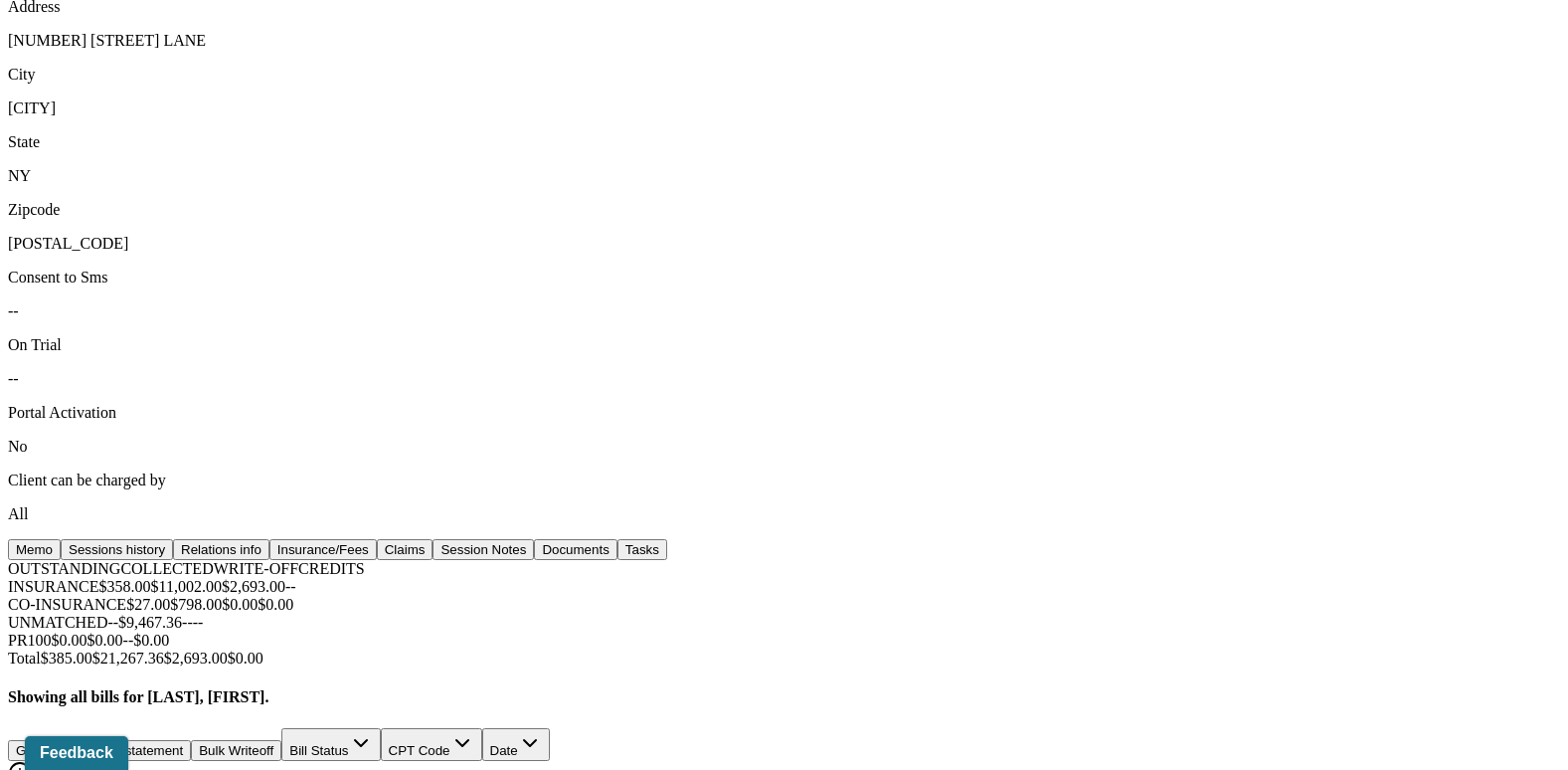 click on "View transaction history" at bounding box center [86, 5009] 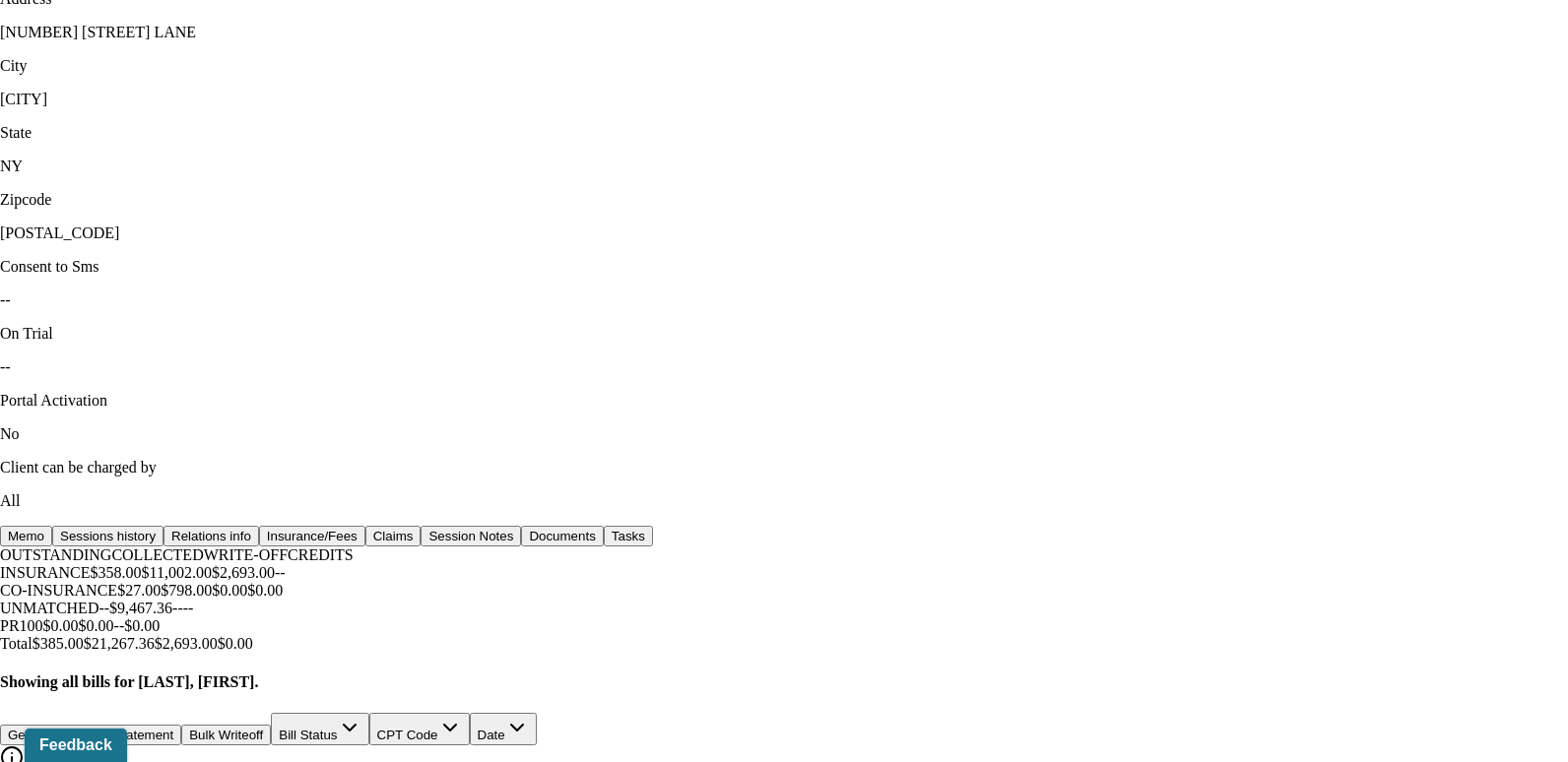 click at bounding box center [20, 14134] 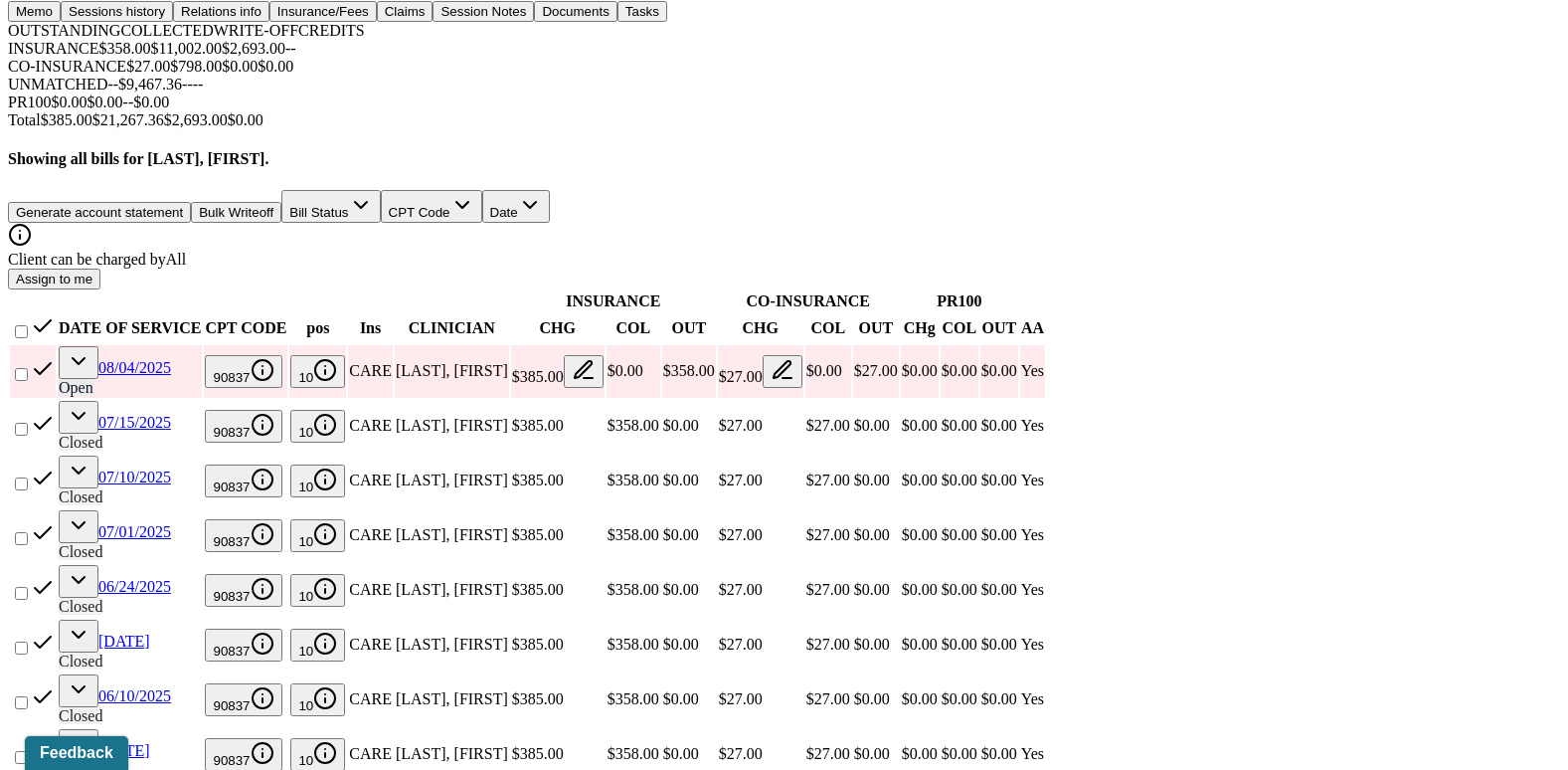 scroll, scrollTop: 2460, scrollLeft: 0, axis: vertical 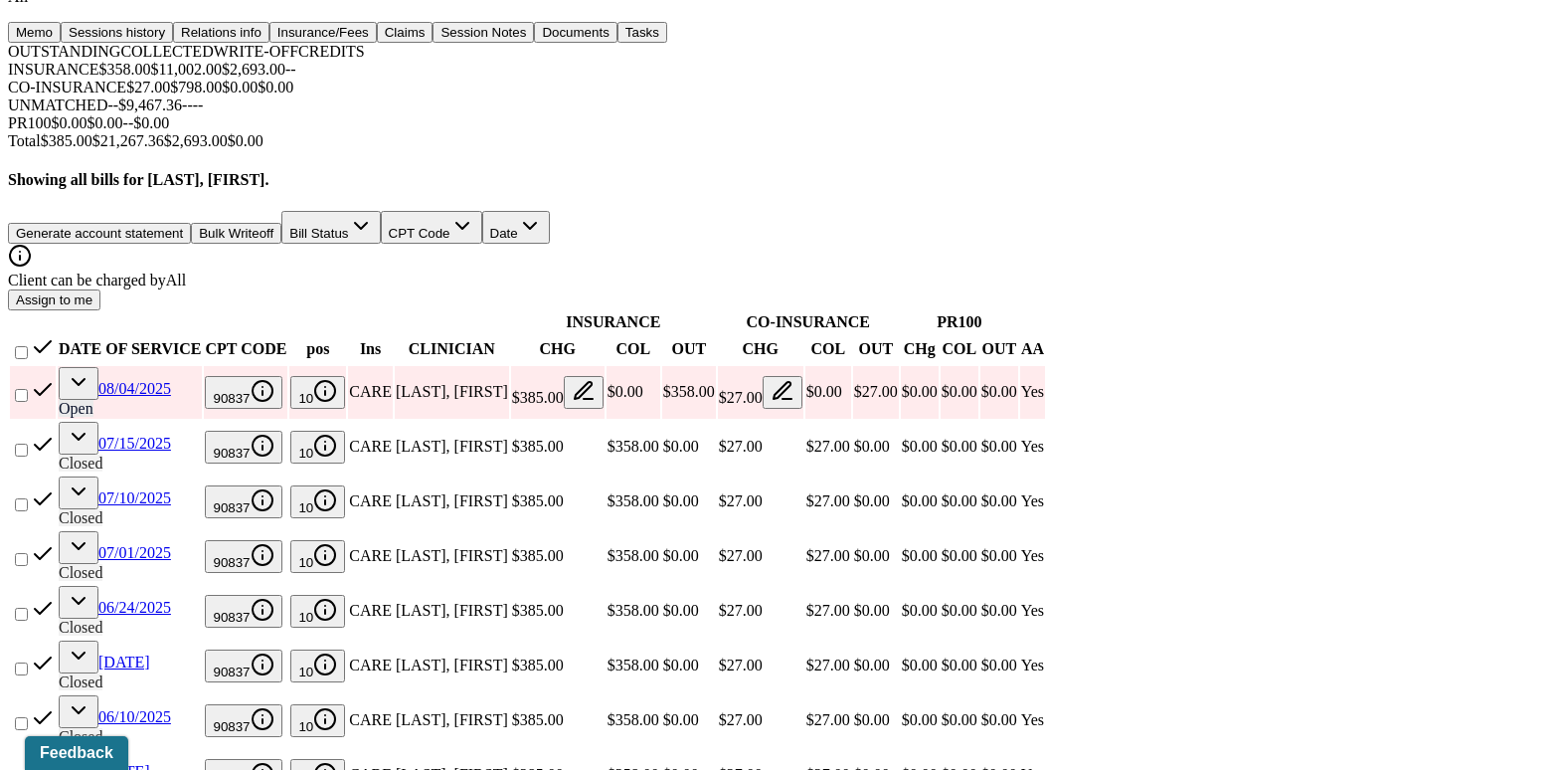 click on "View transaction history" at bounding box center (86, 6669) 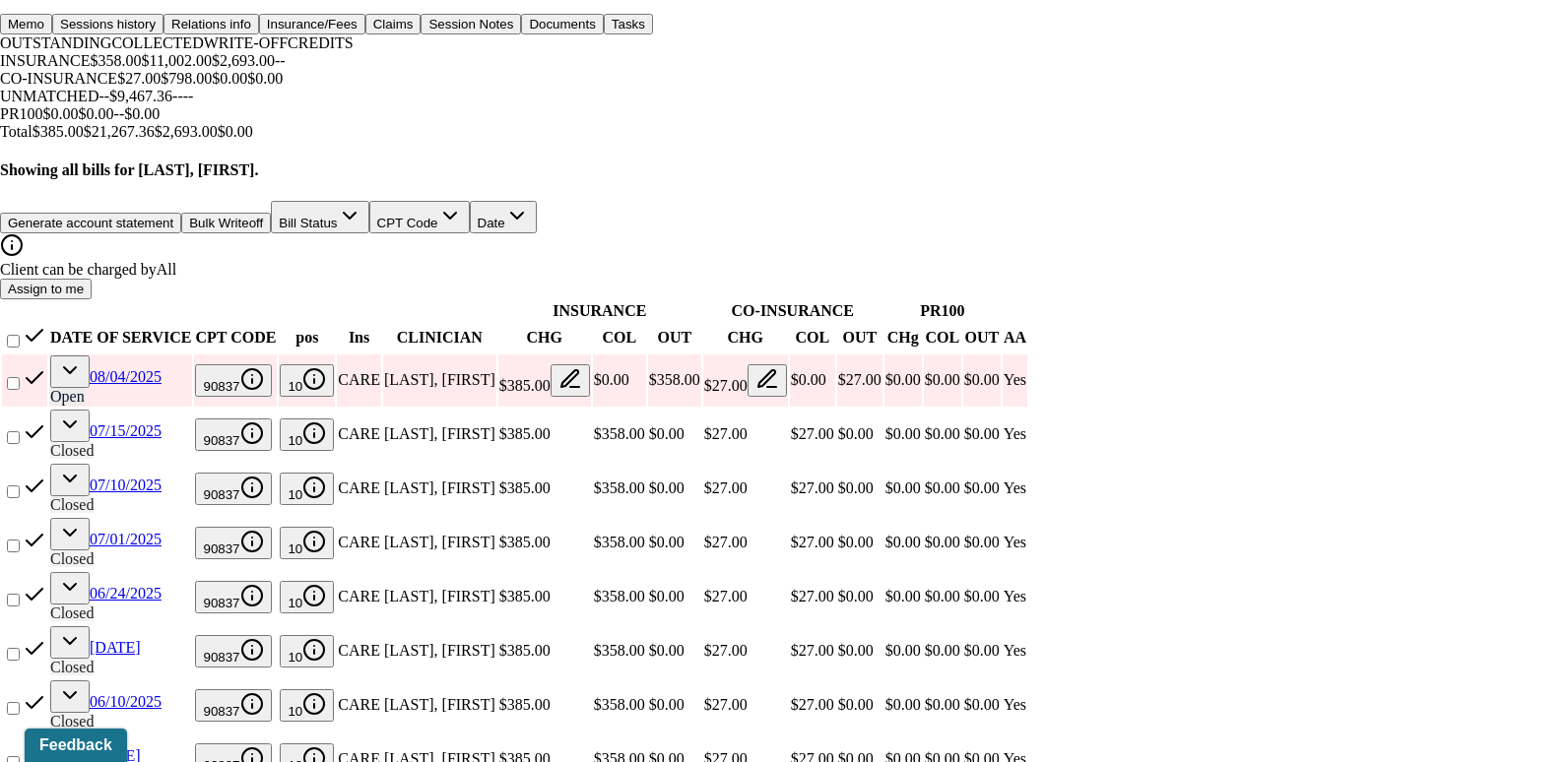 click 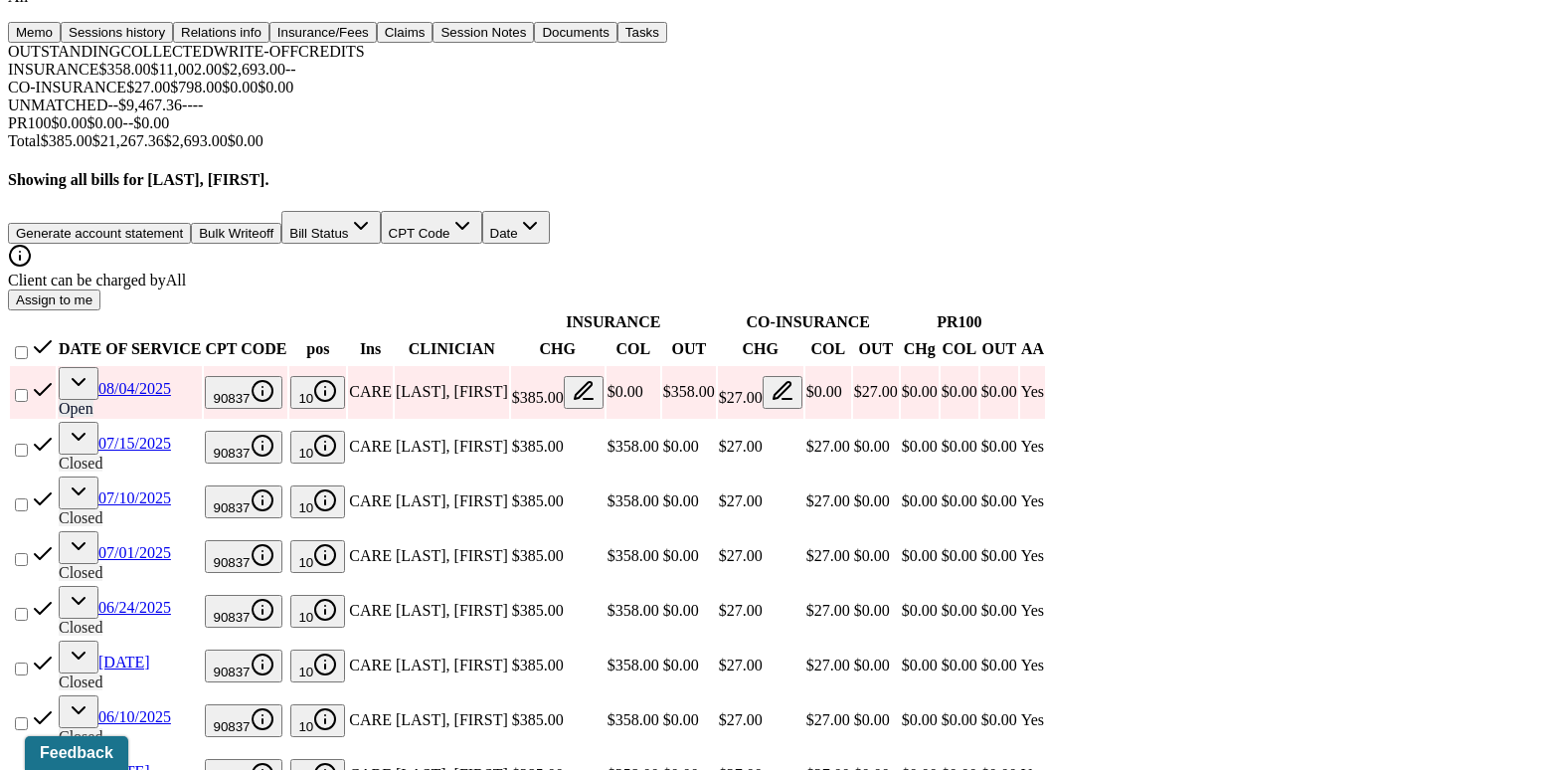 click 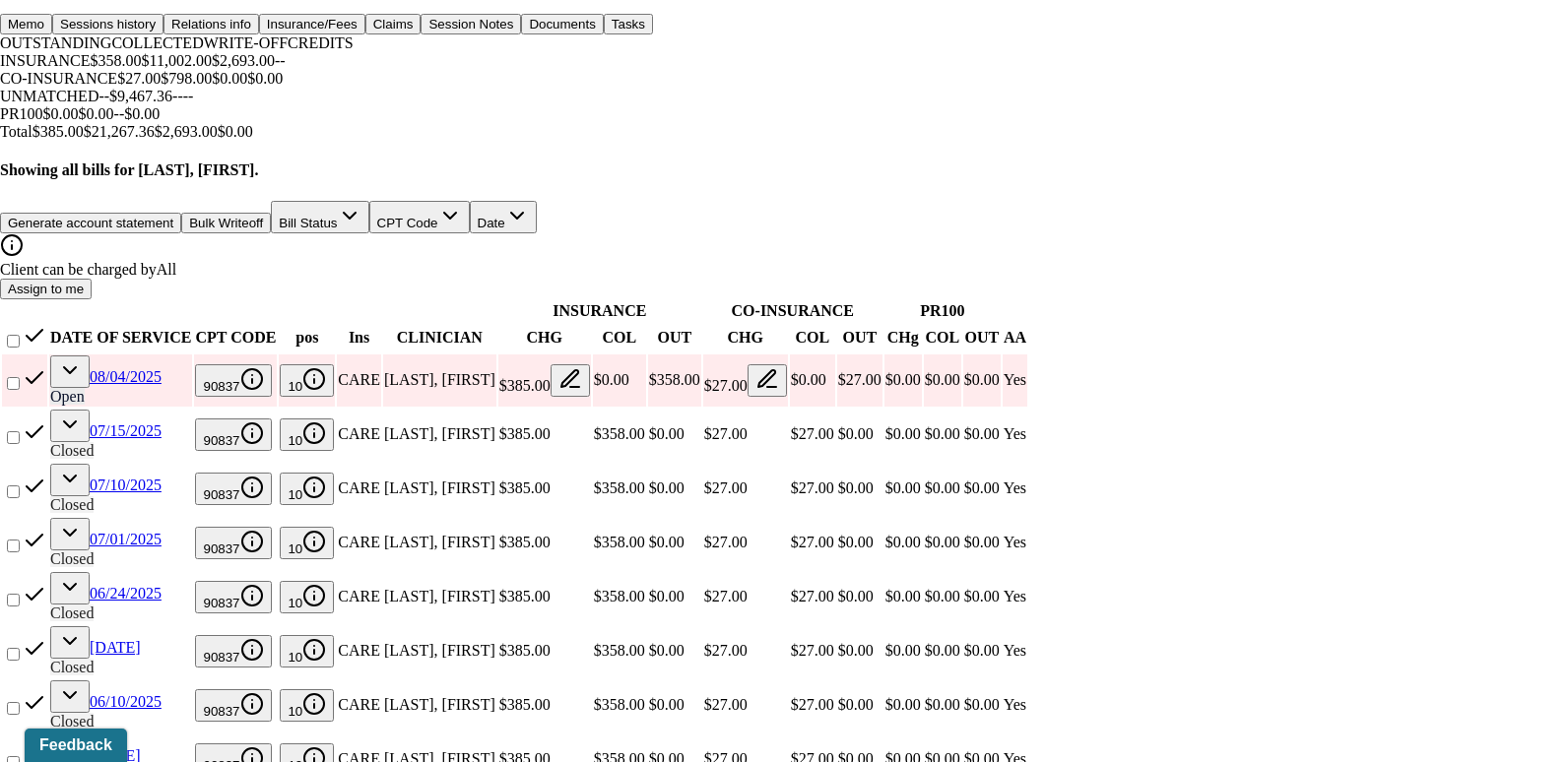 click on "Label" at bounding box center (114, 13726) 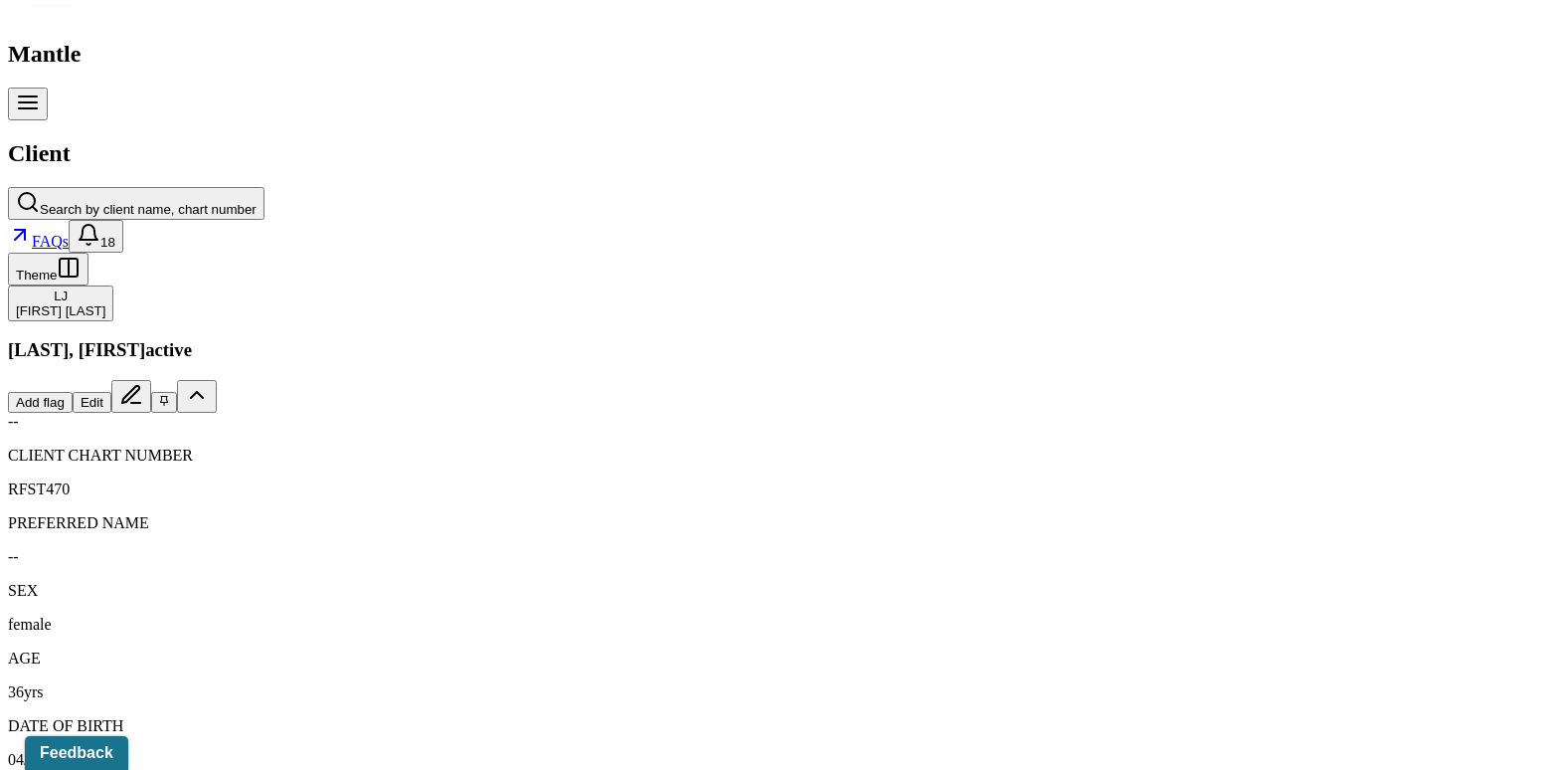scroll, scrollTop: 570, scrollLeft: 0, axis: vertical 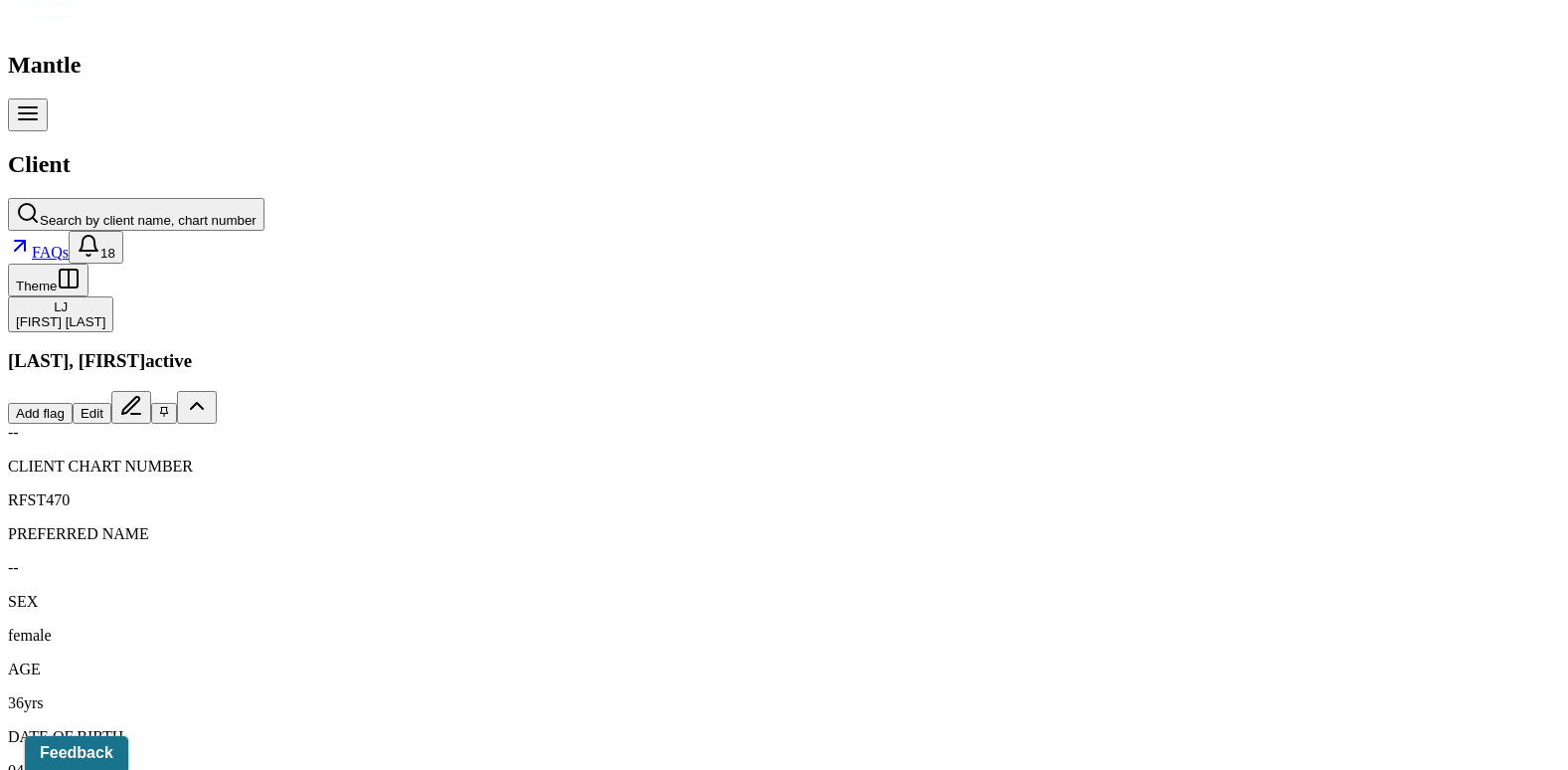 click on "08/04/2025" at bounding box center (134, 2278) 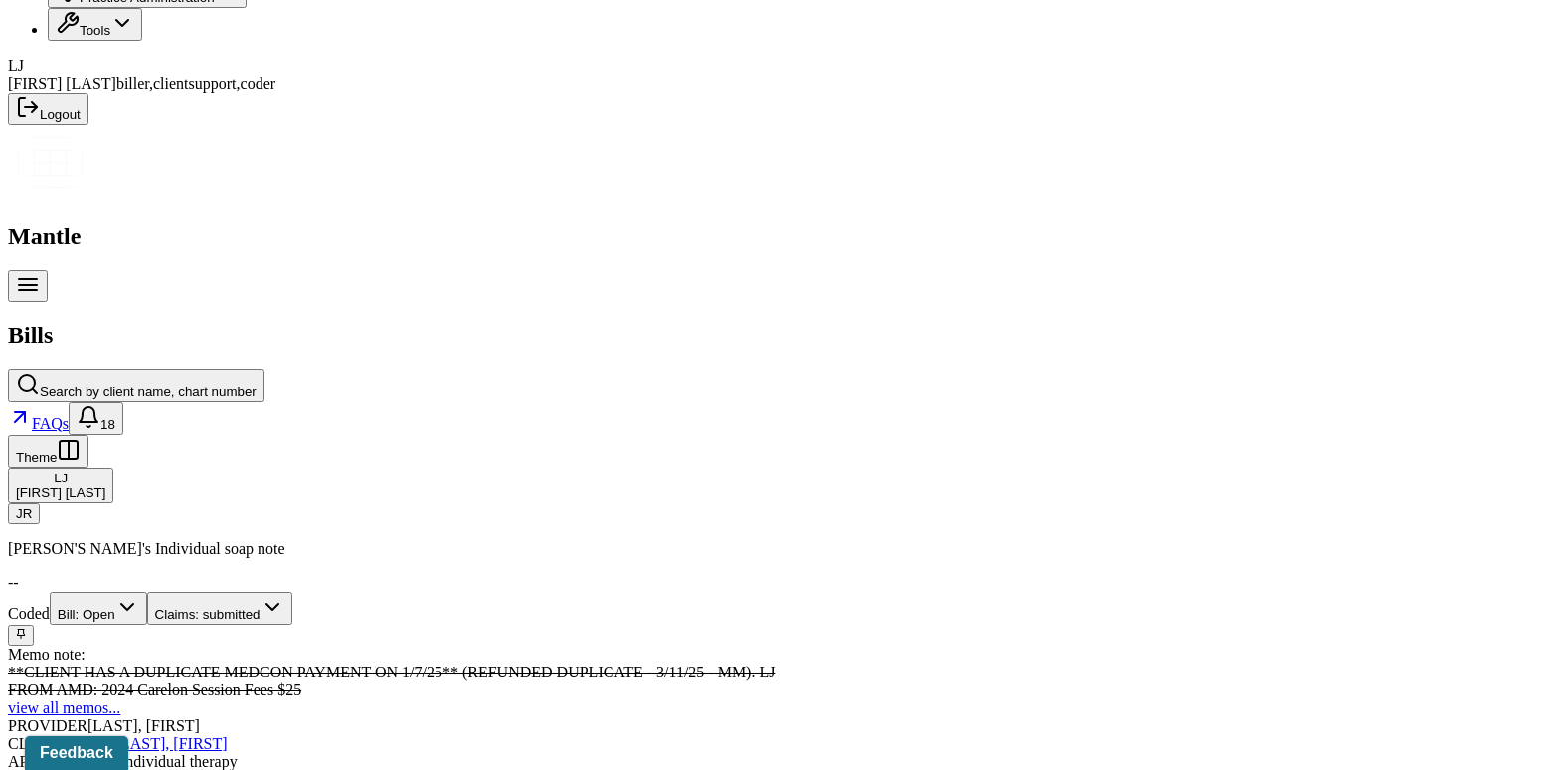 scroll, scrollTop: 497, scrollLeft: 0, axis: vertical 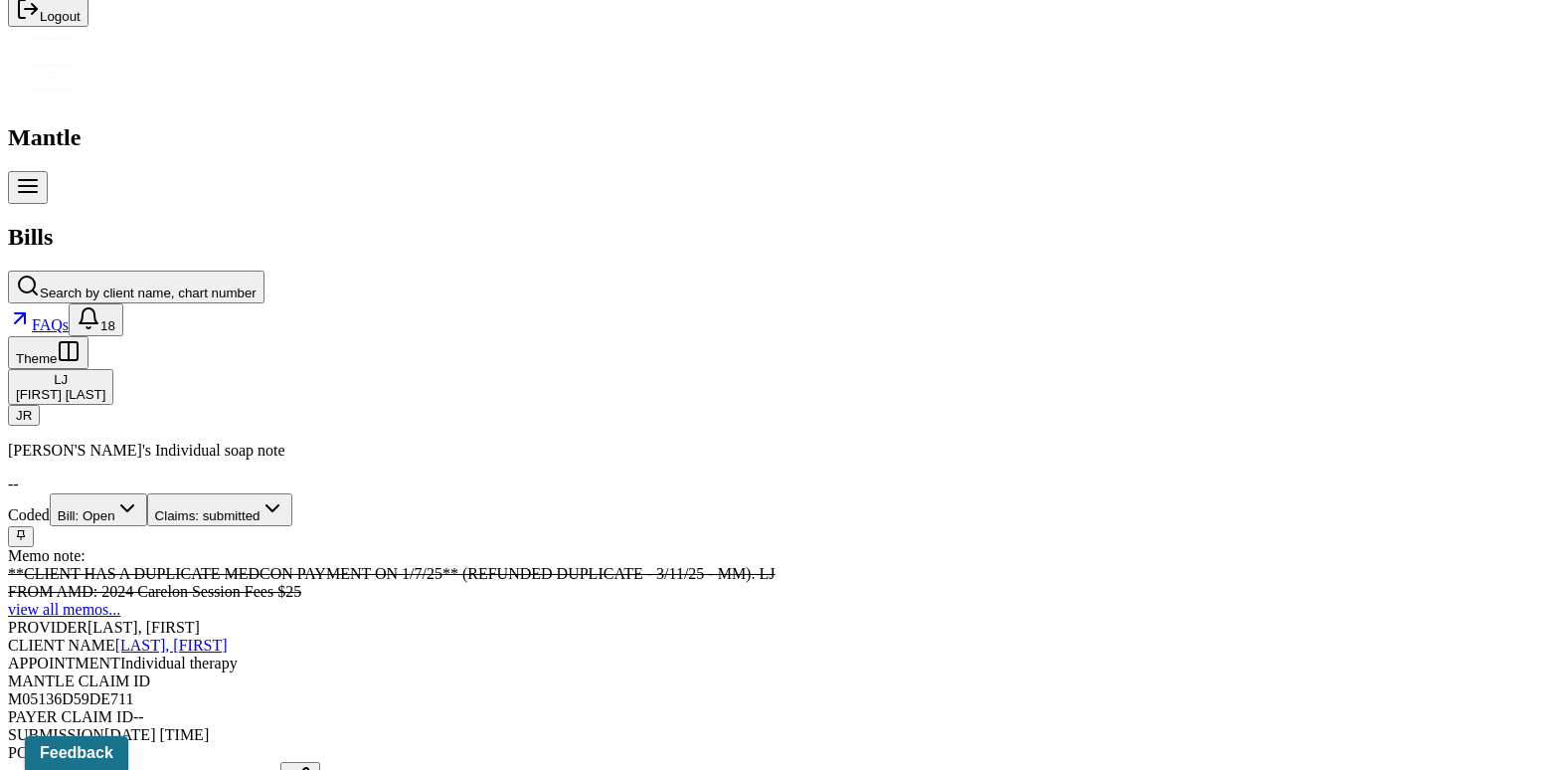click on "Check unmatched payments" at bounding box center (282, 1701) 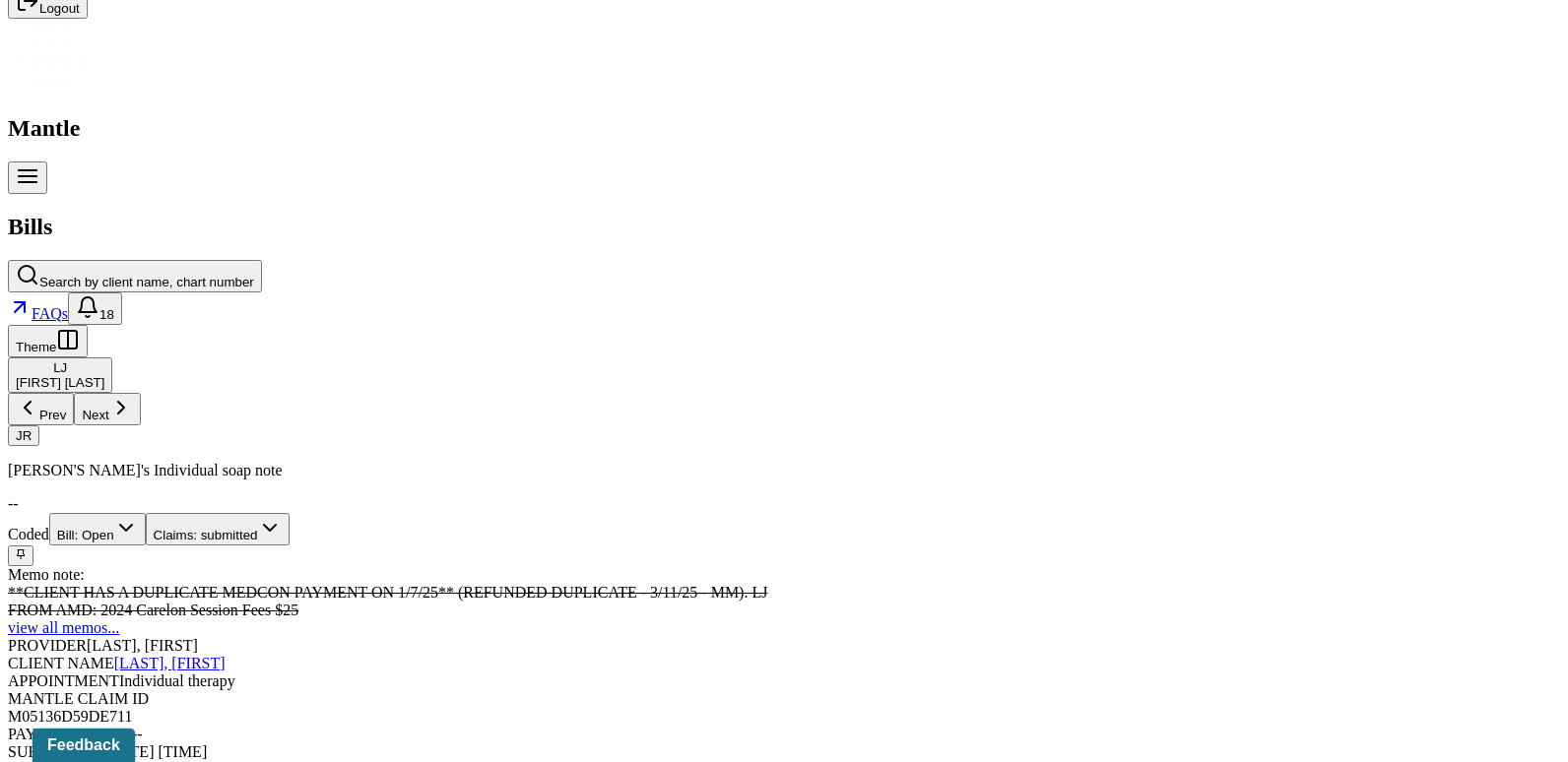 scroll, scrollTop: 508, scrollLeft: 0, axis: vertical 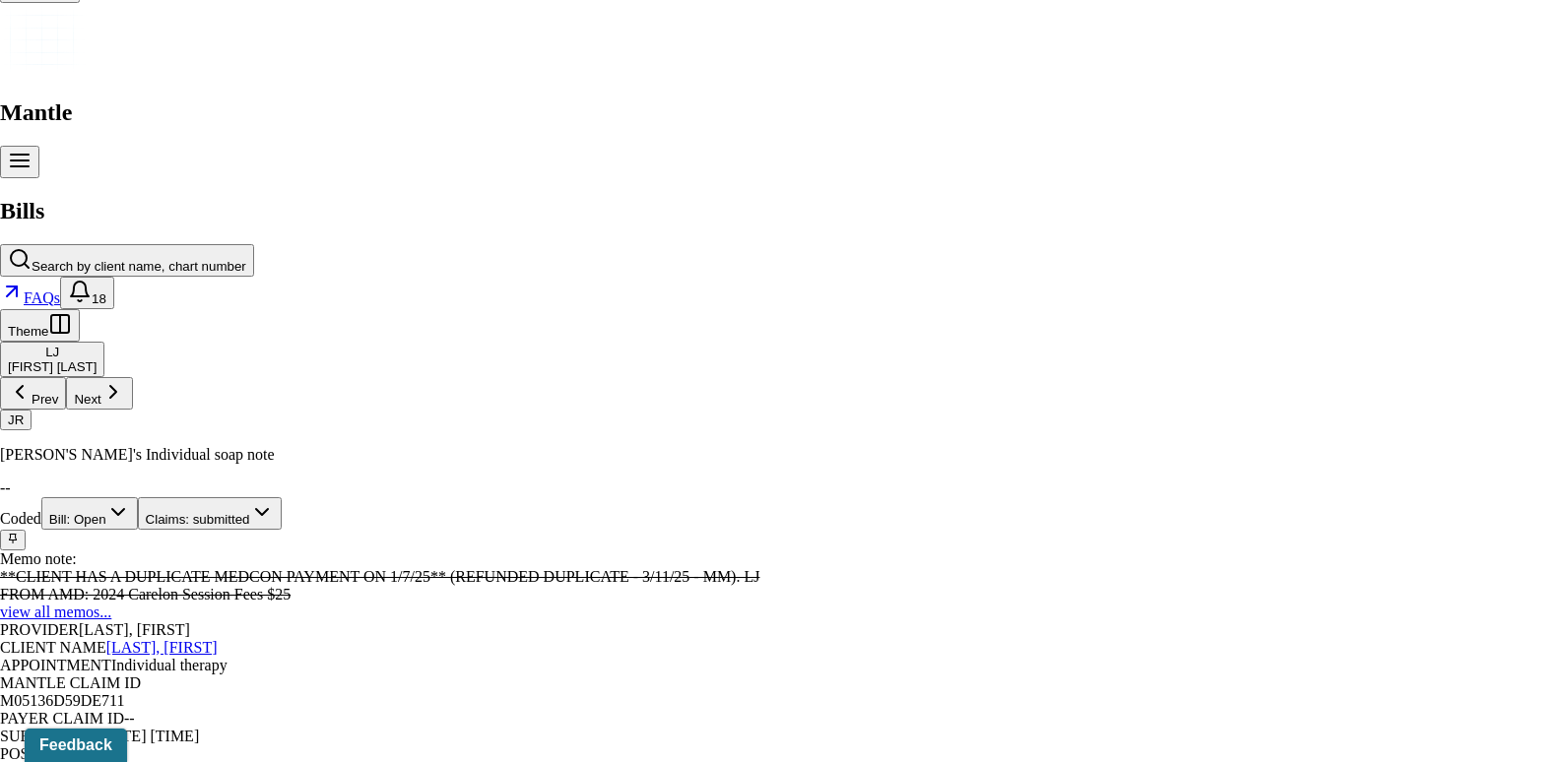 click 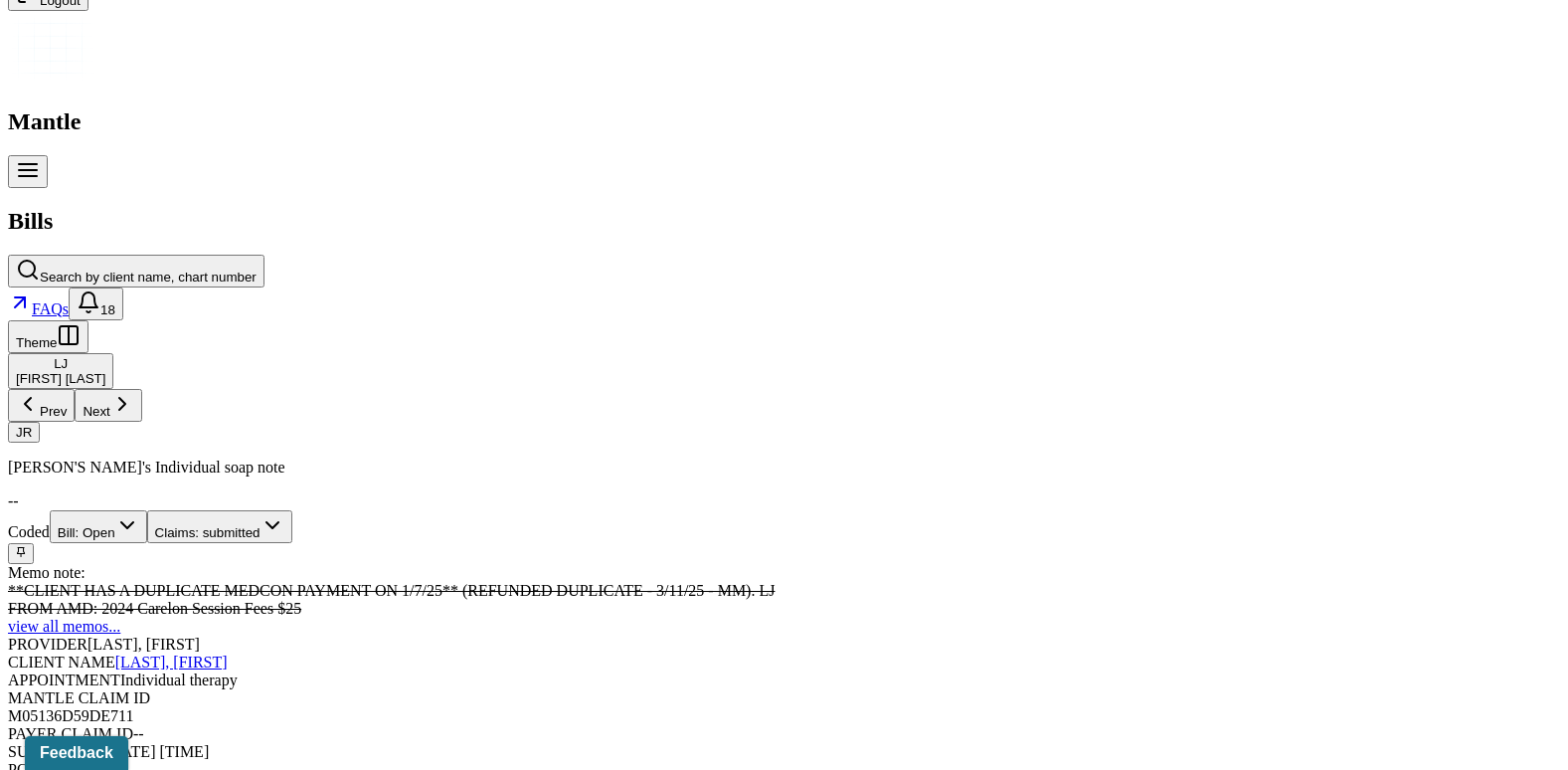 click on "Charge Client" at bounding box center [424, 1718] 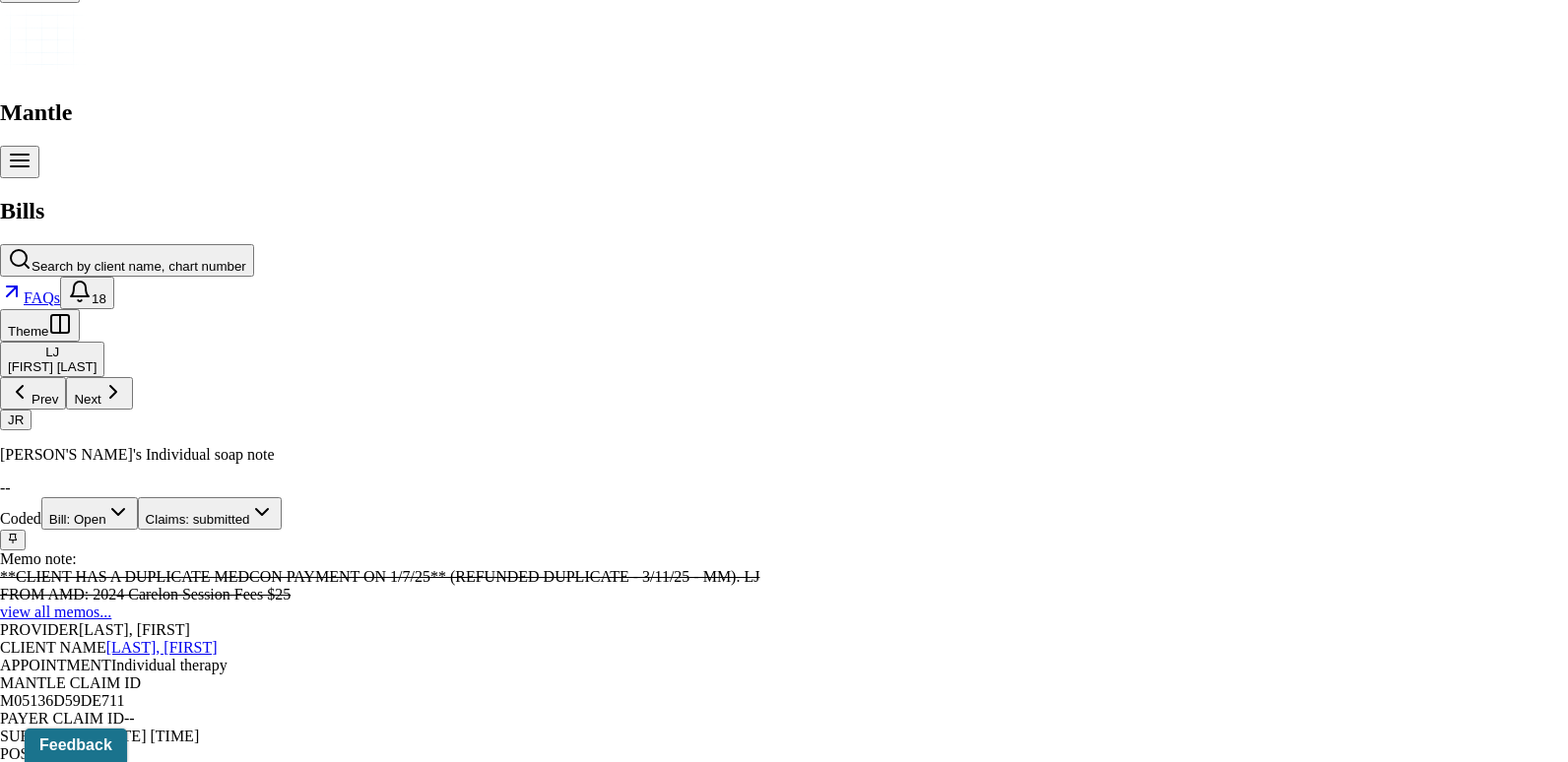 click on "XXXX1000" at bounding box center (776, 3805) 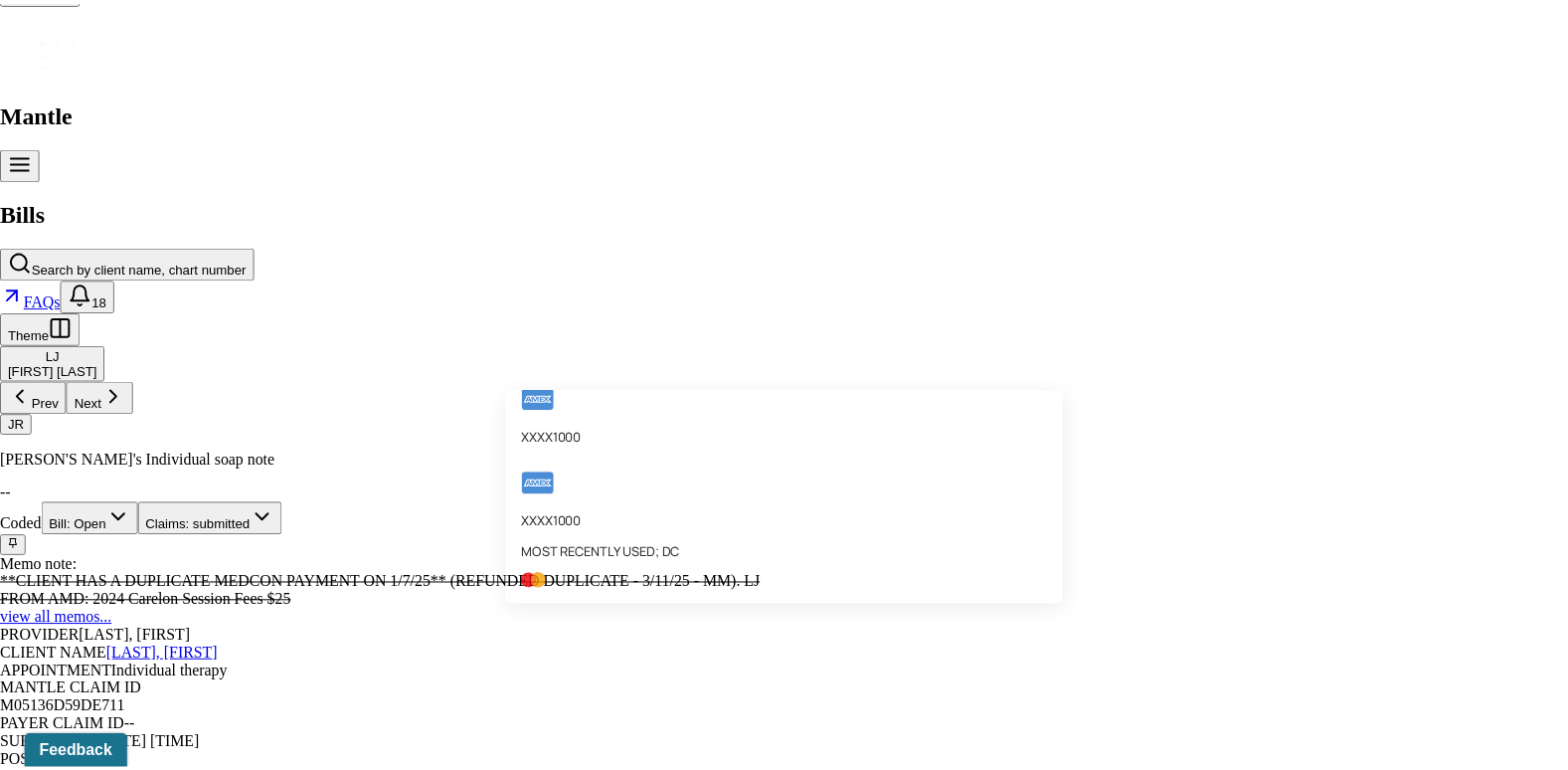 scroll, scrollTop: 96, scrollLeft: 0, axis: vertical 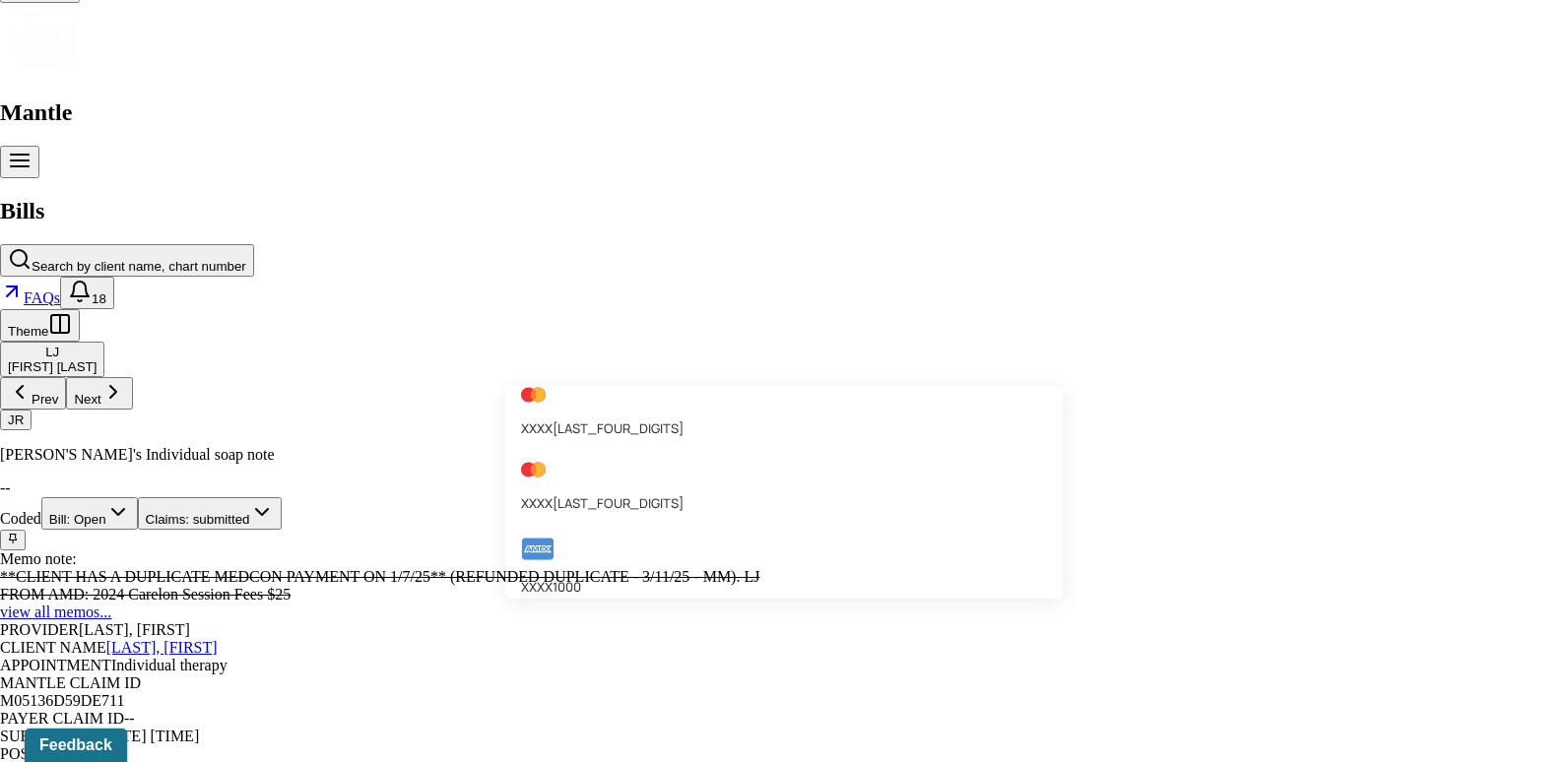 click on "MOST RECENTLY USED; DC" at bounding box center (600, 701) 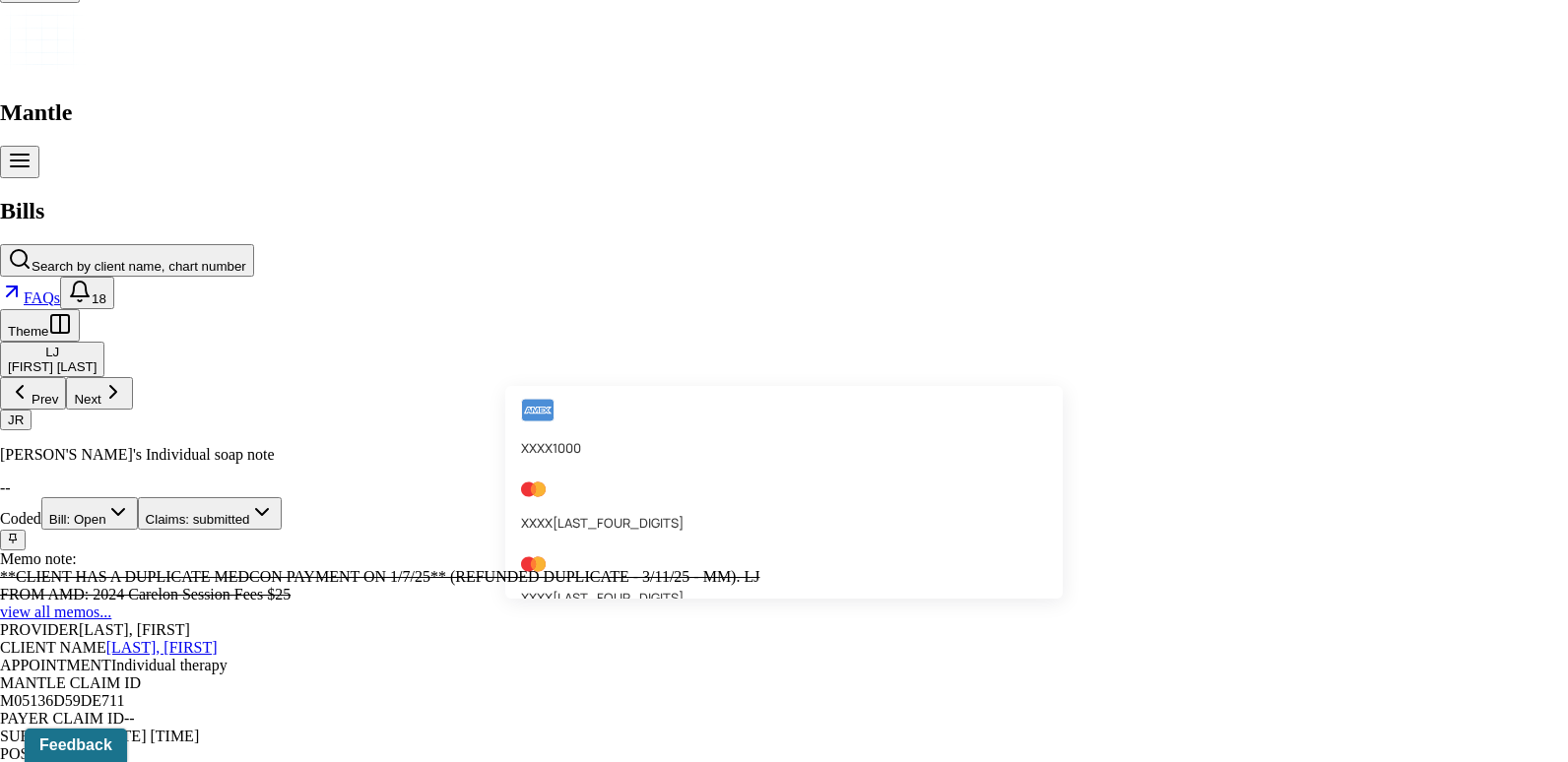 click on "XXXX[LAST_FOUR_DIGITS] MOST RECENTLY USED; DC" at bounding box center [776, 3805] 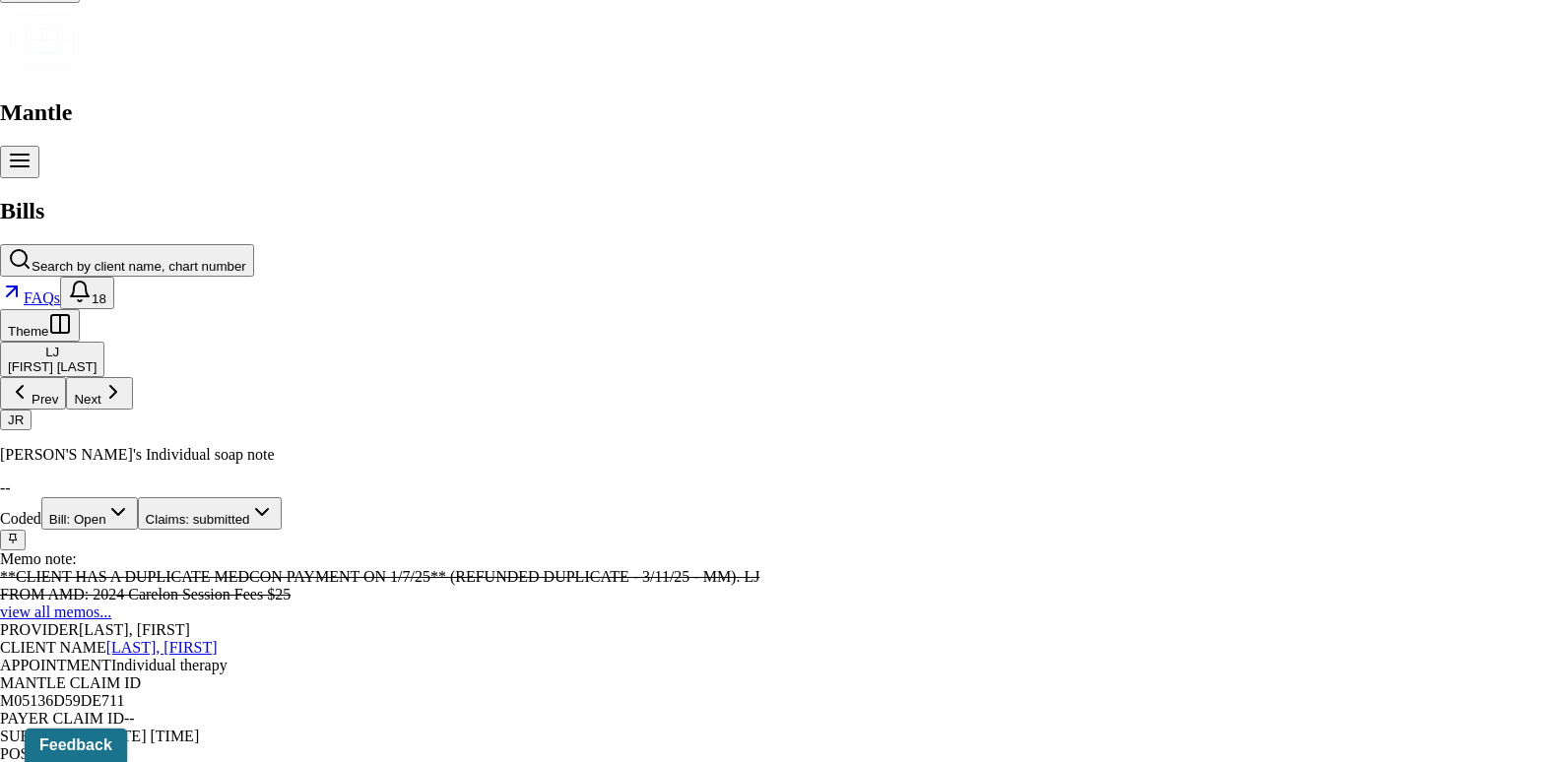 click on "XXXX[LAST_FOUR_DIGITS] MOST RECENTLY USED; DC" at bounding box center (776, 3805) 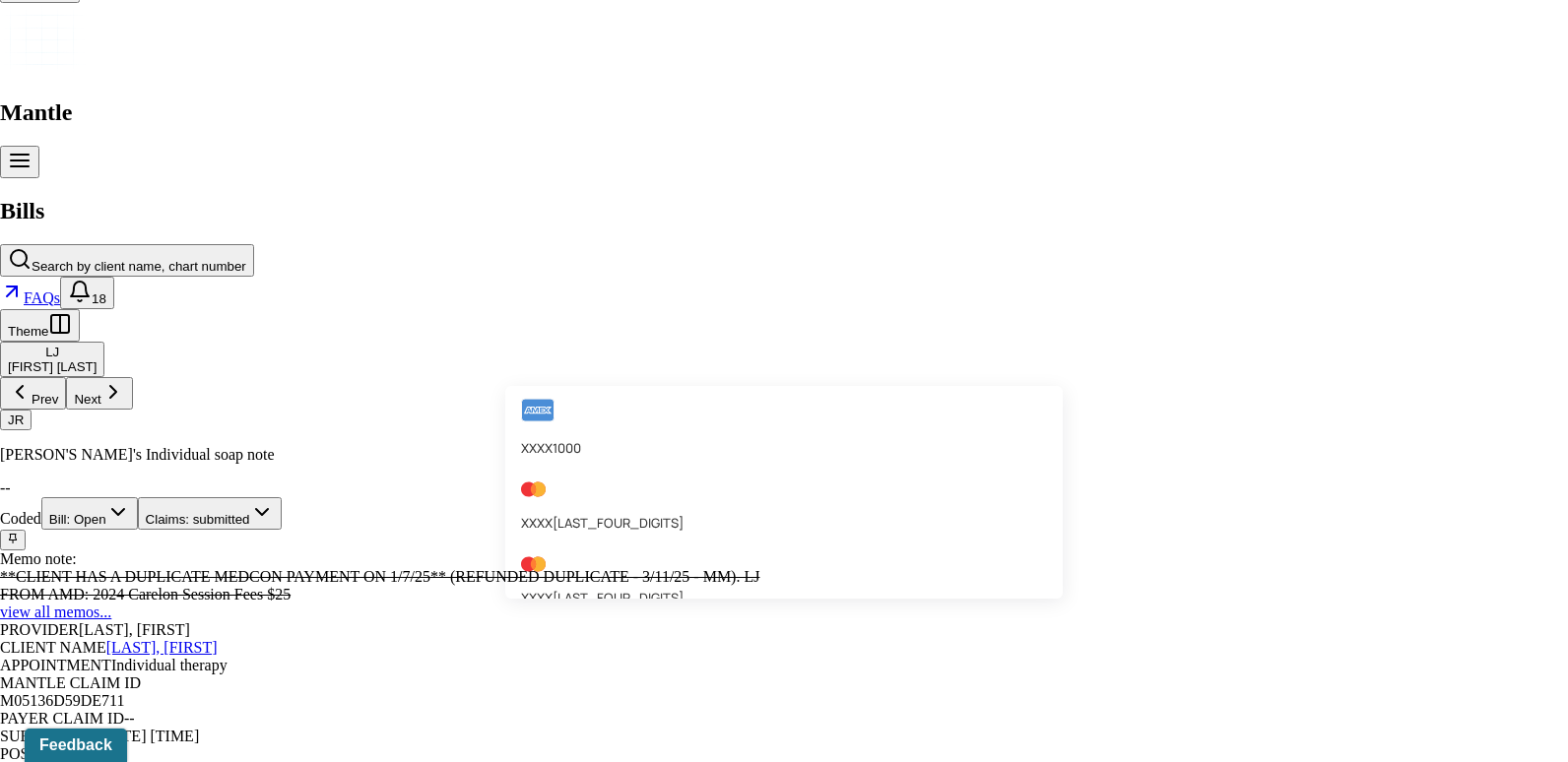 click on "XXXX[LAST_FOUR_DIGITS] MOST RECENTLY USED; DC" at bounding box center (776, 3805) 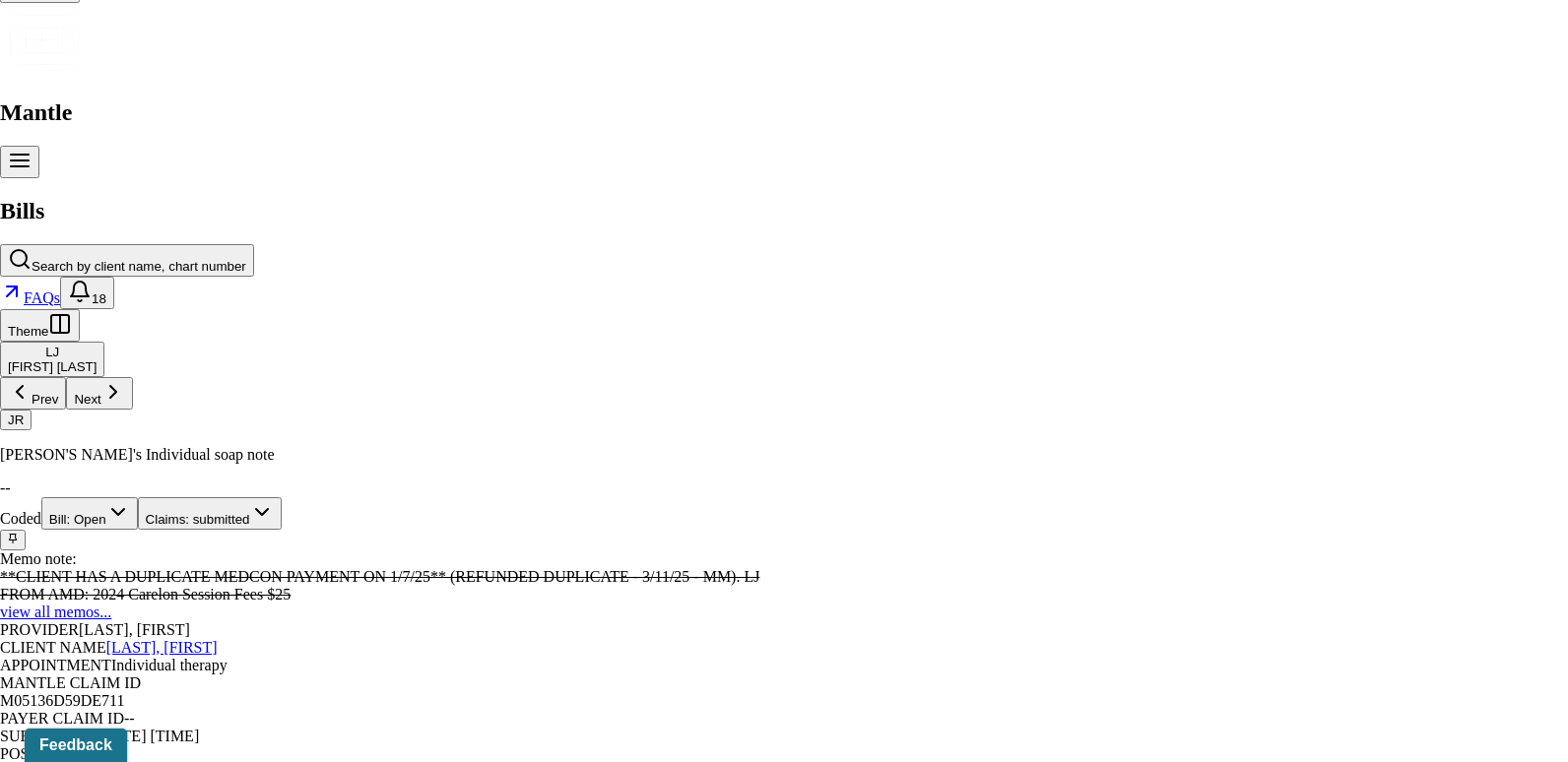 click on "XXXX[LAST_FOUR_DIGITS] MOST RECENTLY USED; DC" at bounding box center [776, 3805] 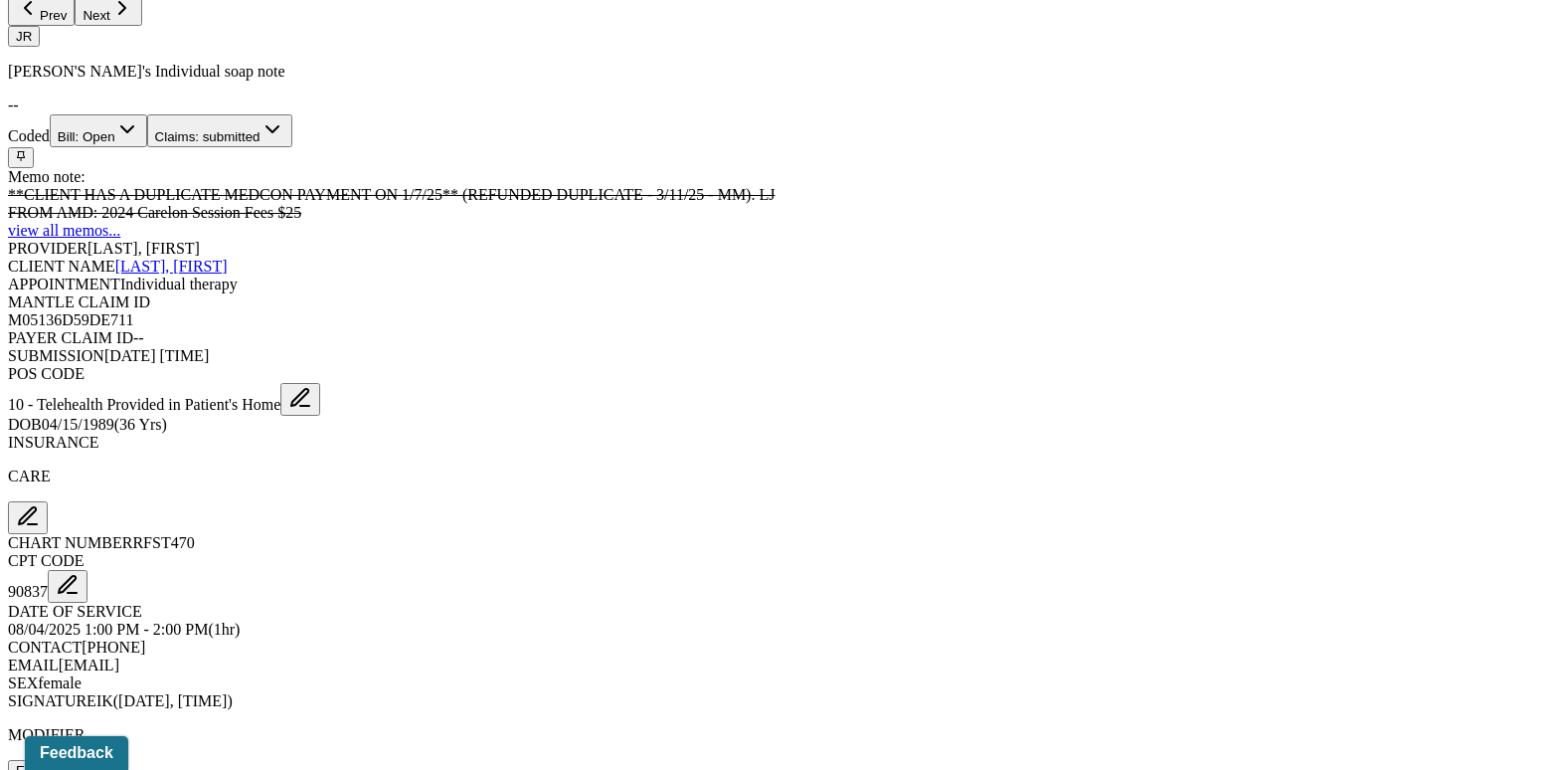 scroll, scrollTop: 911, scrollLeft: 0, axis: vertical 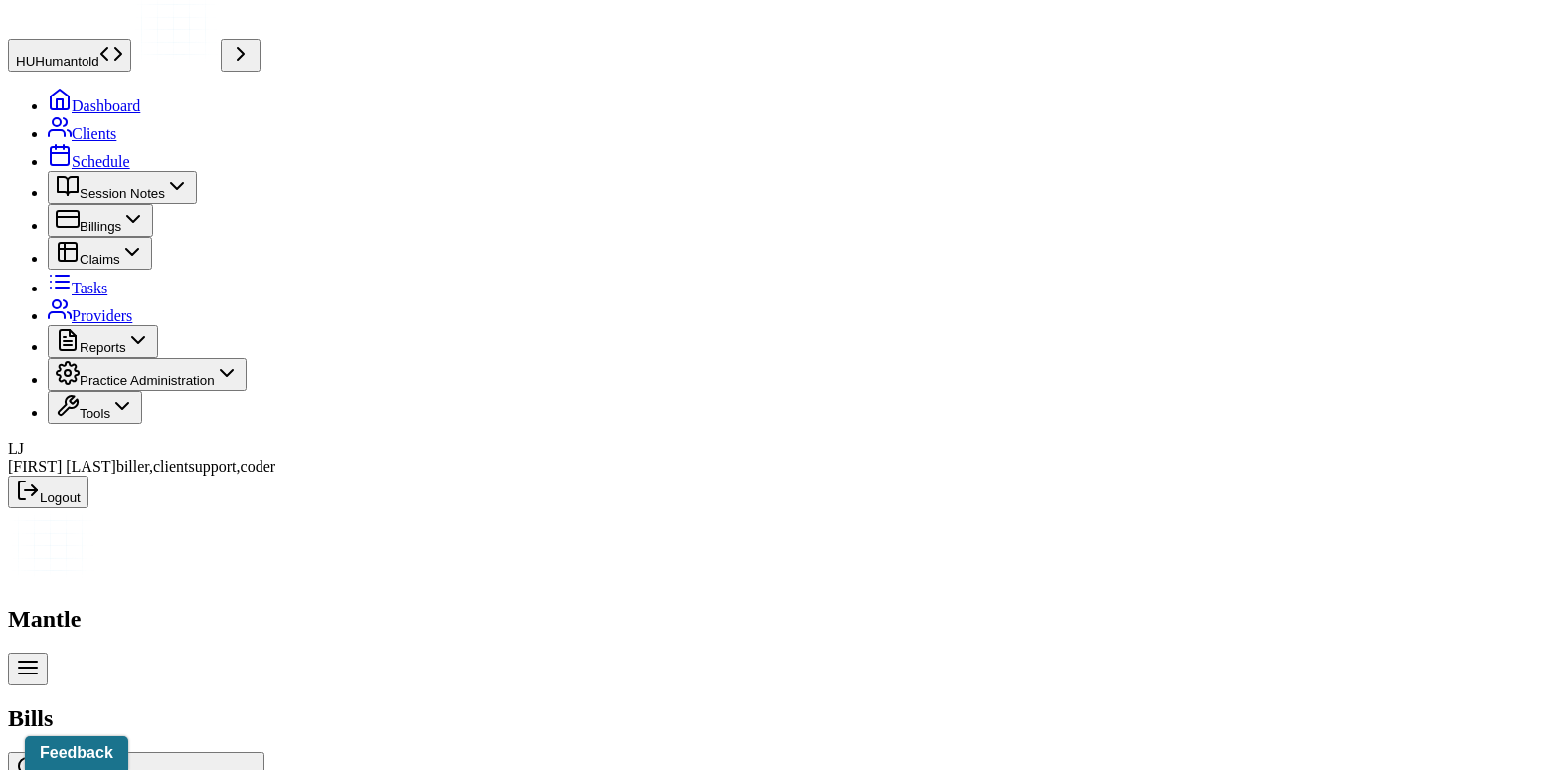 click on "Bill: Open" at bounding box center (98, 1024) 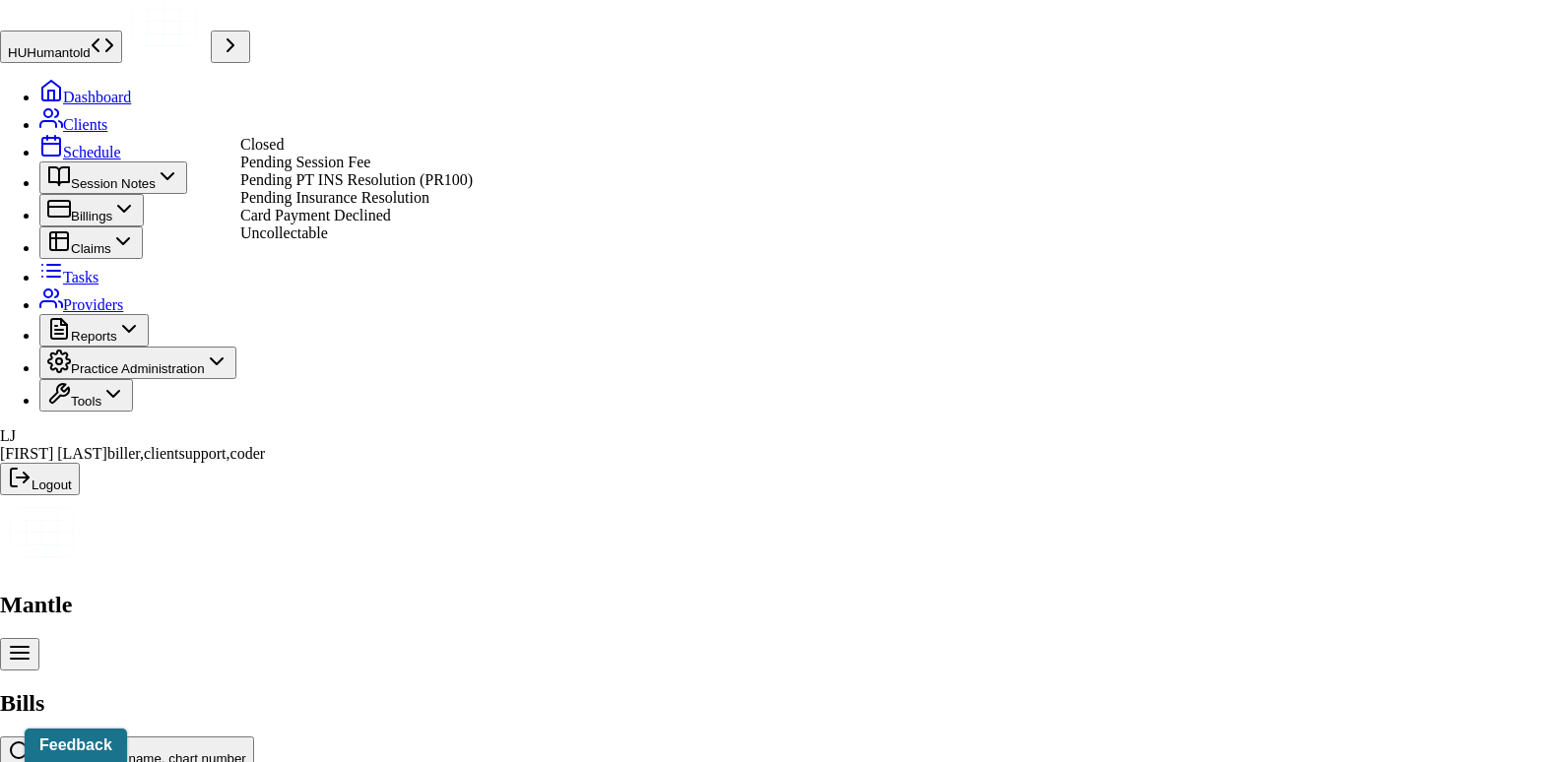 click on "Pending Insurance Resolution" at bounding box center [335, 197] 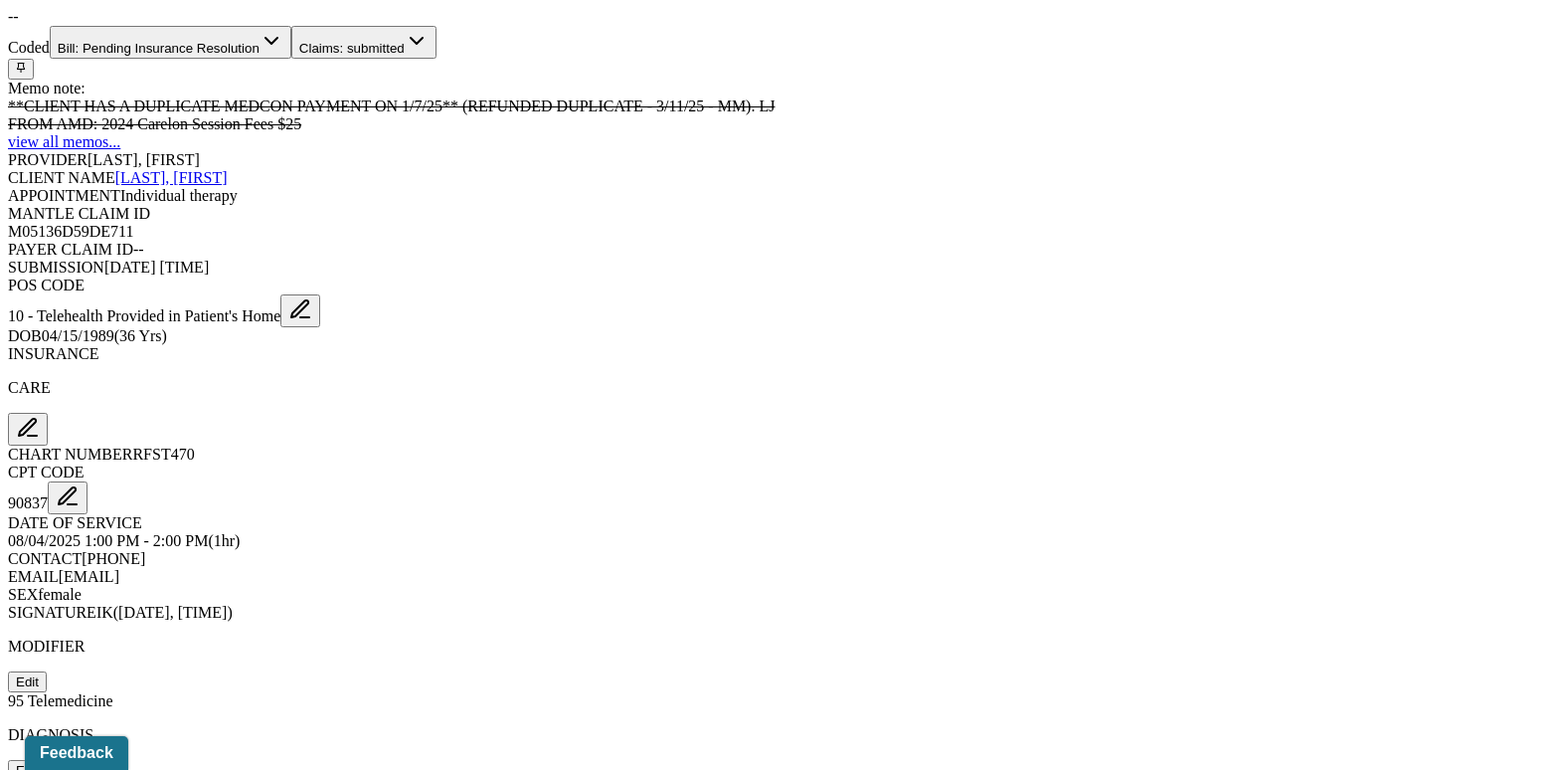 scroll, scrollTop: 1014, scrollLeft: 0, axis: vertical 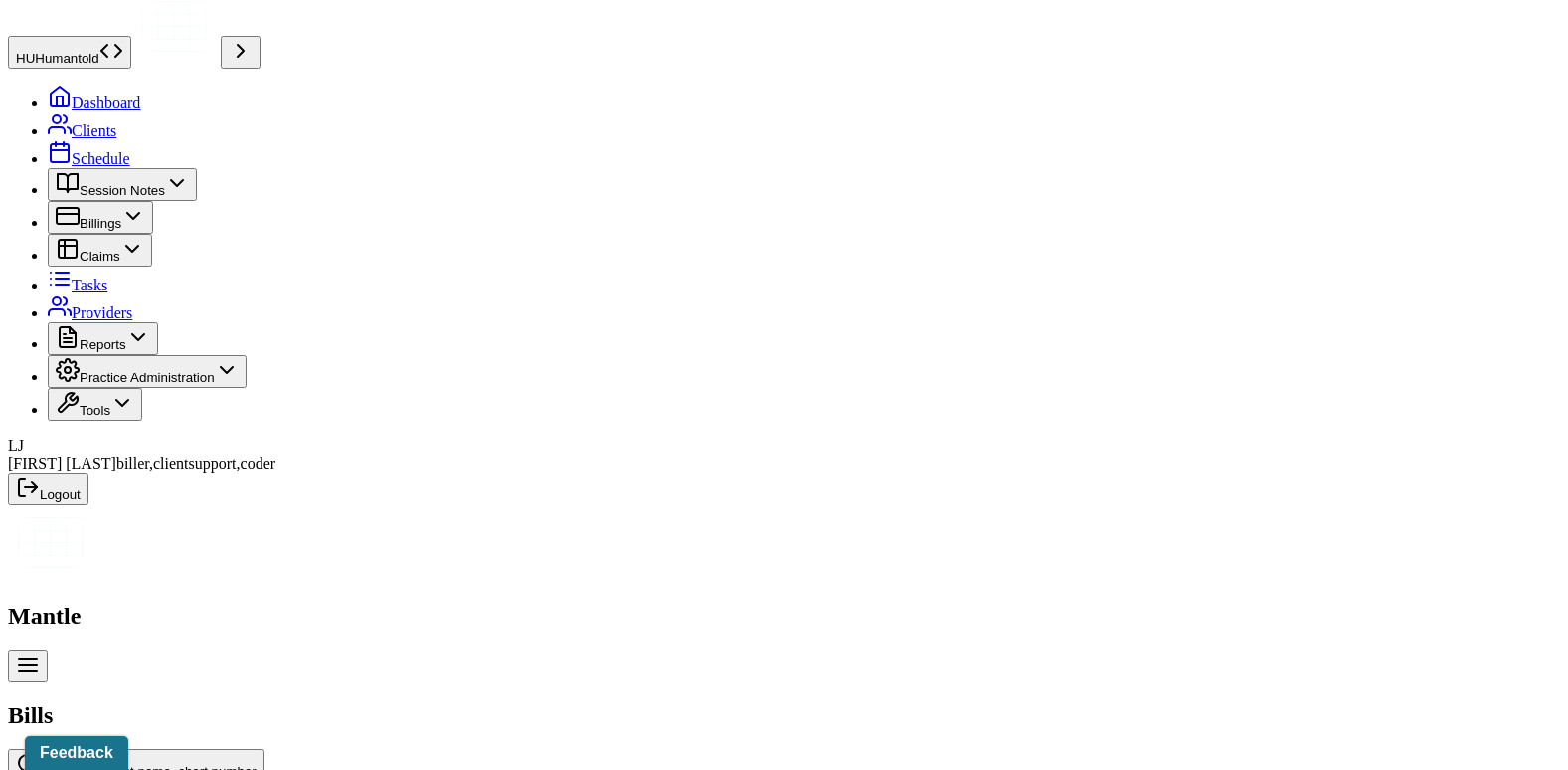 click on "[LAST], [FIRST]" at bounding box center [171, 1156] 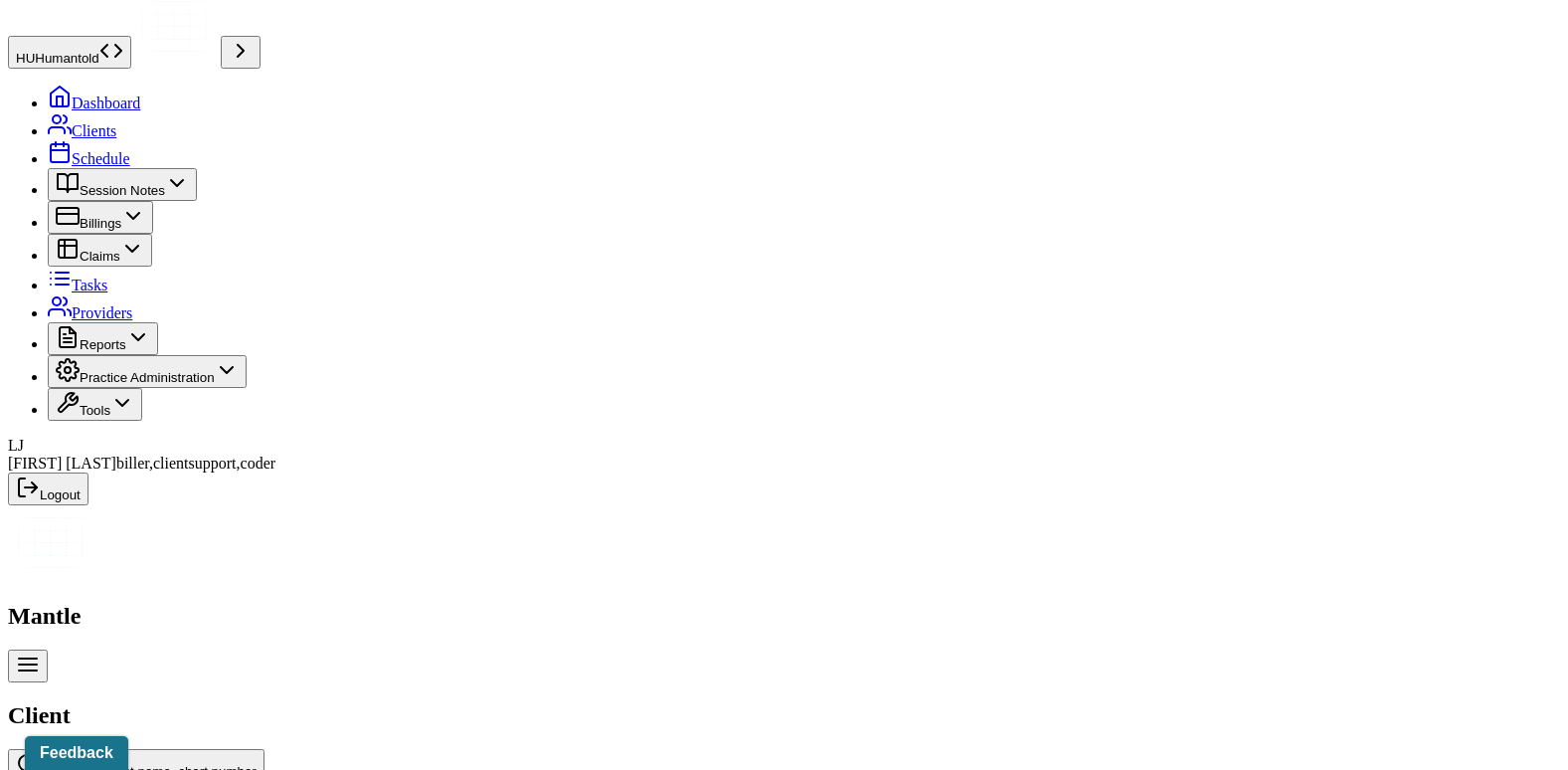 scroll, scrollTop: 0, scrollLeft: 0, axis: both 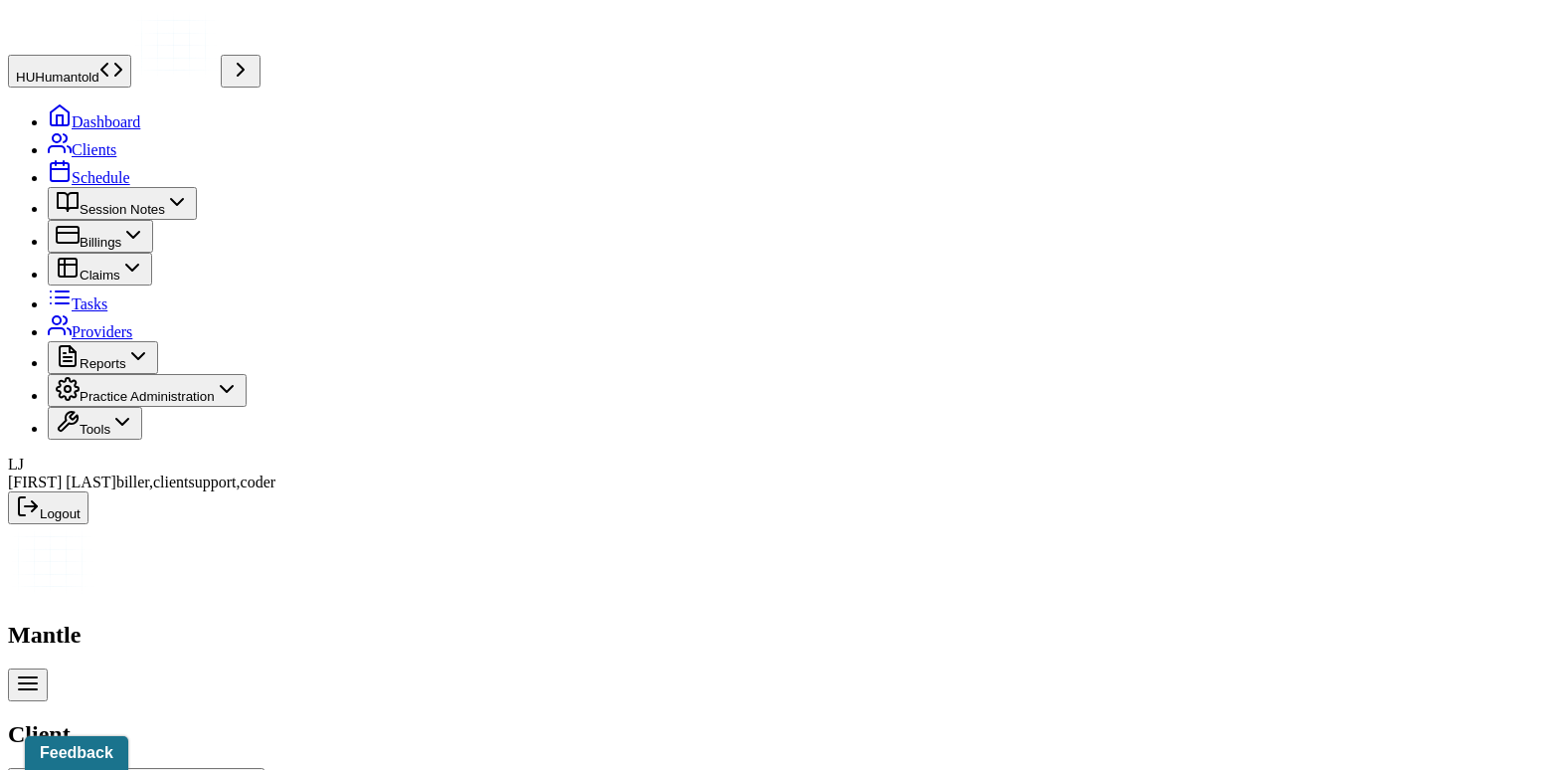 click on "Claims" at bounding box center (405, 2492) 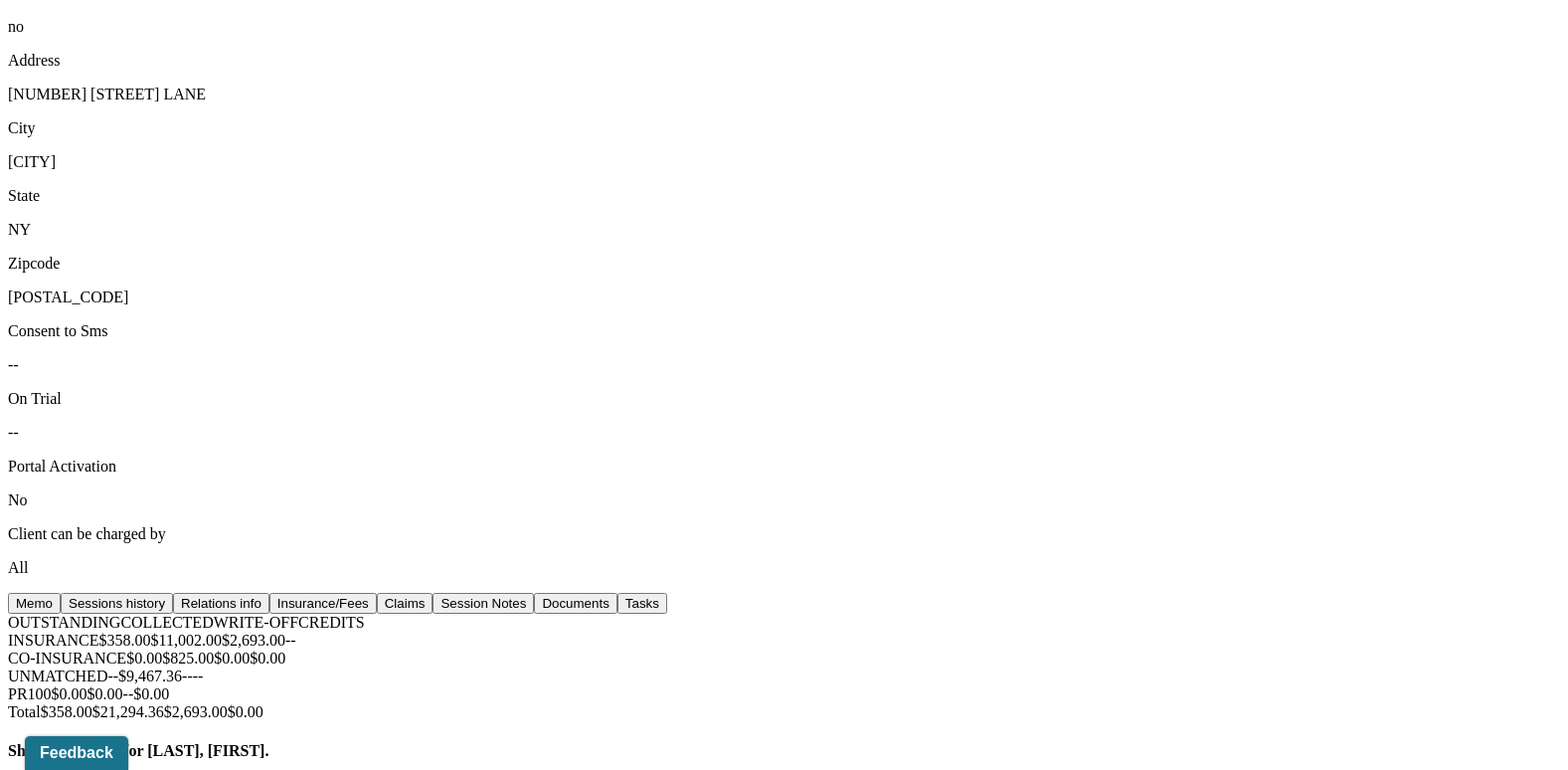 scroll, scrollTop: 1890, scrollLeft: 0, axis: vertical 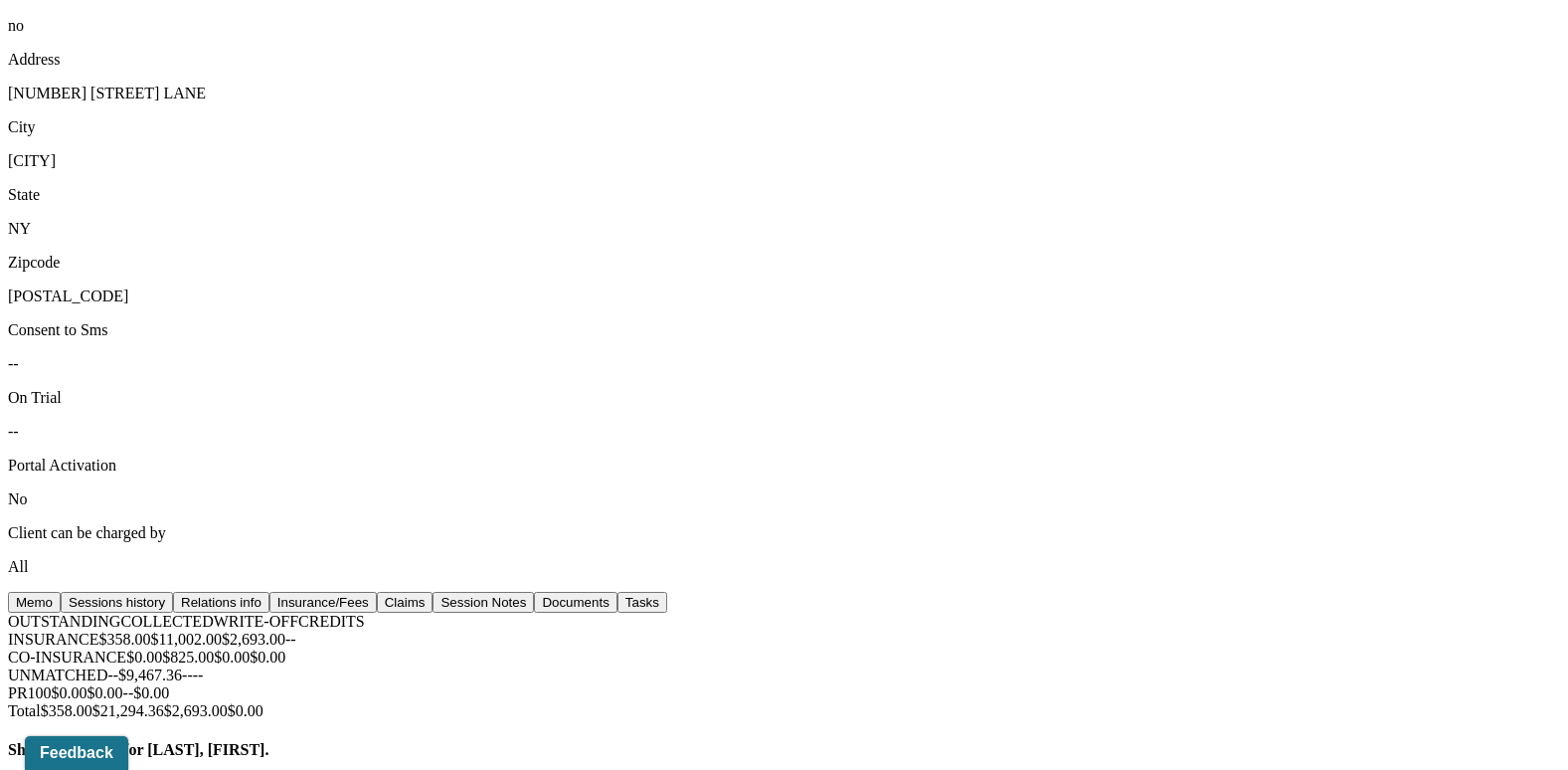 click on "View transaction history" at bounding box center (86, 5062) 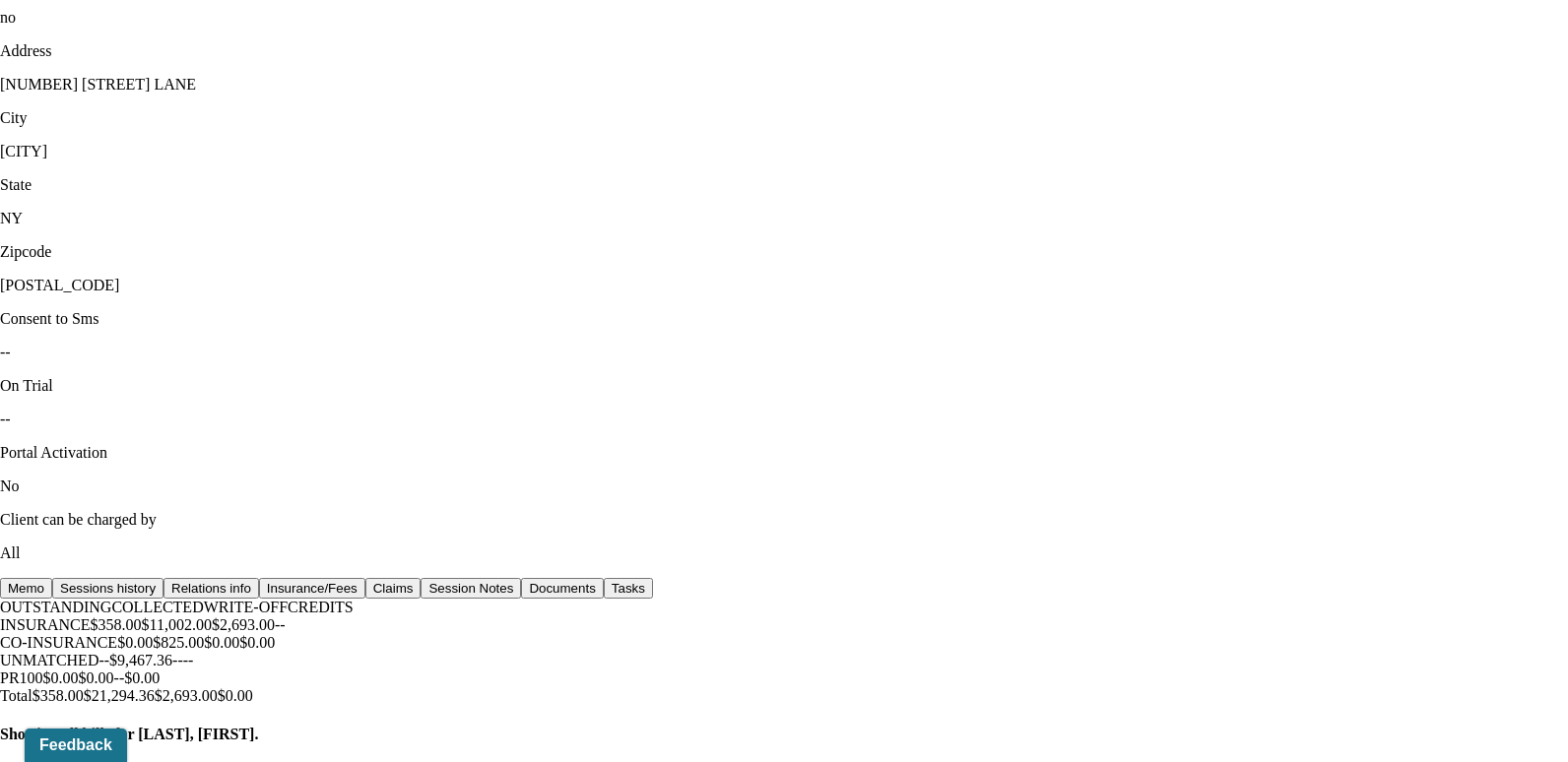 click 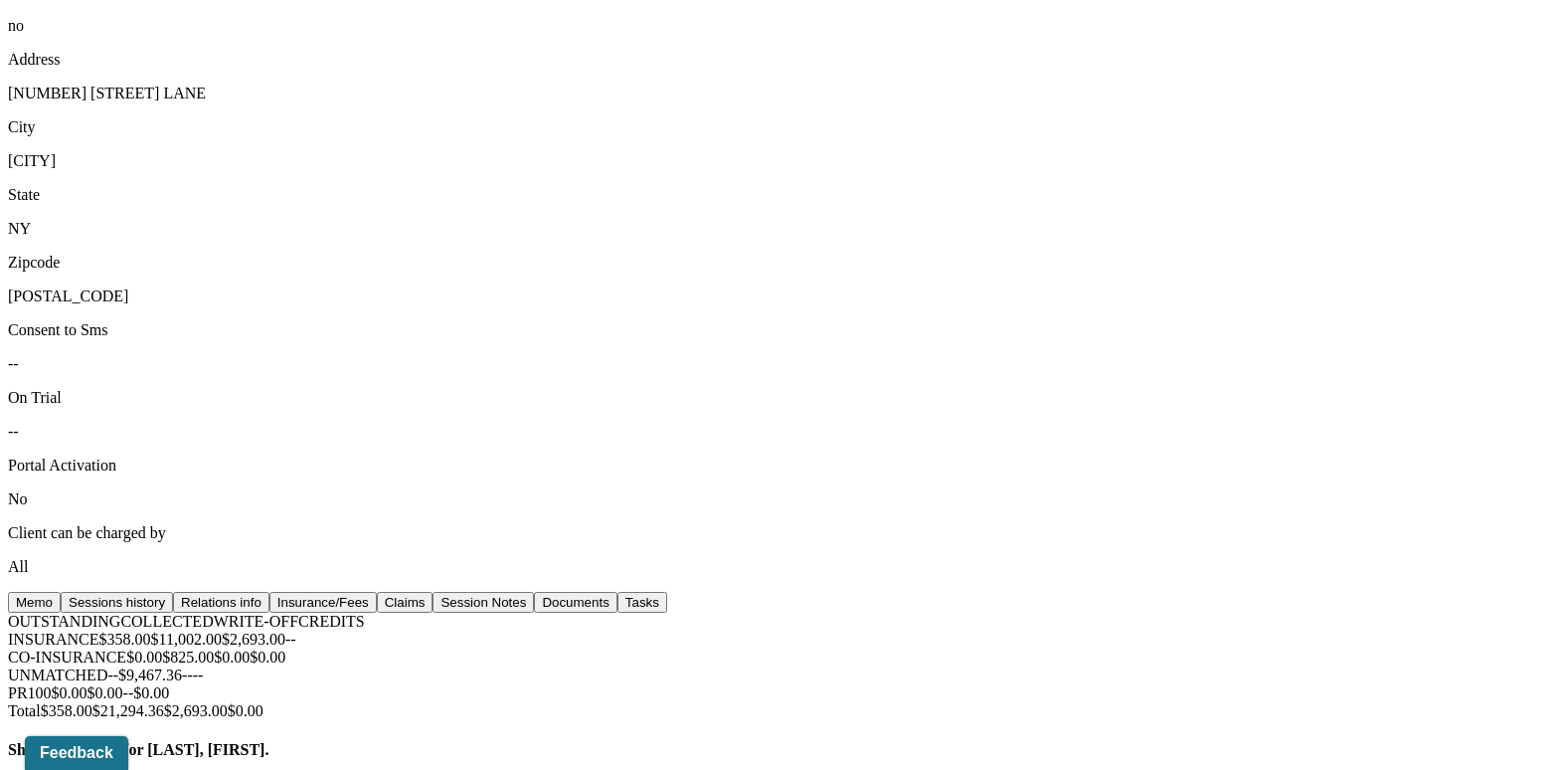 click on "View transaction history" at bounding box center (86, 5062) 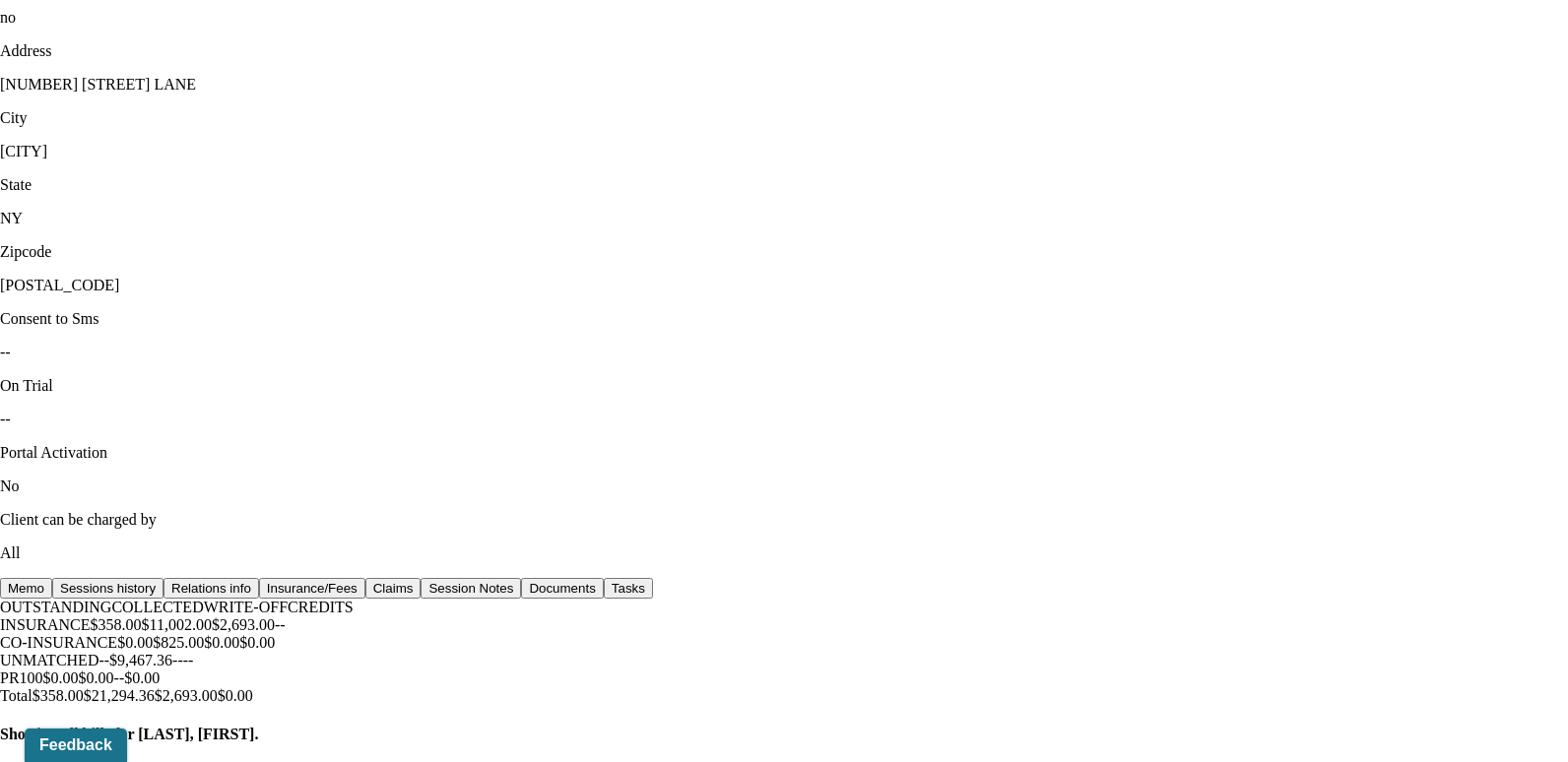 click 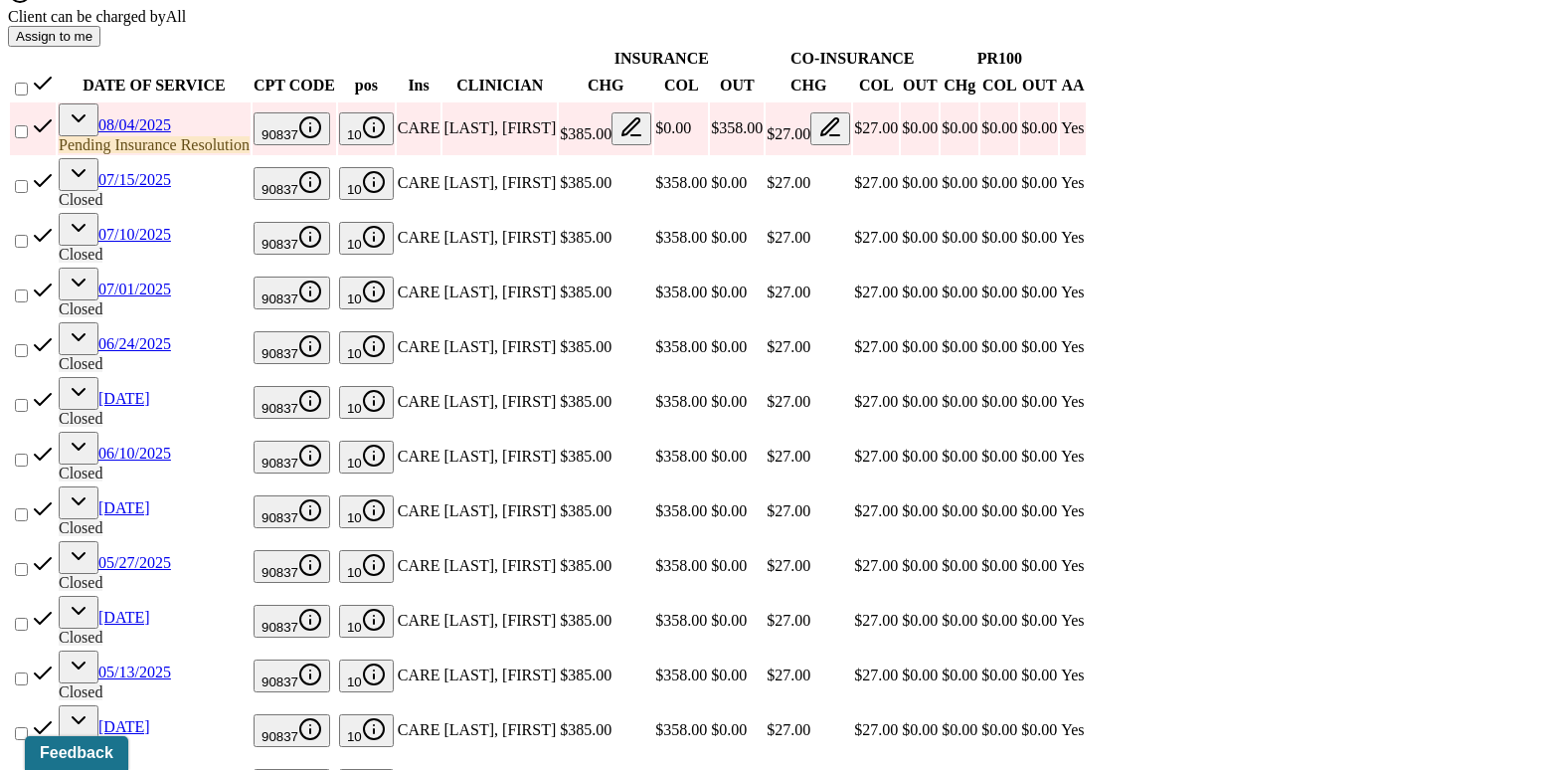 scroll, scrollTop: 2786, scrollLeft: 0, axis: vertical 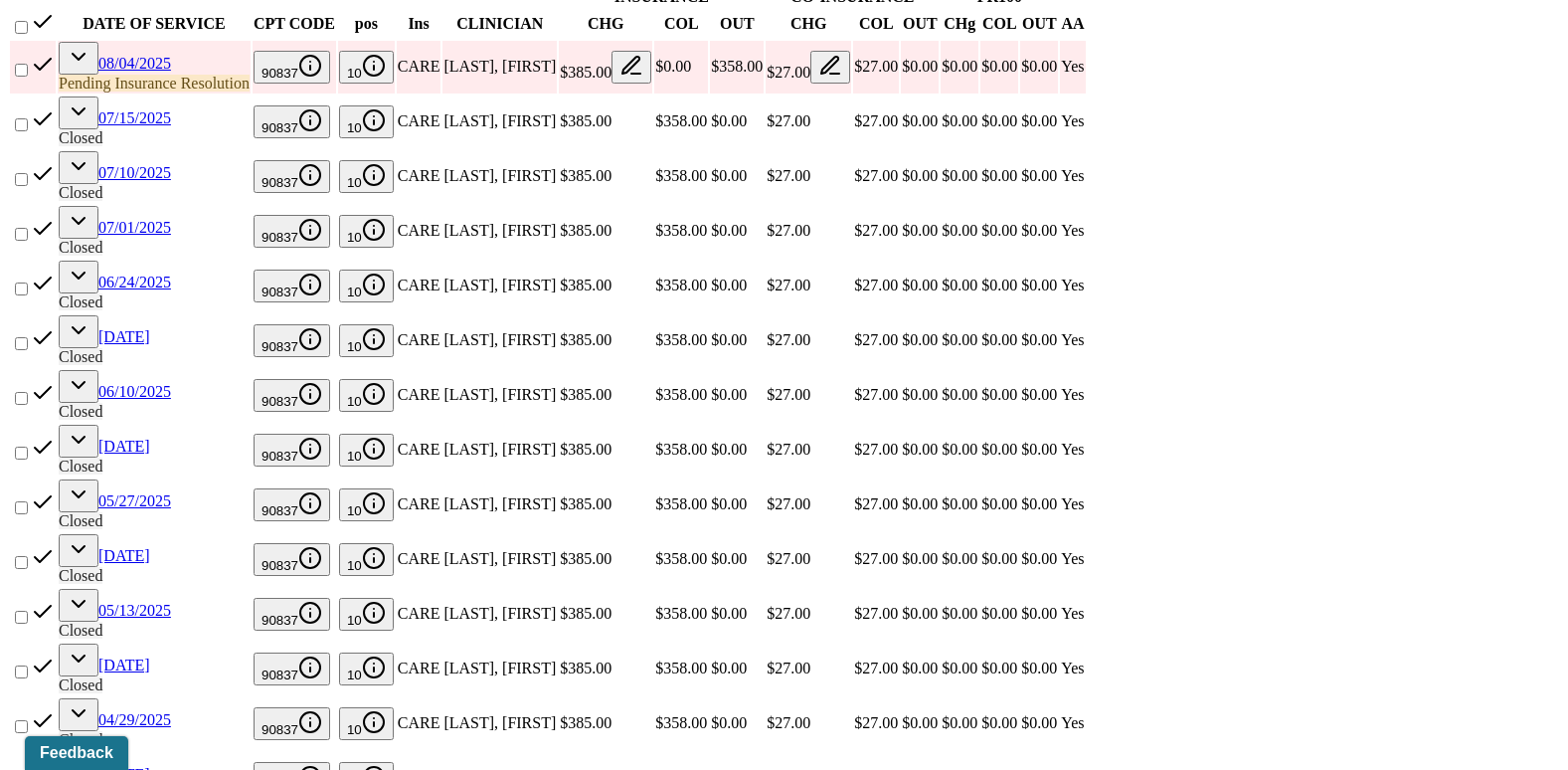 click on "View transaction history" at bounding box center [86, 6787] 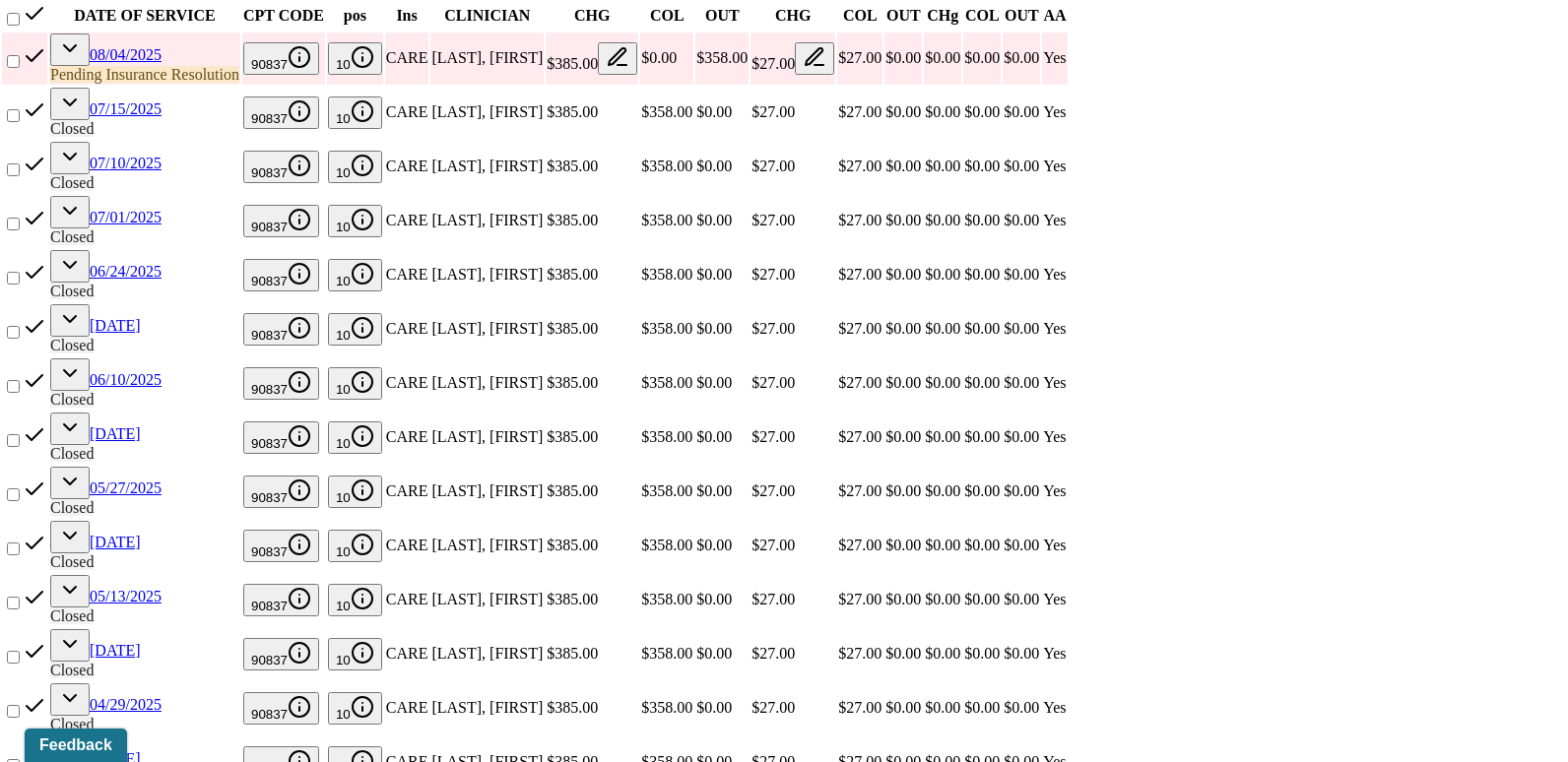 click 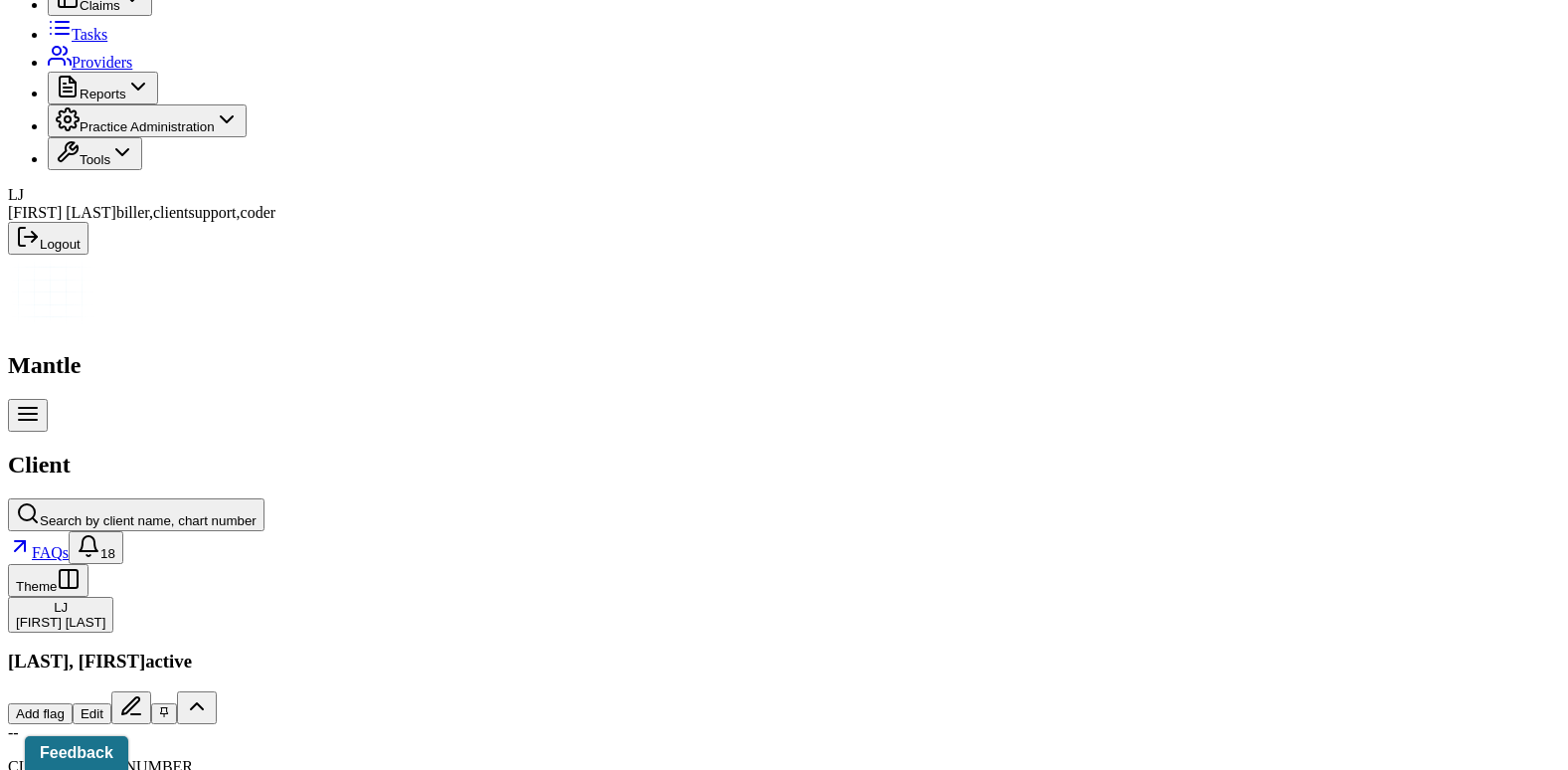 scroll, scrollTop: 0, scrollLeft: 0, axis: both 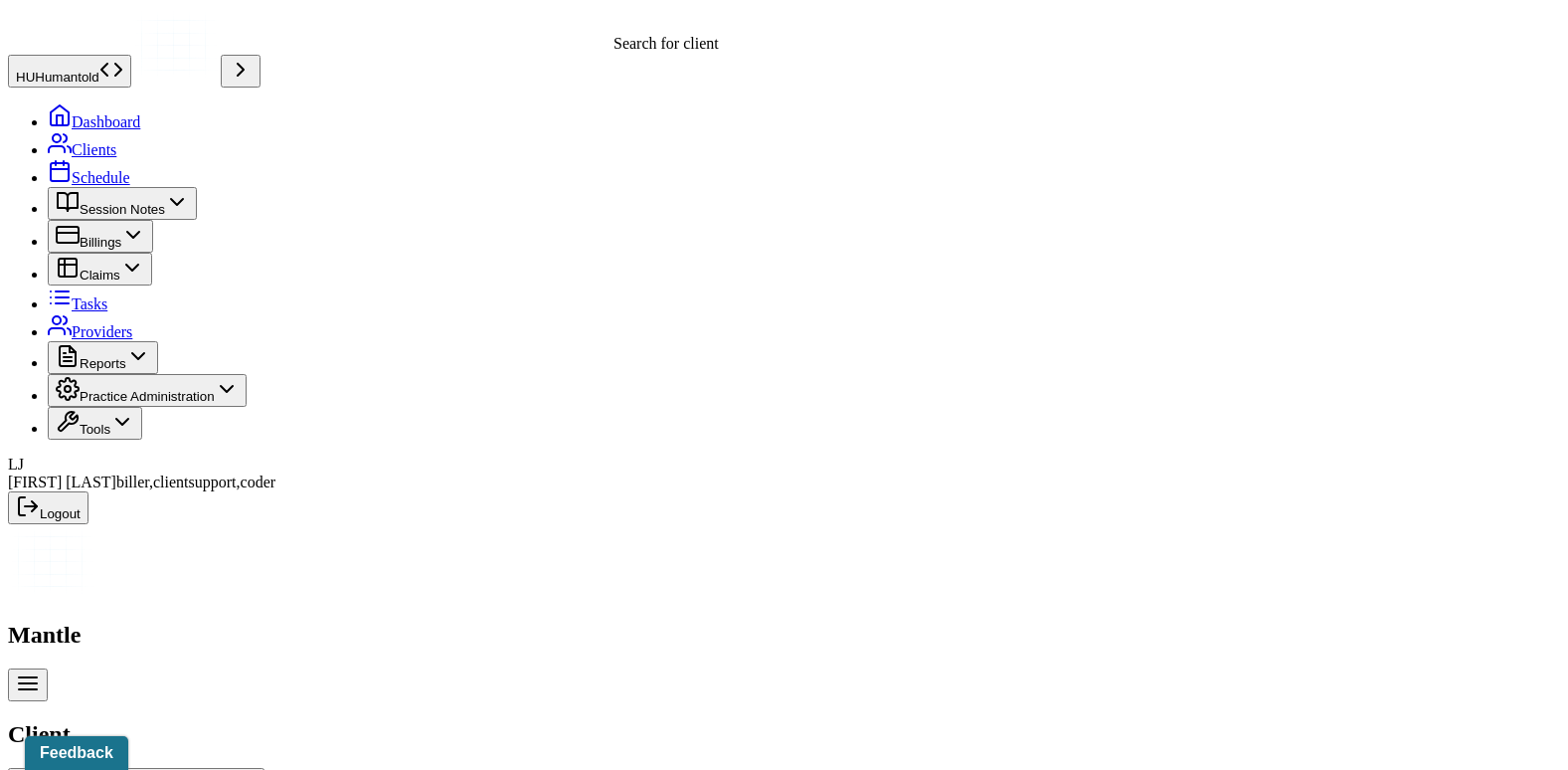 click on "Search by client name, chart number" at bounding box center [148, 790] 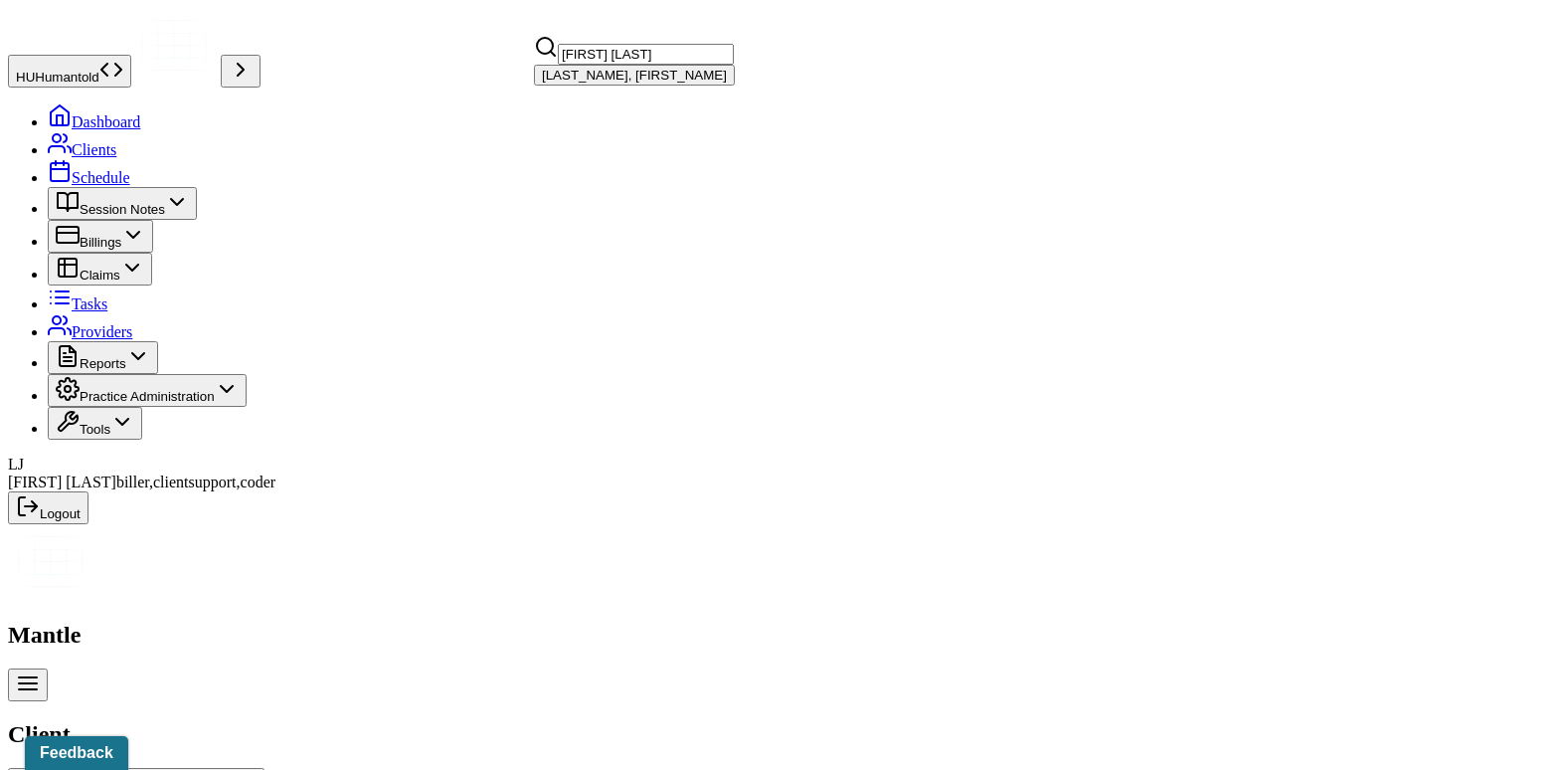 type on "[FIRST] [LAST]" 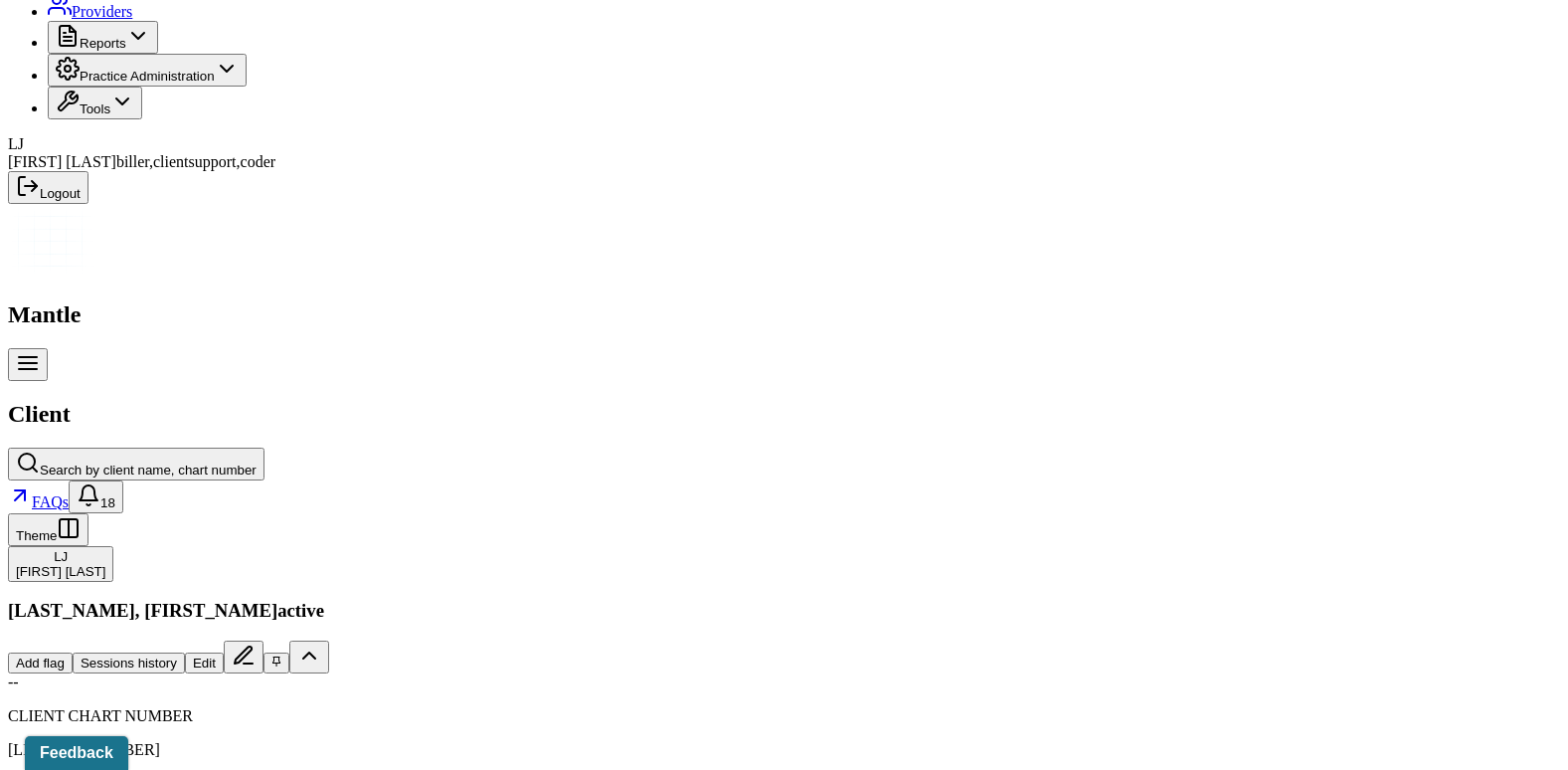 scroll, scrollTop: 257, scrollLeft: 0, axis: vertical 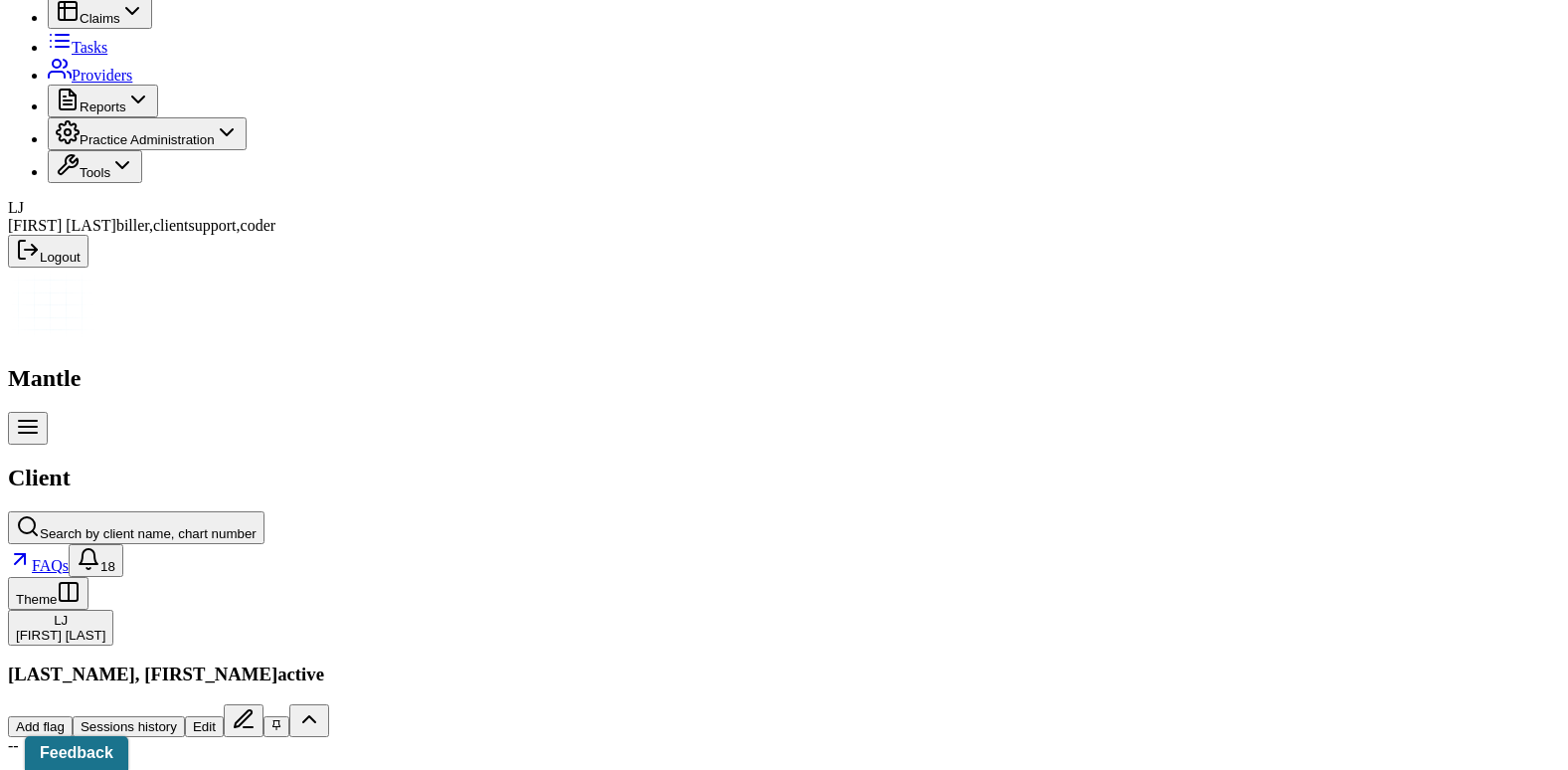 click on "Memo" at bounding box center [34, 2235] 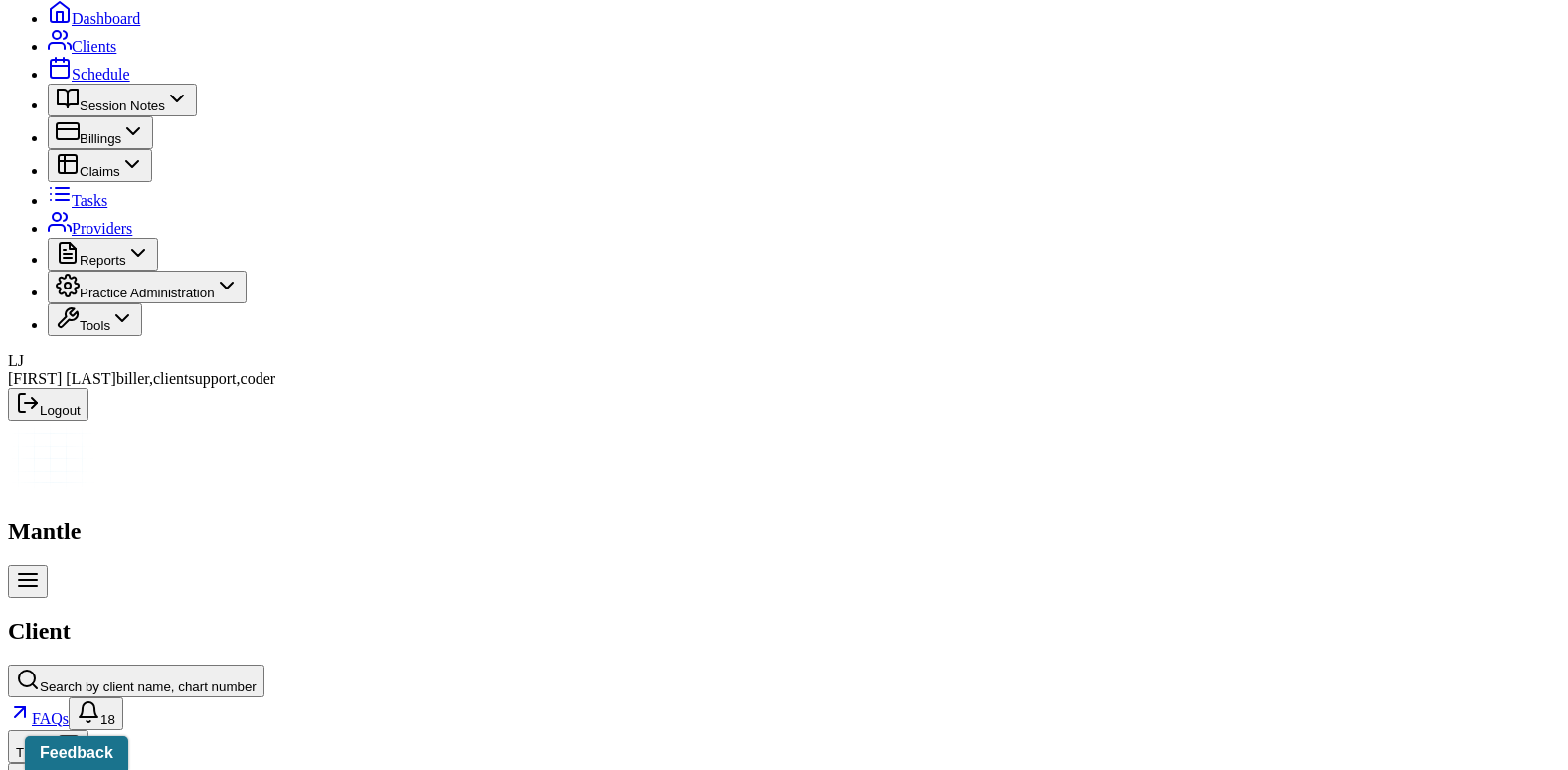scroll, scrollTop: 154, scrollLeft: 0, axis: vertical 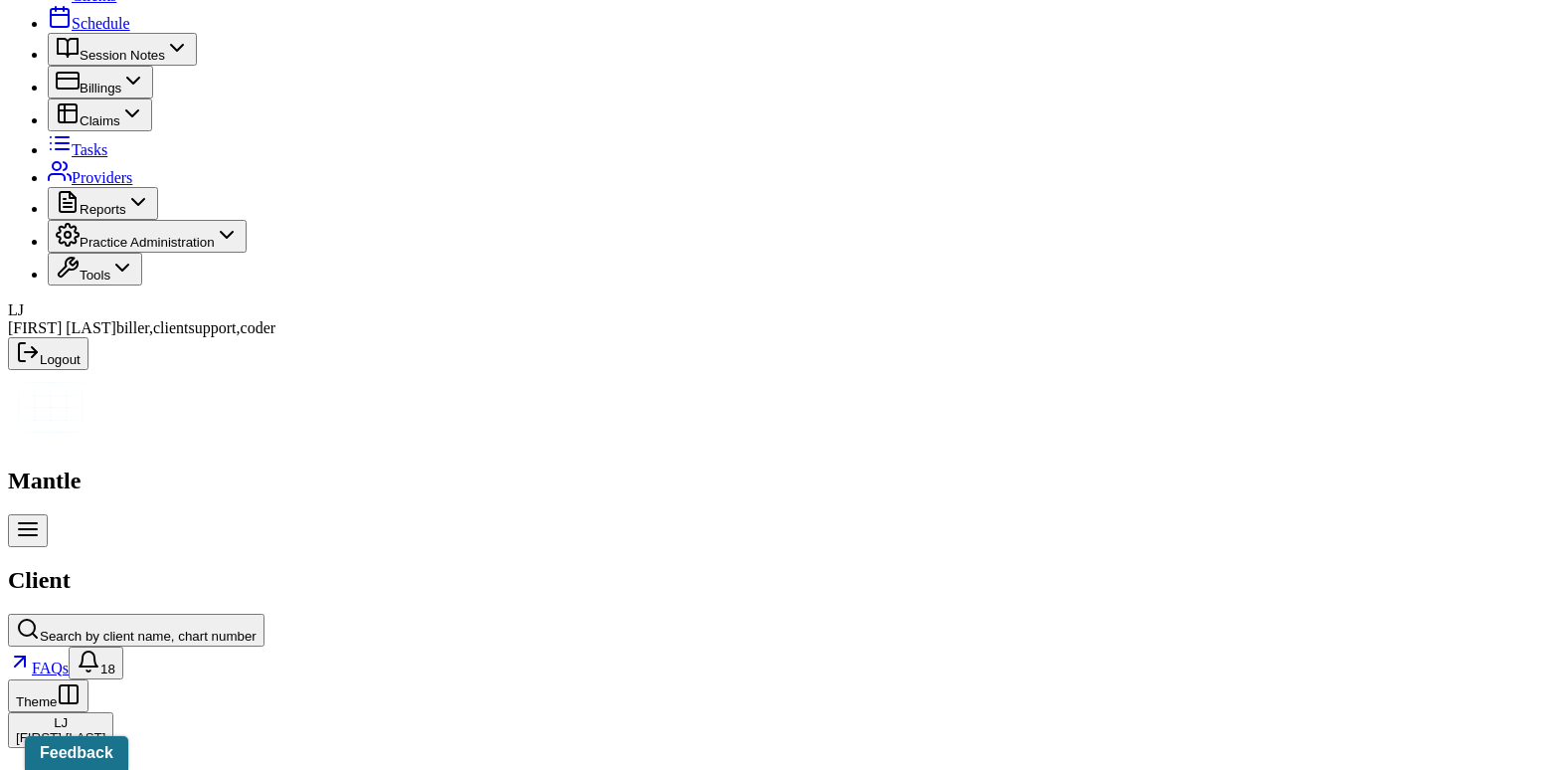 click on "Insurance/Fees" at bounding box center (323, 2338) 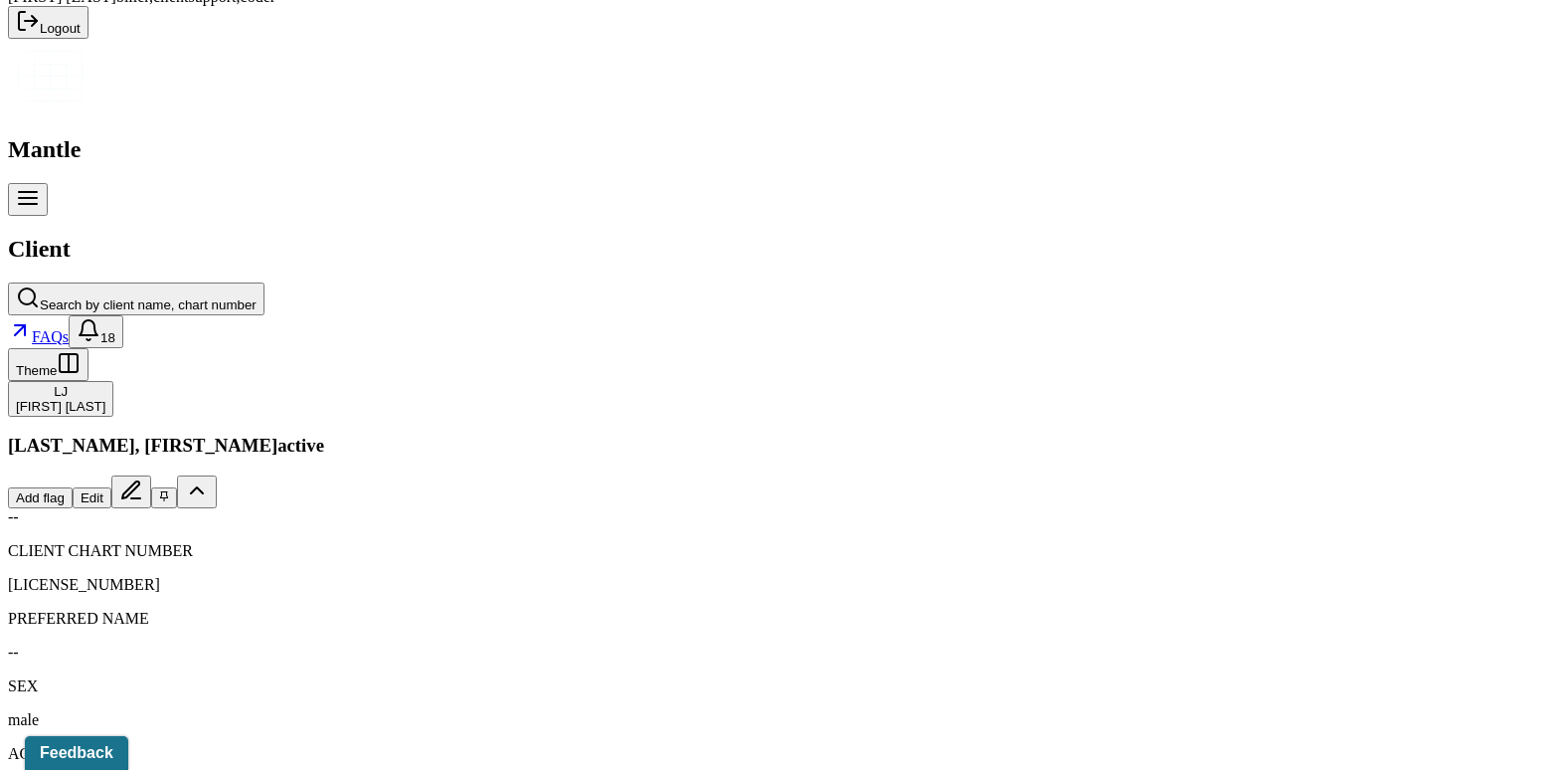 scroll, scrollTop: 453, scrollLeft: 0, axis: vertical 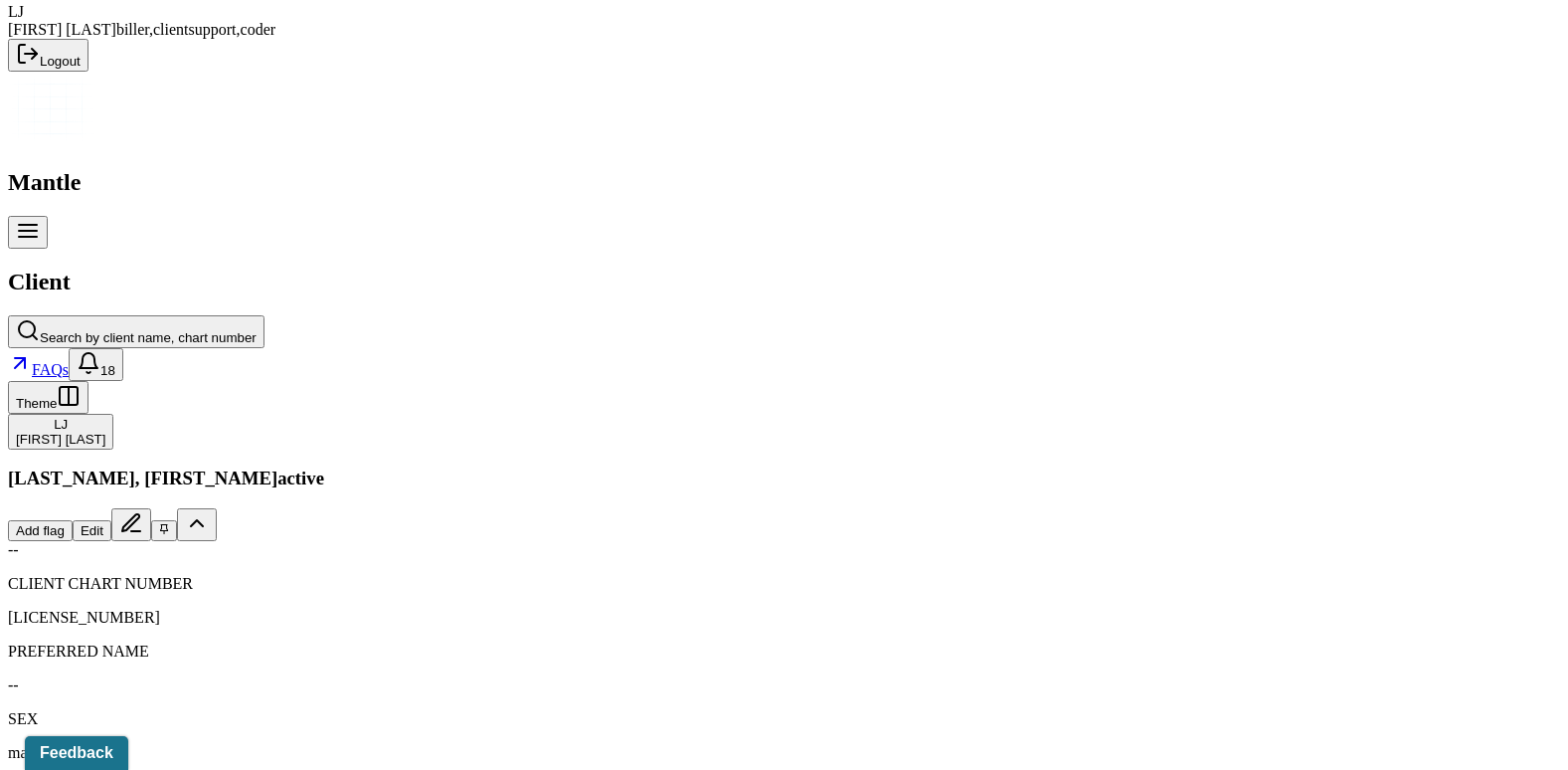 click on "Claims" at bounding box center [405, 2039] 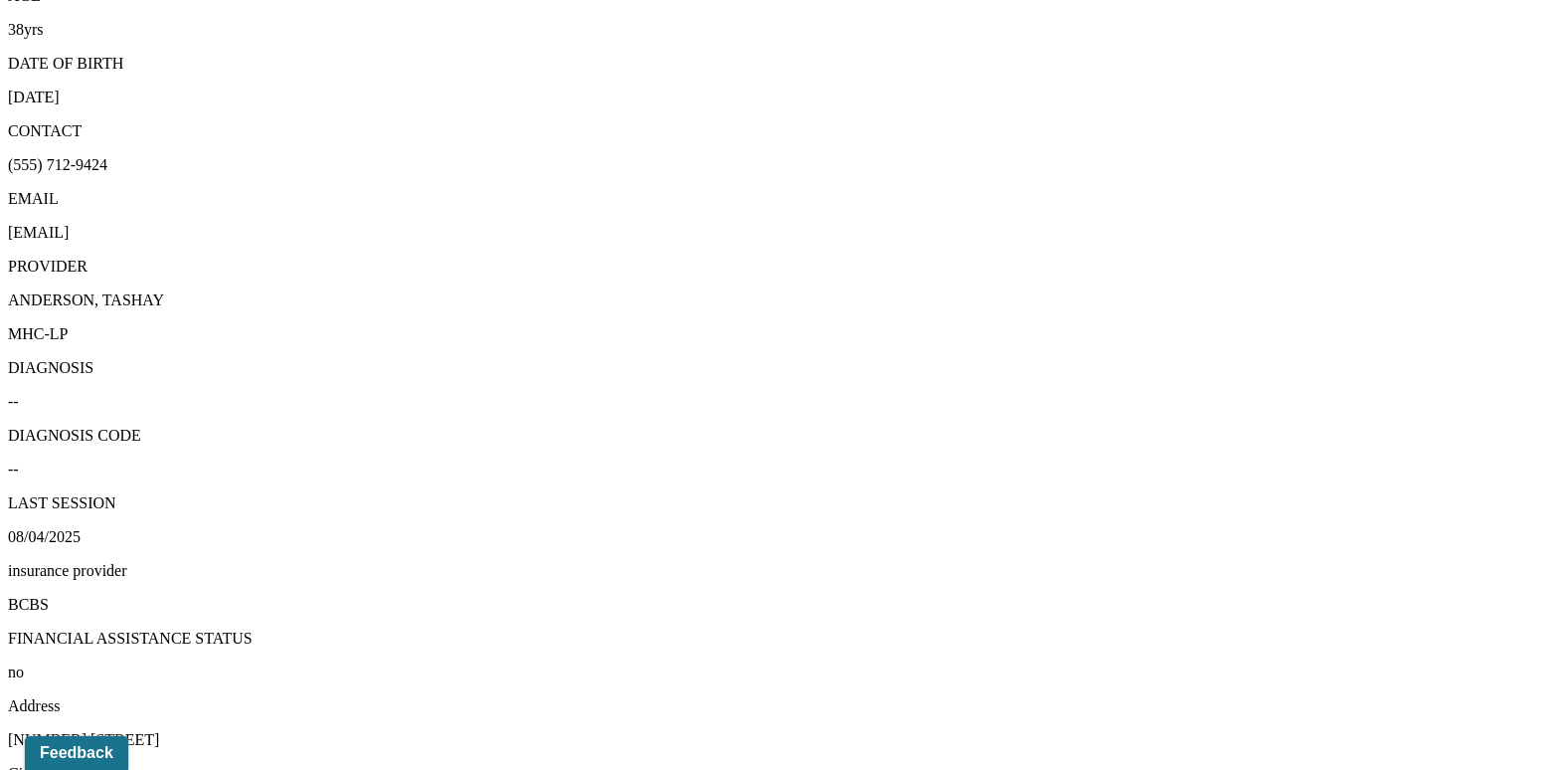 scroll, scrollTop: 1255, scrollLeft: 0, axis: vertical 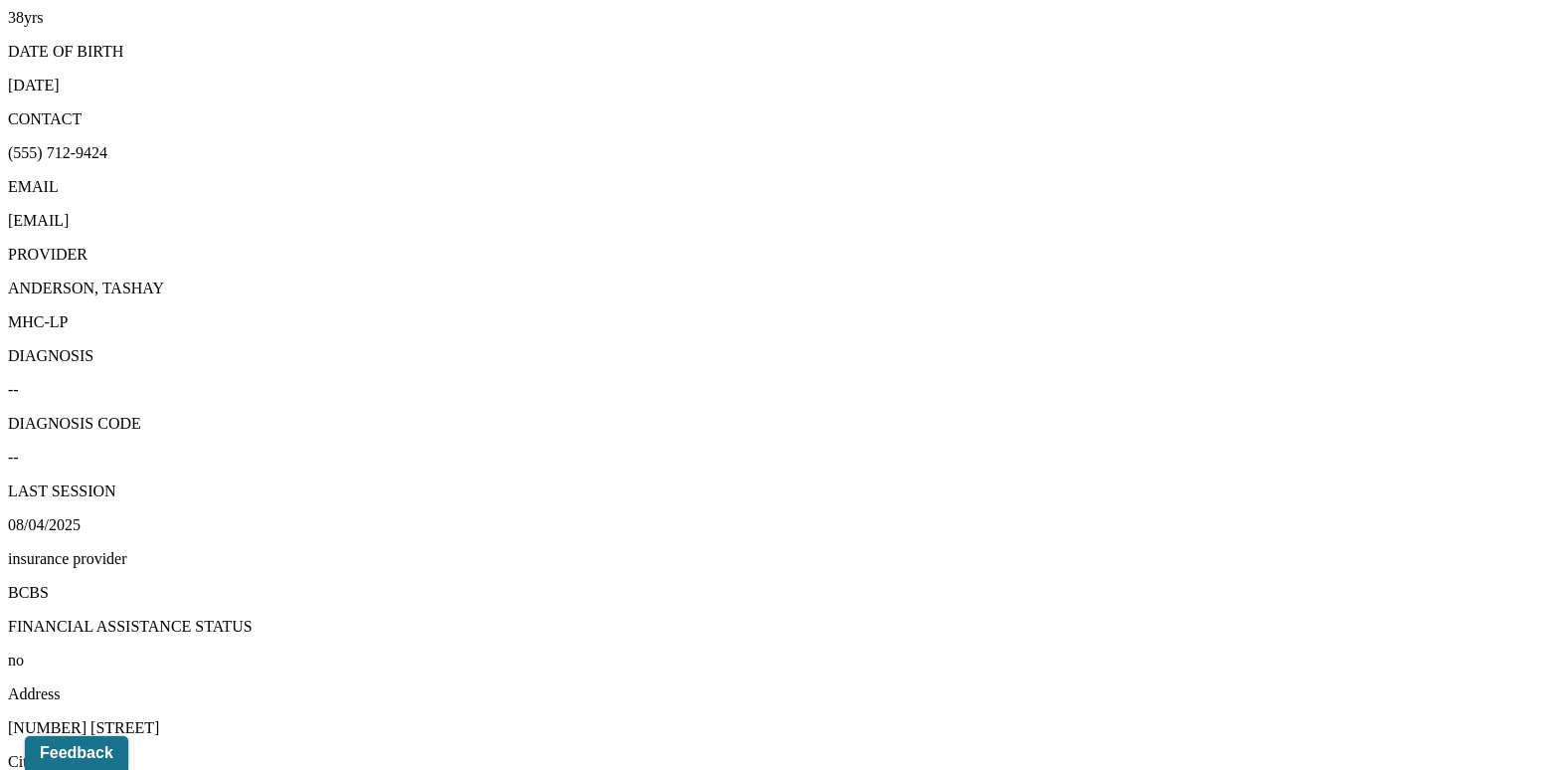 click on "View transaction history" at bounding box center [86, 4419] 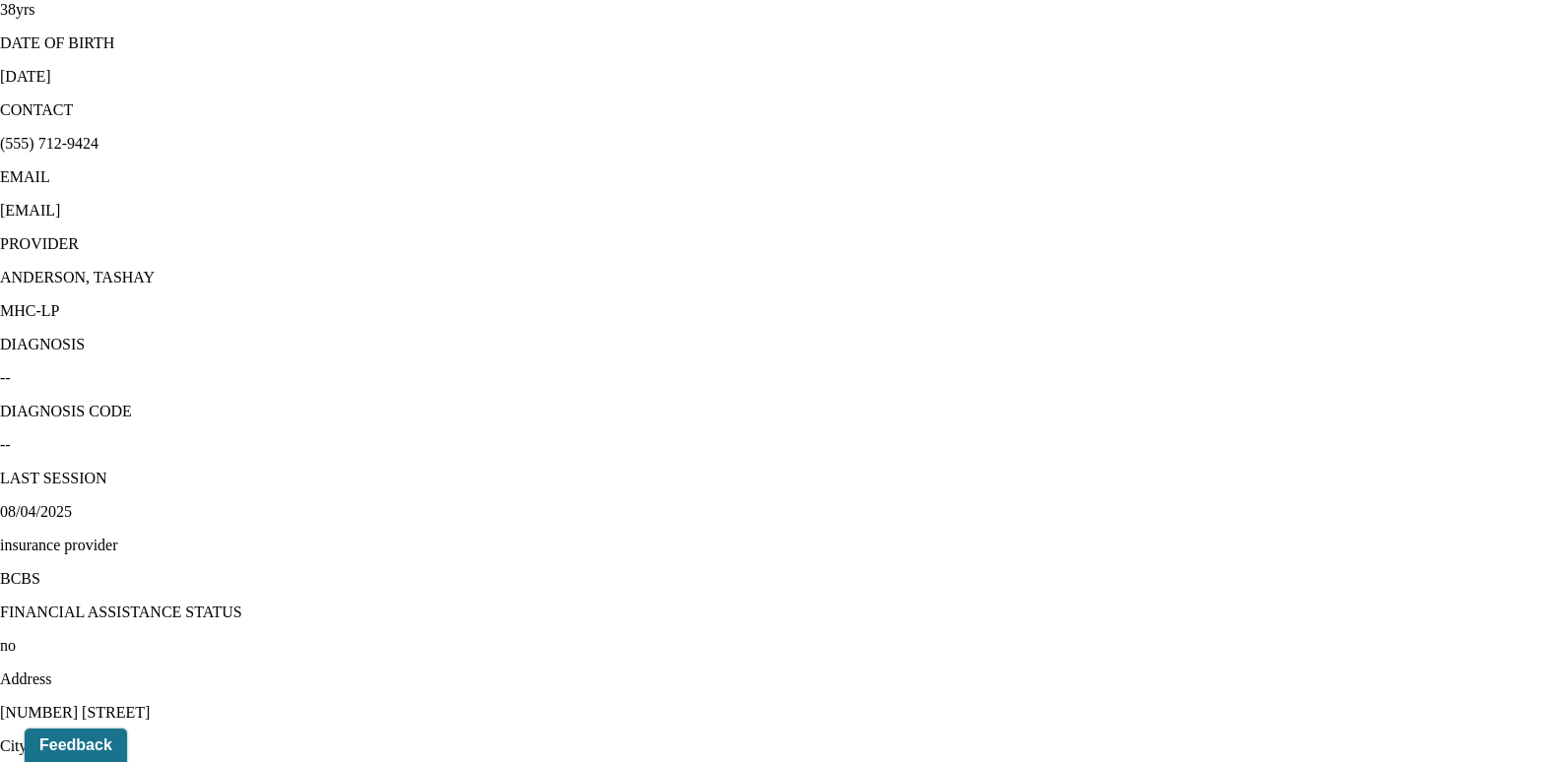 click 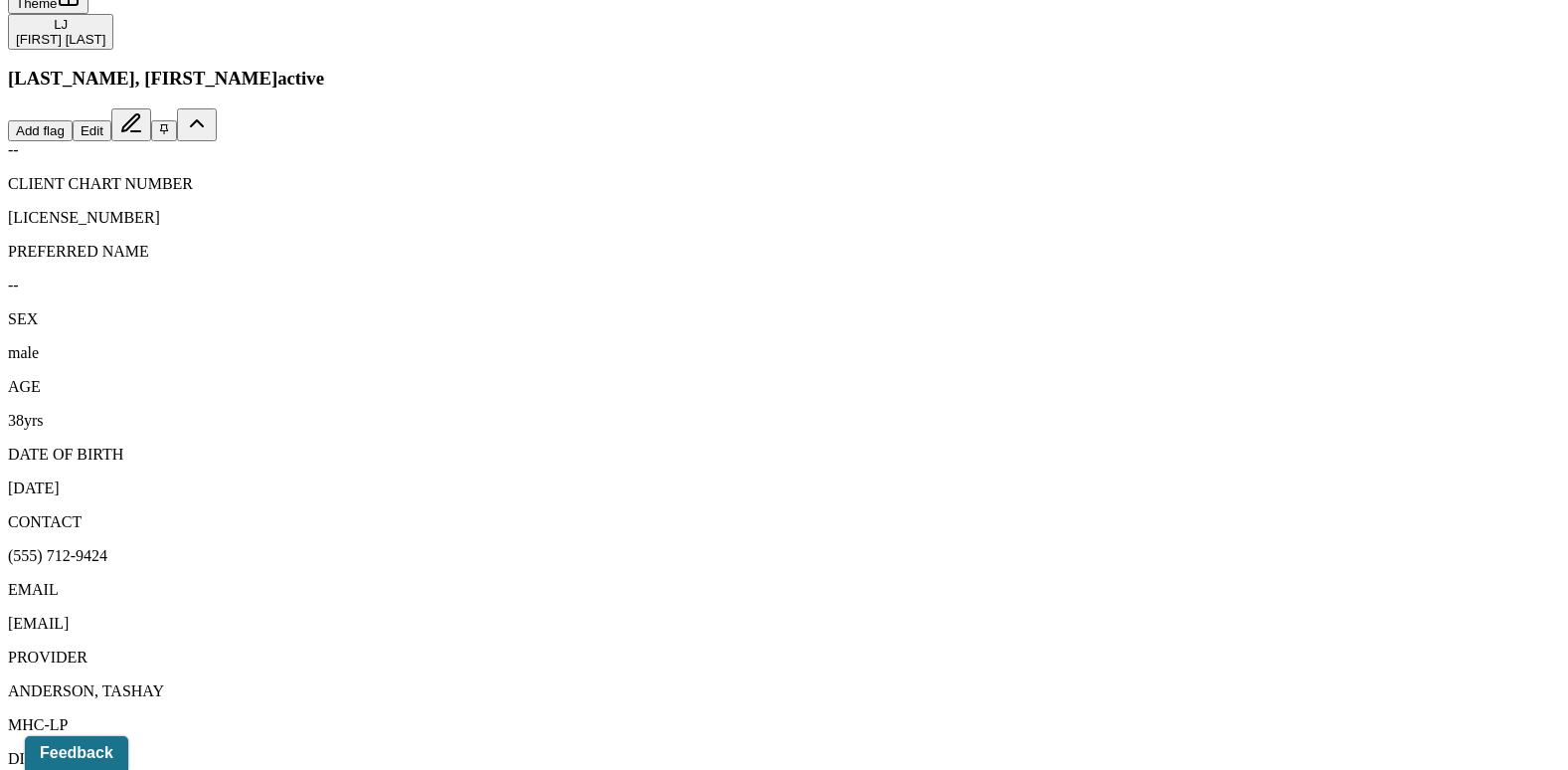 scroll, scrollTop: 758, scrollLeft: 0, axis: vertical 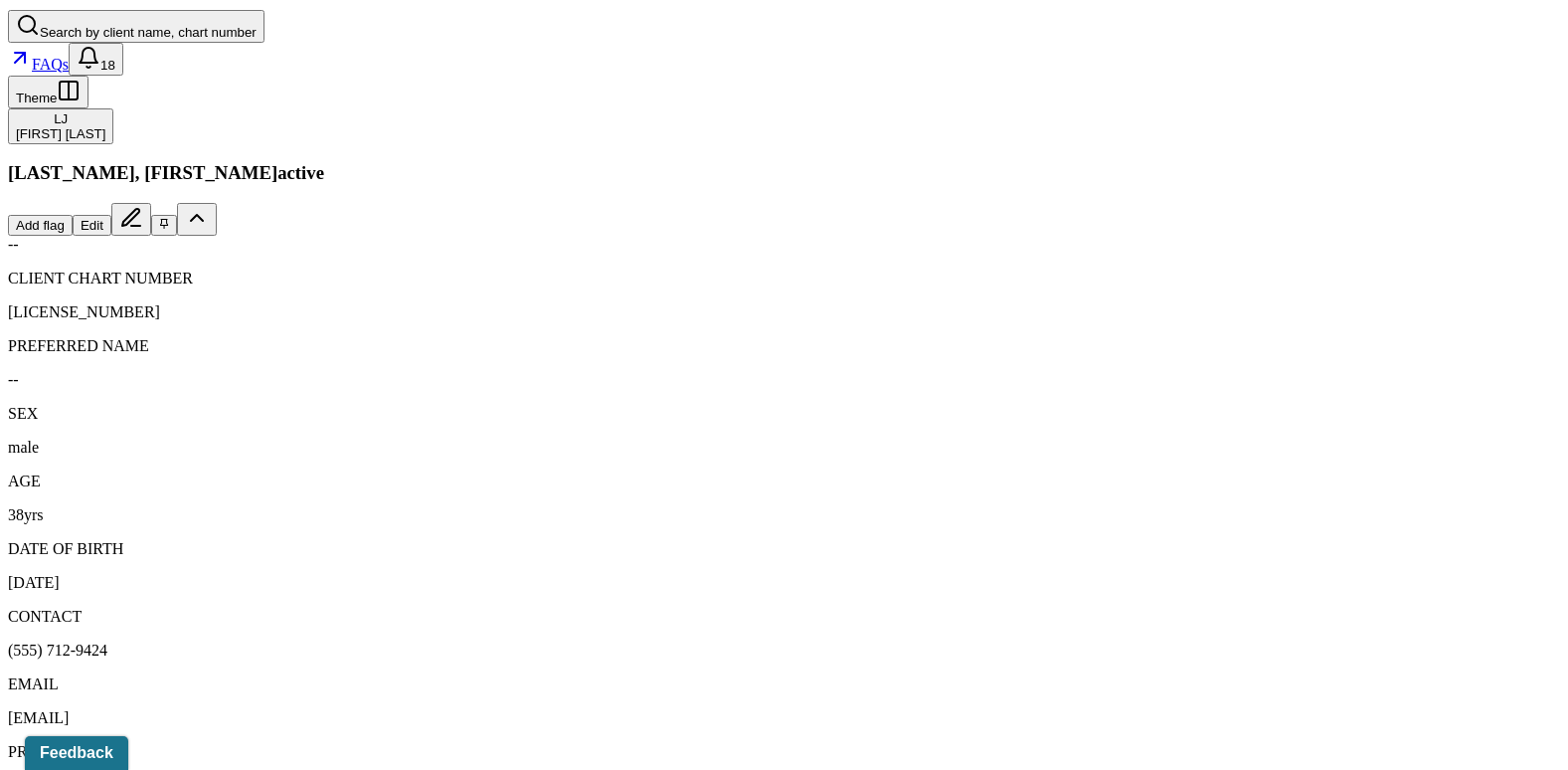 click on "08/04/2025" at bounding box center (134, 2090) 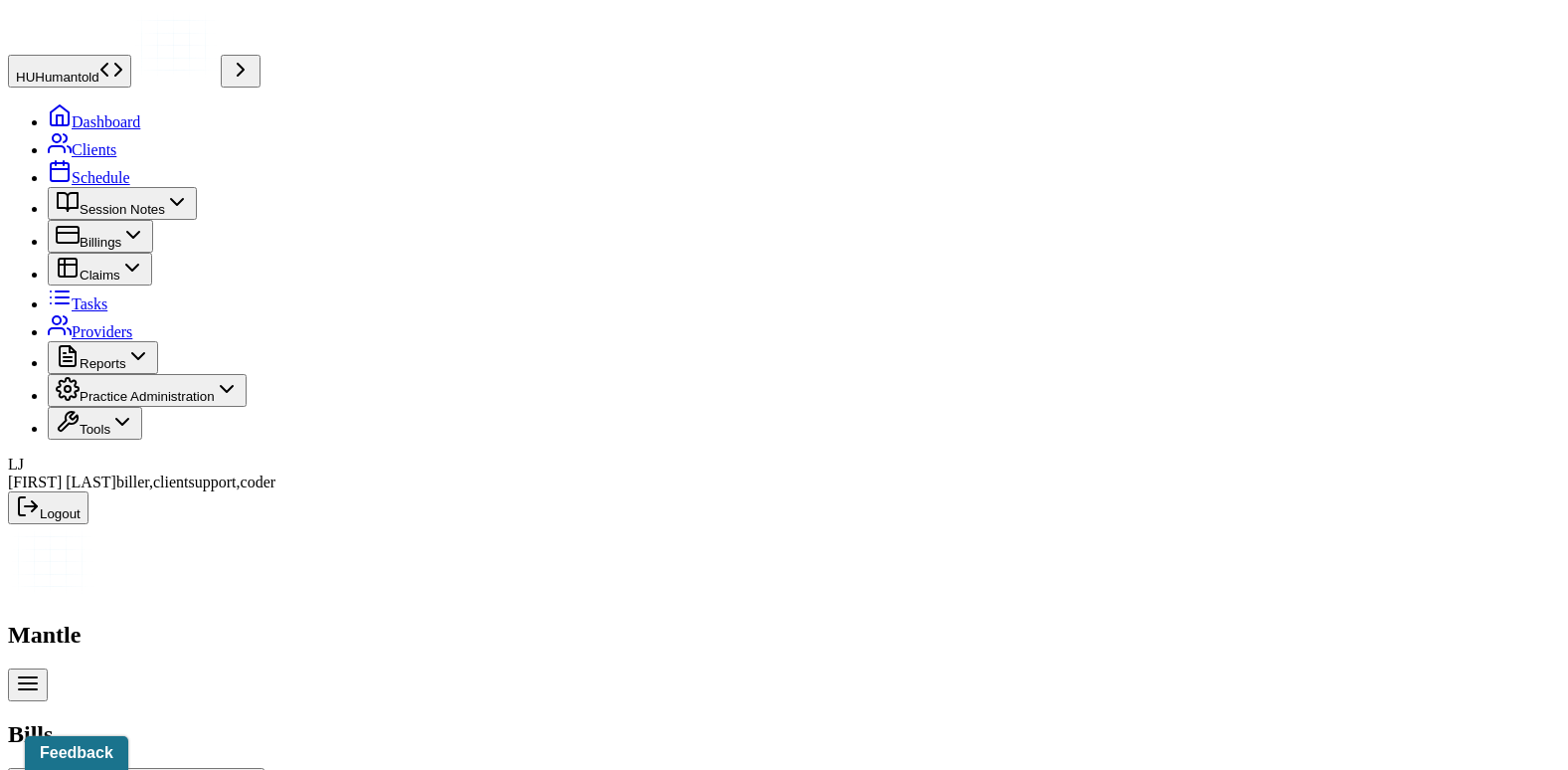 scroll, scrollTop: 562, scrollLeft: 0, axis: vertical 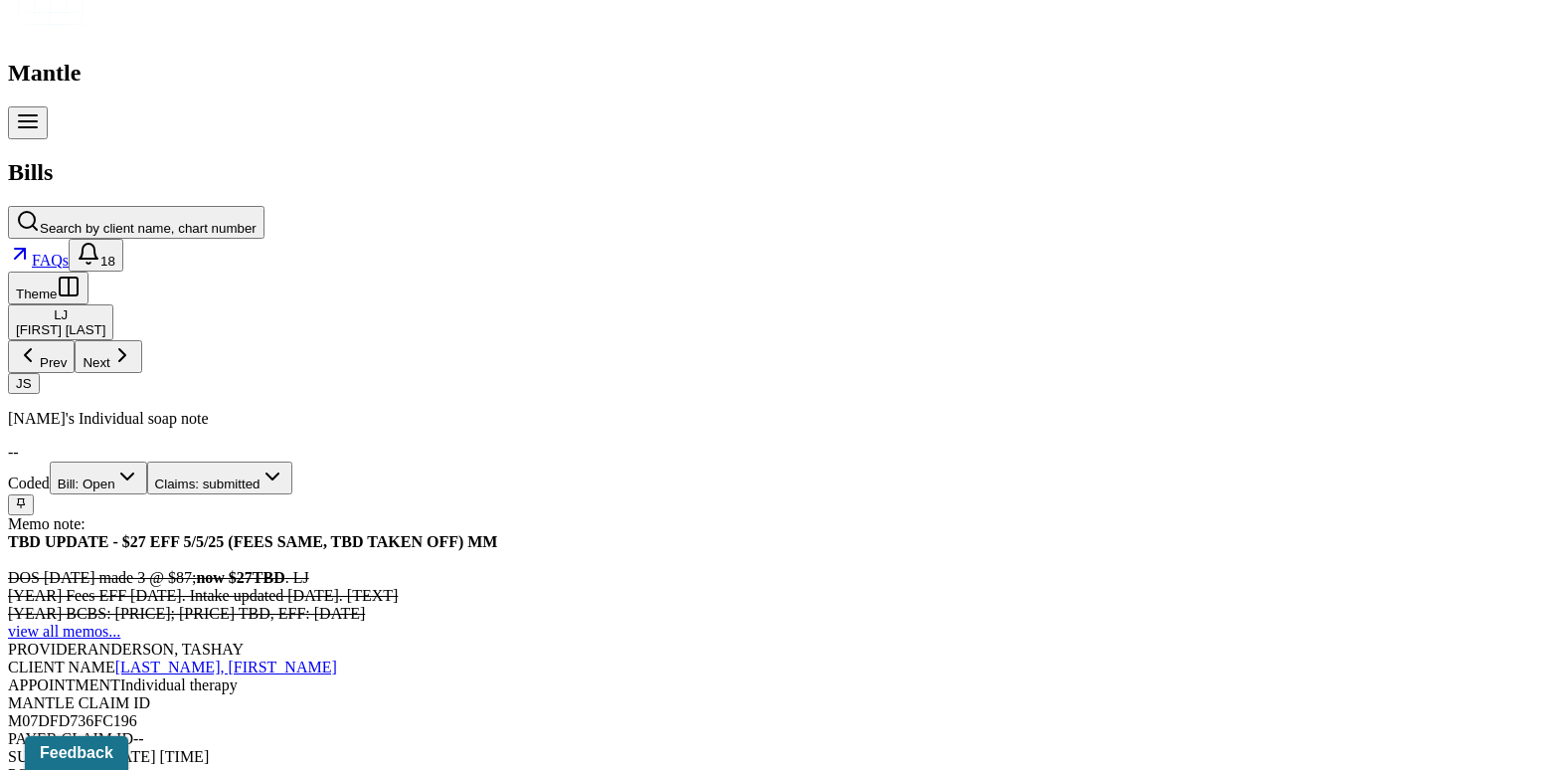 click on "Check unmatched payments" at bounding box center [282, 1723] 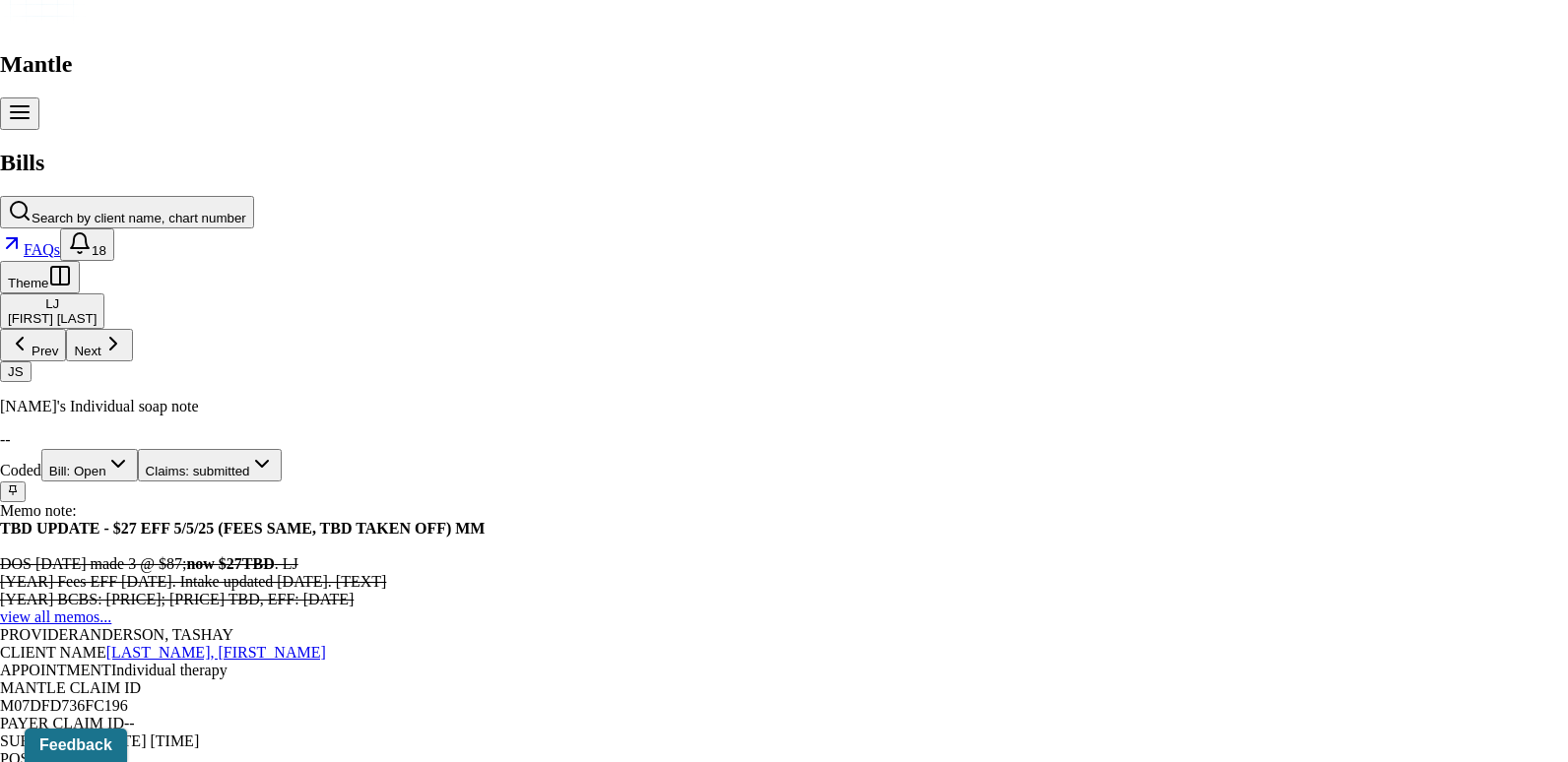click 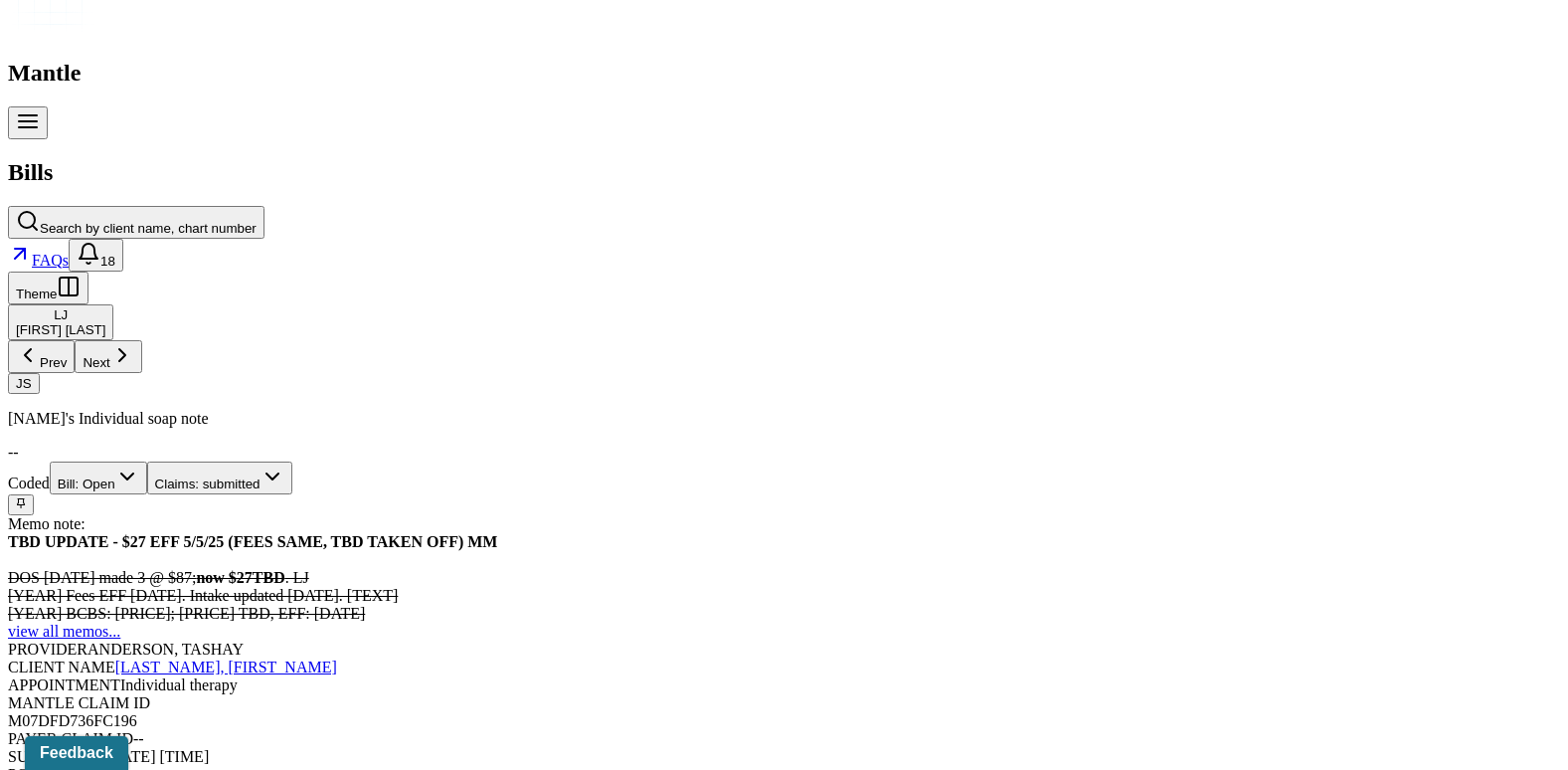 click on "Charge Client" at bounding box center (424, 1723) 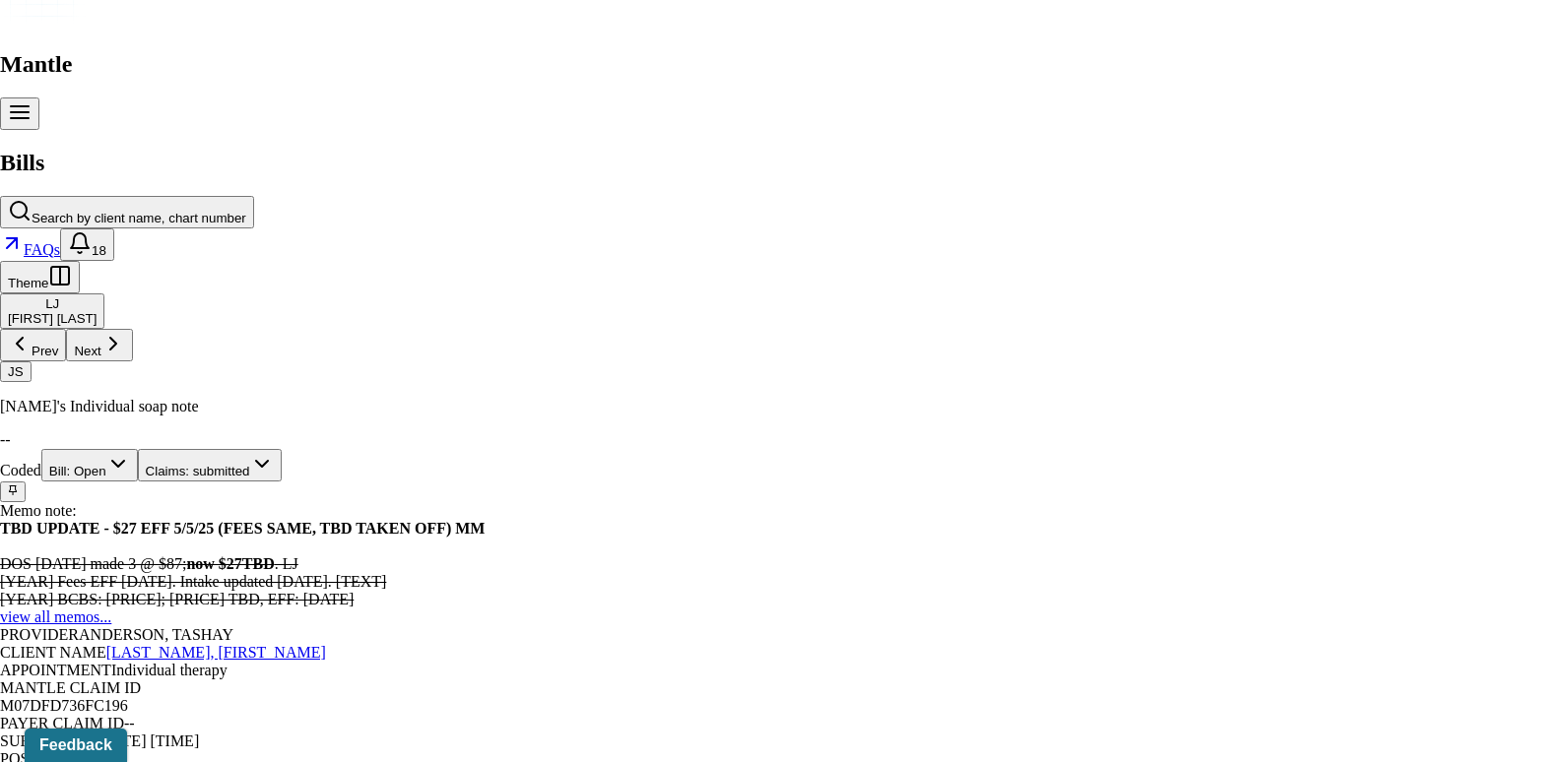 click on "XXXX[LAST_DIGITS] Lists name & address. LJ" at bounding box center [776, 3864] 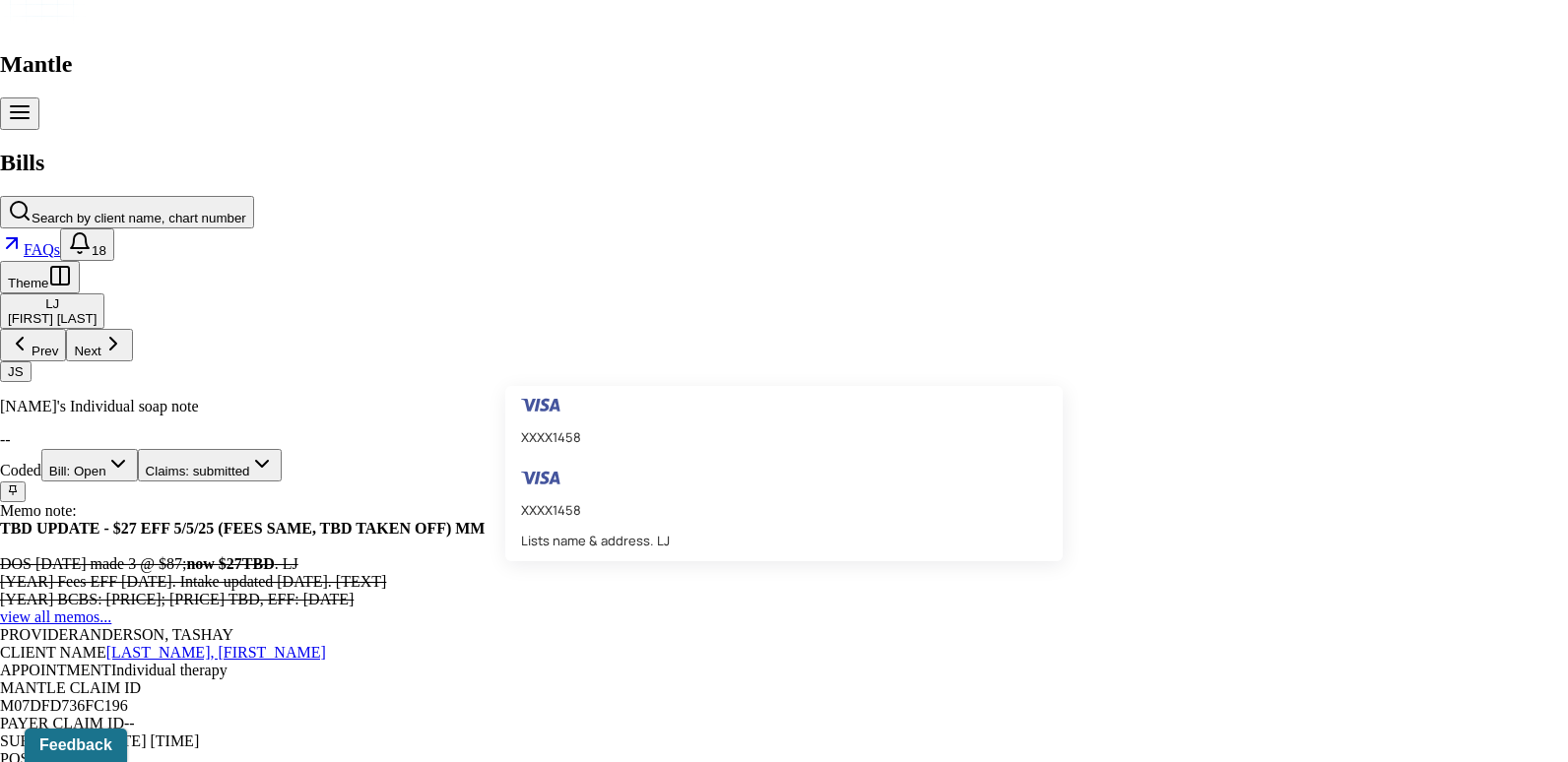 click on "Lists name & address. LJ" at bounding box center (595, 540) 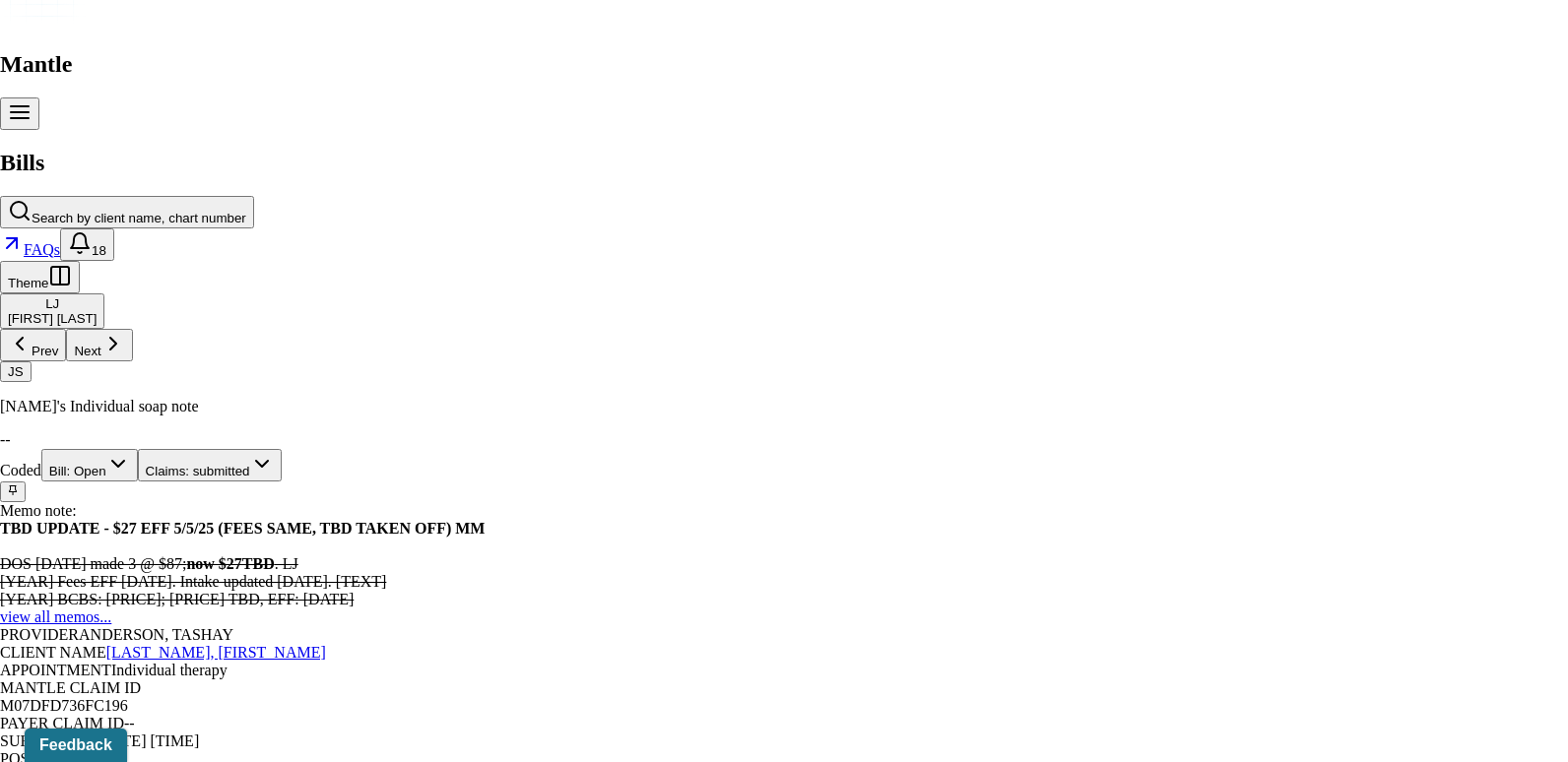click on "Charge client" at bounding box center [103, 3973] 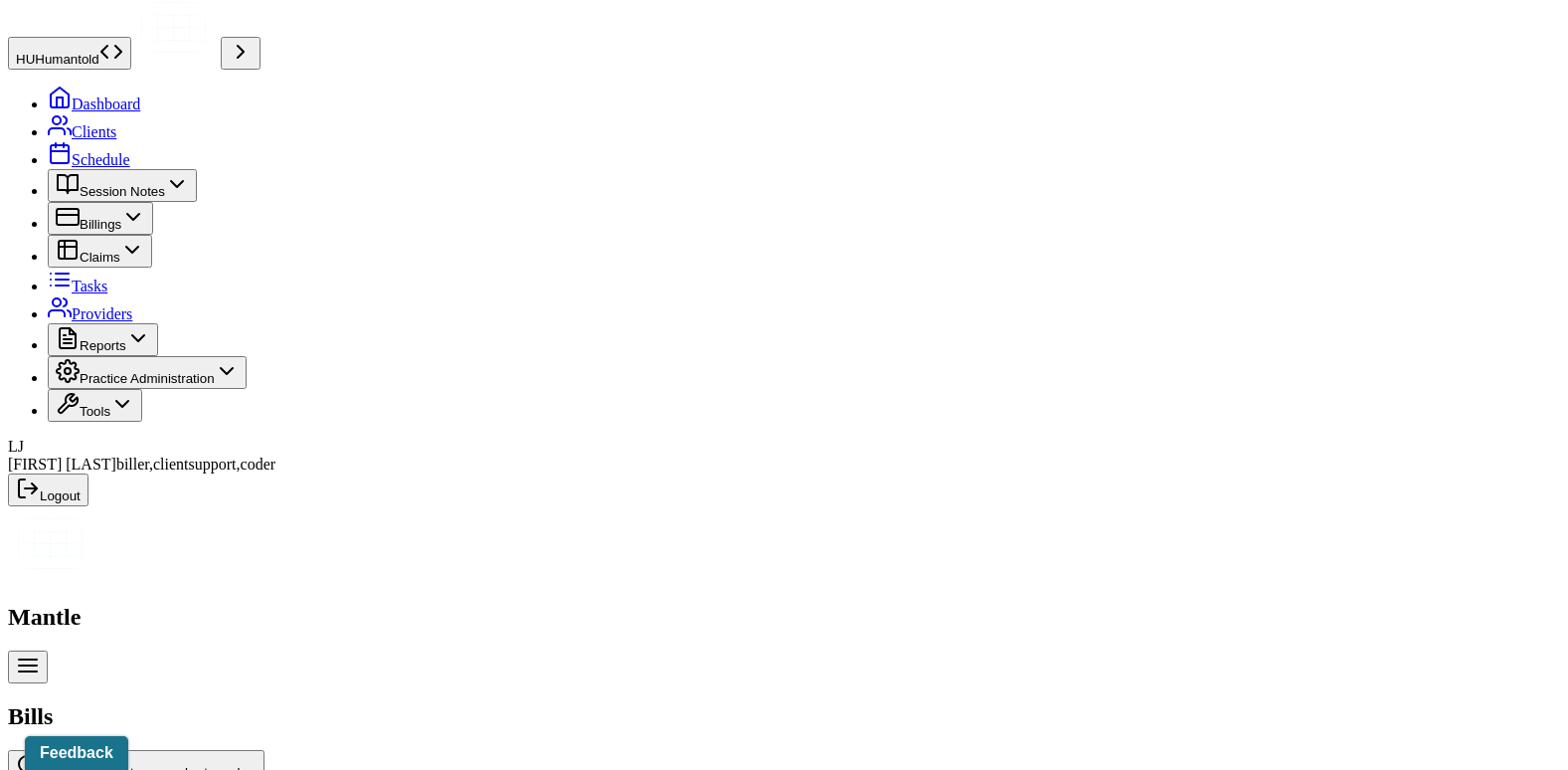 scroll, scrollTop: 0, scrollLeft: 0, axis: both 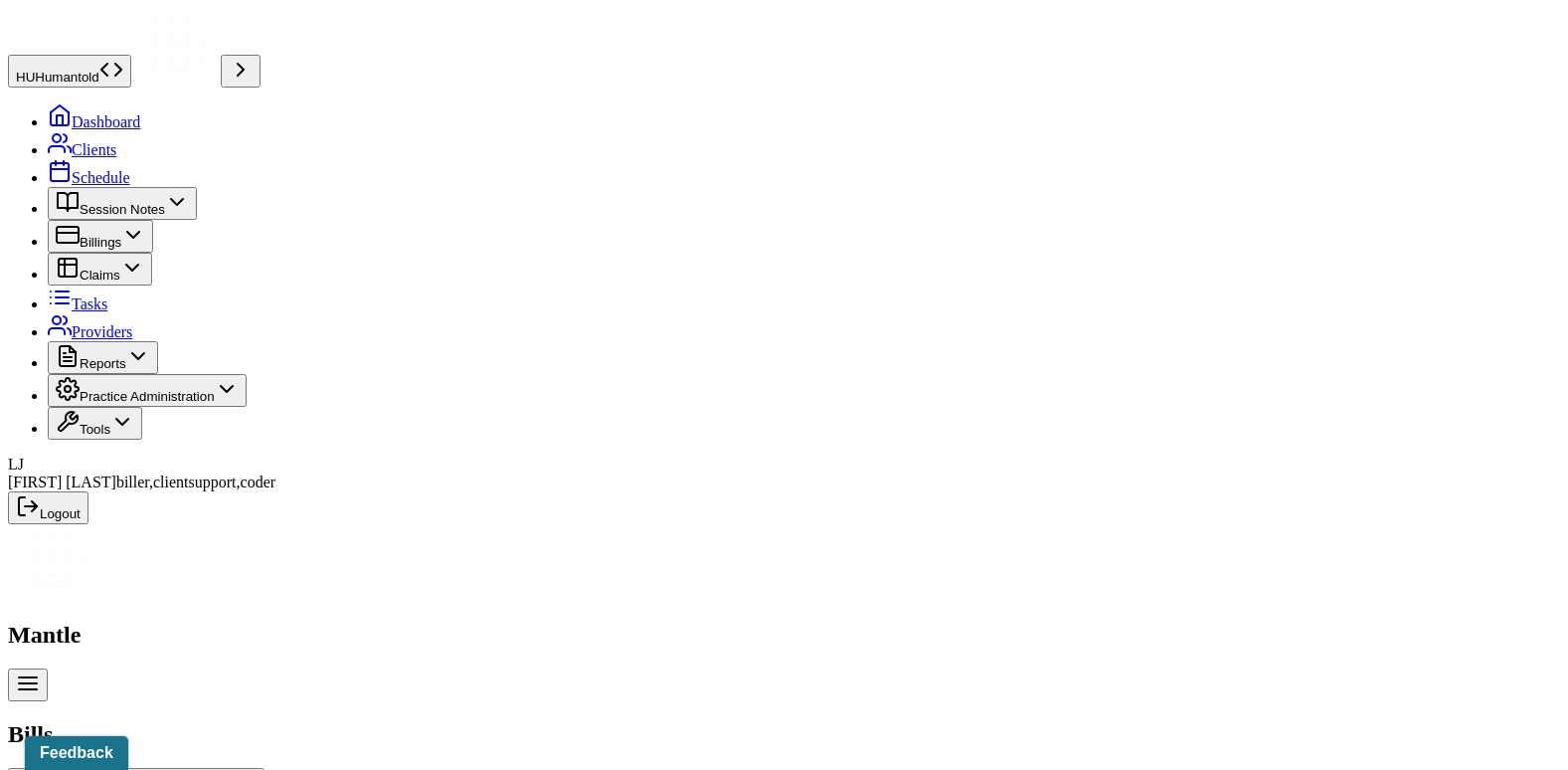 click on "Bill: Open" at bounding box center [98, 1040] 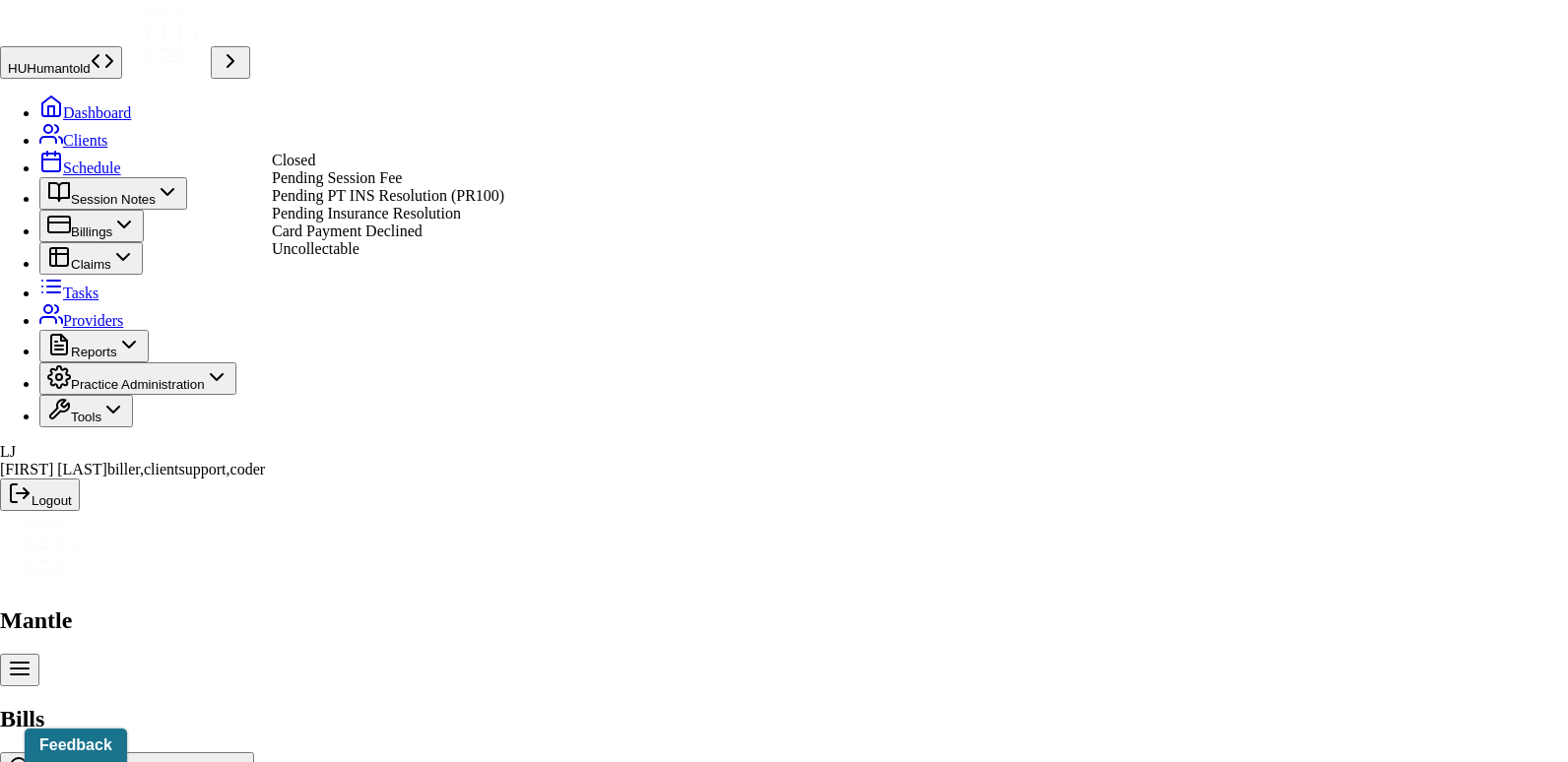 click on "Pending Insurance Resolution" at bounding box center [366, 213] 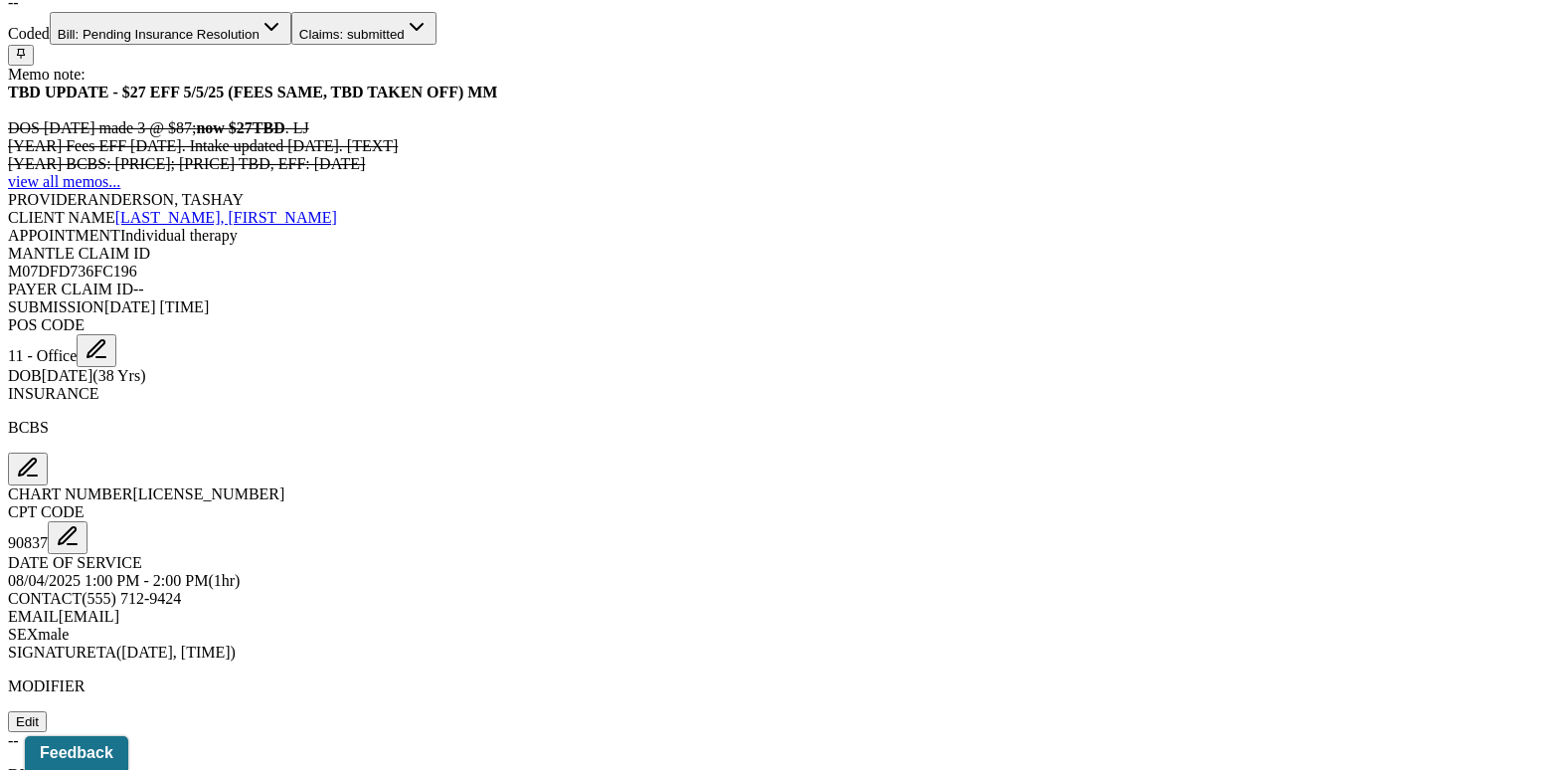 scroll, scrollTop: 1064, scrollLeft: 0, axis: vertical 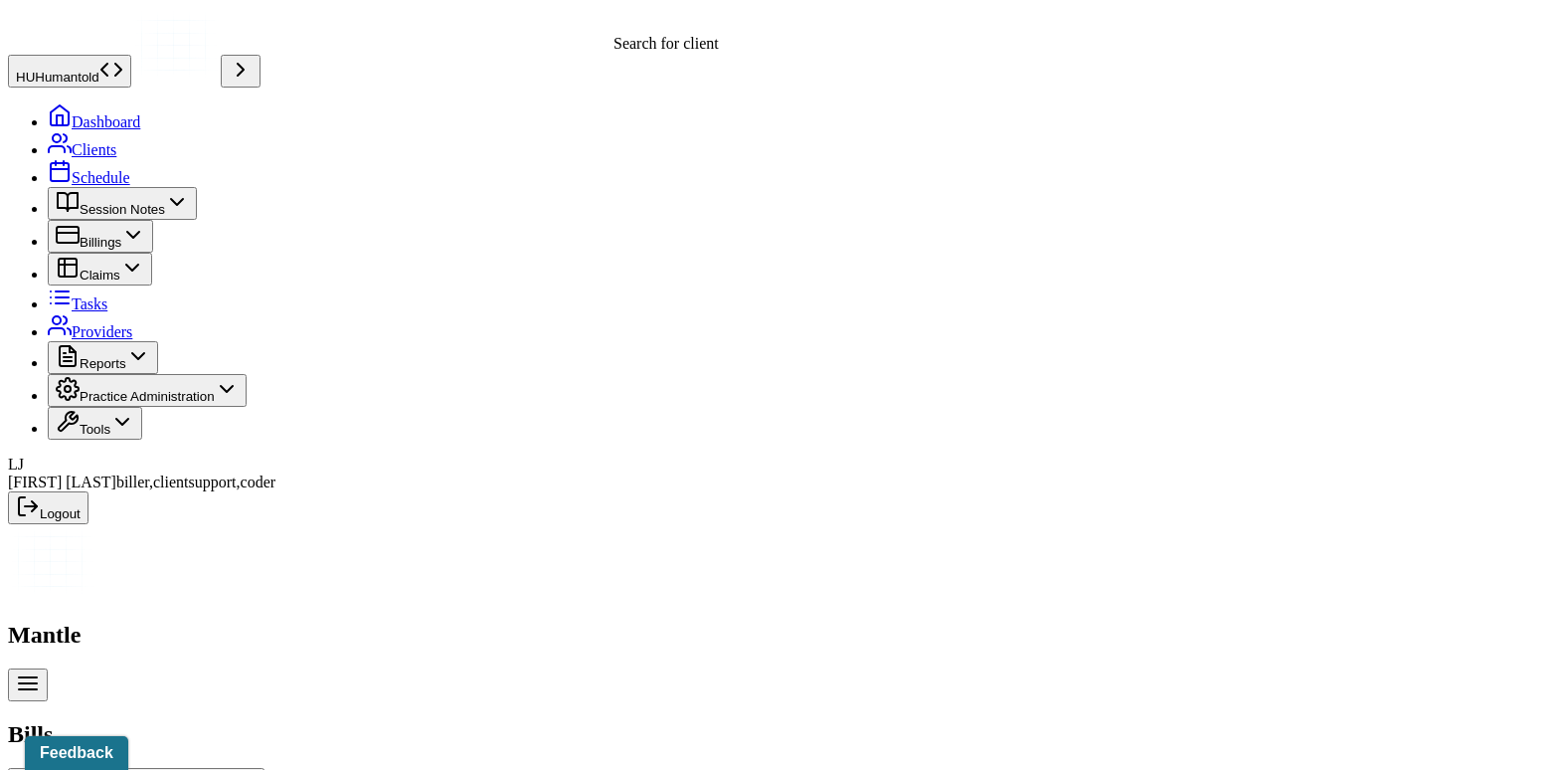 click on "Search by client name, chart number" at bounding box center (148, 790) 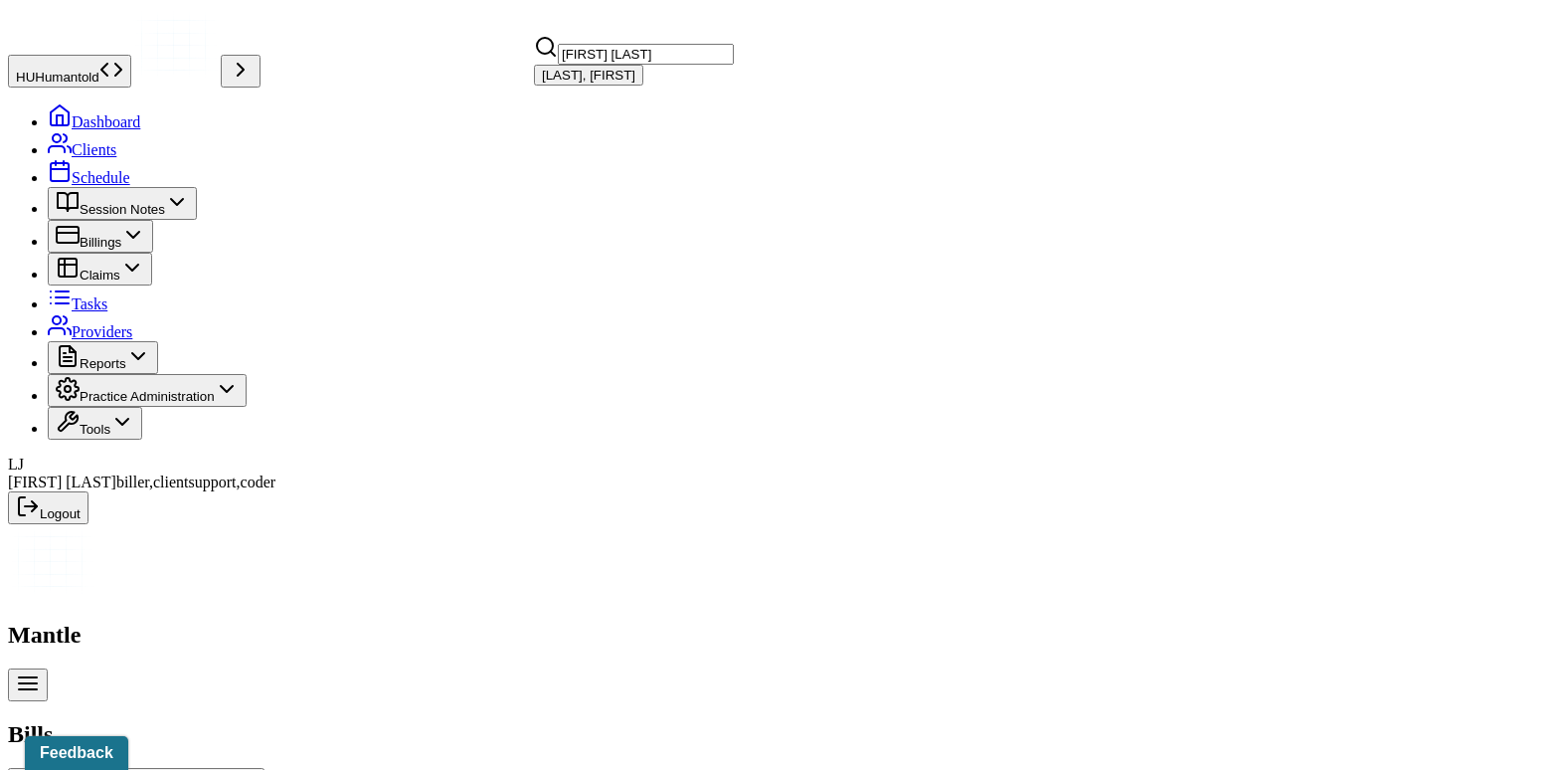 type on "[FIRST] [LAST]" 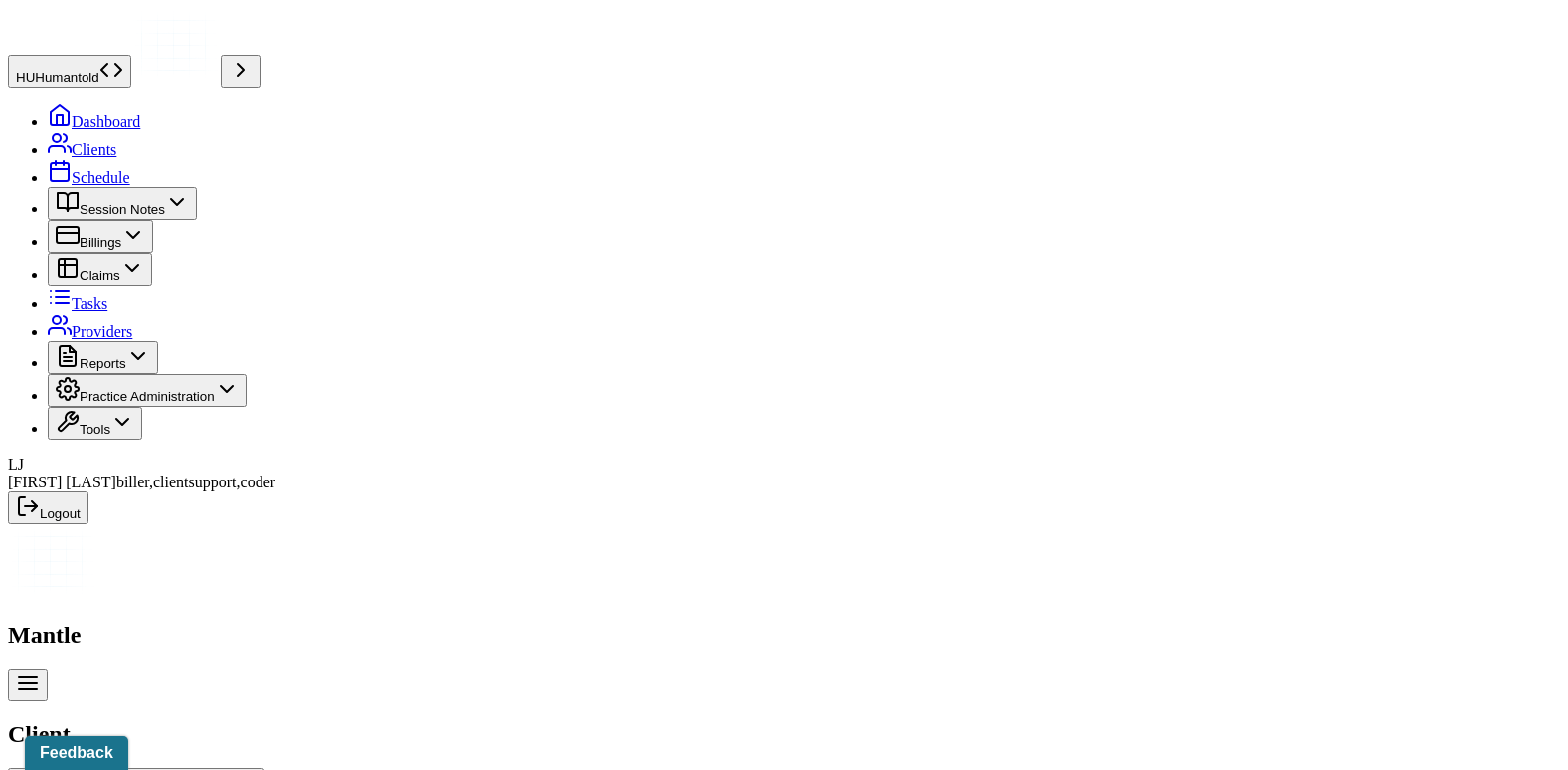 scroll, scrollTop: 91, scrollLeft: 0, axis: vertical 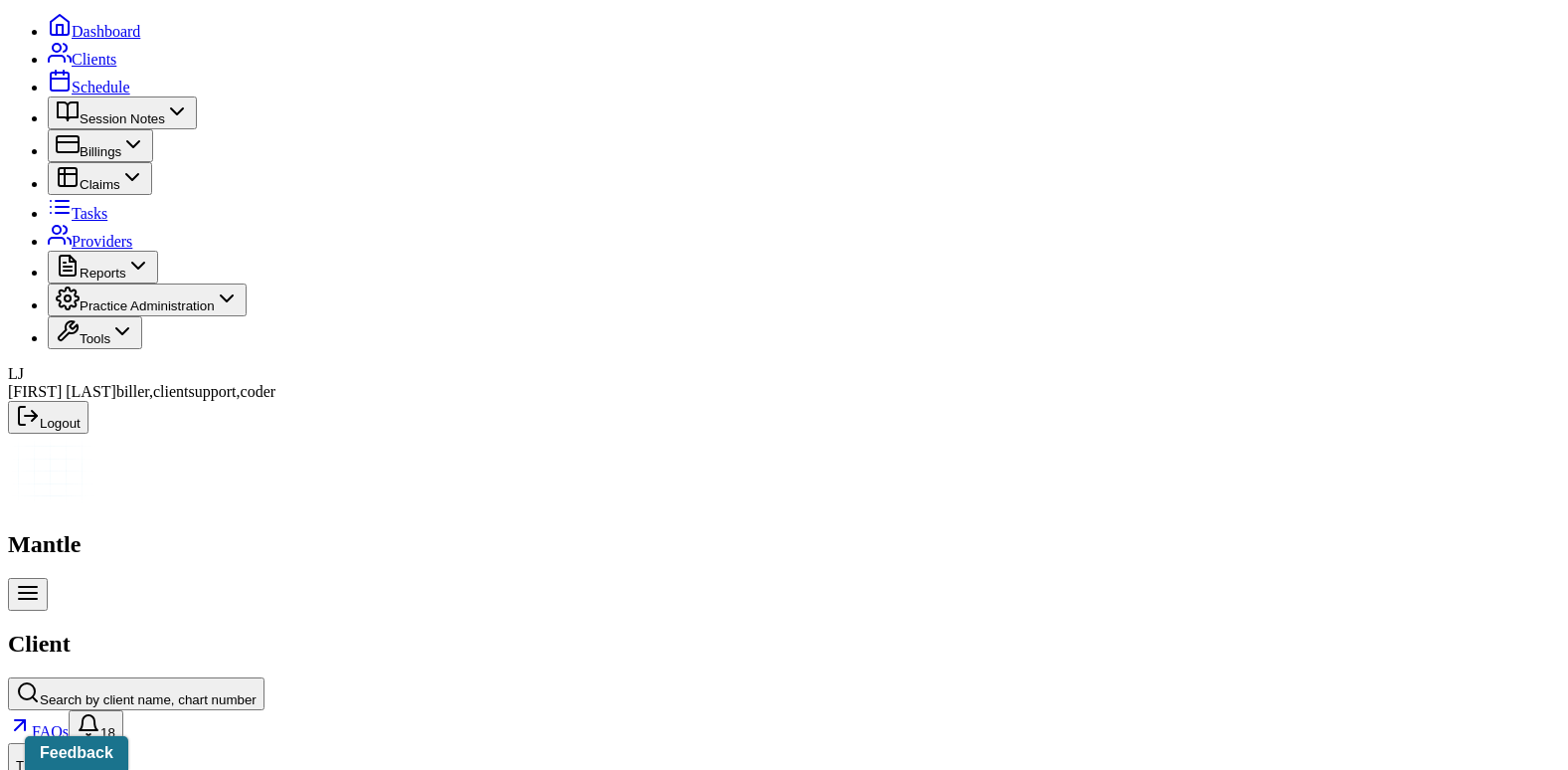 click on "Insurance/Fees" at bounding box center [323, 2402] 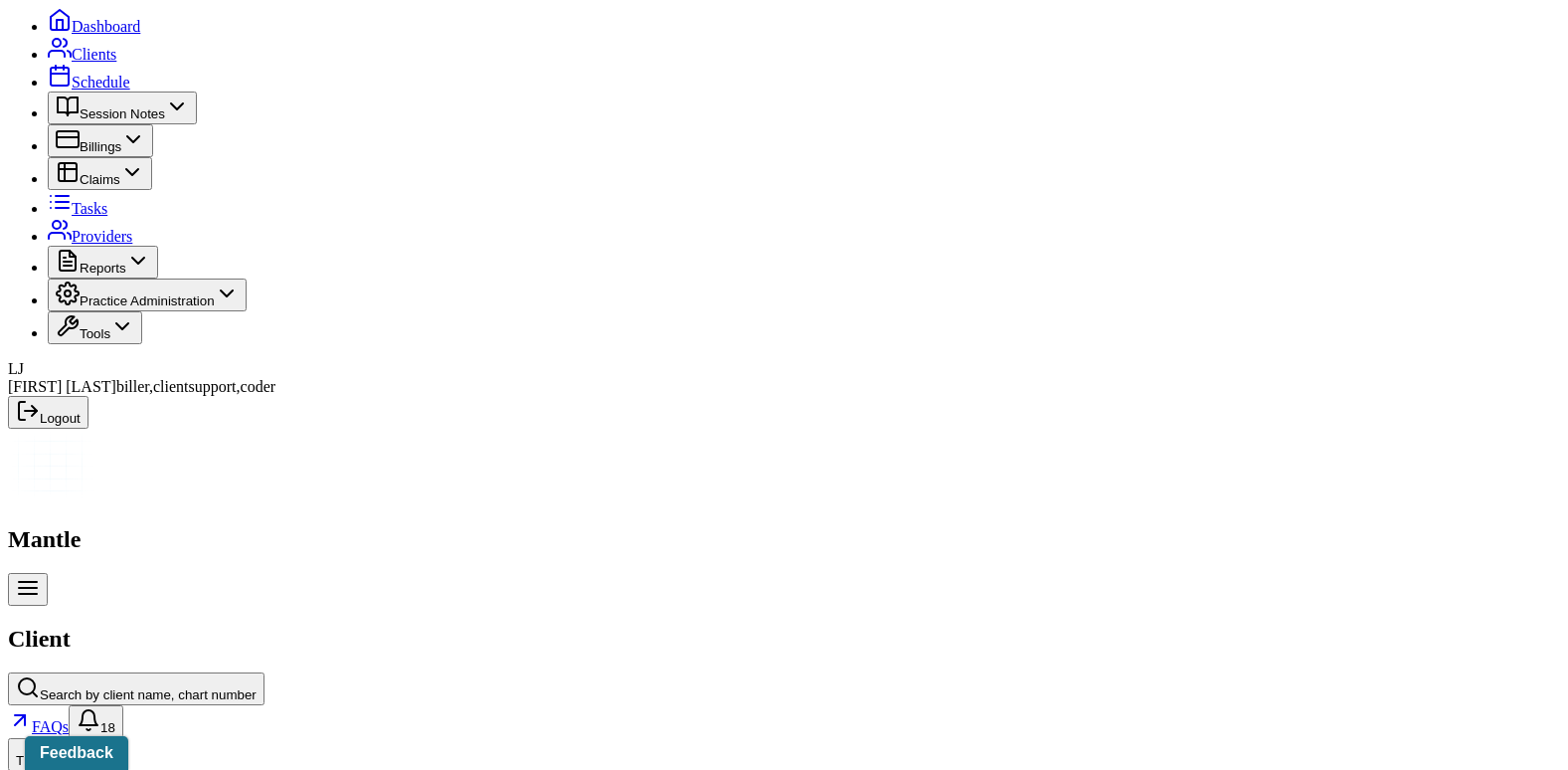 scroll, scrollTop: 91, scrollLeft: 0, axis: vertical 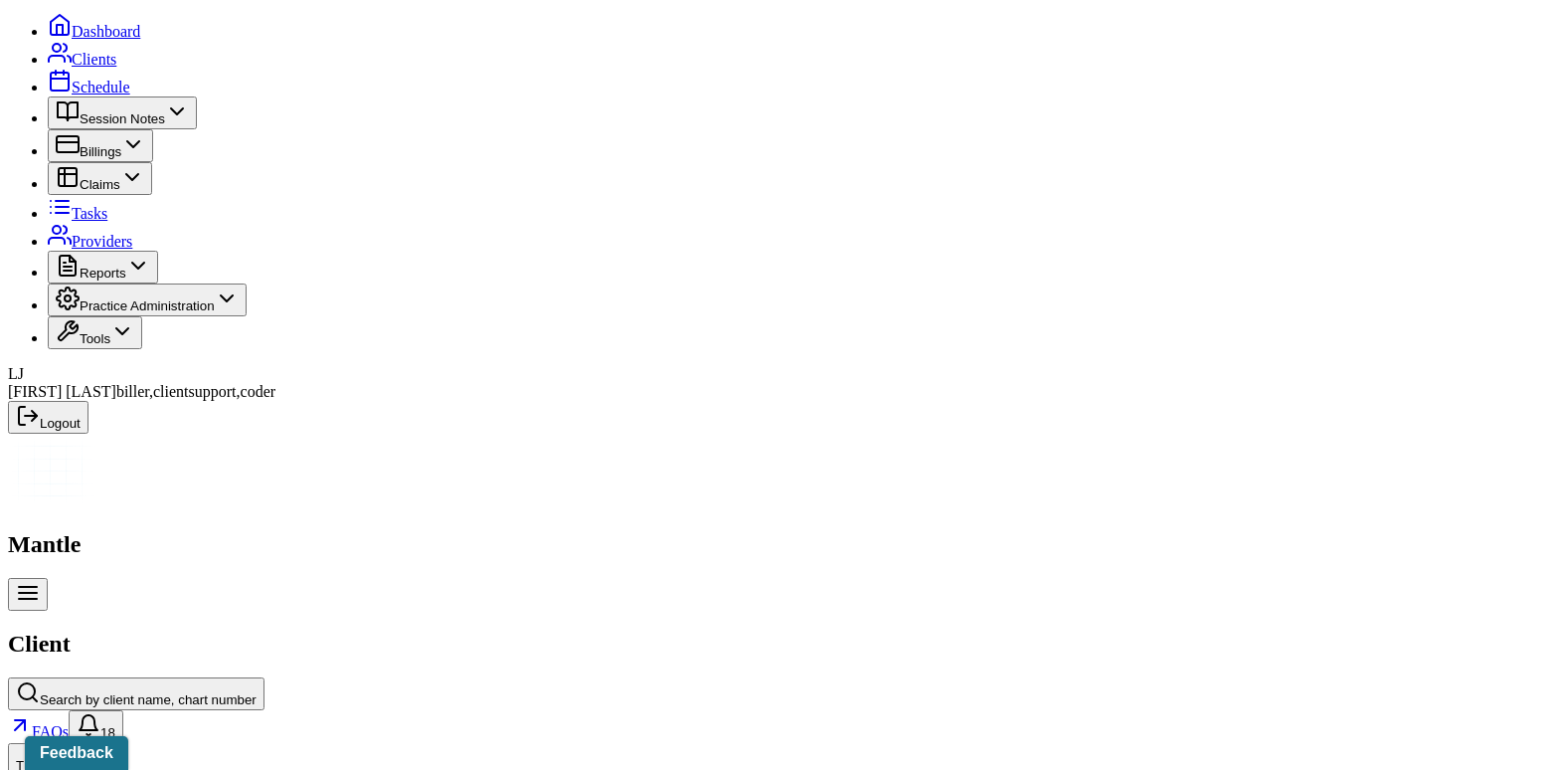click on "Claims" at bounding box center [405, 2402] 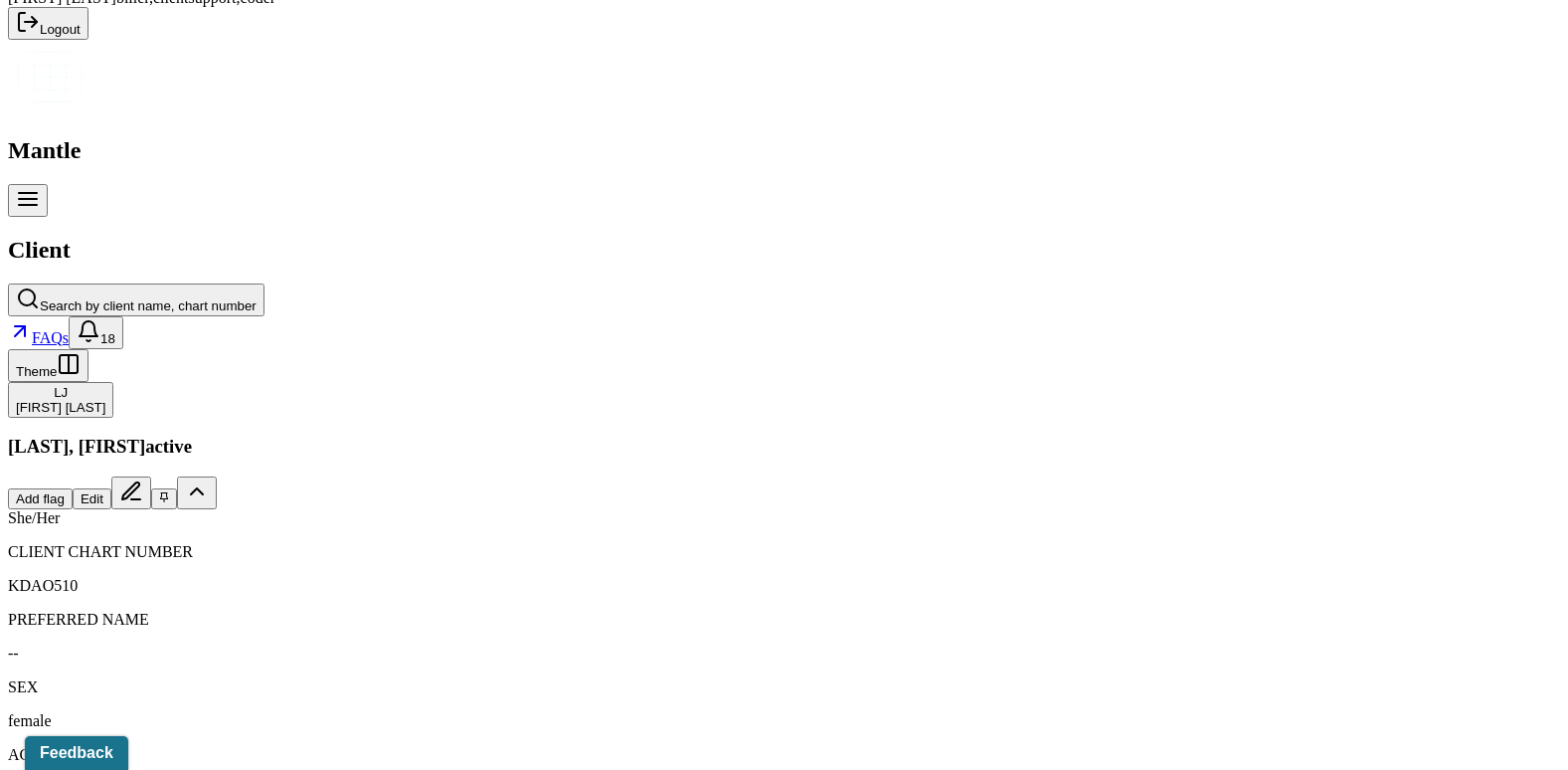 scroll, scrollTop: 488, scrollLeft: 0, axis: vertical 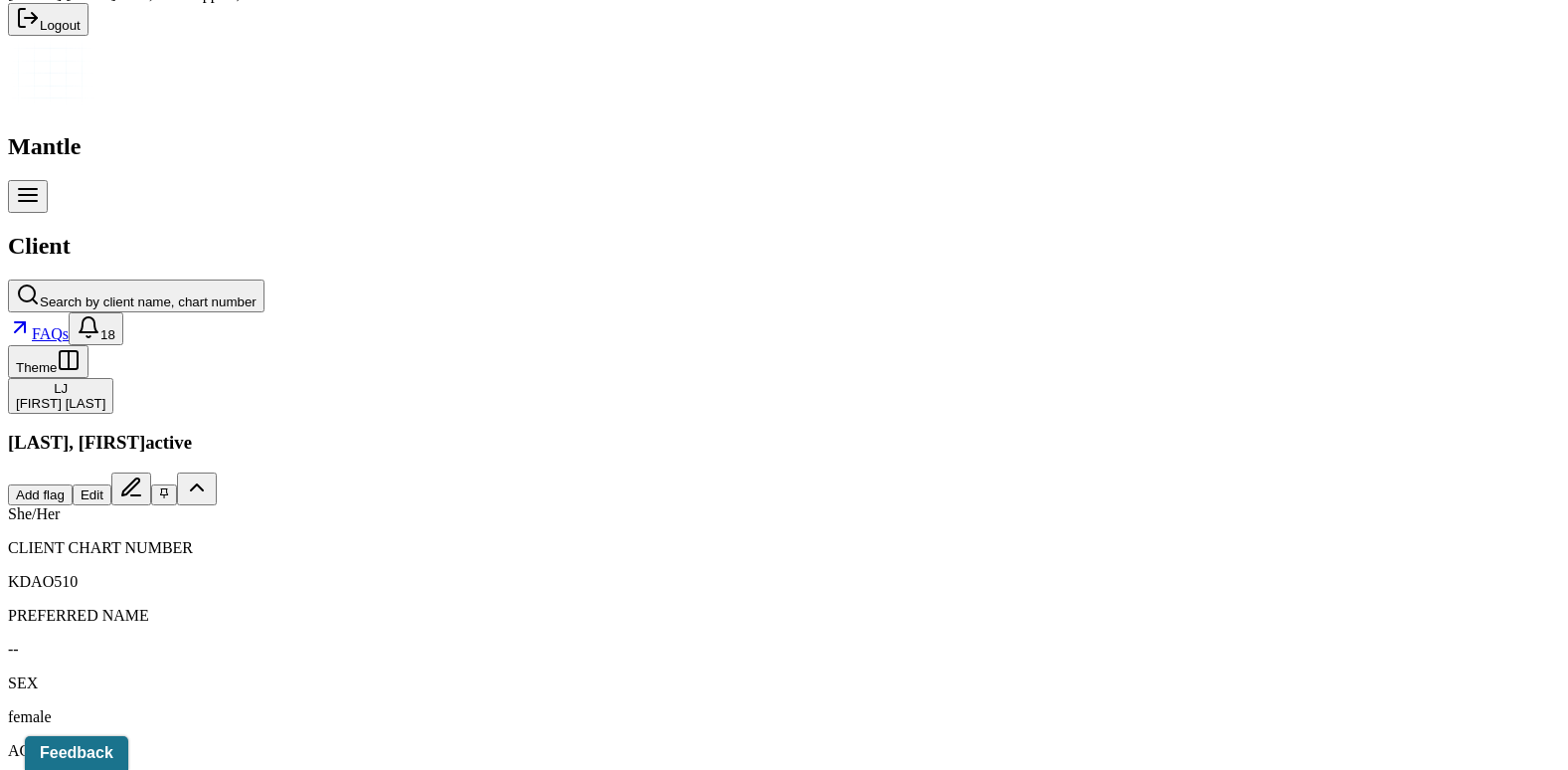 click on "08/04/2025" at bounding box center (134, 2360) 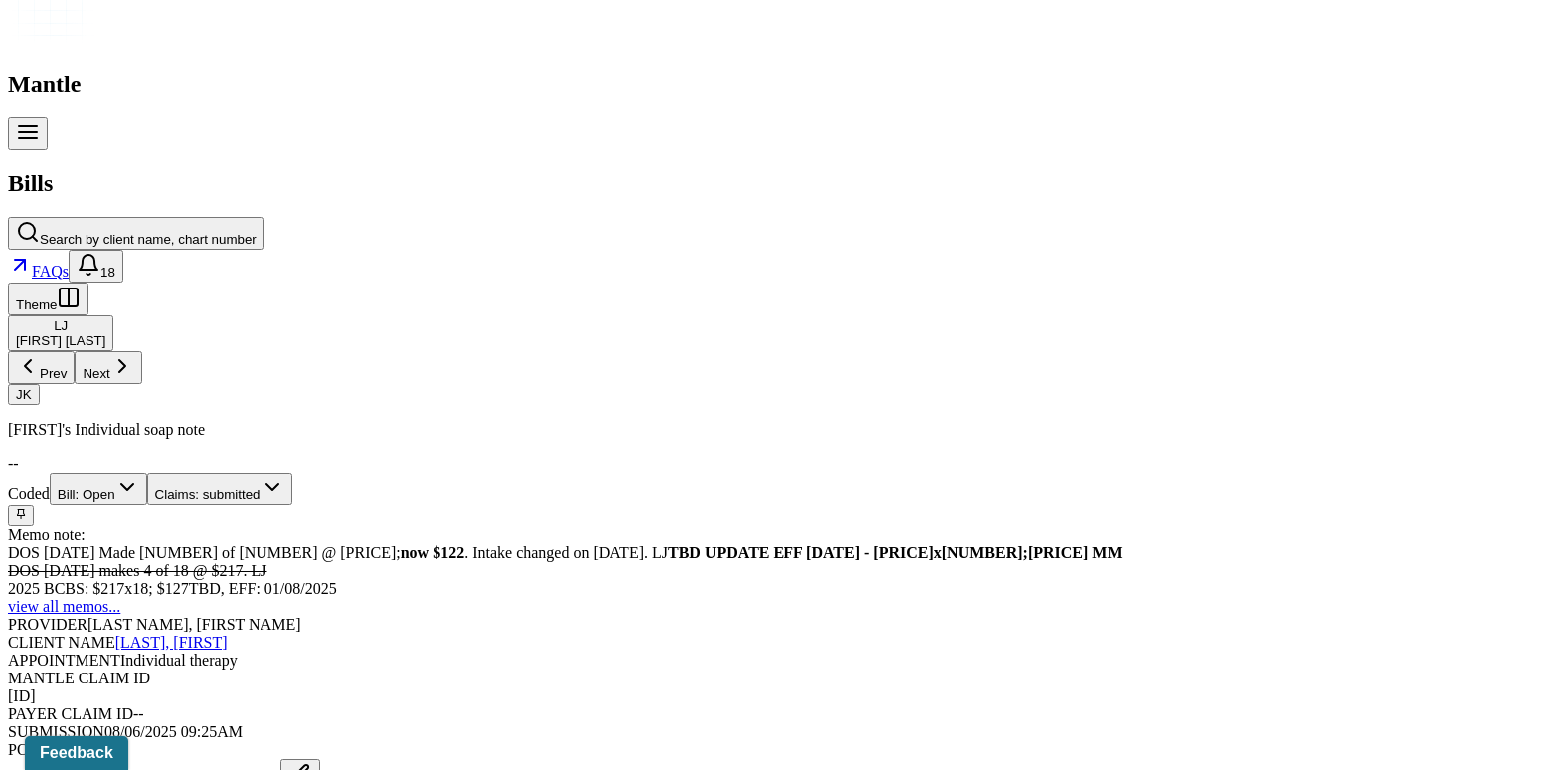 scroll, scrollTop: 597, scrollLeft: 0, axis: vertical 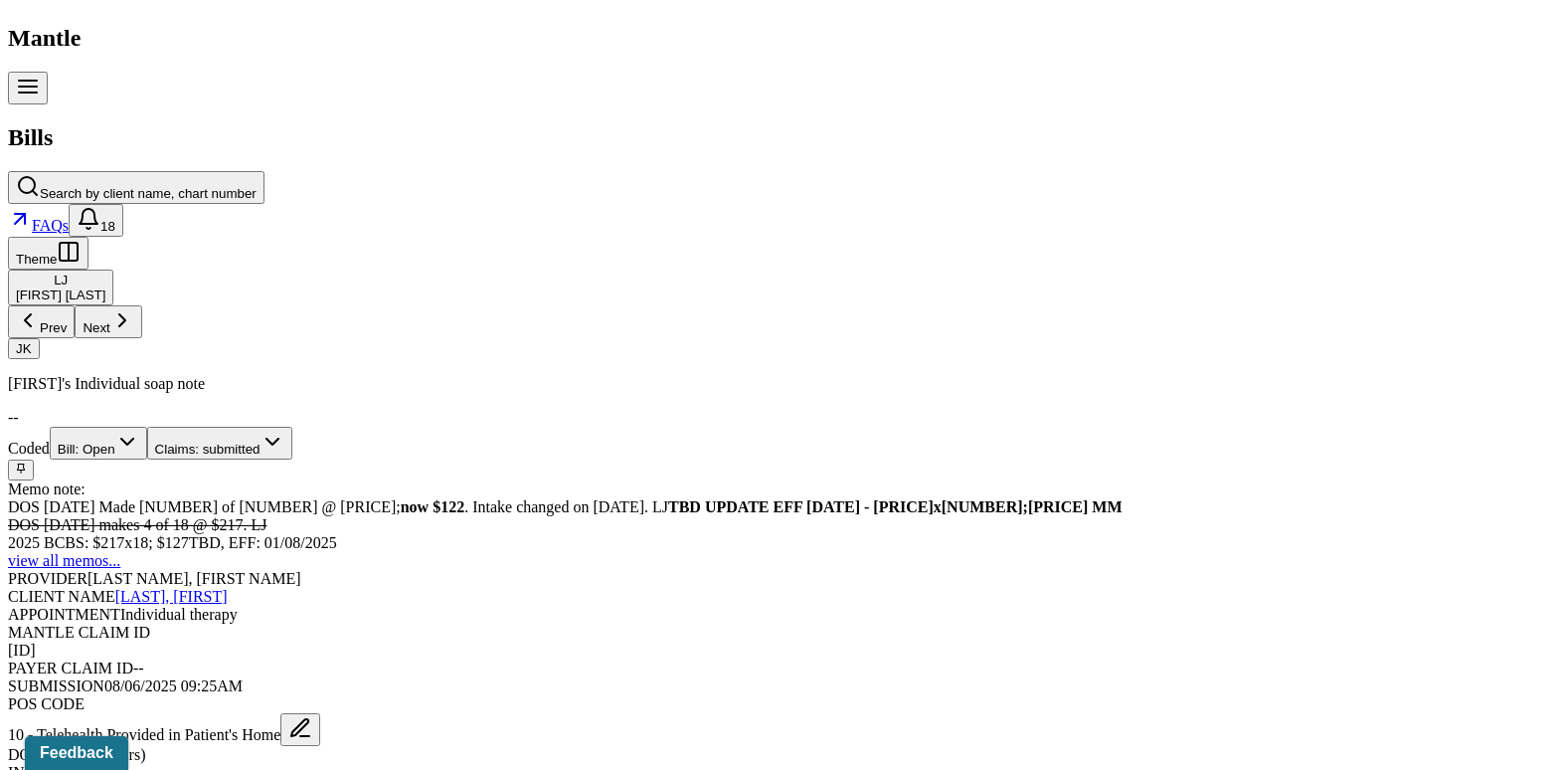 click on "Check unmatched payments" at bounding box center [282, 1652] 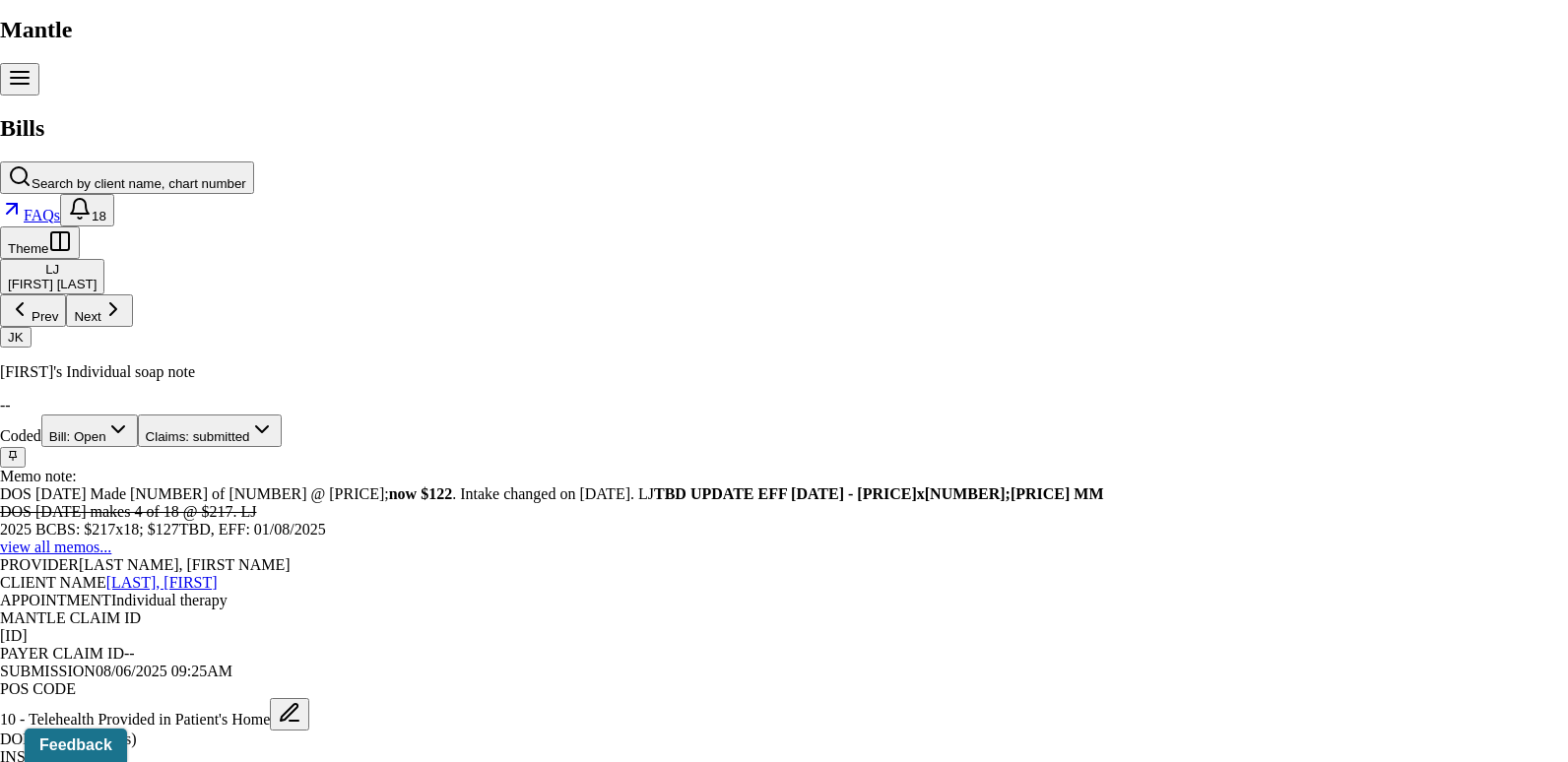 click at bounding box center (13, 3684) 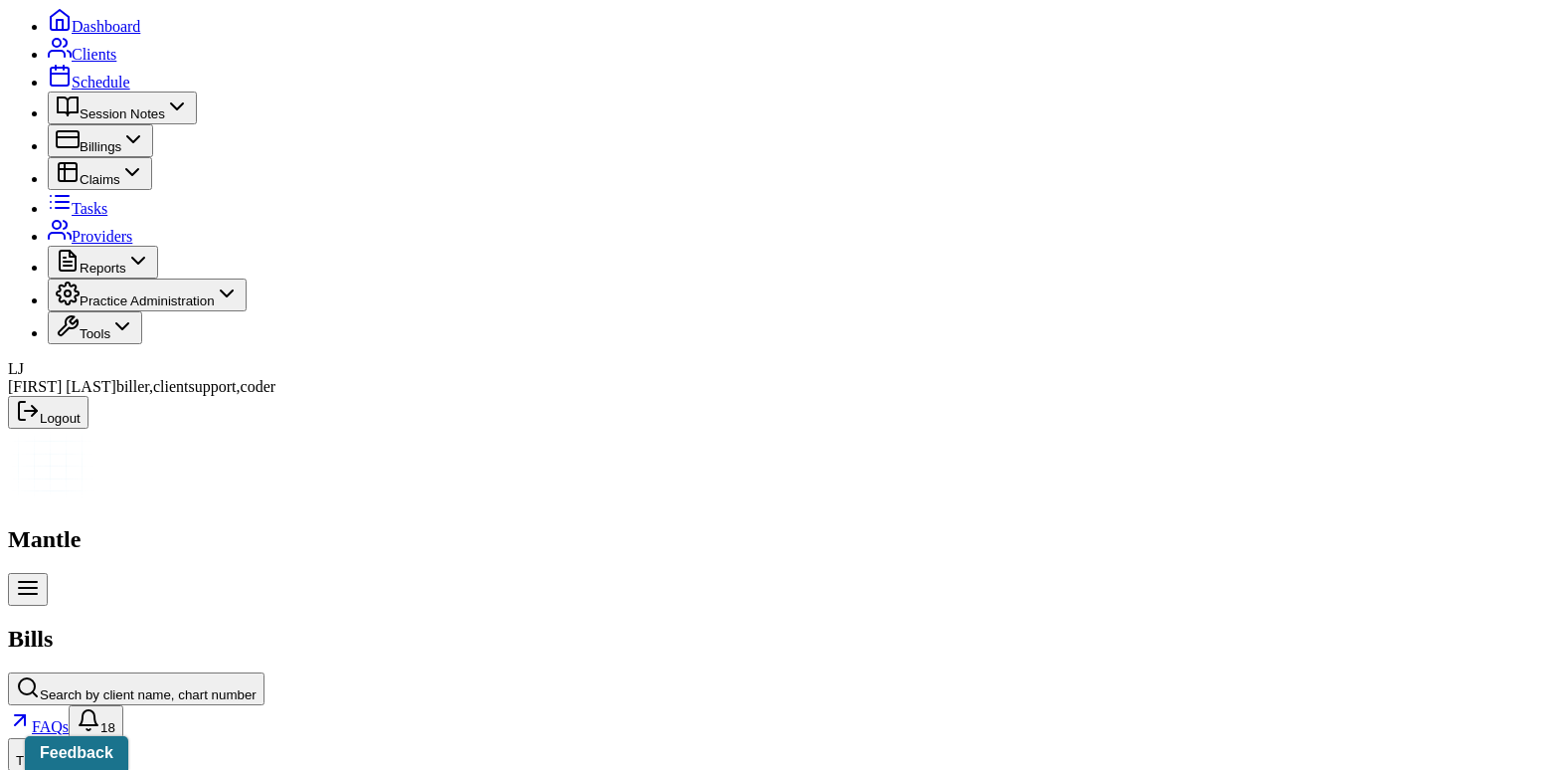 scroll, scrollTop: 0, scrollLeft: 0, axis: both 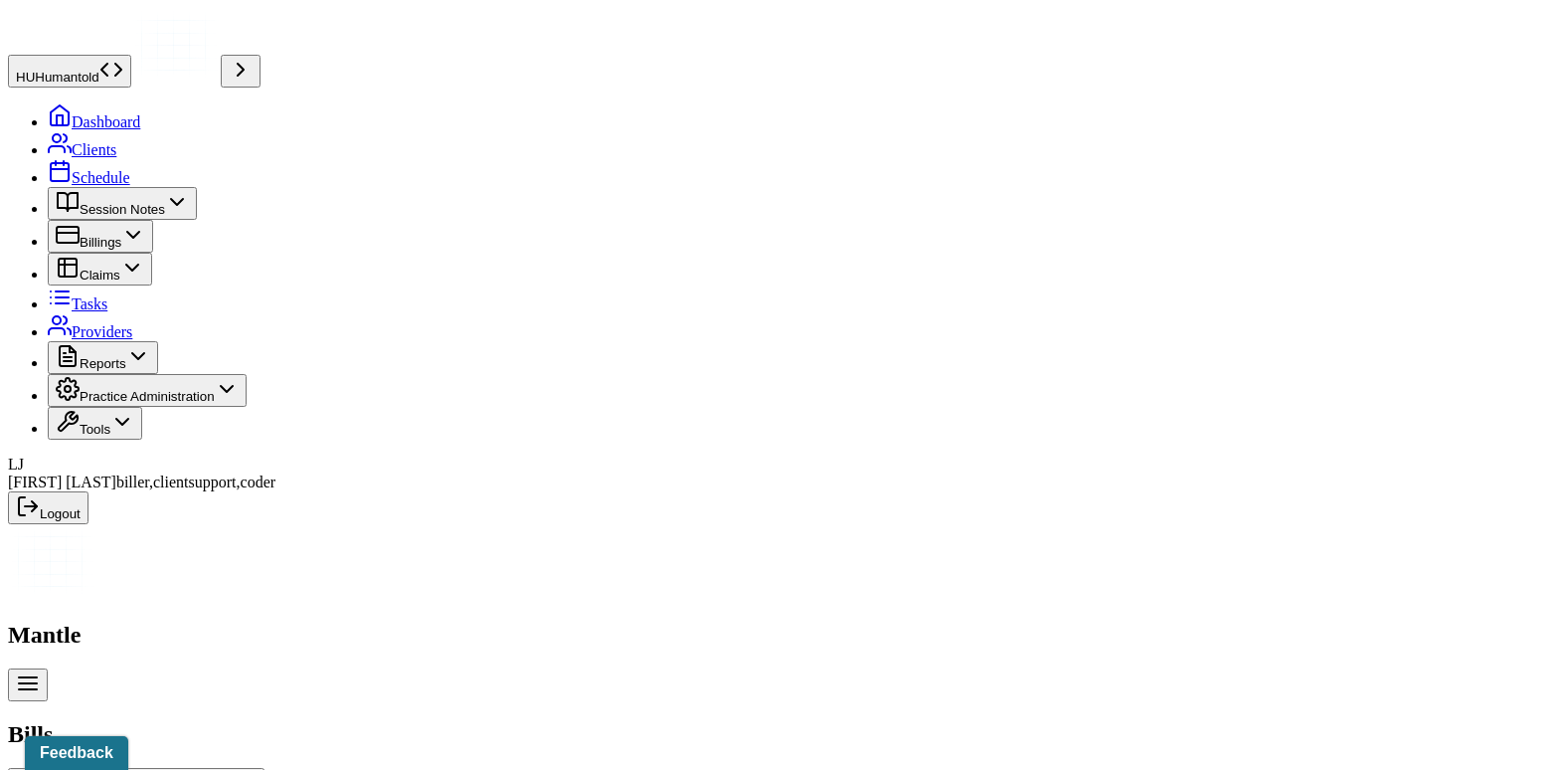 click on "Bill: Open" at bounding box center (98, 1040) 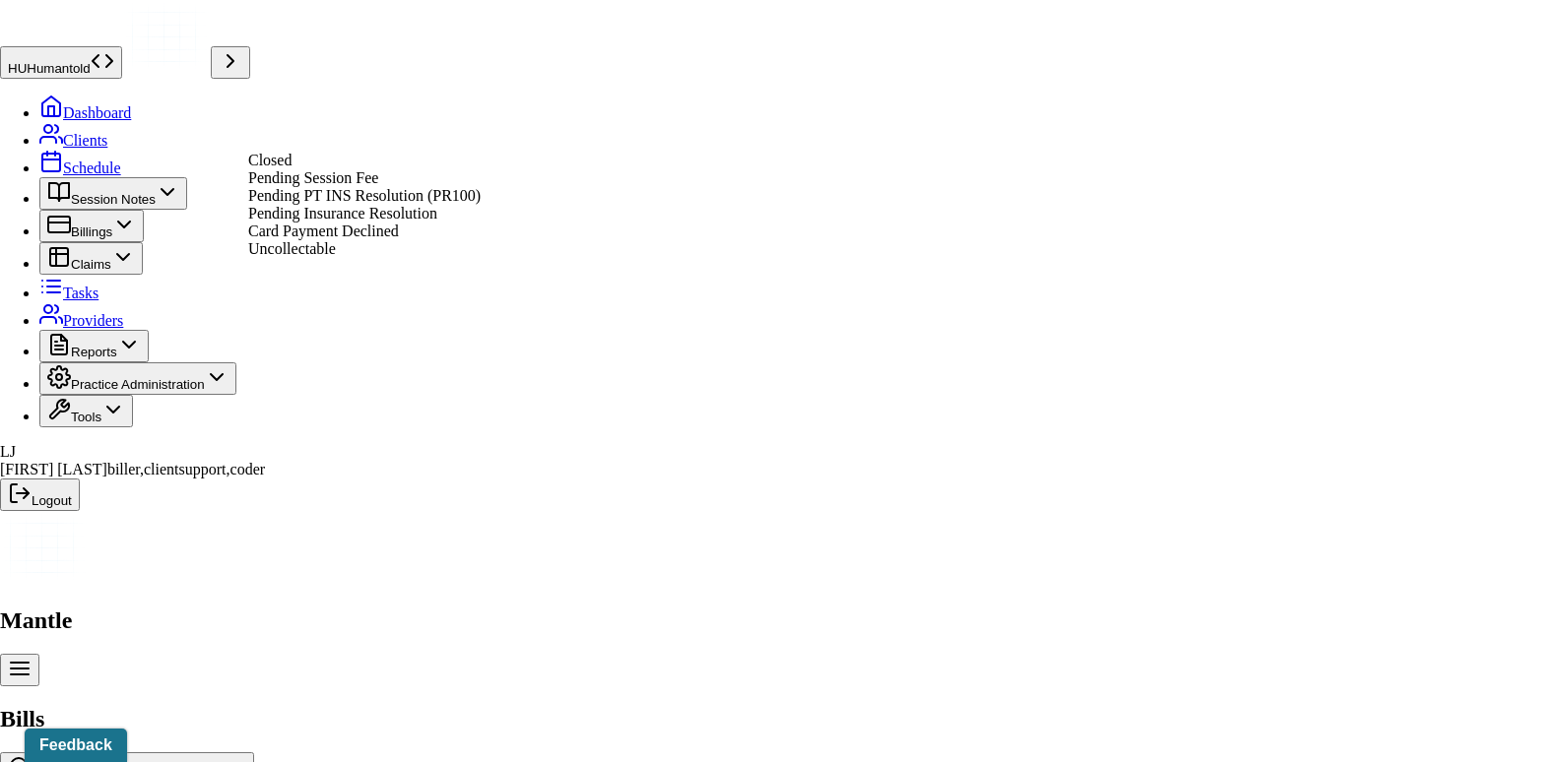 click on "Pending Insurance Resolution" at bounding box center (343, 213) 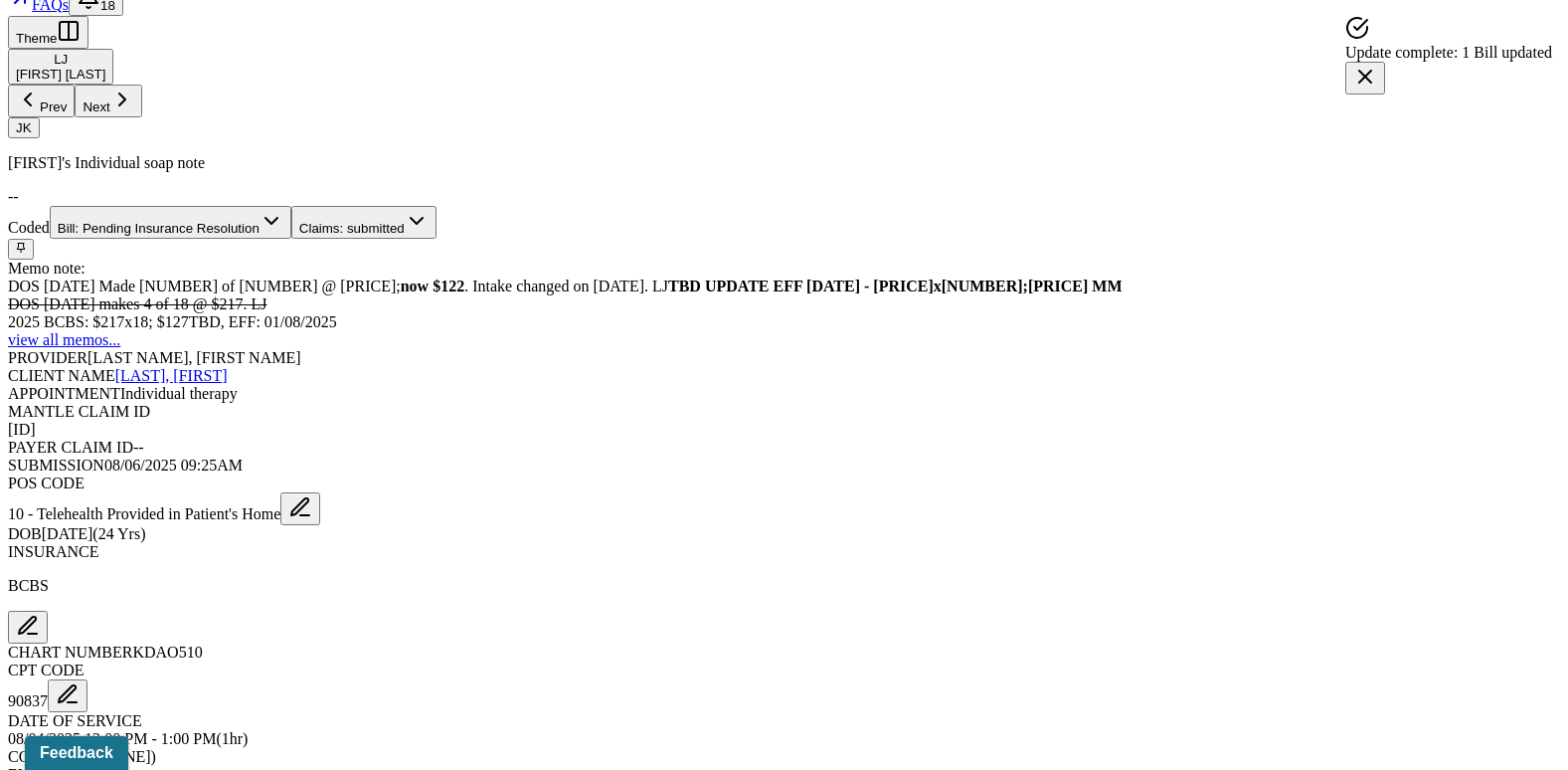 scroll, scrollTop: 895, scrollLeft: 0, axis: vertical 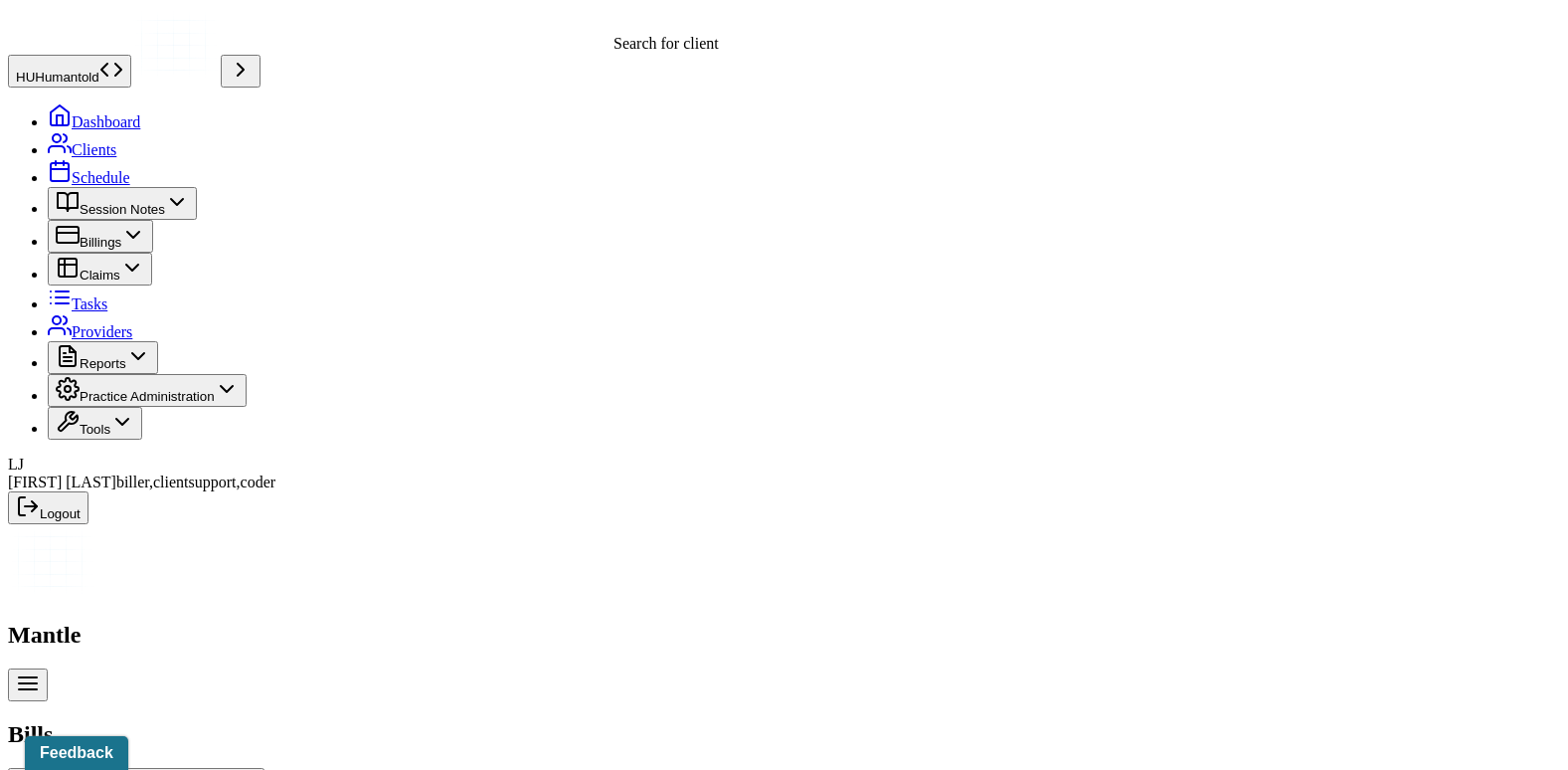 click on "Search by client name, chart number" at bounding box center [148, 790] 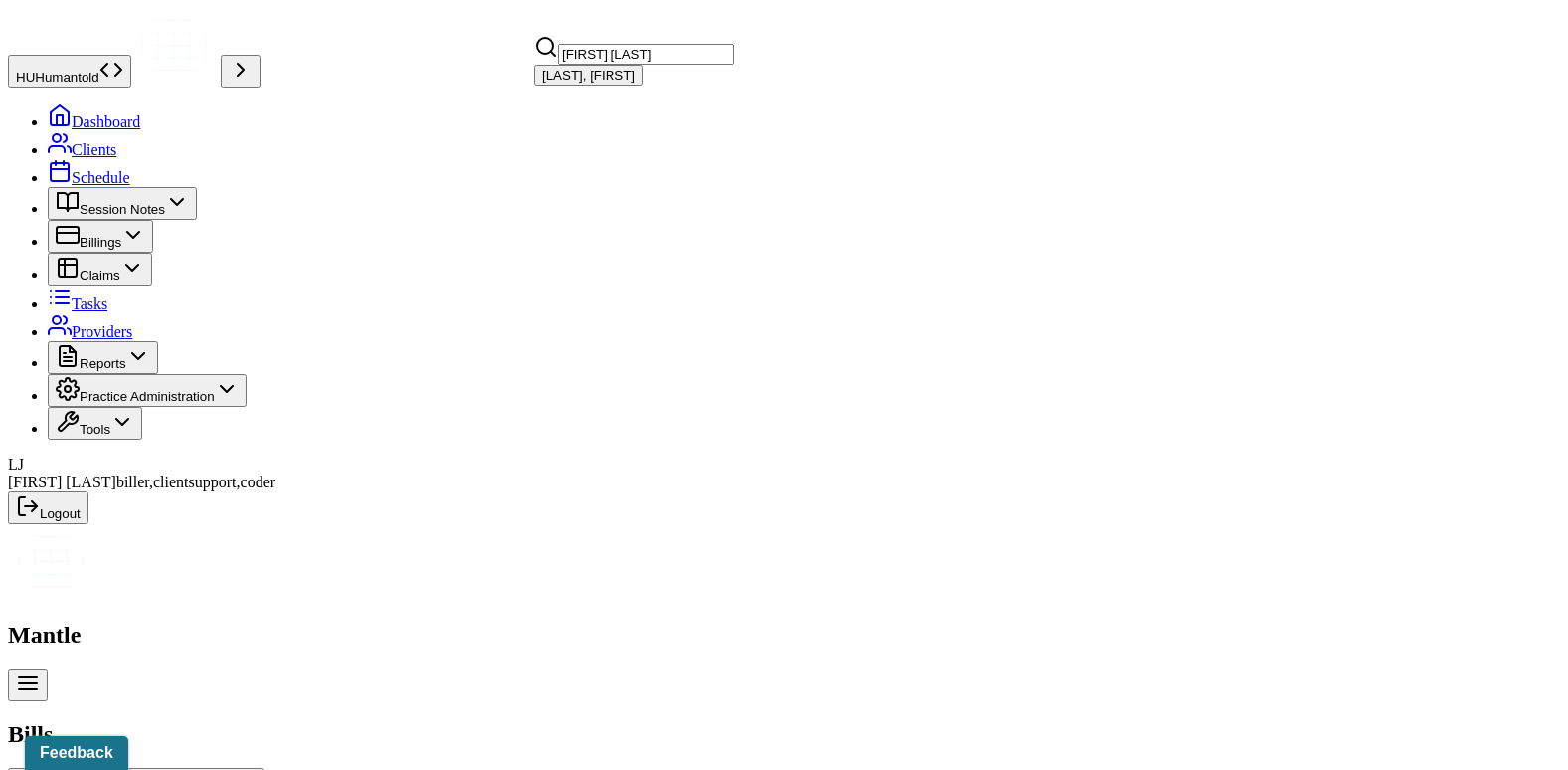 type on "[FIRST] [LAST]" 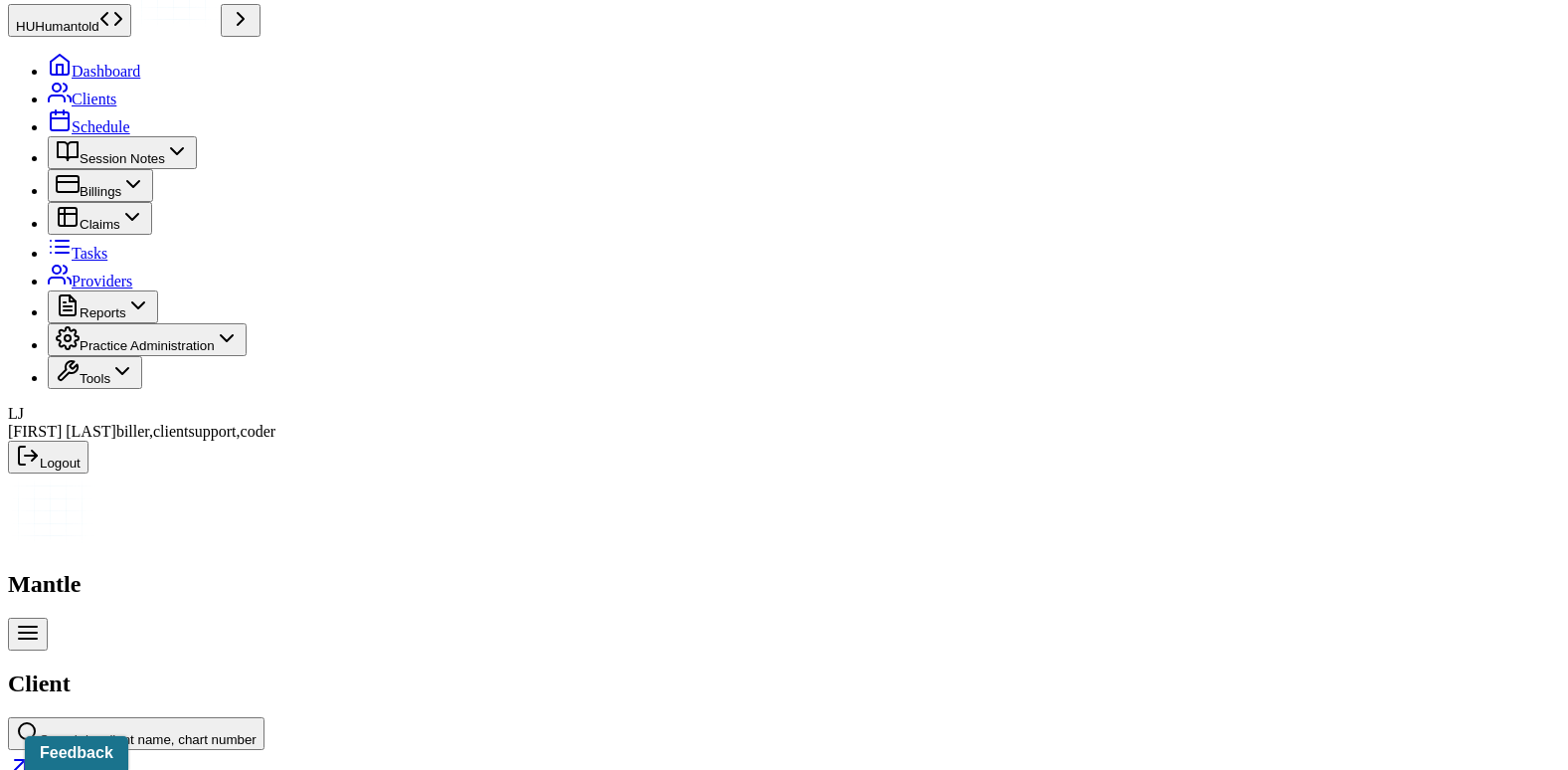 scroll, scrollTop: 97, scrollLeft: 0, axis: vertical 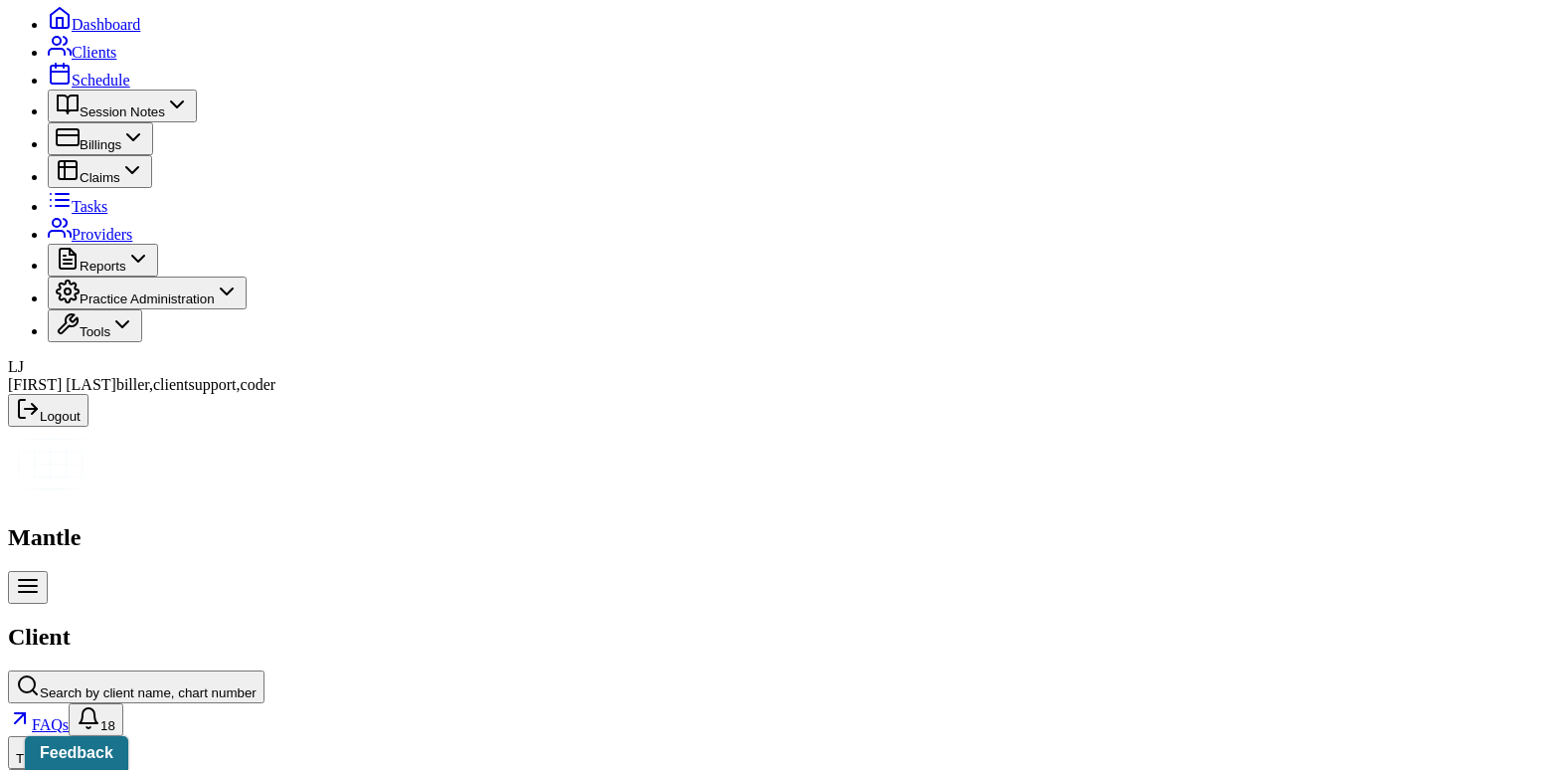 click on "Insurance/Fees" at bounding box center (323, 2395) 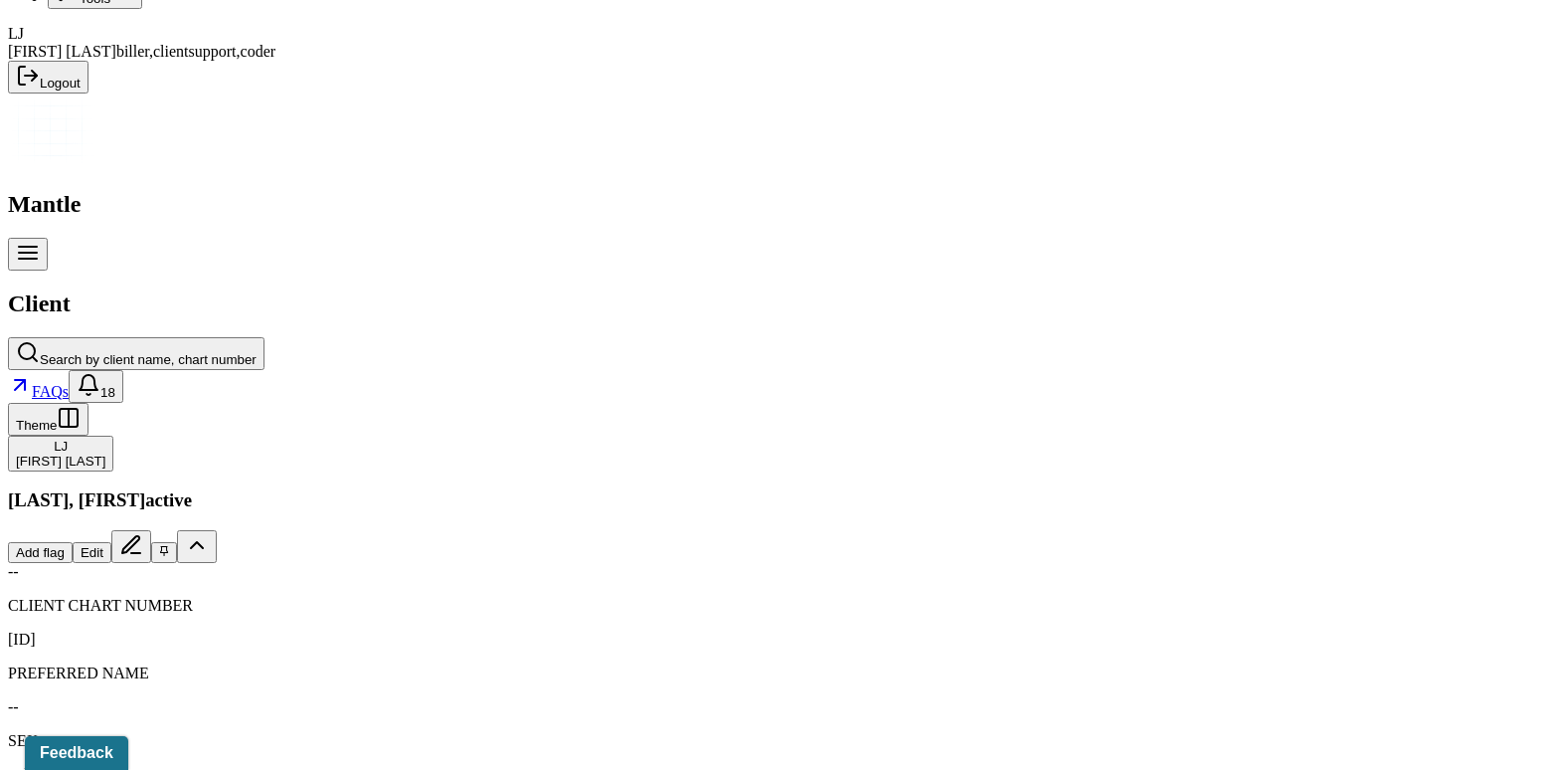 scroll, scrollTop: 296, scrollLeft: 0, axis: vertical 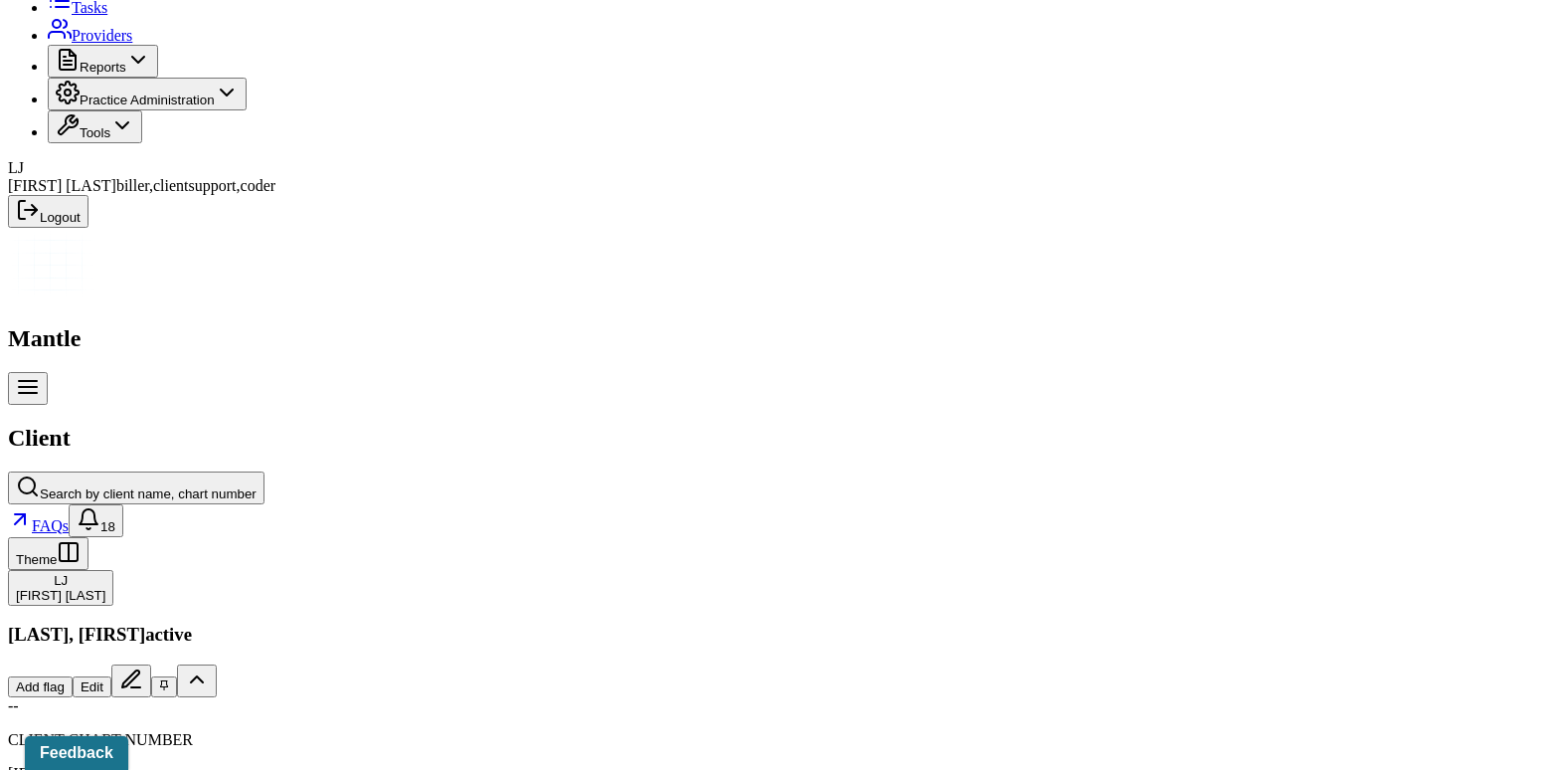 click on "Claims" at bounding box center (405, 2196) 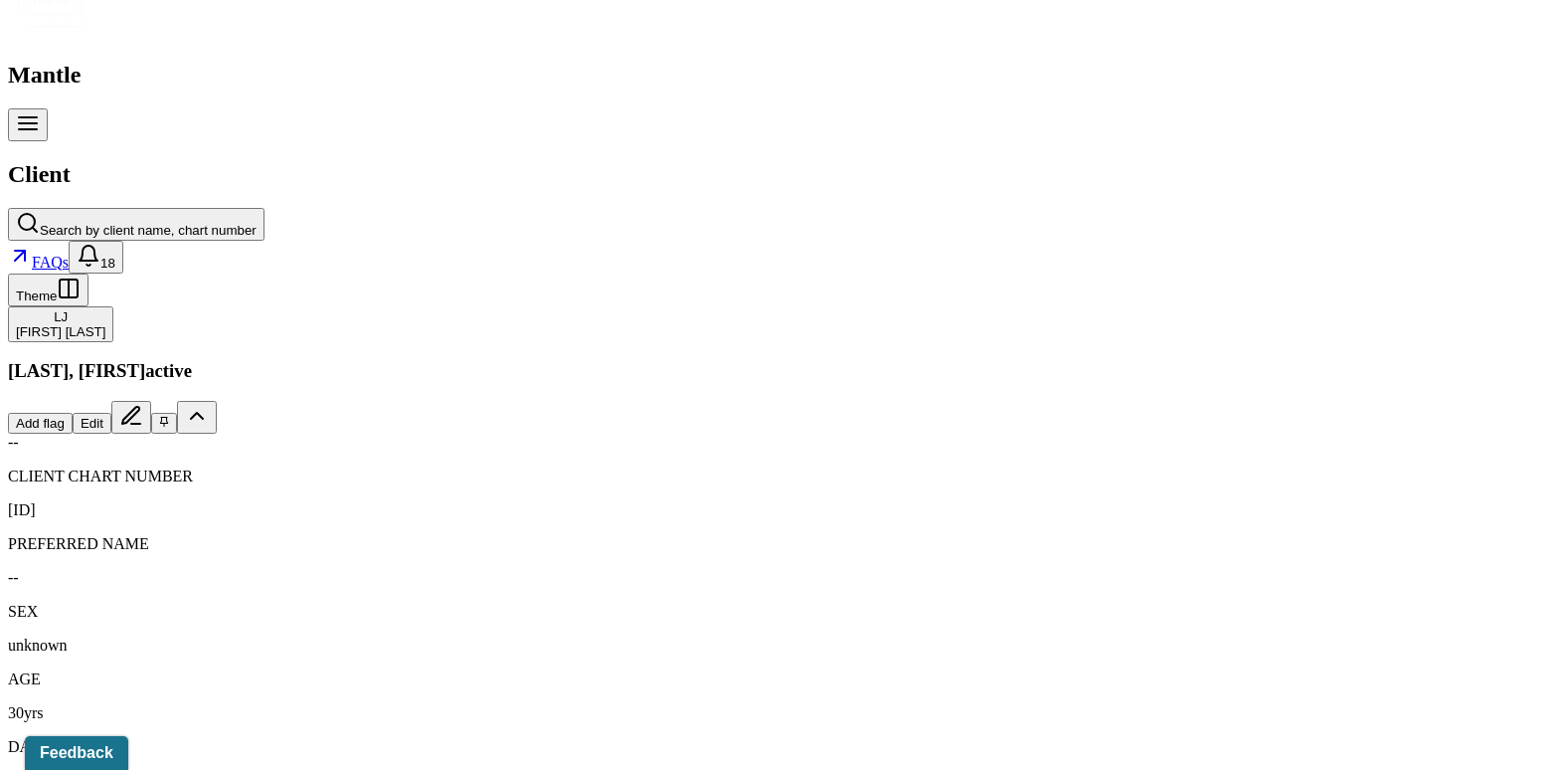 scroll, scrollTop: 595, scrollLeft: 0, axis: vertical 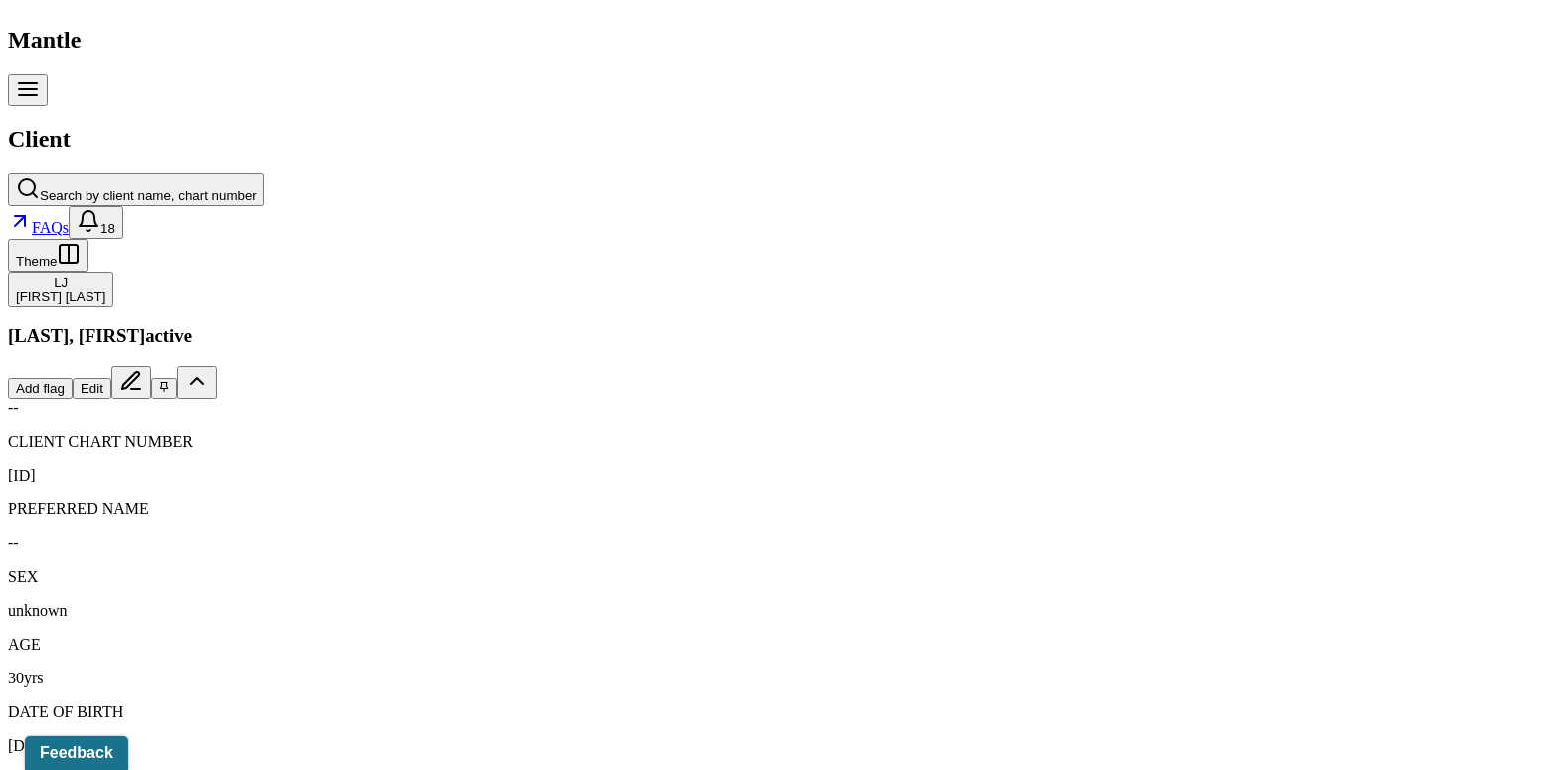 click on "08/04/2025" at bounding box center [134, 2253] 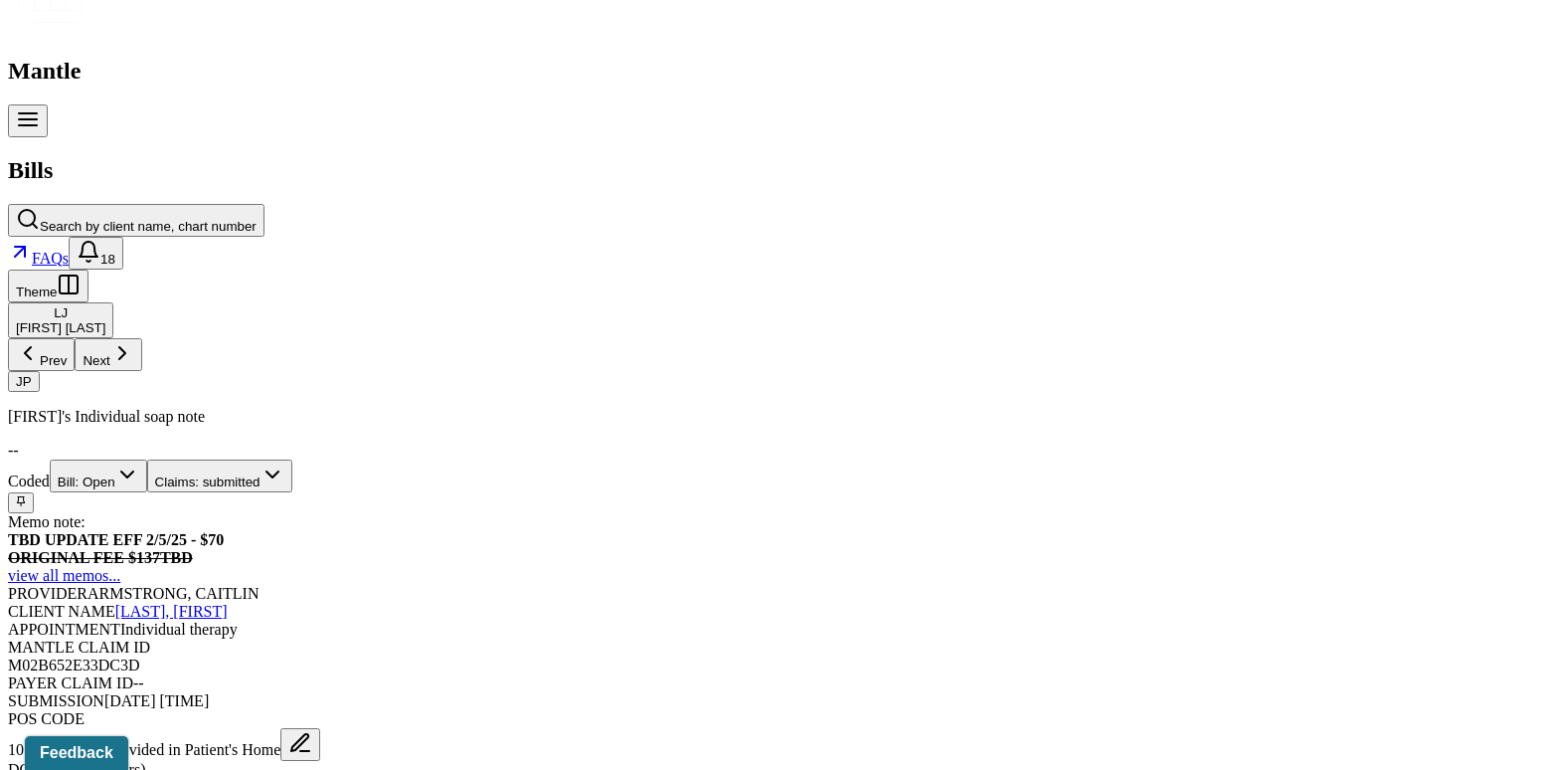 scroll, scrollTop: 597, scrollLeft: 0, axis: vertical 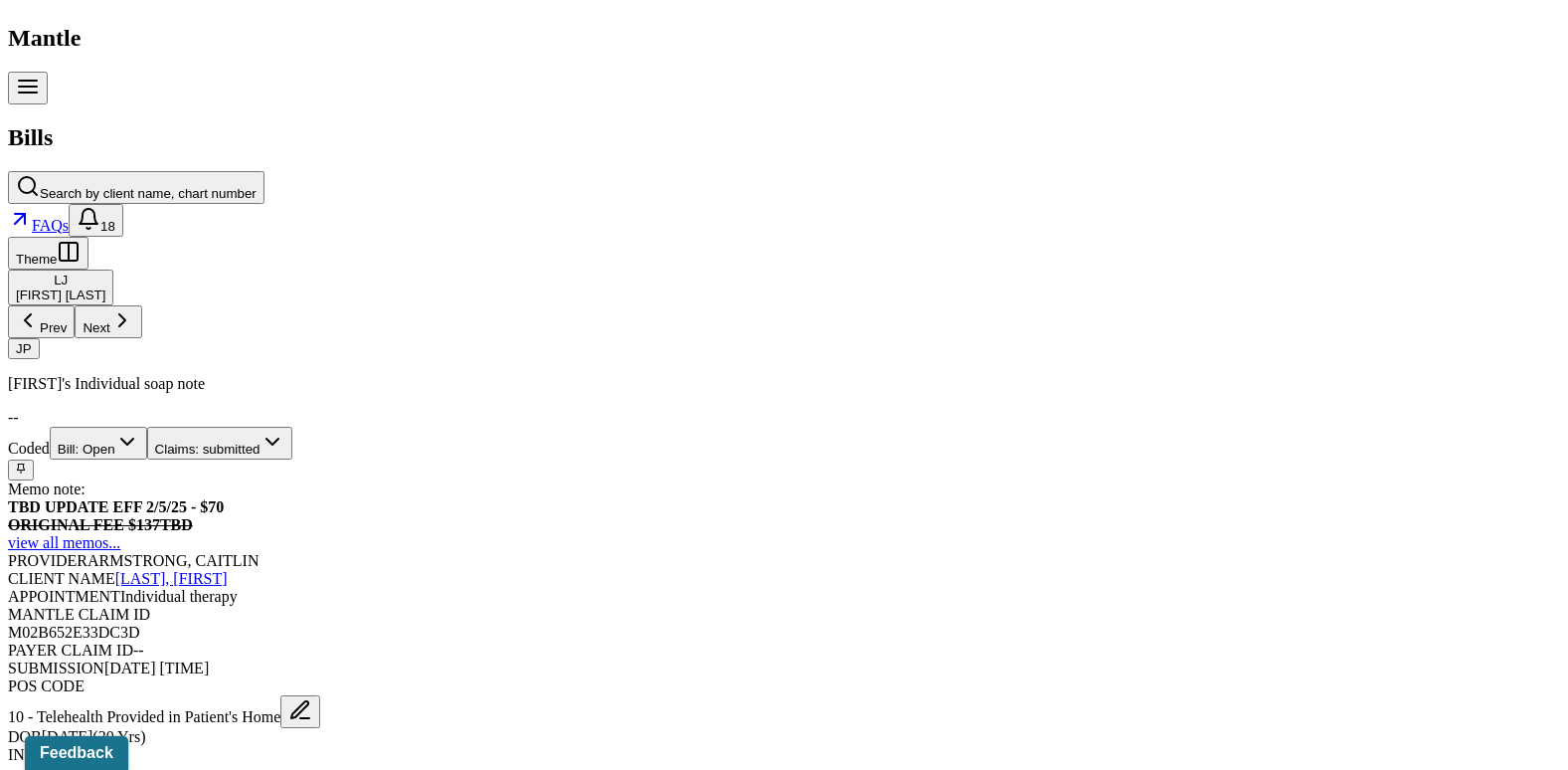 click on "Check unmatched payments" at bounding box center (282, 1635) 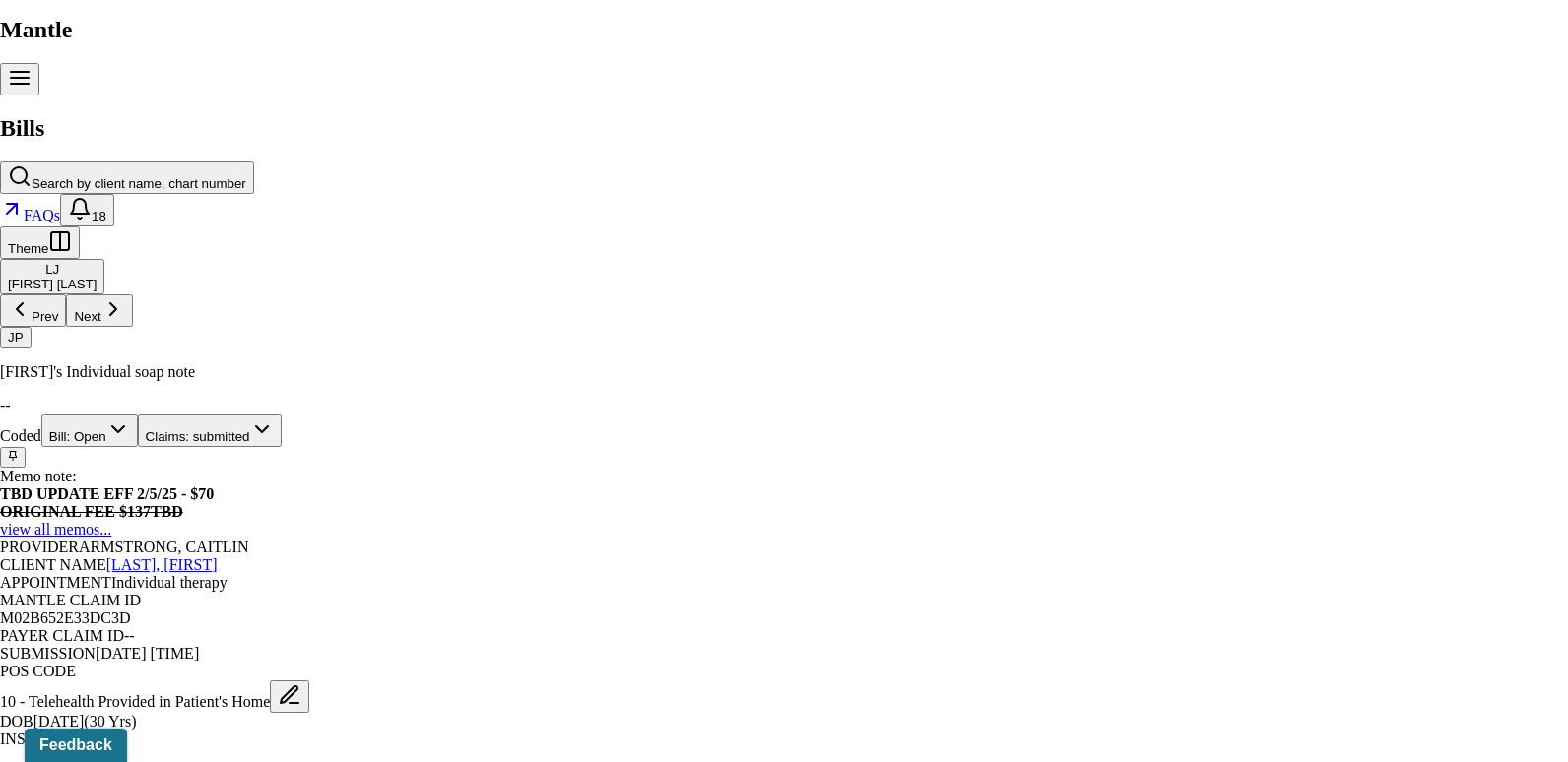 click at bounding box center (13, 3450) 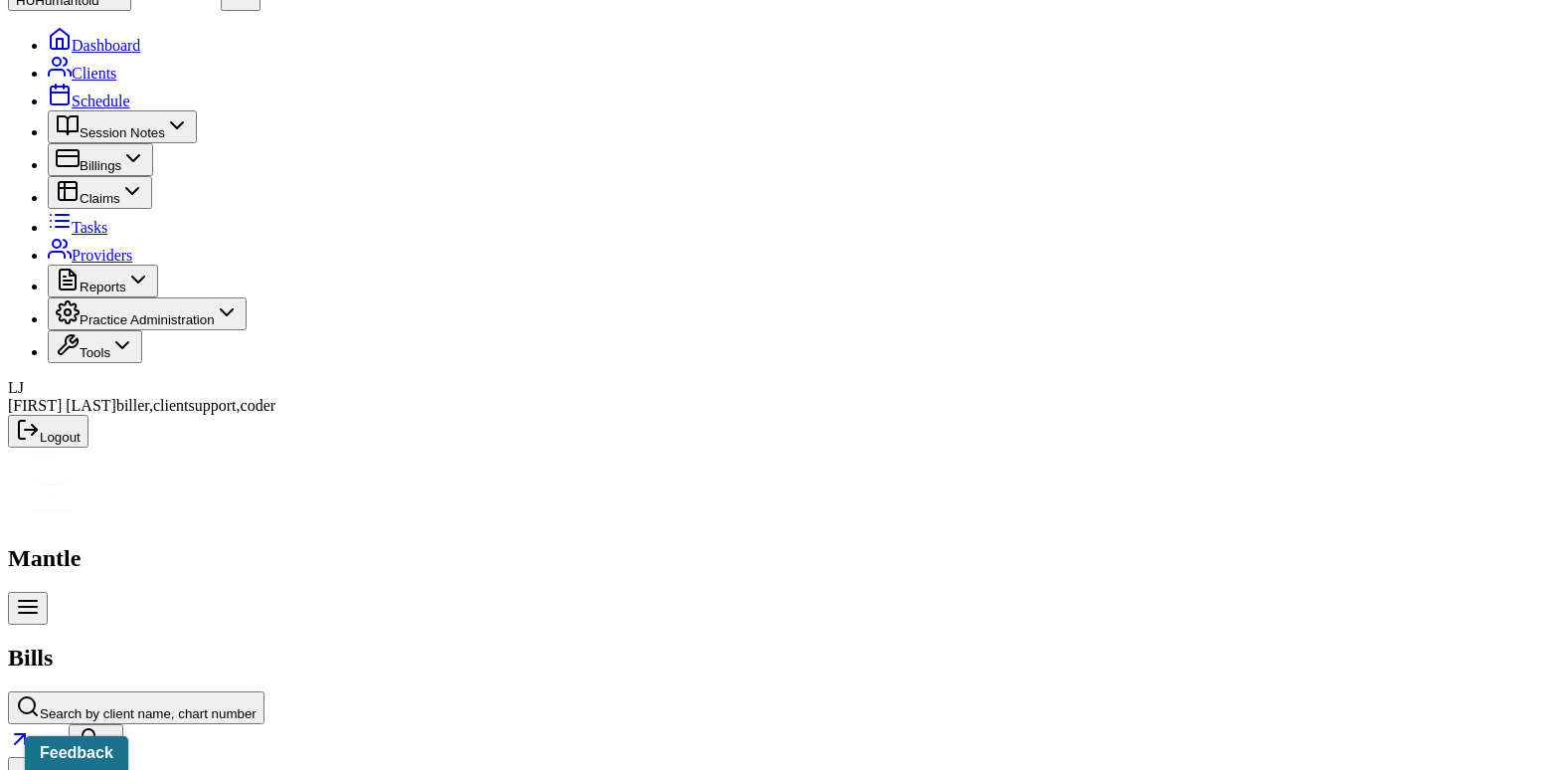 scroll, scrollTop: 0, scrollLeft: 0, axis: both 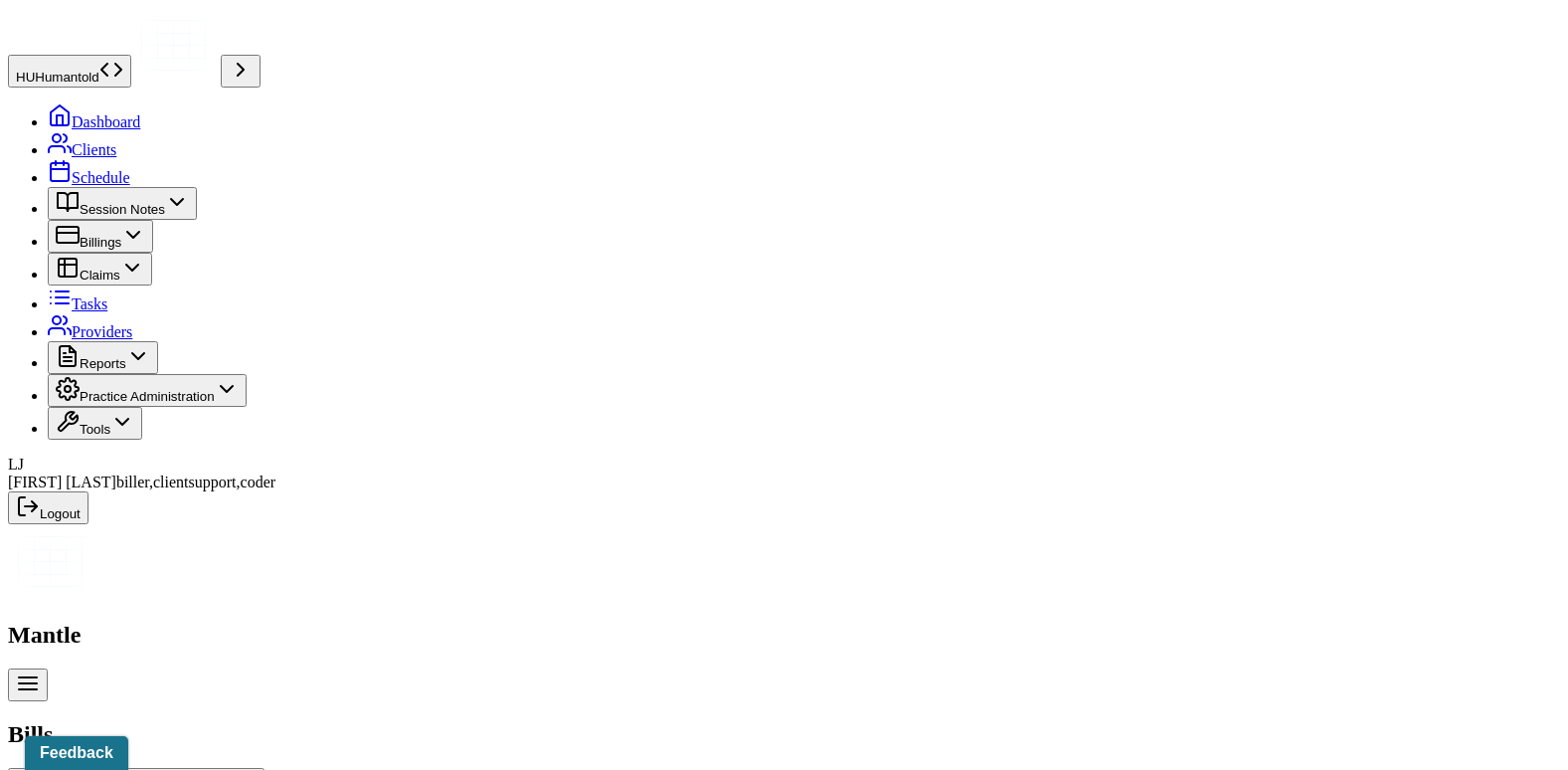 click on "Bill: Open" at bounding box center [98, 1040] 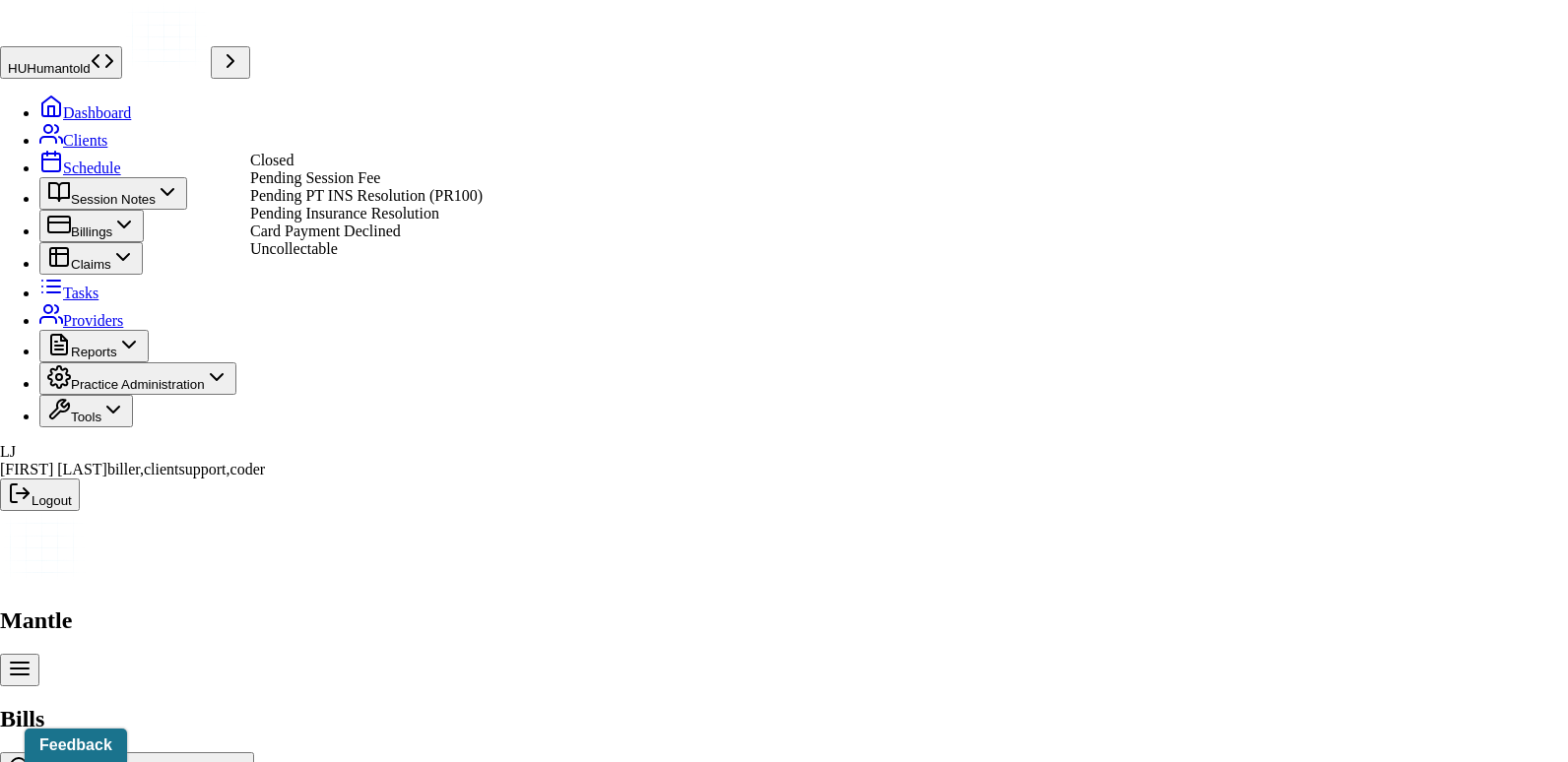 click on "Pending Insurance Resolution" at bounding box center (345, 213) 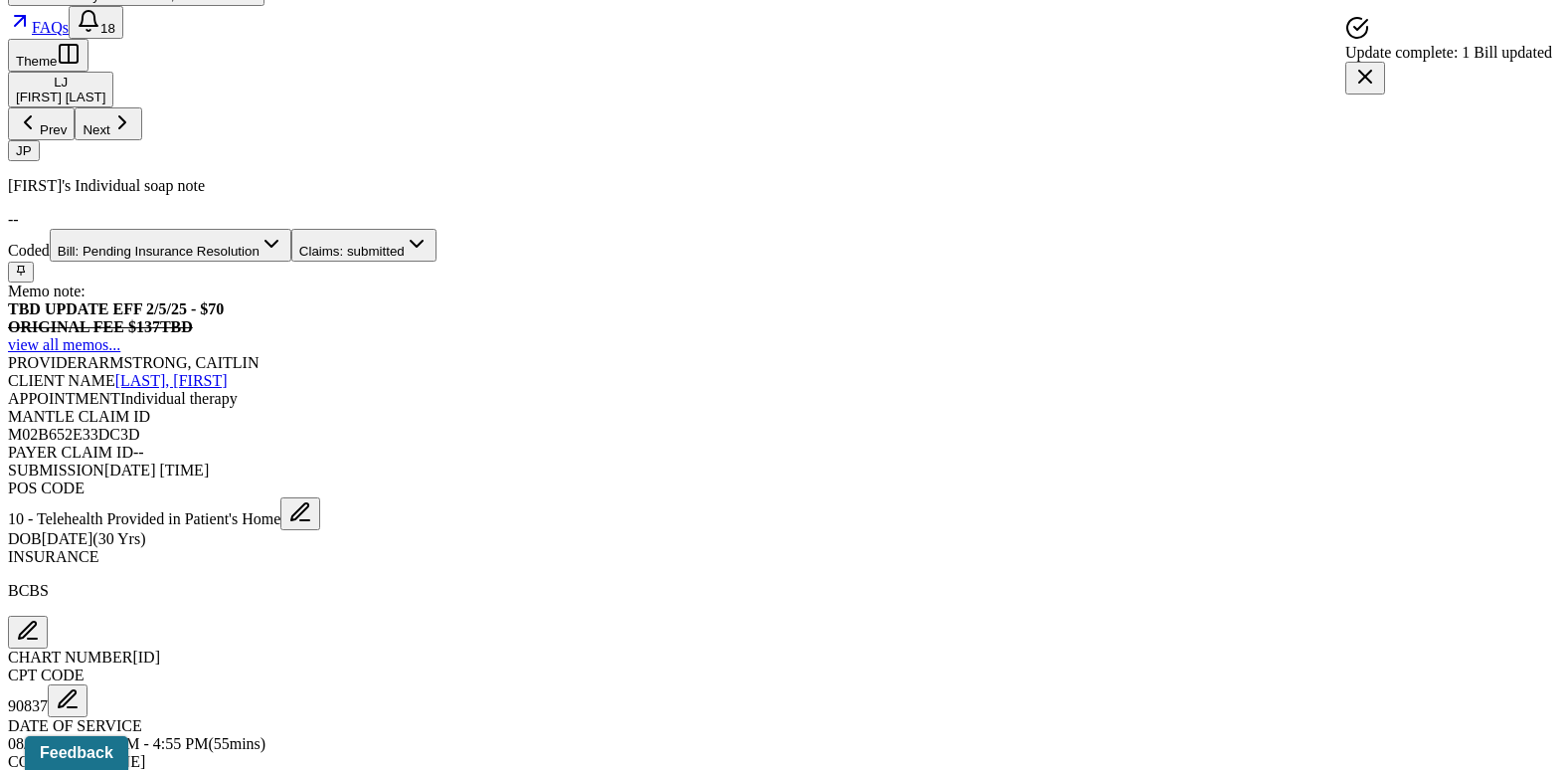 scroll, scrollTop: 796, scrollLeft: 0, axis: vertical 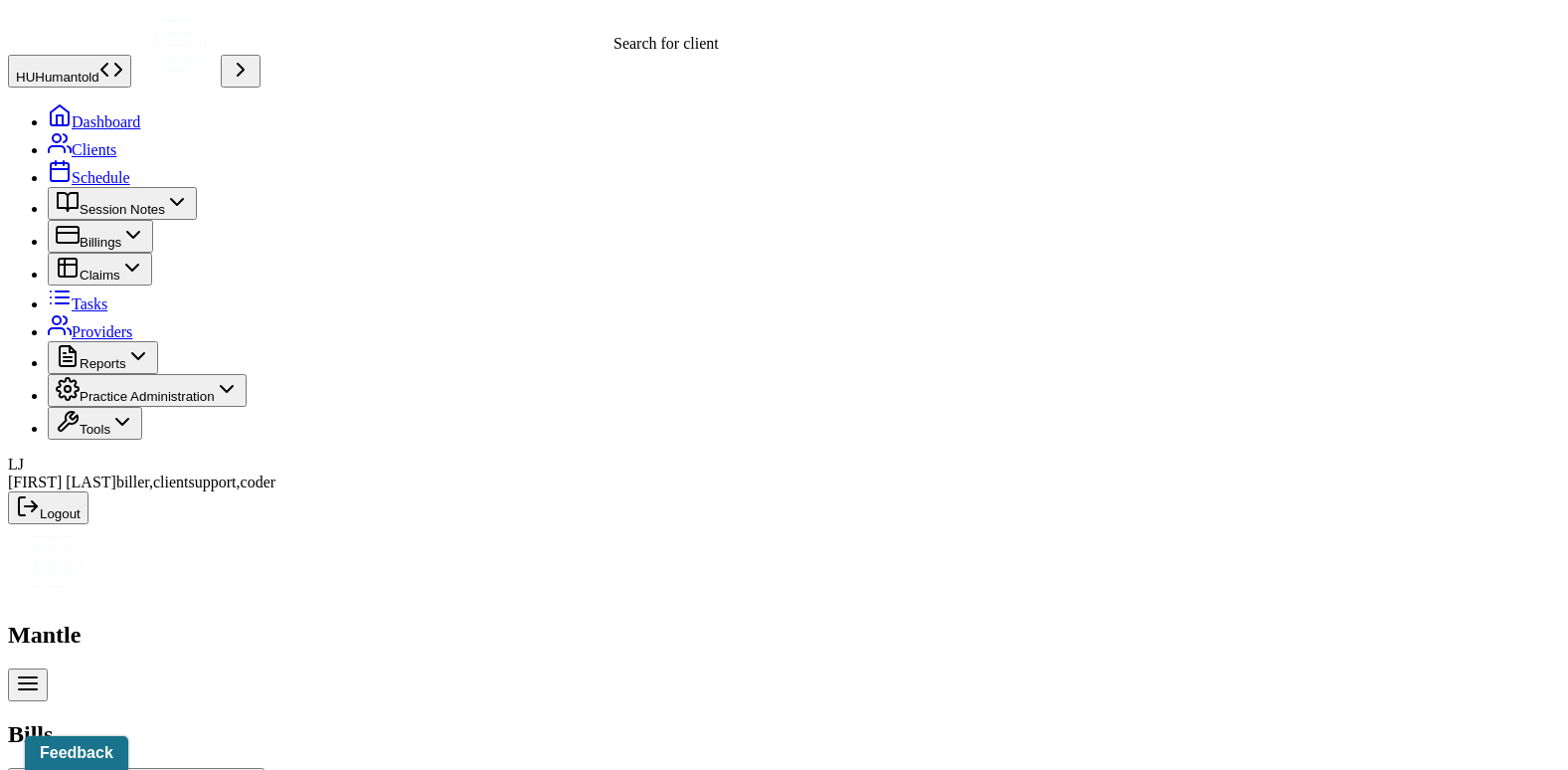 click on "Search by client name, chart number" at bounding box center [148, 790] 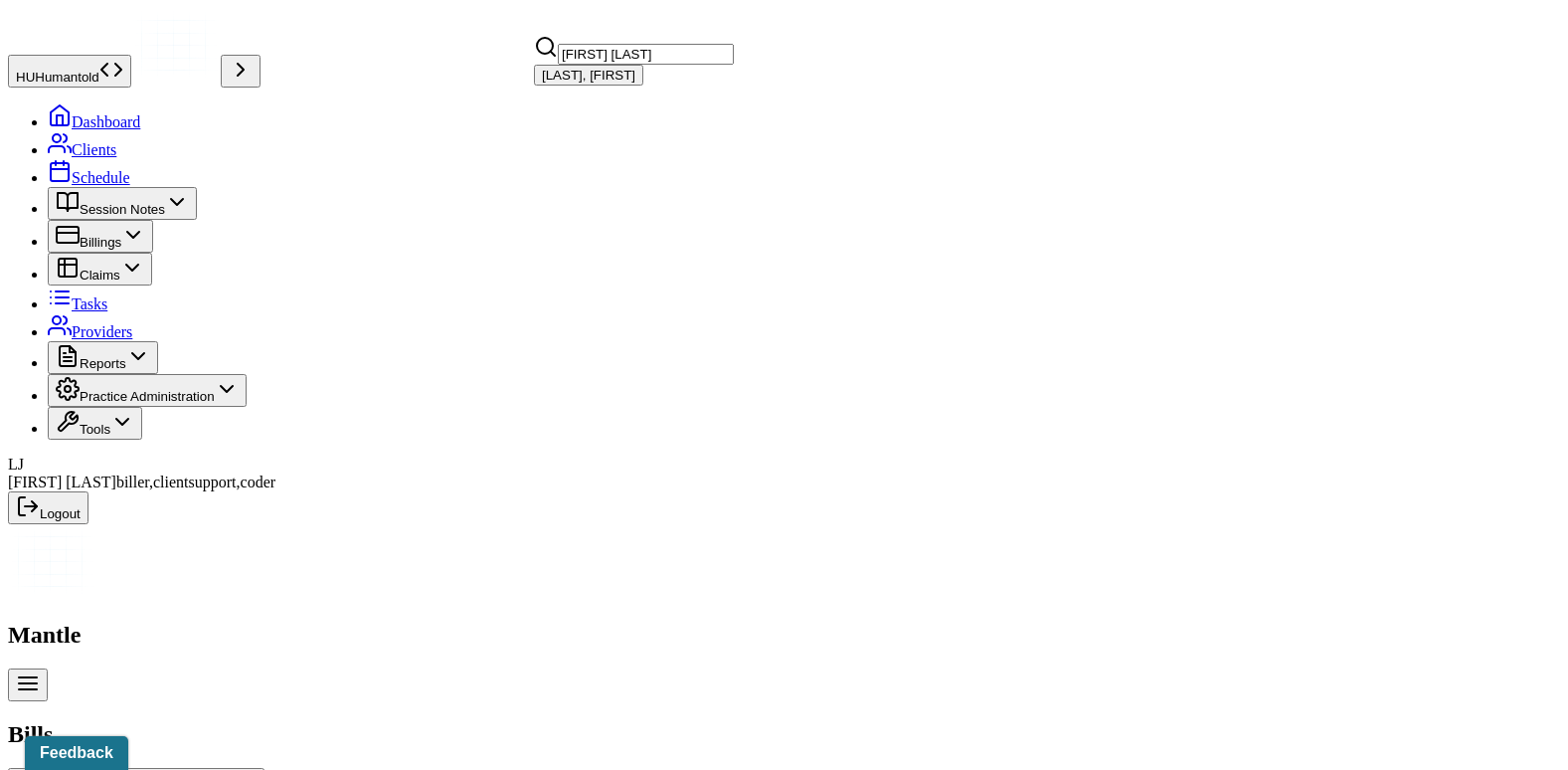 type on "[FIRST] [LAST]" 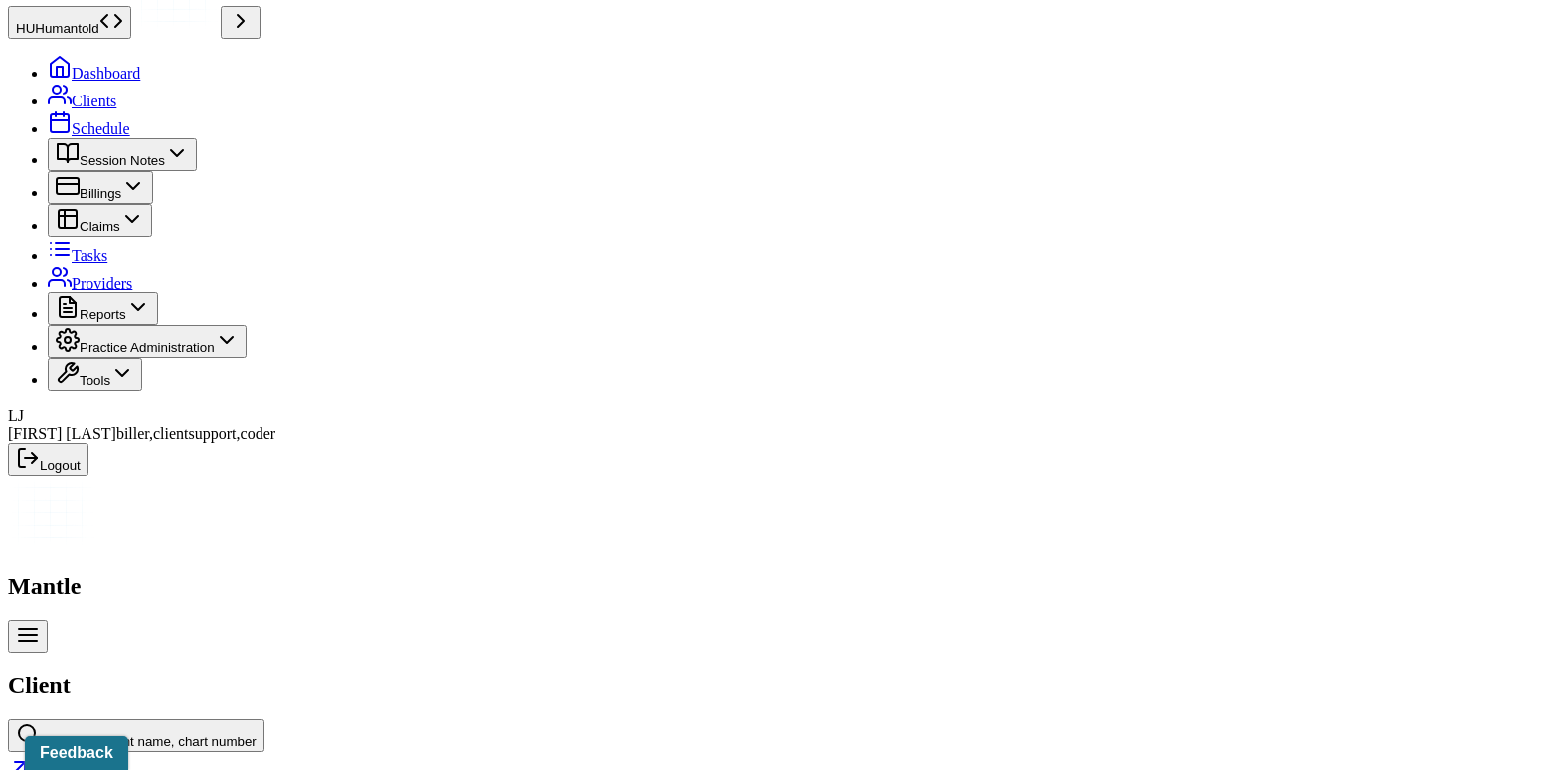 scroll, scrollTop: 91, scrollLeft: 0, axis: vertical 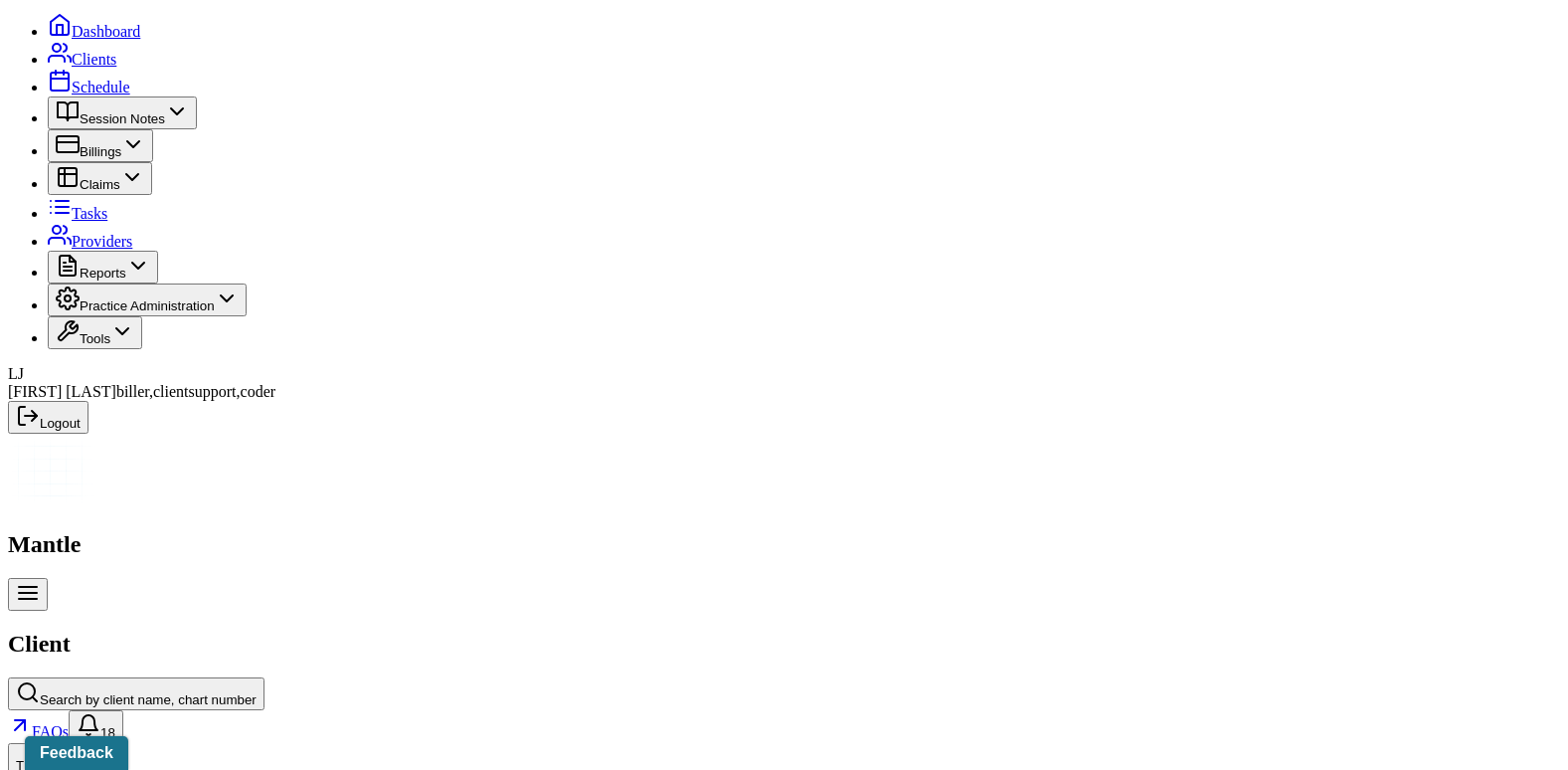 click on "Insurance/Fees" at bounding box center (323, 2402) 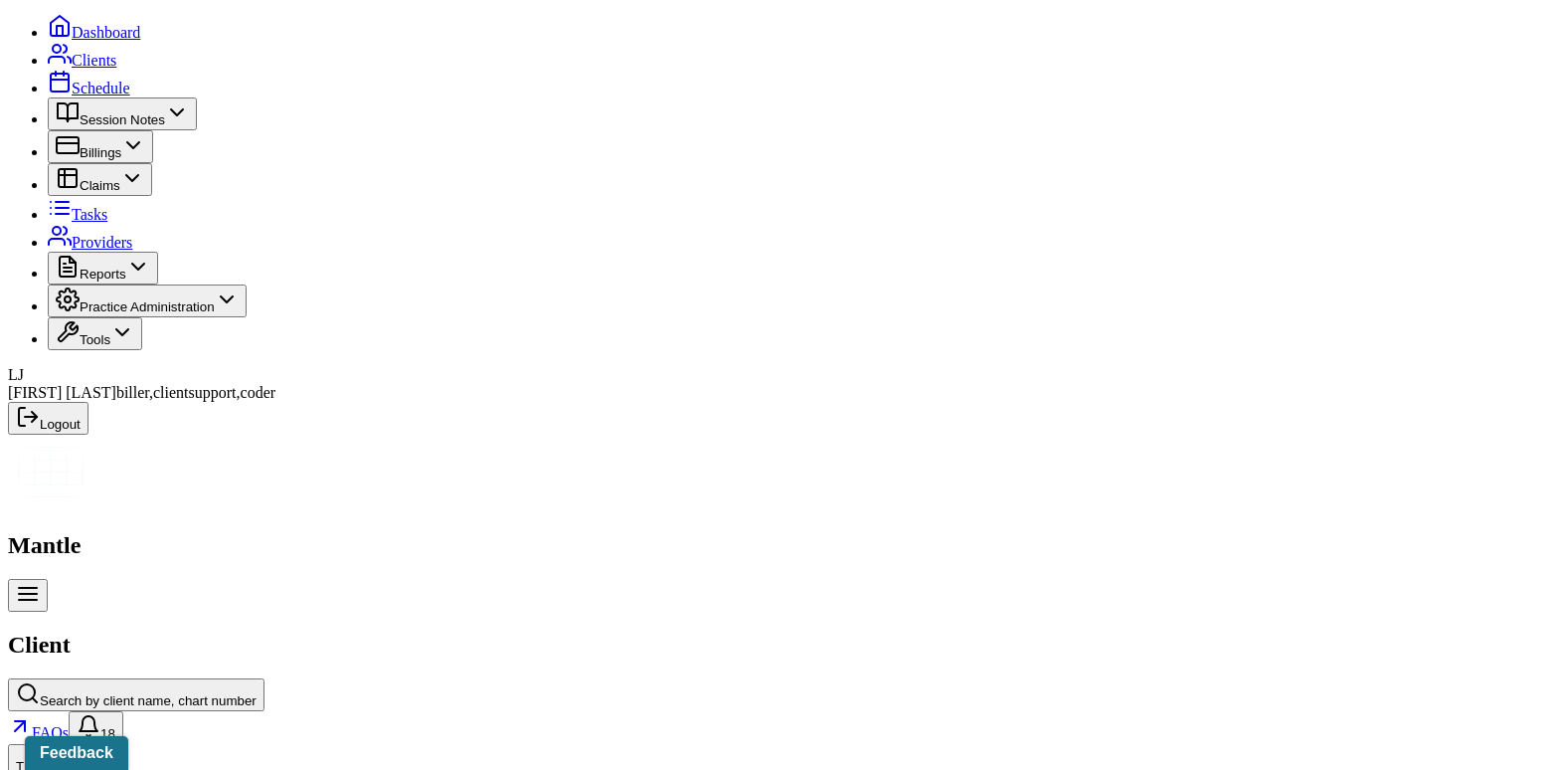scroll, scrollTop: 0, scrollLeft: 0, axis: both 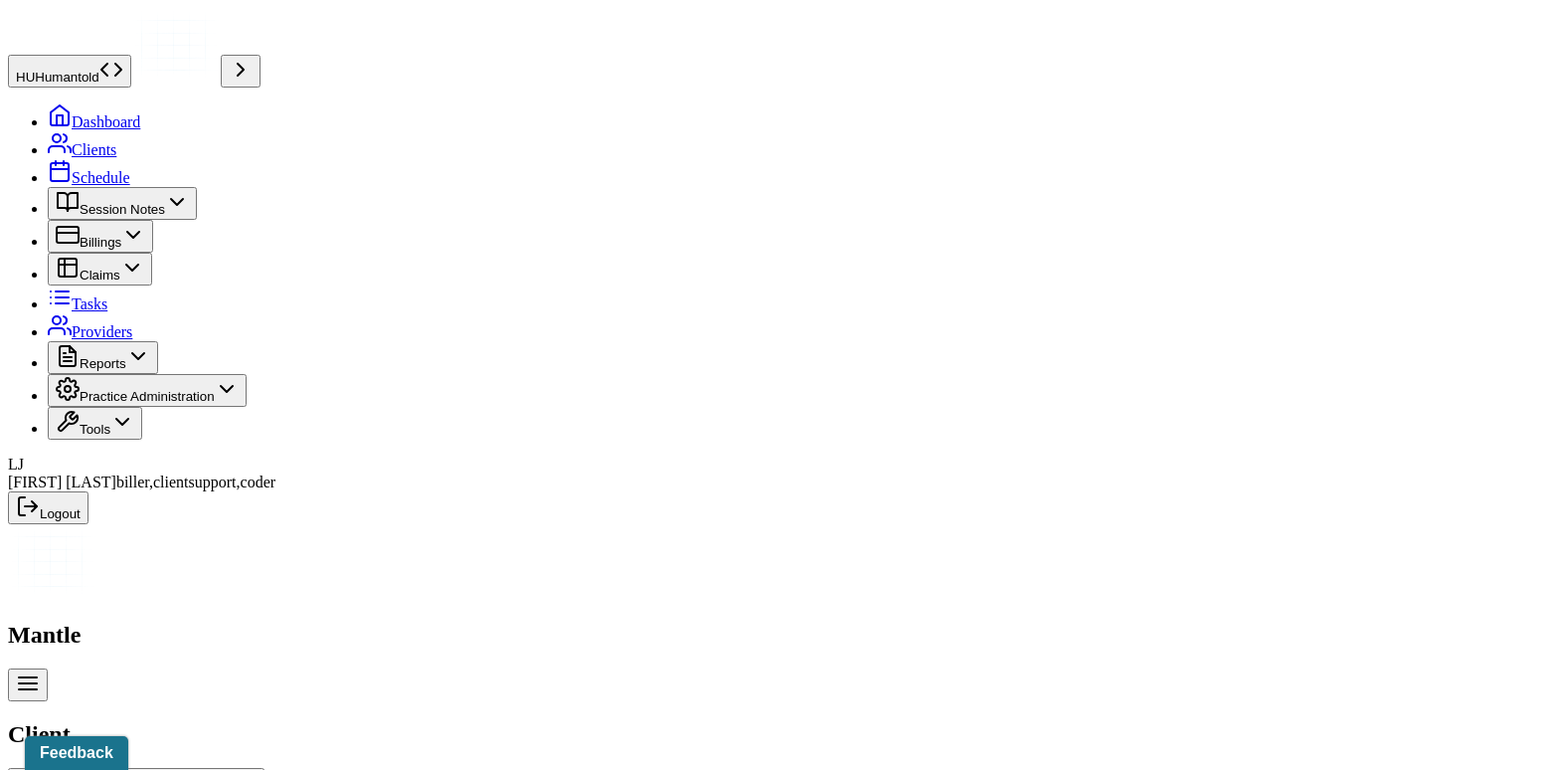 click on "Claims" at bounding box center (405, 2492) 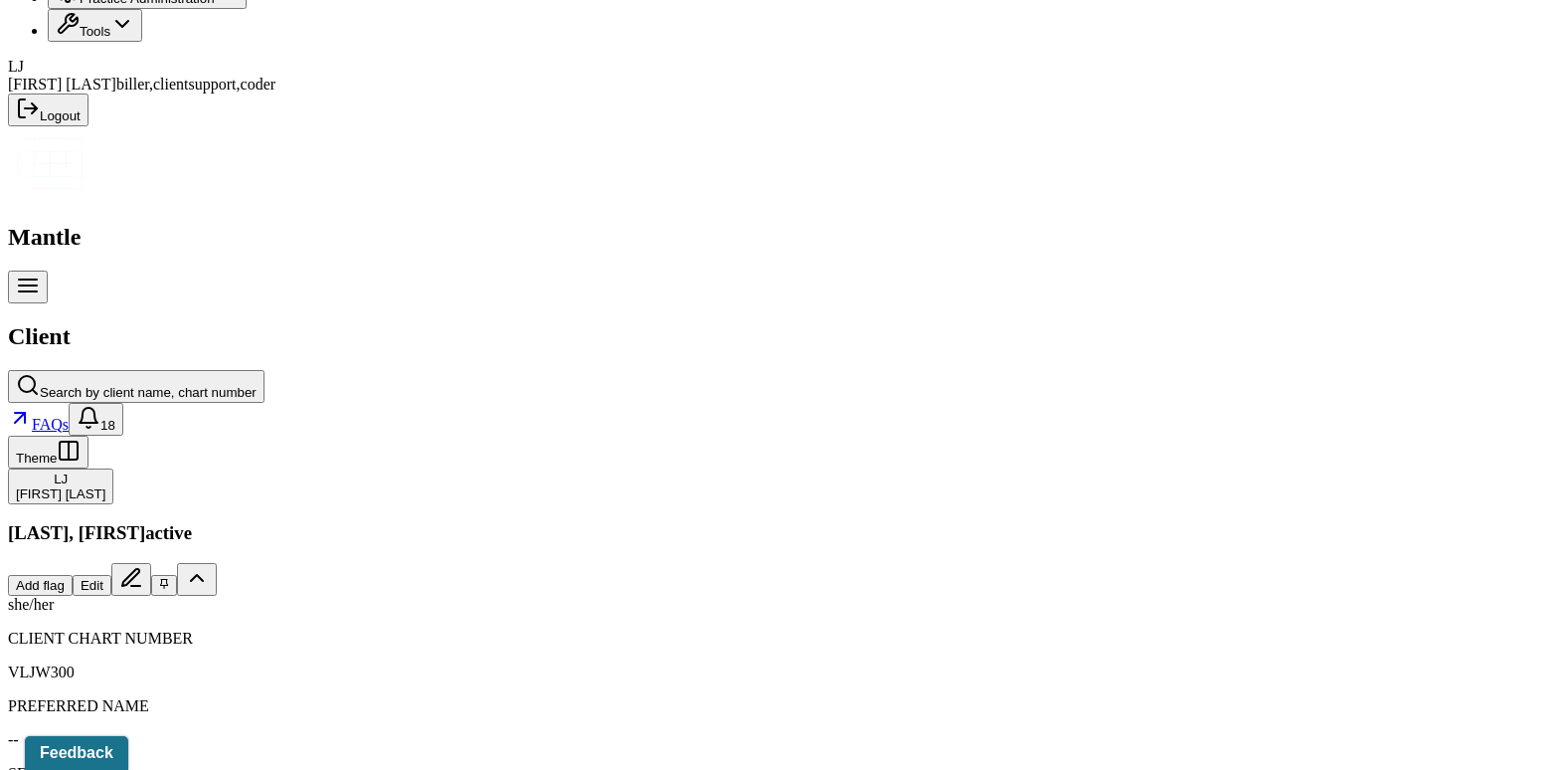 scroll, scrollTop: 597, scrollLeft: 0, axis: vertical 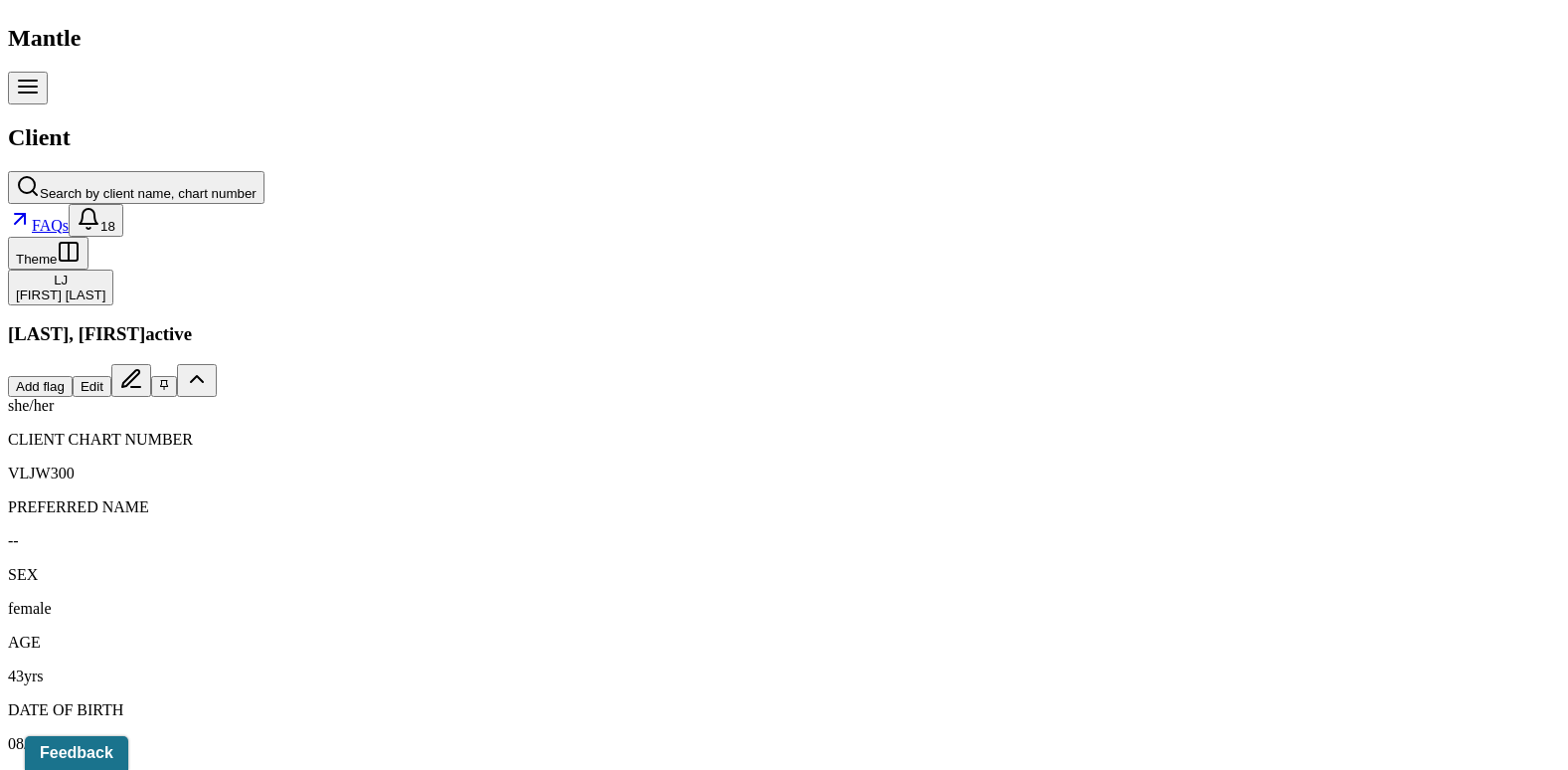 click at bounding box center [21, 2258] 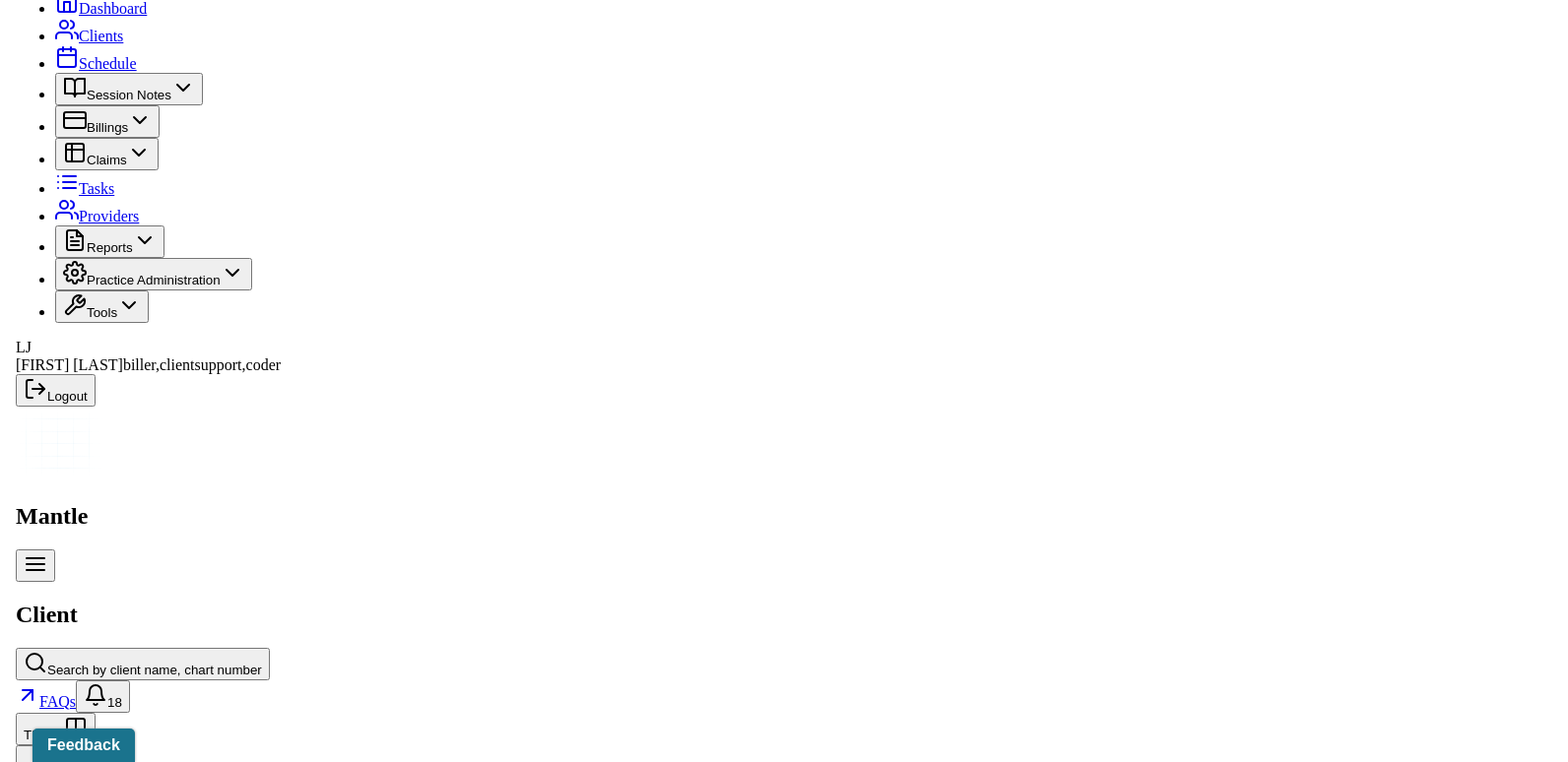 scroll, scrollTop: 0, scrollLeft: 0, axis: both 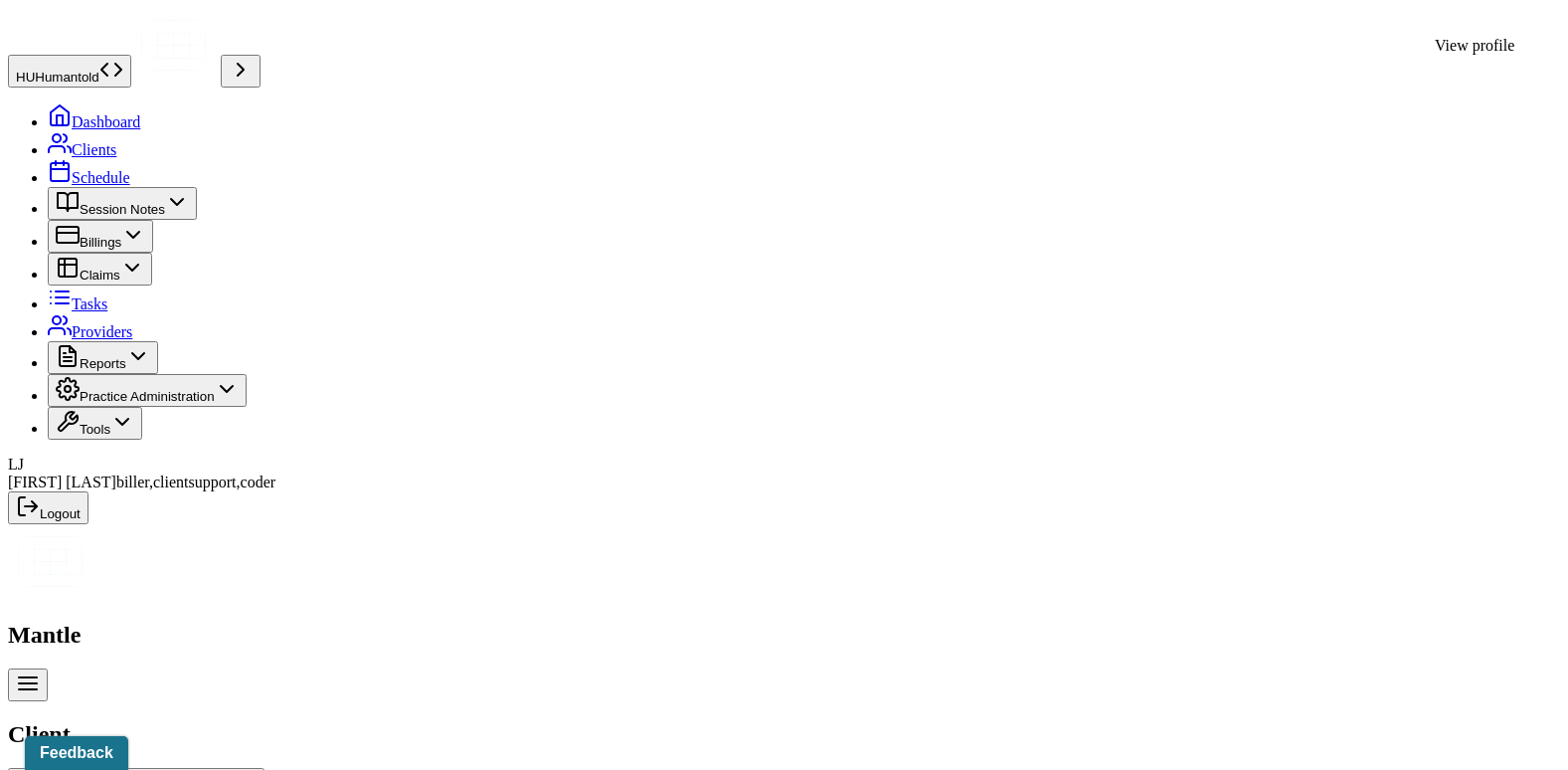 click on "[FIRST] [LAST]" at bounding box center (61, 891) 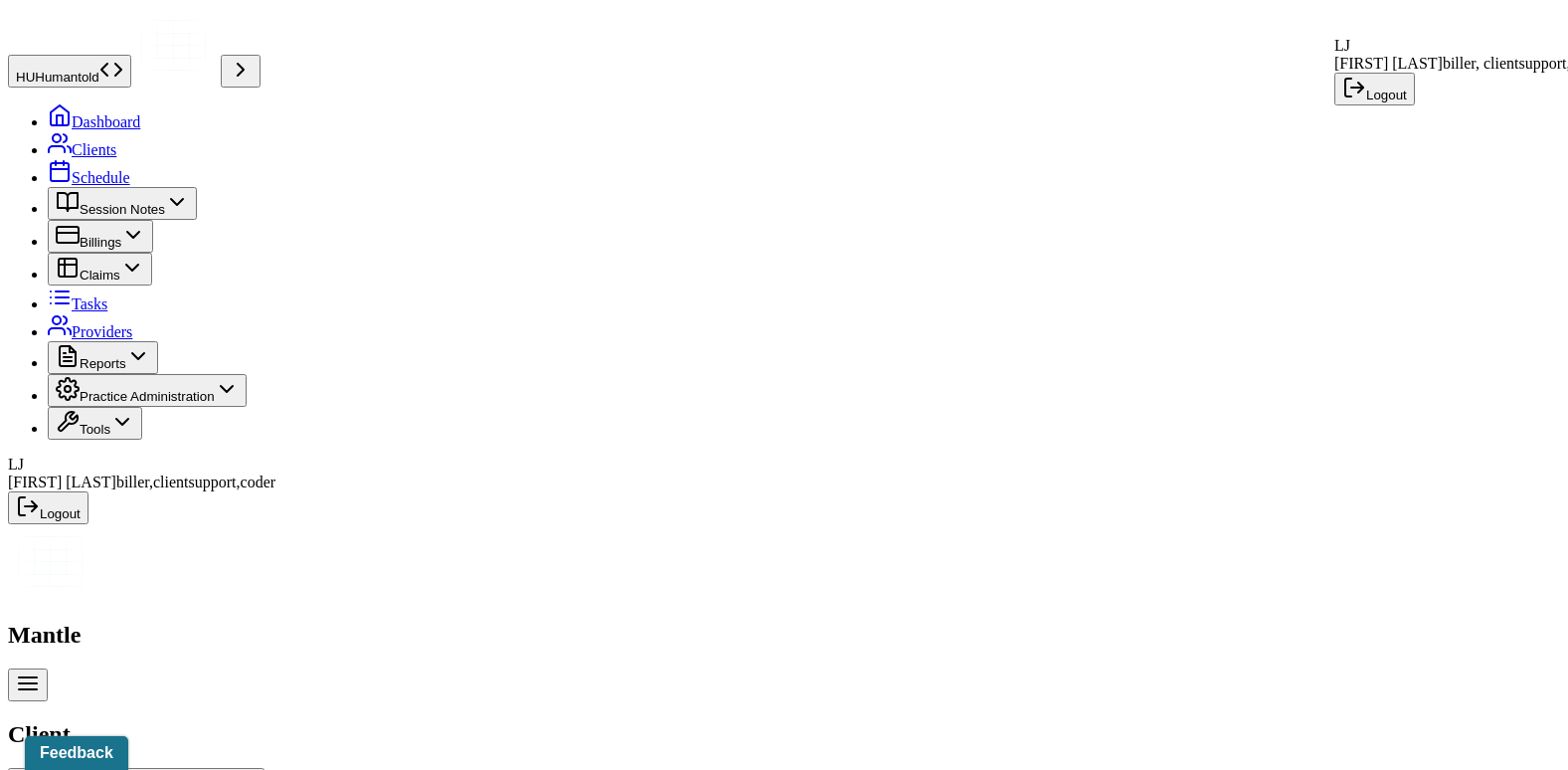 click on "Logout" at bounding box center (1374, 89) 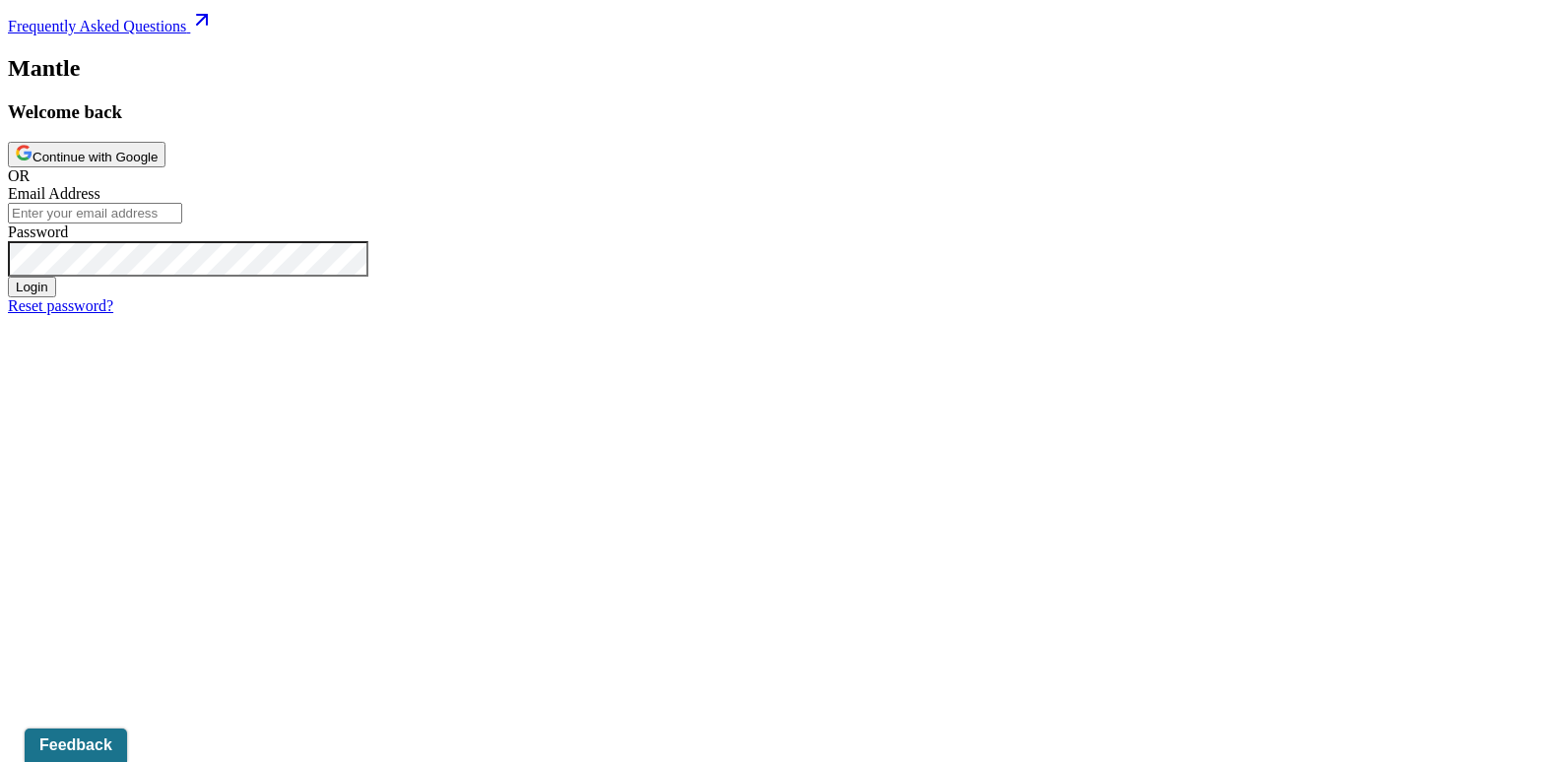 type on "[EMAIL]" 